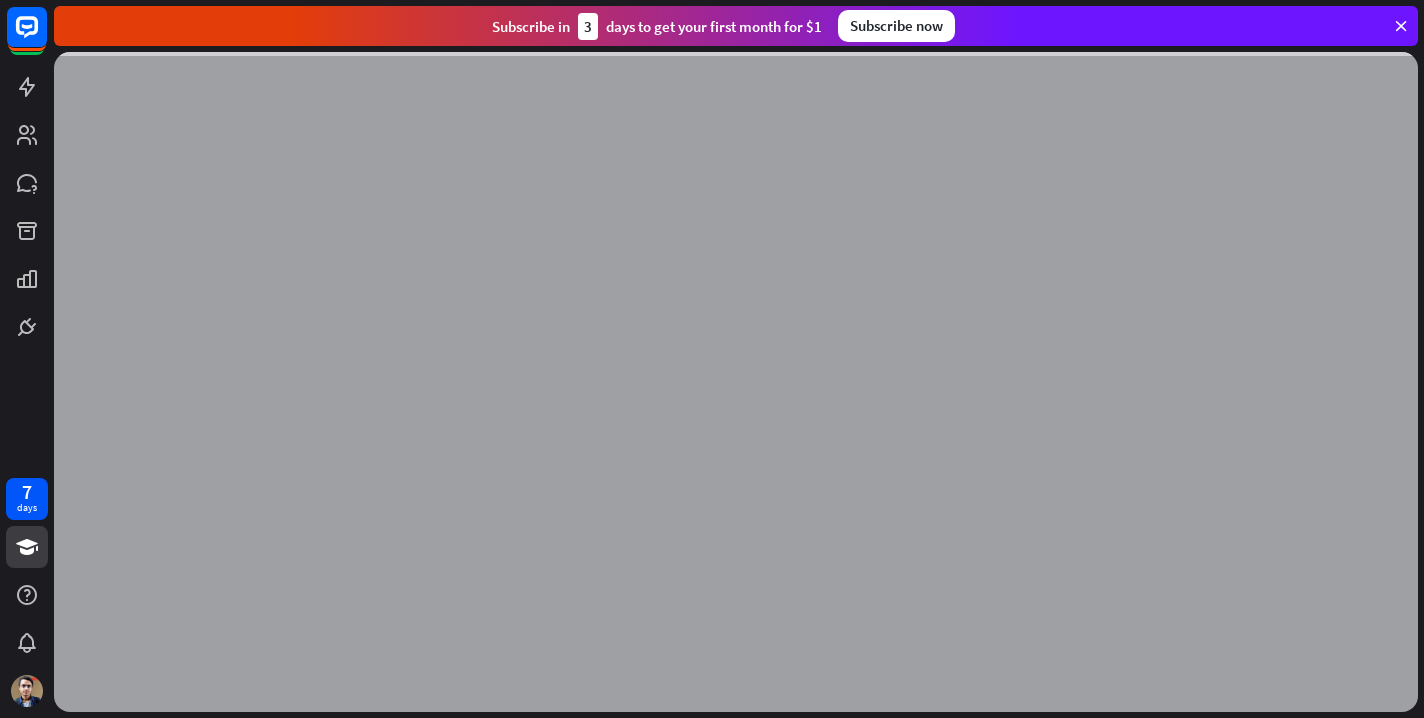 scroll, scrollTop: 0, scrollLeft: 0, axis: both 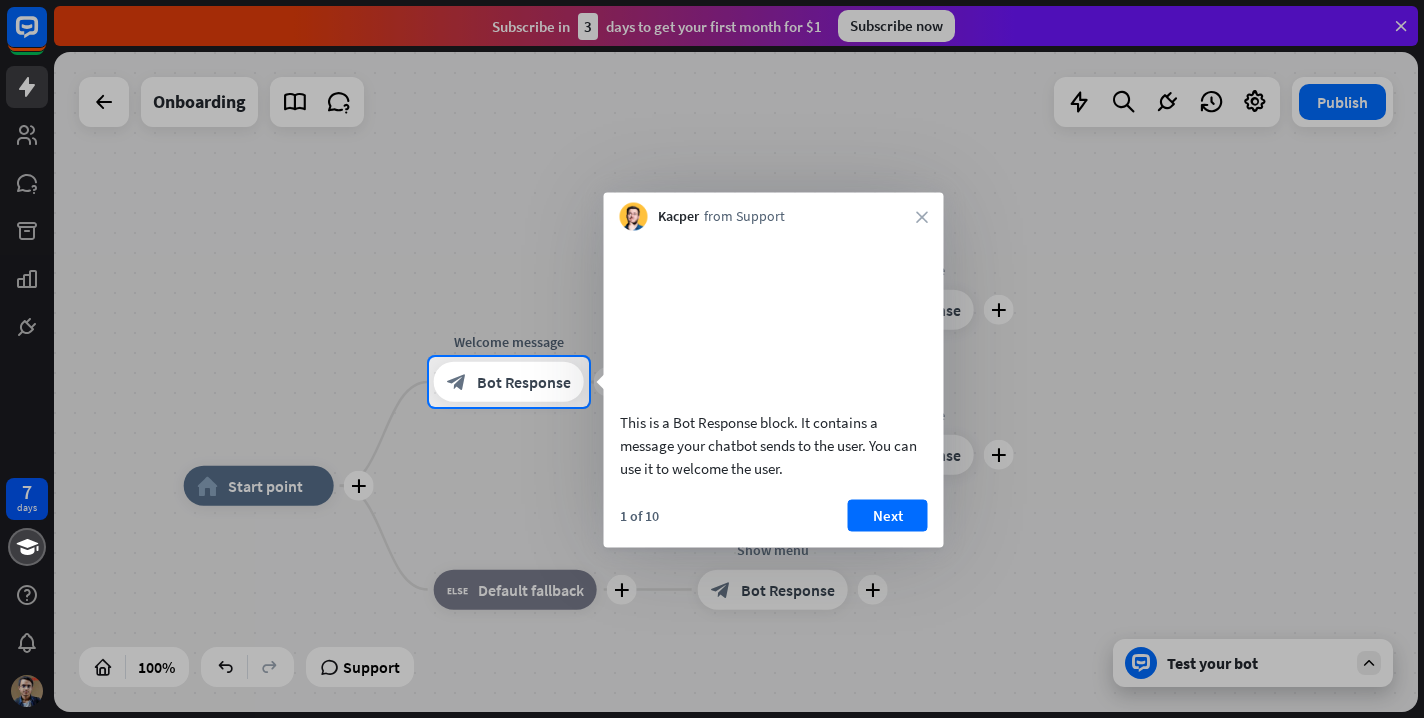 click on "Kacper
from Support
close" at bounding box center (774, 212) 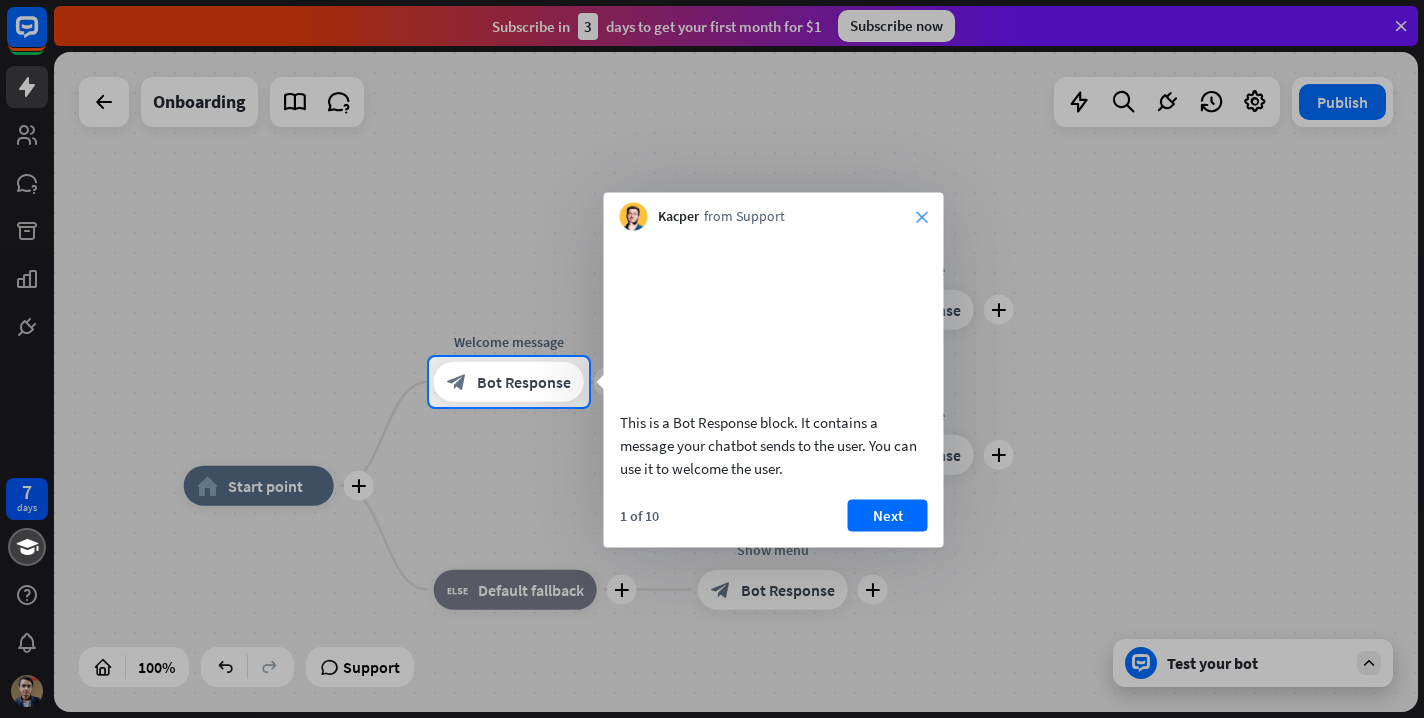click on "close" at bounding box center [922, 217] 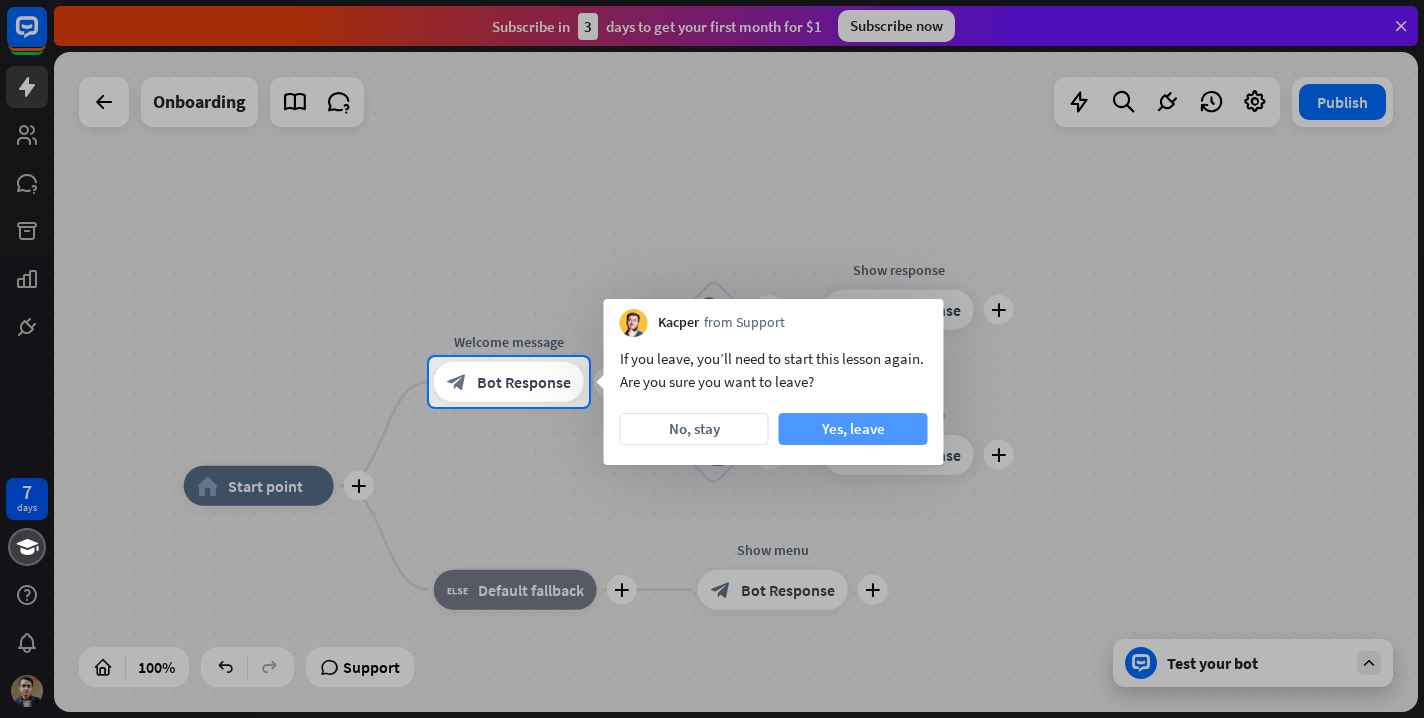 click on "Yes, leave" at bounding box center (853, 429) 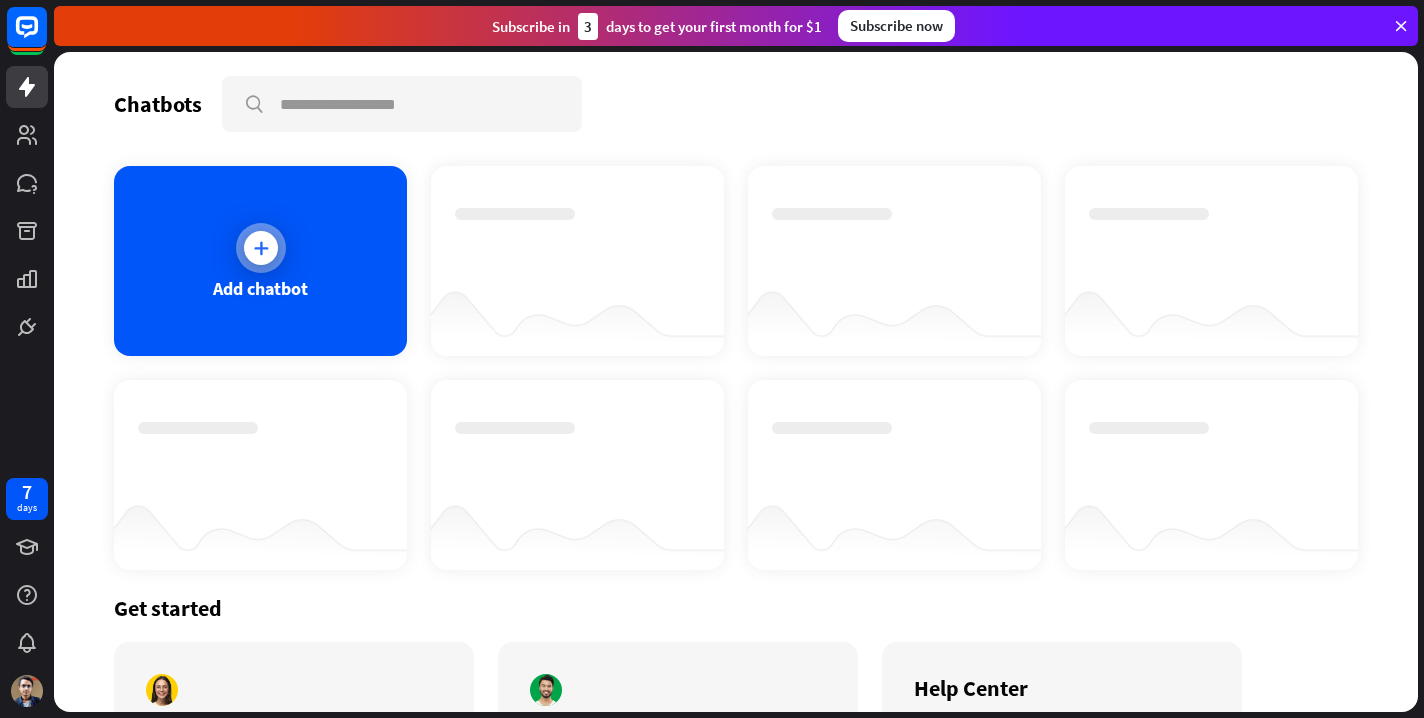 click on "Add chatbot" at bounding box center [260, 261] 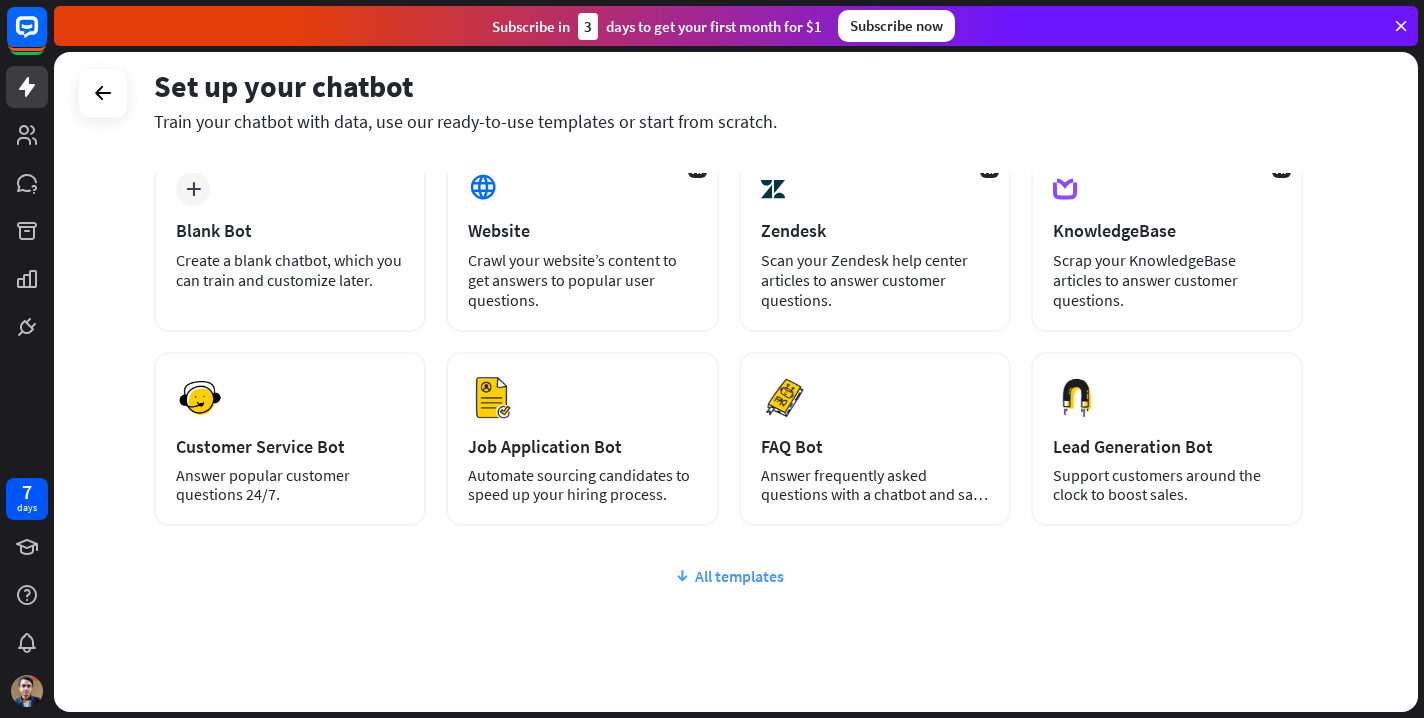scroll, scrollTop: 167, scrollLeft: 0, axis: vertical 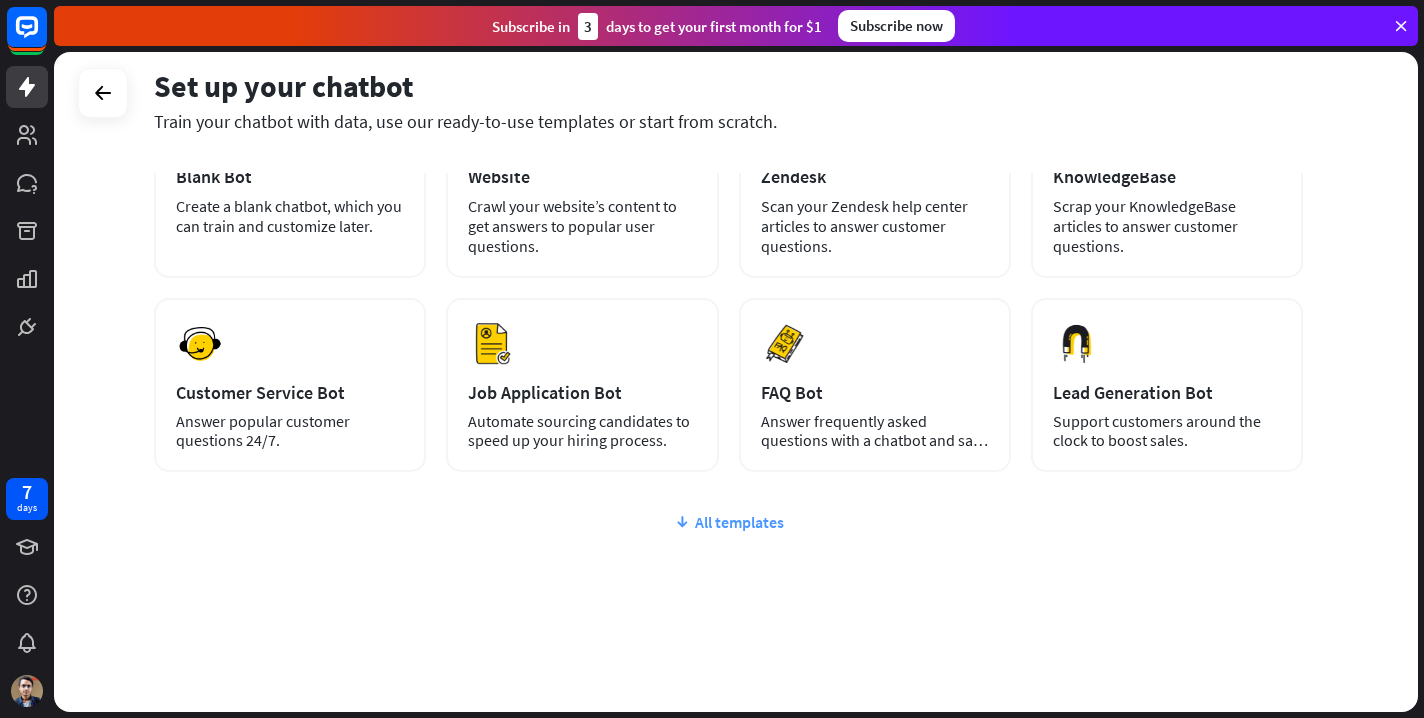 click on "All templates" at bounding box center [728, 522] 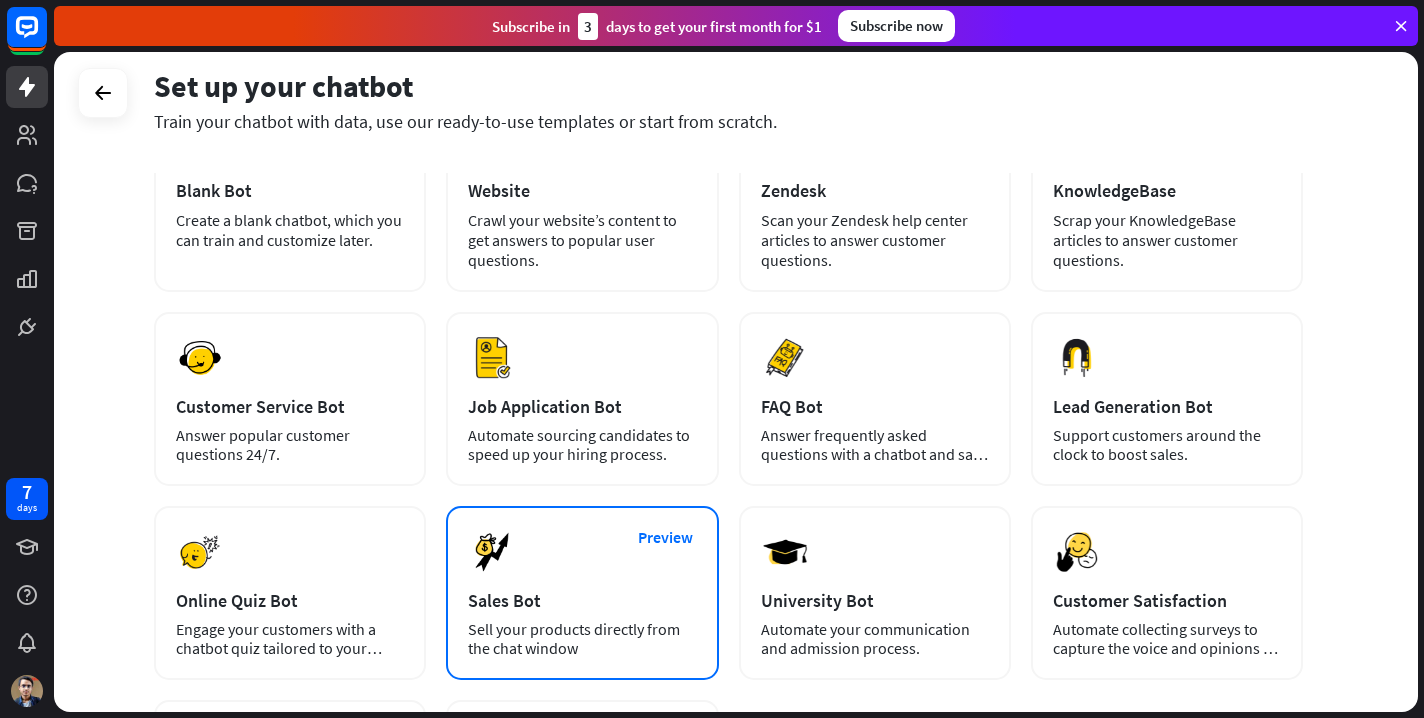 scroll, scrollTop: 141, scrollLeft: 0, axis: vertical 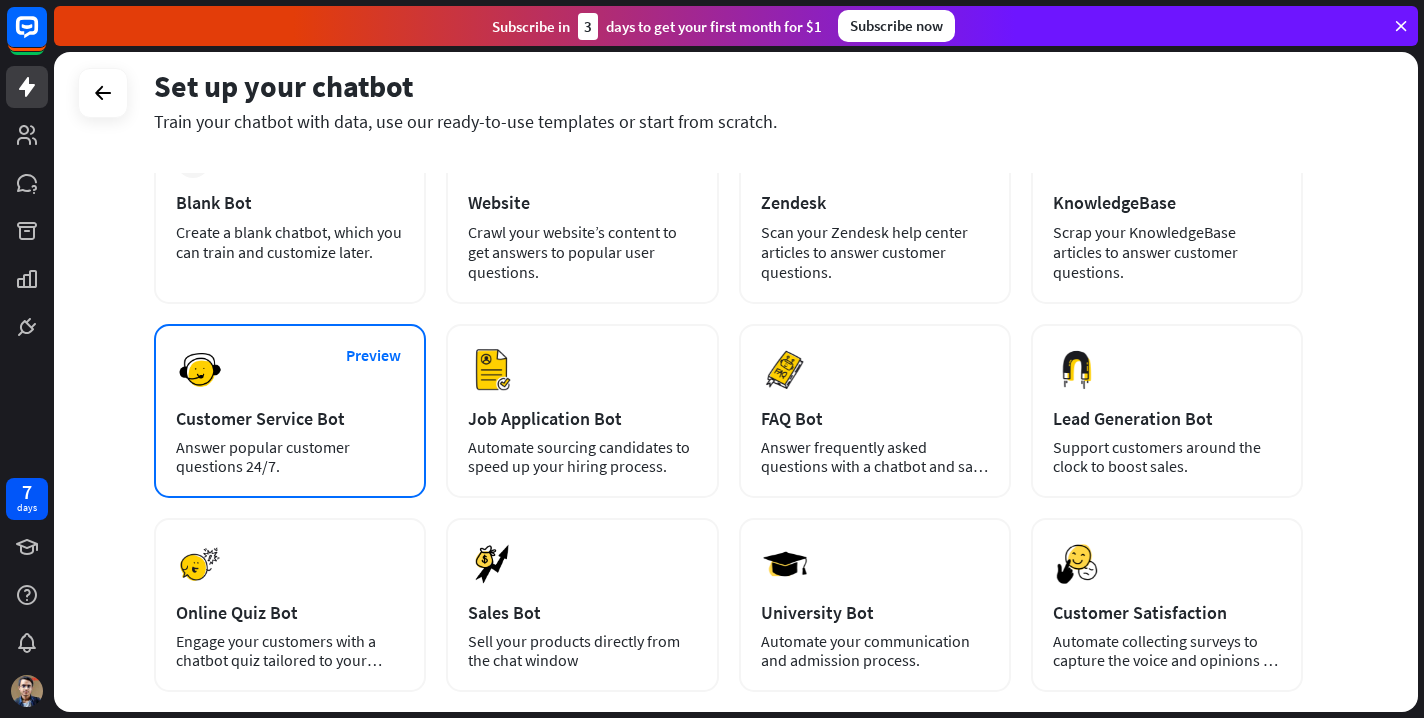 click on "Answer popular customer questions 24/7." at bounding box center [290, 457] 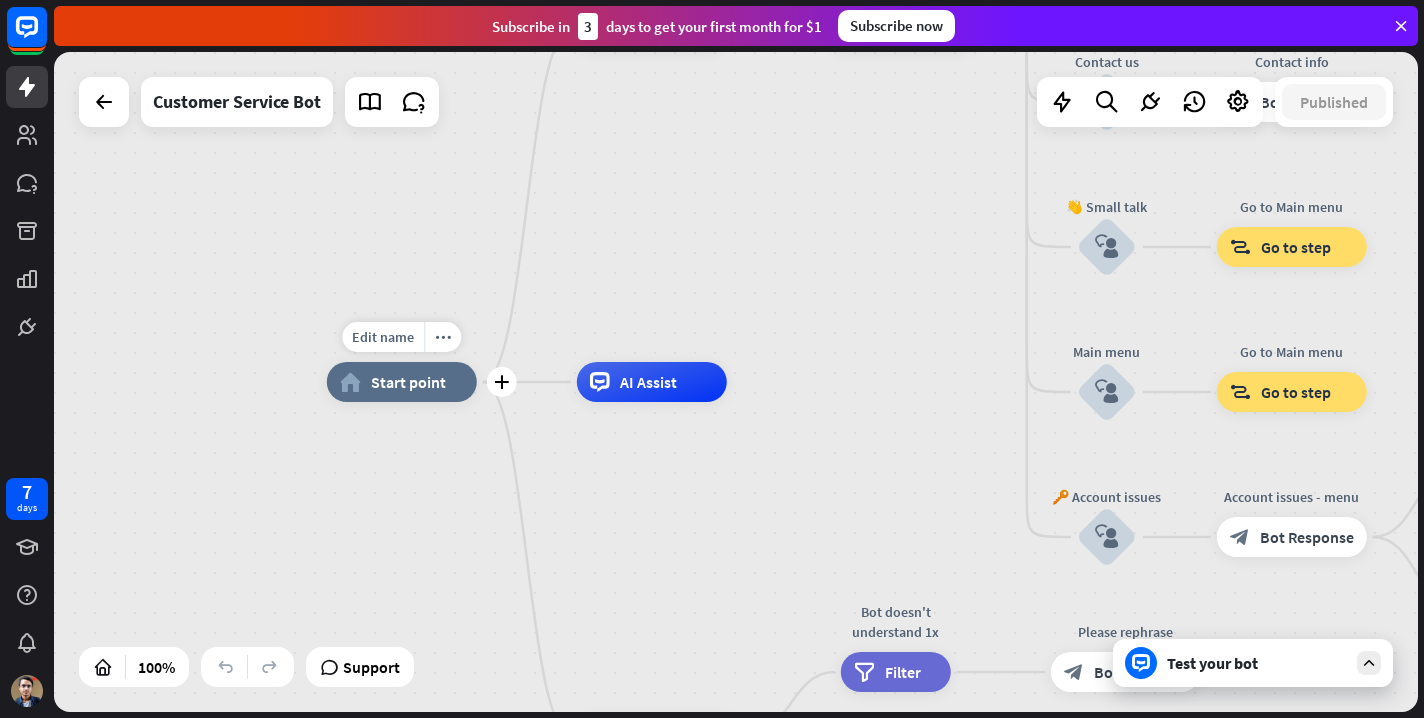 click on "Start point" at bounding box center [408, 382] 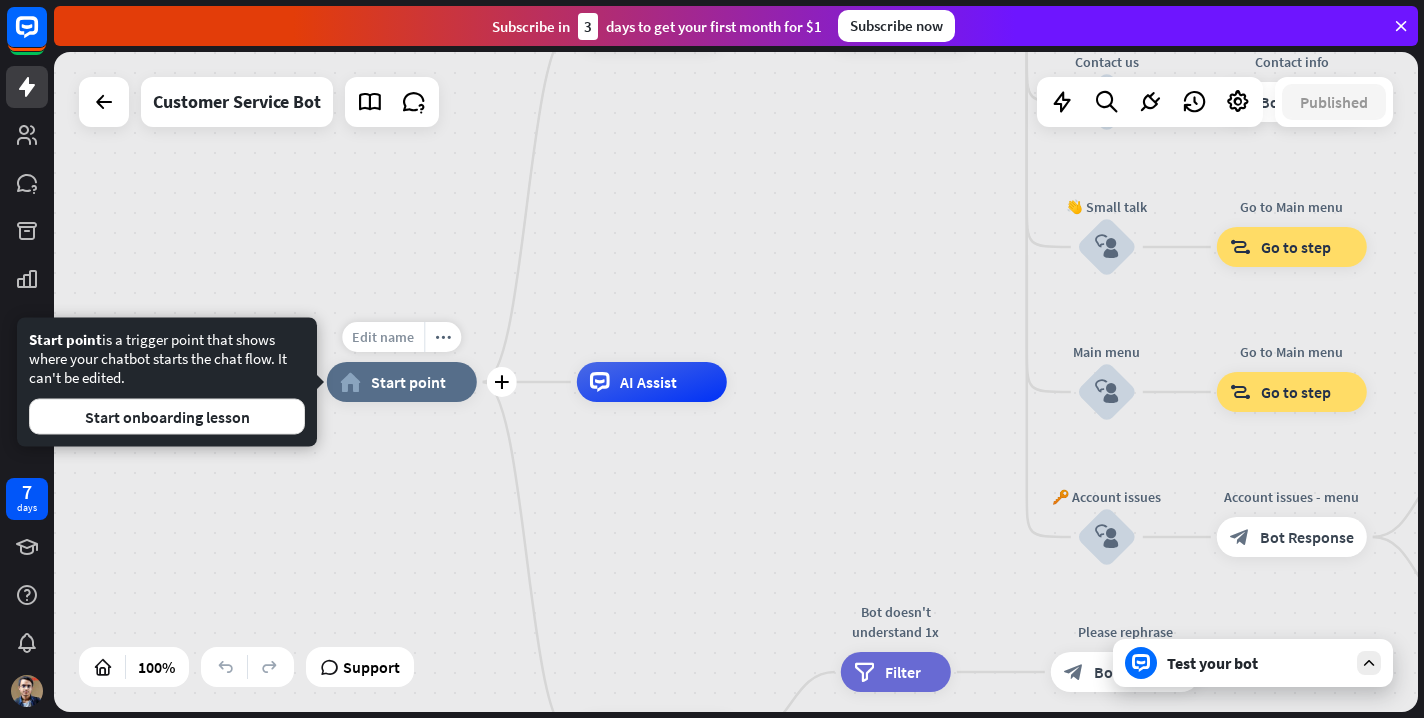 click on "Edit name" at bounding box center [383, 337] 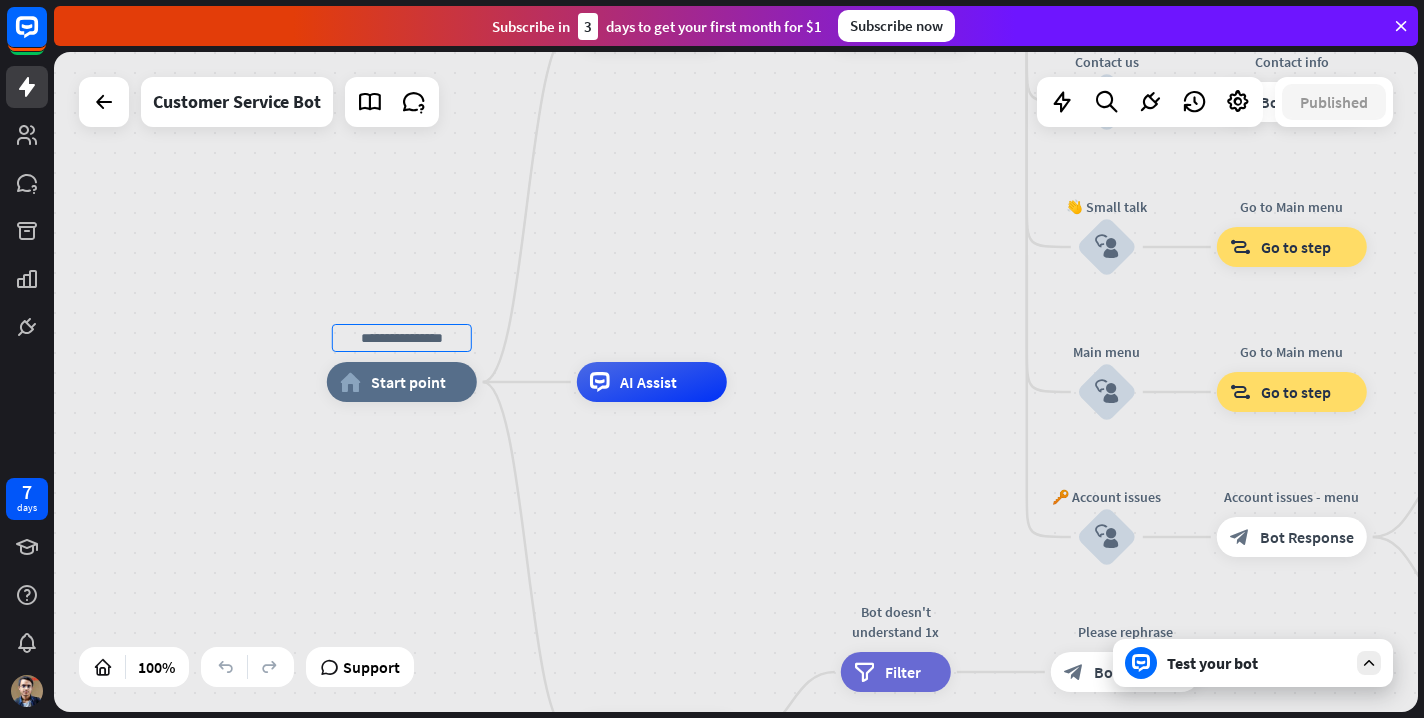 click on "home_2   Start point                 Welcome message   block_bot_response   Bot Response                 🔙 Main menu   block_bot_response   Bot Response                 Our offer   block_user_input                 Select product category   block_bot_response   Bot Response                 ❓ Question   block_user_input                 How can I help you?   block_bot_response   Bot Response                 FAQ   block_user_input                 Type your question   block_bot_response   Bot Response                 Popular questions   block_faq                 Feedback   block_user_input                 Feedback flow   builder_tree   Flow                 Newsletter   block_user_input                 Newsletter flow   builder_tree   Flow                 Contact us   block_user_input                 Contact info   block_bot_response   Bot Response                 👋 Small talk   block_user_input                 Go to Main menu   block_goto   Go to step                 Main menu" at bounding box center (1009, 712) 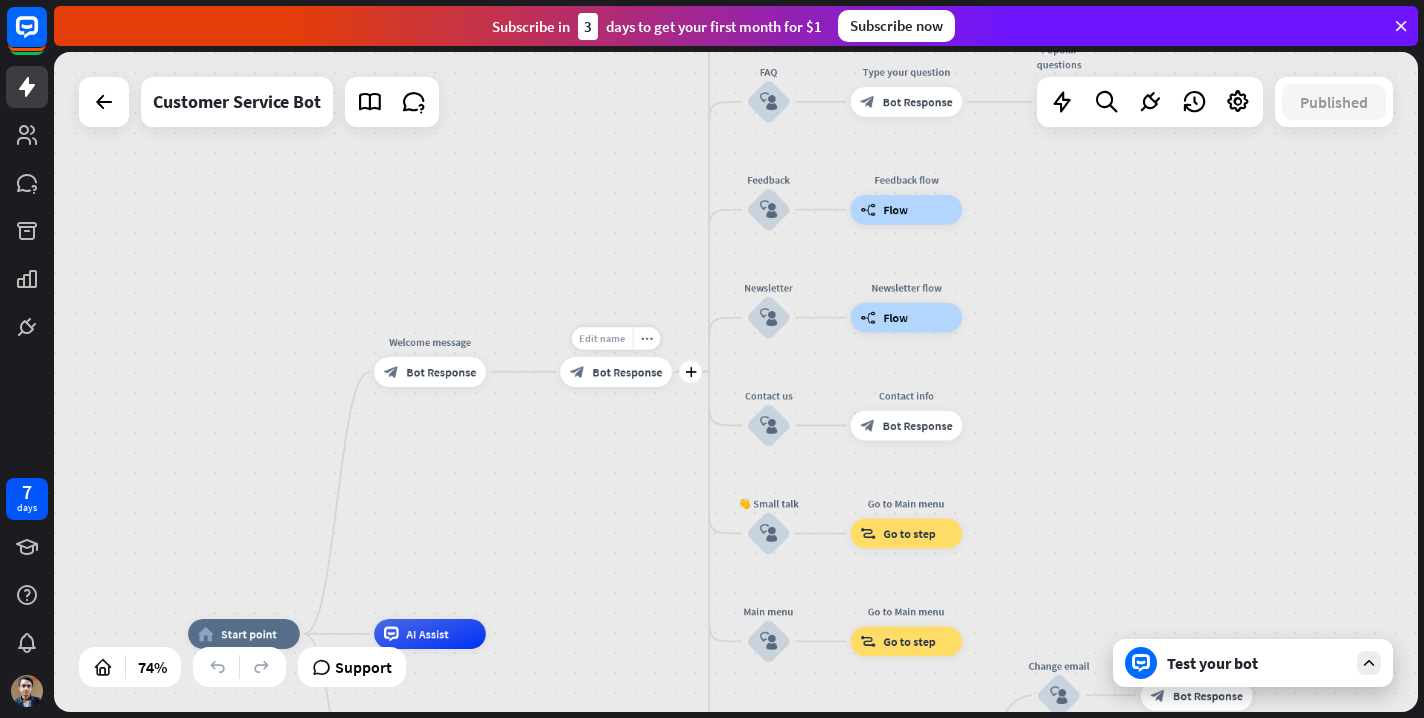 click on "Edit name" at bounding box center (602, 338) 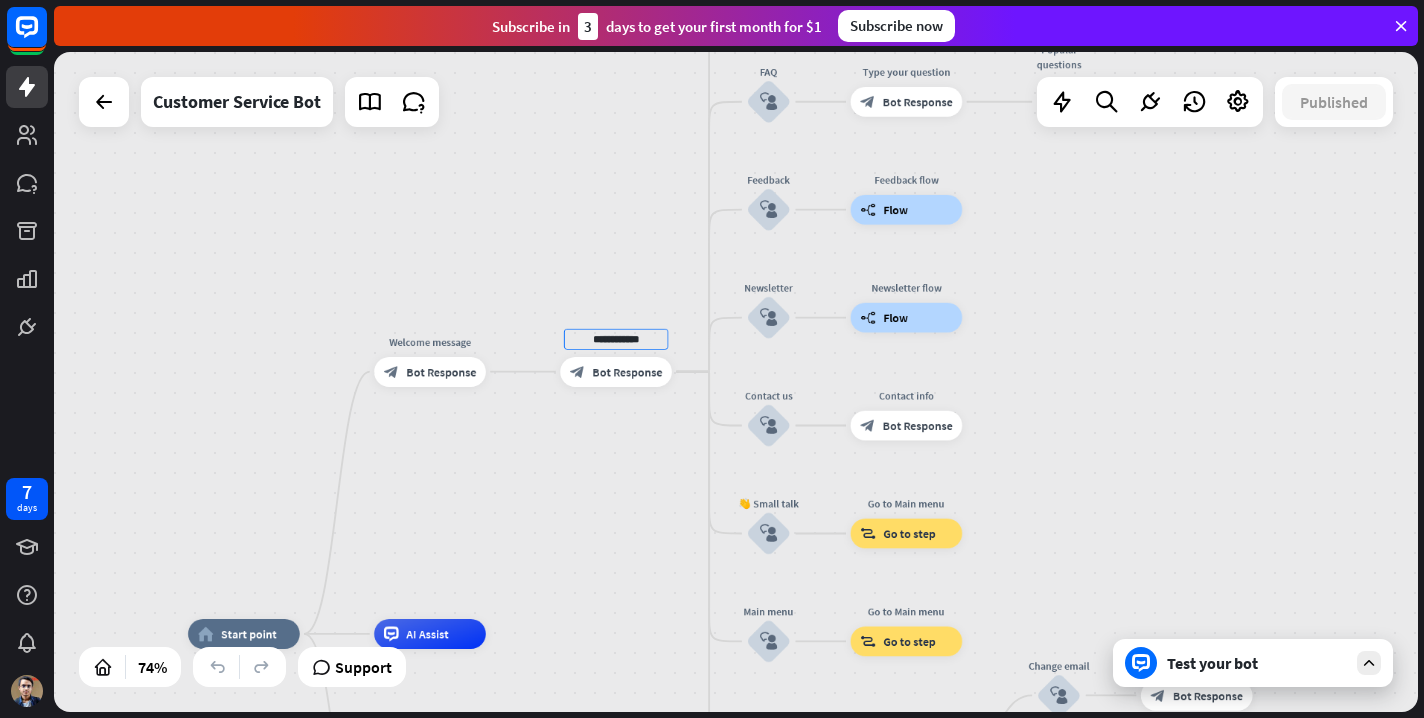 click on "**********" at bounding box center [736, 382] 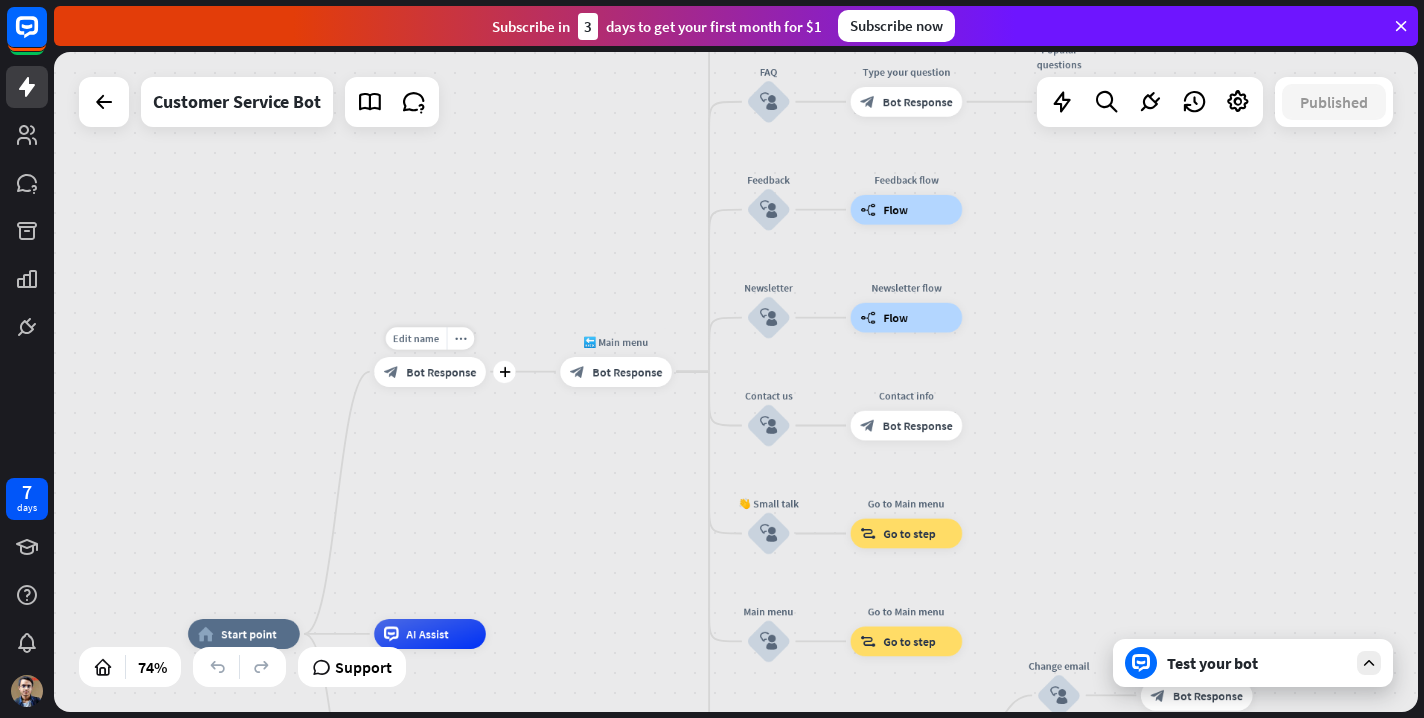 click on "block_bot_response   Bot Response" at bounding box center (430, 372) 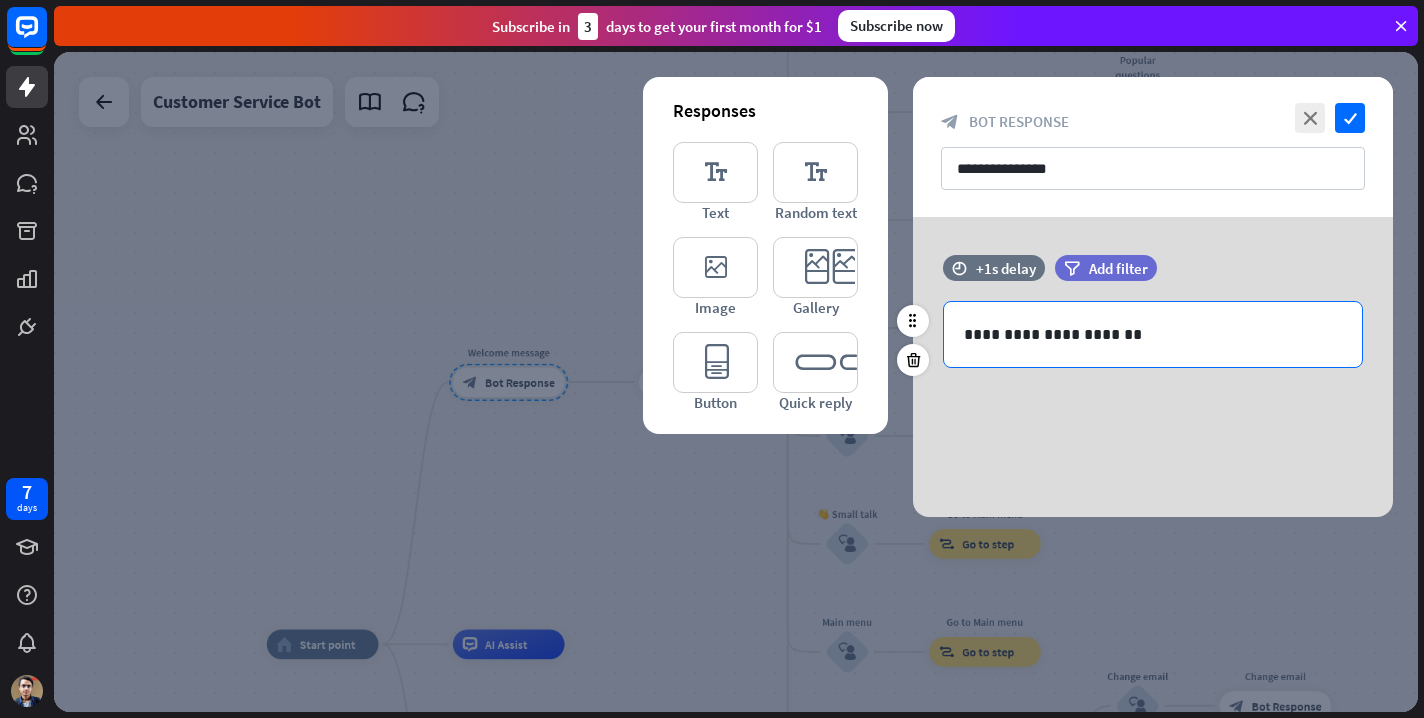 click on "**********" at bounding box center (1153, 334) 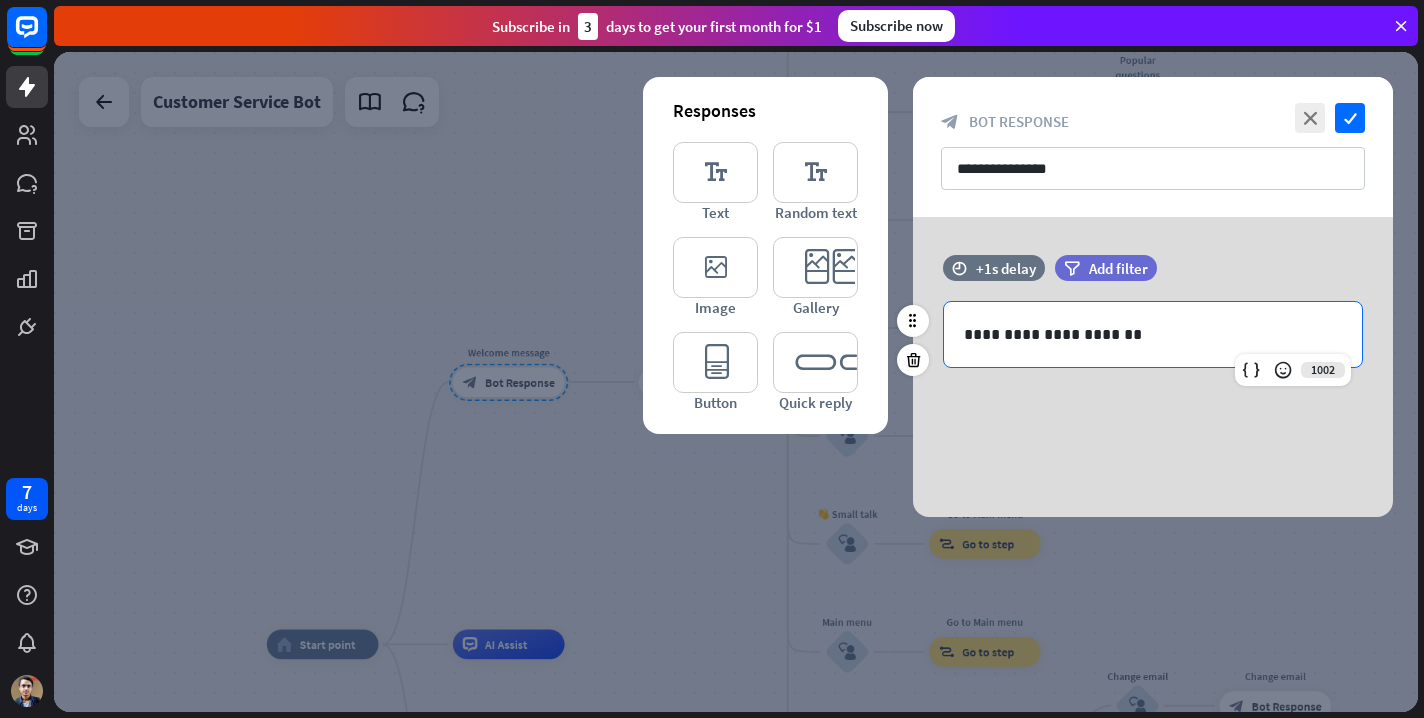 type 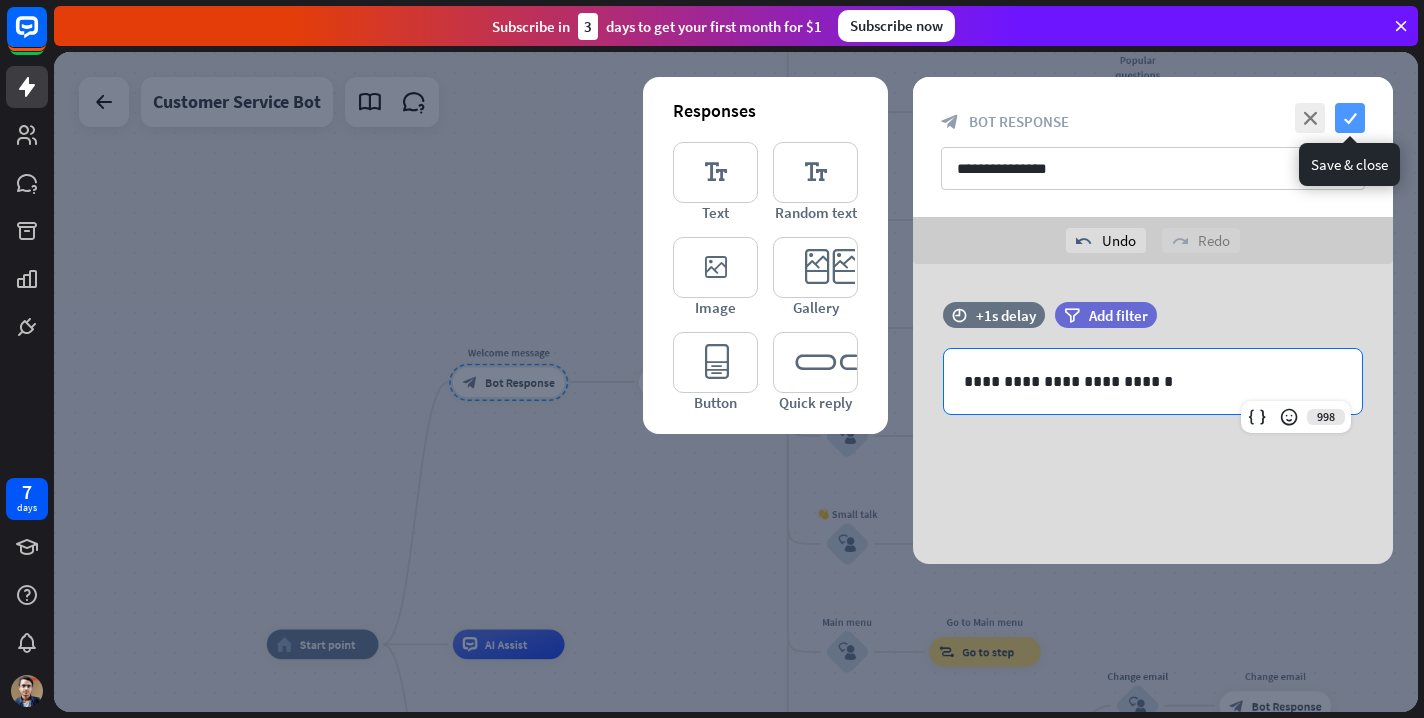 click on "check" at bounding box center [1350, 118] 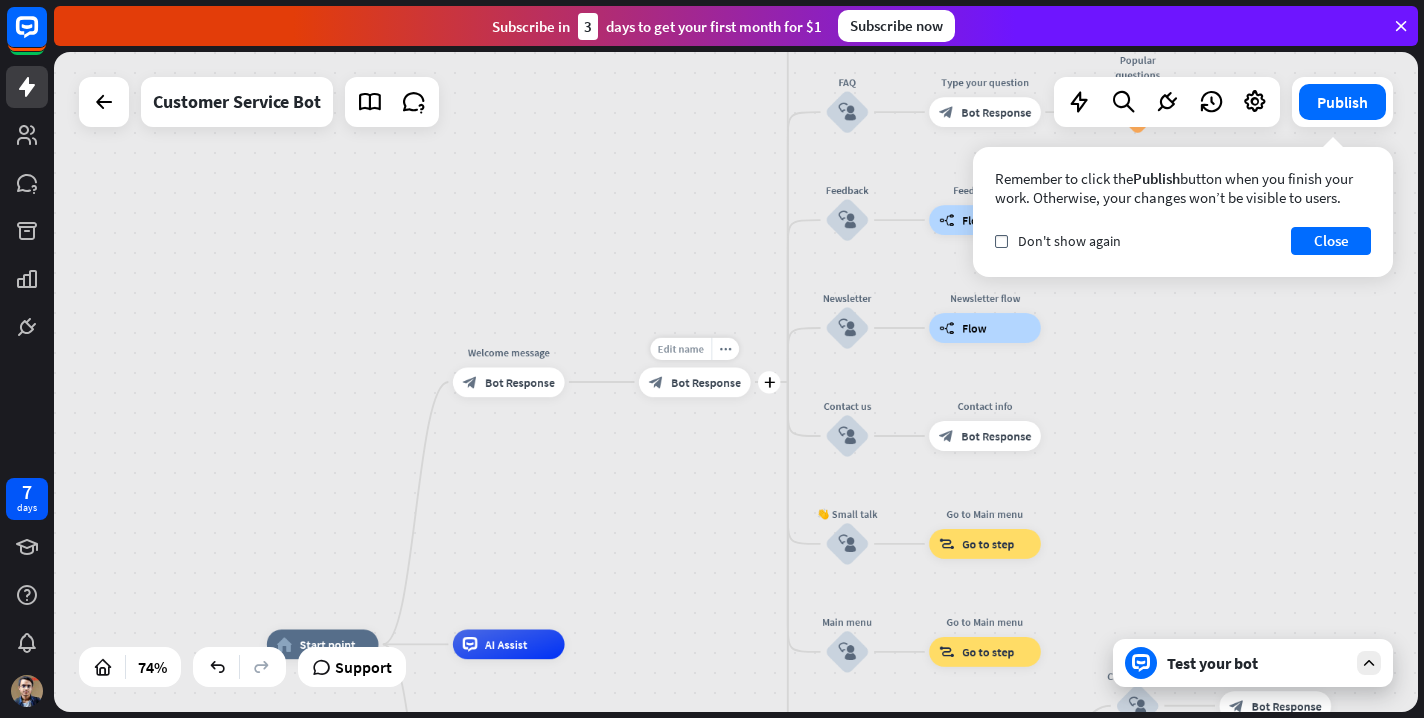click on "Edit name" at bounding box center [681, 348] 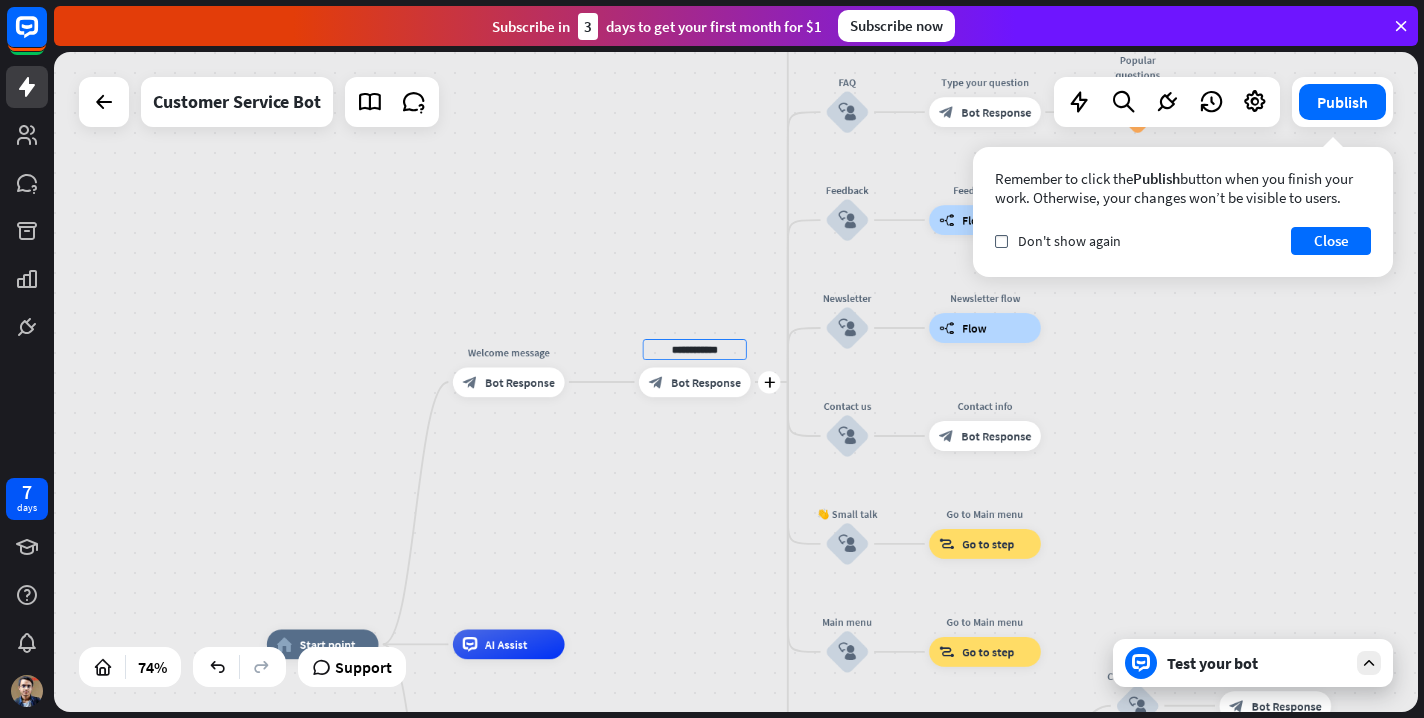 click on "block_bot_response   Bot Response" at bounding box center (695, 382) 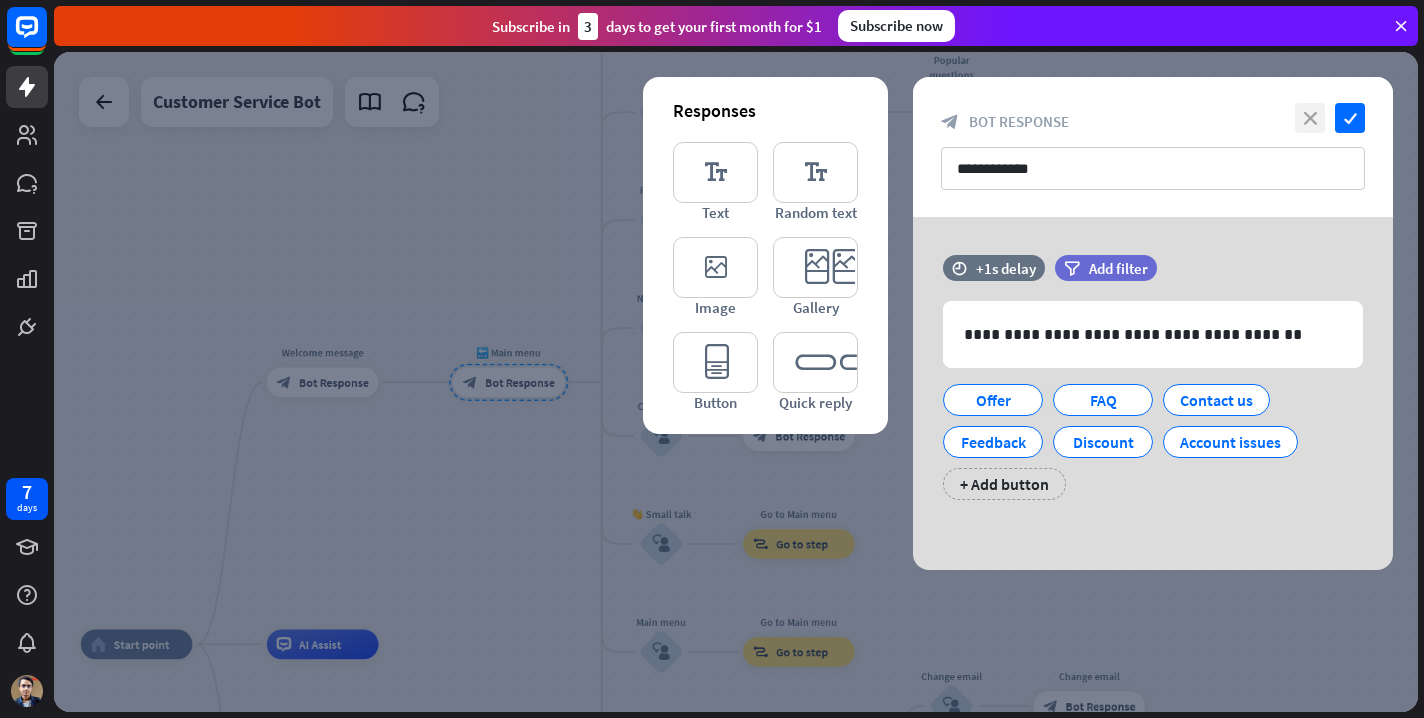 click on "close" at bounding box center (1310, 118) 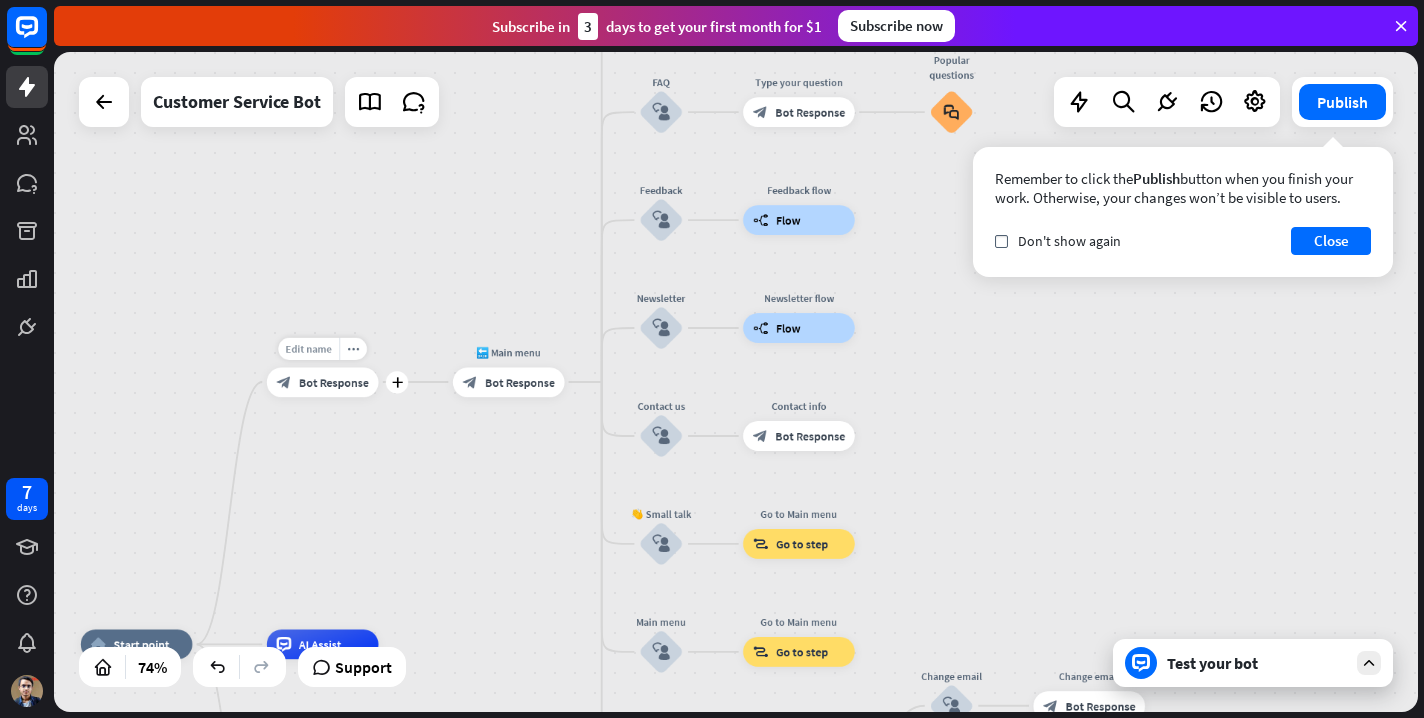 click on "Edit name" at bounding box center (309, 348) 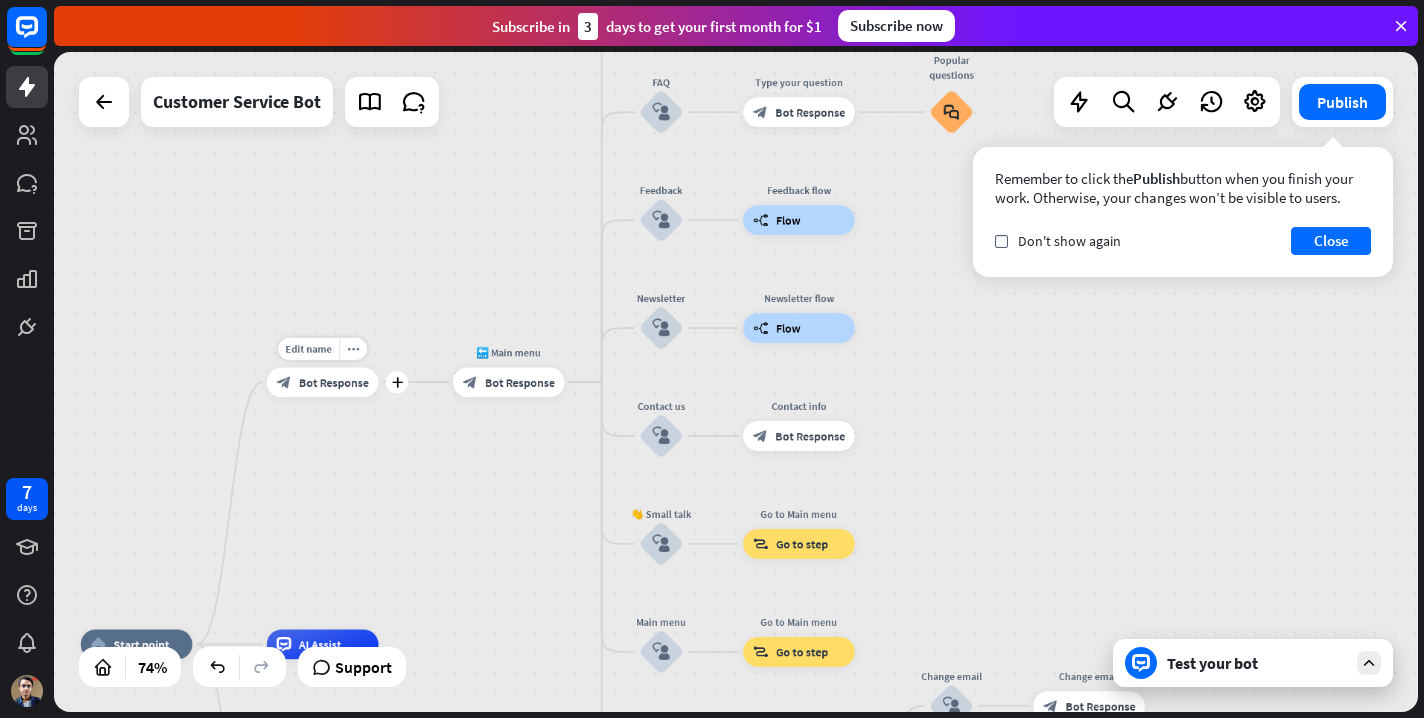 click on "block_bot_response   Bot Response" at bounding box center [323, 382] 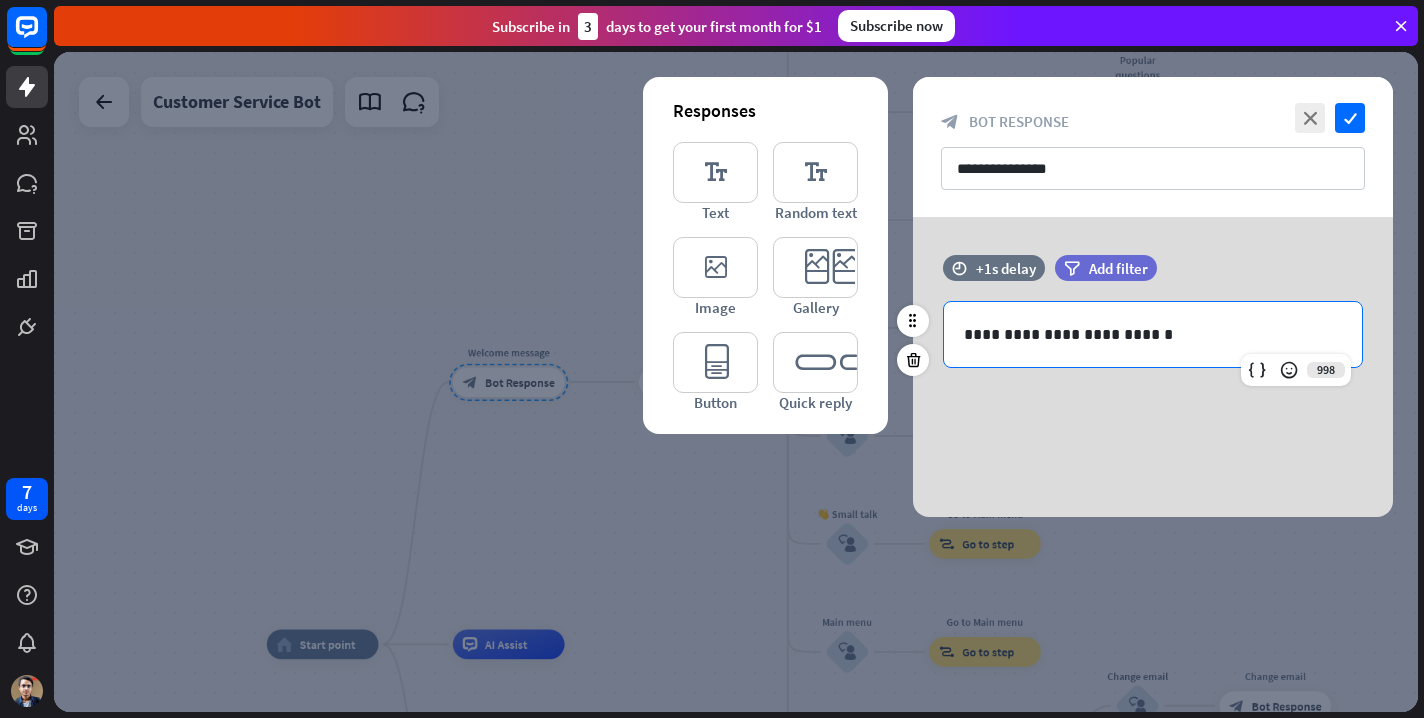 click on "**********" at bounding box center [1153, 334] 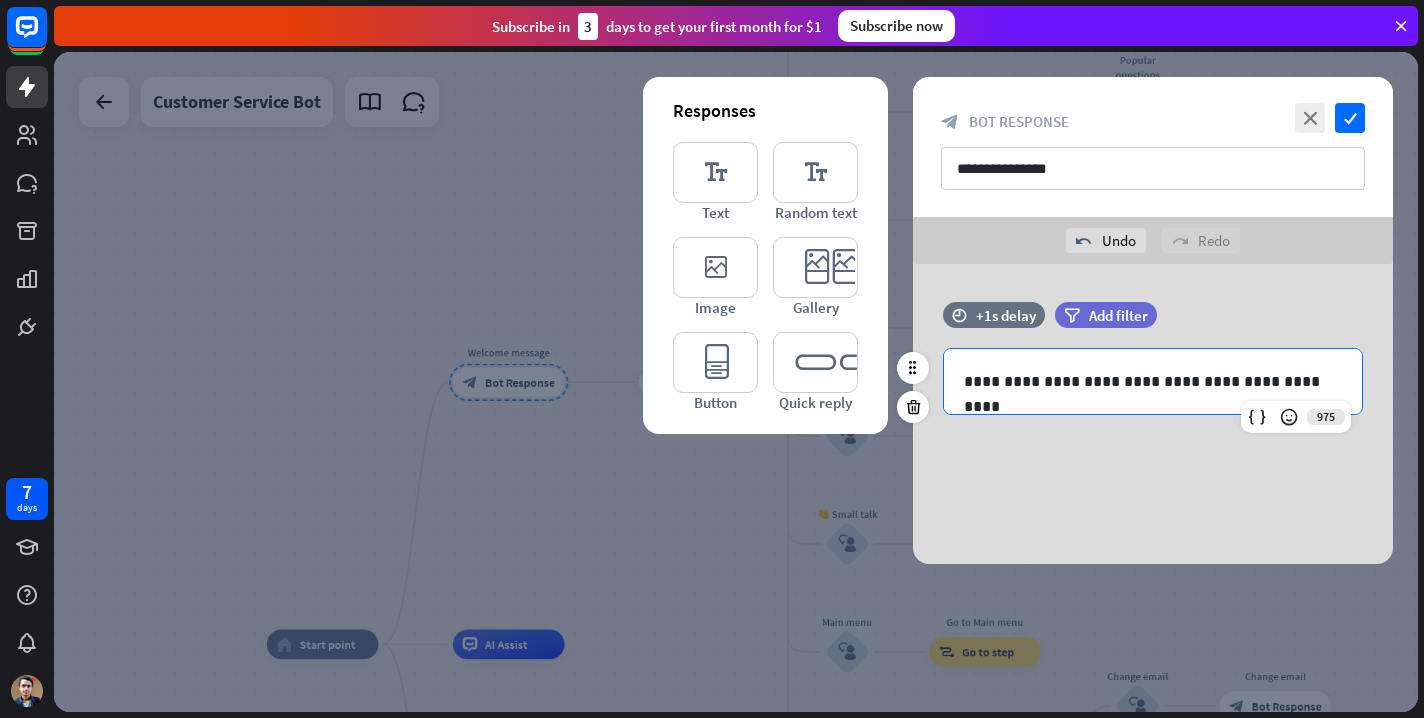 click on "**********" at bounding box center [1153, 381] 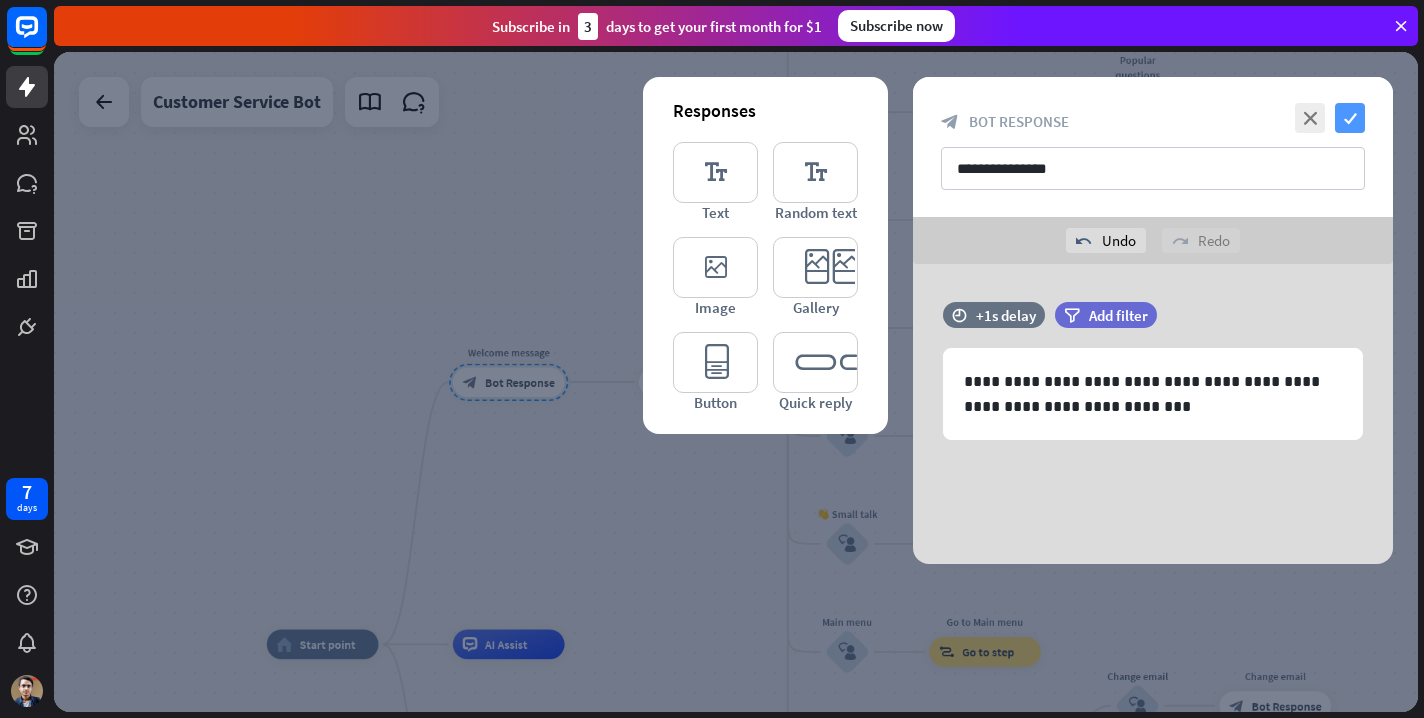 click on "check" at bounding box center [1350, 118] 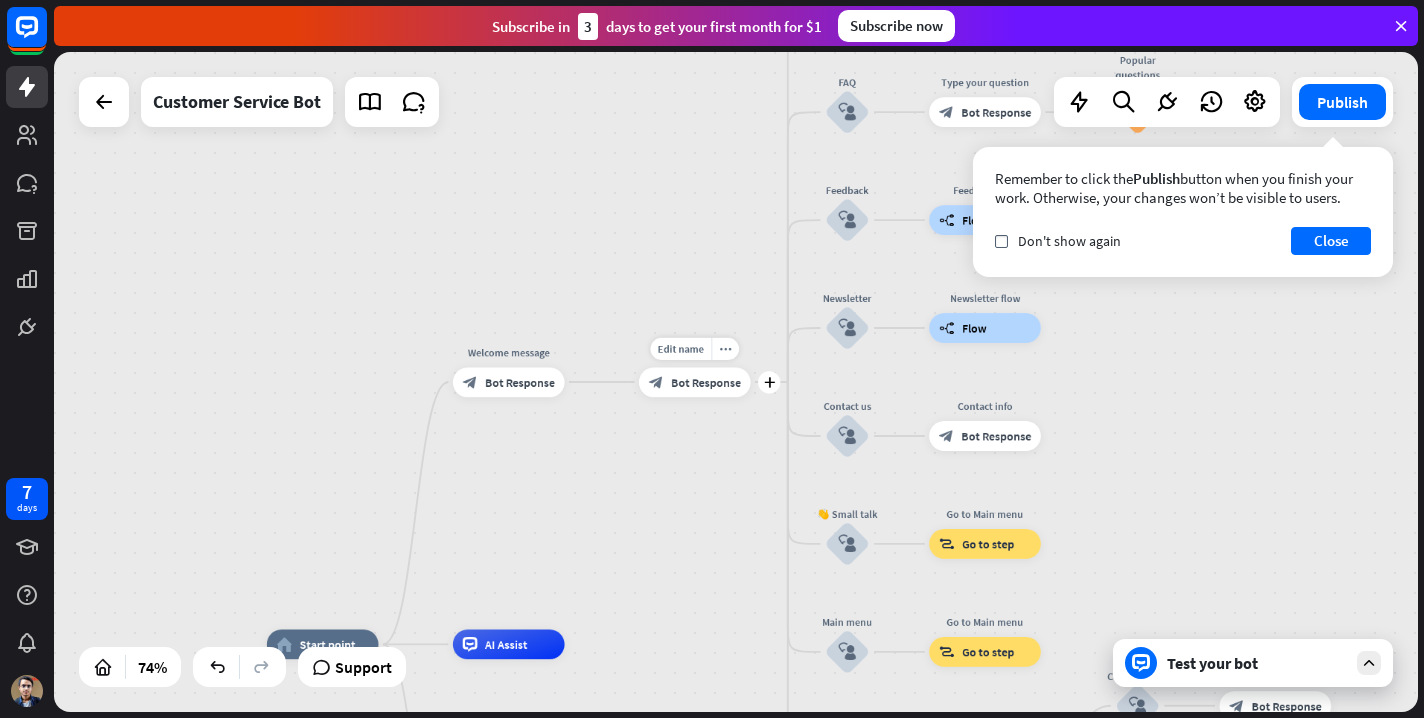 click on "Bot Response" at bounding box center (706, 382) 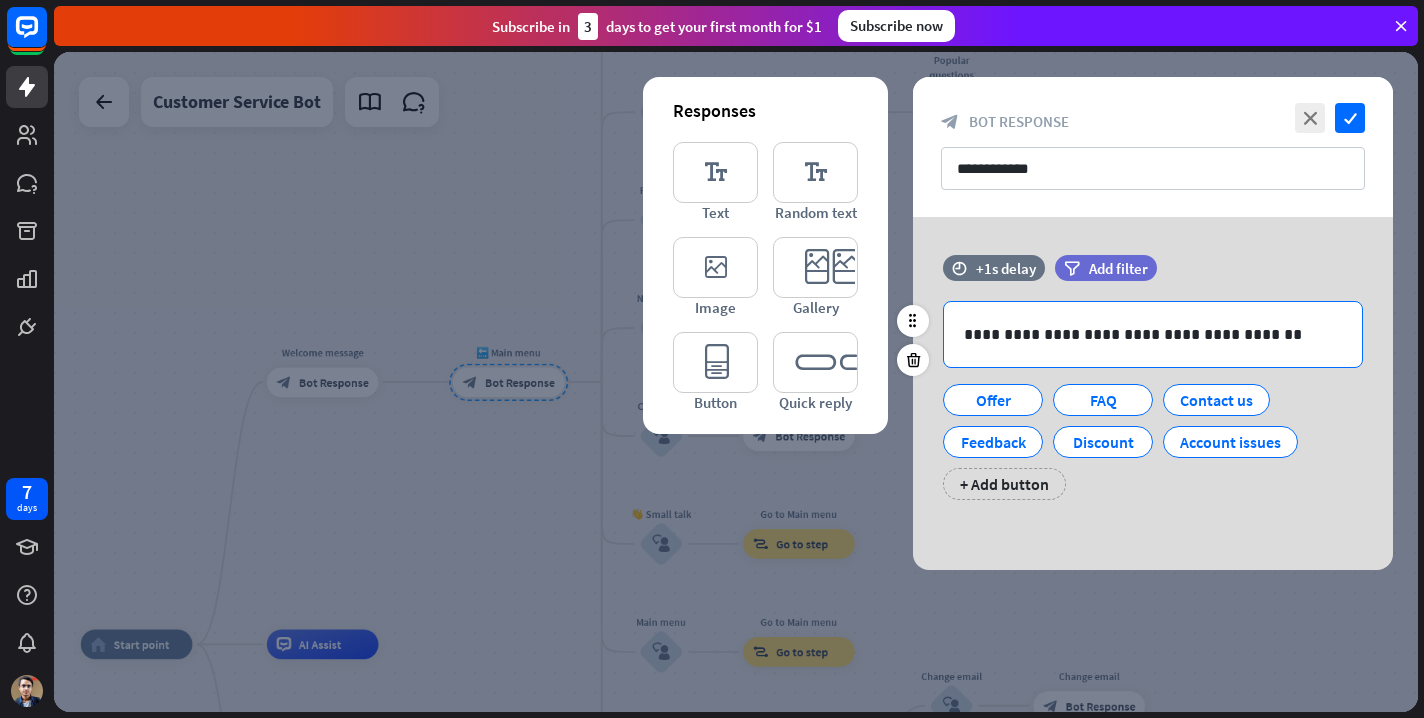 click on "**********" at bounding box center [1153, 334] 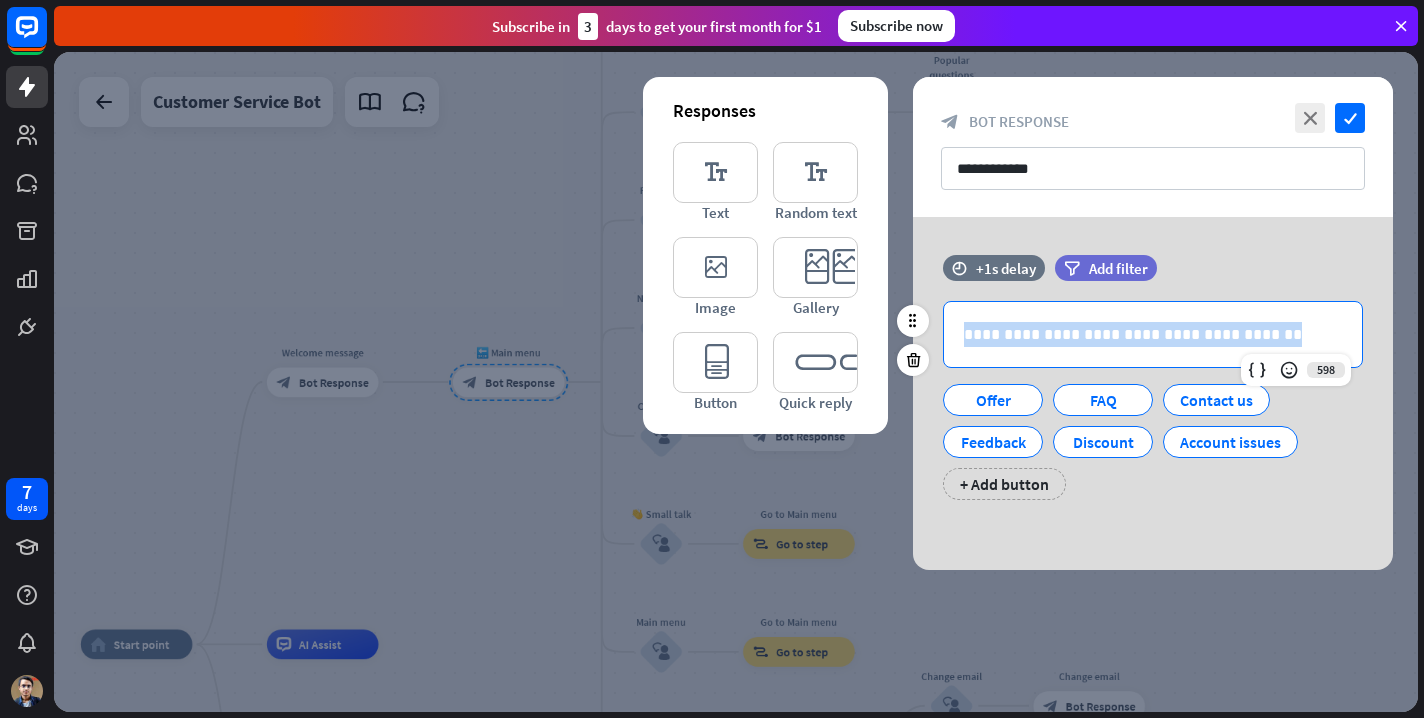 drag, startPoint x: 1249, startPoint y: 336, endPoint x: 949, endPoint y: 335, distance: 300.00168 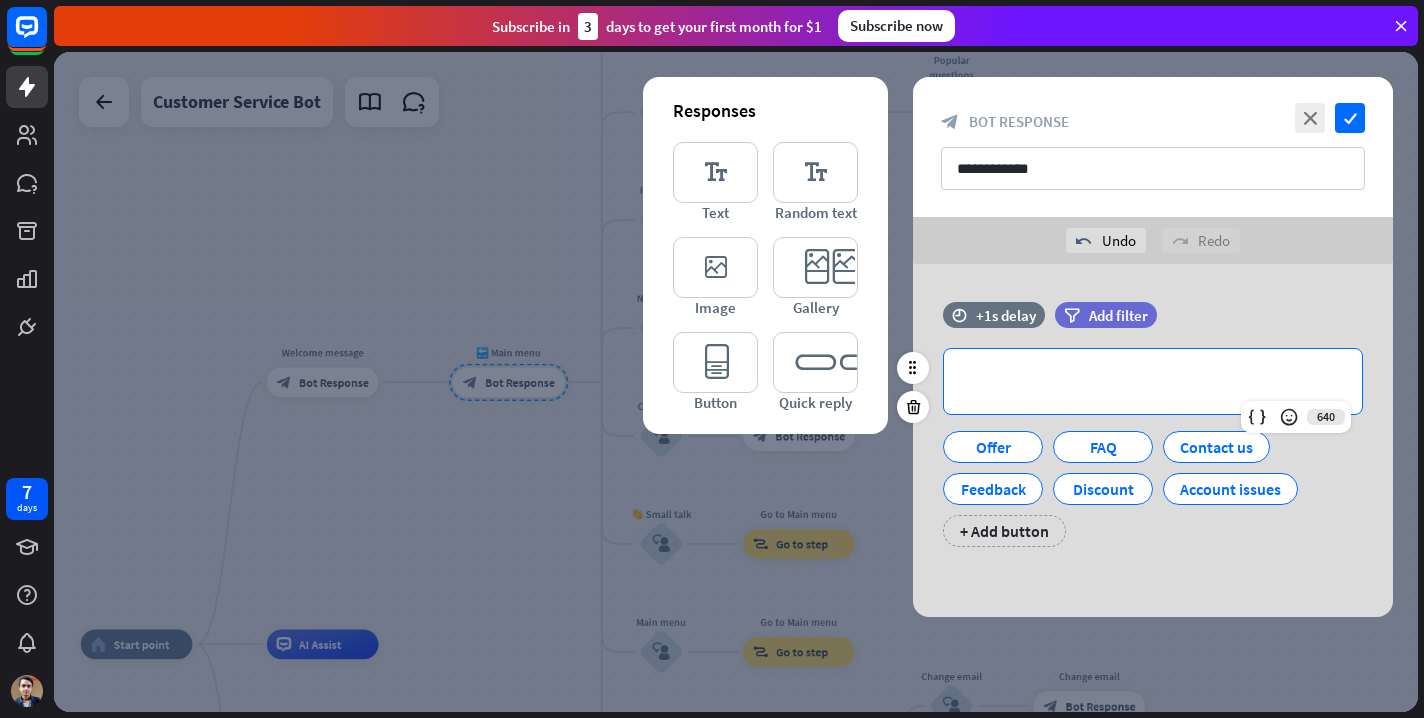 type 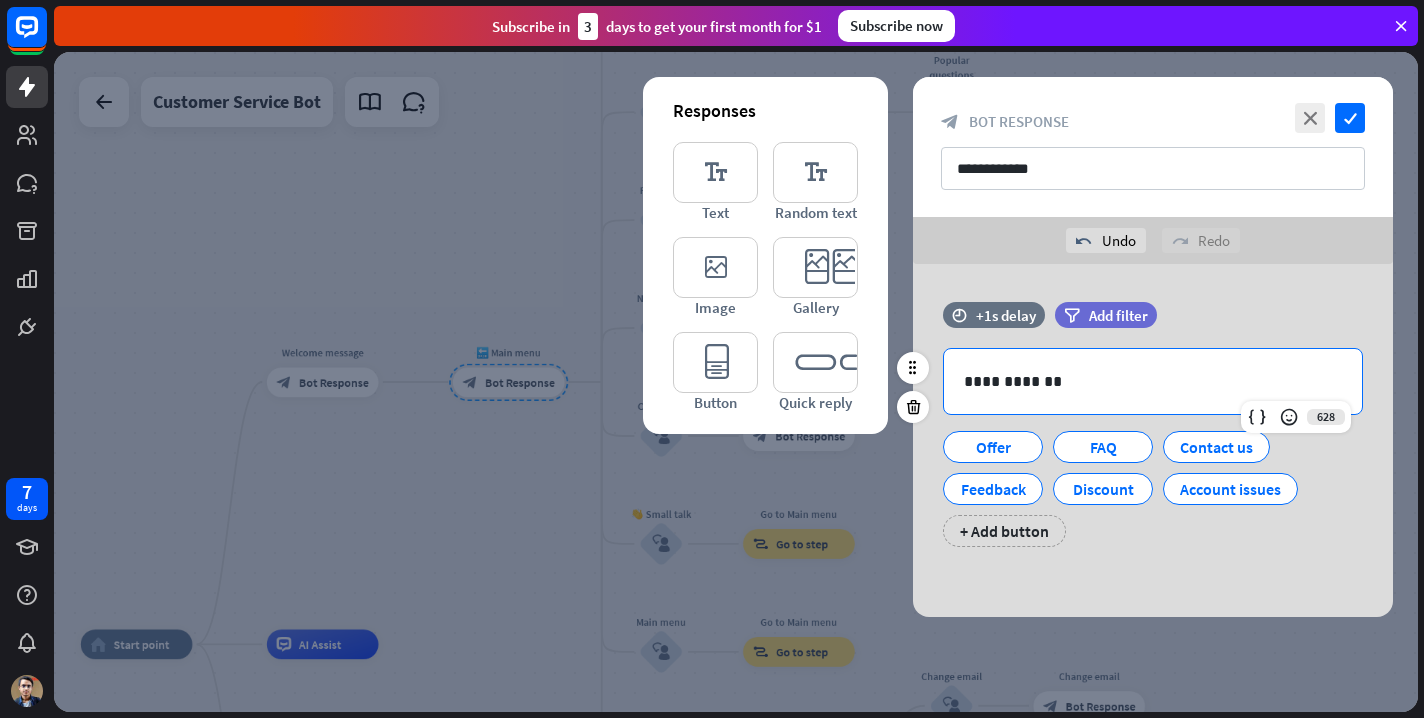 click on "**********" at bounding box center (1153, 381) 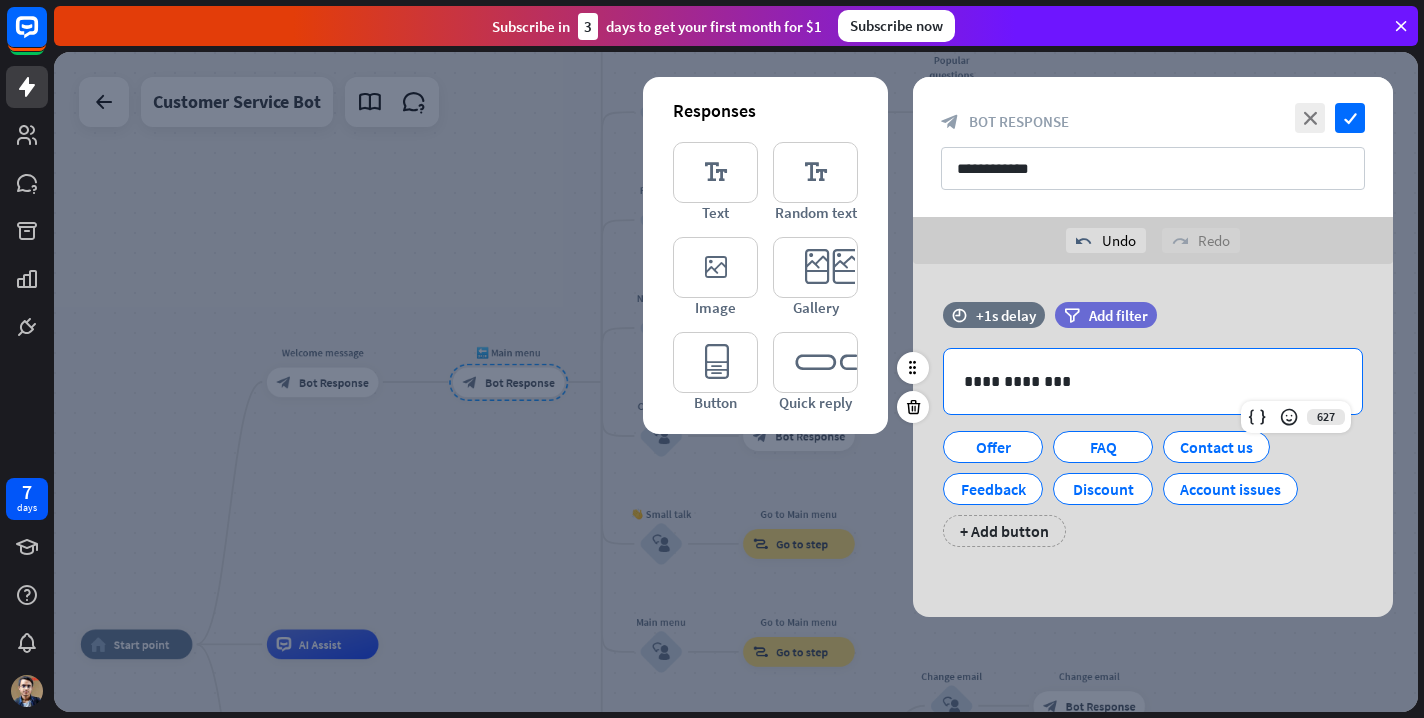 click on "**********" at bounding box center [1153, 381] 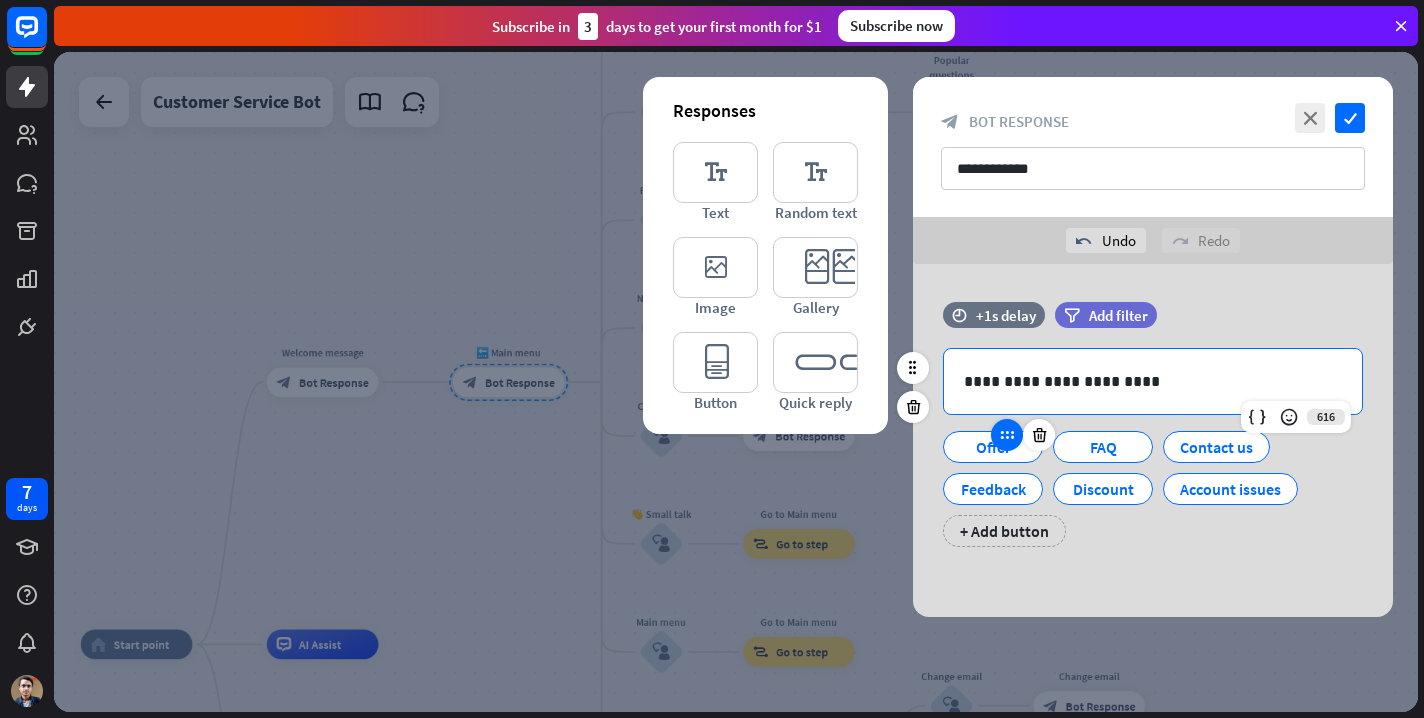 click at bounding box center [1007, 435] 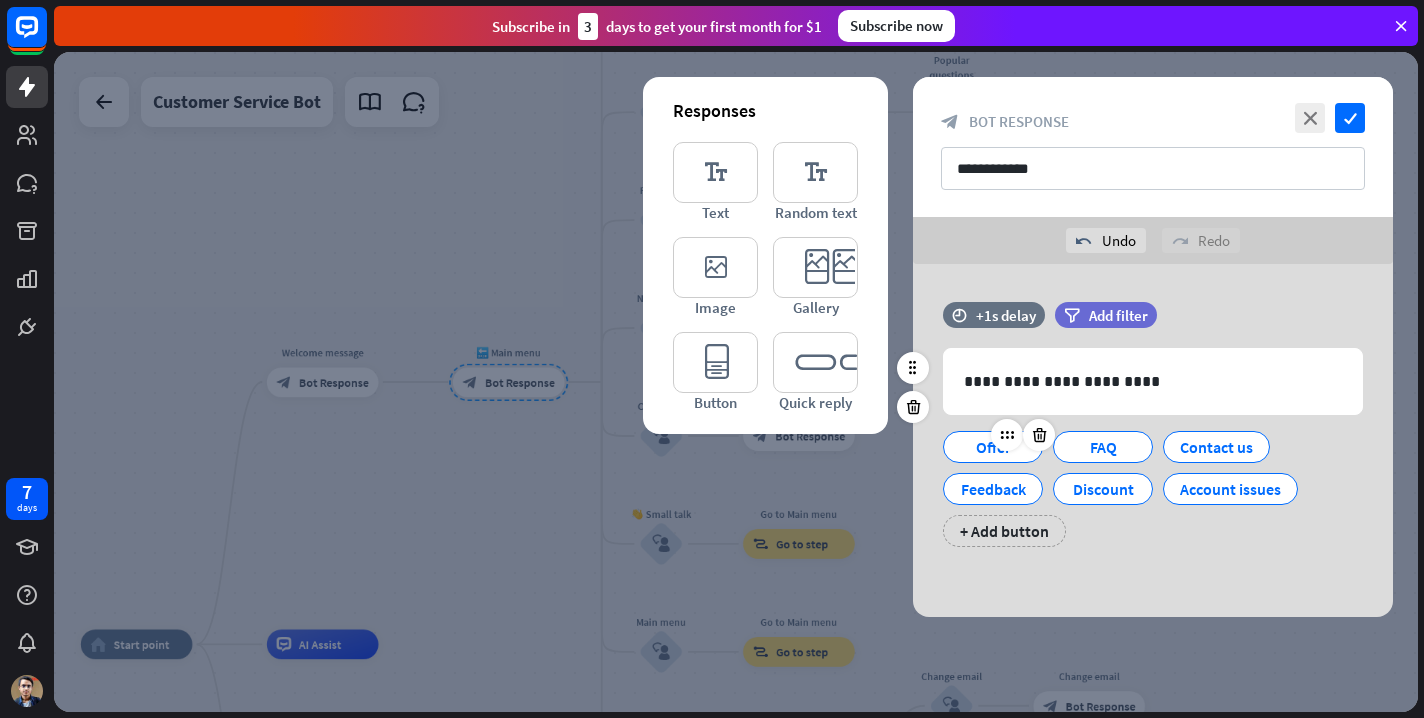 click on "Offer" at bounding box center (993, 447) 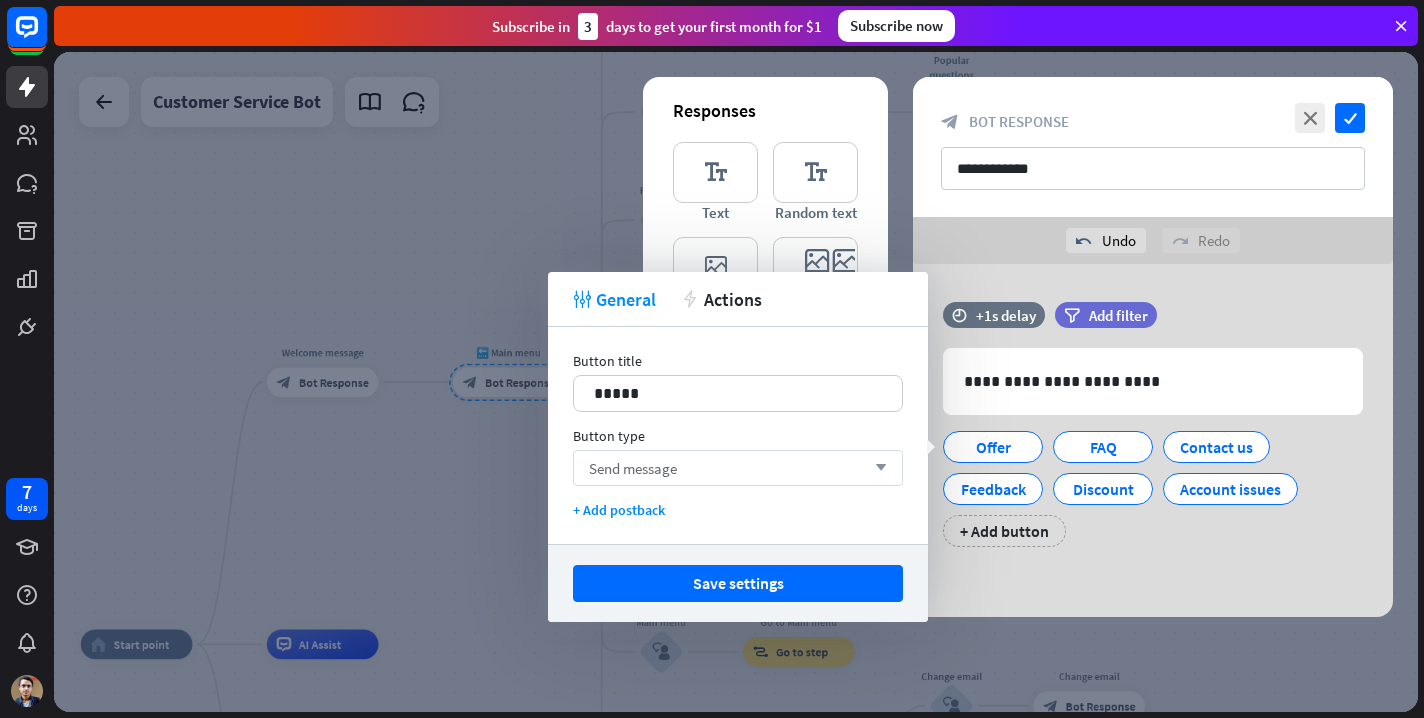 click on "Send message
arrow_down" at bounding box center [738, 468] 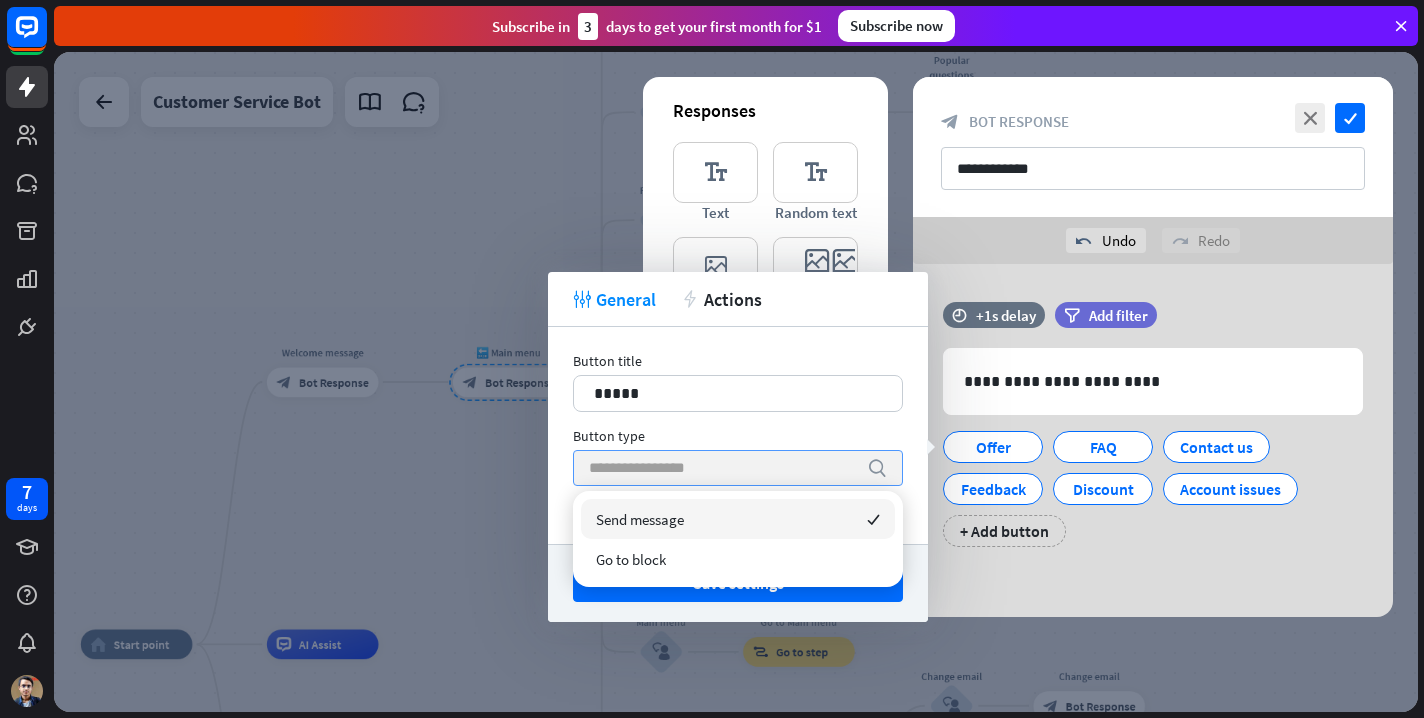 click at bounding box center [723, 468] 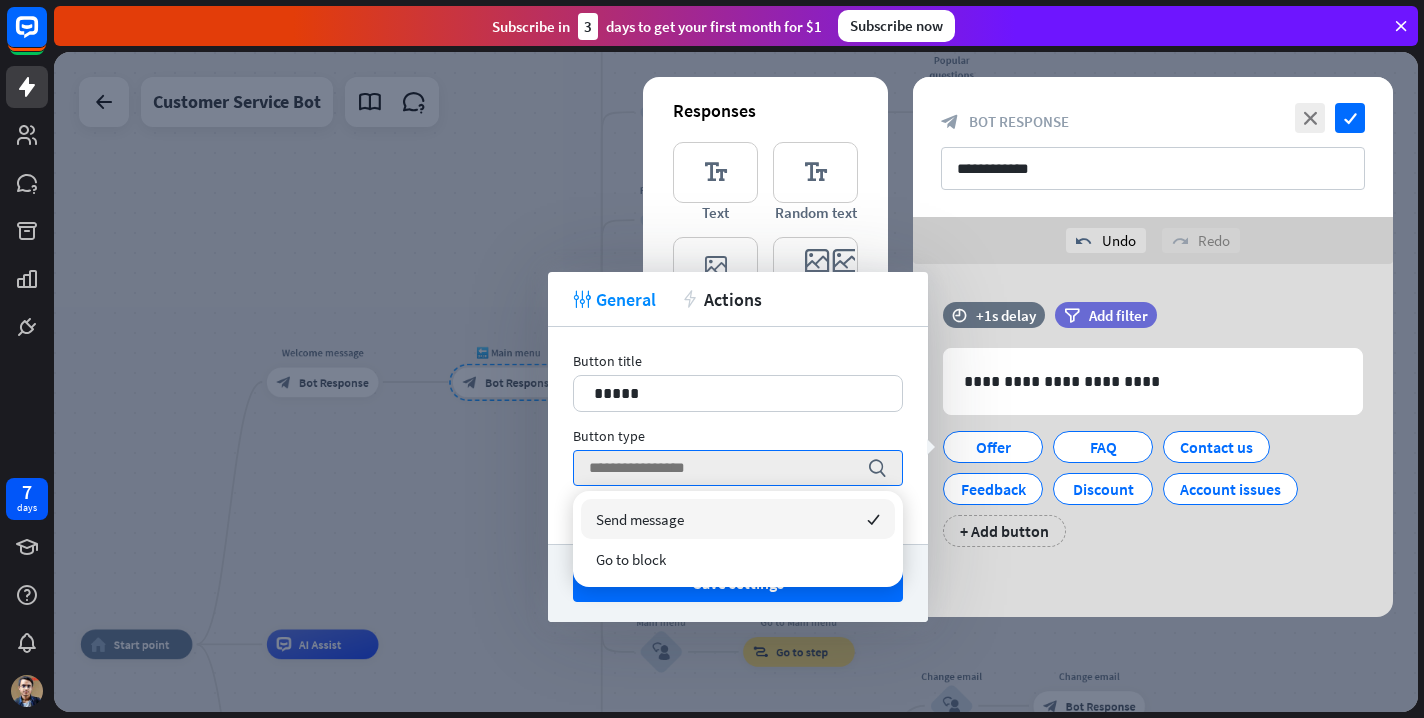 click on "Button type" at bounding box center (738, 436) 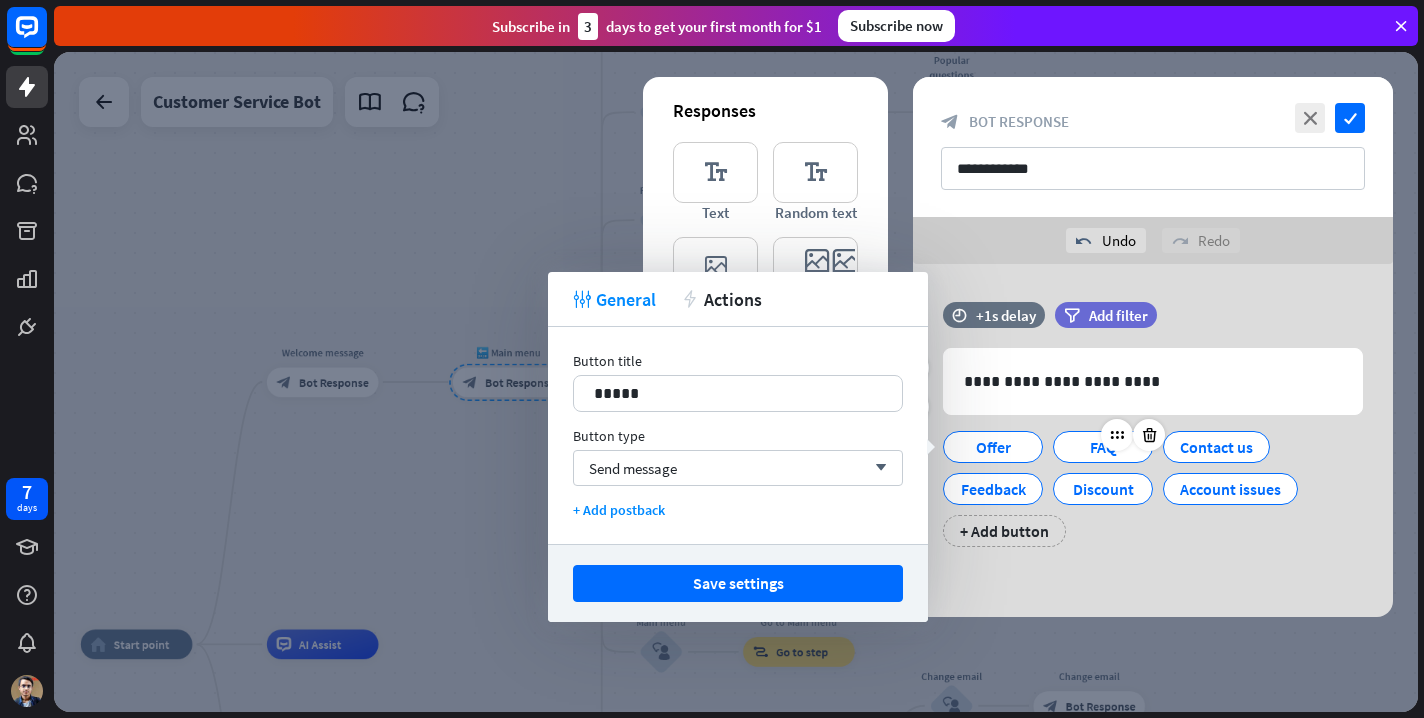 click on "FAQ" at bounding box center (1103, 447) 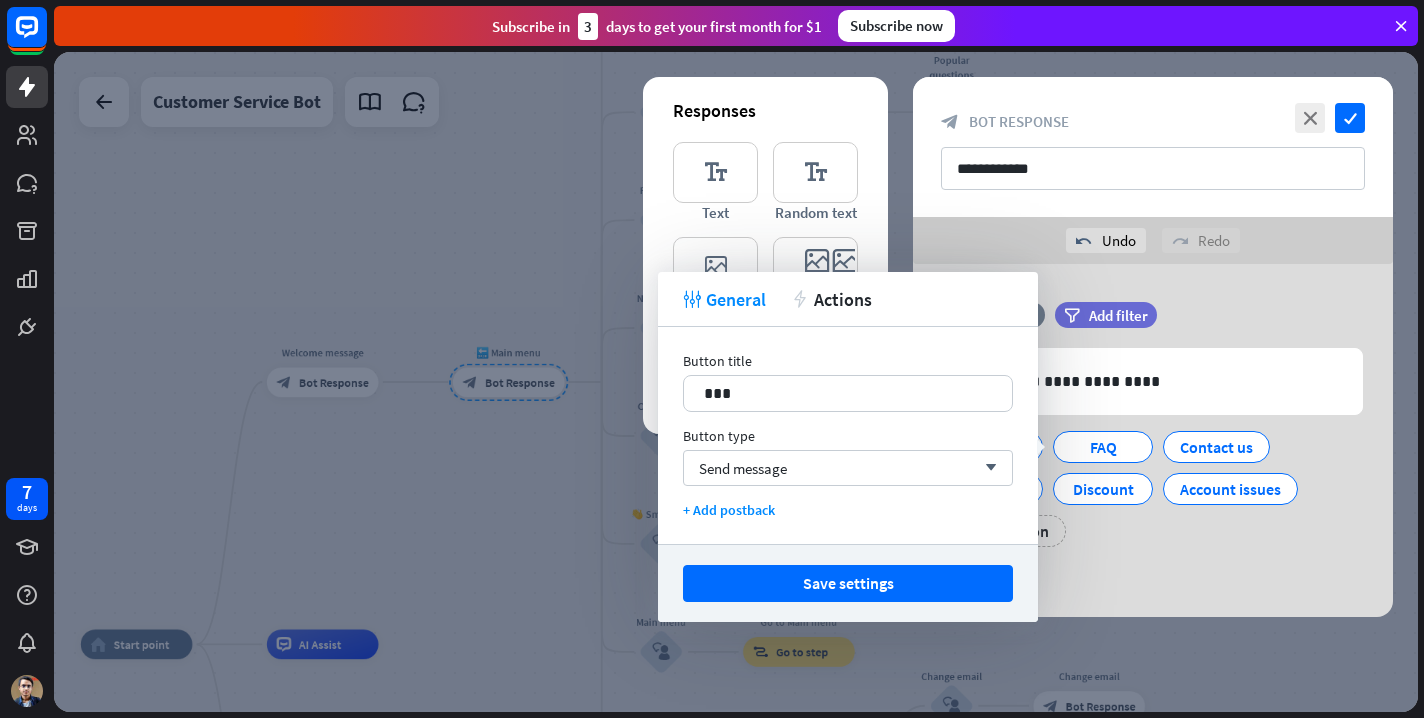 click at bounding box center [736, 382] 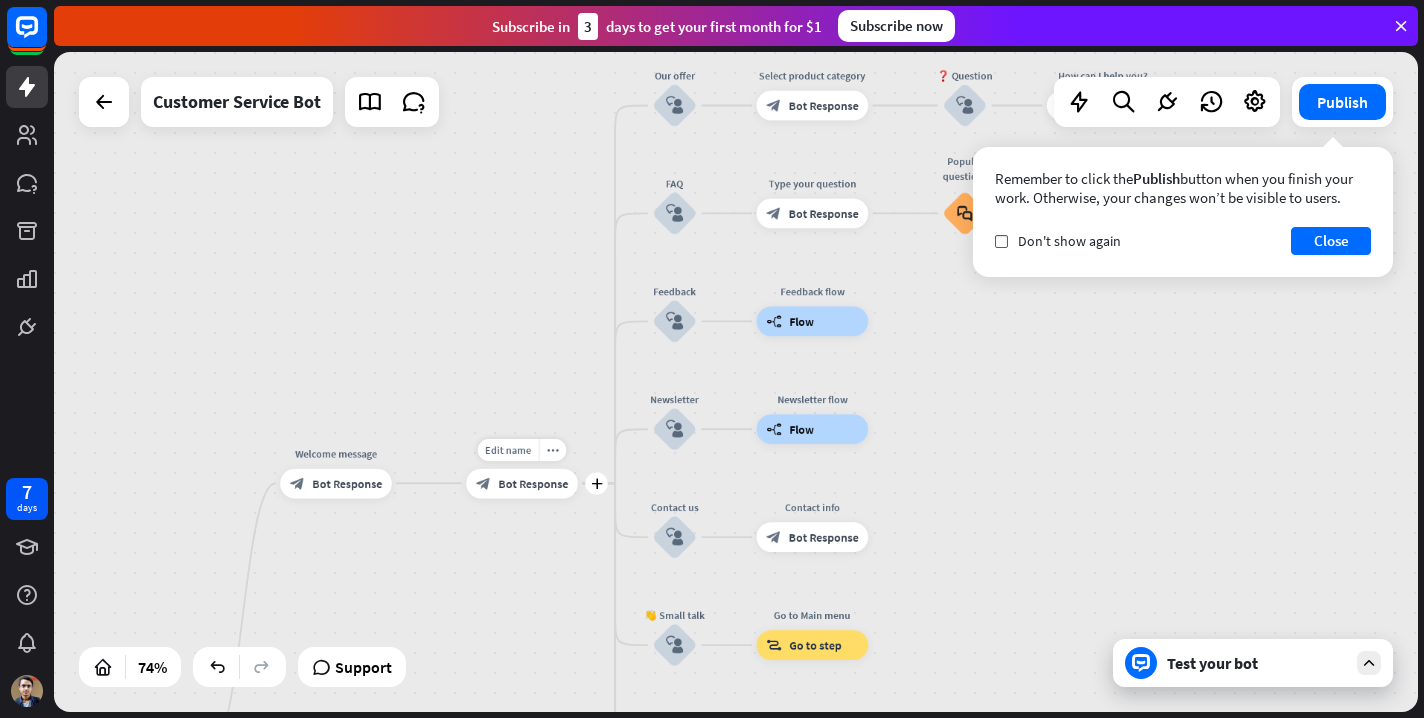 click on "Bot Response" at bounding box center [533, 483] 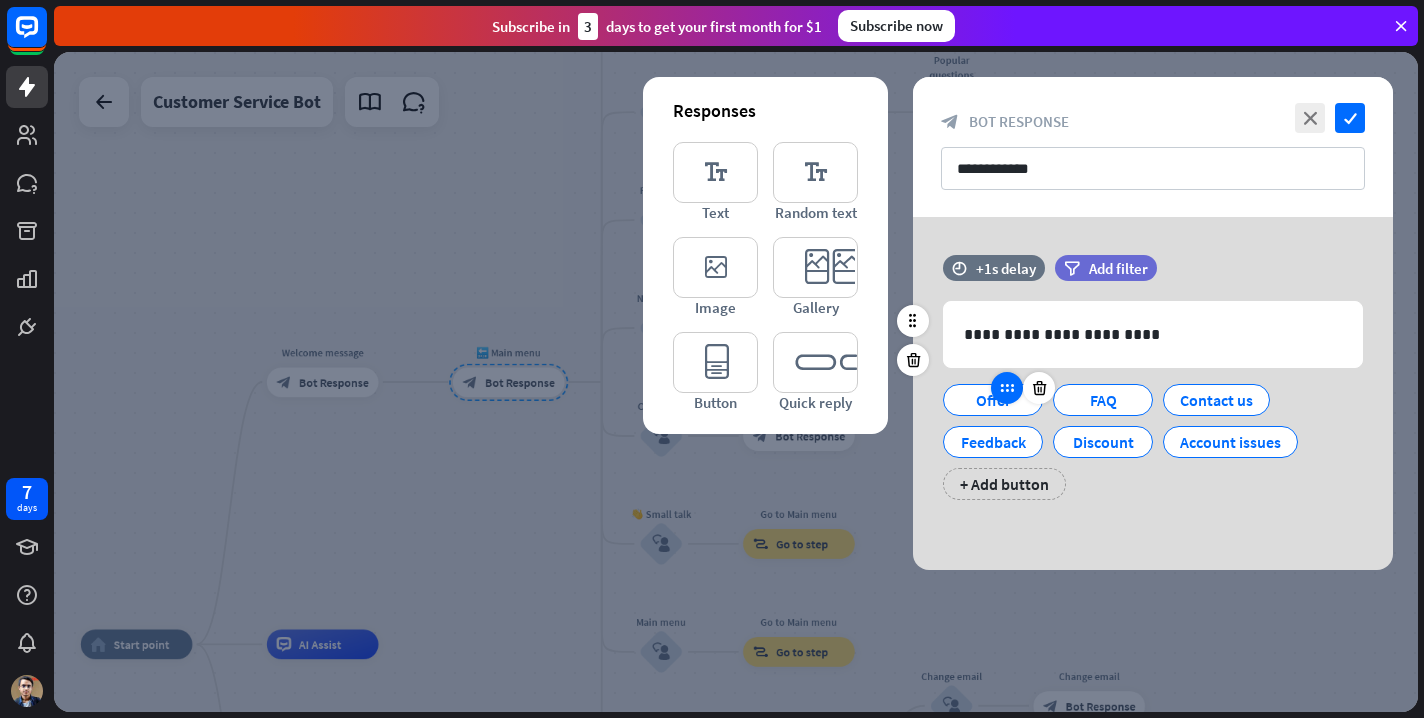 click at bounding box center [1007, 388] 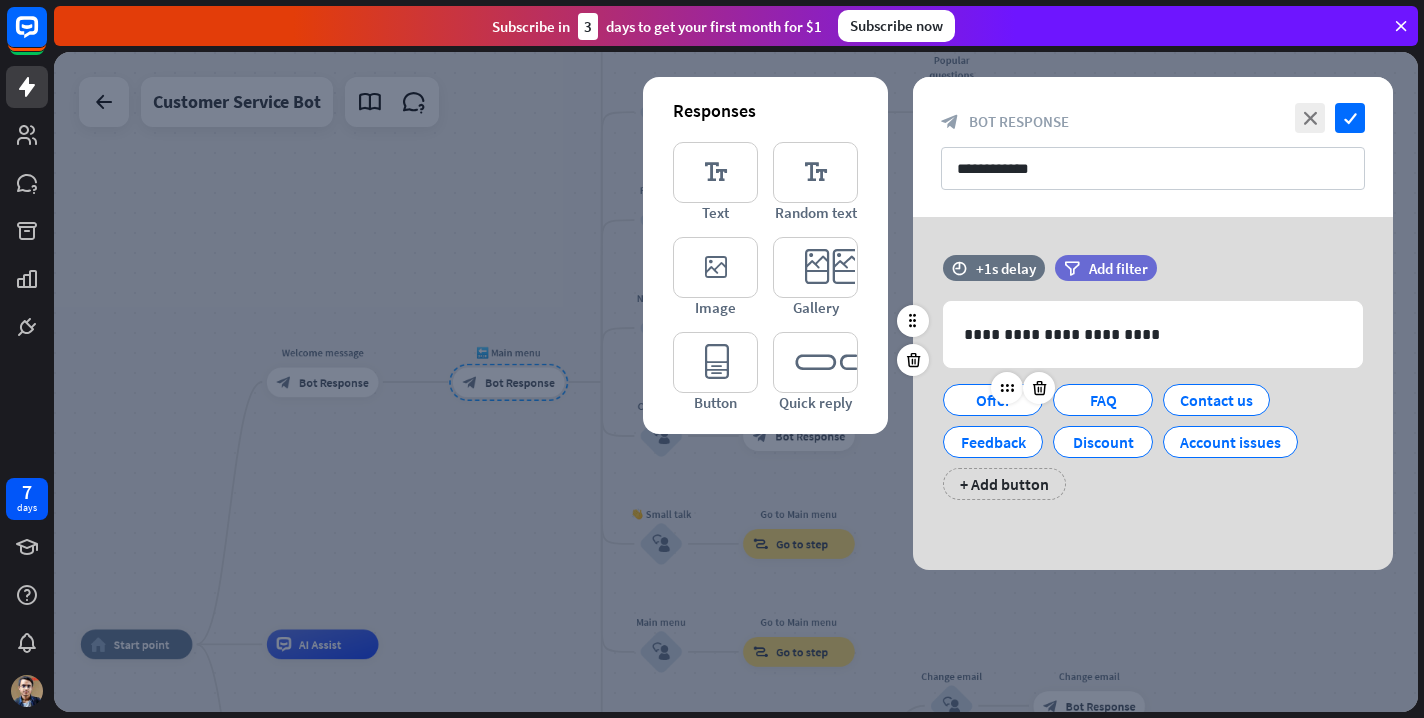 click on "Offer" at bounding box center (993, 400) 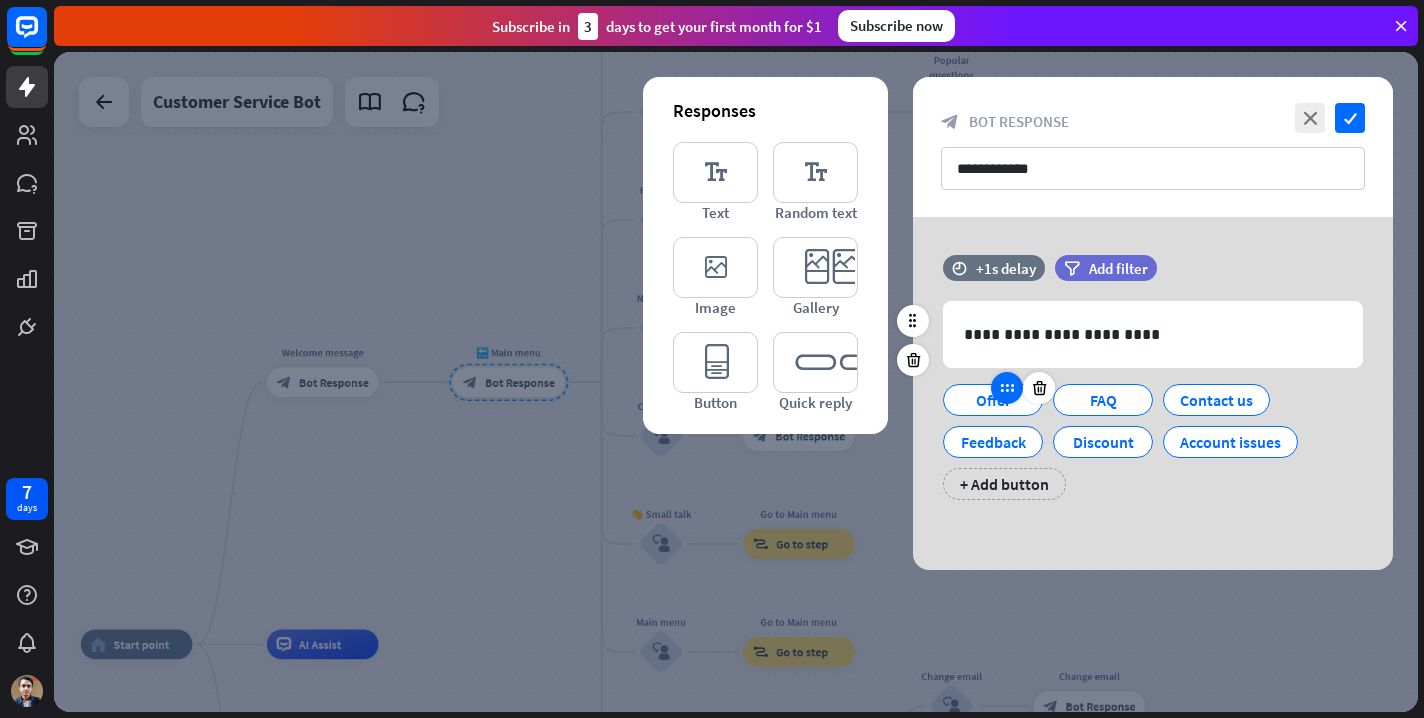 click at bounding box center [1007, 388] 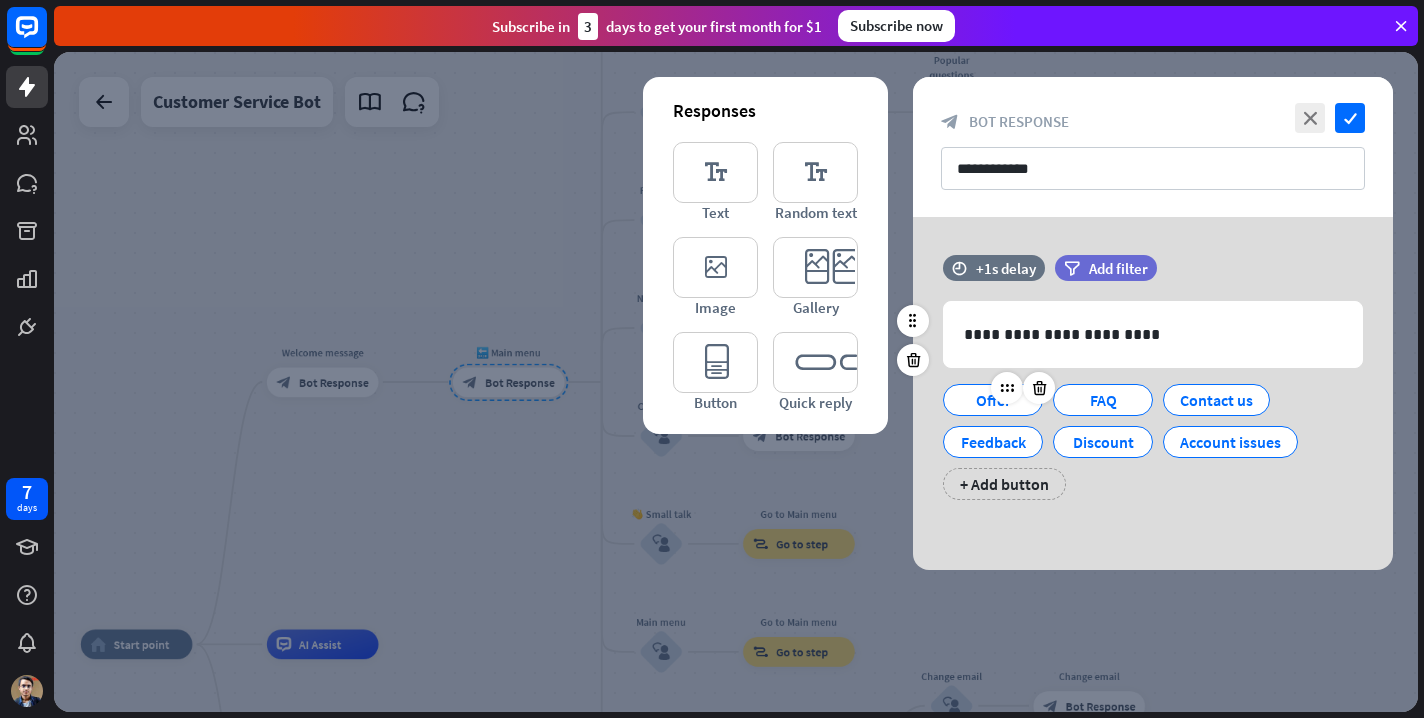 click on "Offer" at bounding box center (993, 400) 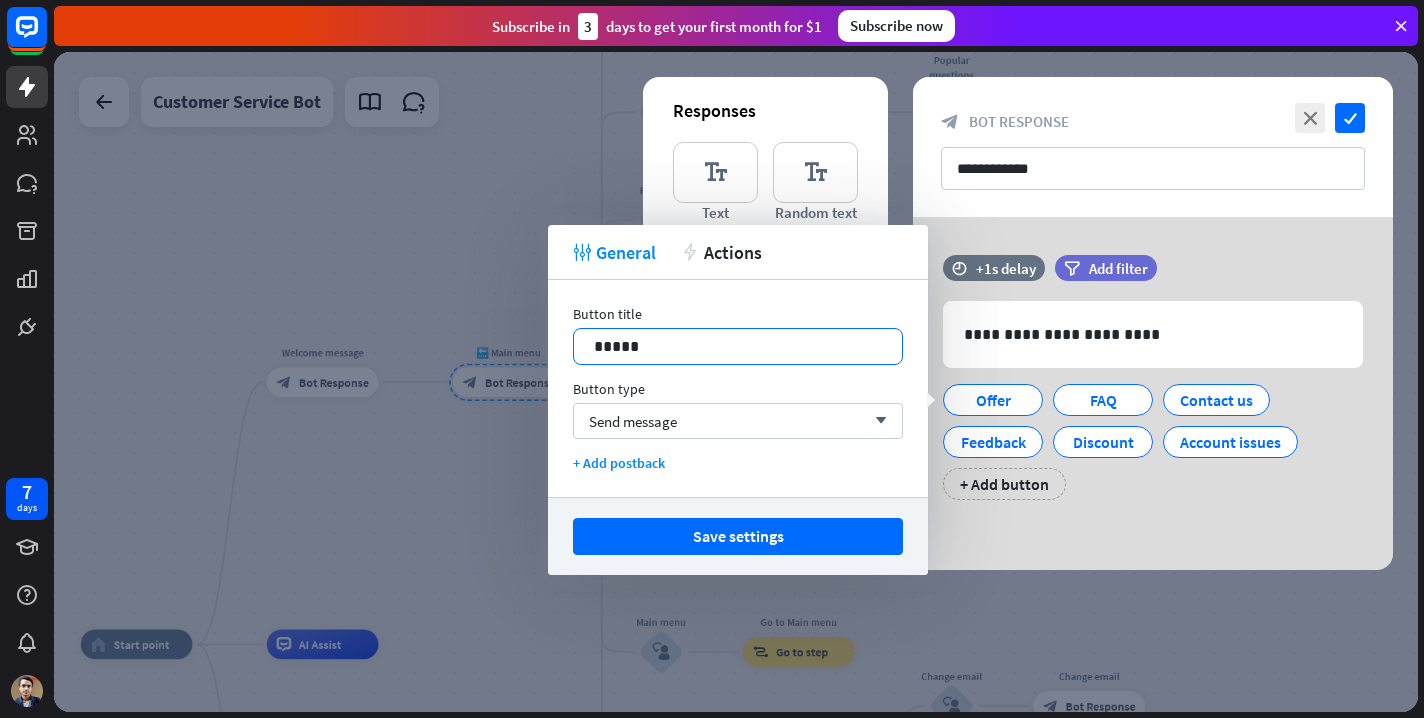 click on "*****" at bounding box center (738, 346) 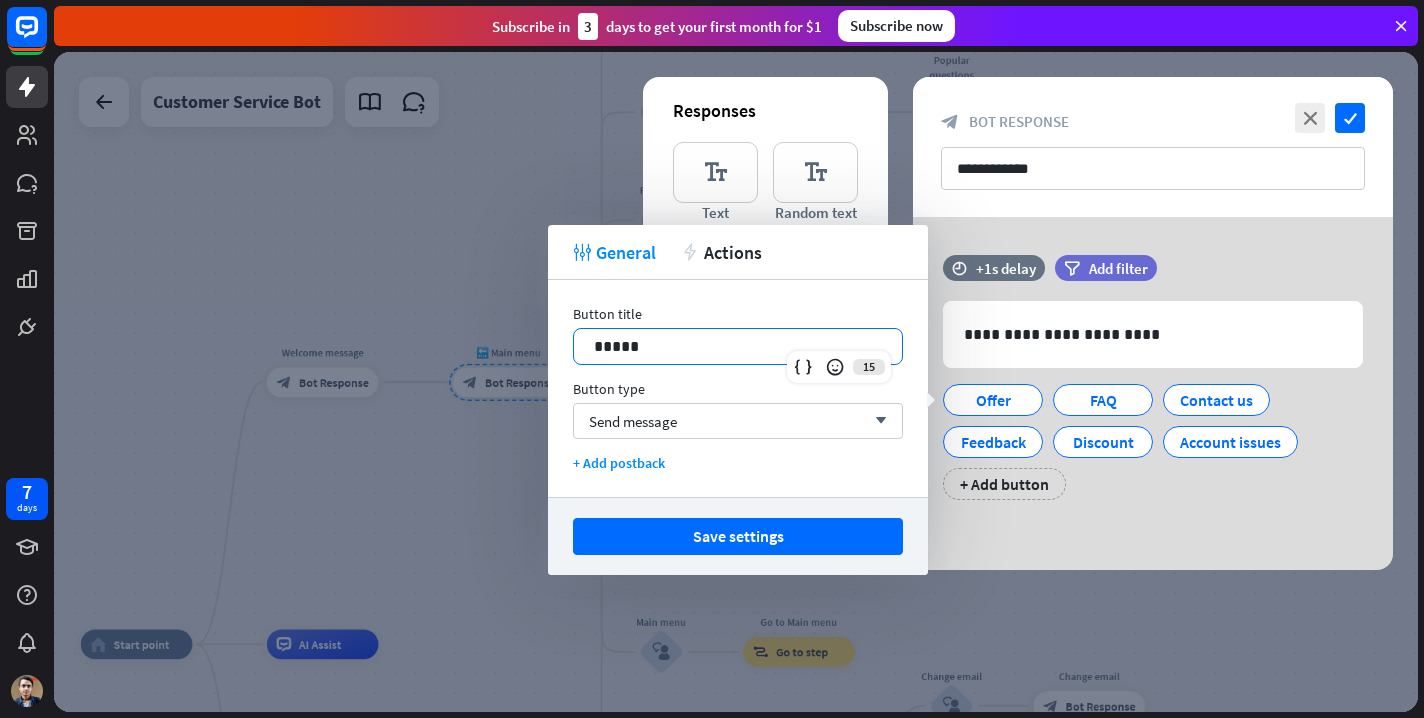 type 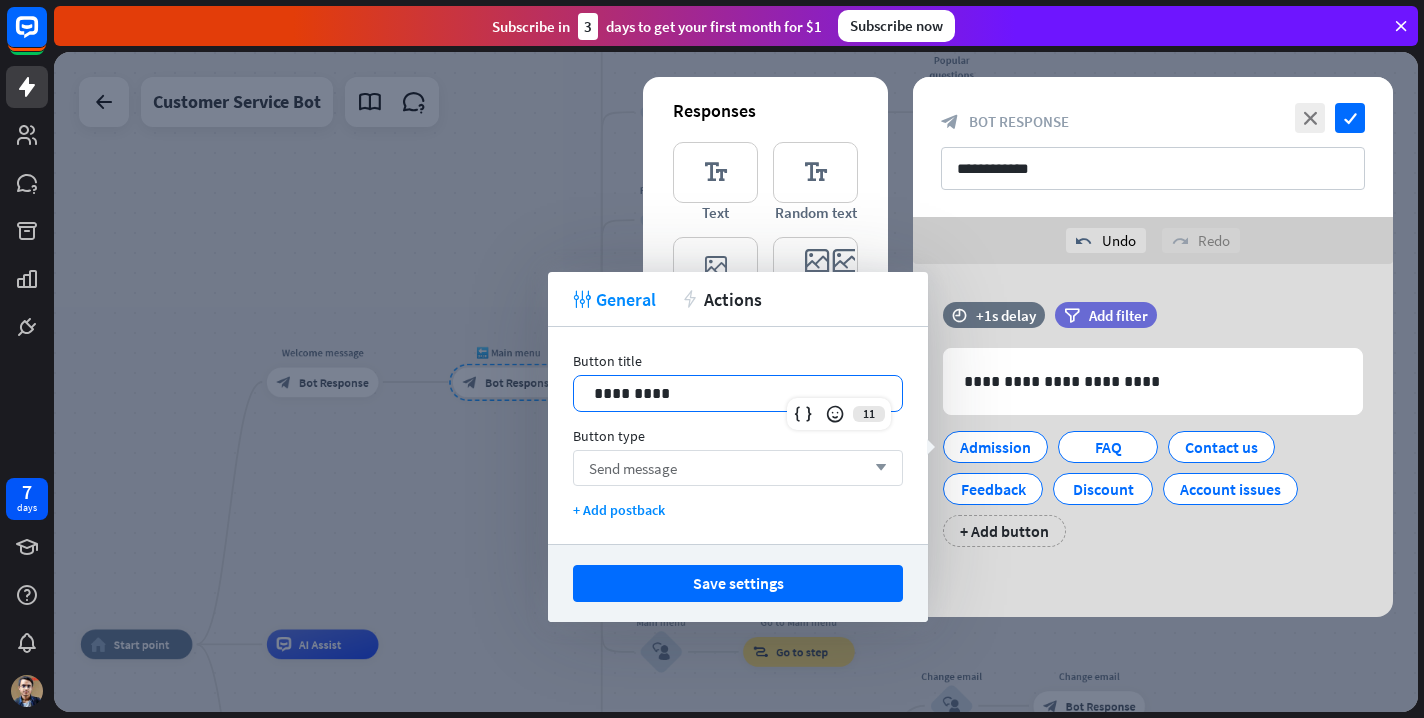 click on "Send message
arrow_down" at bounding box center (738, 468) 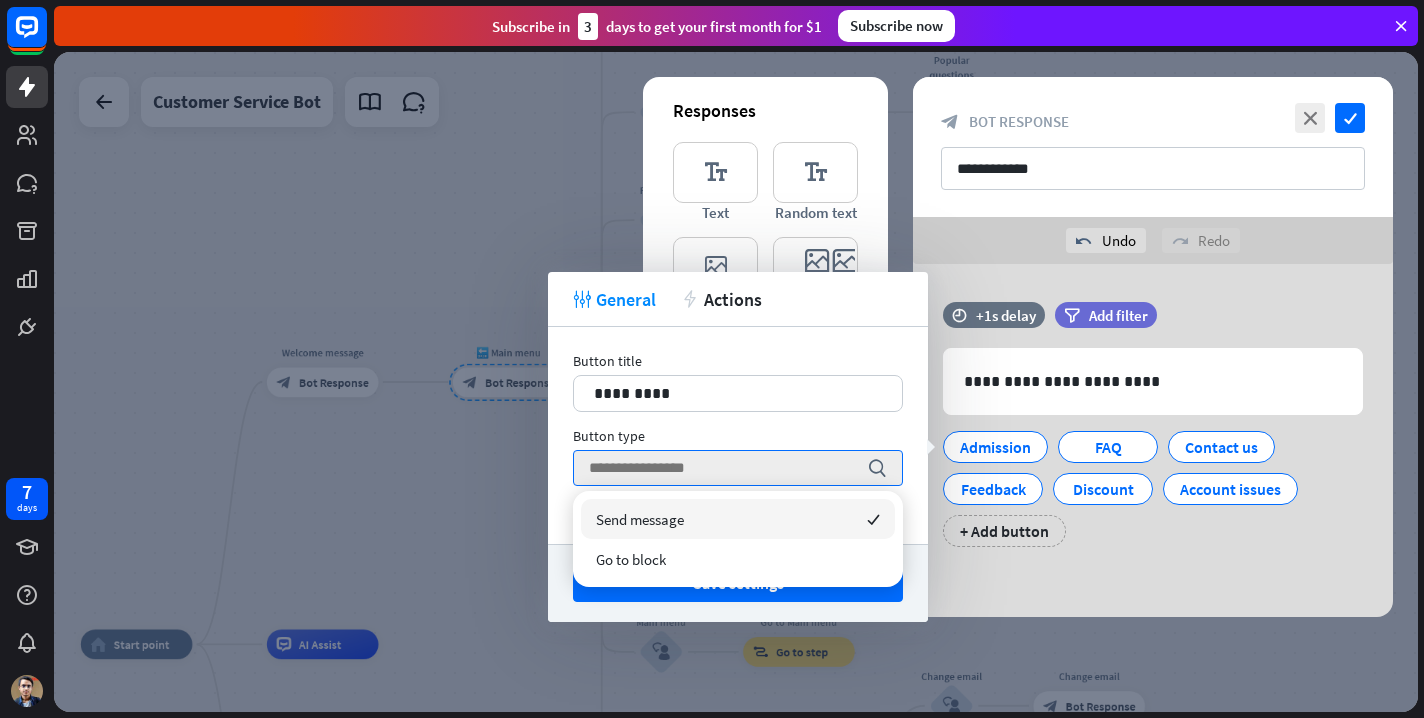 click on "Send message
checked" at bounding box center (738, 519) 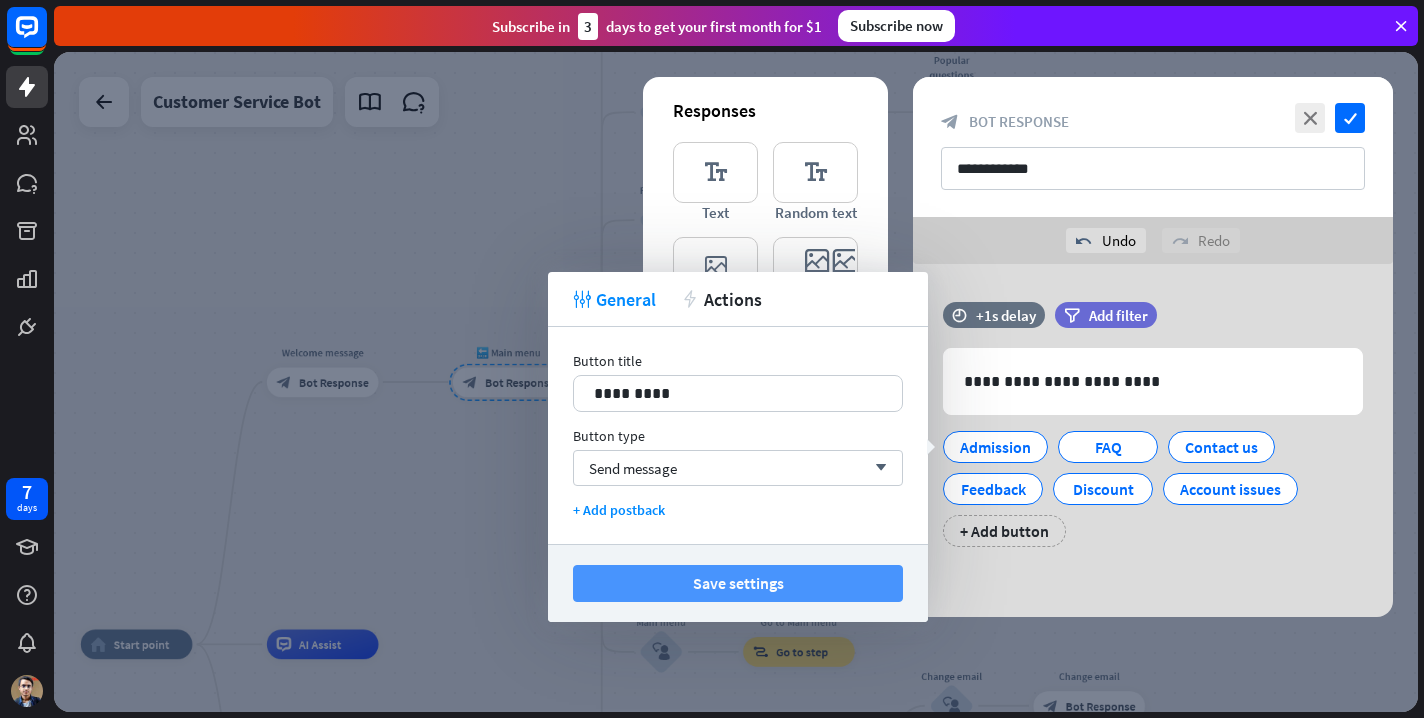 click on "Save settings" at bounding box center [738, 583] 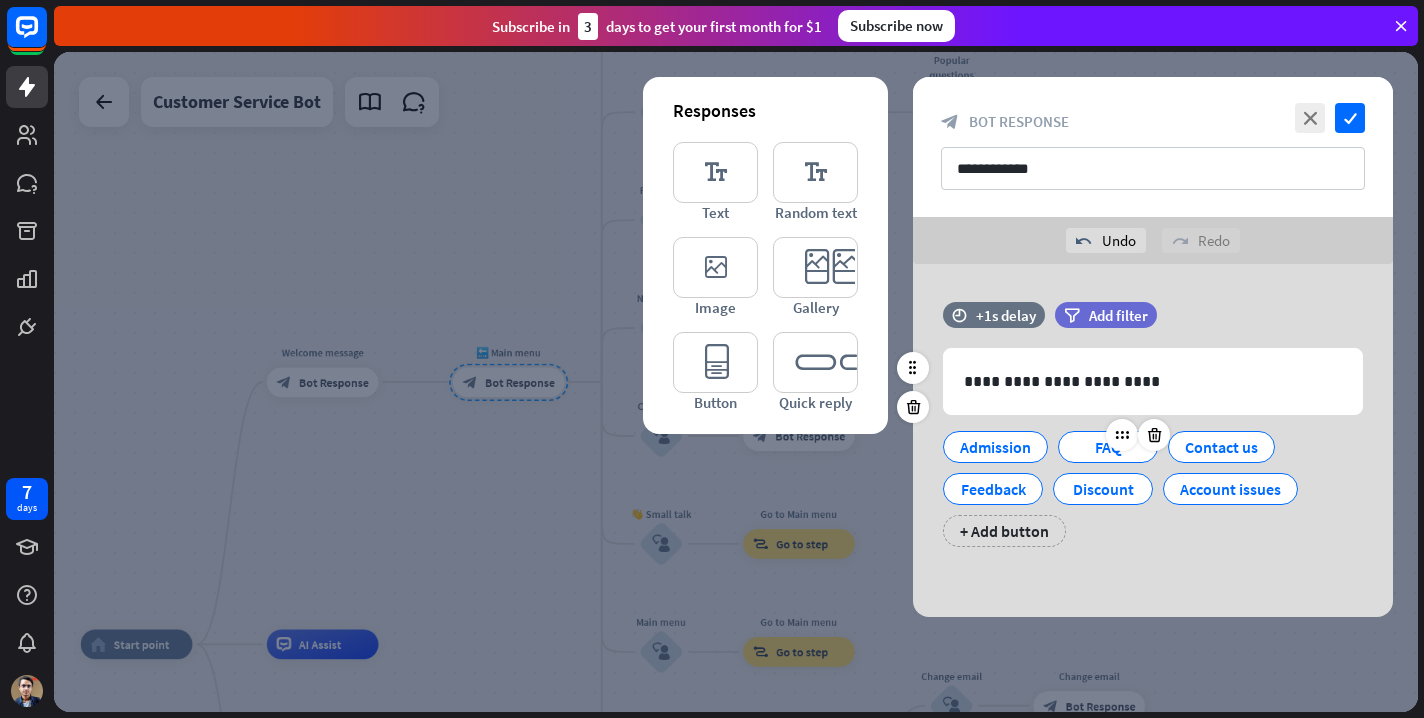 click on "FAQ" at bounding box center (1108, 447) 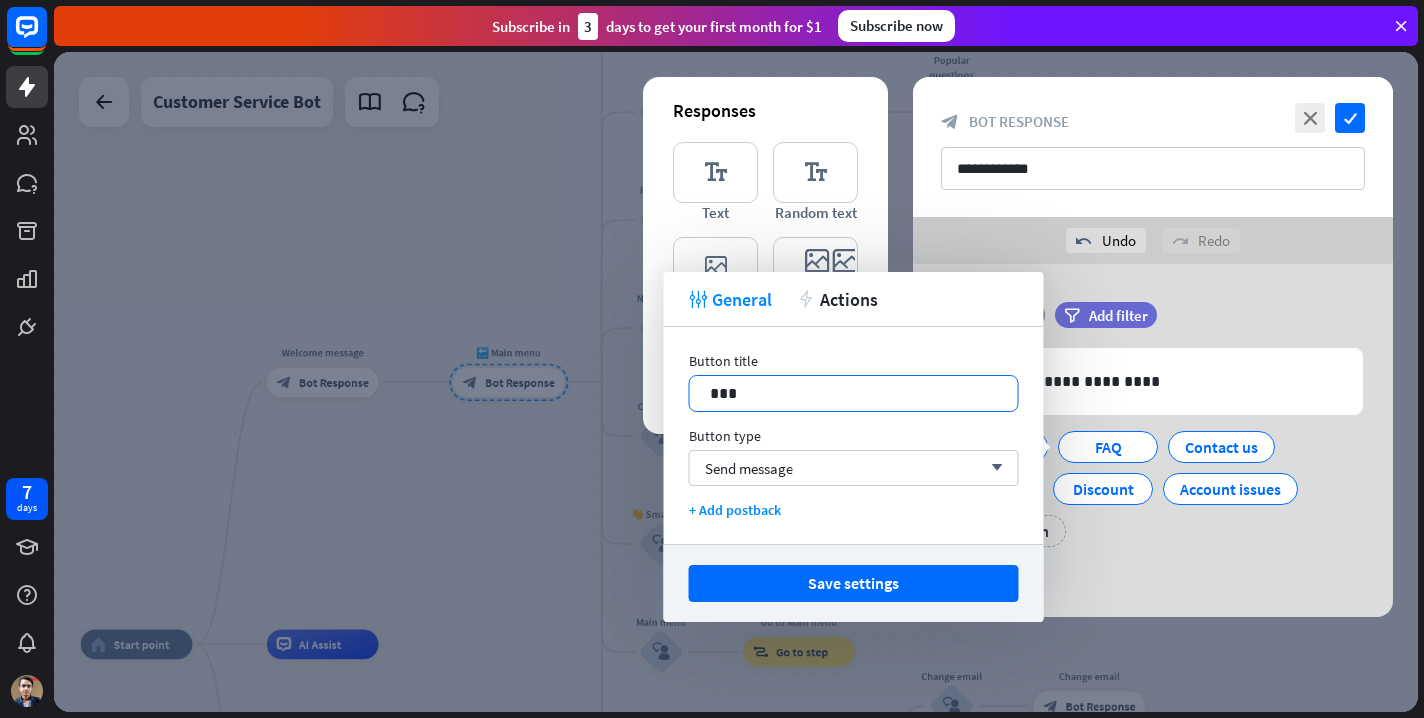 click on "***" at bounding box center (854, 393) 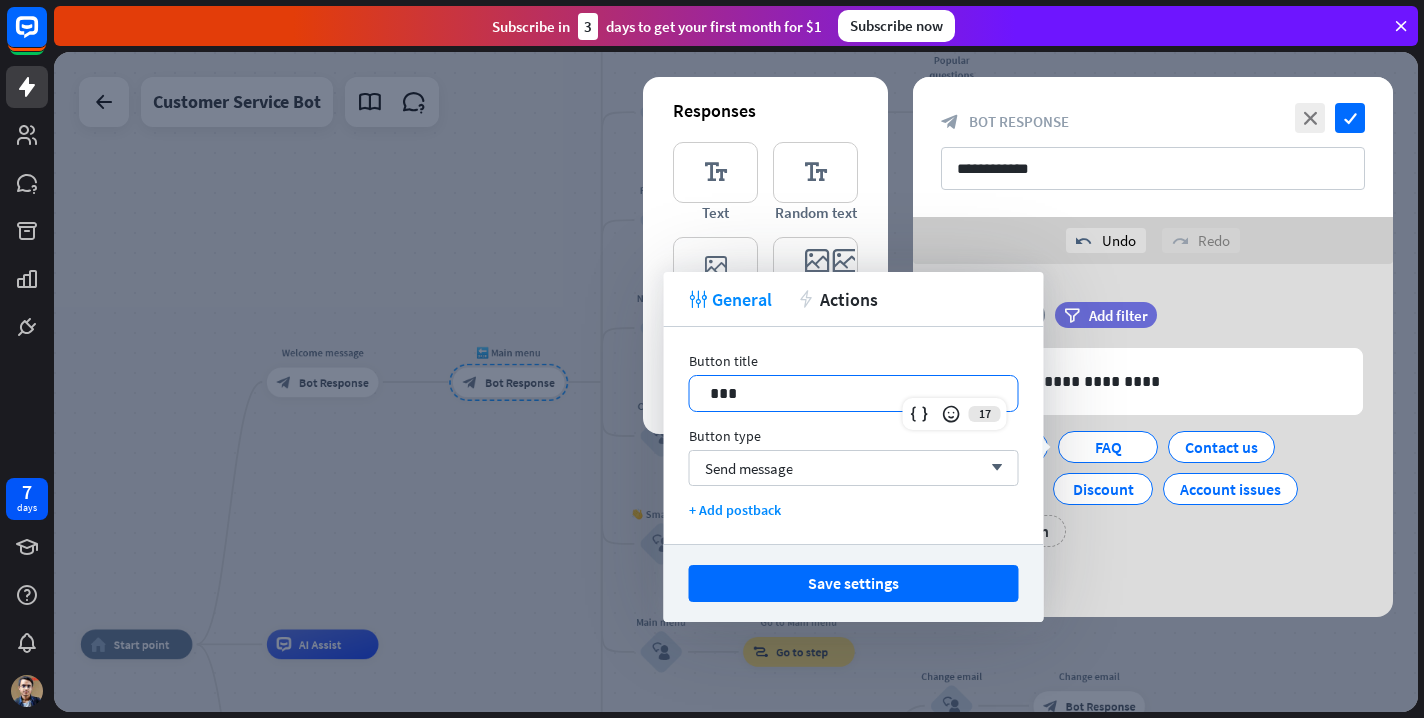 type 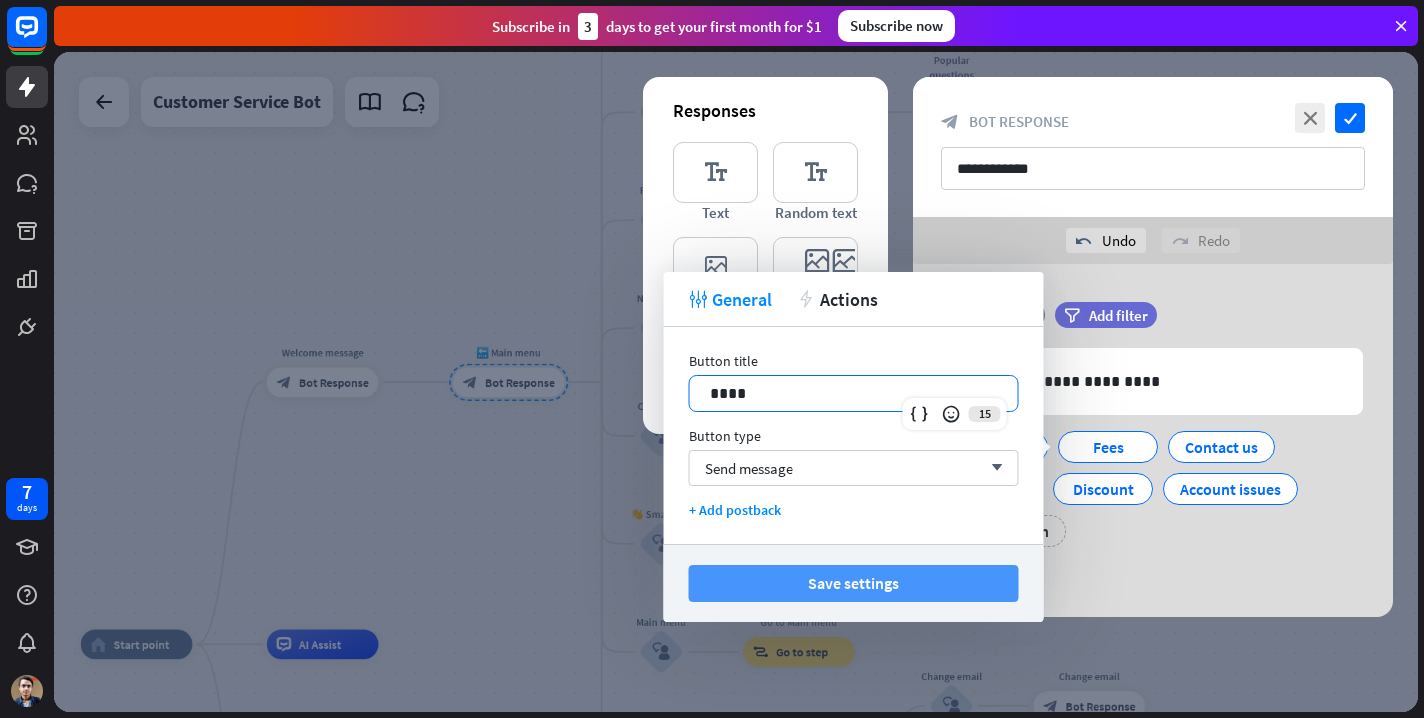 click on "Save settings" at bounding box center [854, 583] 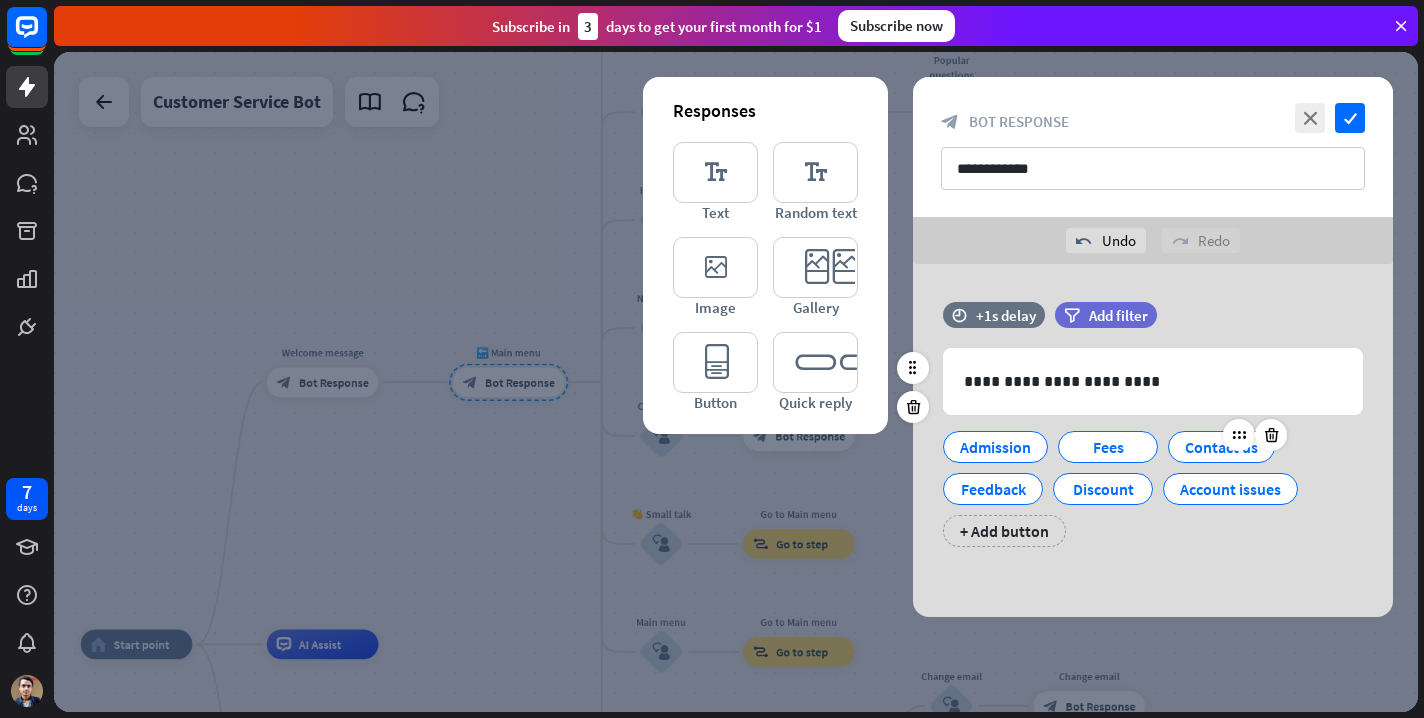 click on "Contact us" at bounding box center (1221, 447) 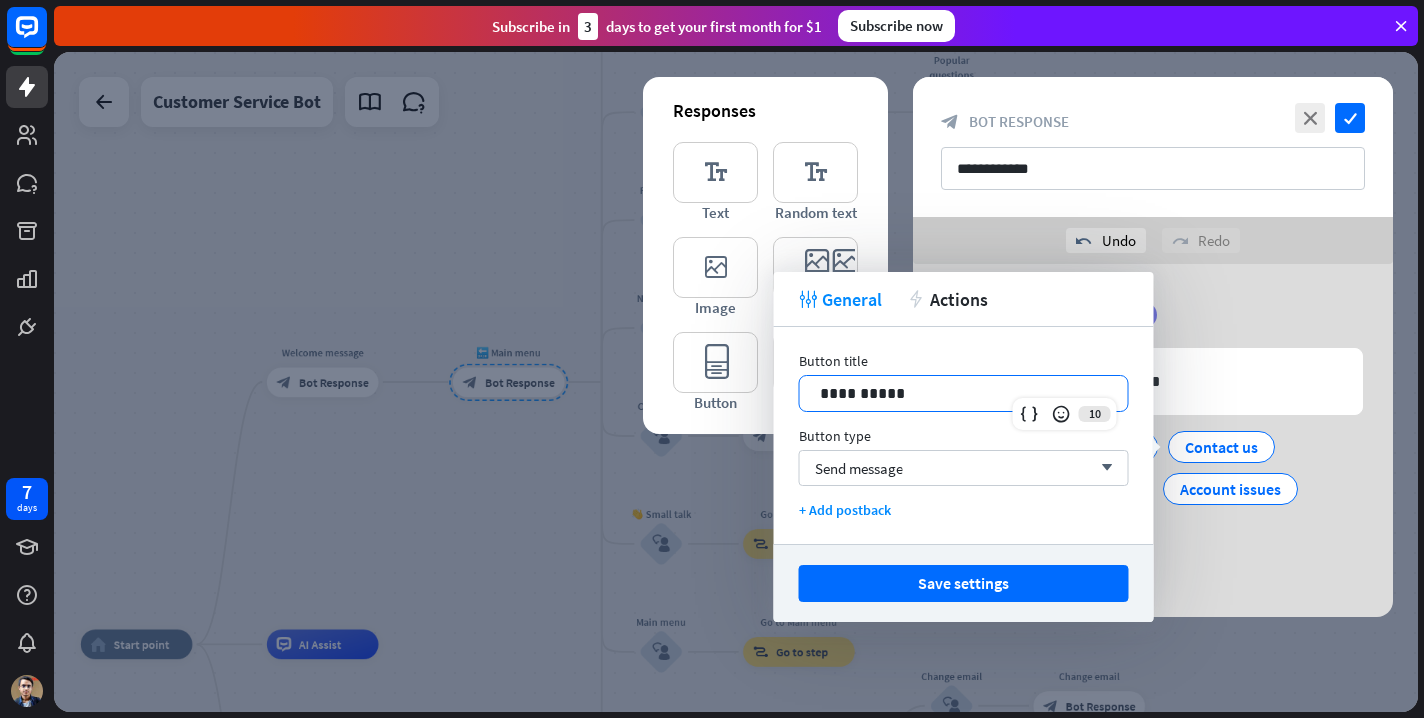 click on "**********" at bounding box center [964, 393] 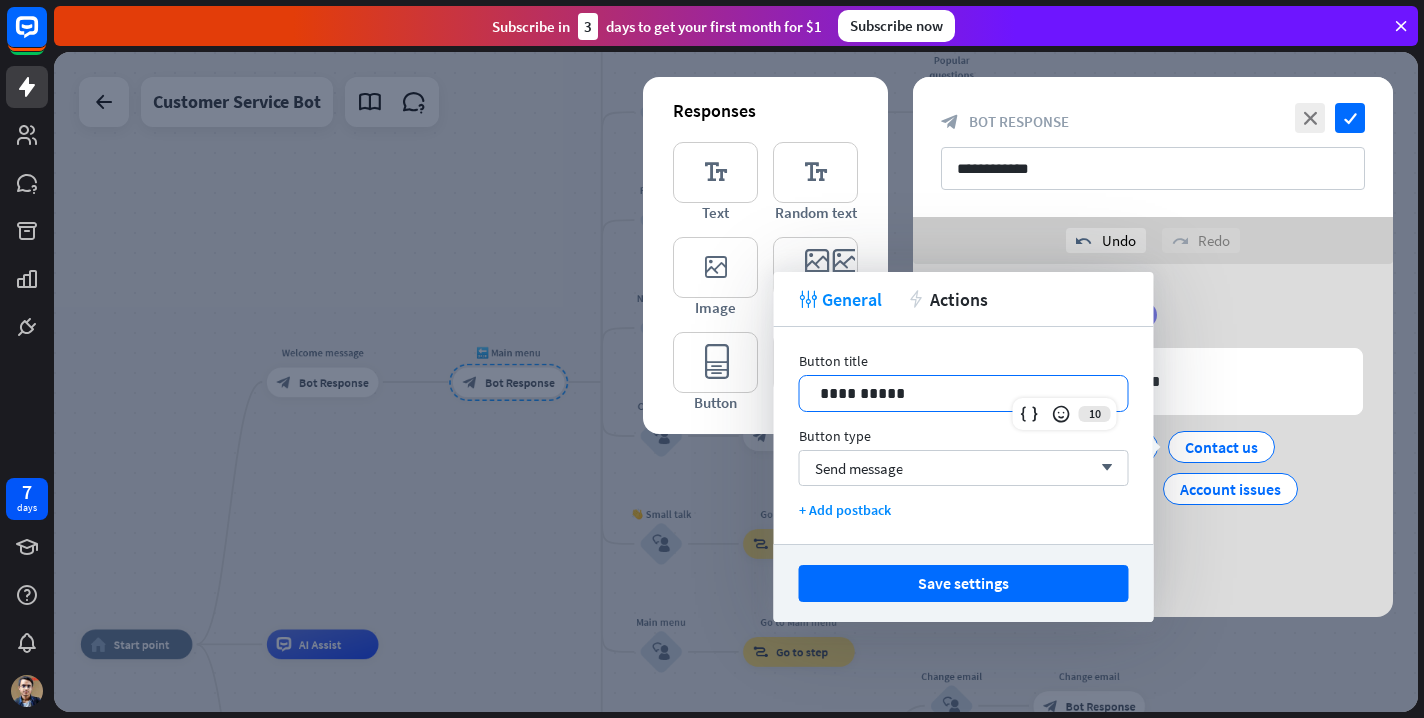 type 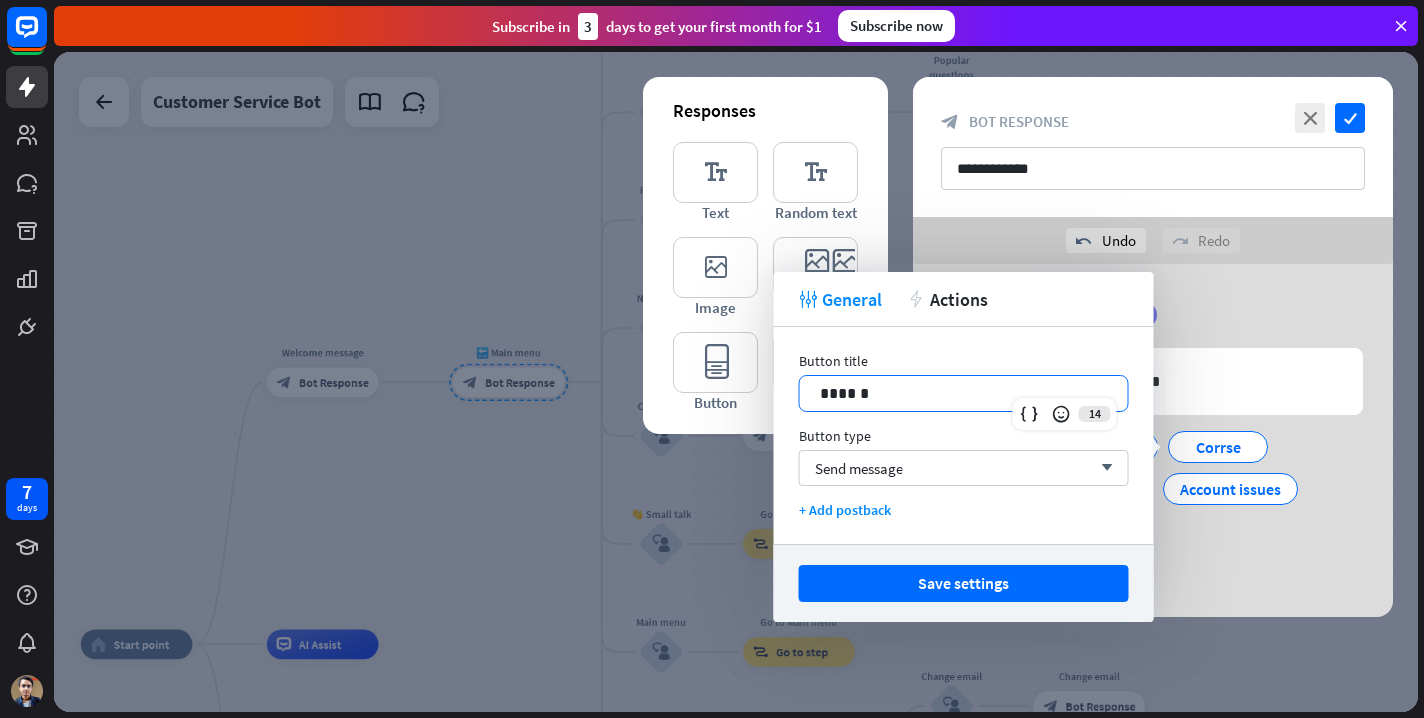 click on "******" at bounding box center (964, 393) 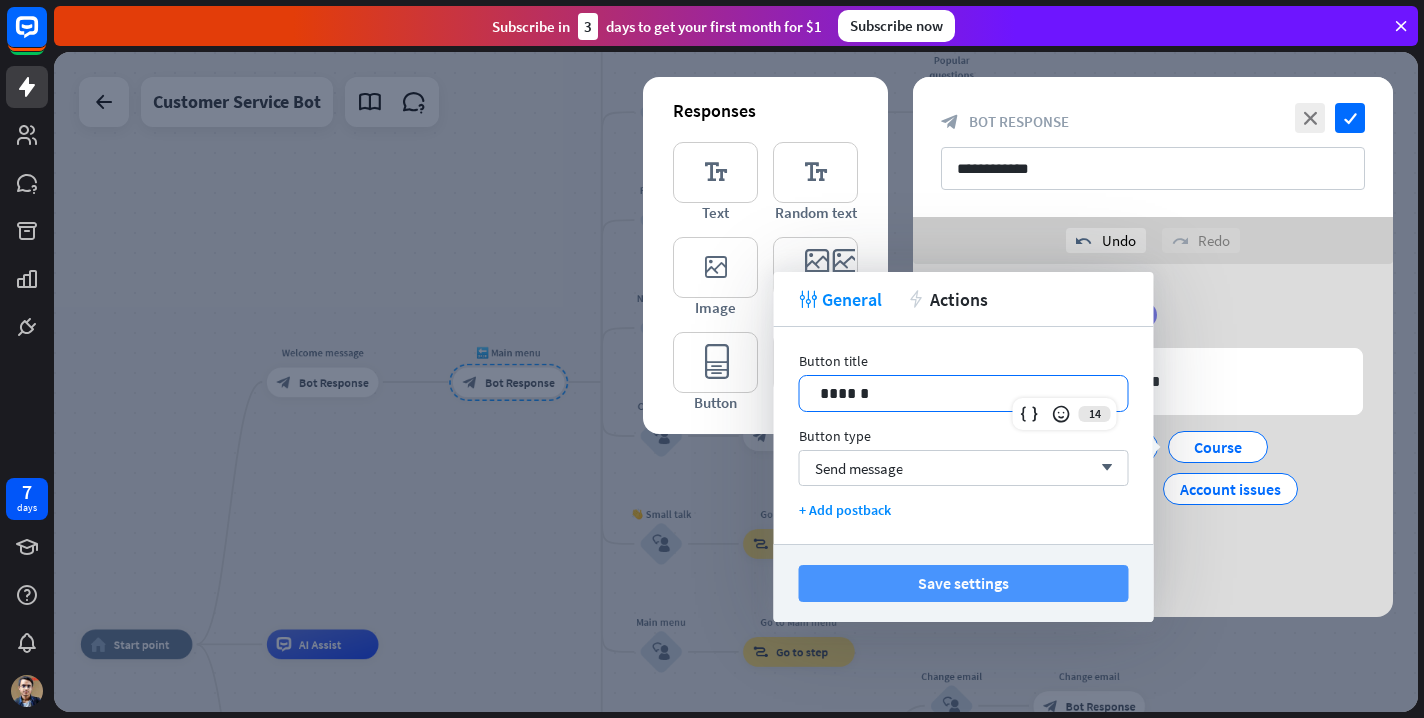 click on "Save settings" at bounding box center [964, 583] 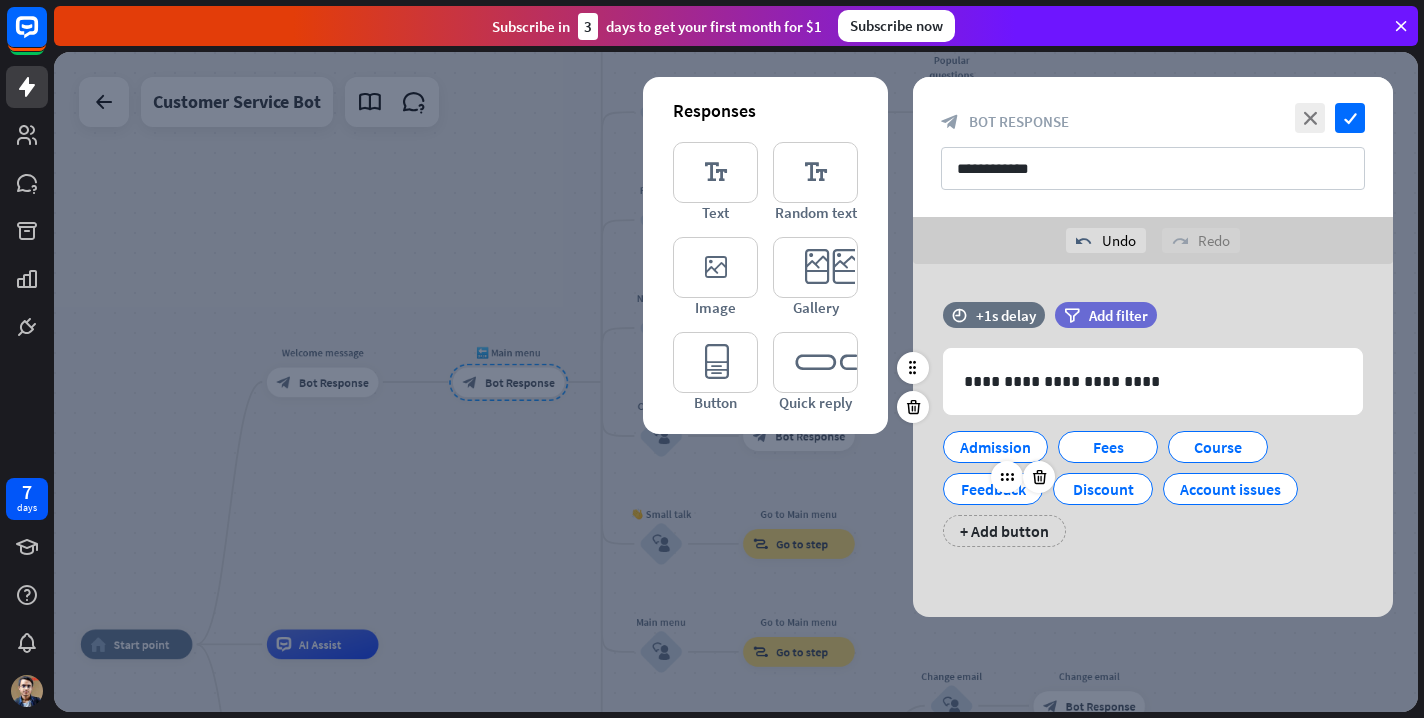 click on "Feedback" at bounding box center [993, 489] 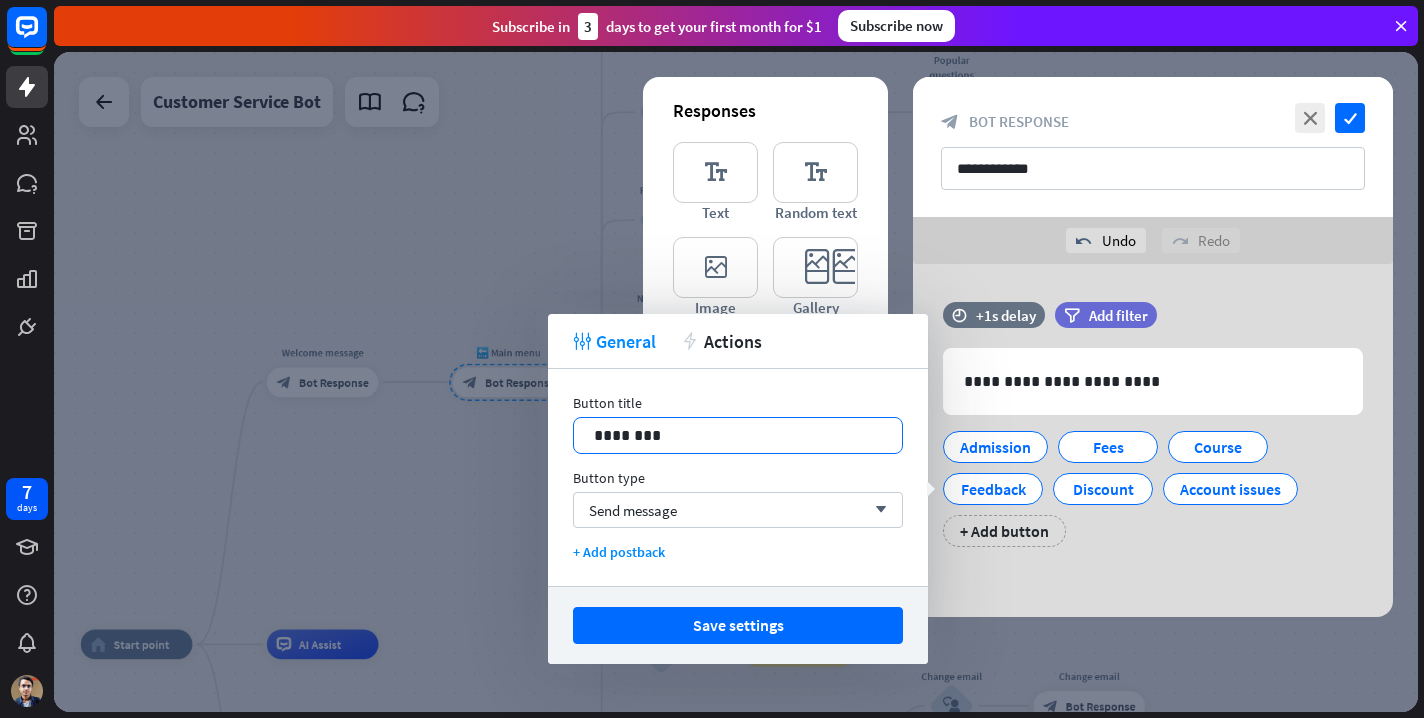click on "********" at bounding box center [738, 435] 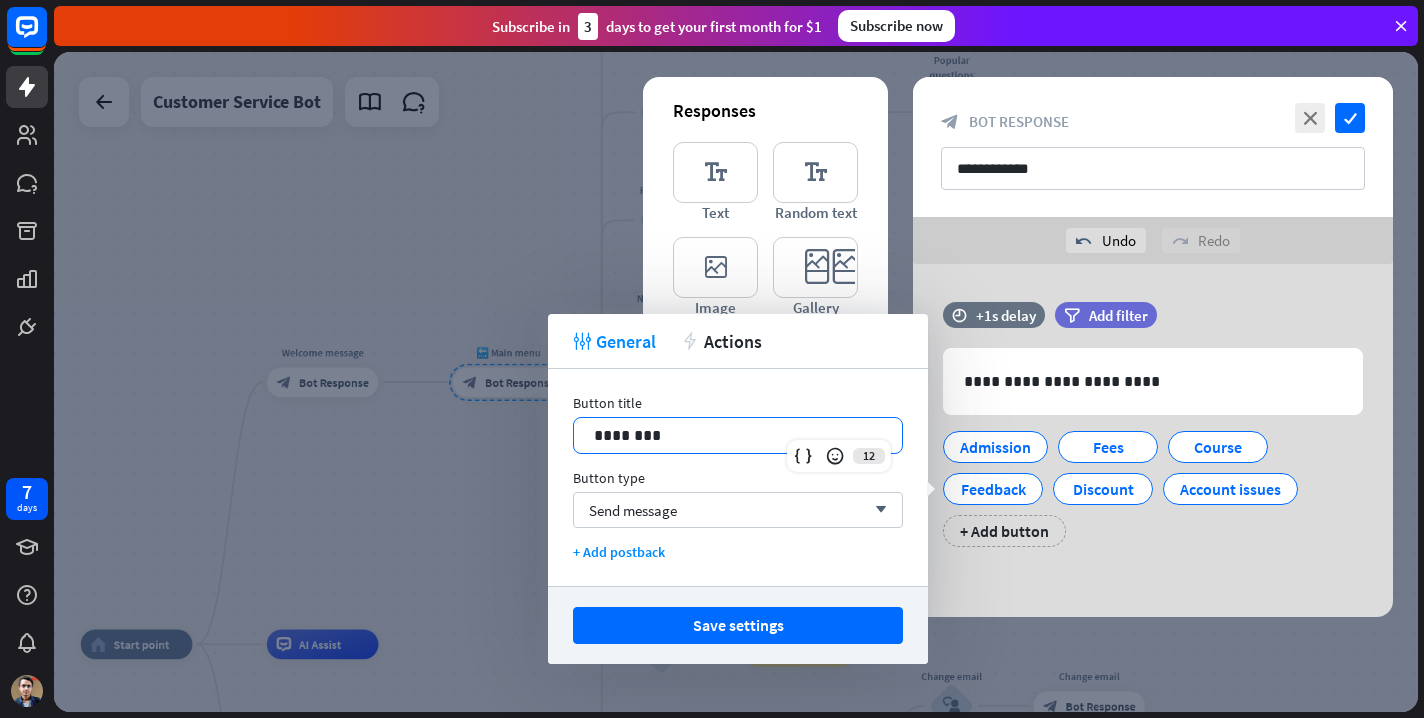 type 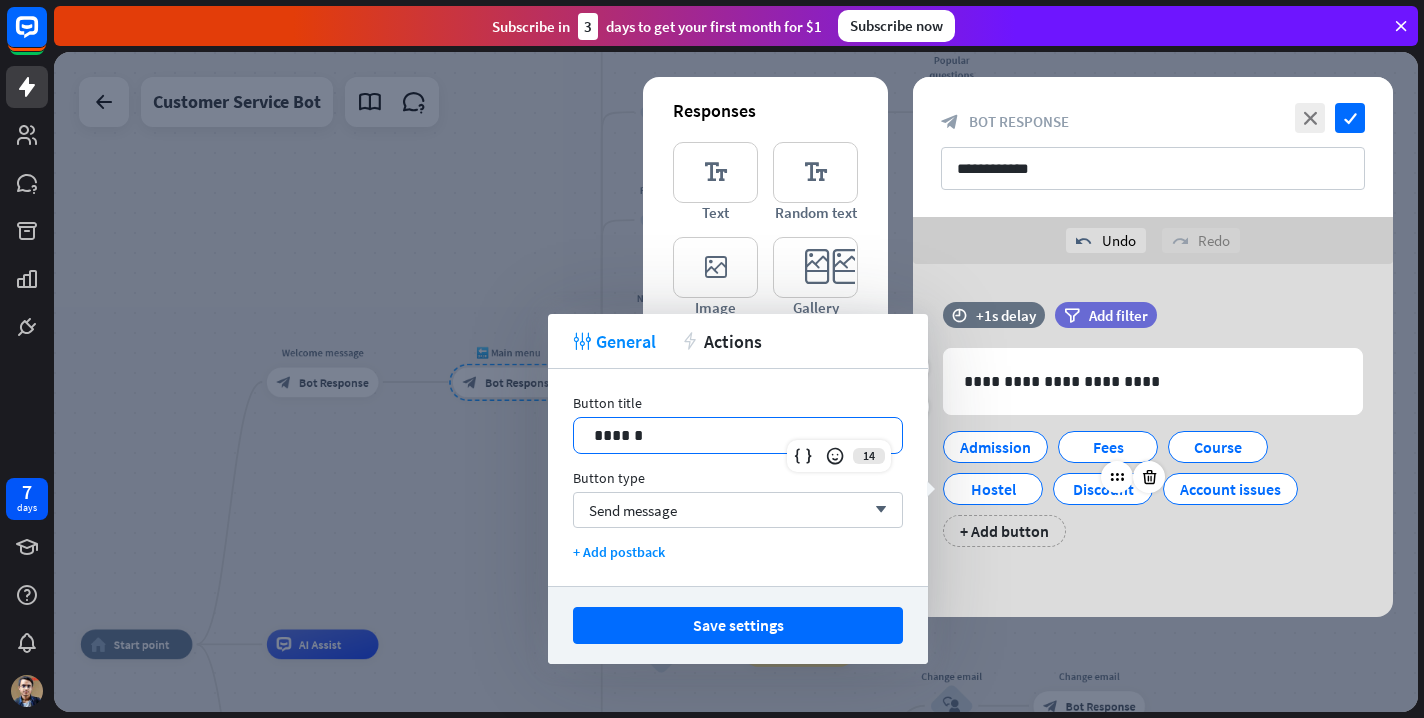 click on "Discount" at bounding box center [1103, 489] 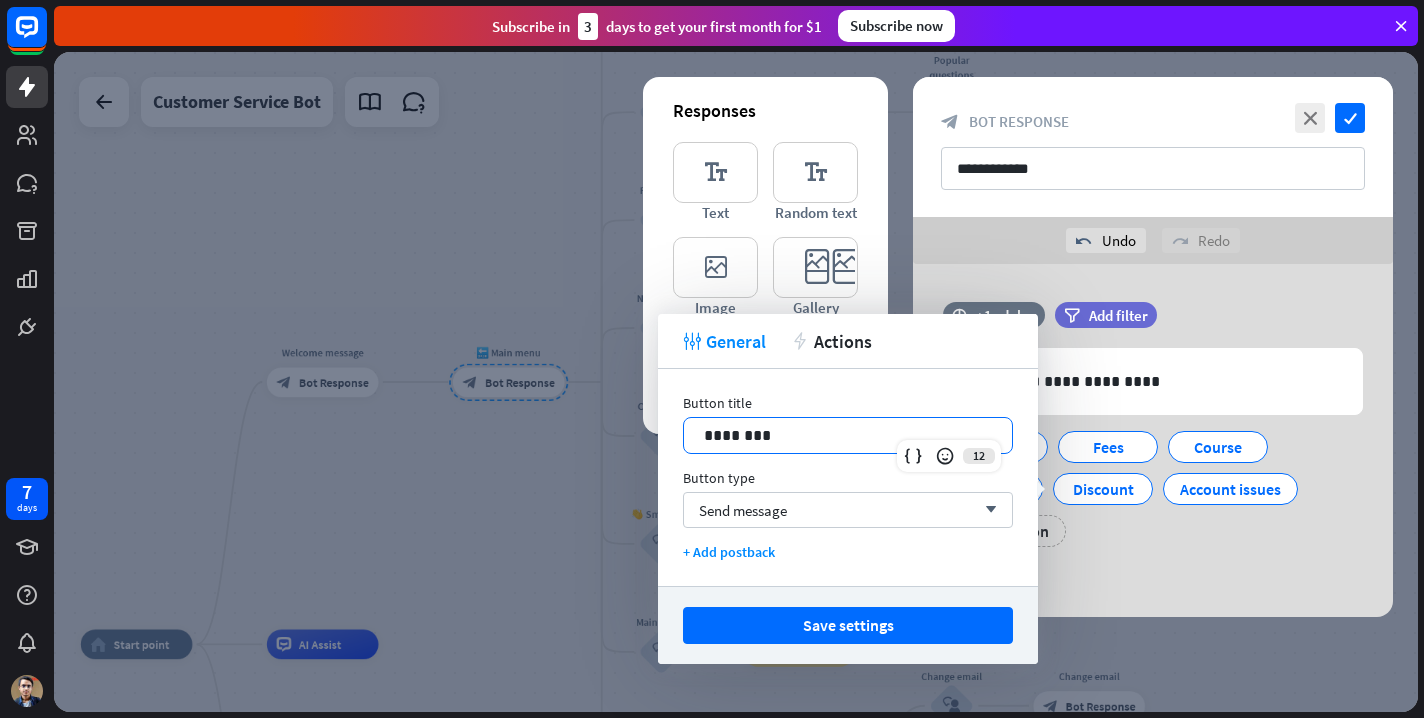 click on "********" at bounding box center (848, 435) 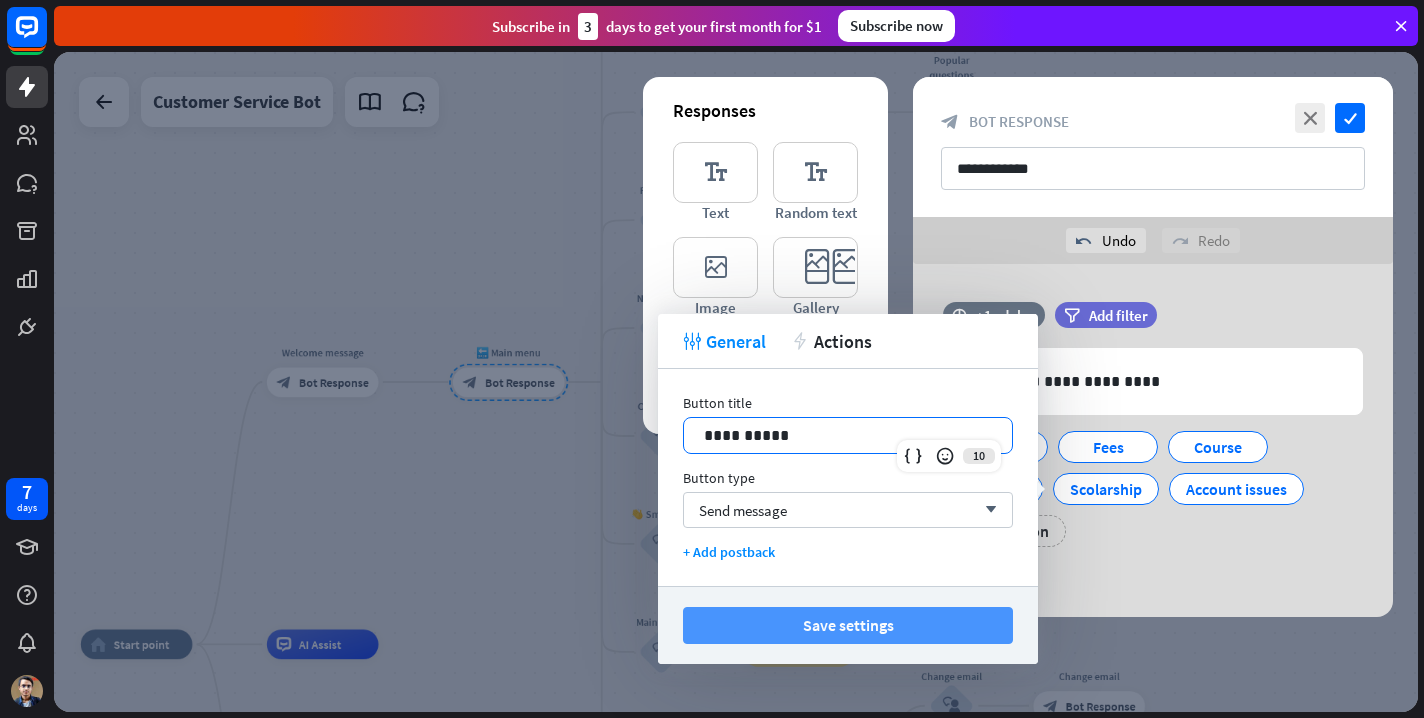 click on "Save settings" at bounding box center (848, 625) 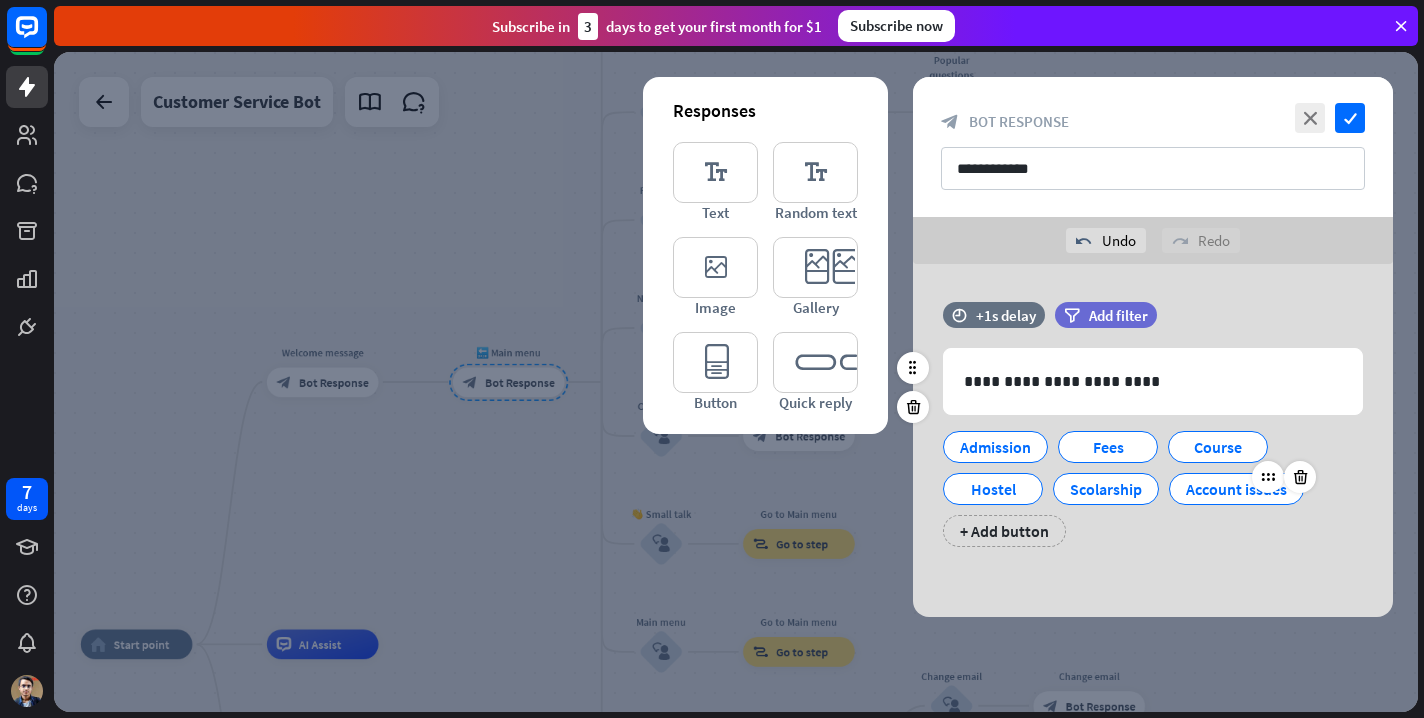 click on "Account issues" at bounding box center (1236, 489) 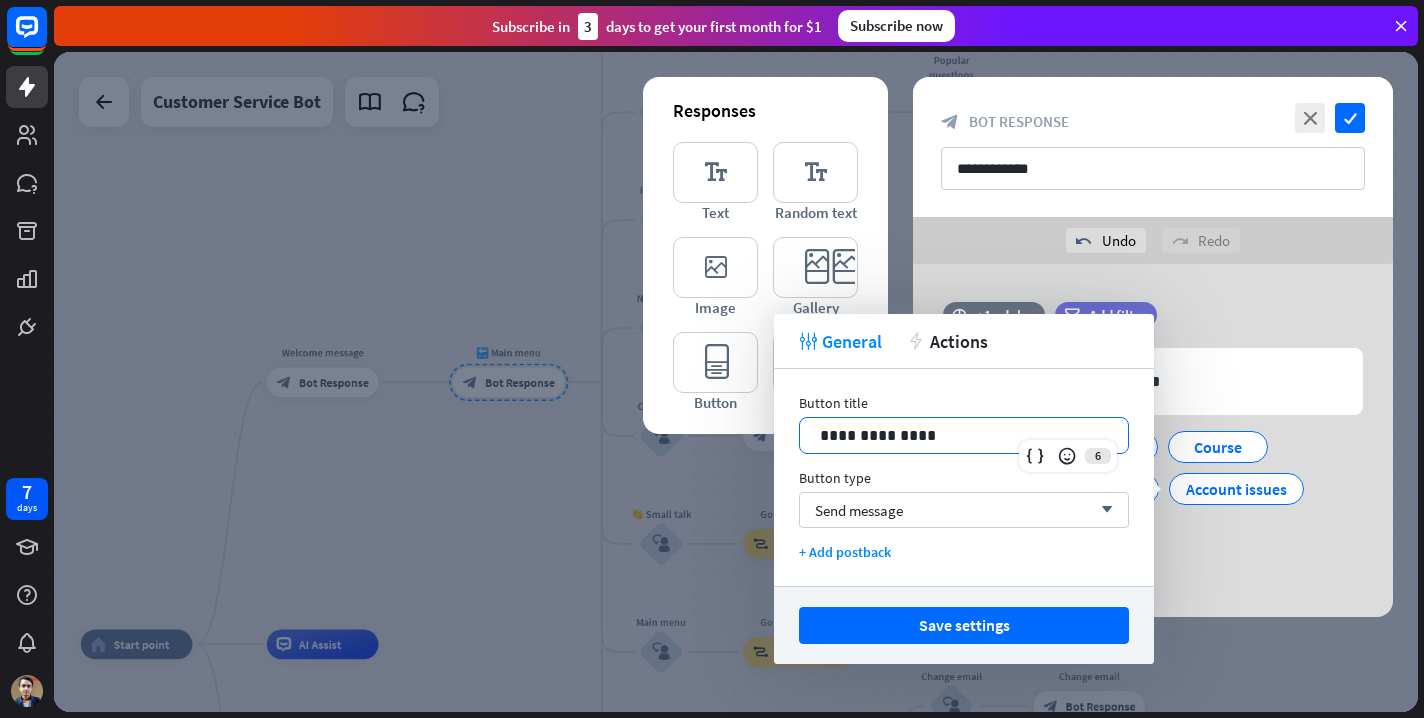 click on "**********" at bounding box center [964, 435] 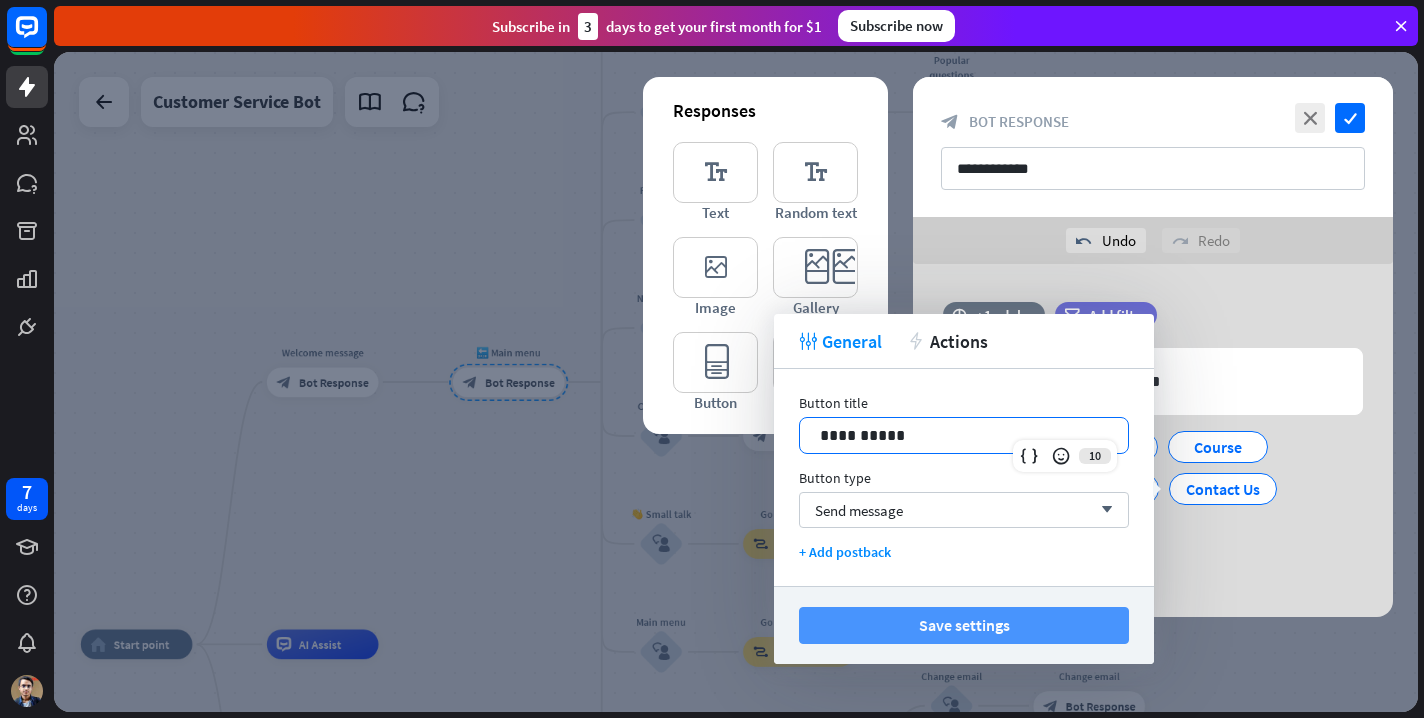 click on "Save settings" at bounding box center [964, 625] 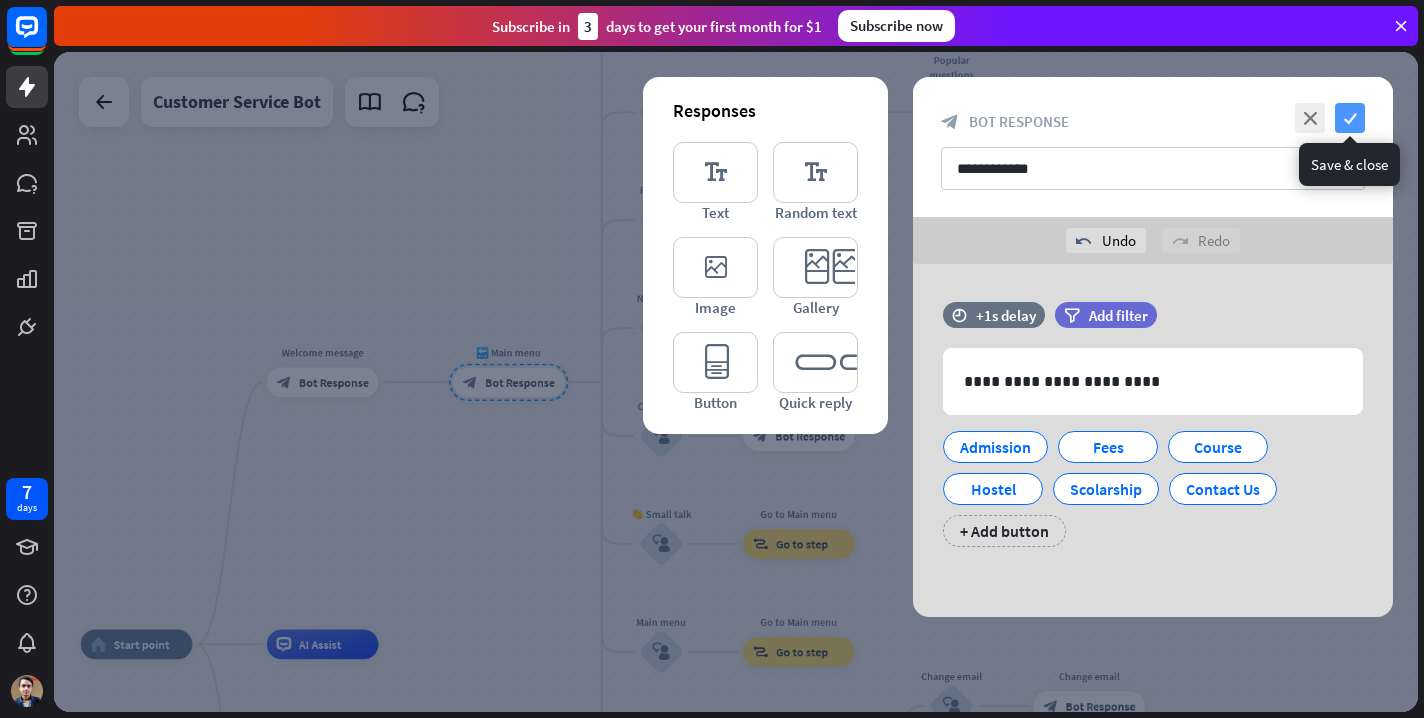 click on "check" at bounding box center [1350, 118] 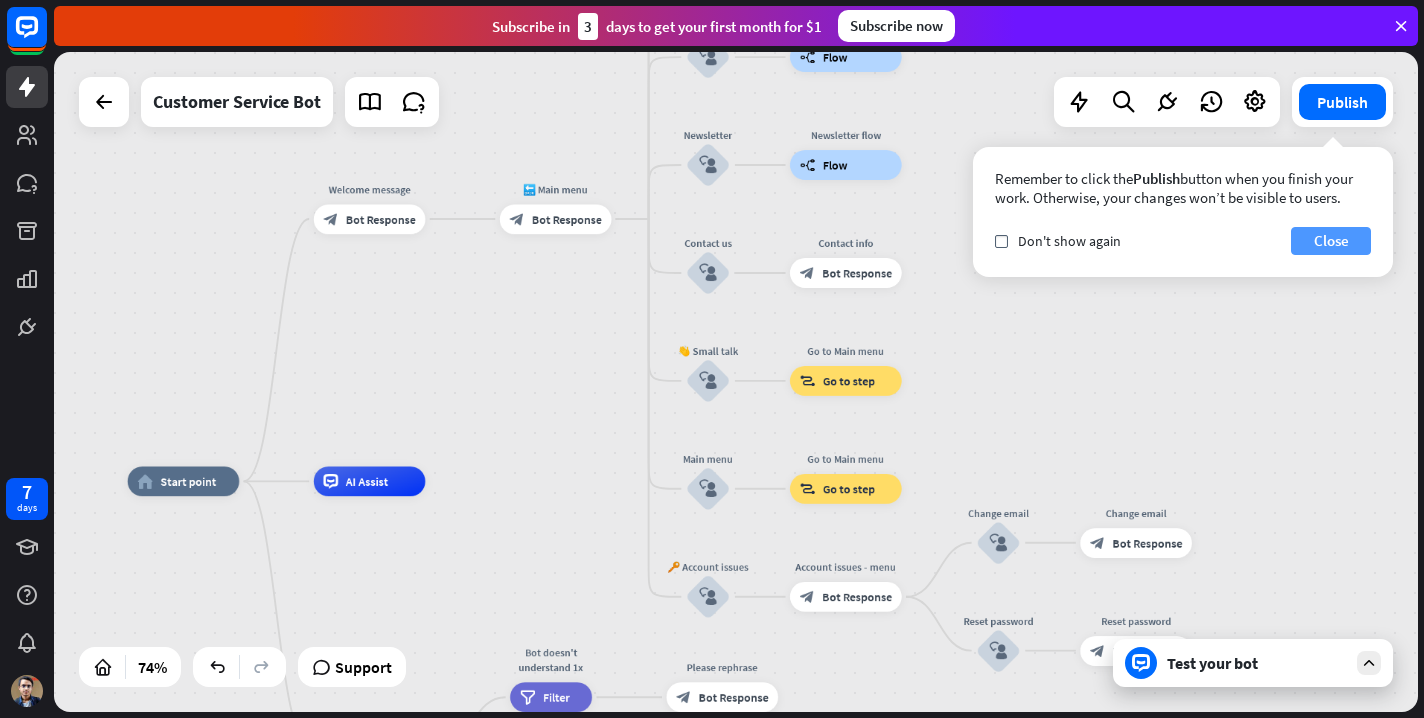 click on "Close" at bounding box center (1331, 241) 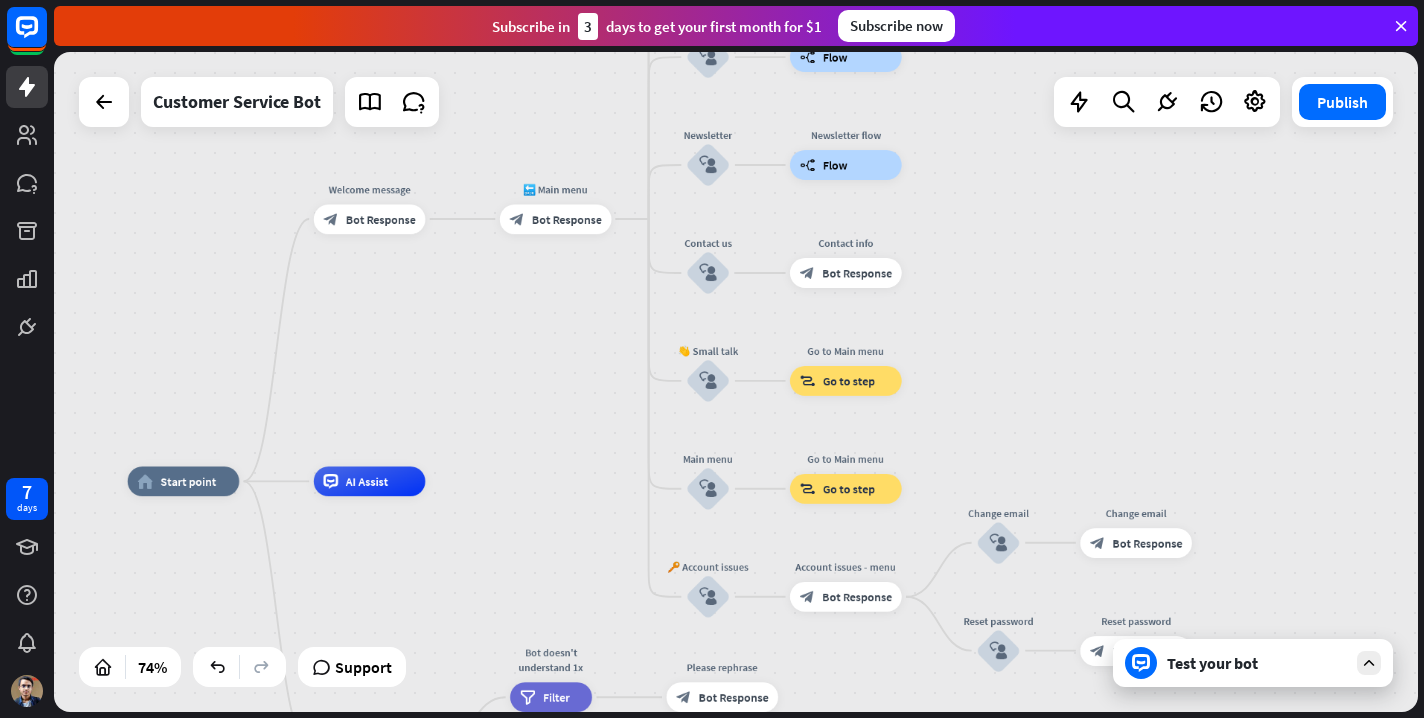 click on "Test your bot" at bounding box center [1257, 663] 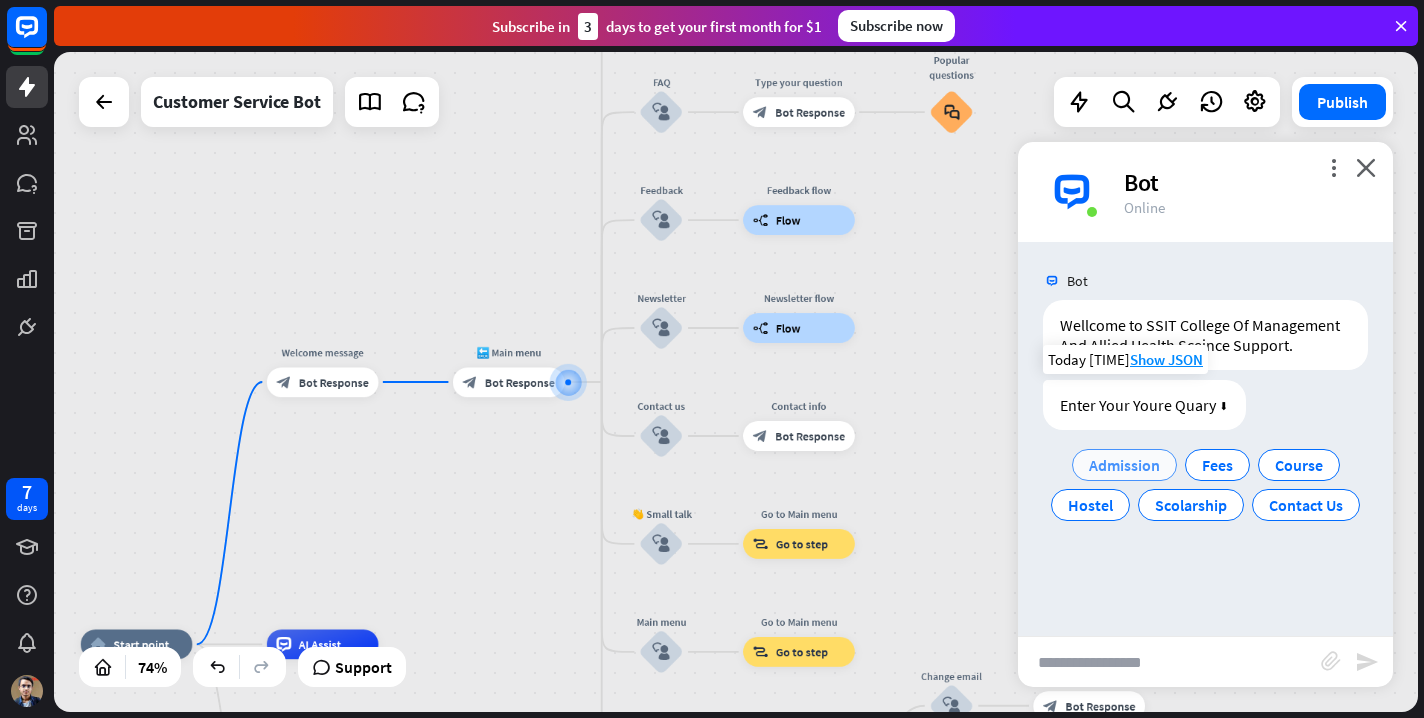click on "Admission" at bounding box center (1124, 465) 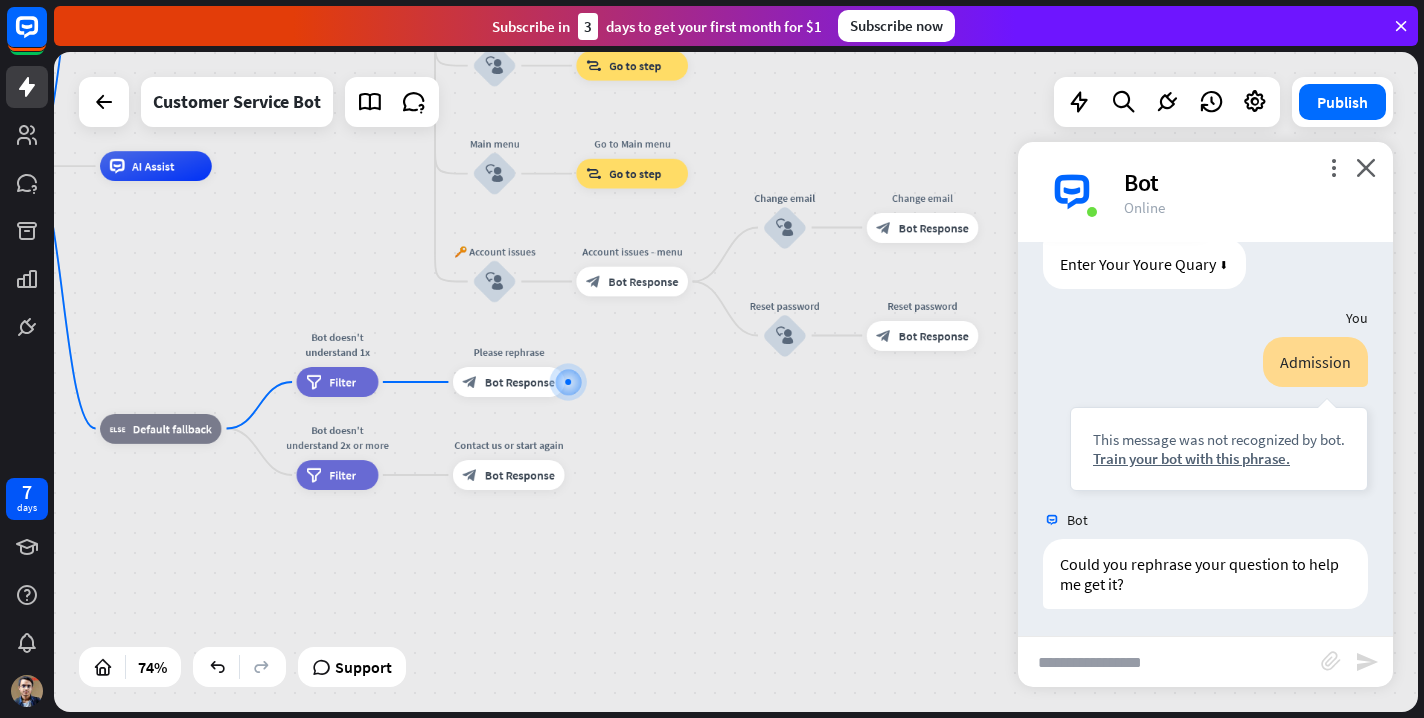 scroll, scrollTop: 144, scrollLeft: 0, axis: vertical 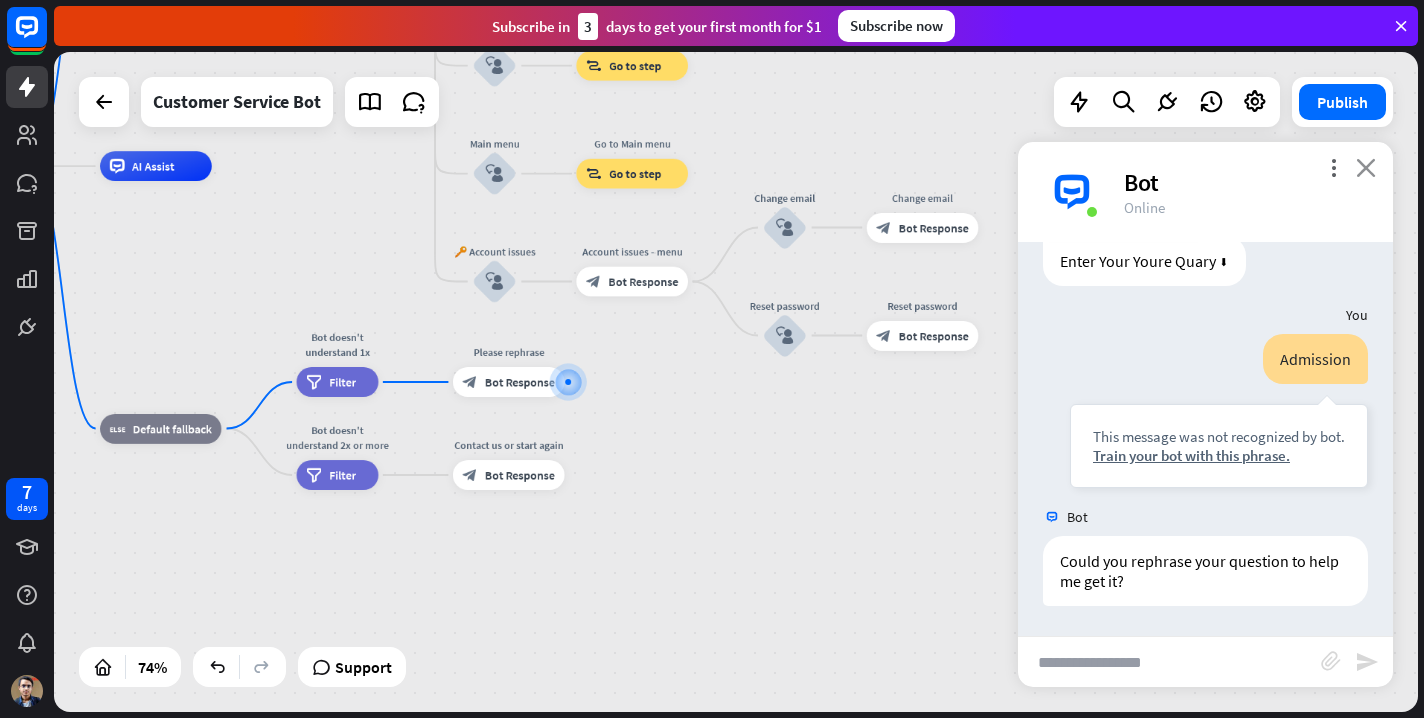 click on "close" at bounding box center (1366, 167) 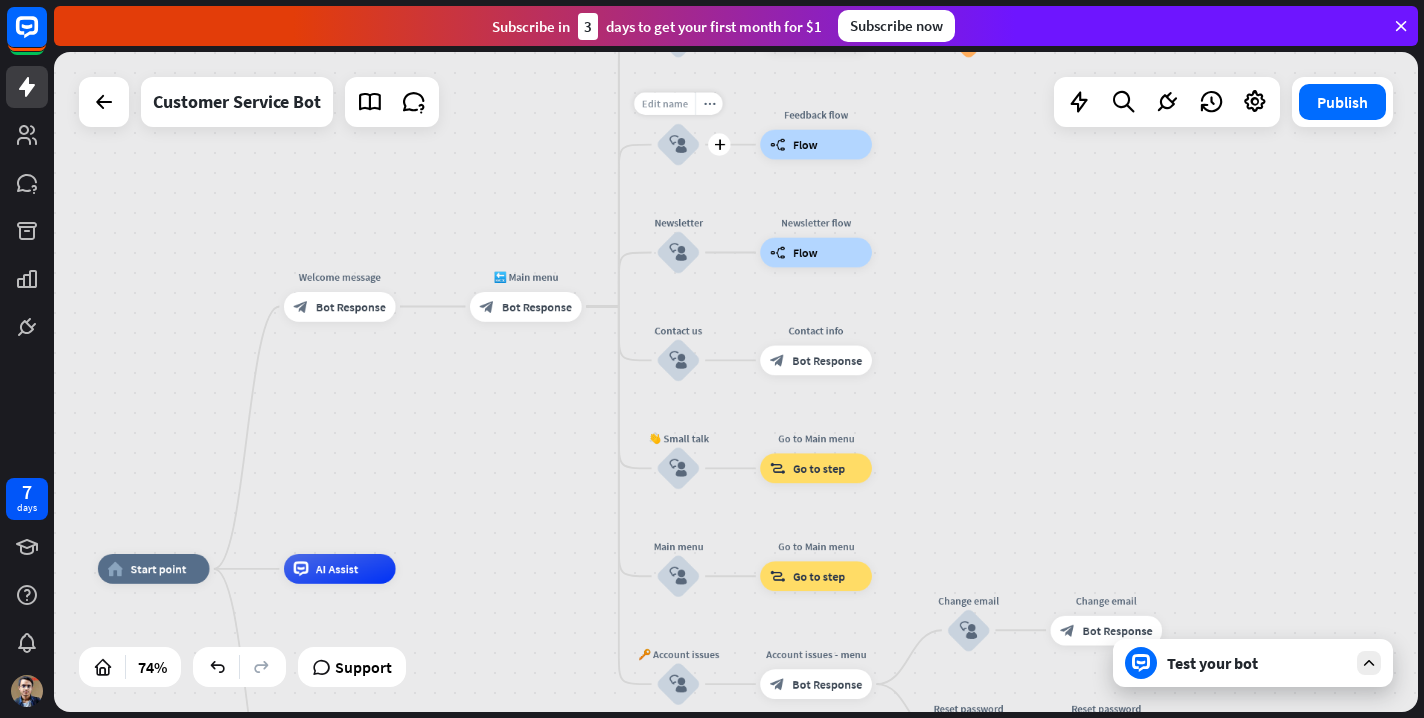 click on "Edit name" at bounding box center [664, 103] 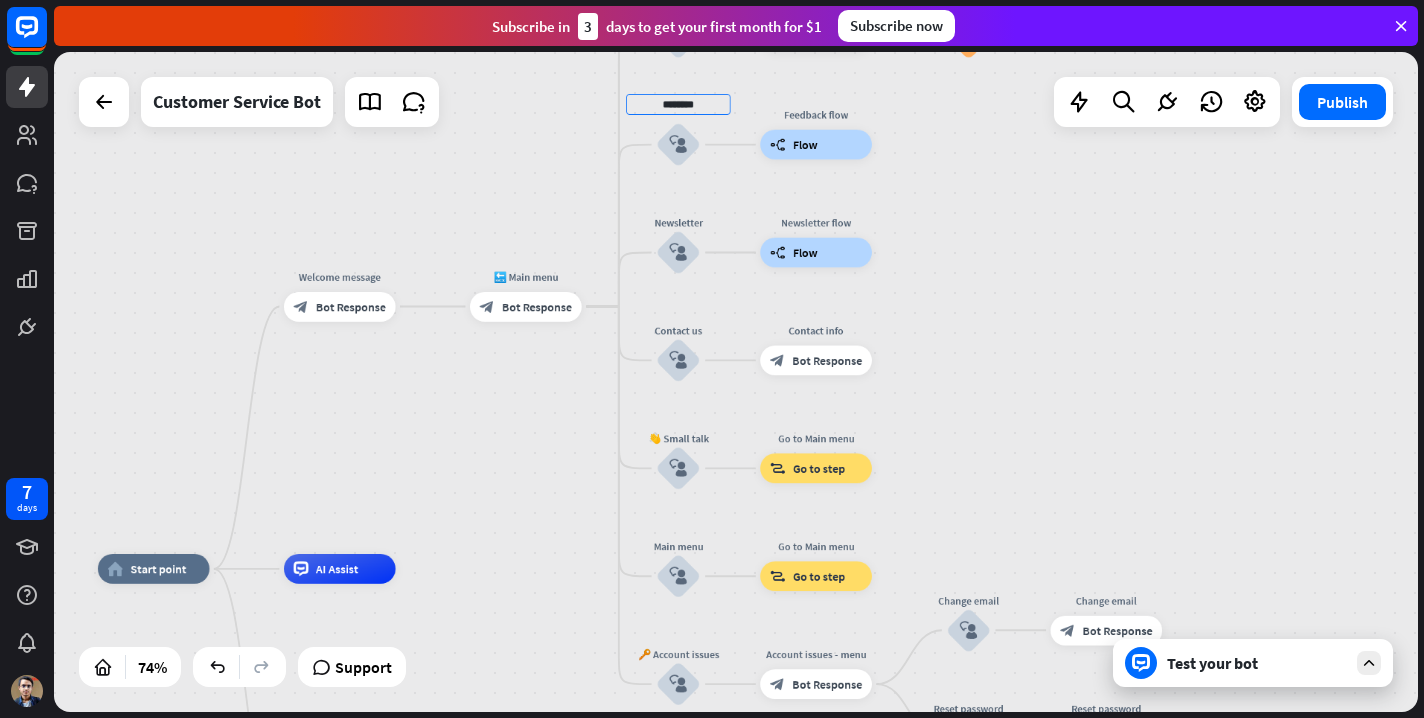 click on "home_2   Start point                 Welcome message   block_bot_response   Bot Response                 🔙 Main menu   block_bot_response   Bot Response                 Our offer   block_user_input                 Select product category   block_bot_response   Bot Response                 ❓ Question   block_user_input                 How can I help you?   block_bot_response   Bot Response                 FAQ   block_user_input                 Type your question   block_bot_response   Bot Response                 Popular questions   block_faq         ********           block_user_input                 Feedback flow   builder_tree   Flow                 Newsletter   block_user_input                 Newsletter flow   builder_tree   Flow                 Contact us   block_user_input                 Contact info   block_bot_response   Bot Response                 👋 Small talk   block_user_input                 Go to Main menu   block_goto   Go to step                 Main menu" at bounding box center [736, 382] 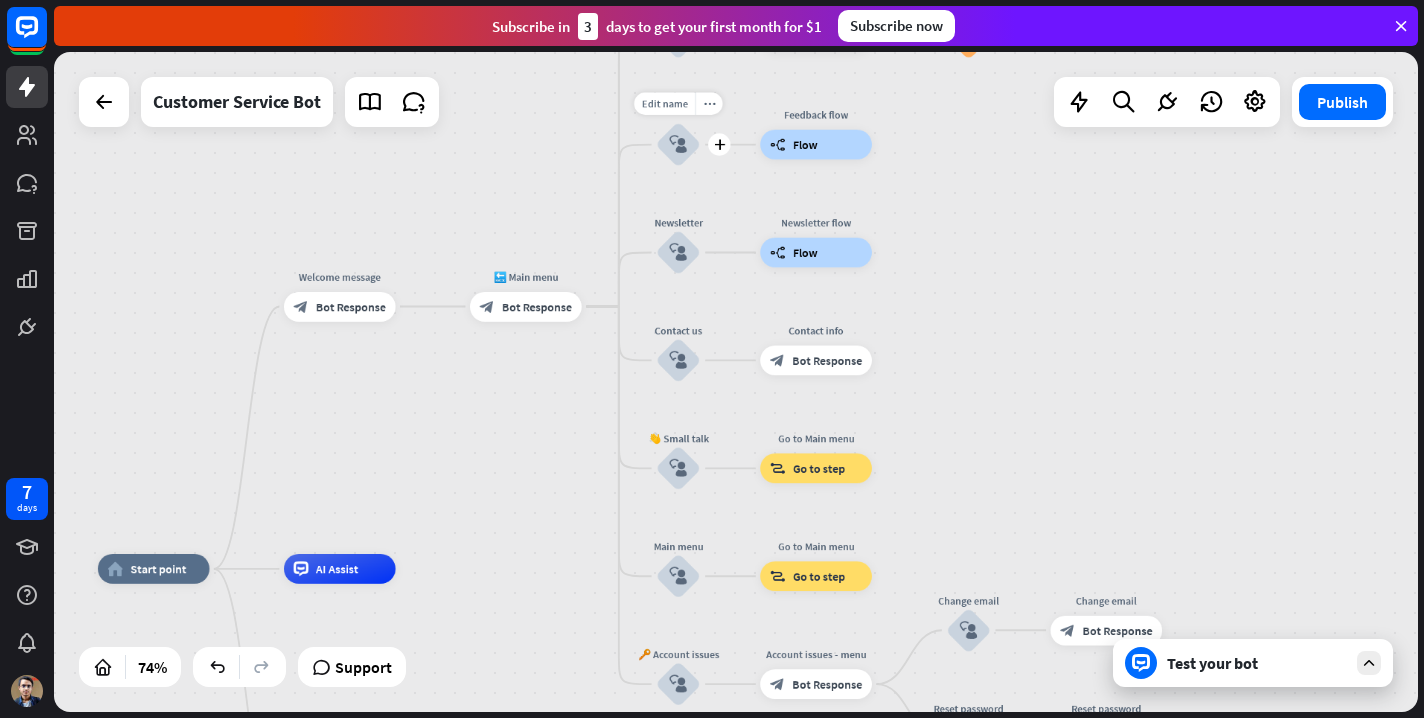 click on "block_user_input" at bounding box center (678, 144) 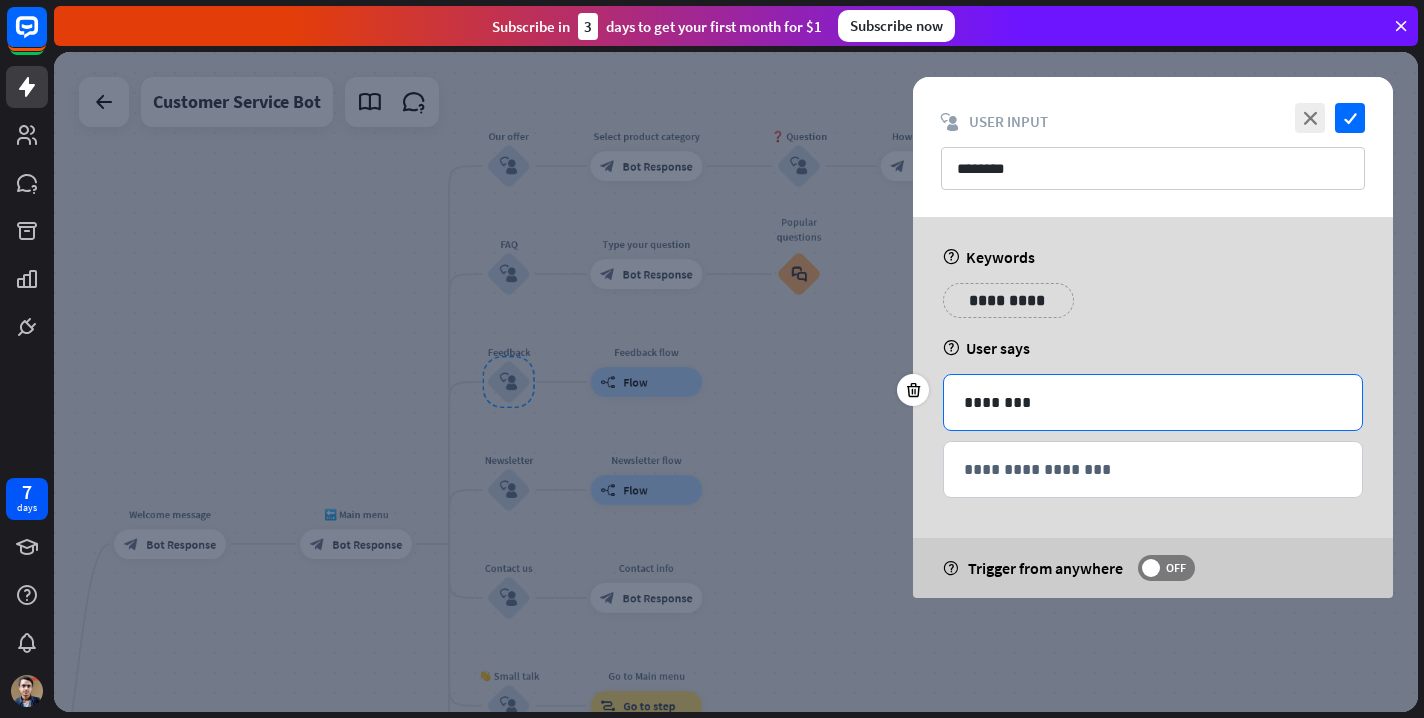 click on "********" at bounding box center (1153, 402) 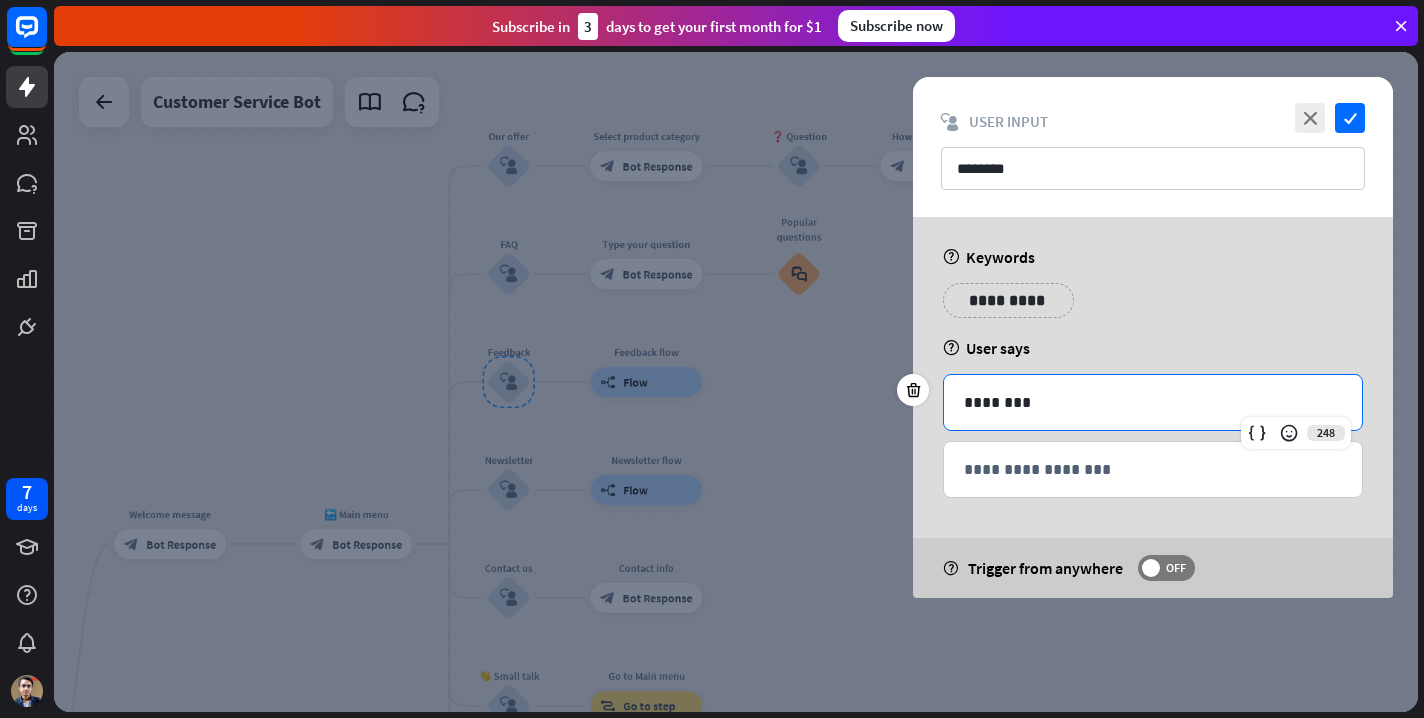 type 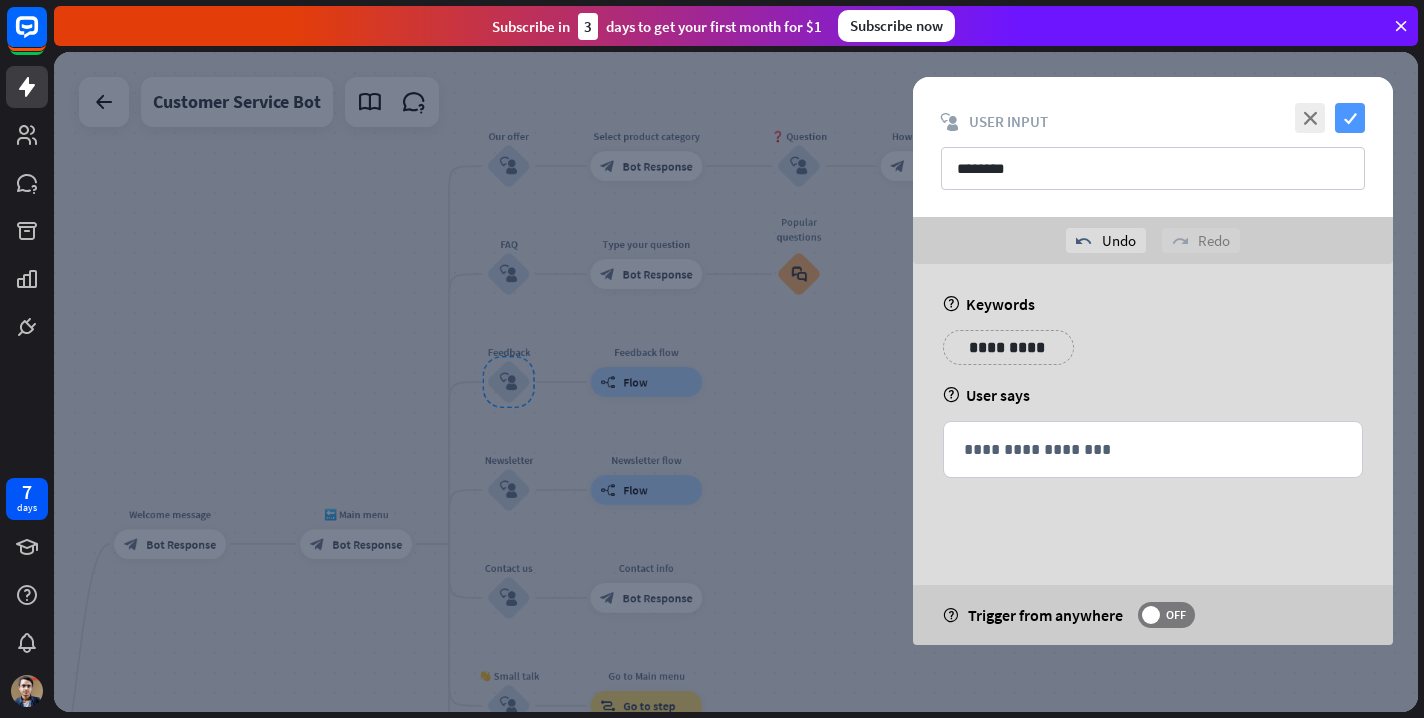 click on "check" at bounding box center (1350, 118) 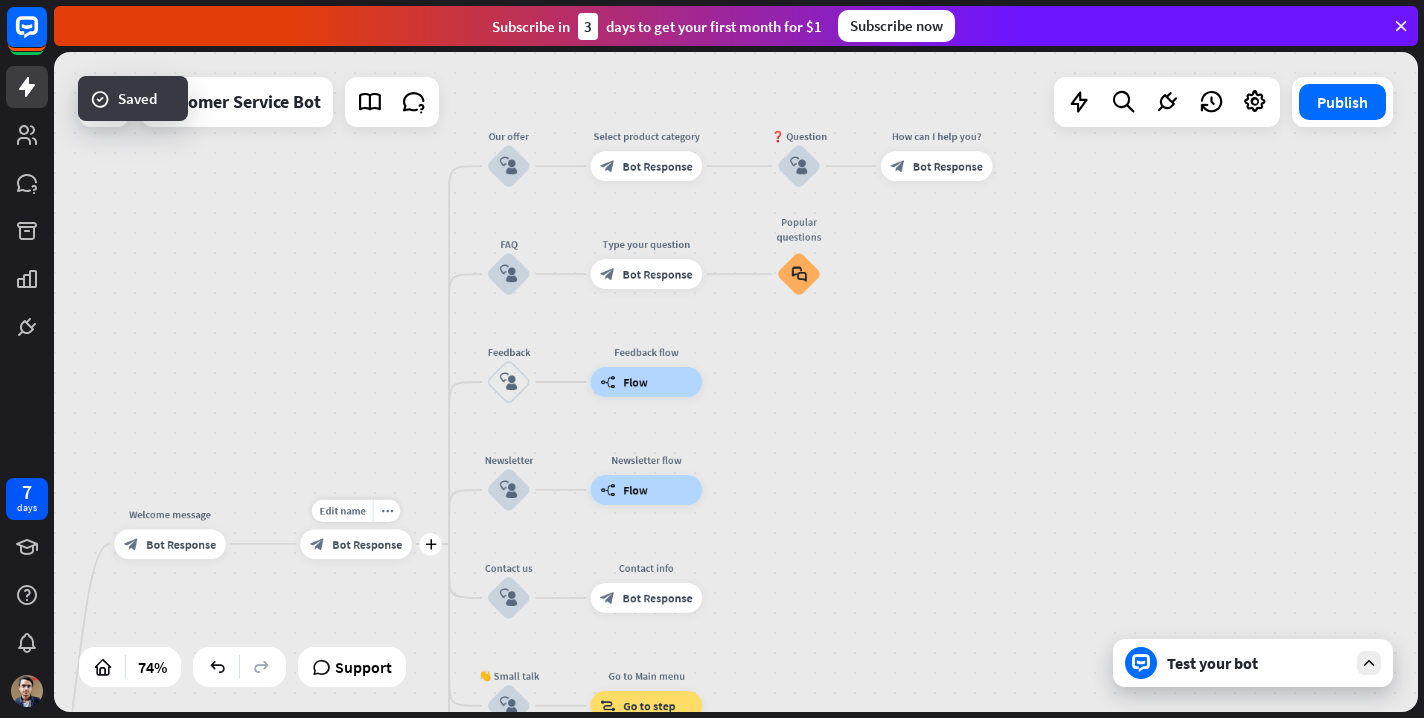click on "Bot Response" at bounding box center (367, 543) 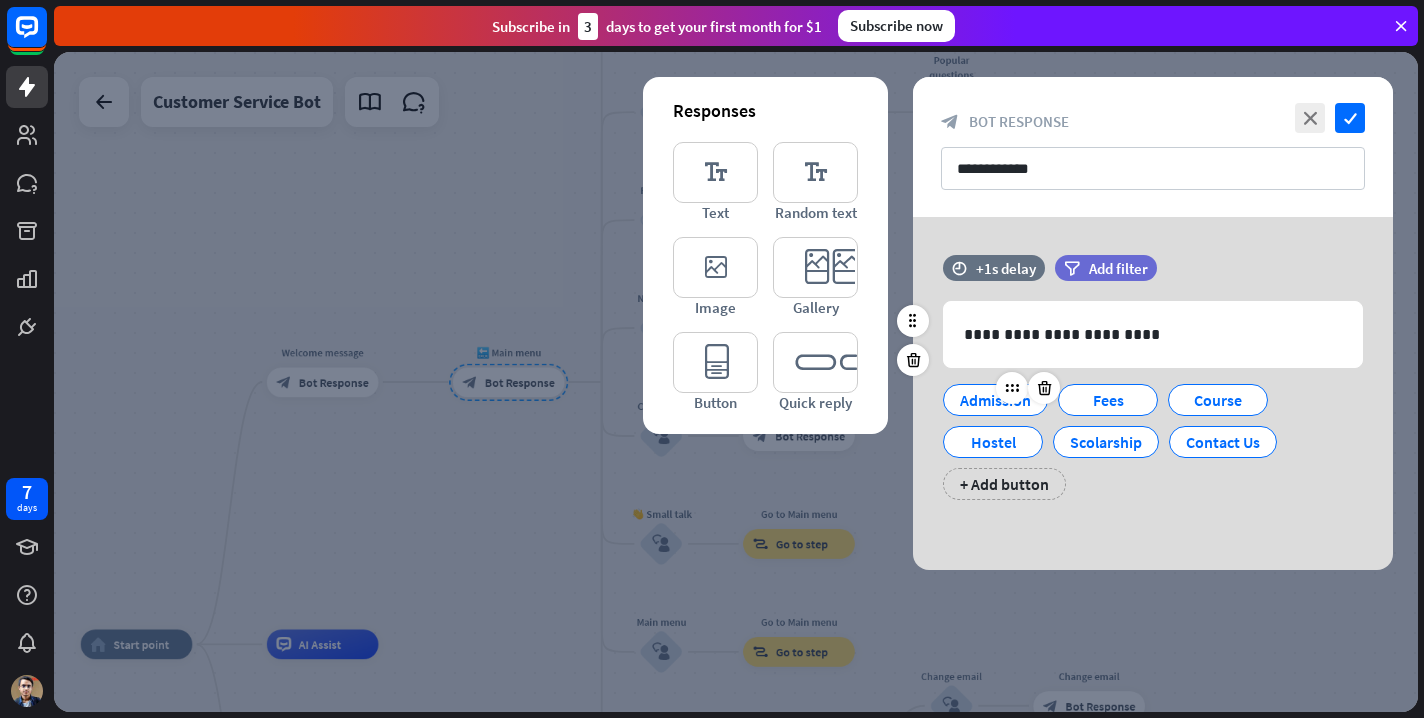 click on "Admission" at bounding box center (995, 400) 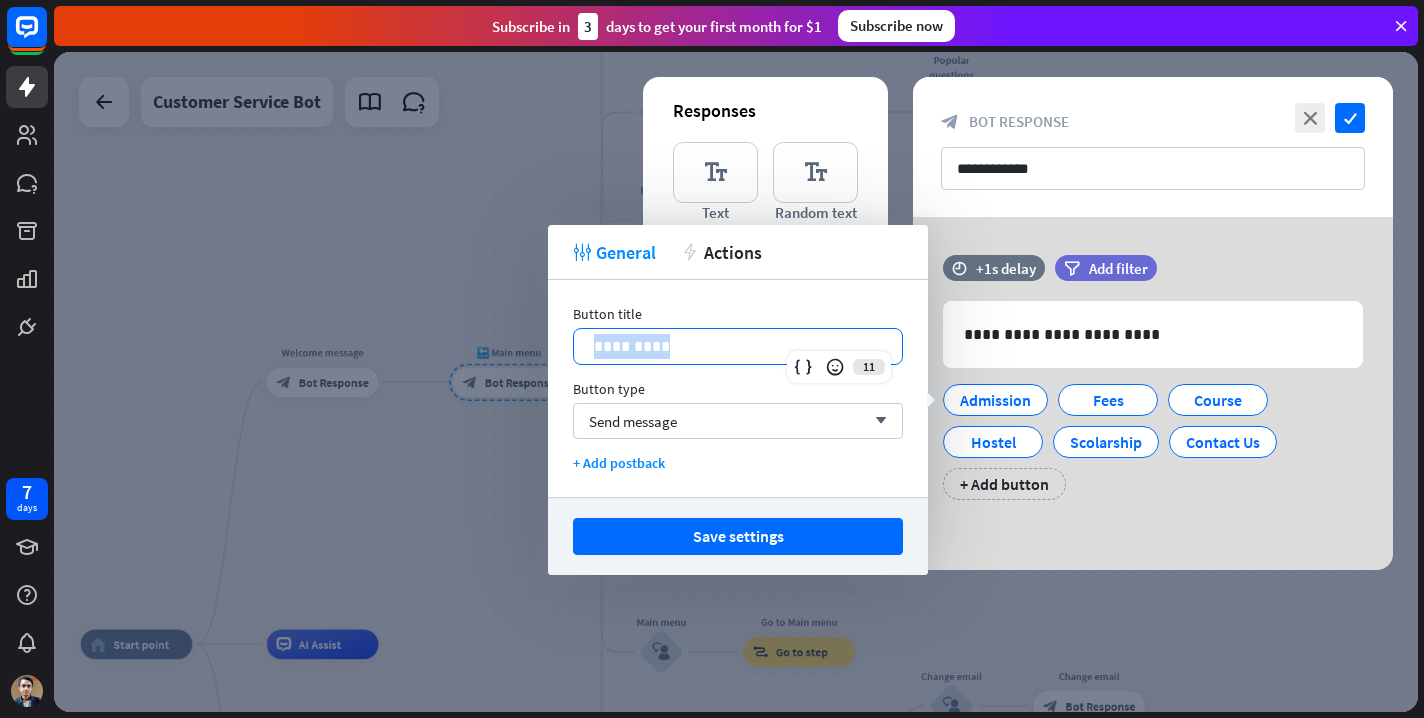 drag, startPoint x: 690, startPoint y: 352, endPoint x: 580, endPoint y: 335, distance: 111.305885 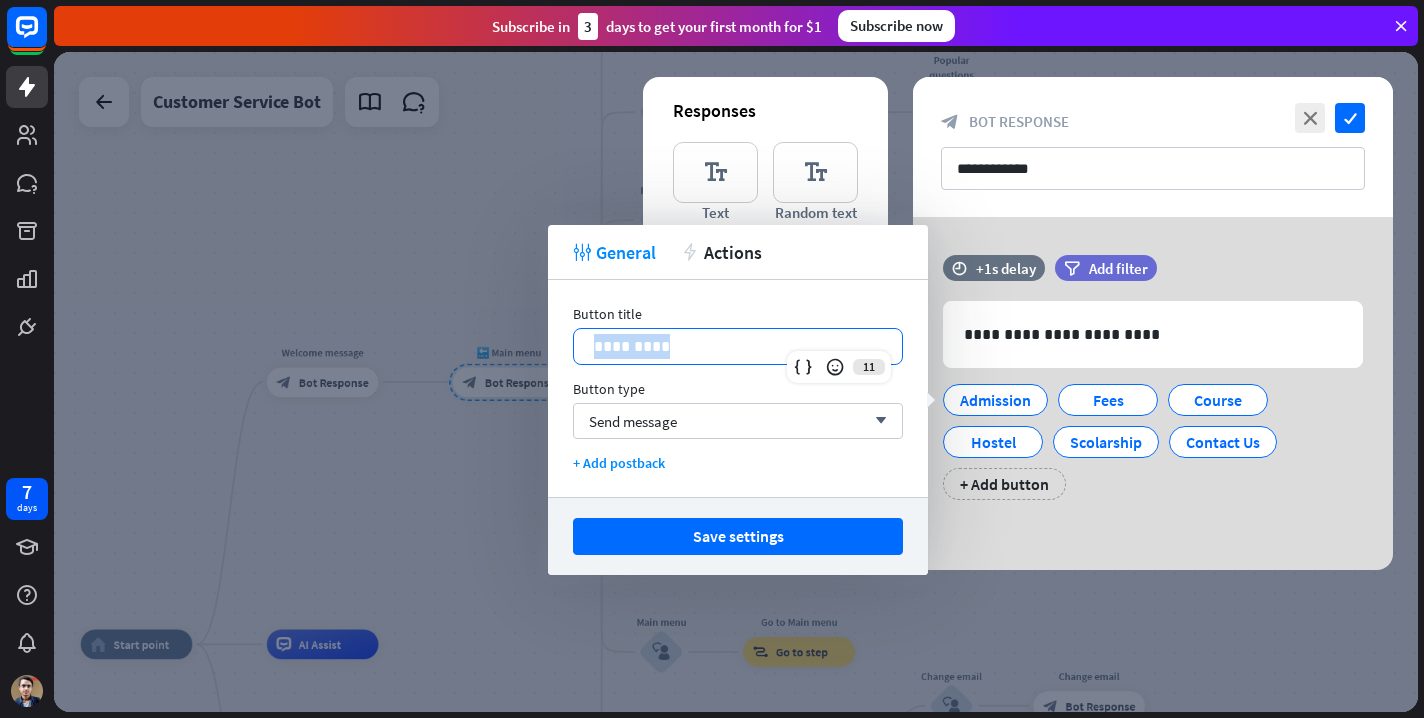 copy on "*********" 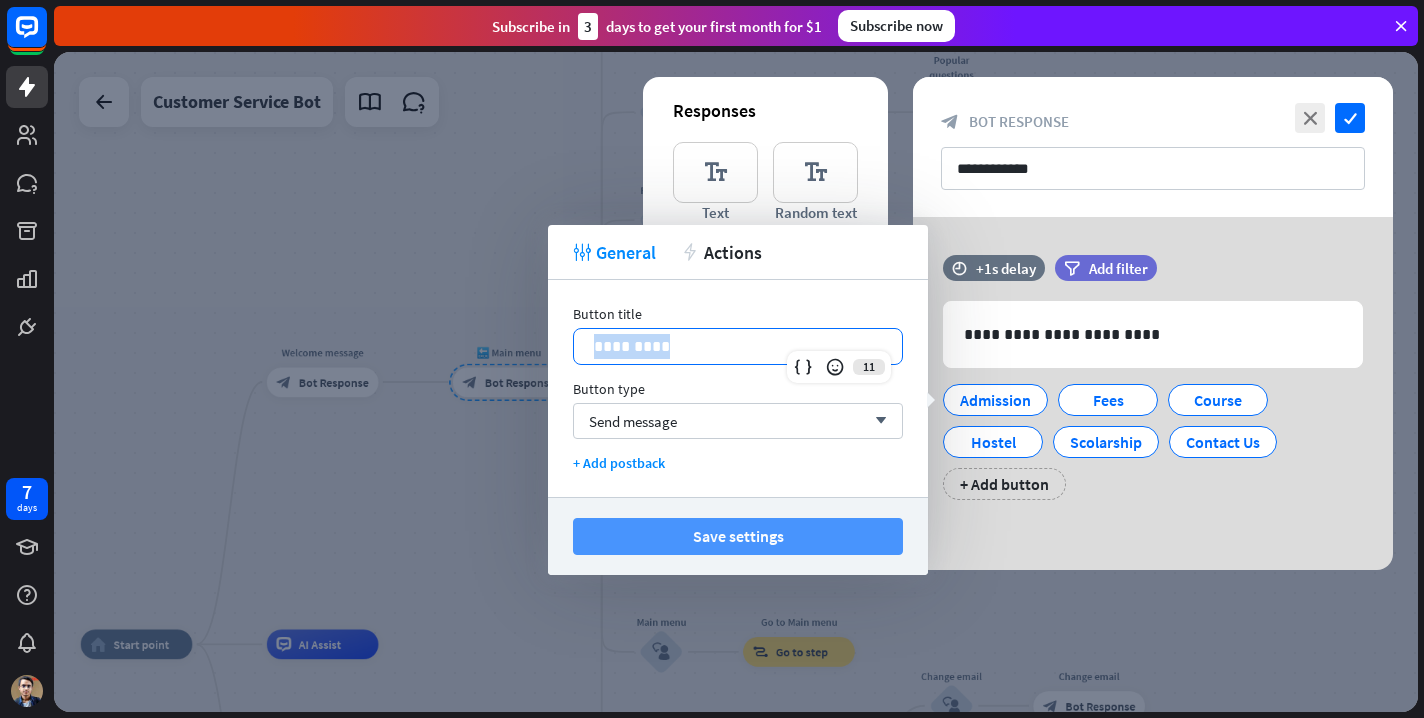 click on "Save settings" at bounding box center (738, 536) 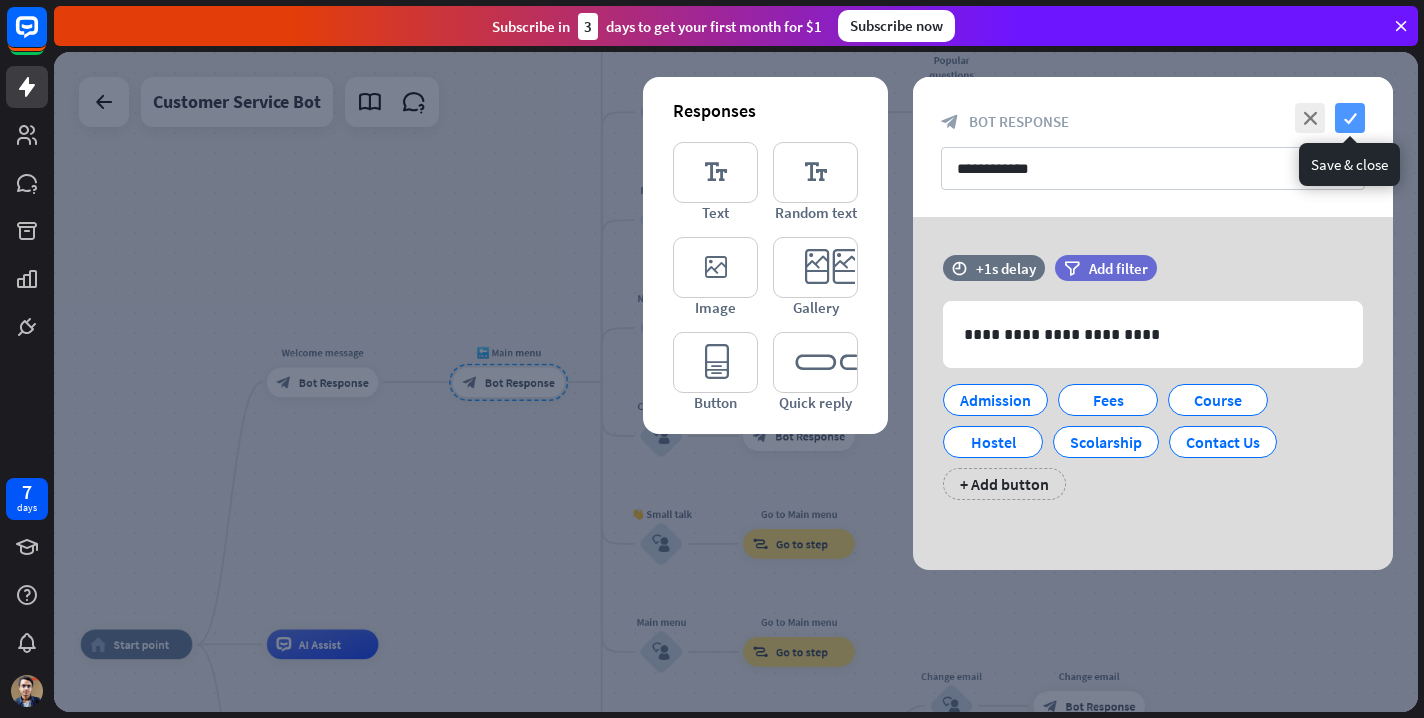 click on "check" at bounding box center (1350, 118) 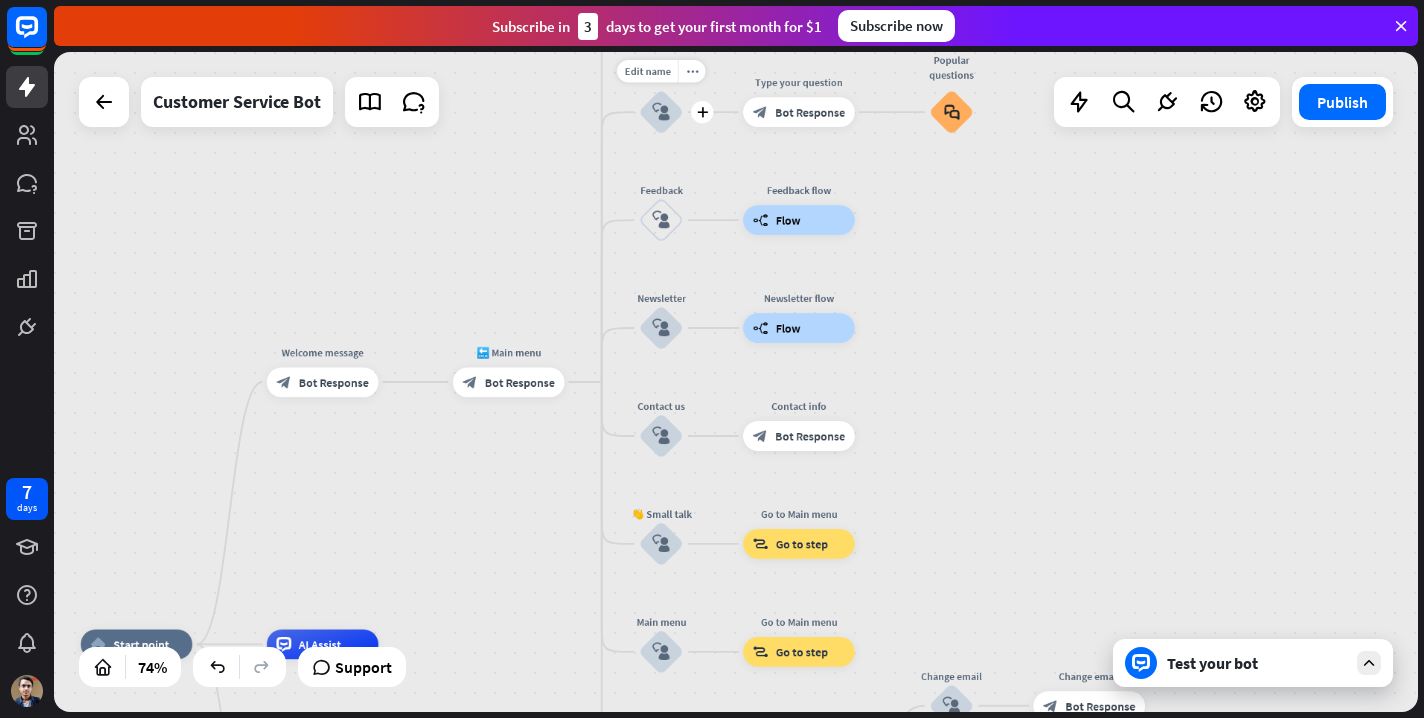 click on "block_user_input" at bounding box center (661, 112) 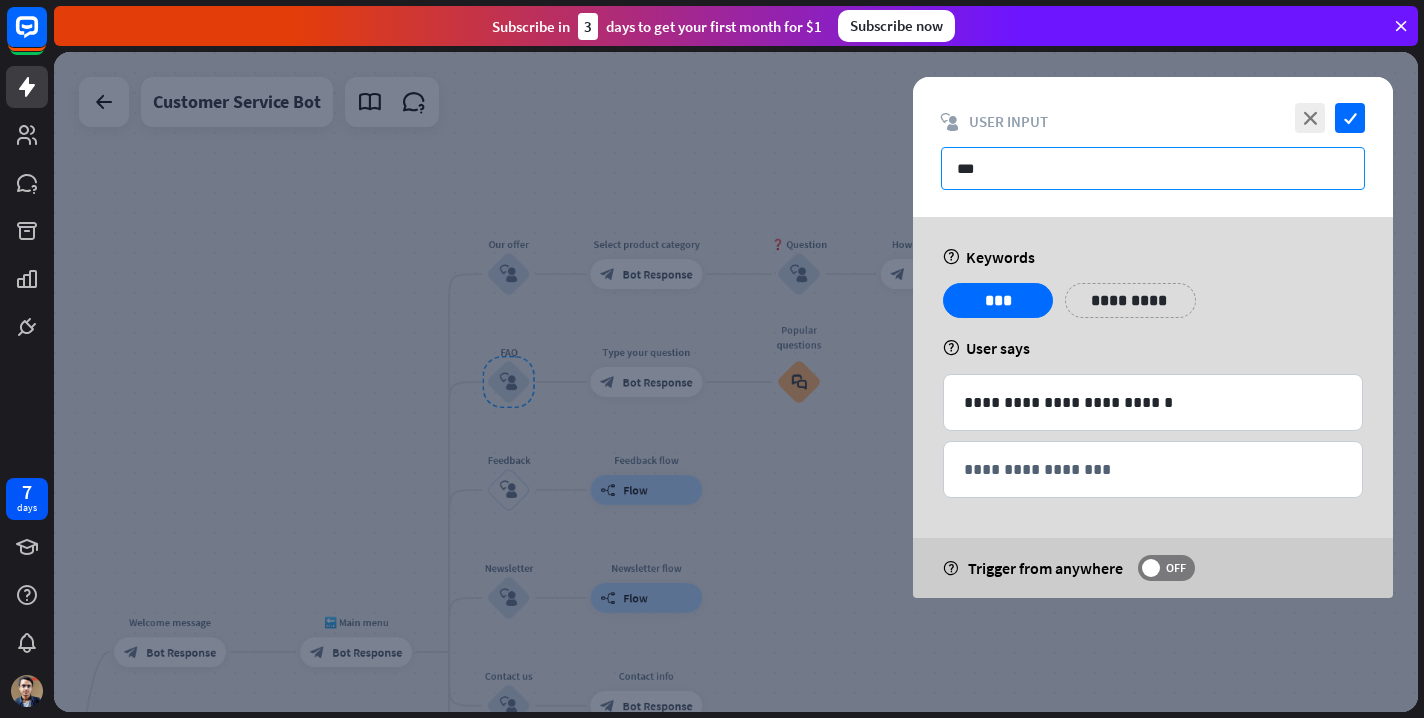 drag, startPoint x: 1021, startPoint y: 172, endPoint x: 951, endPoint y: 158, distance: 71.38628 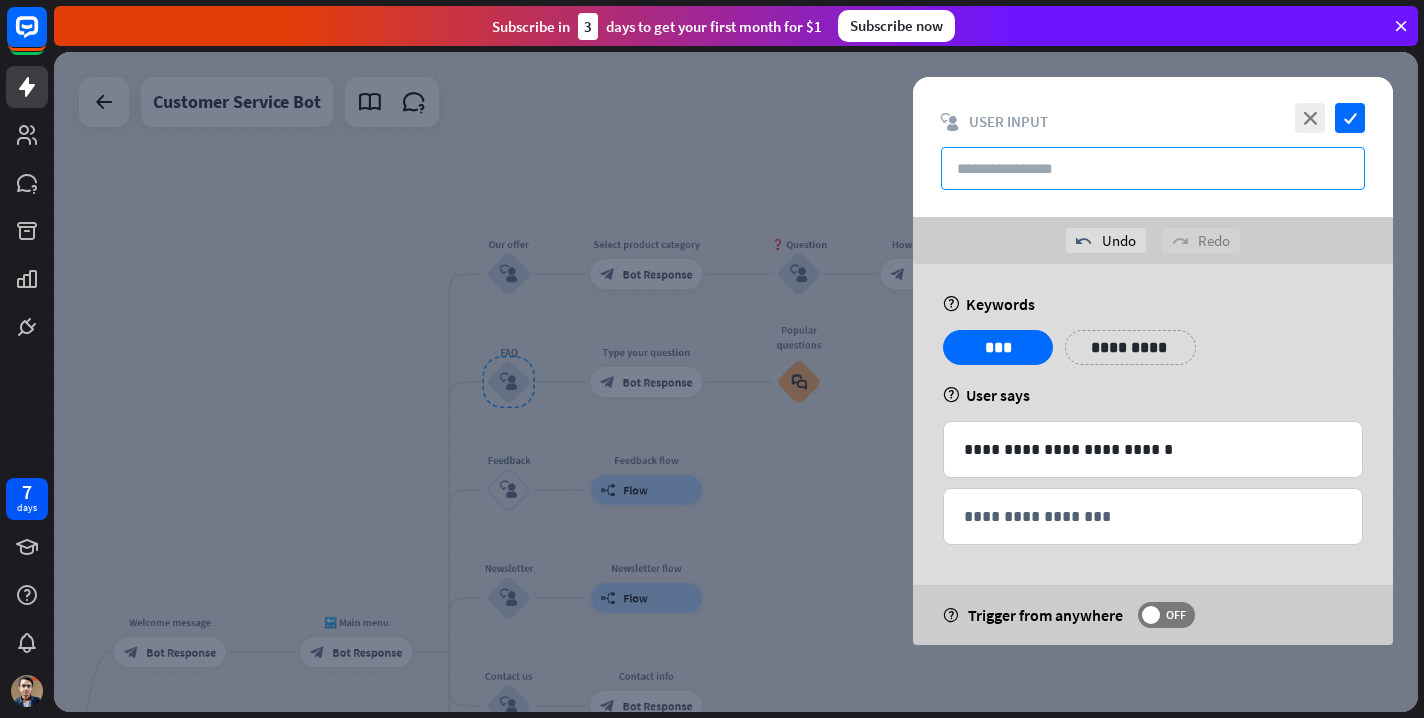 paste on "*********" 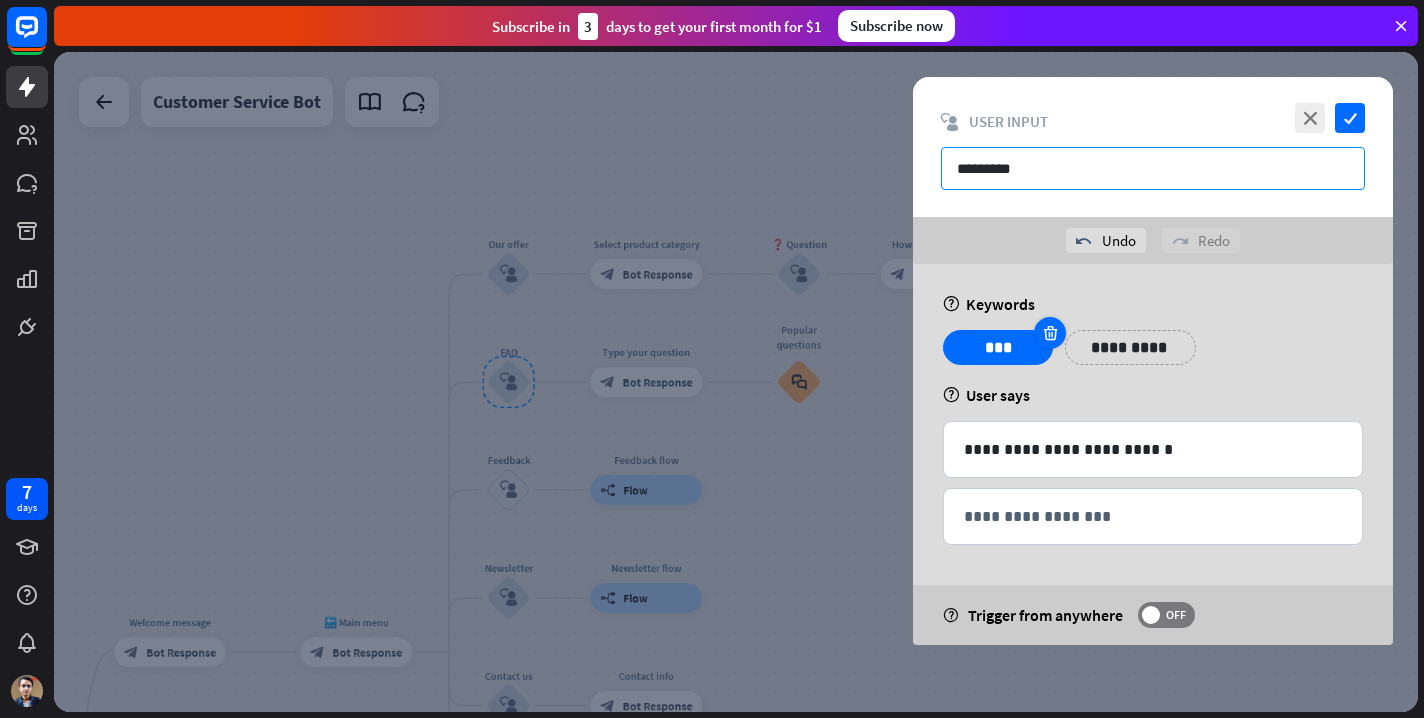 type on "*********" 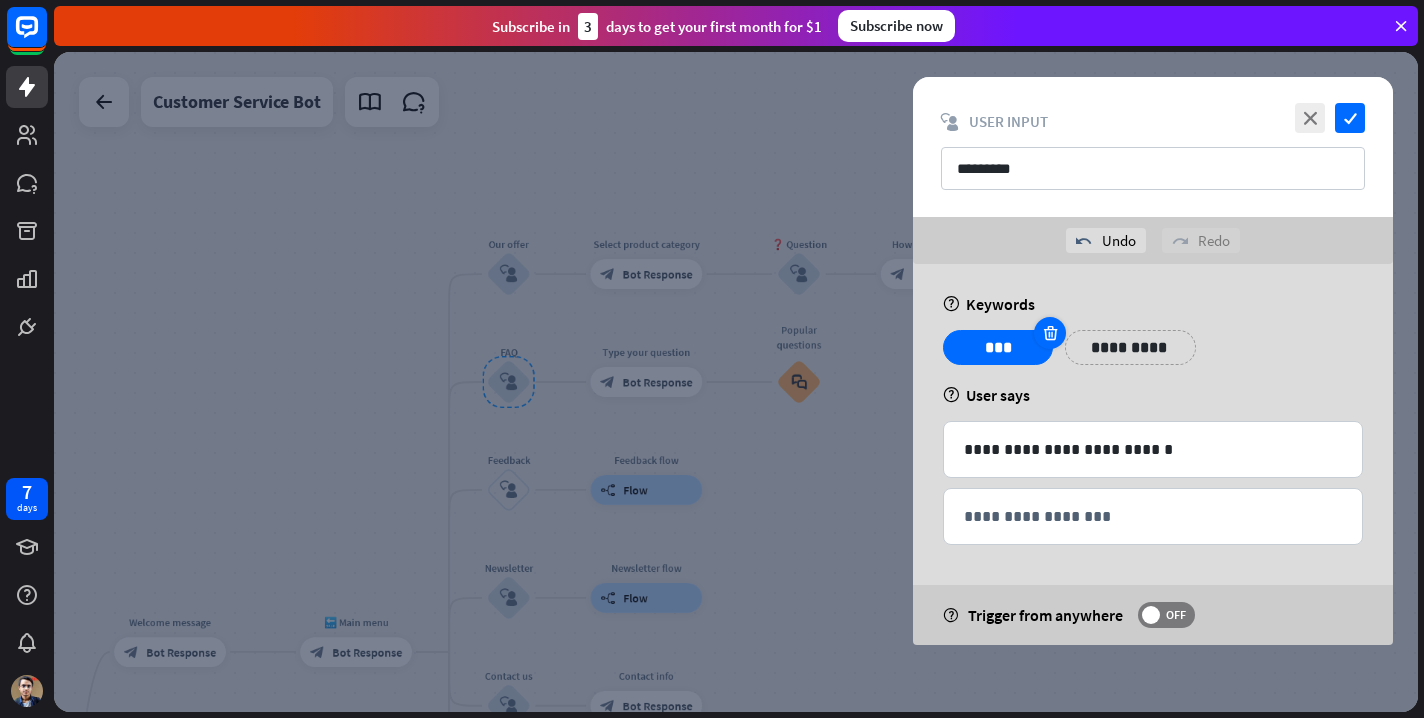 click at bounding box center [1050, 333] 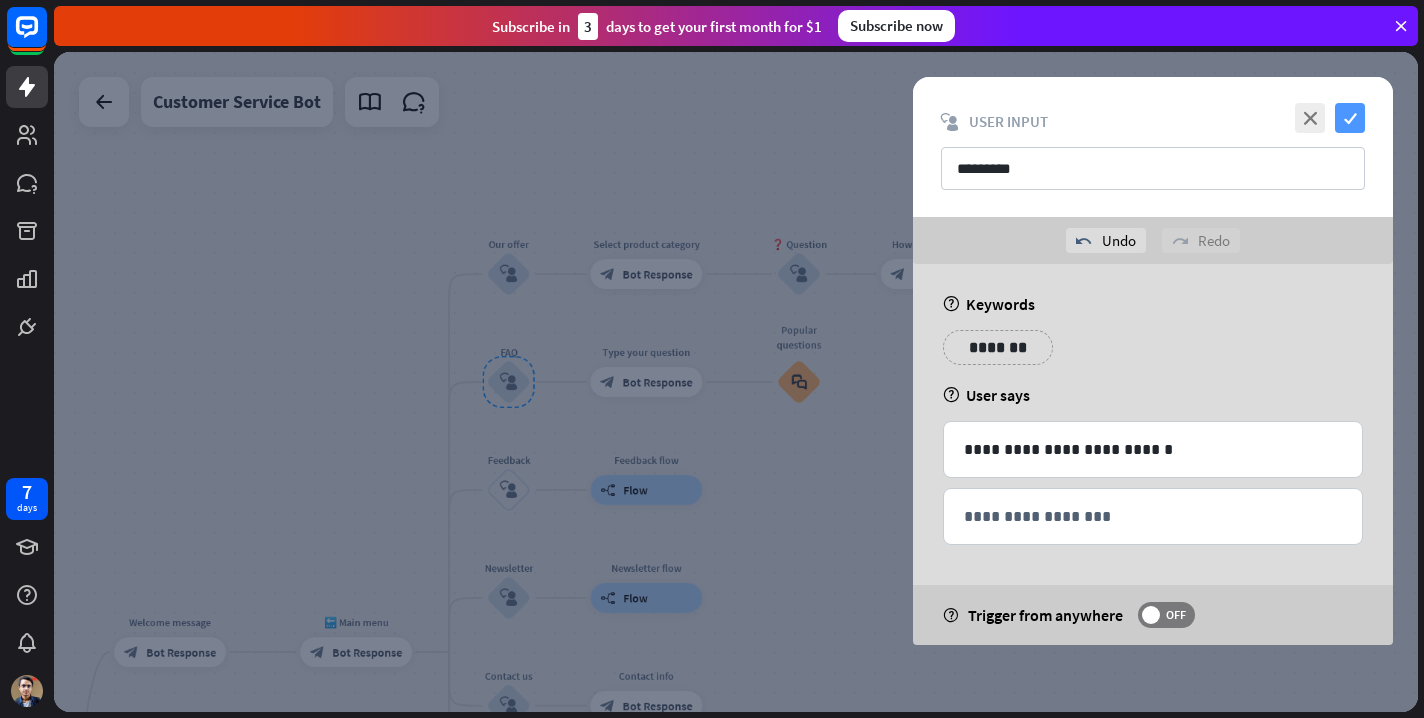 click on "check" at bounding box center [1350, 118] 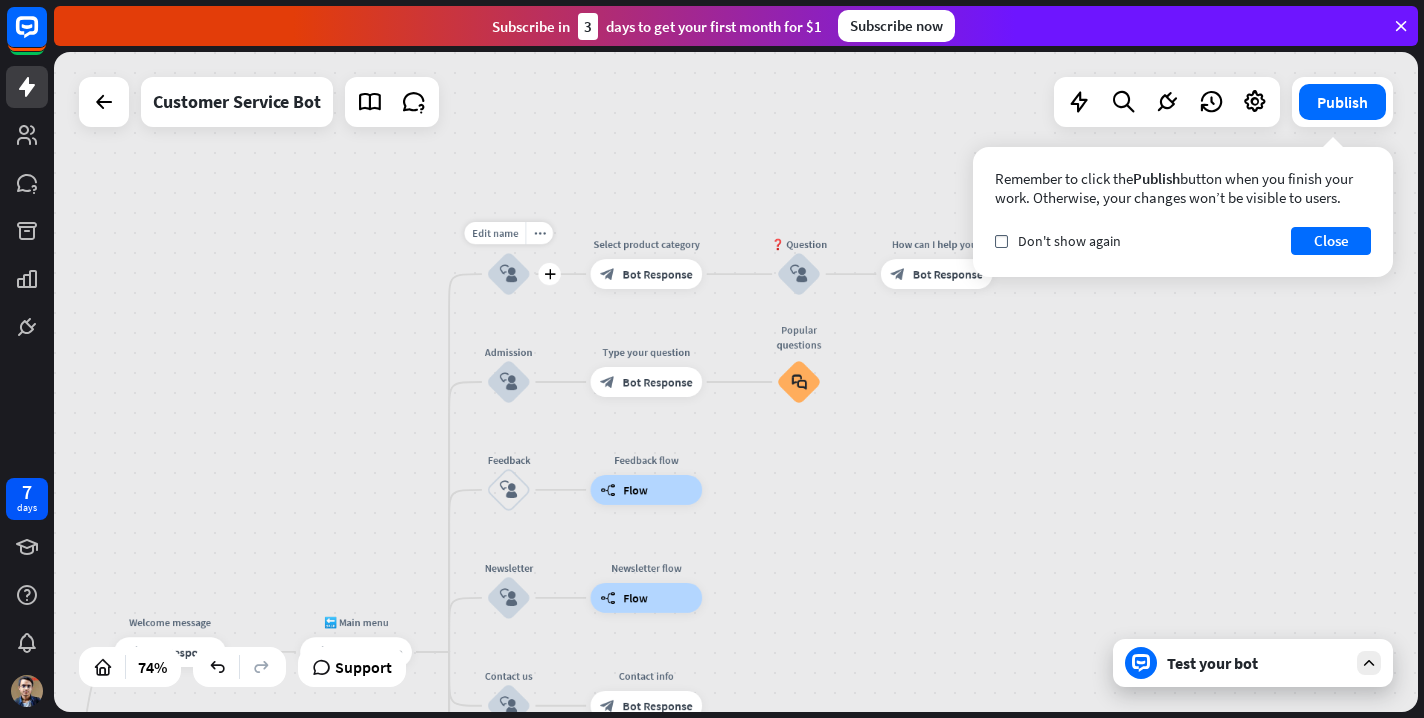 click on "block_user_input" at bounding box center [509, 274] 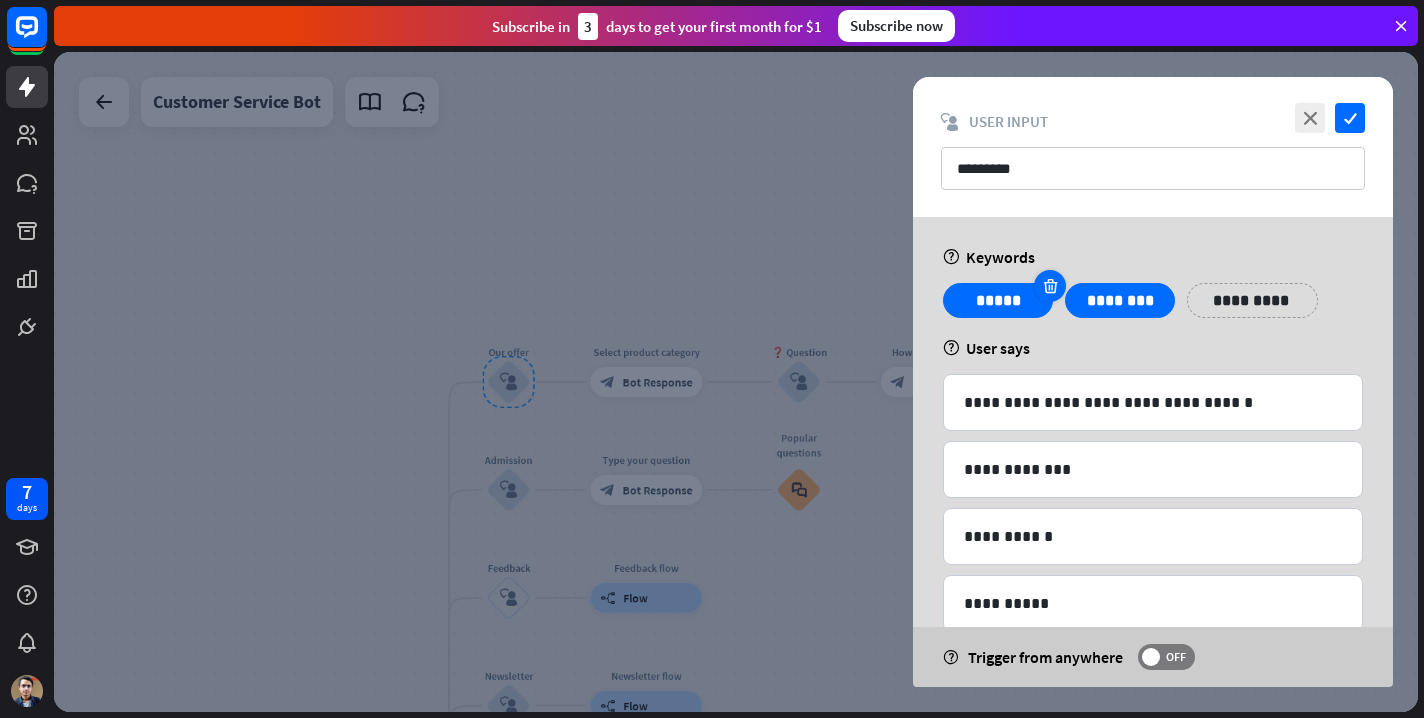 click at bounding box center [1050, 286] 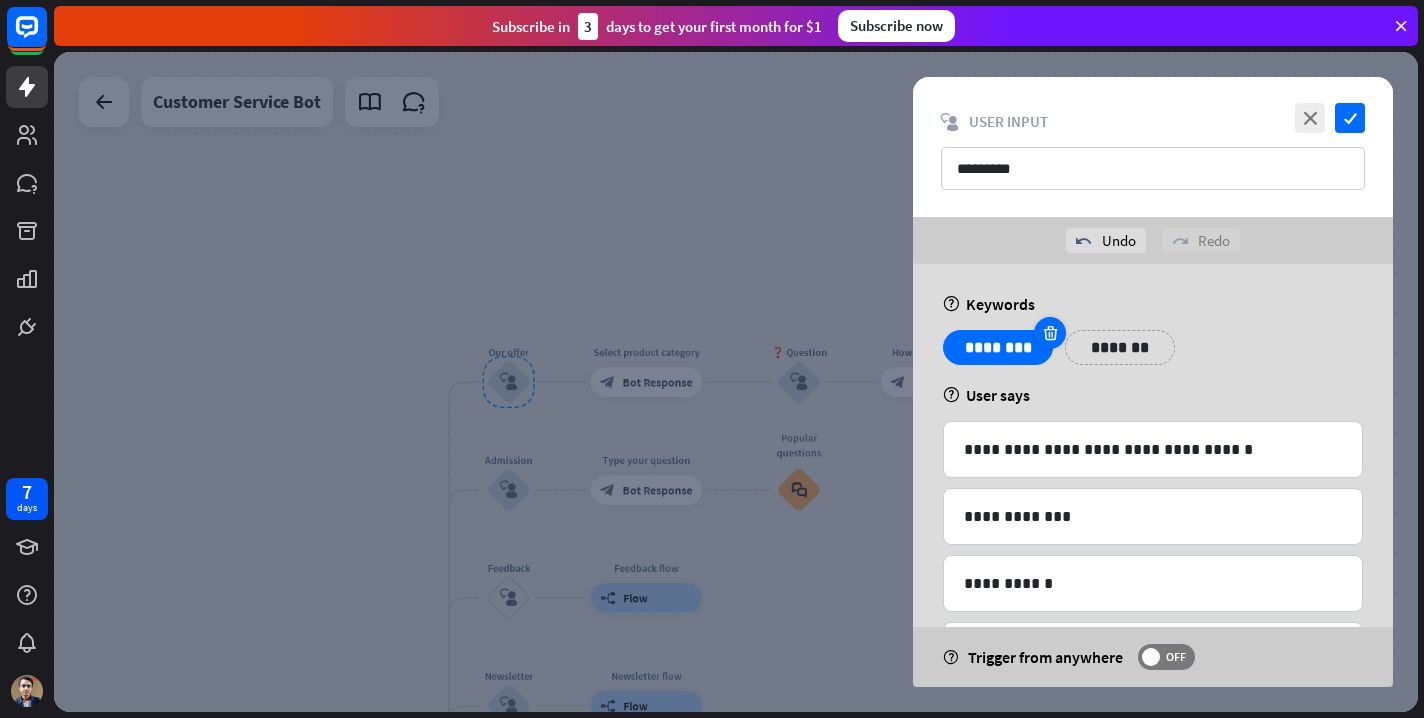 click at bounding box center [1050, 333] 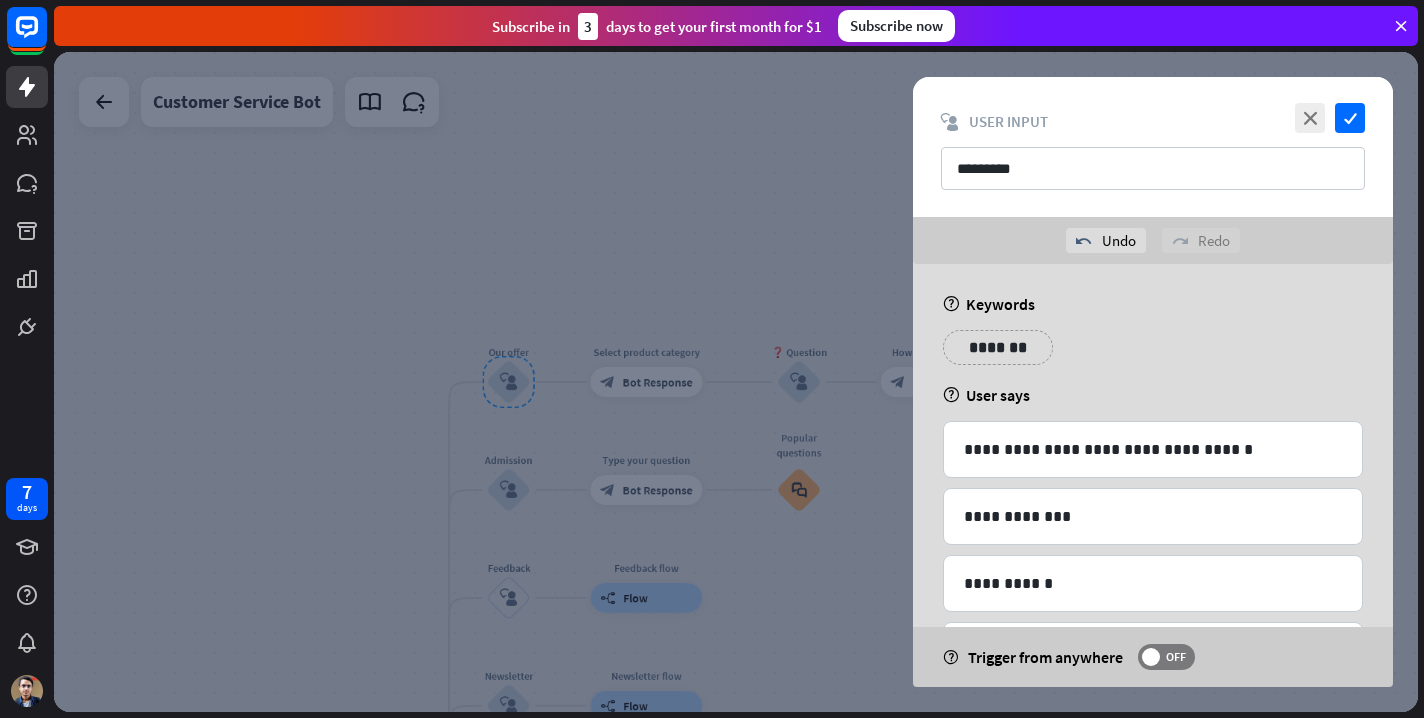 click on "*******" at bounding box center [998, 347] 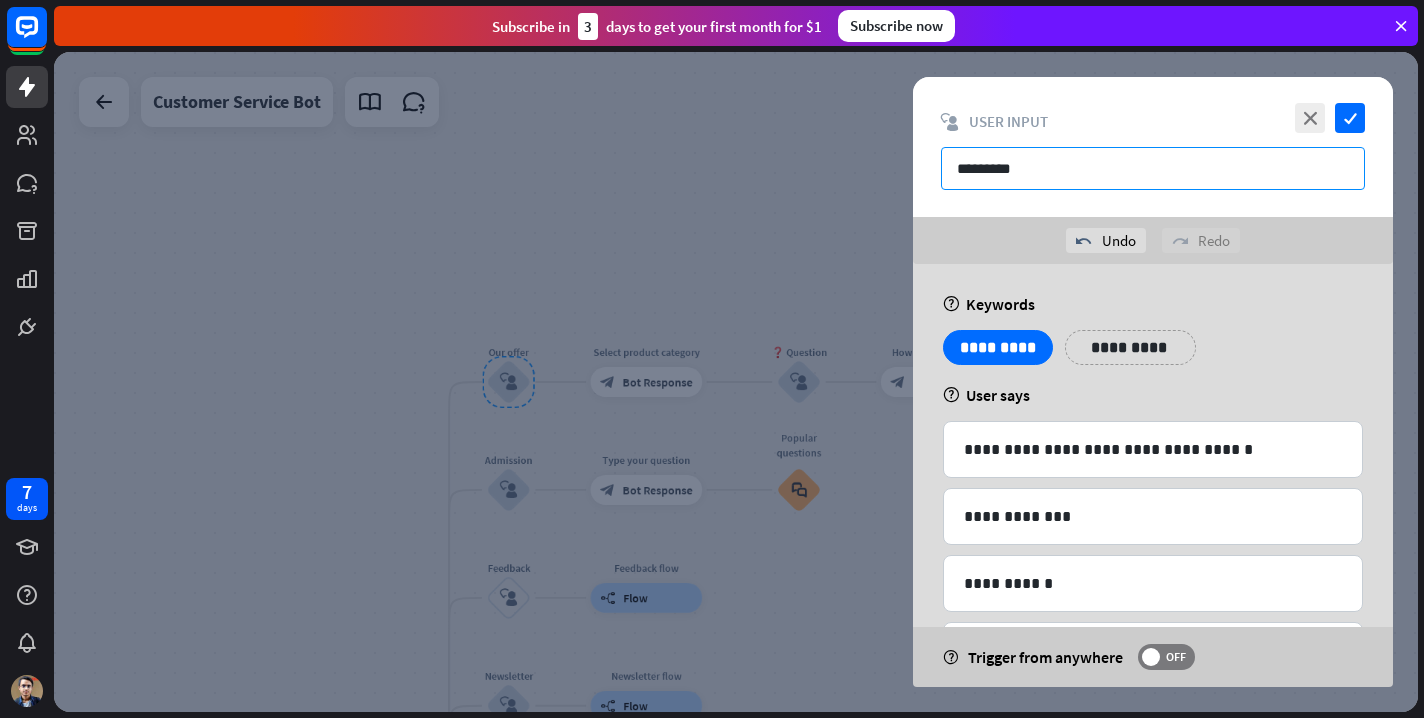 click on "*********" at bounding box center (1153, 168) 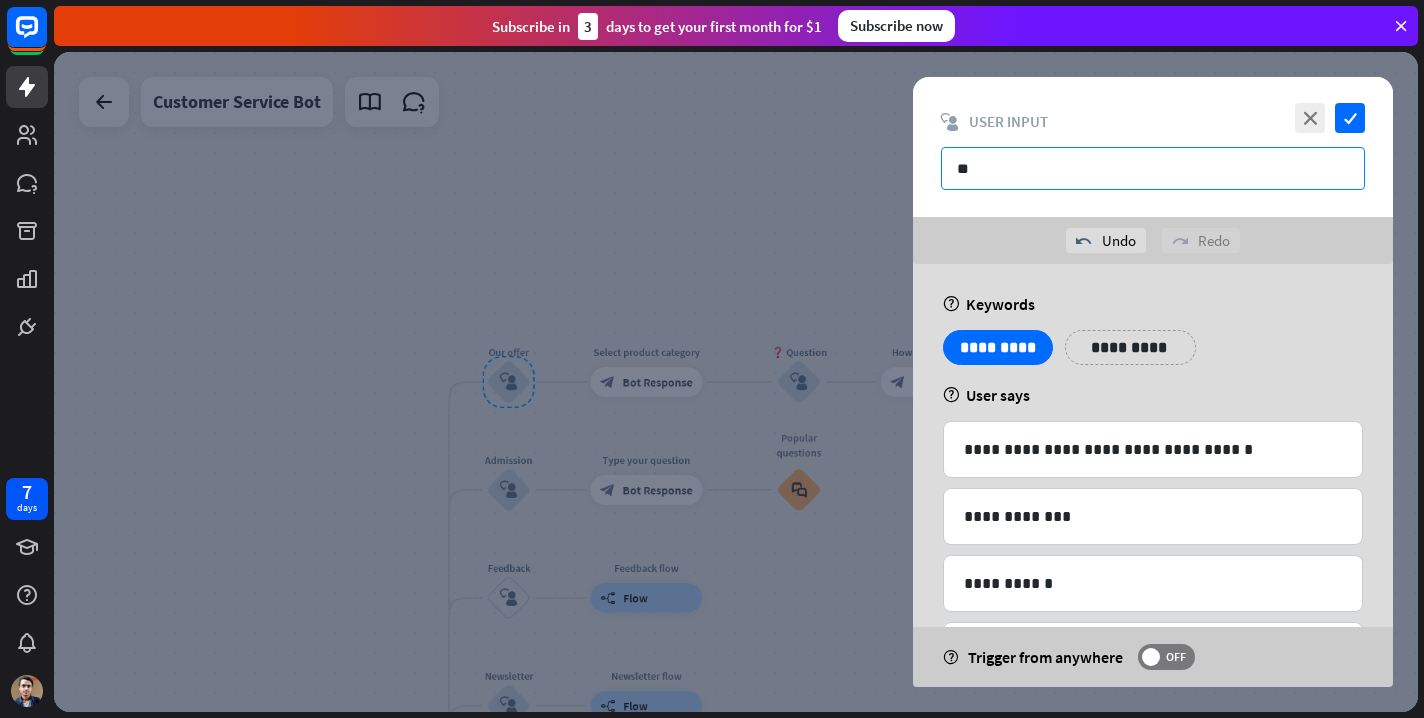 type on "*" 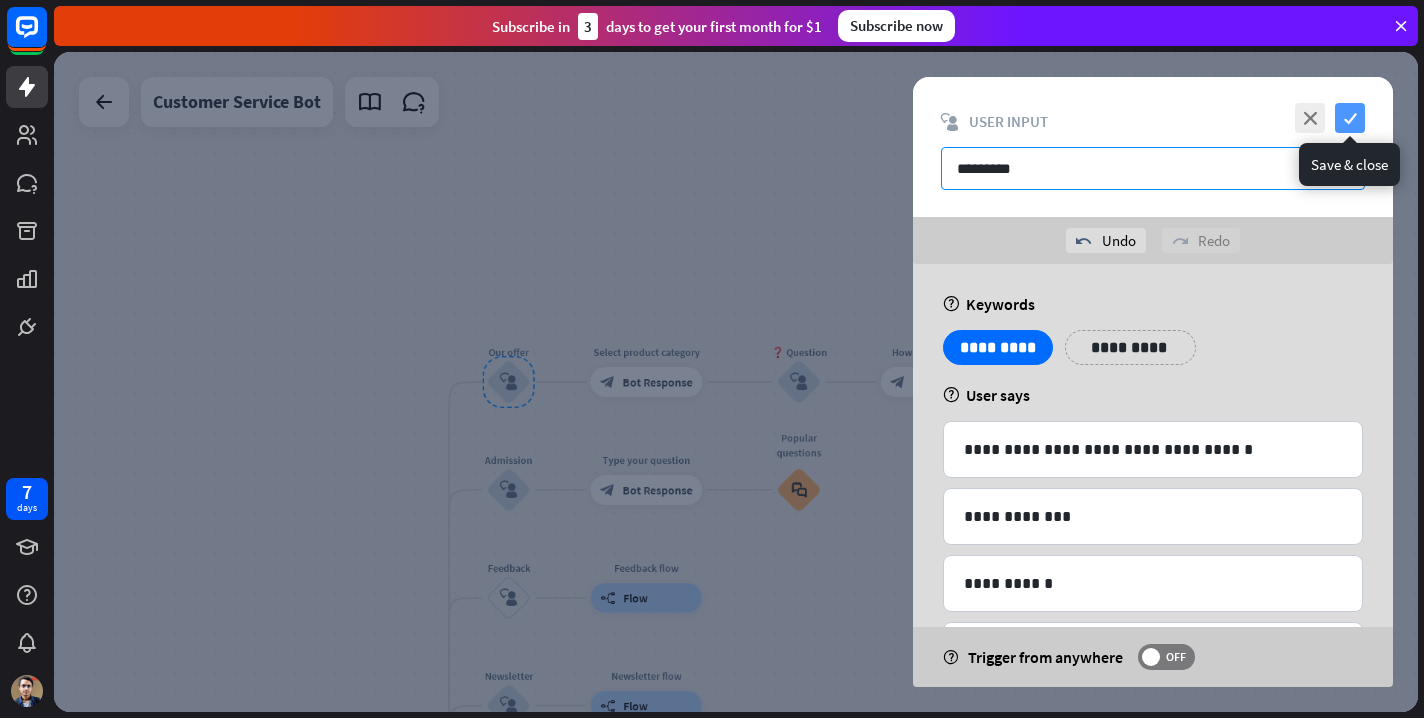 type on "*********" 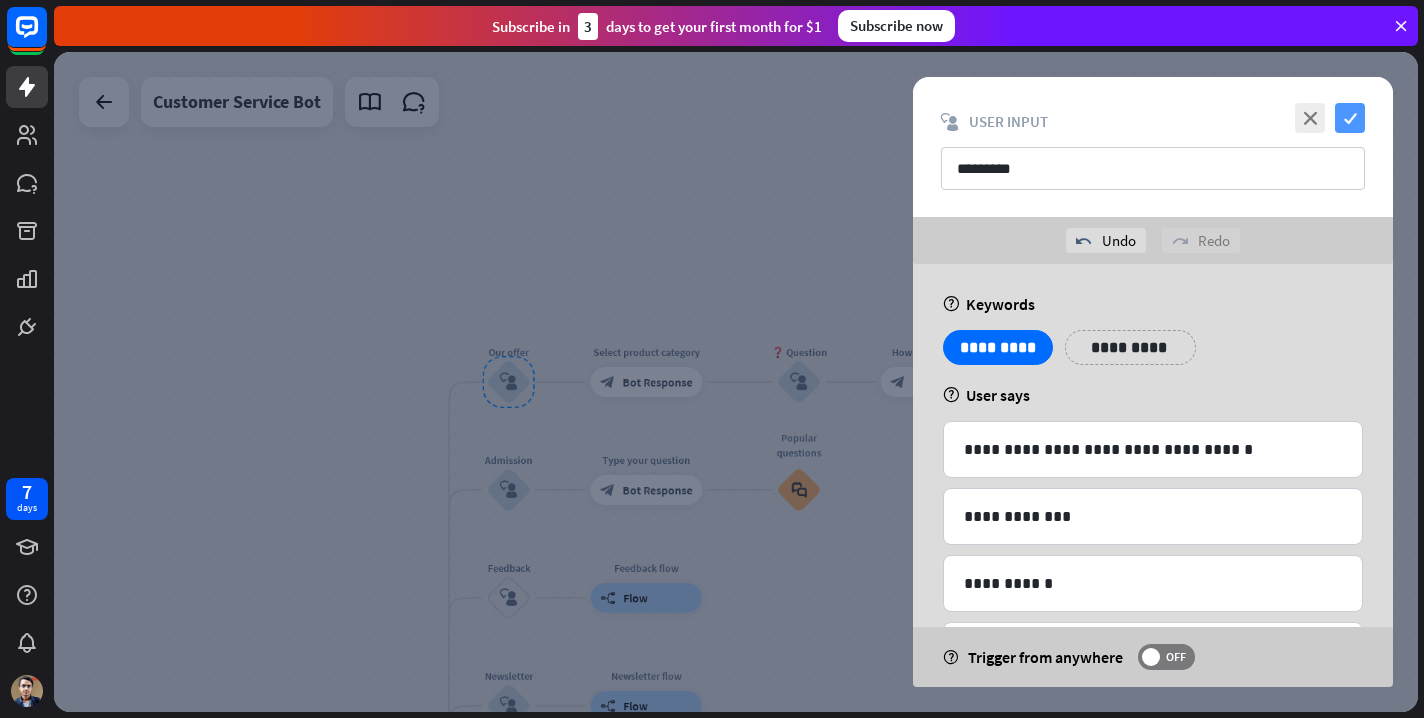 click on "check" at bounding box center (1350, 118) 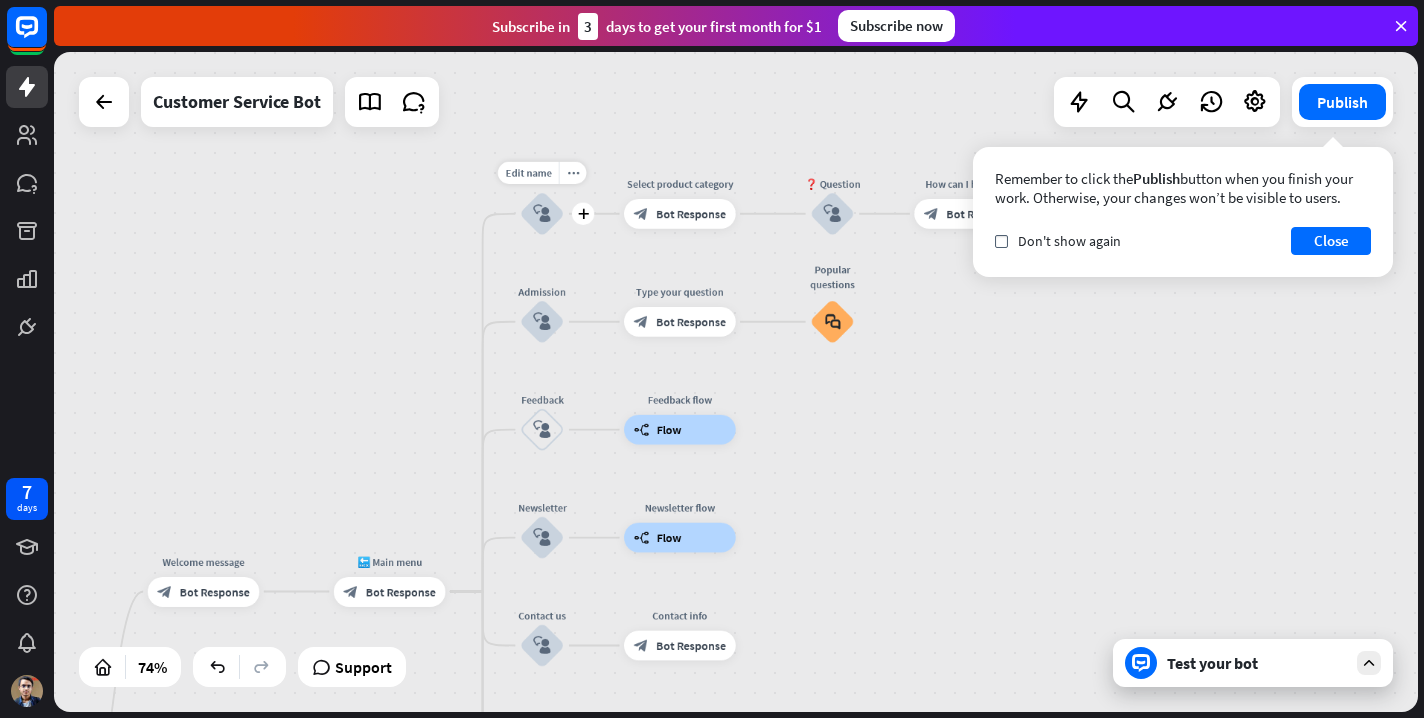 click on "block_user_input" at bounding box center [542, 213] 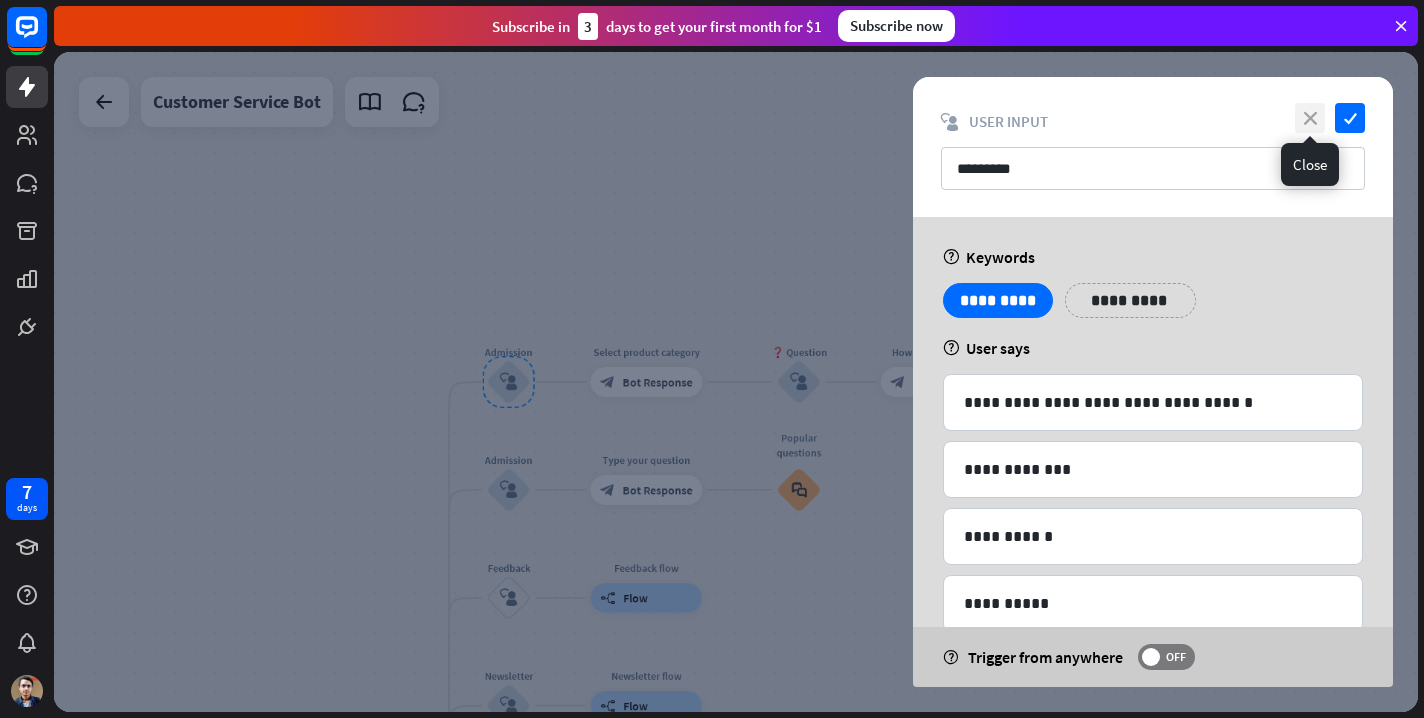 click on "close" at bounding box center (1310, 118) 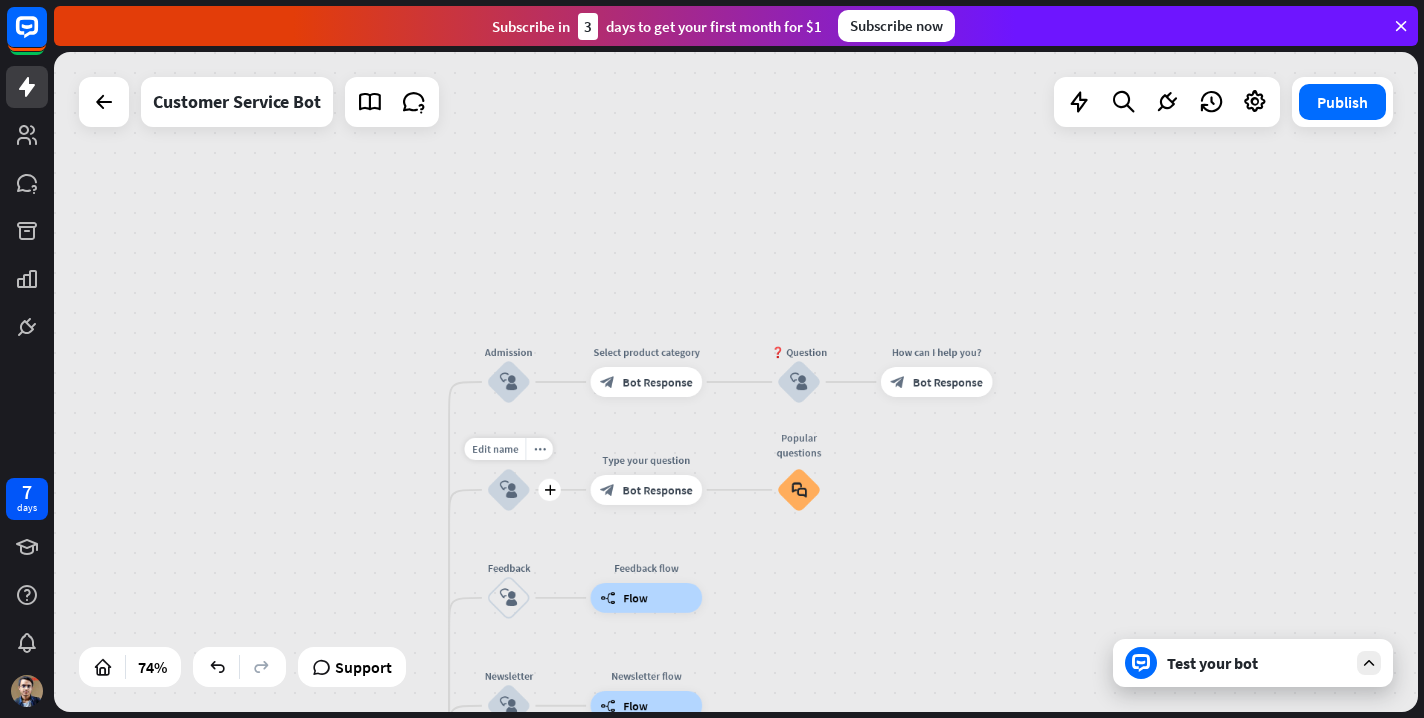 click on "block_user_input" at bounding box center [509, 490] 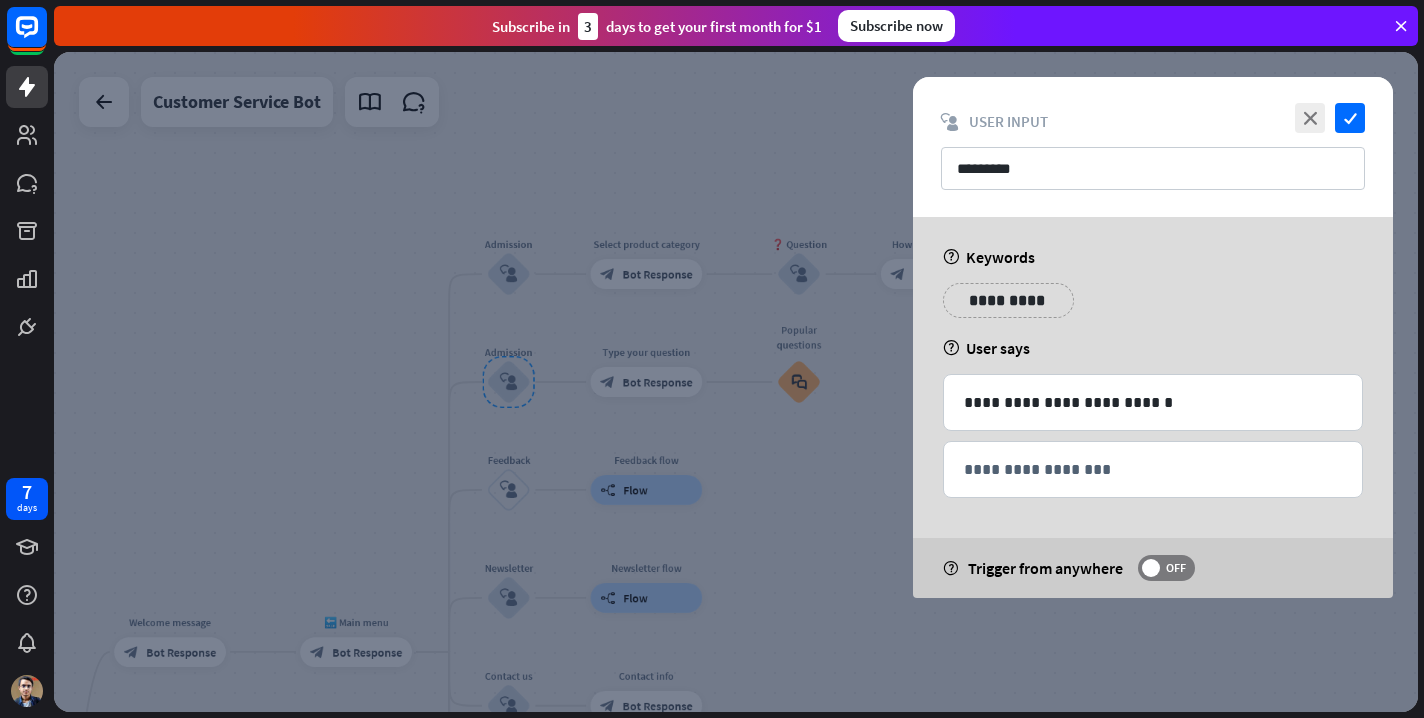 click on "**********" at bounding box center [1008, 300] 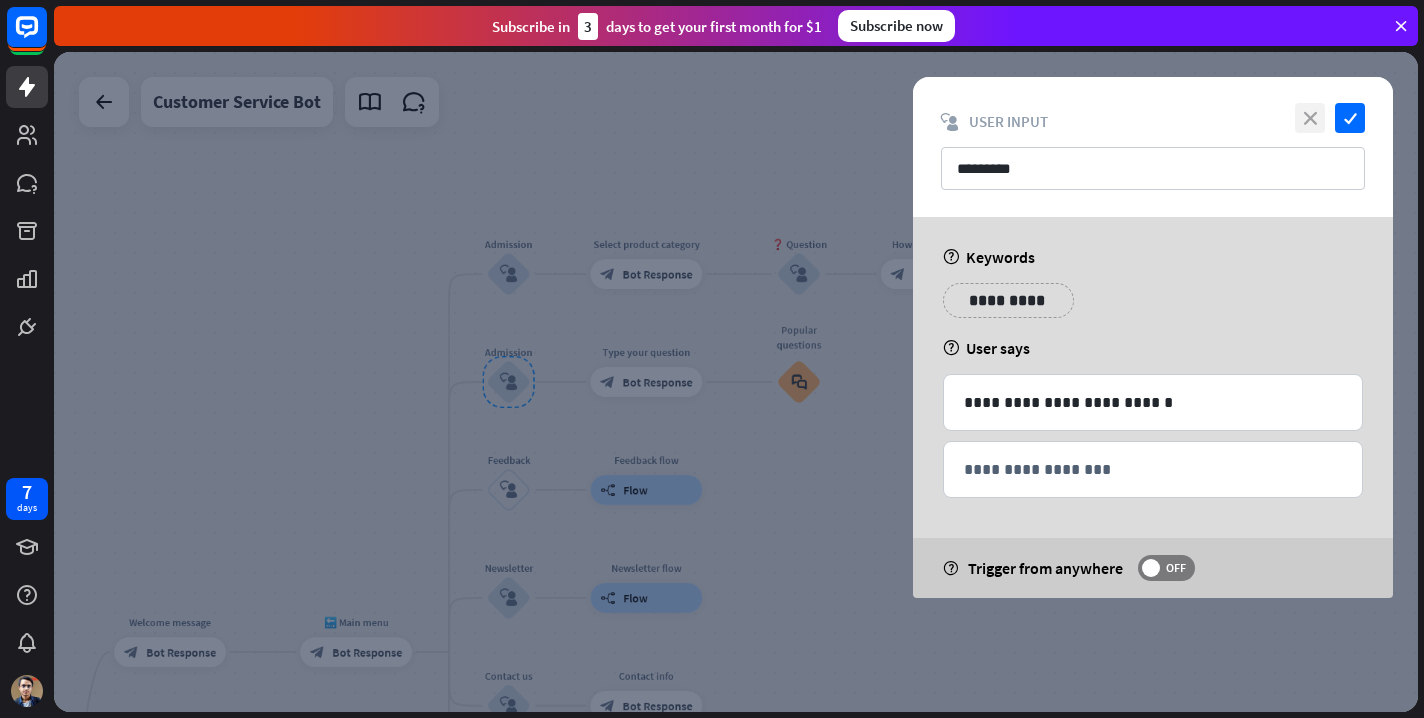 click on "close" at bounding box center (1310, 118) 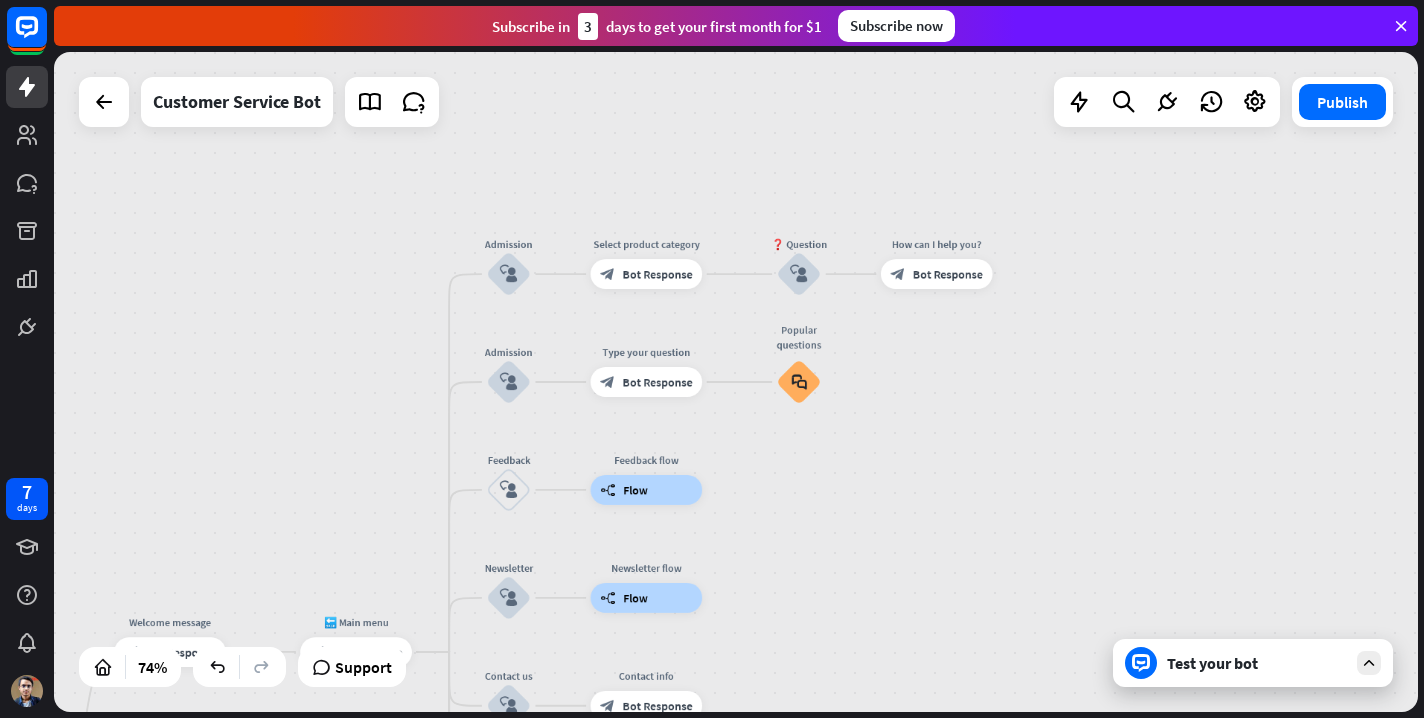 click on "Test your bot" at bounding box center (1253, 663) 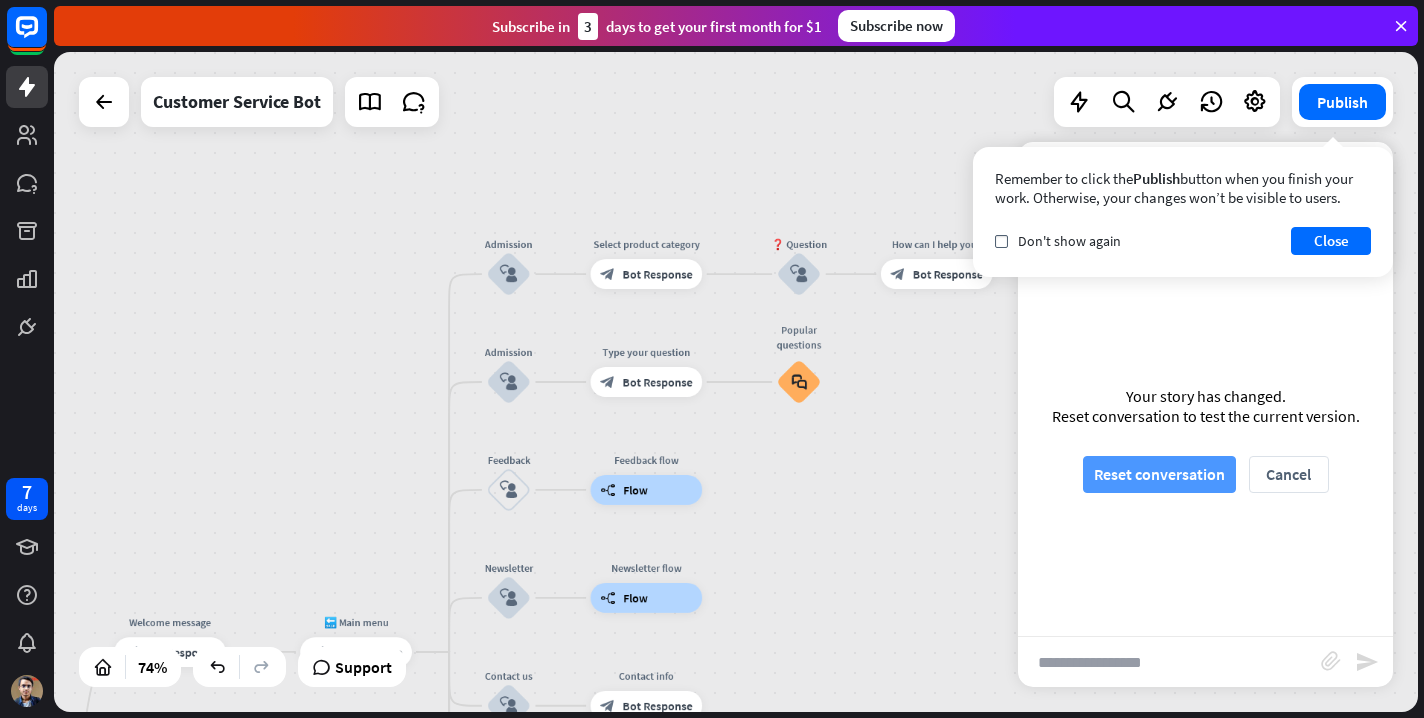 click on "Reset conversation" at bounding box center [1159, 474] 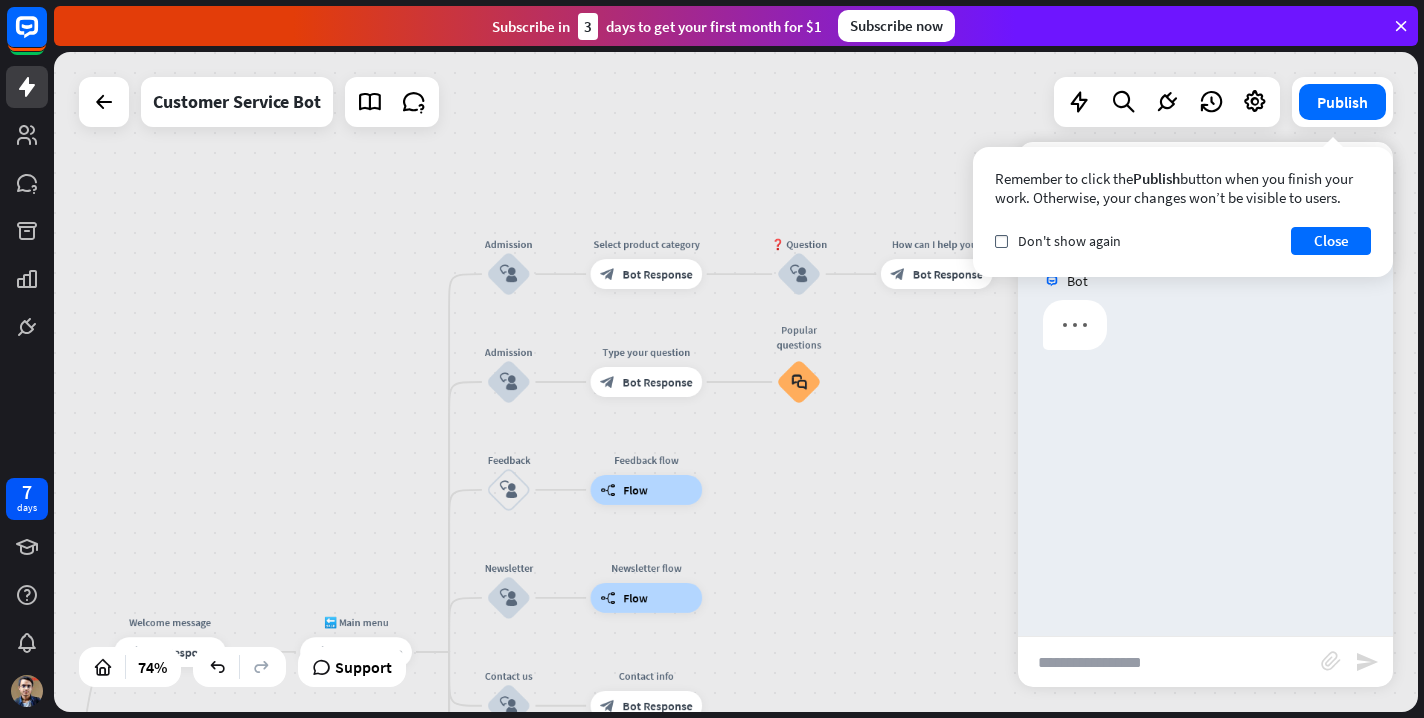 scroll, scrollTop: 0, scrollLeft: 0, axis: both 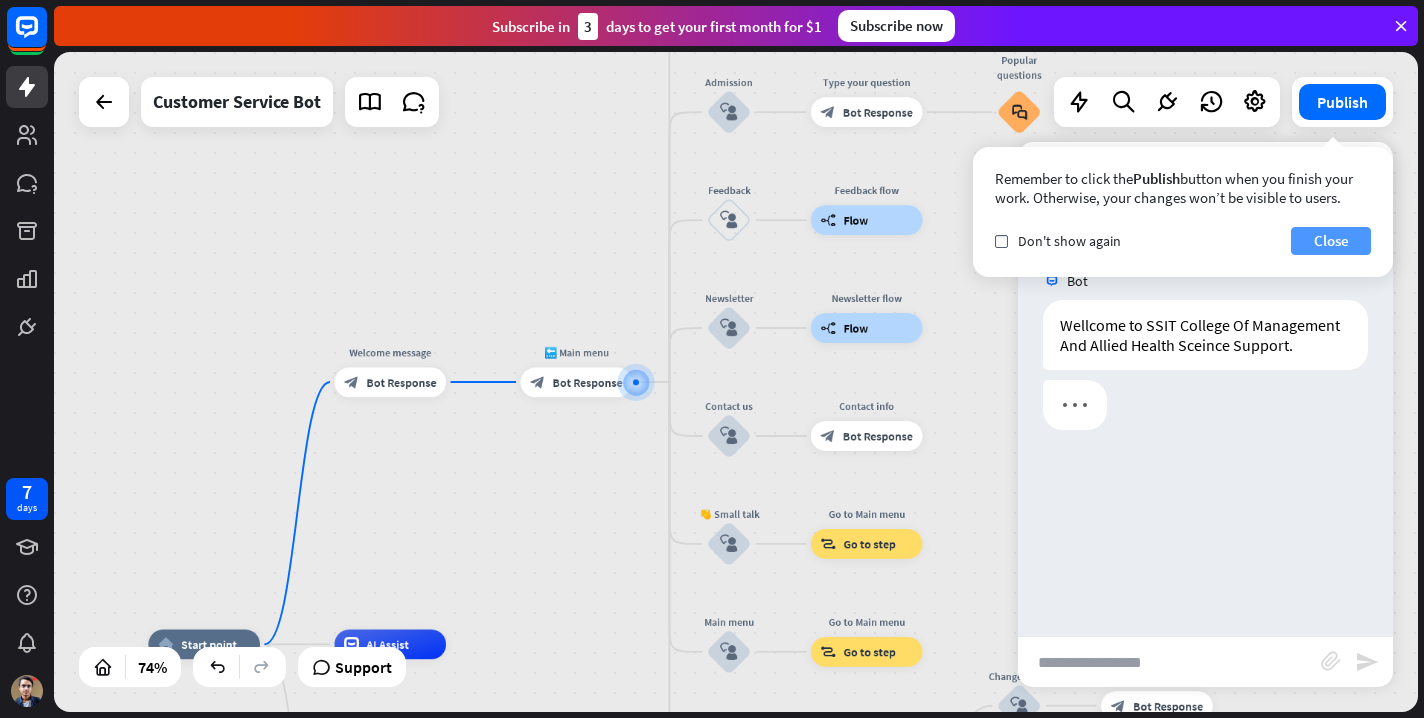 click on "Close" at bounding box center [1331, 241] 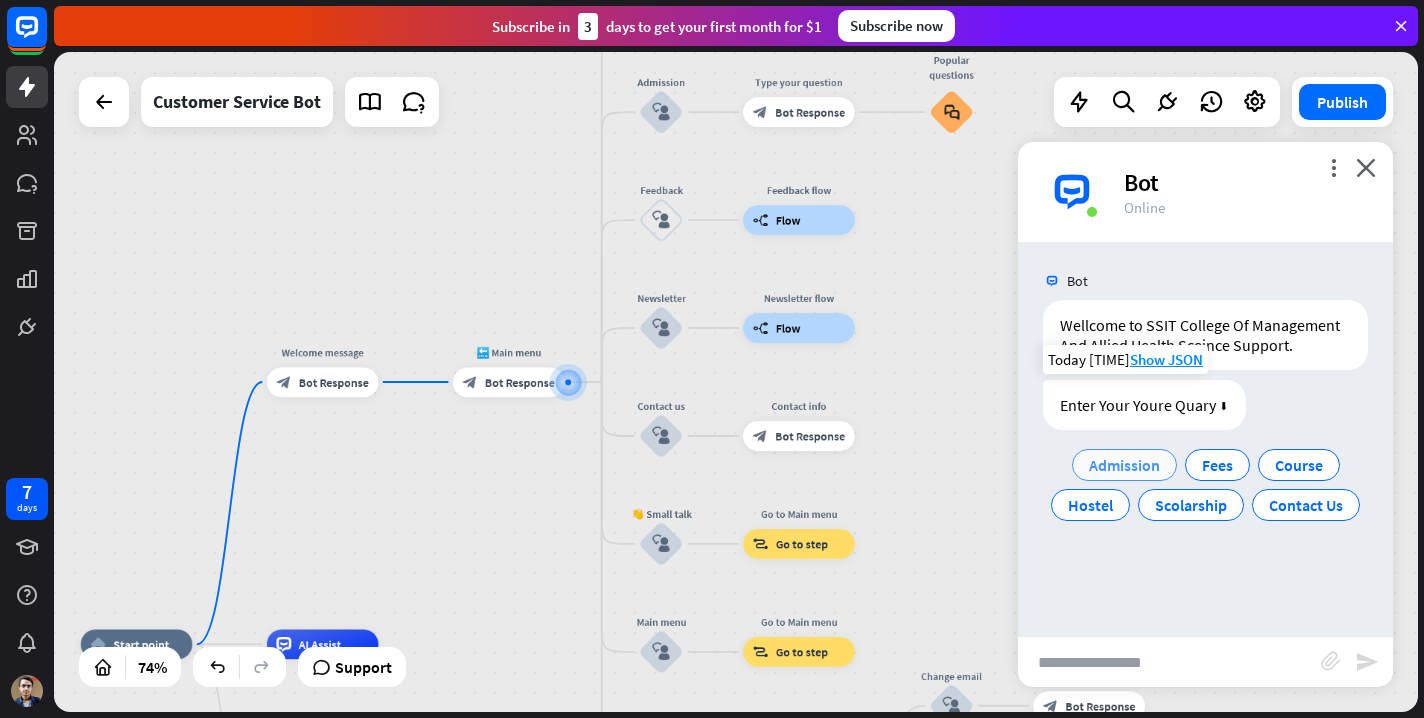 click on "Admission" at bounding box center [1124, 465] 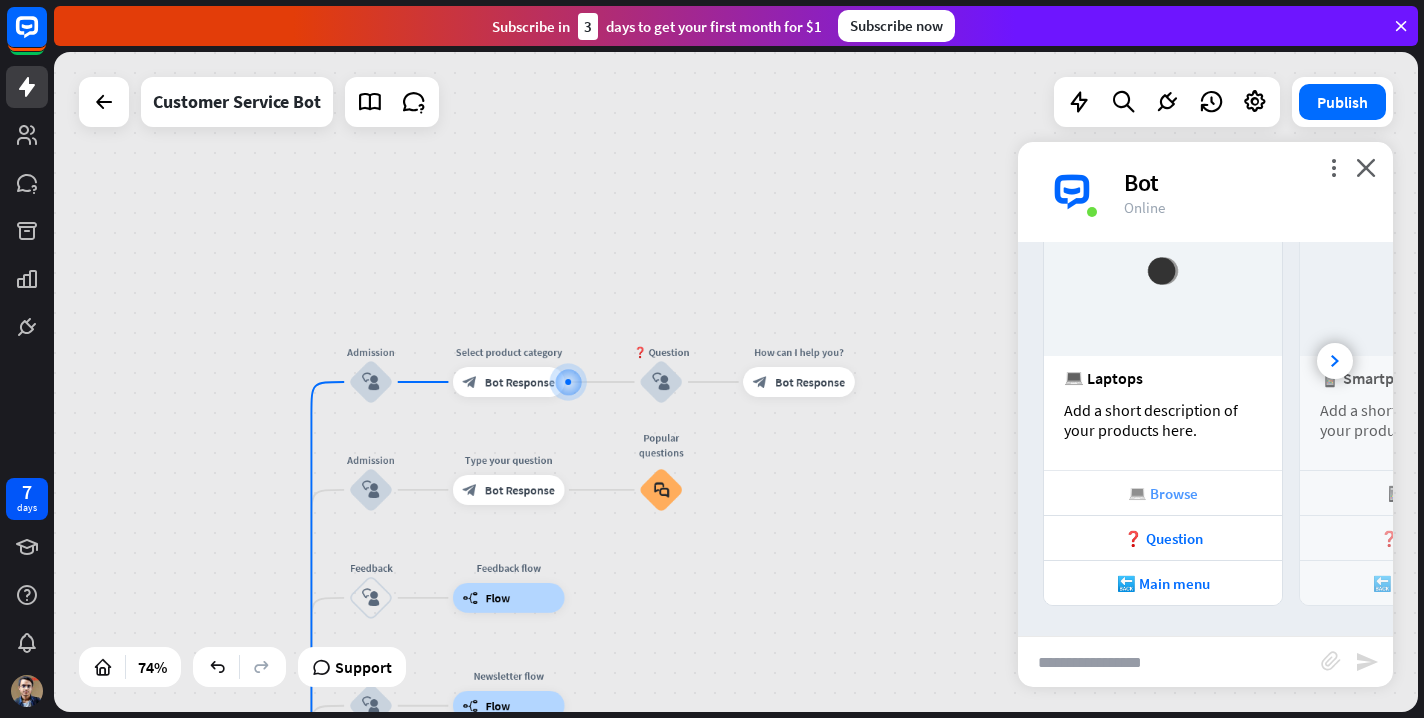 scroll, scrollTop: 391, scrollLeft: 0, axis: vertical 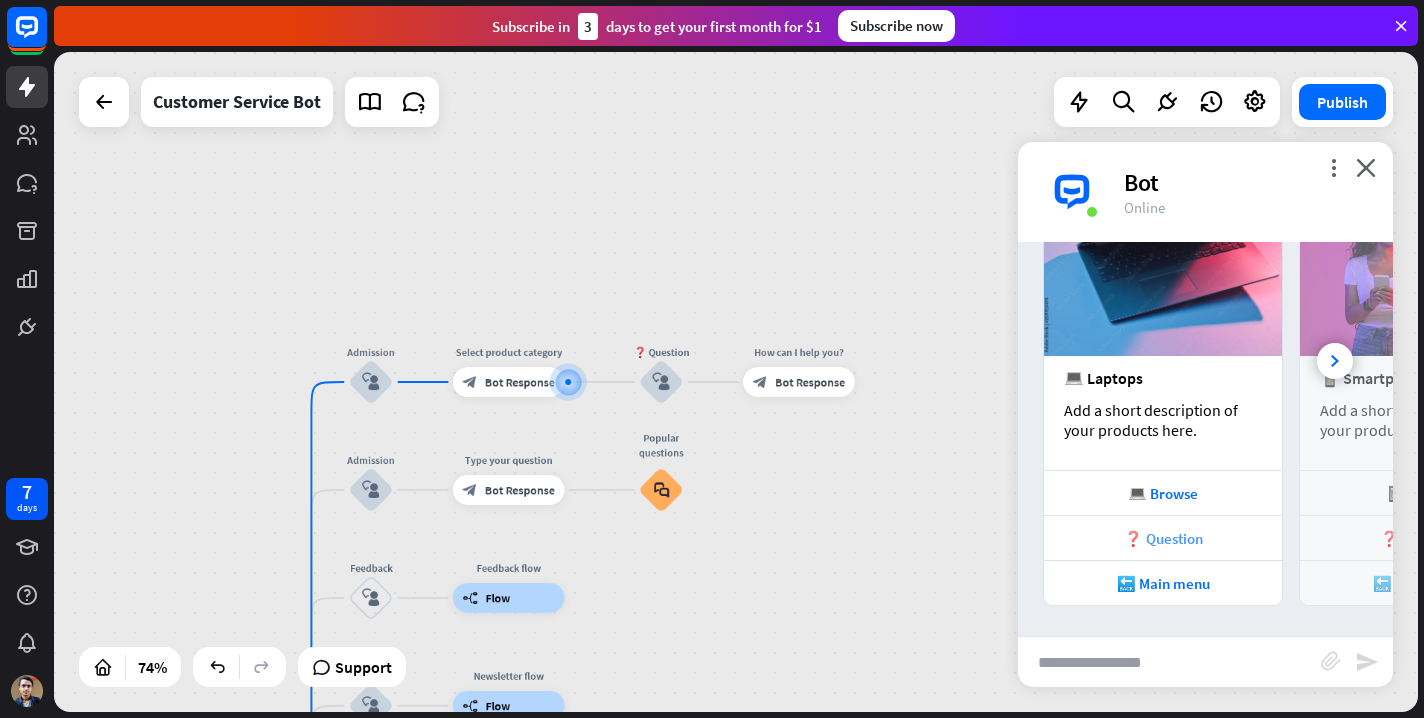 click on "❓ Question" at bounding box center (1163, 538) 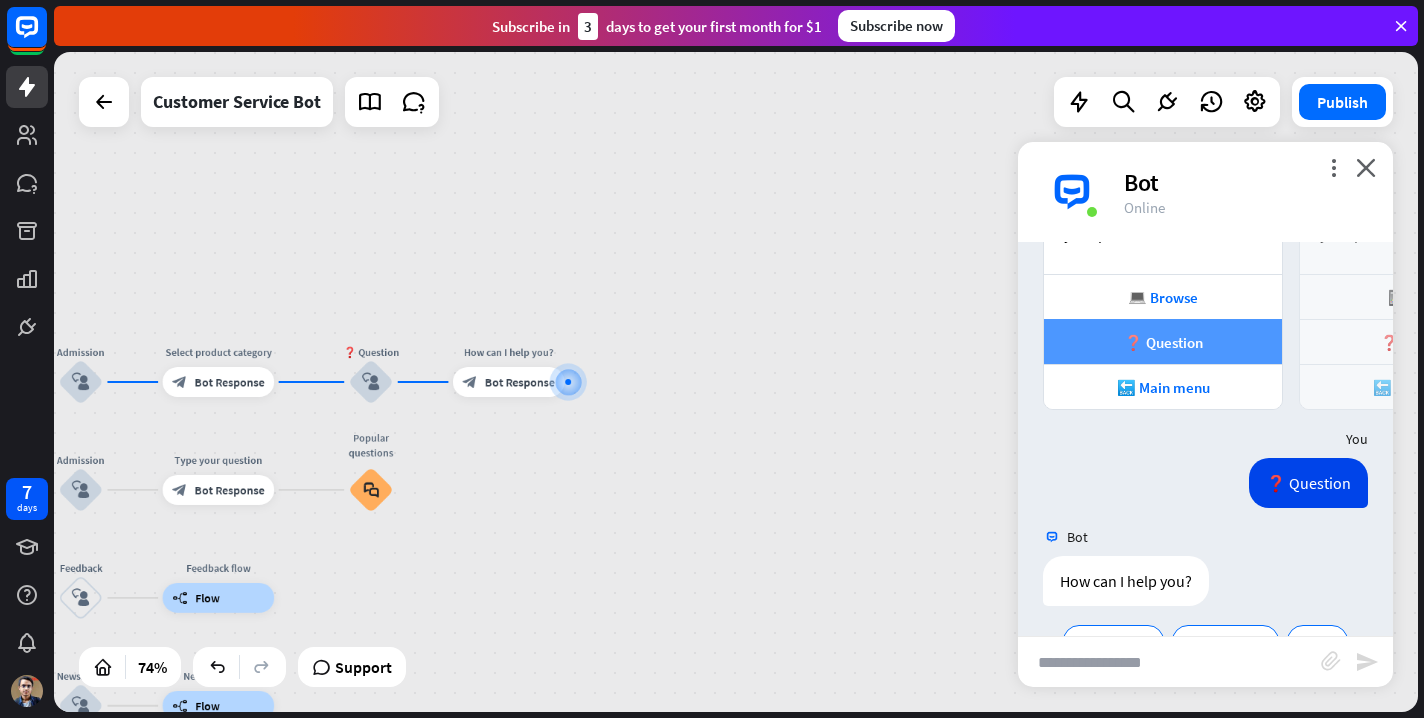 scroll, scrollTop: 642, scrollLeft: 0, axis: vertical 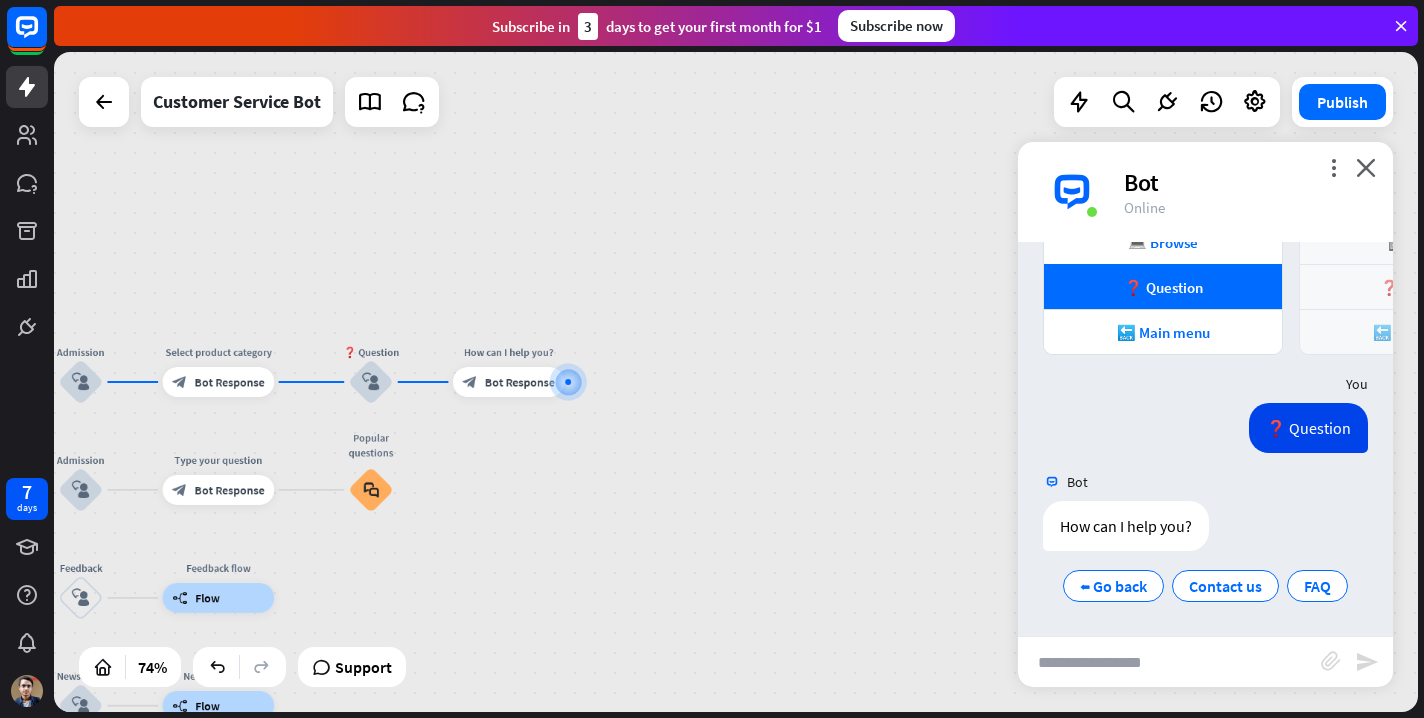 click at bounding box center (1169, 662) 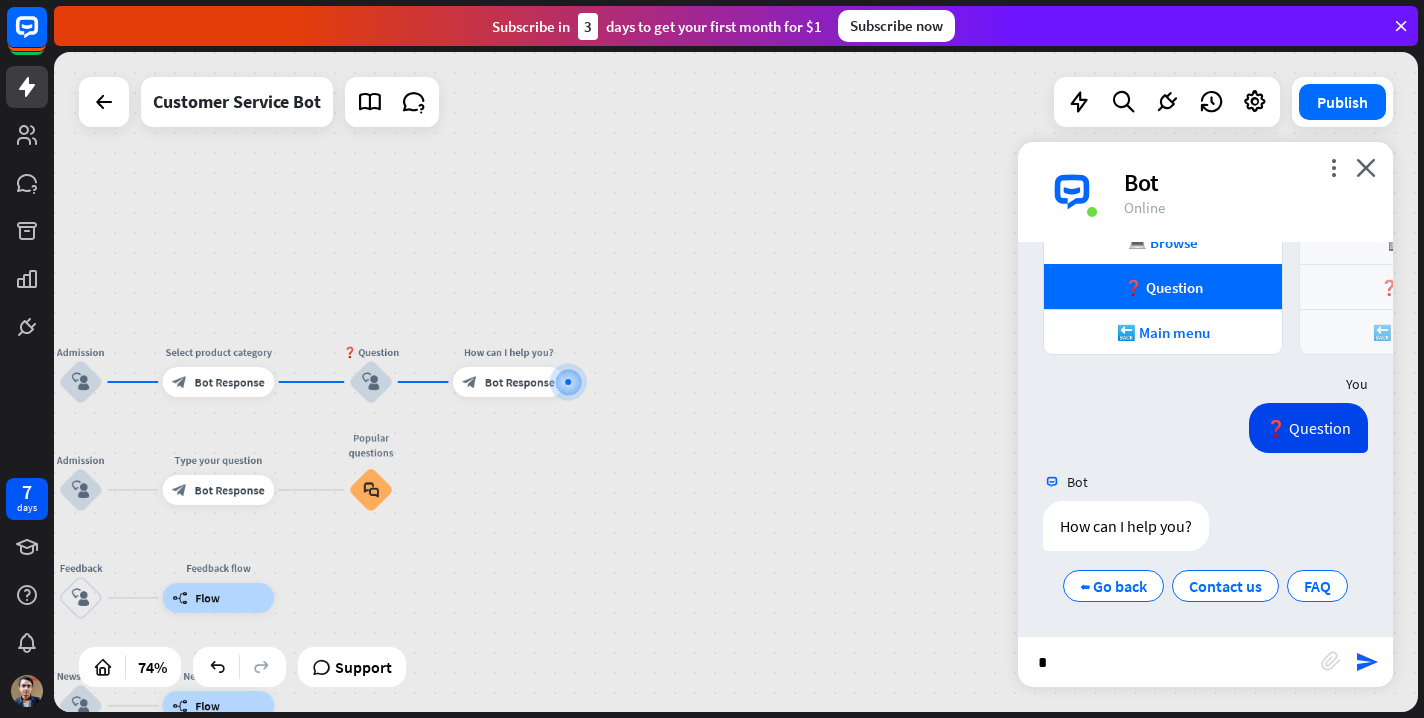 type on "**" 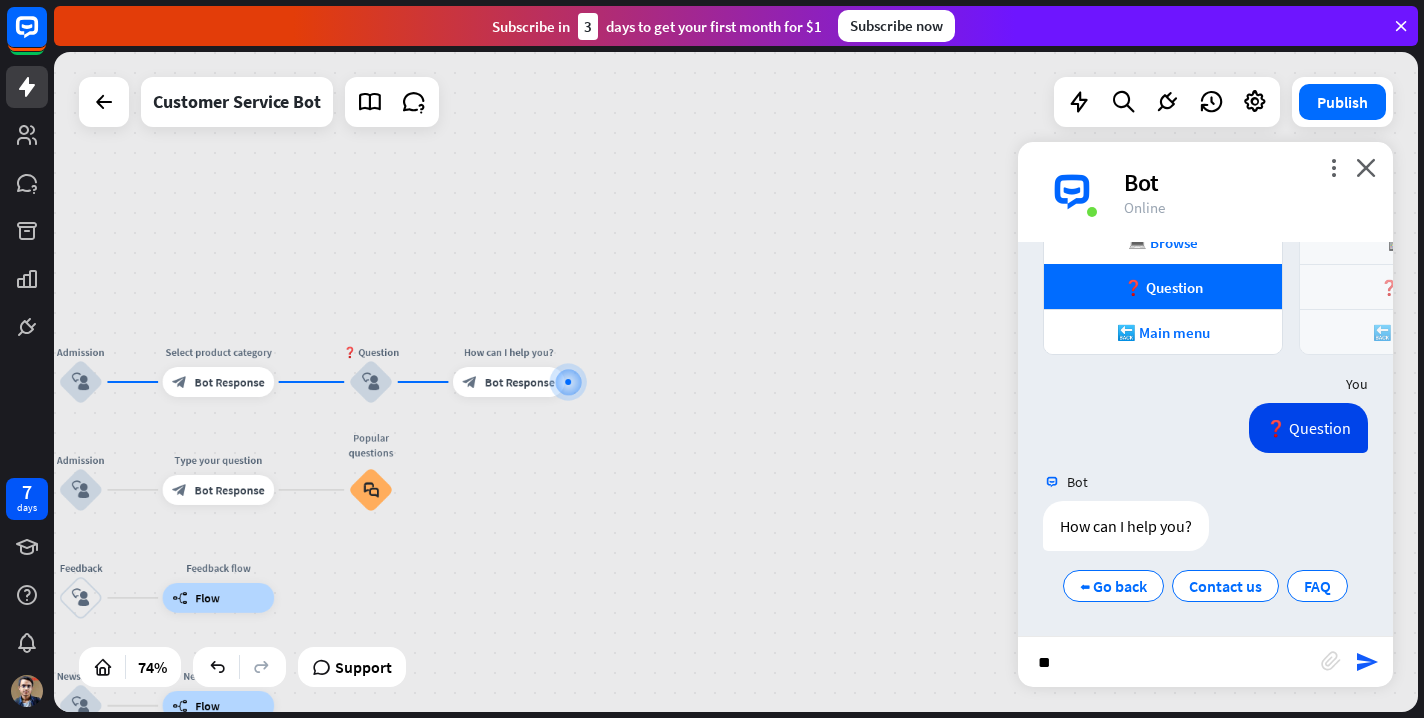 type 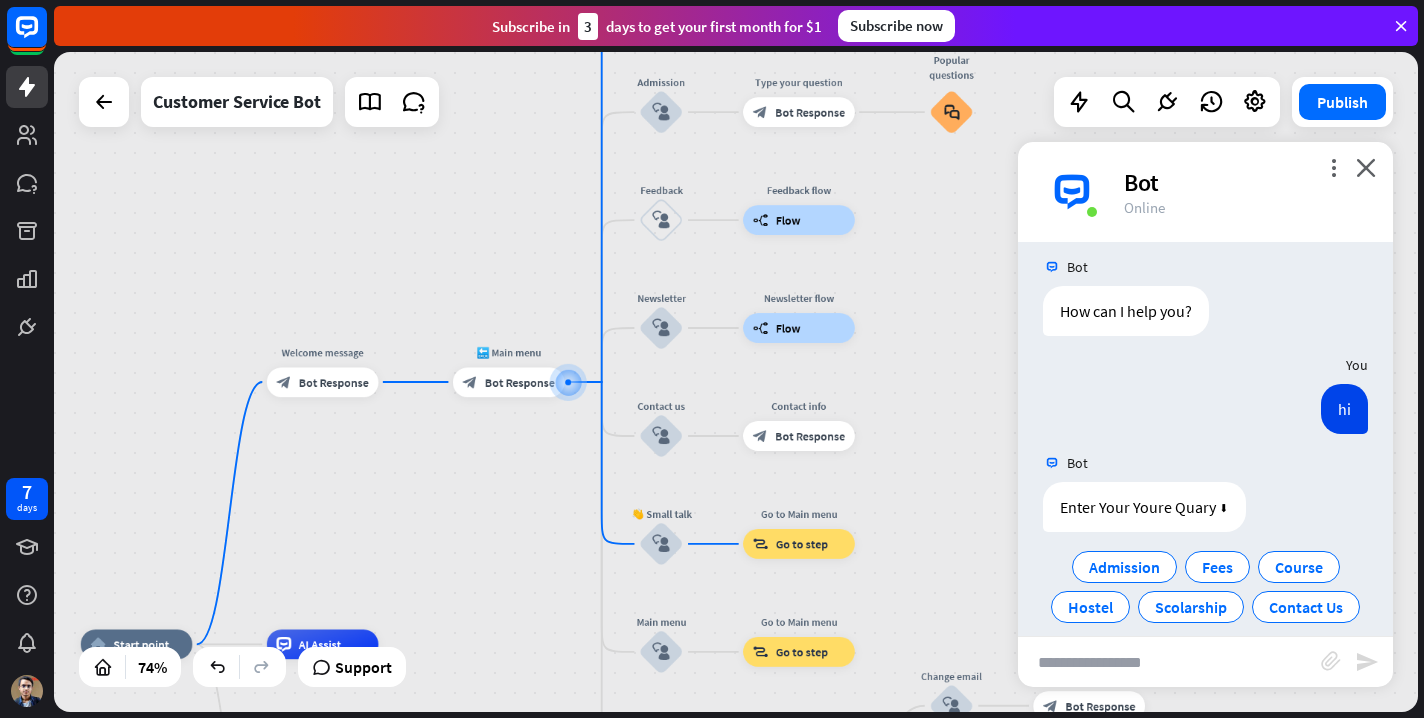 scroll, scrollTop: 878, scrollLeft: 0, axis: vertical 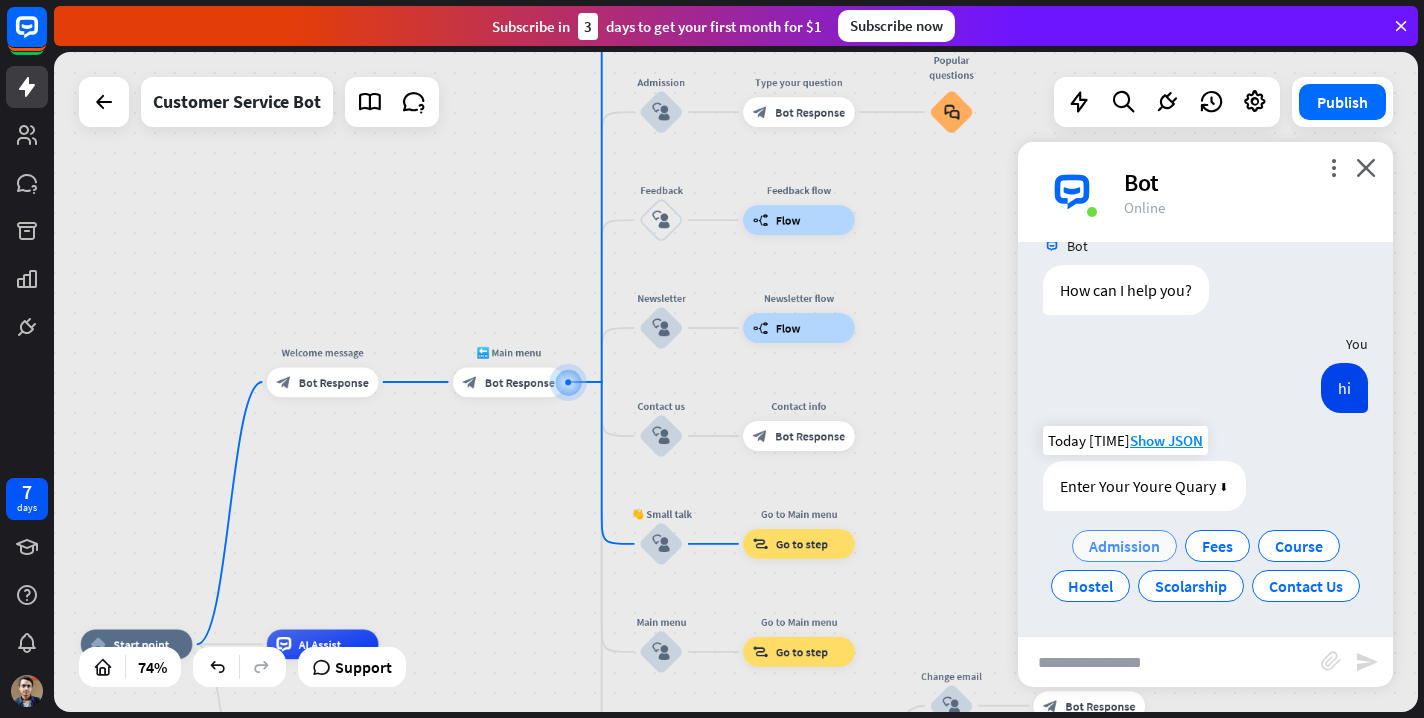 click on "Admission" at bounding box center [1124, 546] 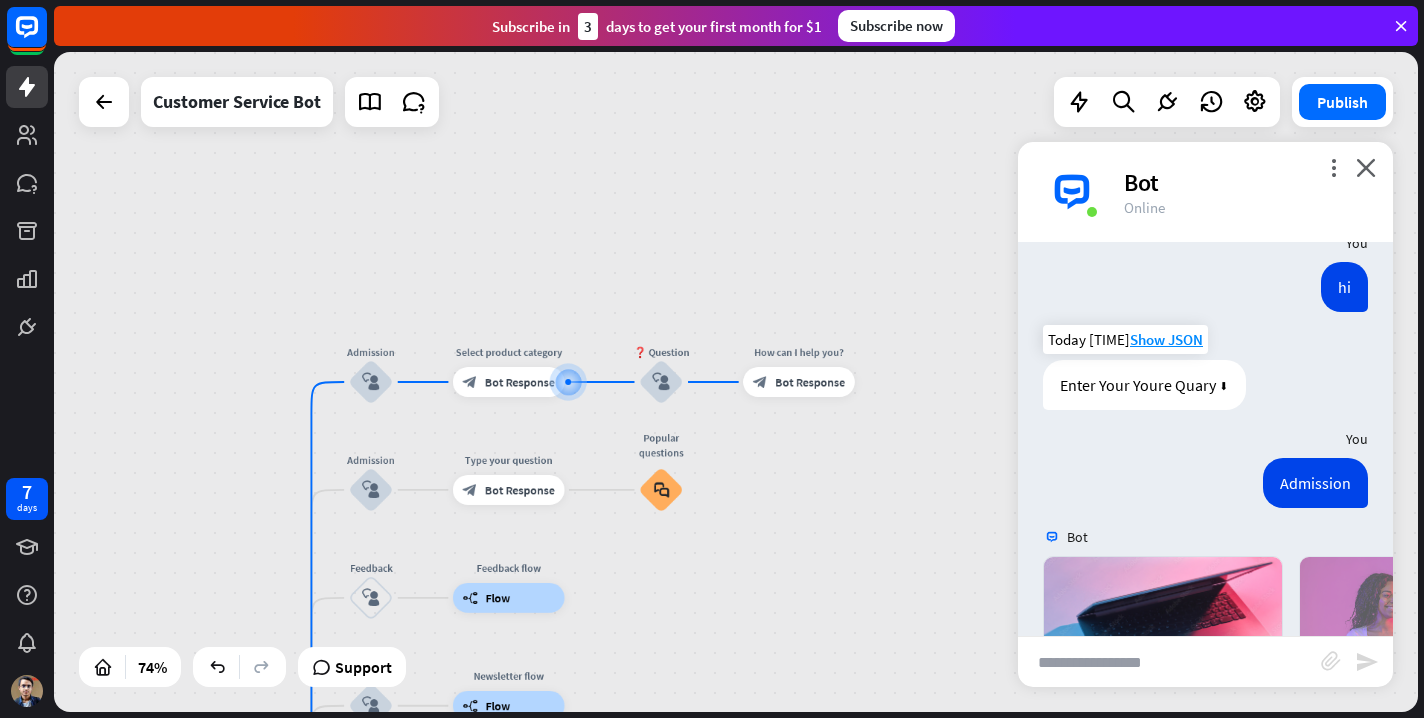 scroll, scrollTop: 1350, scrollLeft: 0, axis: vertical 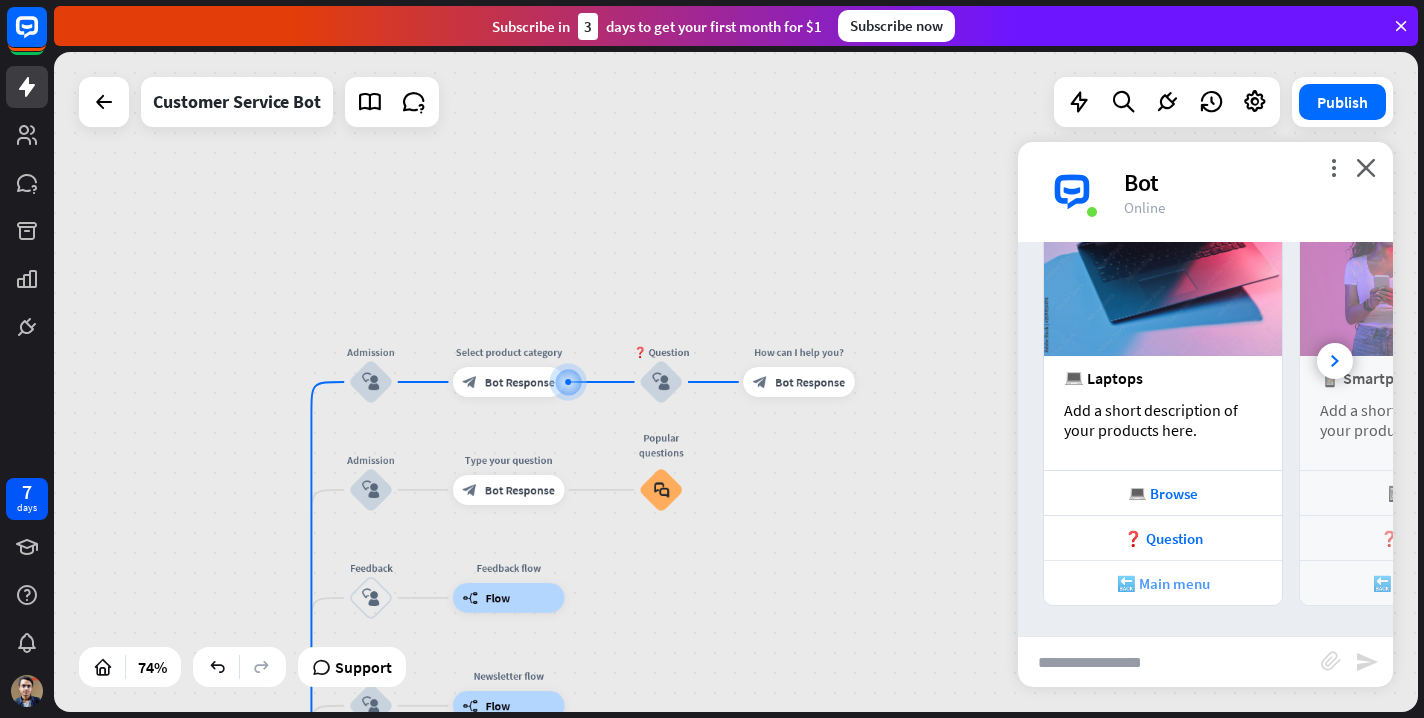 click on "🔙 Main menu" at bounding box center [1163, 583] 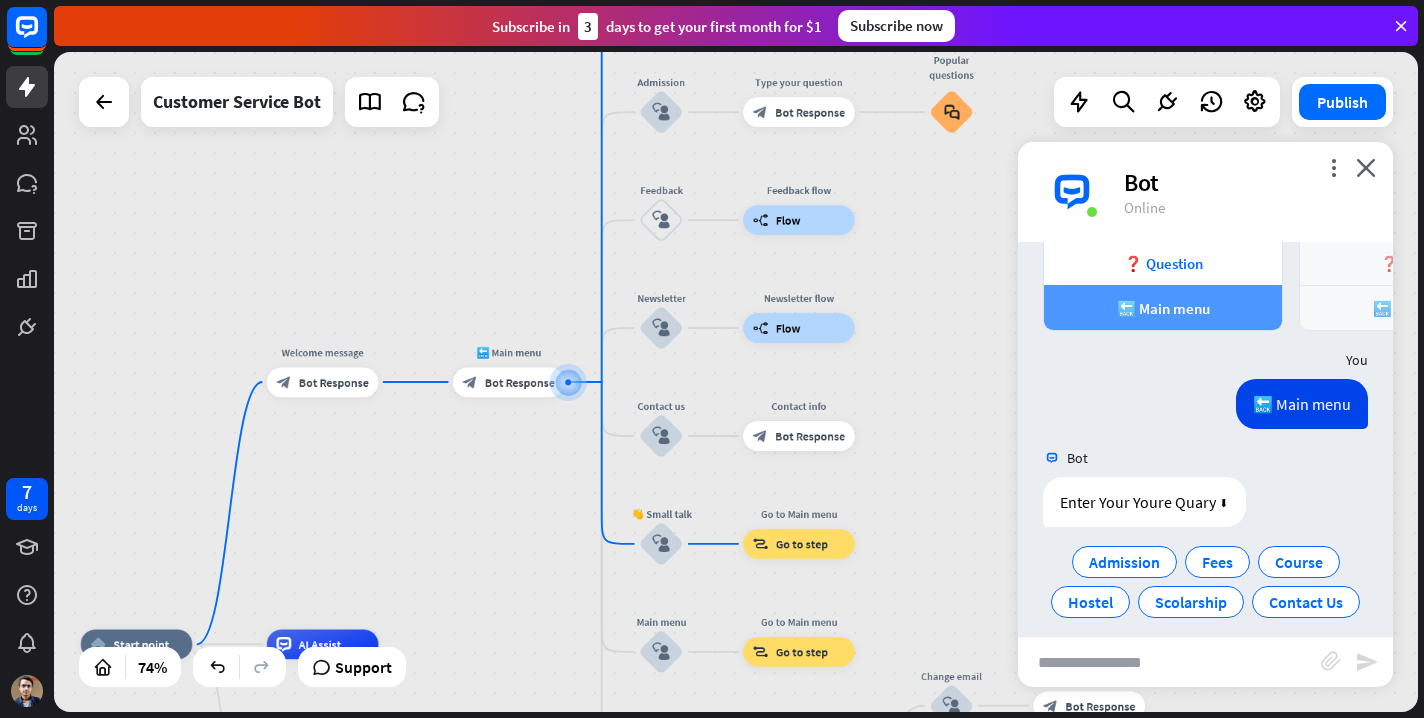 scroll, scrollTop: 1641, scrollLeft: 0, axis: vertical 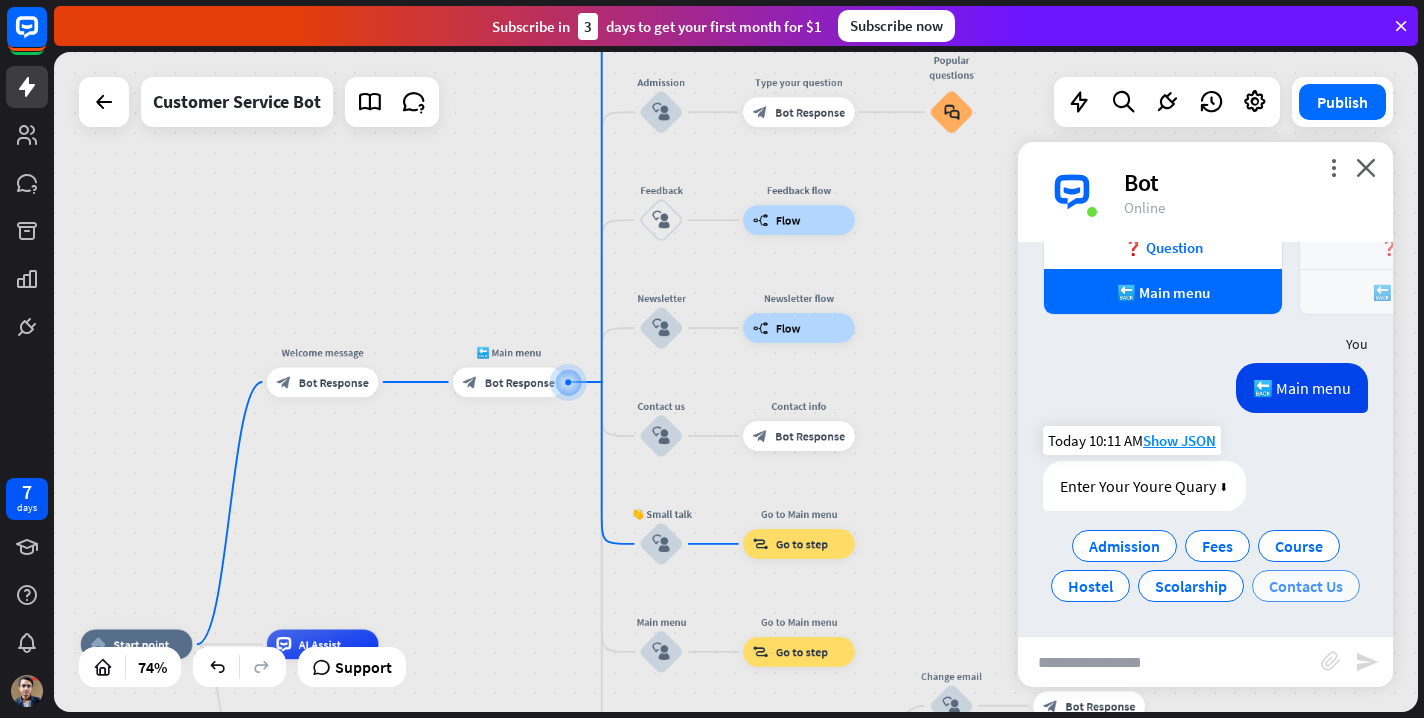 click on "Contact Us" at bounding box center (1306, 586) 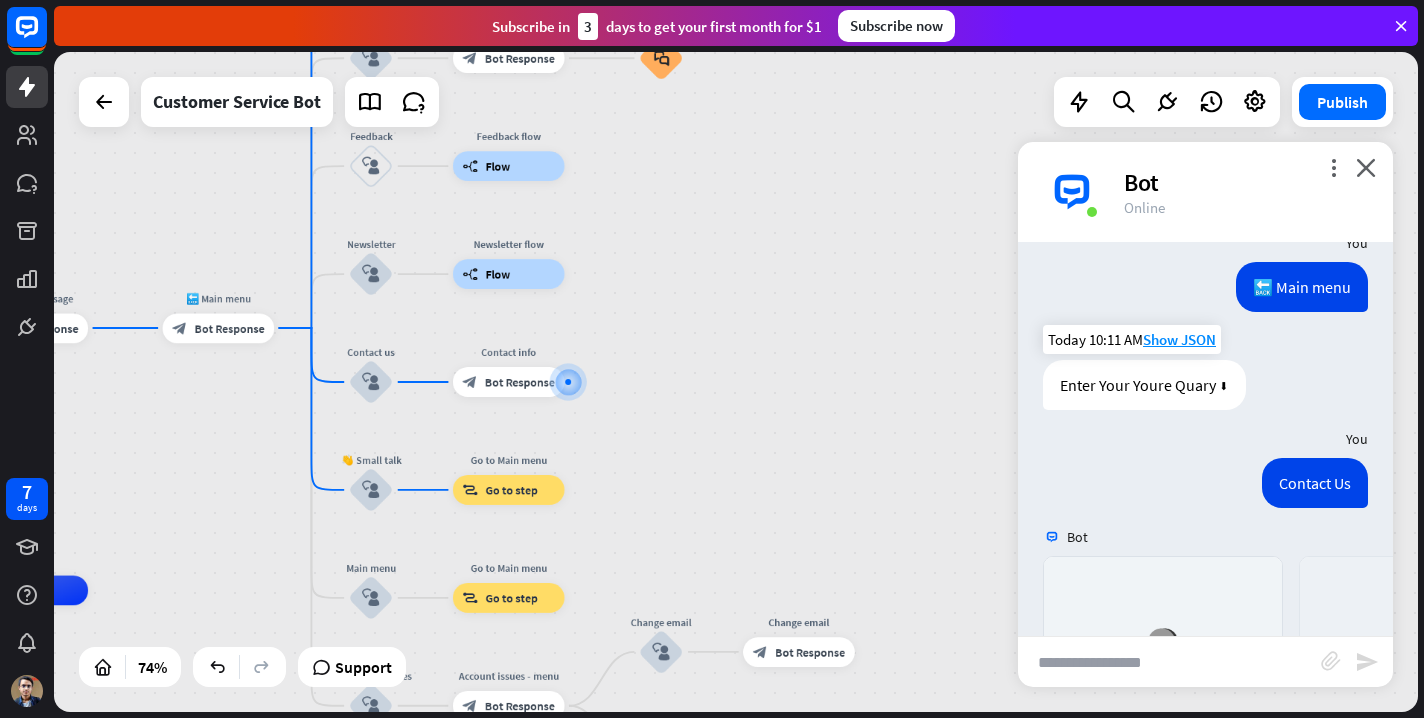 scroll, scrollTop: 2088, scrollLeft: 0, axis: vertical 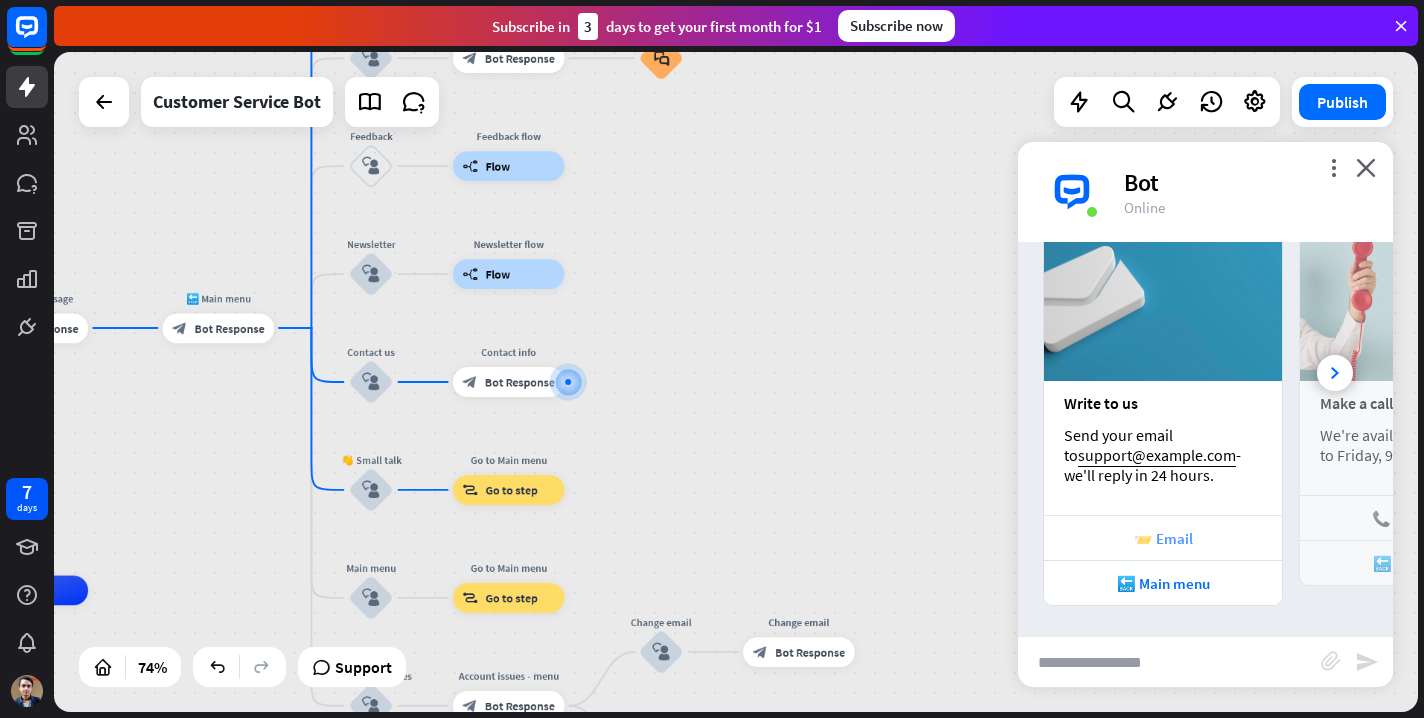 click on "📨 Email" at bounding box center (1163, 537) 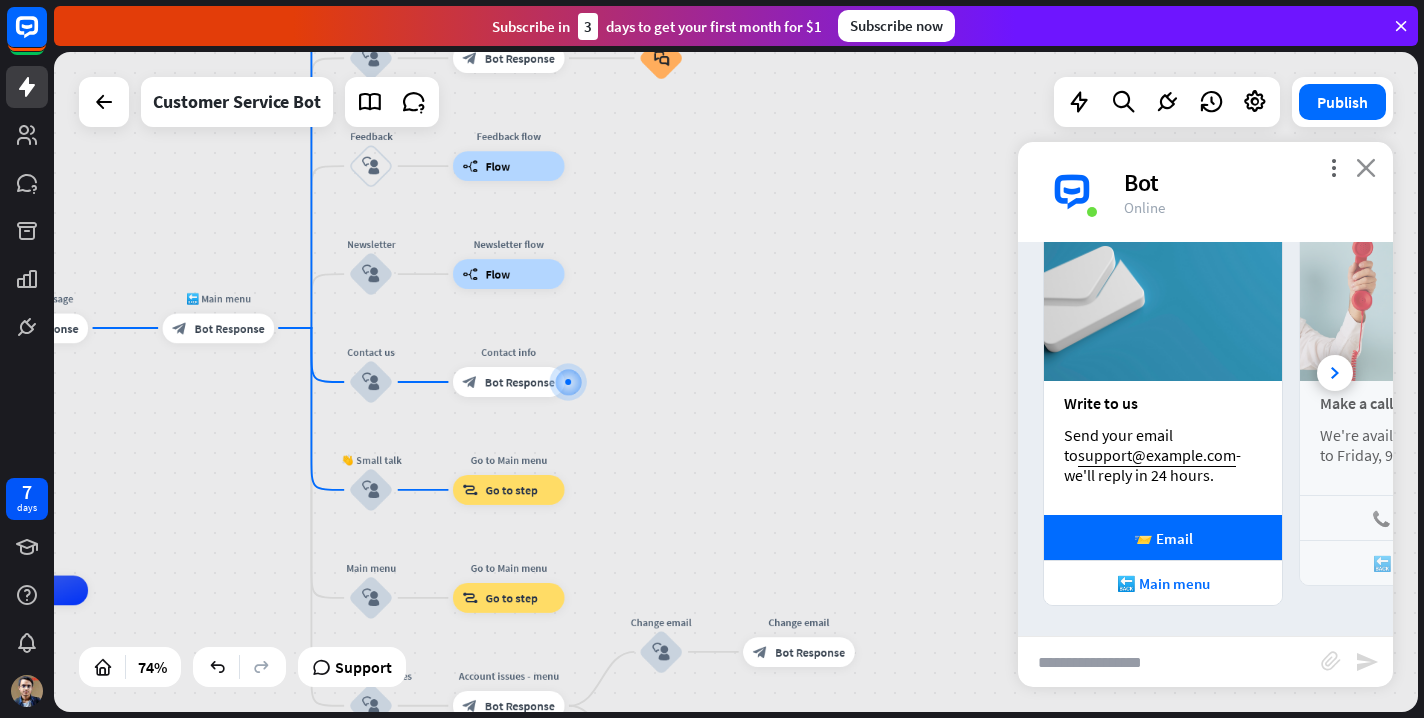 click on "close" at bounding box center [1366, 167] 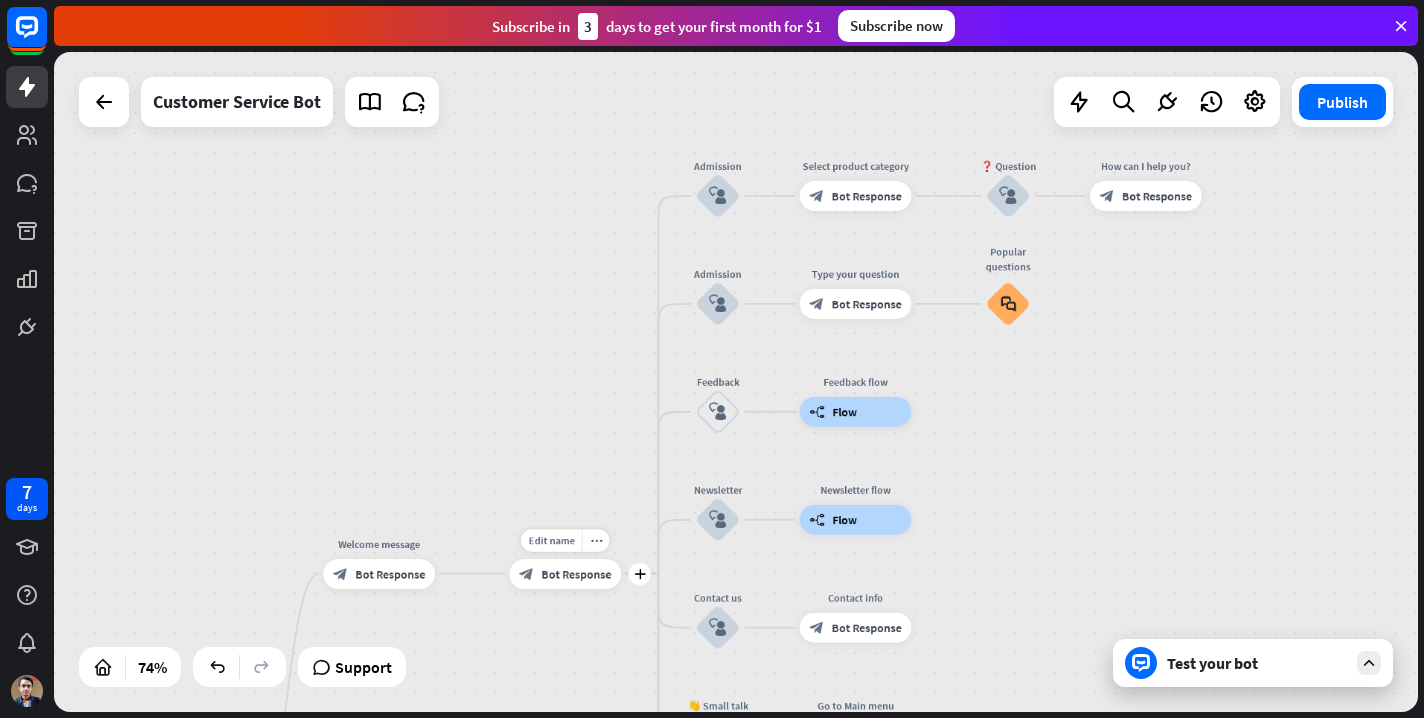 click on "Bot Response" at bounding box center [576, 573] 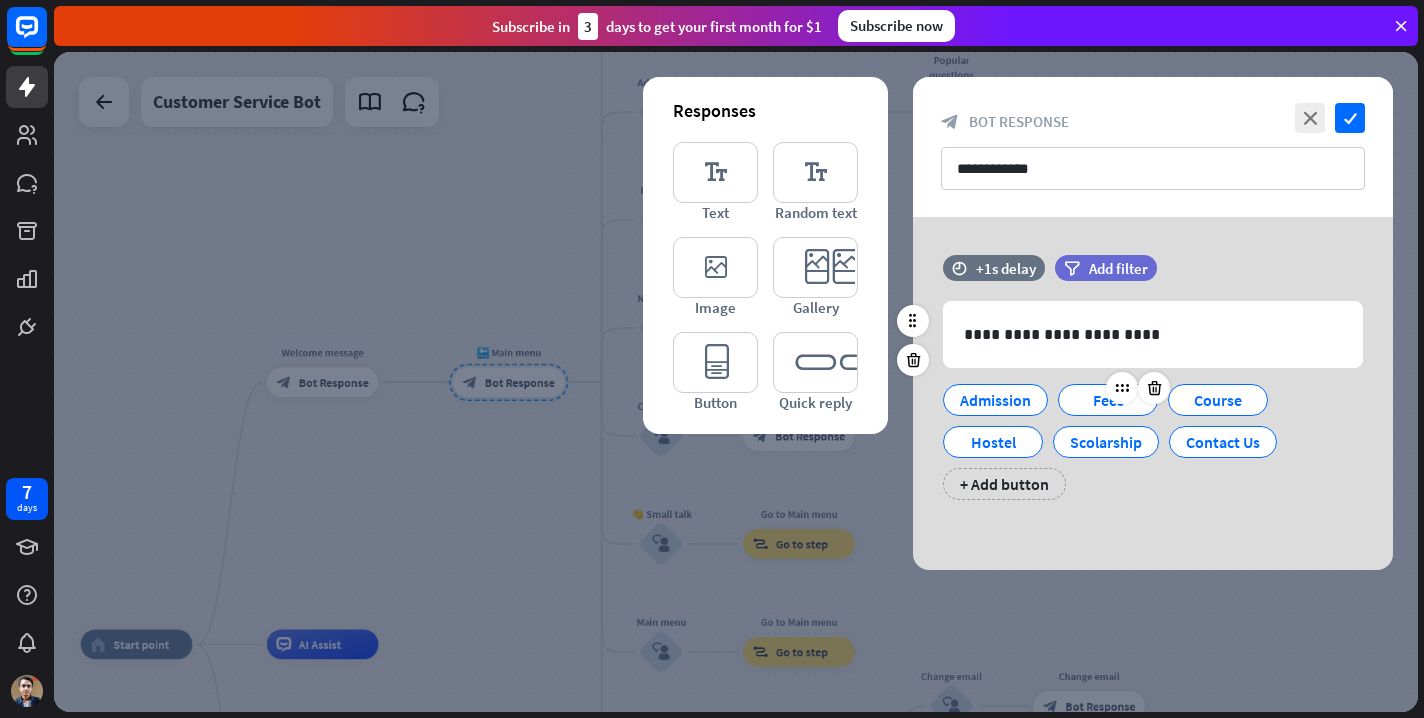 click on "Fees" at bounding box center [1108, 400] 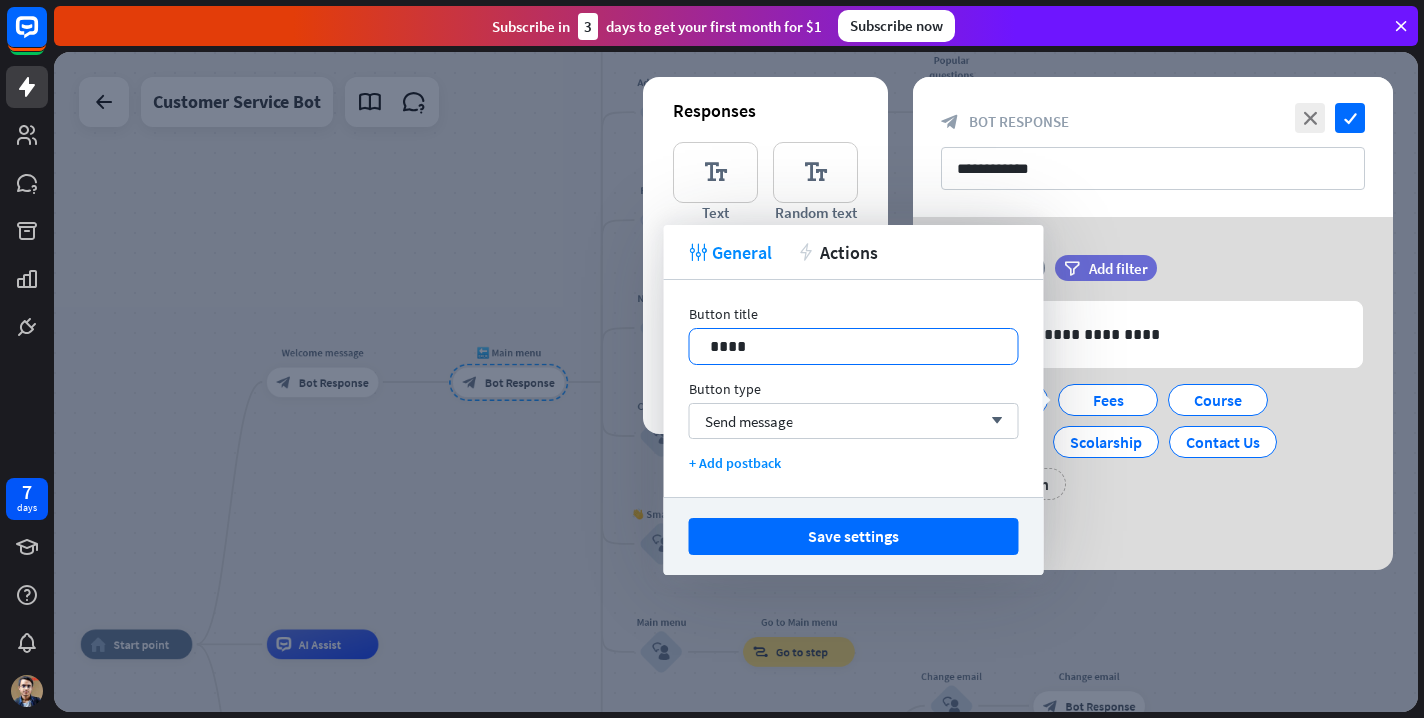 click on "****" at bounding box center [854, 346] 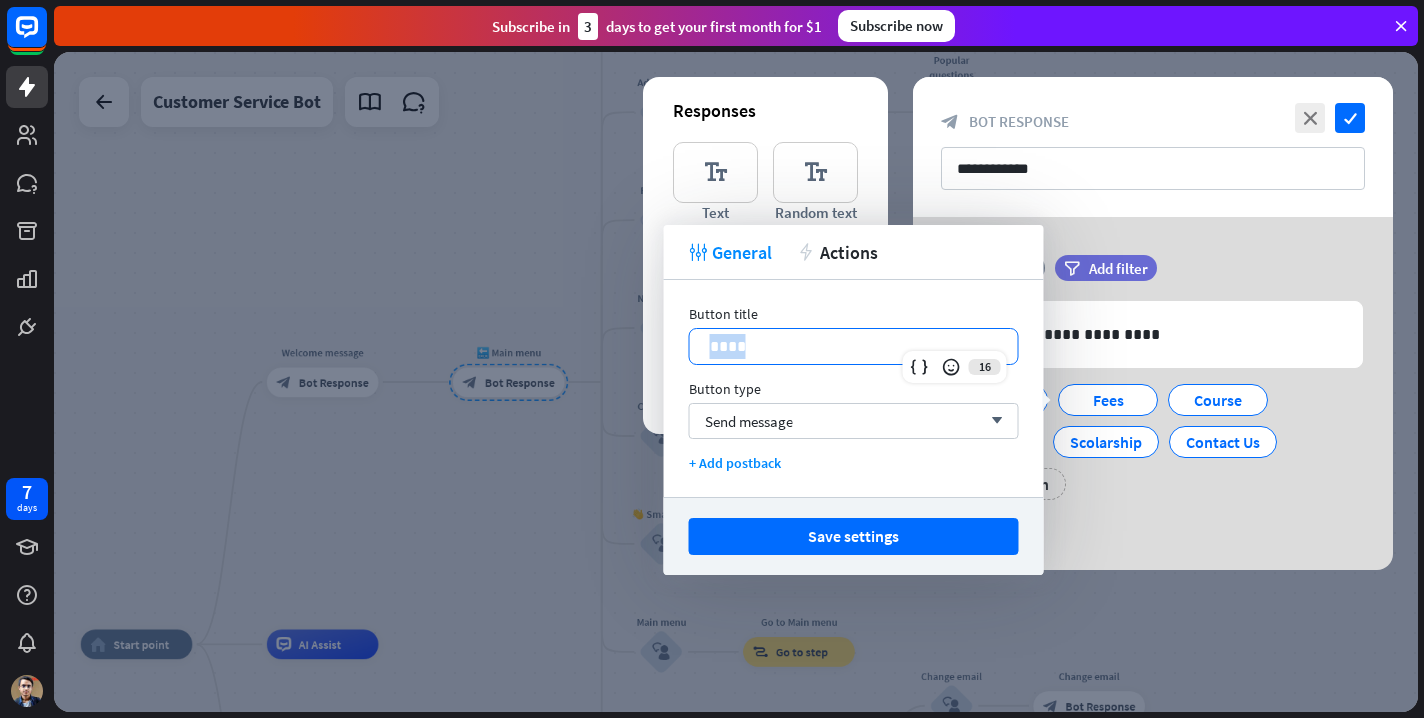 drag, startPoint x: 783, startPoint y: 356, endPoint x: 686, endPoint y: 344, distance: 97.73945 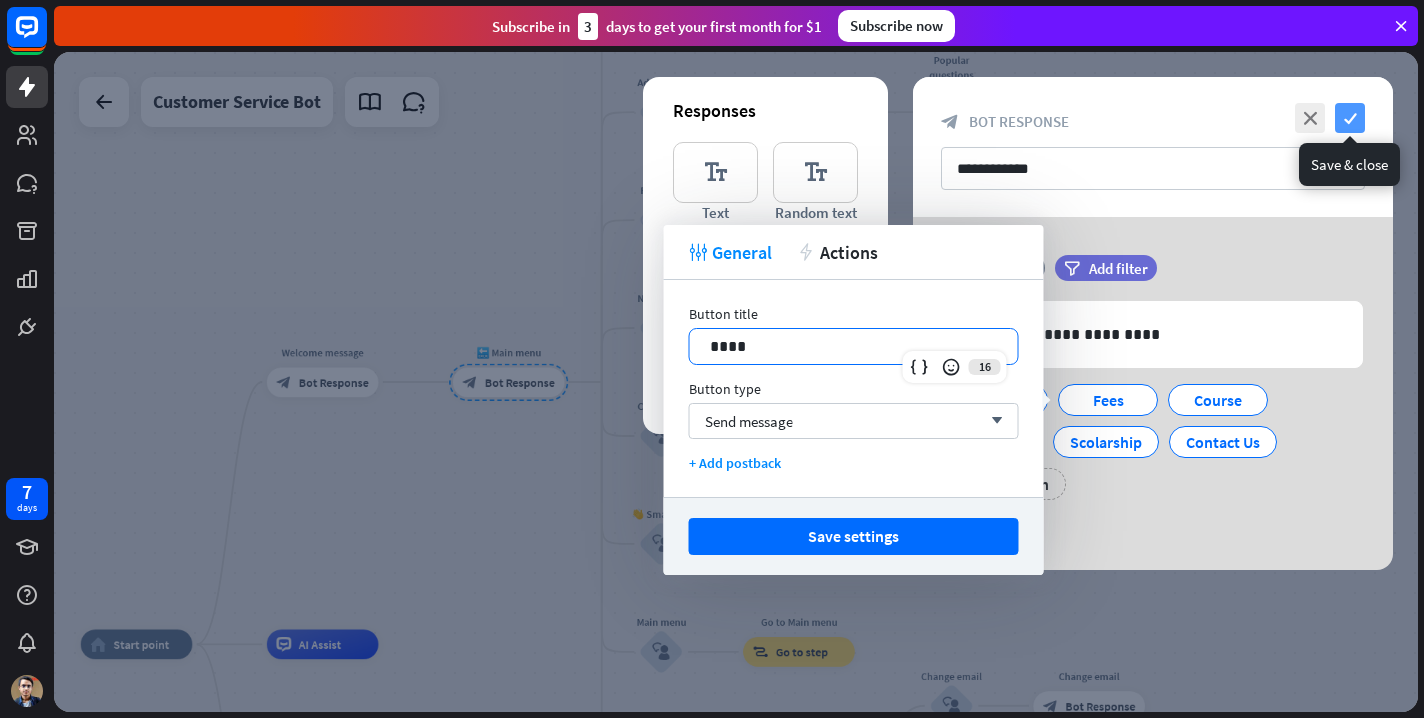 click on "check" at bounding box center [1350, 118] 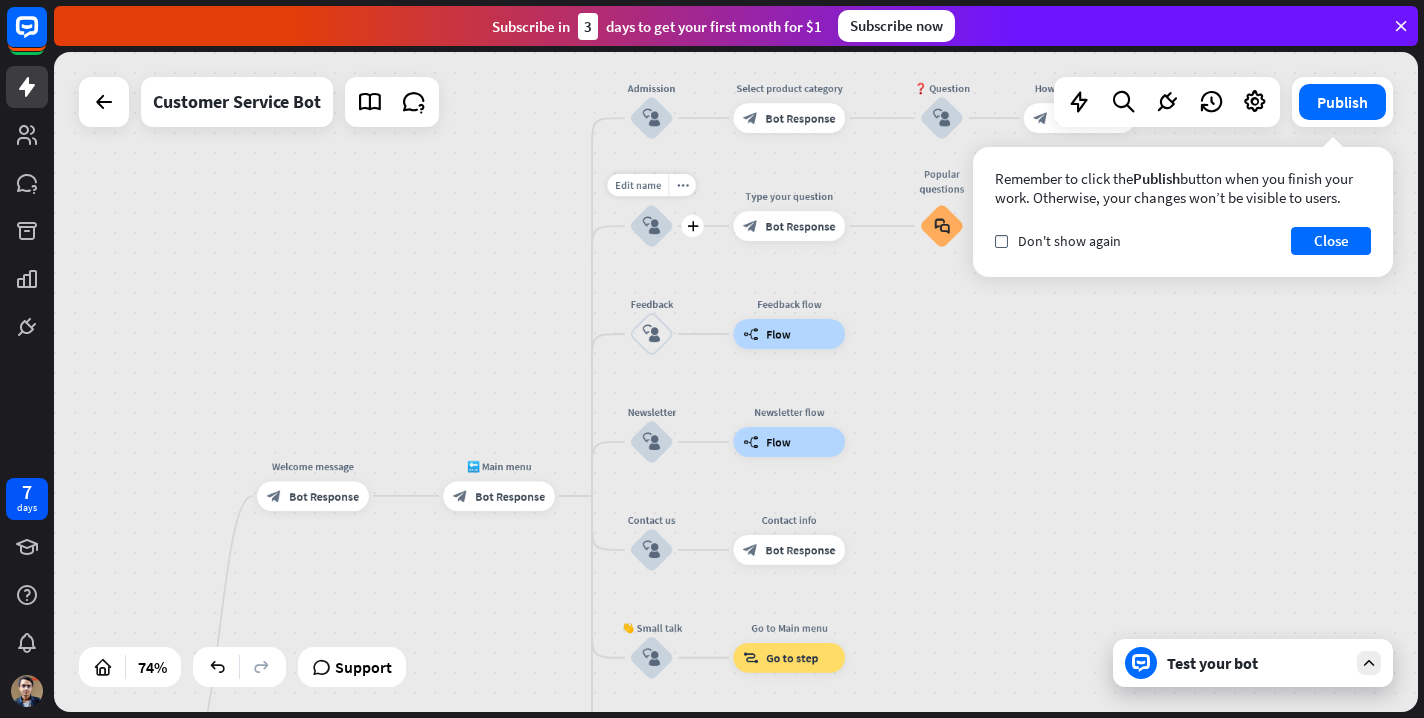 click on "block_user_input" at bounding box center [652, 226] 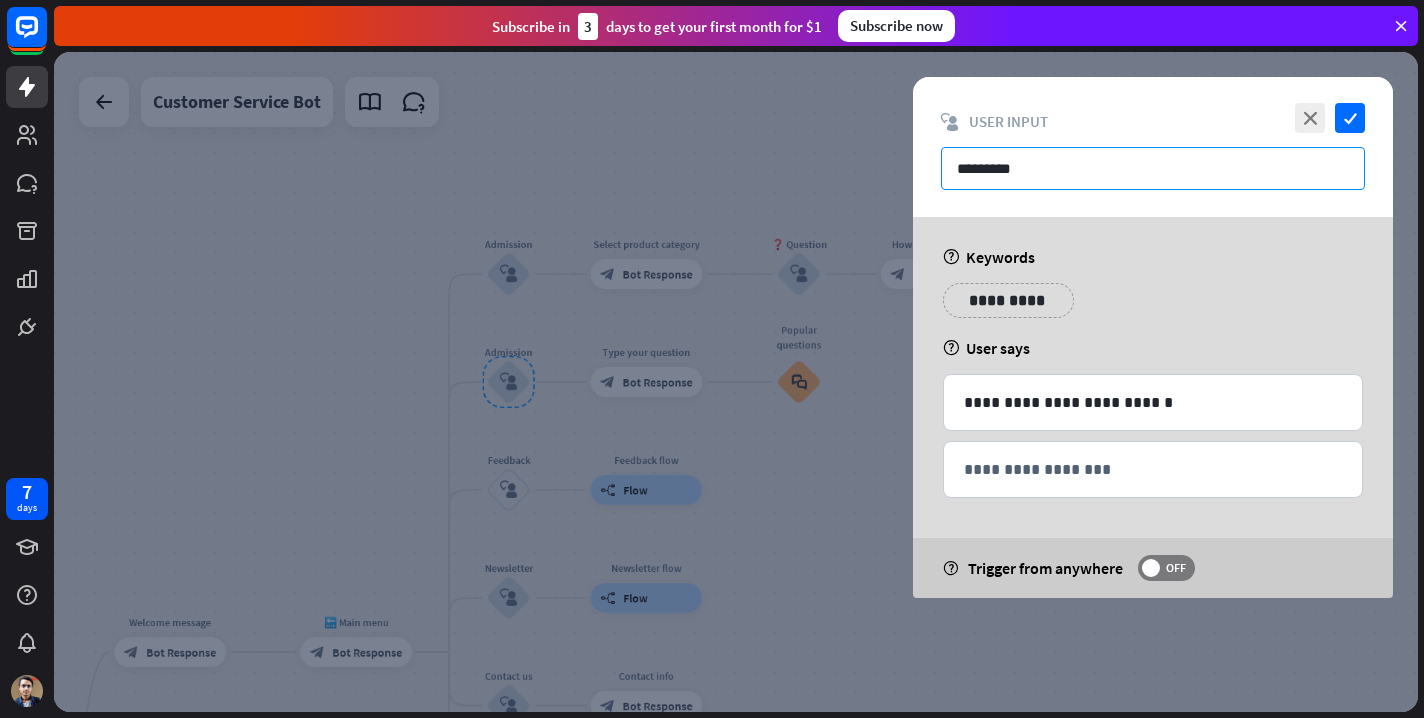 click on "*********" at bounding box center [1153, 168] 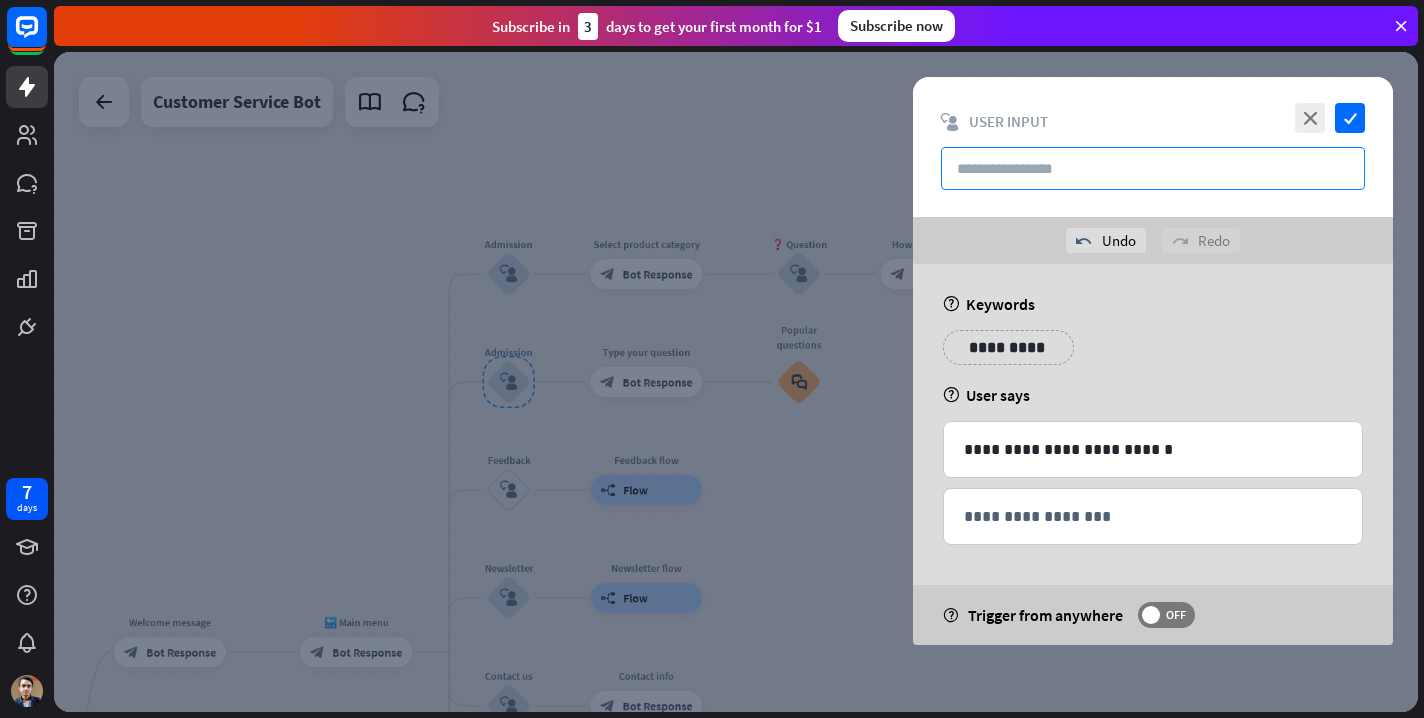 paste on "****" 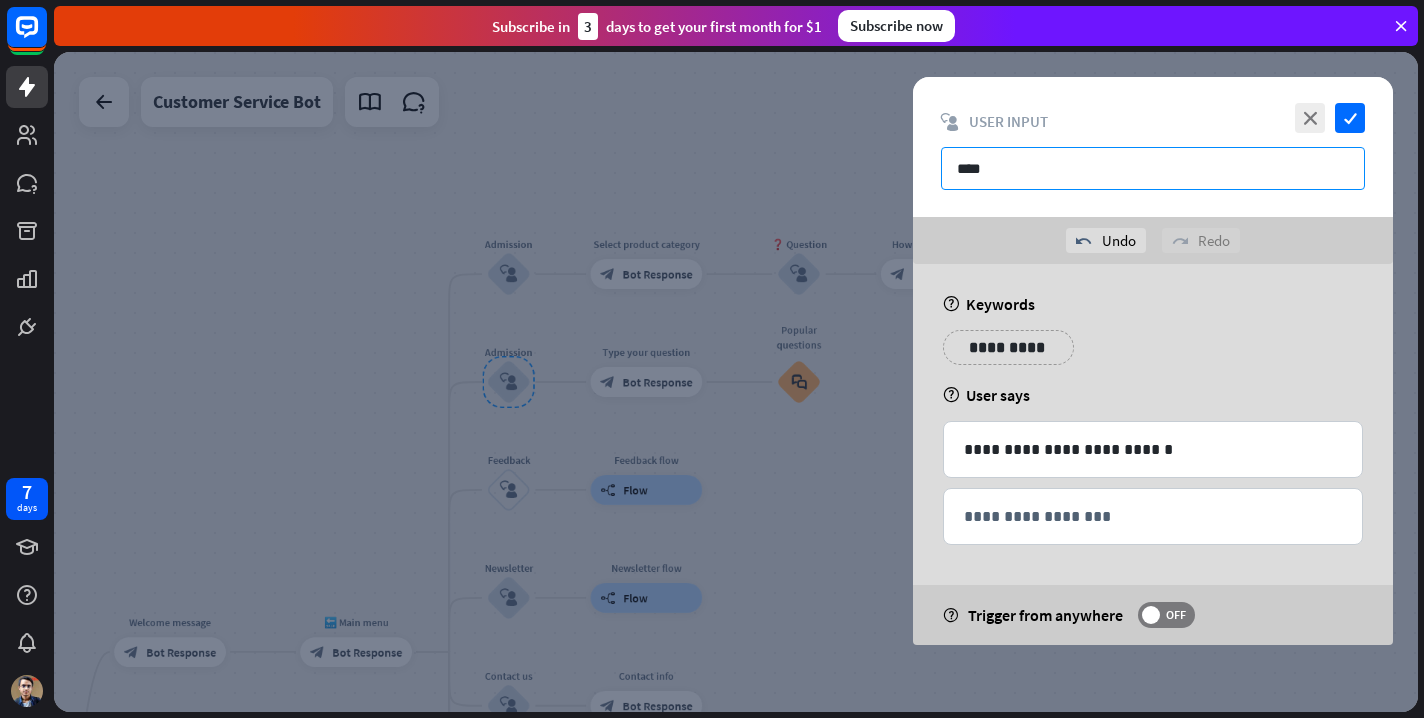 type on "****" 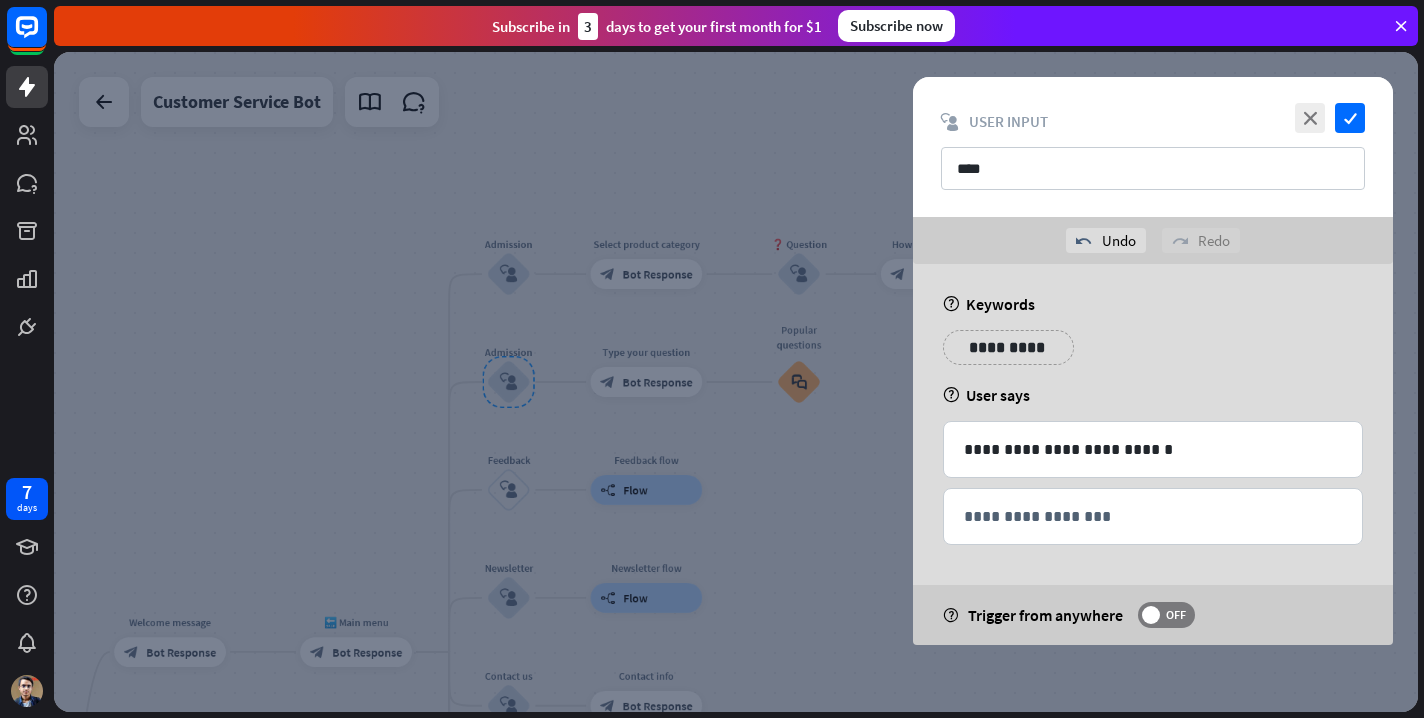 click on "**********" at bounding box center (1008, 347) 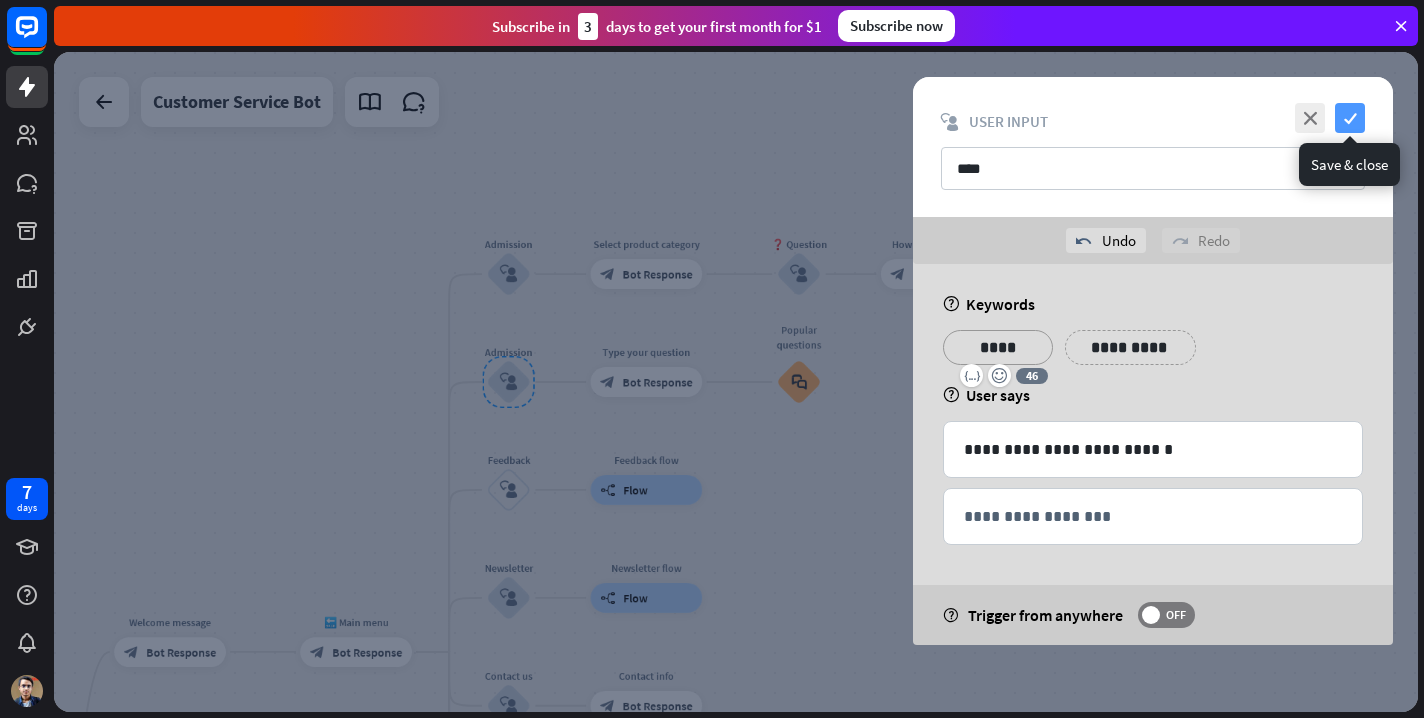 click on "check" at bounding box center [1350, 118] 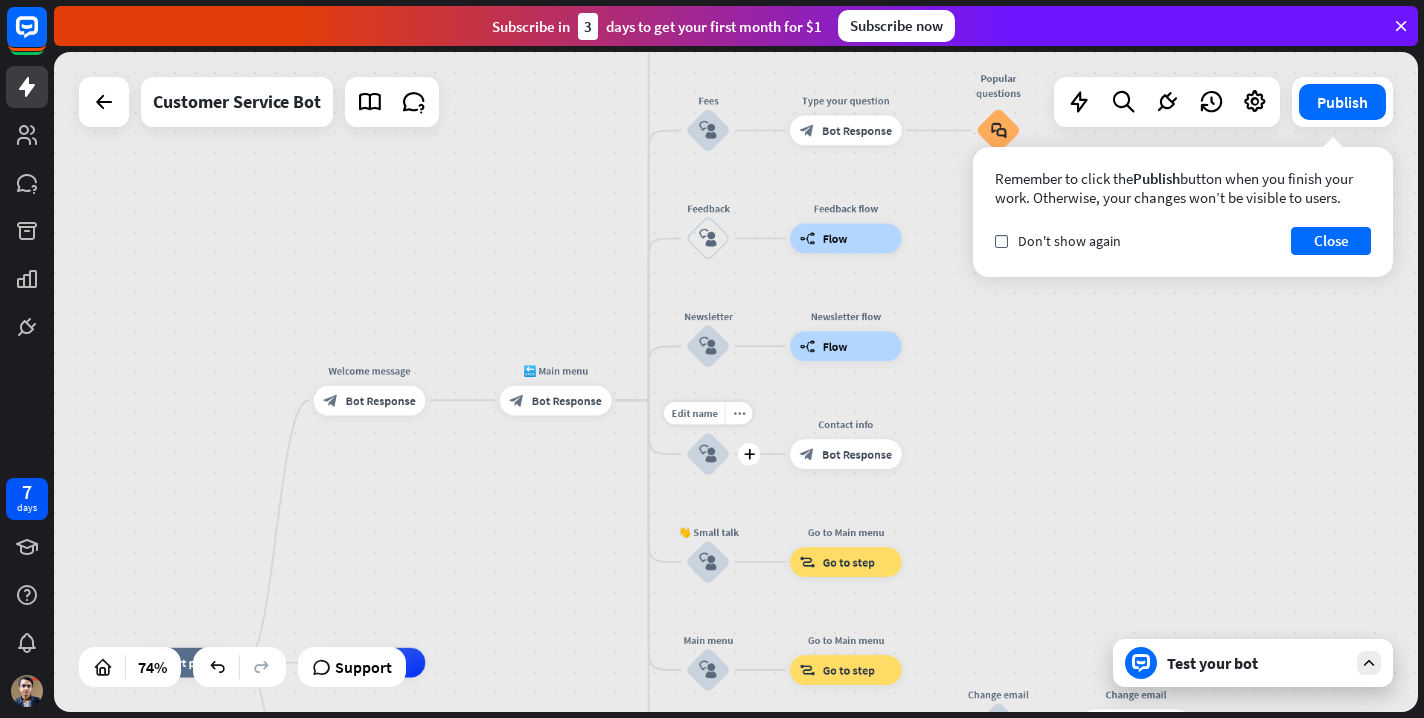 click on "block_user_input" at bounding box center (708, 454) 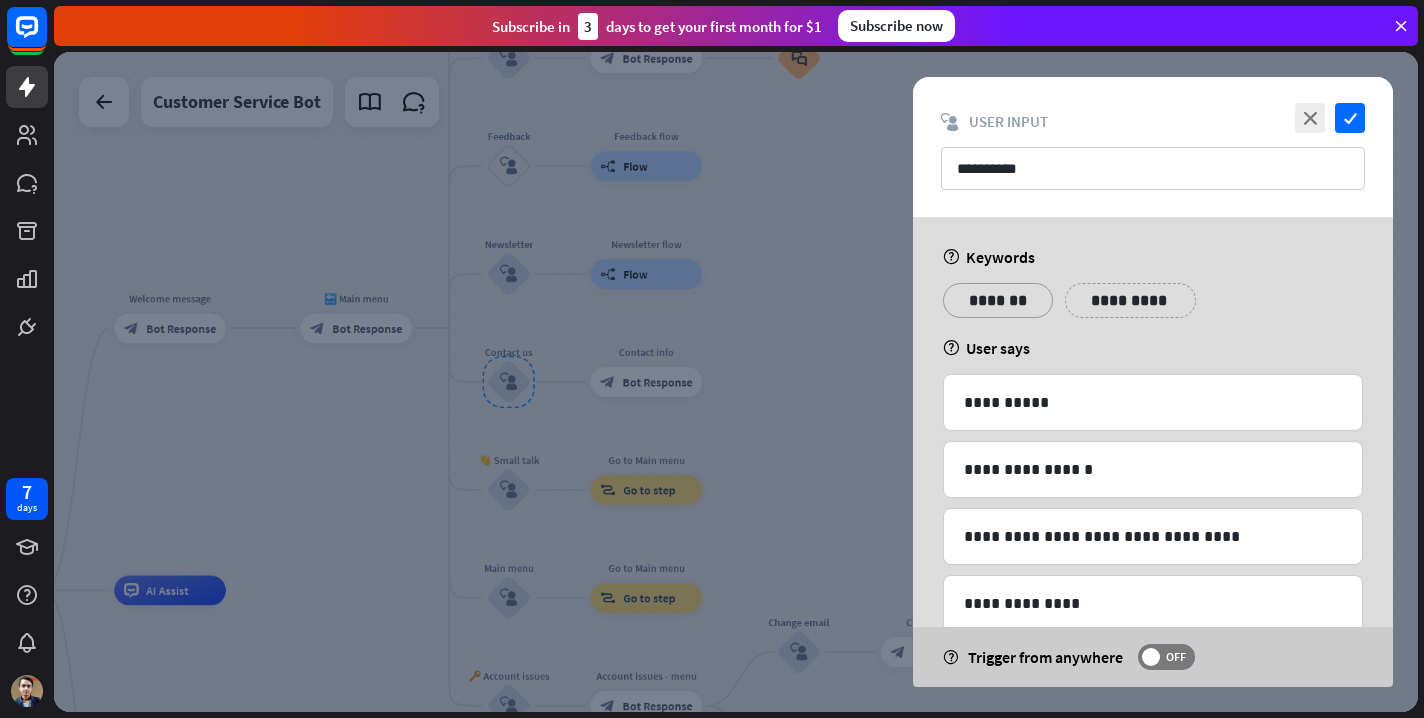 click on "*******" at bounding box center [998, 300] 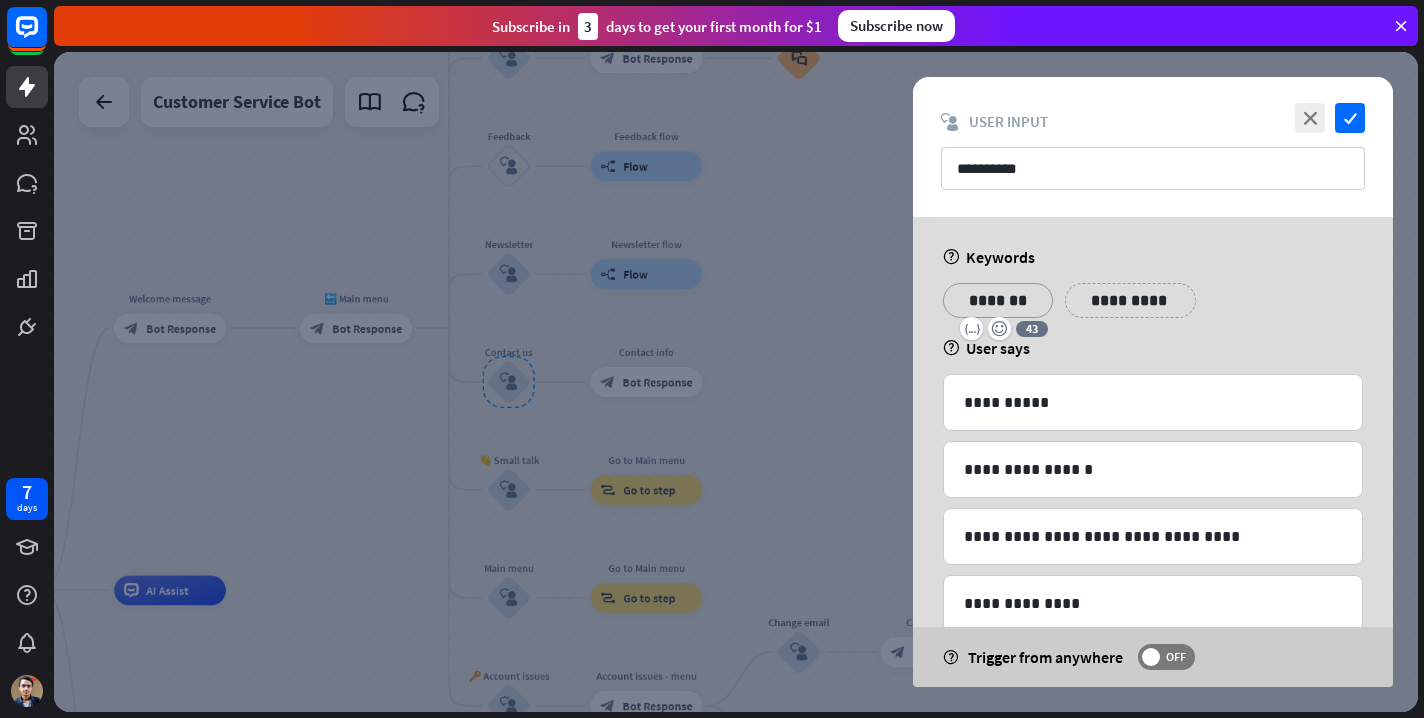 type 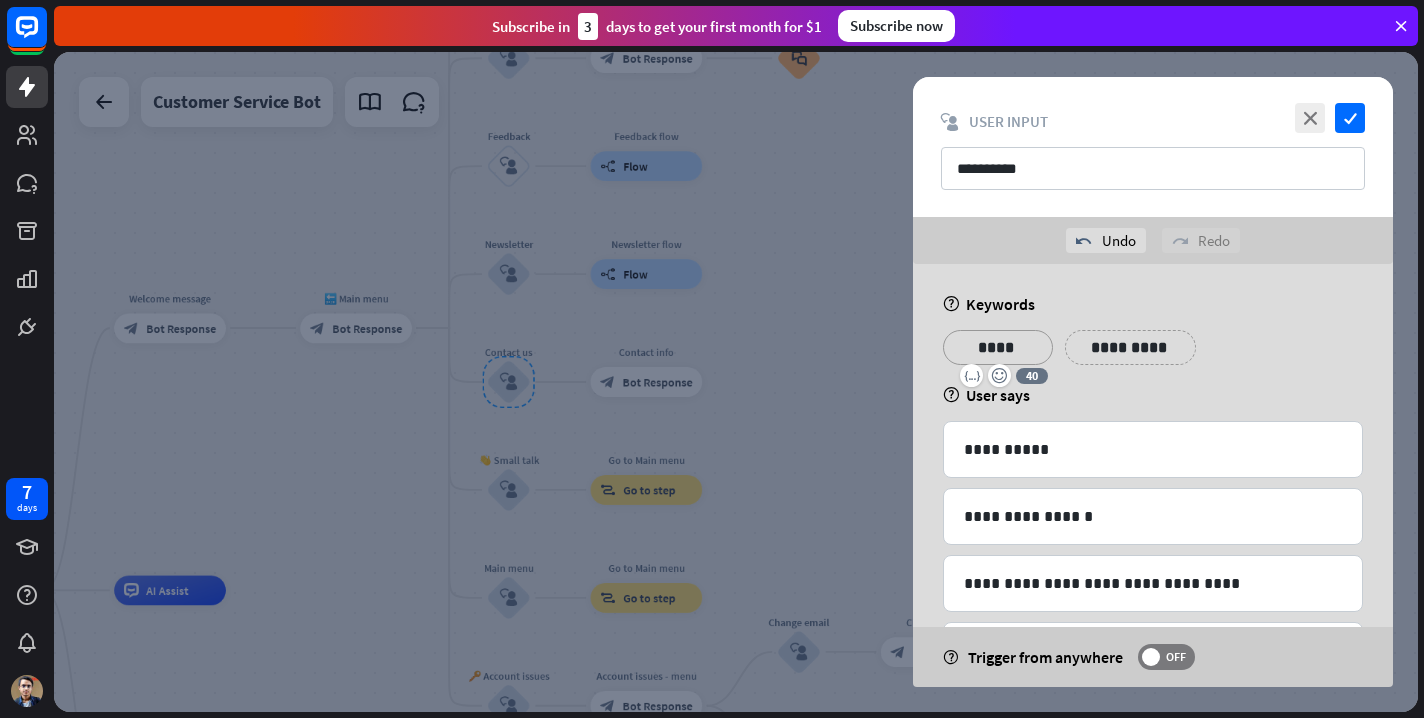 click on "**********" at bounding box center (998, 347) 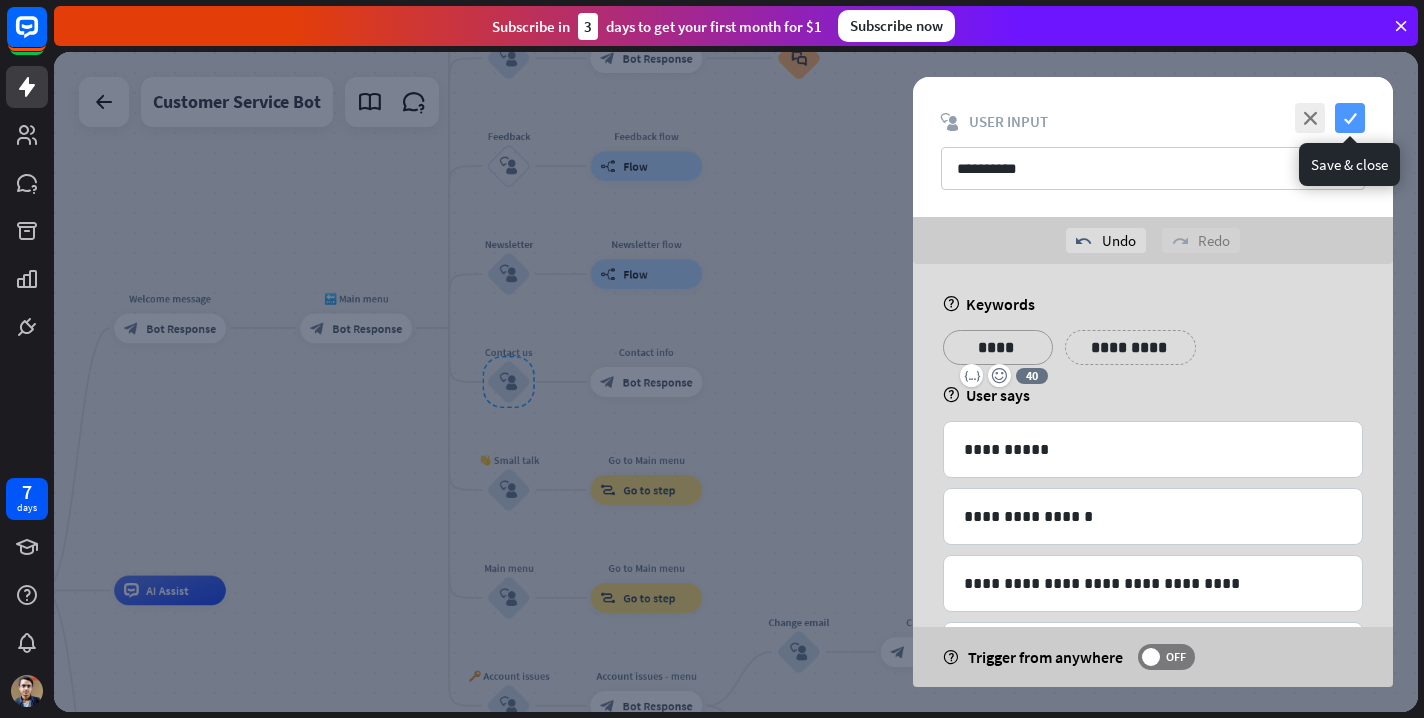 click on "check" at bounding box center [1350, 118] 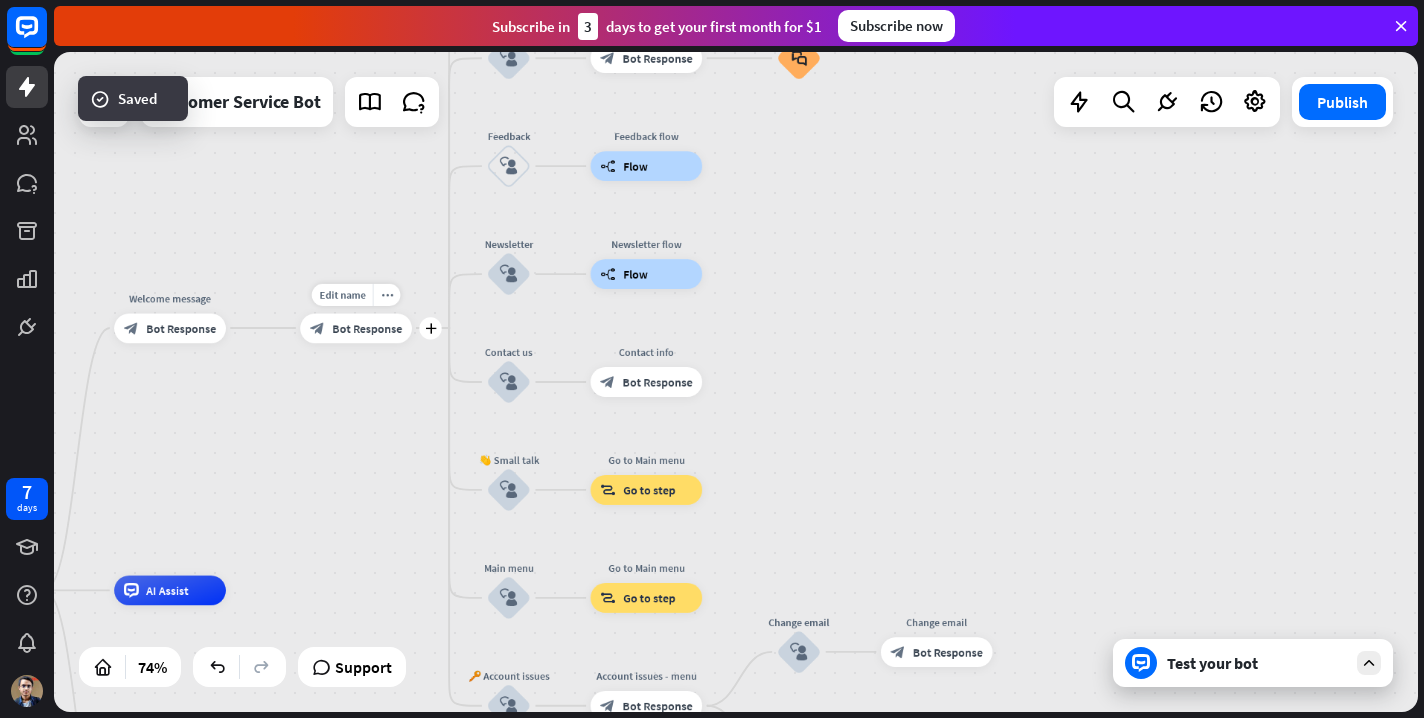 click on "Edit name   more_horiz         plus     block_bot_response   Bot Response" at bounding box center [356, 328] 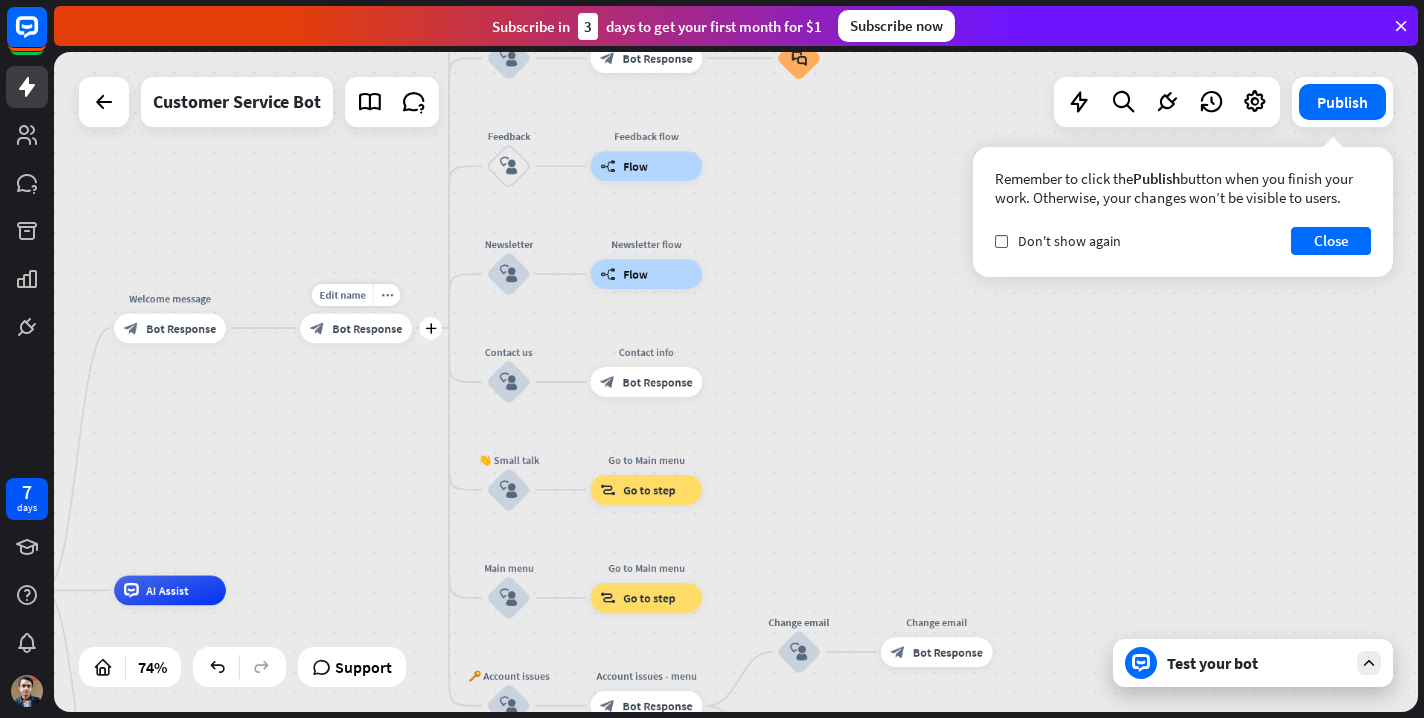 click on "block_bot_response   Bot Response" at bounding box center [356, 328] 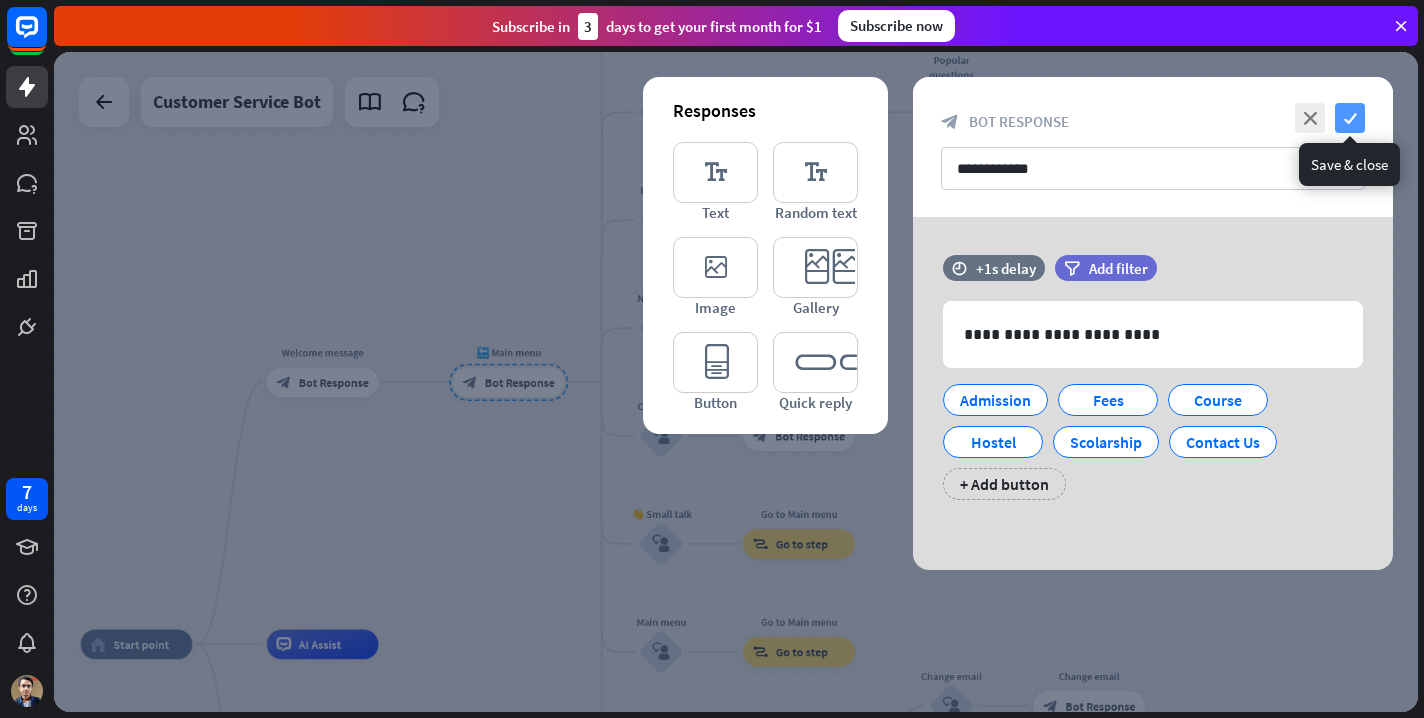 click on "check" at bounding box center [1350, 118] 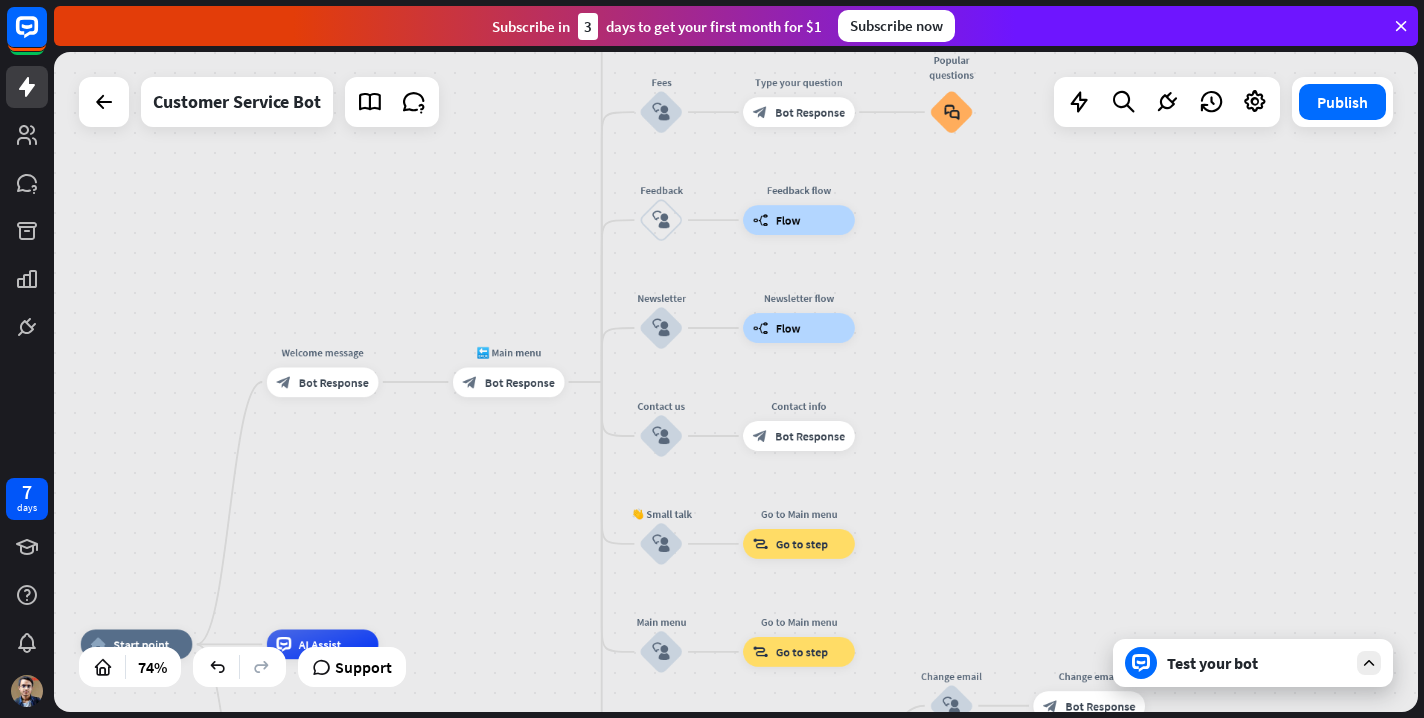 click on "Test your bot" at bounding box center [1257, 663] 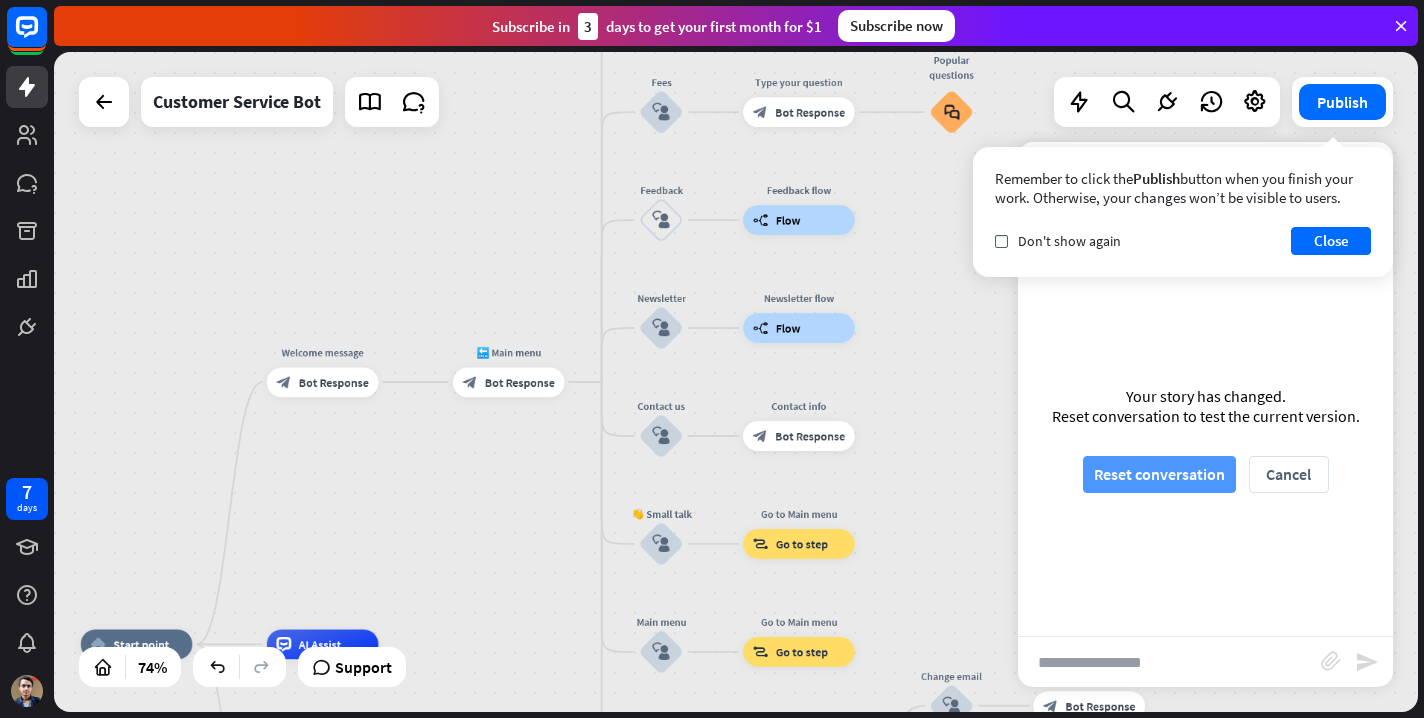 click on "Reset conversation" at bounding box center [1159, 474] 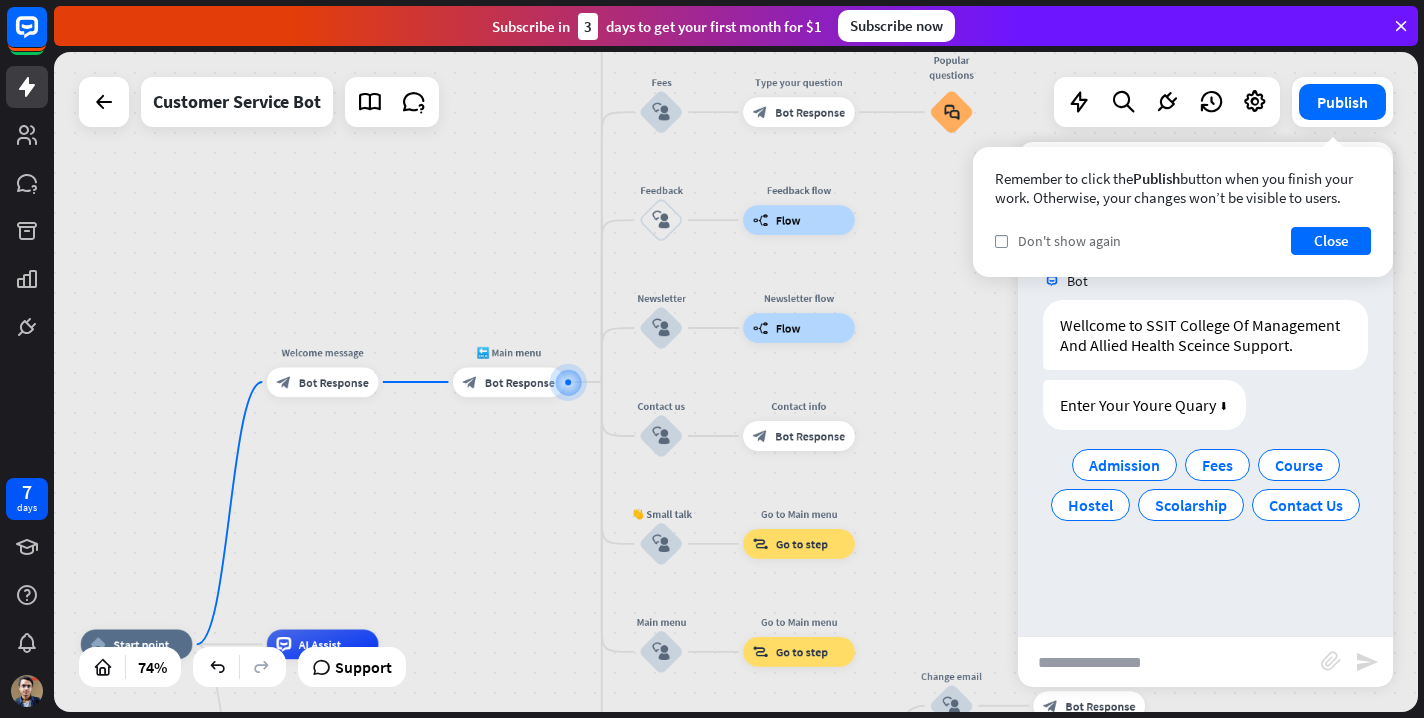 click on "check   Don't show again" at bounding box center [1058, 241] 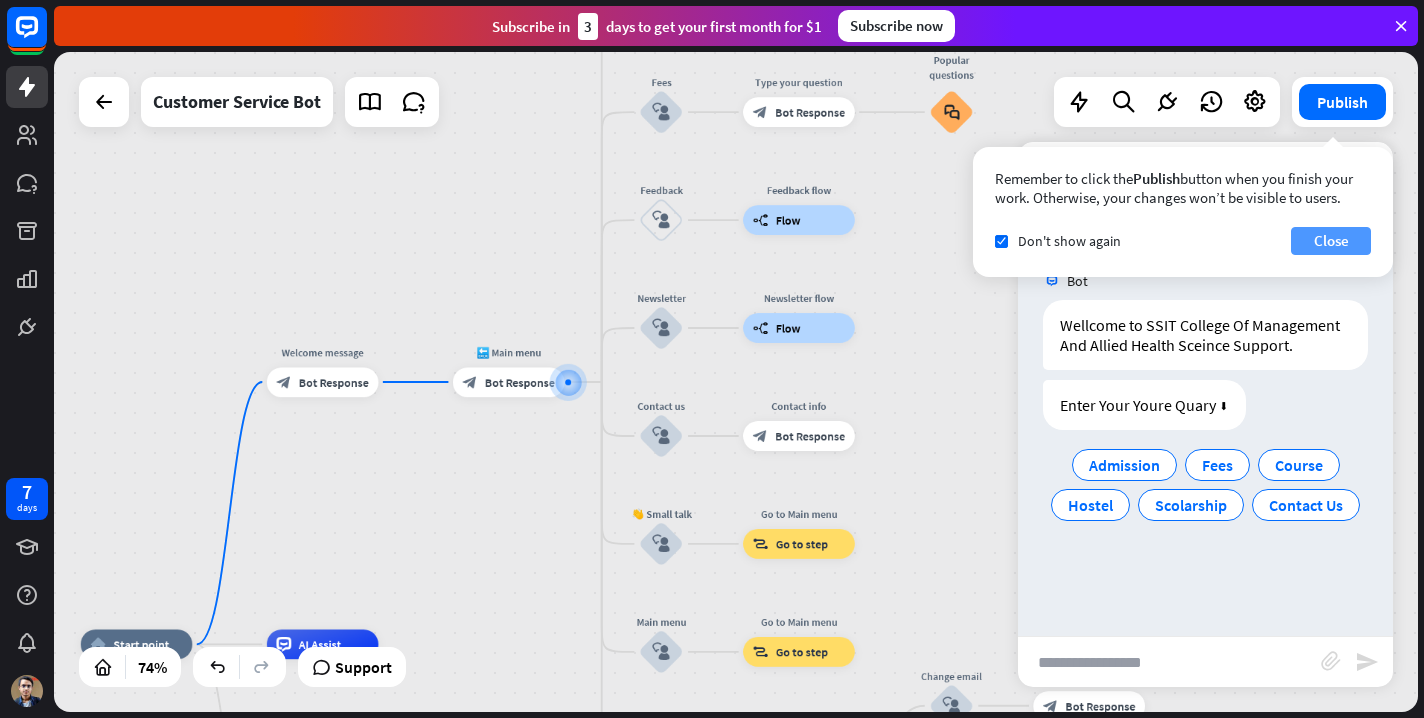 click on "Close" at bounding box center [1331, 241] 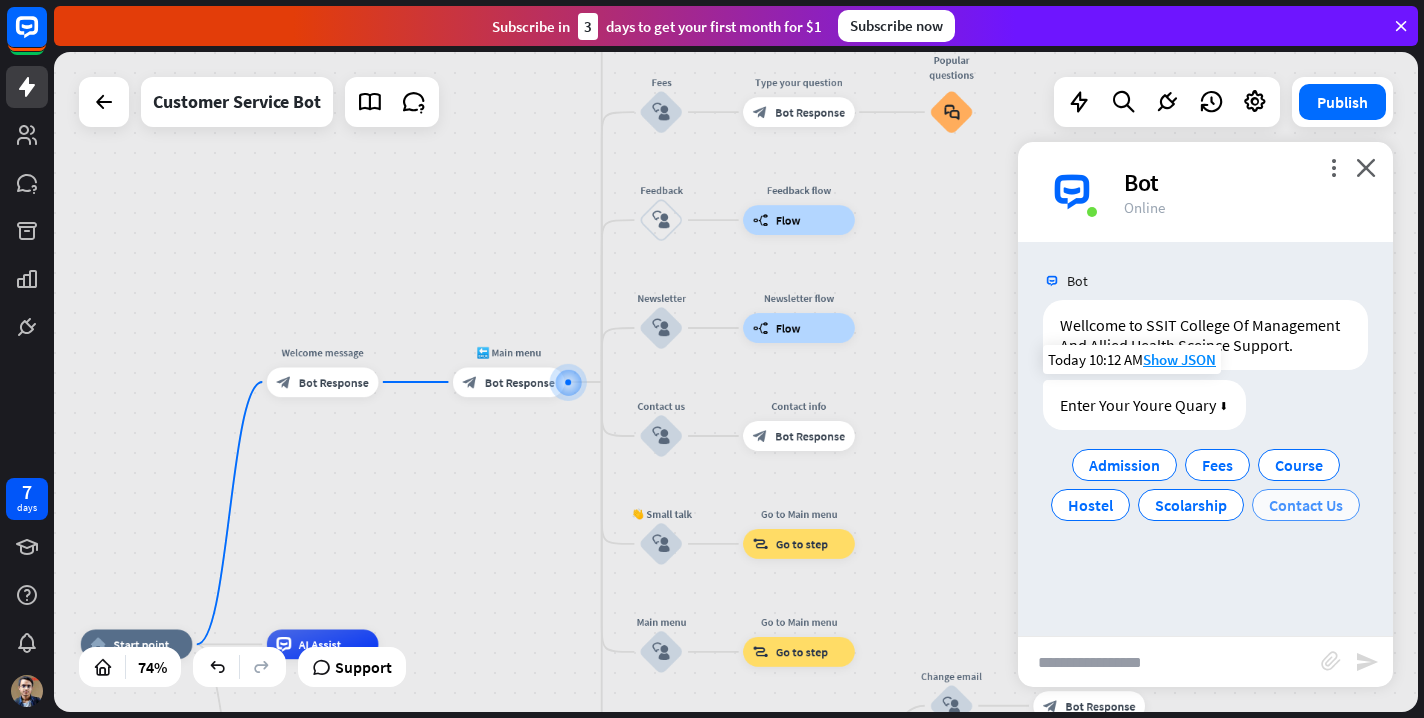 click on "Contact Us" at bounding box center (1306, 505) 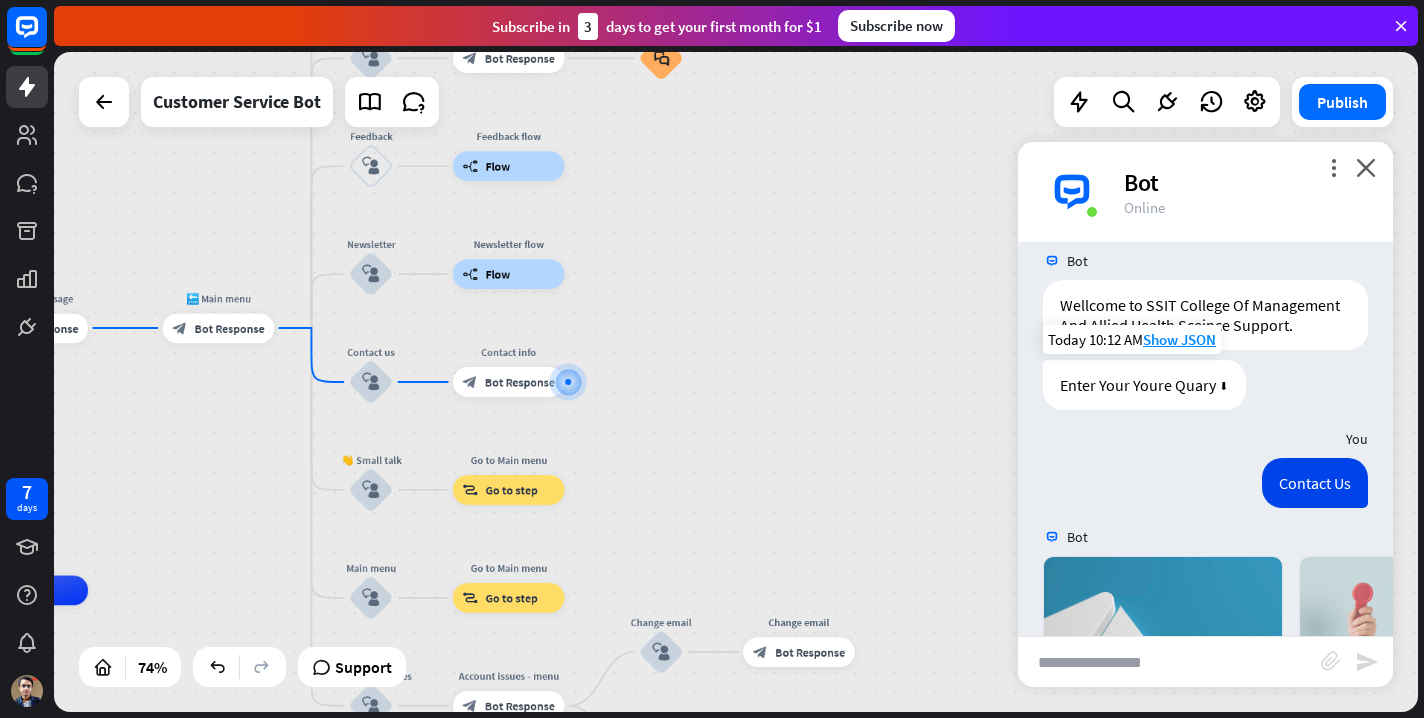 scroll, scrollTop: 366, scrollLeft: 0, axis: vertical 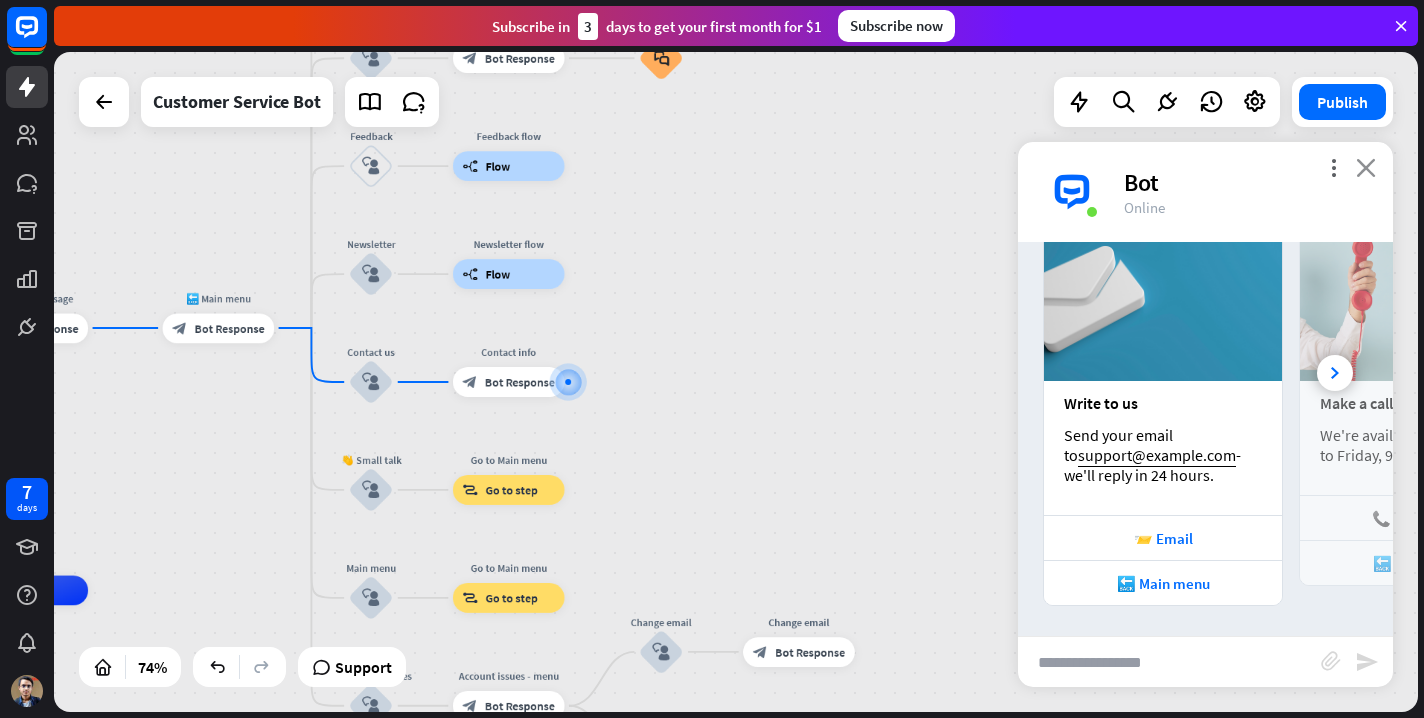 click on "close" at bounding box center [1366, 167] 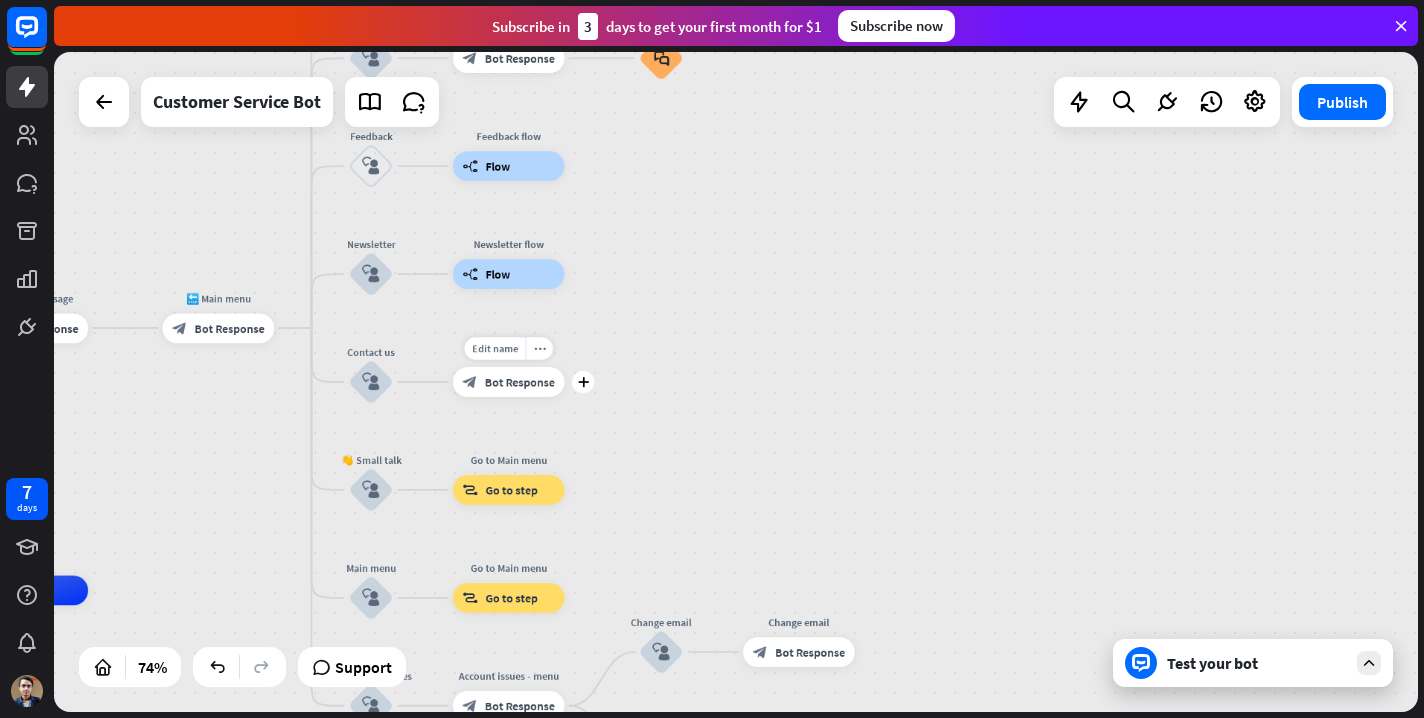 click on "block_bot_response   Bot Response" at bounding box center (509, 382) 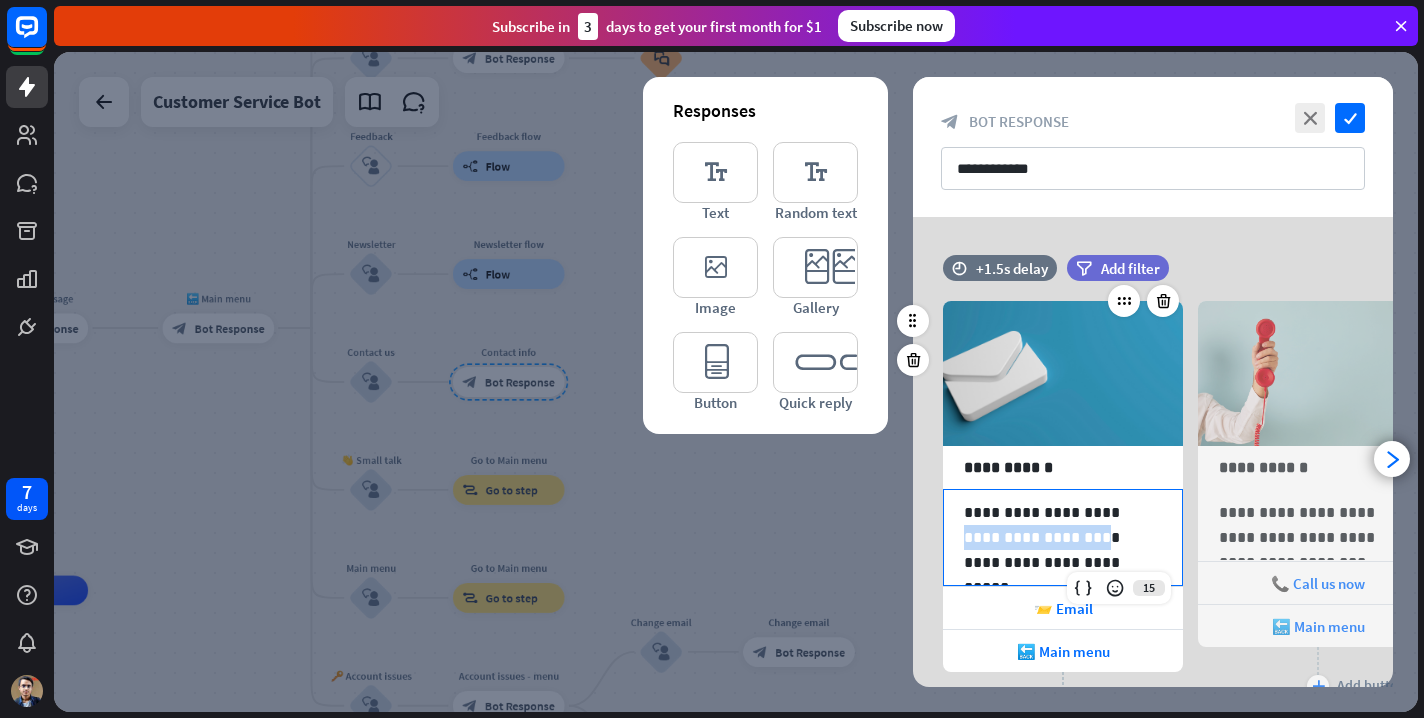 drag, startPoint x: 1121, startPoint y: 538, endPoint x: 968, endPoint y: 544, distance: 153.1176 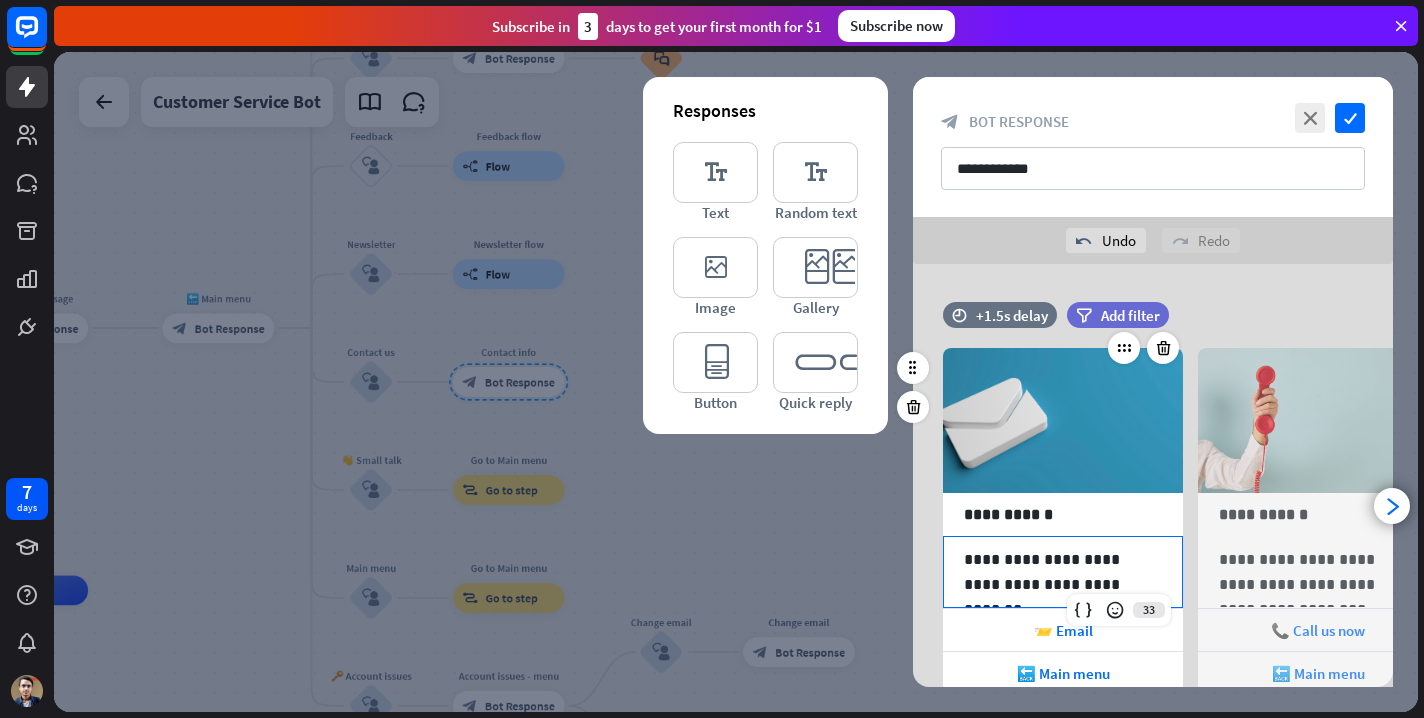 type 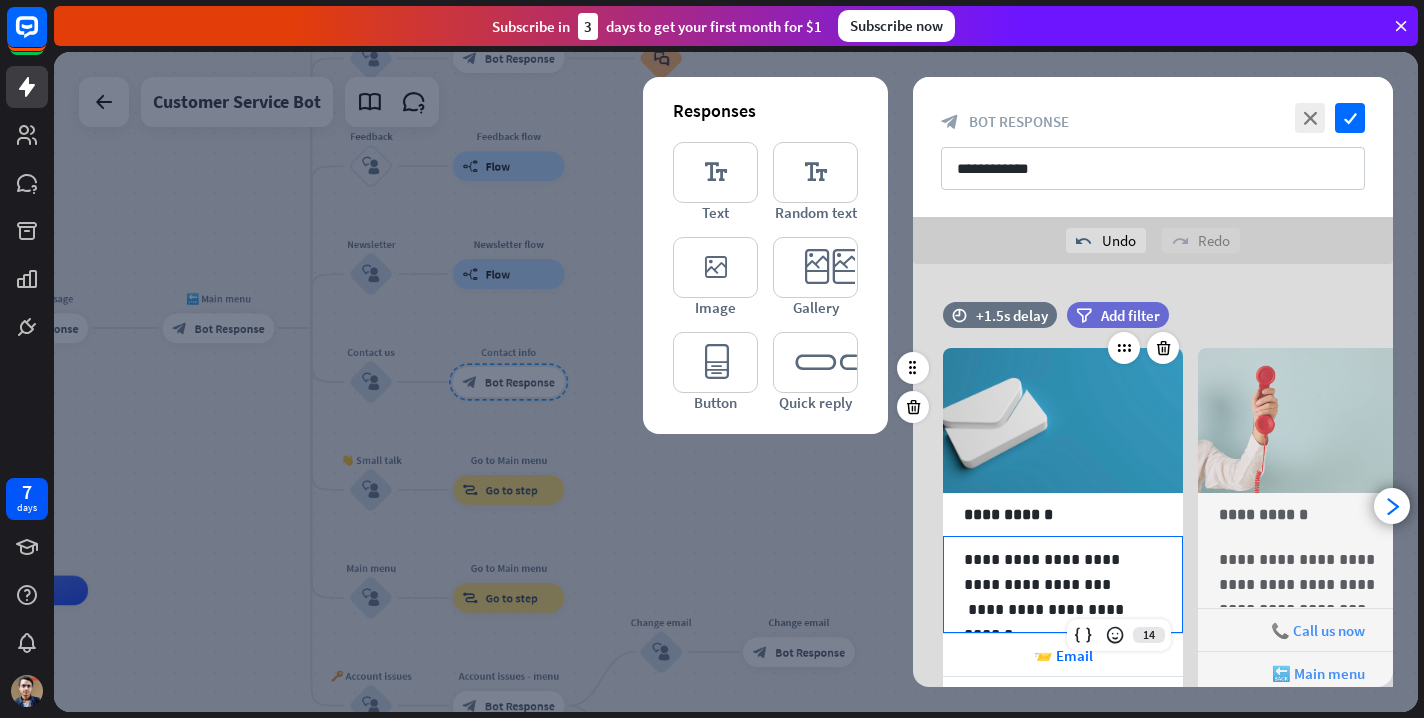 click on "**********" at bounding box center [1063, 609] 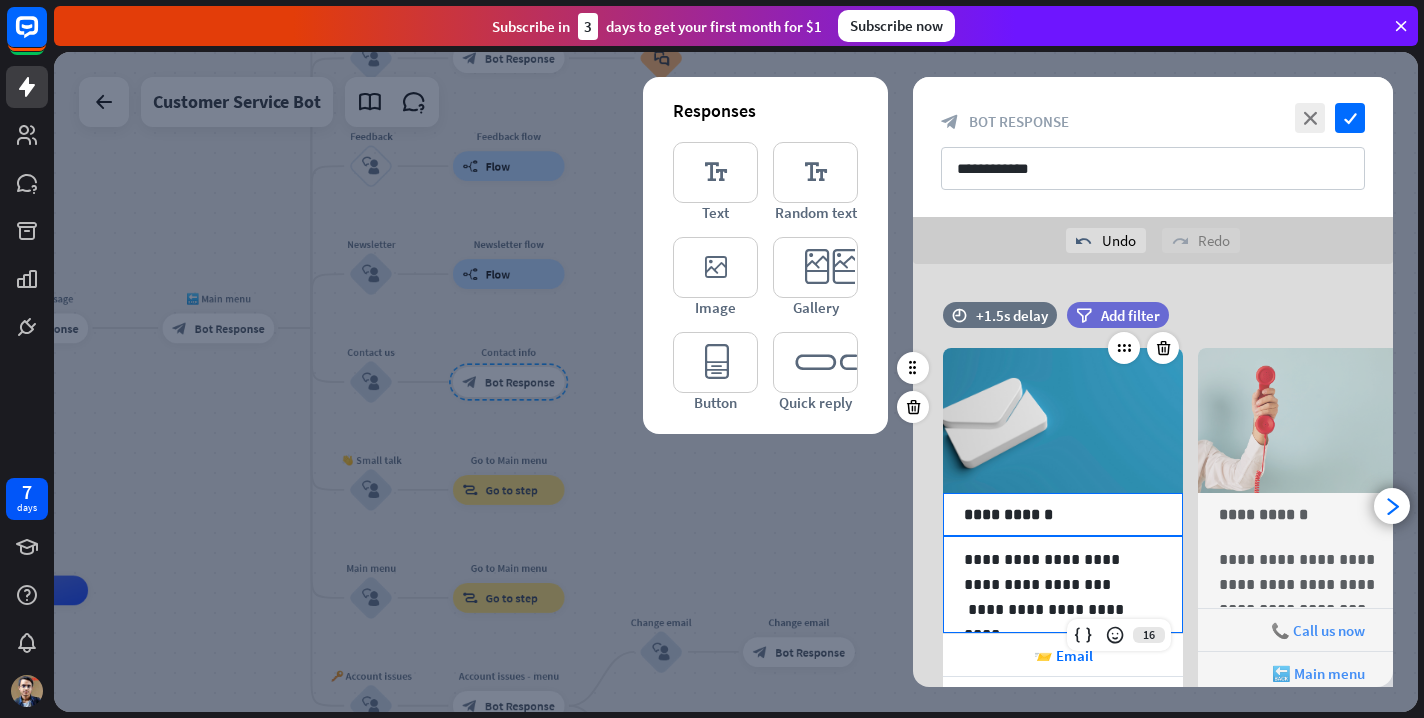 scroll, scrollTop: 14, scrollLeft: 0, axis: vertical 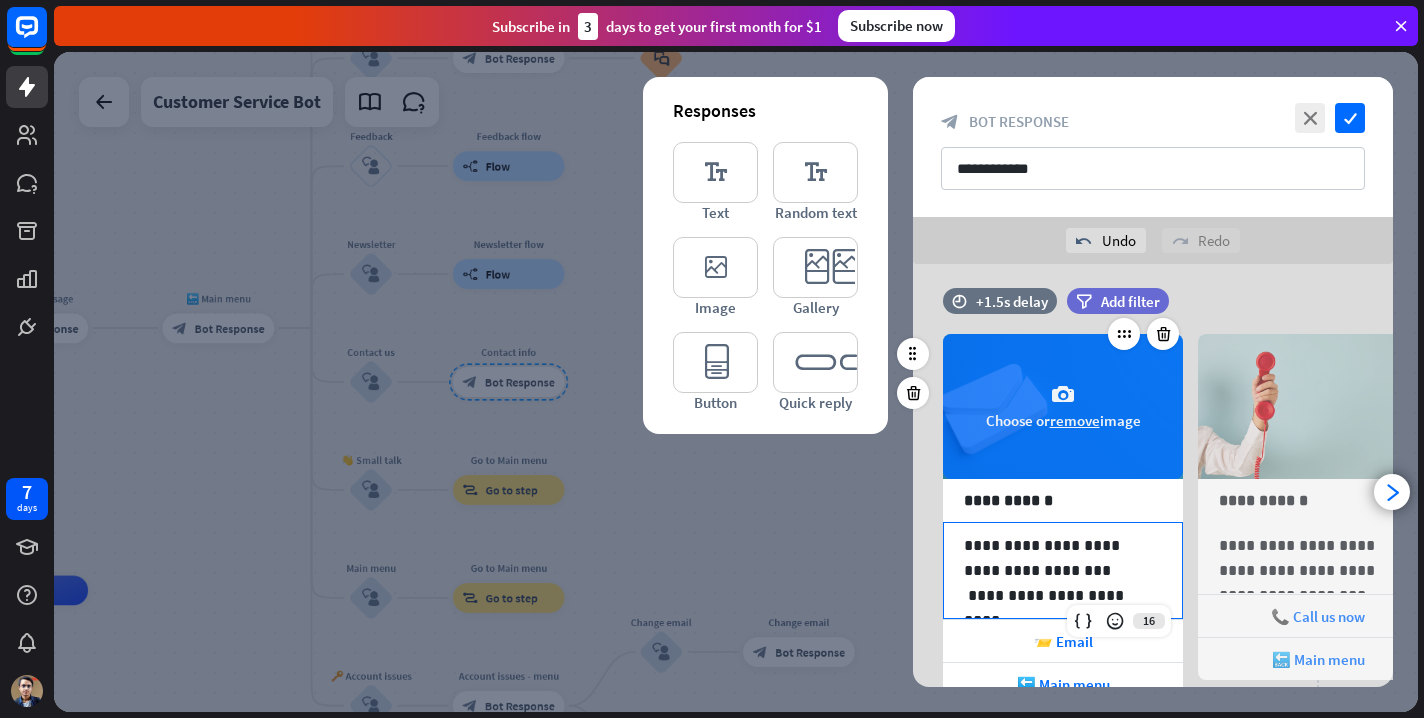 click on "camera
Choose or
remove
image" at bounding box center [1063, 406] 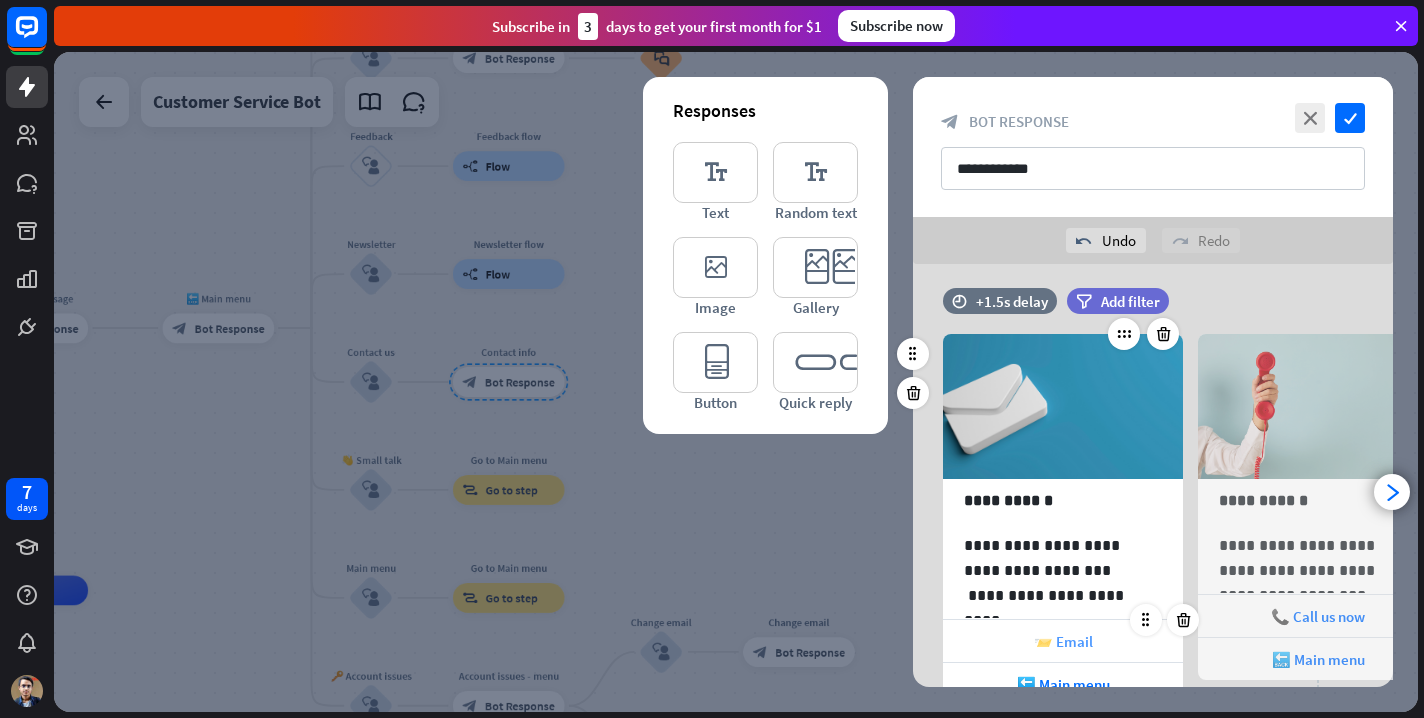 click on "📨 Email" at bounding box center (1063, 641) 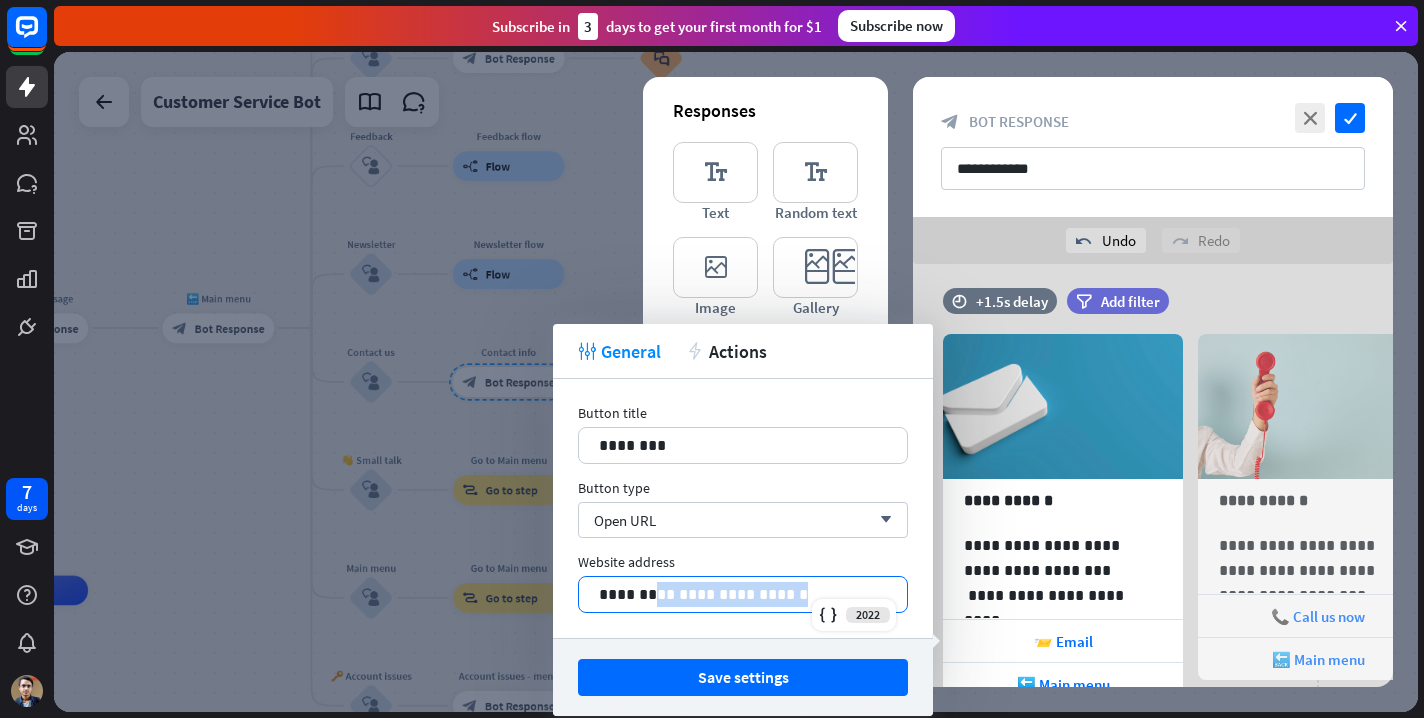 drag, startPoint x: 806, startPoint y: 599, endPoint x: 648, endPoint y: 599, distance: 158 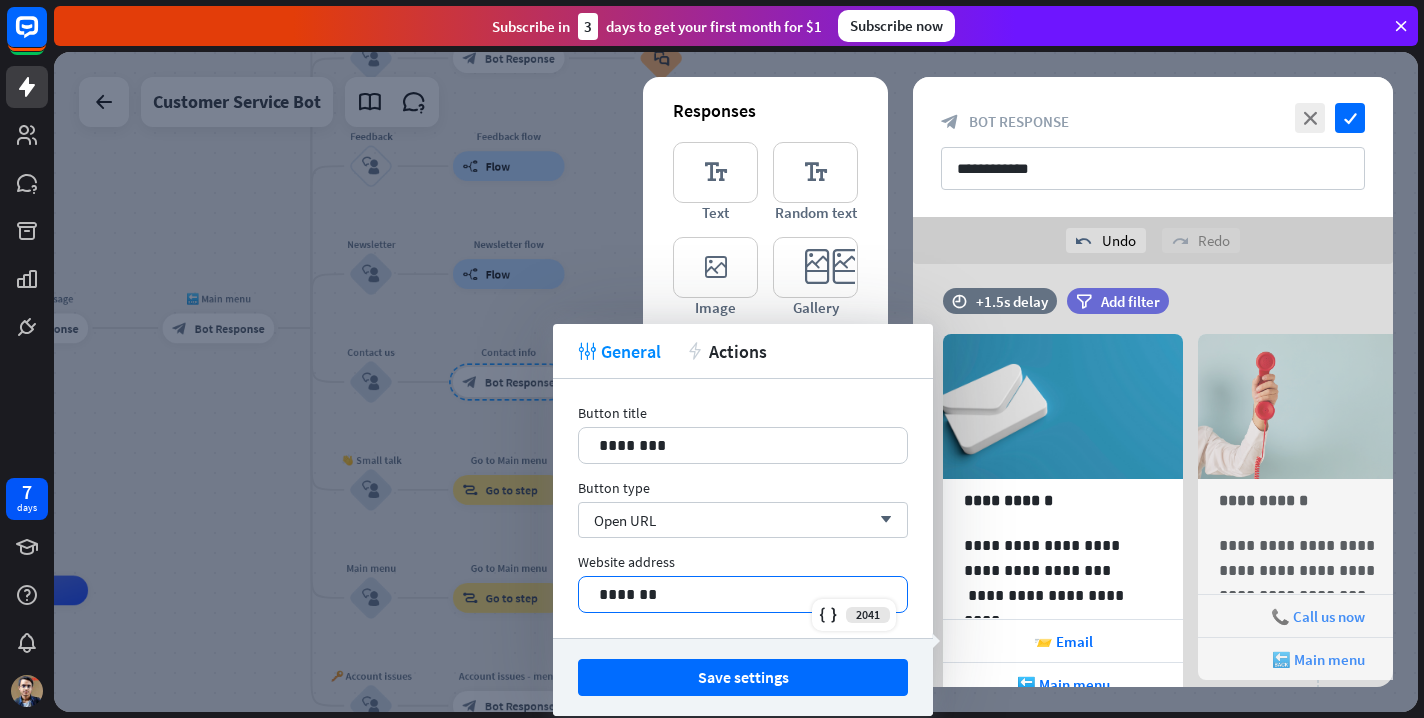 type 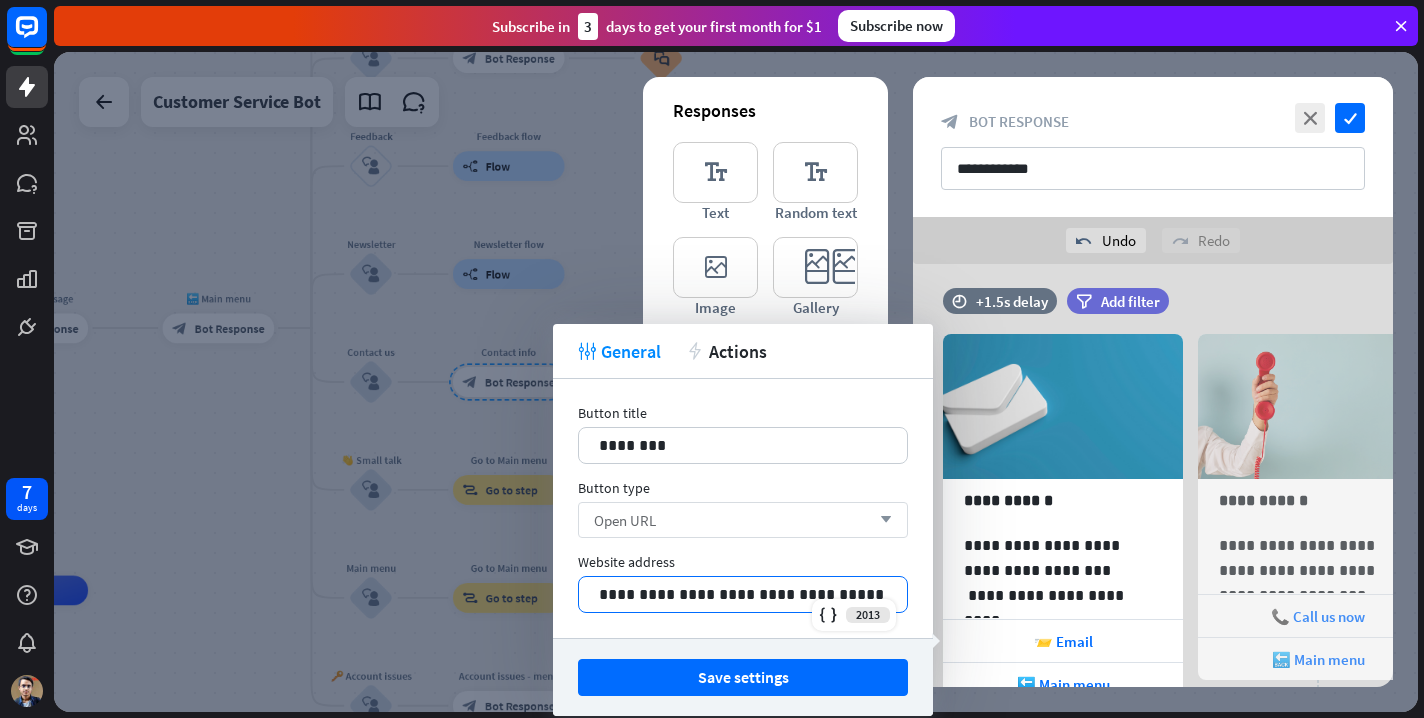 click on "Open URL
arrow_down" at bounding box center (743, 520) 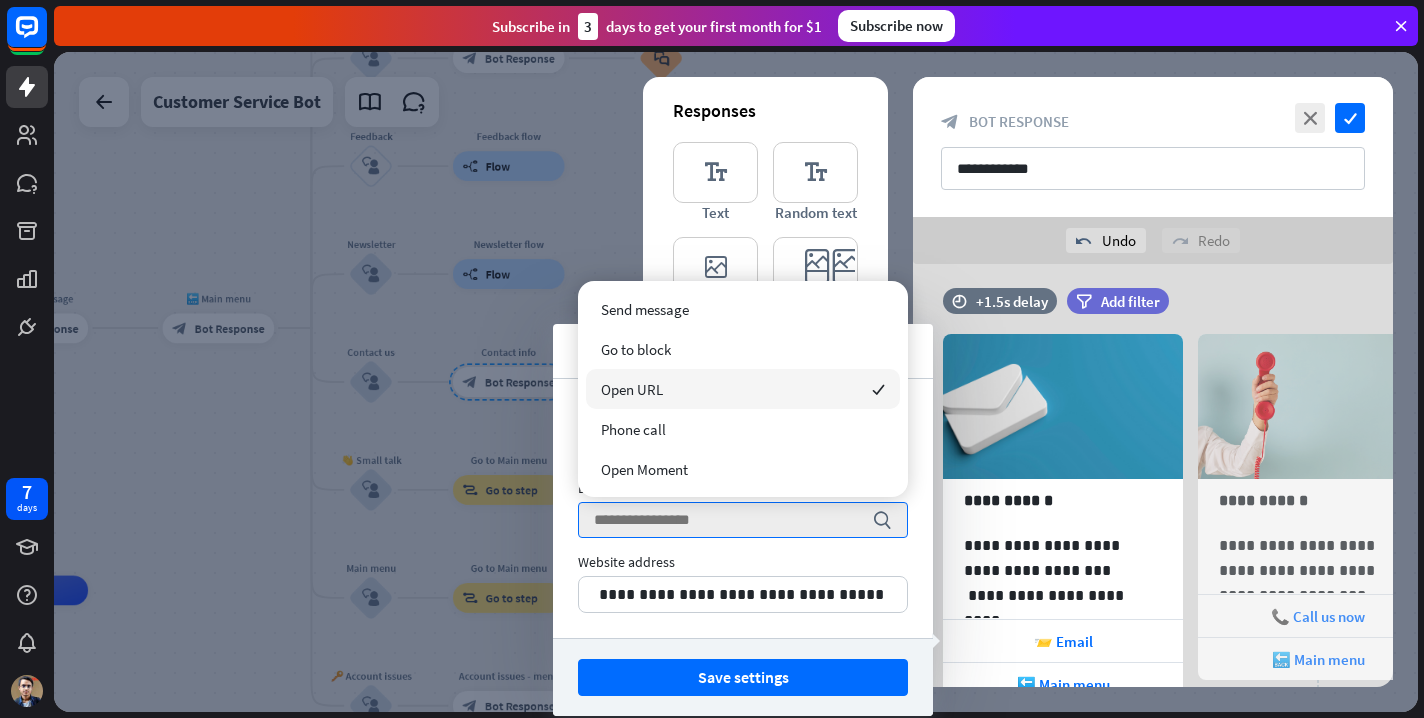 click on "Open URL
checked" at bounding box center (743, 389) 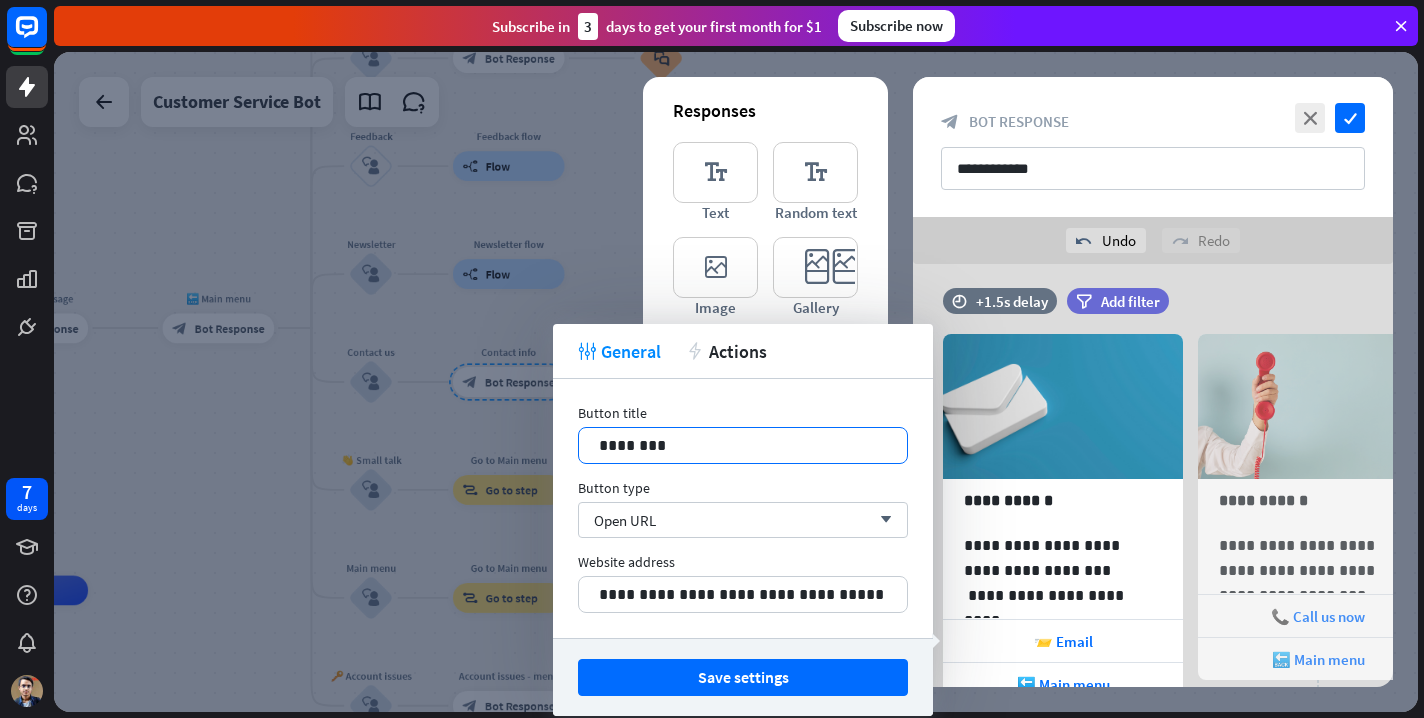 click on "********" at bounding box center (743, 445) 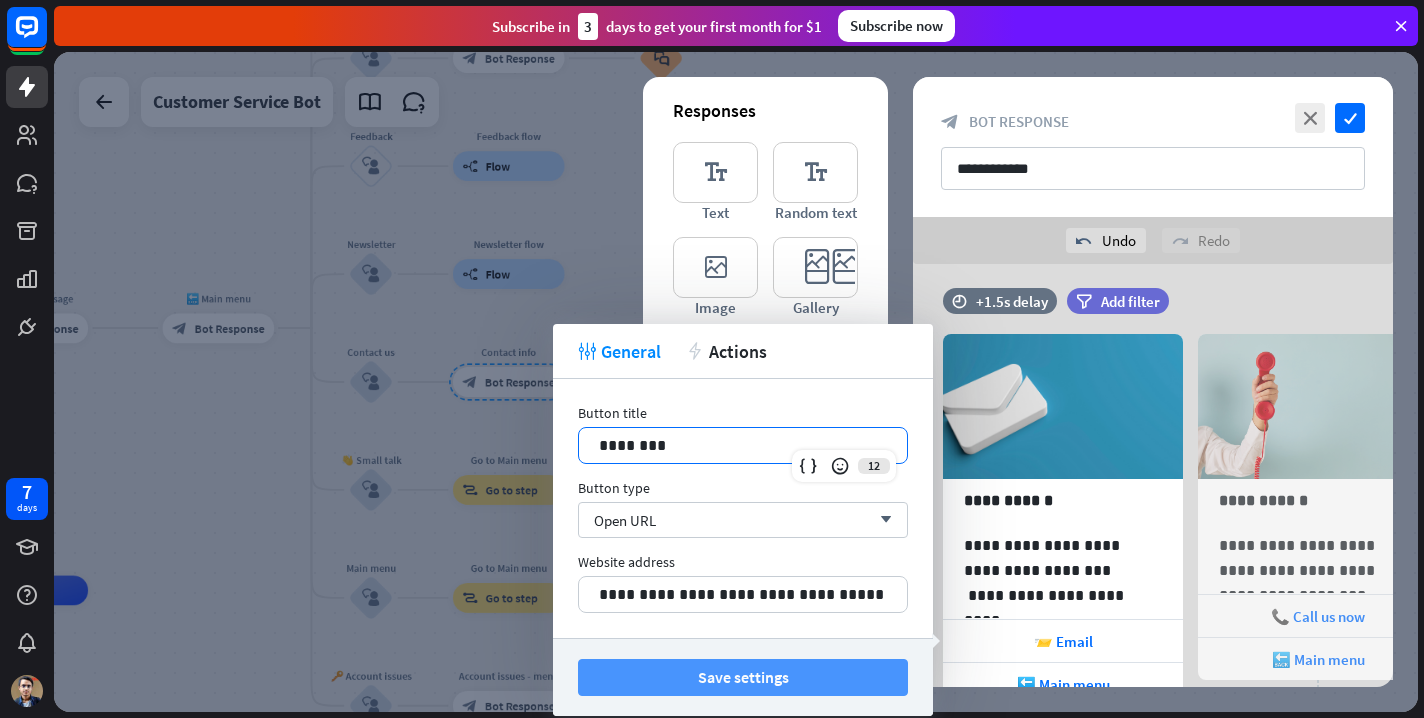 click on "Save settings" at bounding box center (743, 677) 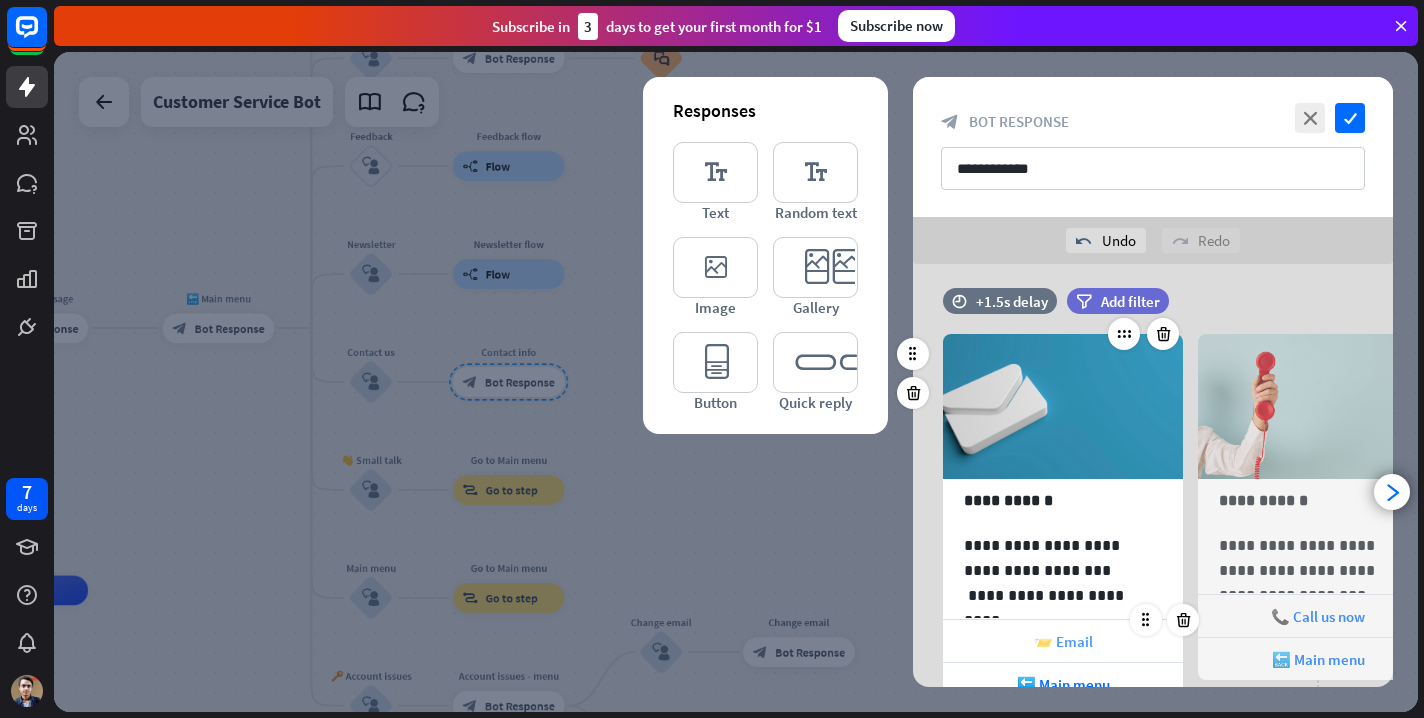 click on "📨 Email" at bounding box center (1063, 641) 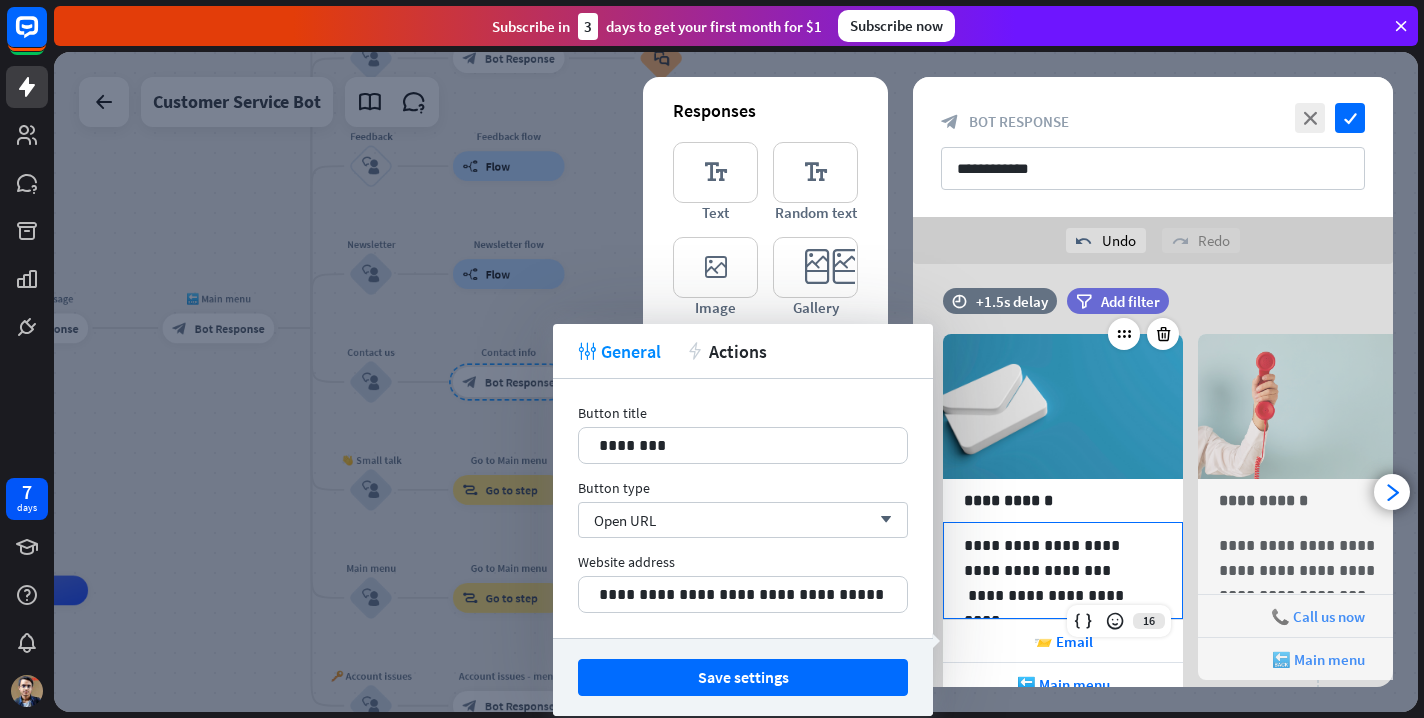 click on "**********" at bounding box center [1063, 558] 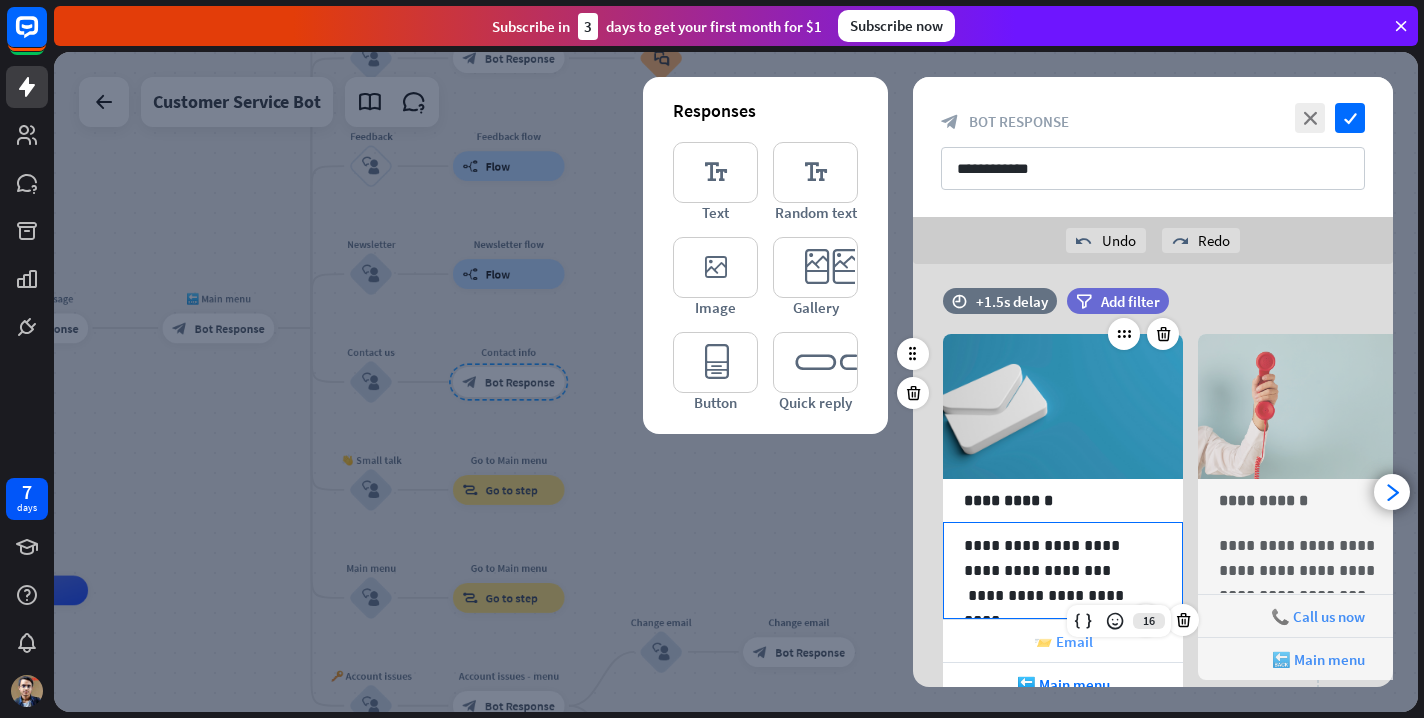 click on "📨 Email" at bounding box center (1063, 641) 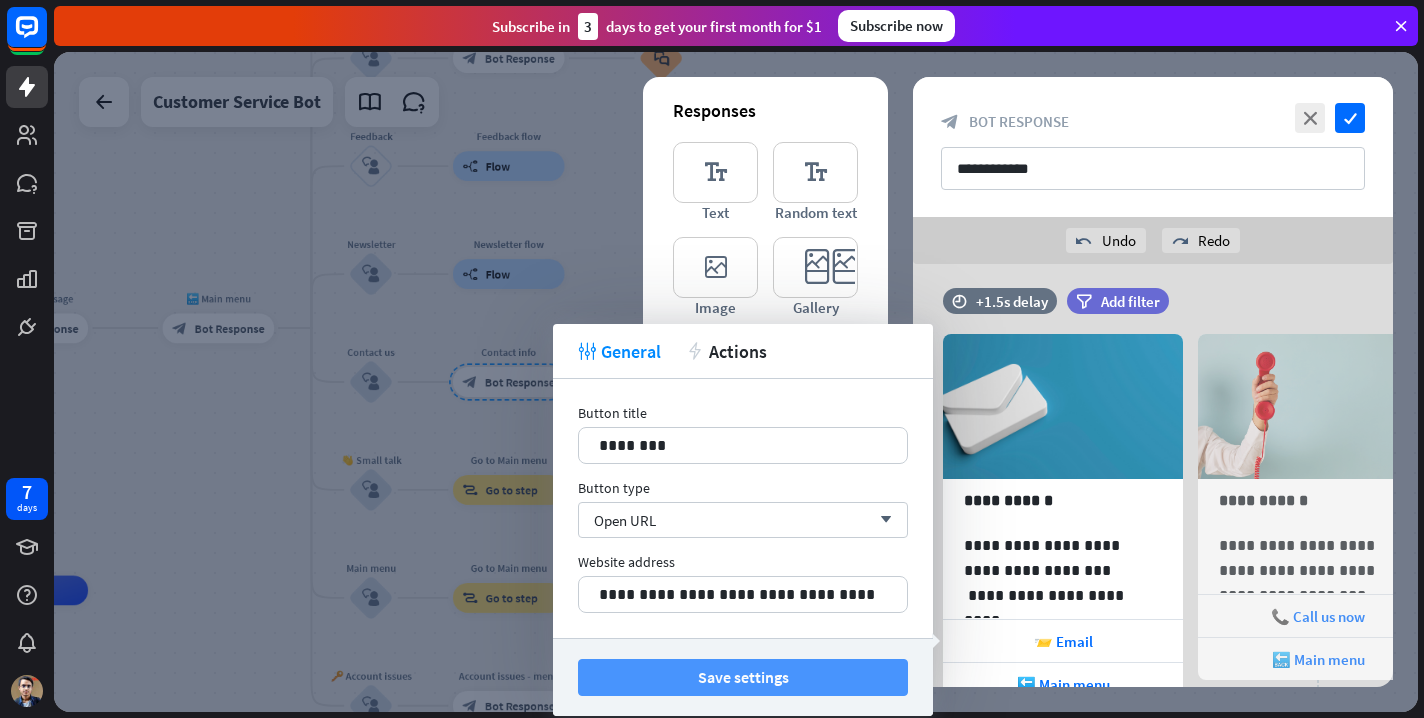 click on "Save settings" at bounding box center (743, 677) 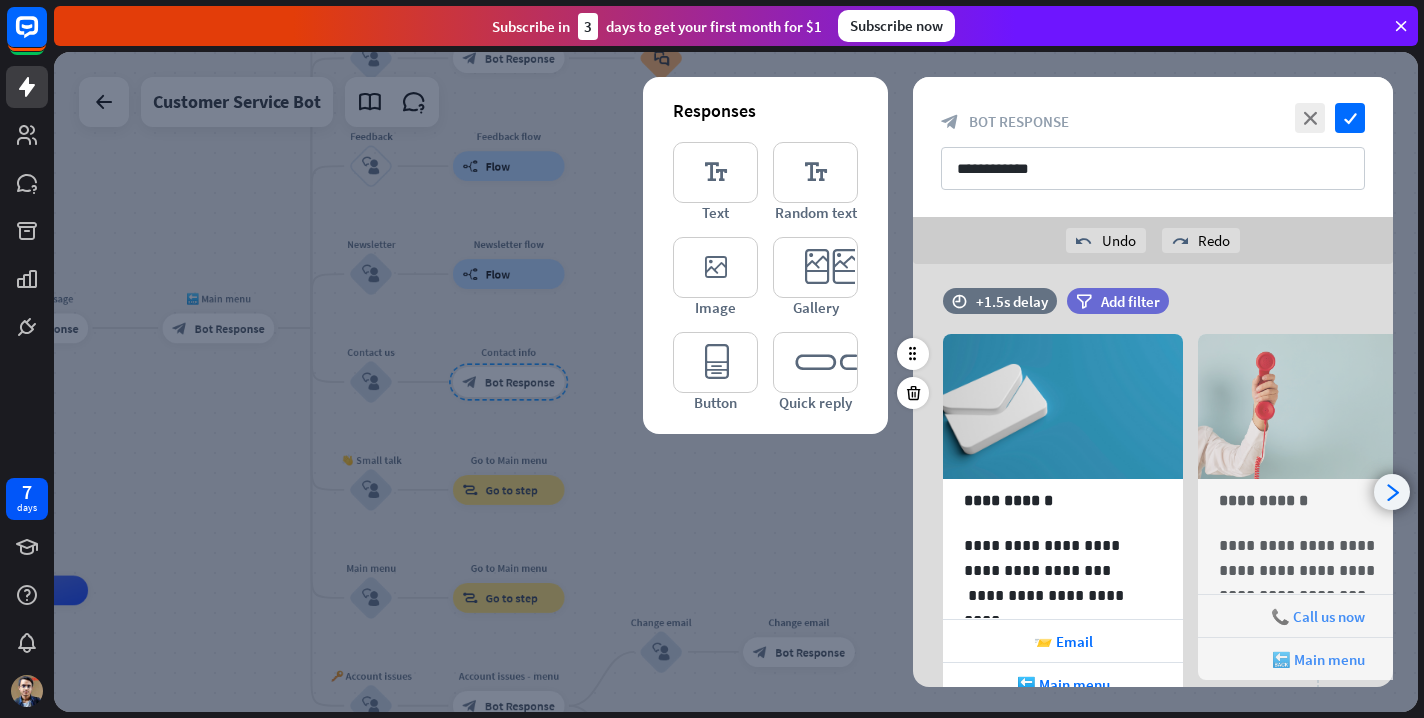 click on "arrowhead_right" at bounding box center (1392, 492) 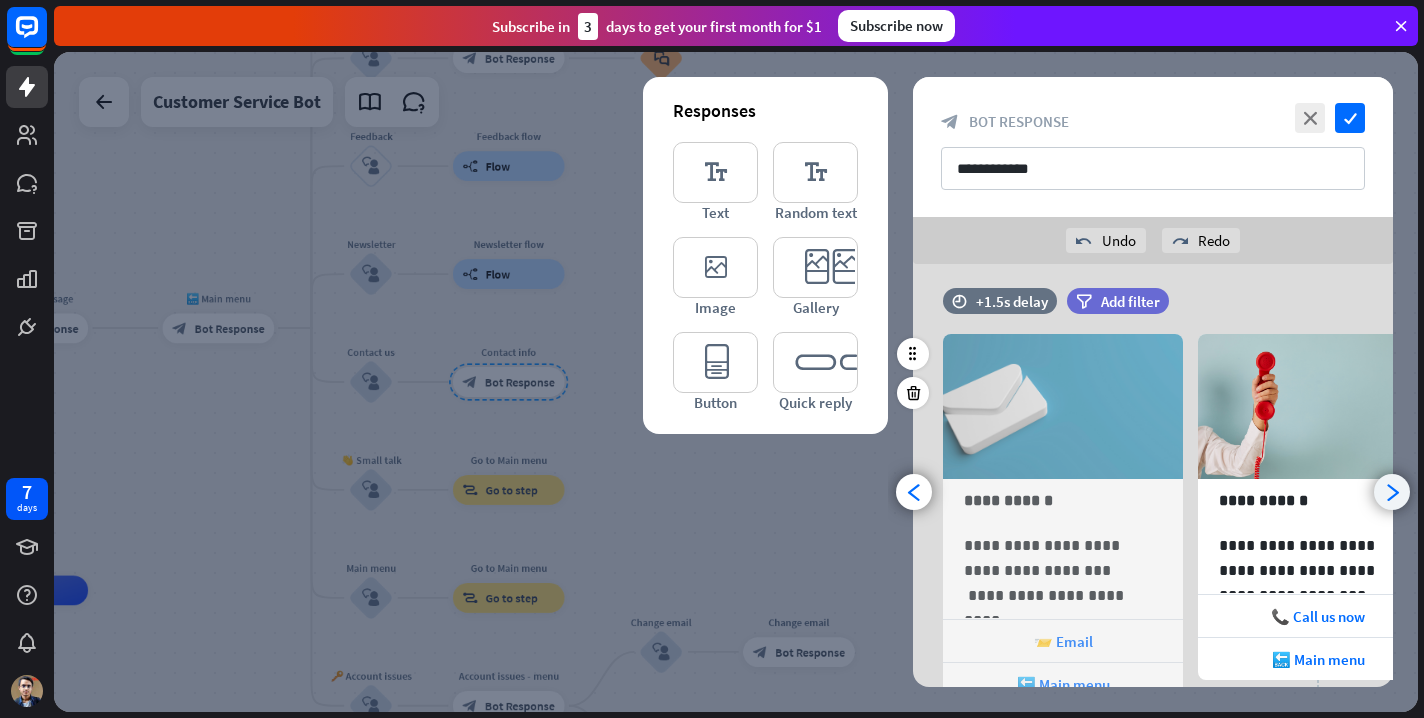 scroll, scrollTop: 0, scrollLeft: 165, axis: horizontal 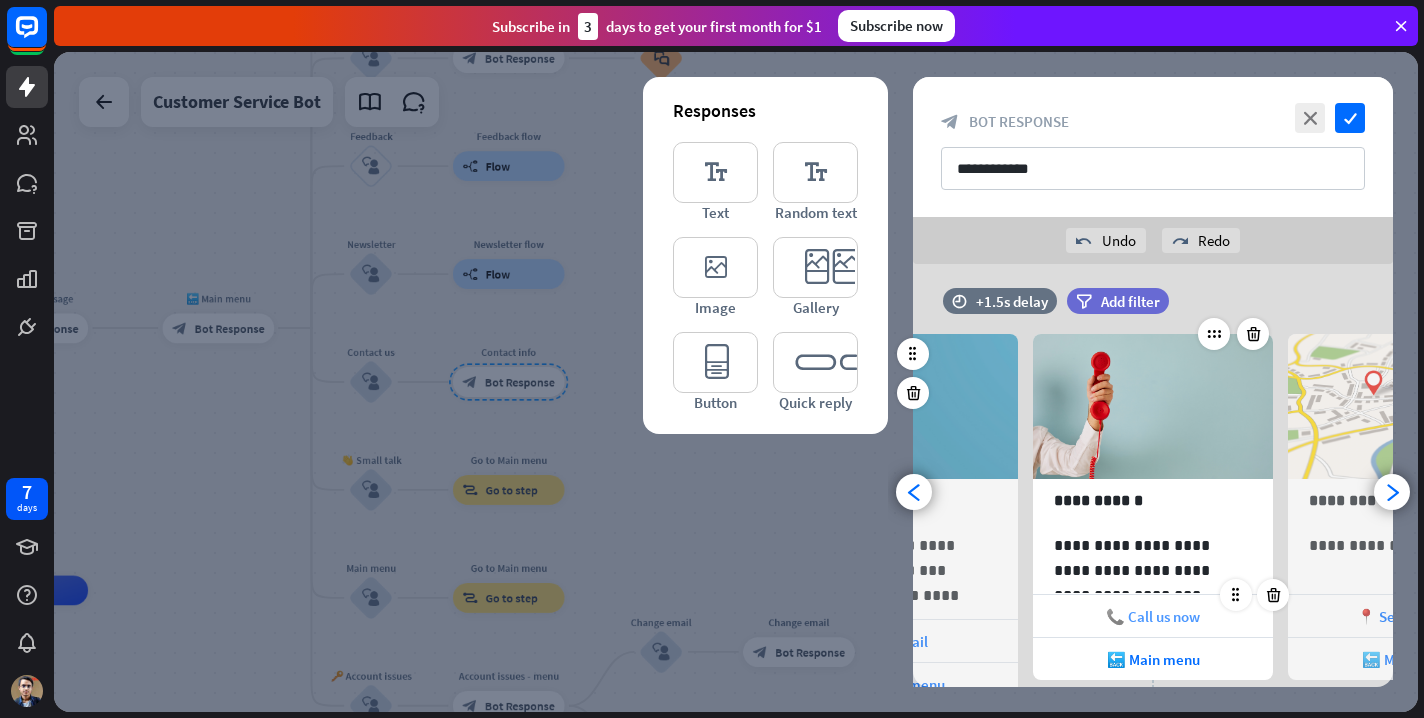 click on "📞 Call us now" at bounding box center [1153, 616] 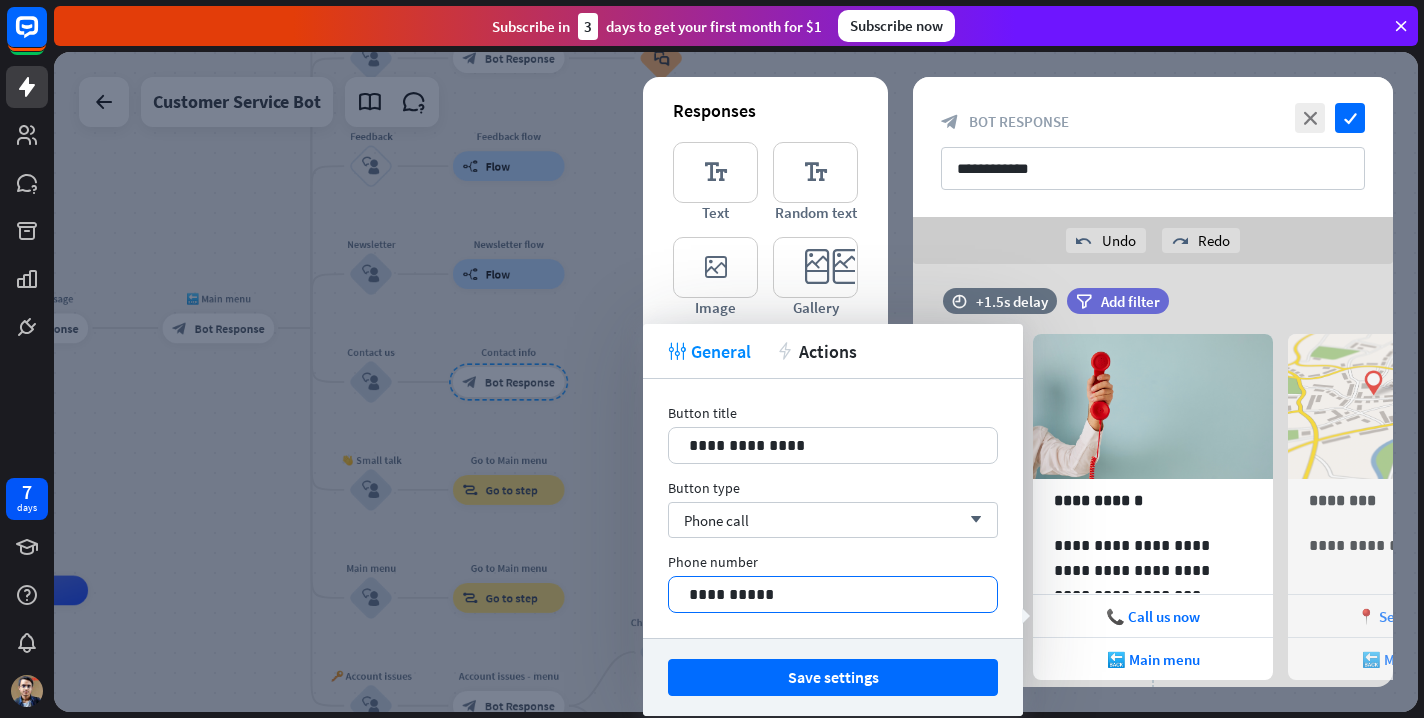 click on "**********" at bounding box center [833, 594] 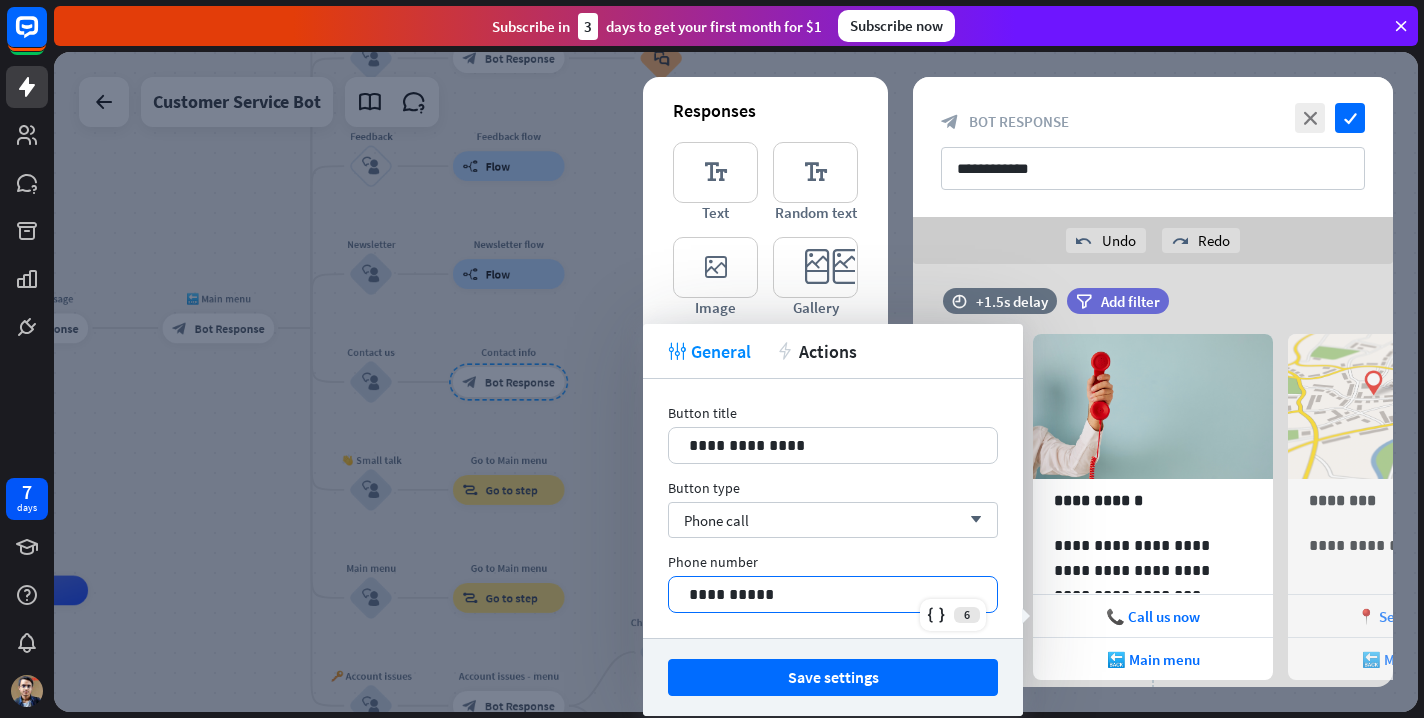 type 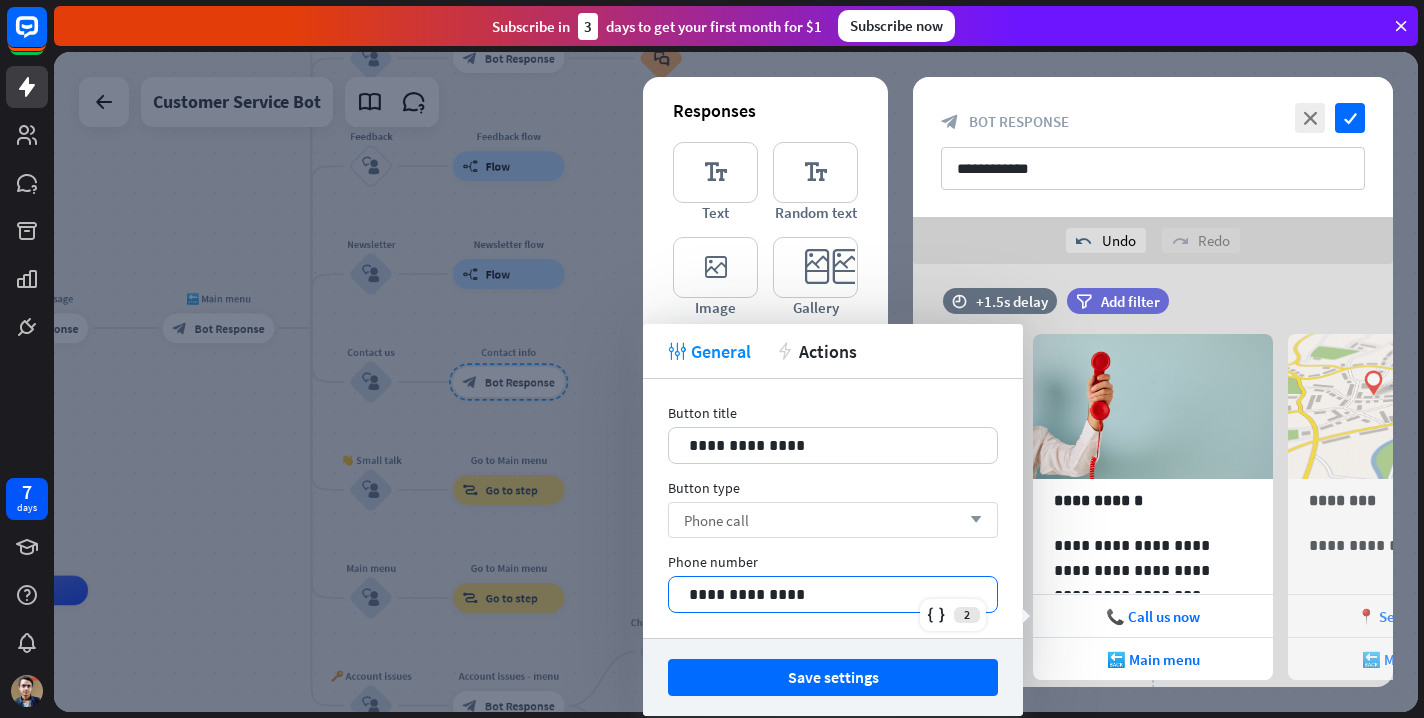 click on "Phone call
arrow_down" at bounding box center [833, 520] 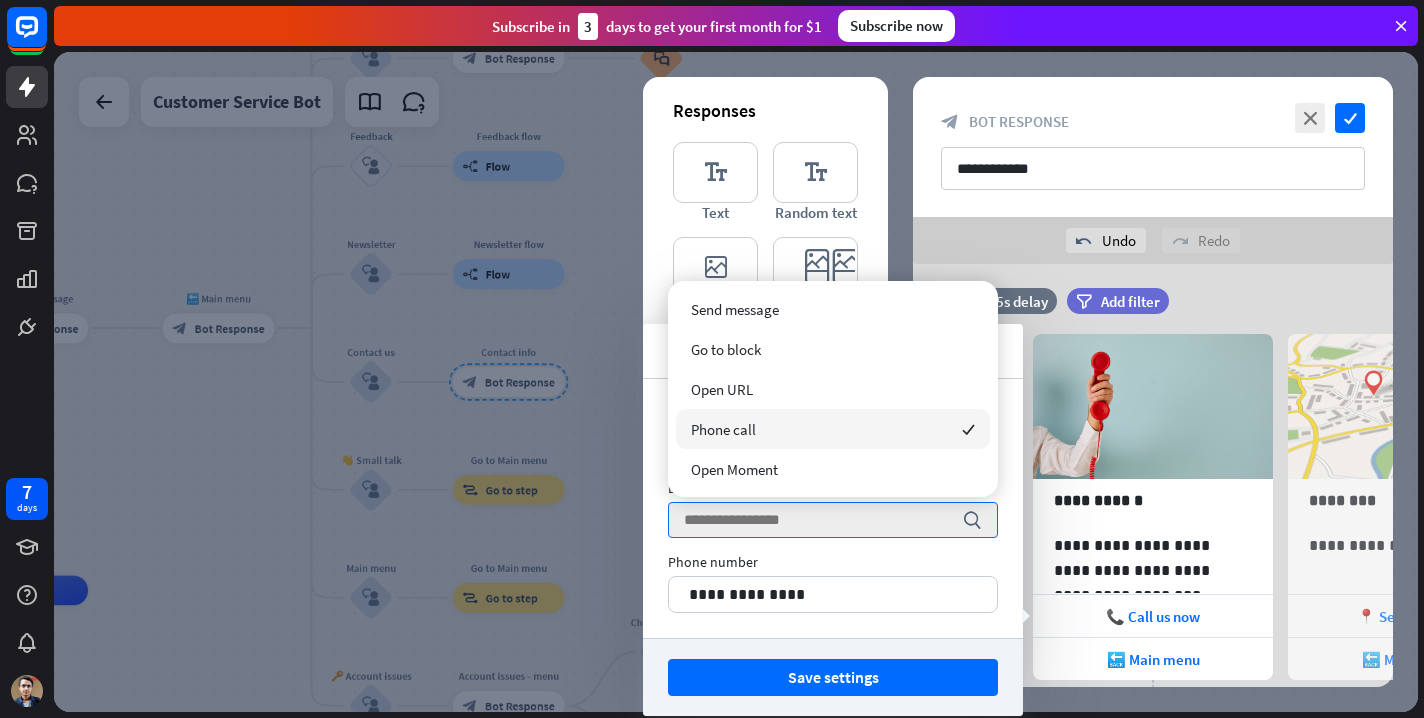 click on "Phone call
checked" at bounding box center [833, 429] 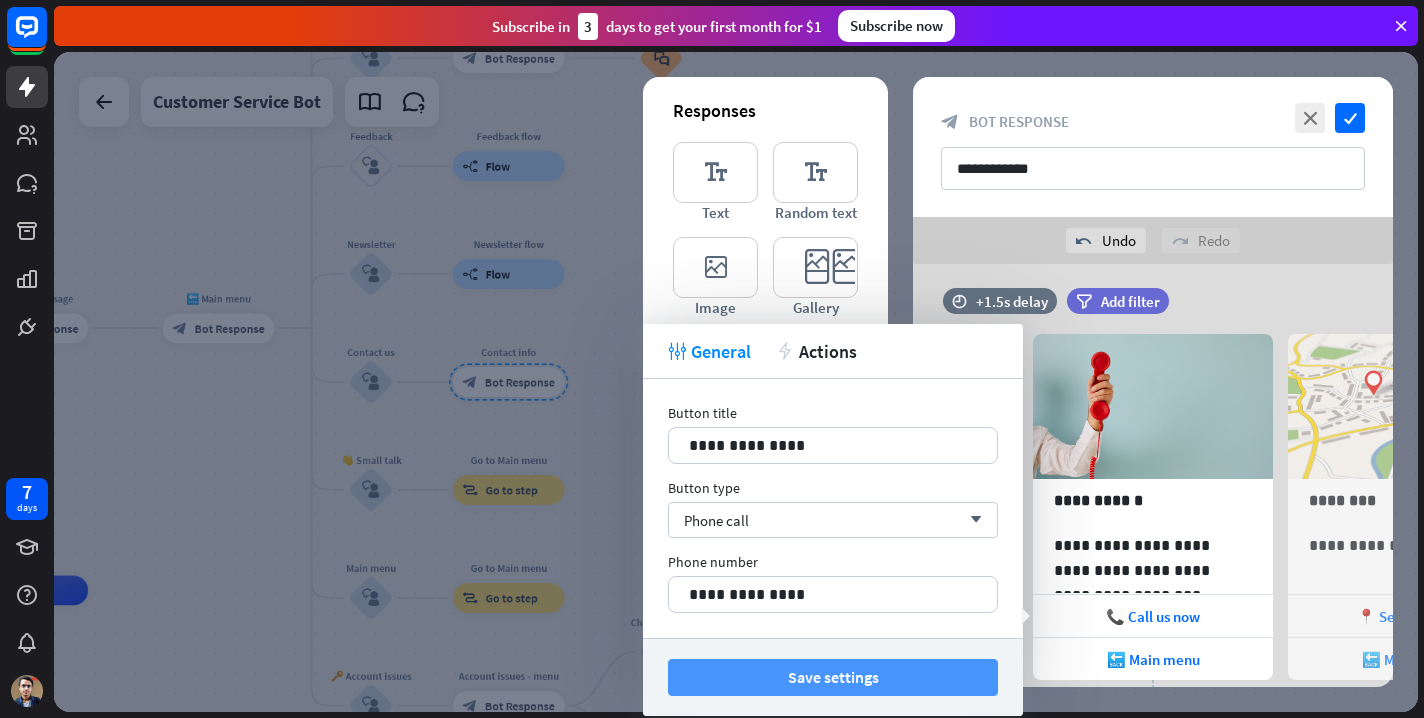 click on "Save settings" at bounding box center [833, 677] 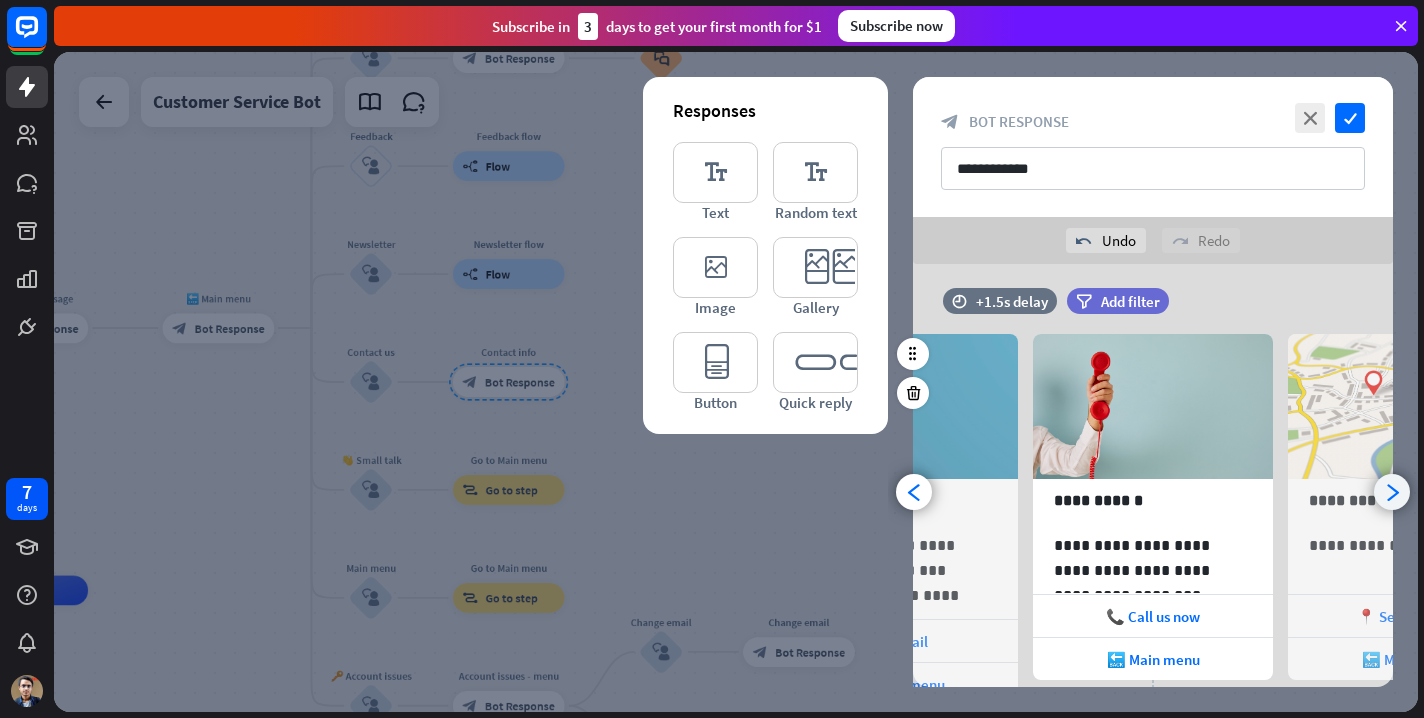 click on "arrowhead_right" at bounding box center [1392, 492] 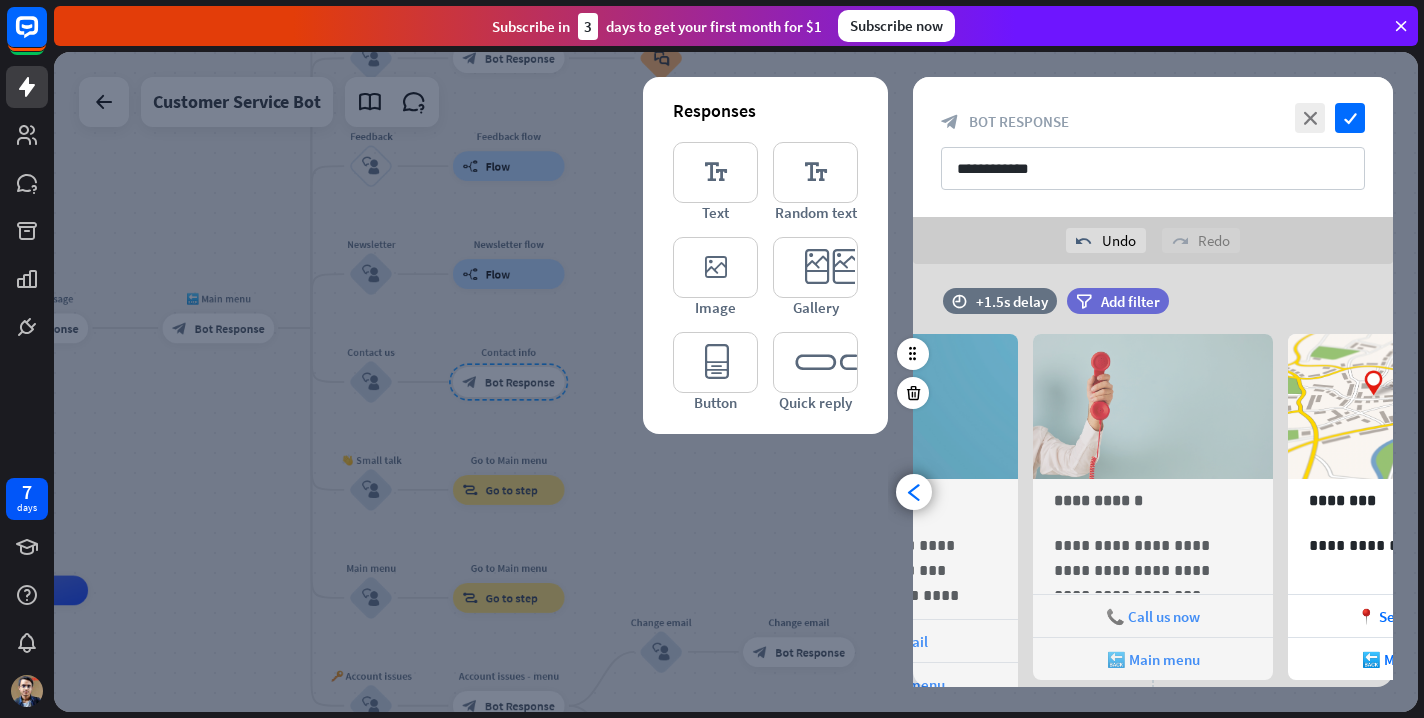 scroll, scrollTop: 0, scrollLeft: 420, axis: horizontal 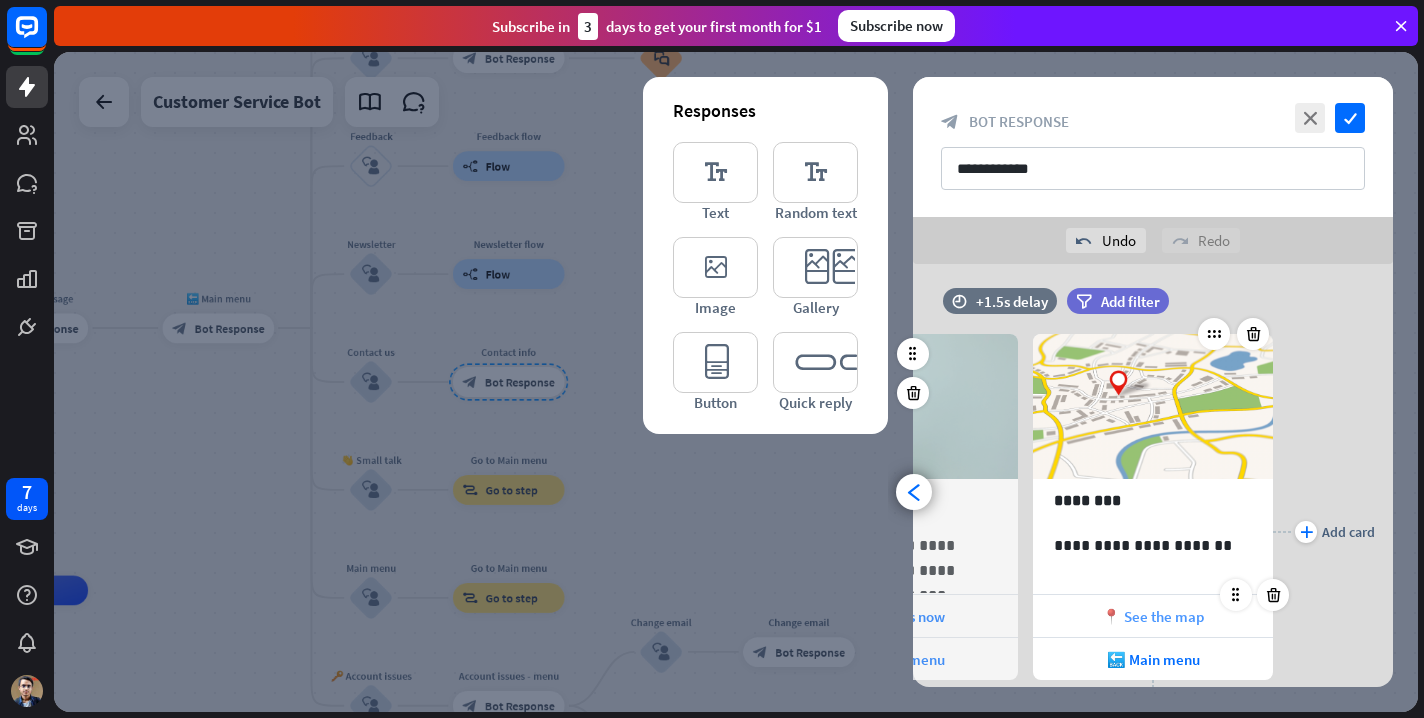 click on "📍 See the map" at bounding box center (1153, 616) 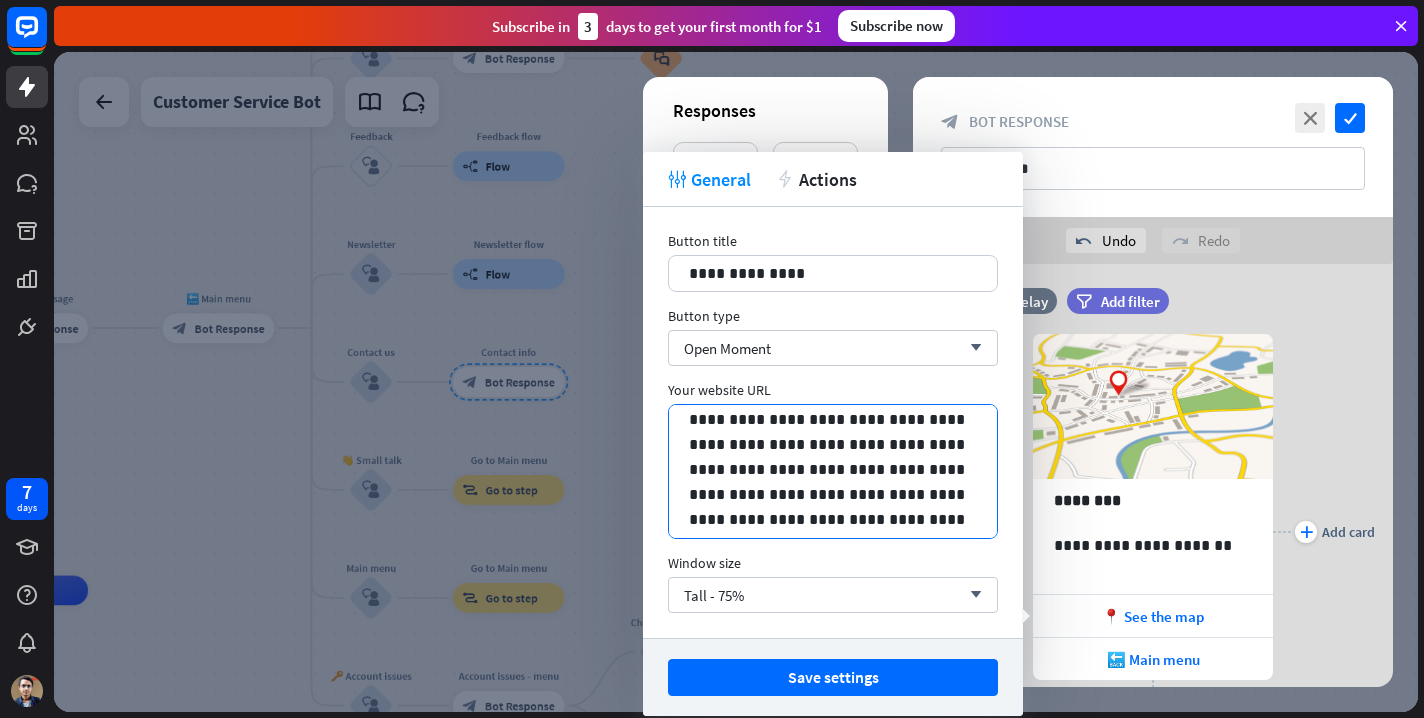 scroll, scrollTop: 0, scrollLeft: 0, axis: both 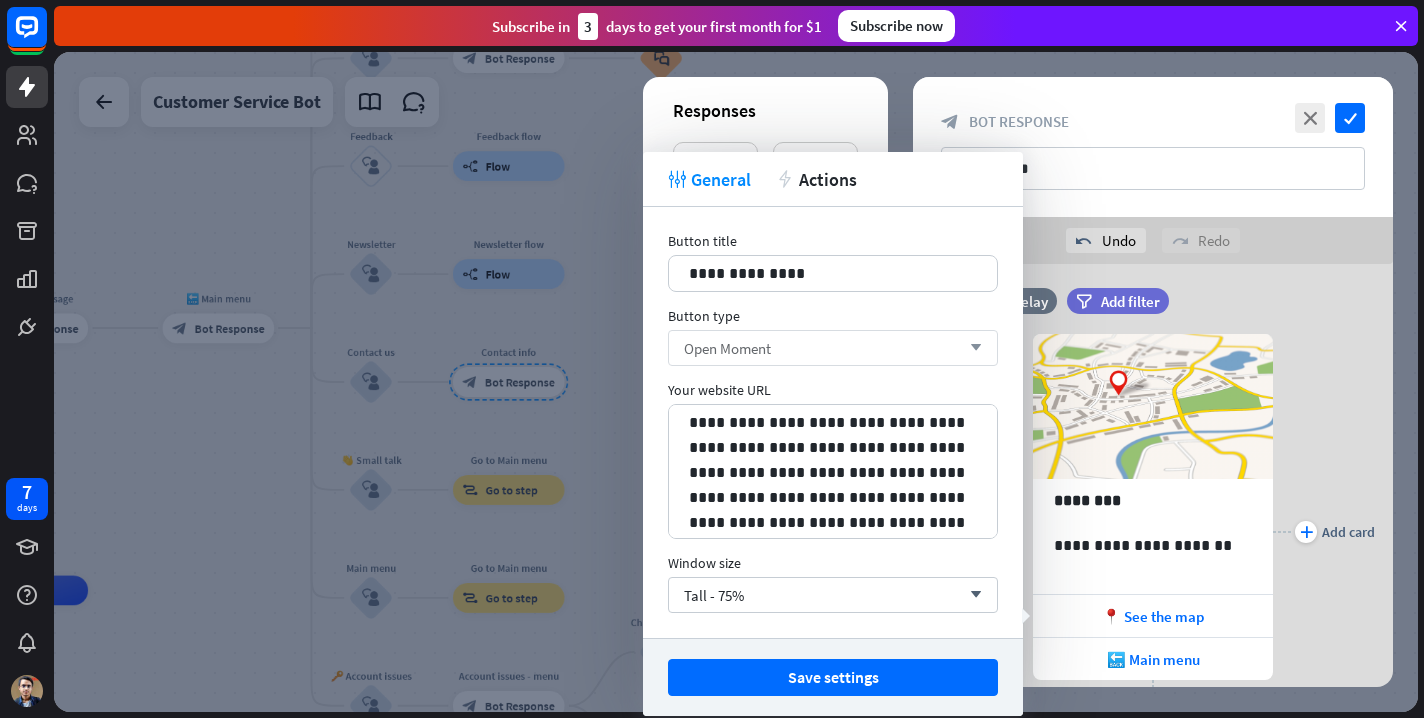 click on "Open Moment
arrow_down" at bounding box center [833, 348] 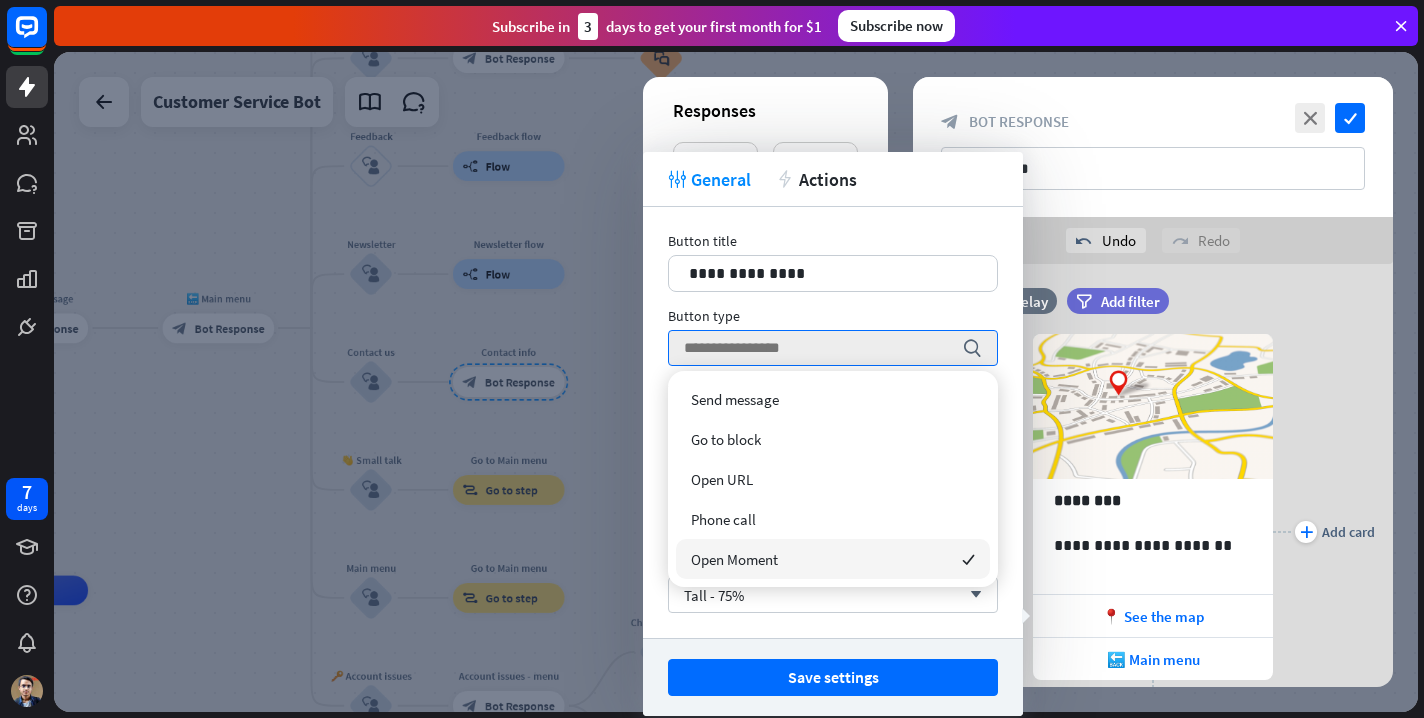click on "Open Moment
checked" at bounding box center (833, 559) 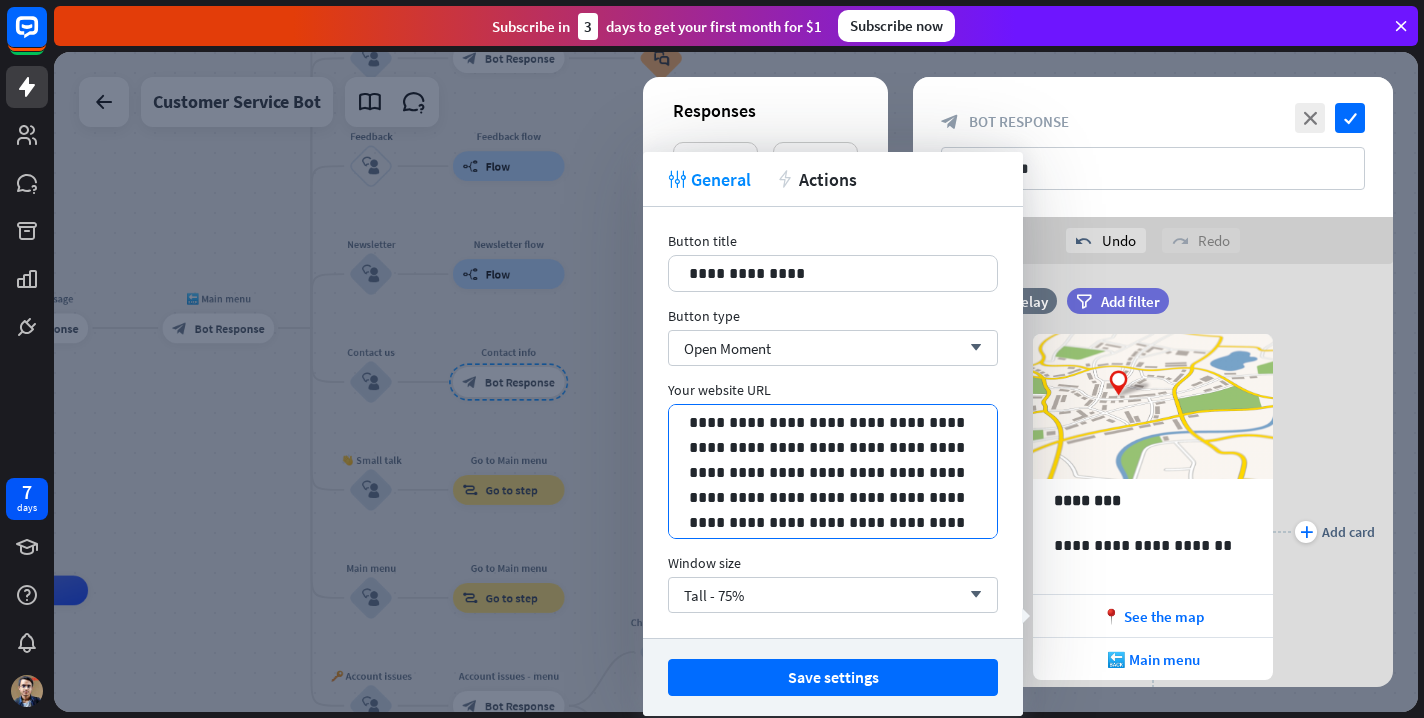 click on "**********" at bounding box center [833, 597] 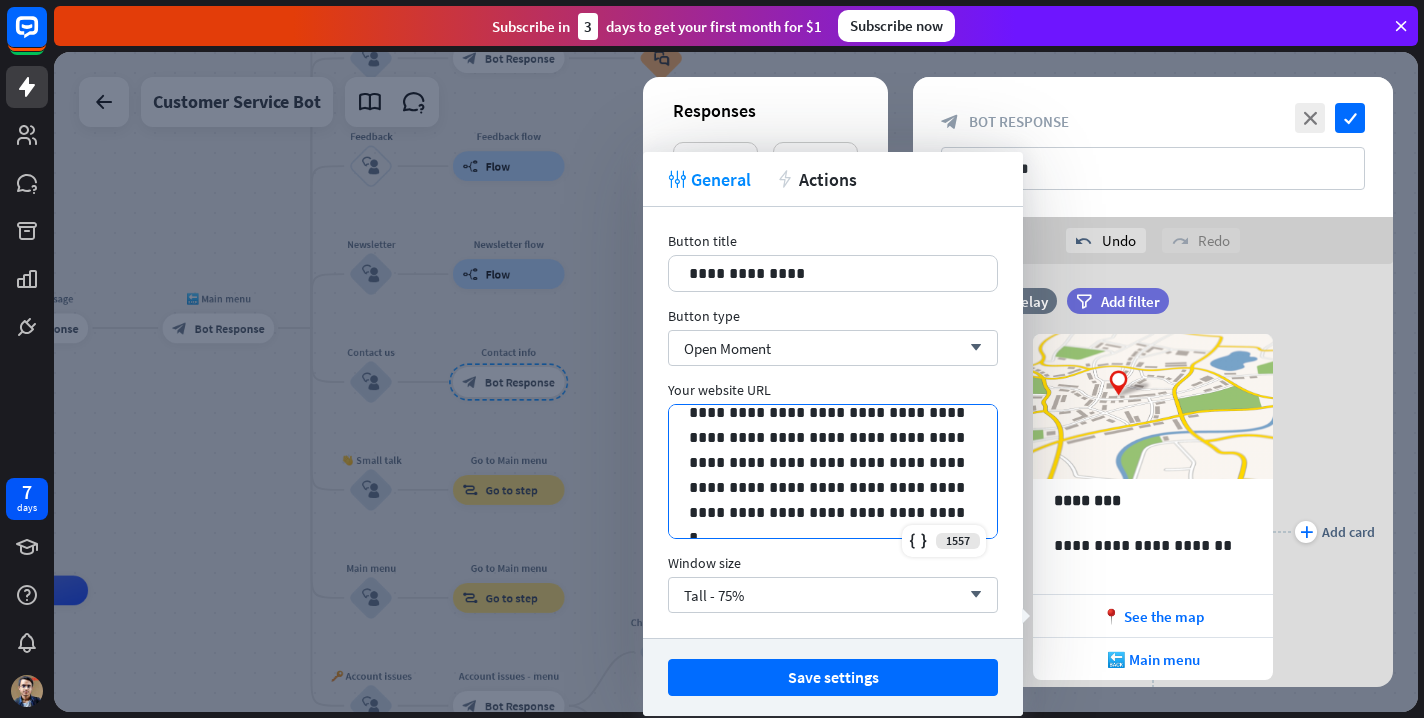 scroll, scrollTop: 252, scrollLeft: 0, axis: vertical 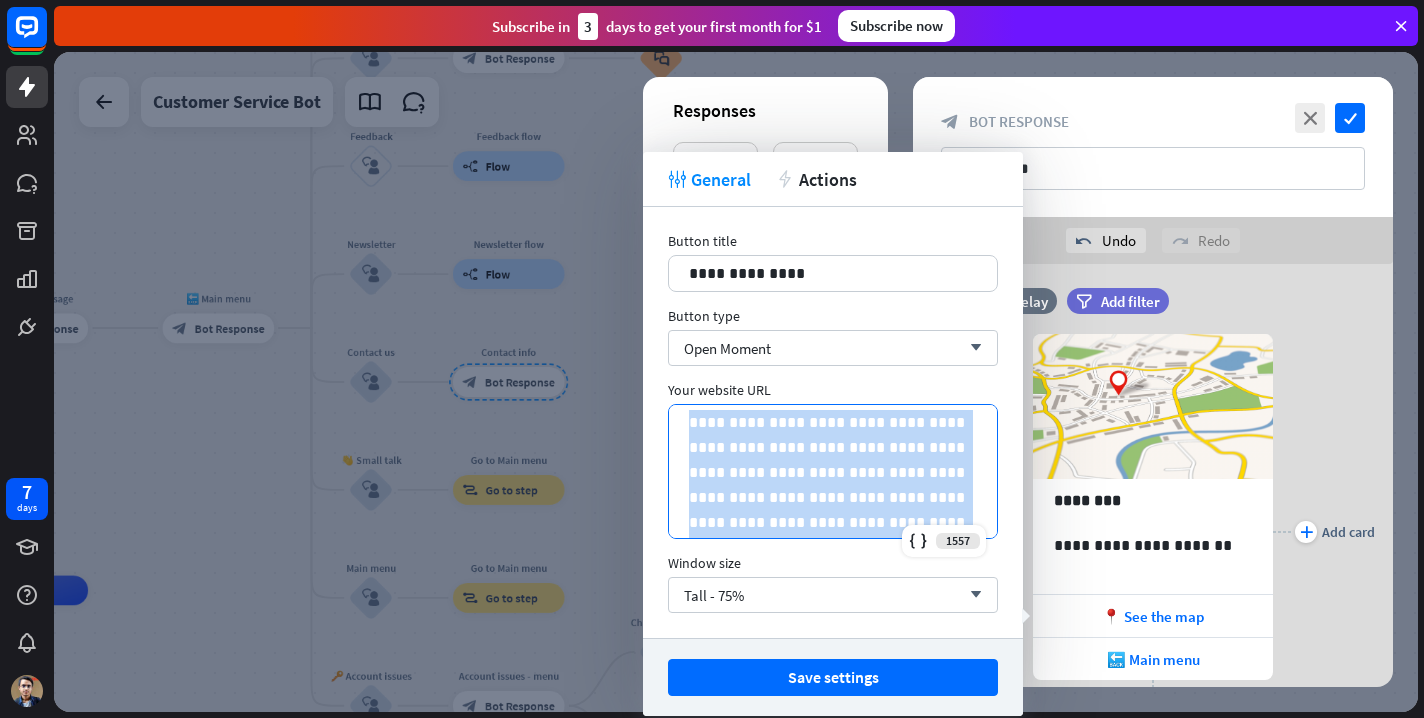 drag, startPoint x: 805, startPoint y: 529, endPoint x: 659, endPoint y: 347, distance: 233.3238 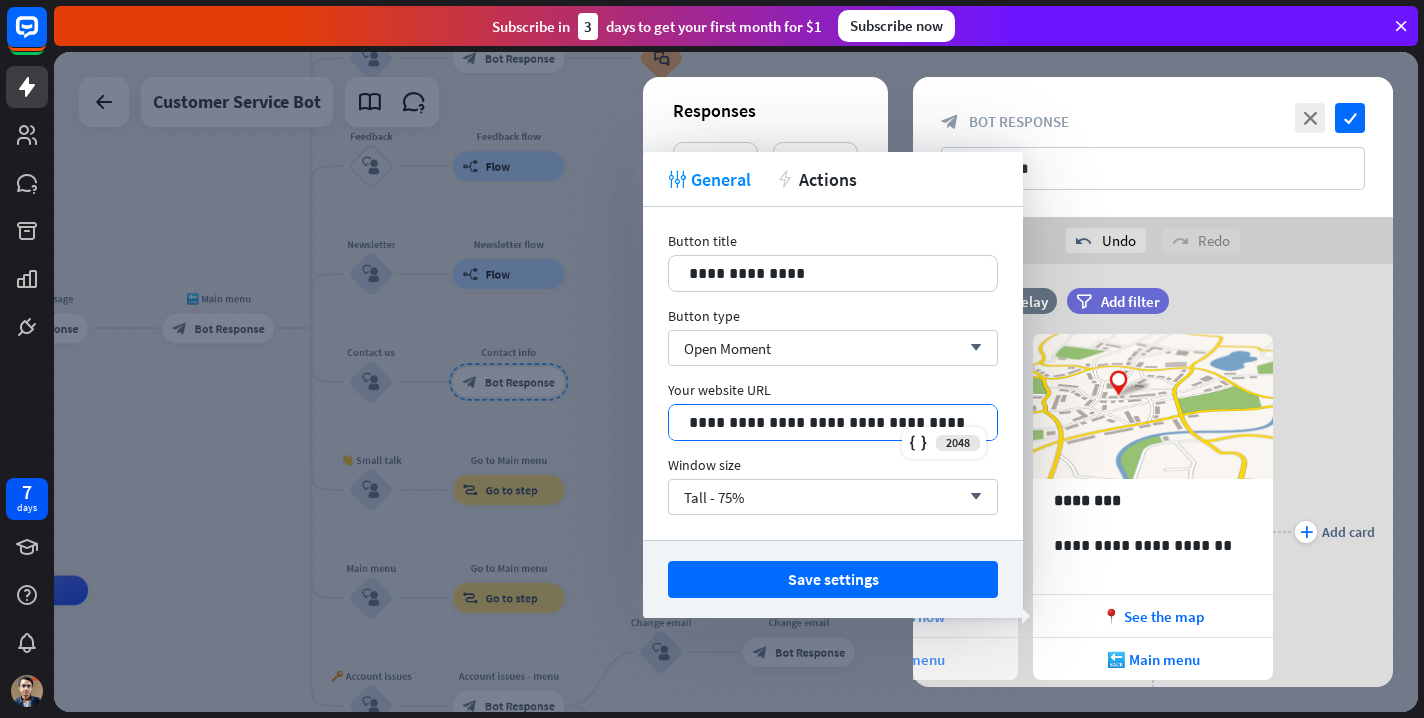 scroll, scrollTop: 175, scrollLeft: 0, axis: vertical 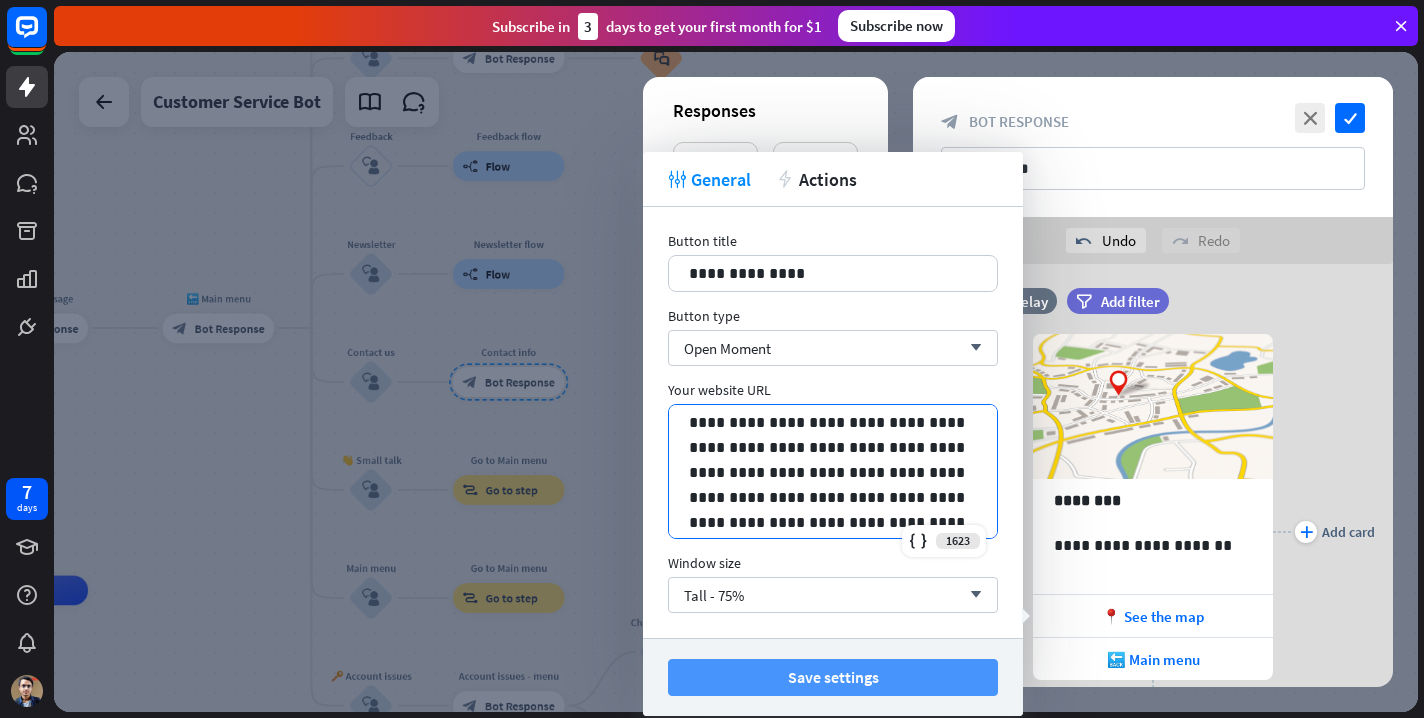 click on "Save settings" at bounding box center (833, 677) 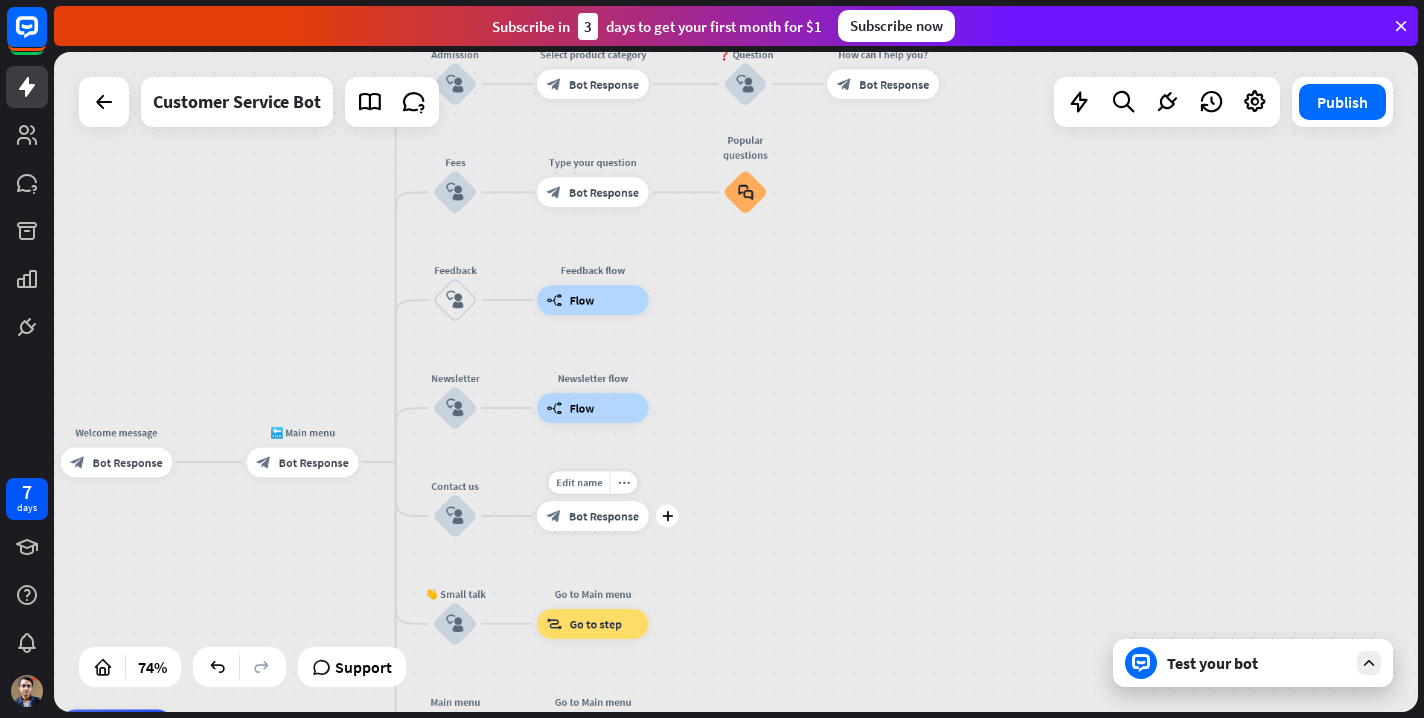 click on "Bot Response" at bounding box center (604, 516) 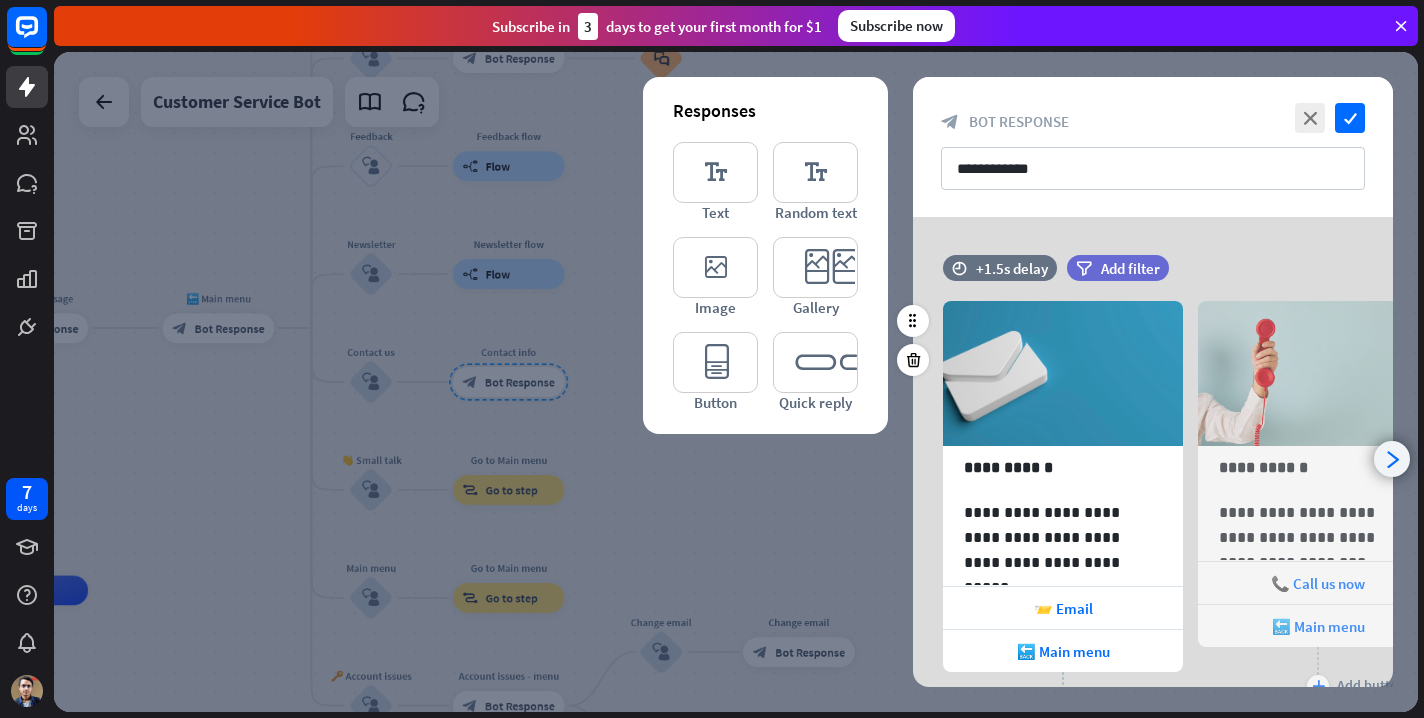 click on "arrowhead_right" at bounding box center [1392, 459] 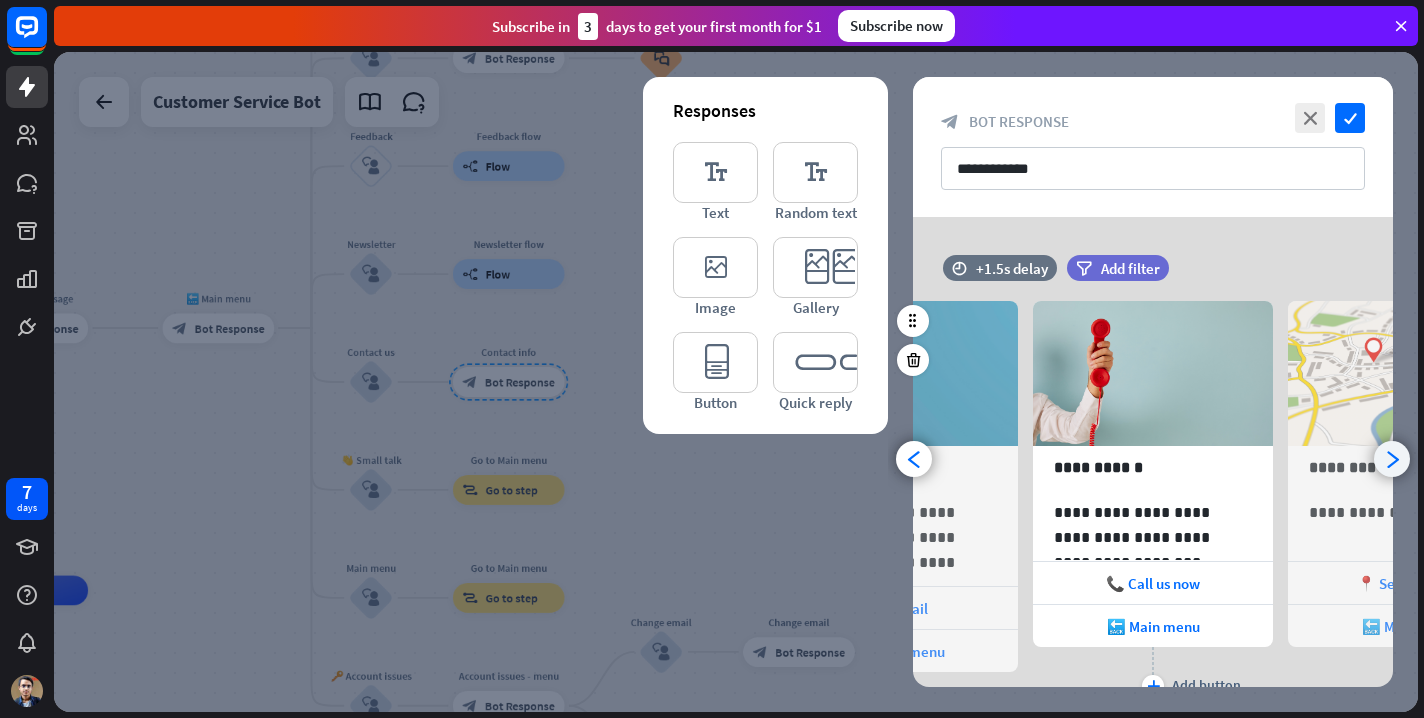 click on "arrowhead_right" at bounding box center [1392, 459] 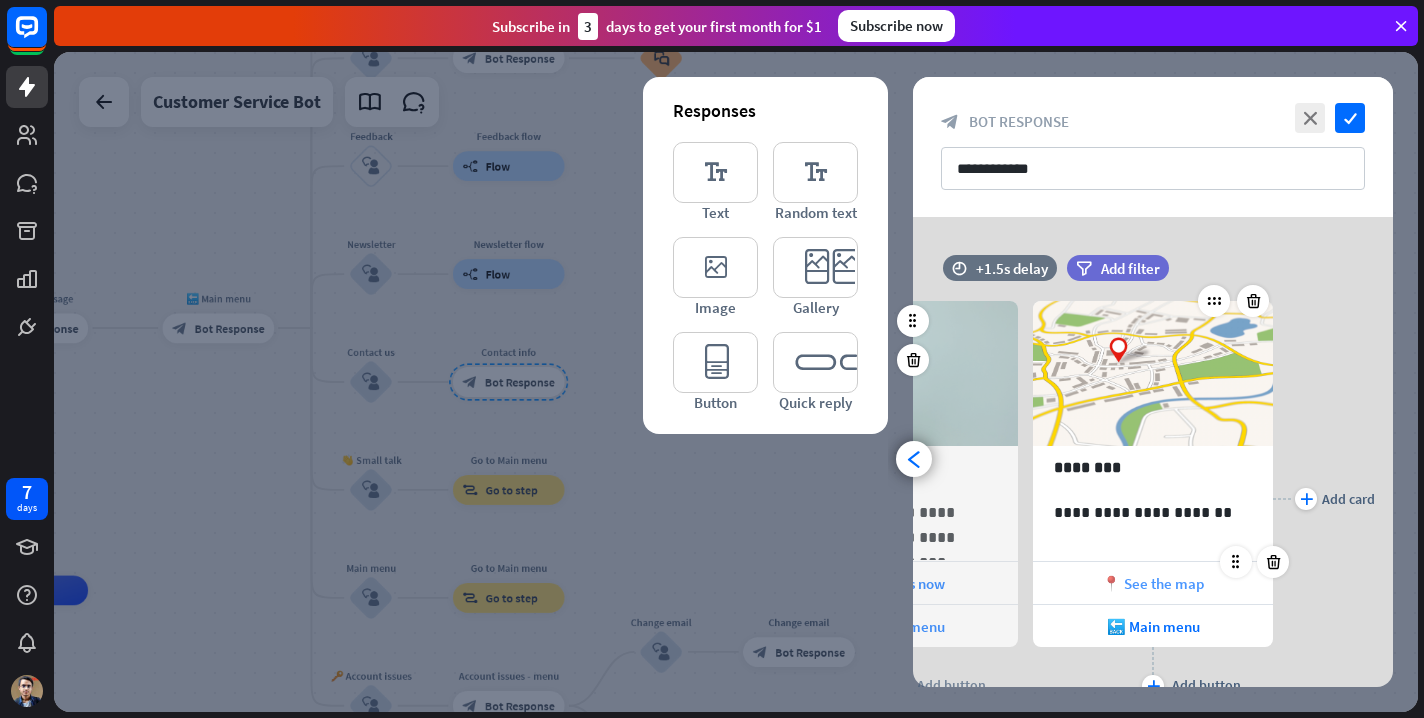 click on "📍 See the map" at bounding box center [1153, 583] 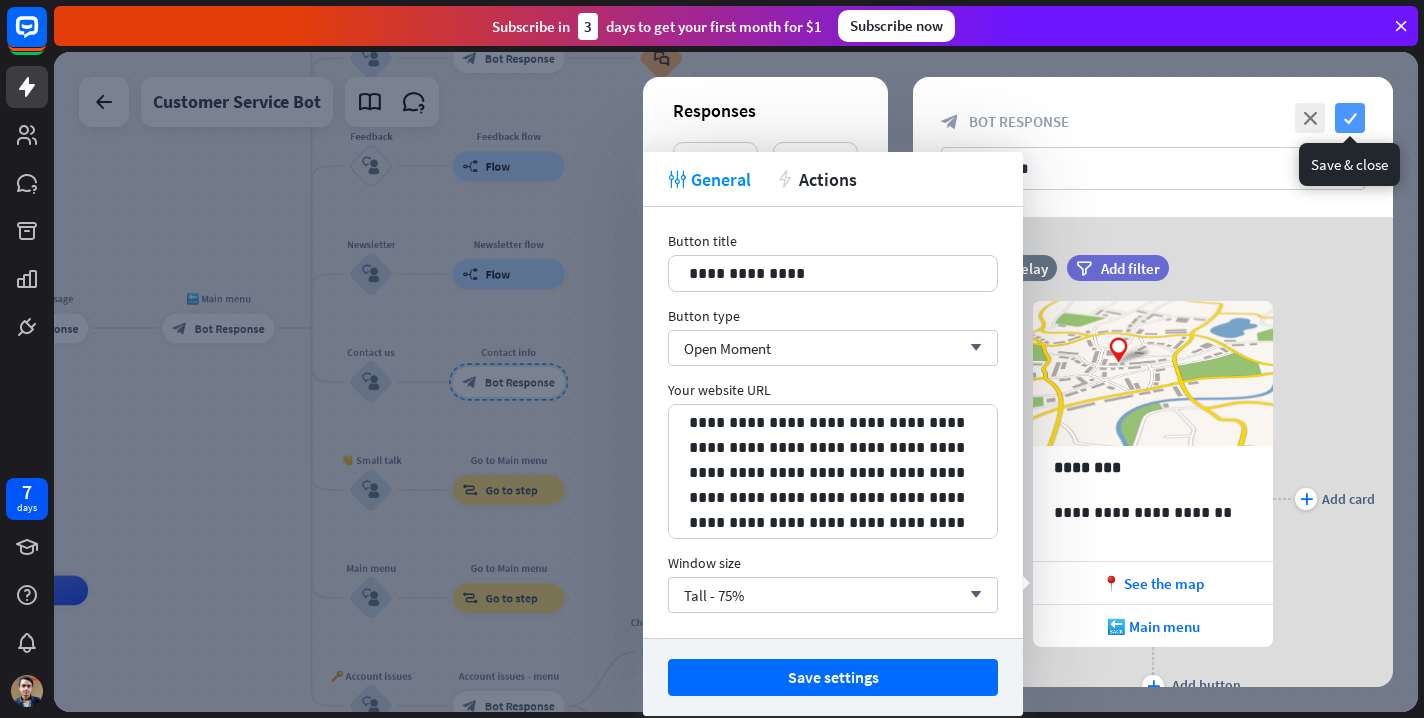 click on "check" at bounding box center (1350, 118) 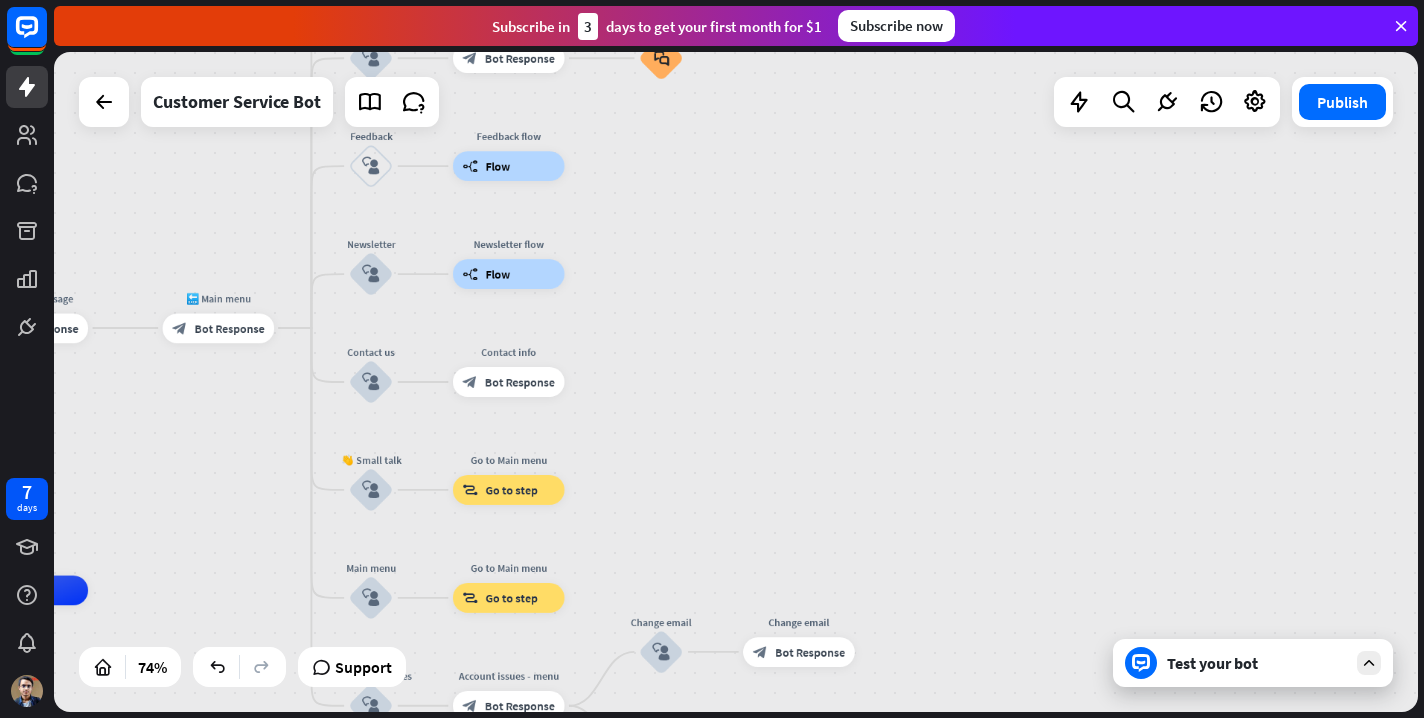 click on "Test your bot" at bounding box center (1253, 663) 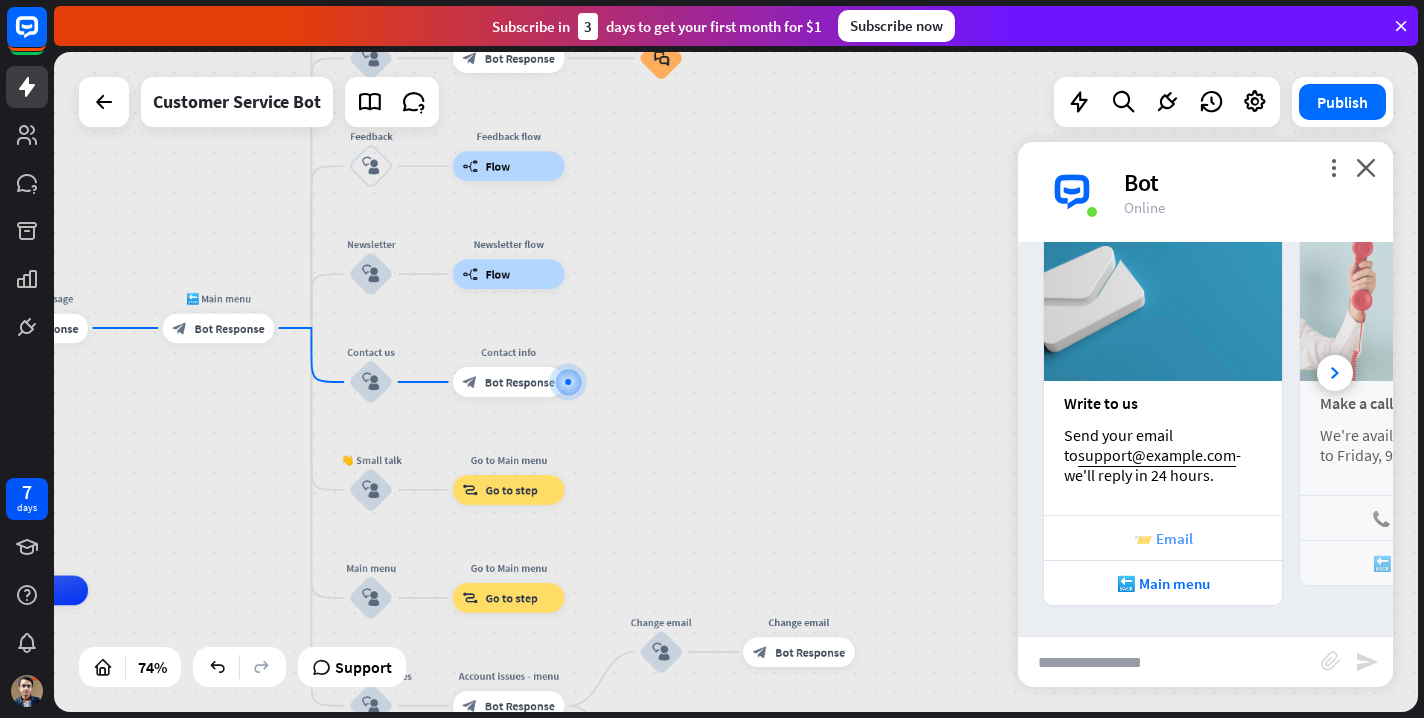click on "📨 Email" at bounding box center [1163, 538] 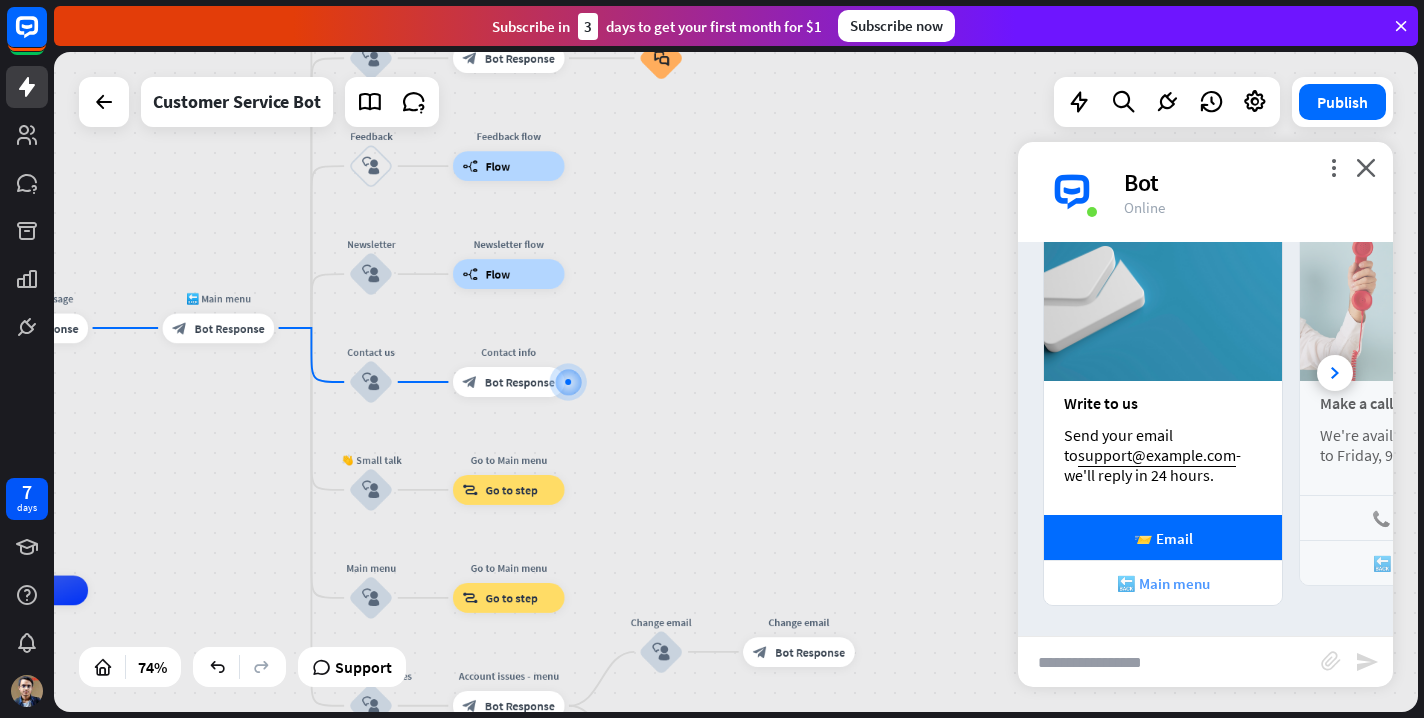 click on "🔙 Main menu" at bounding box center (1163, 583) 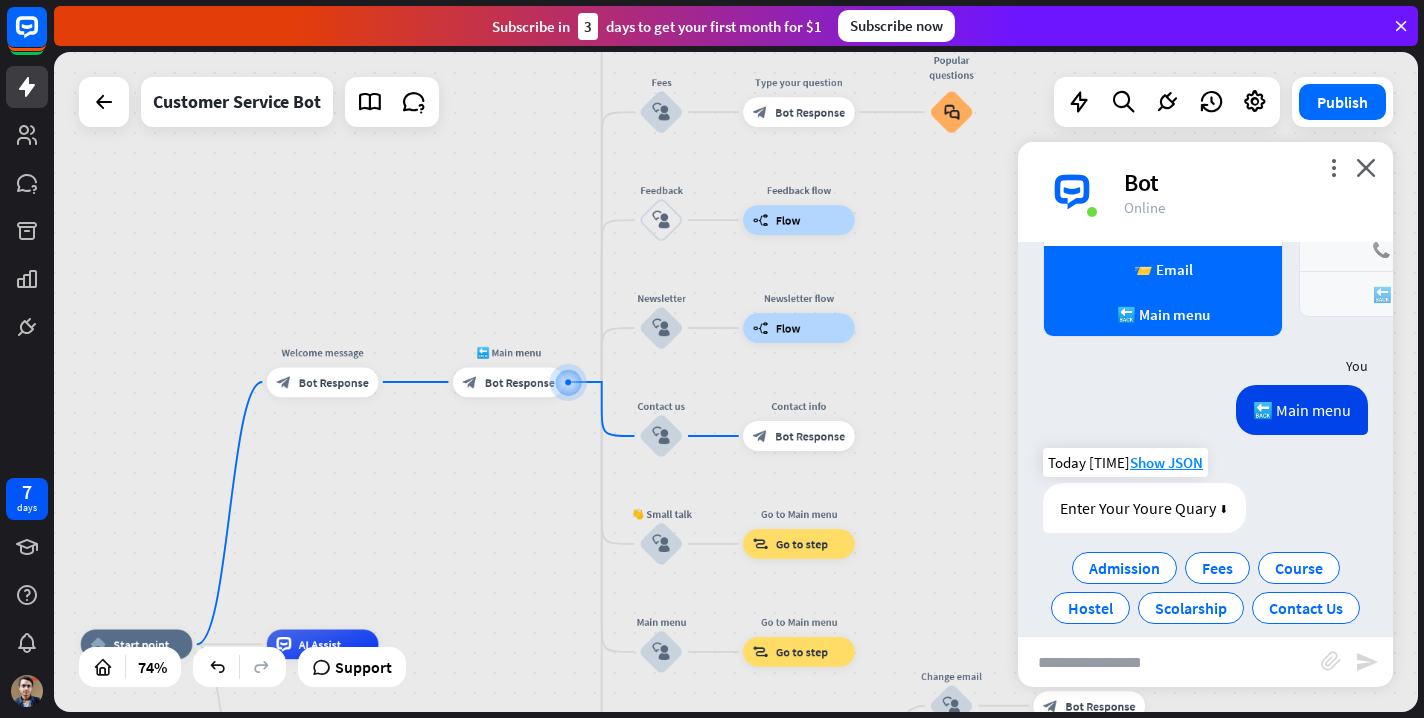 scroll, scrollTop: 657, scrollLeft: 0, axis: vertical 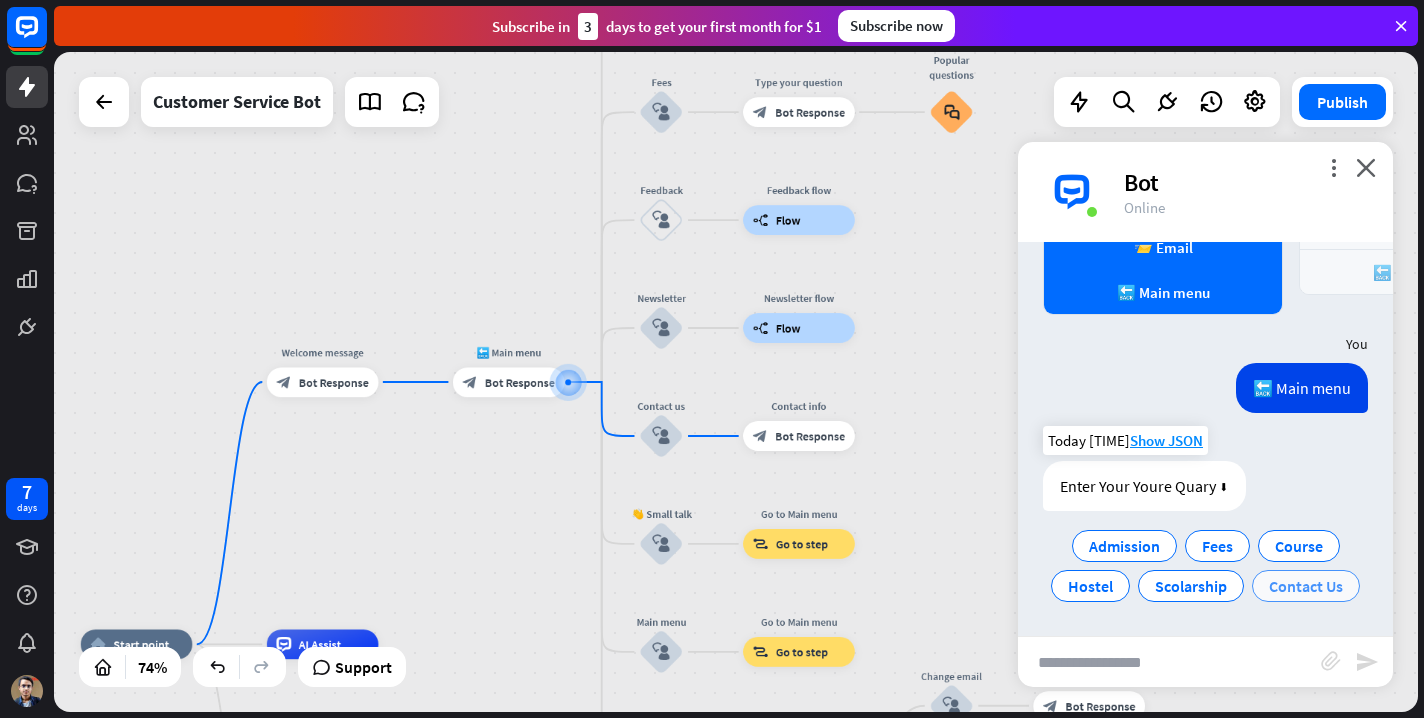 click on "Contact Us" at bounding box center (1306, 586) 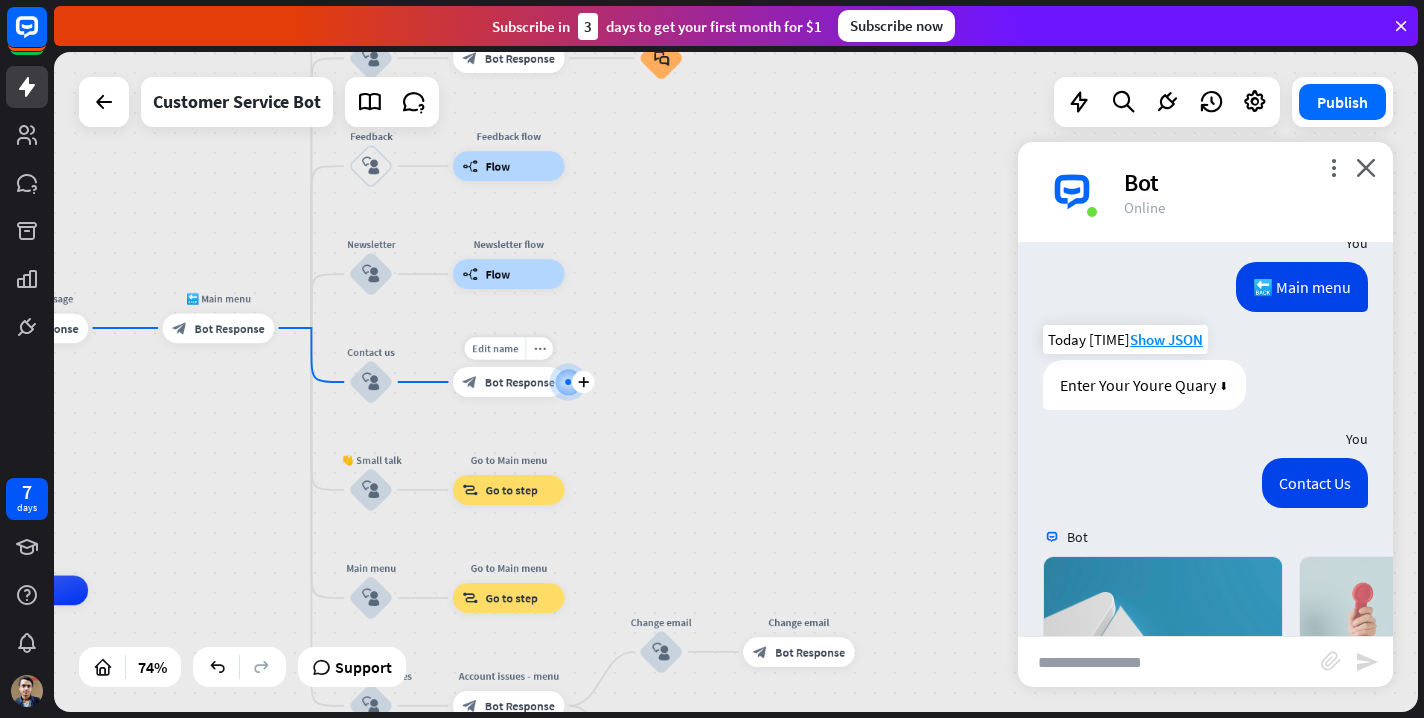 scroll, scrollTop: 1104, scrollLeft: 0, axis: vertical 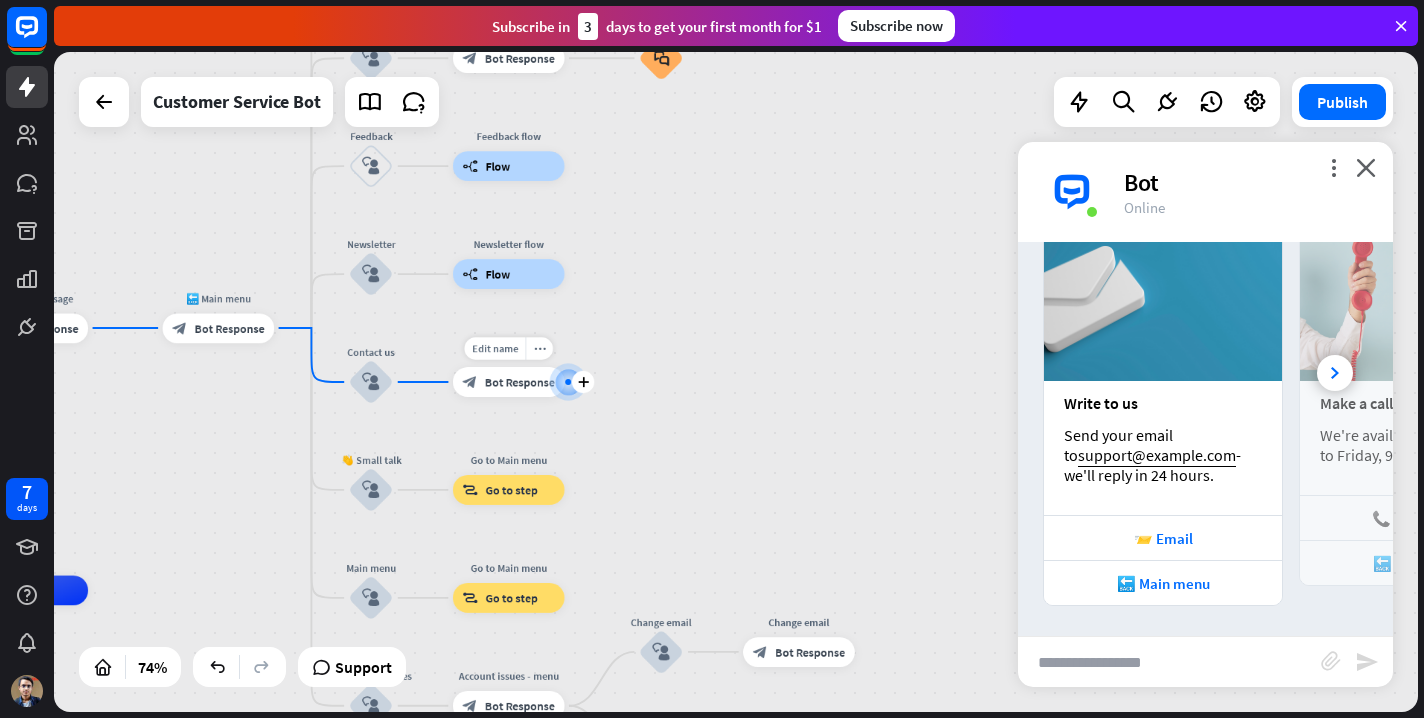 click on "Edit name   more_horiz         plus   Contact info   block_bot_response   Bot Response" at bounding box center (509, 382) 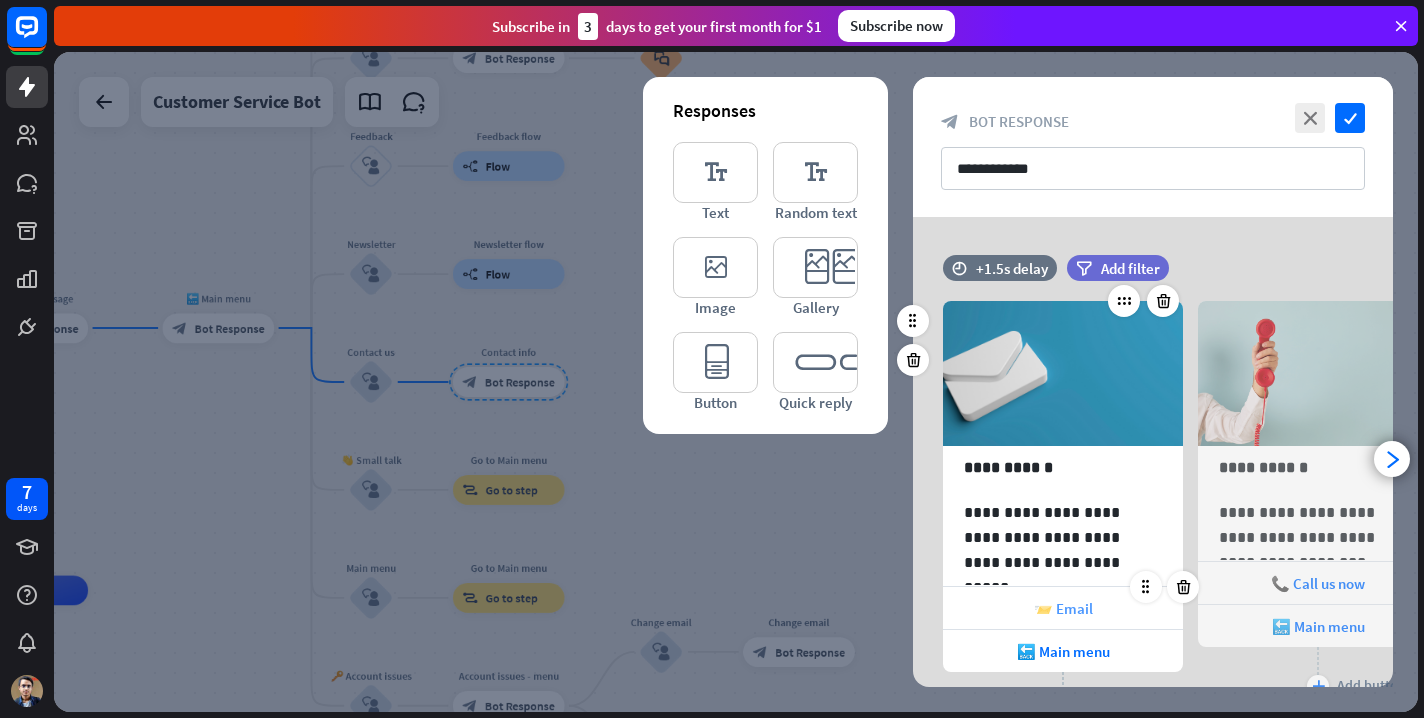 click on "📨 Email" at bounding box center [1063, 608] 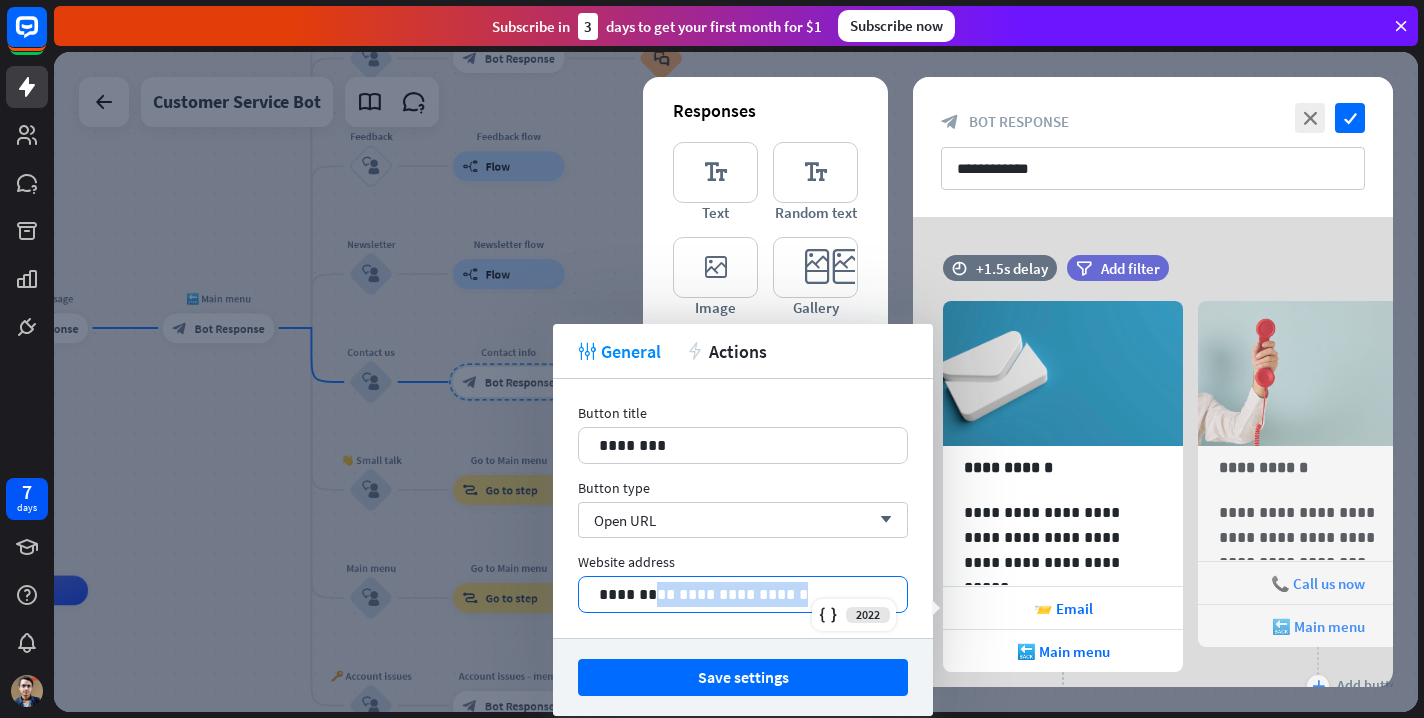drag, startPoint x: 830, startPoint y: 595, endPoint x: 647, endPoint y: 591, distance: 183.04372 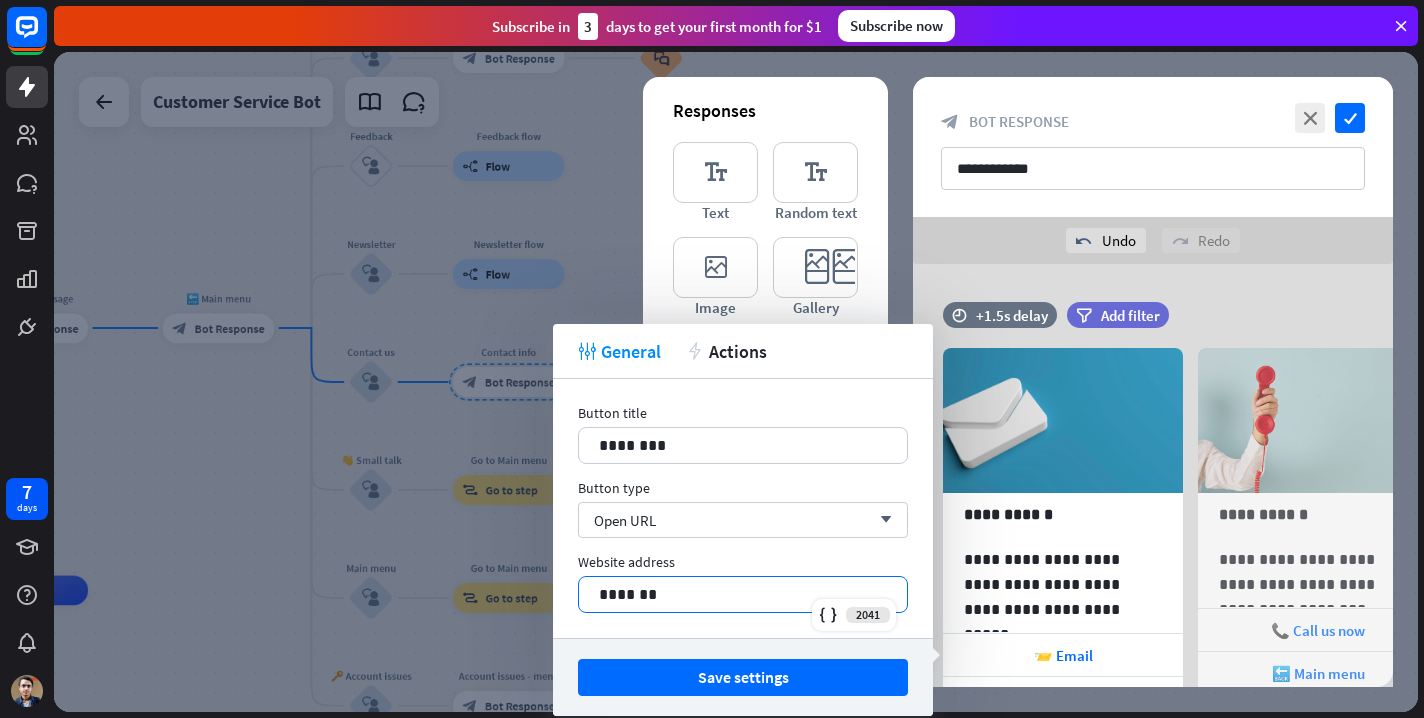 type 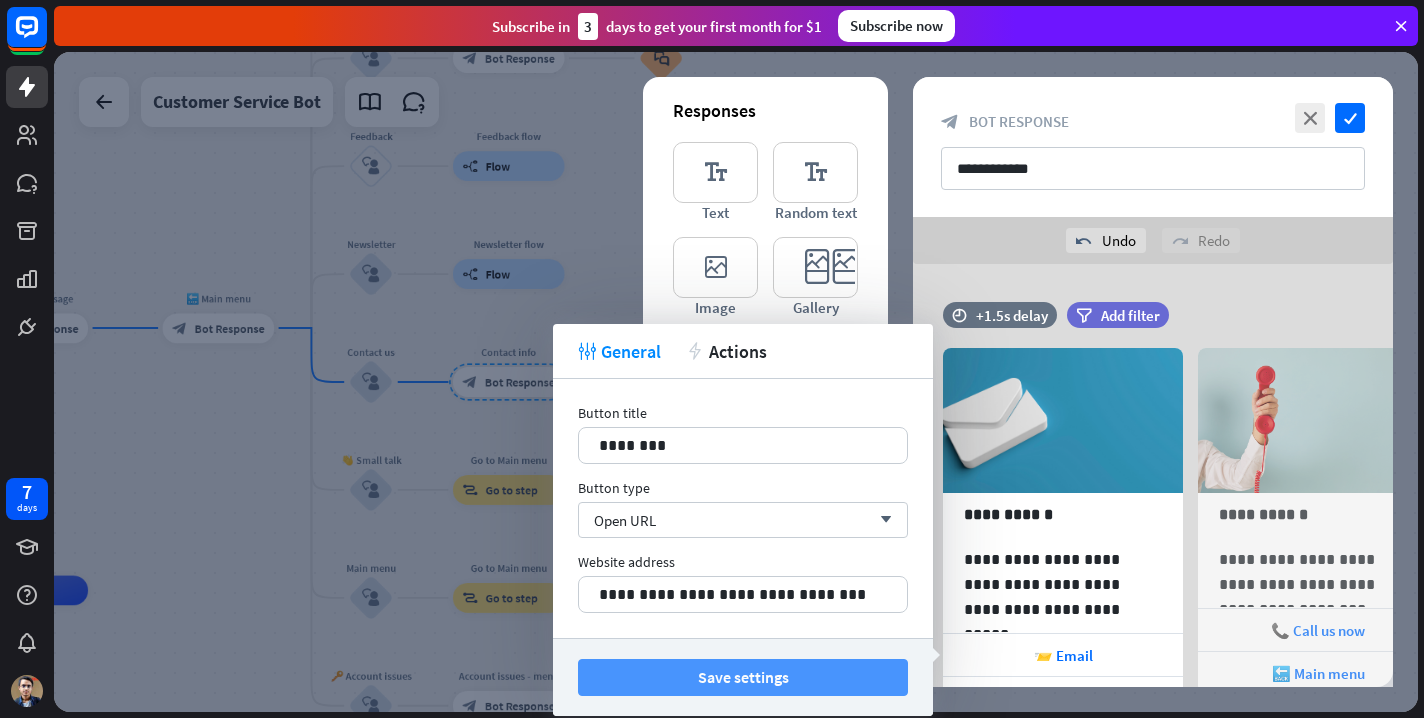 click on "Save settings" at bounding box center [743, 677] 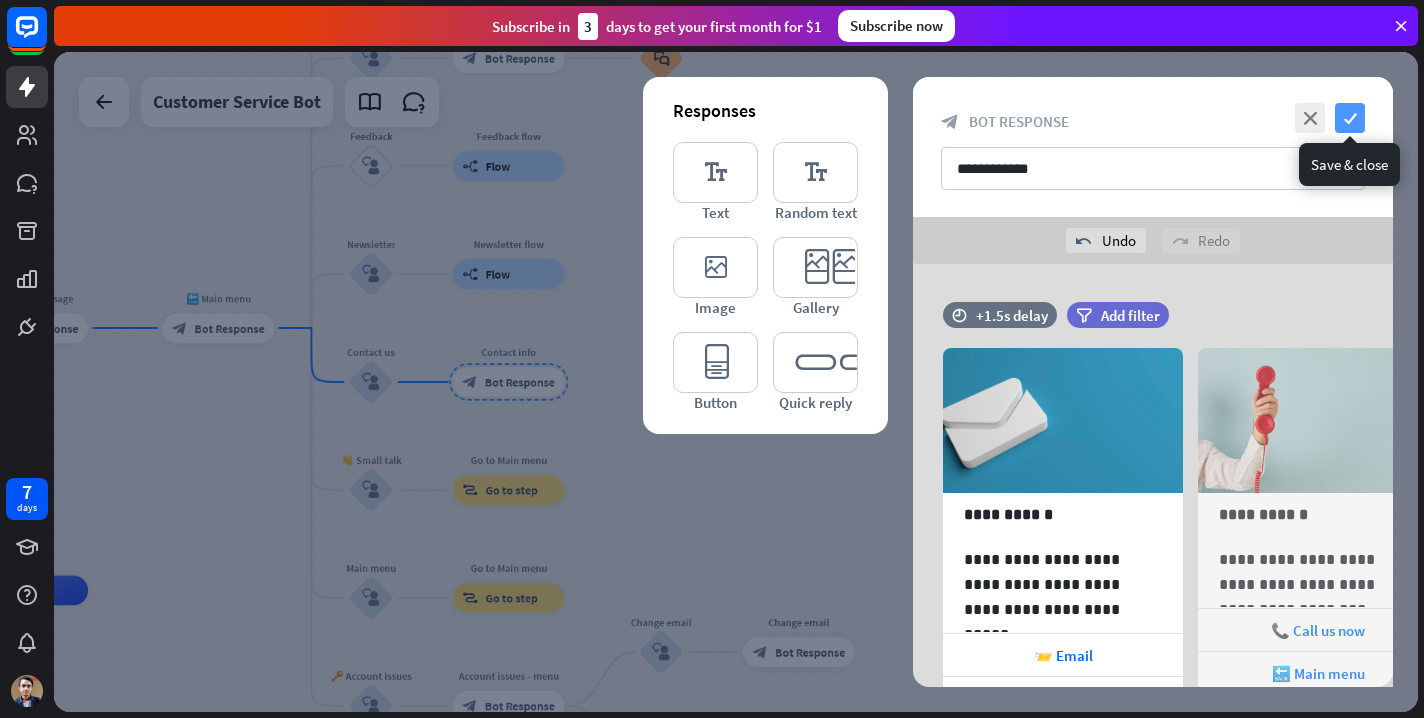 click on "check" at bounding box center [1350, 118] 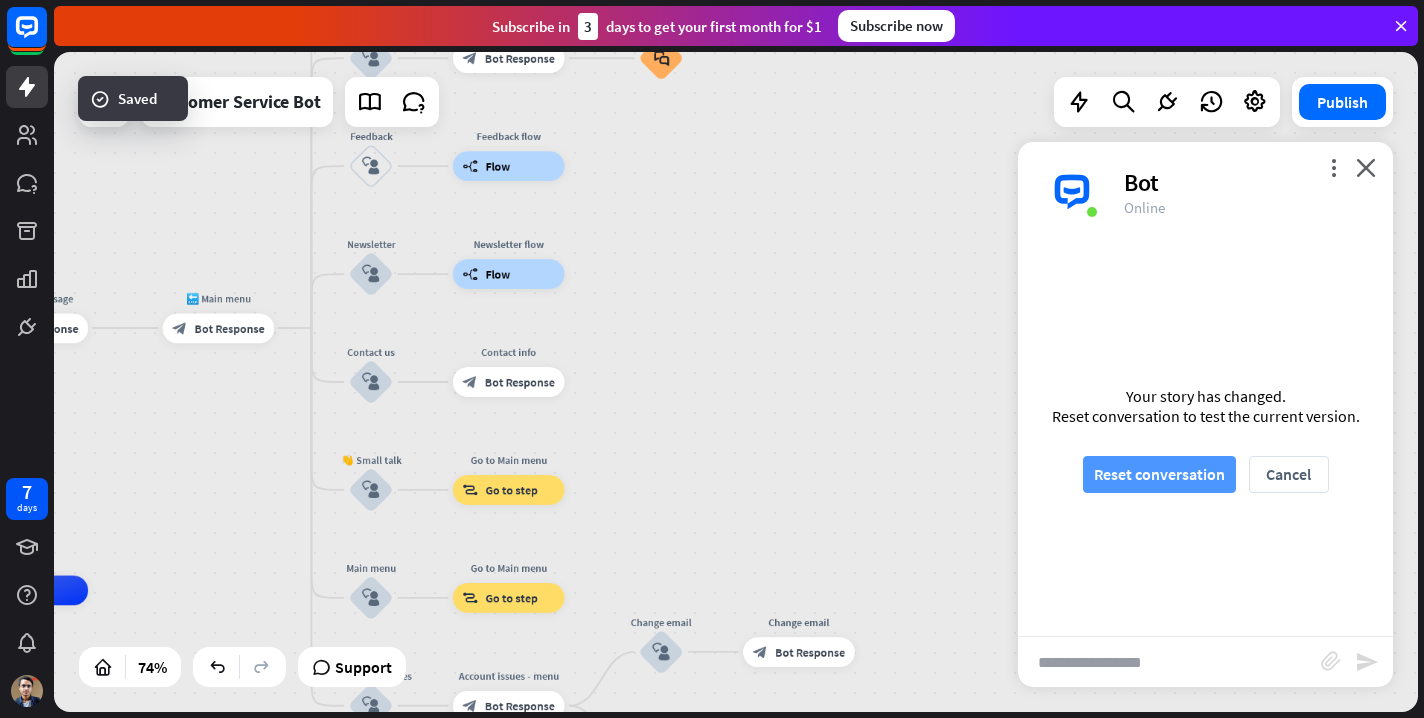click on "Reset conversation" at bounding box center (1159, 474) 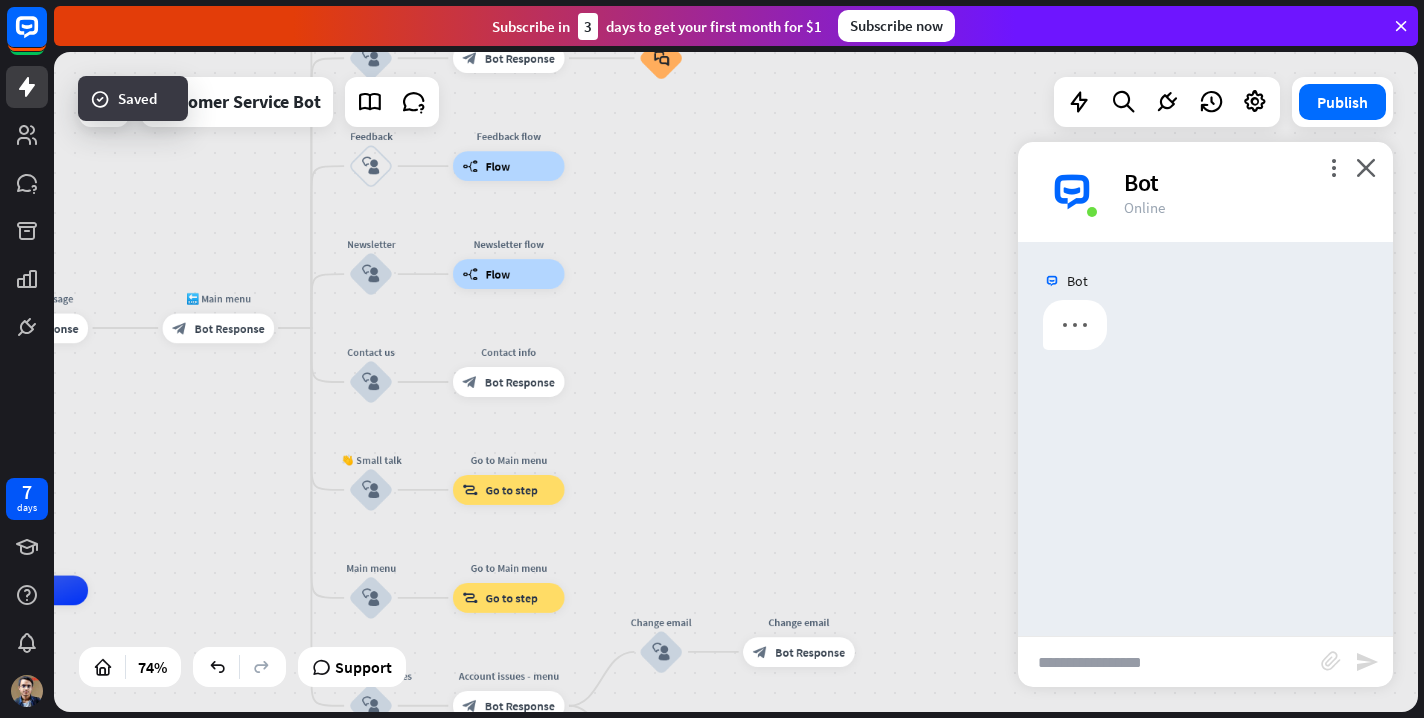 scroll, scrollTop: 0, scrollLeft: 0, axis: both 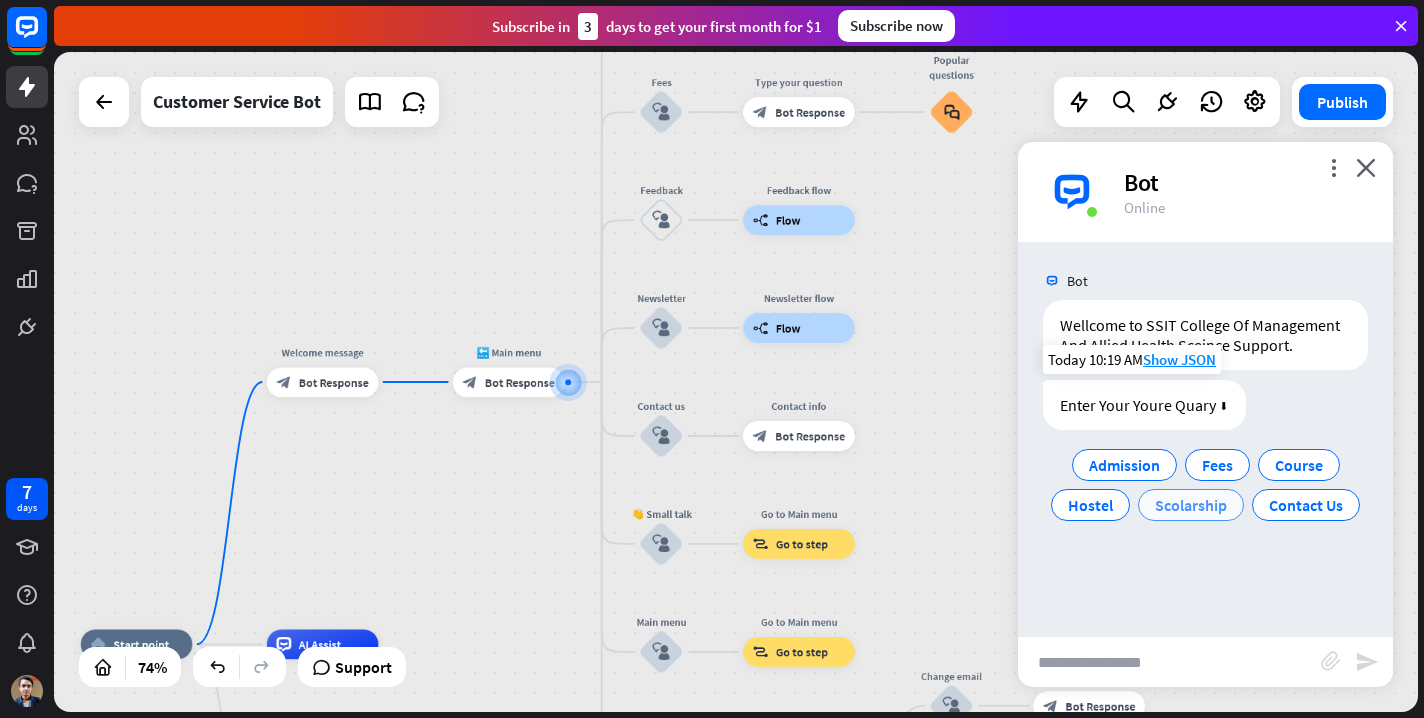 click on "Scolarship" at bounding box center [1191, 505] 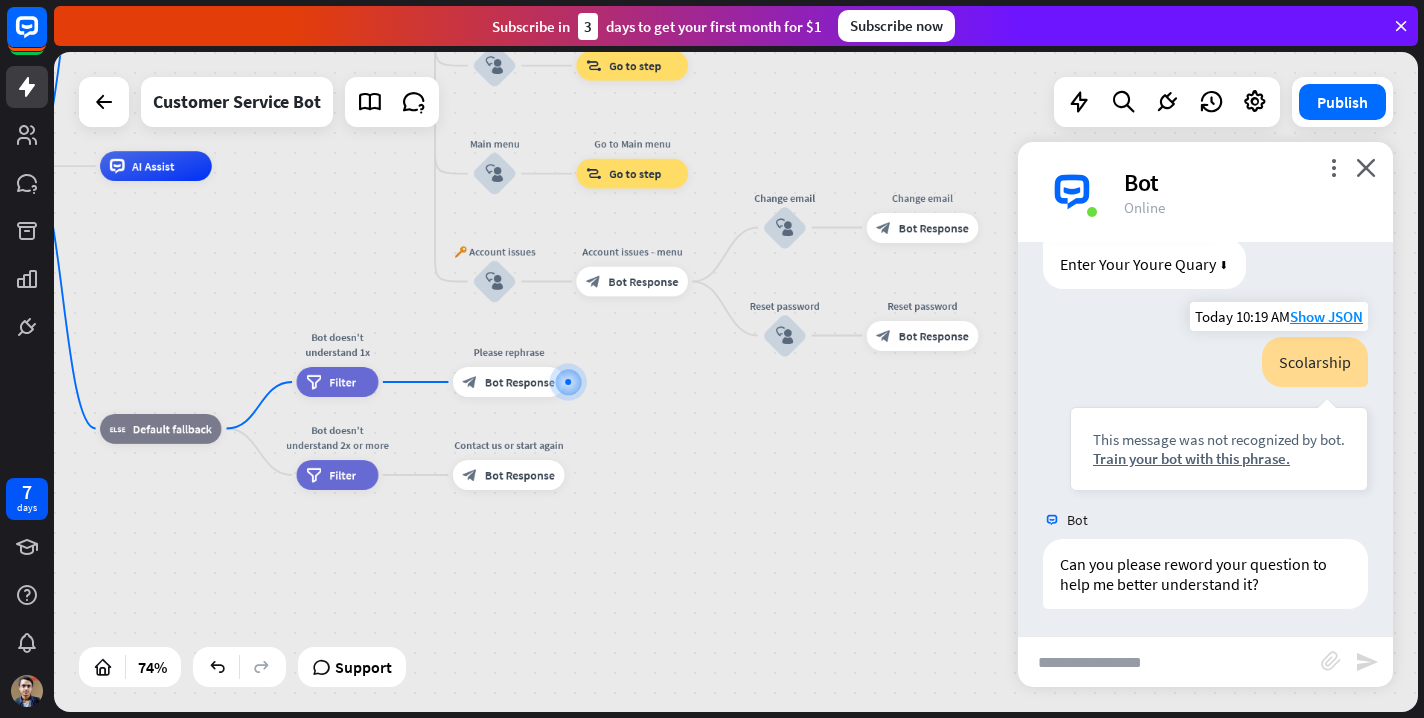 scroll, scrollTop: 144, scrollLeft: 0, axis: vertical 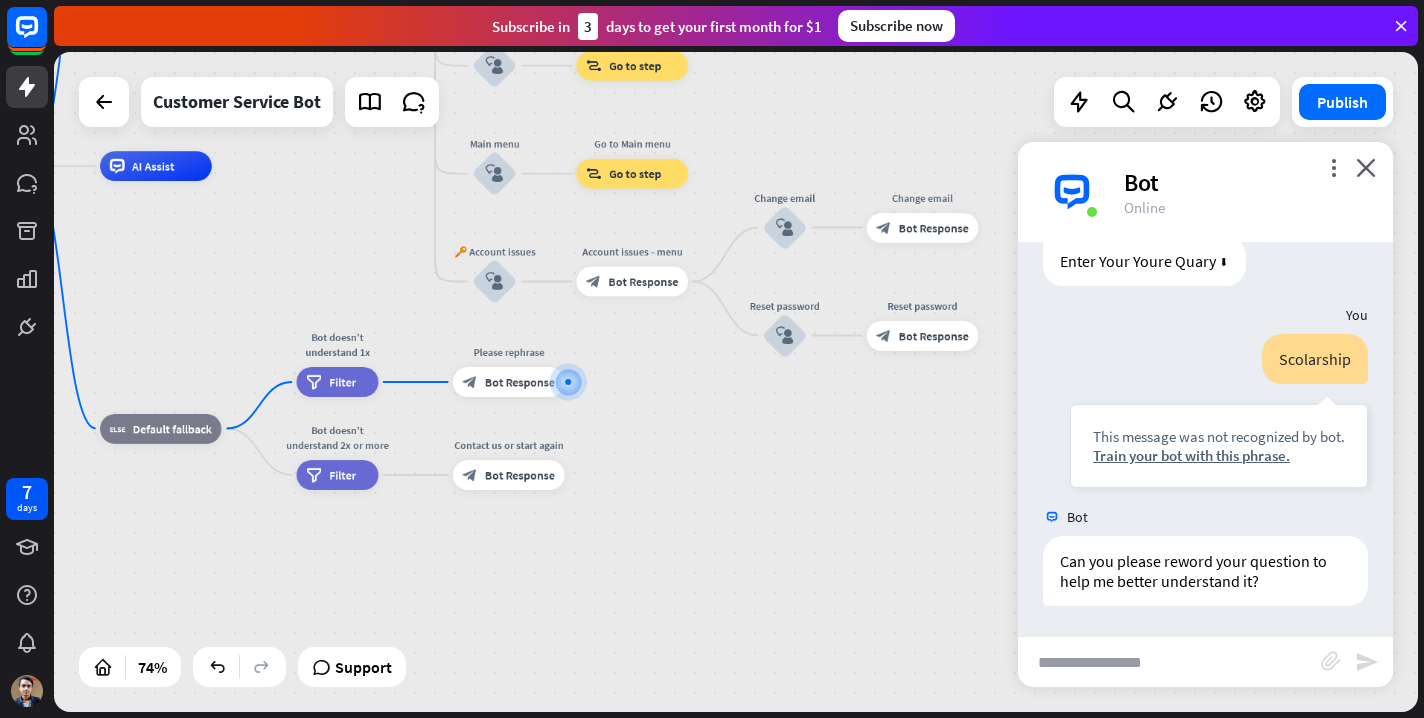click at bounding box center [1169, 662] 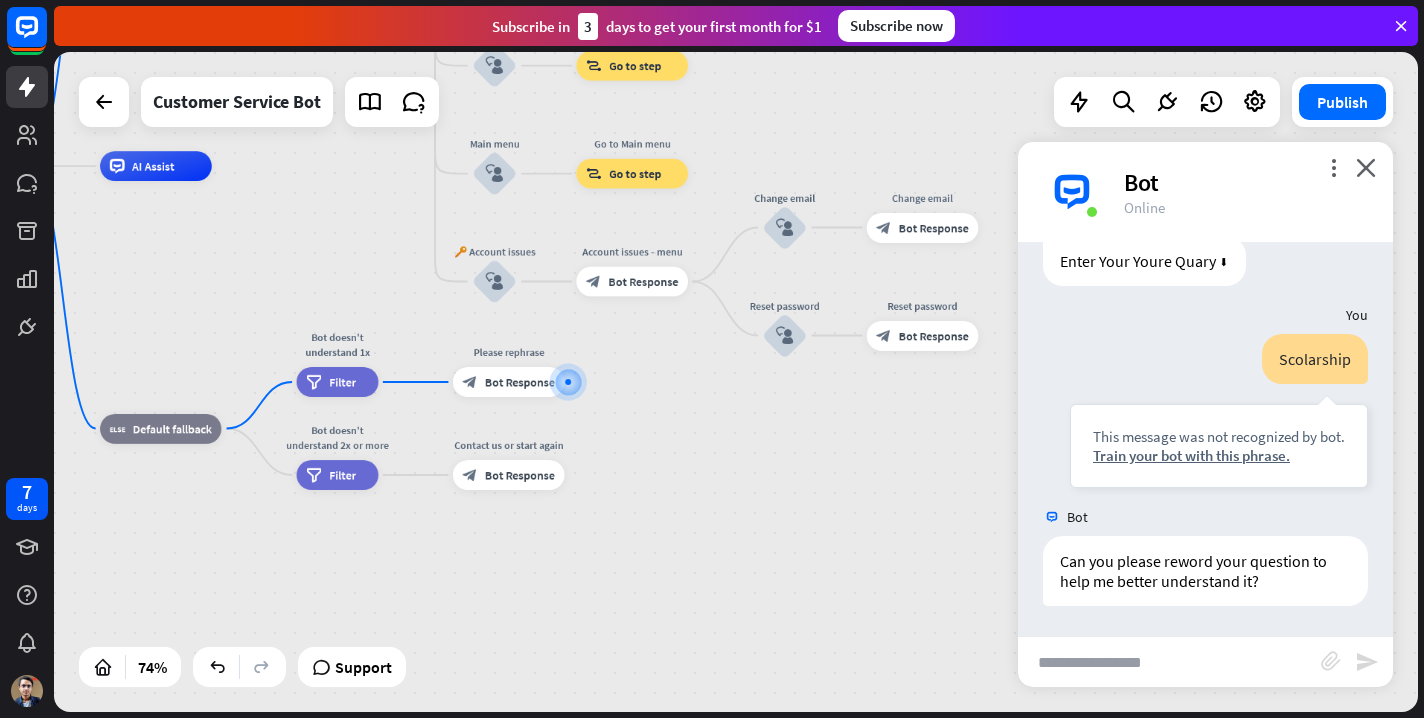 type on "*" 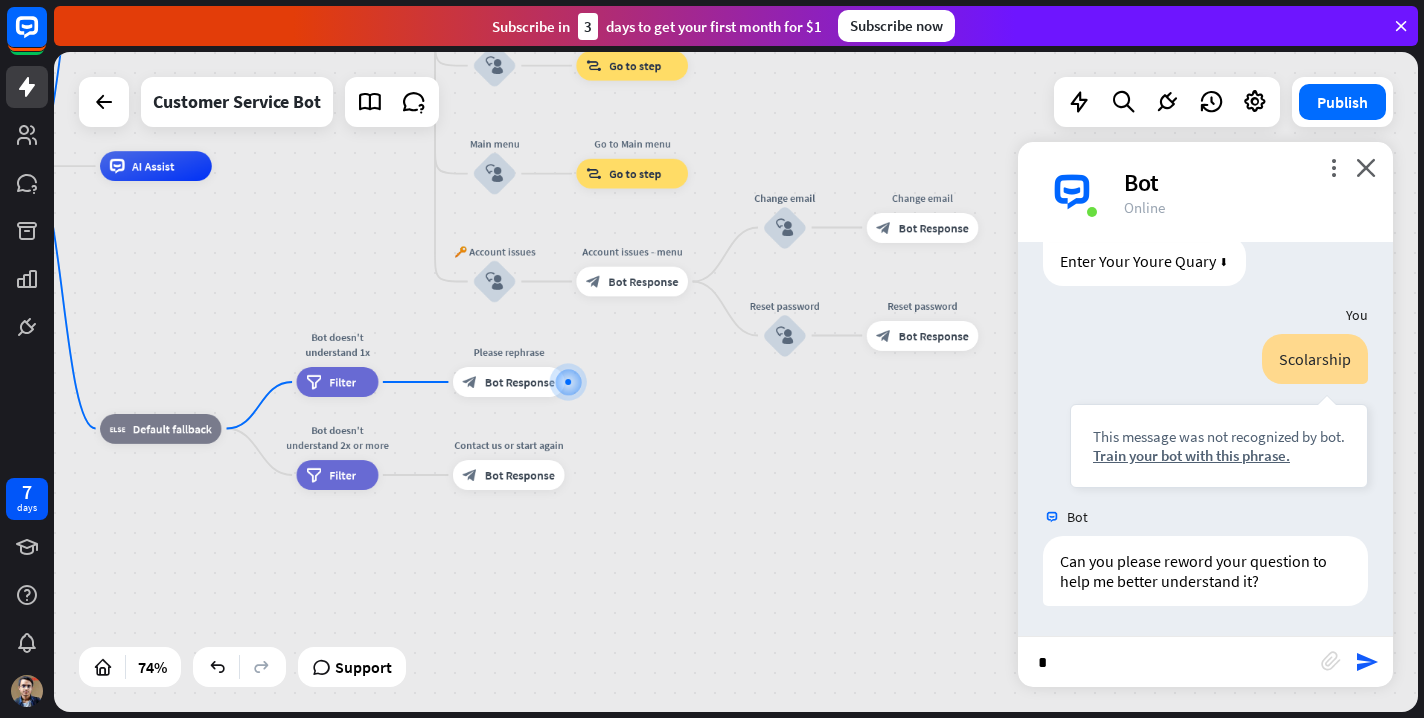 type 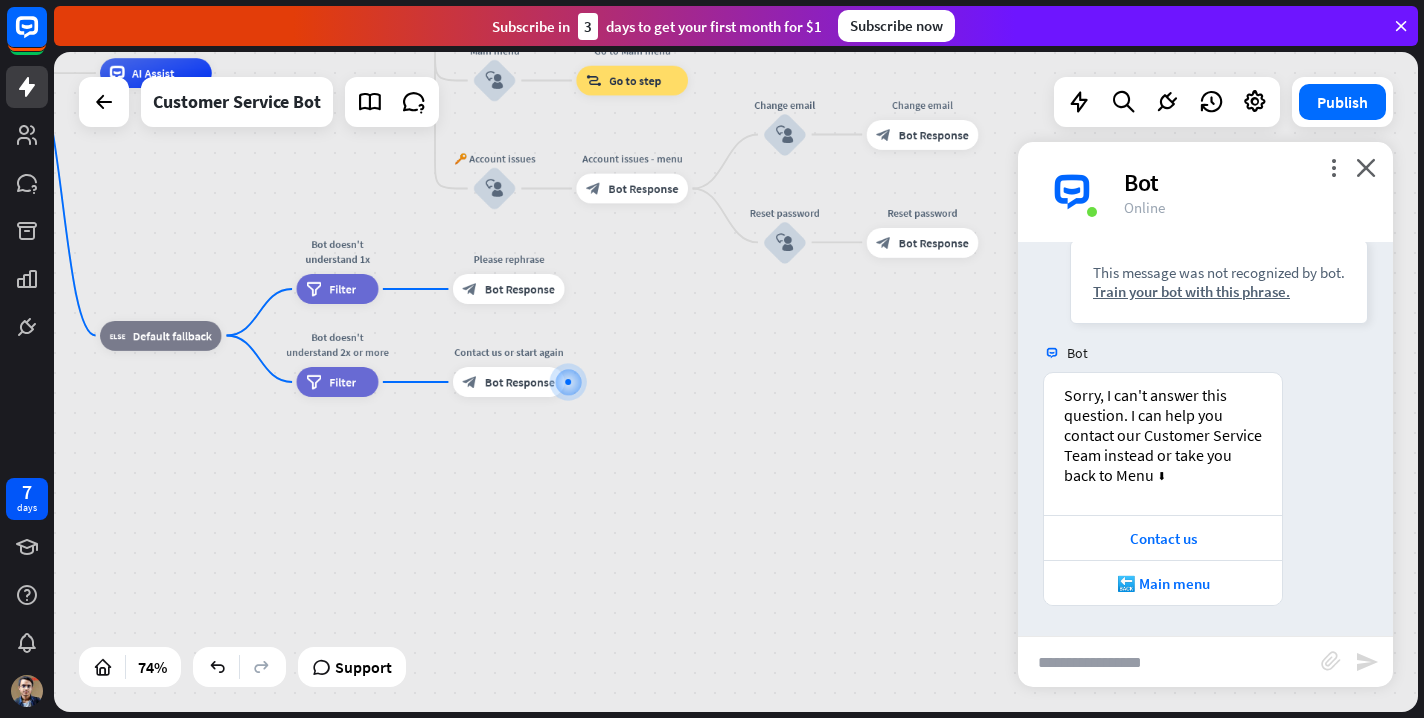 scroll, scrollTop: 628, scrollLeft: 0, axis: vertical 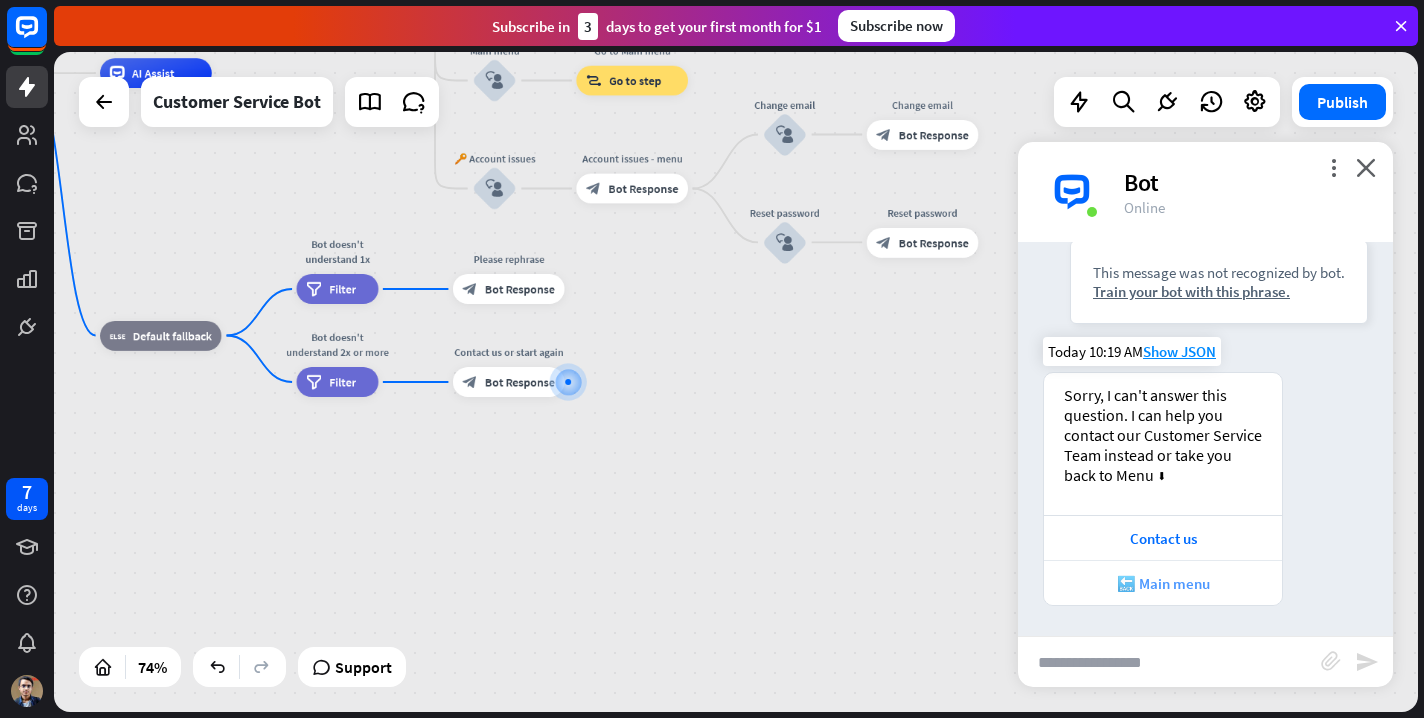 click on "🔙 Main menu" at bounding box center (1163, 583) 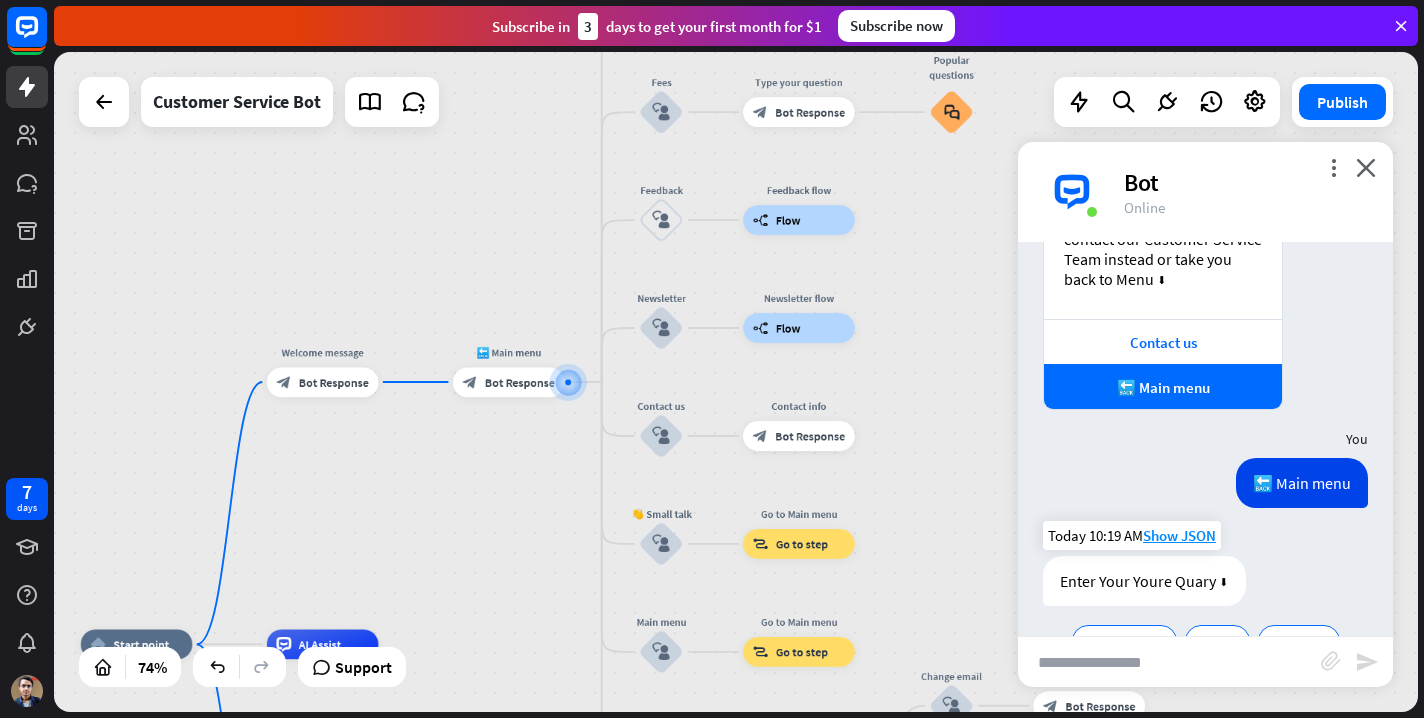 scroll, scrollTop: 919, scrollLeft: 0, axis: vertical 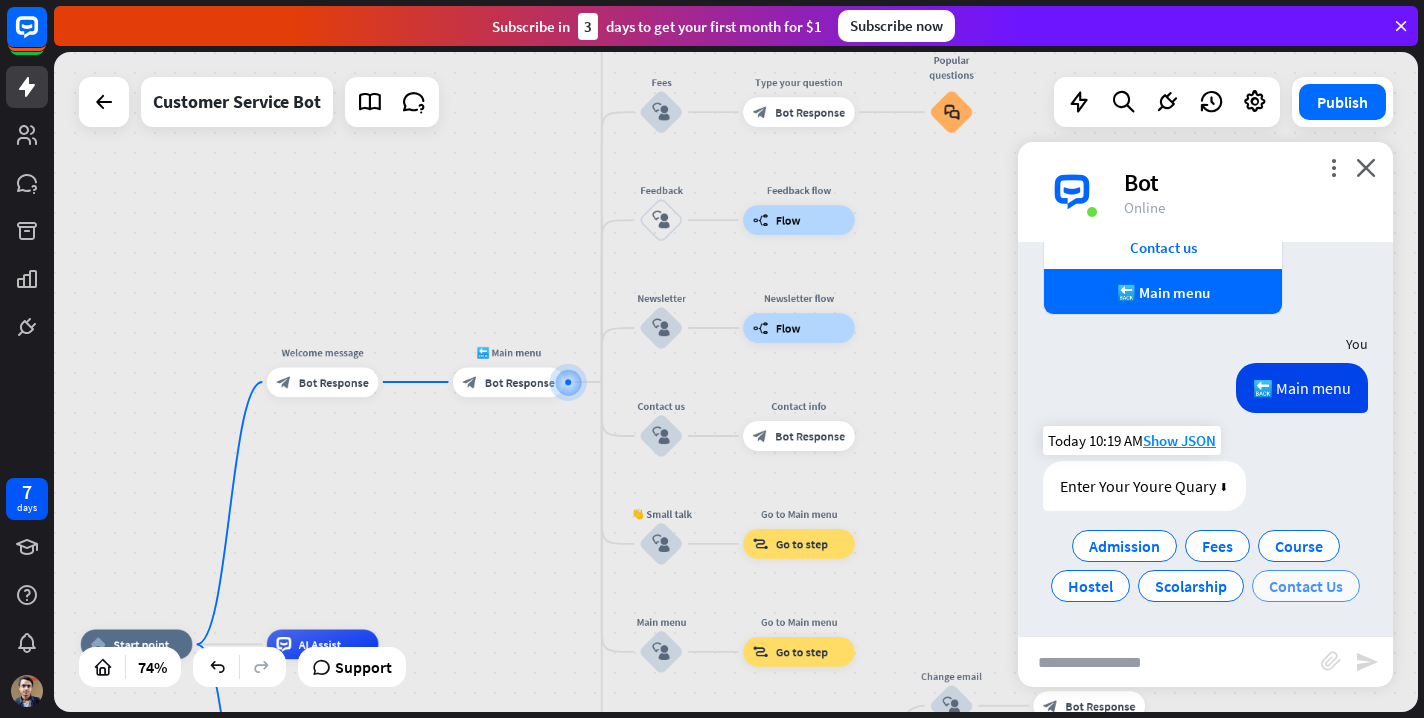 click on "Contact Us" at bounding box center (1306, 586) 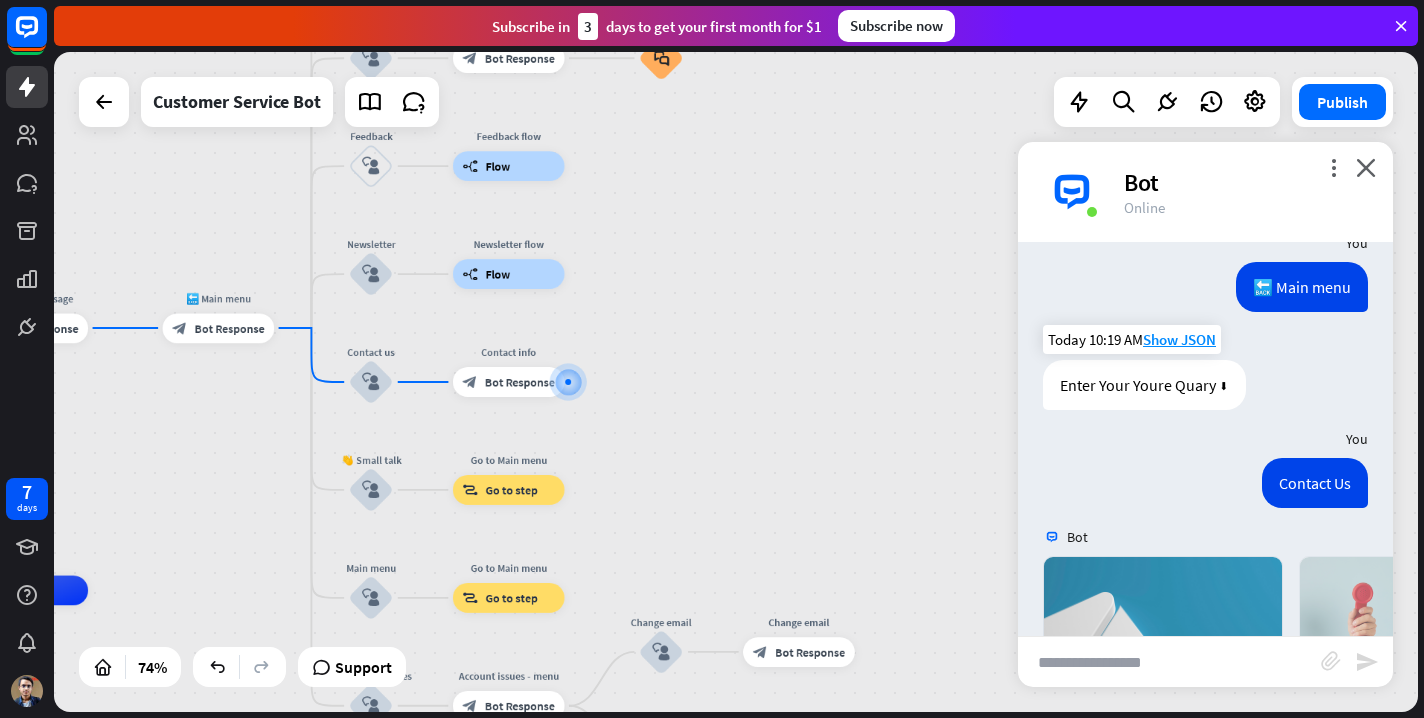 scroll, scrollTop: 1366, scrollLeft: 0, axis: vertical 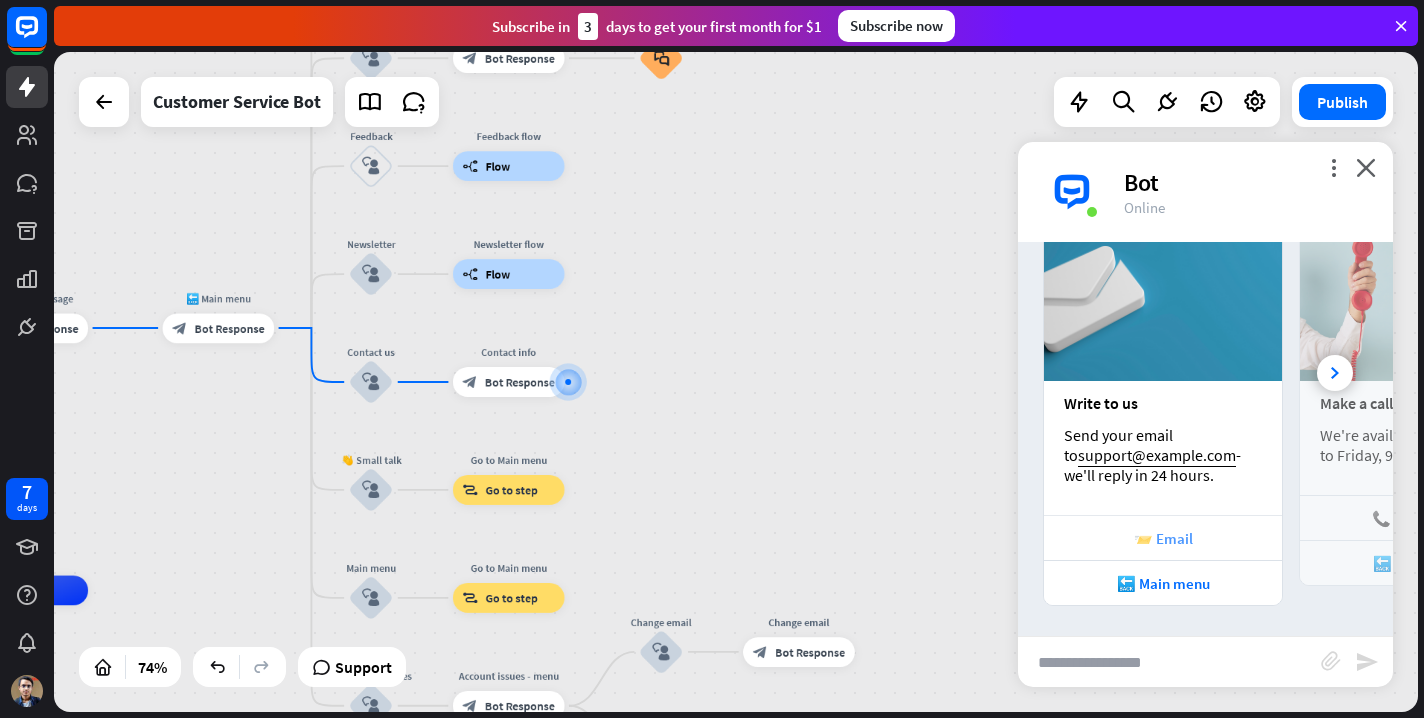 click on "📨 Email" at bounding box center [1163, 537] 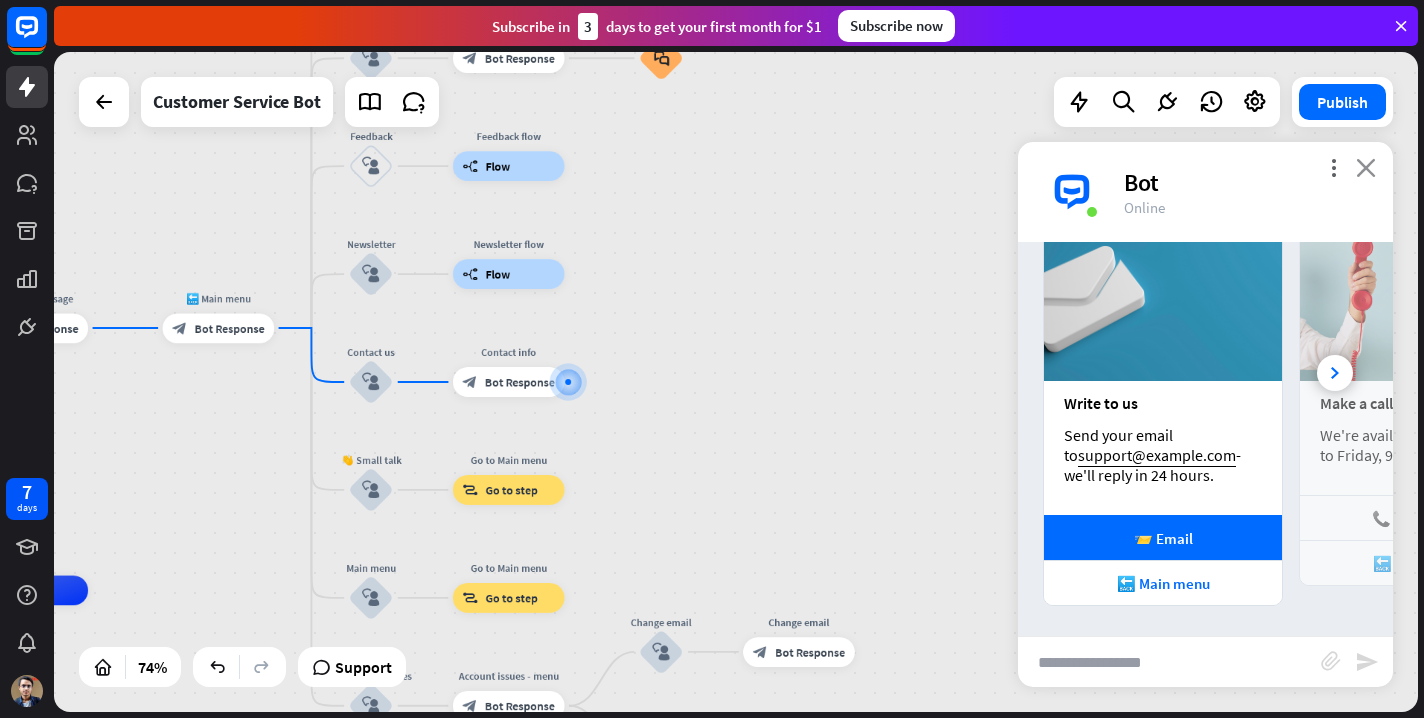 click on "close" at bounding box center (1366, 167) 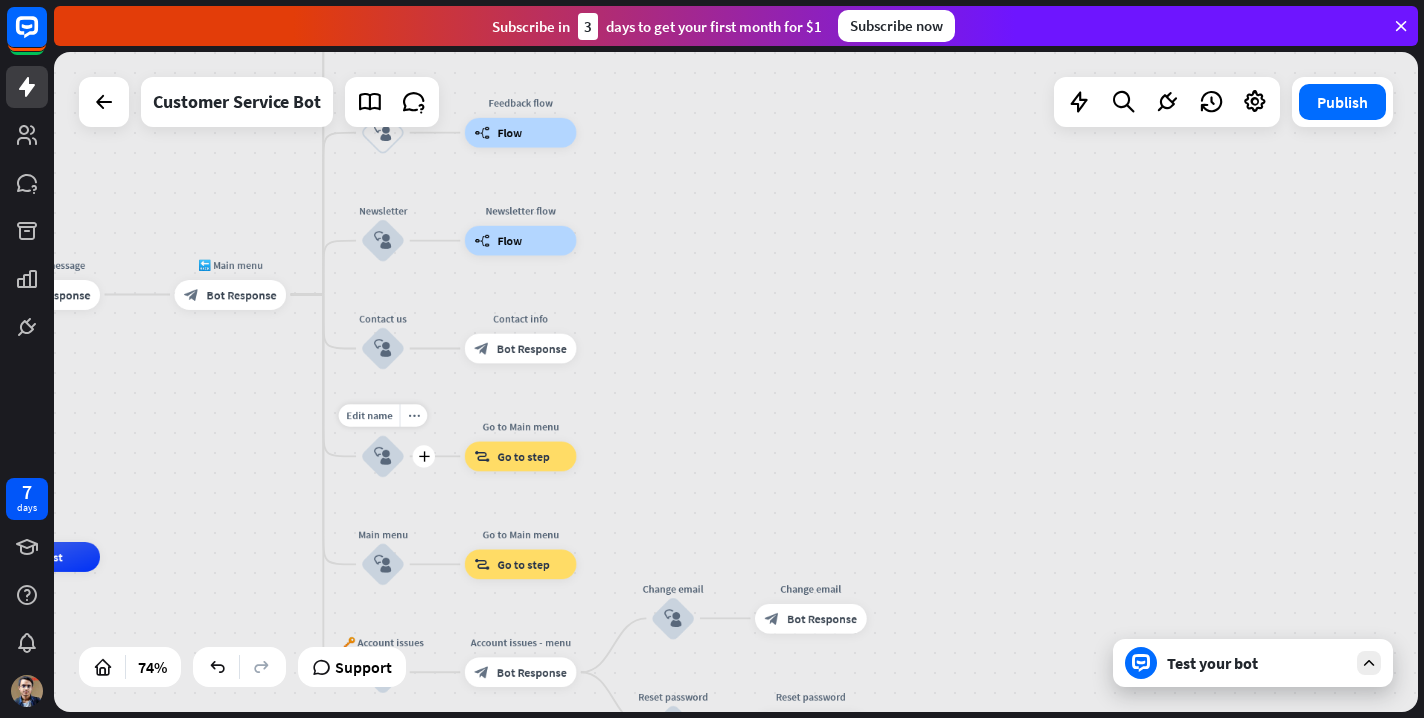 click on "block_user_input" at bounding box center (383, 456) 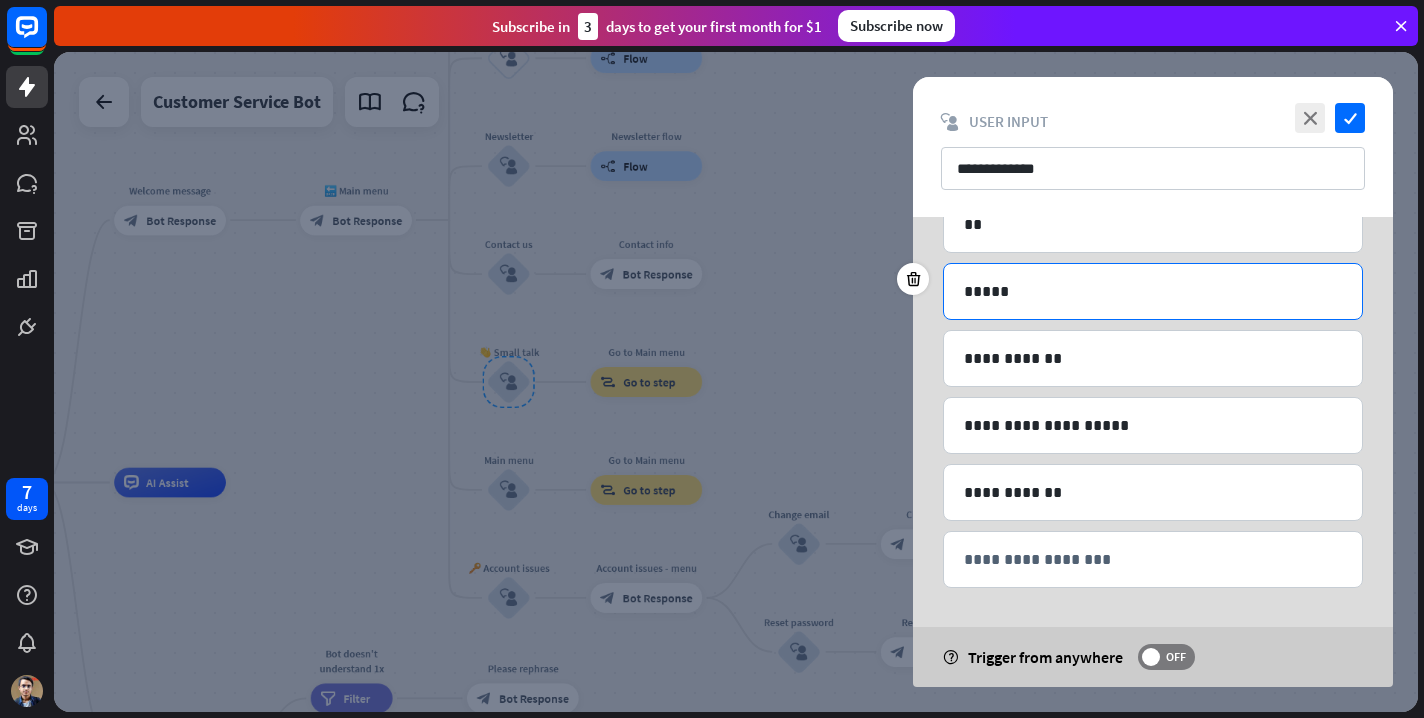 scroll, scrollTop: 179, scrollLeft: 0, axis: vertical 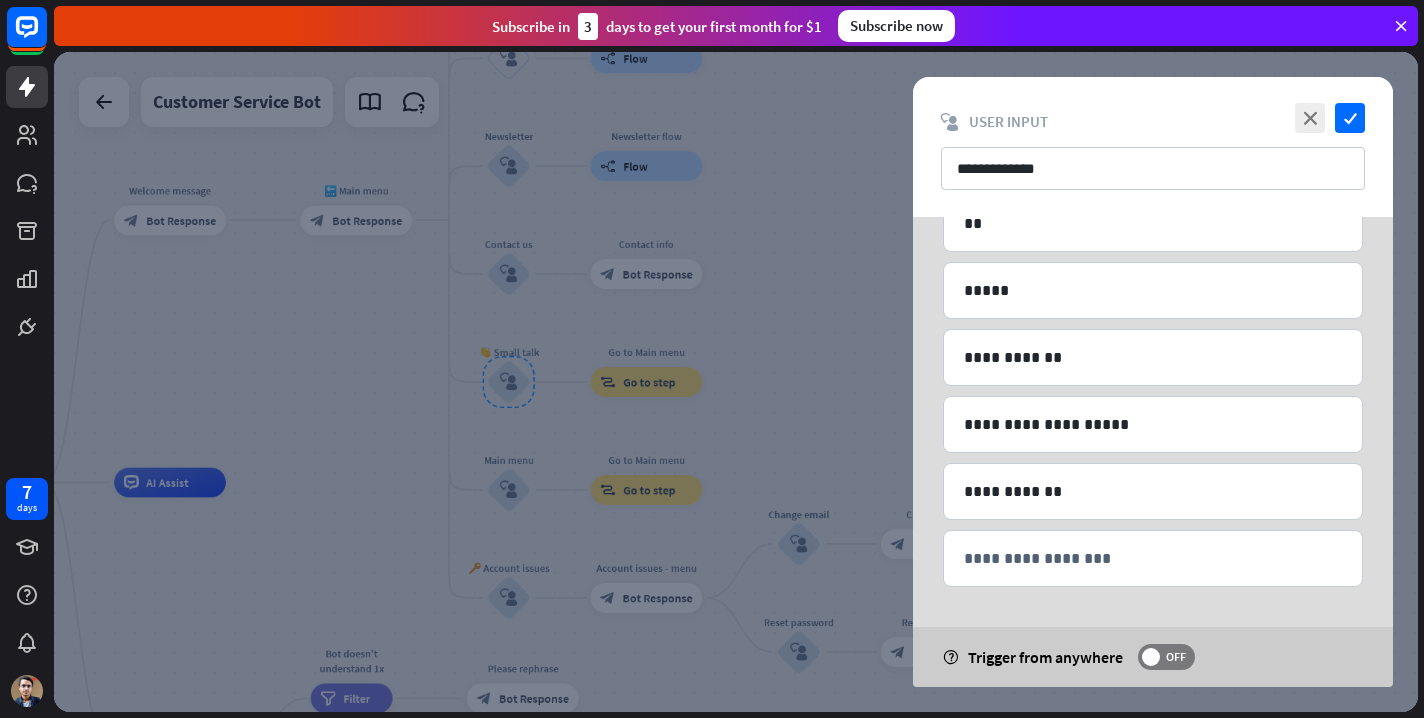 click on "help
Trigger from anywhere
OFF" at bounding box center (1153, 657) 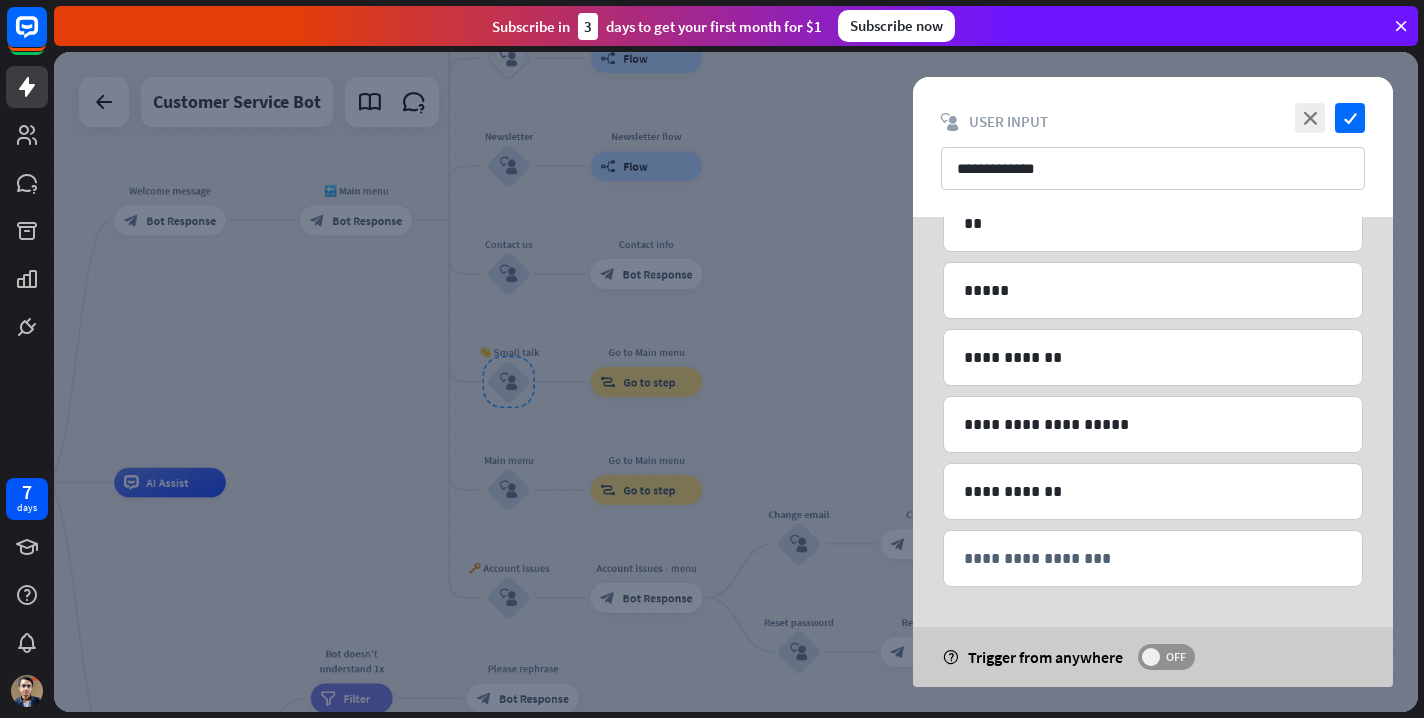 click at bounding box center (1151, 657) 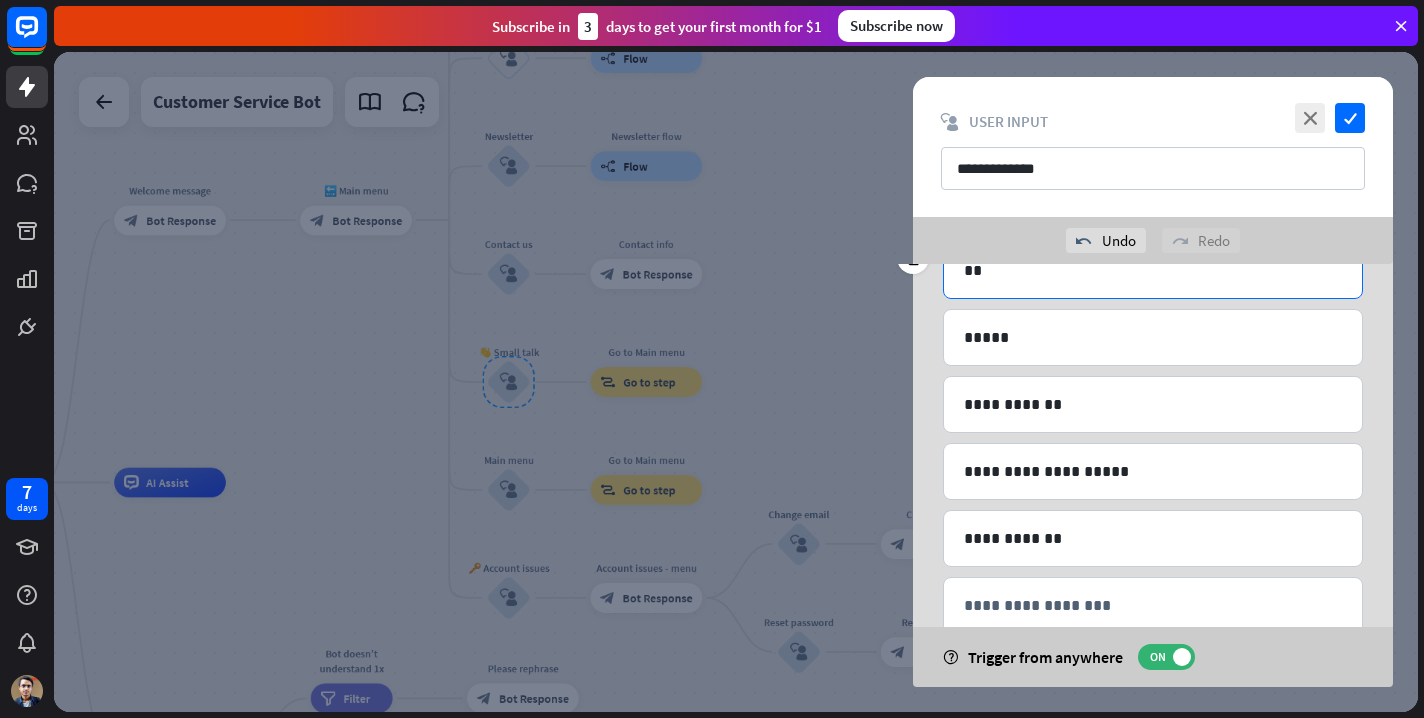click on "**" at bounding box center [1153, 270] 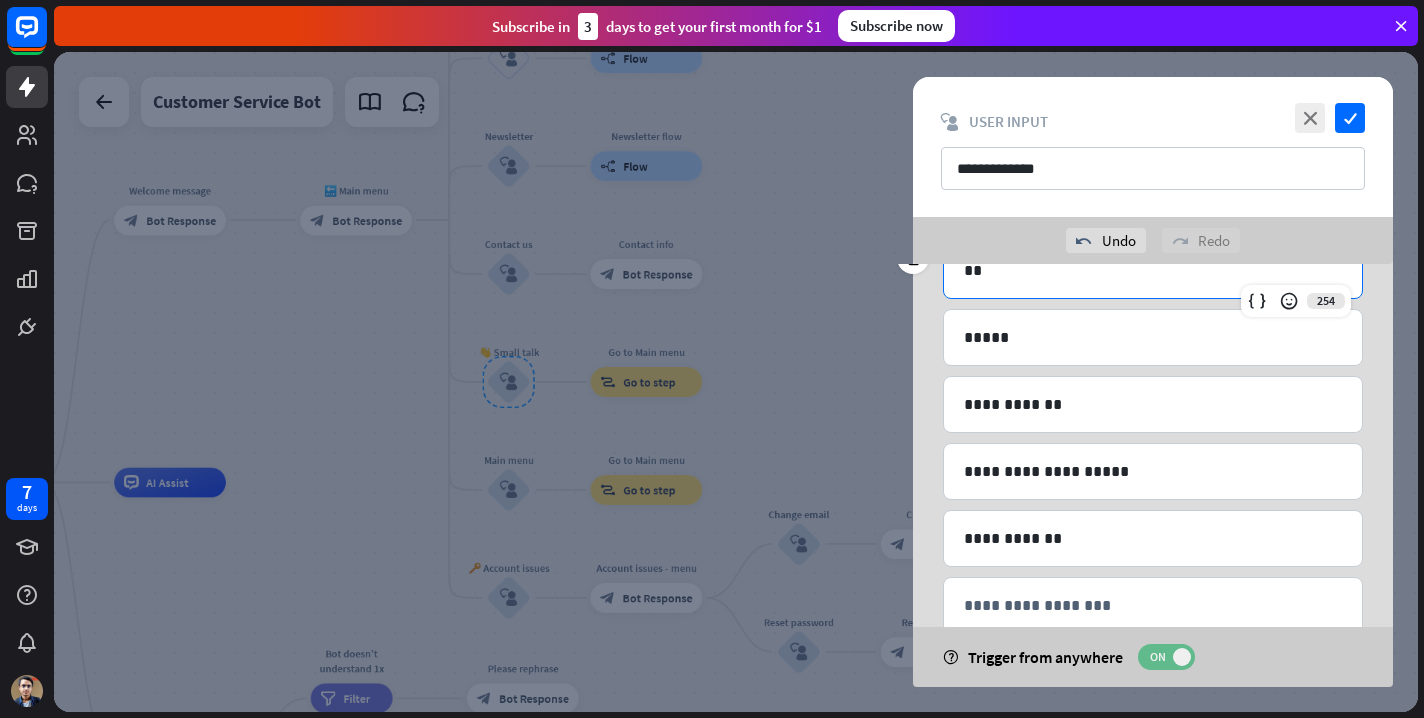 click on "ON" at bounding box center (1157, 657) 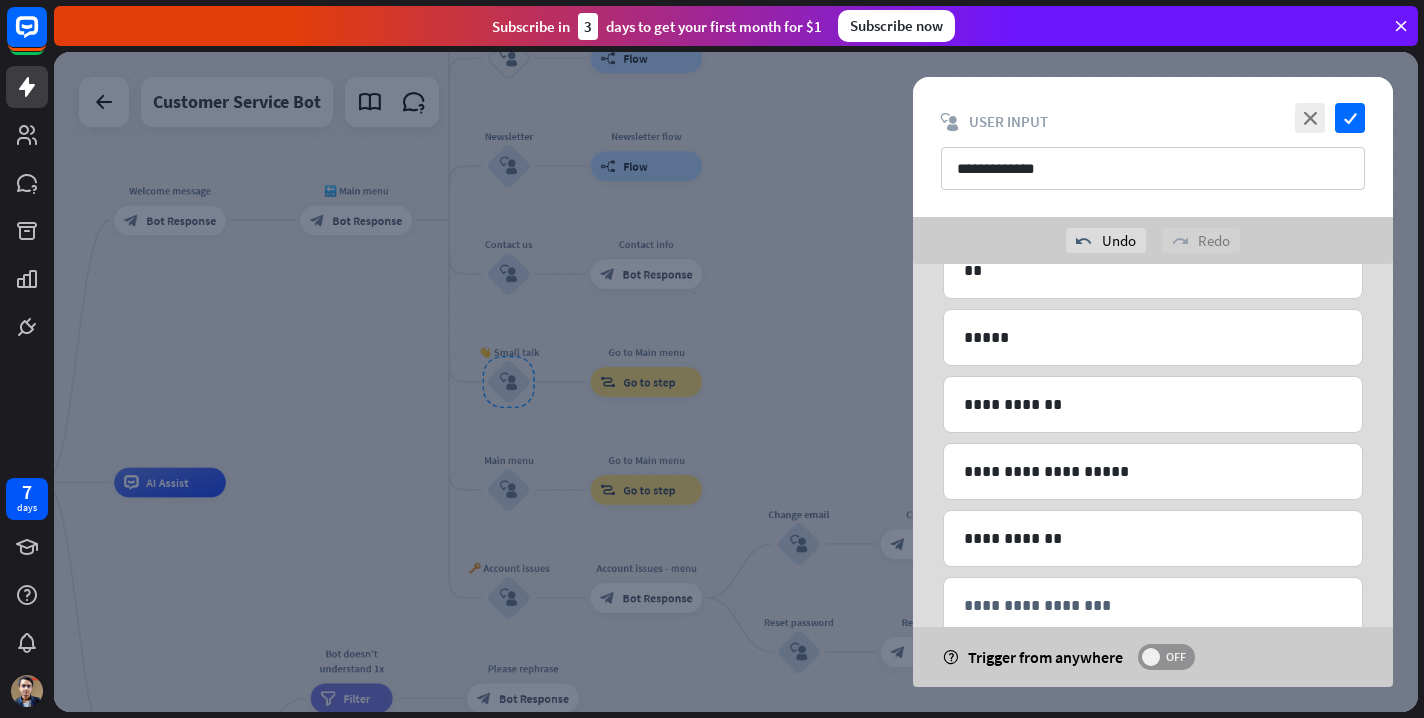 click on "OFF" at bounding box center [1175, 657] 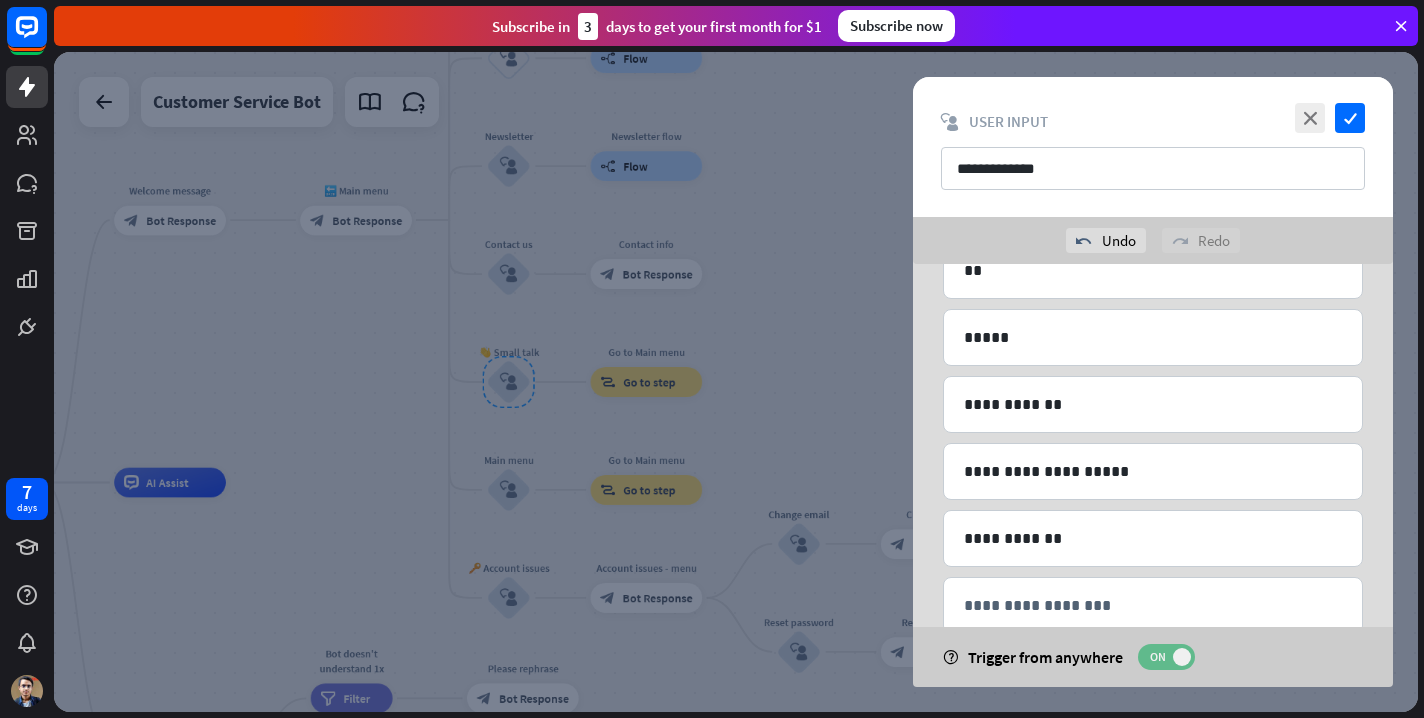 click on "ON" at bounding box center [1157, 657] 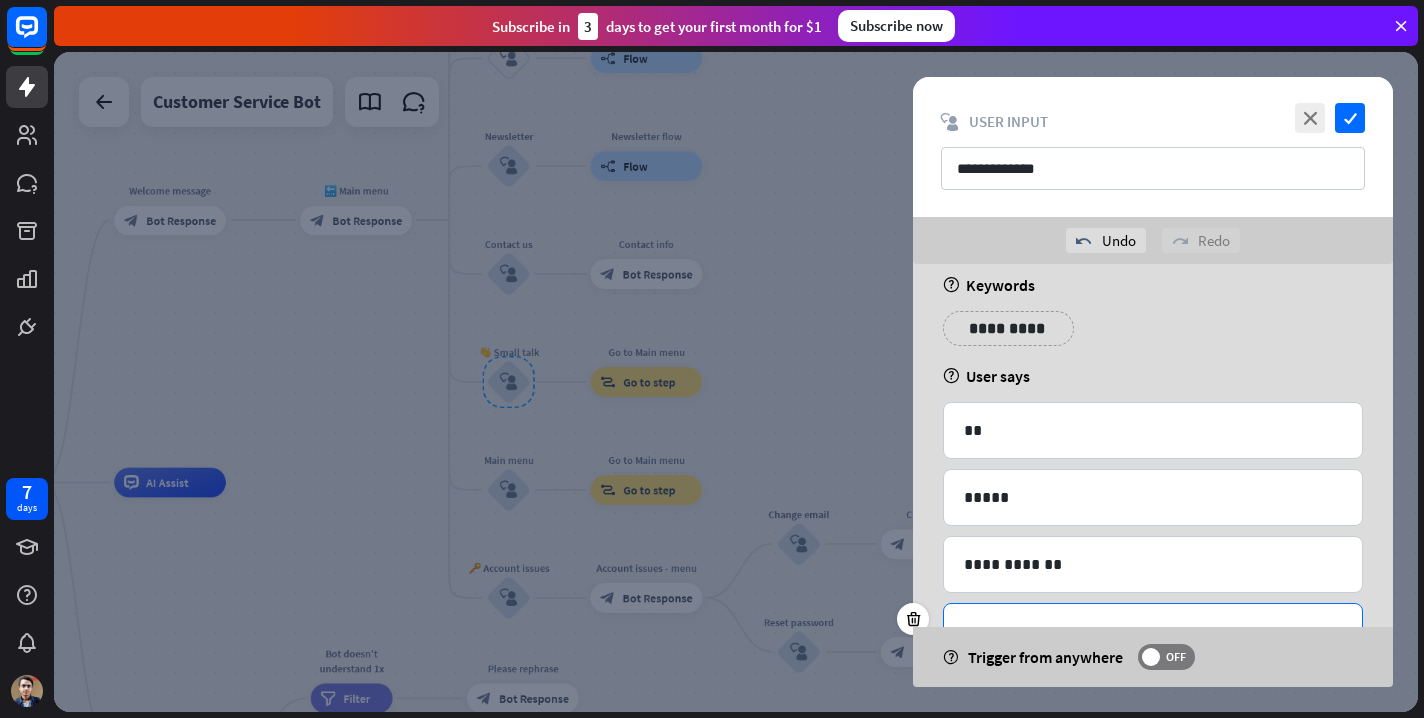 scroll, scrollTop: 0, scrollLeft: 0, axis: both 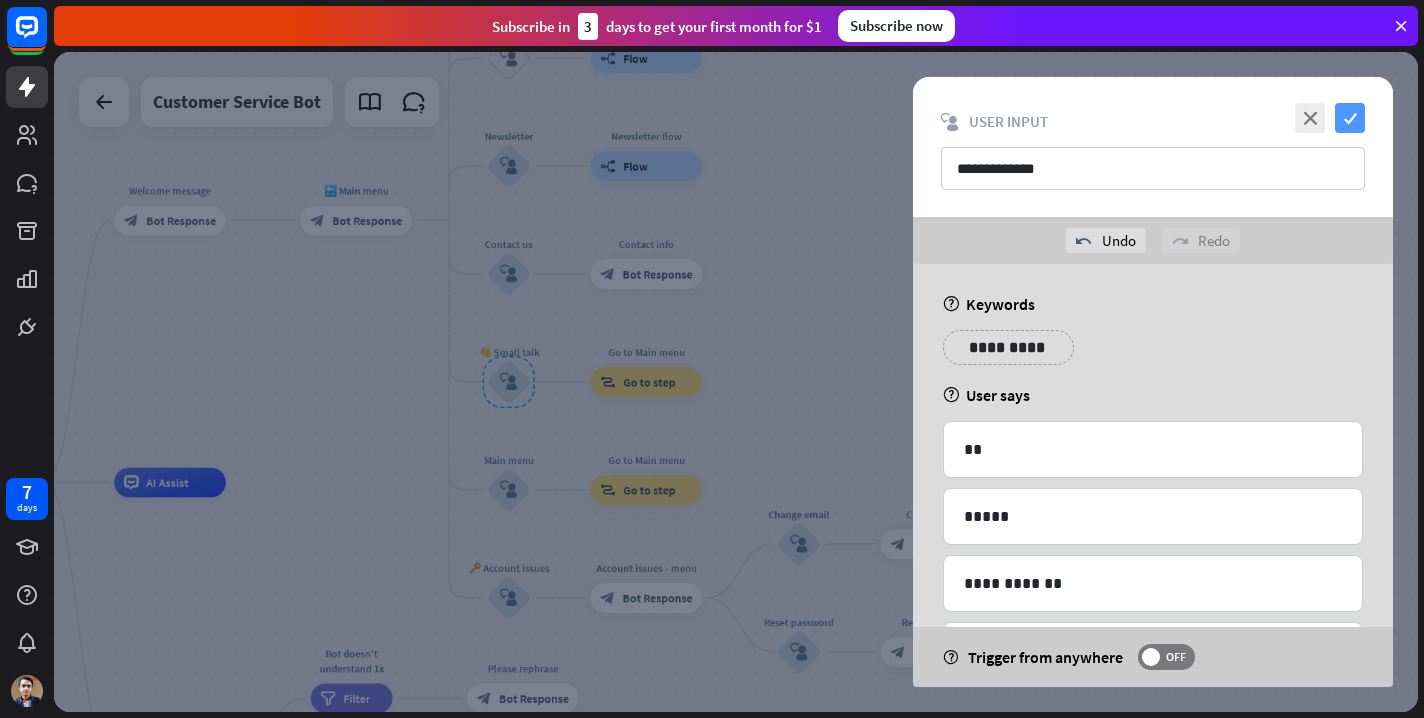 click on "check" at bounding box center [1350, 118] 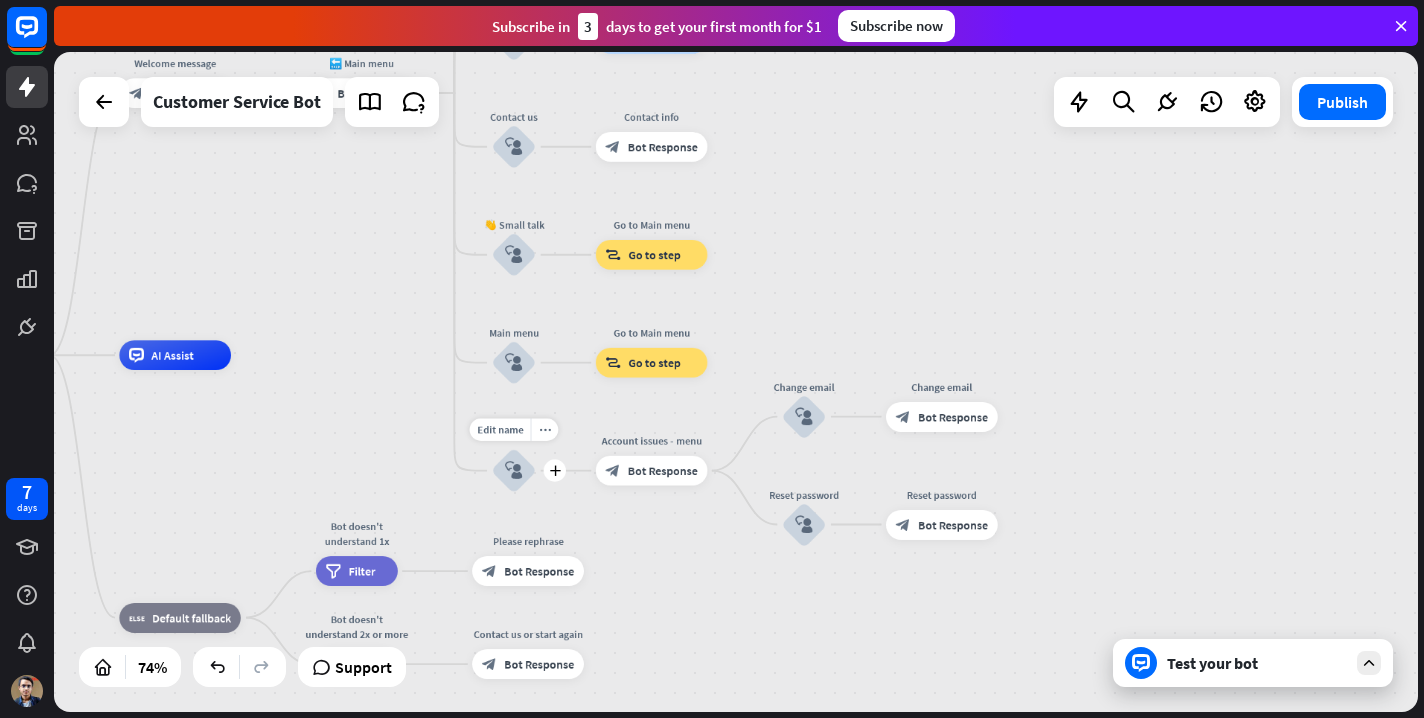 click on "block_user_input" at bounding box center [514, 471] 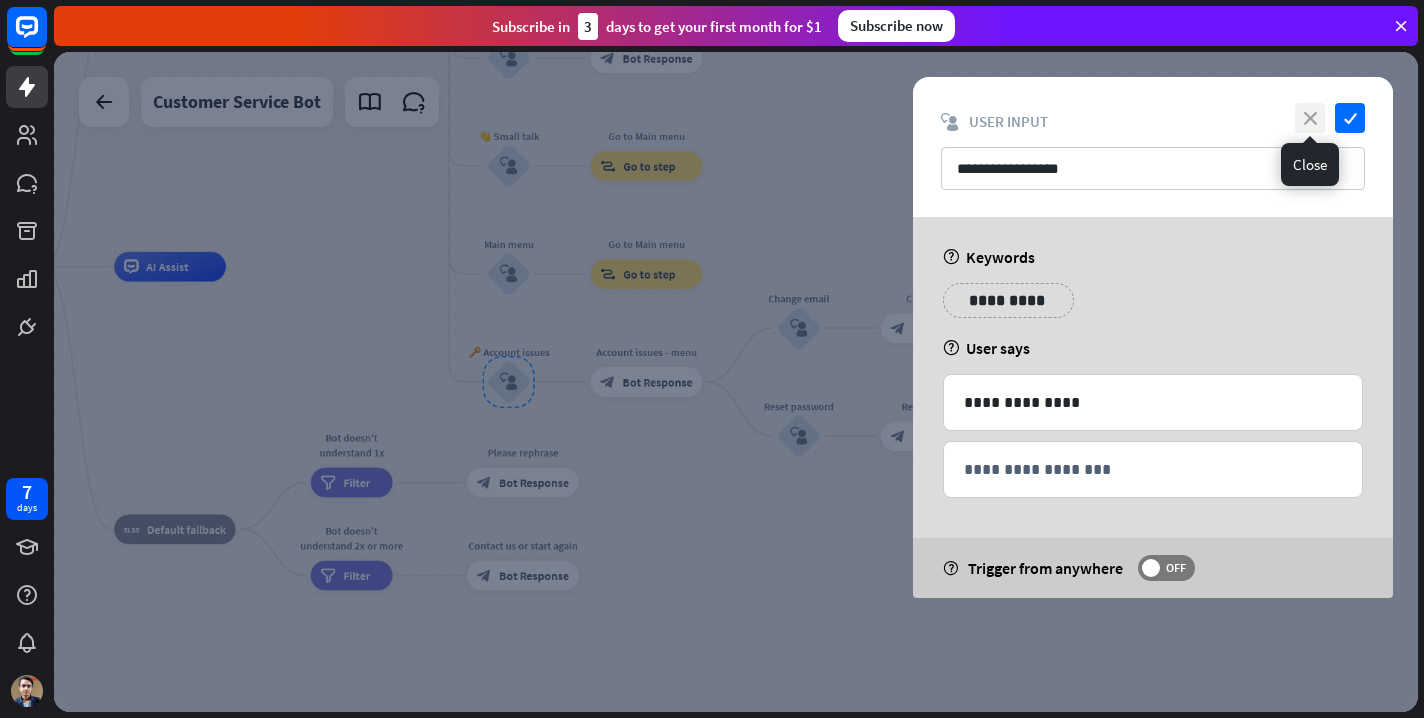 click on "close" at bounding box center (1310, 118) 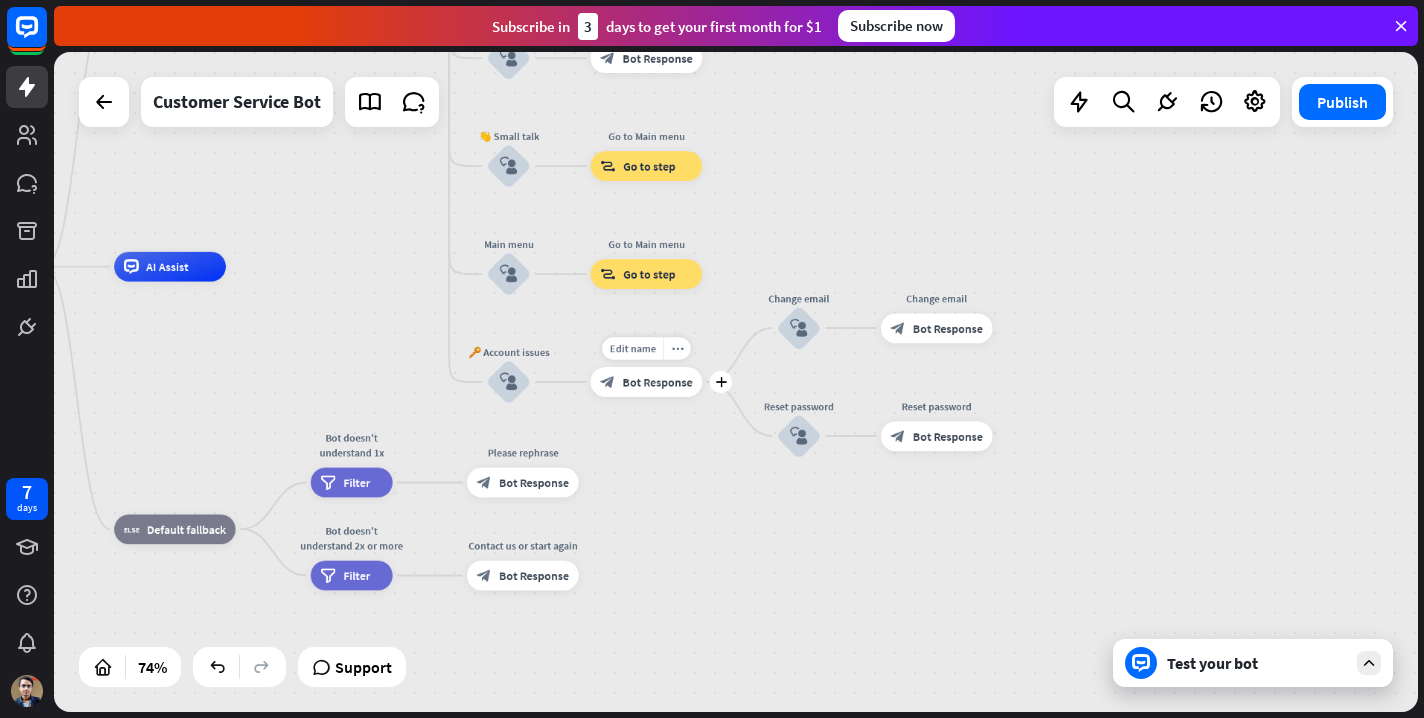 click on "Bot Response" at bounding box center (658, 382) 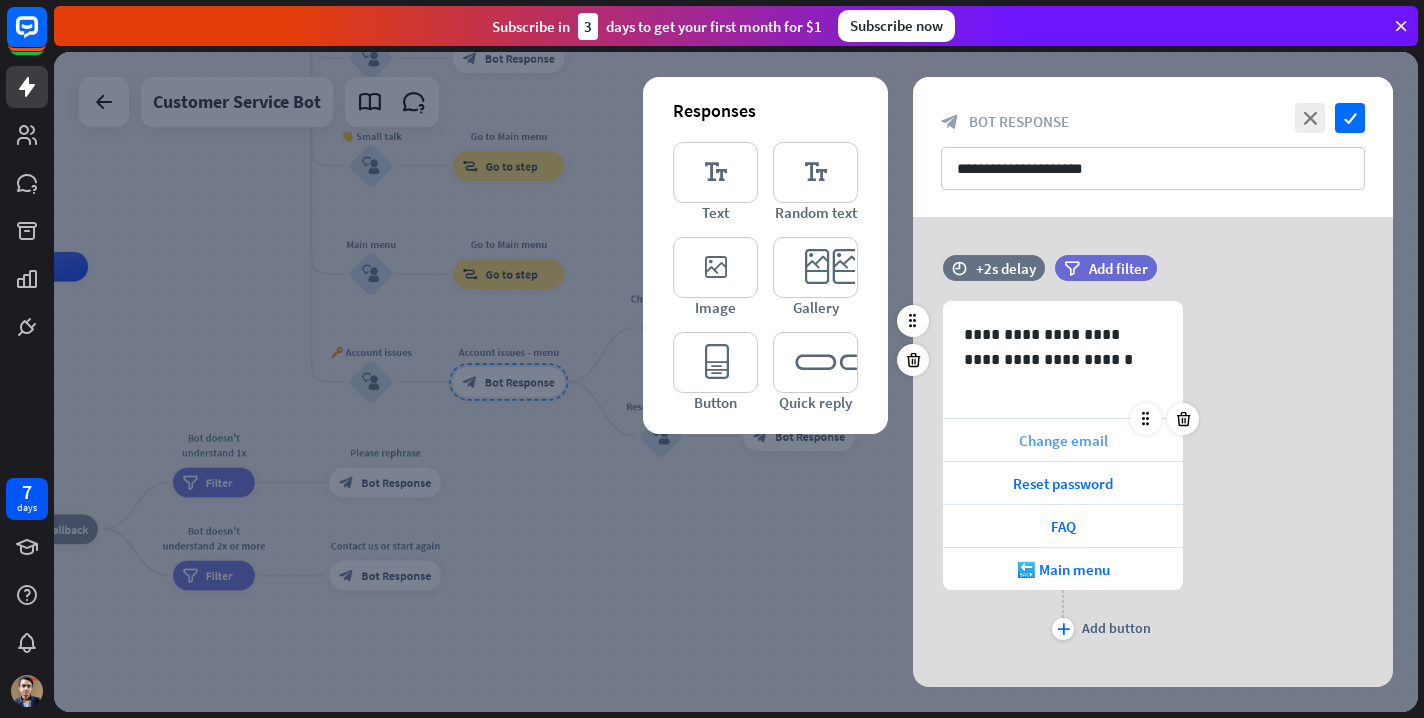 click on "Change email" at bounding box center [1063, 440] 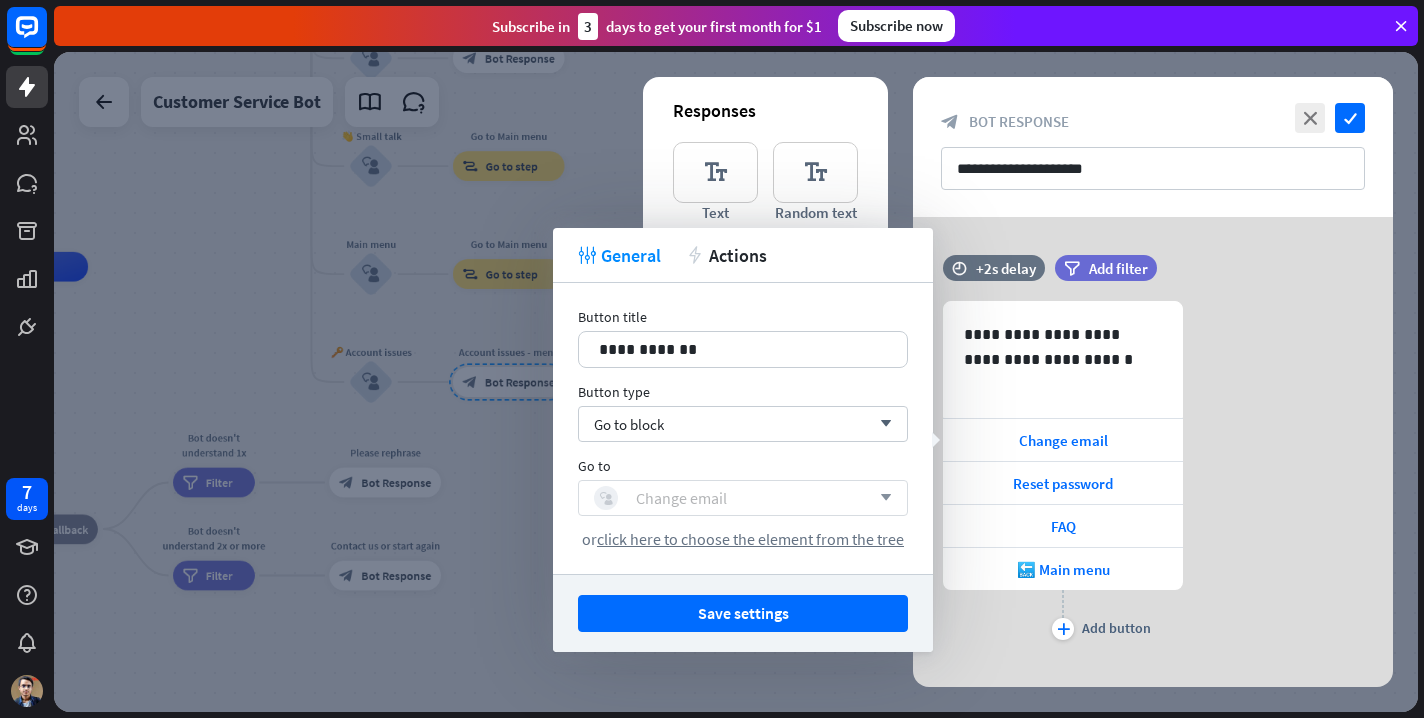 click on "block_user_input
Change email" at bounding box center [732, 498] 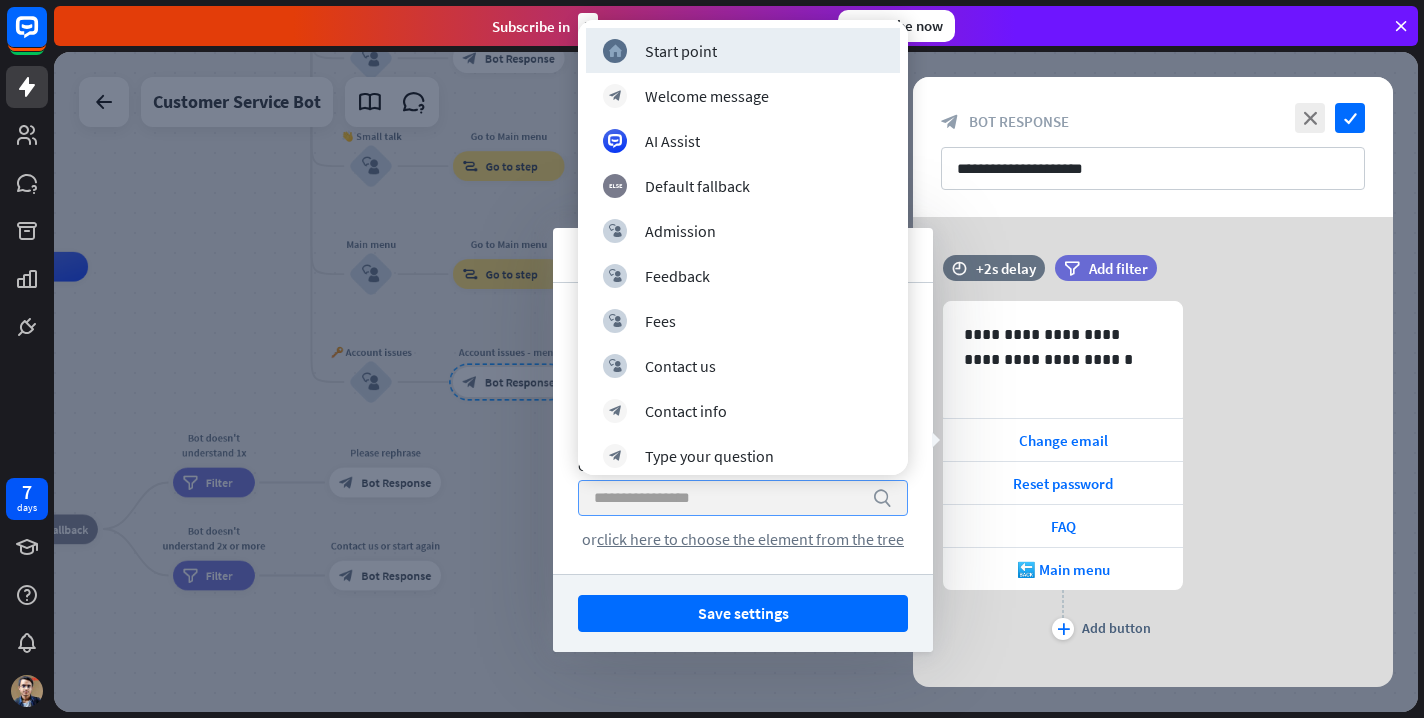 click at bounding box center (728, 498) 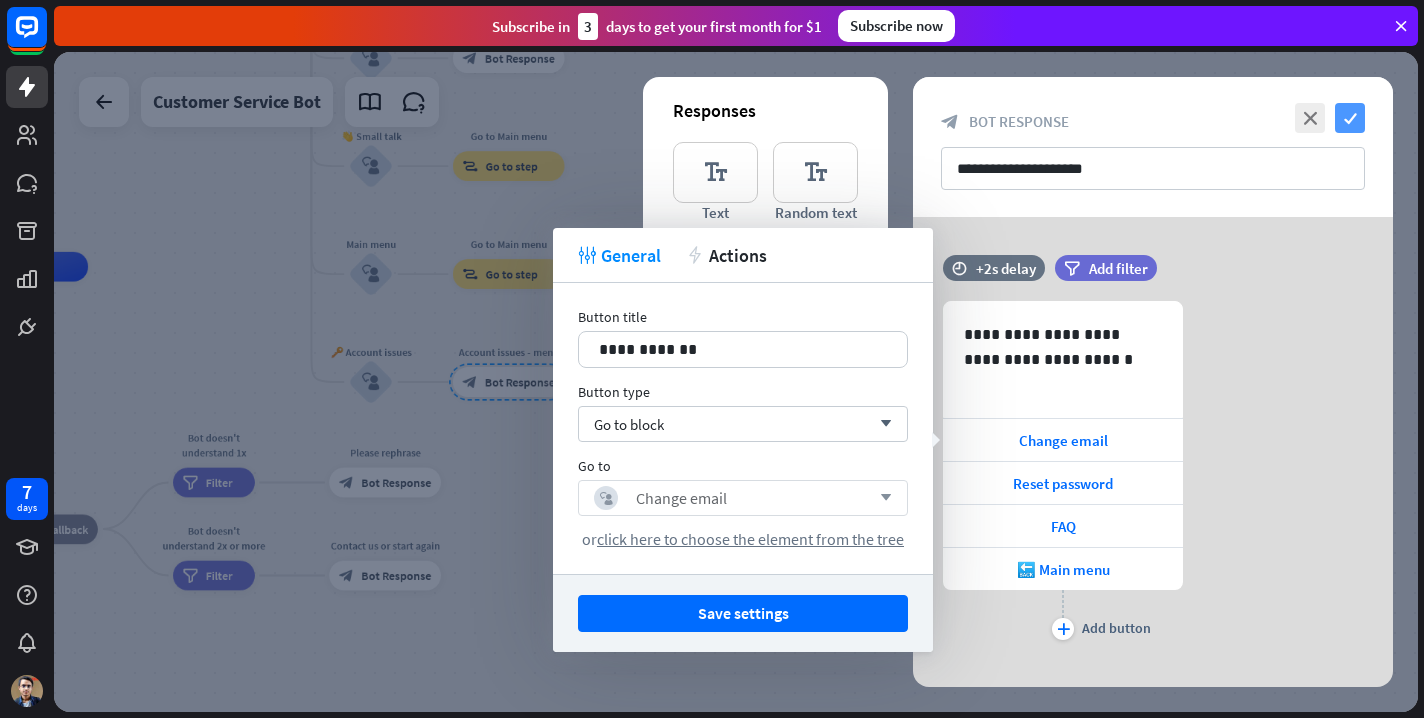 click on "check" at bounding box center [1350, 118] 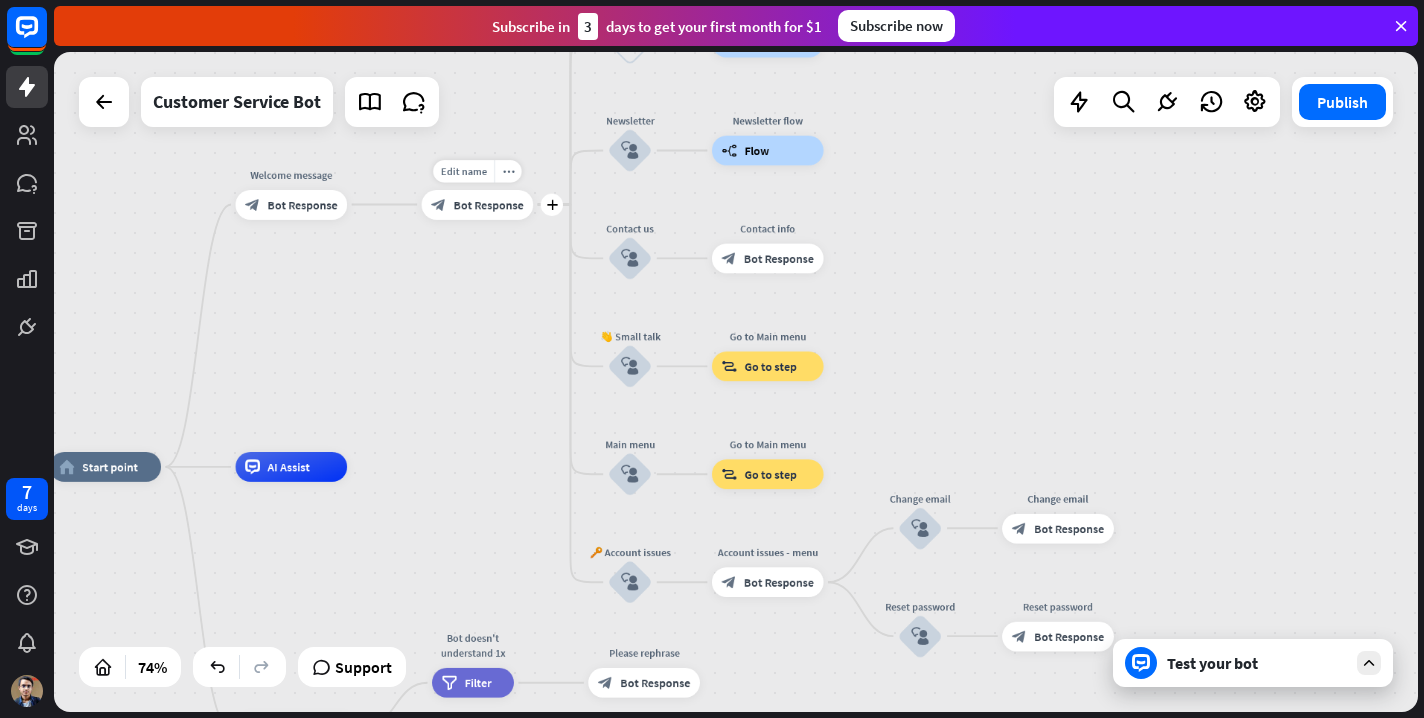 click on "Edit name   more_horiz         plus     block_bot_response   Bot Response" at bounding box center [478, 205] 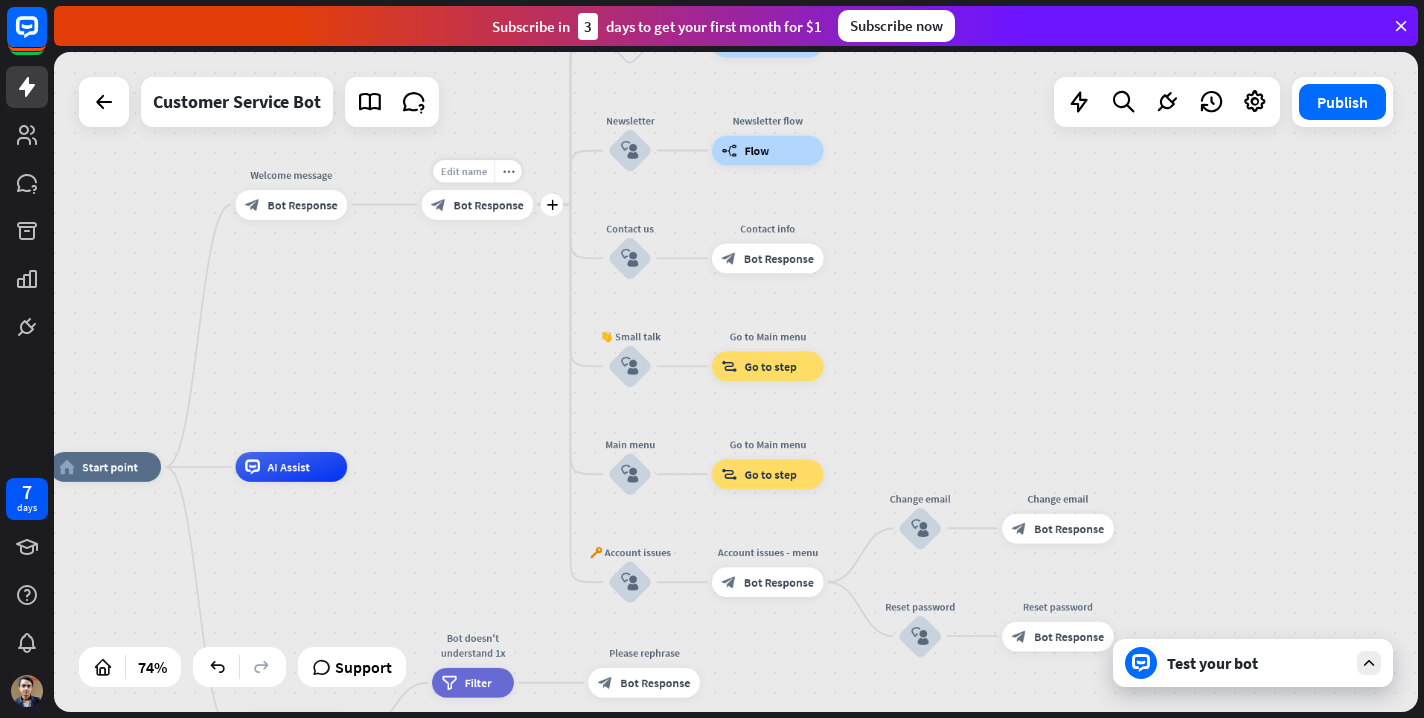 click on "Edit name" at bounding box center (464, 170) 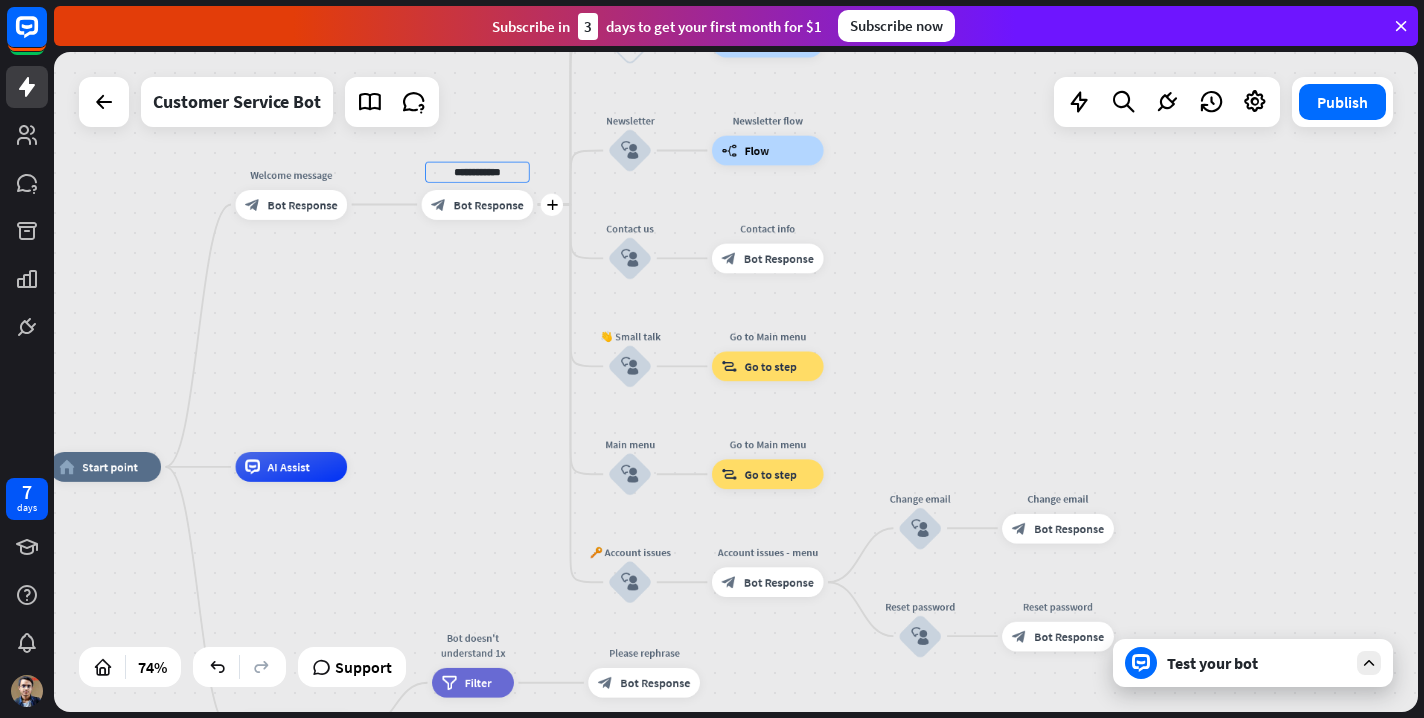 click on "Bot Response" at bounding box center (489, 204) 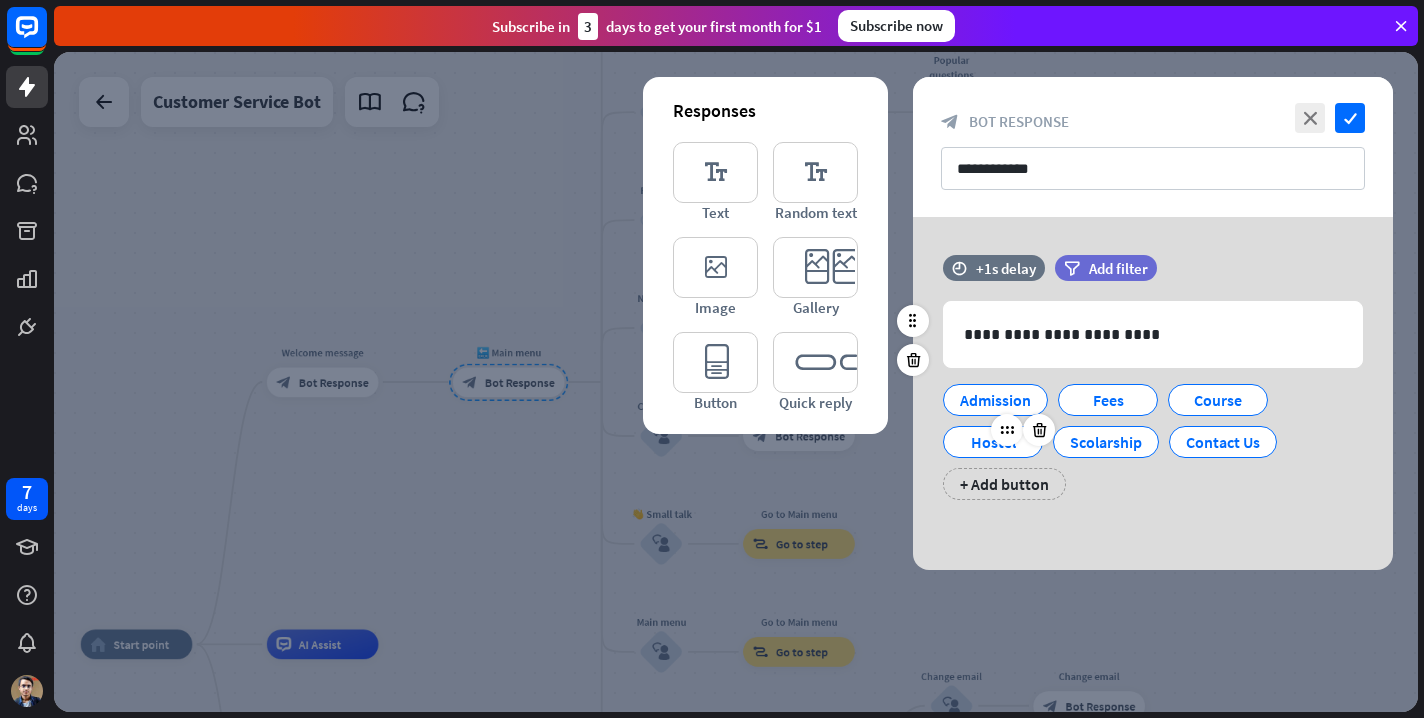 click on "Hostel" at bounding box center [993, 442] 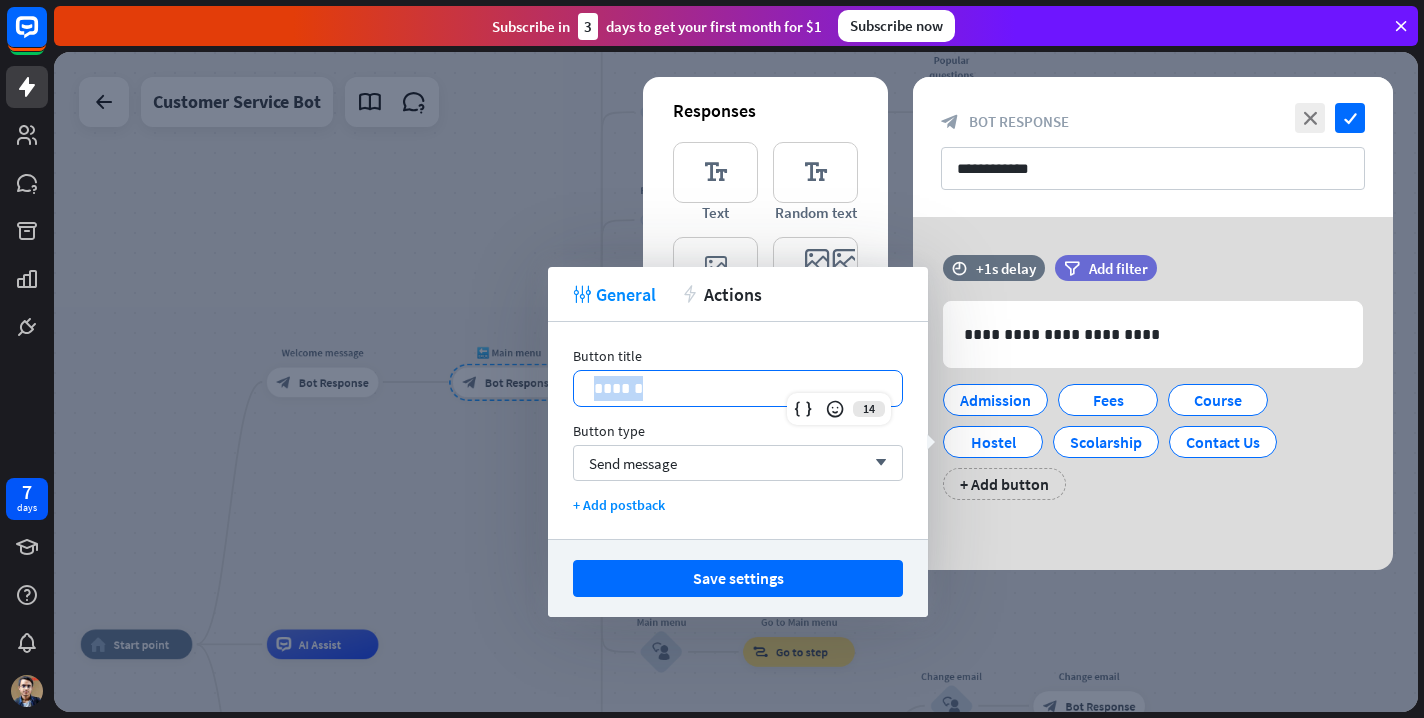 drag, startPoint x: 678, startPoint y: 386, endPoint x: 573, endPoint y: 387, distance: 105.00476 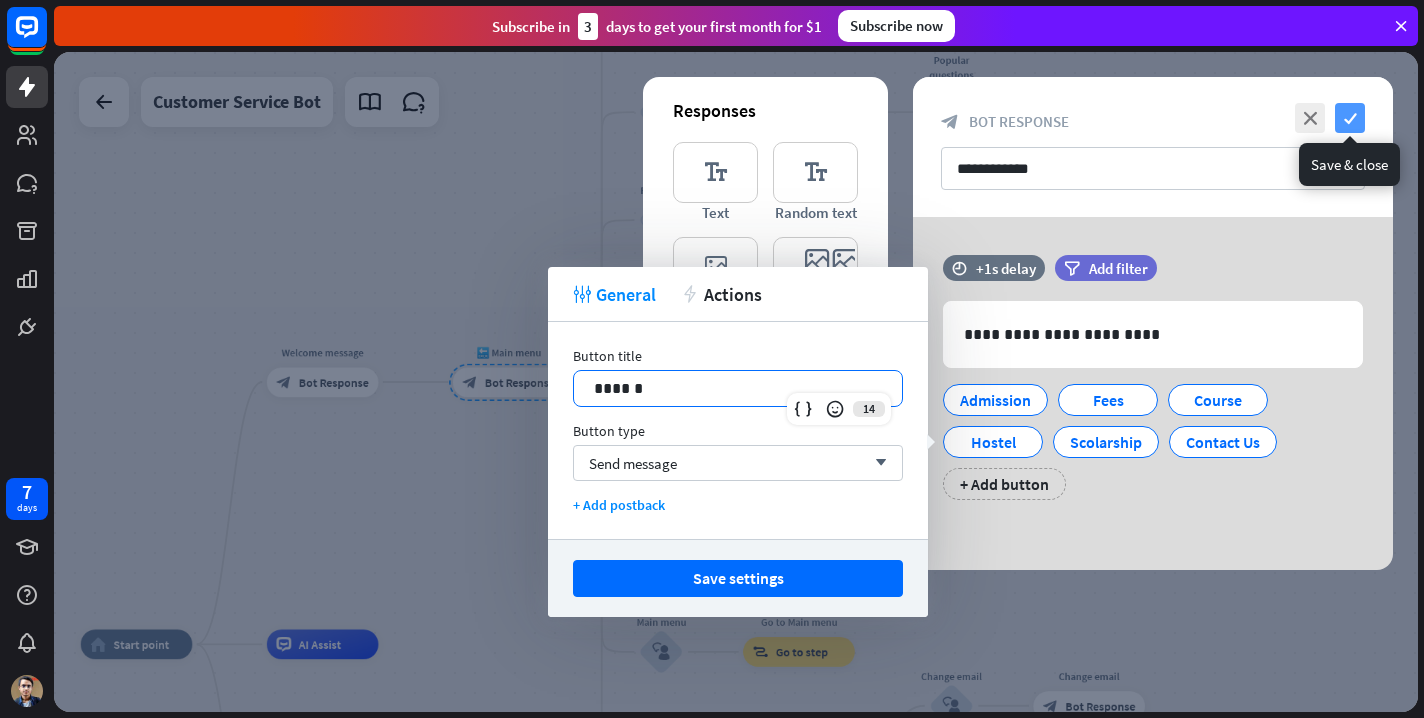 click on "check" at bounding box center [1350, 118] 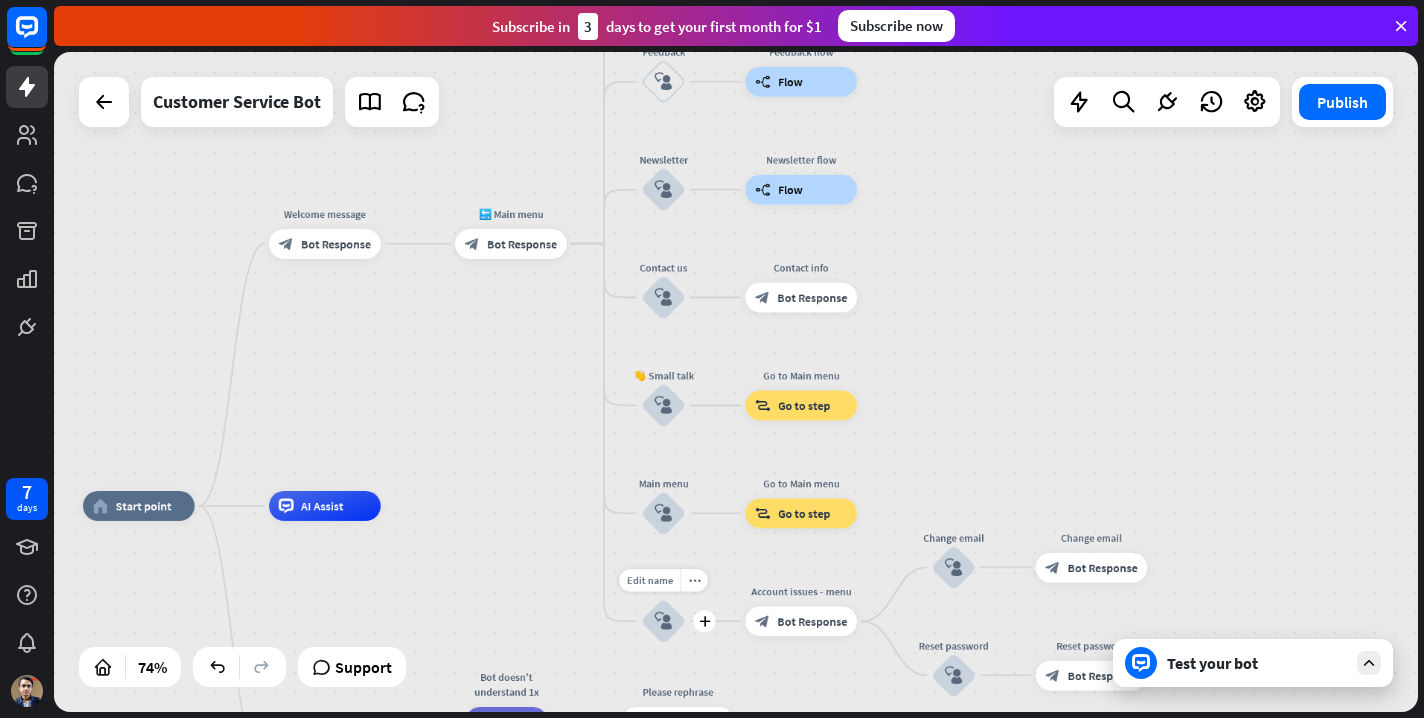 click on "block_user_input" at bounding box center [663, 621] 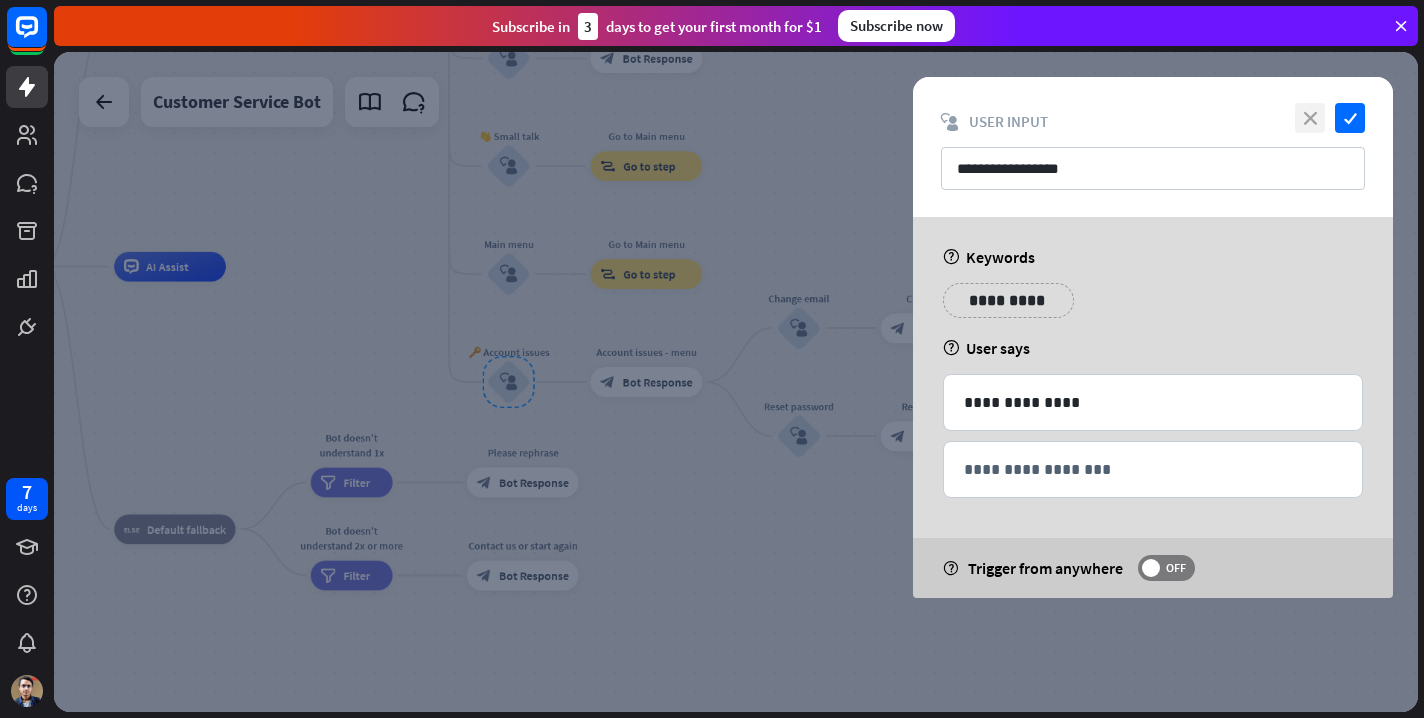 click on "close" at bounding box center [1310, 118] 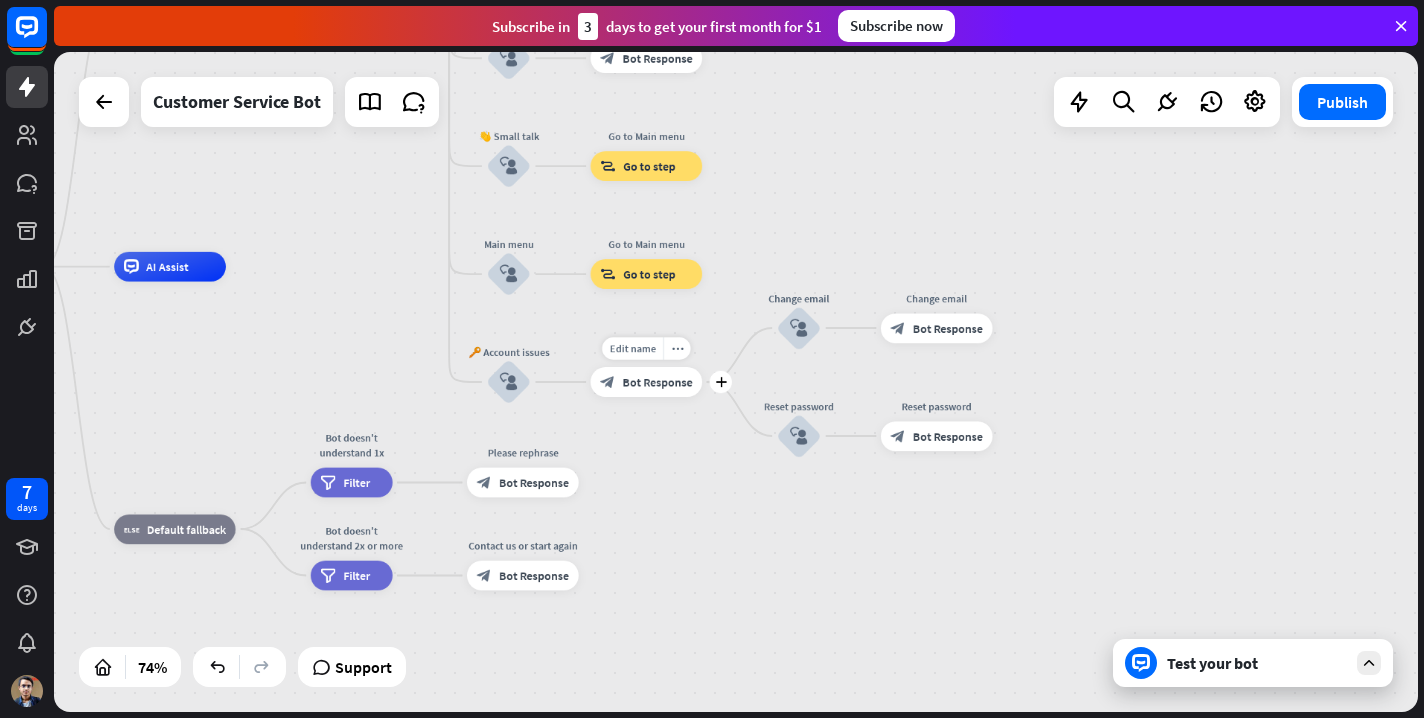 click on "Bot Response" at bounding box center (658, 382) 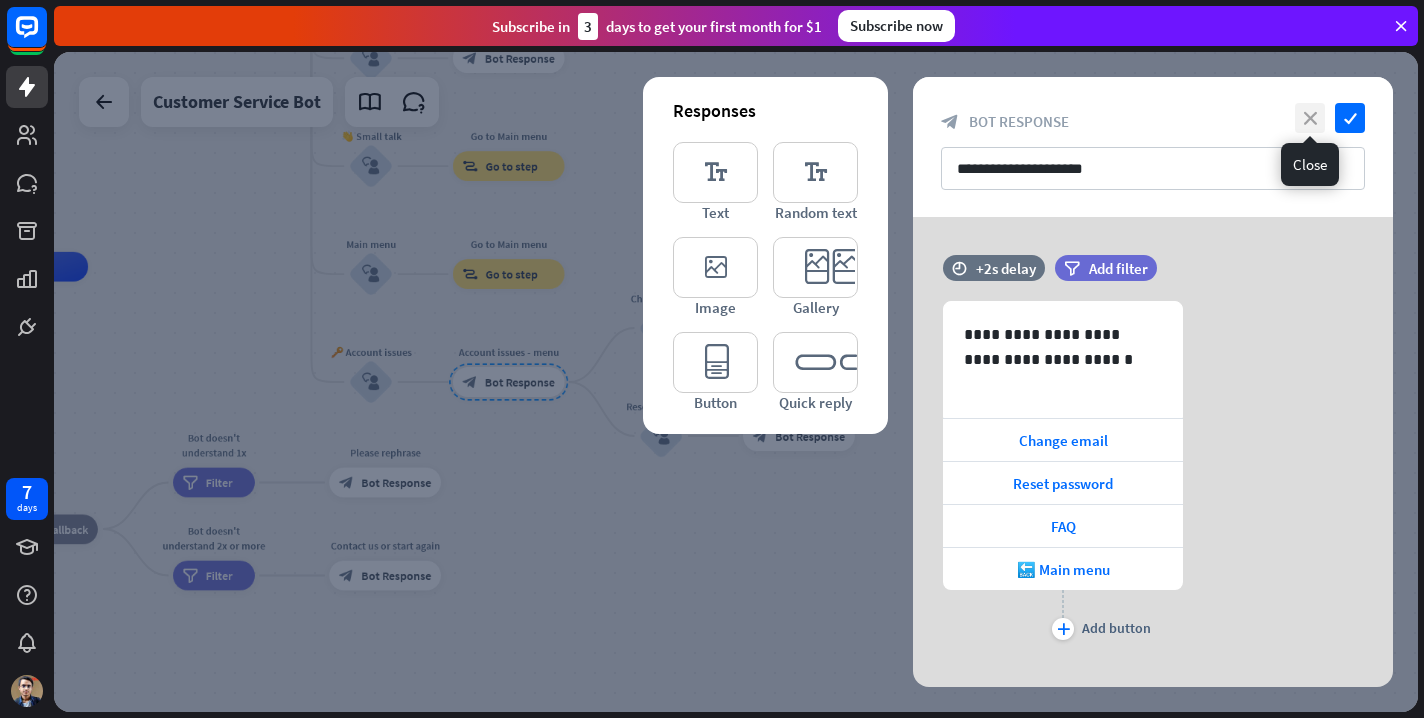 click on "close" at bounding box center [1310, 118] 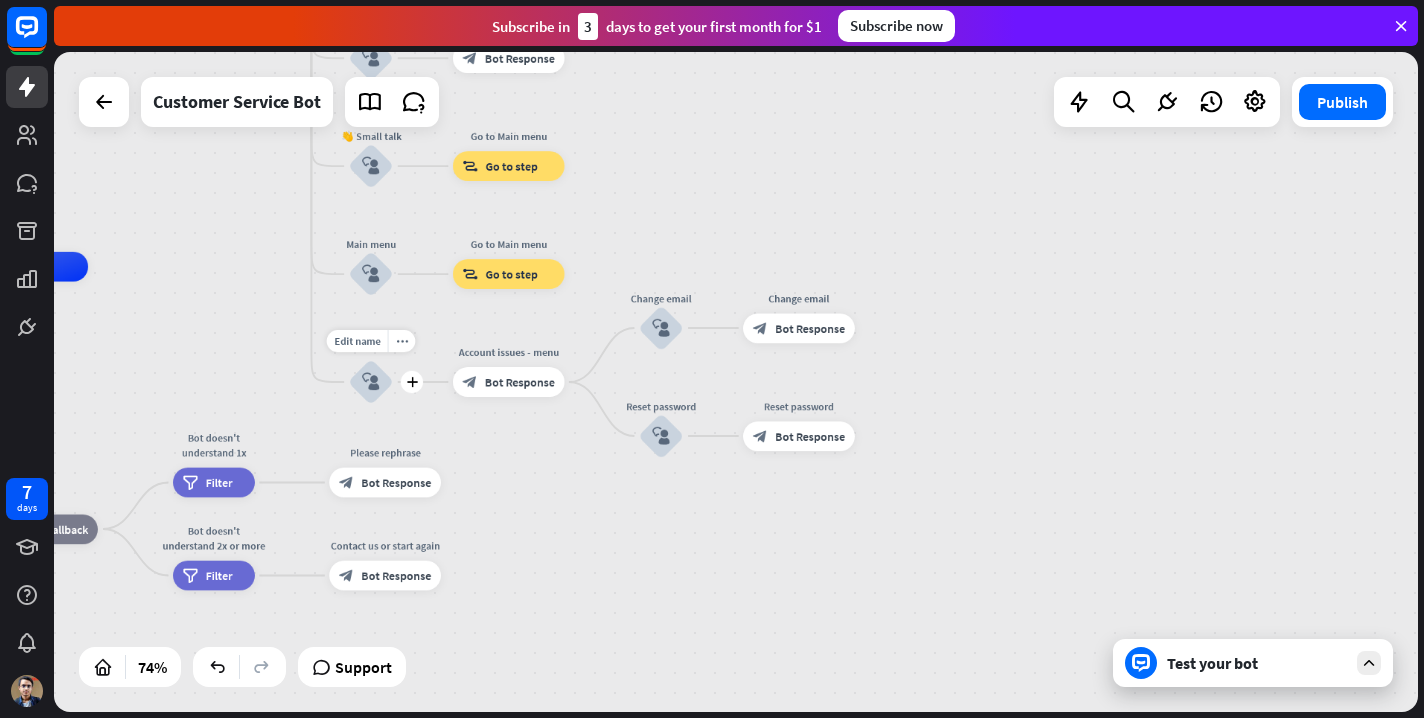 click on "block_user_input" at bounding box center [371, 382] 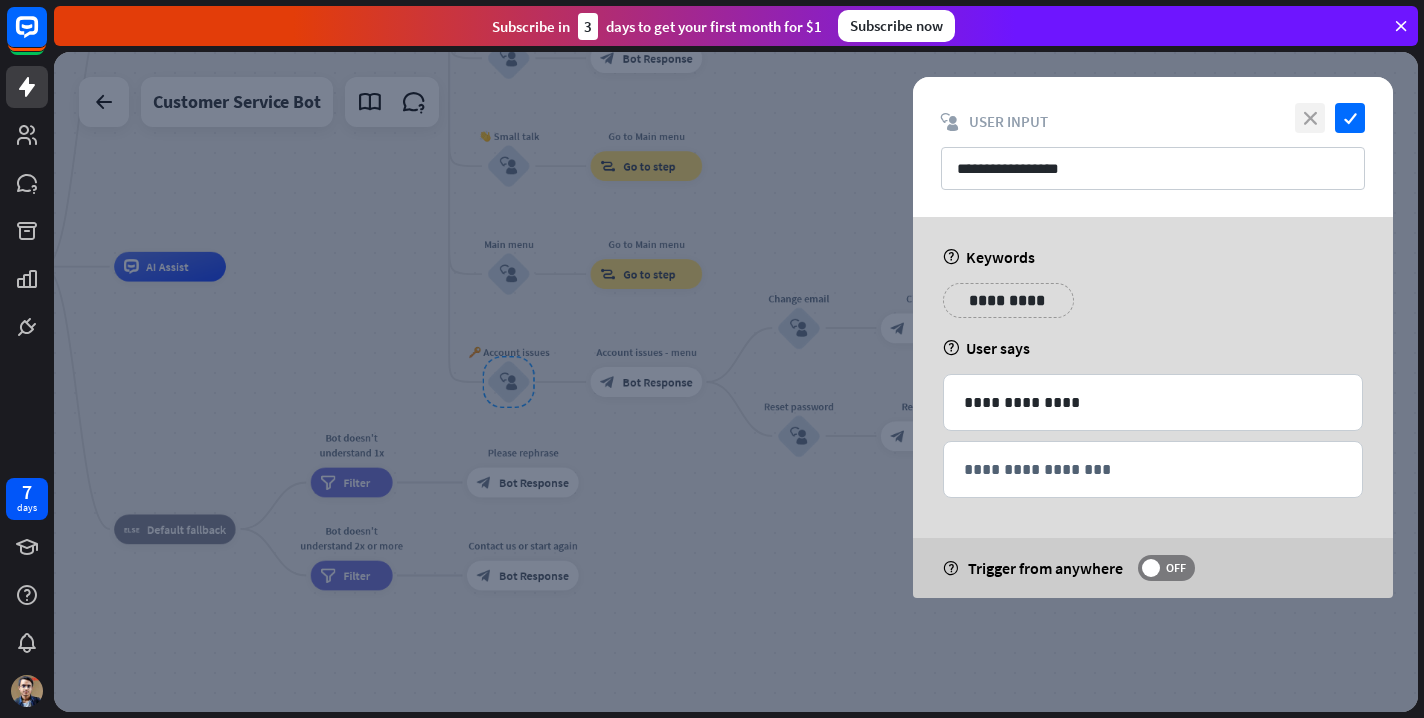 click on "close" at bounding box center (1310, 118) 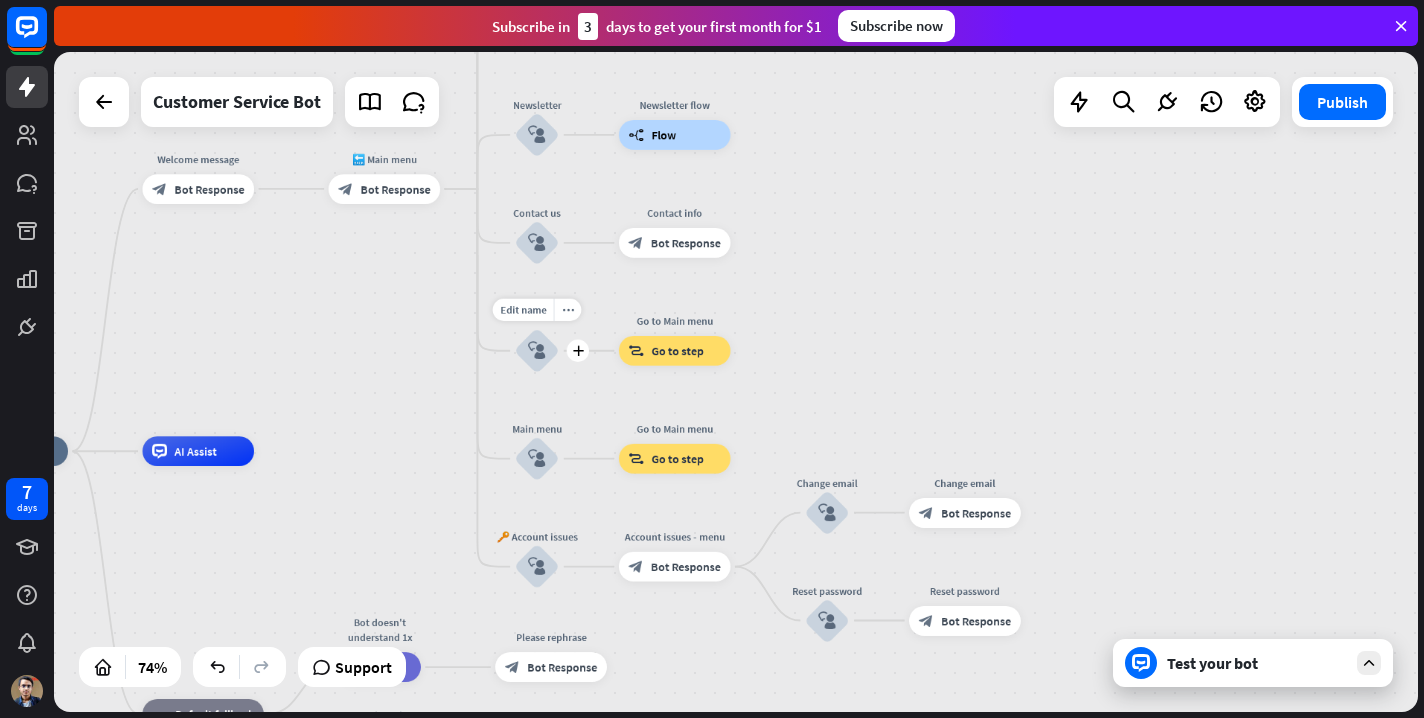 click on "block_user_input" at bounding box center (537, 351) 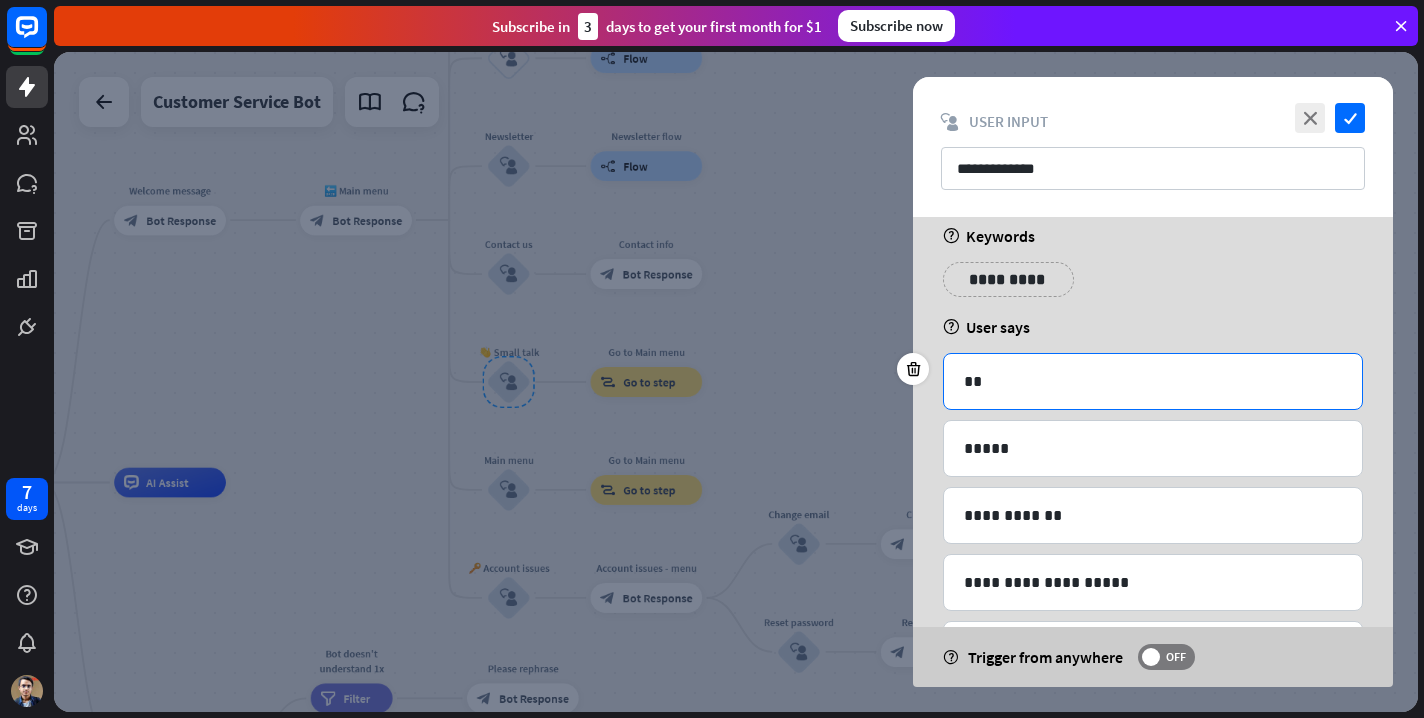 scroll, scrollTop: 23, scrollLeft: 0, axis: vertical 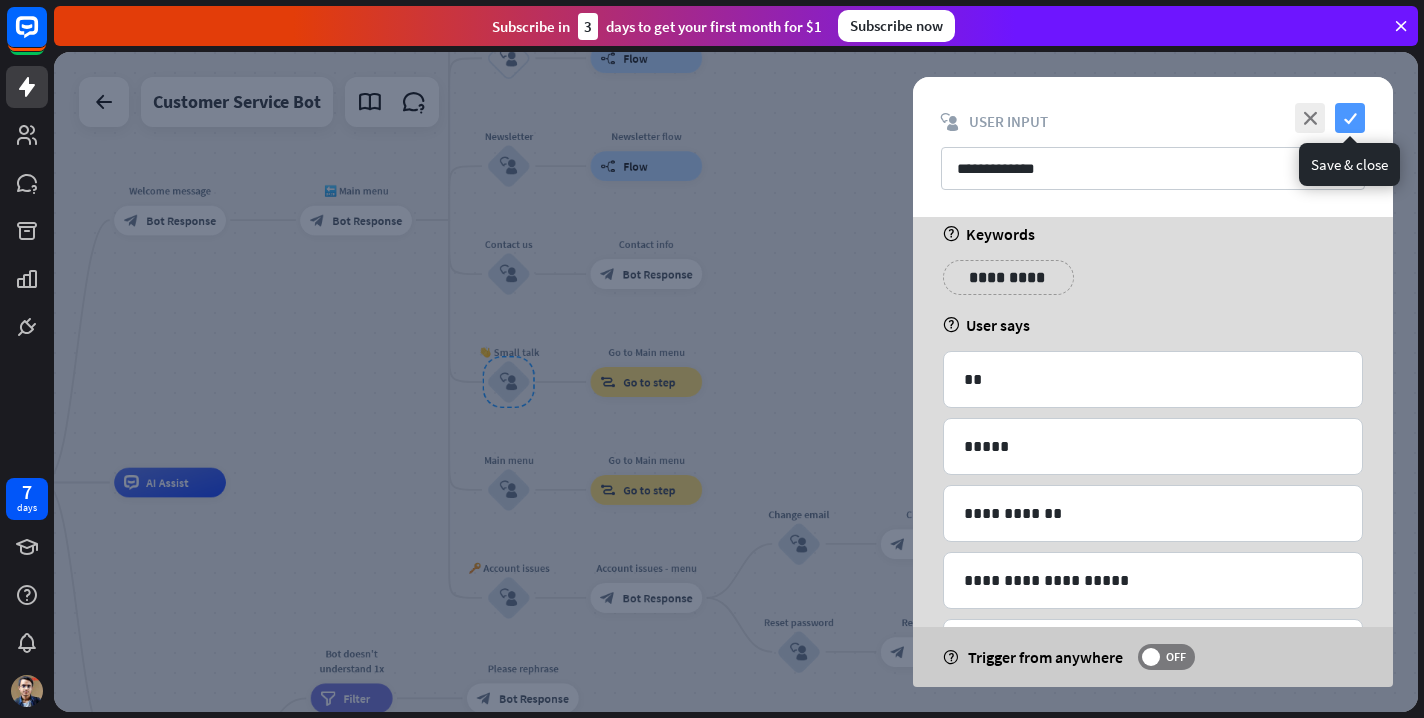 click on "check" at bounding box center [1350, 118] 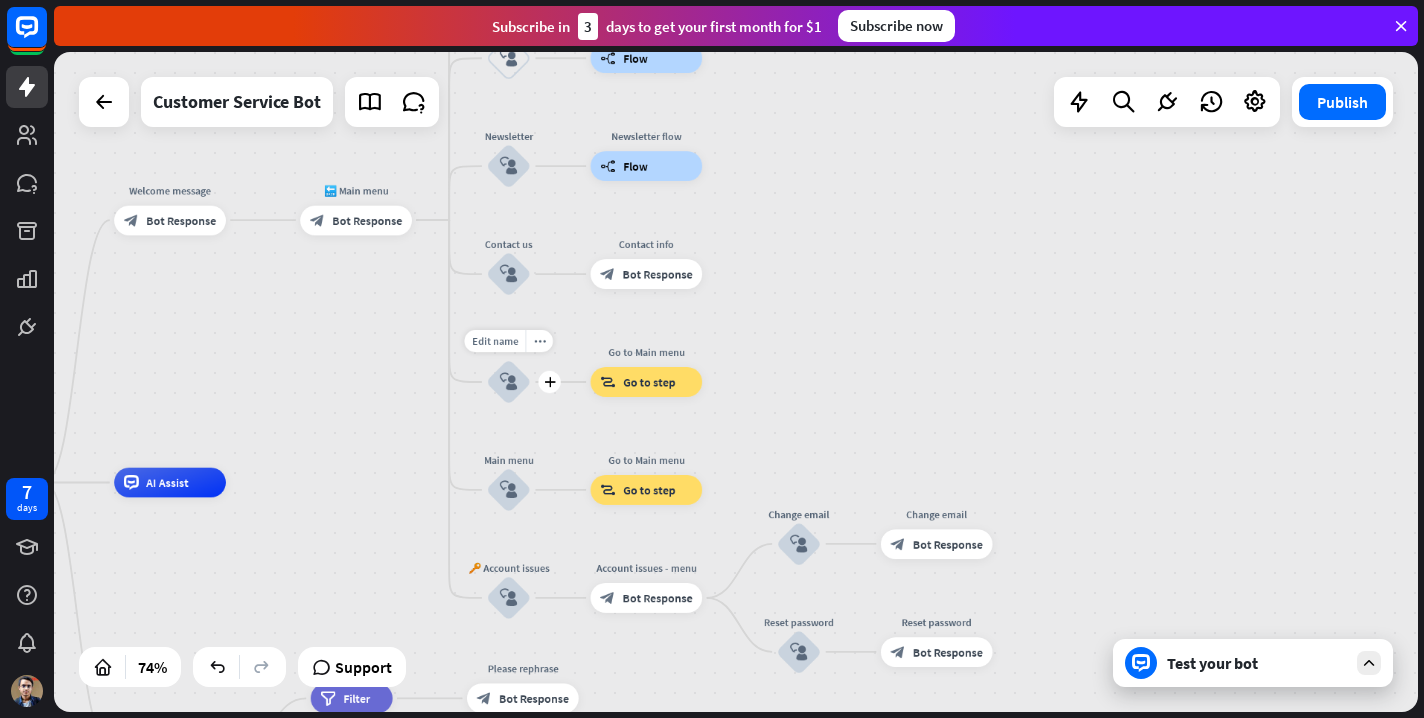 click on "block_user_input" at bounding box center (509, 382) 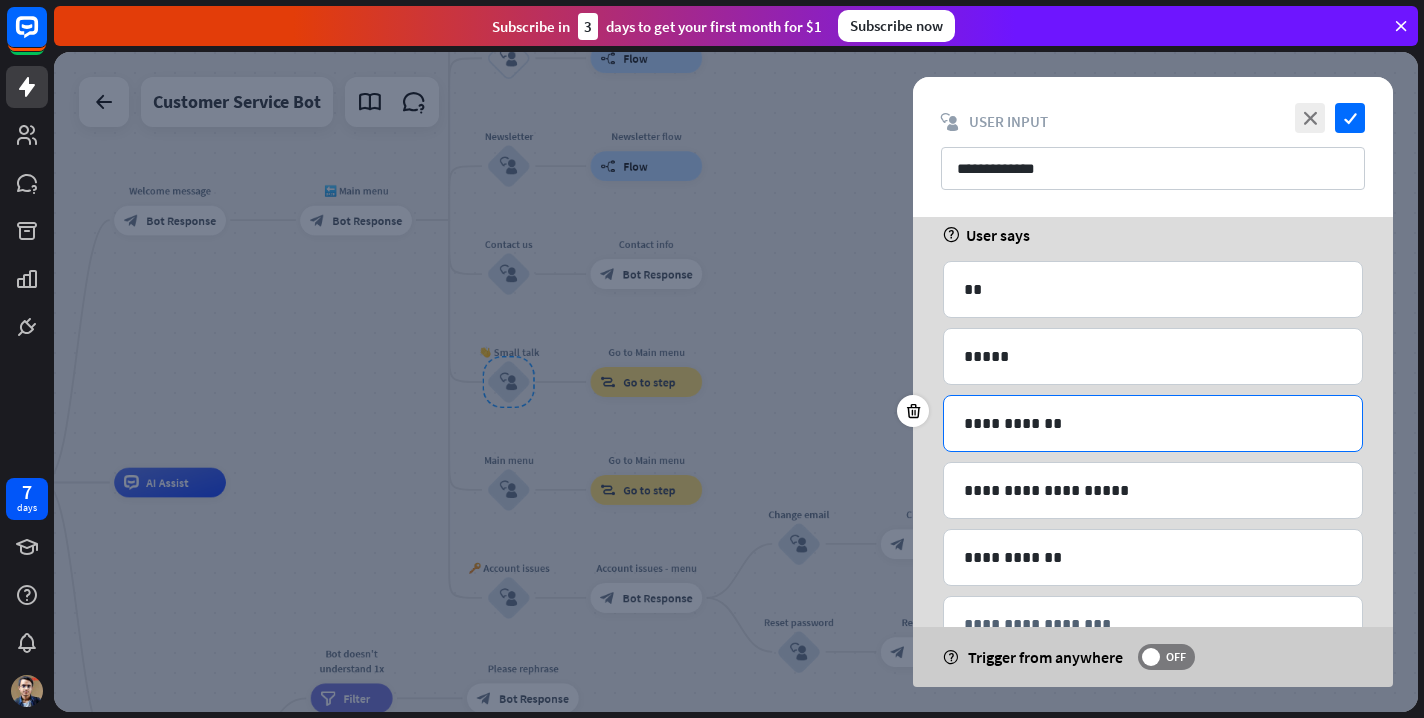 scroll, scrollTop: 179, scrollLeft: 0, axis: vertical 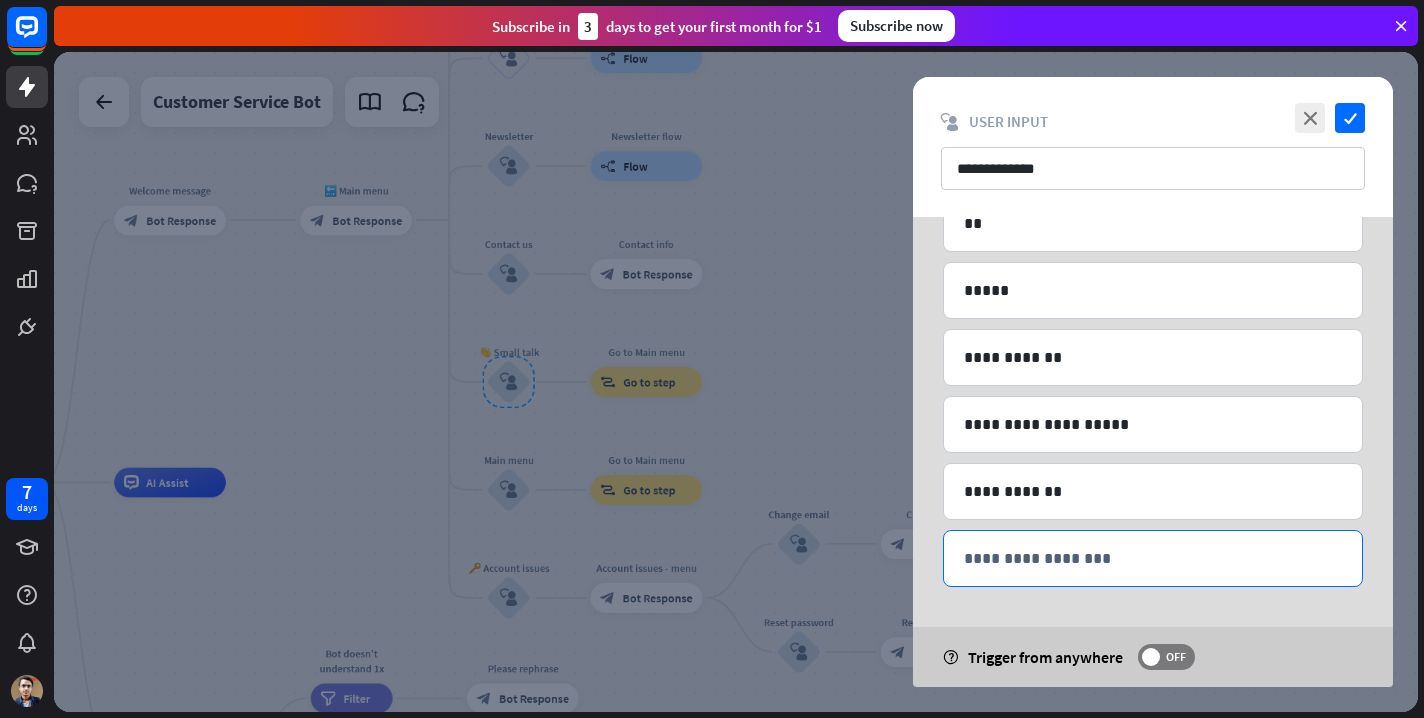 click on "**********" at bounding box center (1153, 558) 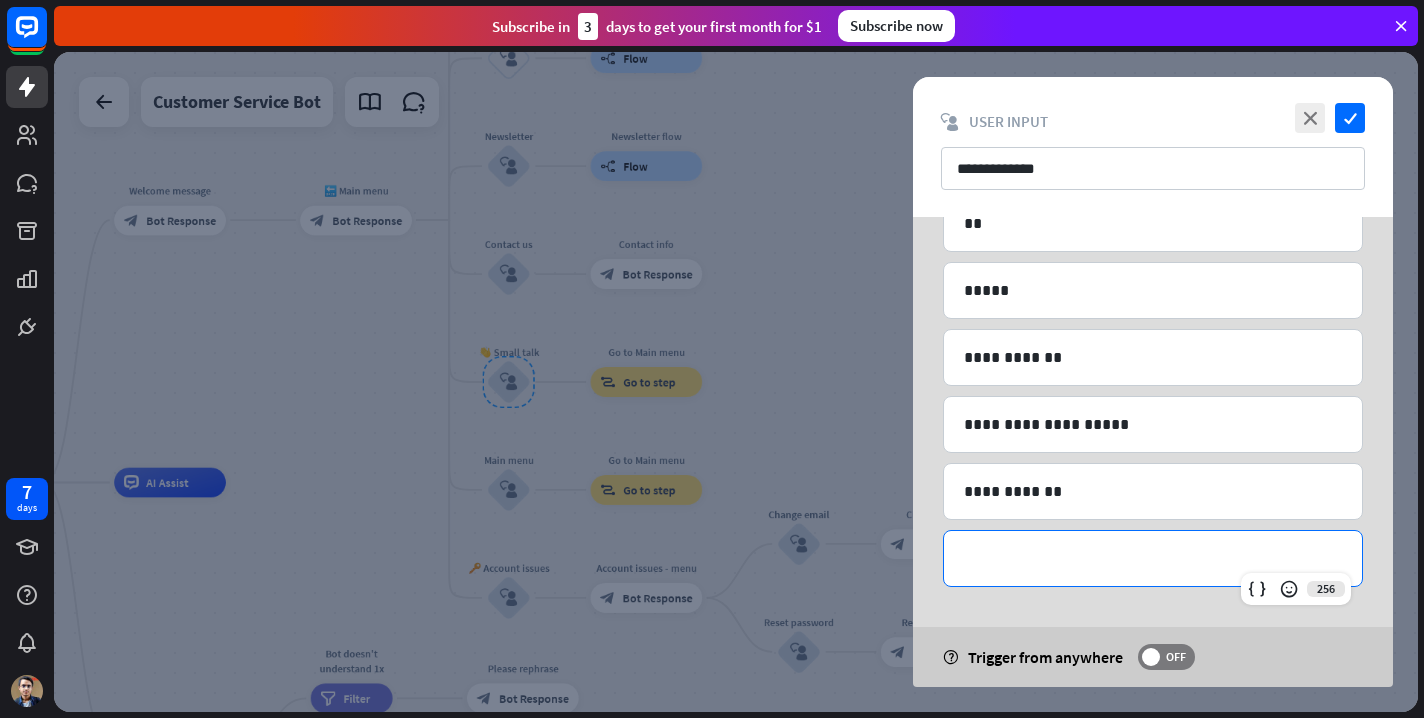 click on "**********" at bounding box center [1153, 558] 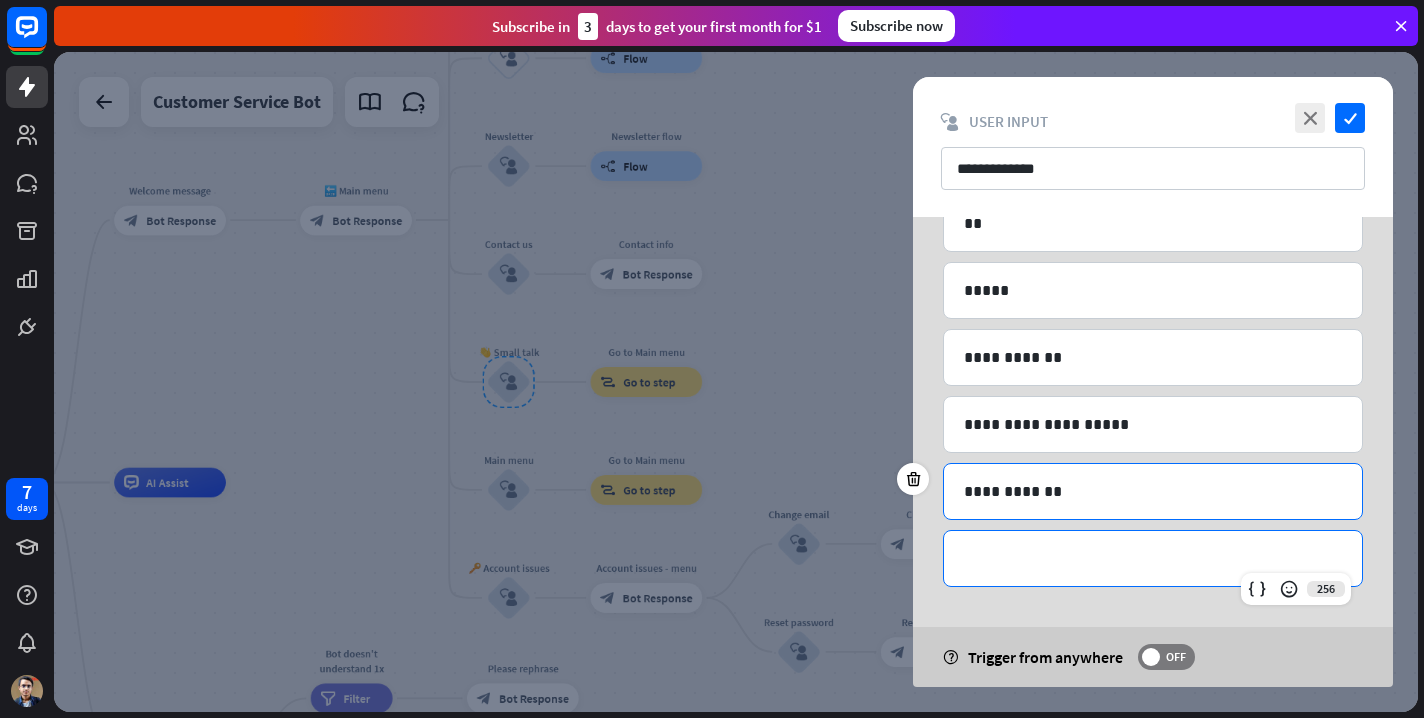 click on "**********" at bounding box center (1153, 491) 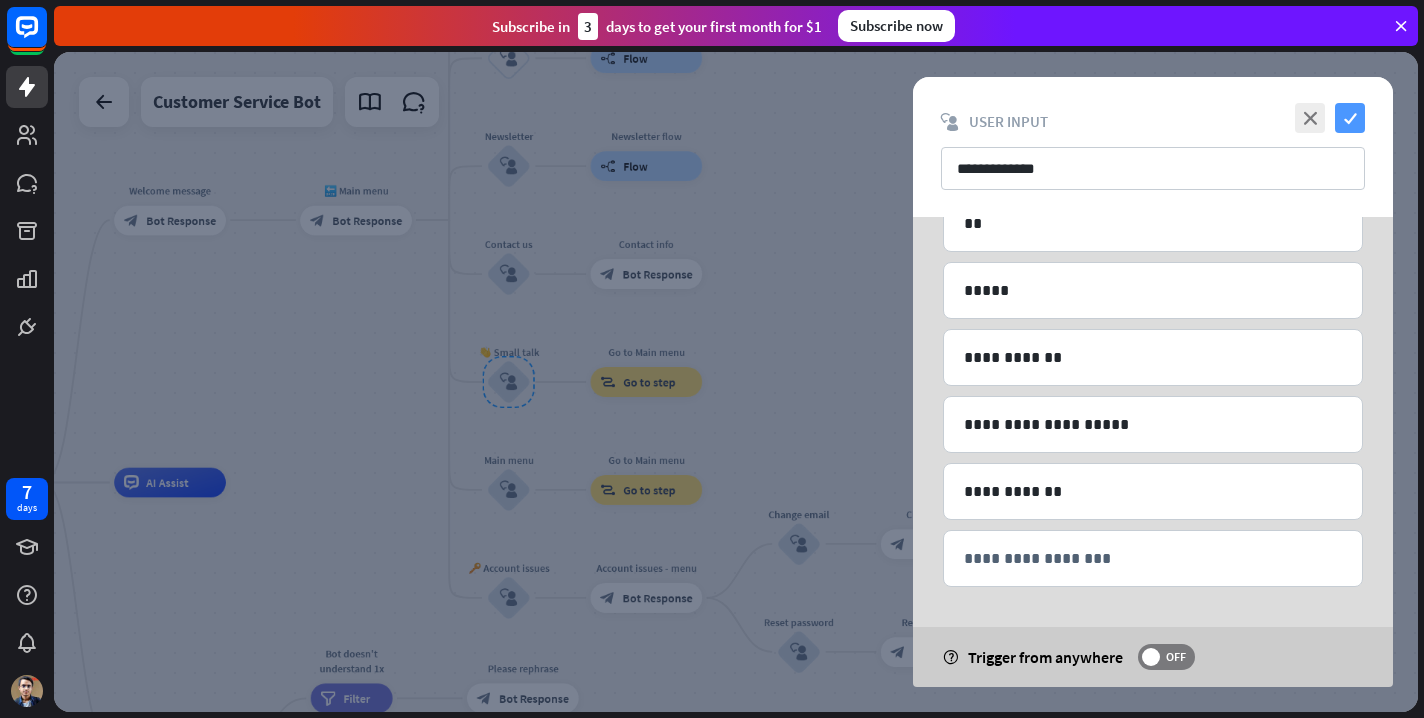 click on "check" at bounding box center [1350, 118] 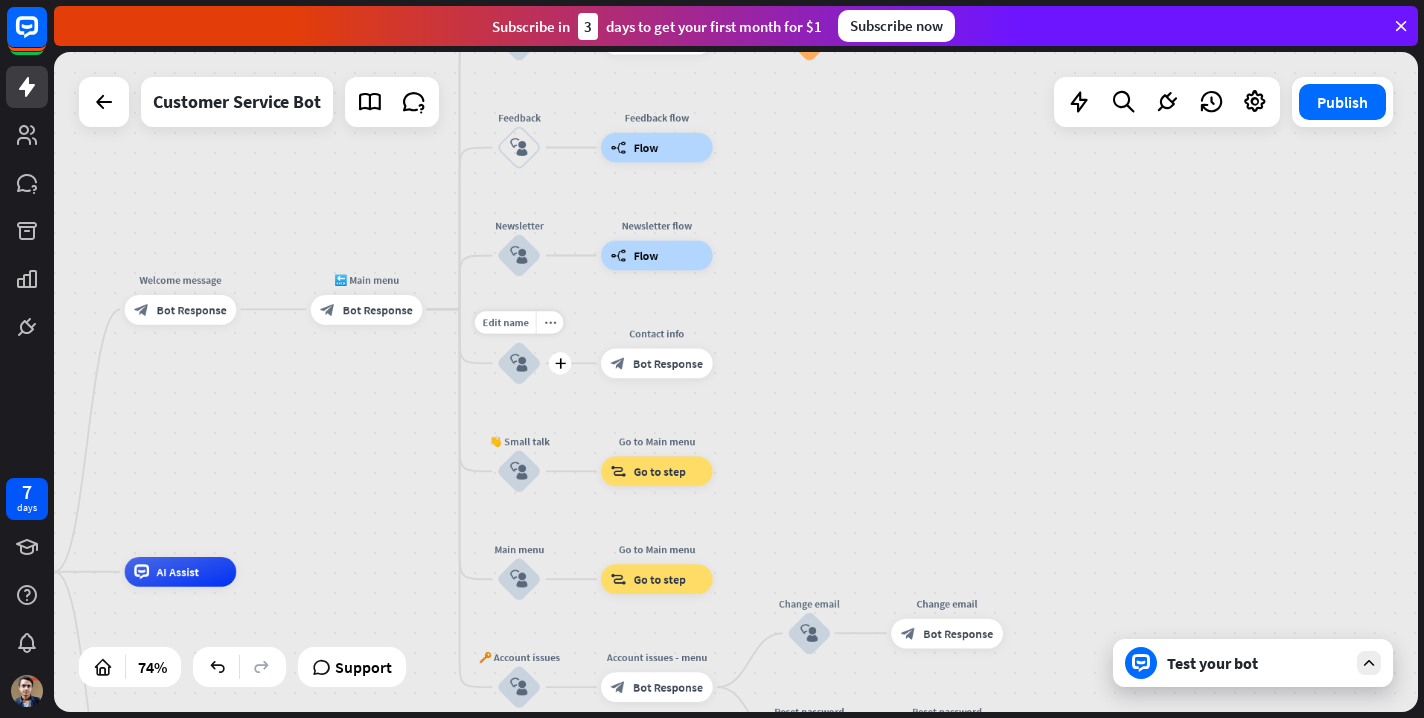 click on "block_user_input" at bounding box center [519, 363] 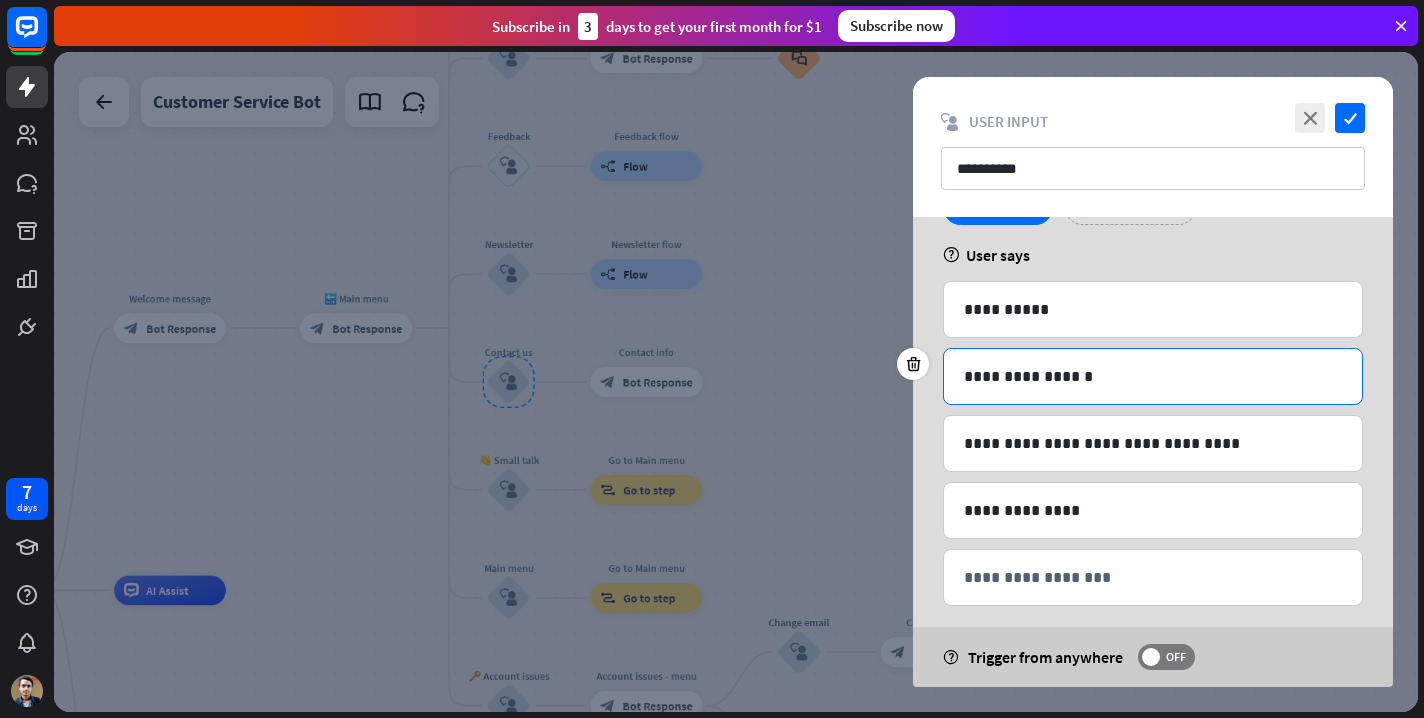 scroll, scrollTop: 96, scrollLeft: 0, axis: vertical 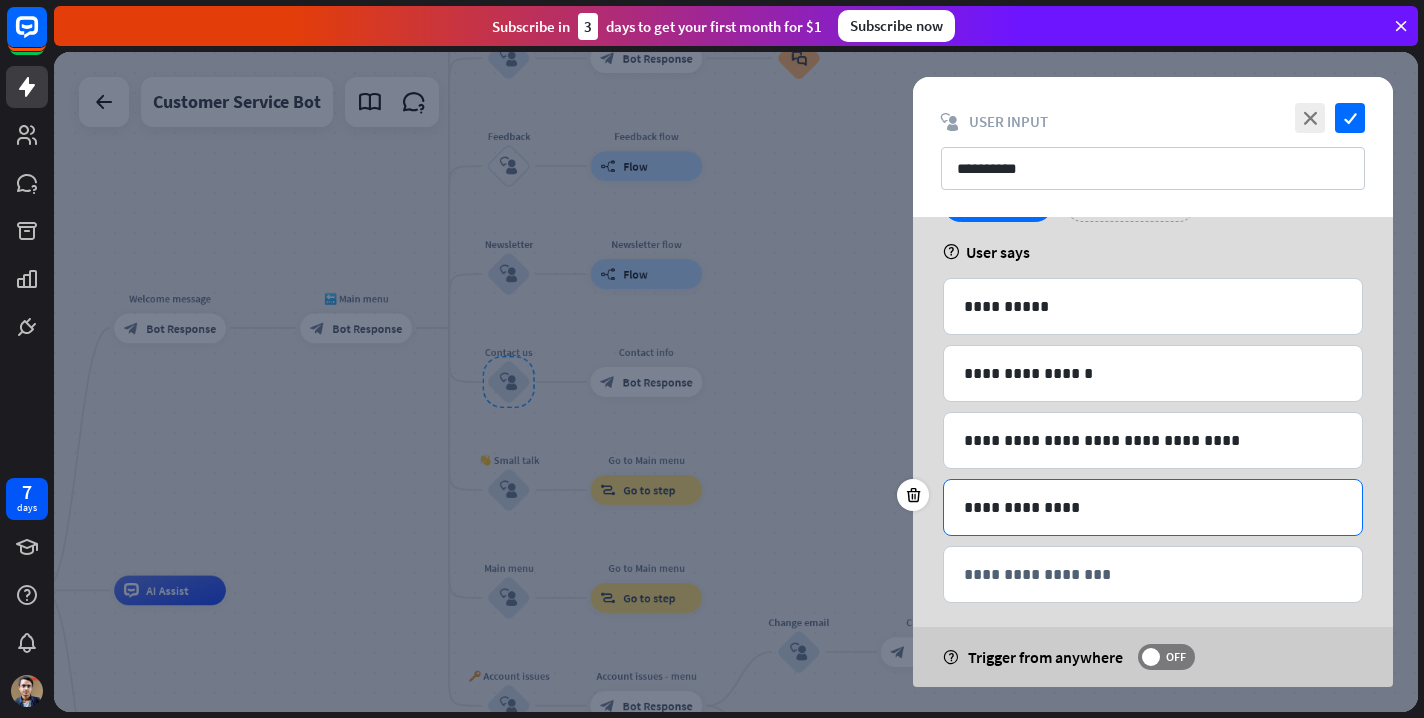 click on "**********" at bounding box center (1153, 507) 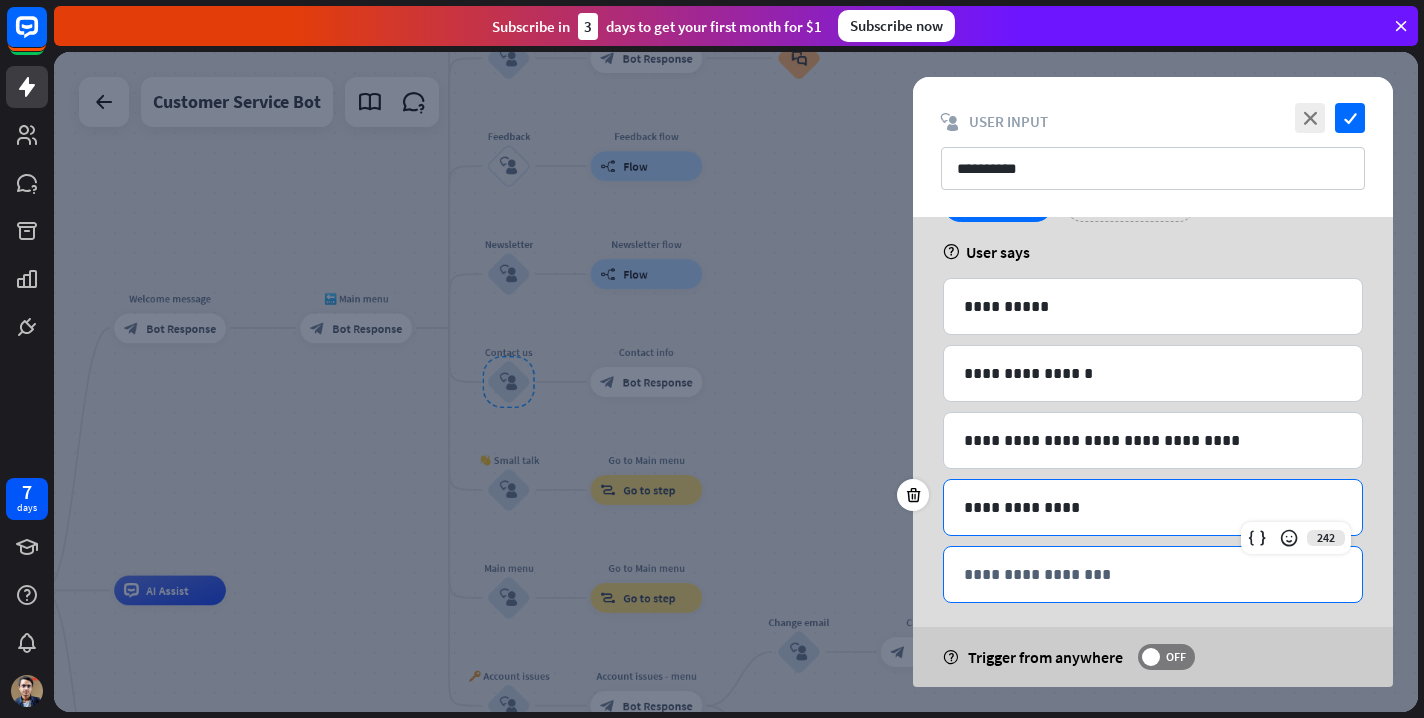 scroll, scrollTop: 0, scrollLeft: 0, axis: both 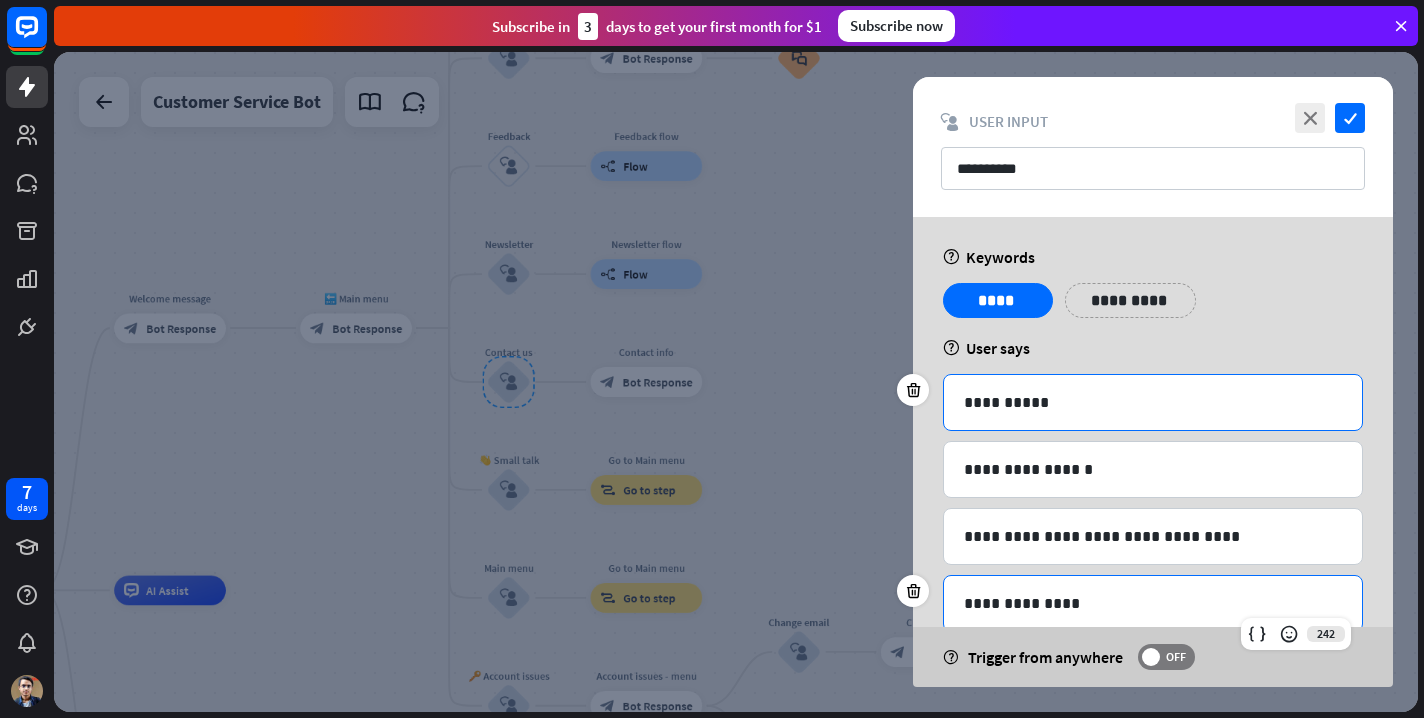 click on "**********" at bounding box center (1153, 402) 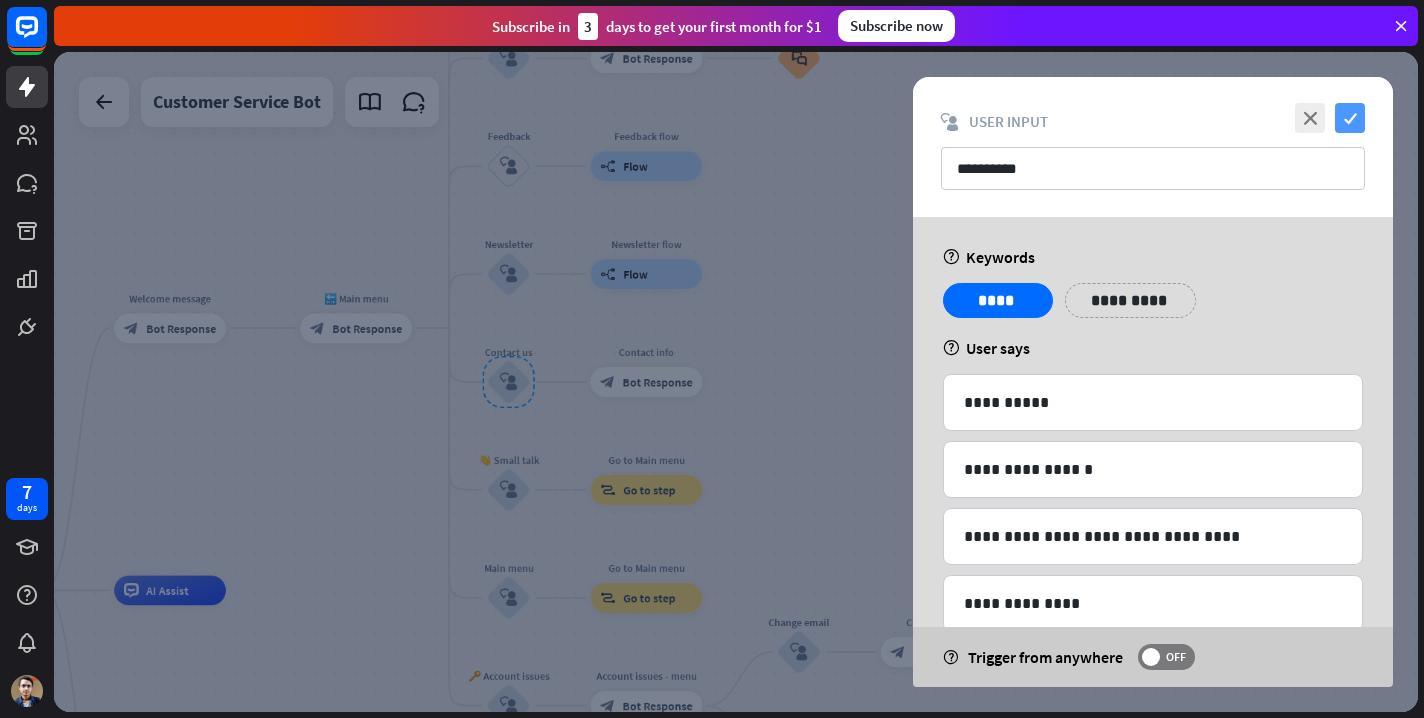 click on "check" at bounding box center [1350, 118] 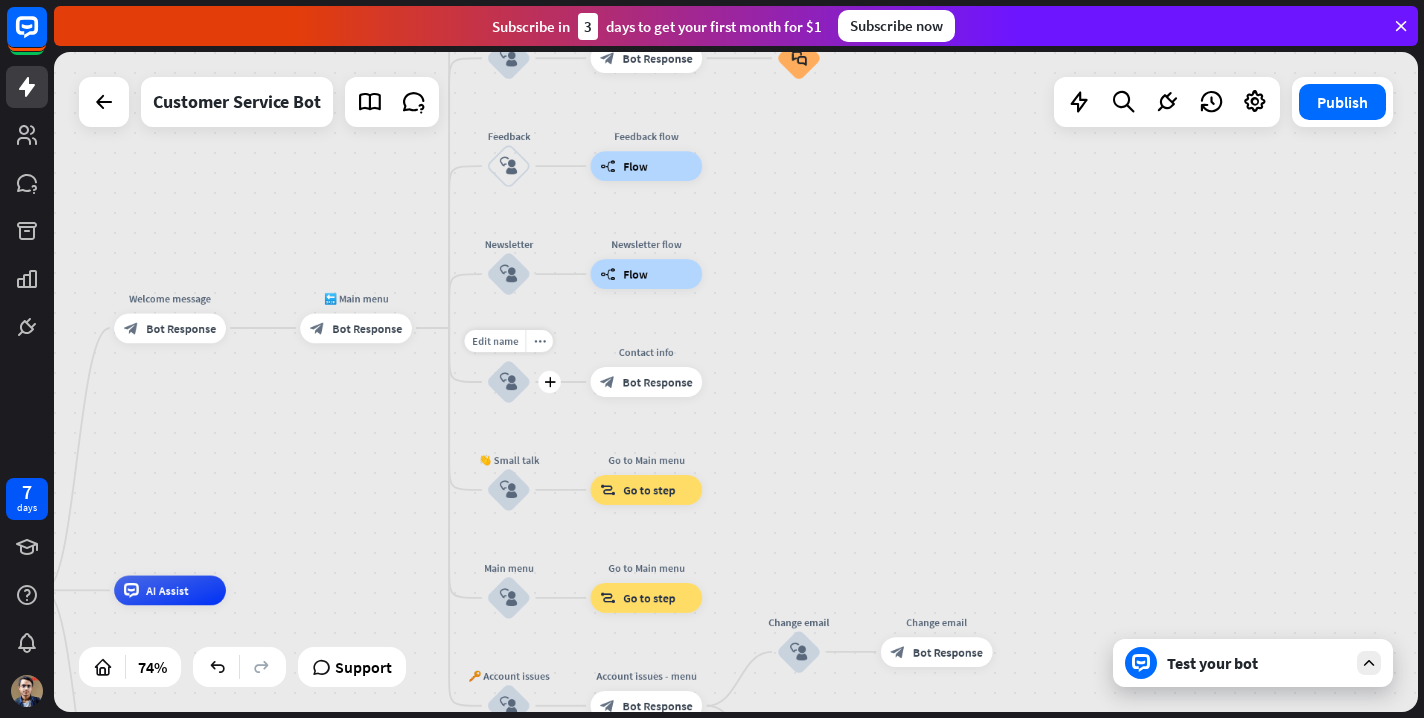 click on "block_user_input" at bounding box center [509, 382] 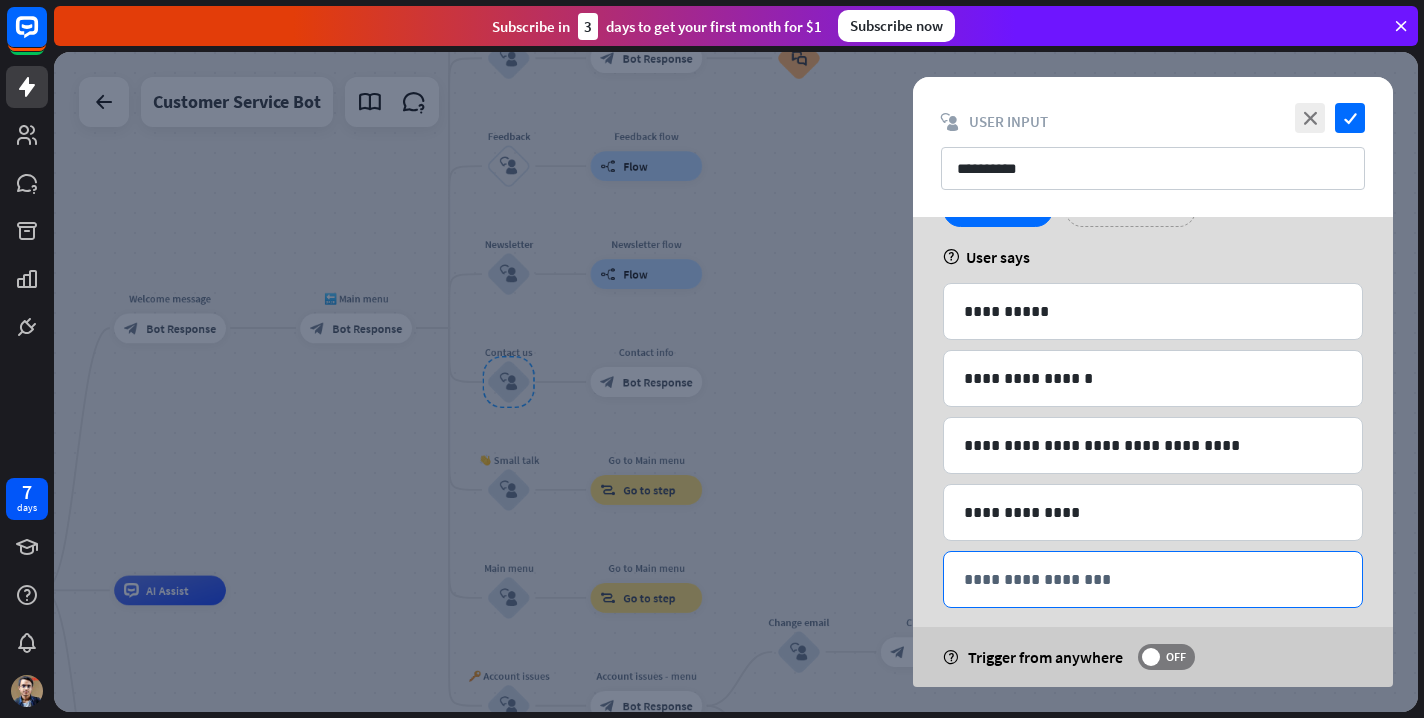 scroll, scrollTop: 112, scrollLeft: 0, axis: vertical 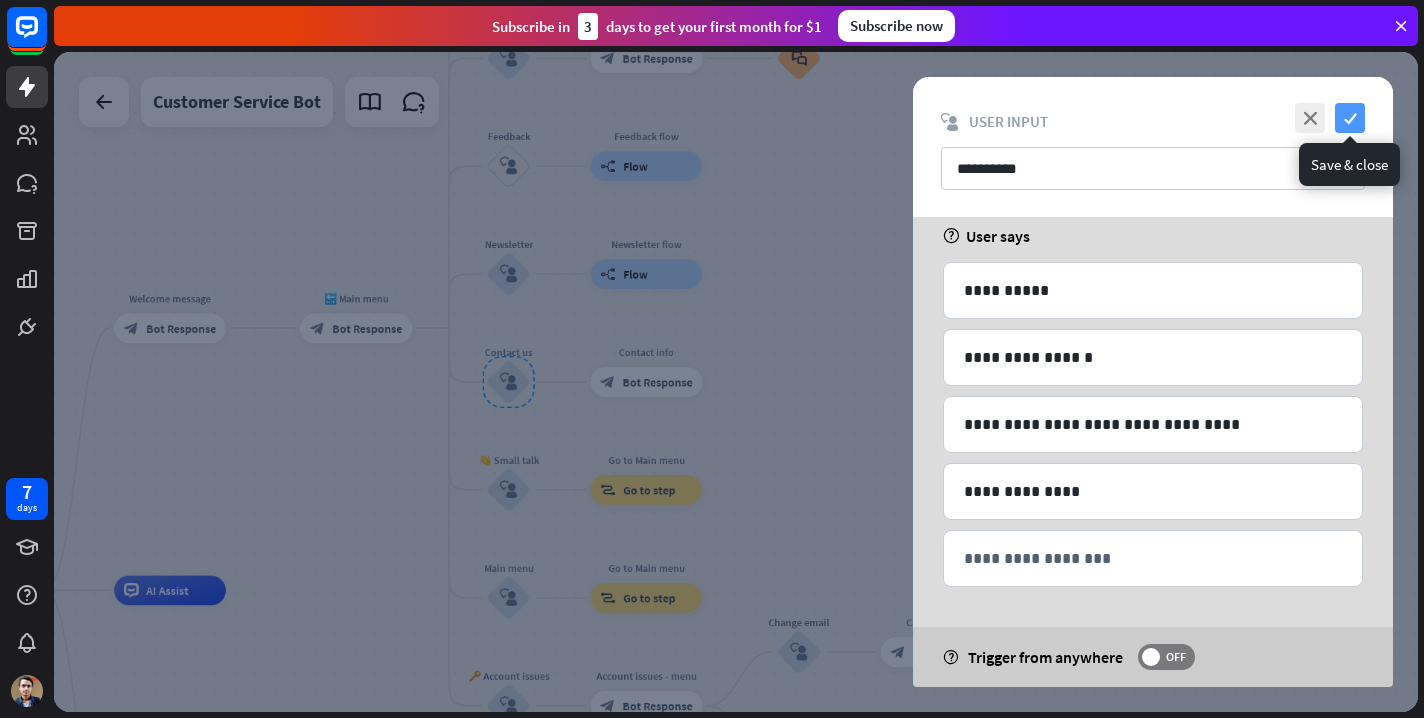 click on "check" at bounding box center (1350, 118) 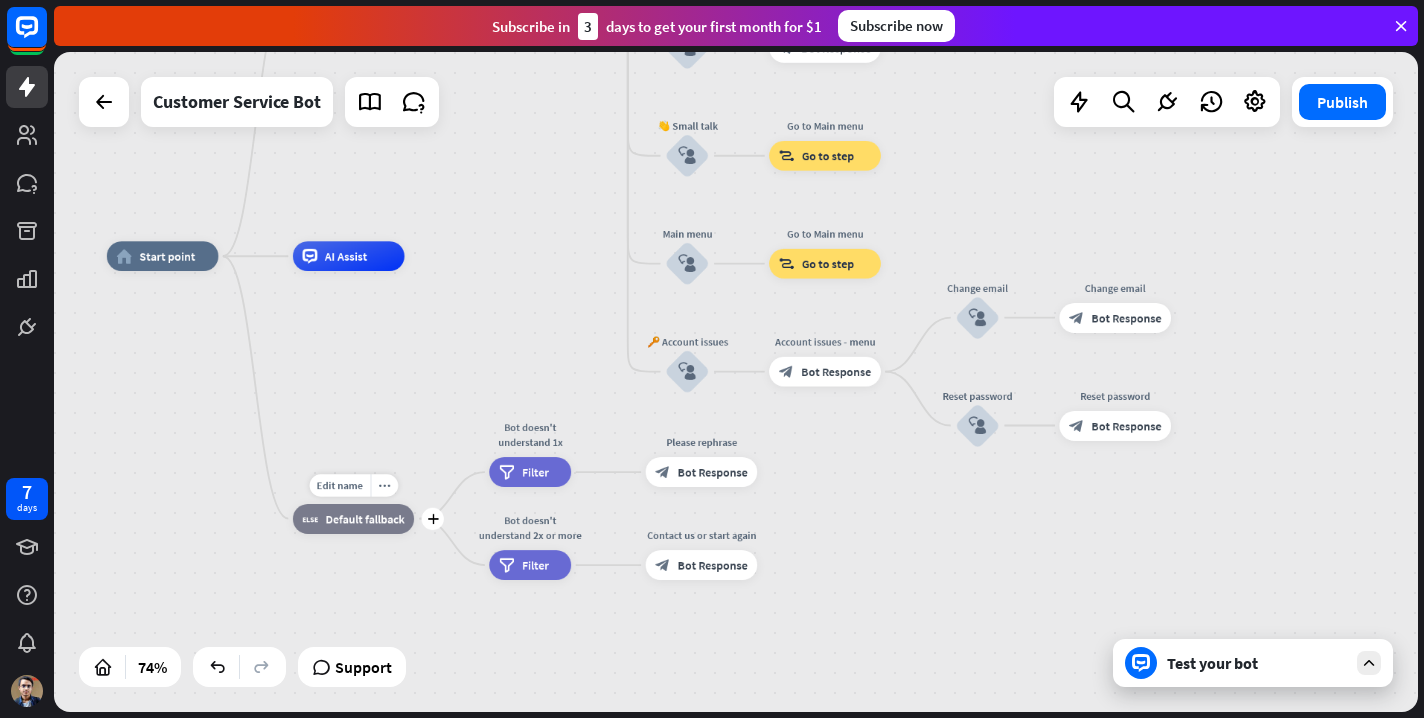 click on "Default fallback" at bounding box center (365, 518) 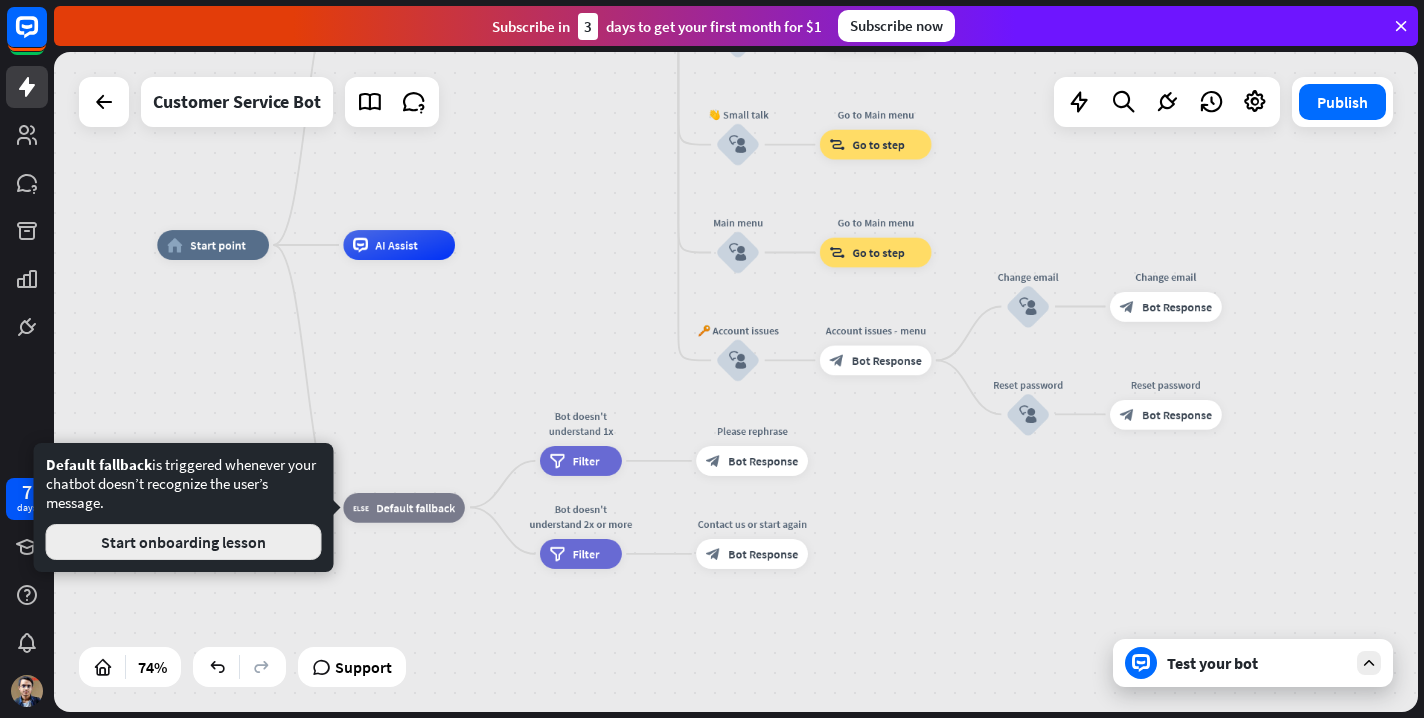 click on "Start onboarding lesson" at bounding box center [184, 542] 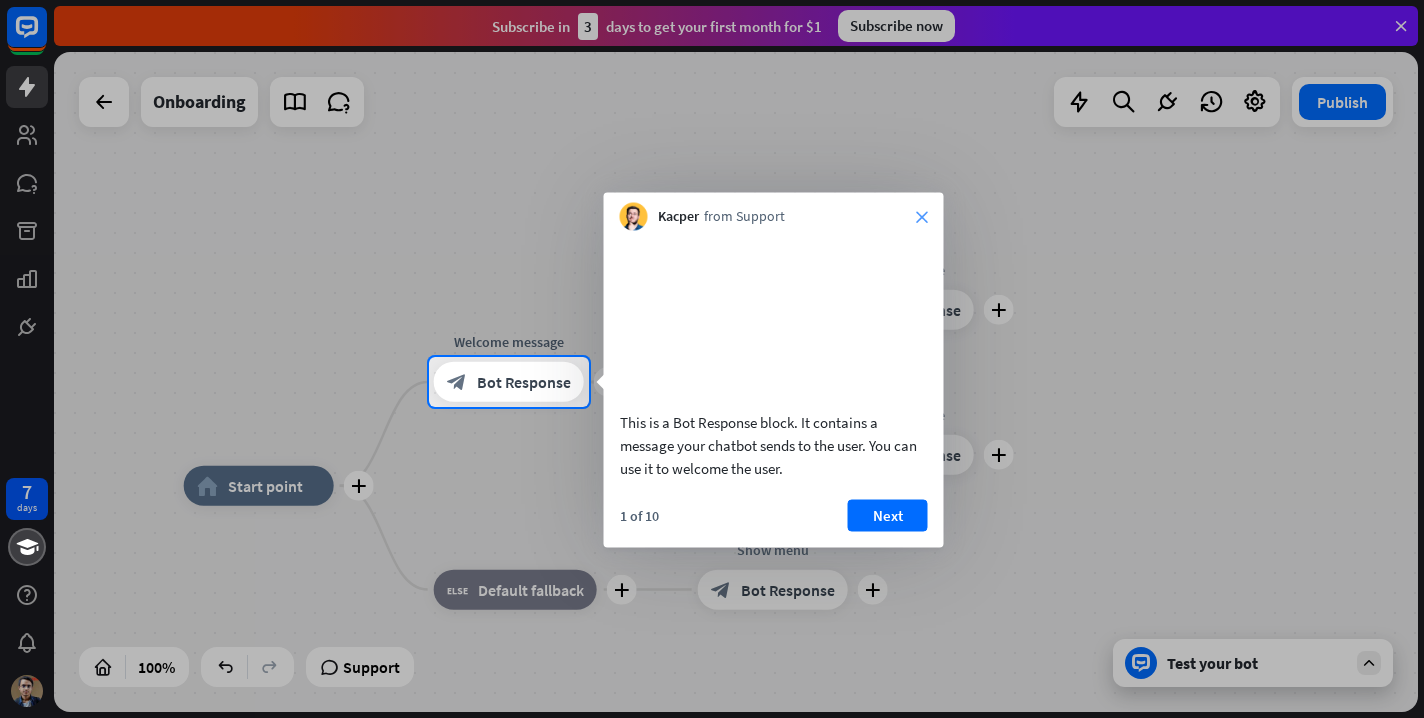 click on "close" at bounding box center (922, 217) 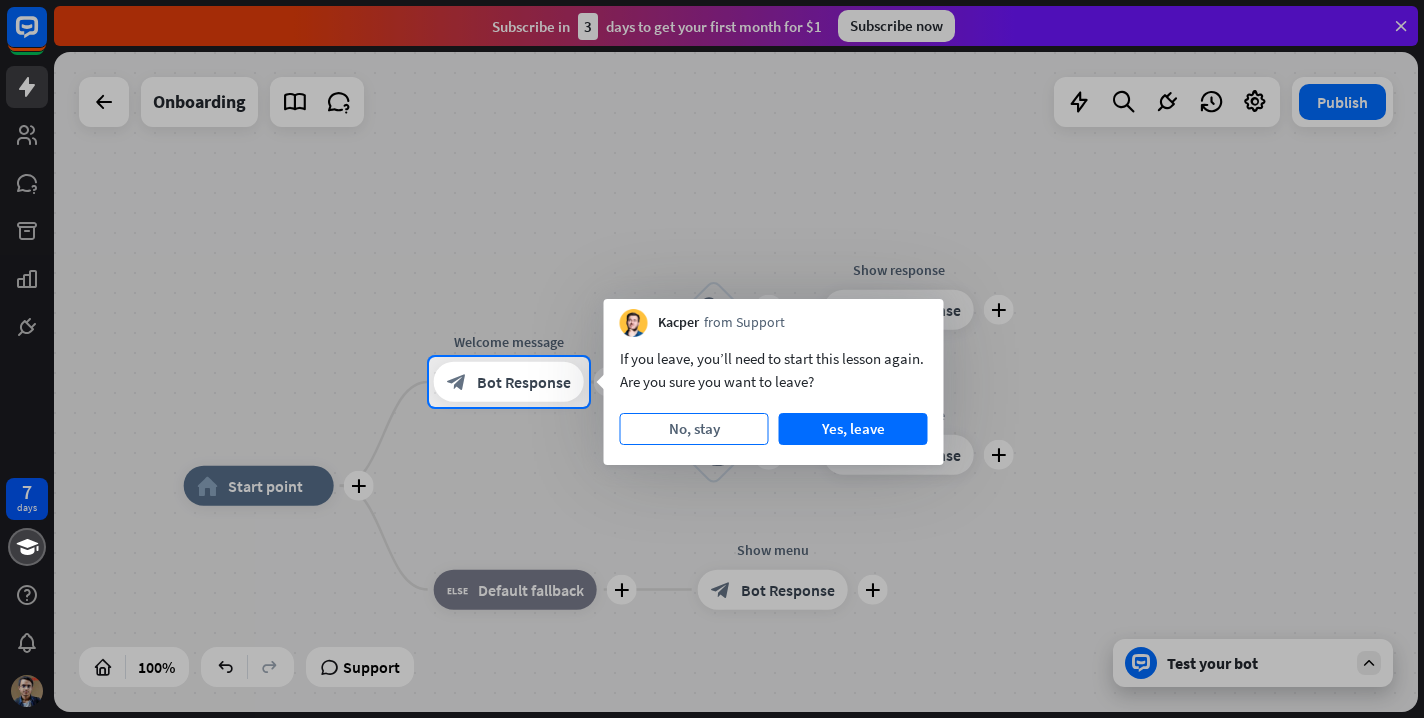 click on "No, stay" at bounding box center (694, 429) 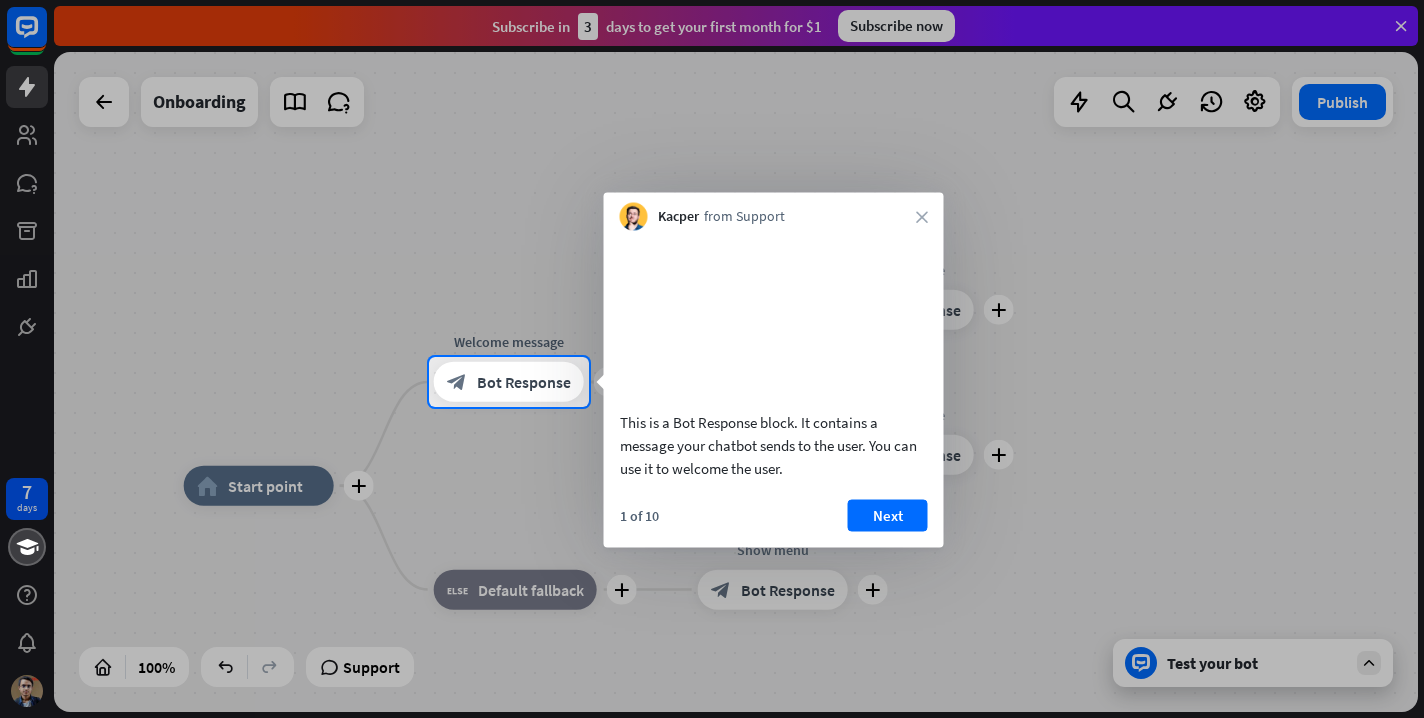 click on "Kacper
from Support
close" at bounding box center (774, 212) 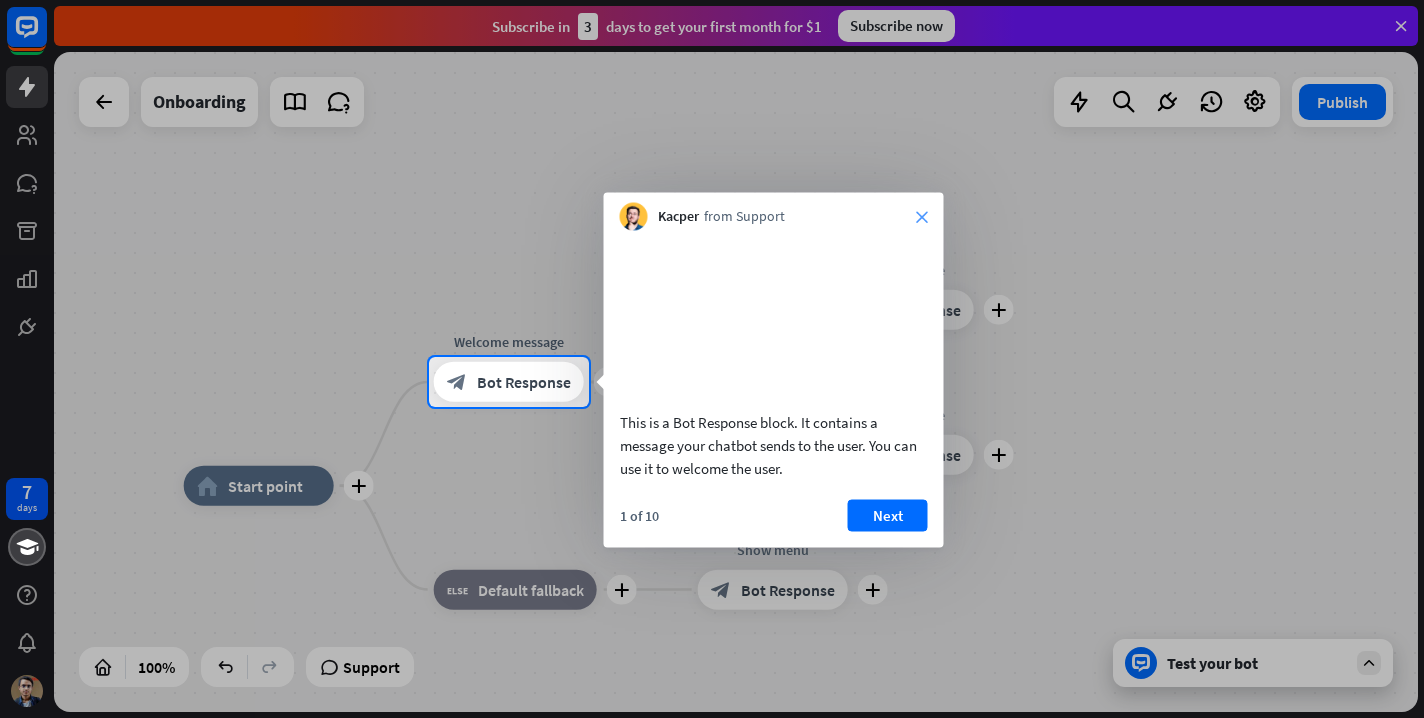 click on "close" at bounding box center [922, 217] 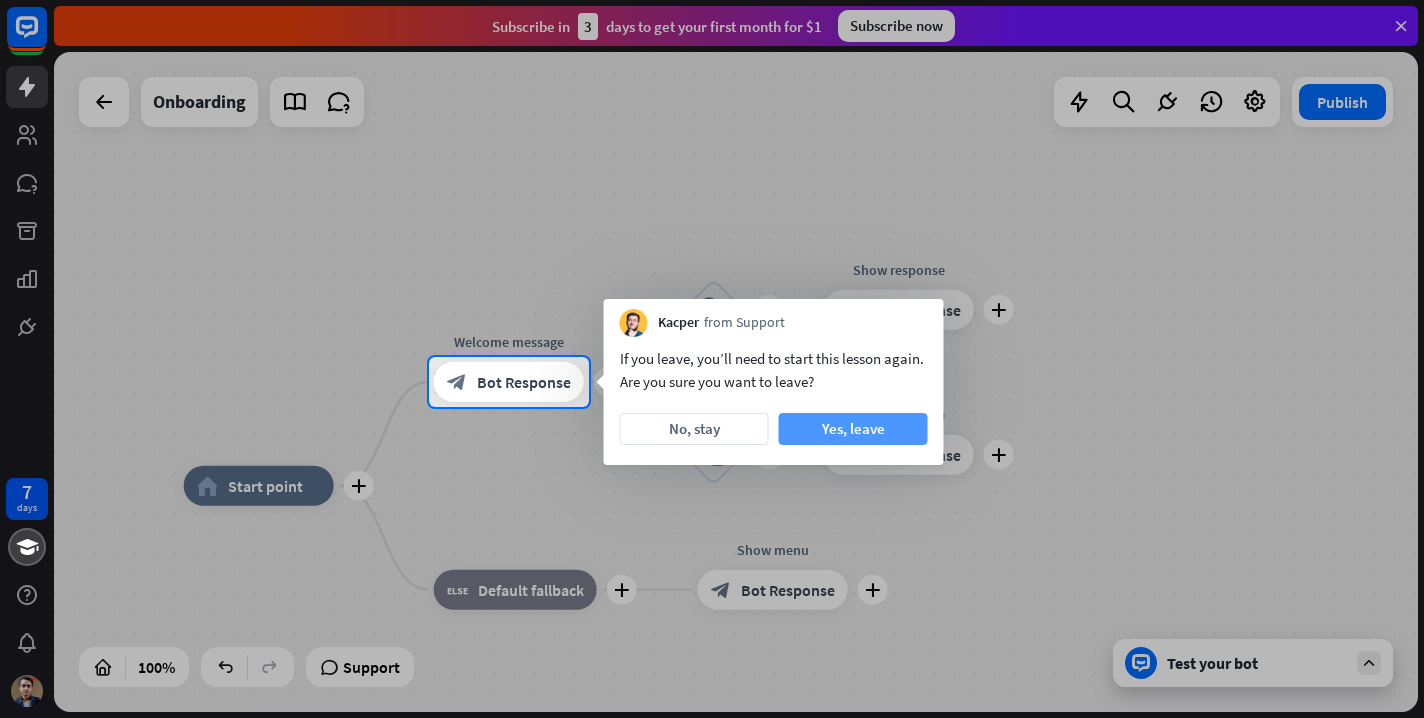 click on "Yes, leave" at bounding box center [853, 429] 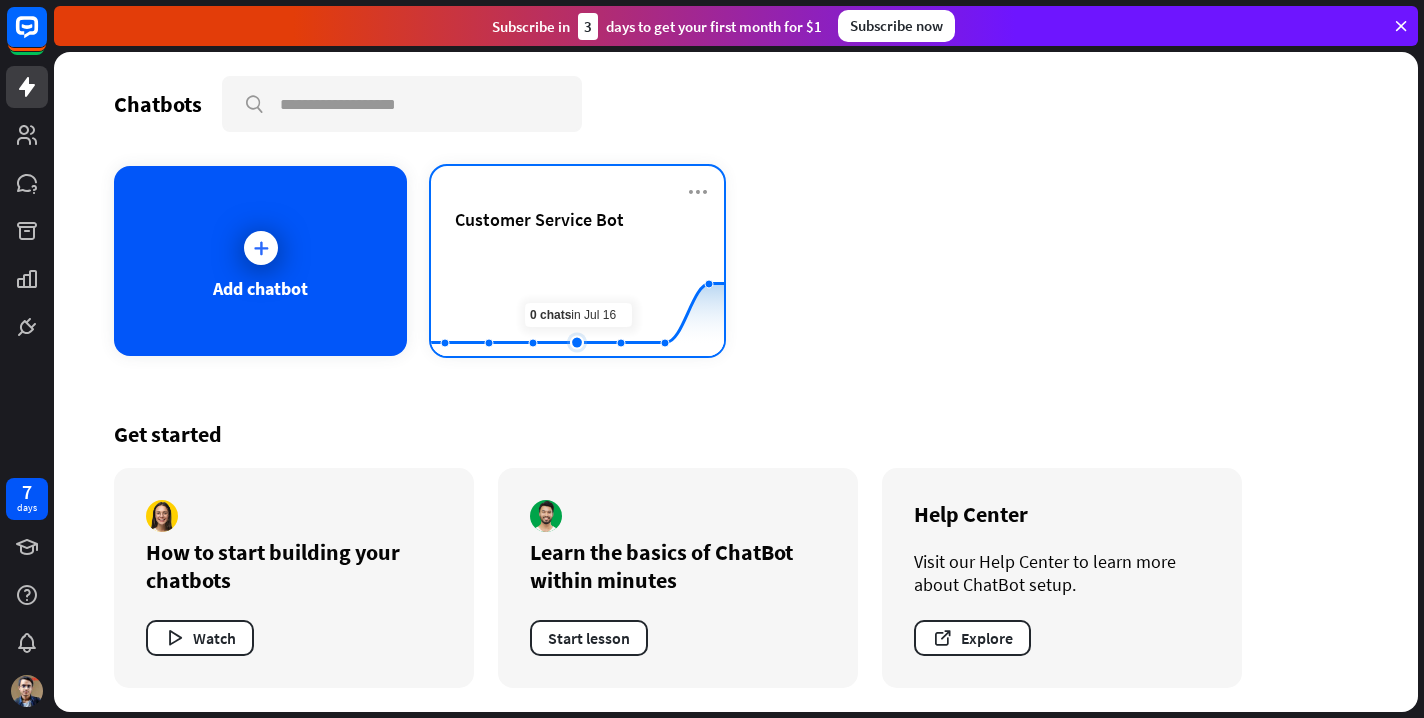 click 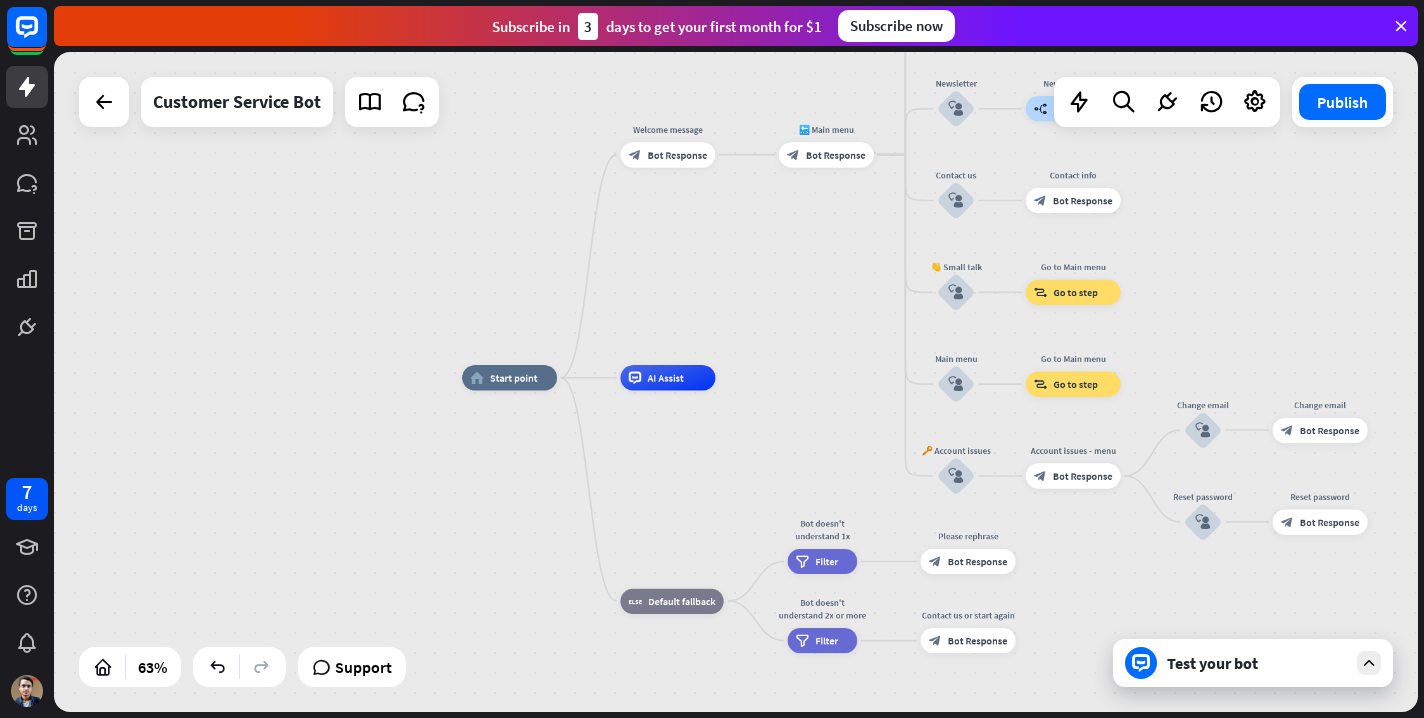 click on "home_2   Start point                 Welcome message   block_bot_response   Bot Response                 🔙 Main menu   block_bot_response   Bot Response                 Admission   block_user_input                 Select product category   block_bot_response   Bot Response                 ❓ Question   block_user_input                 How can I help you?   block_bot_response   Bot Response                 Fees   block_user_input                 Type your question   block_bot_response   Bot Response                 Popular questions   block_faq                 Feedback   block_user_input                 Feedback flow   builder_tree   Flow                 Newsletter   block_user_input                 Newsletter flow   builder_tree   Flow                 Contact us   block_user_input                 Contact info   block_bot_response   Bot Response                 👋 Small talk   block_user_input                 Go to Main menu   block_goto   Go to step                 Main menu" at bounding box center [894, 587] 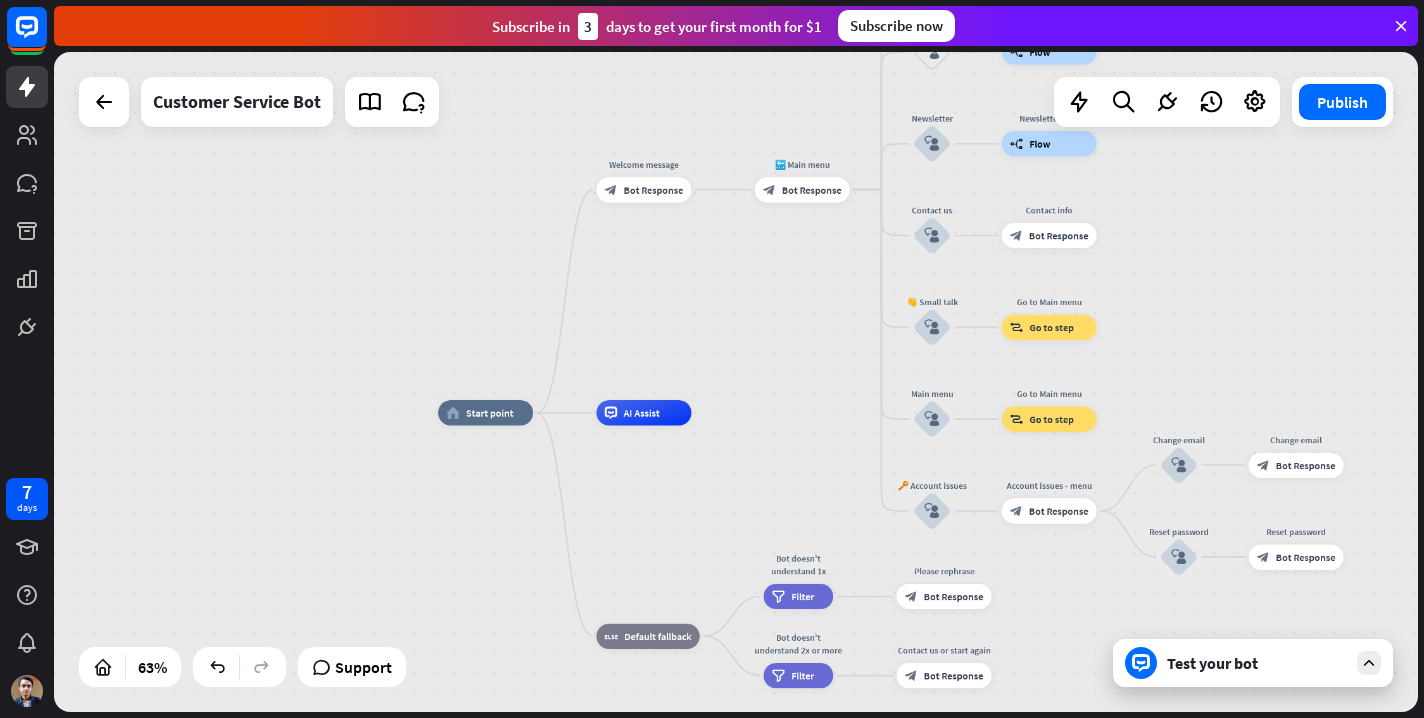 drag, startPoint x: 587, startPoint y: 479, endPoint x: 560, endPoint y: 463, distance: 31.38471 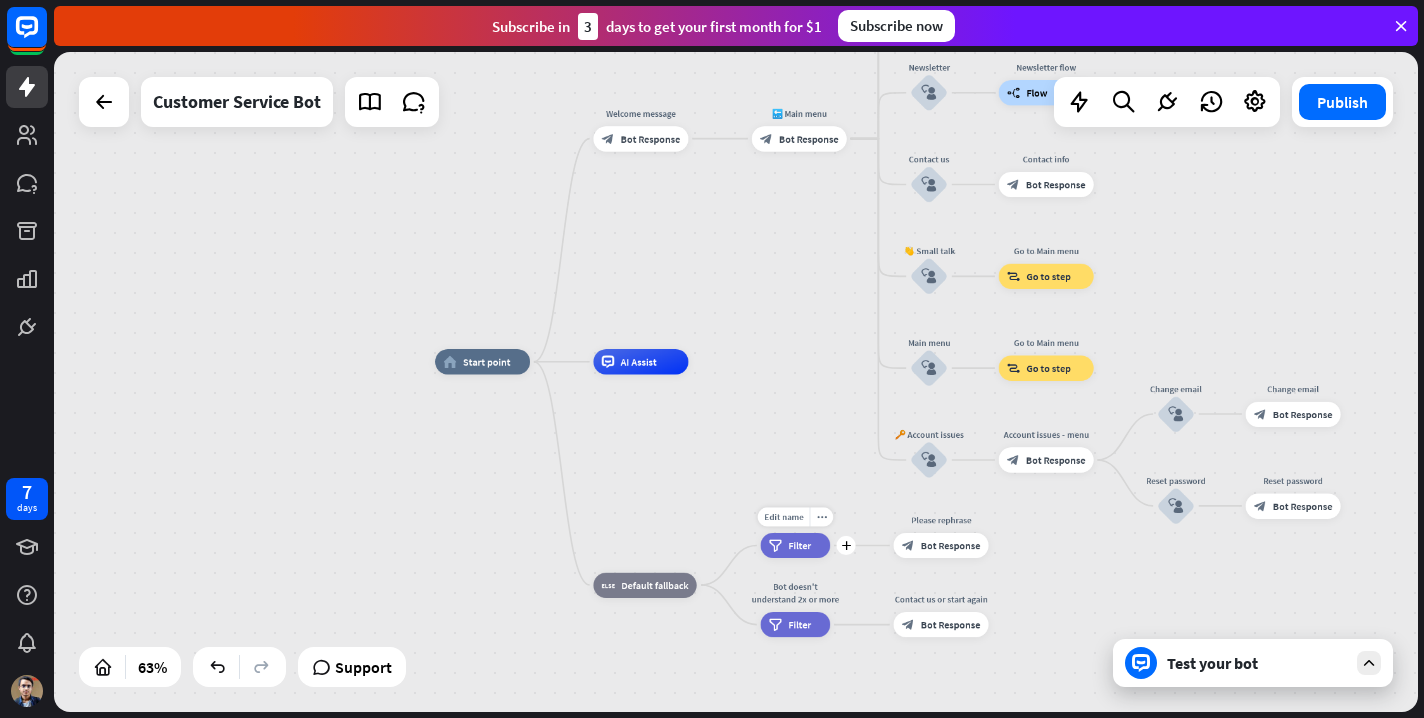 click on "Filter" at bounding box center (799, 545) 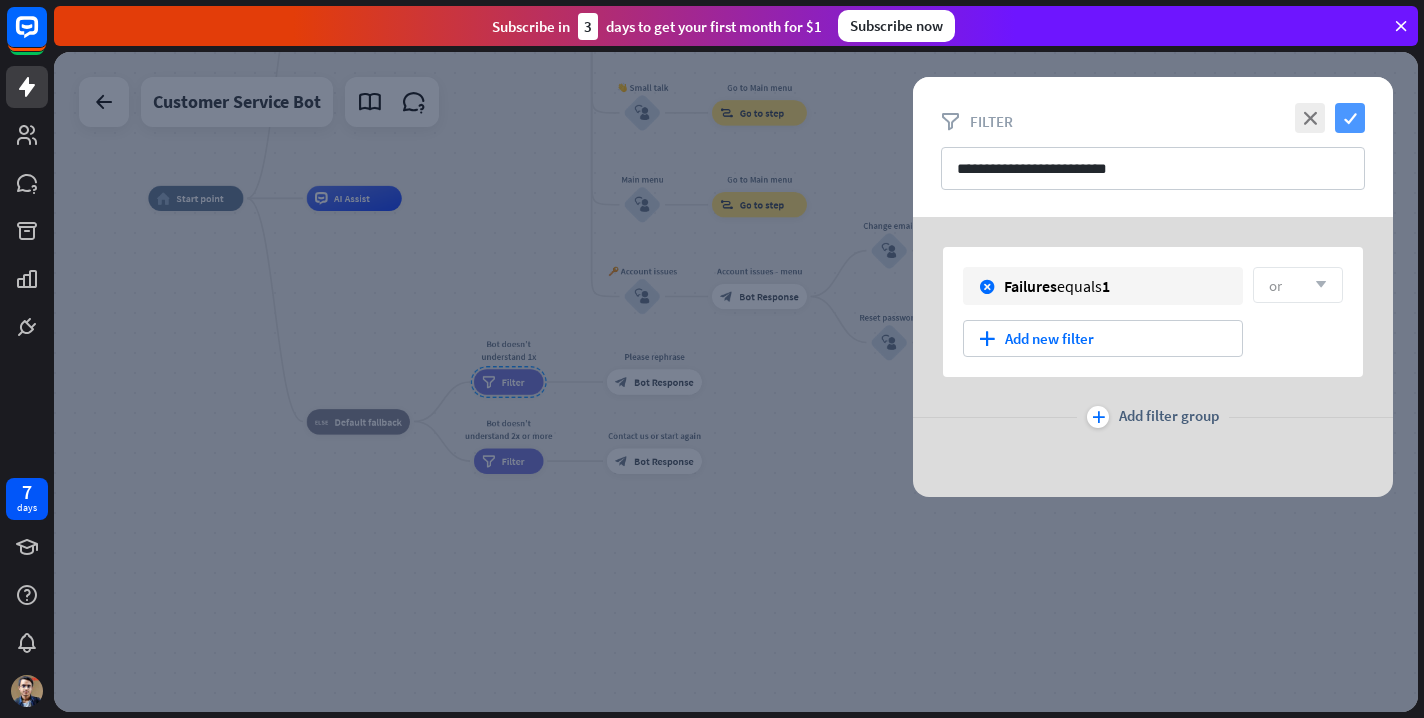 click on "check" at bounding box center [1350, 118] 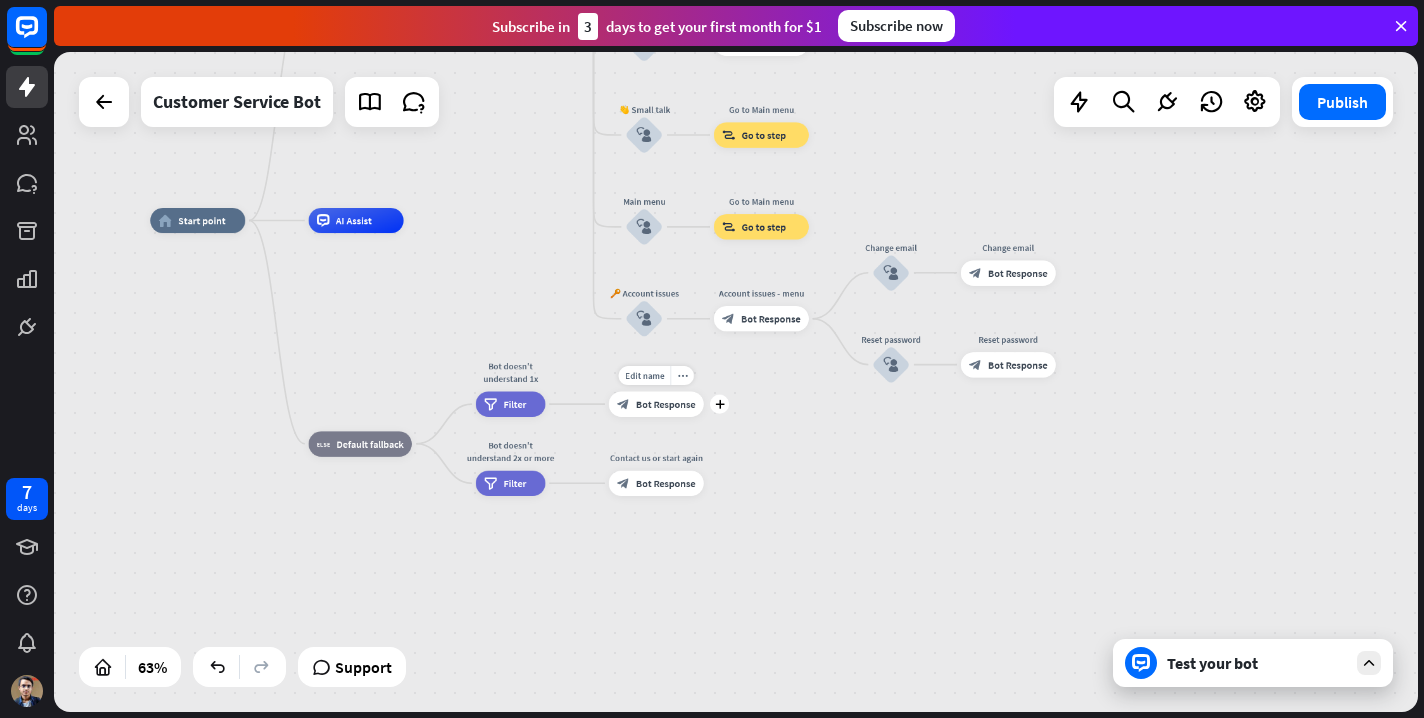 click on "block_bot_response   Bot Response" at bounding box center [656, 403] 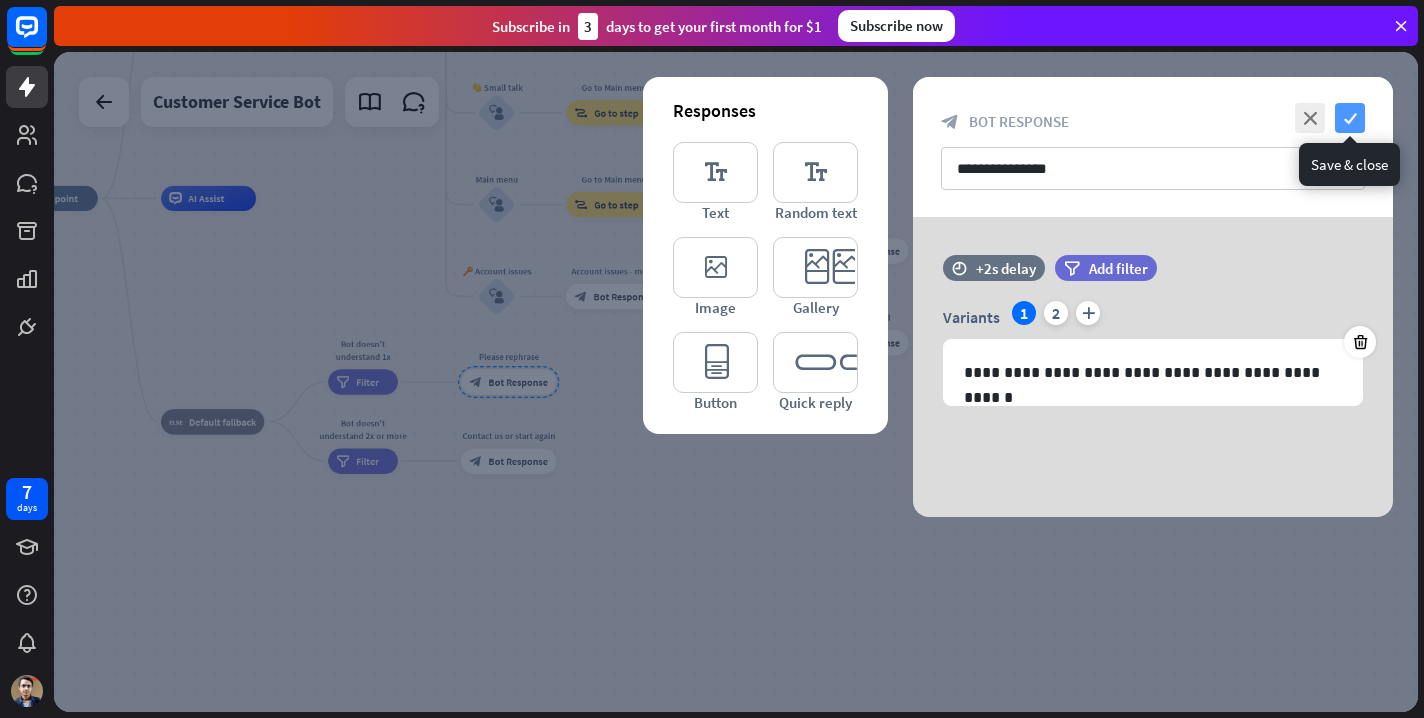 click on "check" at bounding box center (1350, 118) 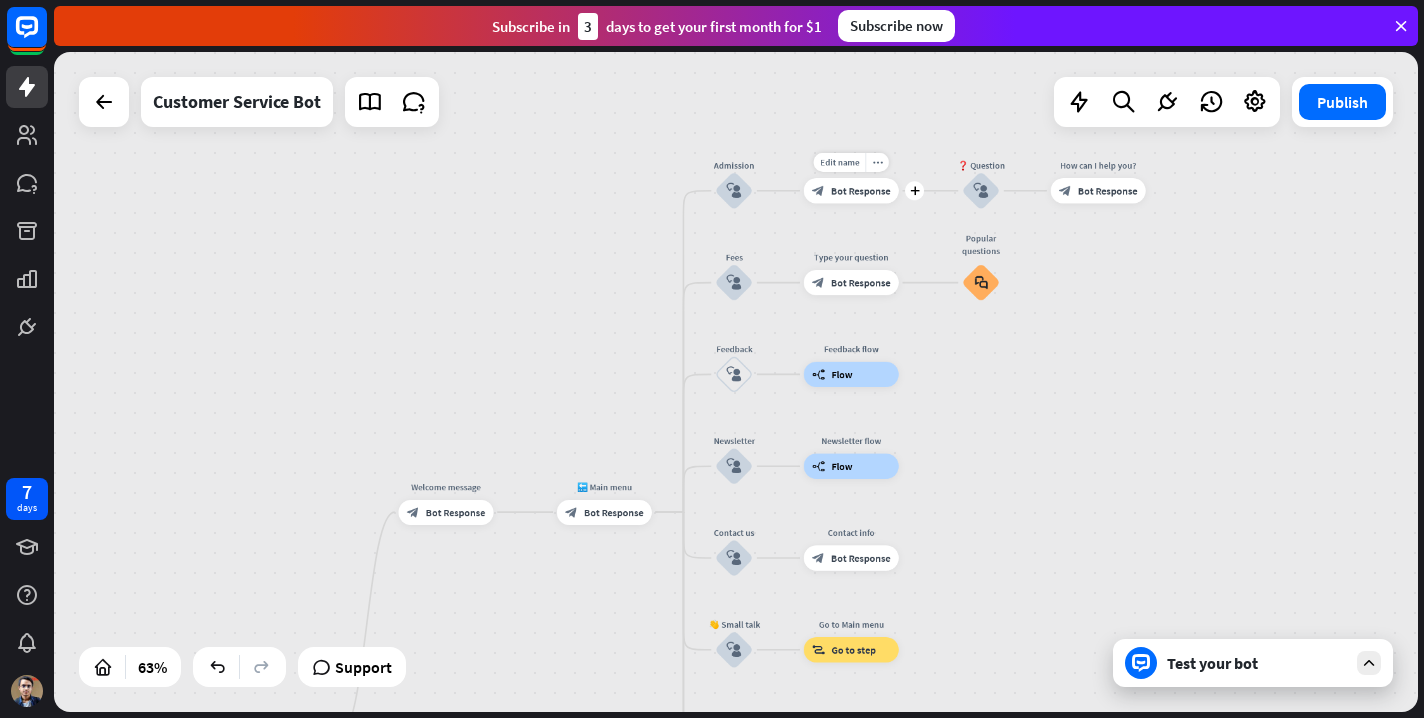 click on "Bot Response" at bounding box center (861, 190) 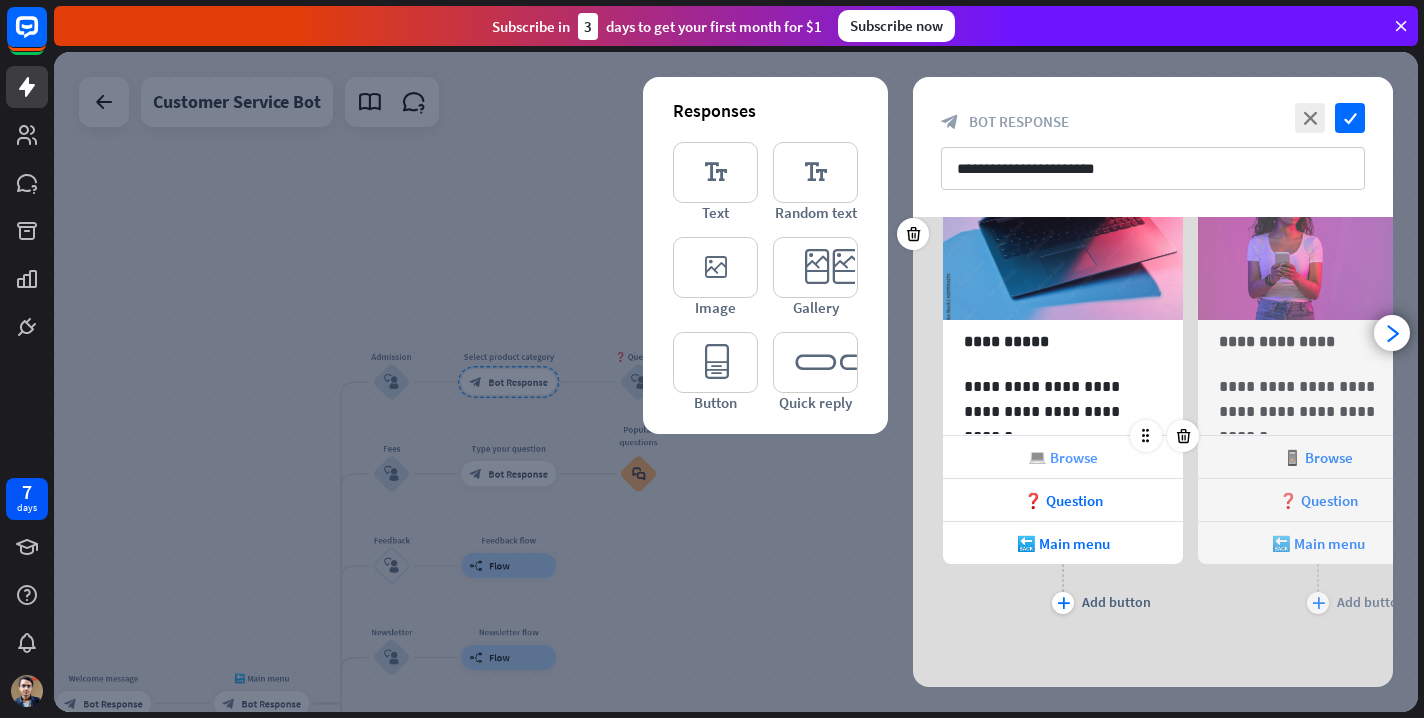 scroll, scrollTop: 128, scrollLeft: 0, axis: vertical 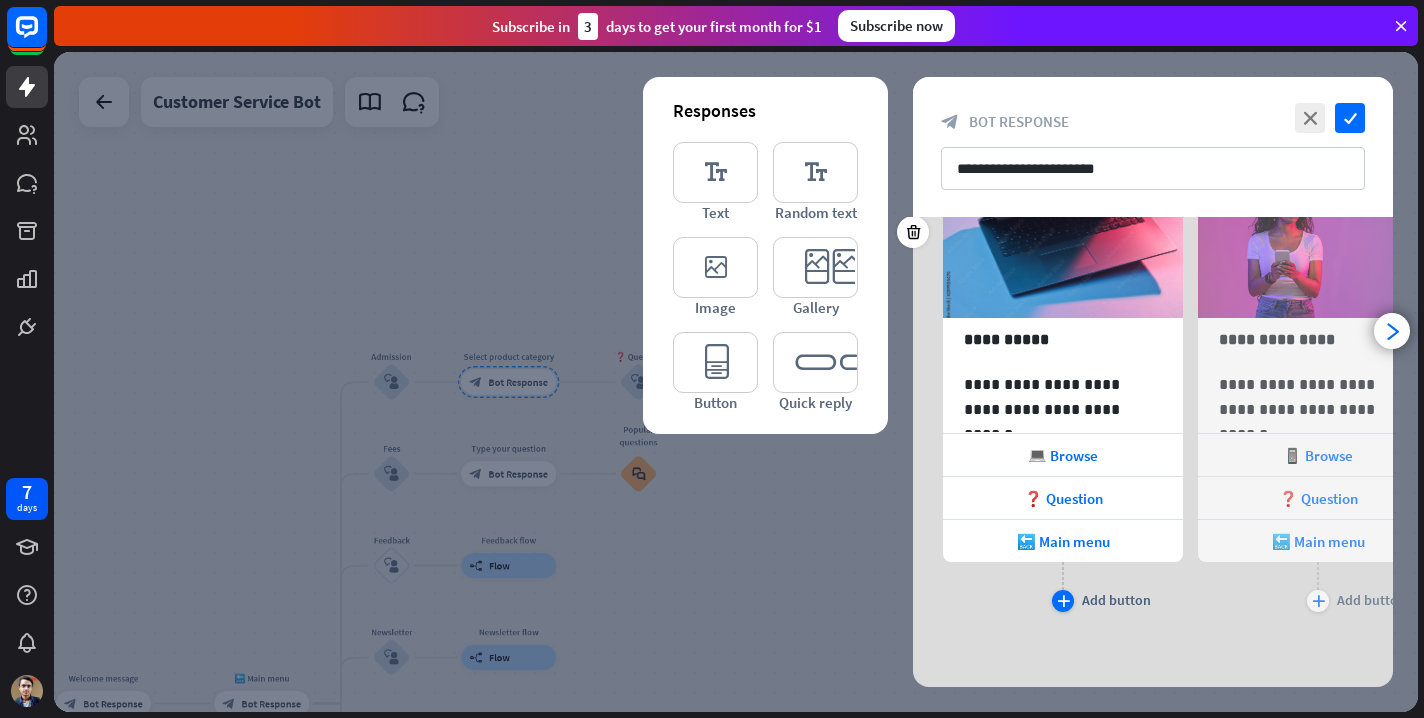 click on "plus" at bounding box center (1063, 601) 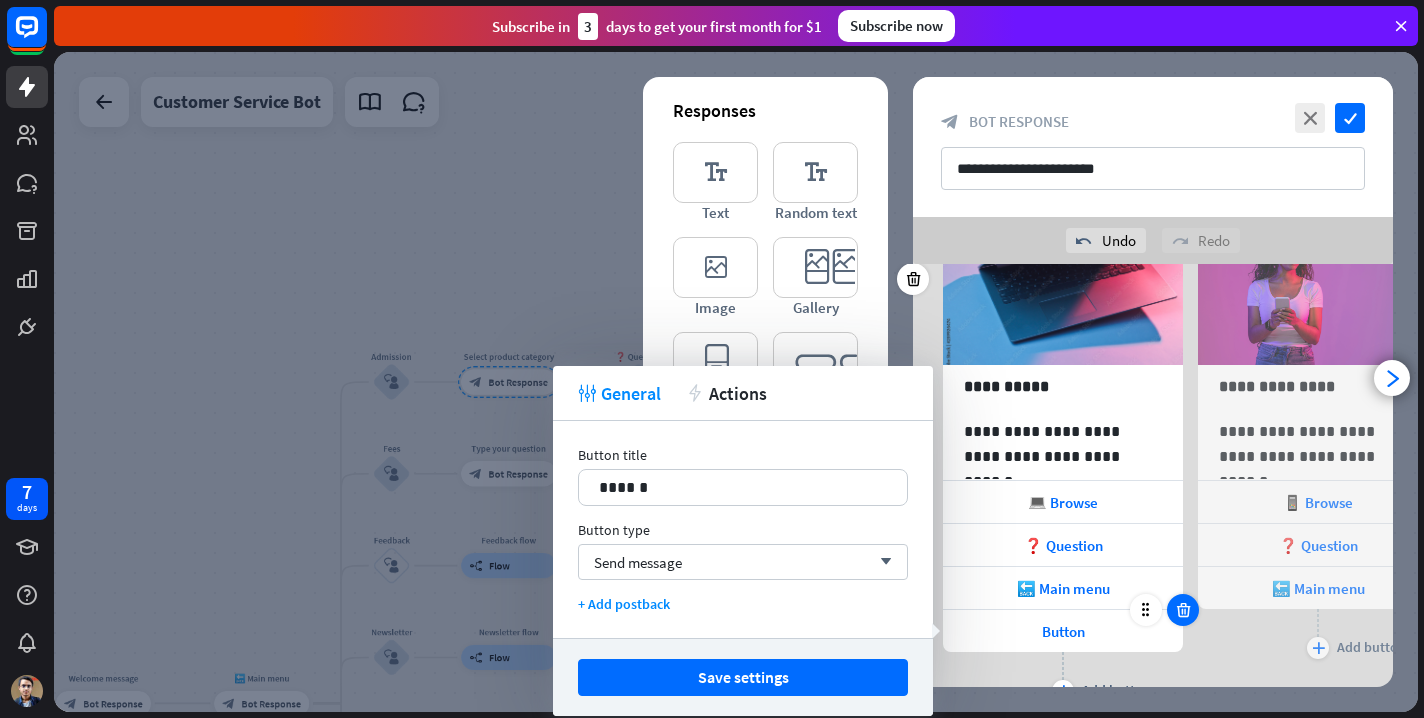click at bounding box center (1183, 610) 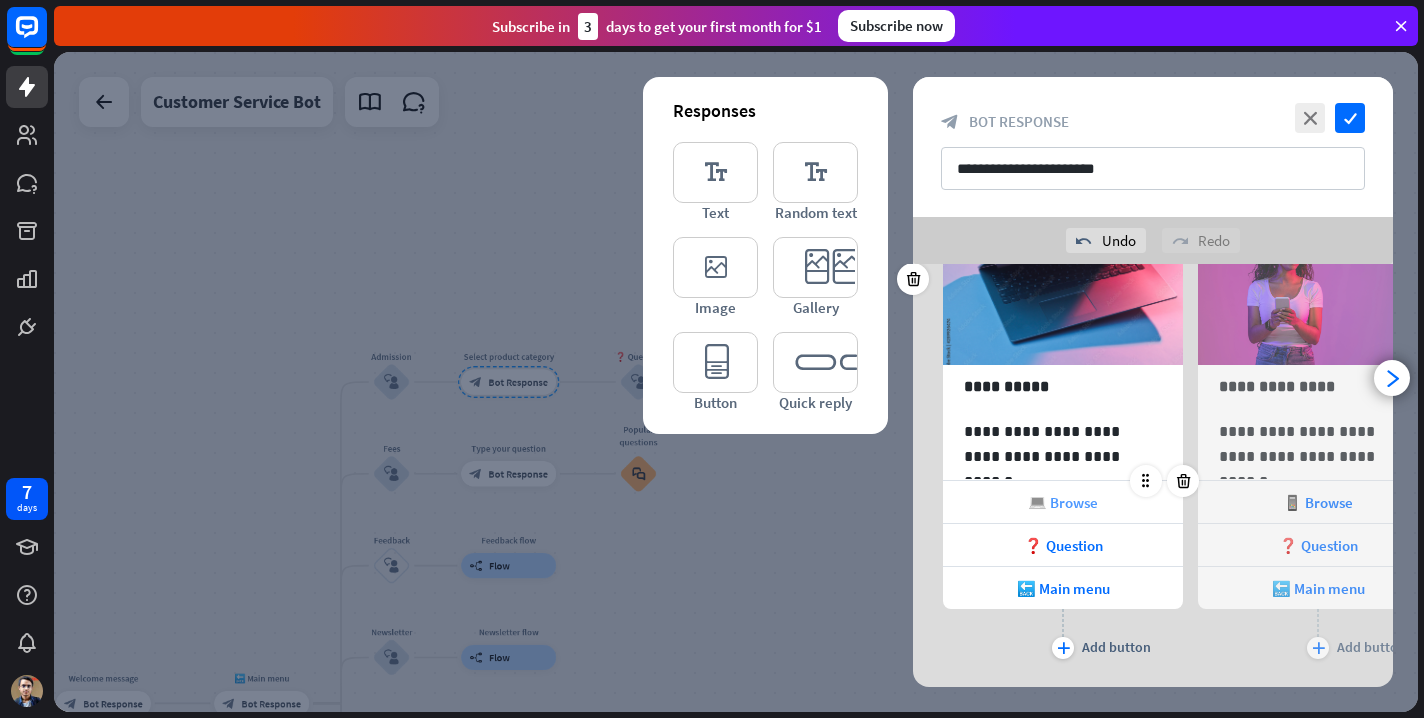 click on "💻 Browse" at bounding box center (1063, 502) 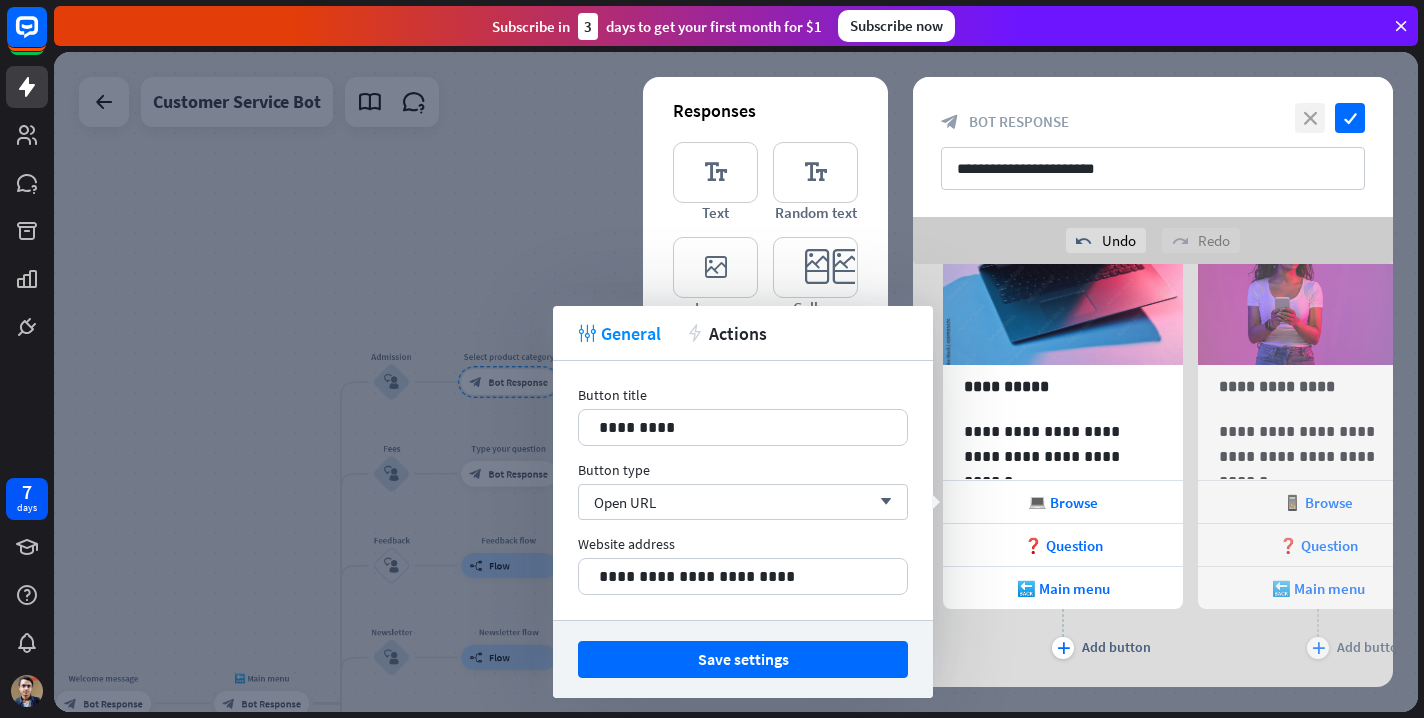 click on "close" at bounding box center [1310, 118] 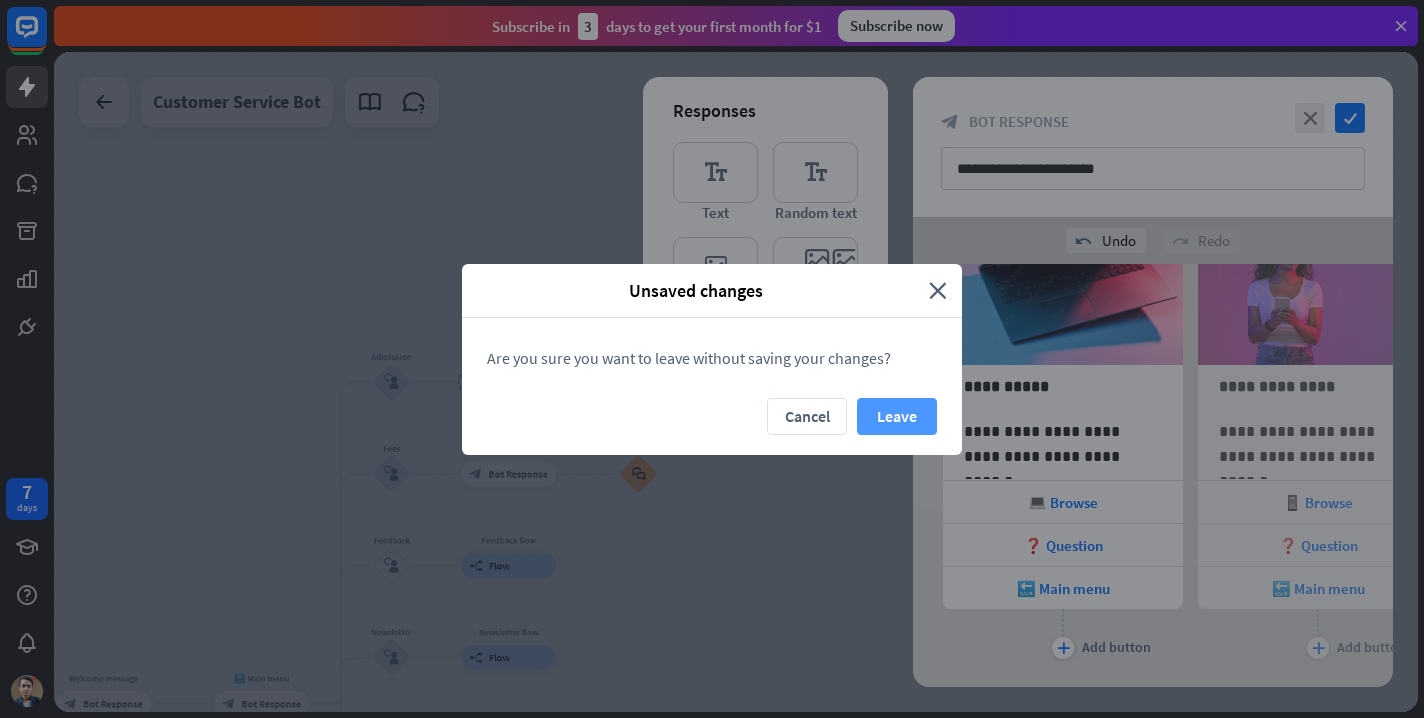 click on "Leave" at bounding box center (897, 416) 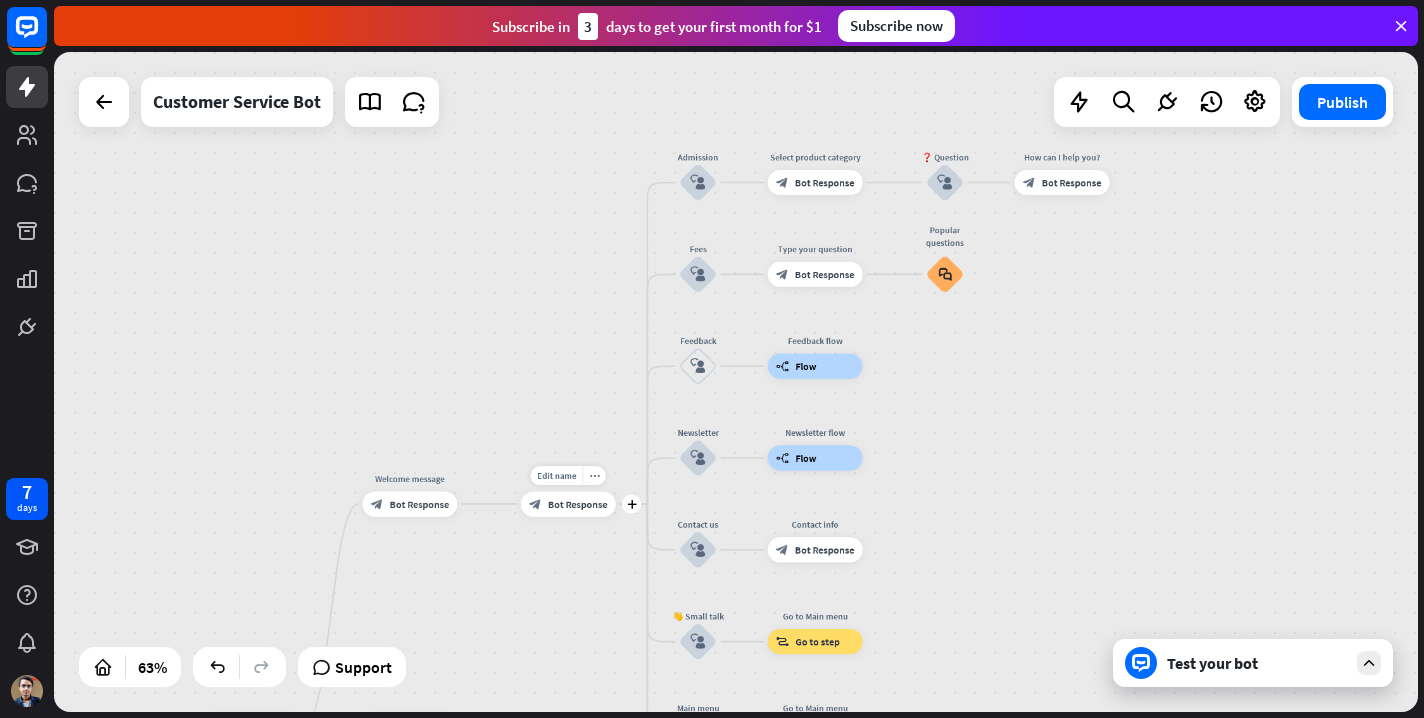 click on "block_bot_response   Bot Response" at bounding box center (568, 503) 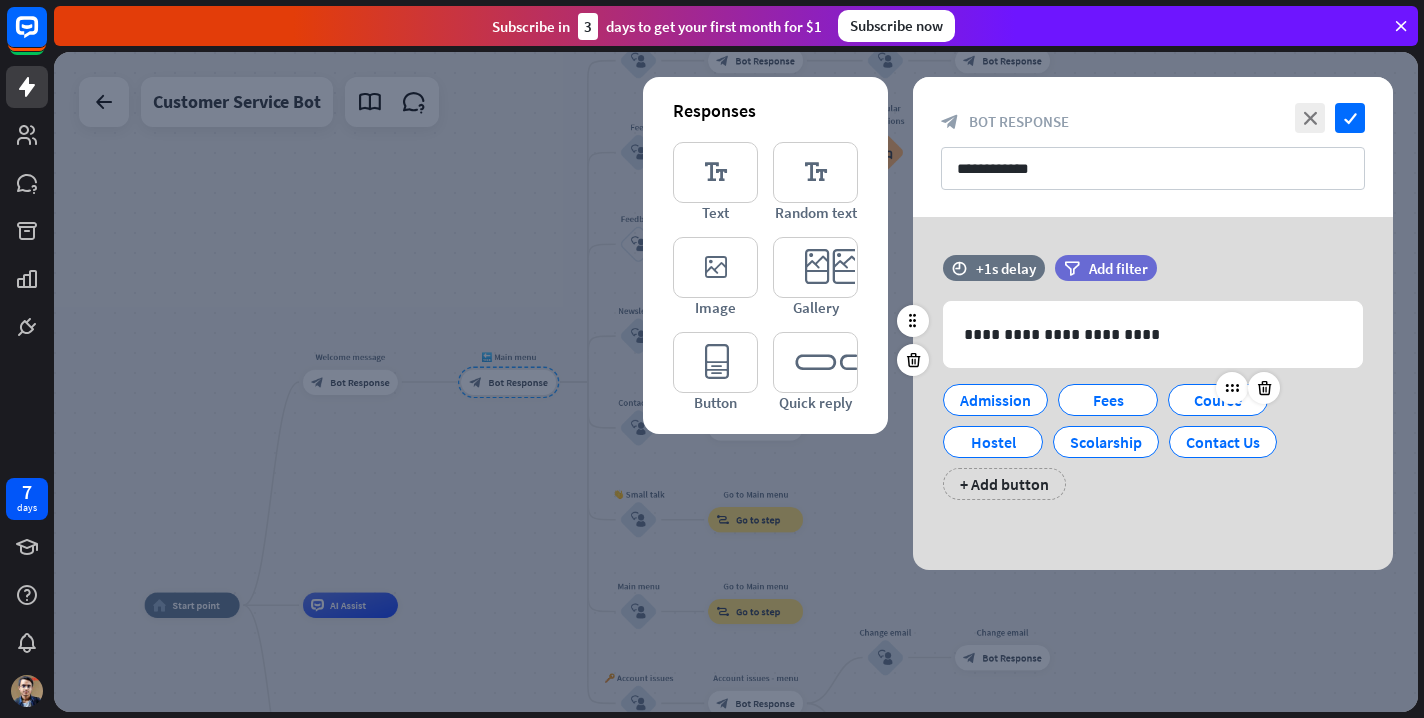 click on "Course" at bounding box center [1218, 400] 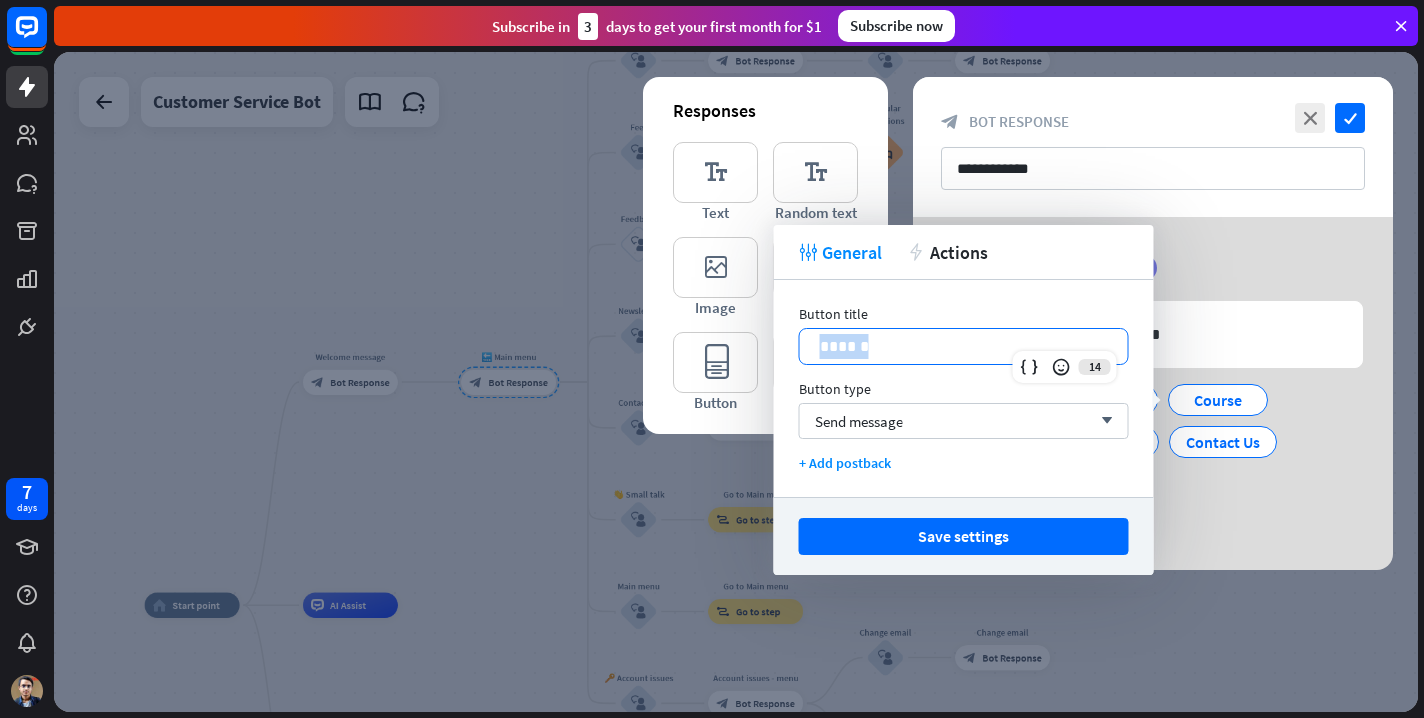 drag, startPoint x: 906, startPoint y: 354, endPoint x: 796, endPoint y: 343, distance: 110.54863 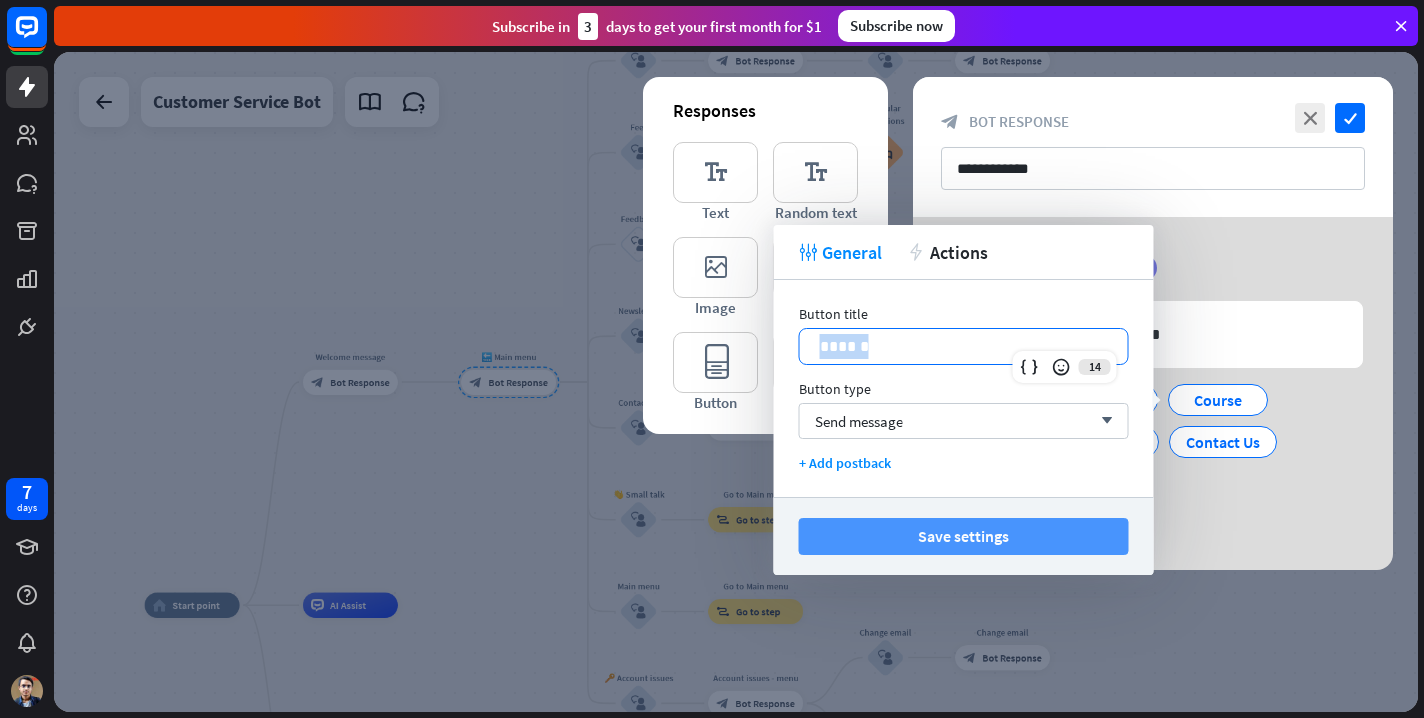 copy on "******" 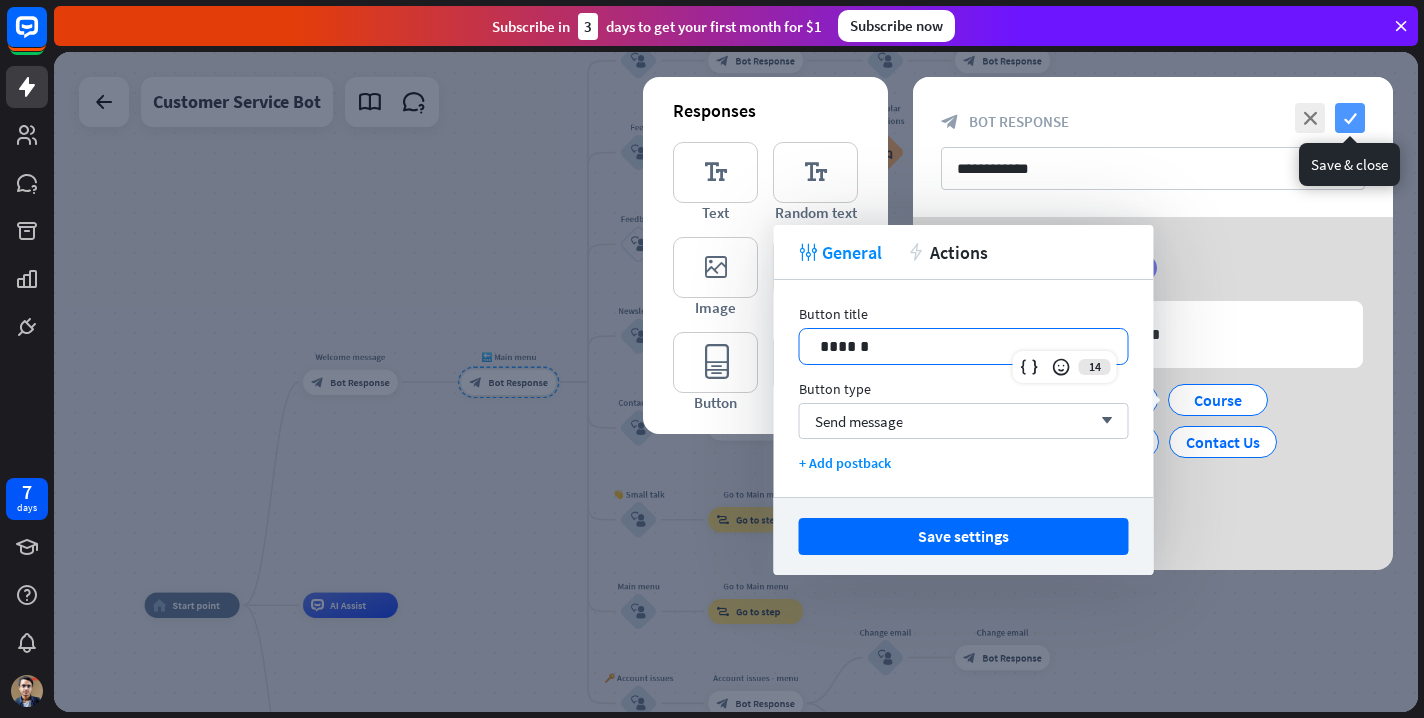 click on "check" at bounding box center (1350, 118) 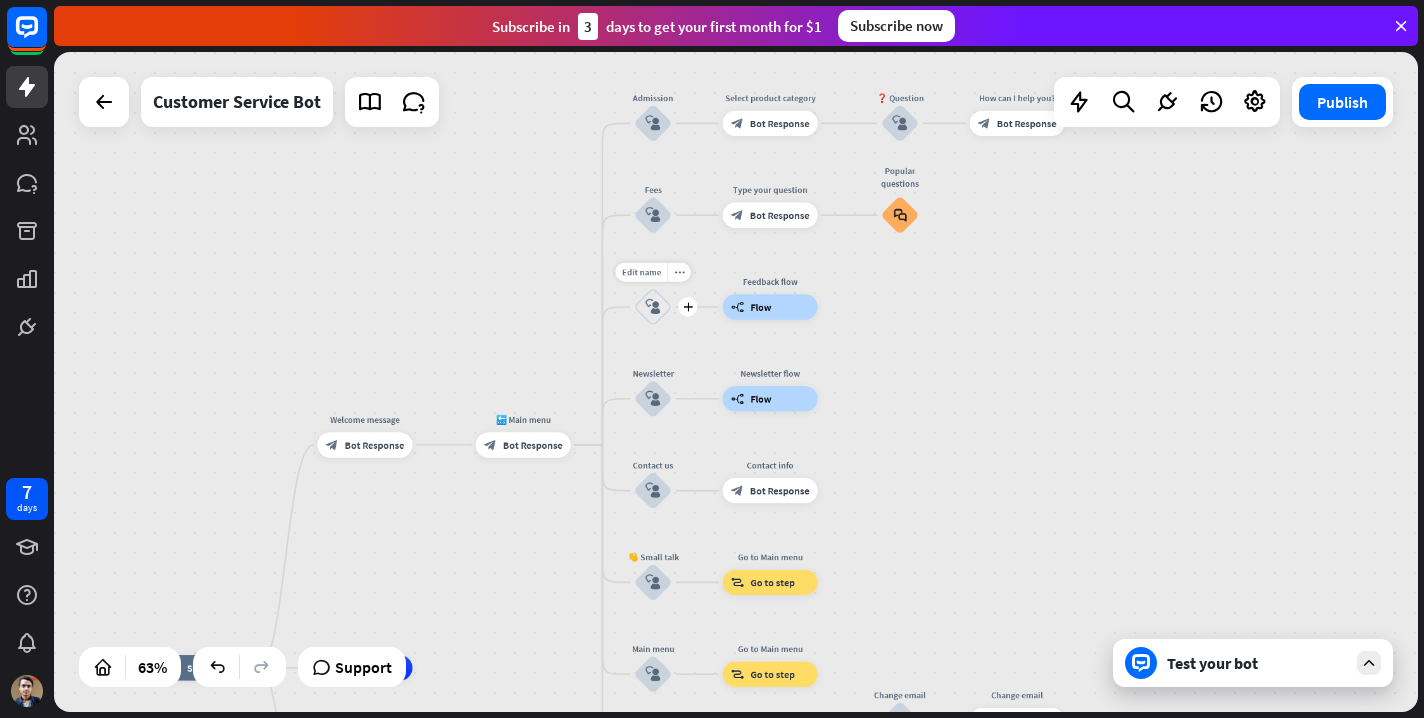 click on "block_user_input" at bounding box center (653, 307) 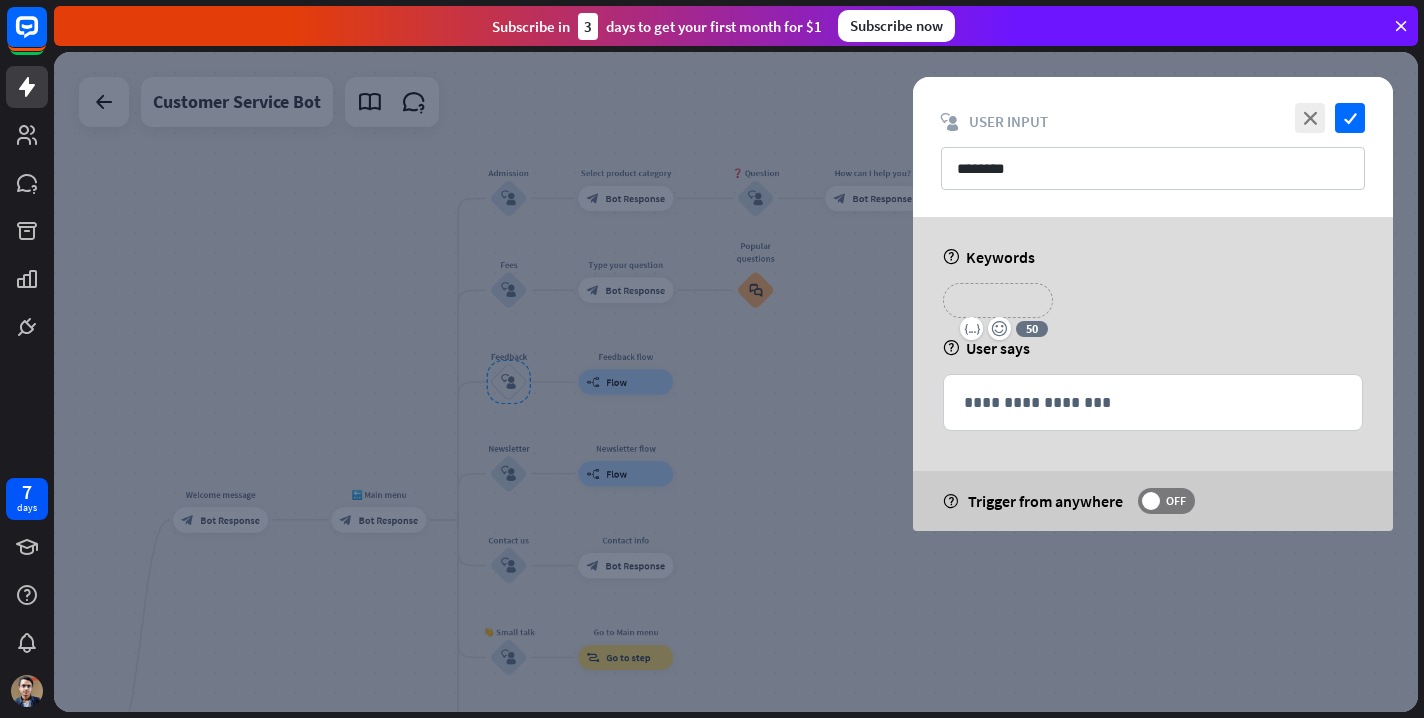 click on "**********" at bounding box center [998, 300] 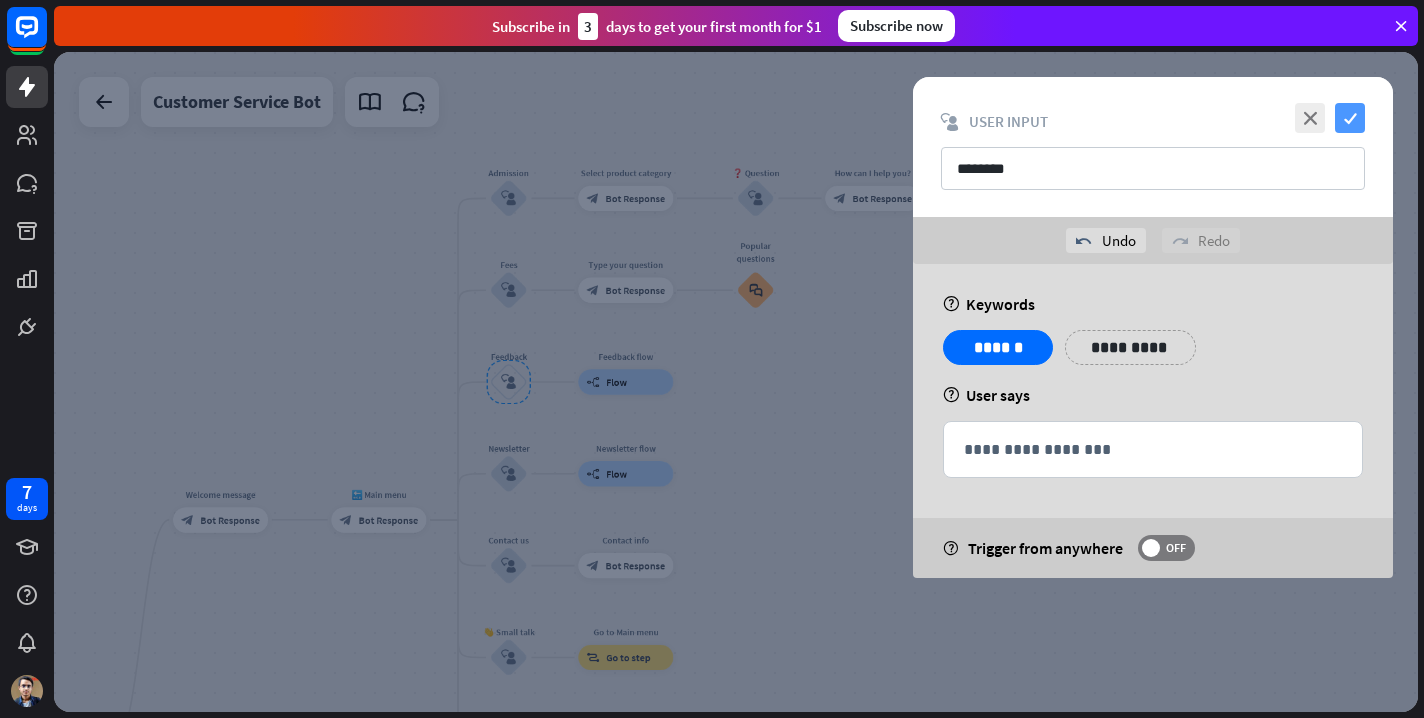 click on "check" at bounding box center (1350, 118) 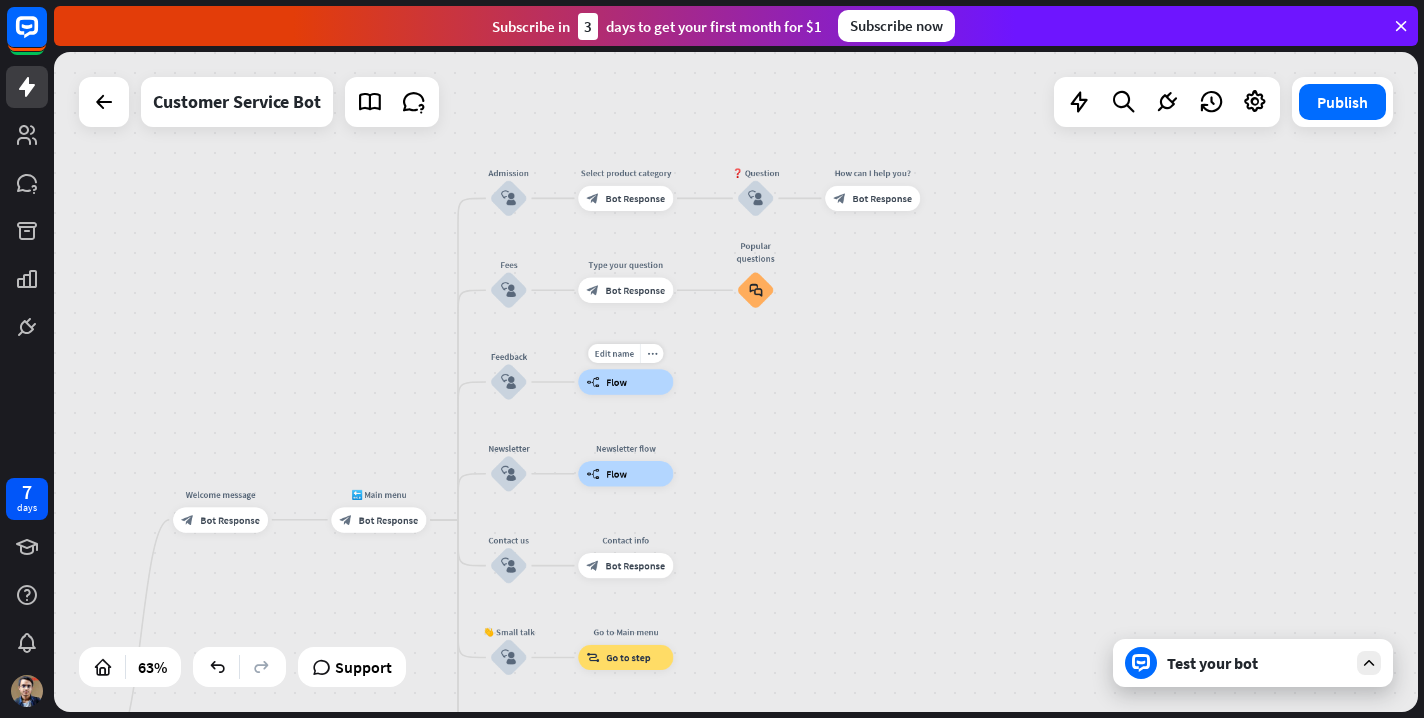 click on "builder_tree   Flow" at bounding box center [625, 381] 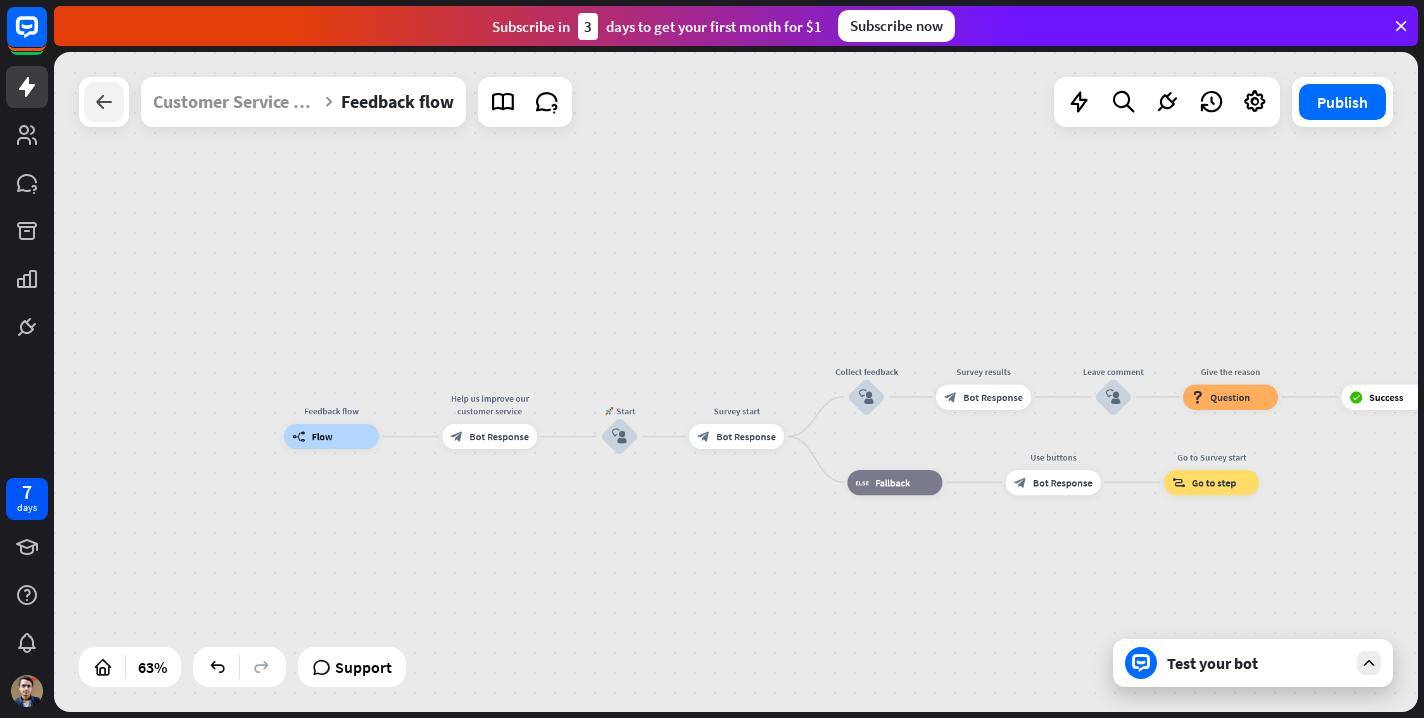click at bounding box center [104, 102] 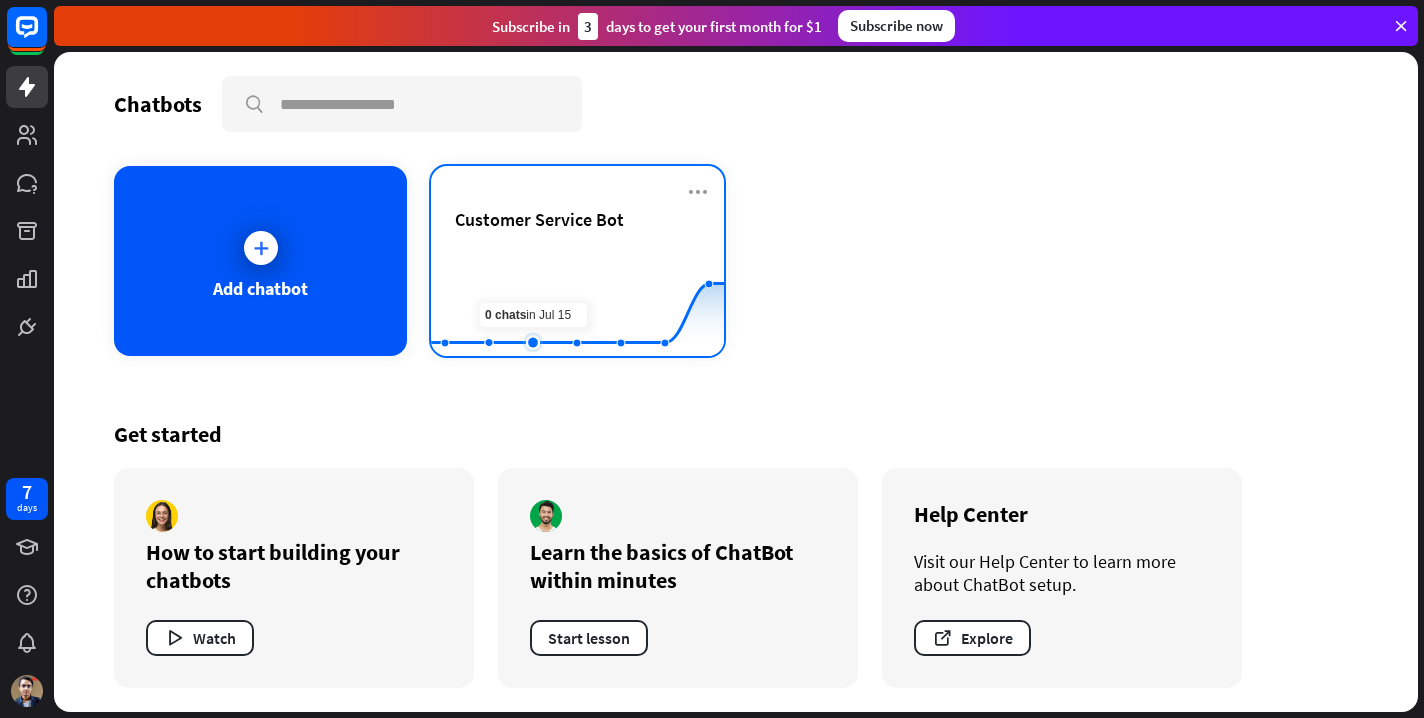 click 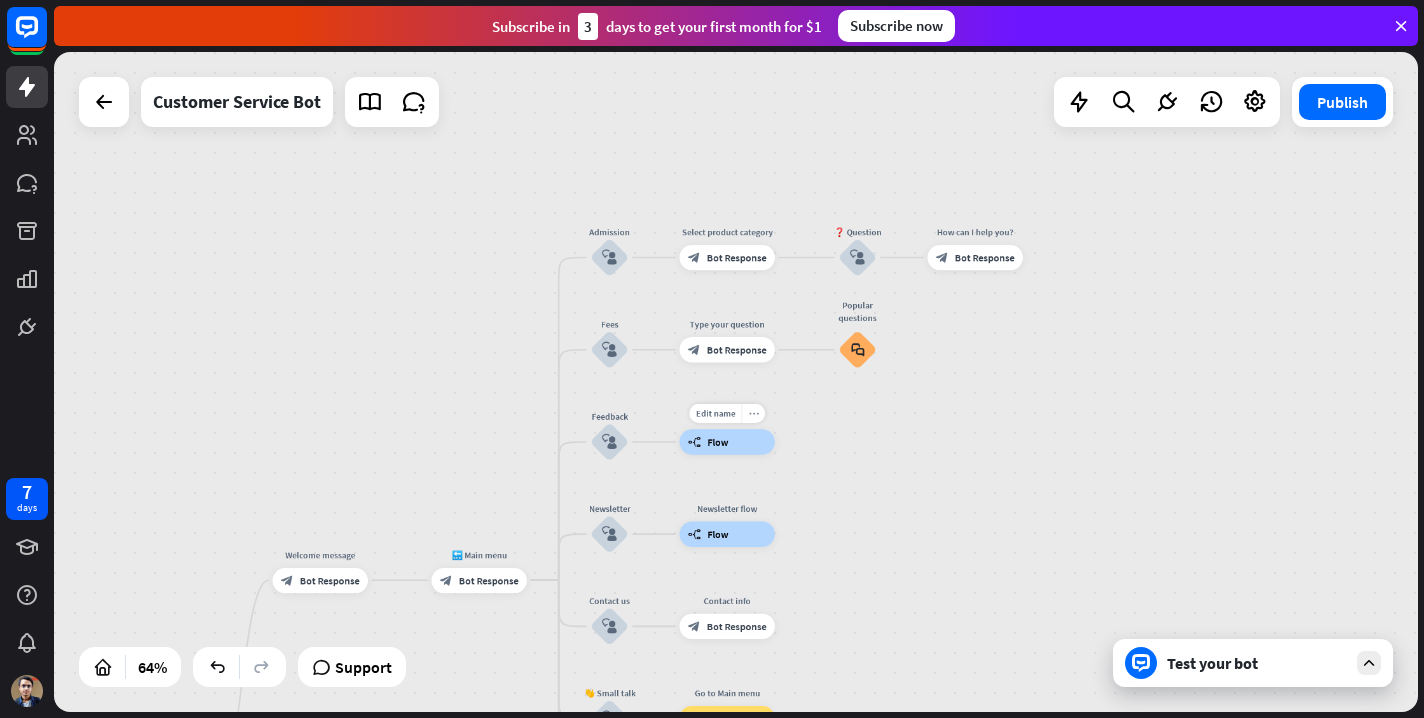 click on "more_horiz" at bounding box center (753, 414) 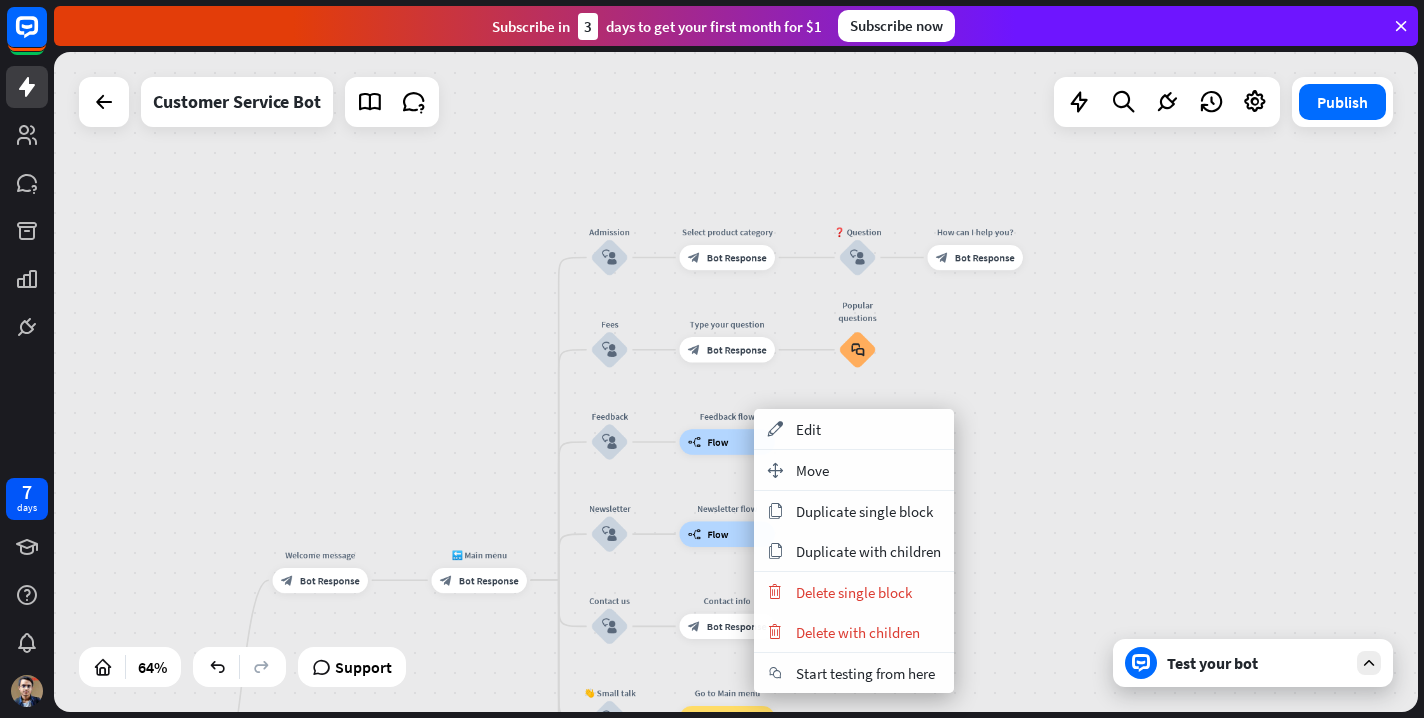 click on "Flow" at bounding box center [717, 442] 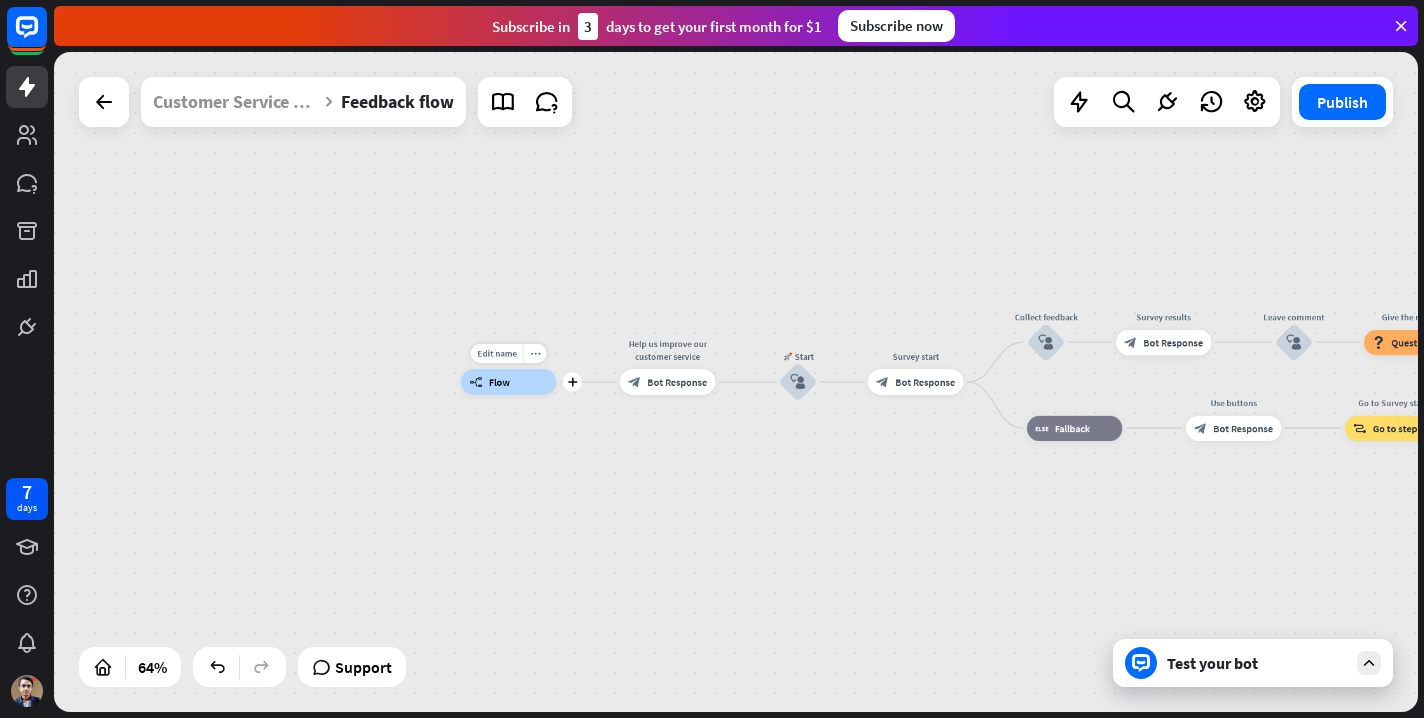 click on "builder_tree   Flow" at bounding box center (508, 381) 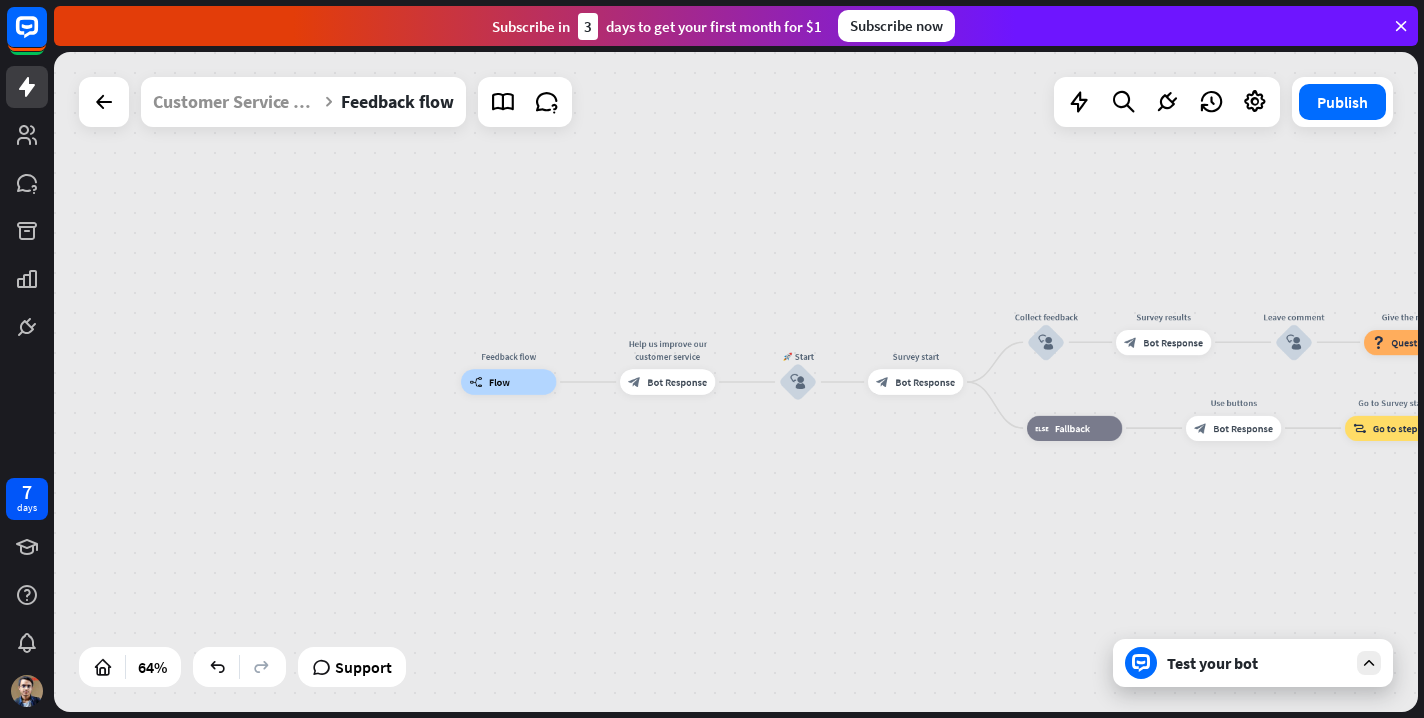 click on "Flow" at bounding box center (499, 382) 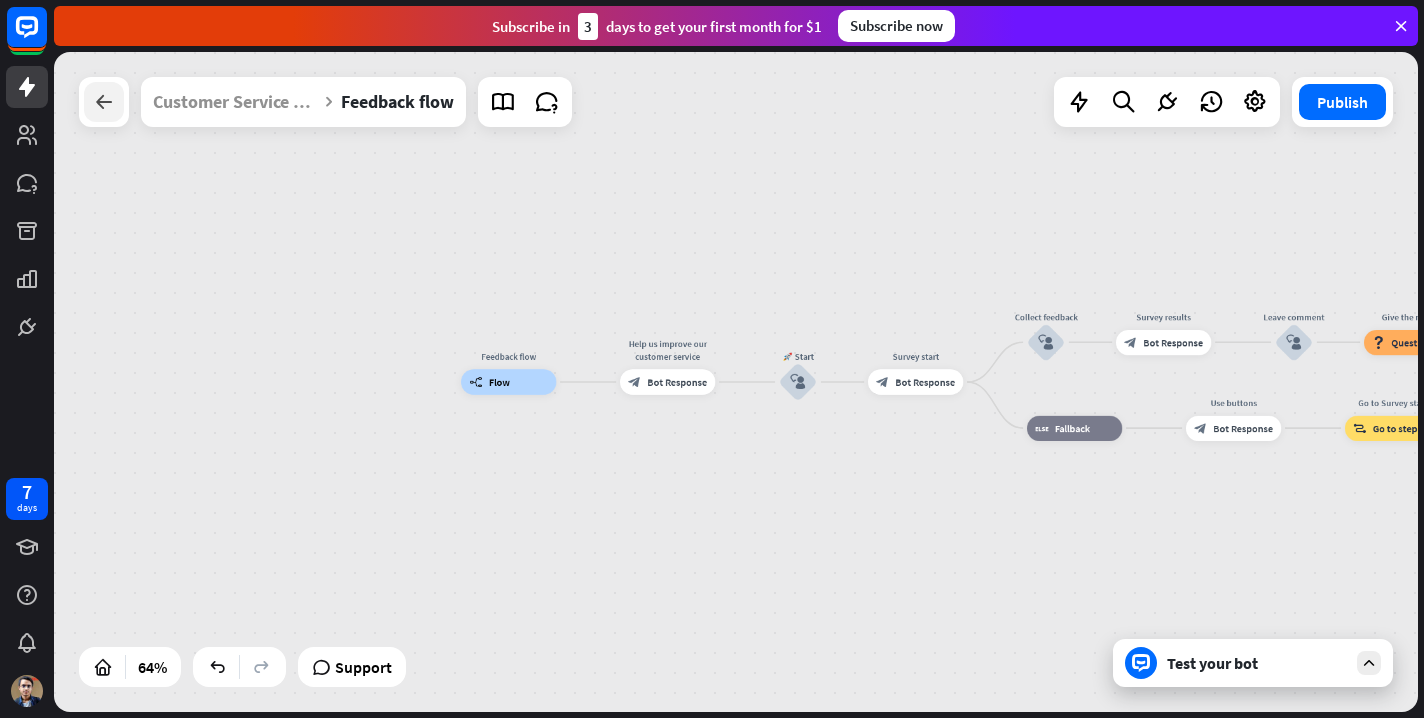 click at bounding box center (104, 102) 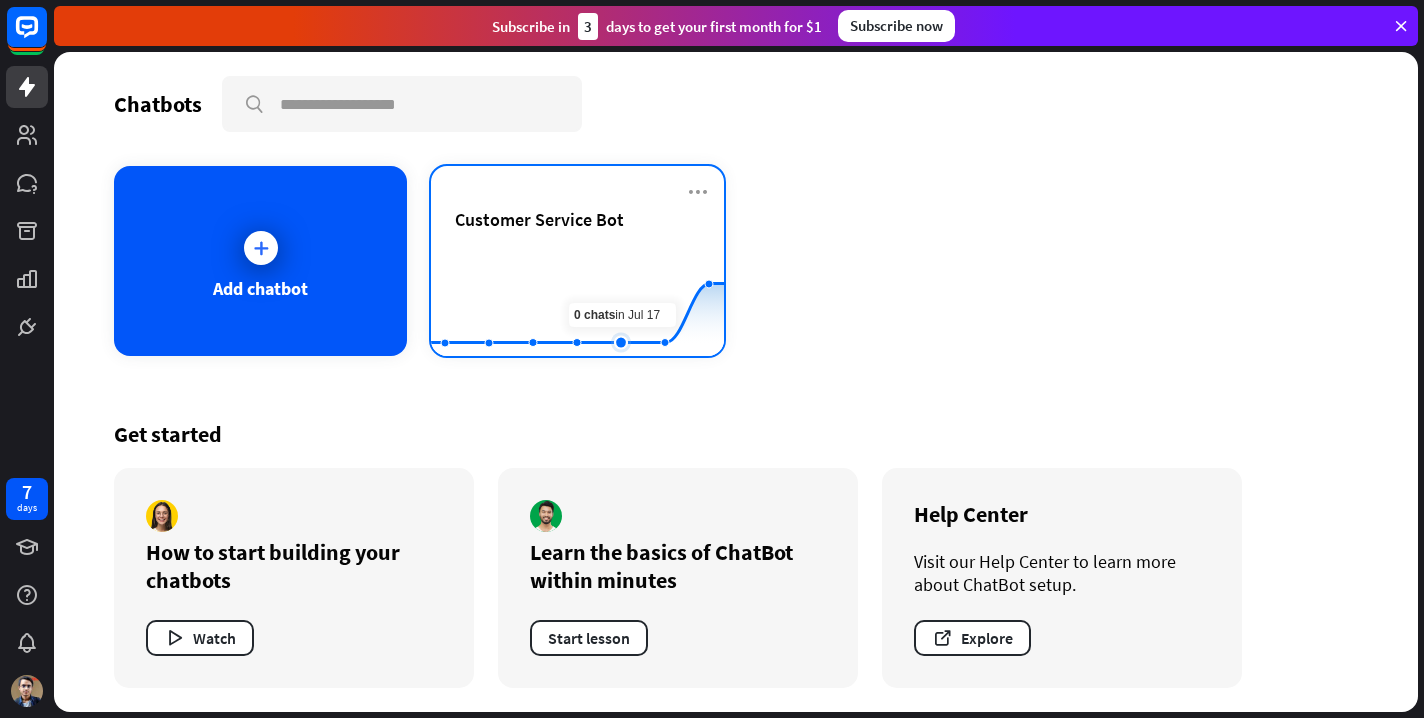 click 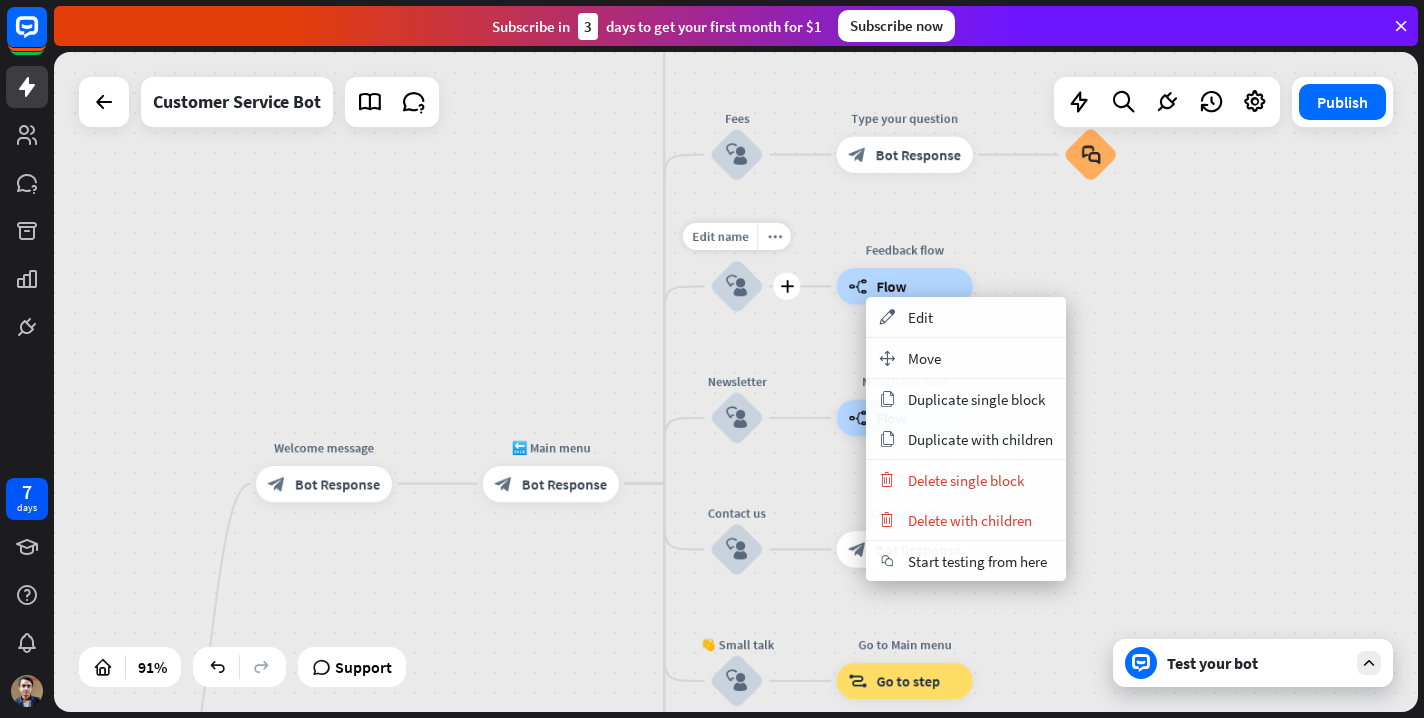 click on "block_user_input" at bounding box center (737, 286) 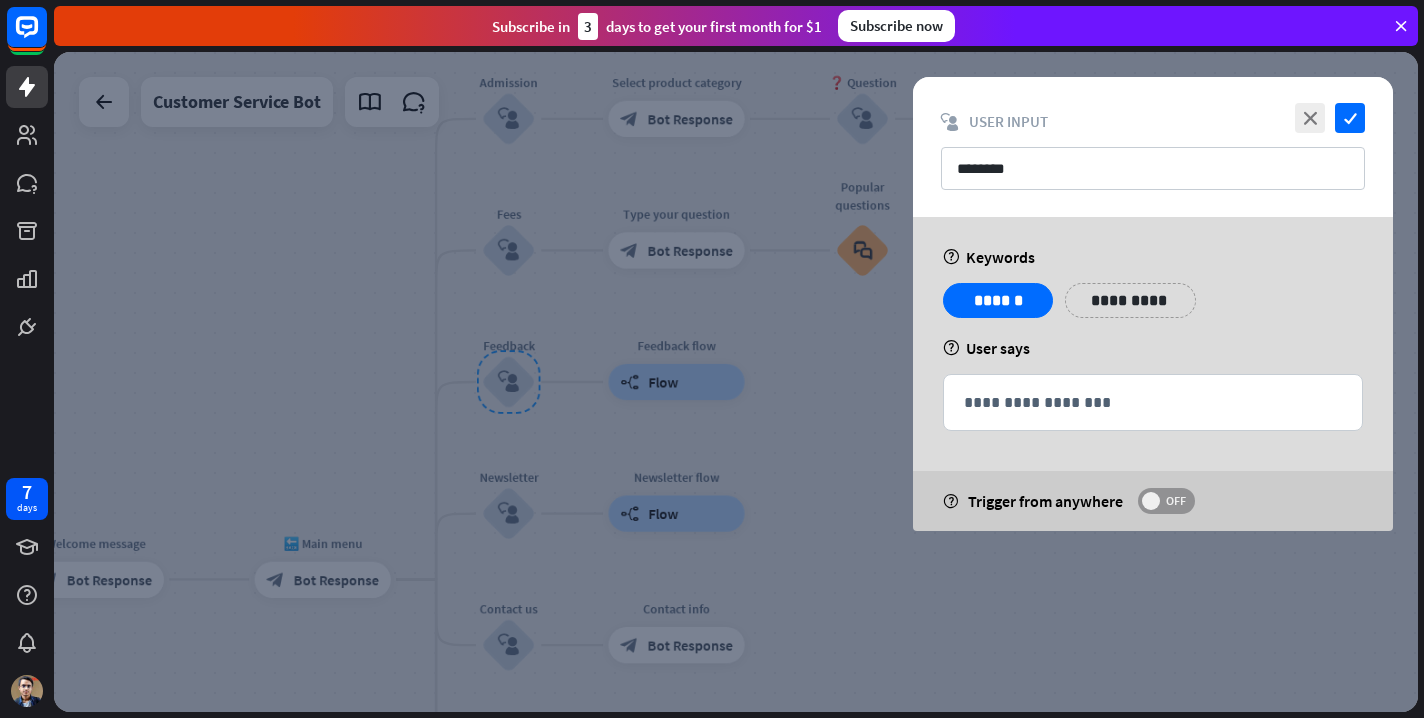 click on "OFF" at bounding box center (1175, 501) 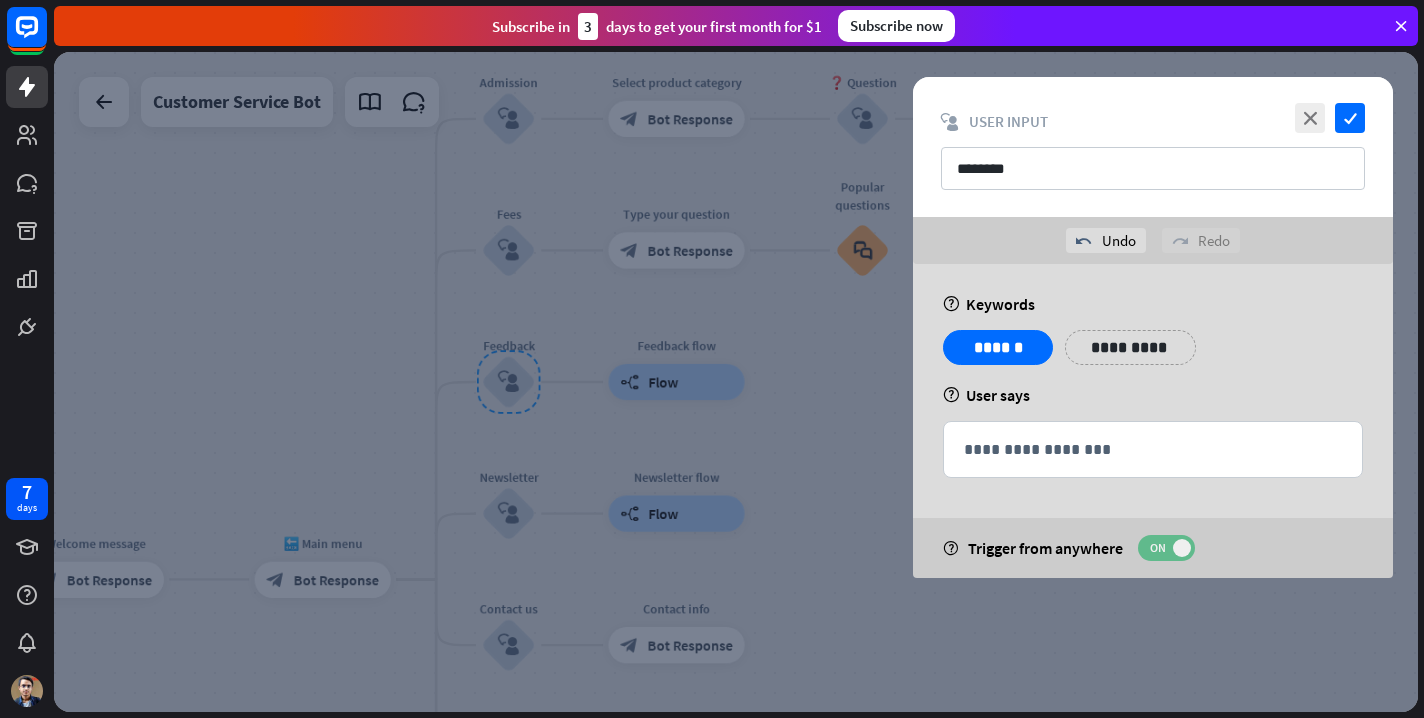 click on "ON" at bounding box center (1157, 548) 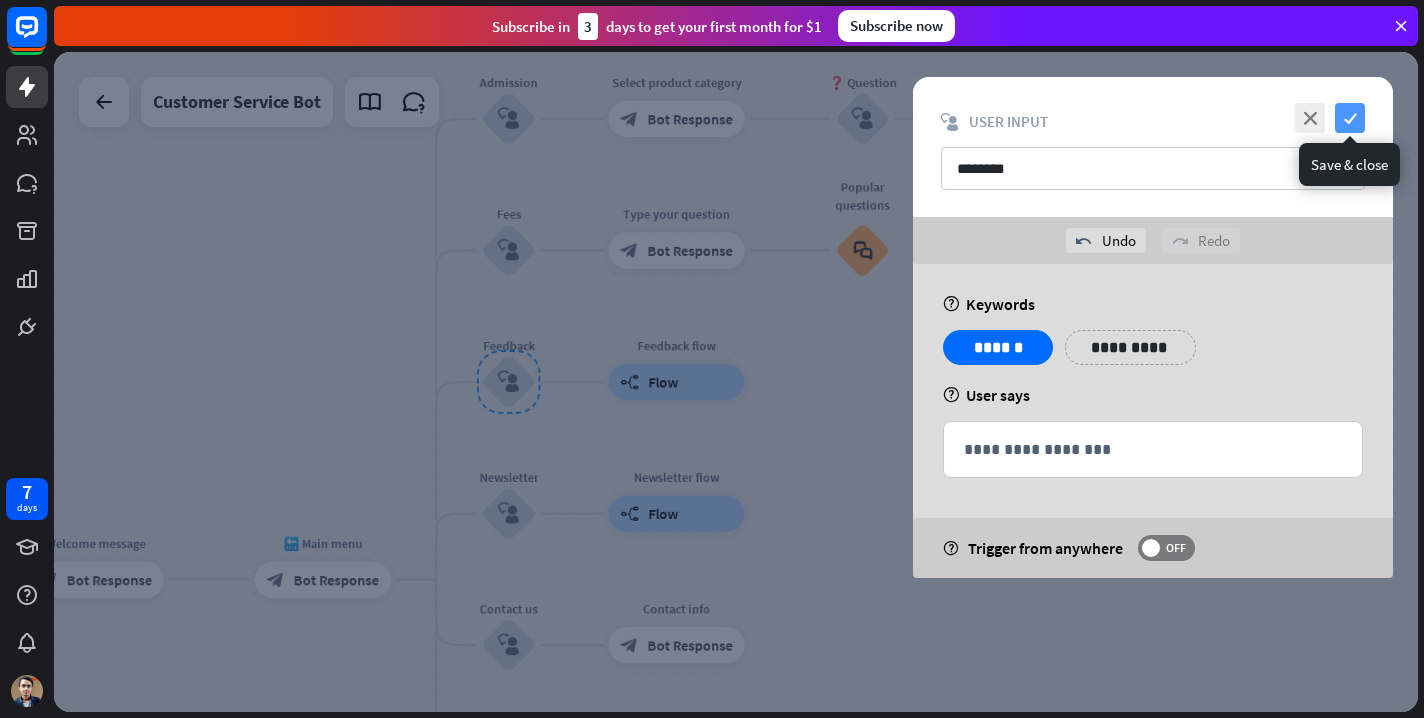 click on "check" at bounding box center (1350, 118) 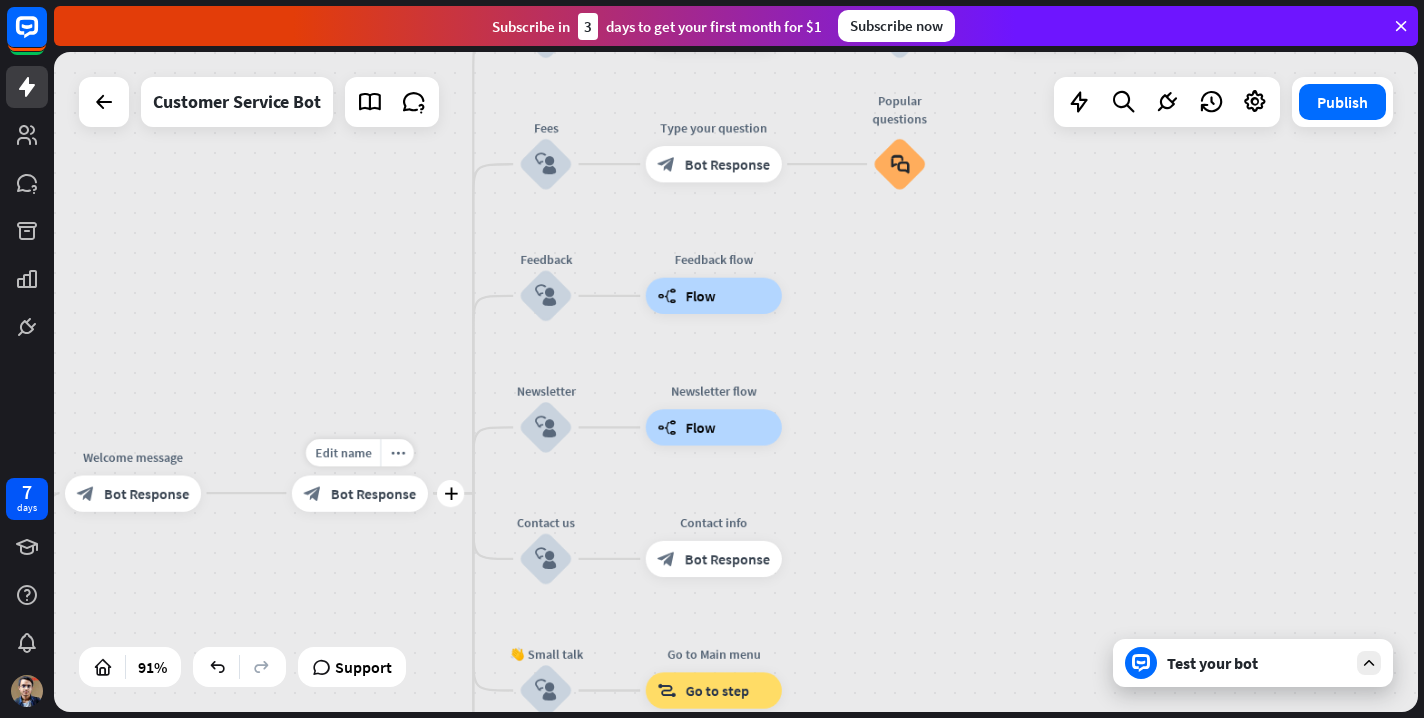 click on "Bot Response" at bounding box center [373, 493] 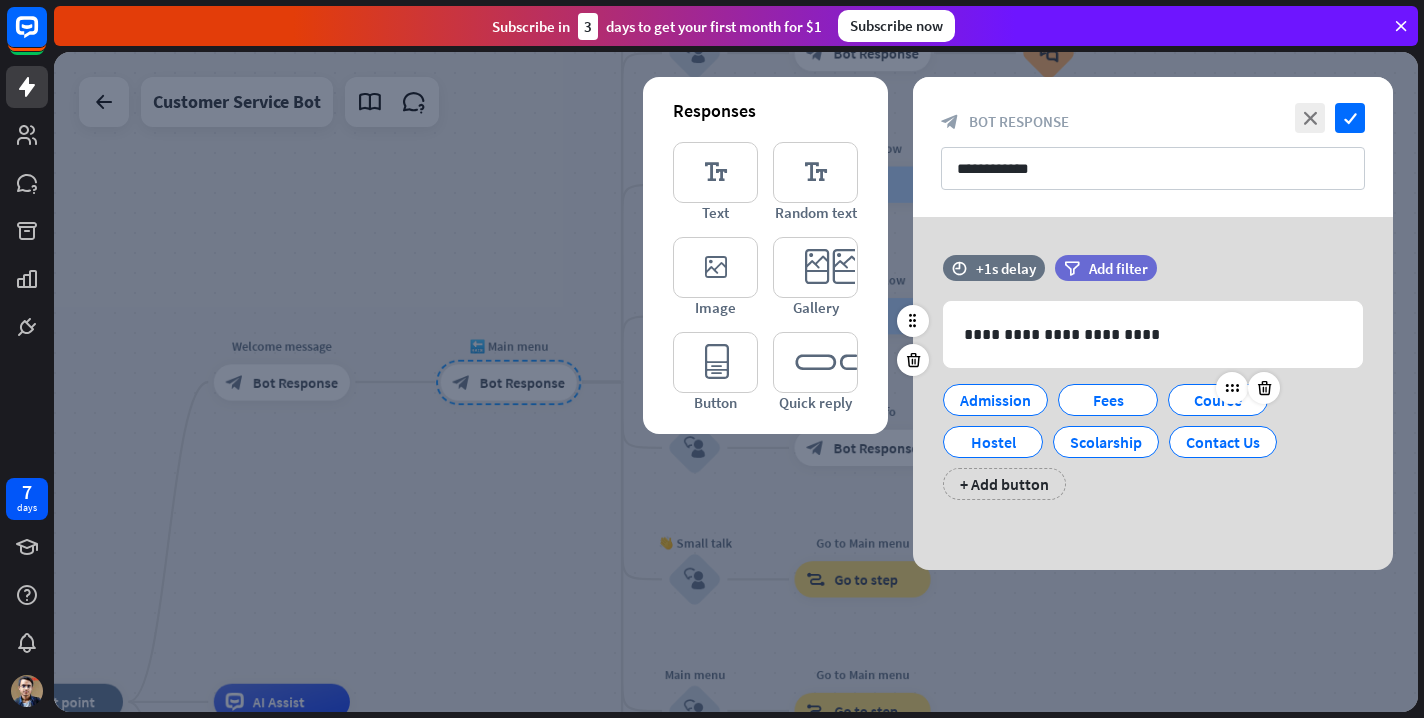 click on "Course" at bounding box center [1218, 400] 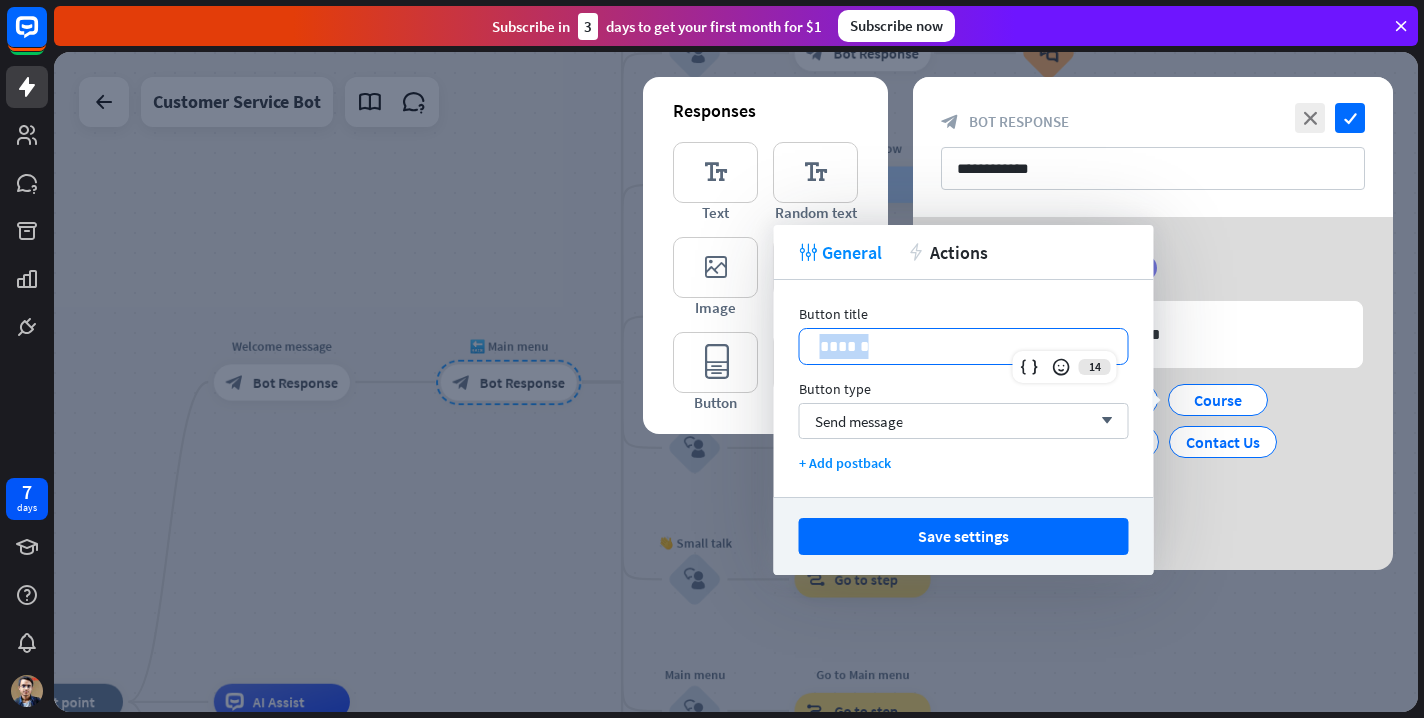 drag, startPoint x: 930, startPoint y: 352, endPoint x: 797, endPoint y: 355, distance: 133.03383 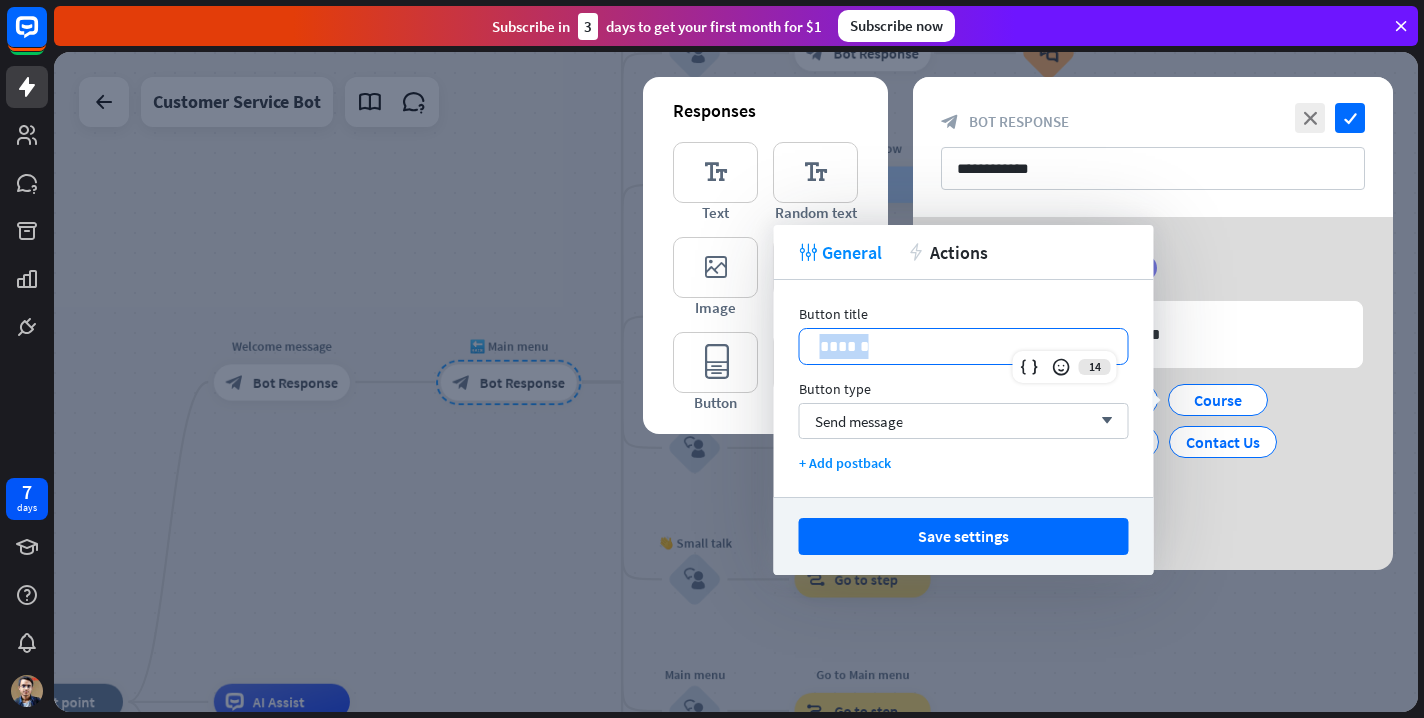 copy on "******" 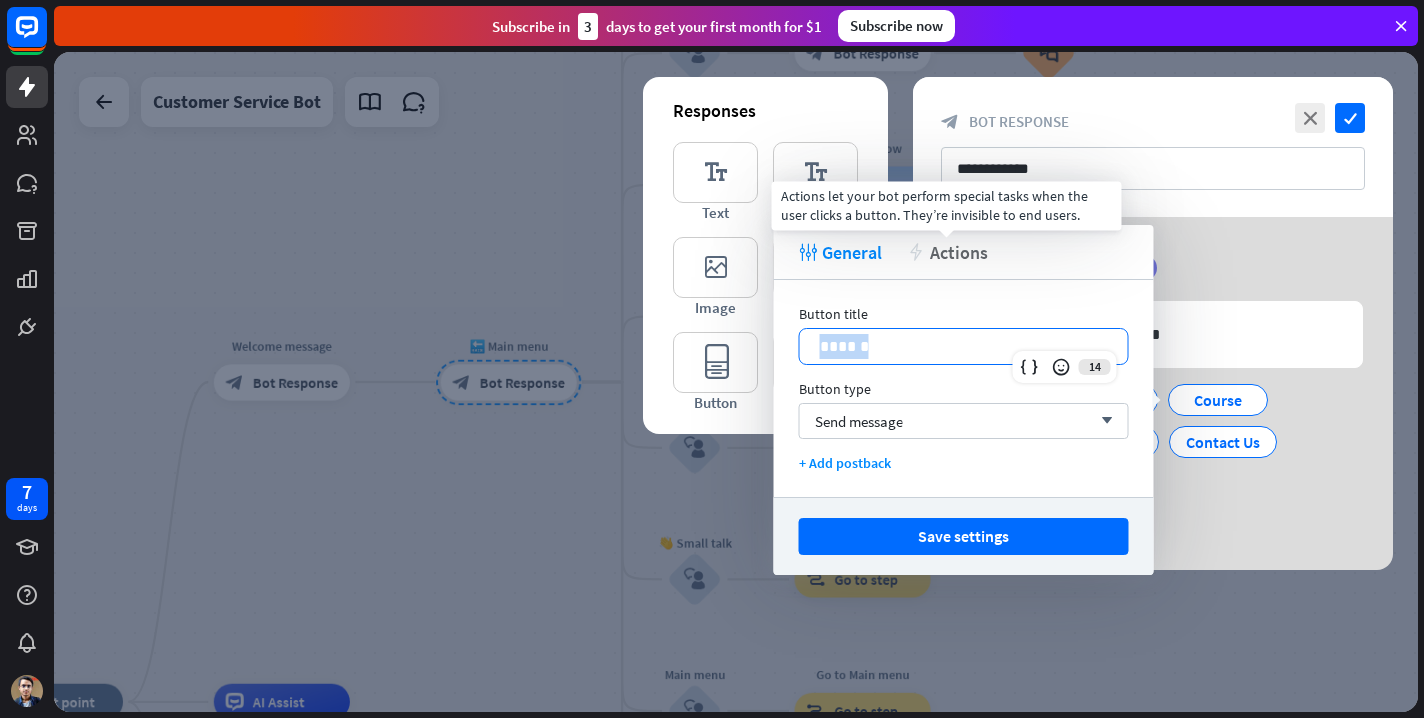 click on "Actions" at bounding box center (959, 252) 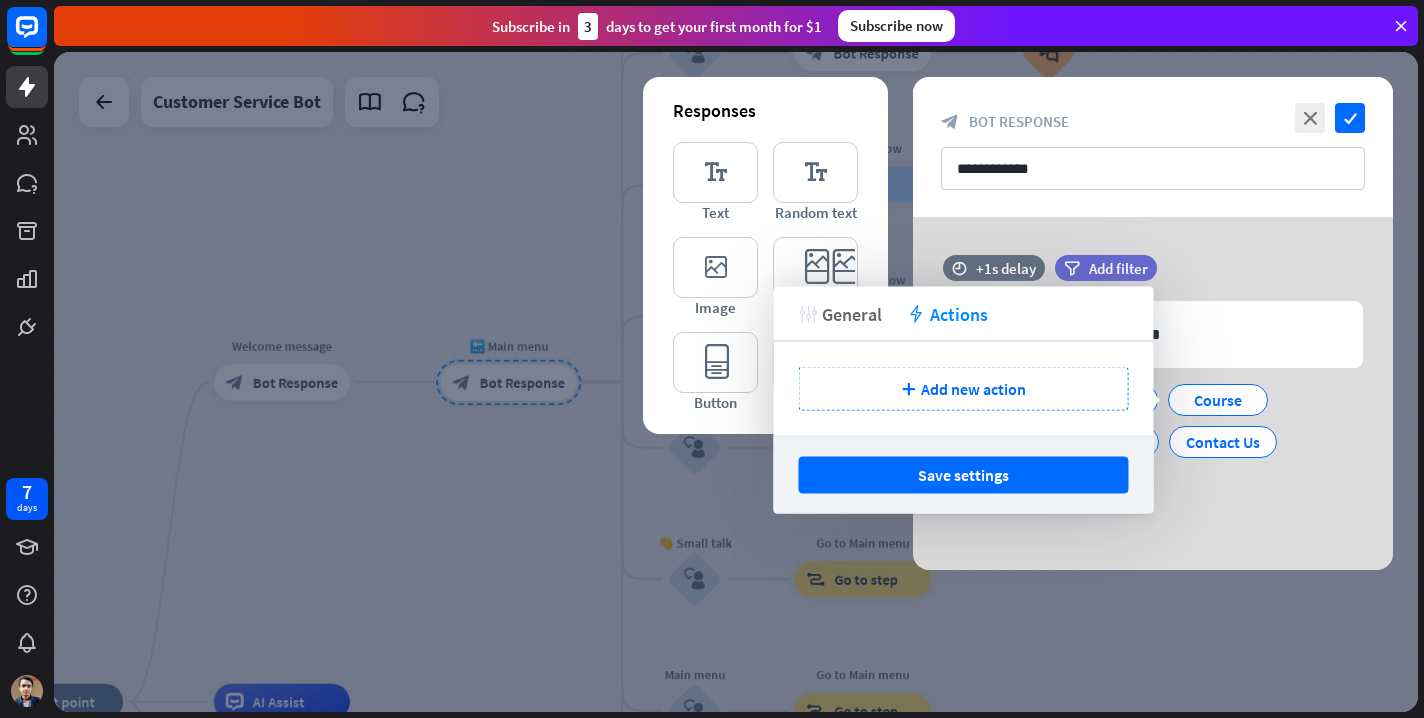 click on "General" at bounding box center [852, 313] 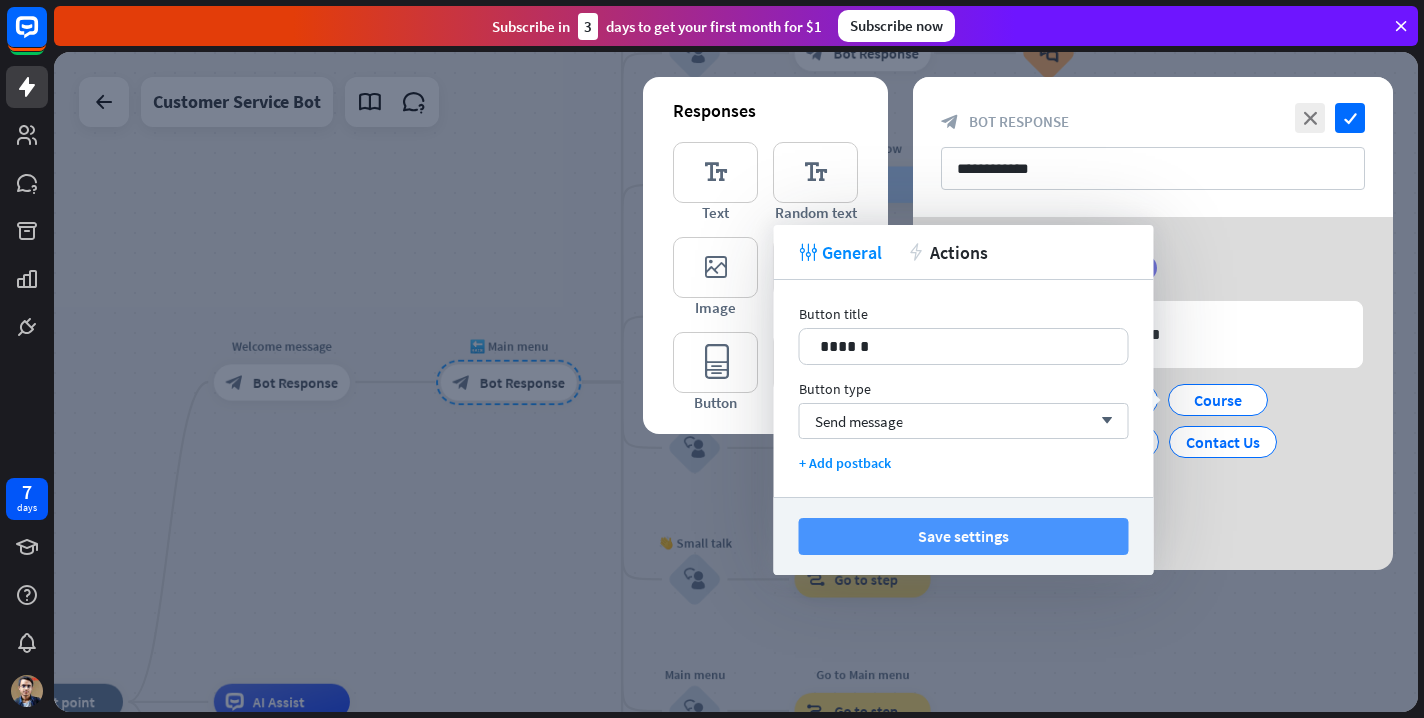 click on "Save settings" at bounding box center [964, 536] 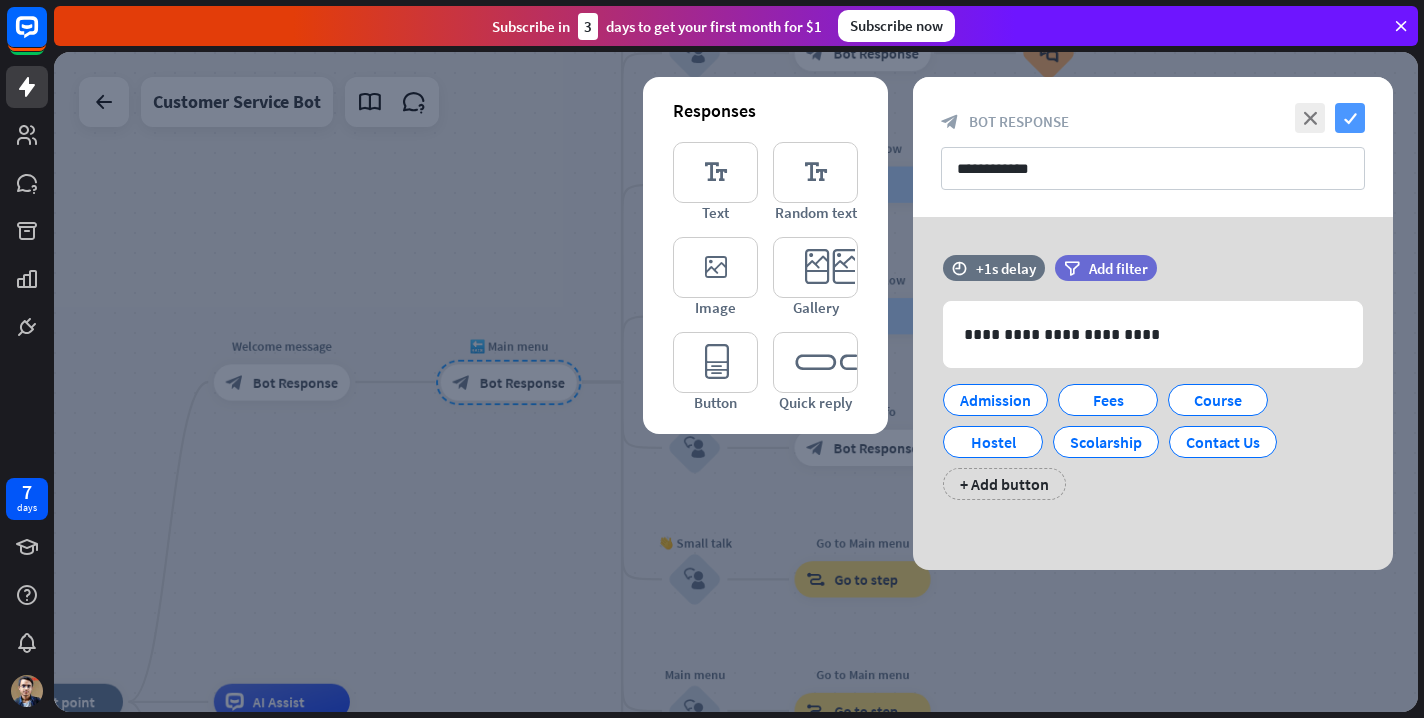 click on "check" at bounding box center [1350, 118] 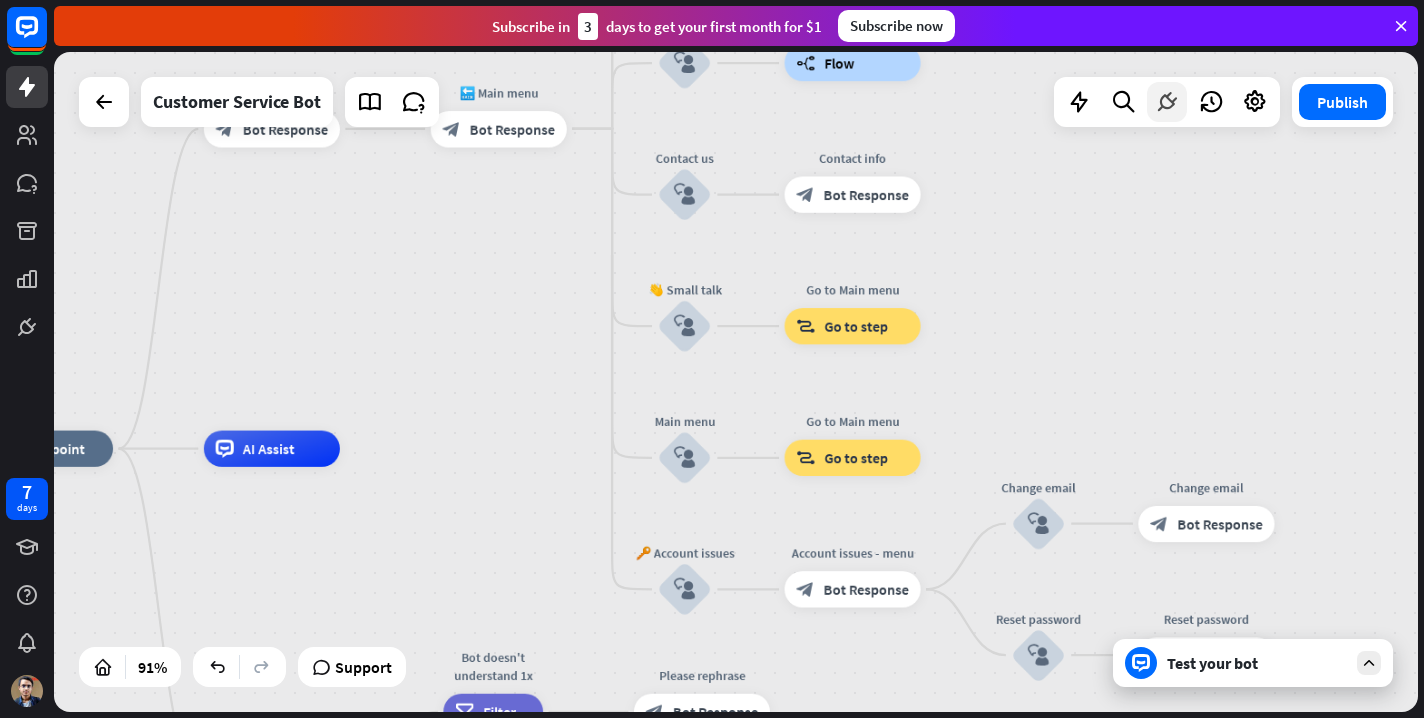 click at bounding box center (1167, 102) 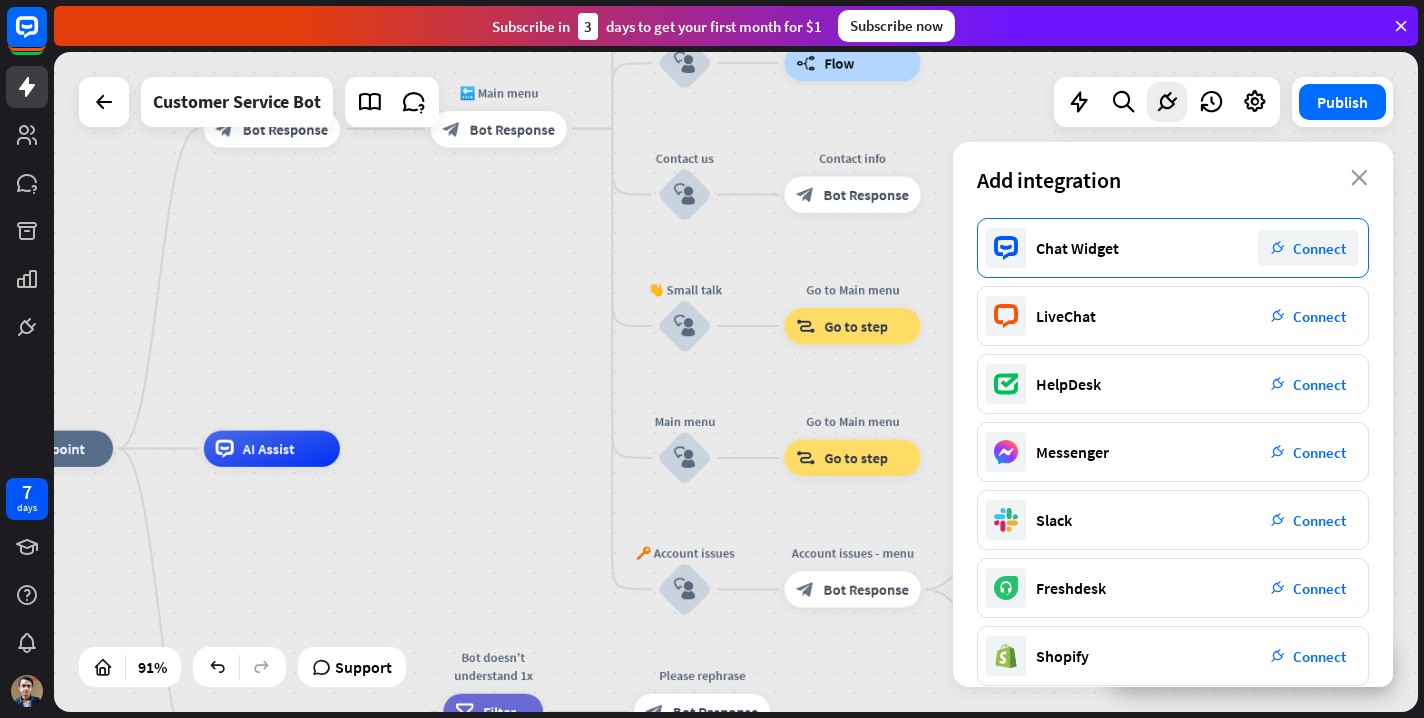 click on "Connect" at bounding box center [1319, 248] 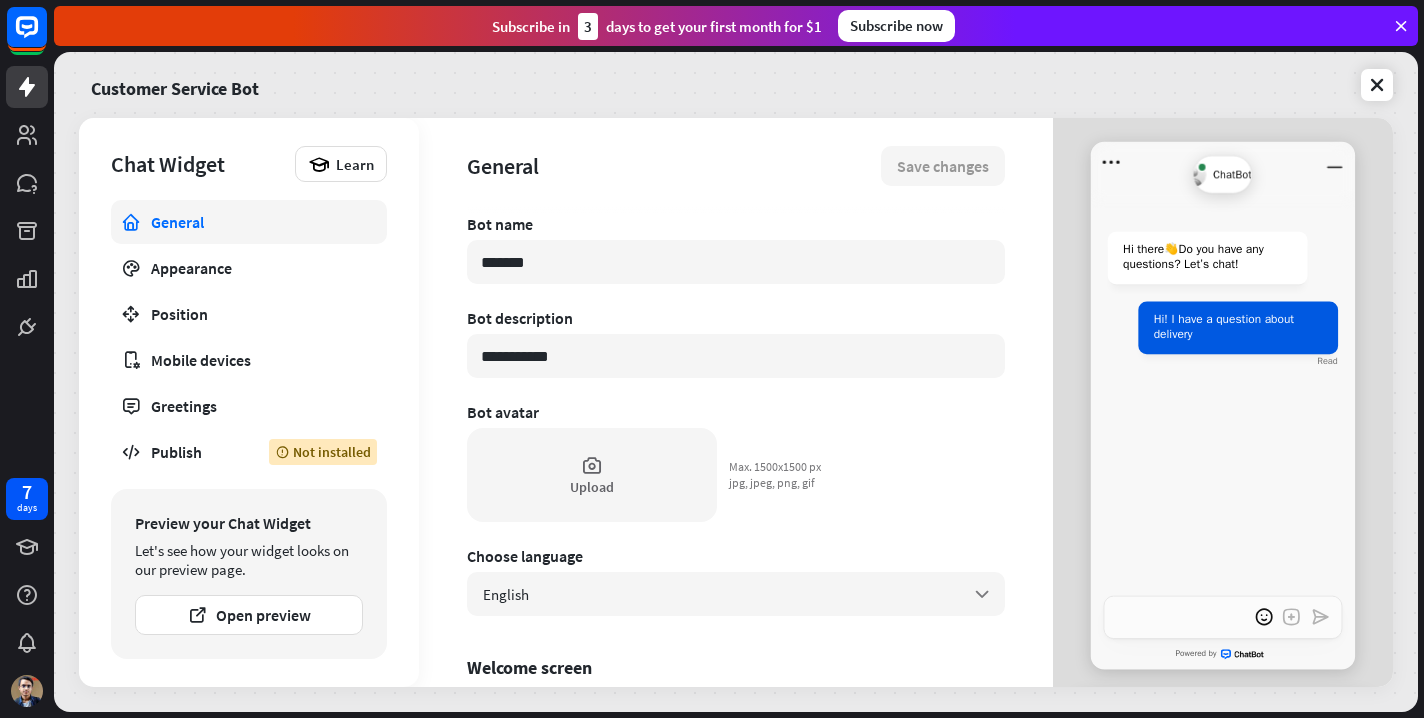 type on "*" 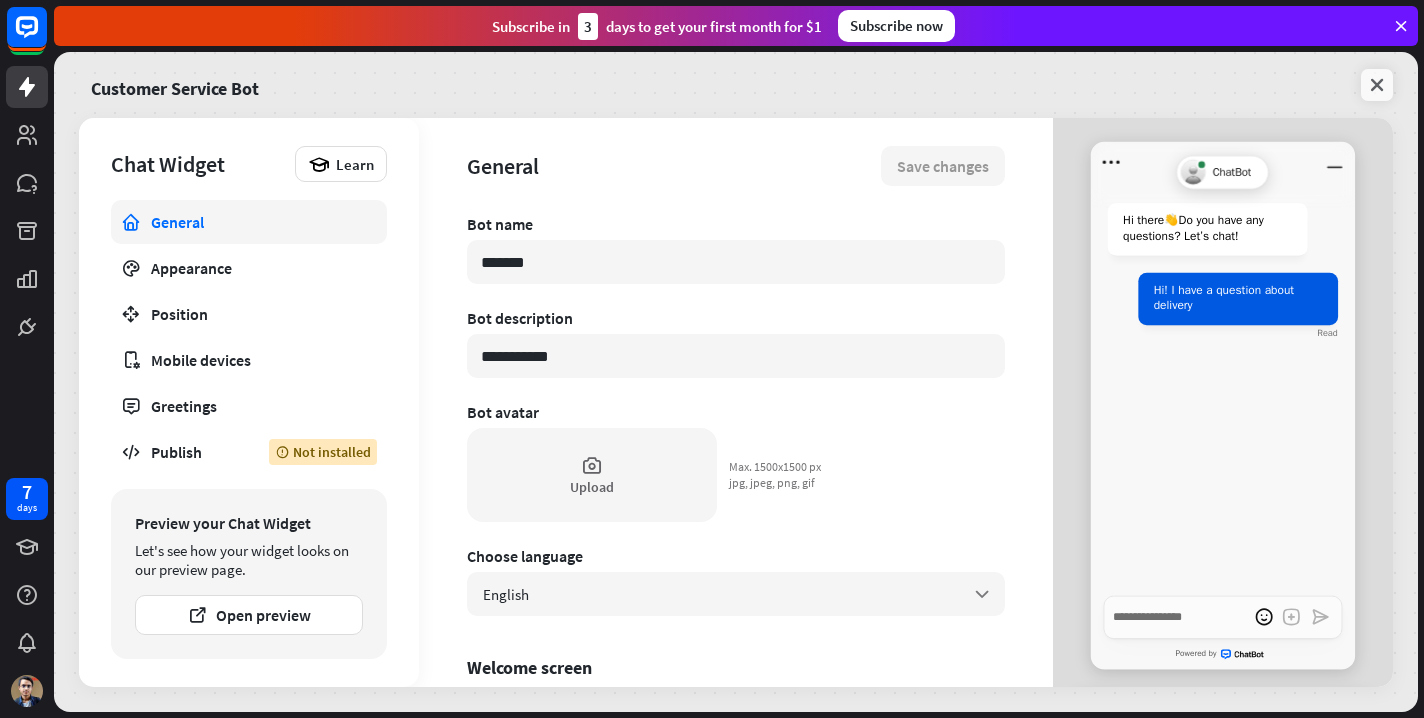 click at bounding box center [1377, 85] 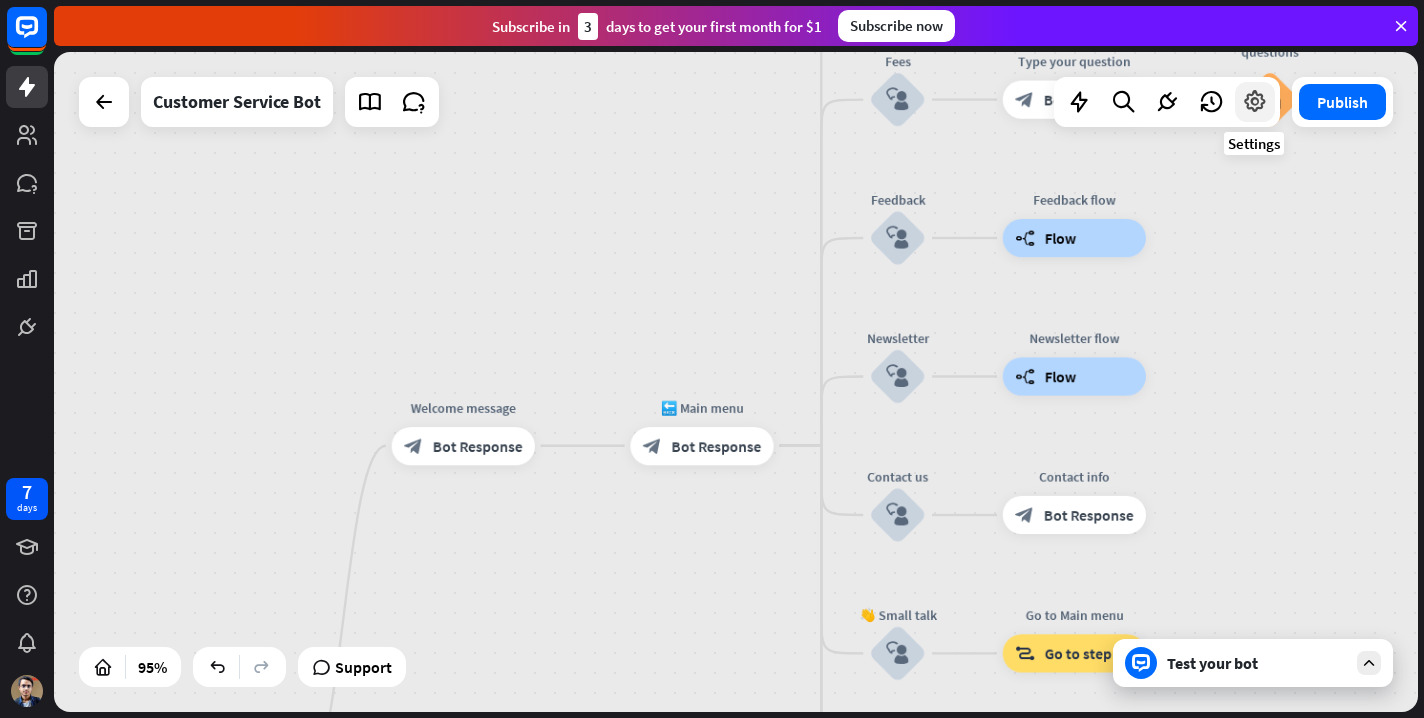 click at bounding box center [1255, 102] 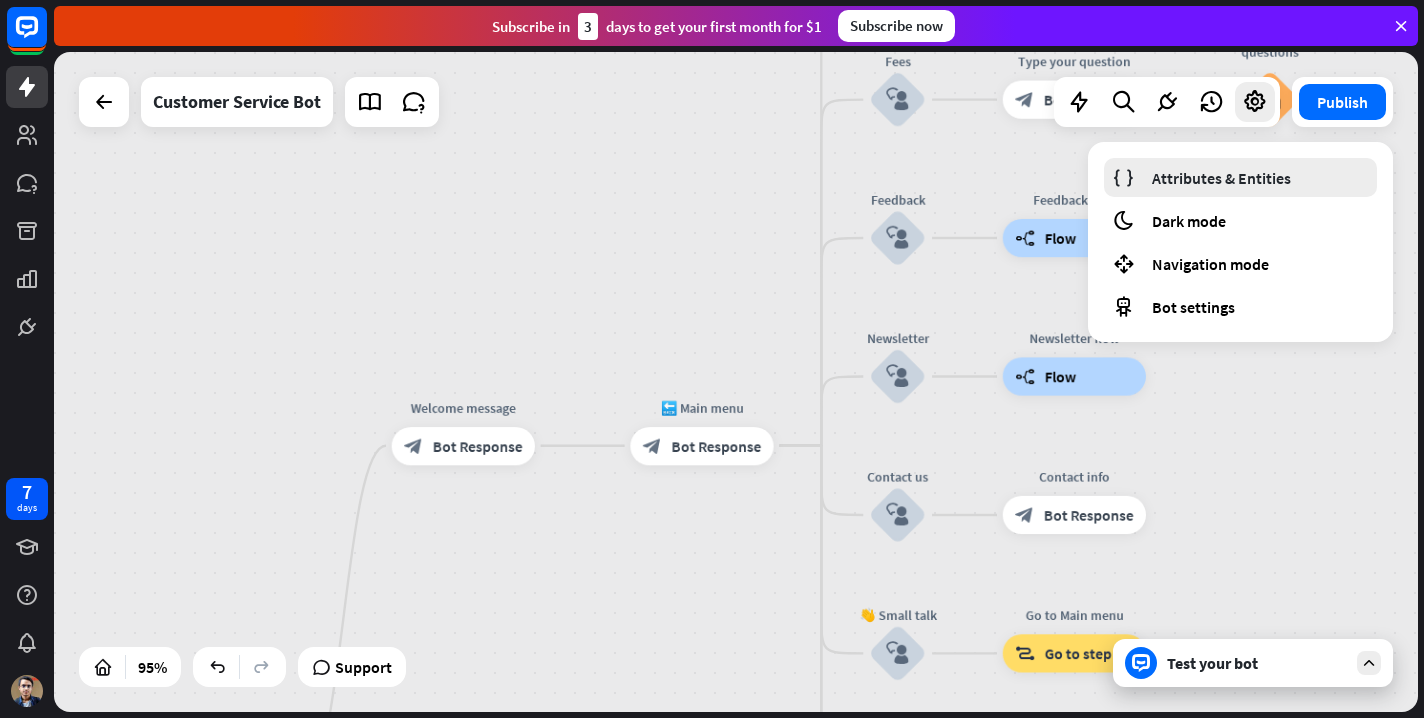 click on "Attributes & Entities" at bounding box center [1240, 177] 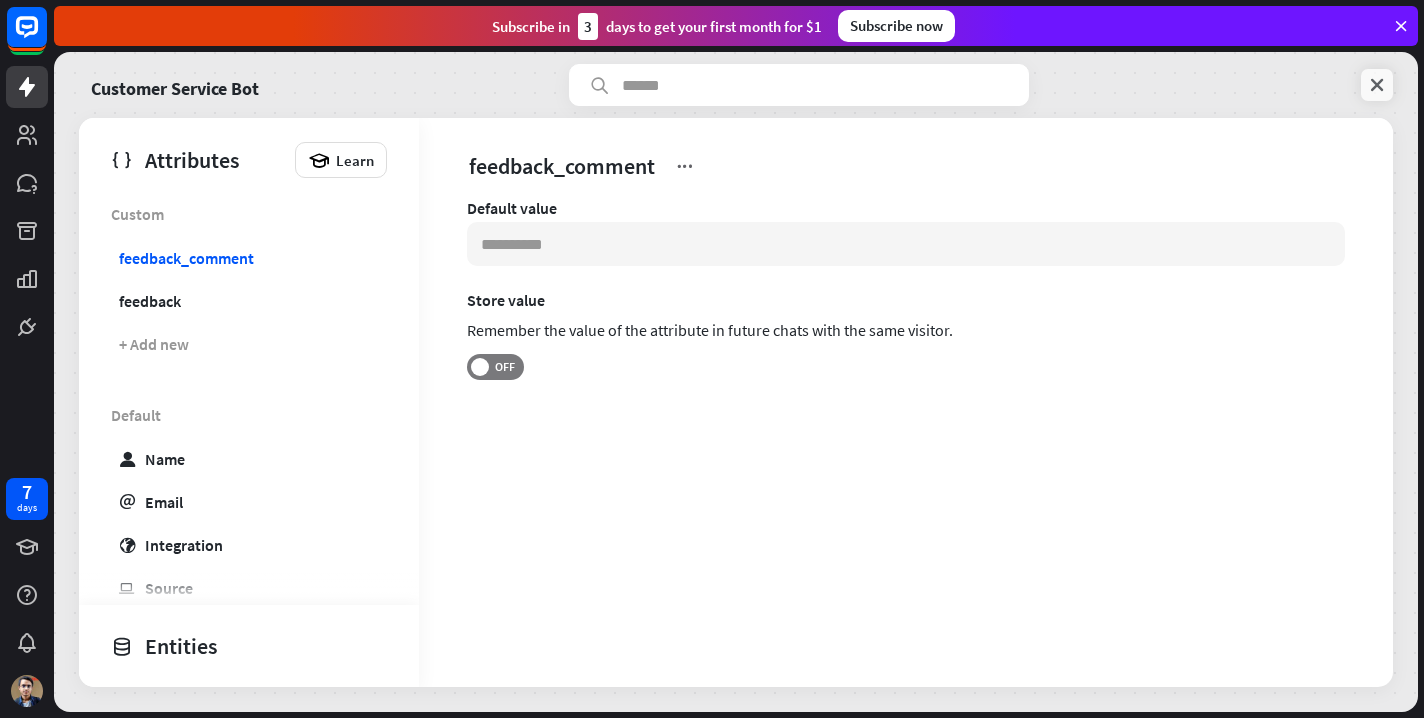 click at bounding box center [1377, 85] 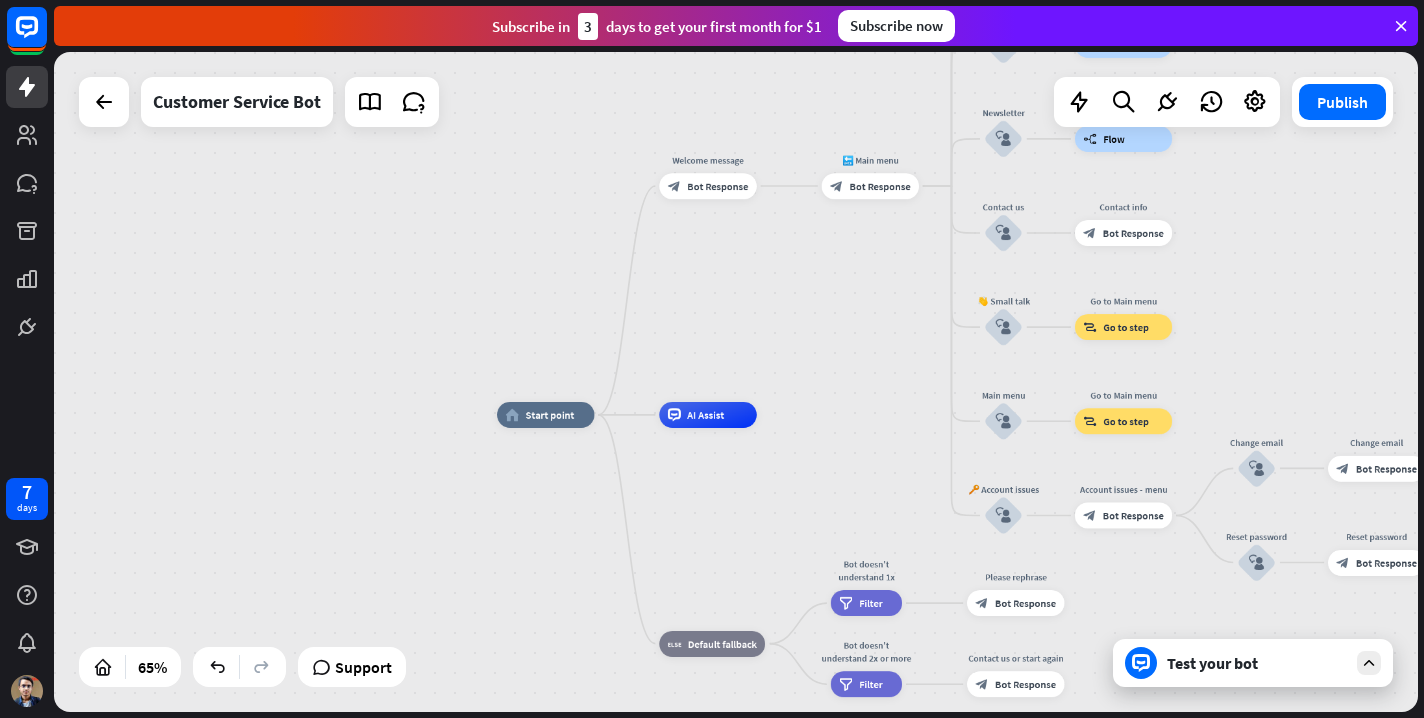 click on "home_2   Start point                 Welcome message   block_bot_response   Bot Response                 🔙 Main menu   block_bot_response   Bot Response                 Admission   block_user_input                 Select product category   block_bot_response   Bot Response                 ❓ Question   block_user_input                 How can I help you?   block_bot_response   Bot Response                 Fees   block_user_input                 Type your question   block_bot_response   Bot Response                 Popular questions   block_faq                 Feedback   block_user_input                 Feedback flow   builder_tree   Flow                 Newsletter   block_user_input                 Newsletter flow   builder_tree   Flow                 Contact us   block_user_input                 Contact info   block_bot_response   Bot Response                 👋 Small talk   block_user_input                 Go to Main menu   block_goto   Go to step                 Main menu" at bounding box center (736, 382) 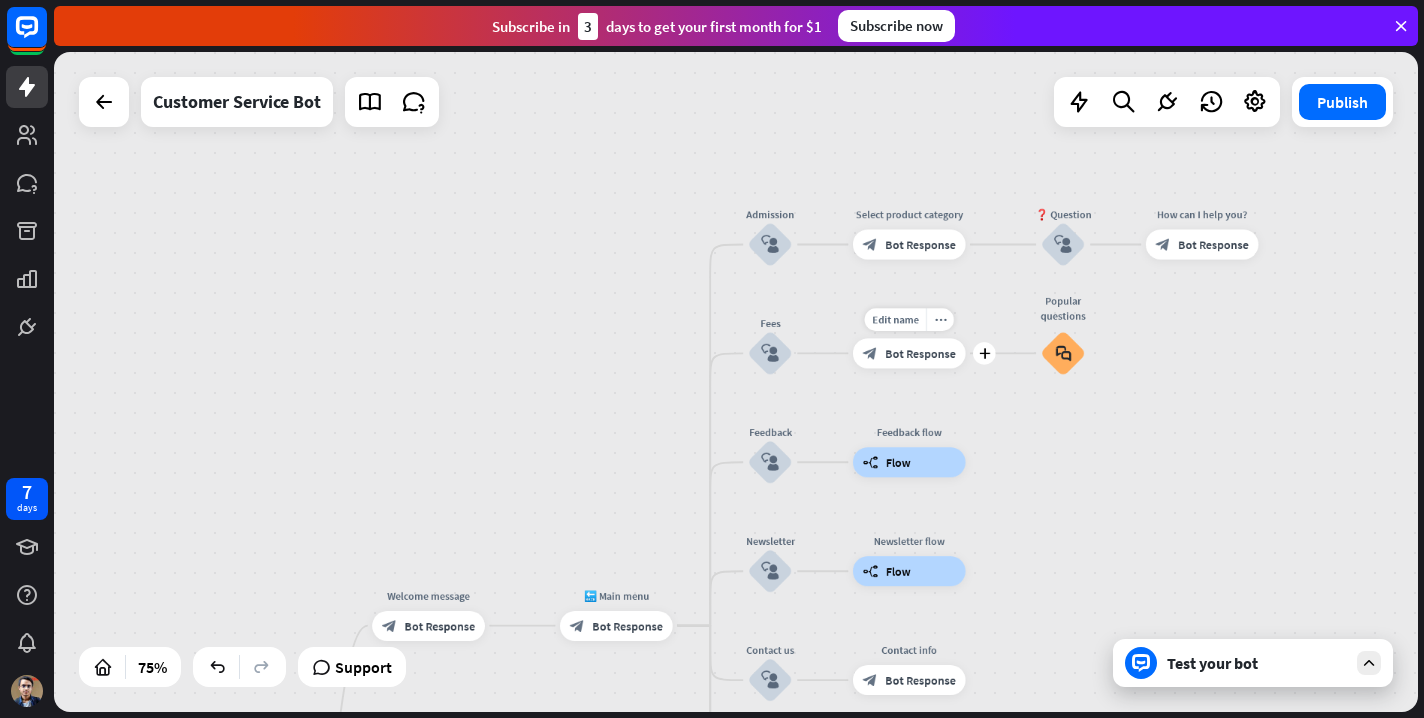click on "Bot Response" at bounding box center (920, 353) 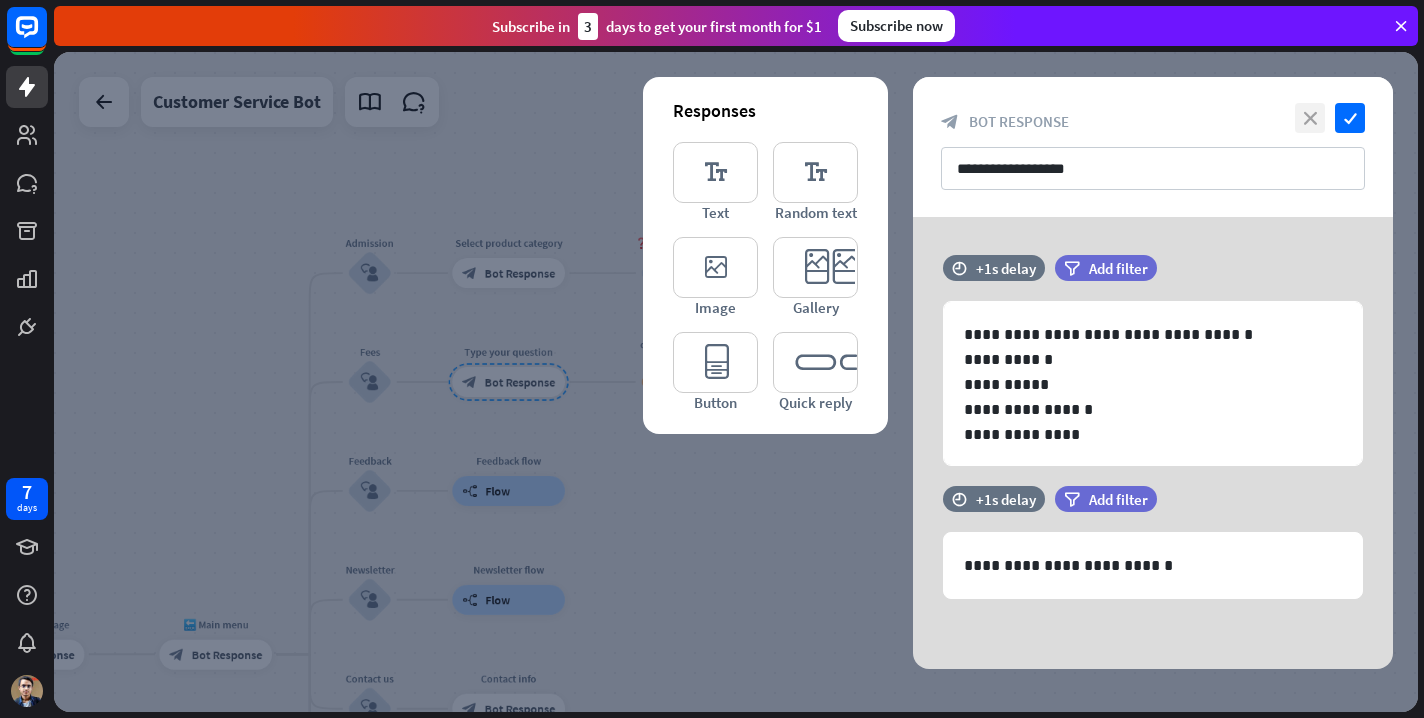 click on "close" at bounding box center (1310, 118) 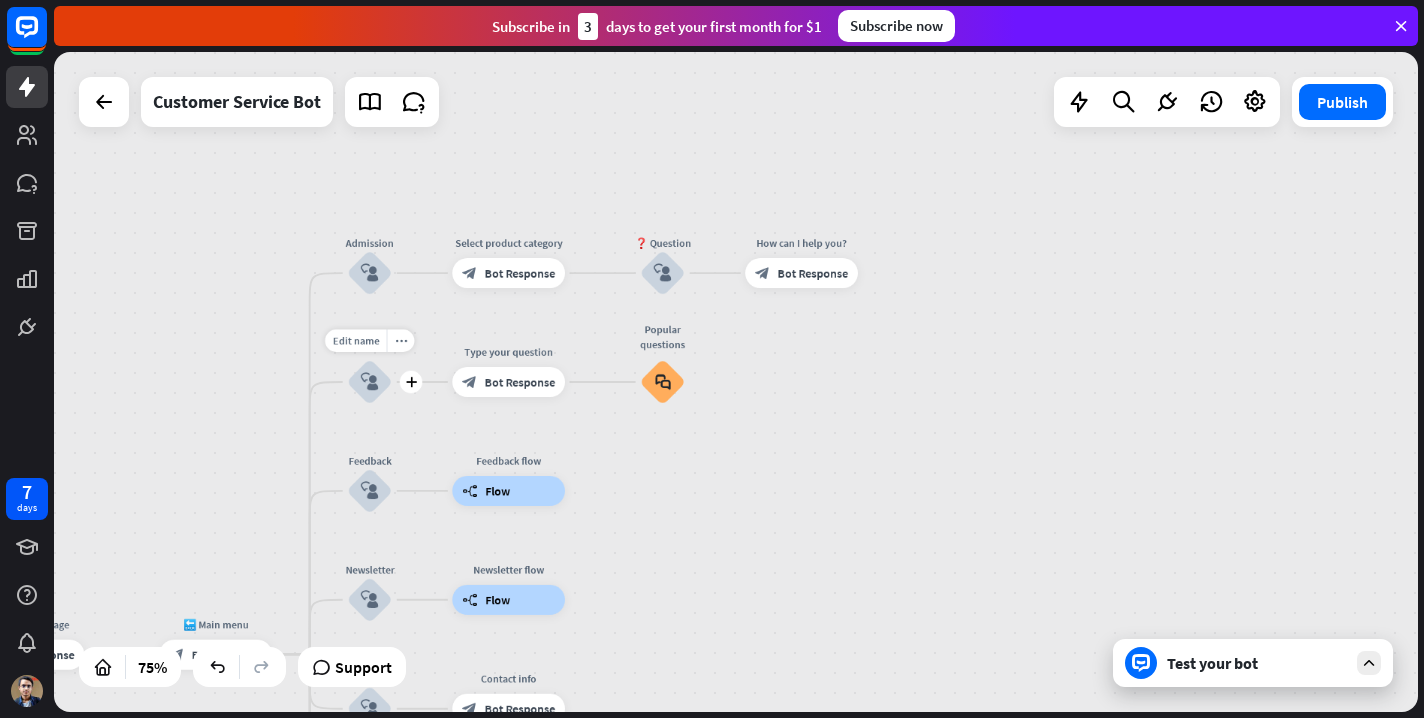 click on "block_user_input" at bounding box center (369, 381) 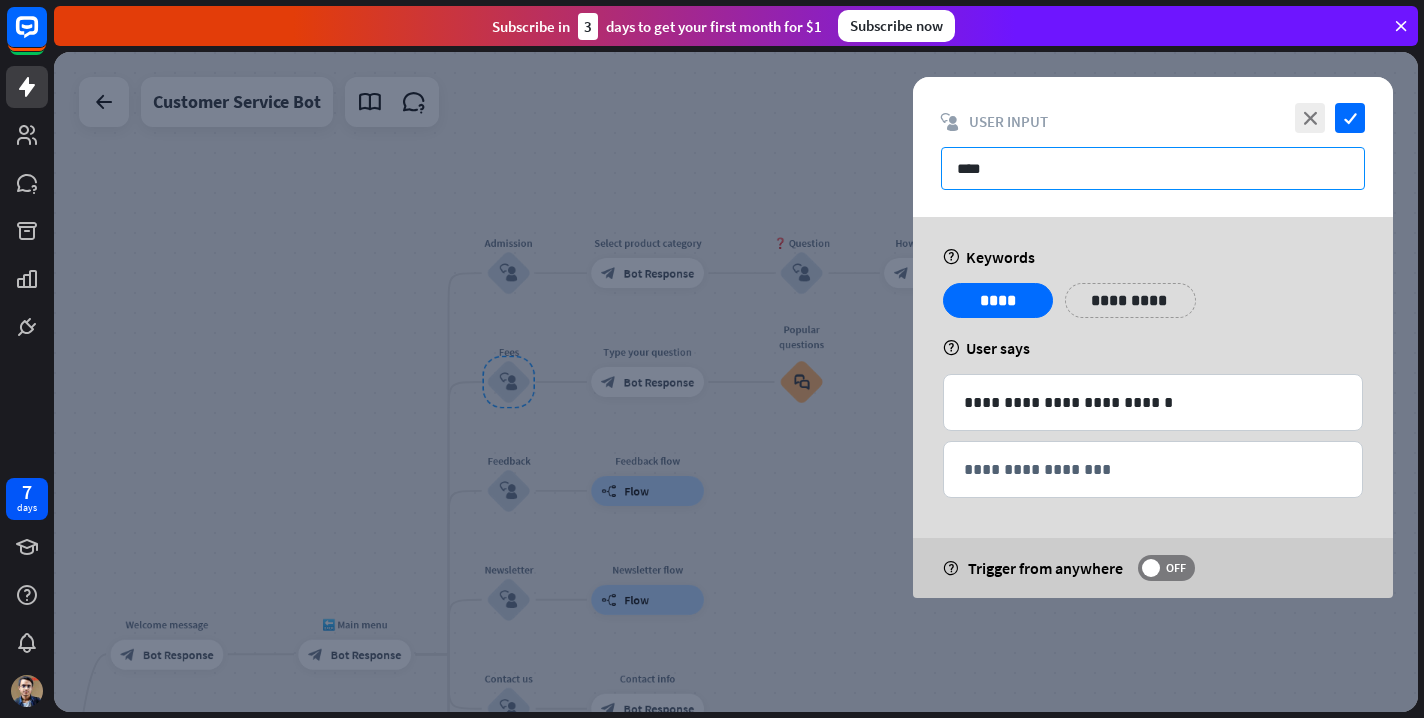 click on "****" at bounding box center [1153, 168] 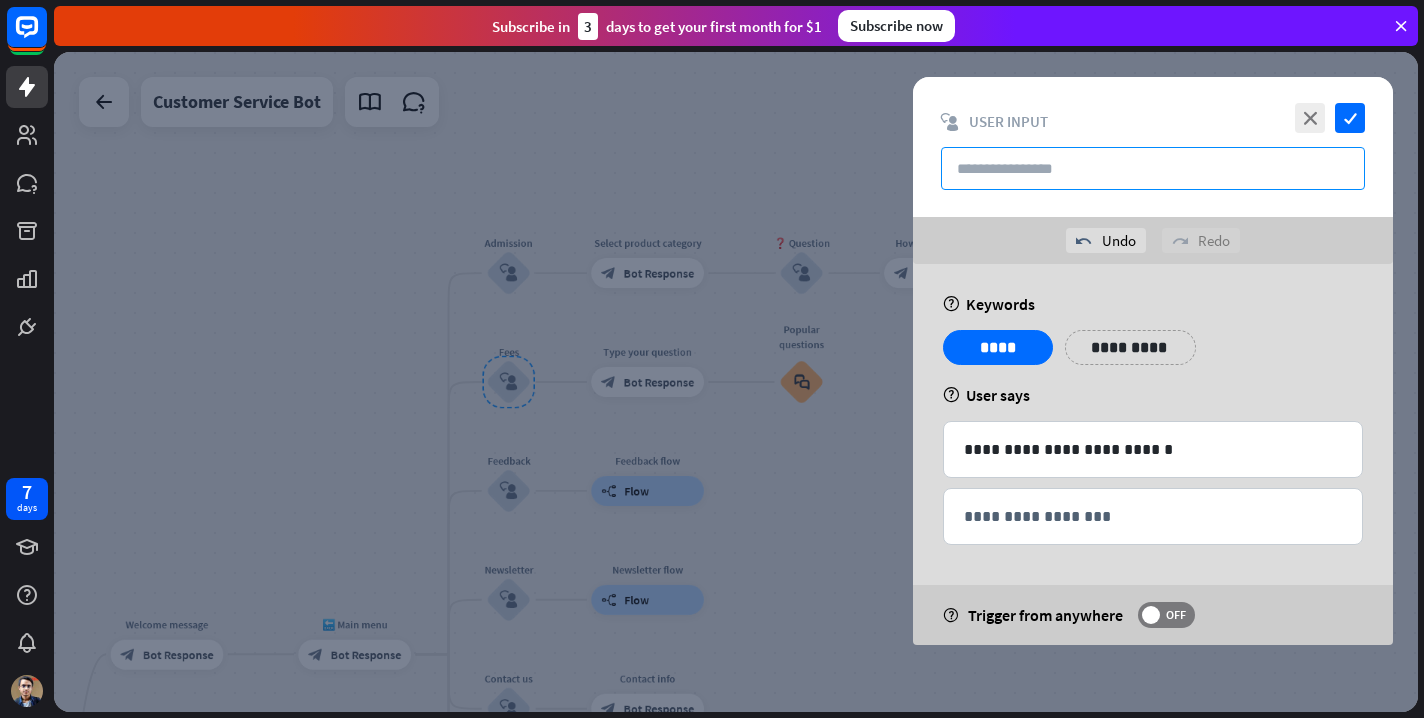 paste on "******" 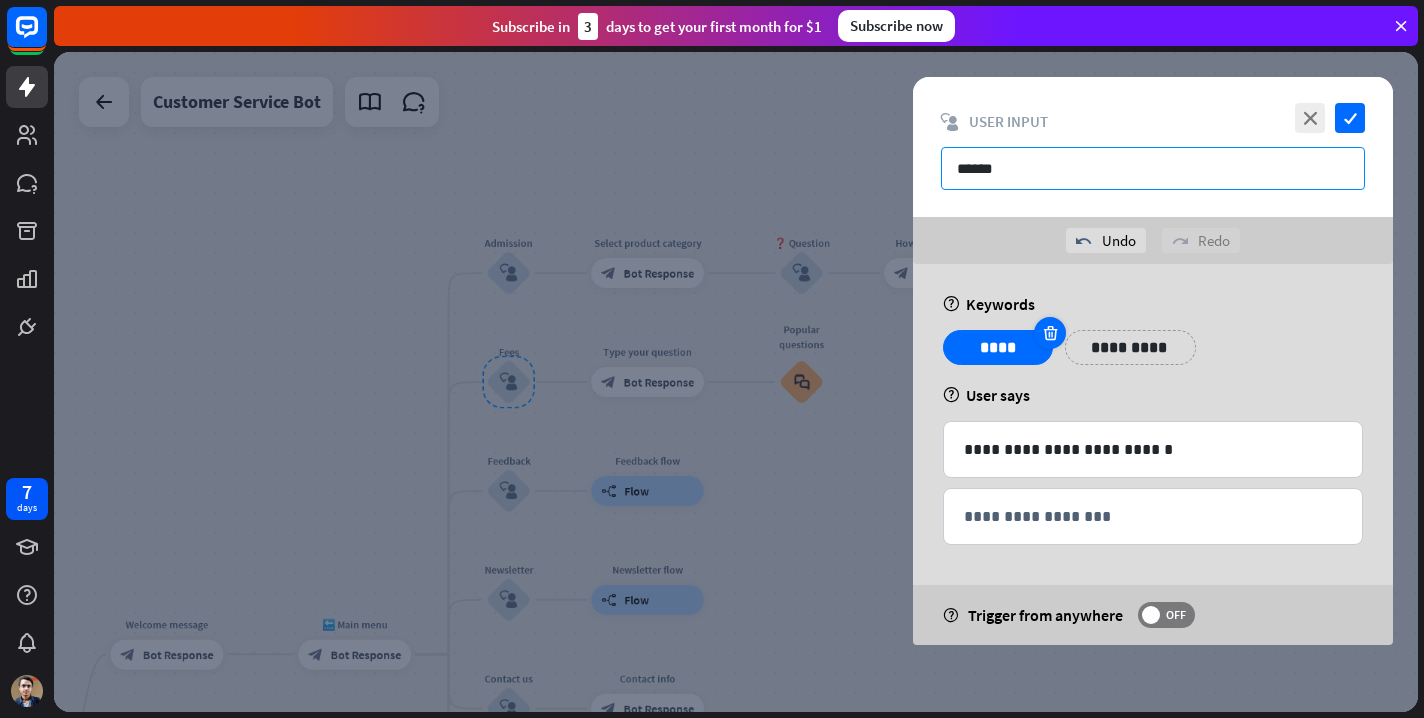 type on "******" 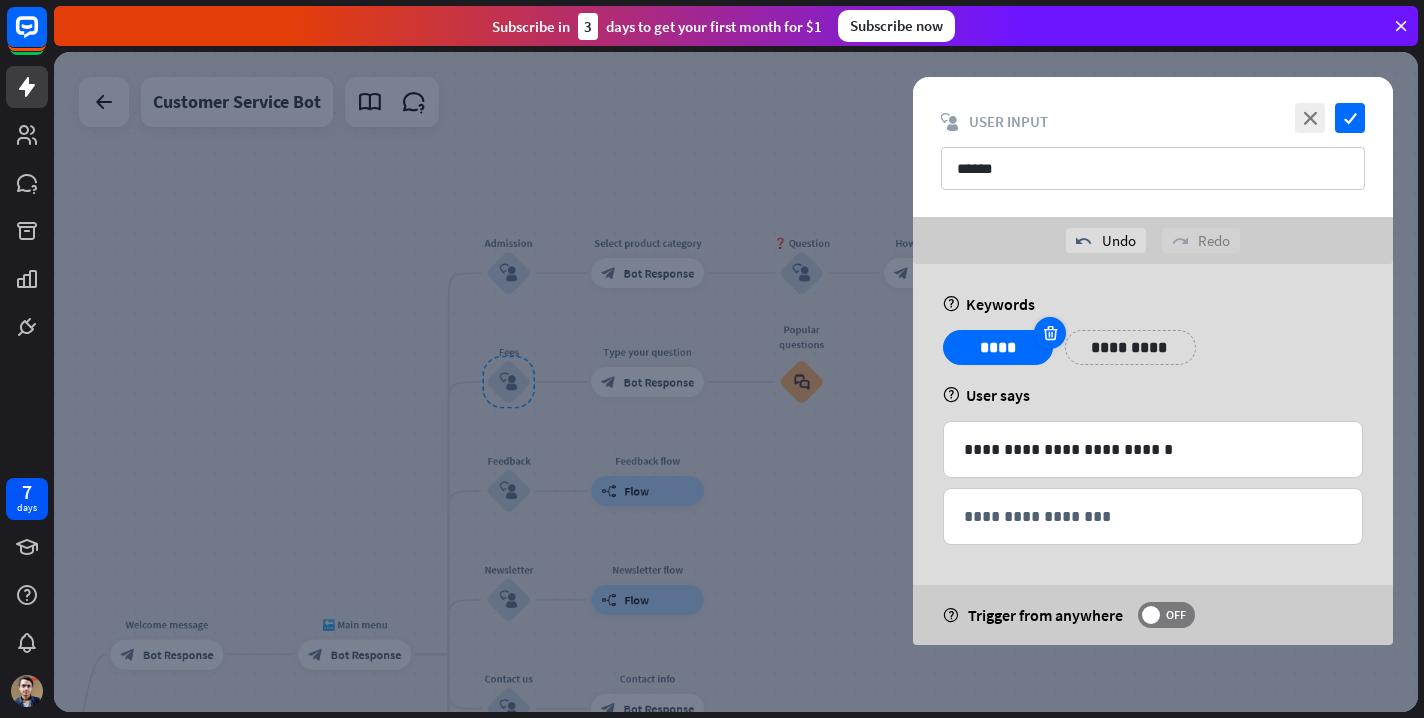 click at bounding box center (1050, 333) 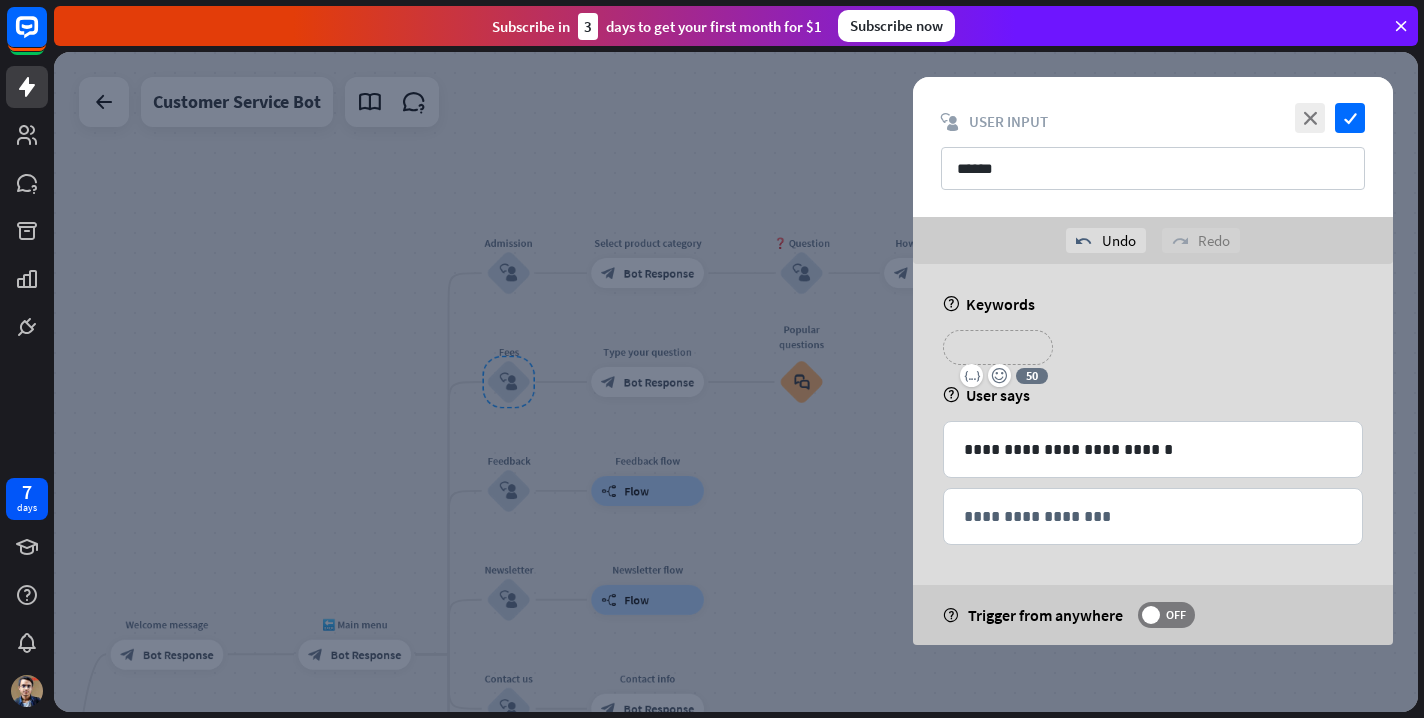 click on "*******" at bounding box center [998, 347] 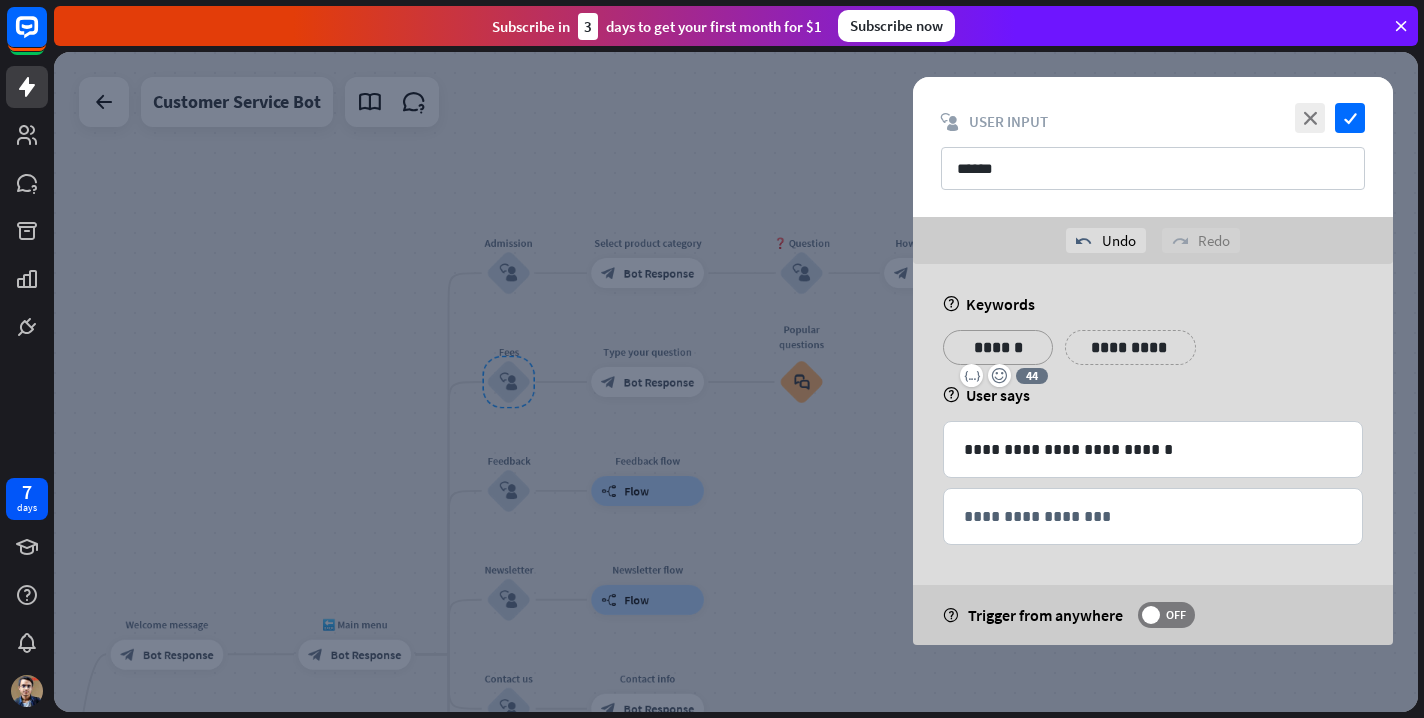 click on "help
Keywords" at bounding box center [1153, 304] 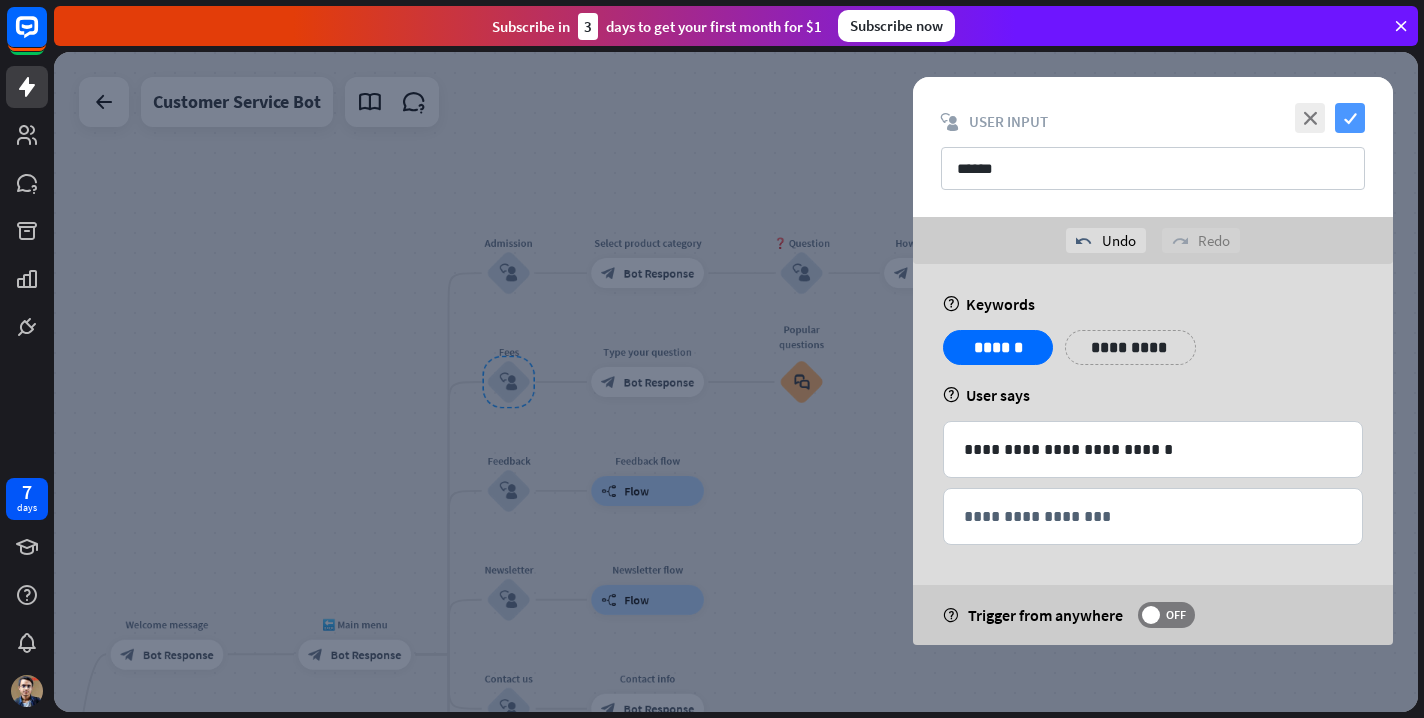 click on "check" at bounding box center (1350, 118) 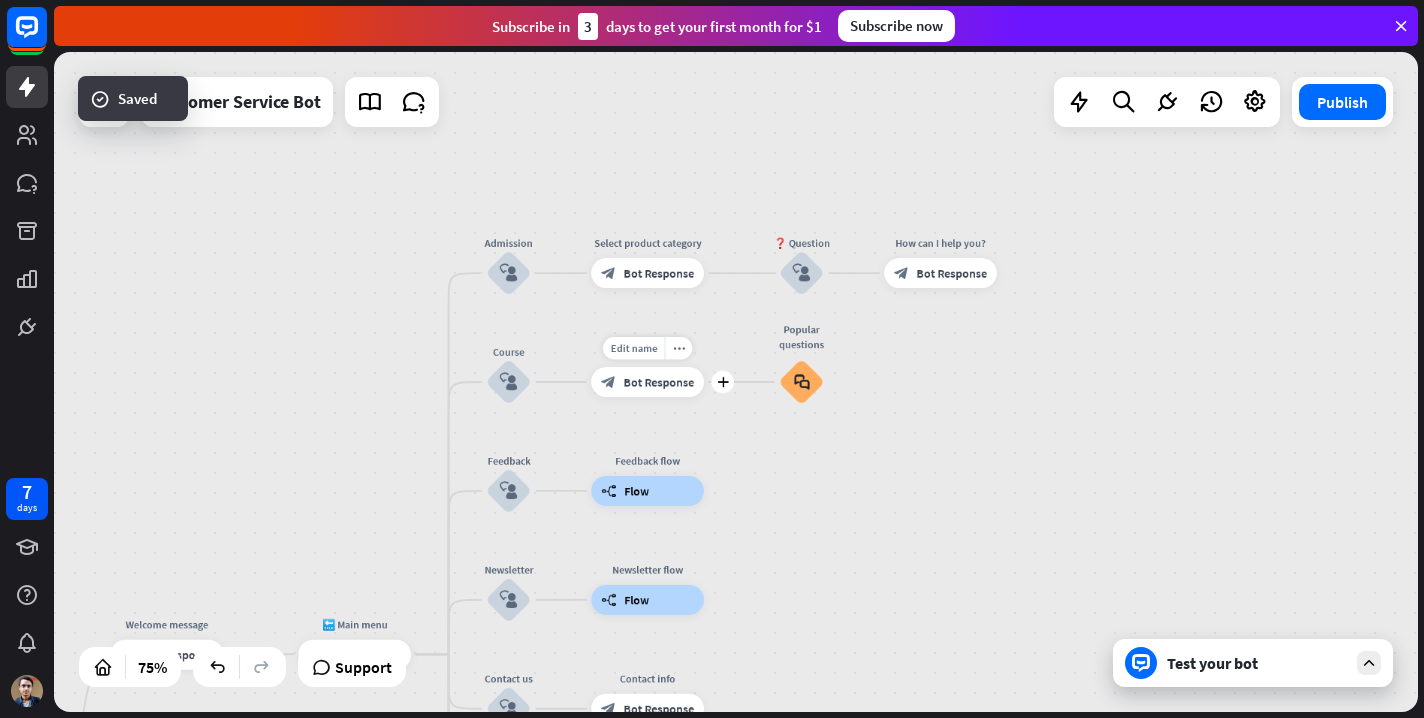 click on "block_bot_response   Bot Response" at bounding box center [647, 382] 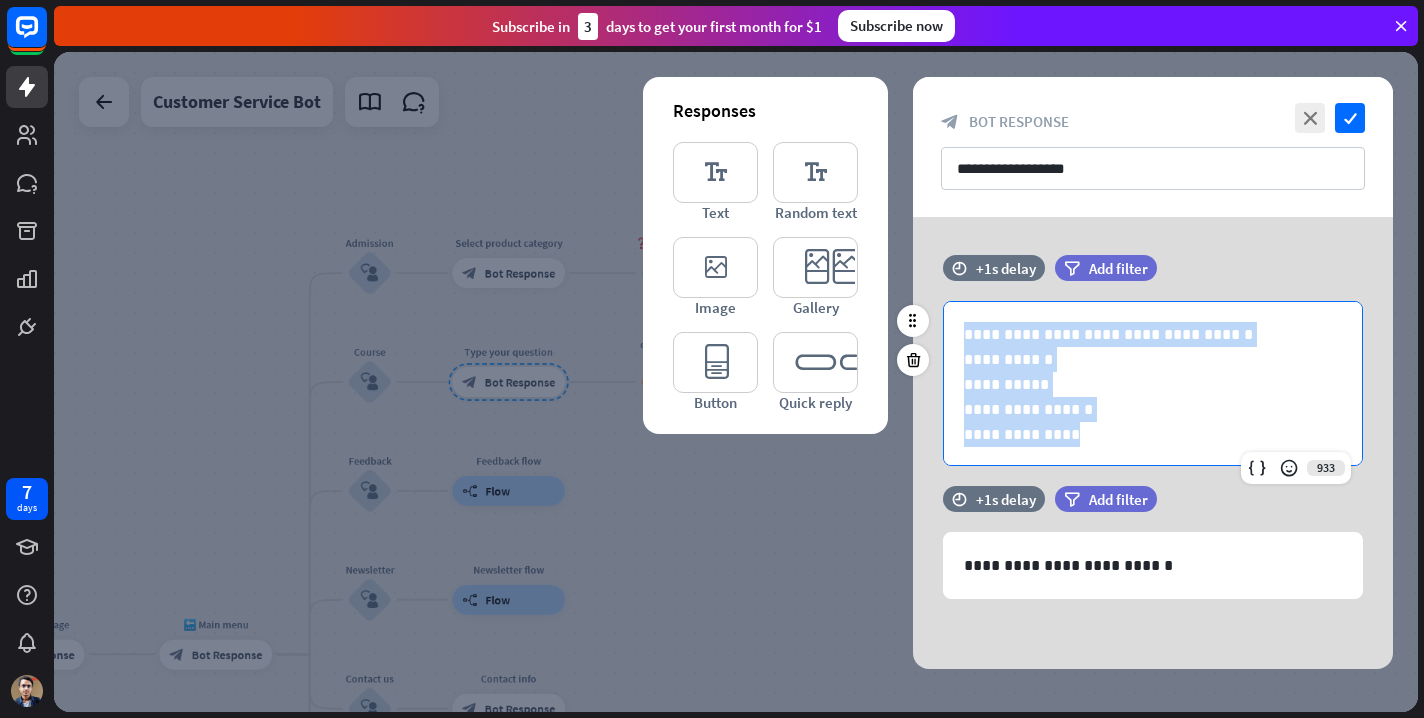drag, startPoint x: 1090, startPoint y: 434, endPoint x: 955, endPoint y: 338, distance: 165.65326 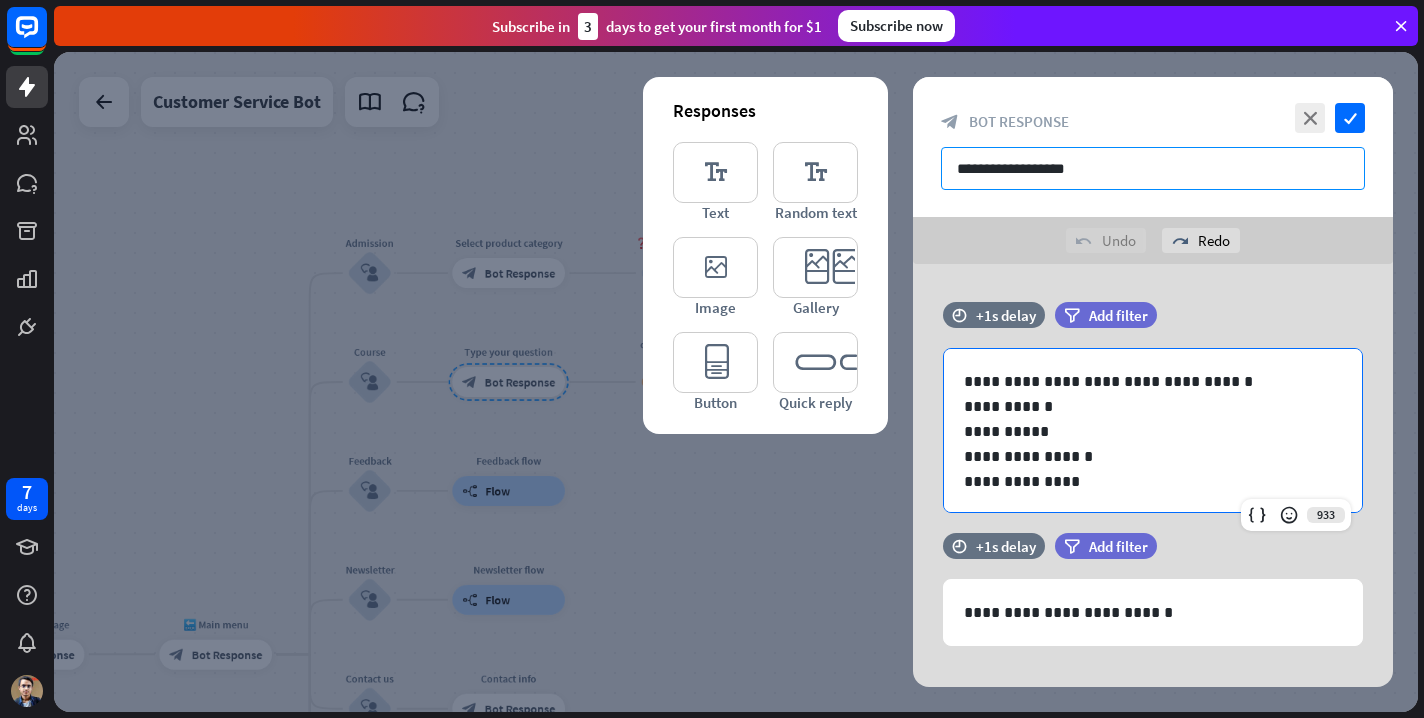click on "**********" at bounding box center [1153, 168] 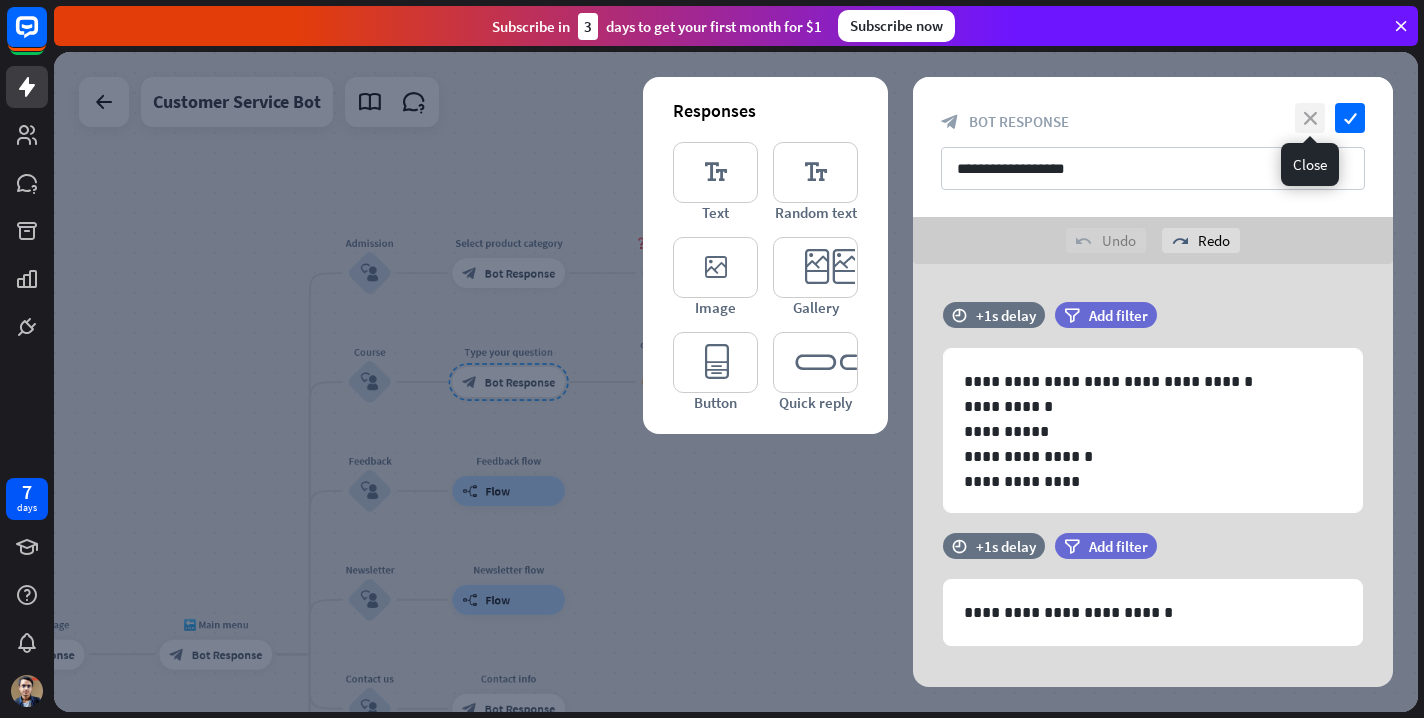 click on "close" at bounding box center (1310, 118) 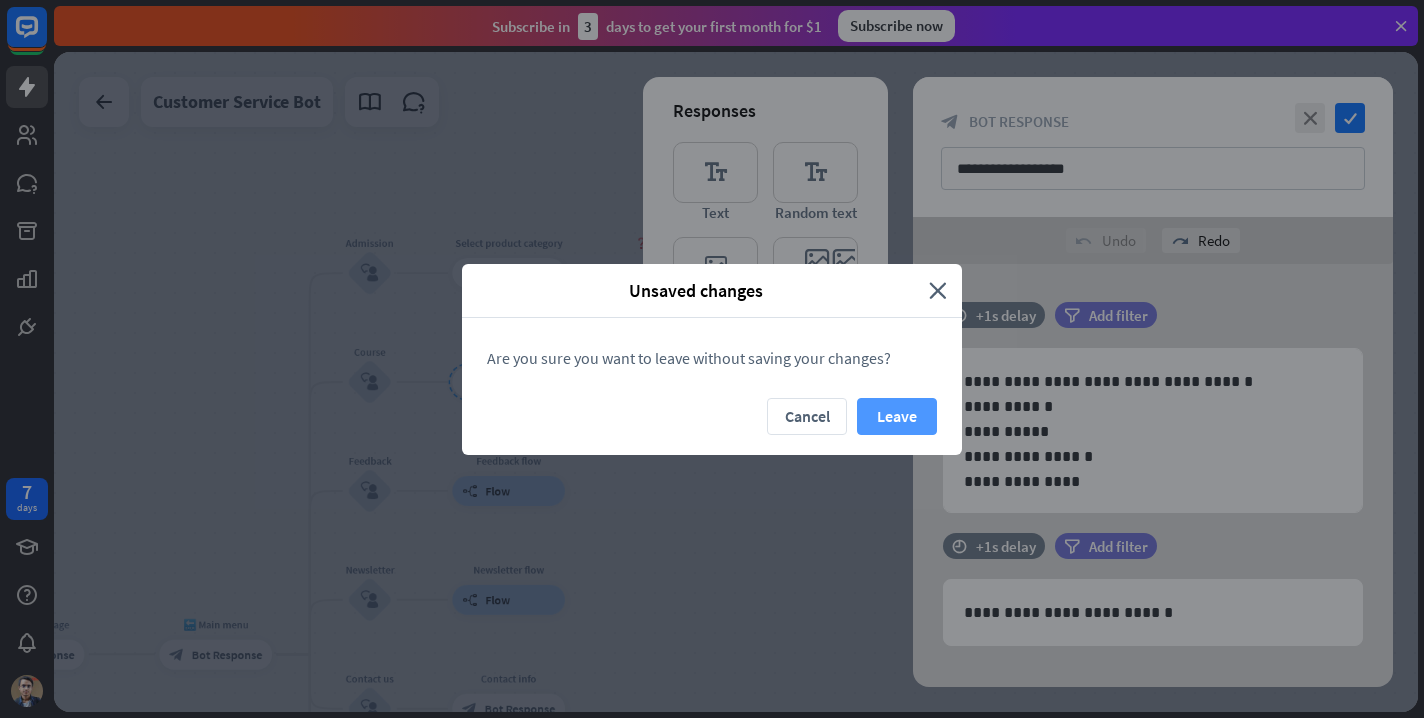 click on "Leave" at bounding box center (897, 416) 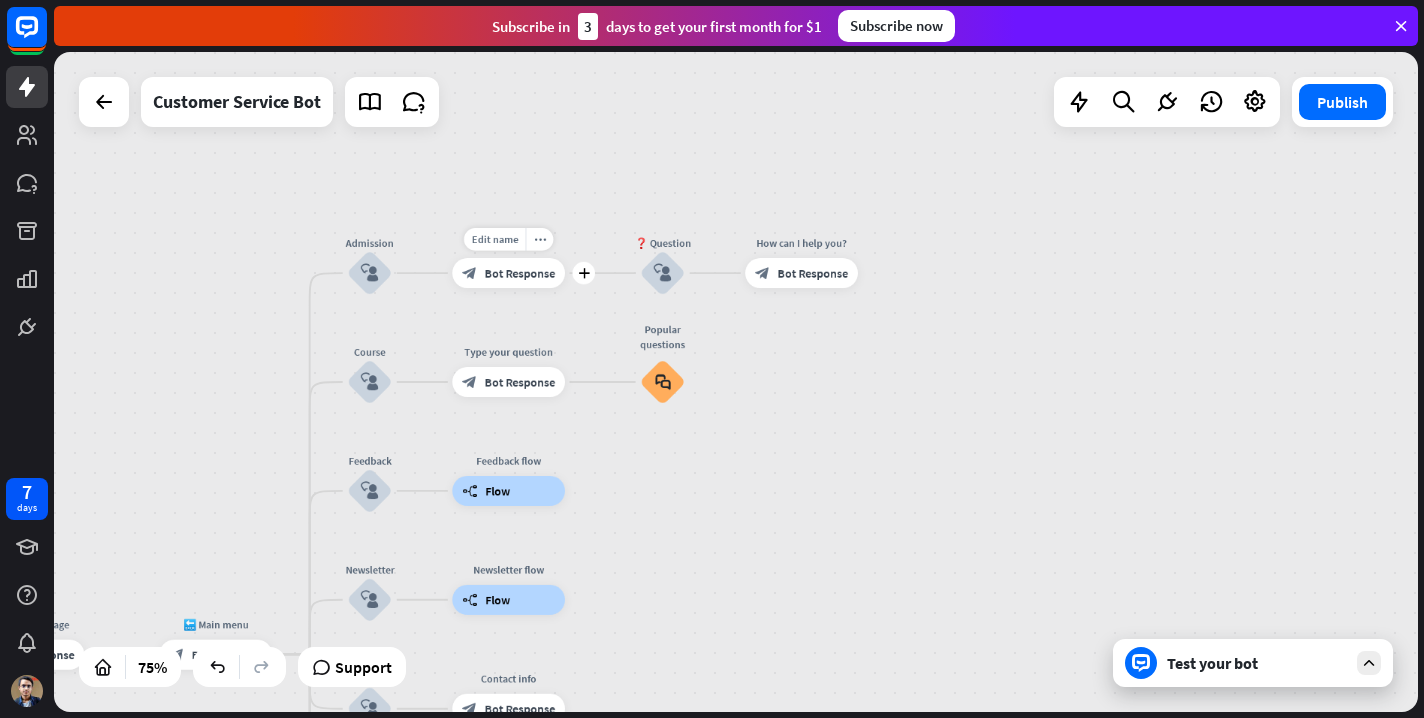 click on "Bot Response" at bounding box center [520, 273] 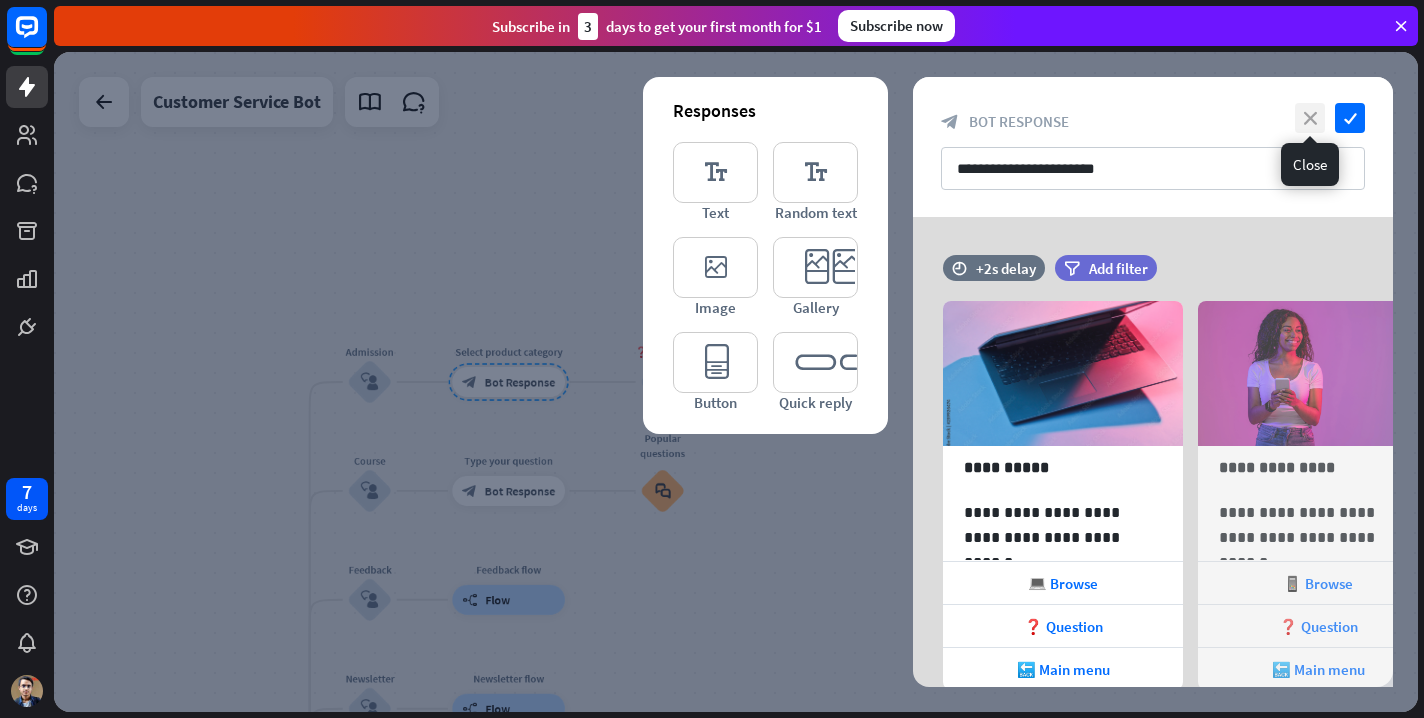 click on "close" at bounding box center (1310, 118) 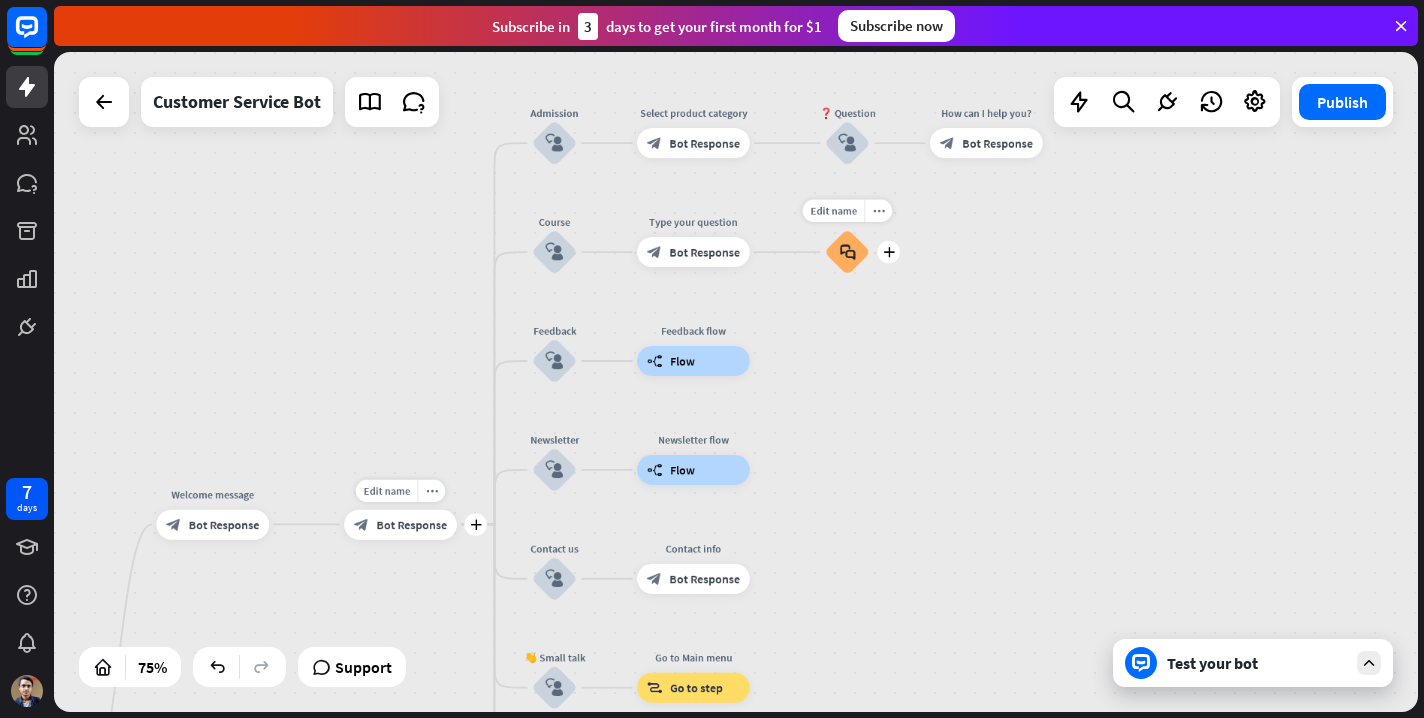 click on "block_bot_response   Bot Response" at bounding box center [400, 524] 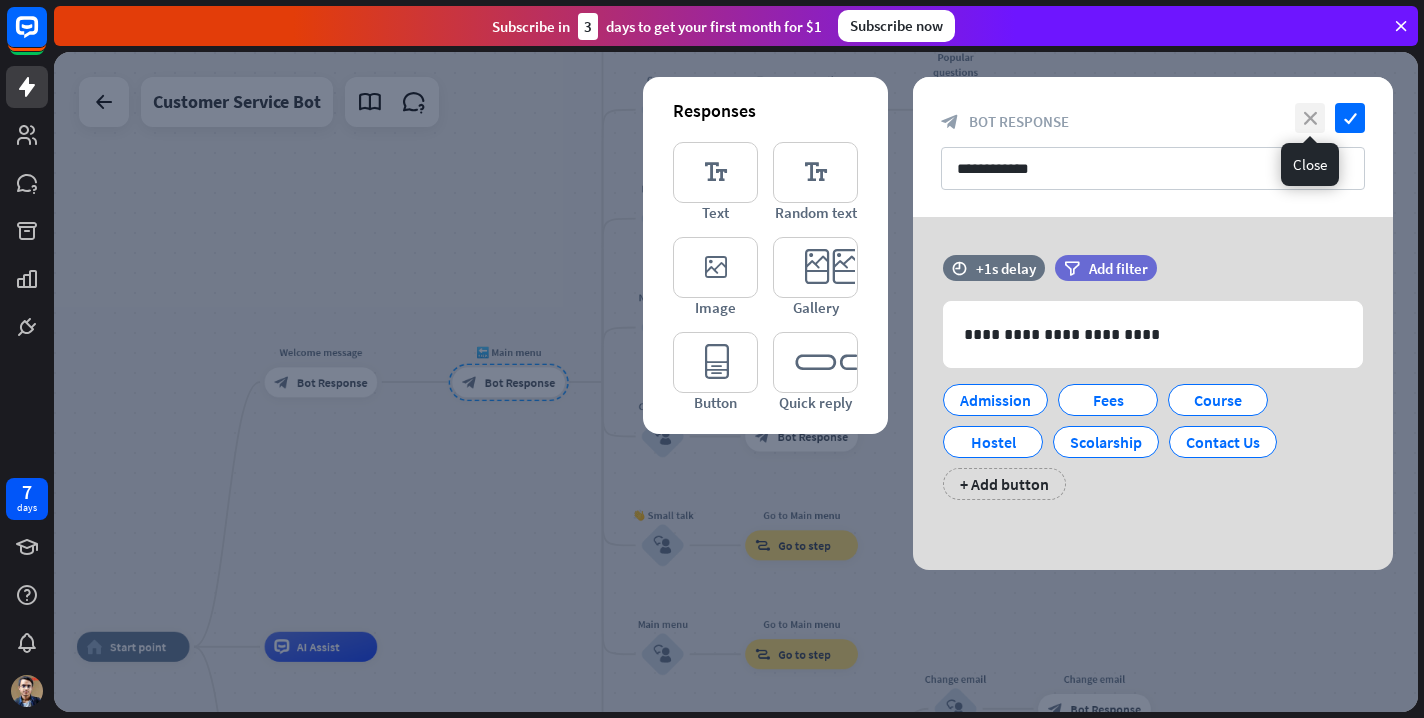 click on "close" at bounding box center [1310, 118] 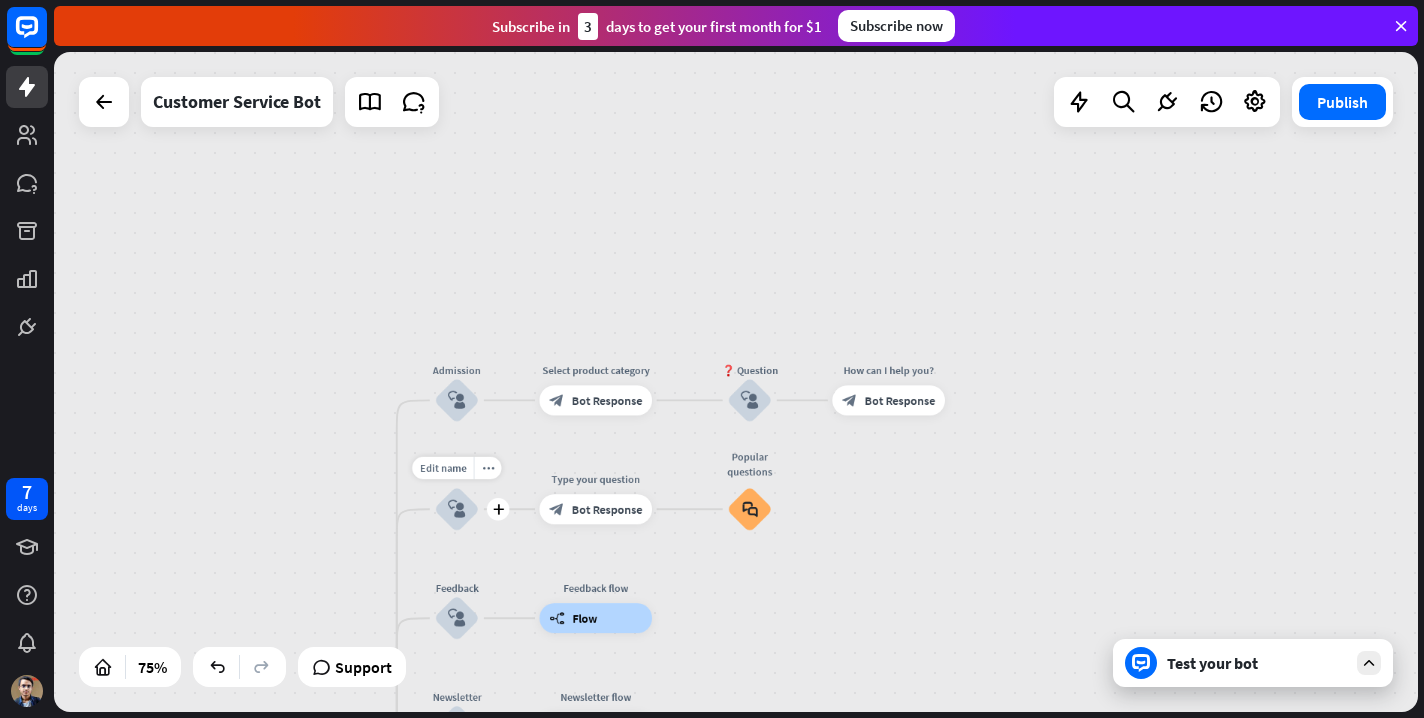 click on "block_user_input" at bounding box center [457, 509] 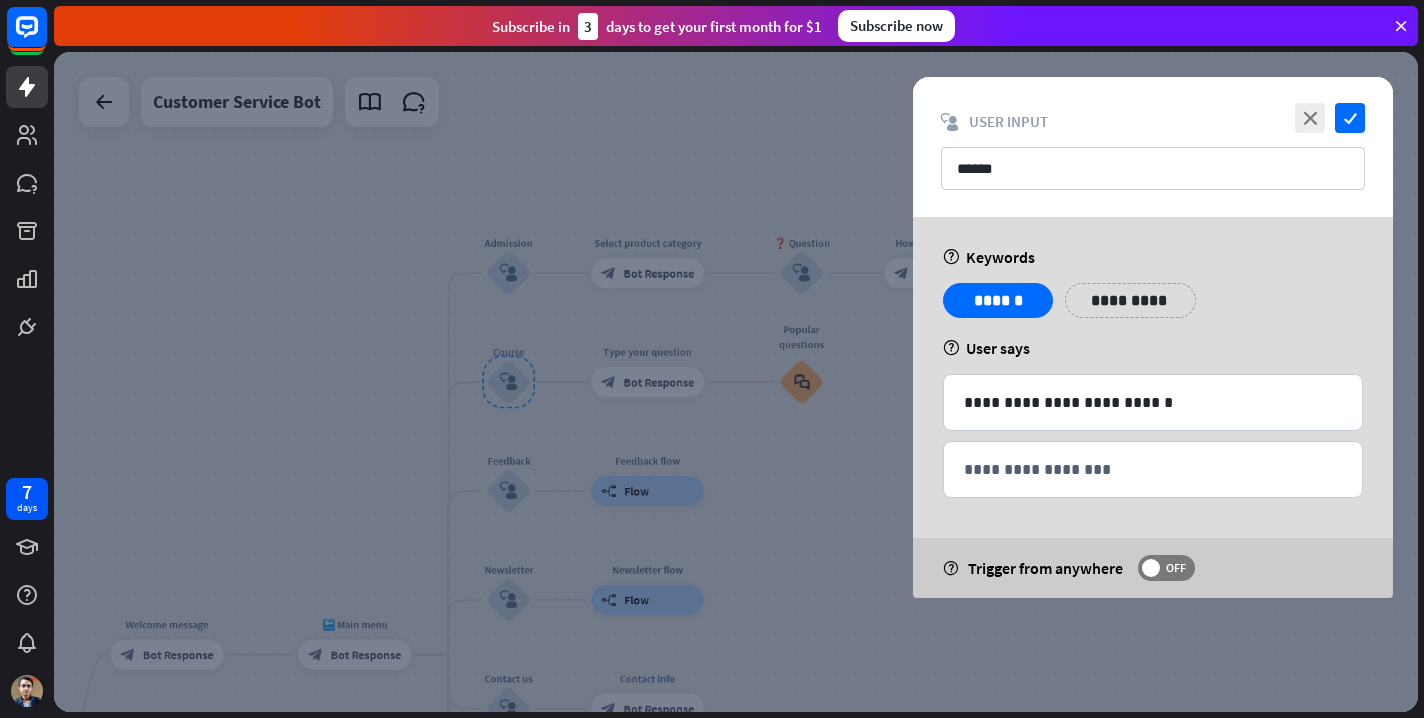 click at bounding box center (736, 382) 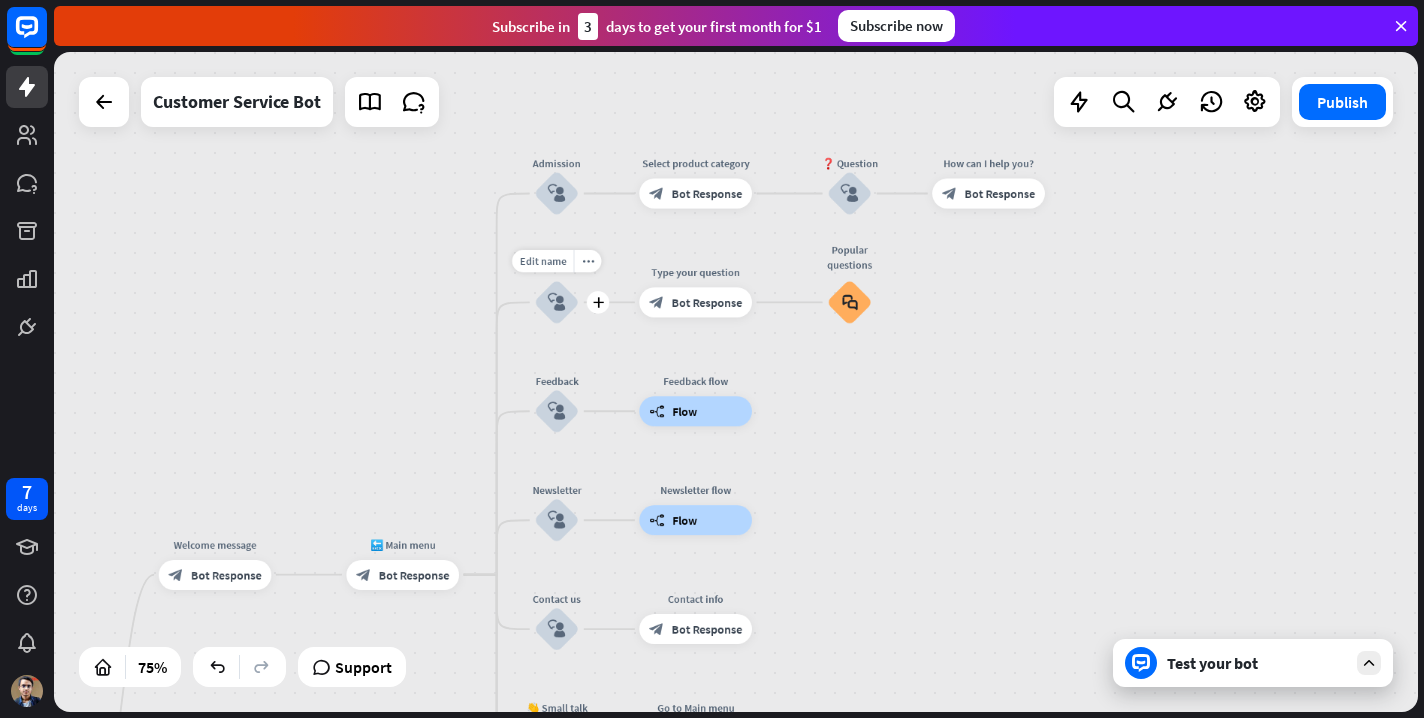 click on "block_user_input" at bounding box center (557, 302) 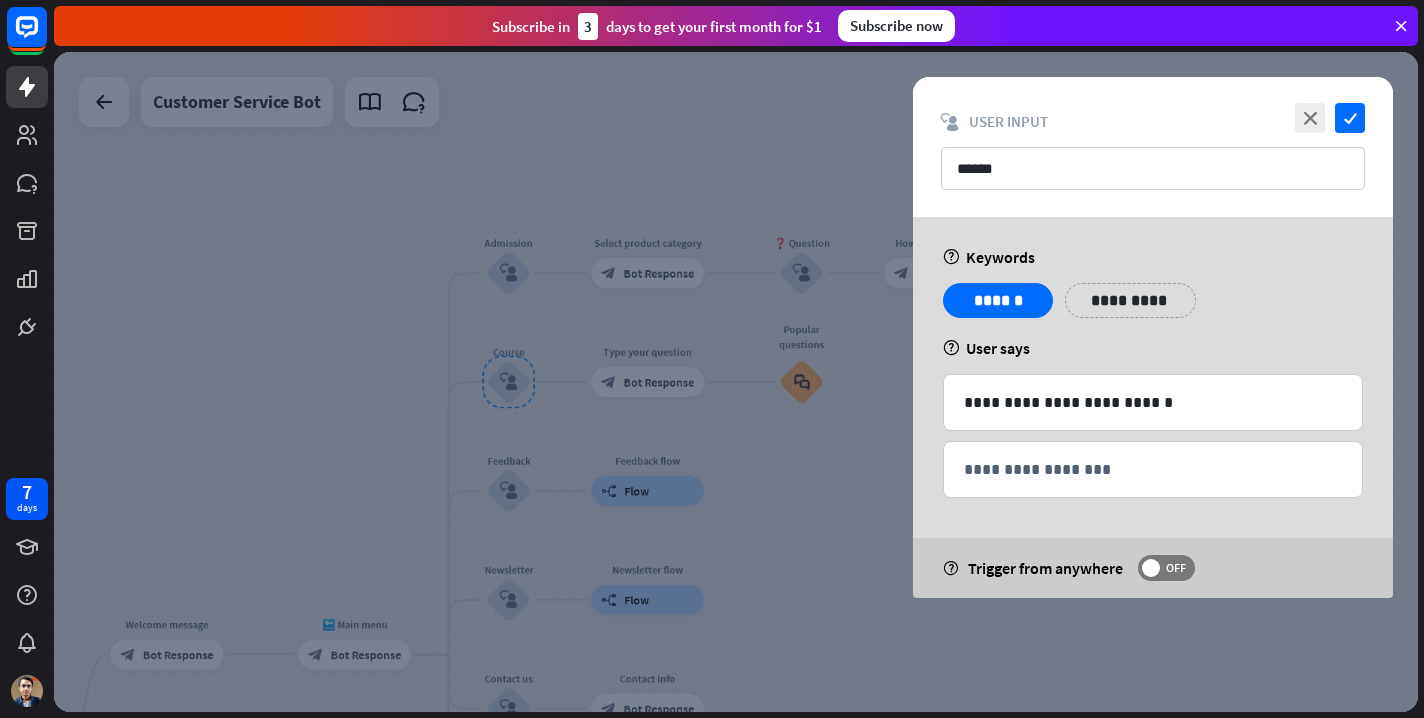 click at bounding box center (736, 382) 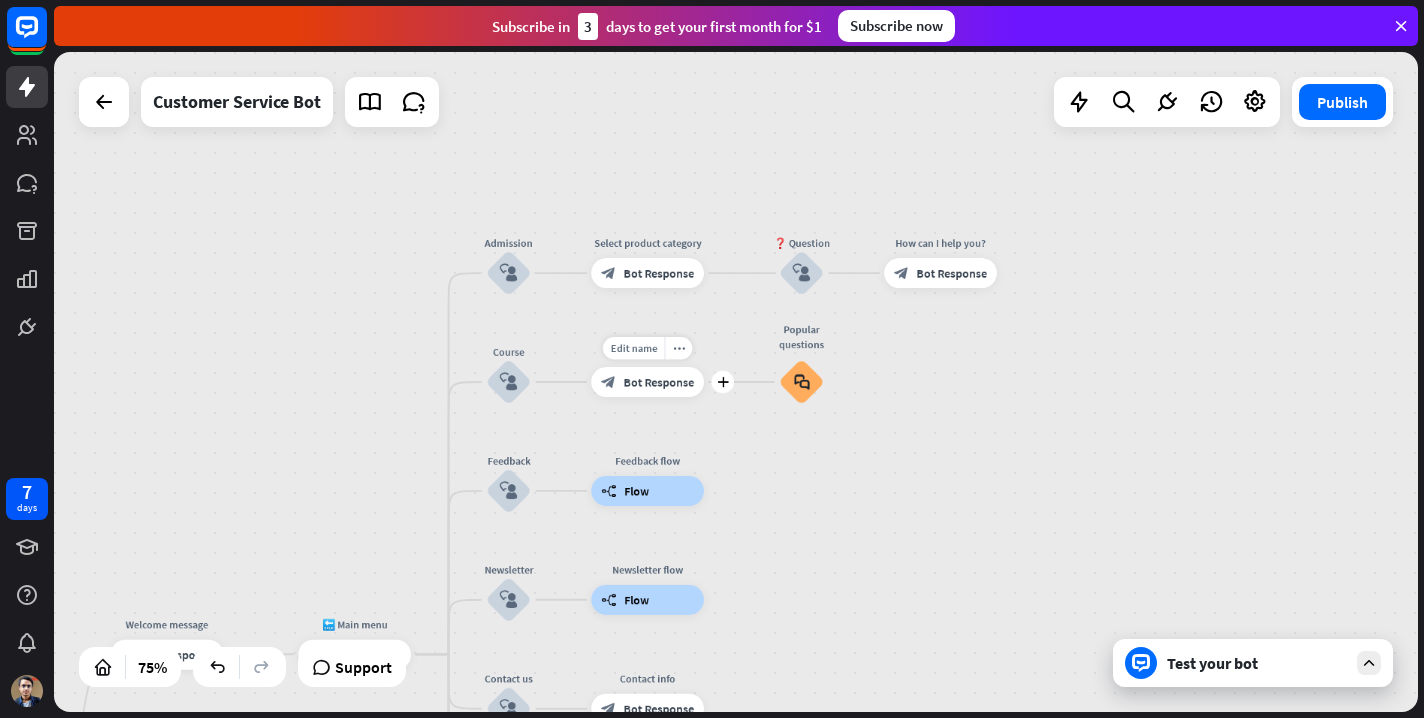 click on "Bot Response" at bounding box center (659, 381) 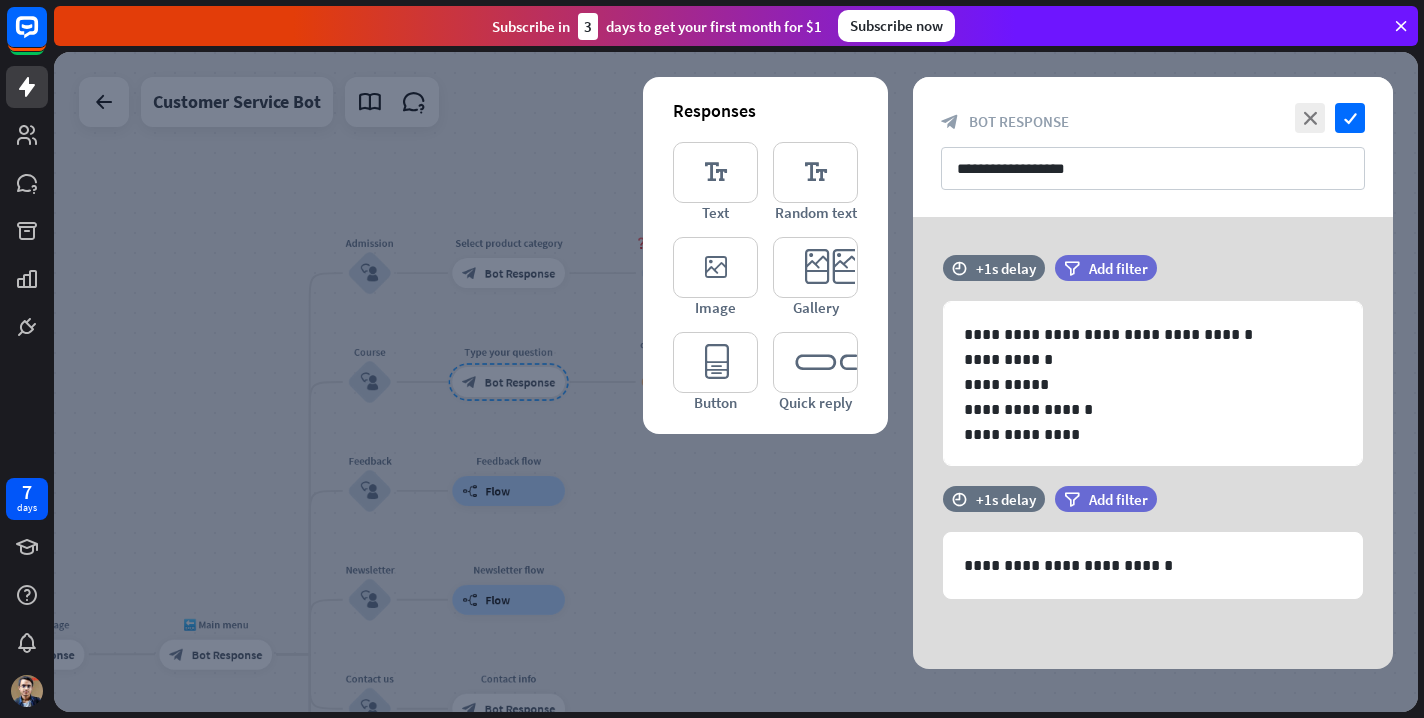 click at bounding box center [736, 382] 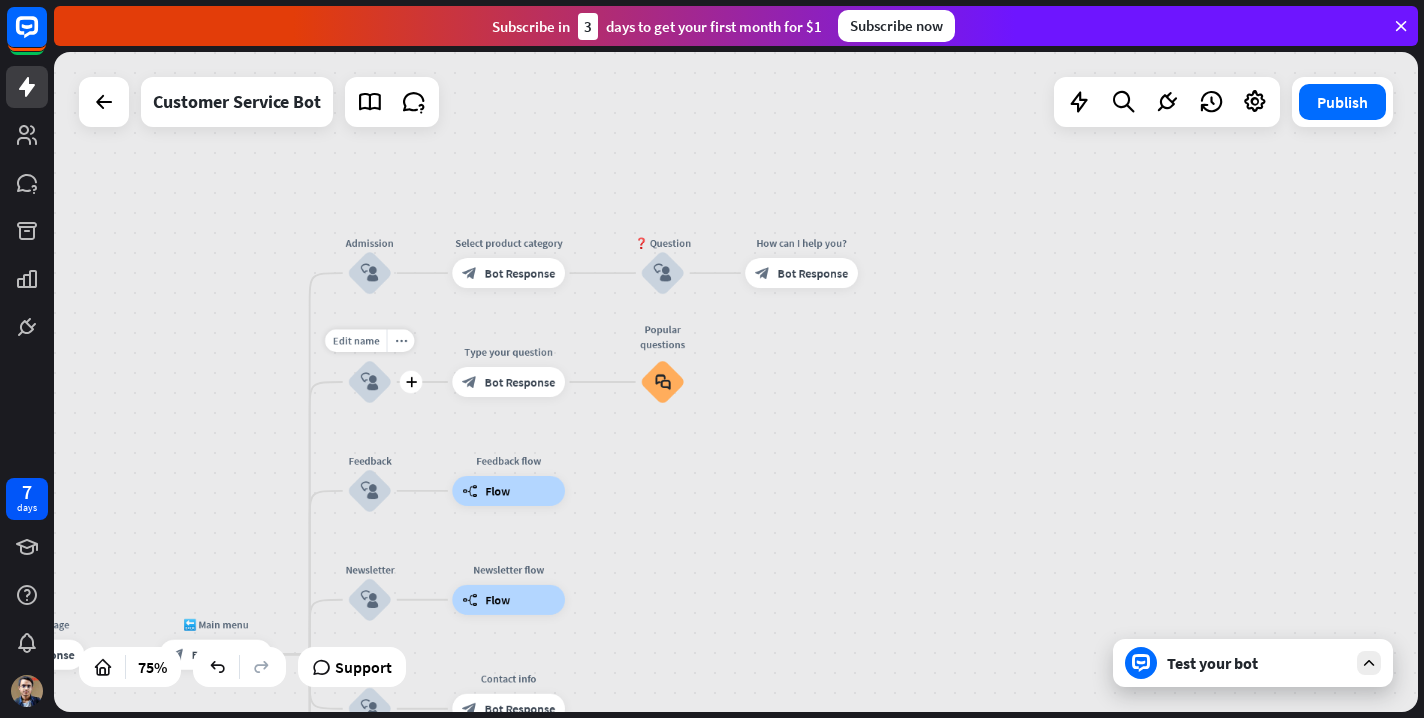 click on "block_user_input" at bounding box center [370, 382] 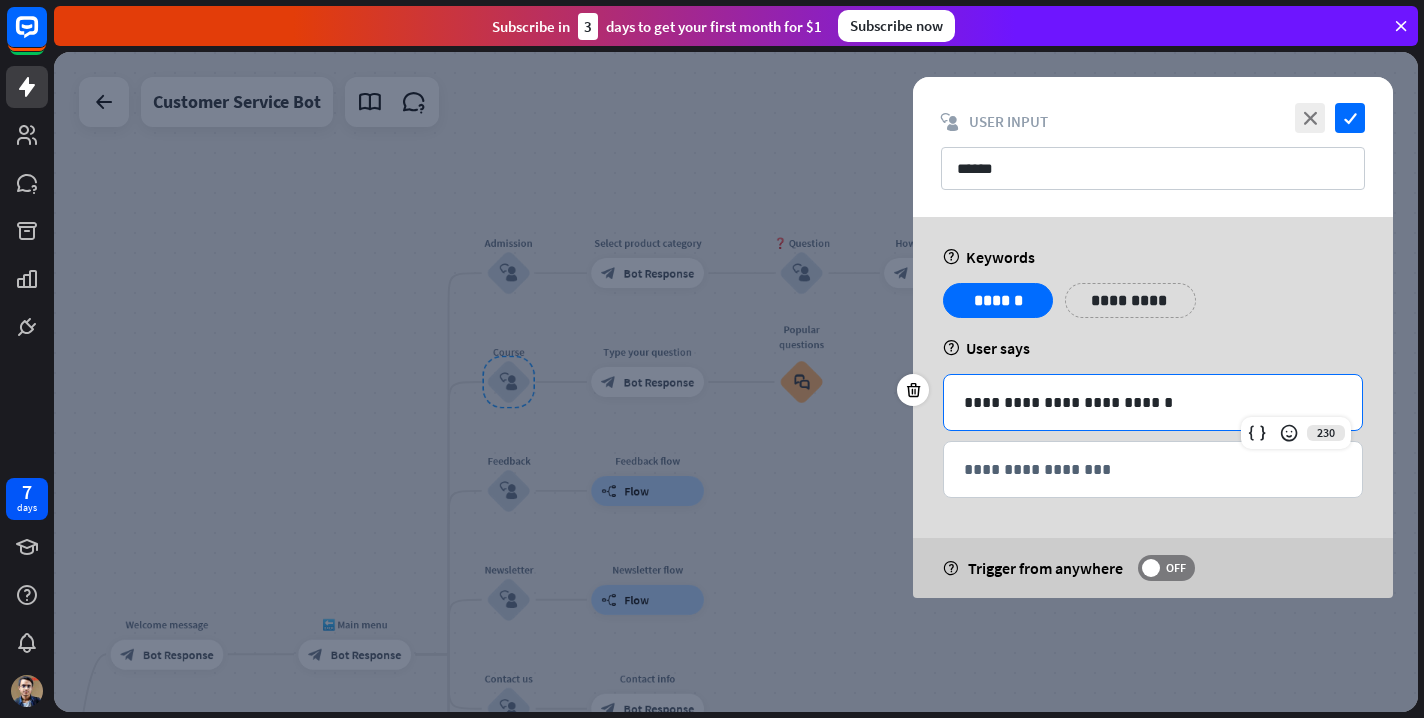 click on "**********" at bounding box center [1153, 402] 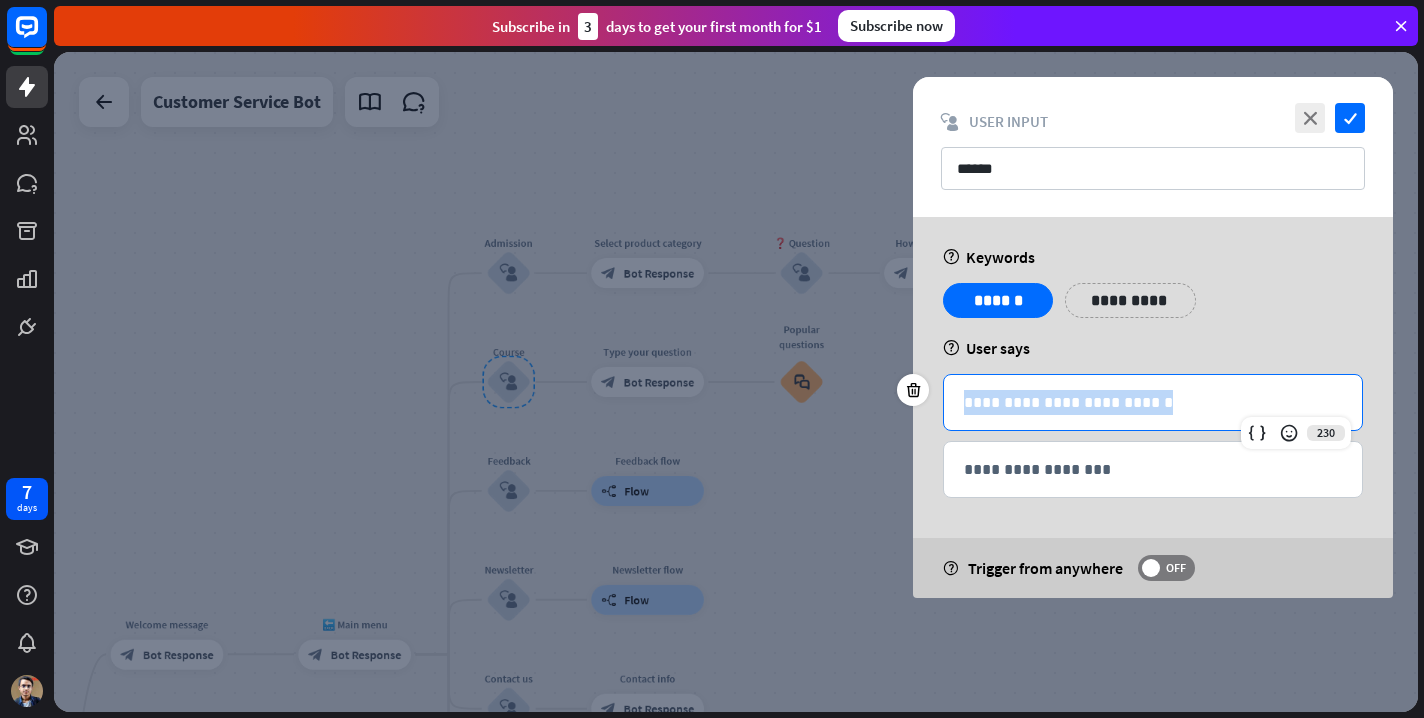 drag, startPoint x: 1177, startPoint y: 398, endPoint x: 961, endPoint y: 390, distance: 216.1481 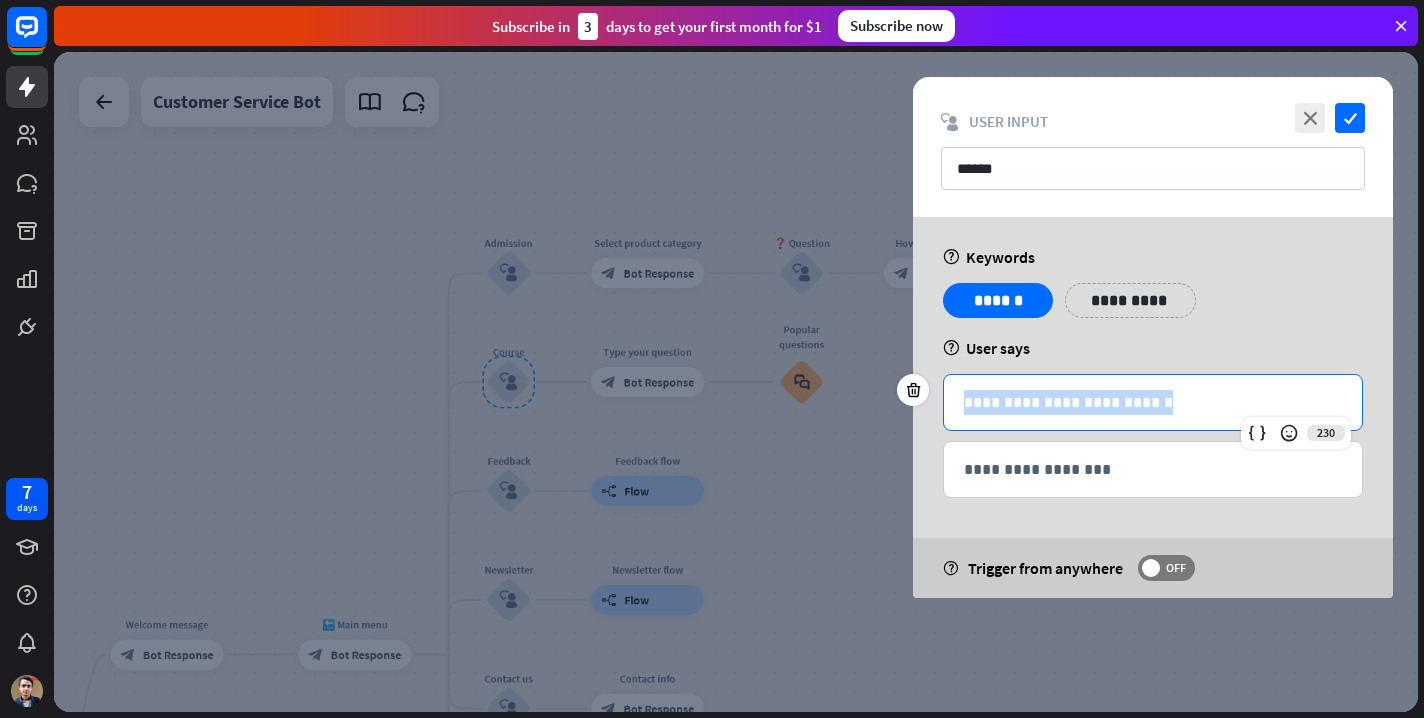 click on "**********" at bounding box center [1153, 402] 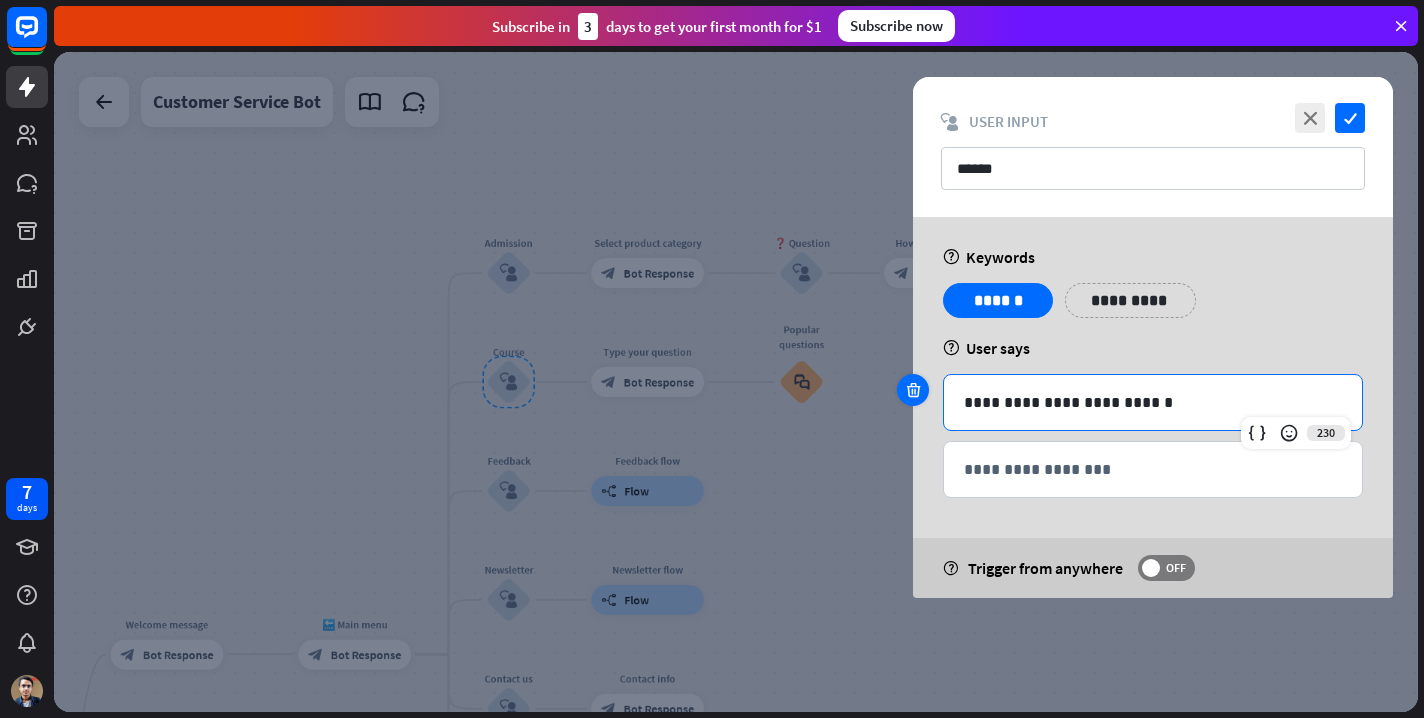 click at bounding box center (913, 390) 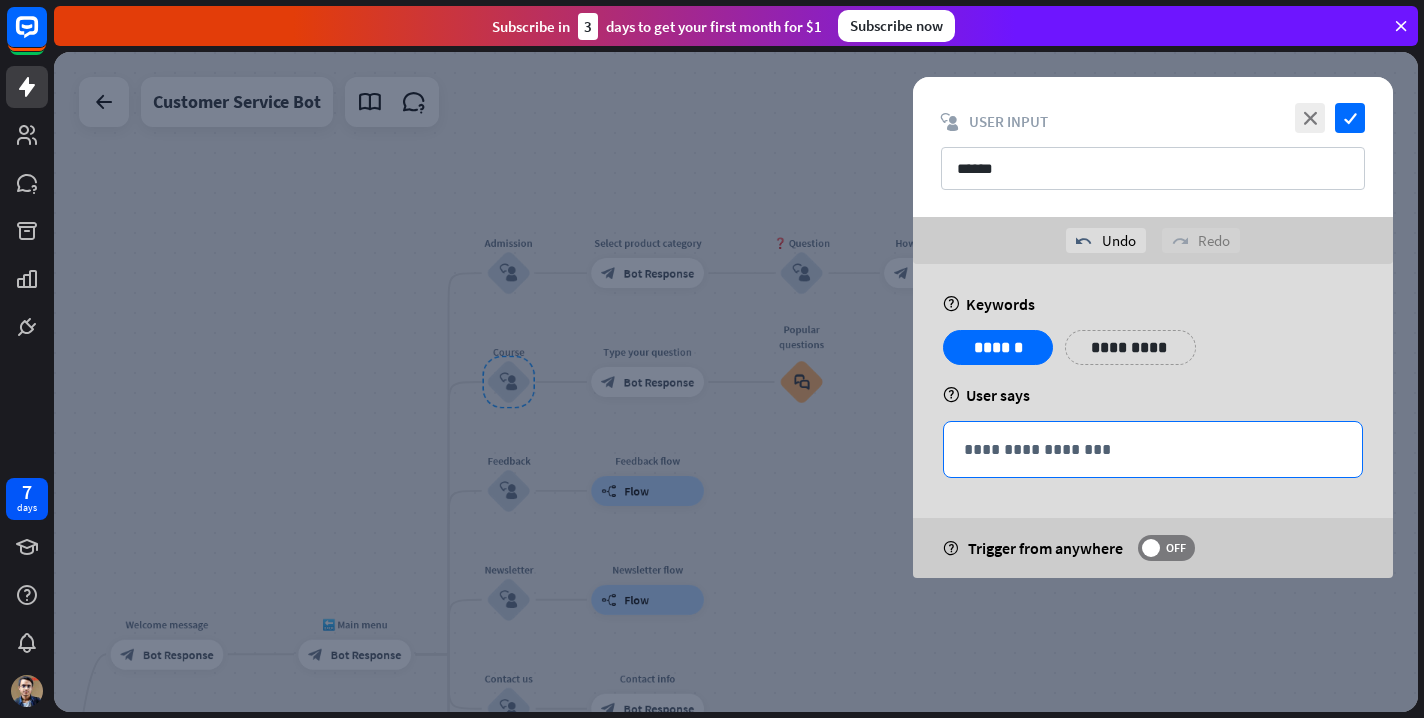 click on "**********" at bounding box center (1153, 449) 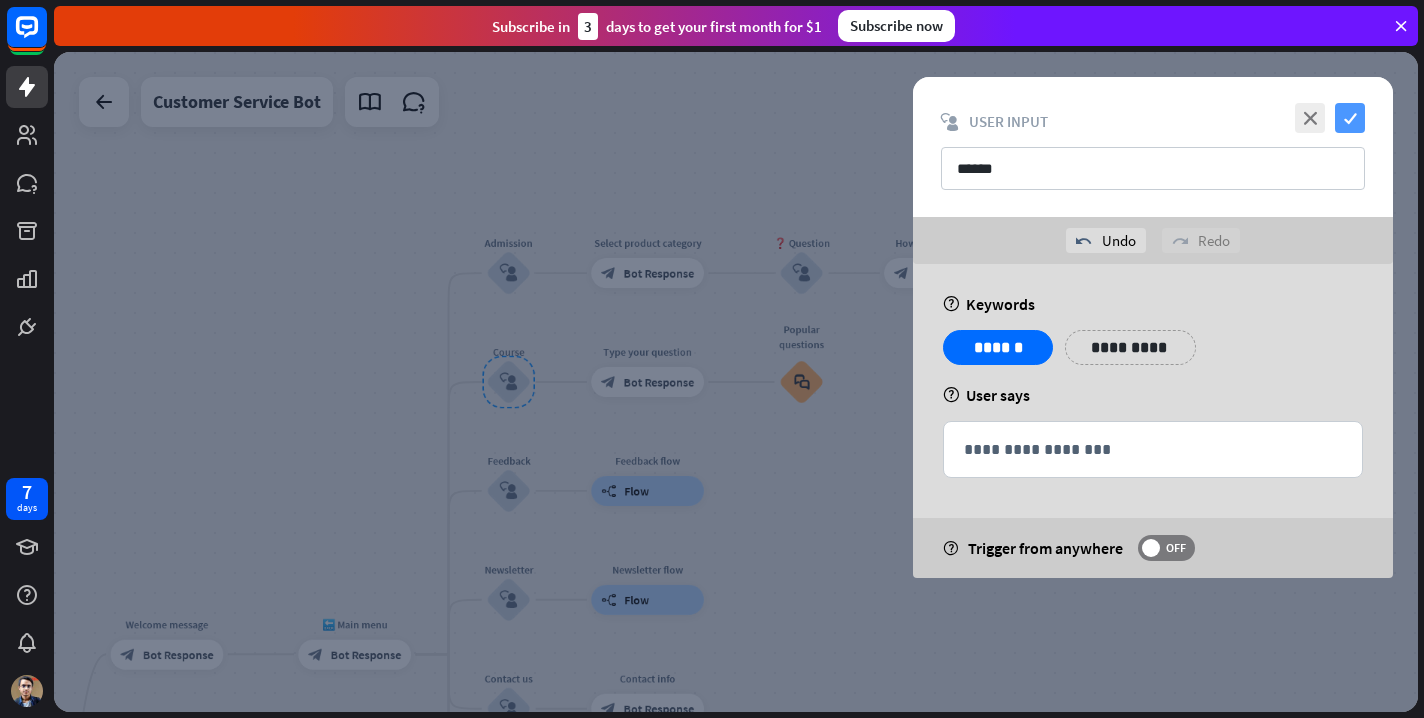 click on "check" at bounding box center (1350, 118) 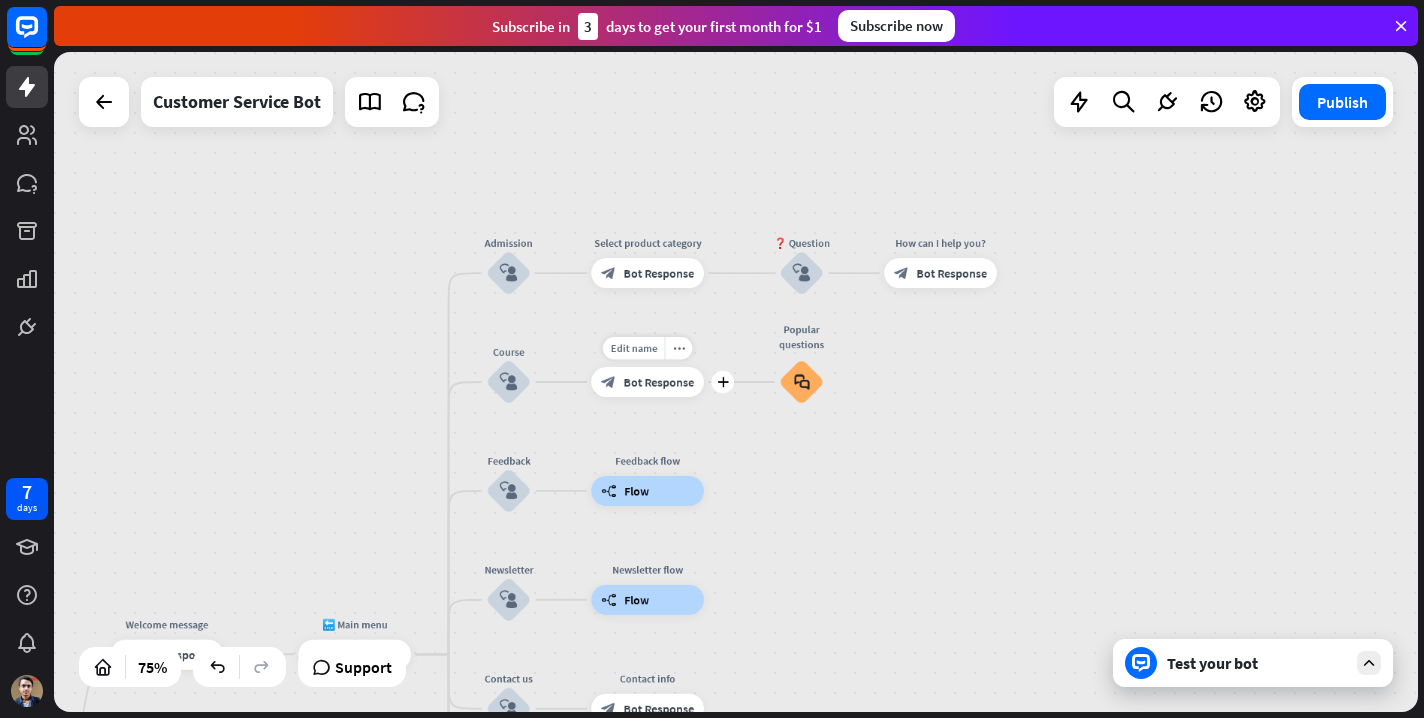 click on "Bot Response" at bounding box center [659, 381] 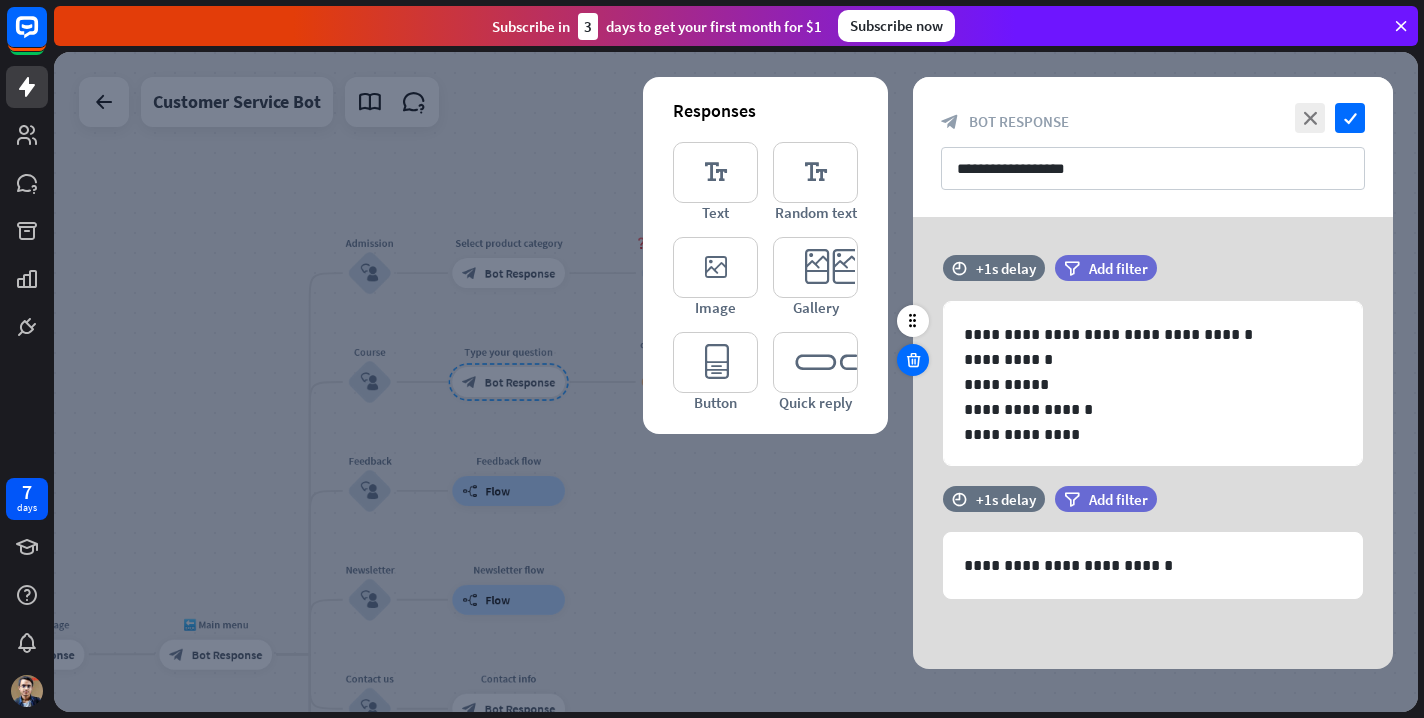 click at bounding box center [913, 360] 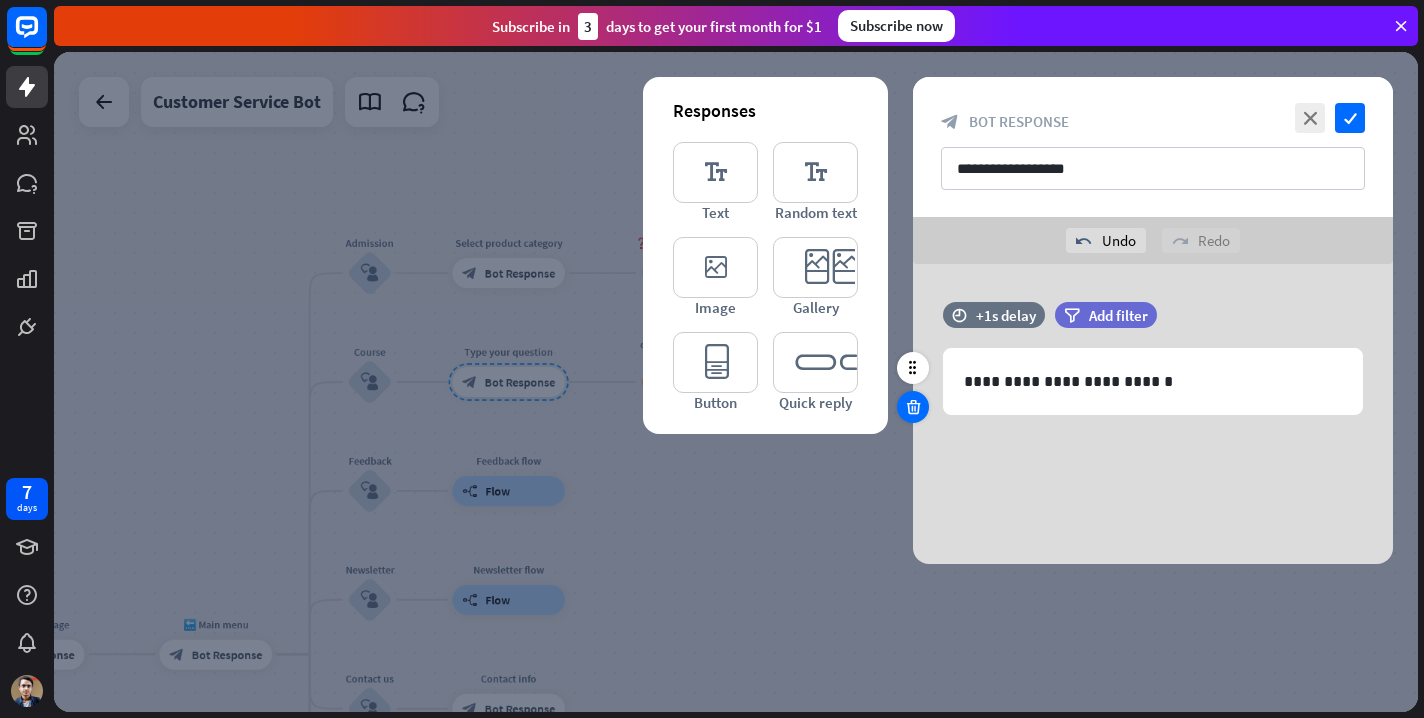 click at bounding box center (913, 407) 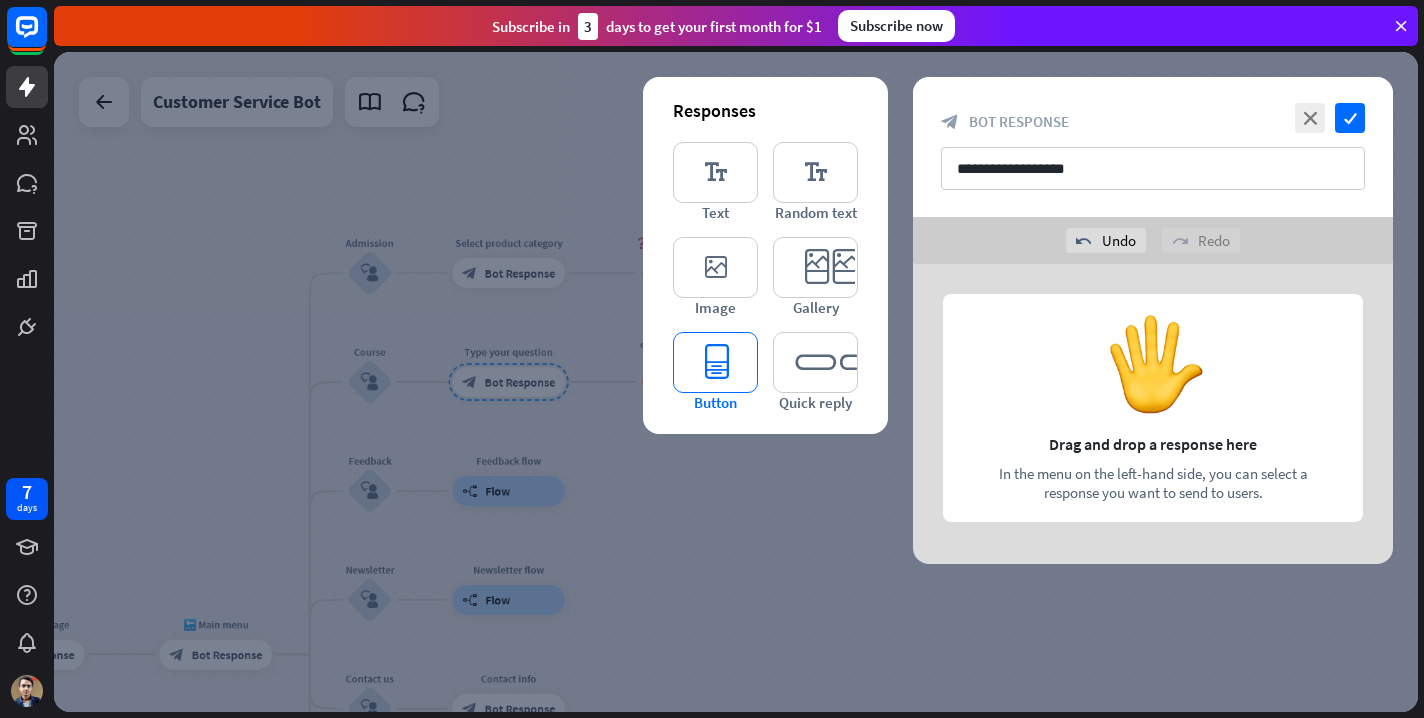 click on "editor_button" at bounding box center (715, 362) 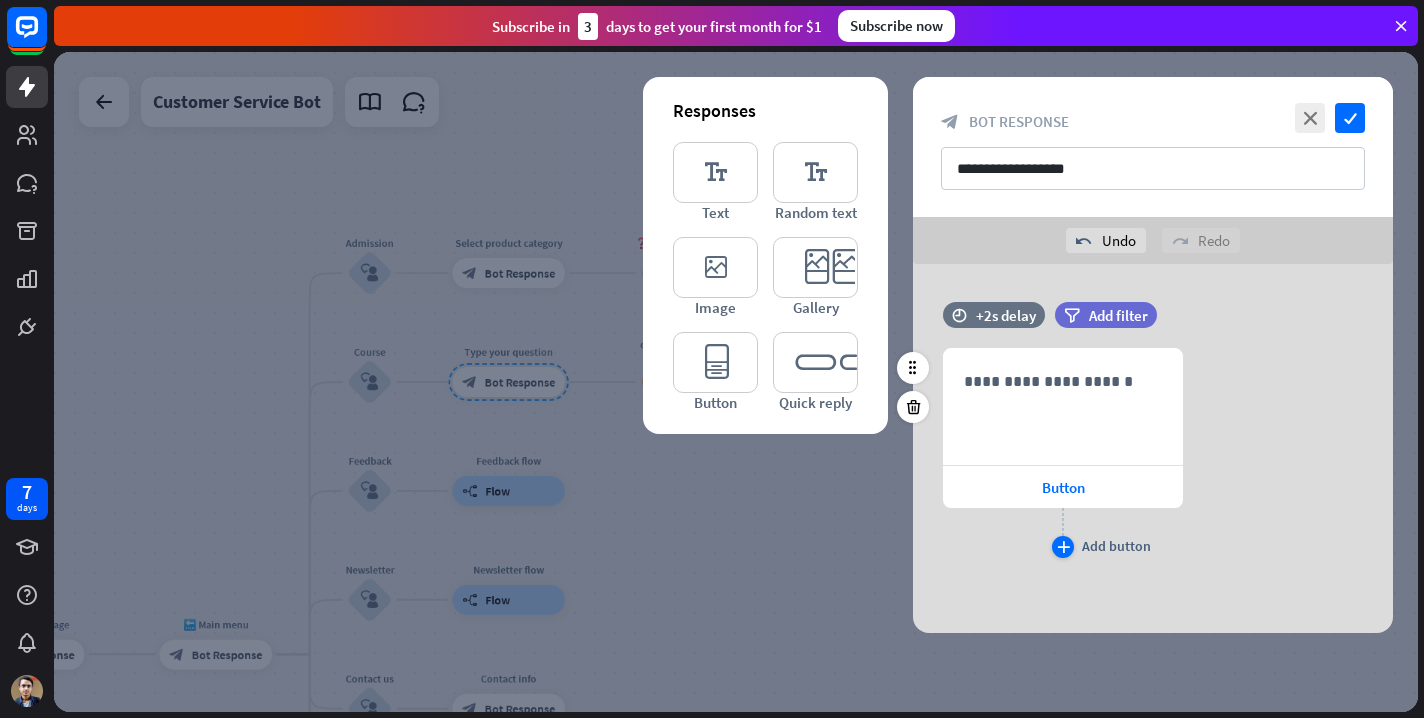 click on "plus" at bounding box center (1063, 547) 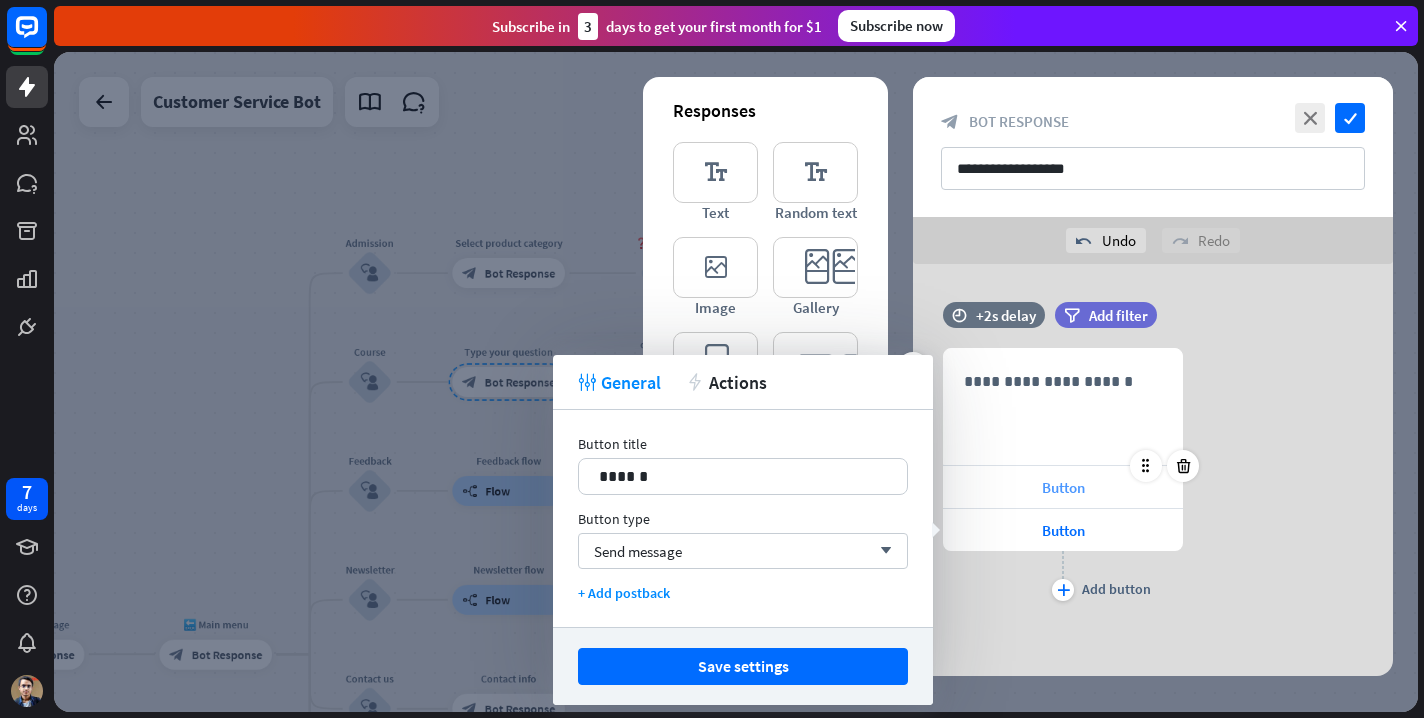 click on "Button" at bounding box center (1063, 487) 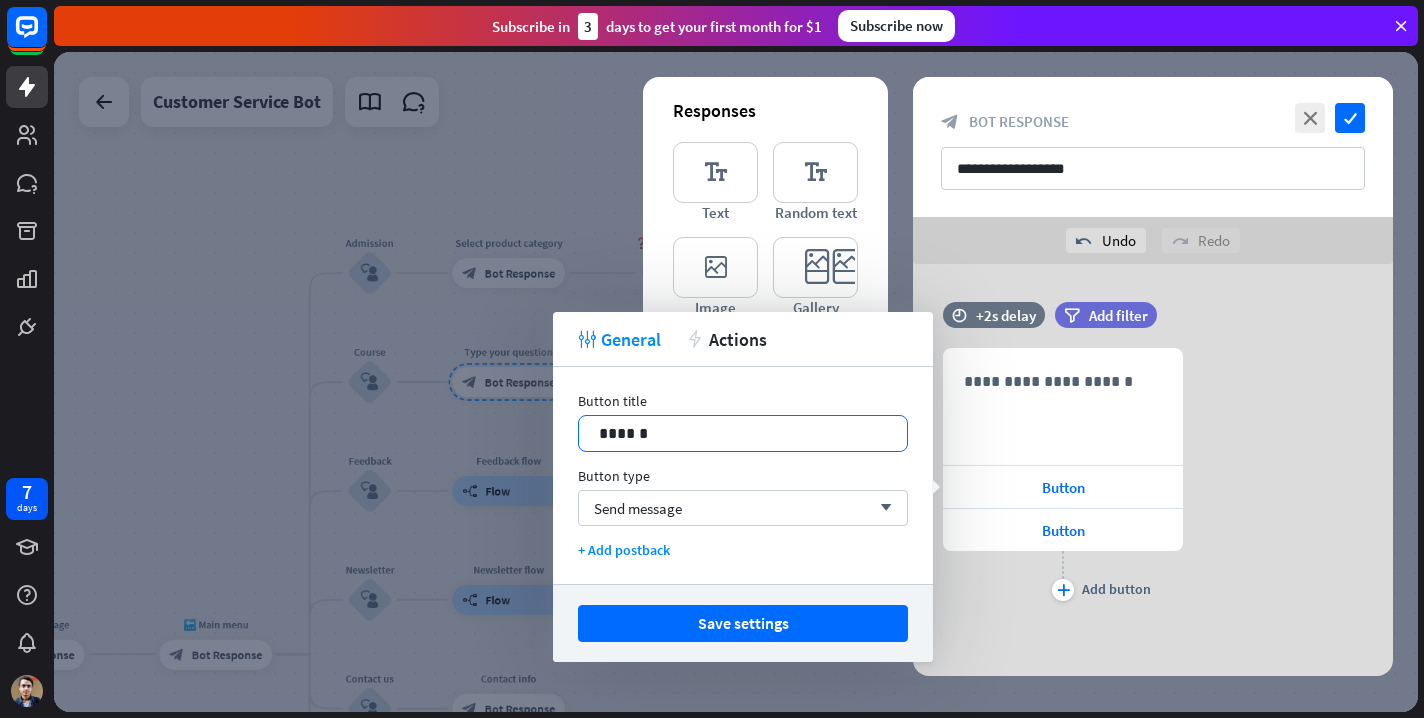 click on "******" at bounding box center [743, 433] 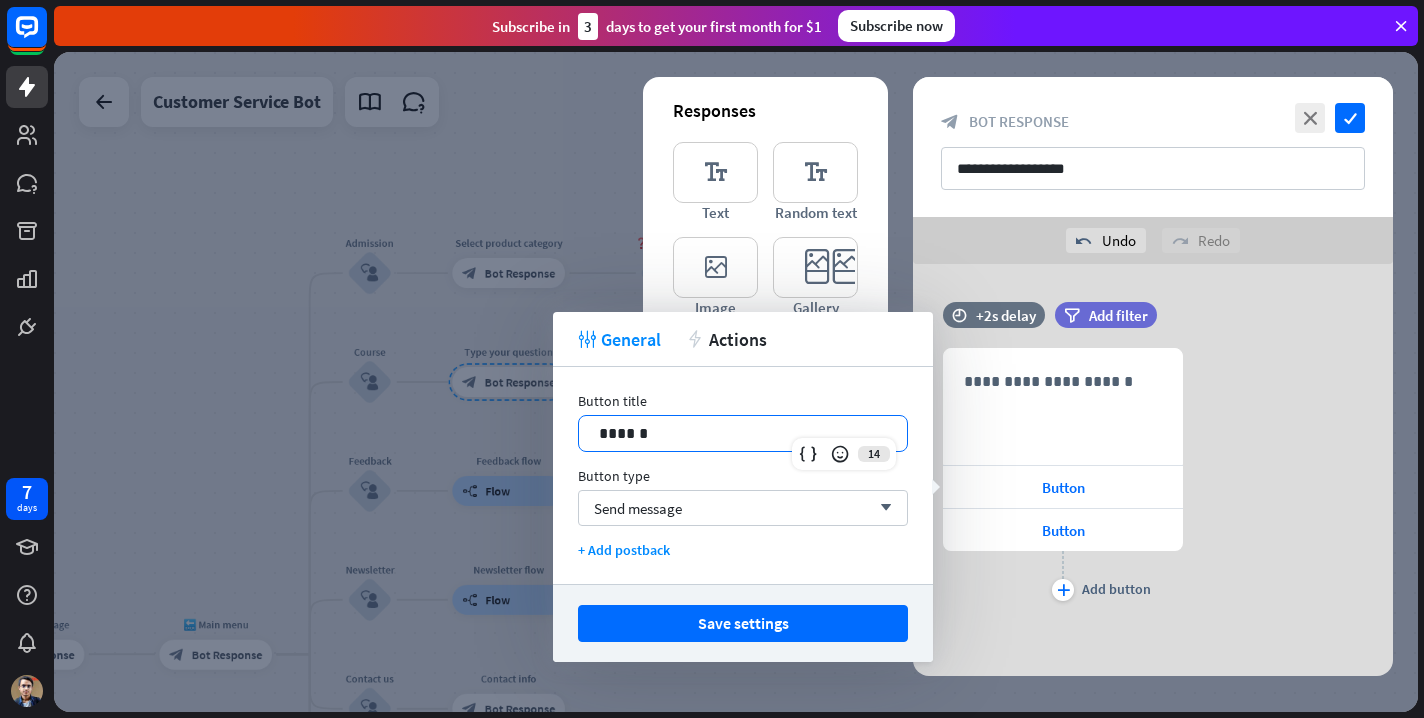 type 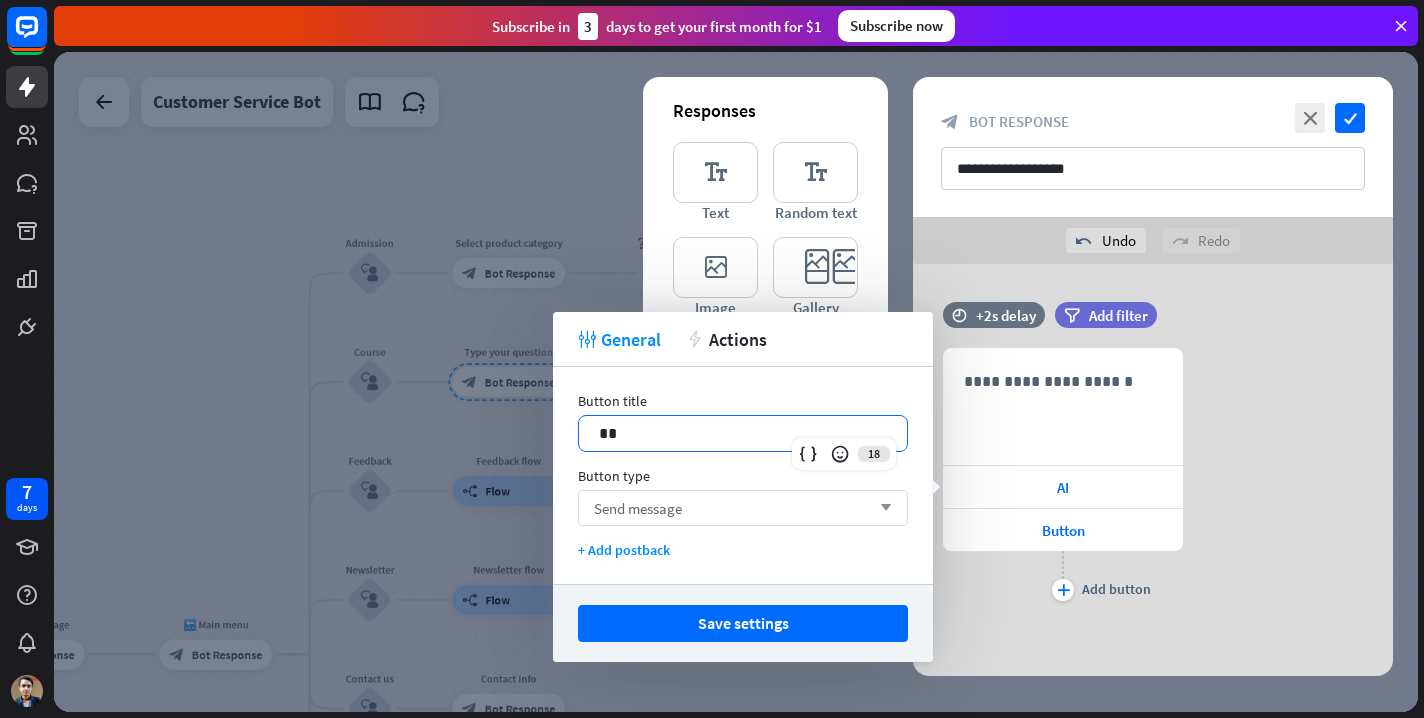 click on "Send message
arrow_down" at bounding box center (743, 508) 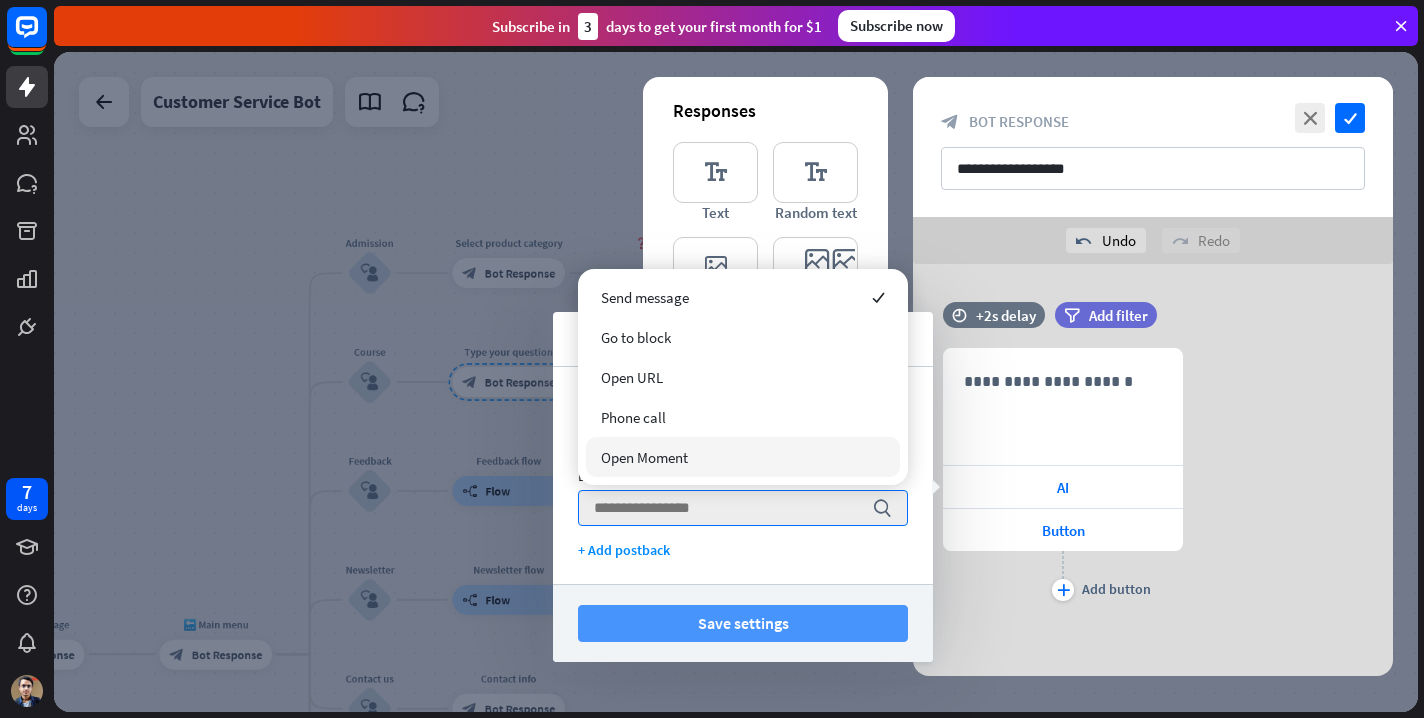 click on "Save settings" at bounding box center [743, 623] 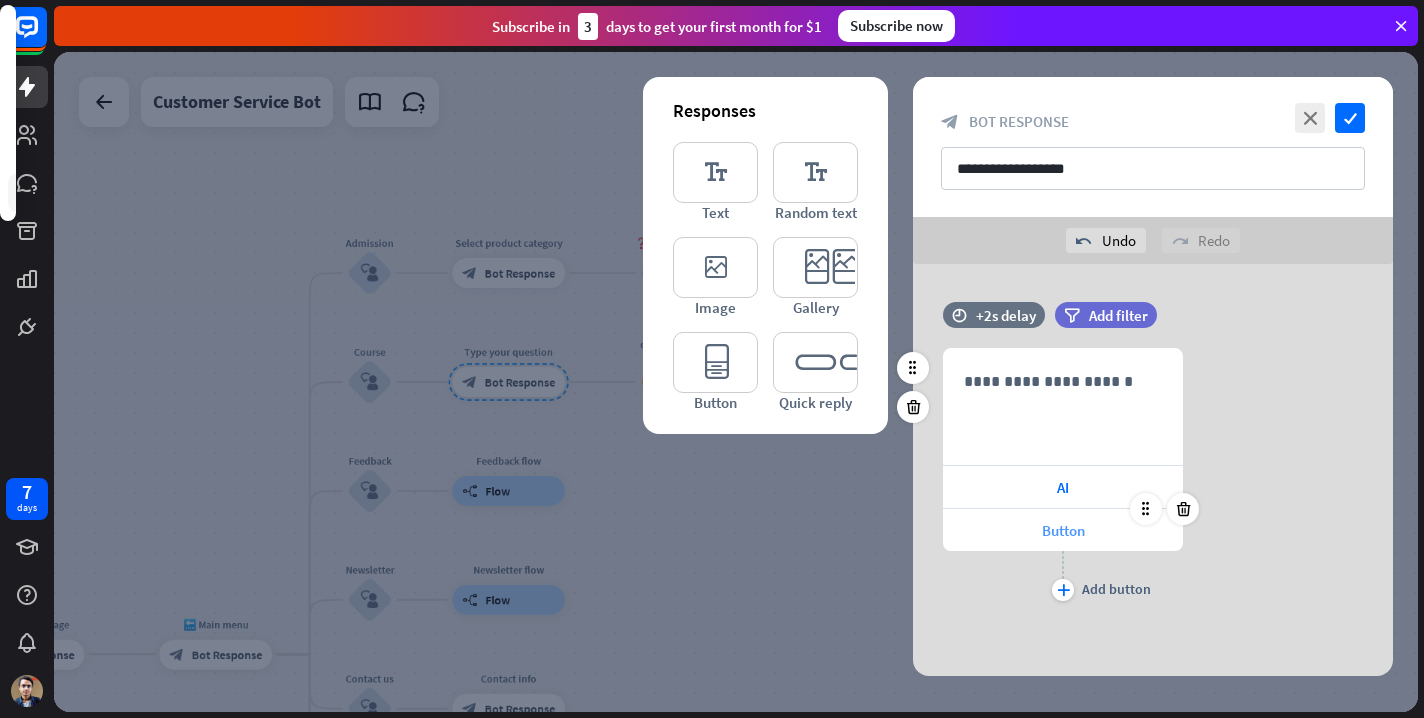 click on "Button" at bounding box center (1063, 530) 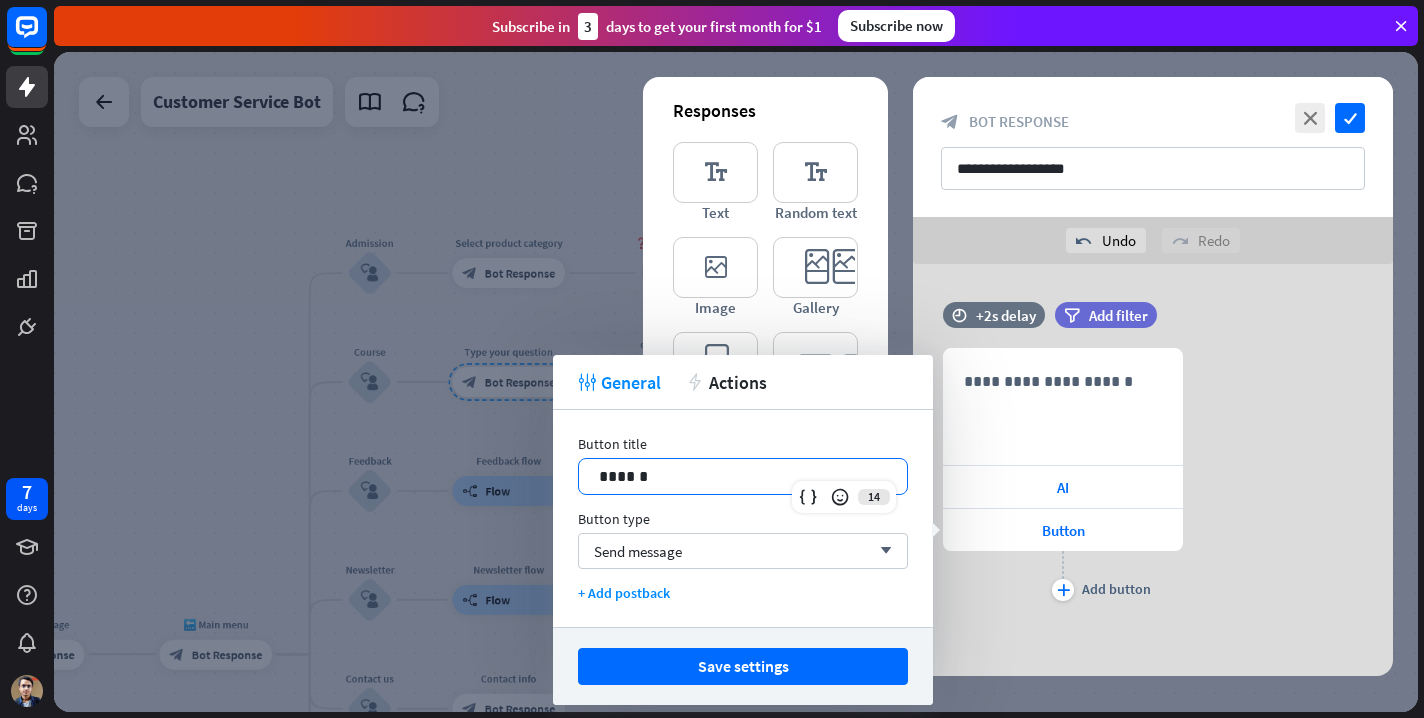 click on "******" at bounding box center (743, 476) 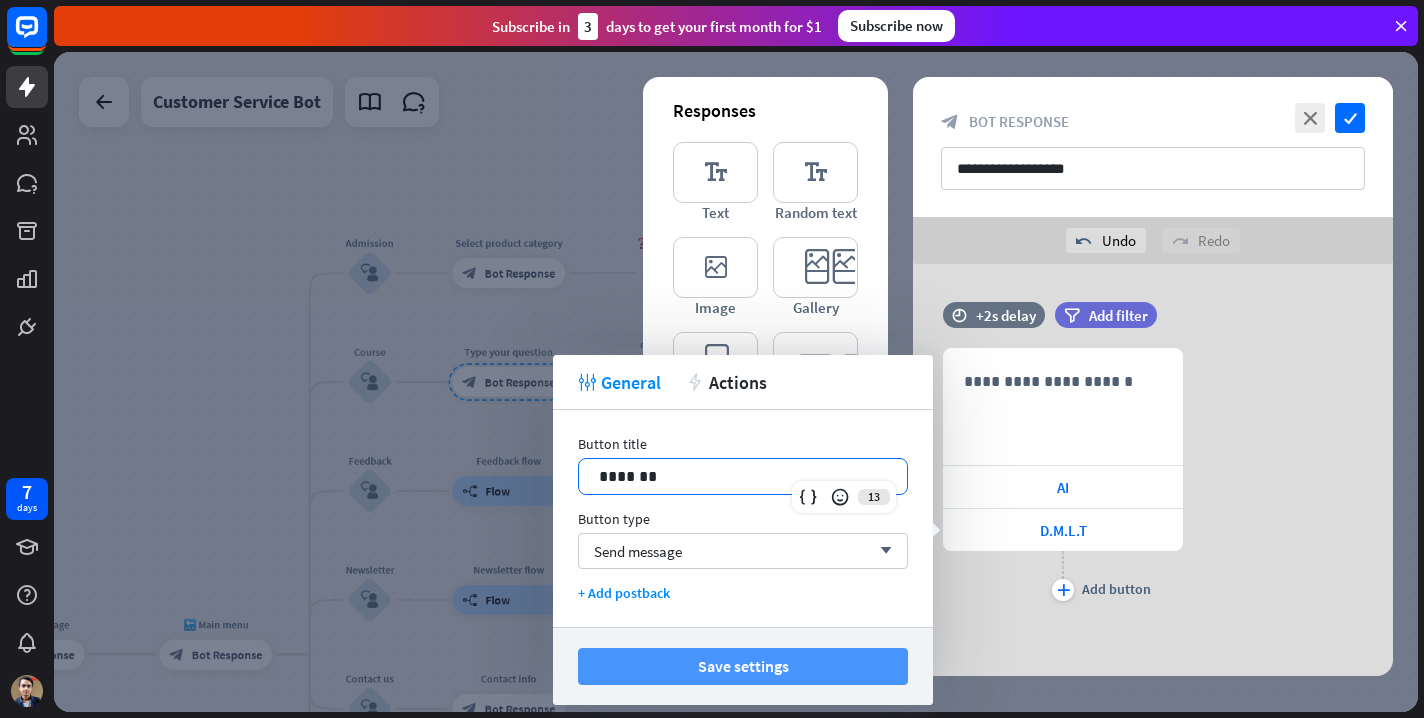 click on "Save settings" at bounding box center [743, 666] 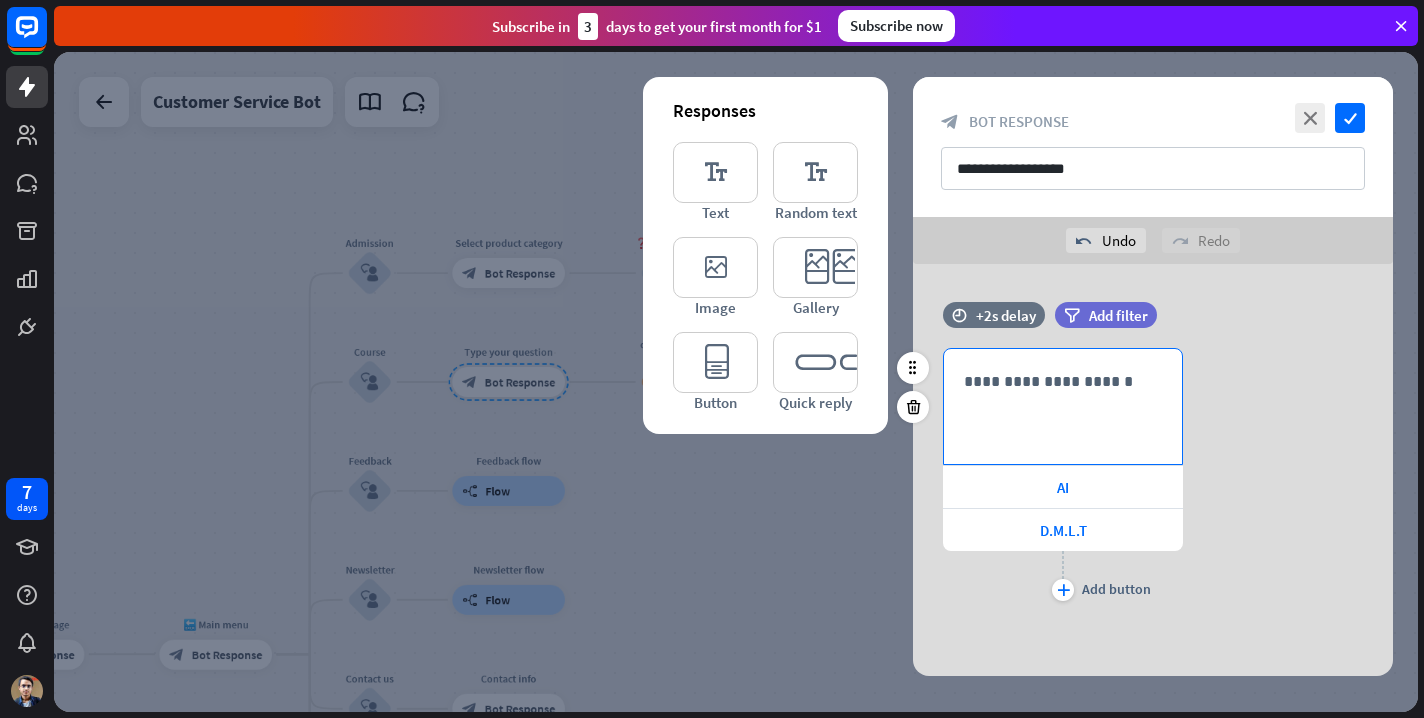 click on "**********" at bounding box center [1063, 381] 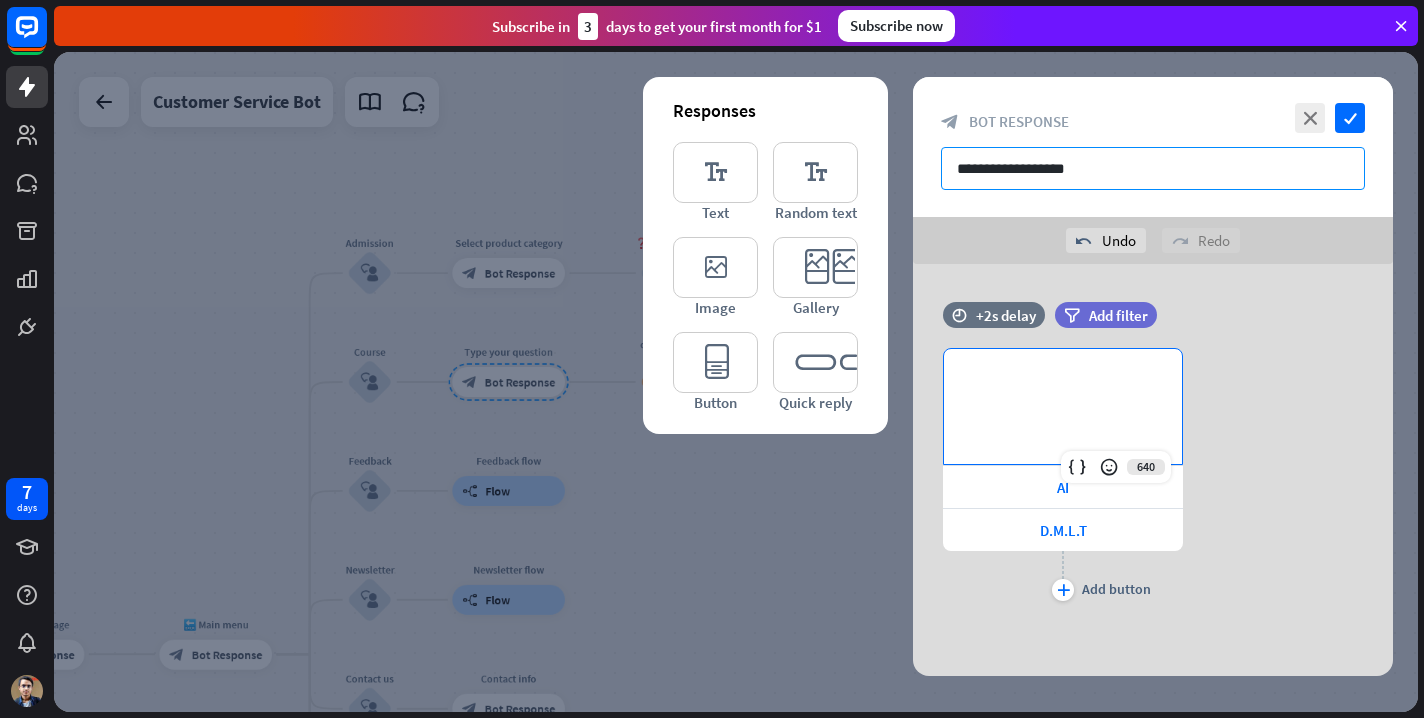 click on "**********" at bounding box center (1153, 168) 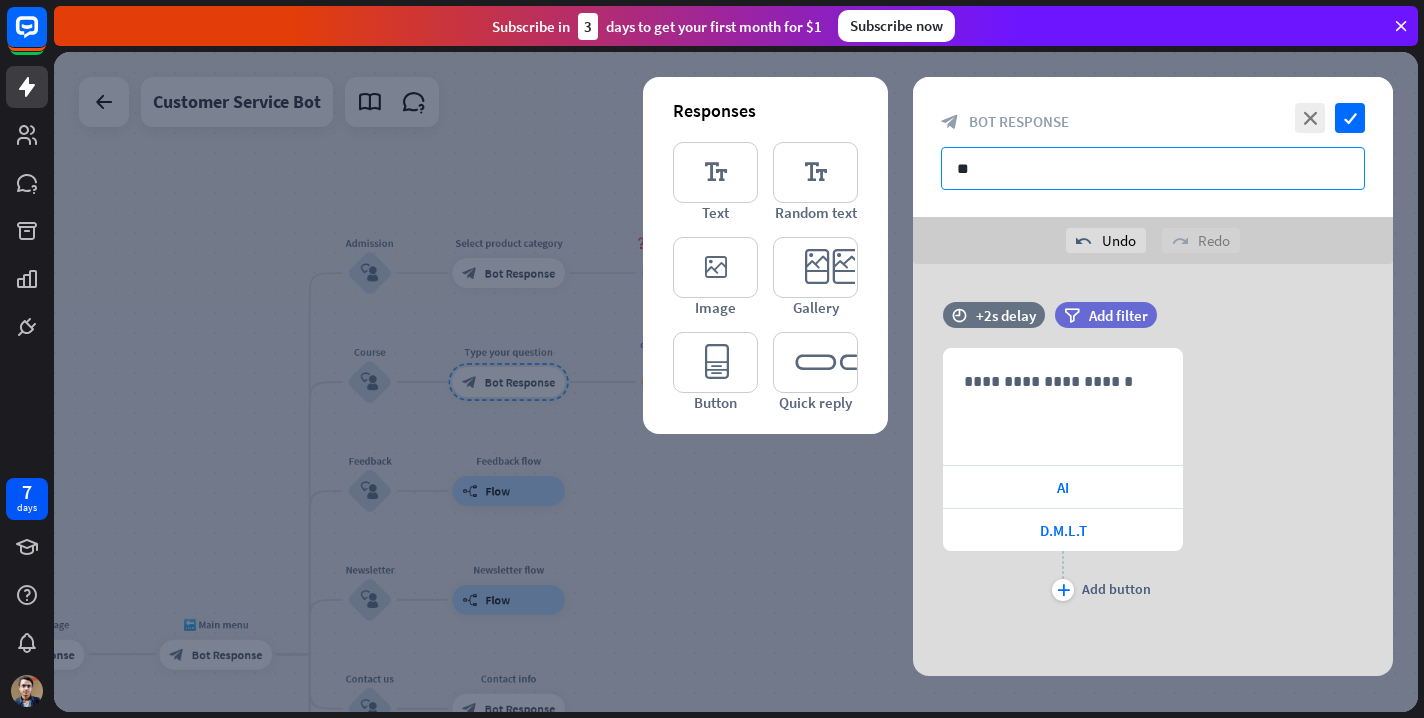 type on "*" 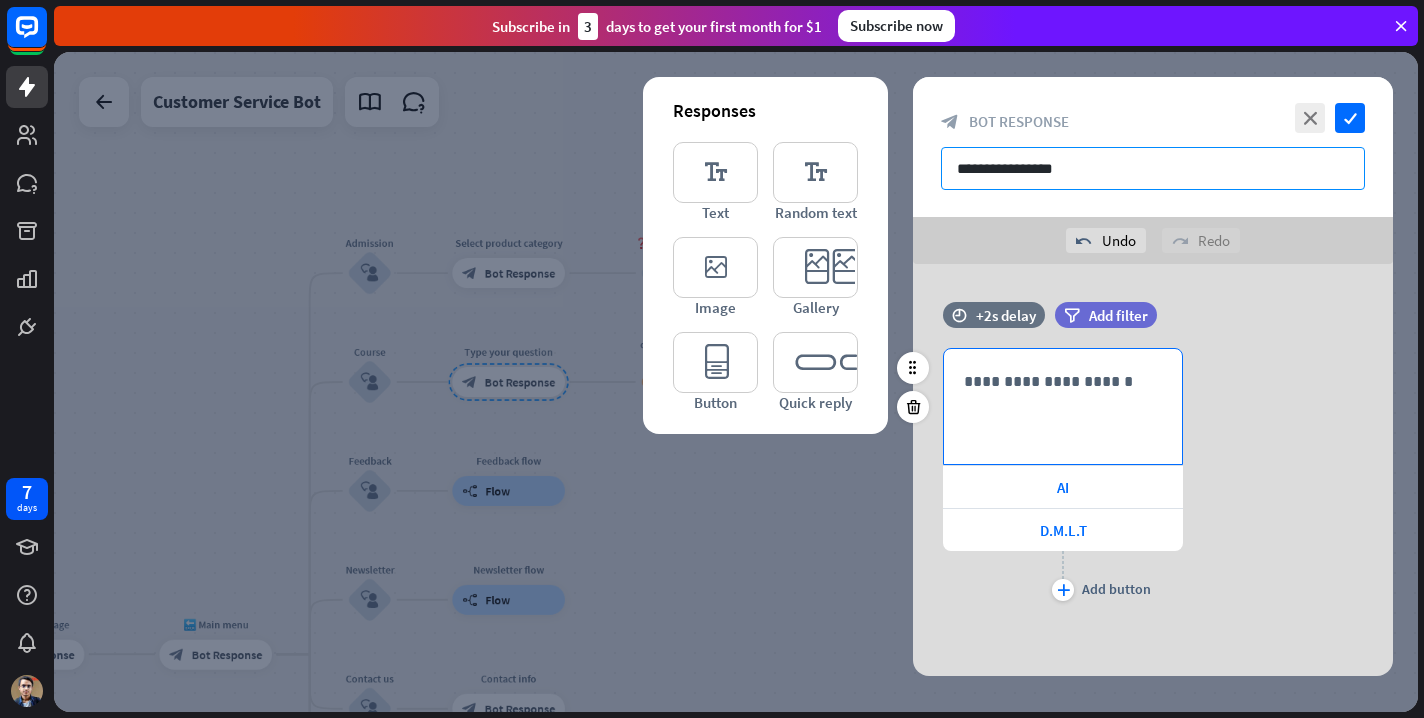 type on "**********" 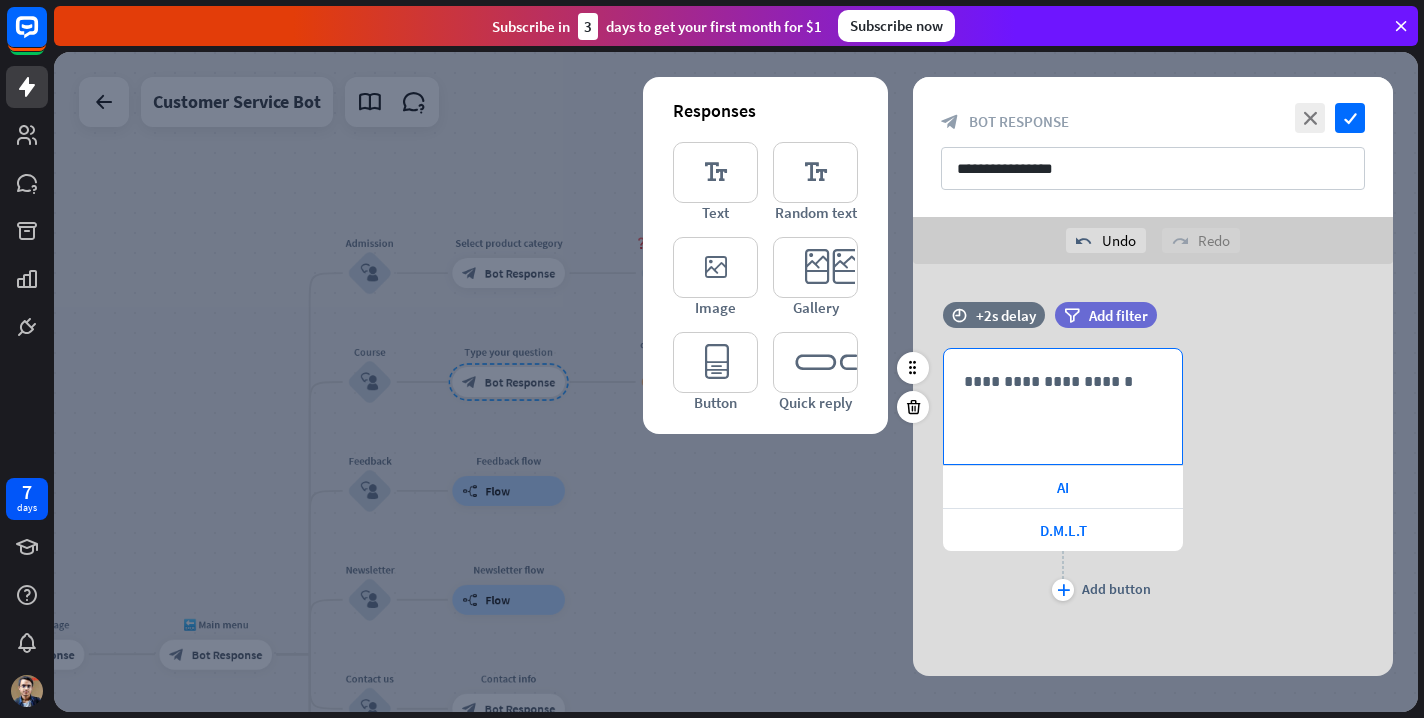 click on "**********" at bounding box center [1063, 381] 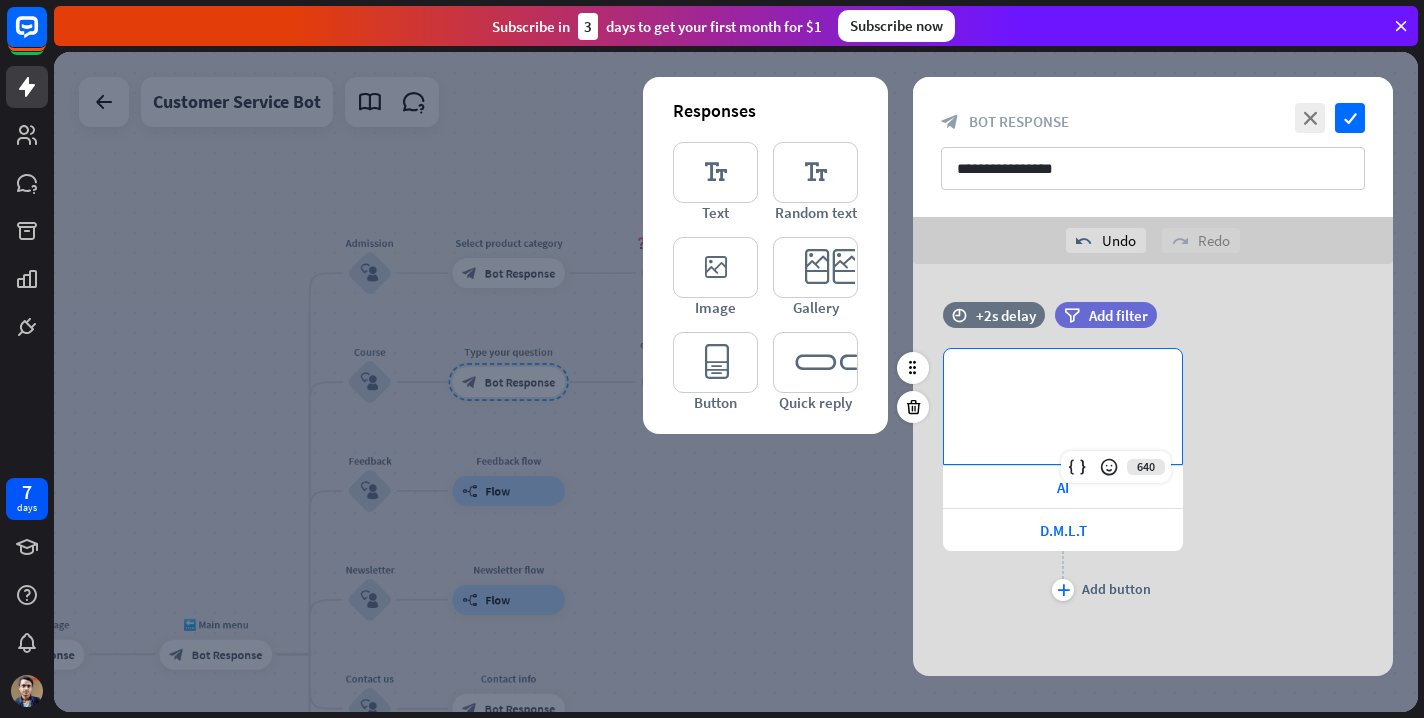 type 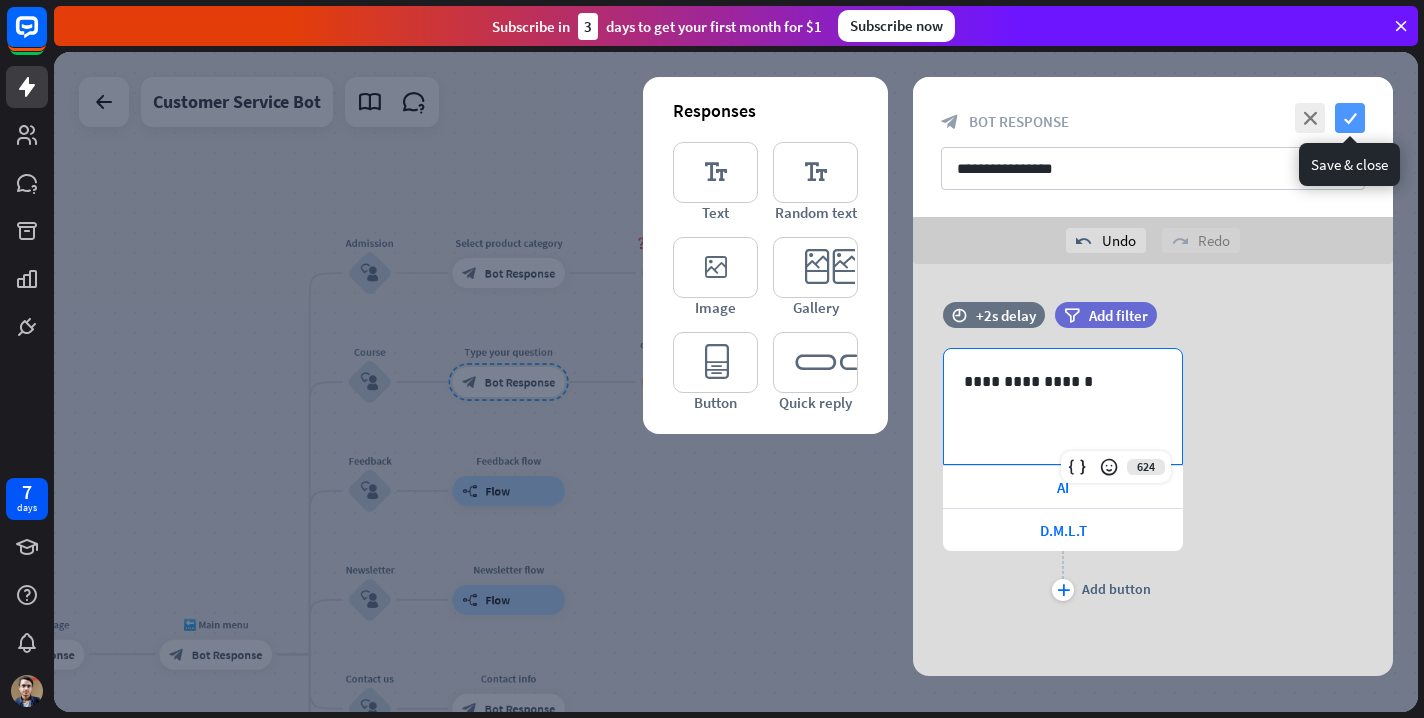 click on "check" at bounding box center [1350, 118] 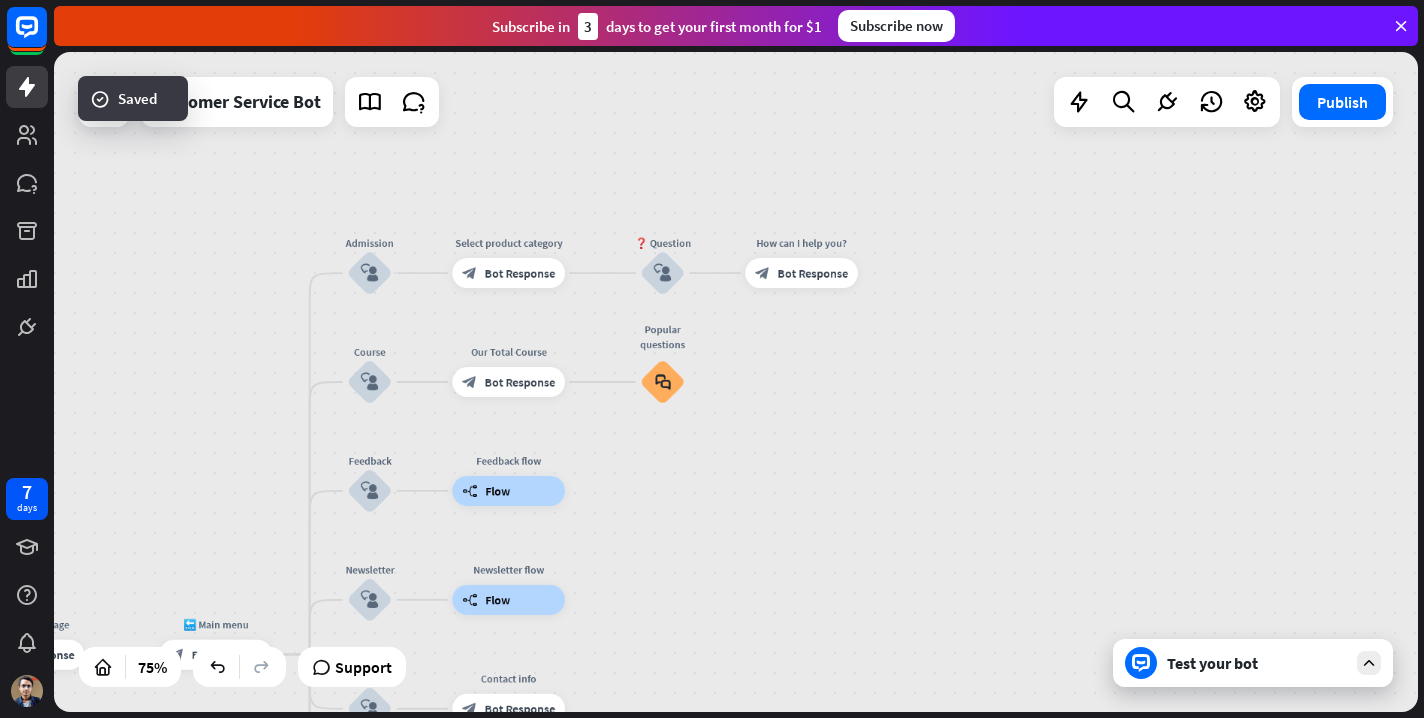 click on "Test your bot" at bounding box center [1257, 663] 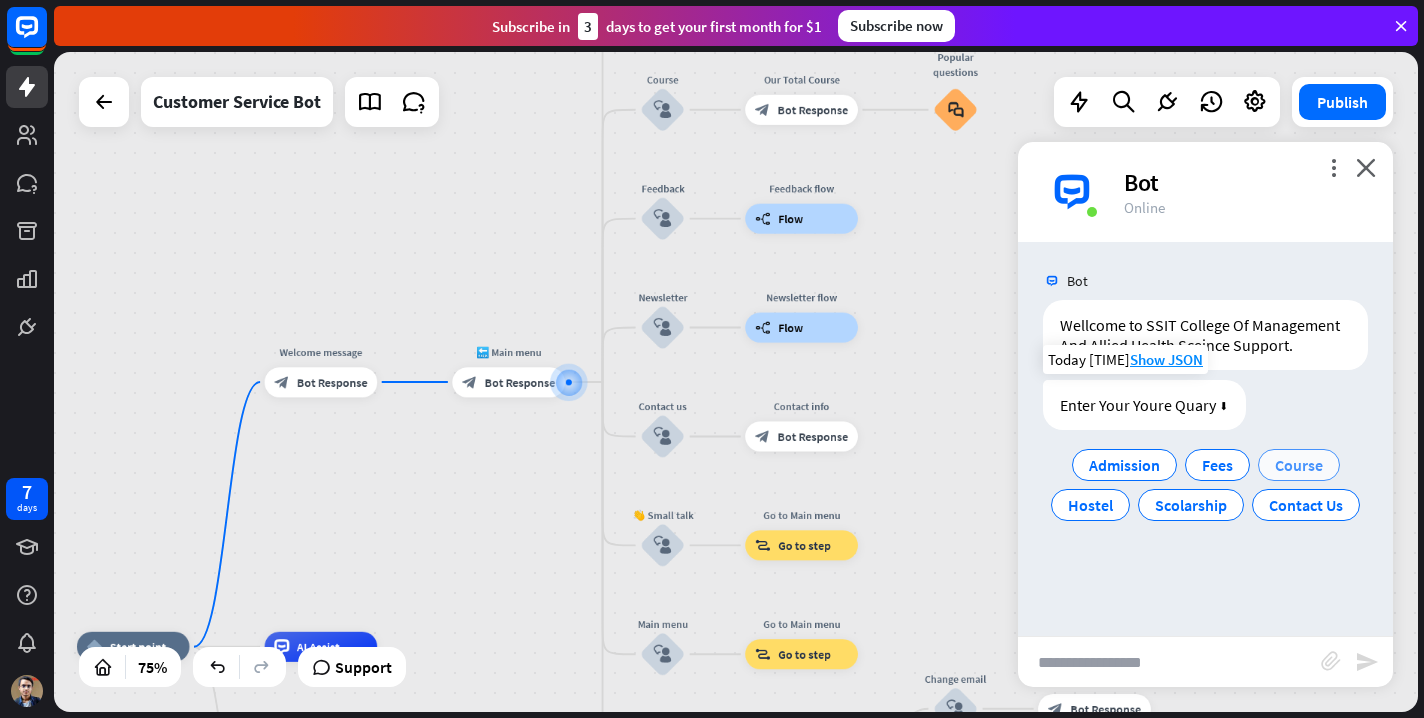 click on "Course" at bounding box center (1299, 465) 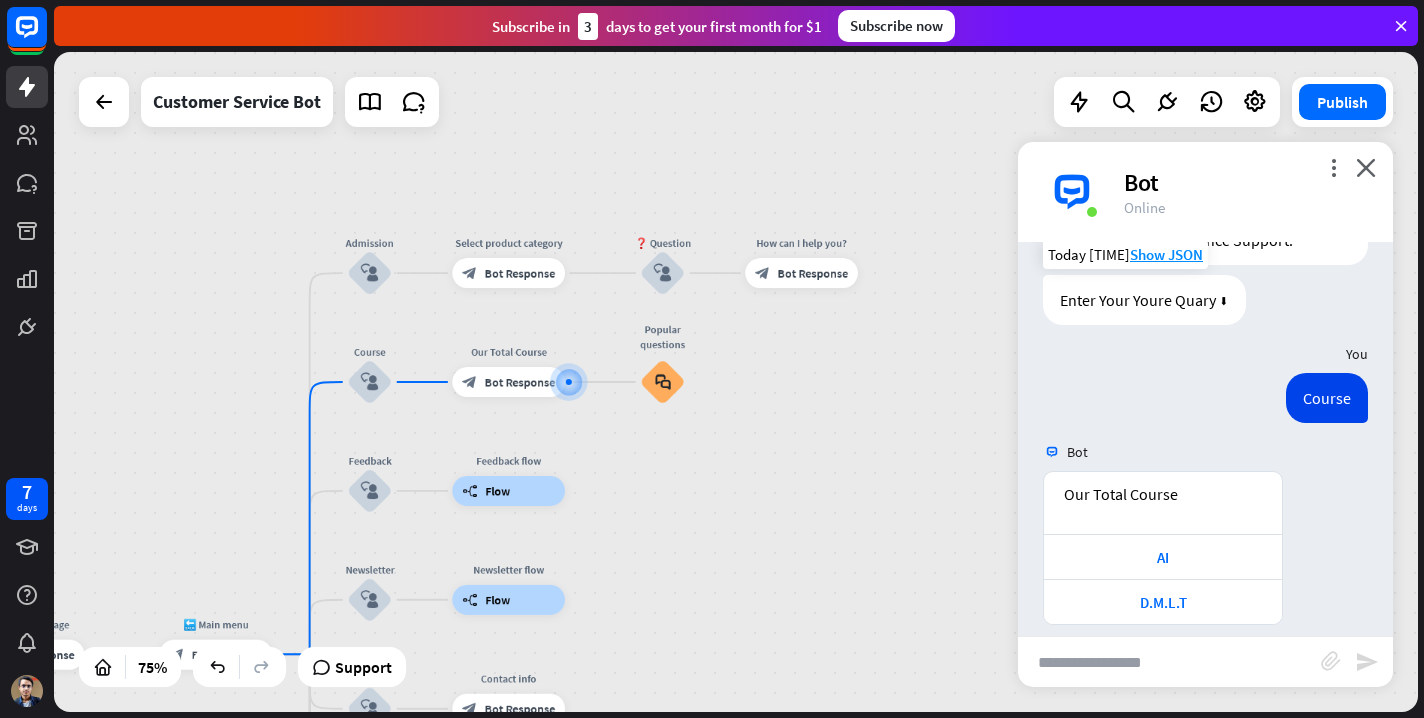 scroll, scrollTop: 124, scrollLeft: 0, axis: vertical 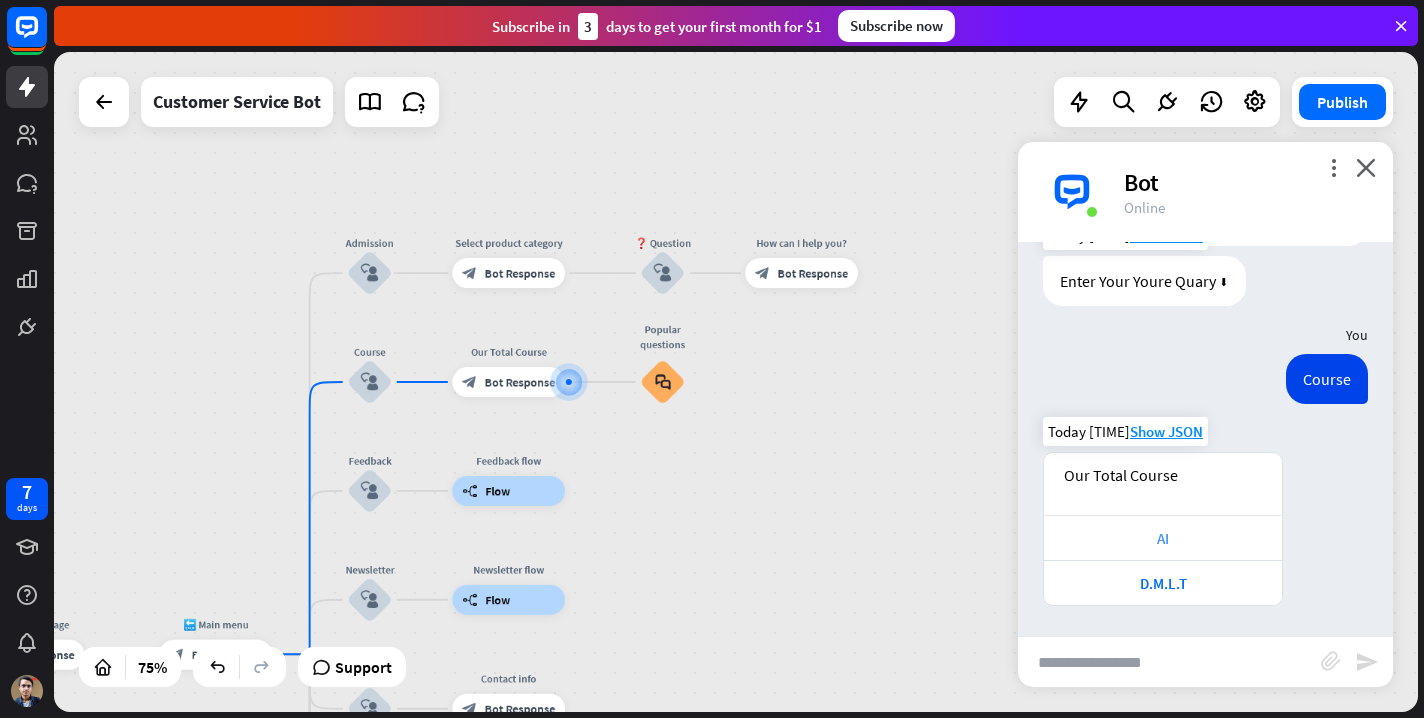 click on "AI" at bounding box center (1163, 538) 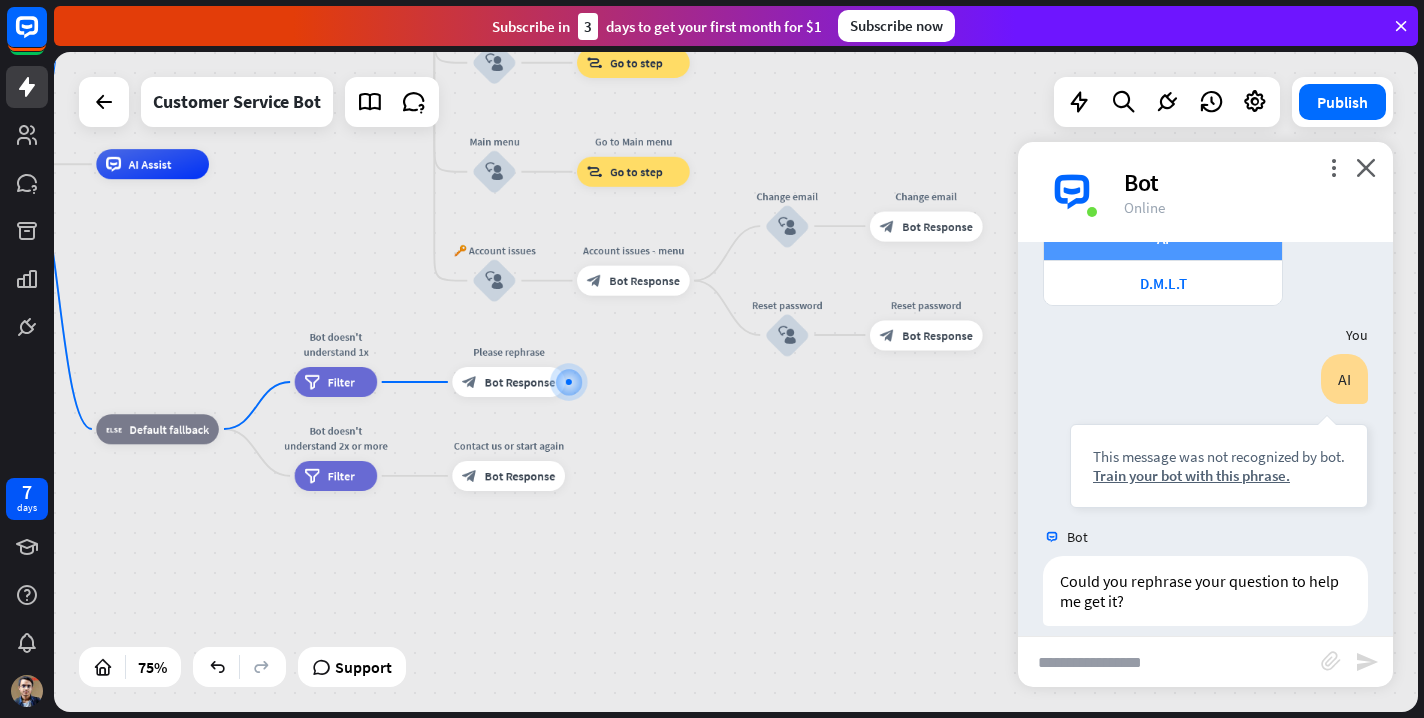 scroll, scrollTop: 444, scrollLeft: 0, axis: vertical 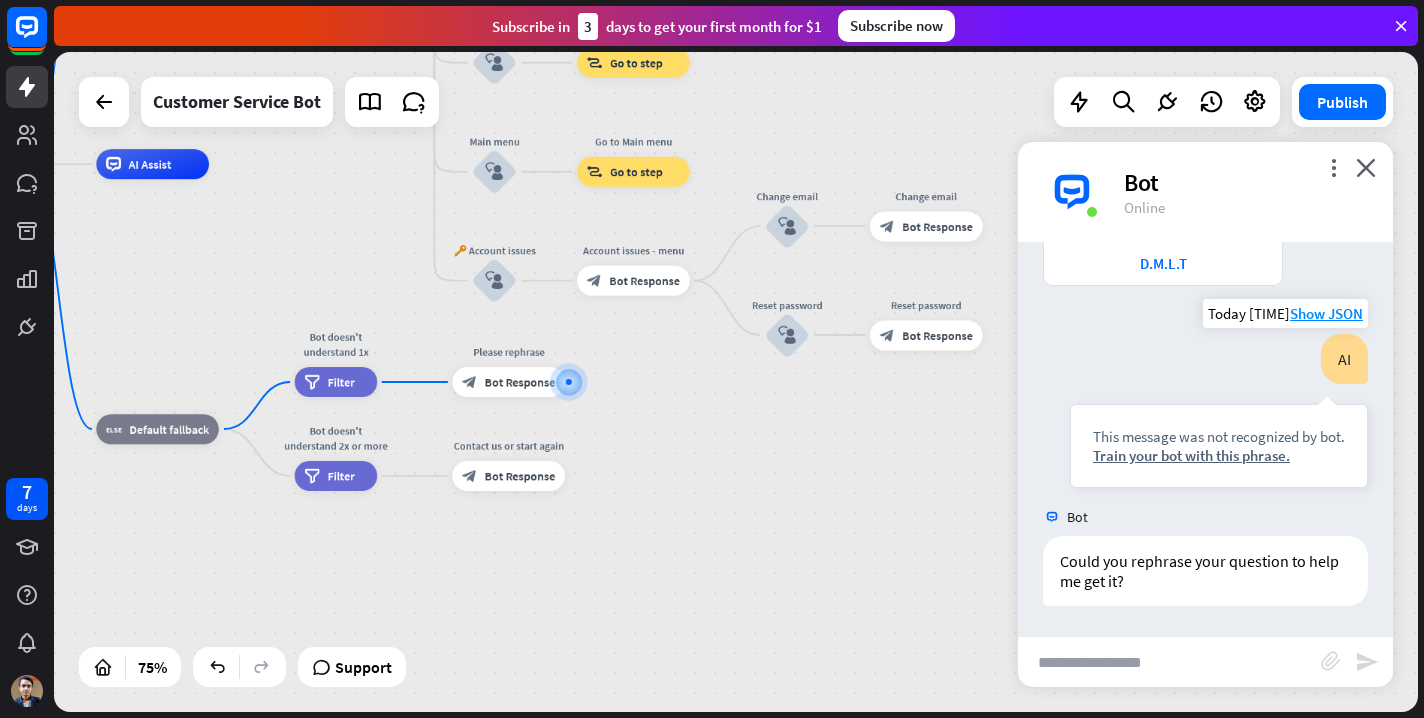 click on "This message was not recognized by bot.
Train your bot with this phrase." at bounding box center (1219, 446) 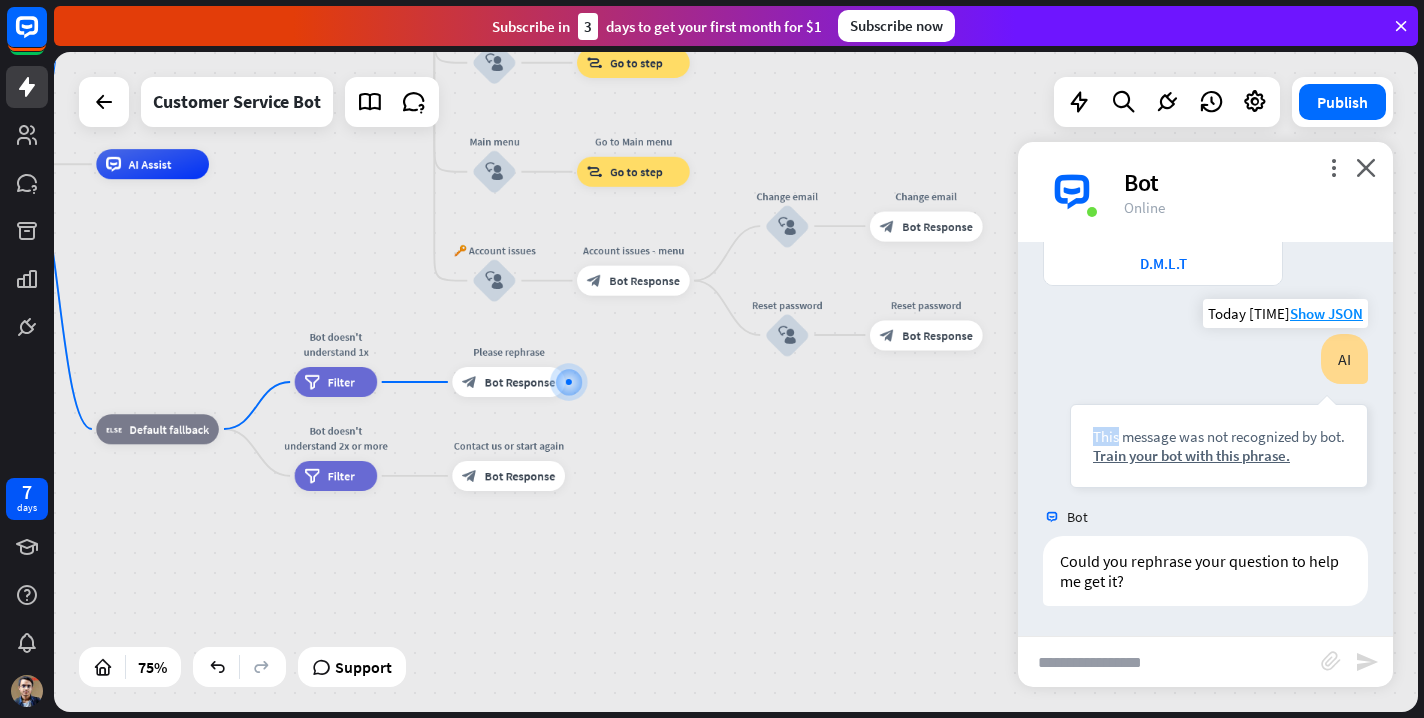 click on "This message was not recognized by bot.
Train your bot with this phrase." at bounding box center (1219, 446) 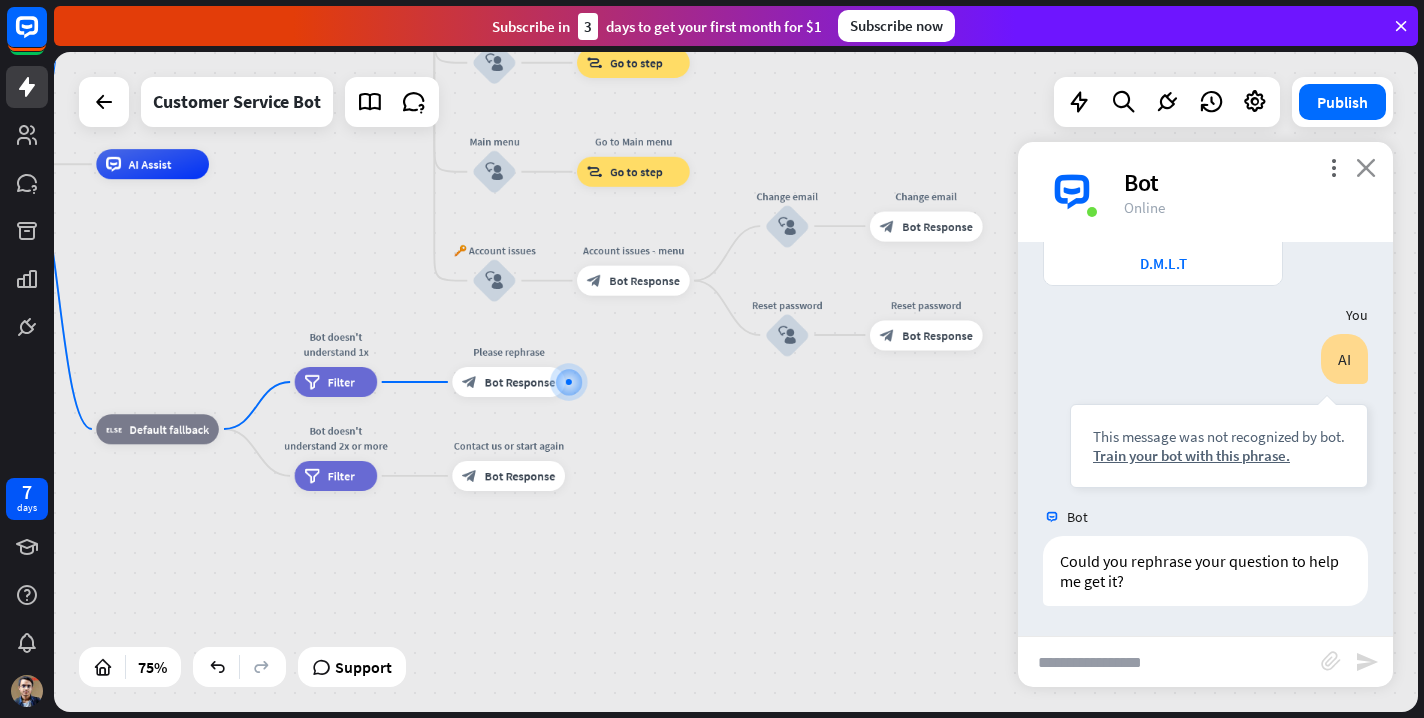 click on "close" at bounding box center [1366, 167] 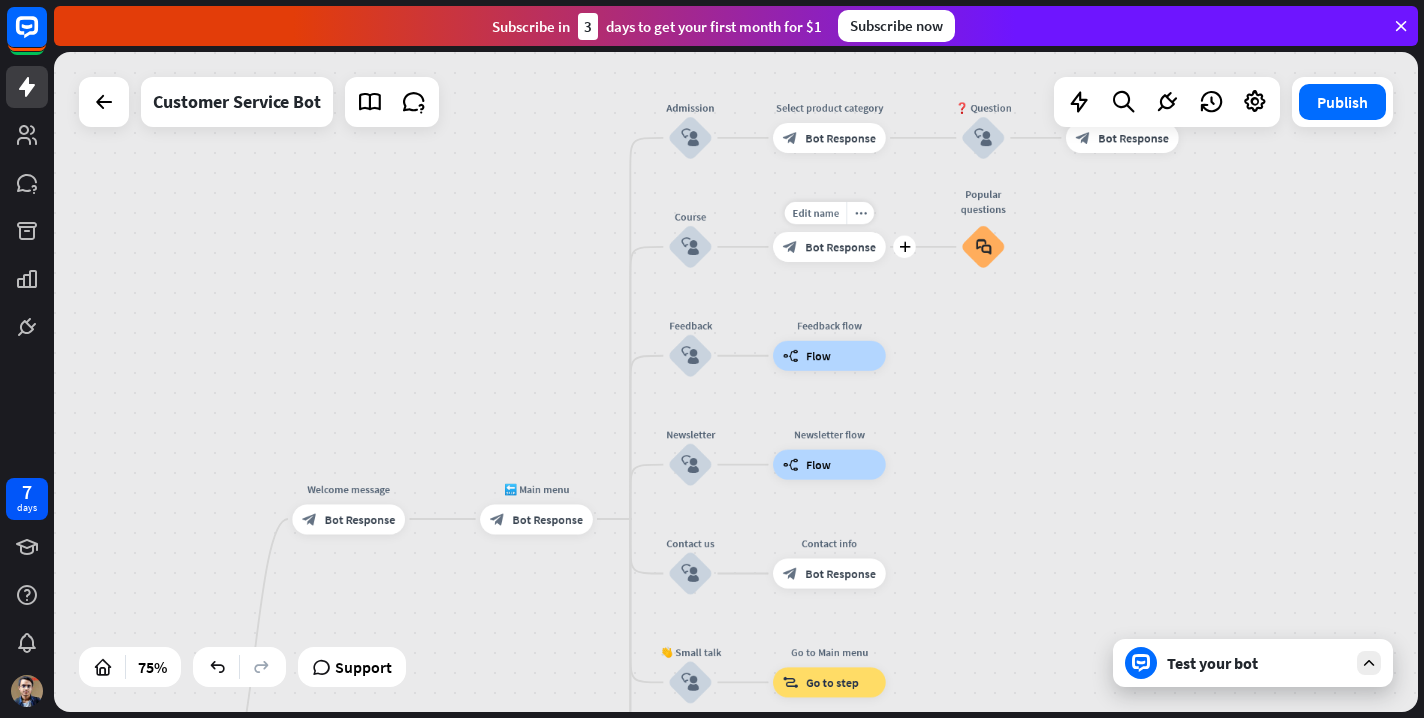 click on "Bot Response" at bounding box center [840, 246] 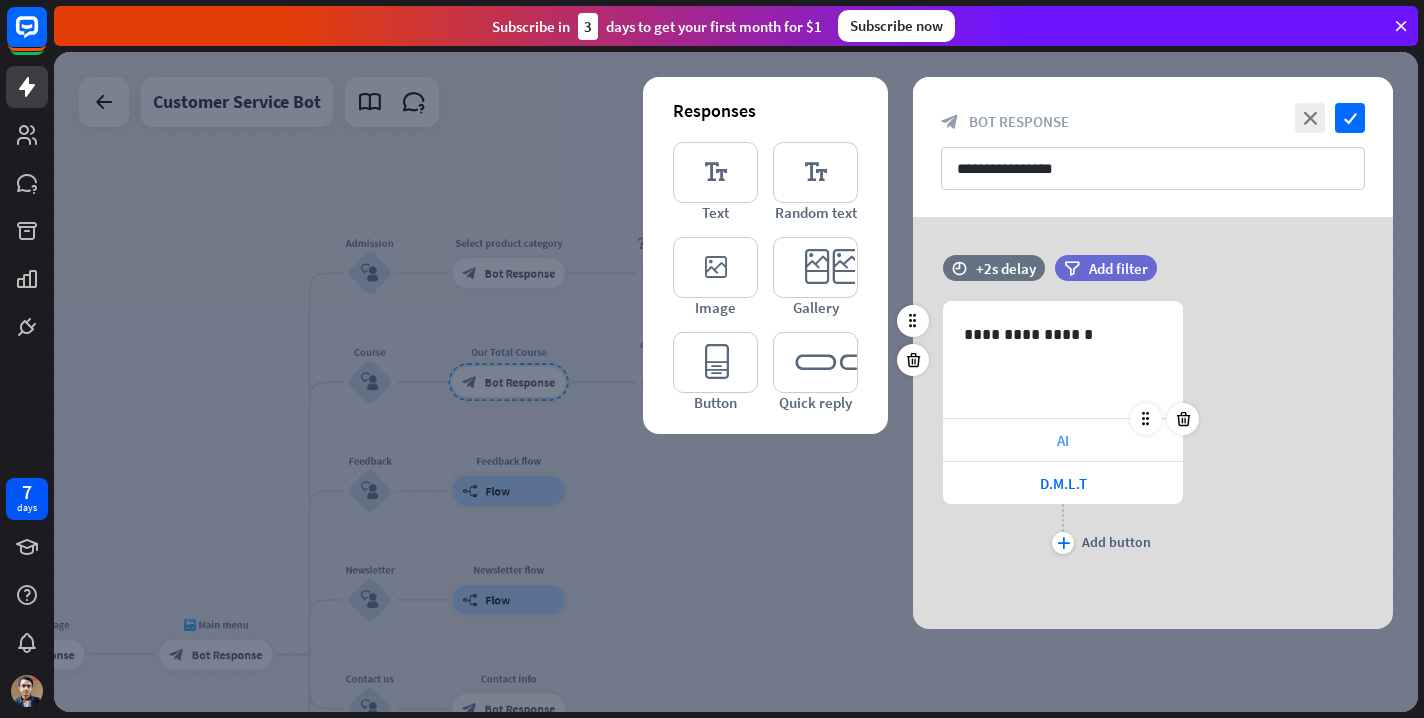 click on "AI" at bounding box center (1063, 440) 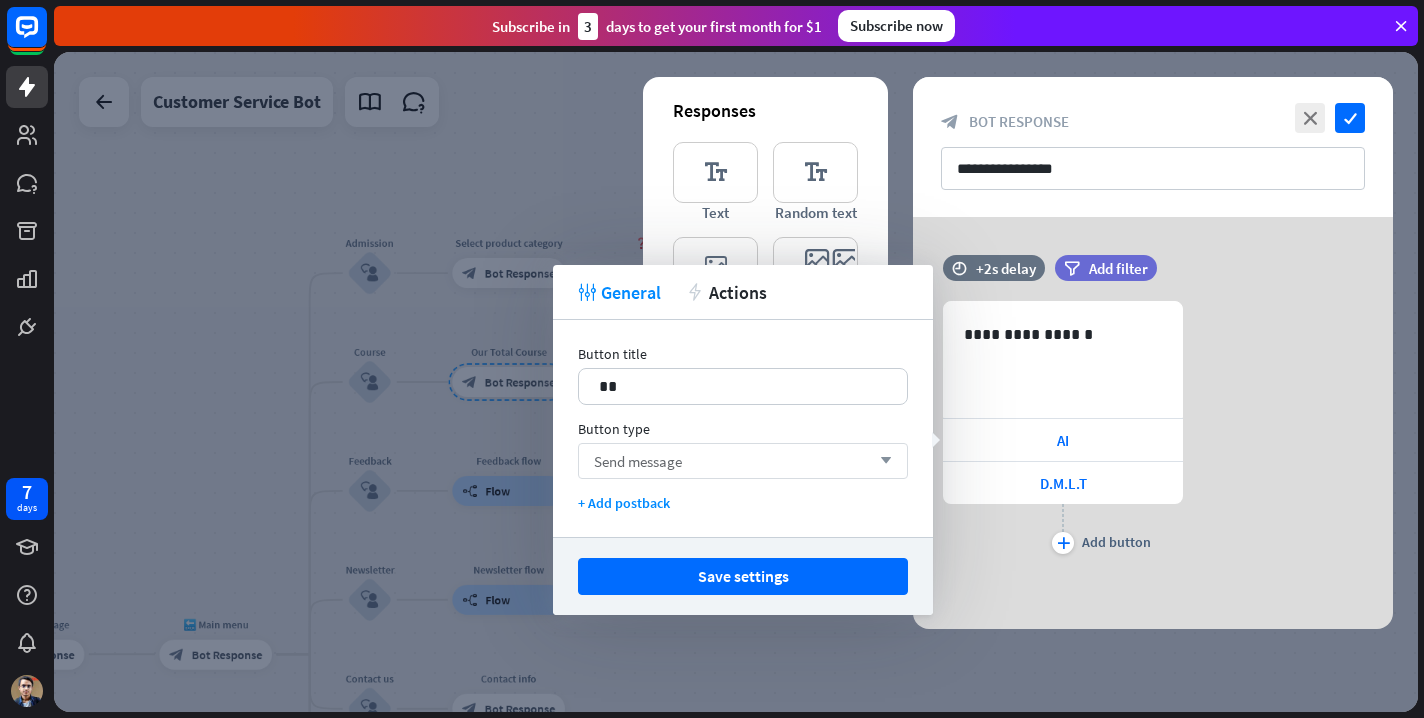 click on "Send message
arrow_down" at bounding box center (743, 461) 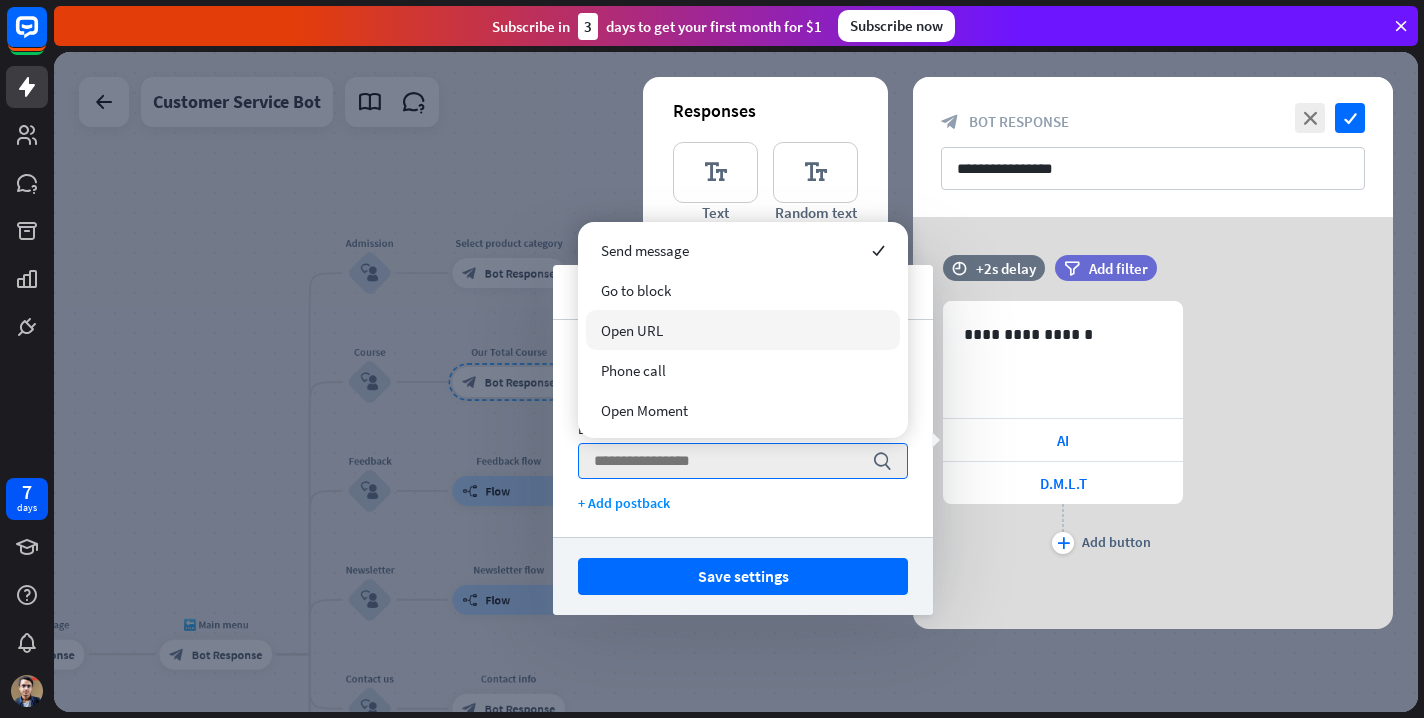 click on "Open URL" at bounding box center [743, 330] 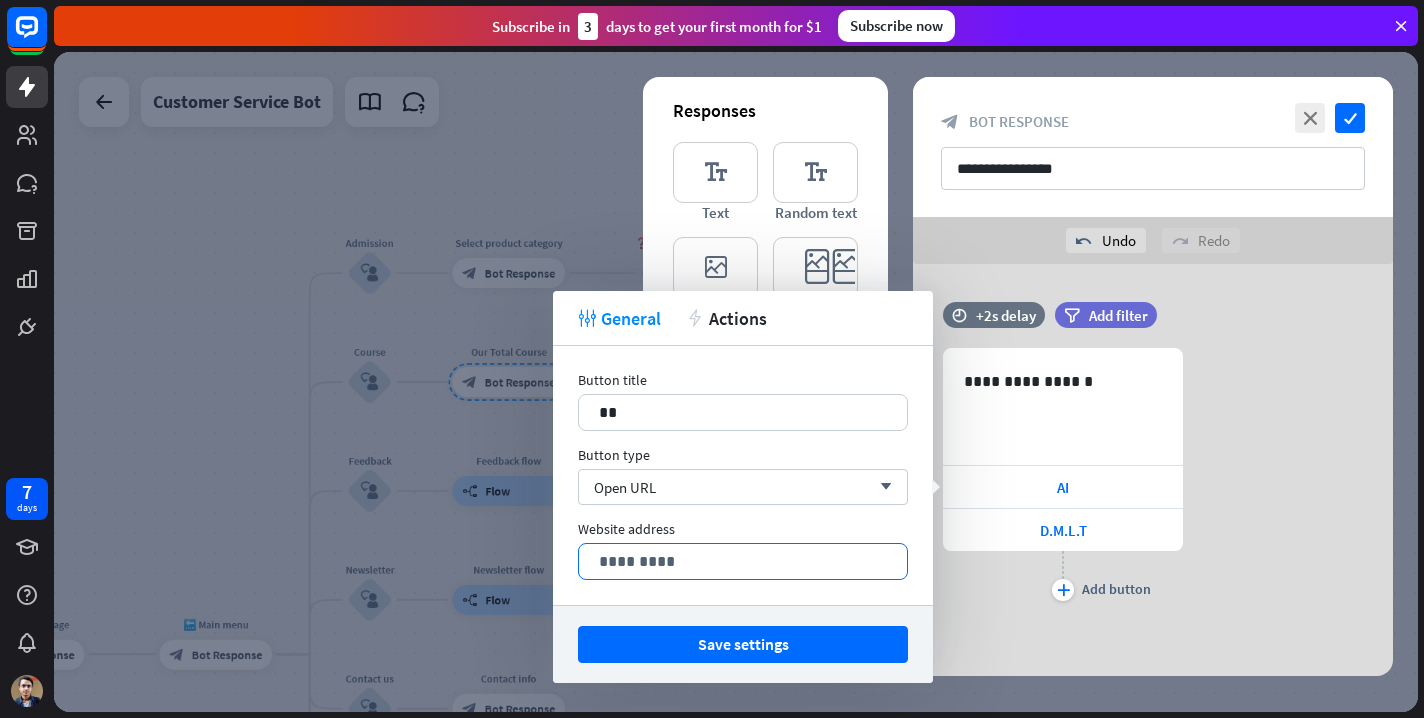 click on "*********" at bounding box center (743, 561) 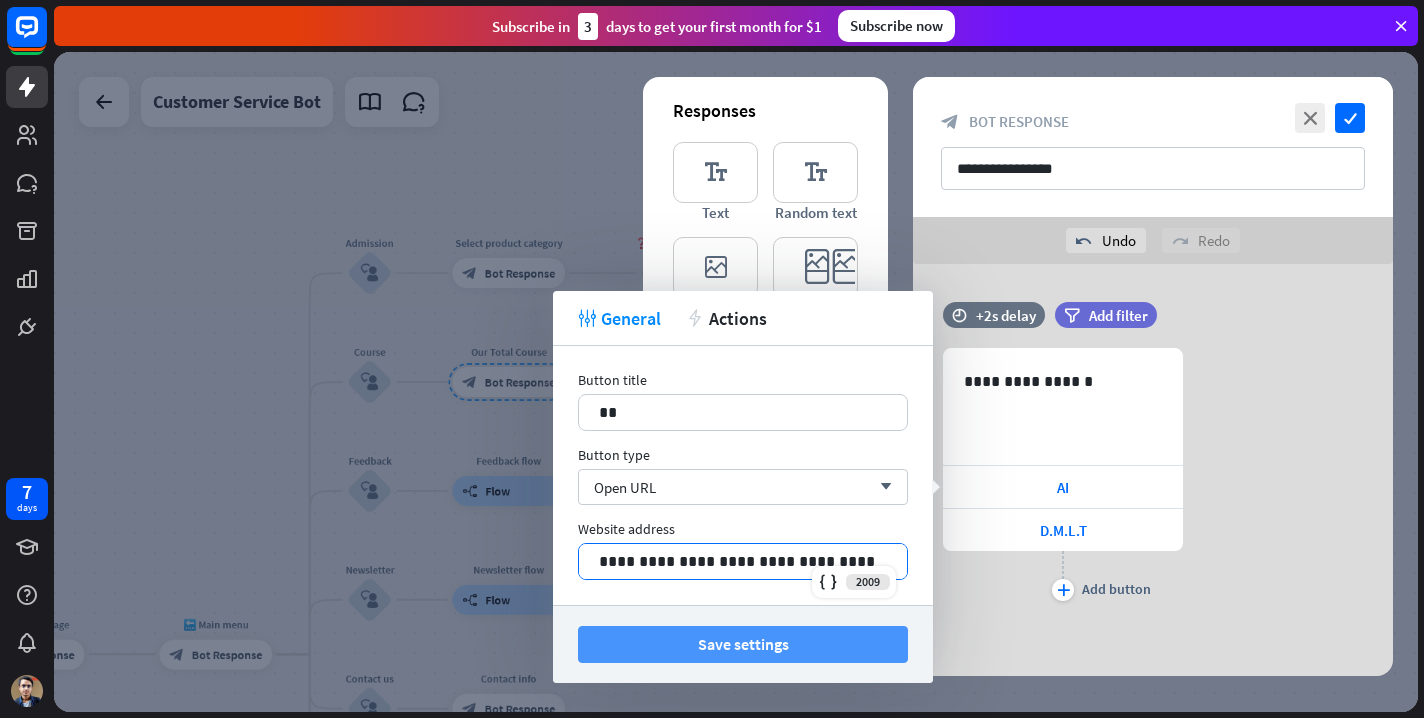 click on "Save settings" at bounding box center (743, 644) 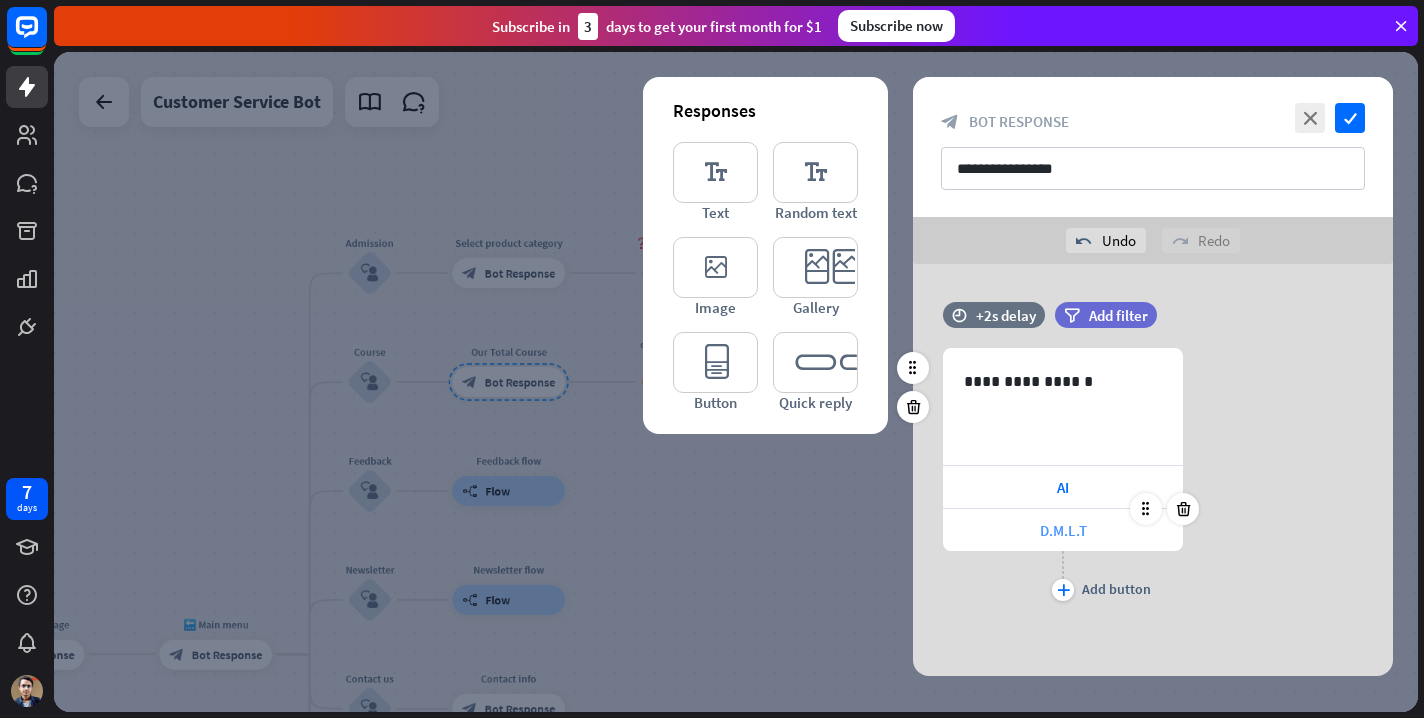 click on "D.M.L.T" at bounding box center (1063, 530) 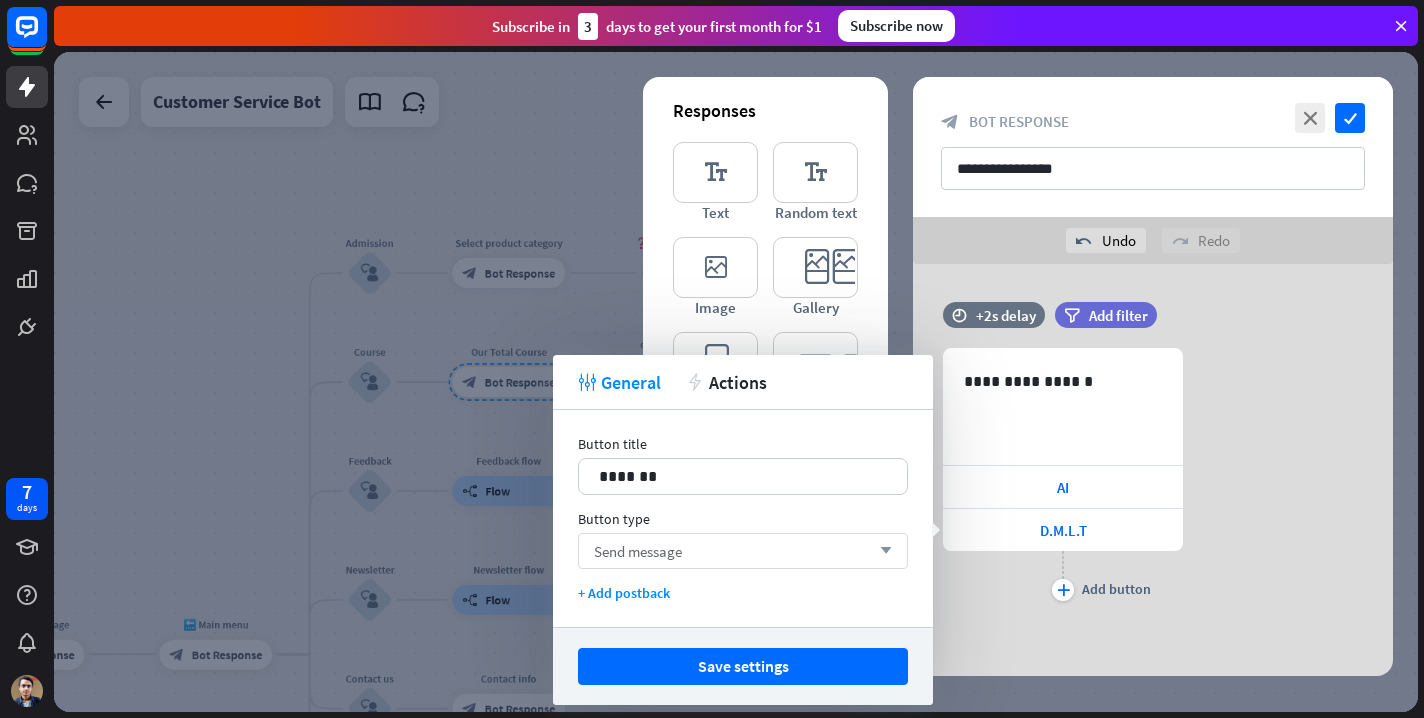 click on "Send message
arrow_down" at bounding box center (743, 551) 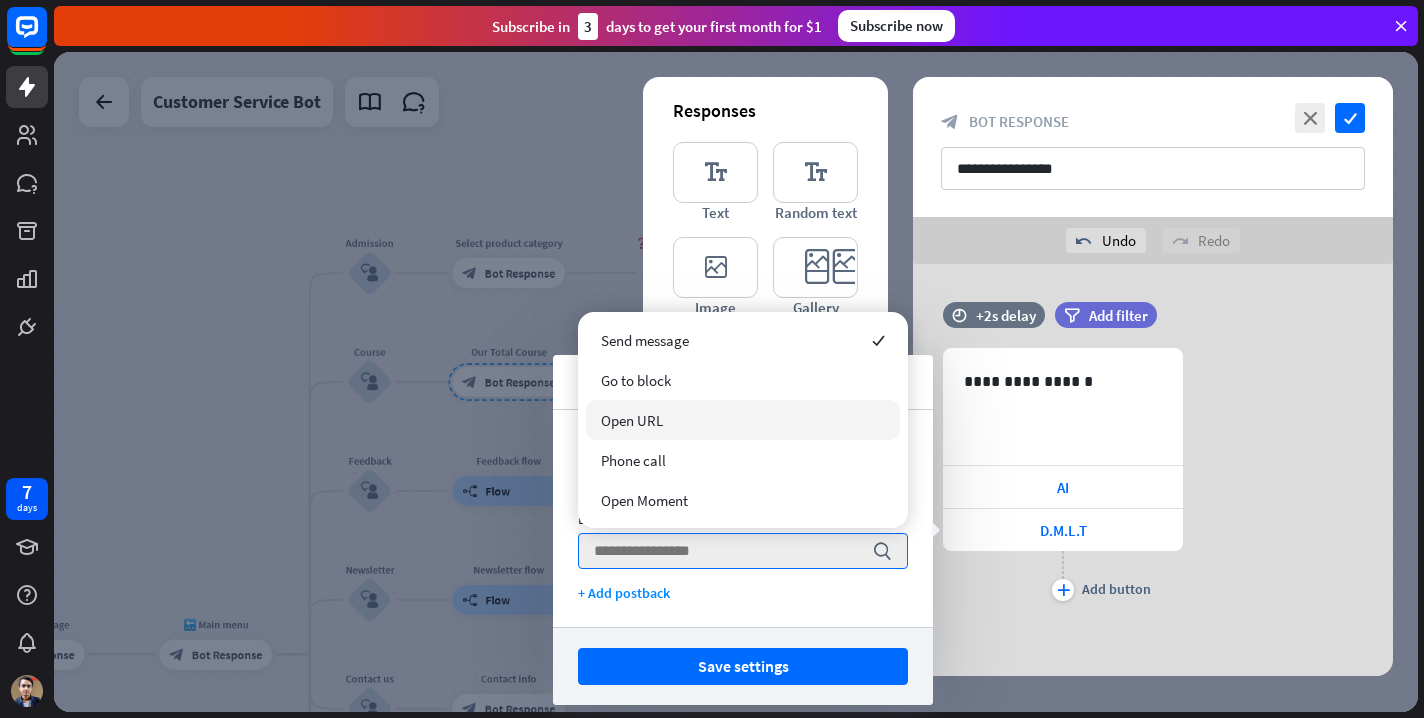 click on "Open URL" at bounding box center (743, 420) 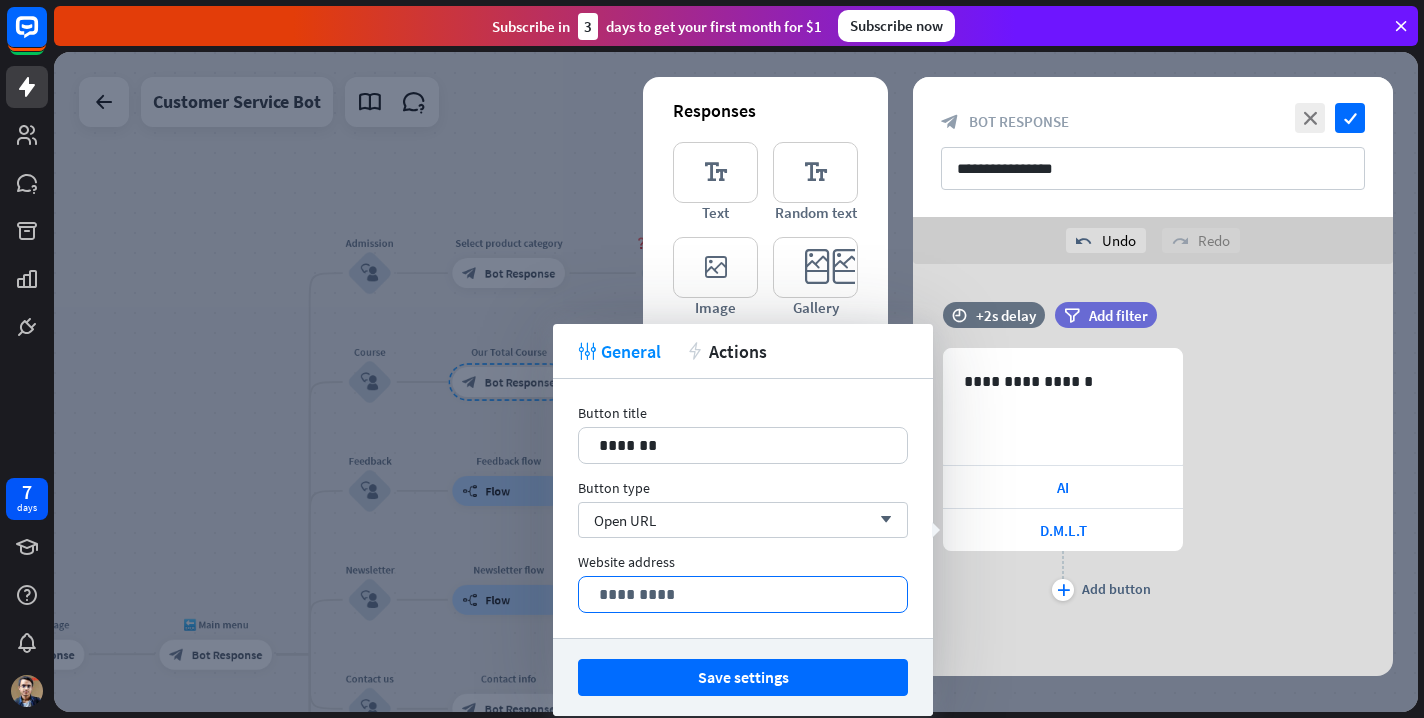 click on "*********" at bounding box center [743, 594] 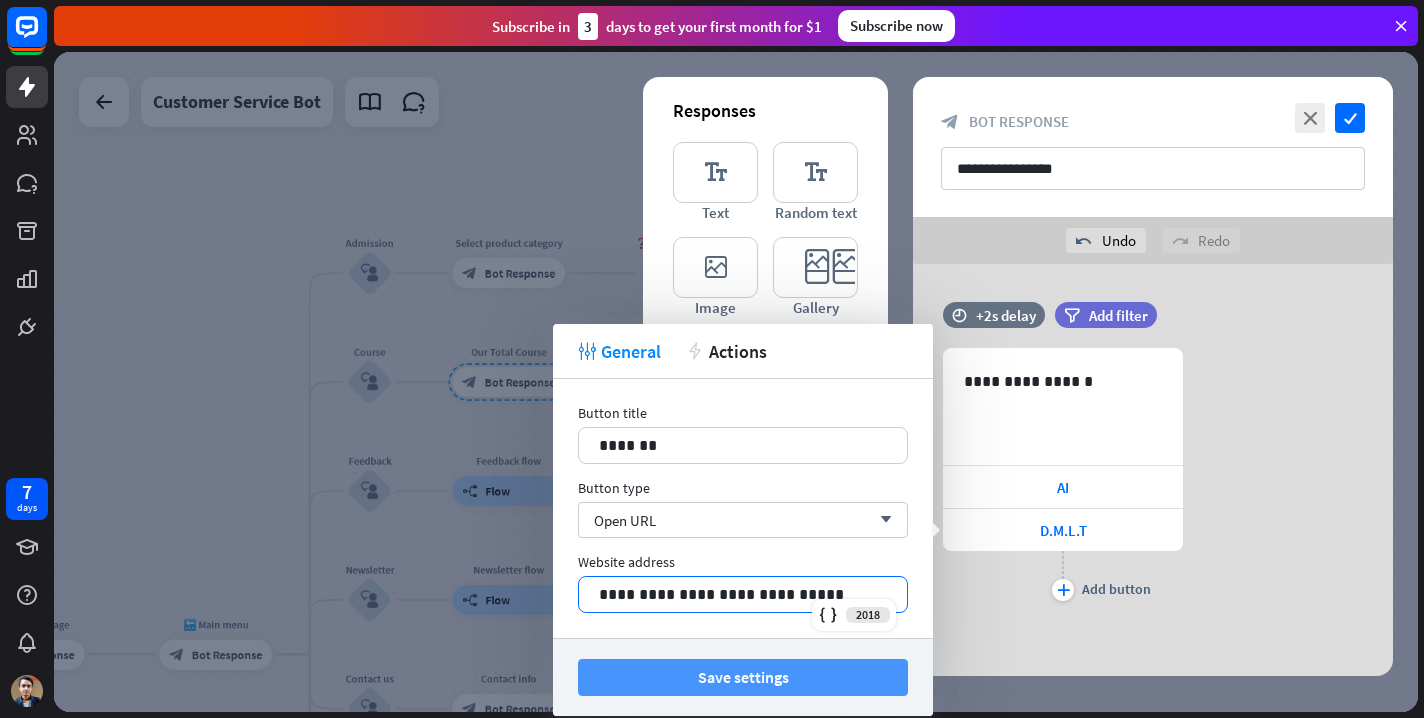 click on "Save settings" at bounding box center (743, 677) 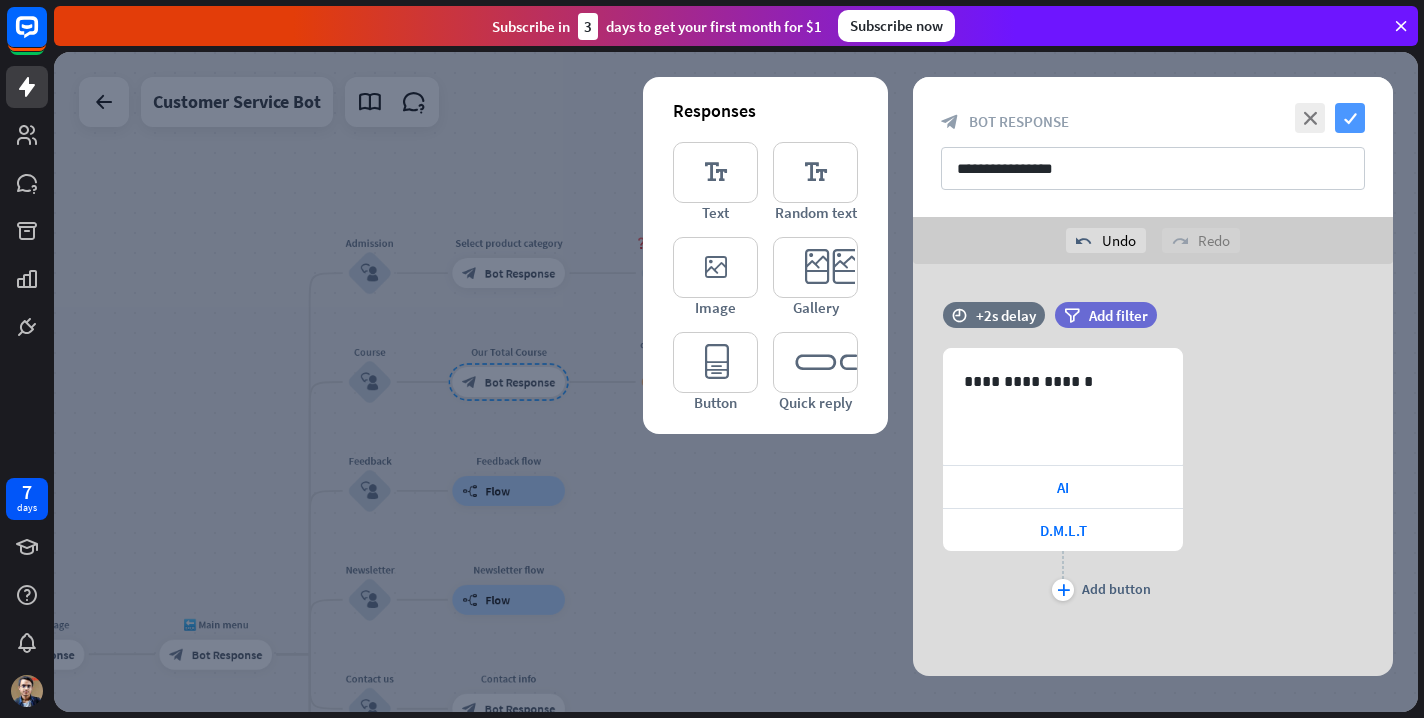 click on "check" at bounding box center (1350, 118) 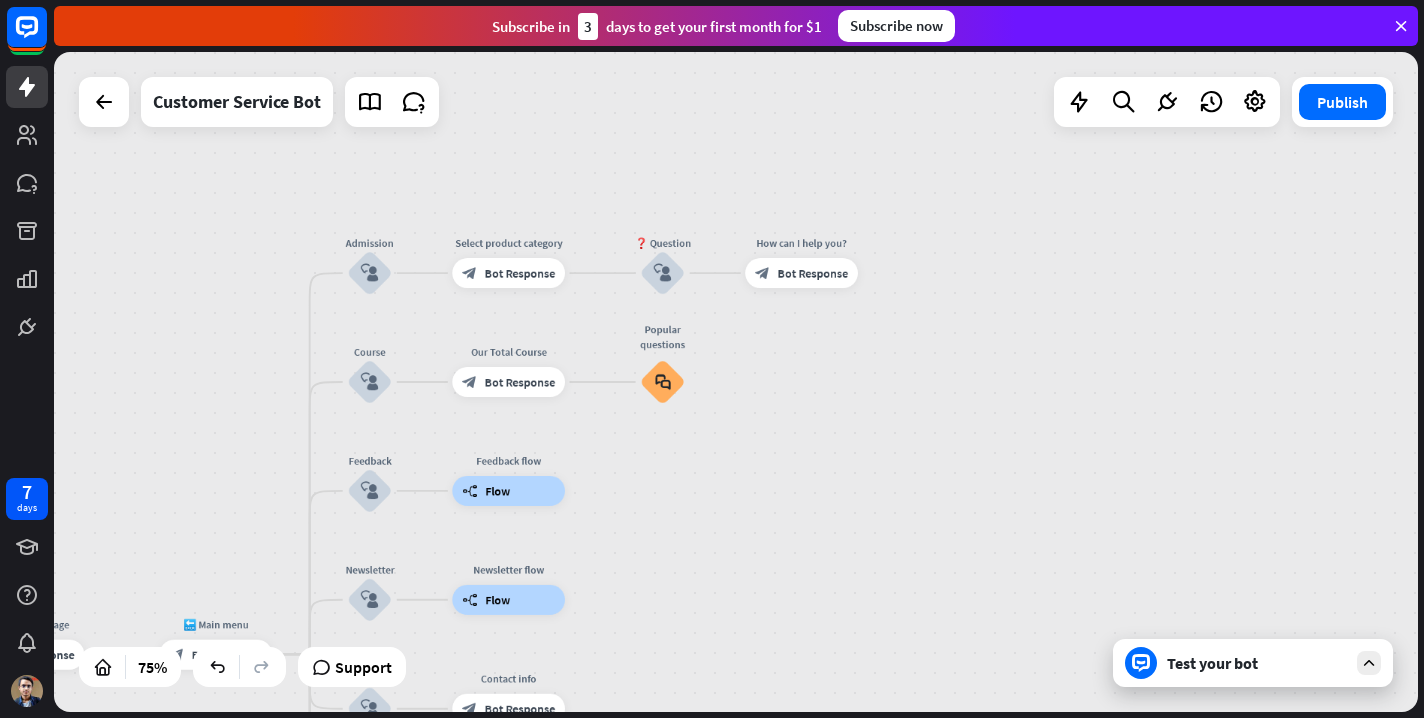 click on "home_2   Start point                 Welcome message   block_bot_response   Bot Response                 🔙 Main menu   block_bot_response   Bot Response                 Admission   block_user_input                 Select product category   block_bot_response   Bot Response                 ❓ Question   block_user_input                 How can I help you?   block_bot_response   Bot Response                 Course   block_user_input                 Our Total Course   block_bot_response   Bot Response                 Popular questions   block_faq                 Feedback   block_user_input                 Feedback flow   builder_tree   Flow                 Newsletter   block_user_input                 Newsletter flow   builder_tree   Flow                 Contact us   block_user_input                 Contact info   block_bot_response   Bot Response                 👋 Small talk   block_user_input                 Go to Main menu   block_goto   Go to step                 Main menu" at bounding box center [736, 382] 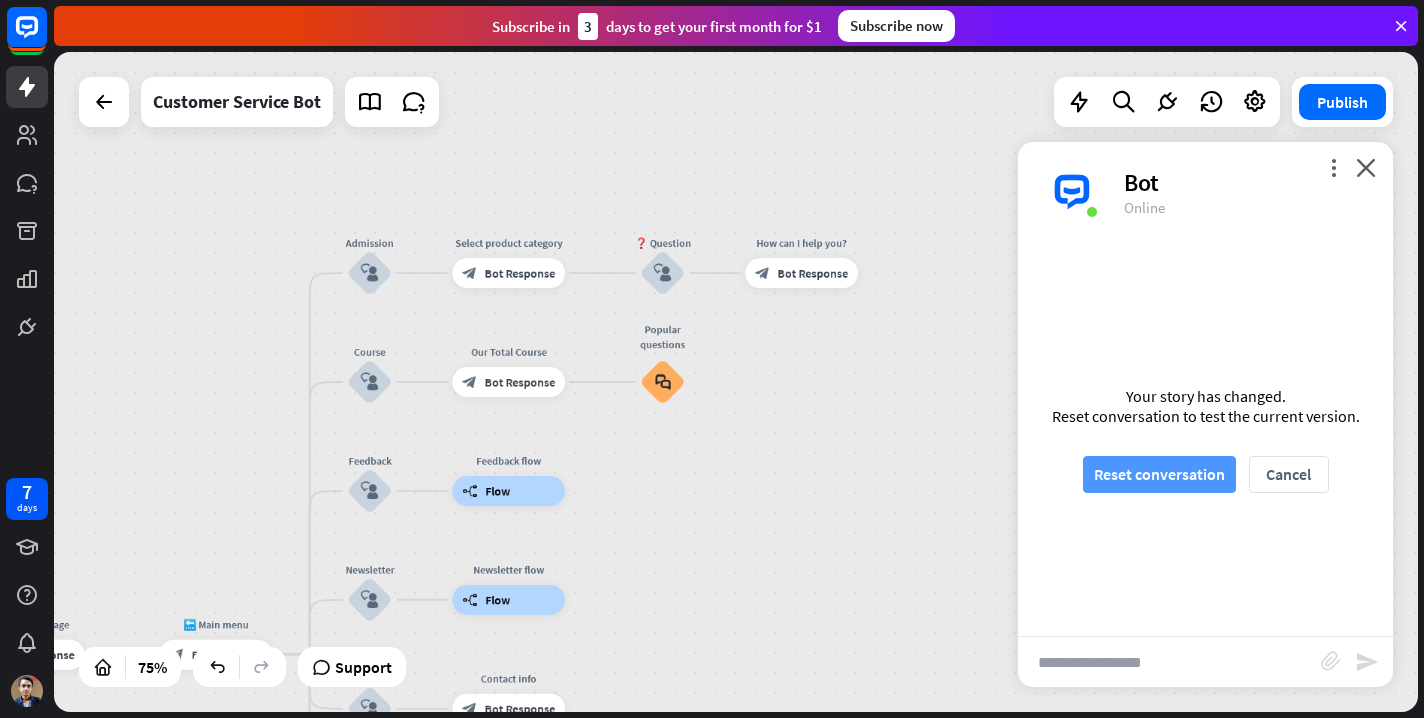 click on "Reset conversation" at bounding box center [1159, 474] 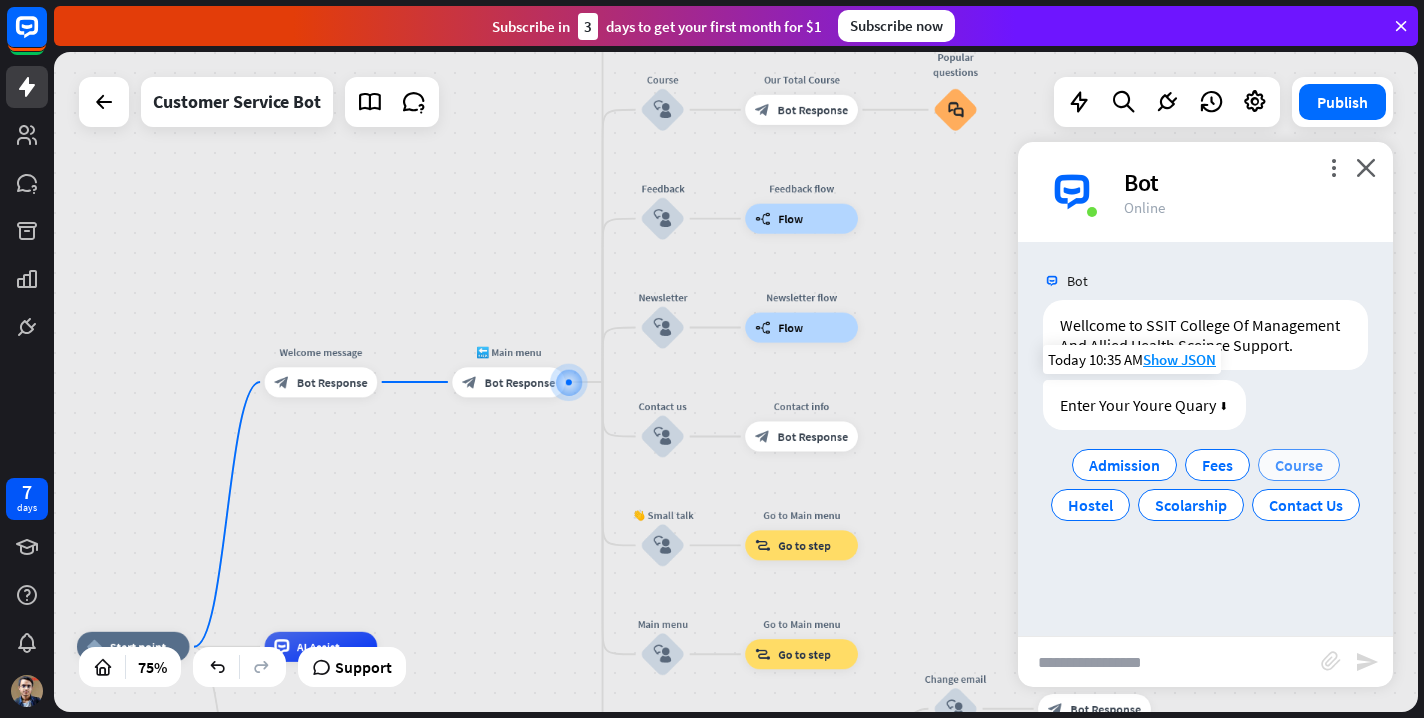 click on "Course" at bounding box center (1299, 465) 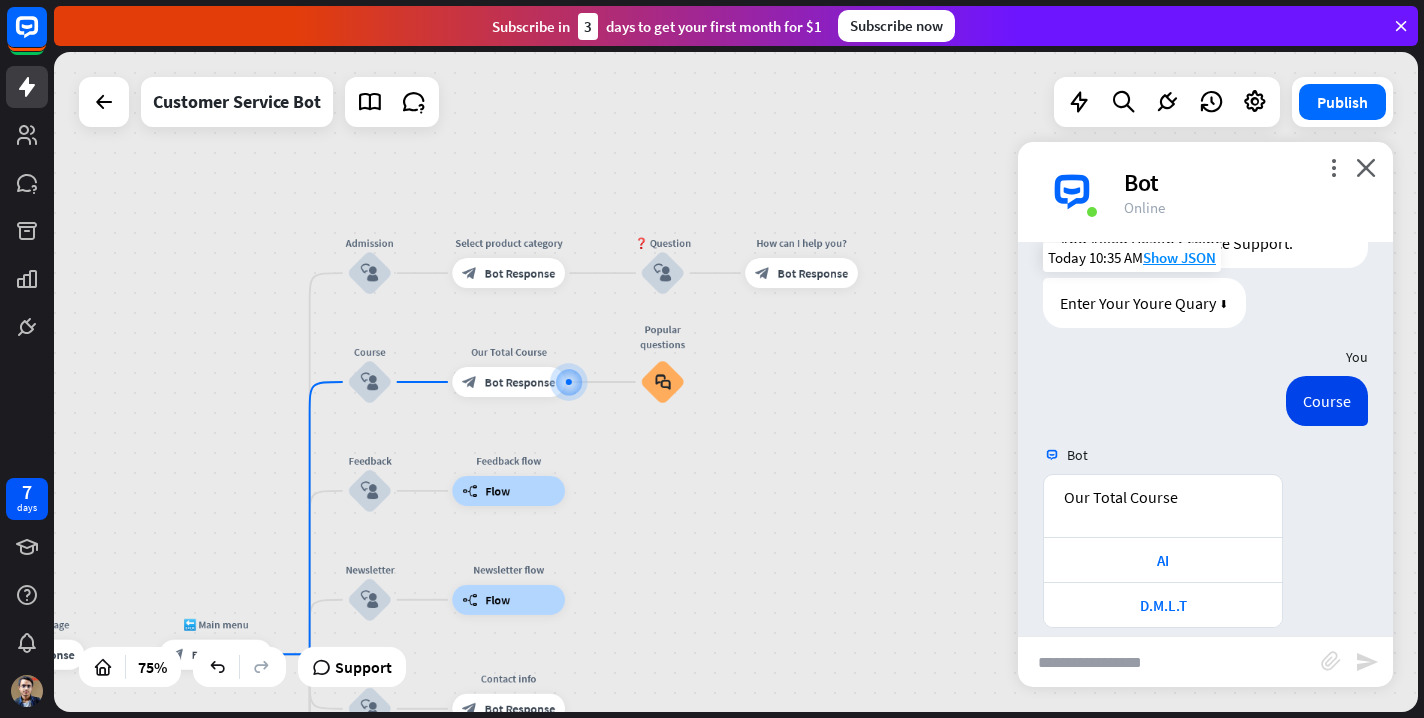 scroll, scrollTop: 124, scrollLeft: 0, axis: vertical 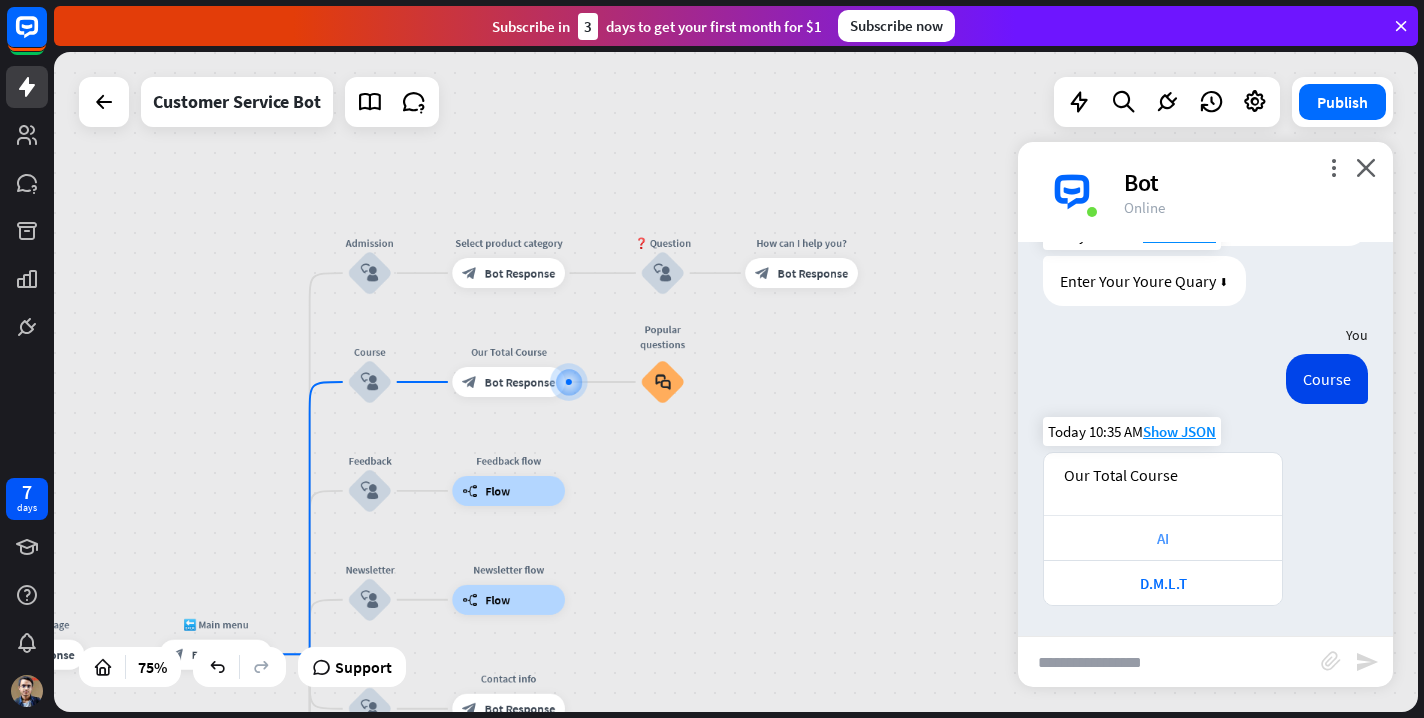 click on "AI" at bounding box center [1163, 538] 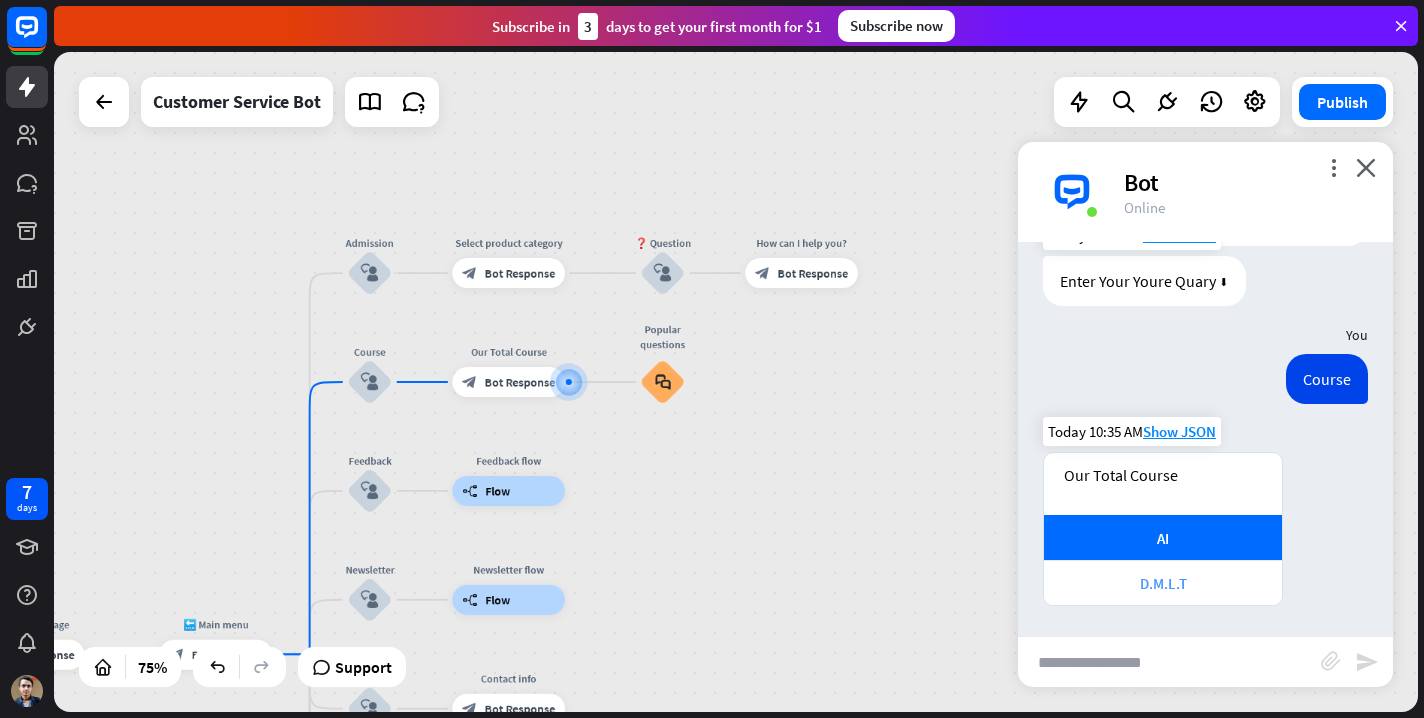 click on "D.M.L.T" at bounding box center [1163, 583] 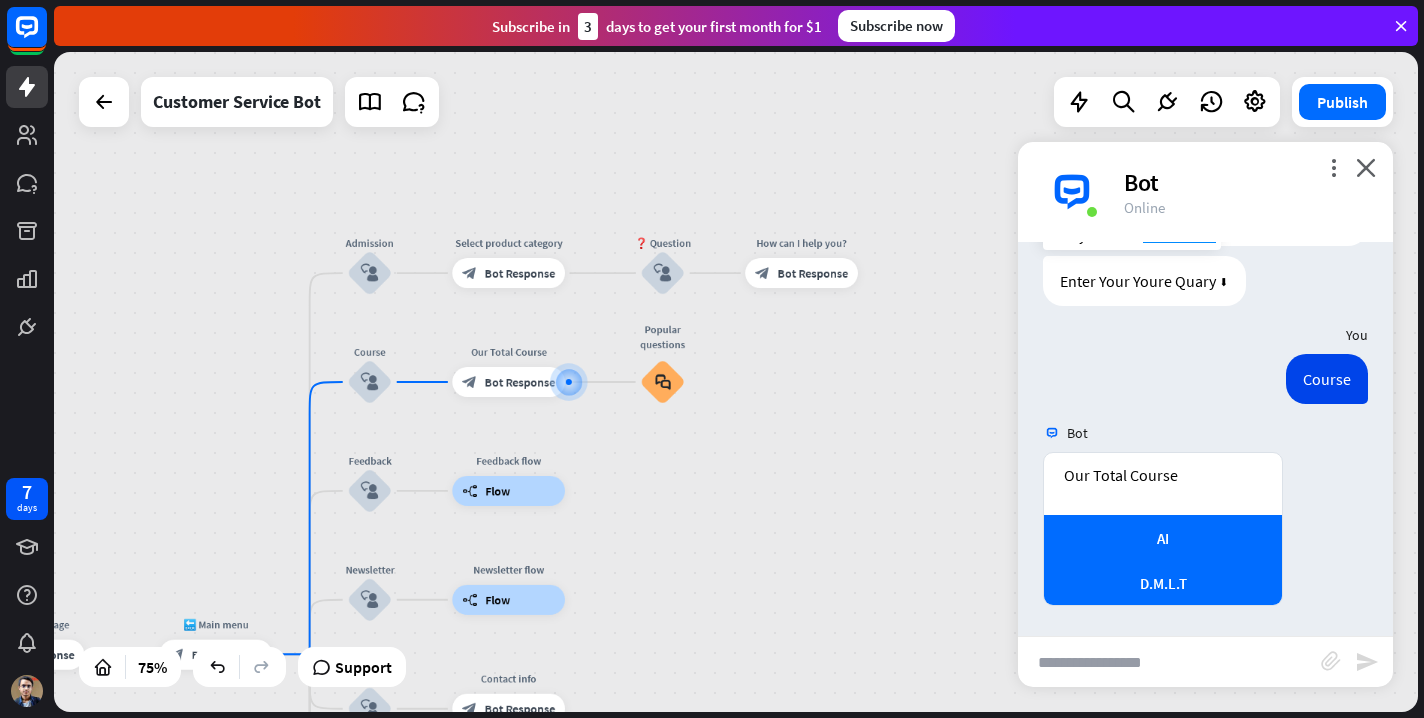 click at bounding box center [1169, 662] 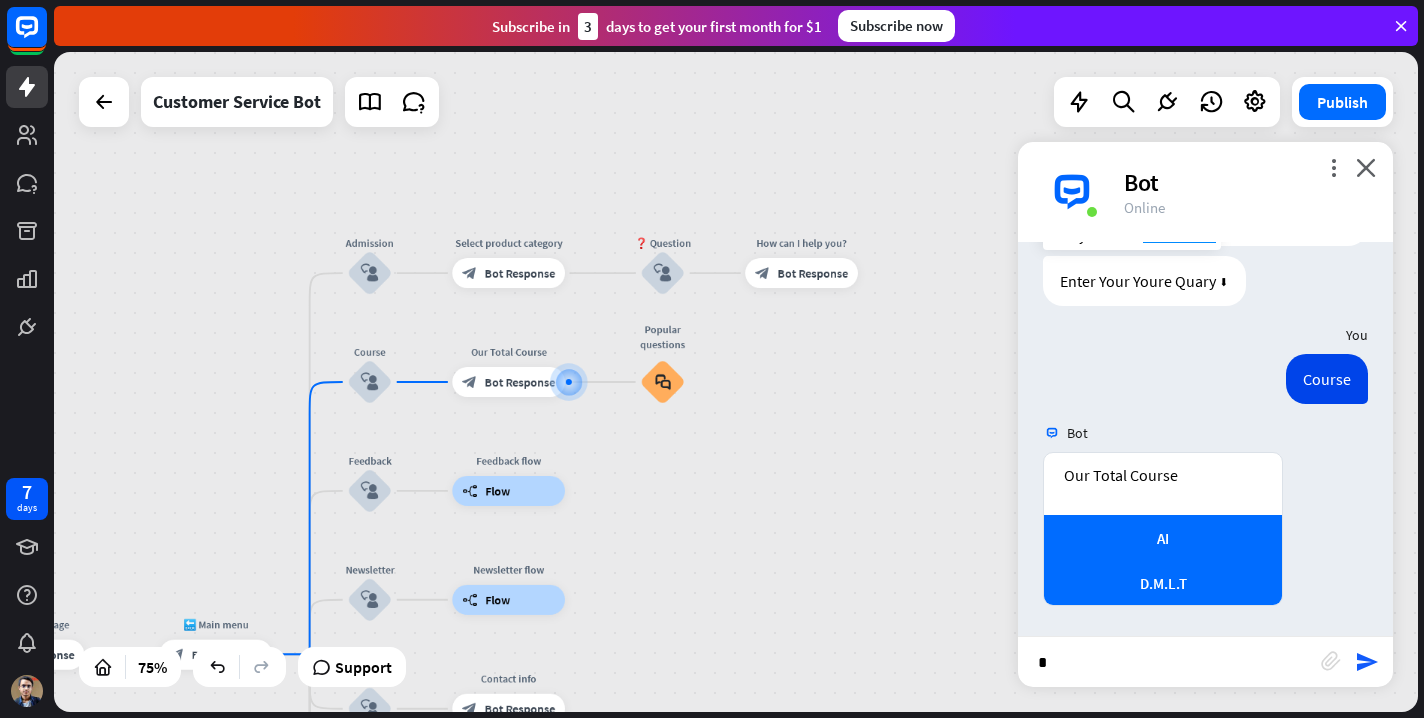 type on "**" 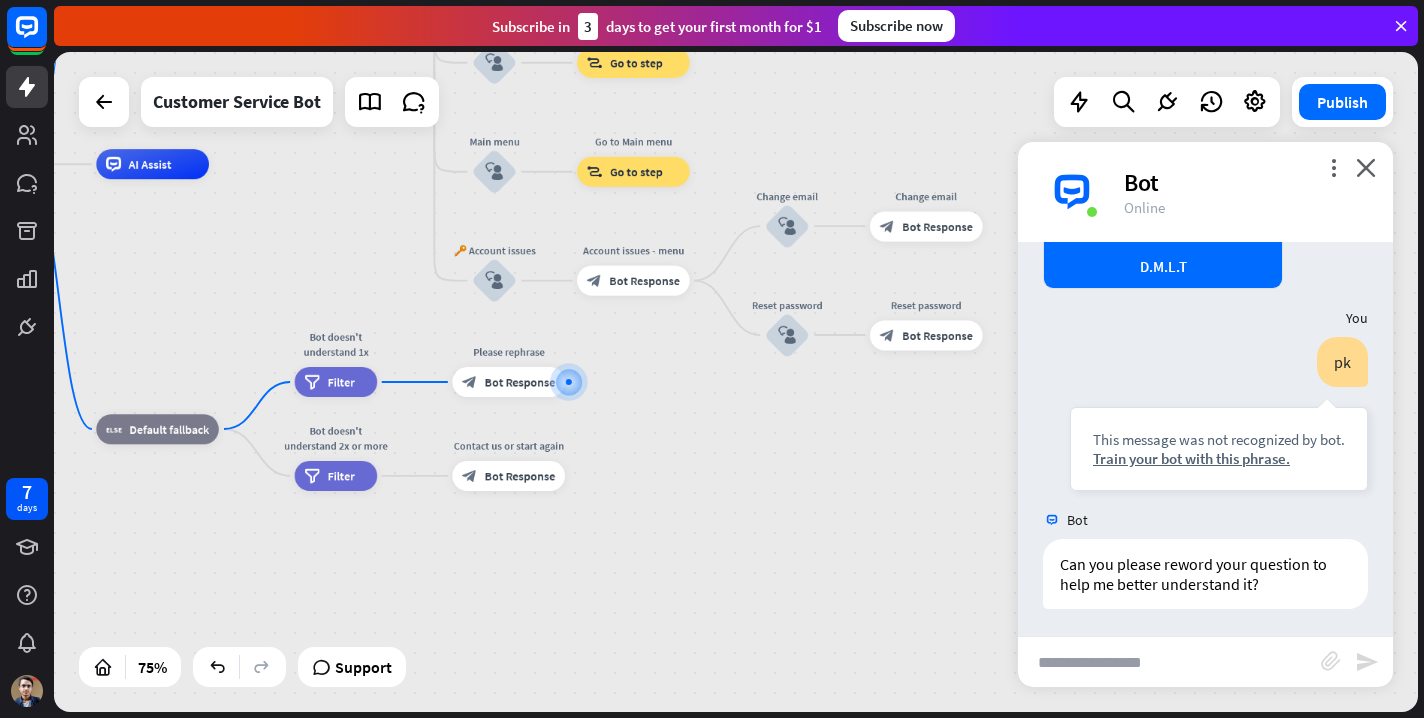 scroll, scrollTop: 444, scrollLeft: 0, axis: vertical 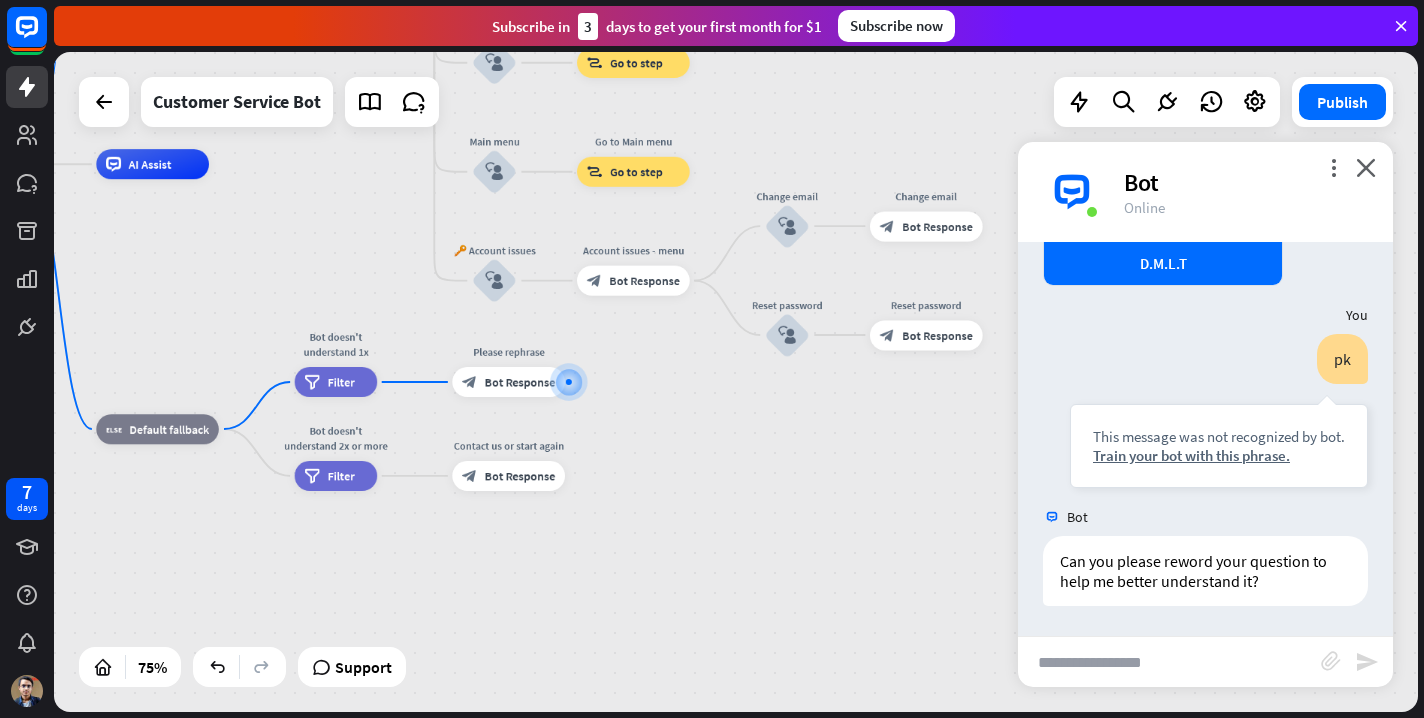 click at bounding box center [1169, 662] 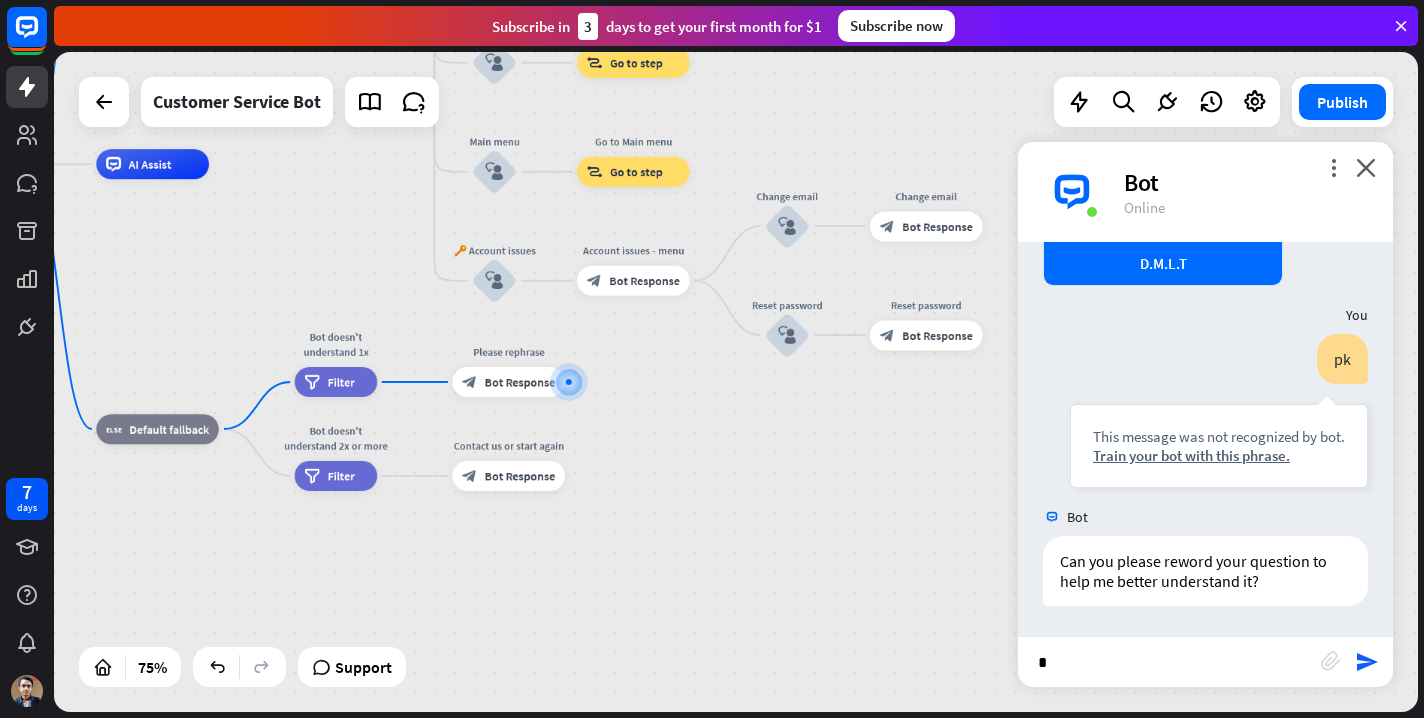 type on "**" 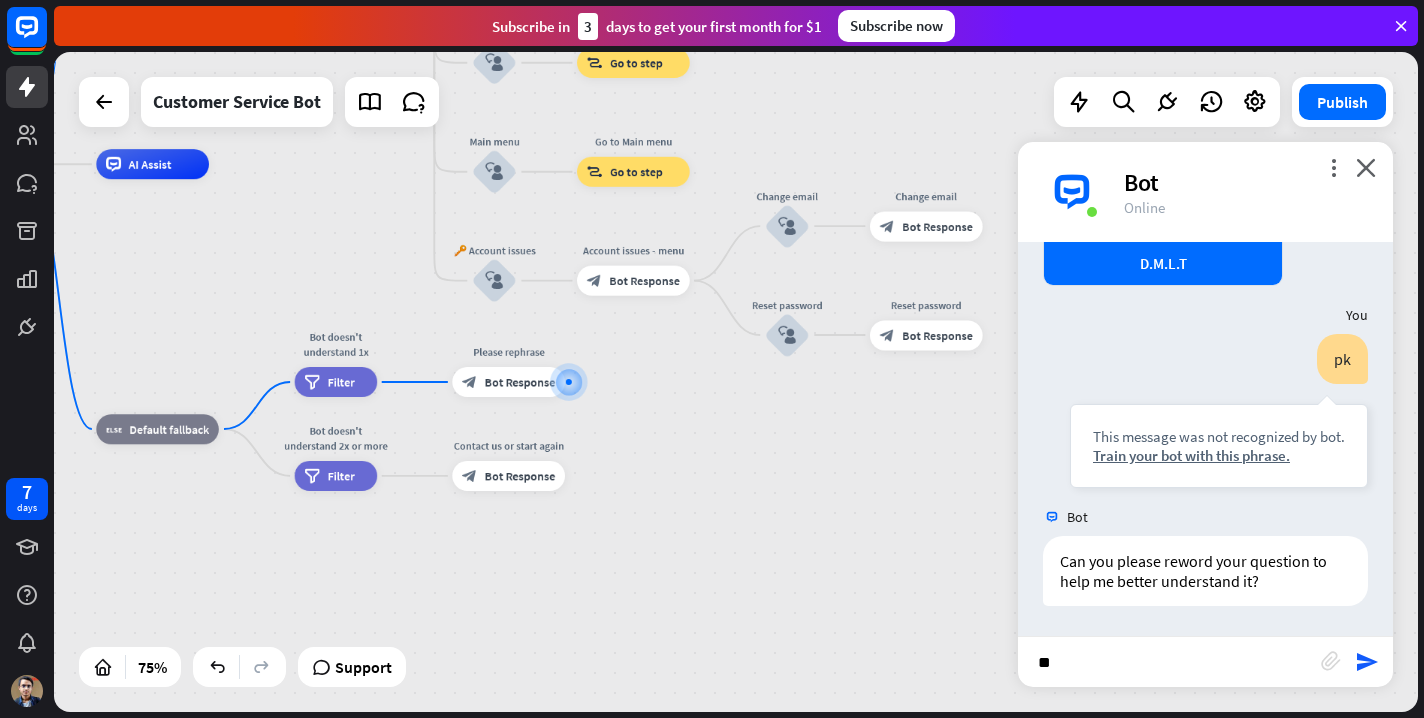 type 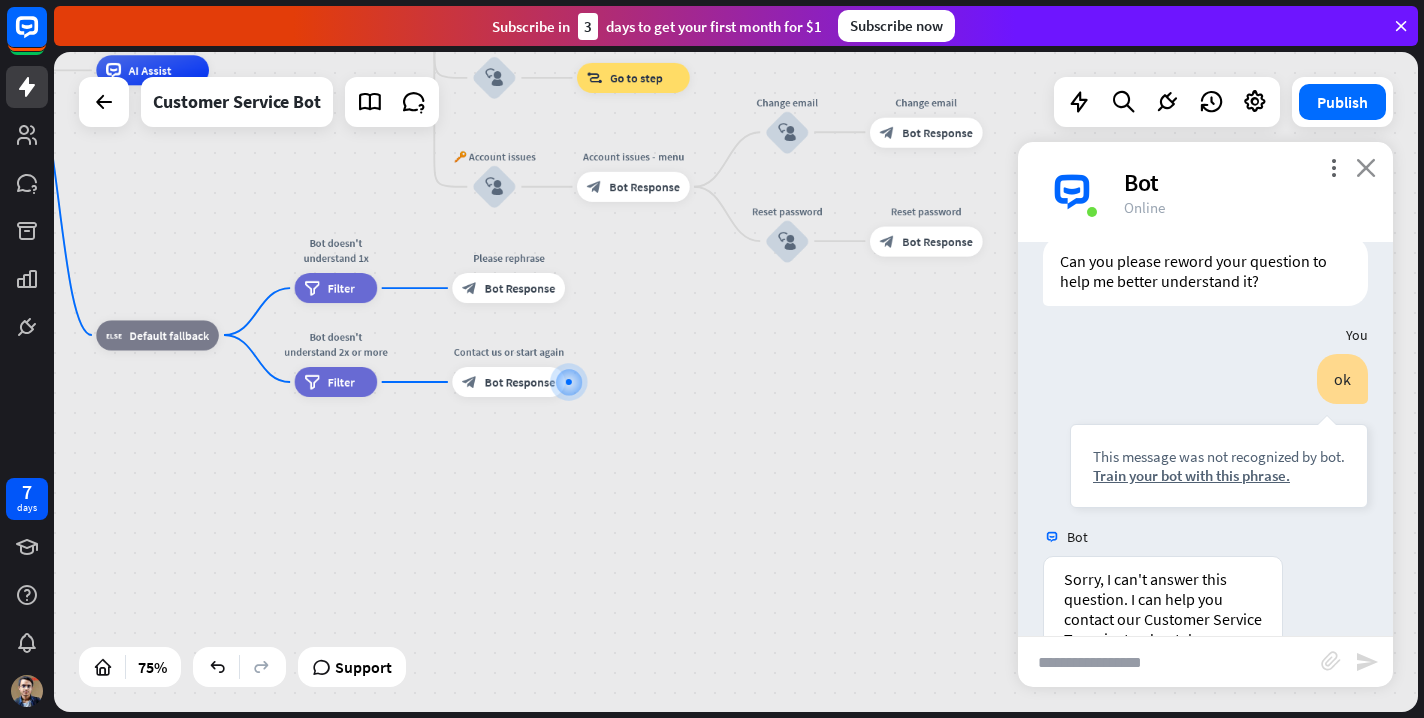 scroll, scrollTop: 928, scrollLeft: 0, axis: vertical 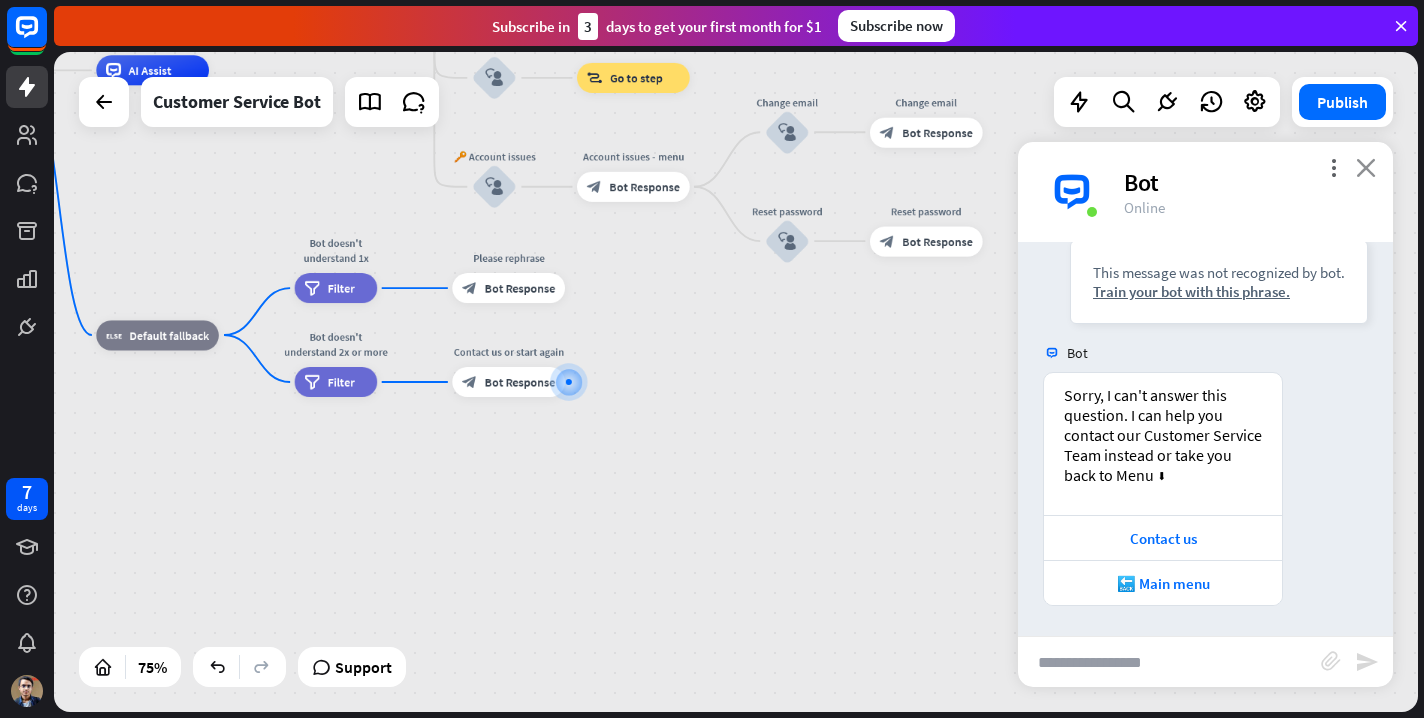 click on "close" at bounding box center [1366, 167] 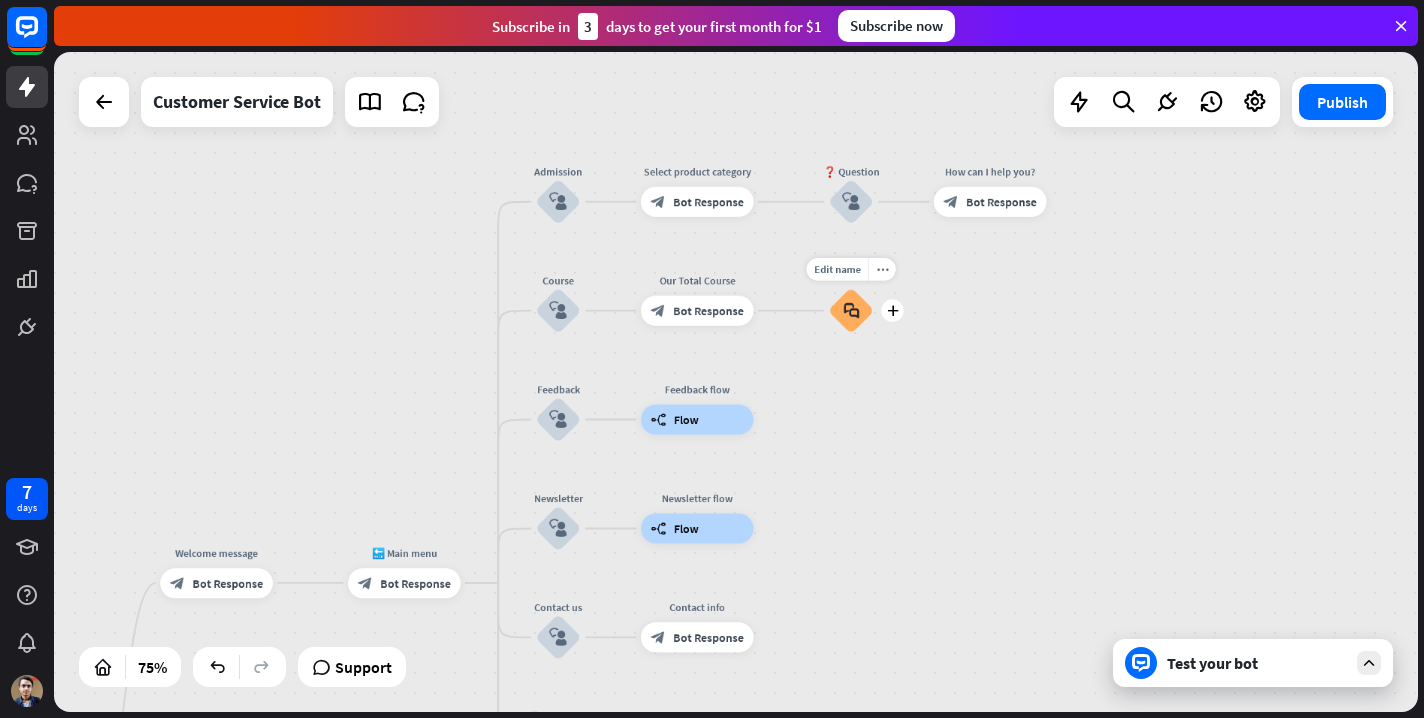 click on "block_faq" at bounding box center [851, 310] 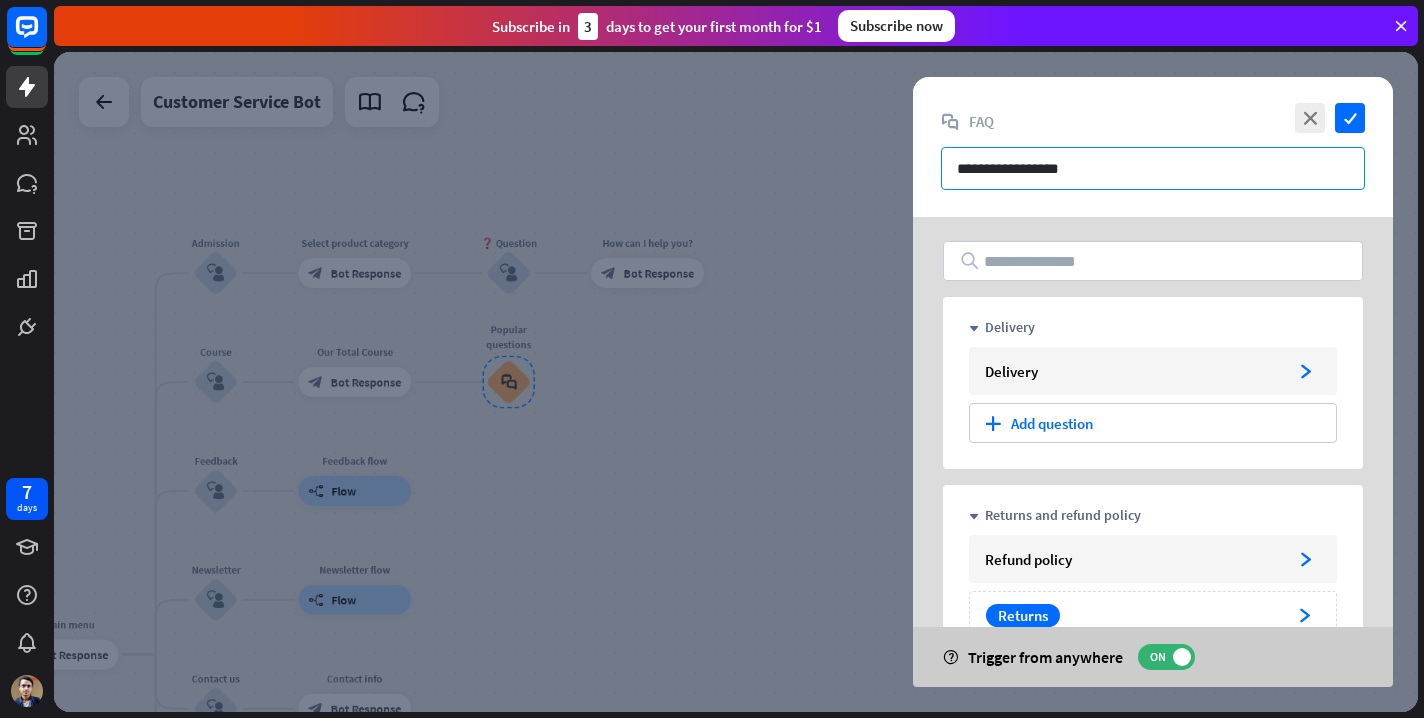 click on "**********" at bounding box center [1153, 168] 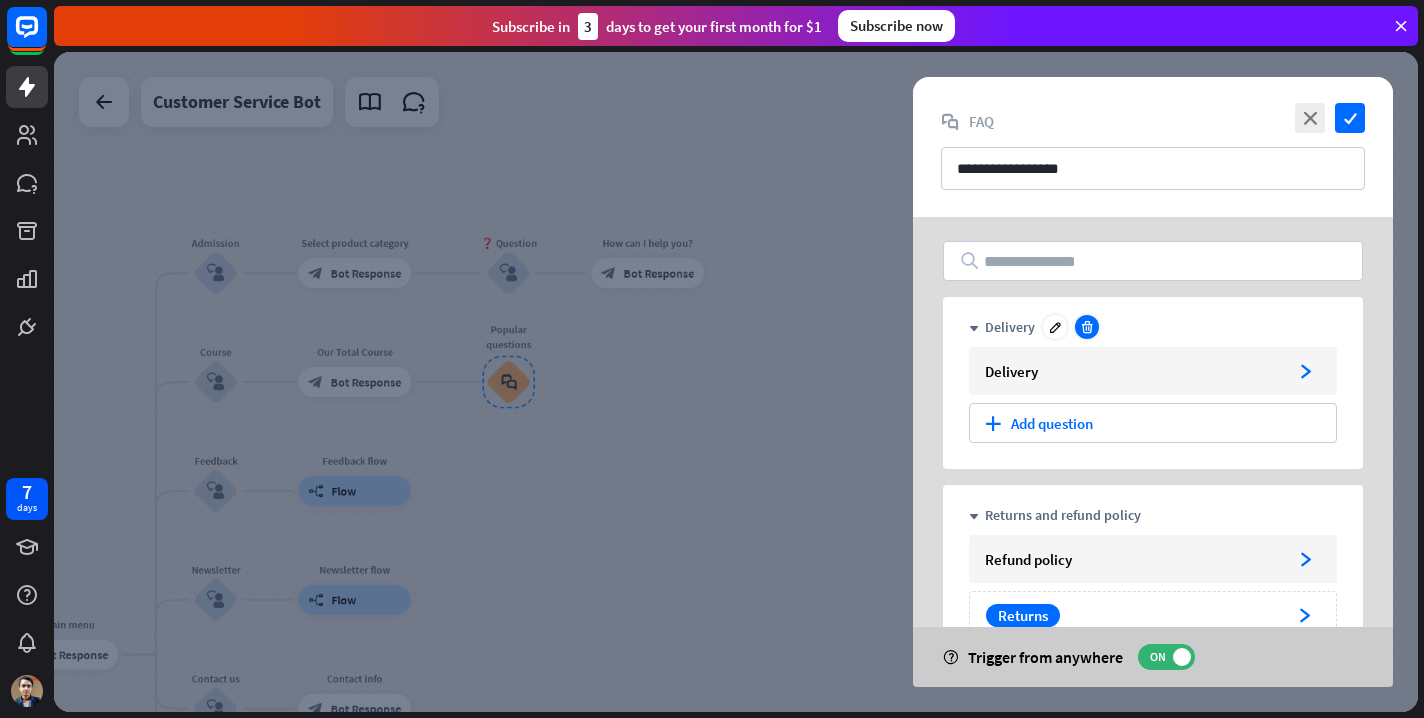 click at bounding box center [1087, 327] 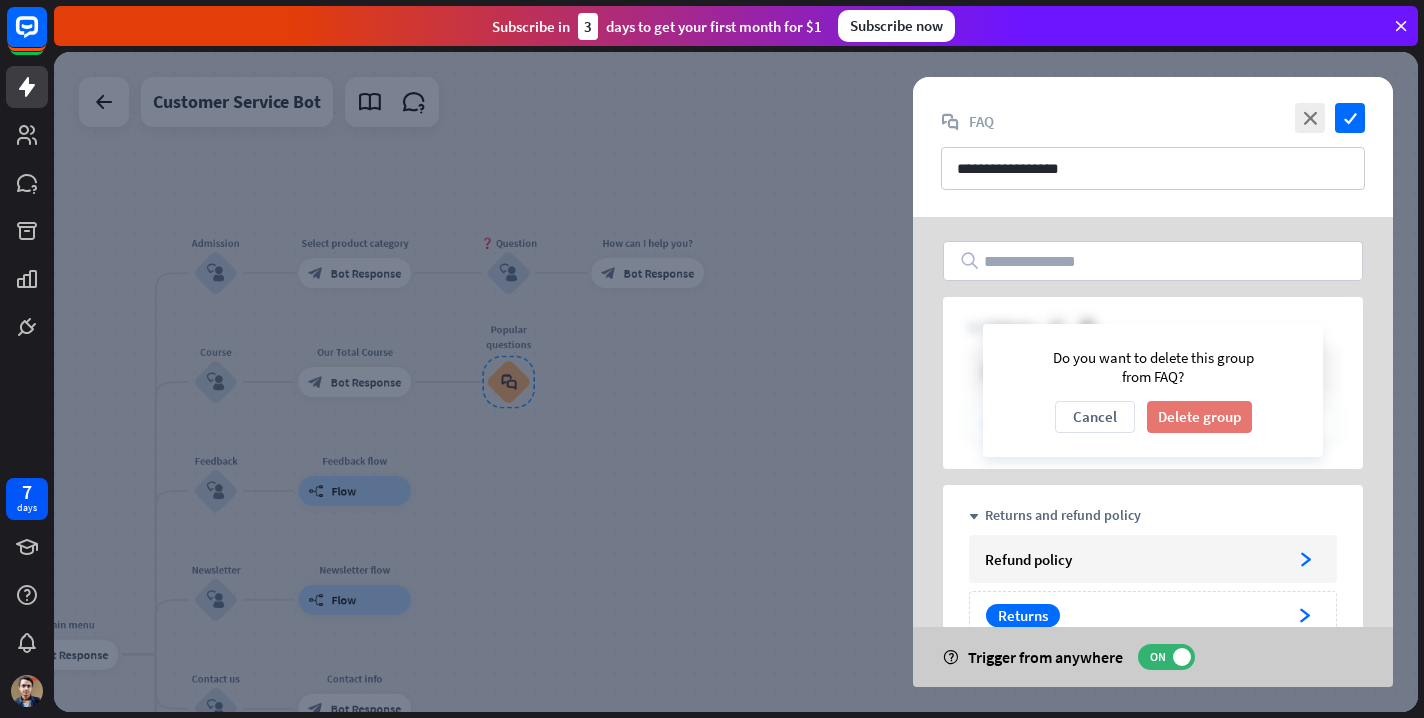 click on "Delete group" at bounding box center (1199, 417) 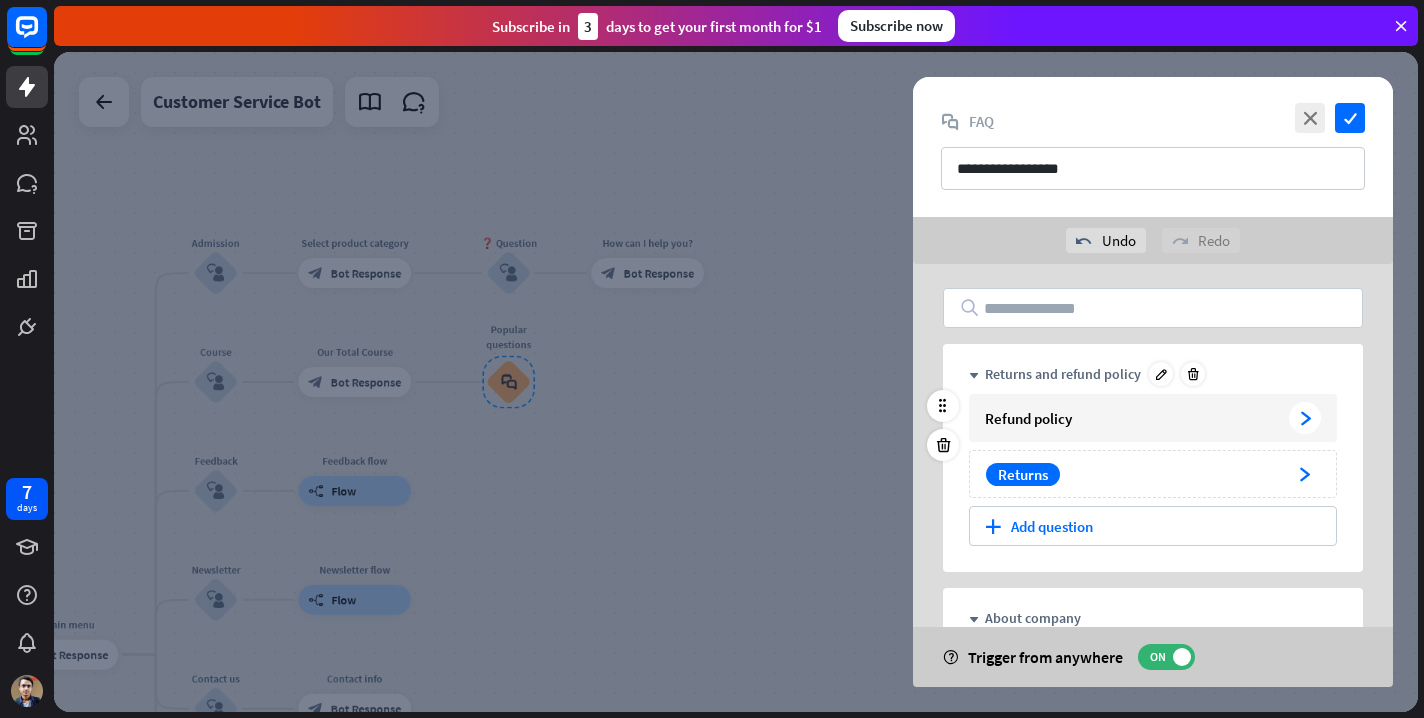 click on "Refund policy" at bounding box center (1133, 418) 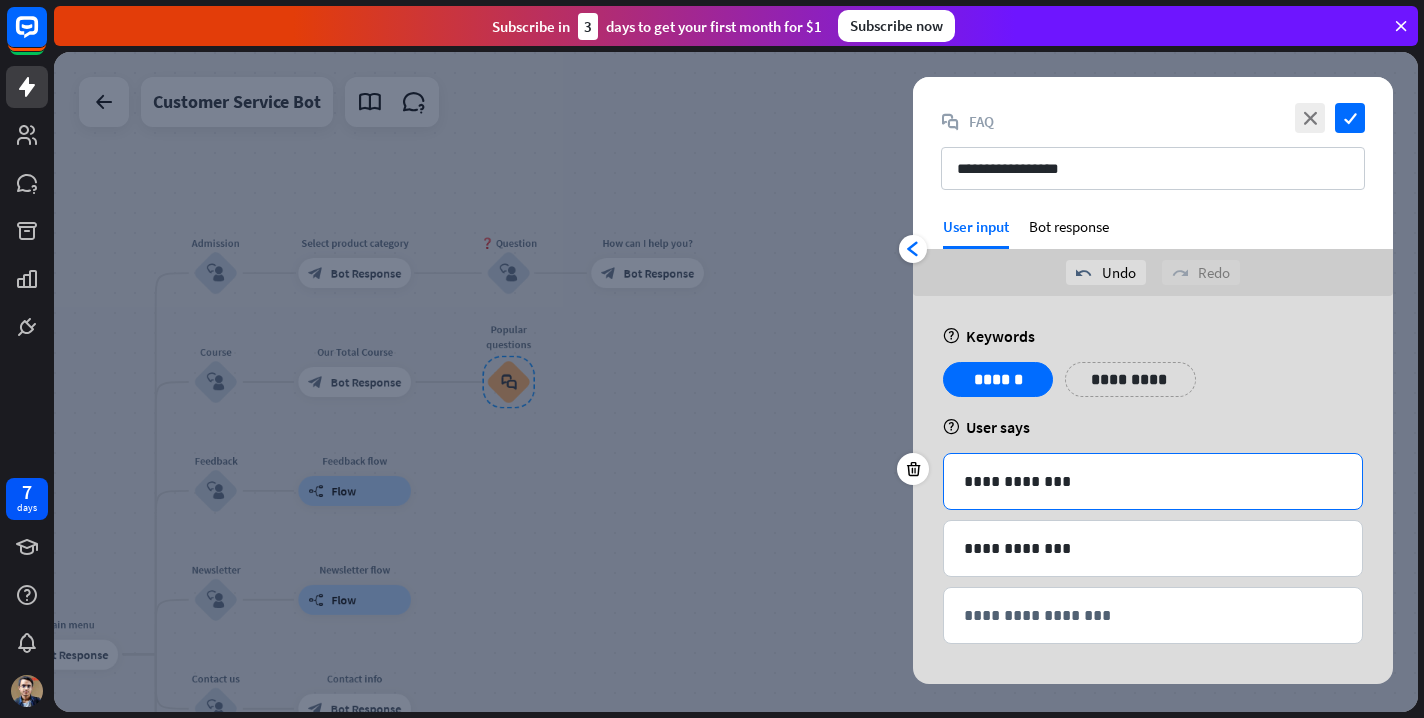 click on "**********" at bounding box center (1153, 481) 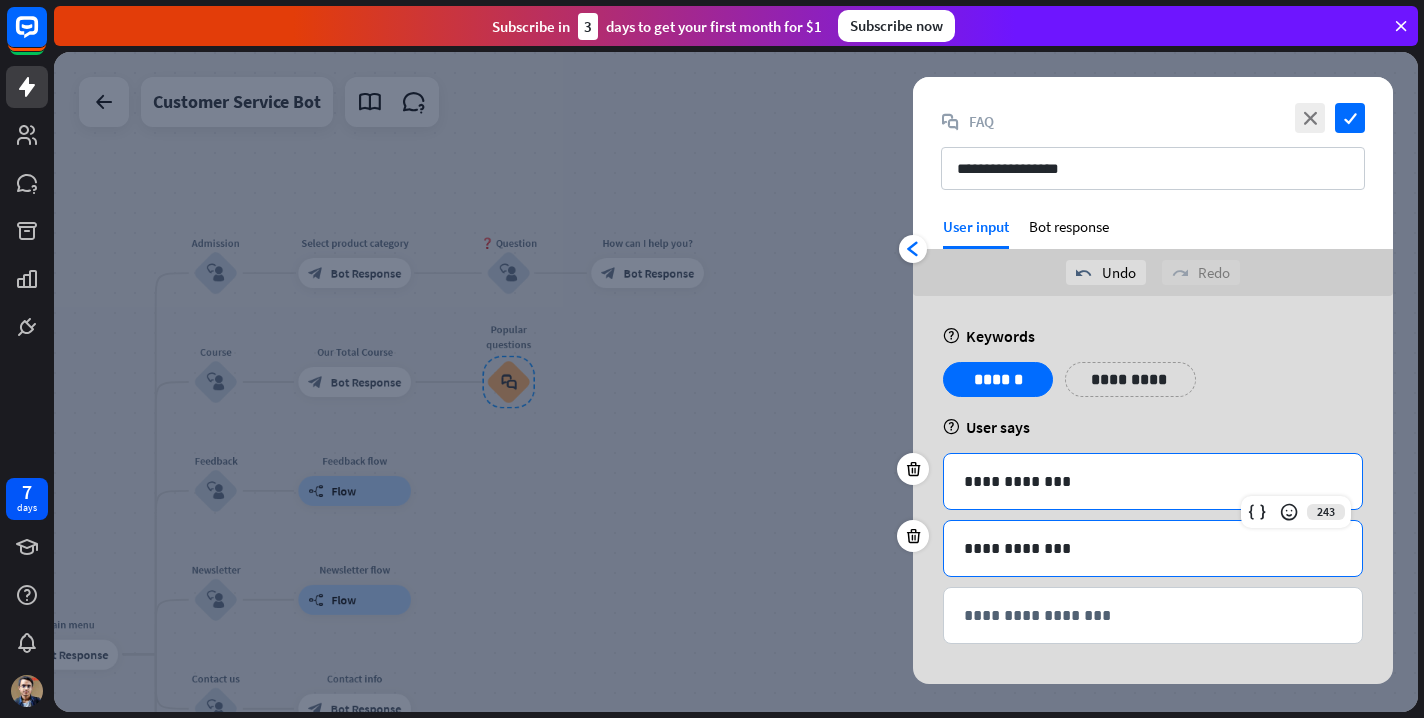 click on "**********" at bounding box center (1153, 548) 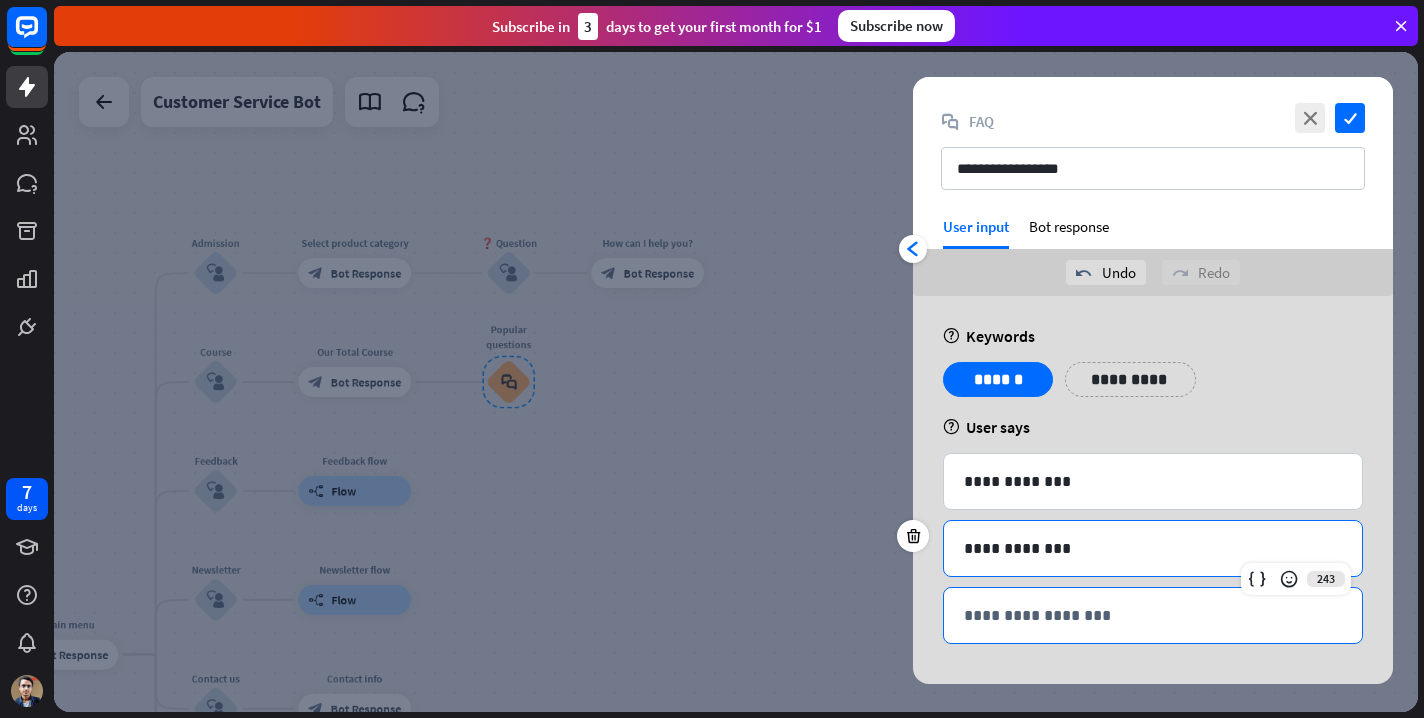click on "**********" at bounding box center [1153, 615] 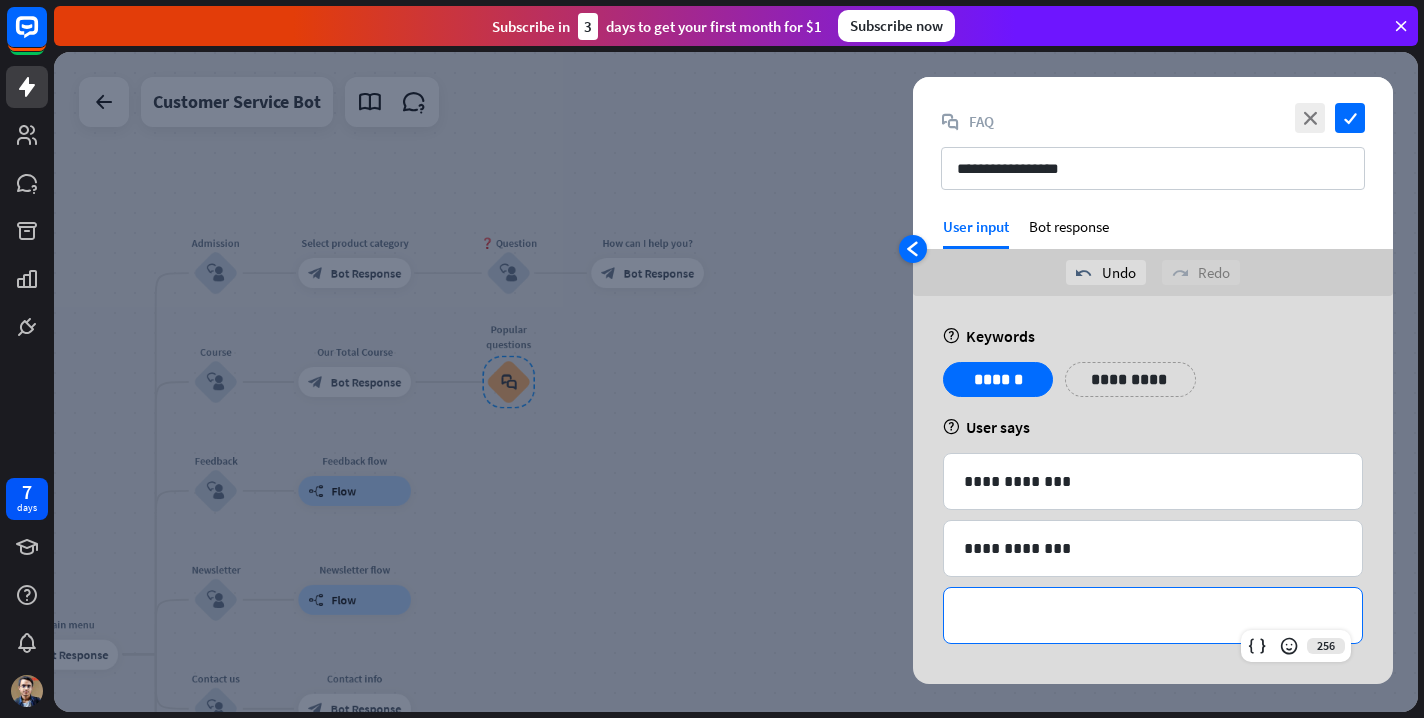 click on "arrowhead_left" at bounding box center [913, 249] 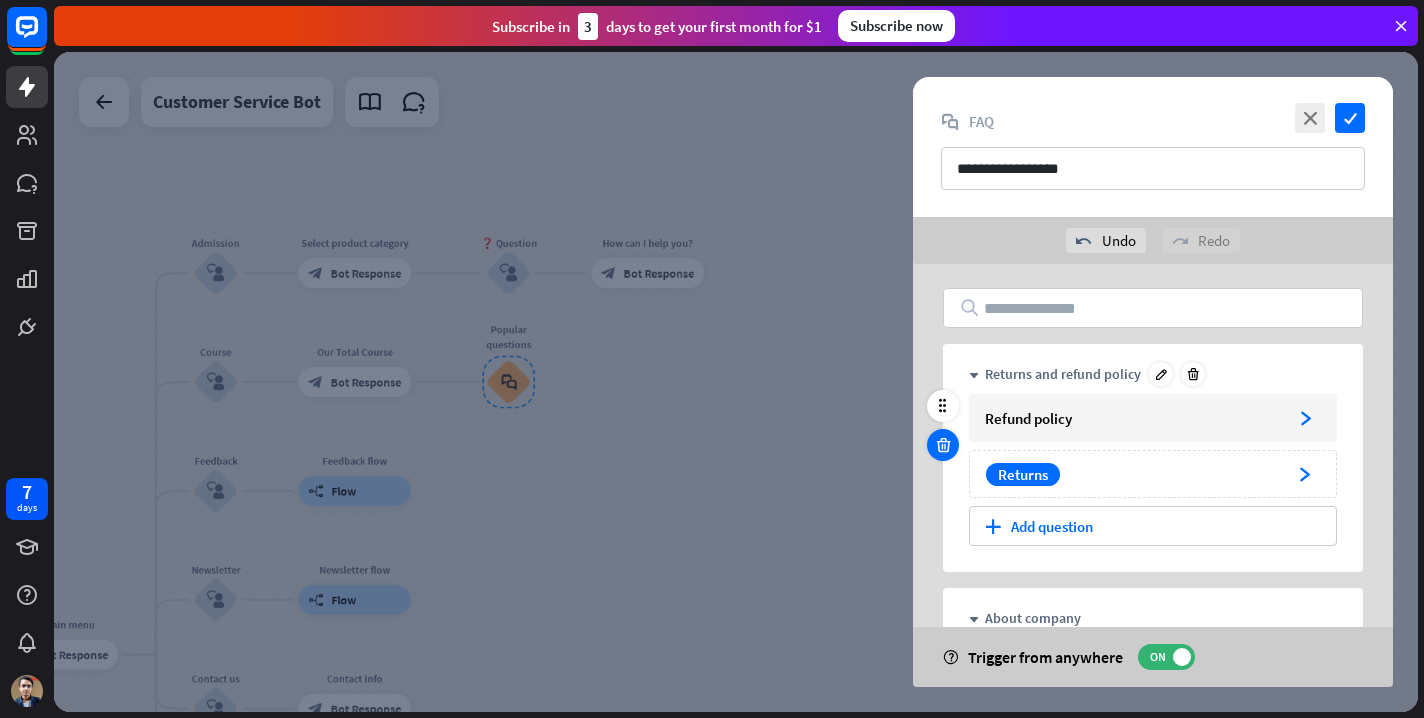 click at bounding box center [943, 445] 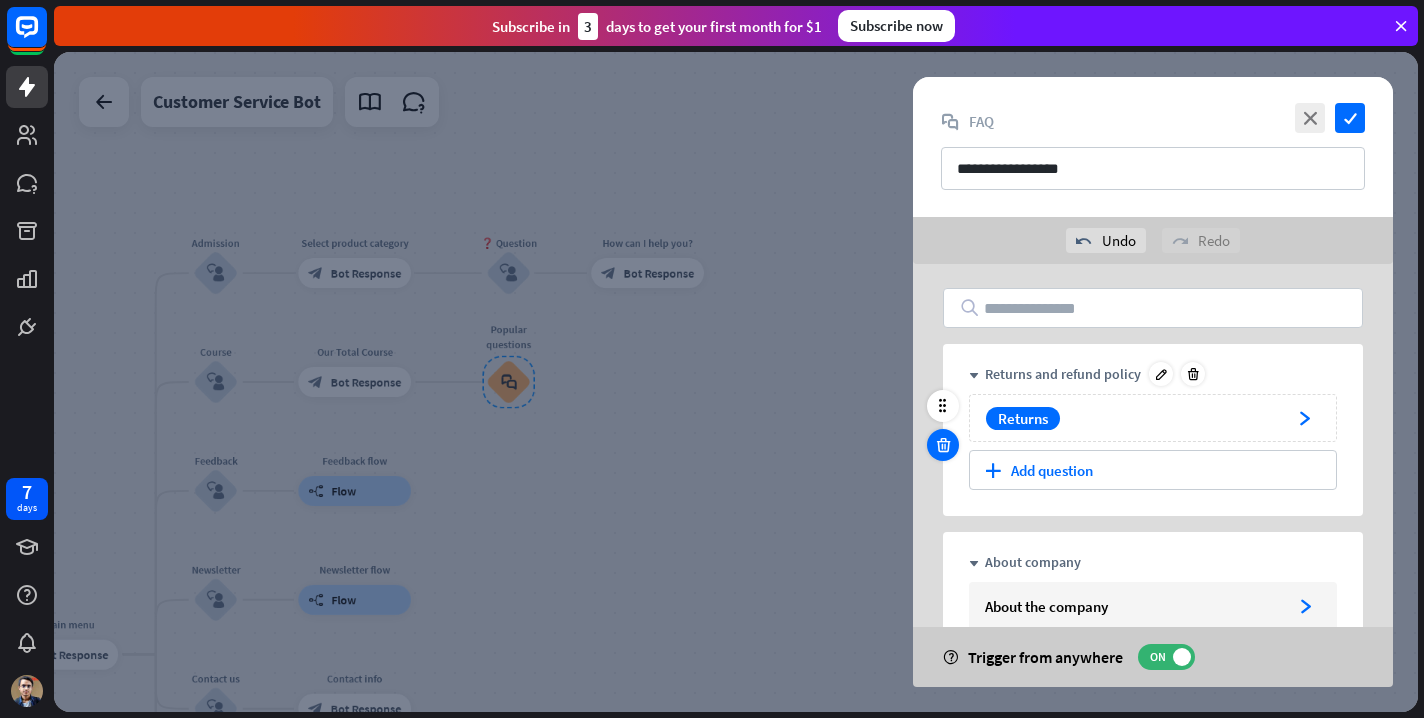 click at bounding box center [943, 445] 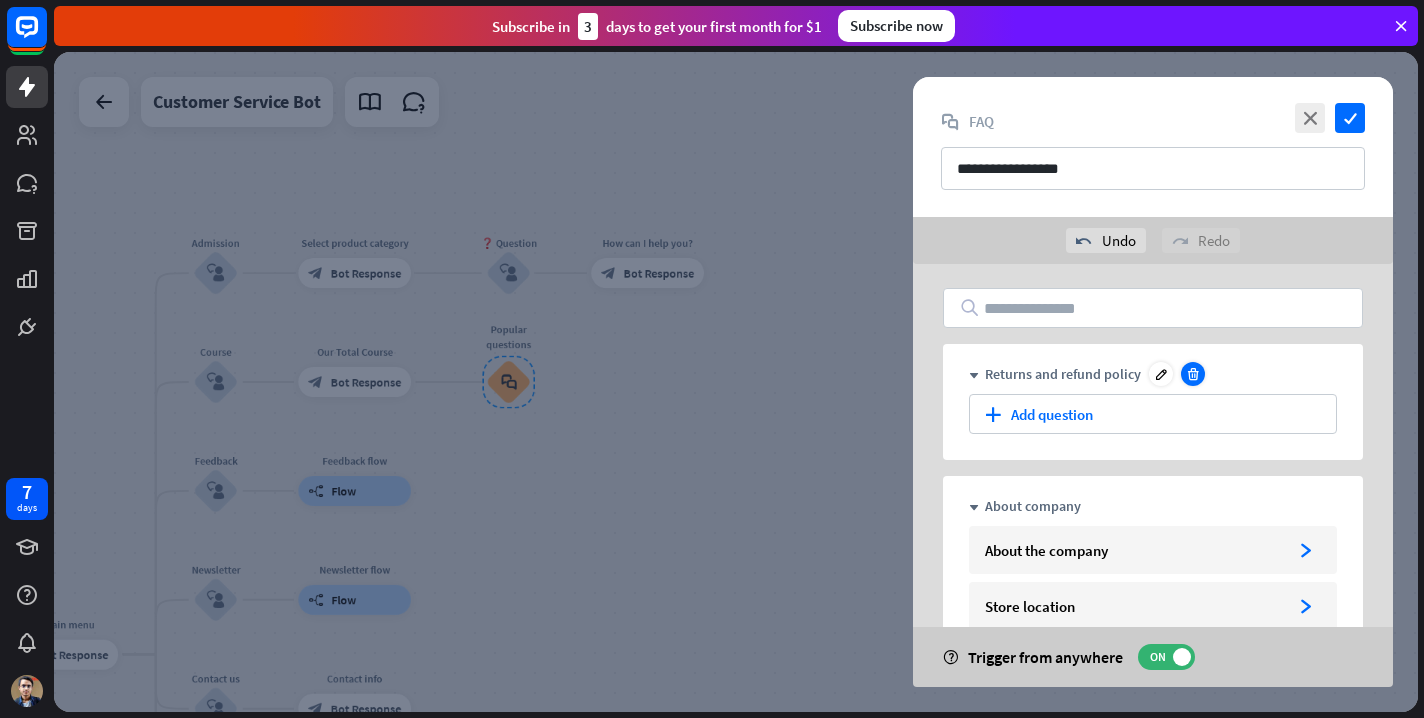 click at bounding box center [1193, 374] 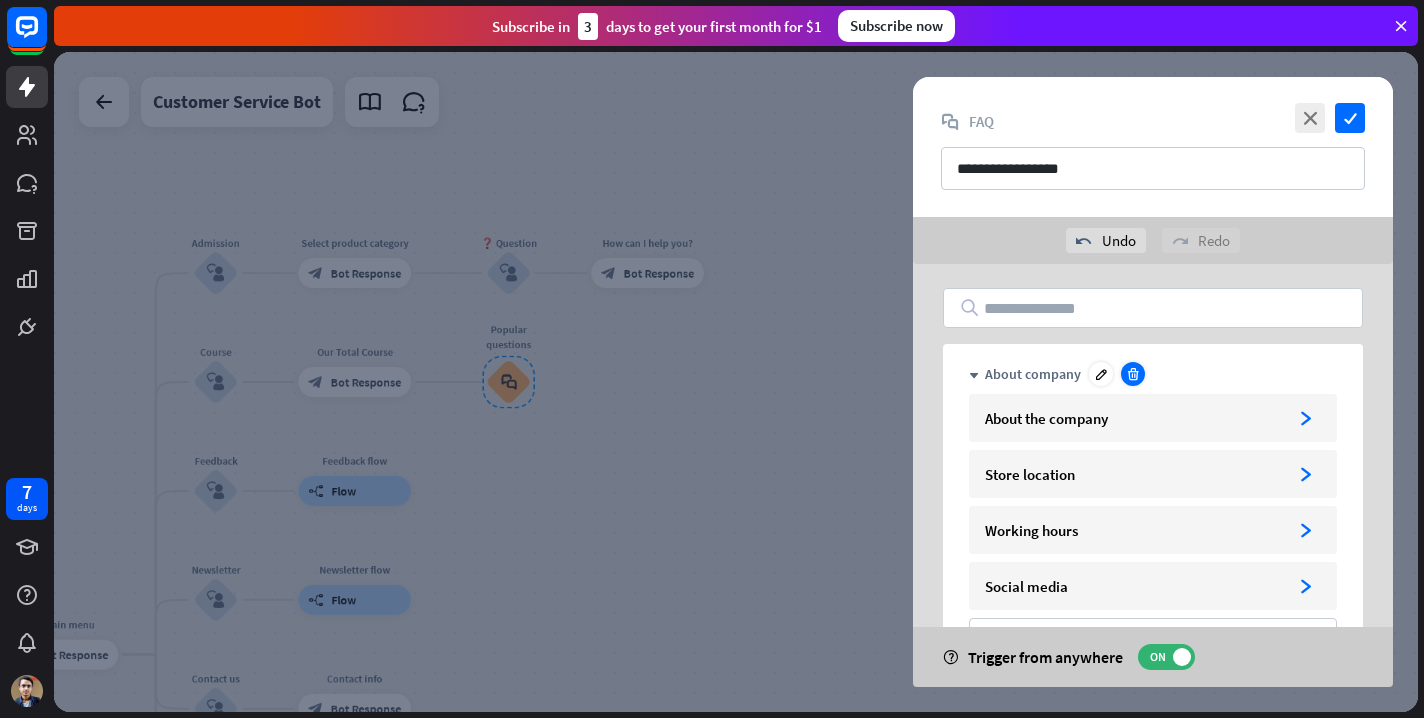 click at bounding box center (1133, 374) 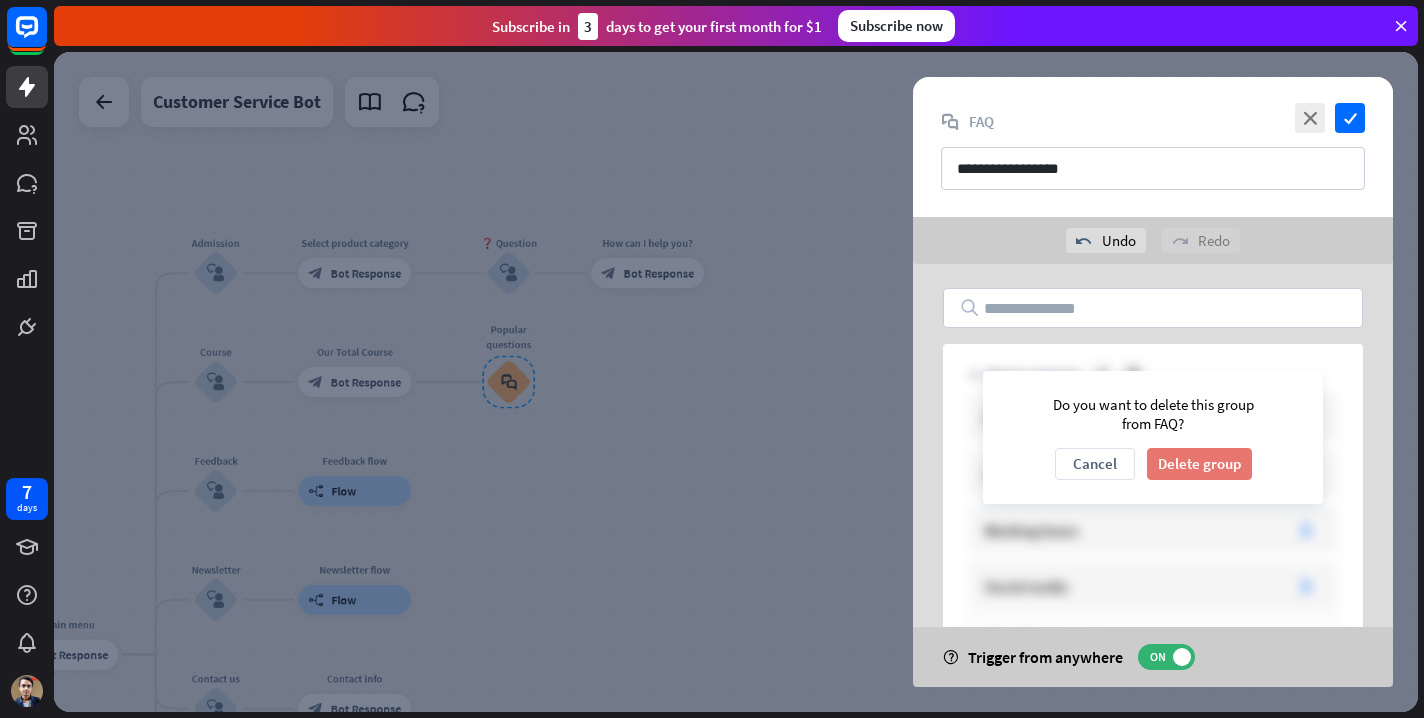 click on "Delete group" at bounding box center (1199, 464) 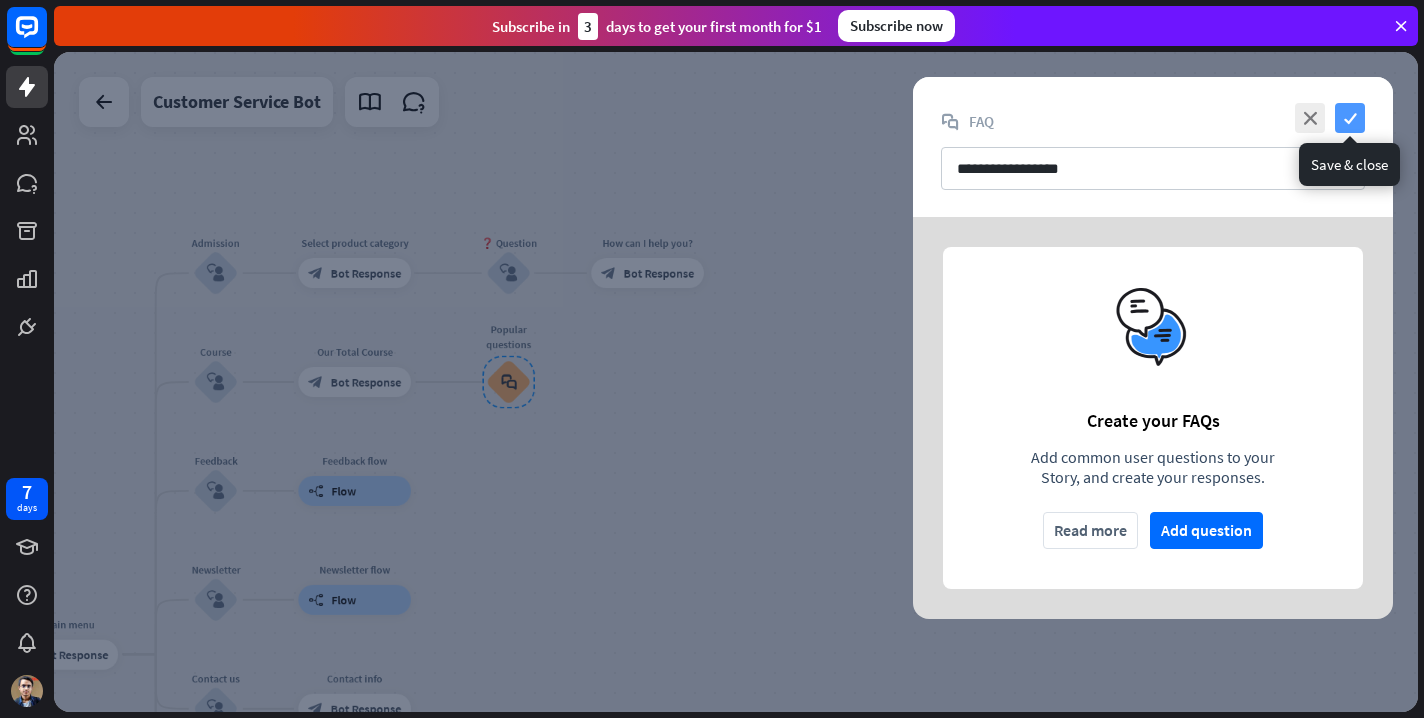 click on "check" at bounding box center (1350, 118) 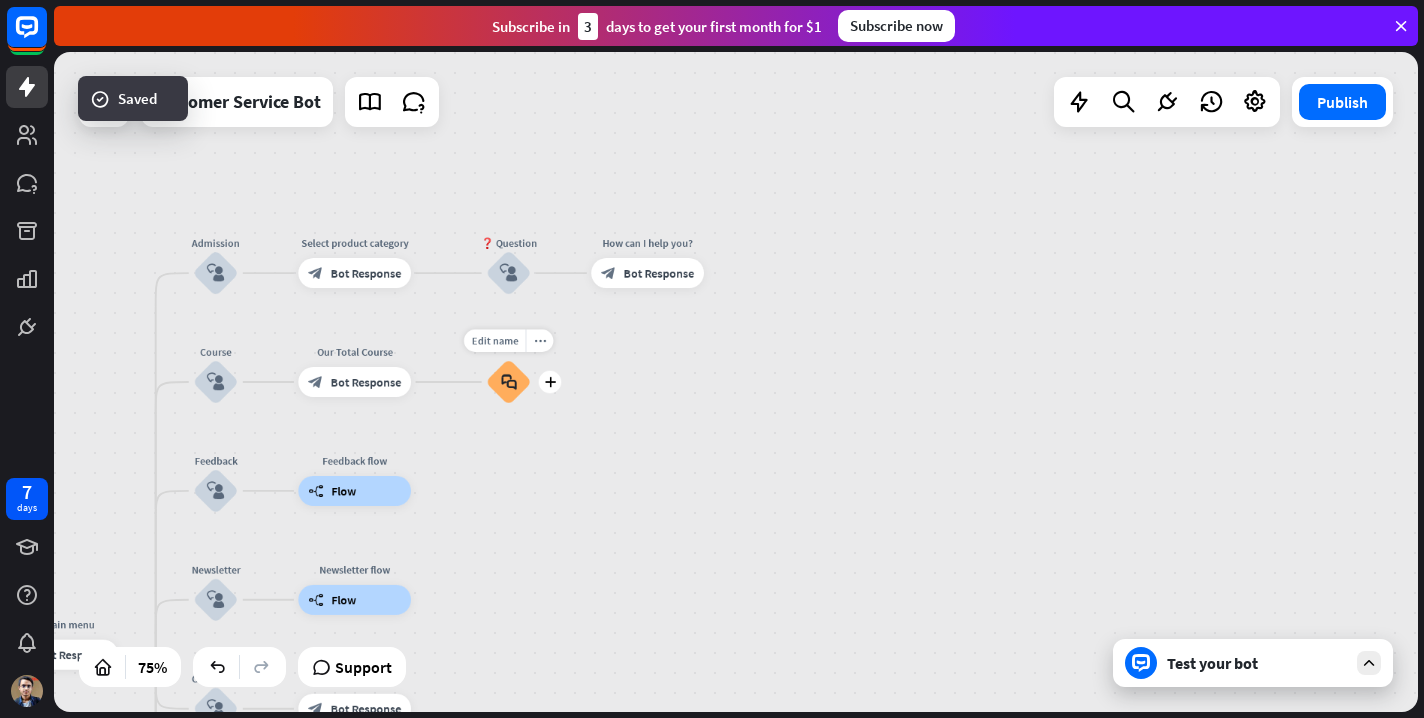 click on "block_faq" at bounding box center (508, 381) 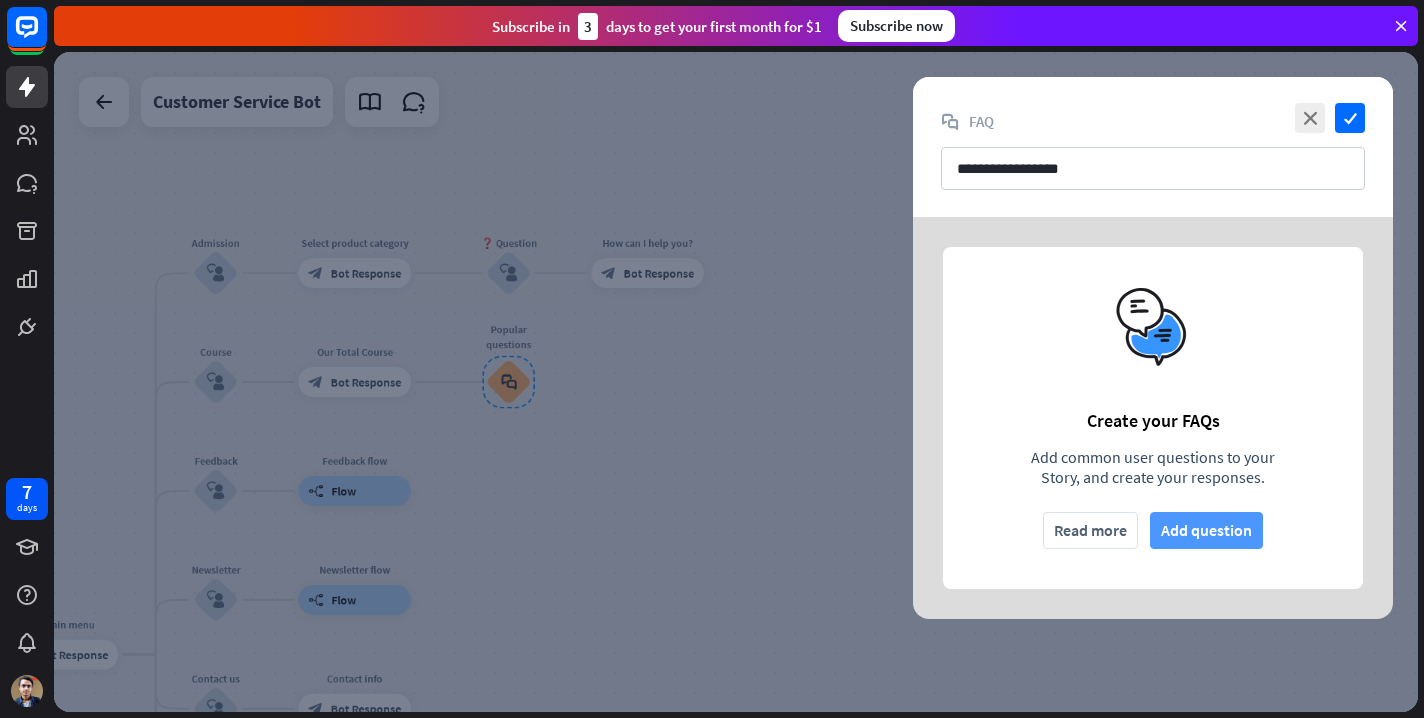 click on "Add question" at bounding box center (1206, 530) 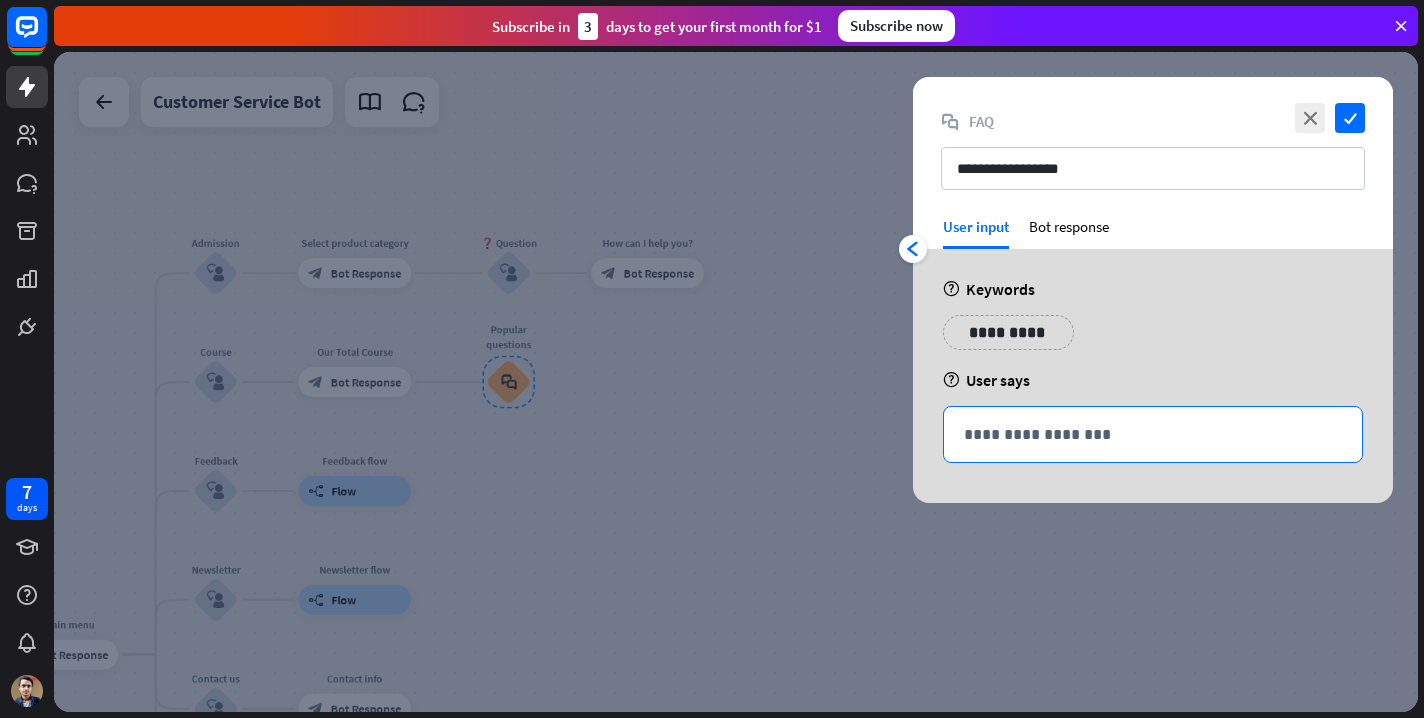 click on "**********" at bounding box center [1153, 434] 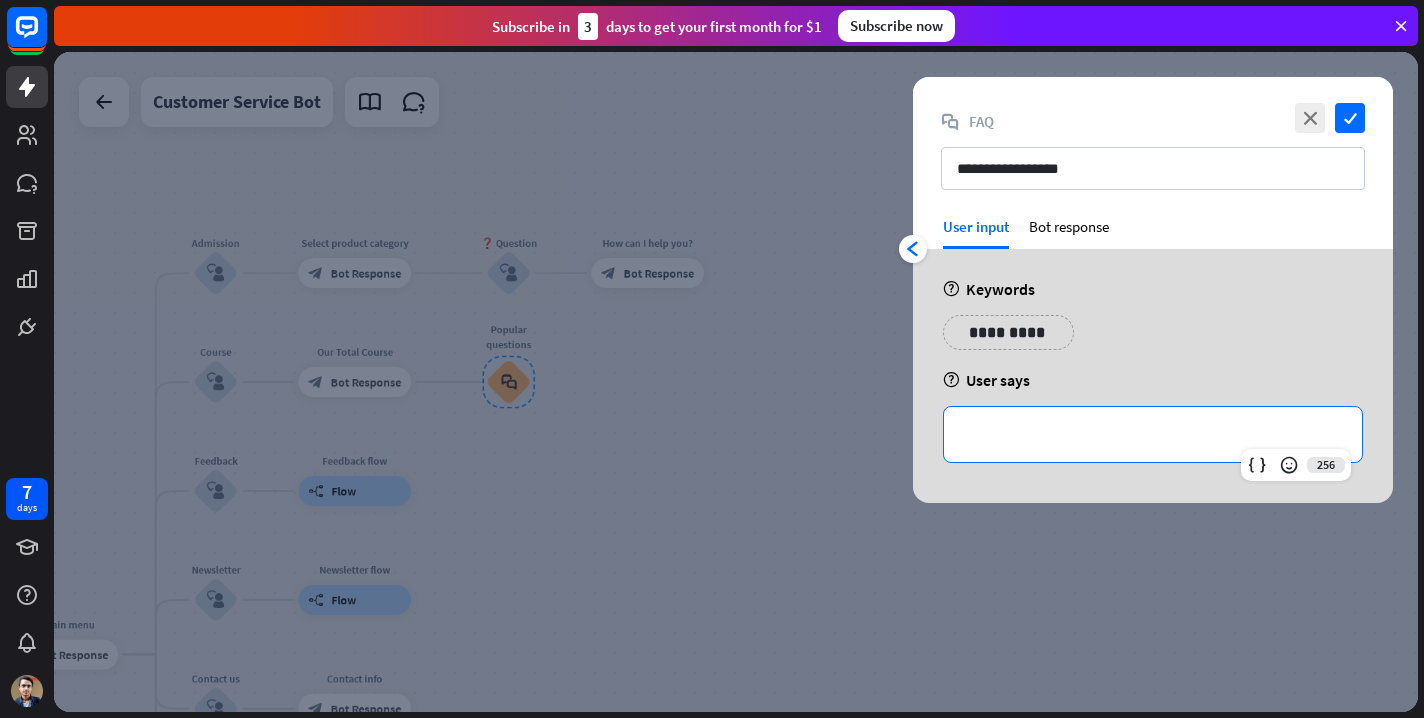 type 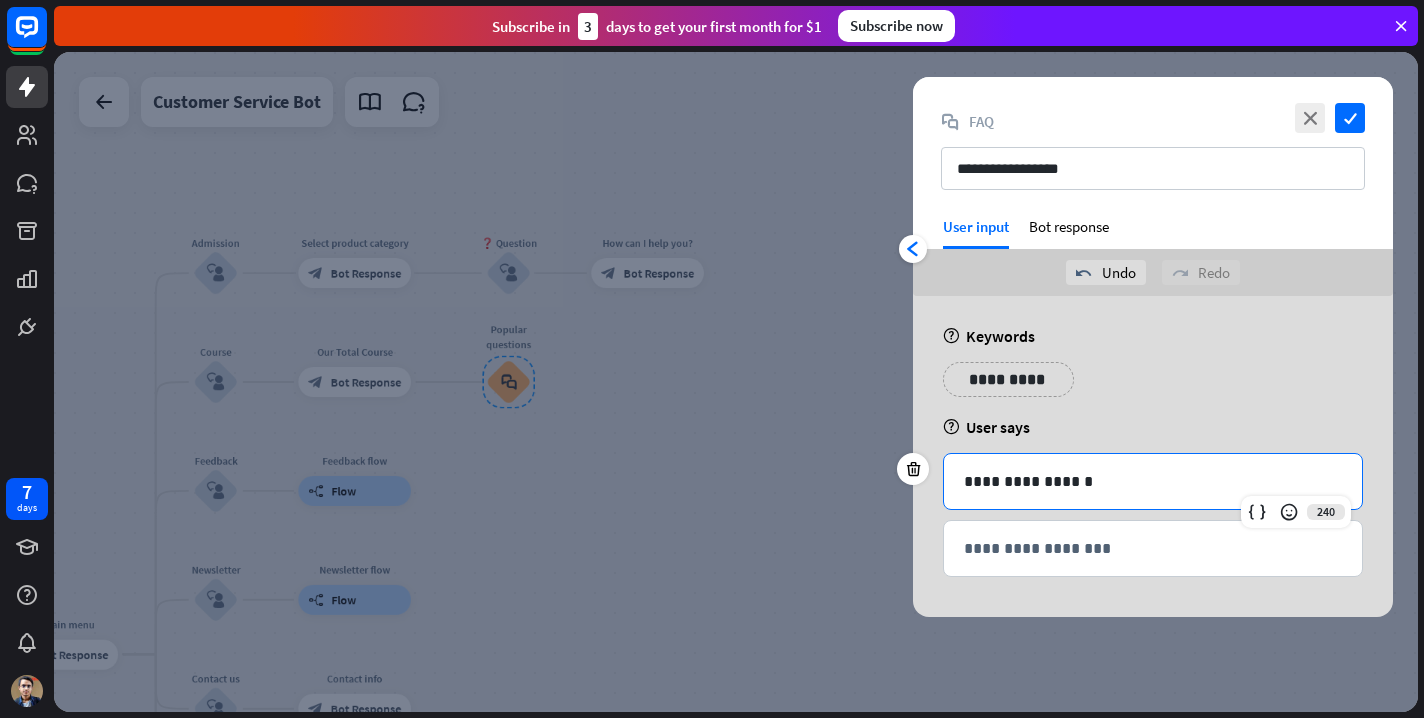 click on "**********" at bounding box center [1153, 387] 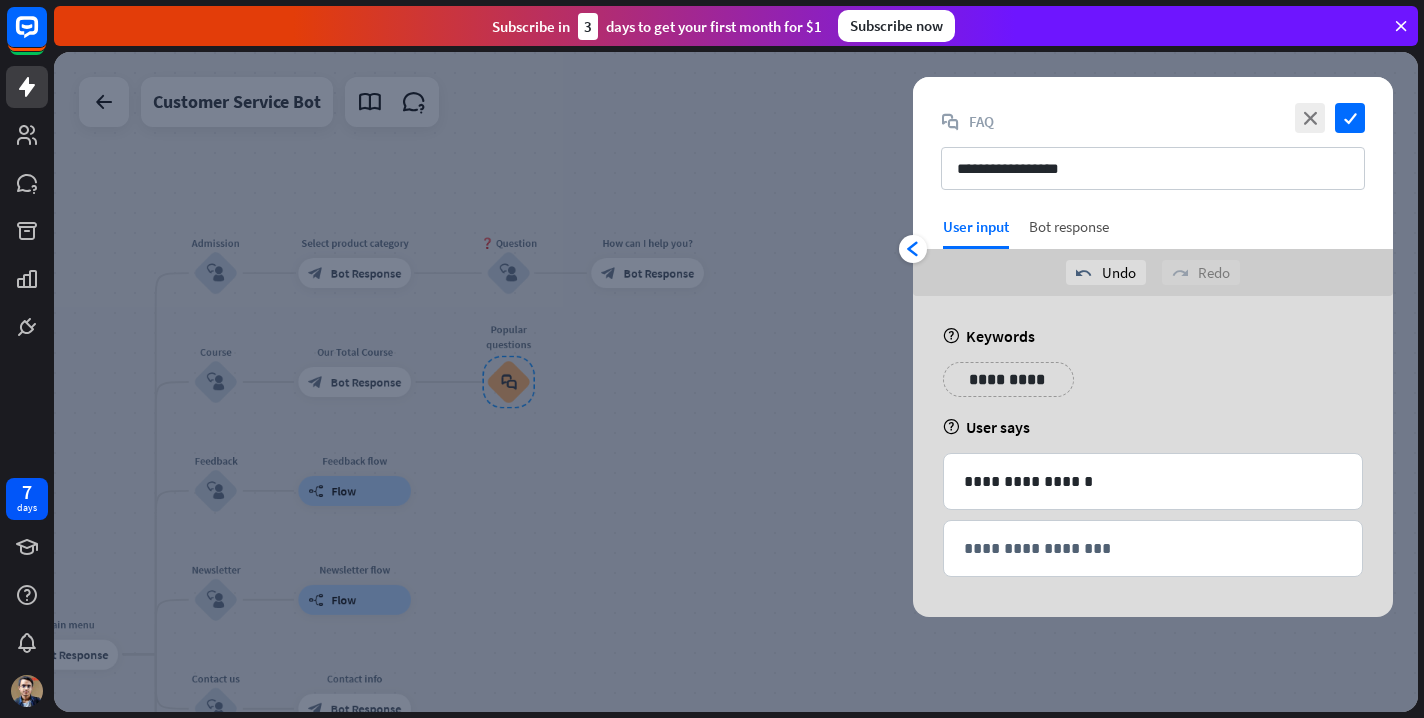 click on "Bot response" at bounding box center (1069, 233) 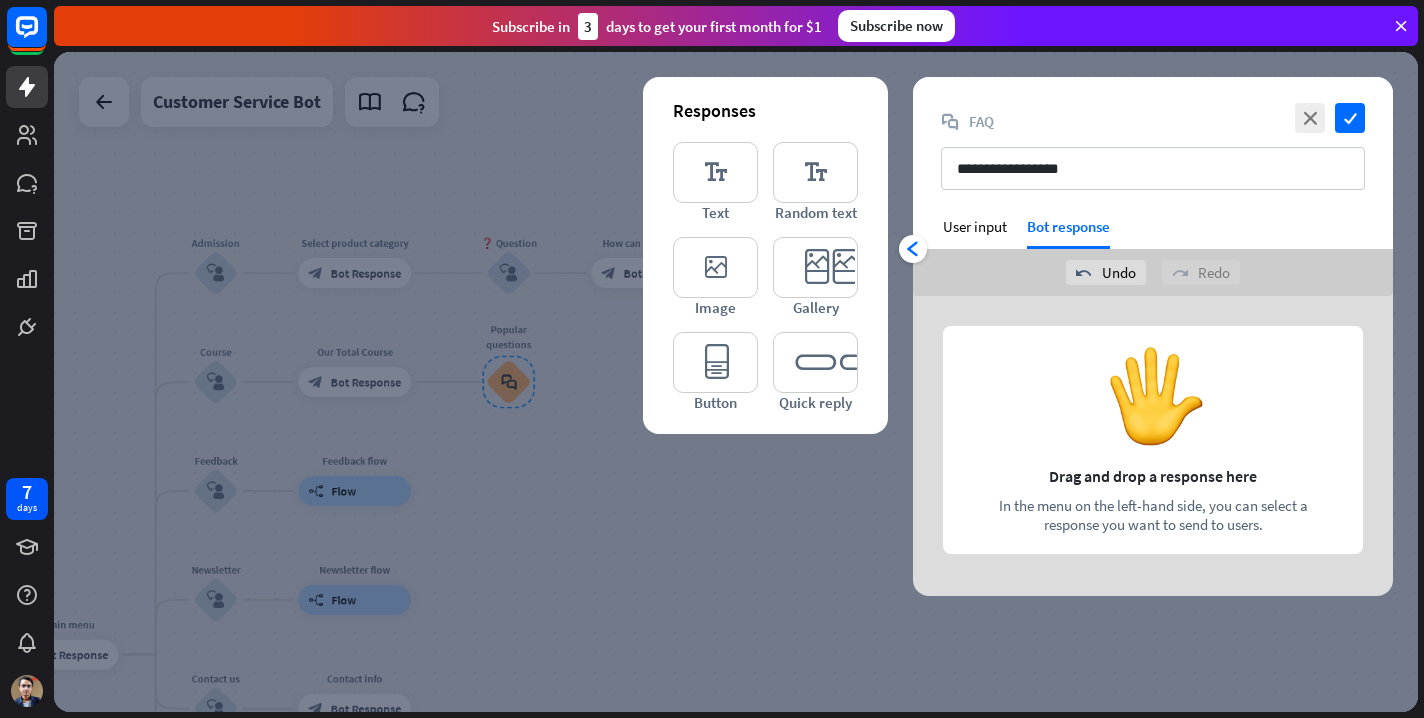 click at bounding box center [1153, 446] 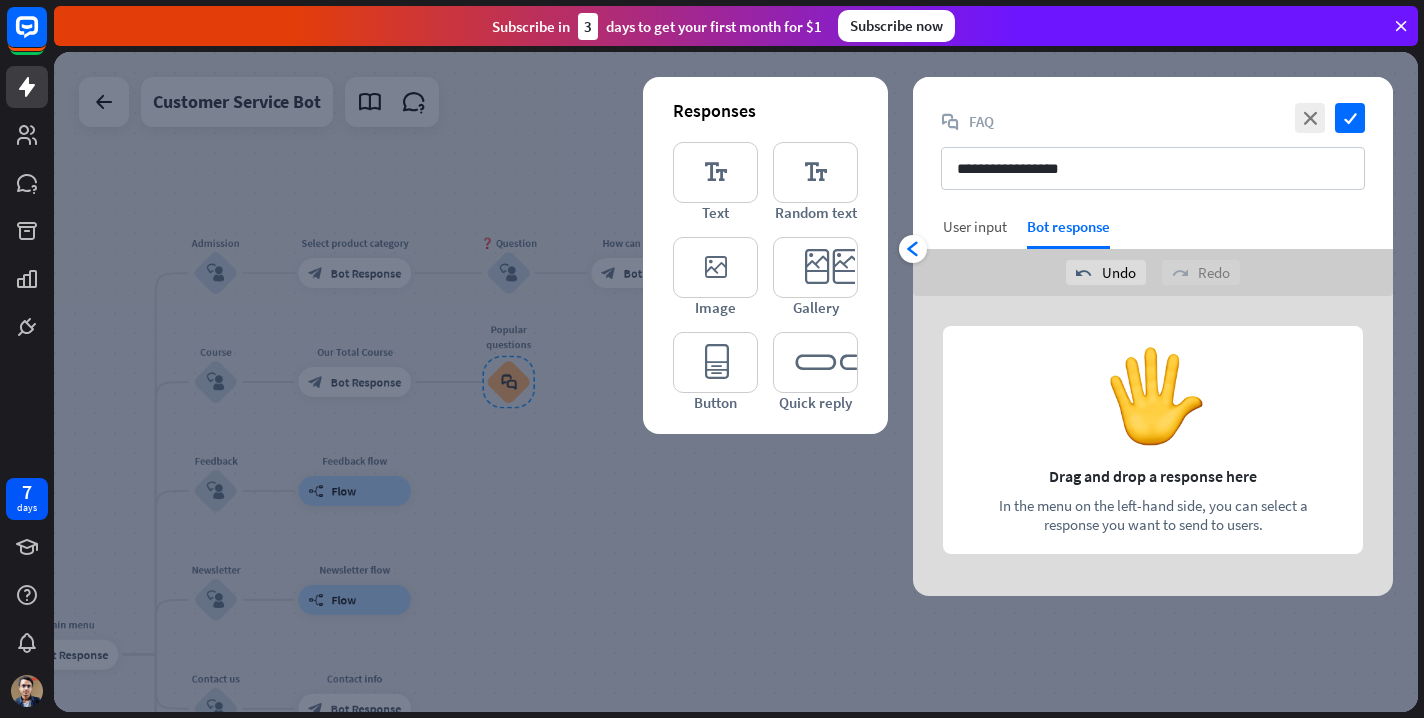 click on "User input" at bounding box center [975, 226] 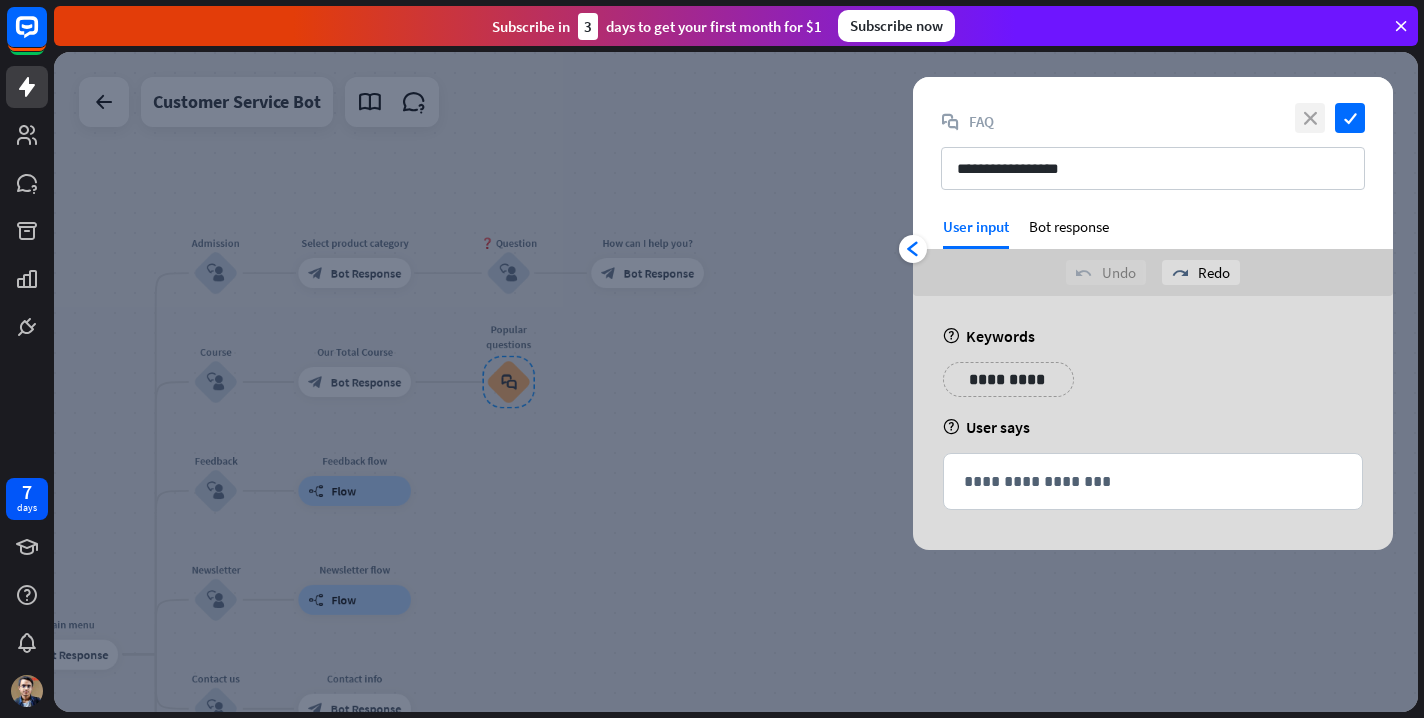 click on "close" at bounding box center (1310, 118) 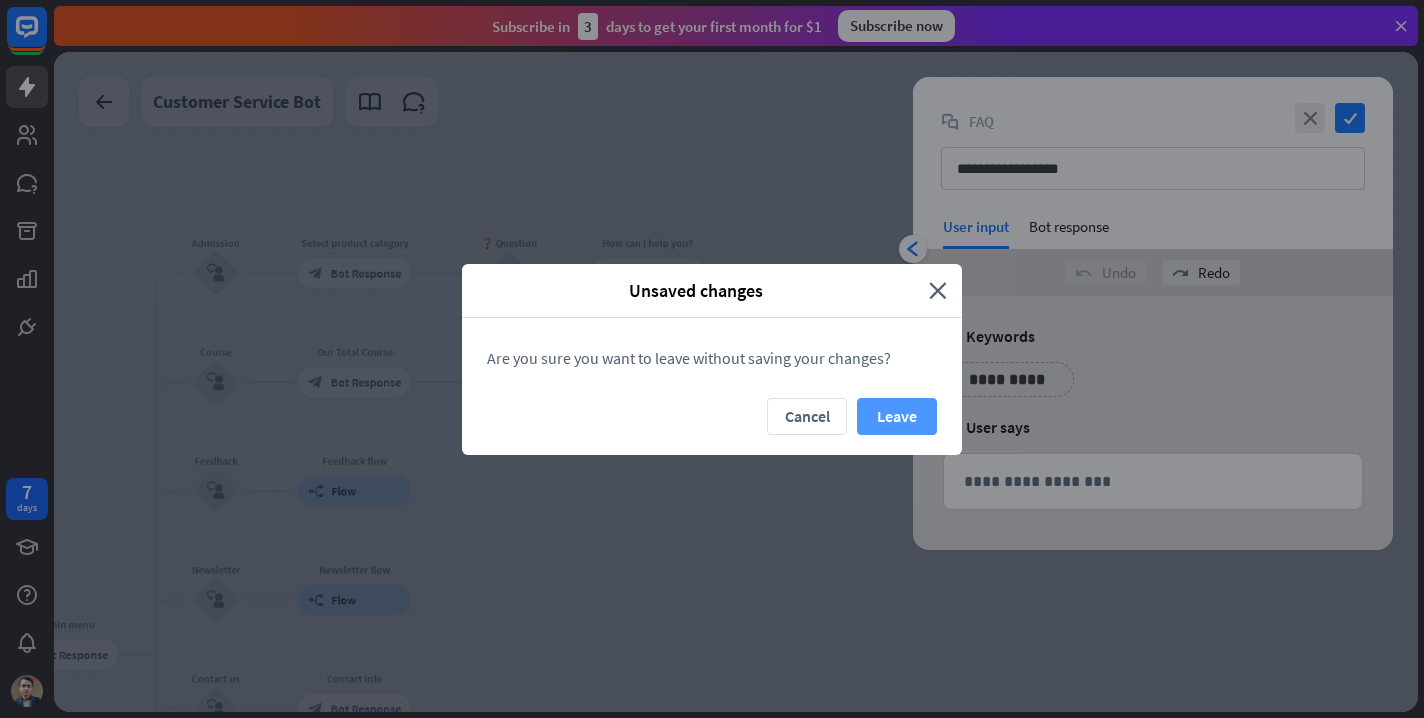 click on "Leave" at bounding box center (897, 416) 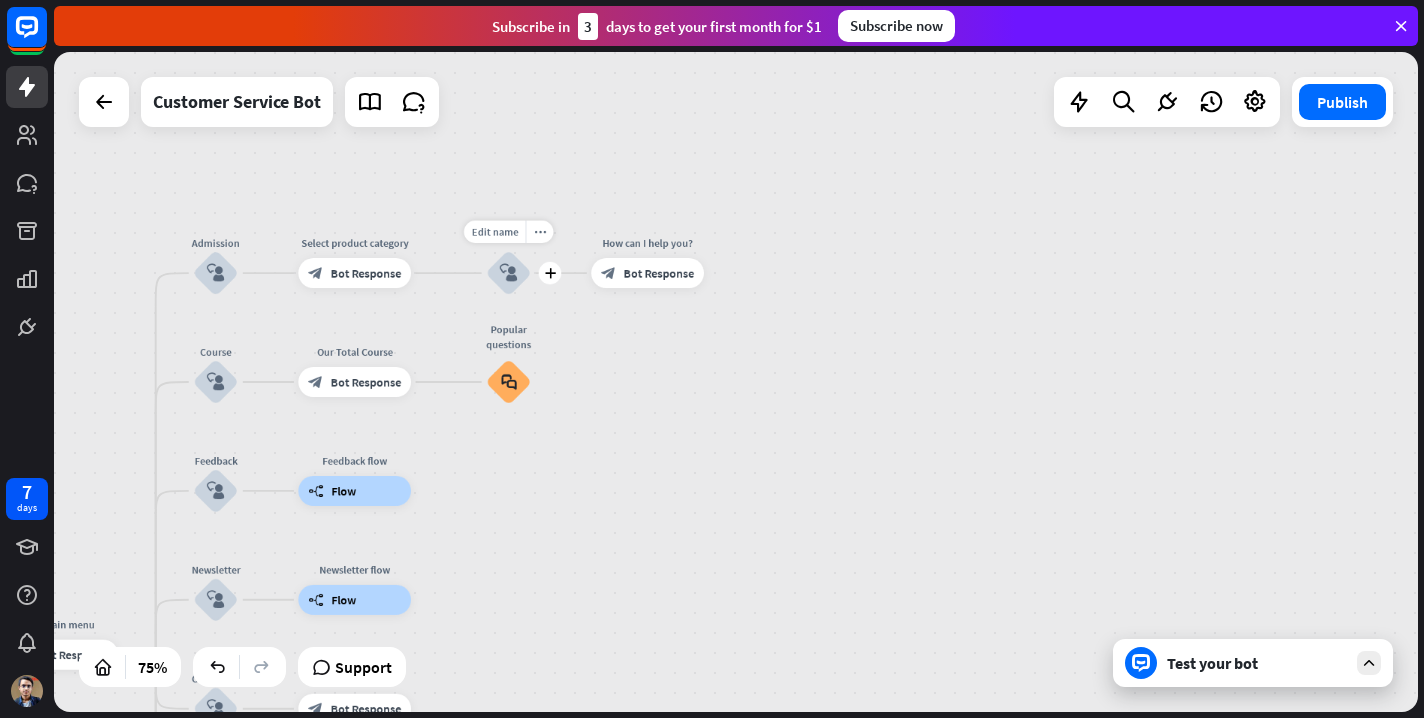 click on "block_user_input" at bounding box center (509, 273) 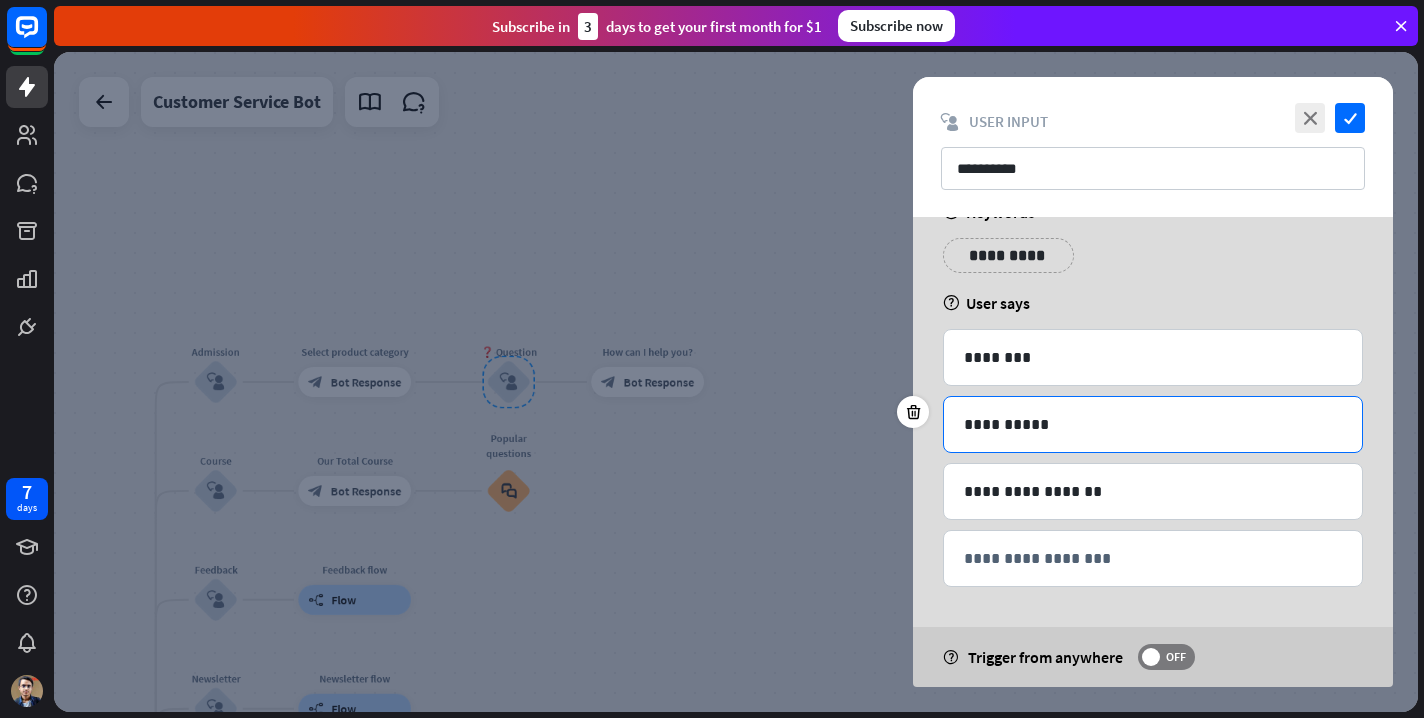 scroll, scrollTop: 0, scrollLeft: 0, axis: both 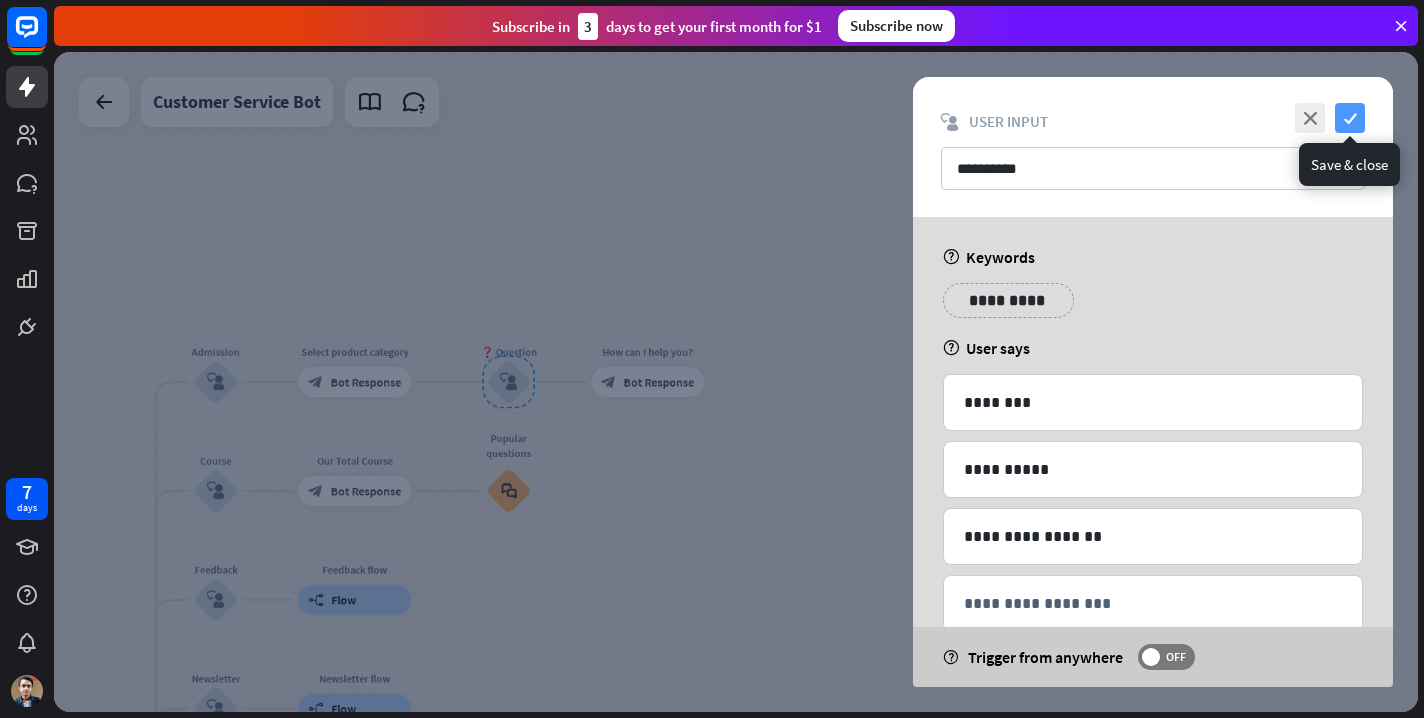 click on "check" at bounding box center [1350, 118] 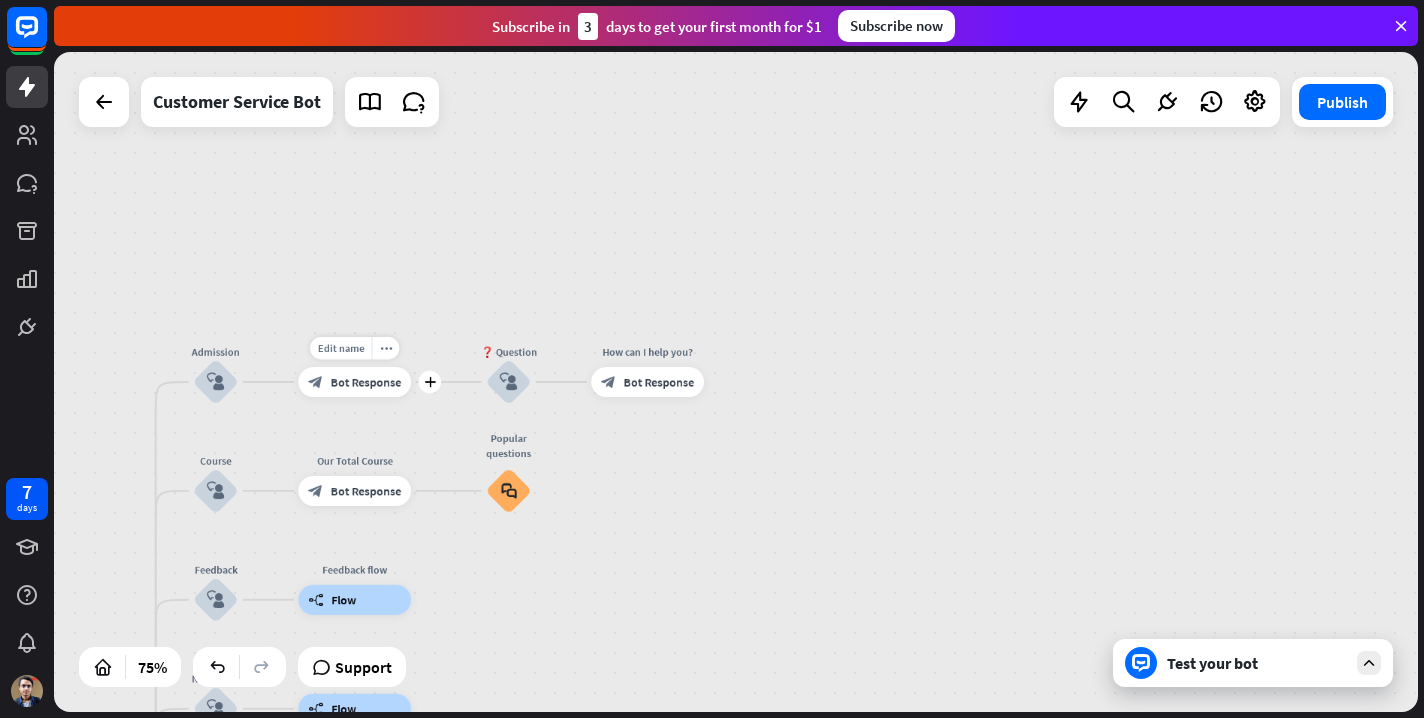 click on "Bot Response" at bounding box center (366, 381) 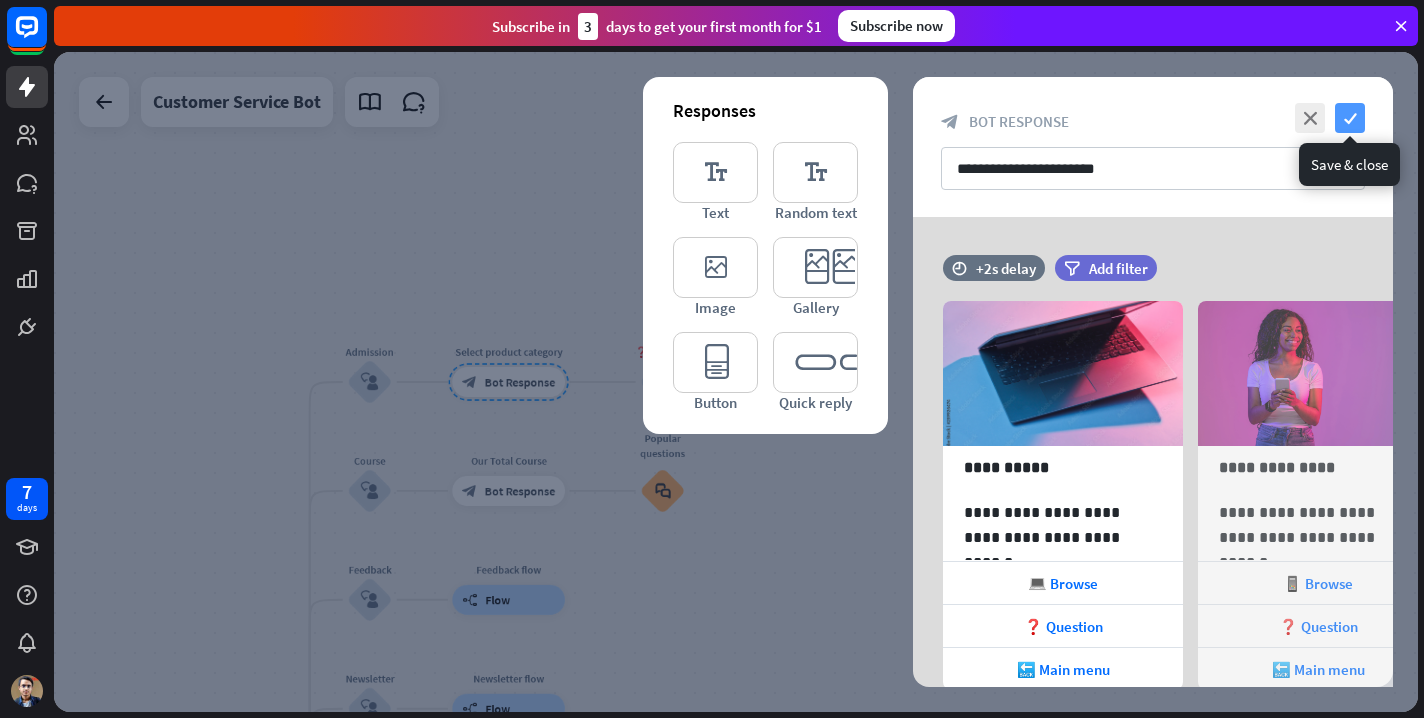 click on "check" at bounding box center (1350, 118) 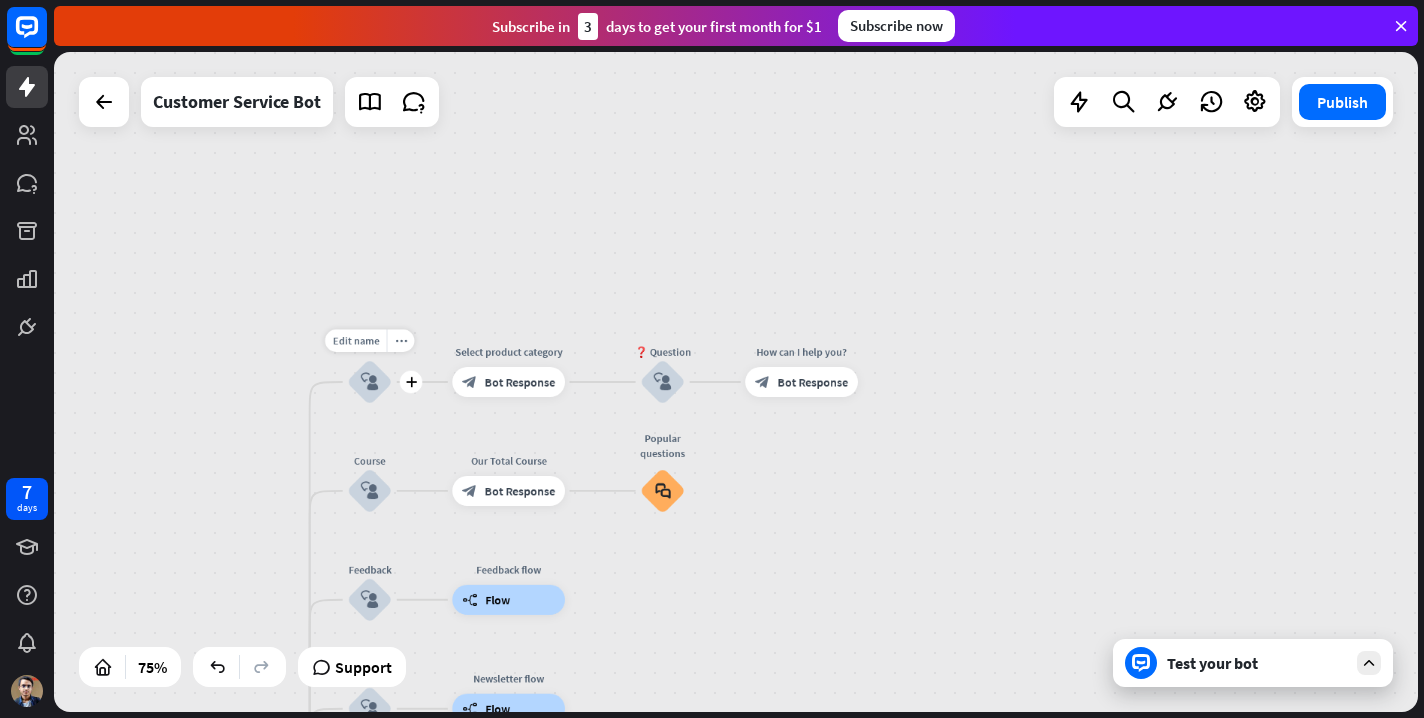 click on "block_user_input" at bounding box center (370, 382) 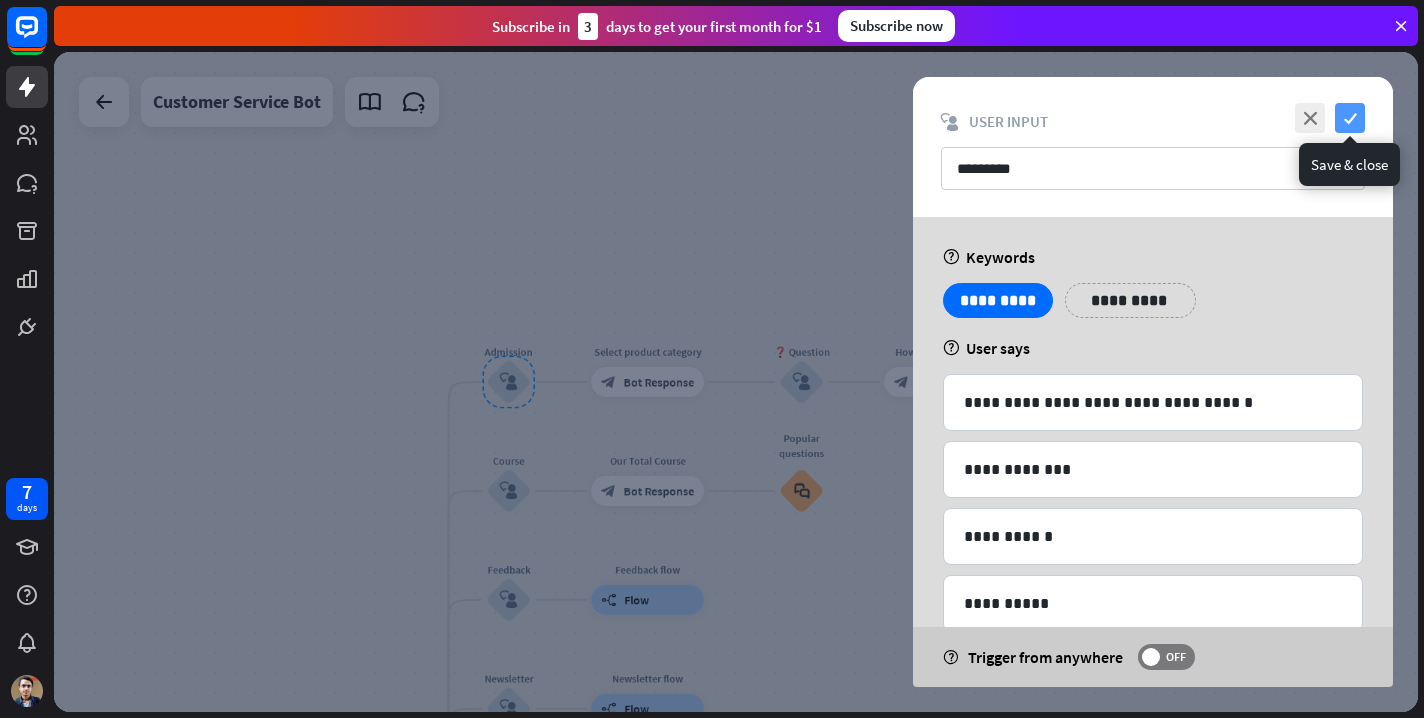 click on "check" at bounding box center (1350, 118) 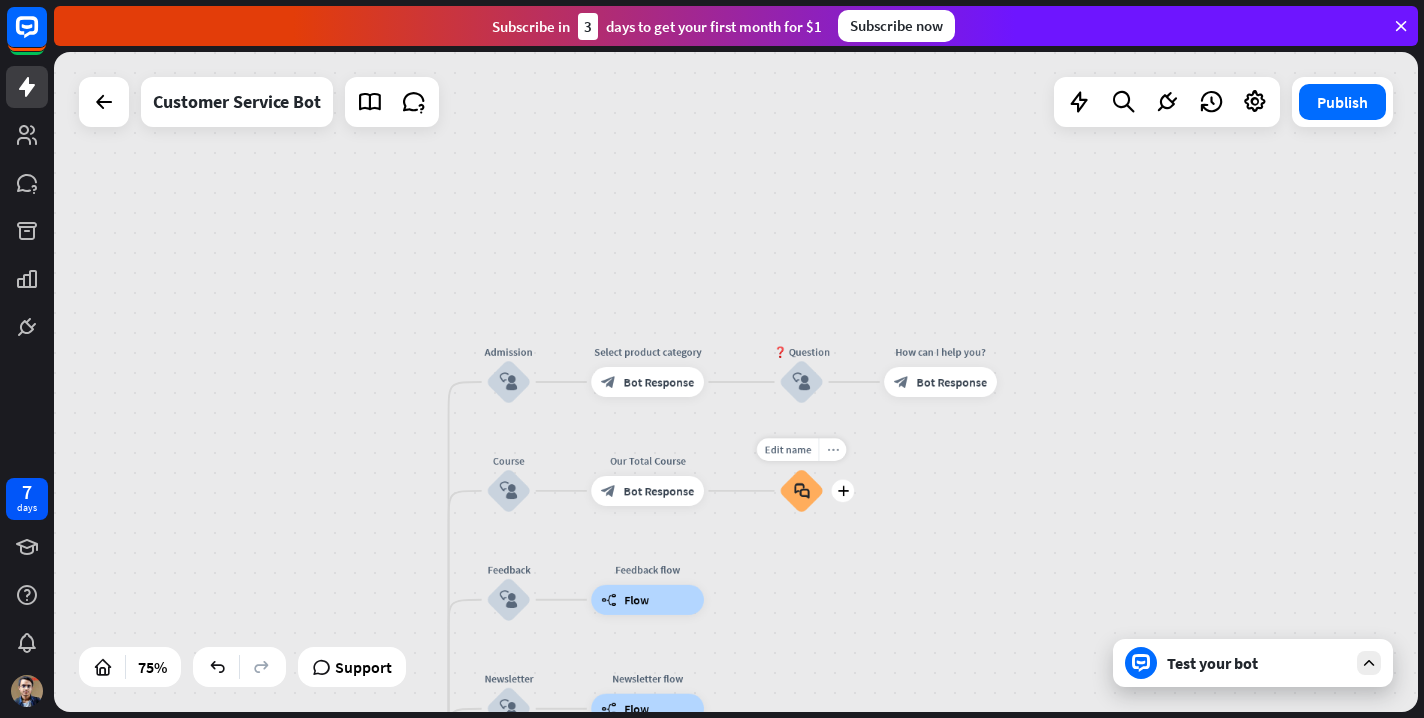 click on "more_horiz" at bounding box center [833, 449] 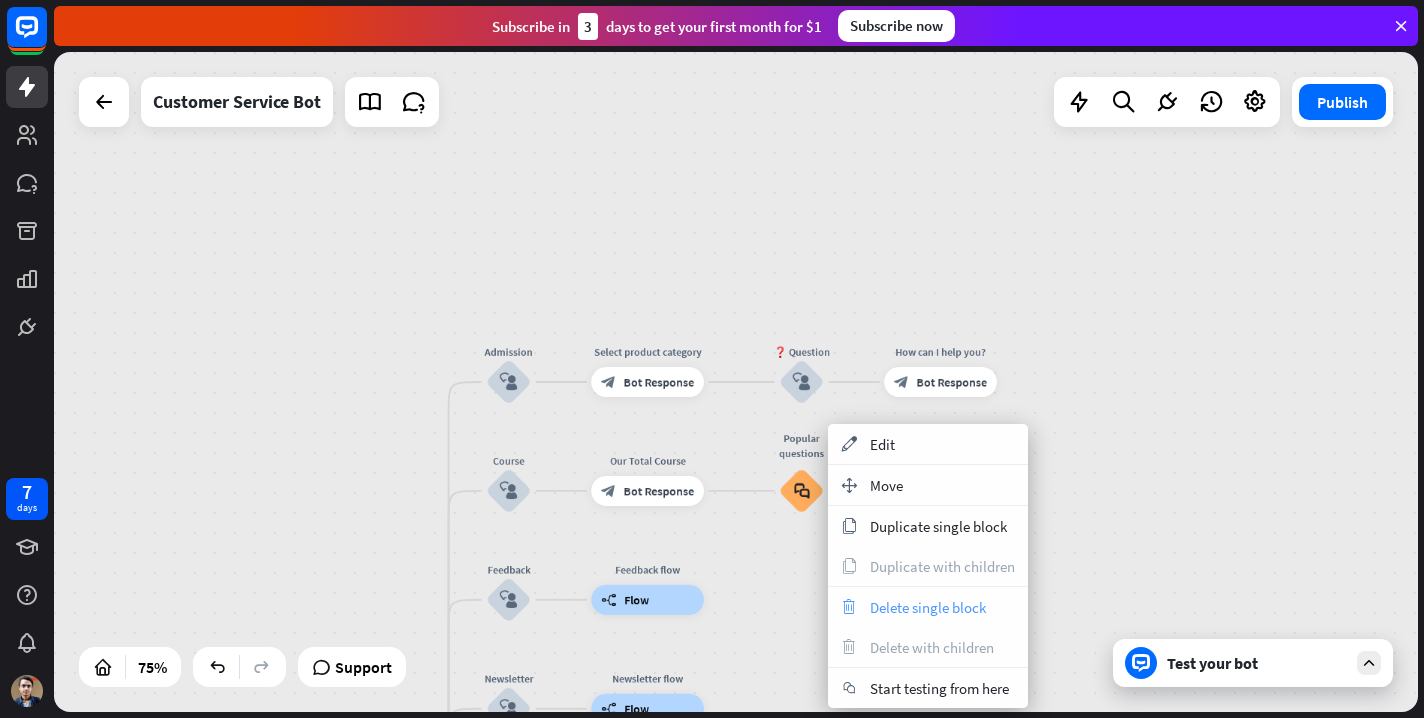 click on "trash   Delete single block" at bounding box center [928, 607] 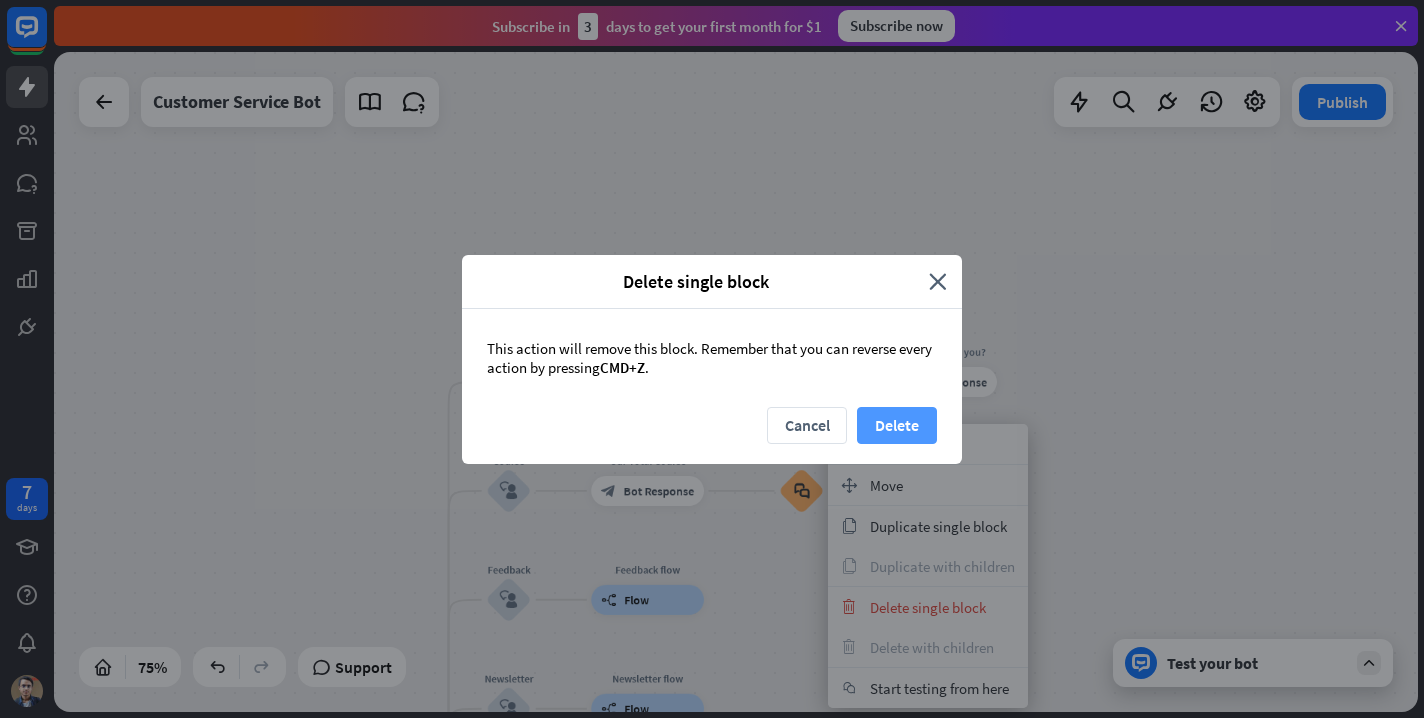click on "Delete" at bounding box center [897, 425] 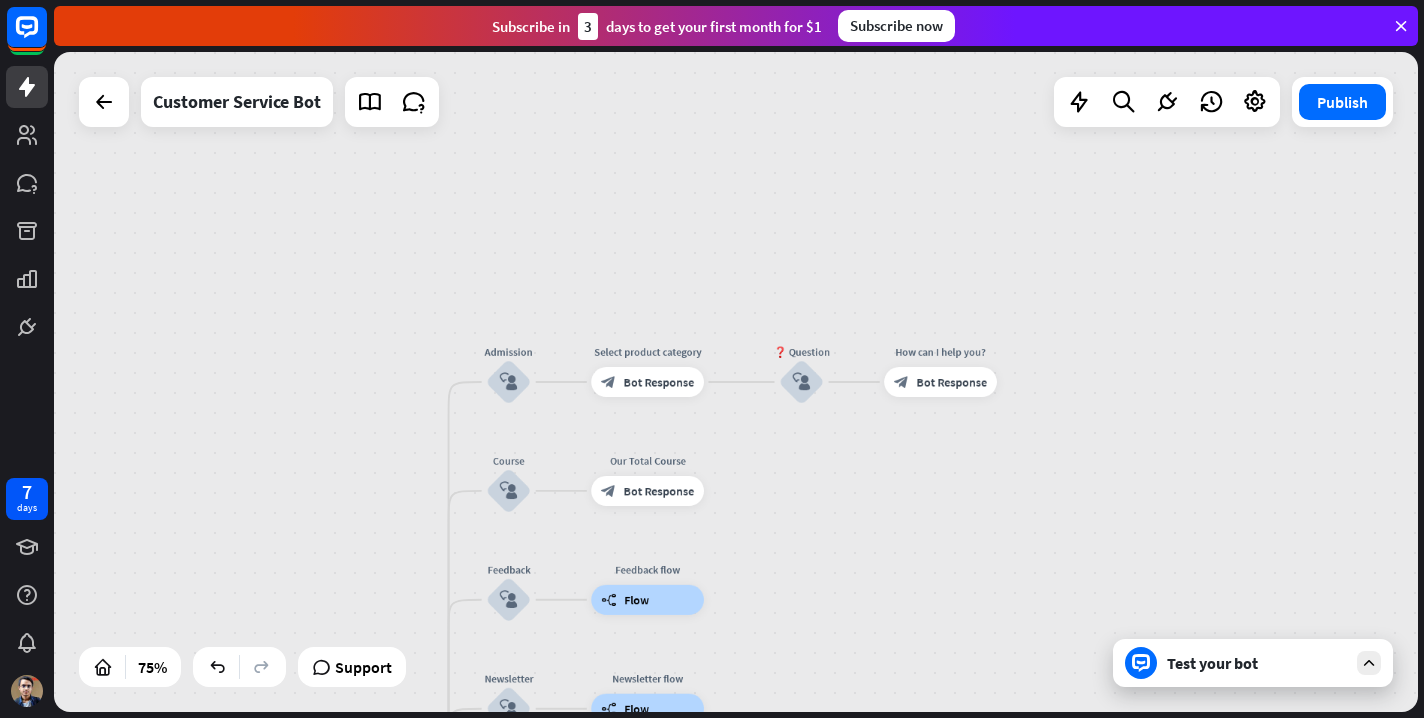 click on "Test your bot" at bounding box center [1257, 663] 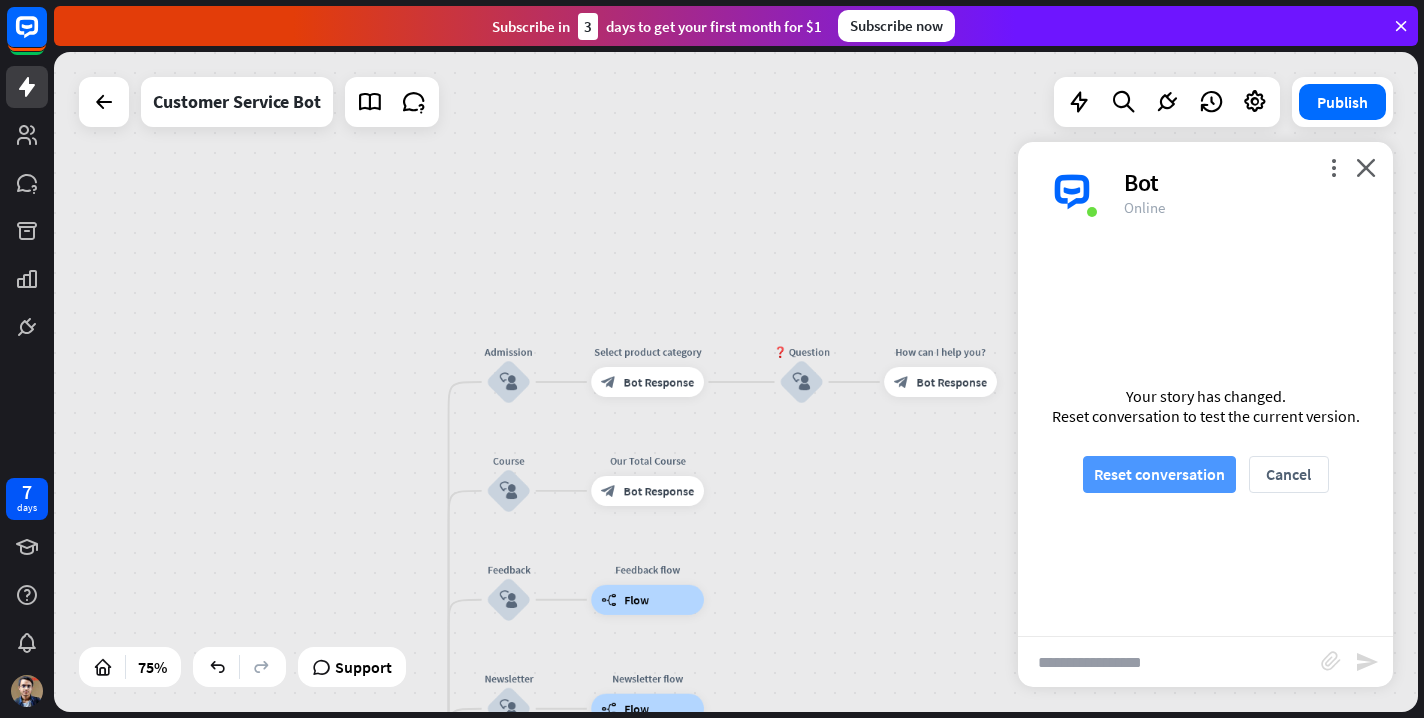 click on "Reset conversation" at bounding box center (1159, 474) 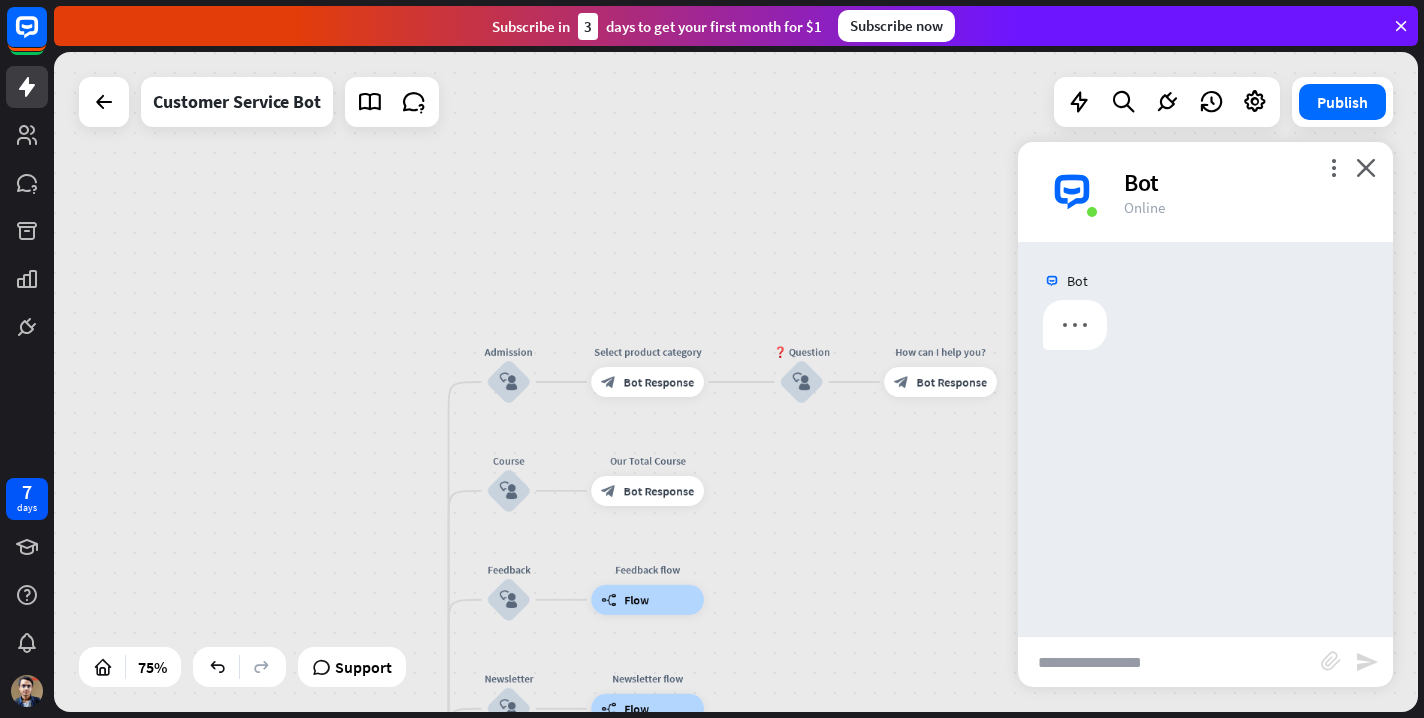 scroll, scrollTop: 0, scrollLeft: 0, axis: both 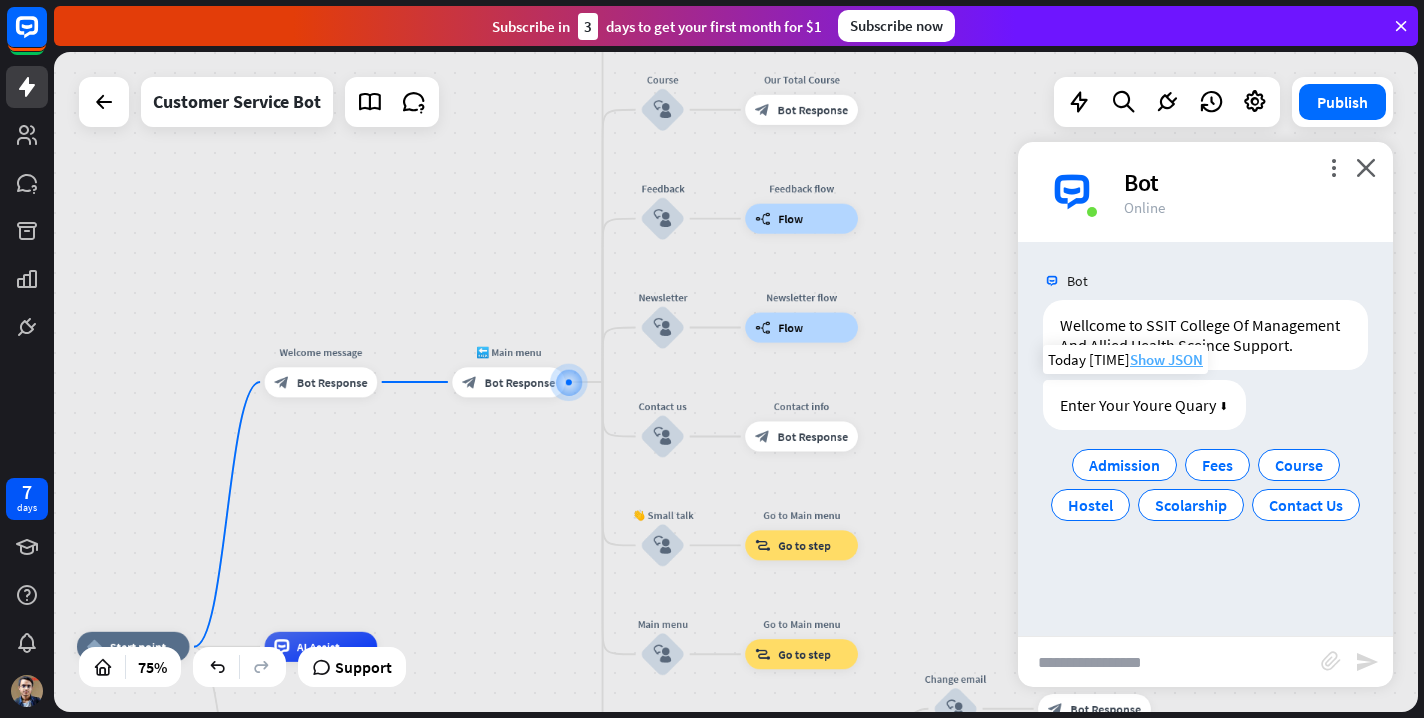 click on "Show JSON" at bounding box center (1166, 359) 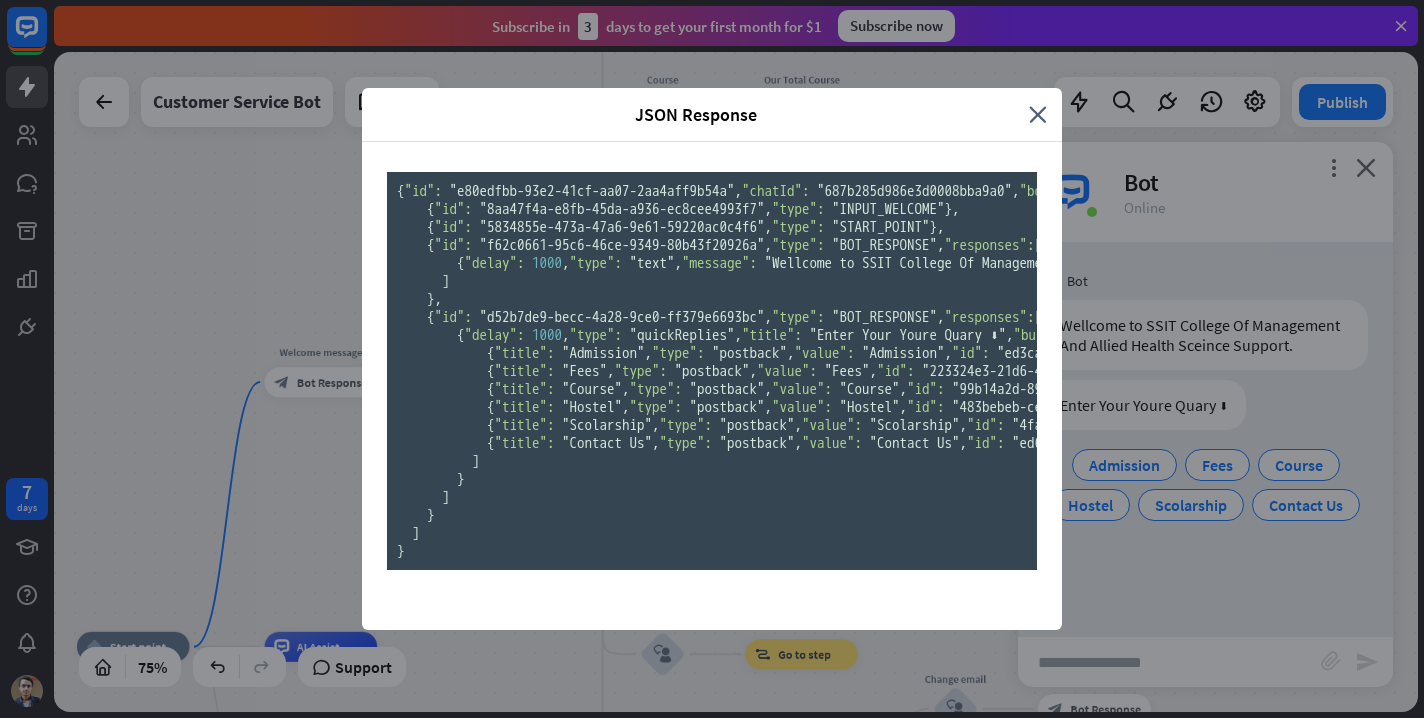 scroll, scrollTop: 0, scrollLeft: 0, axis: both 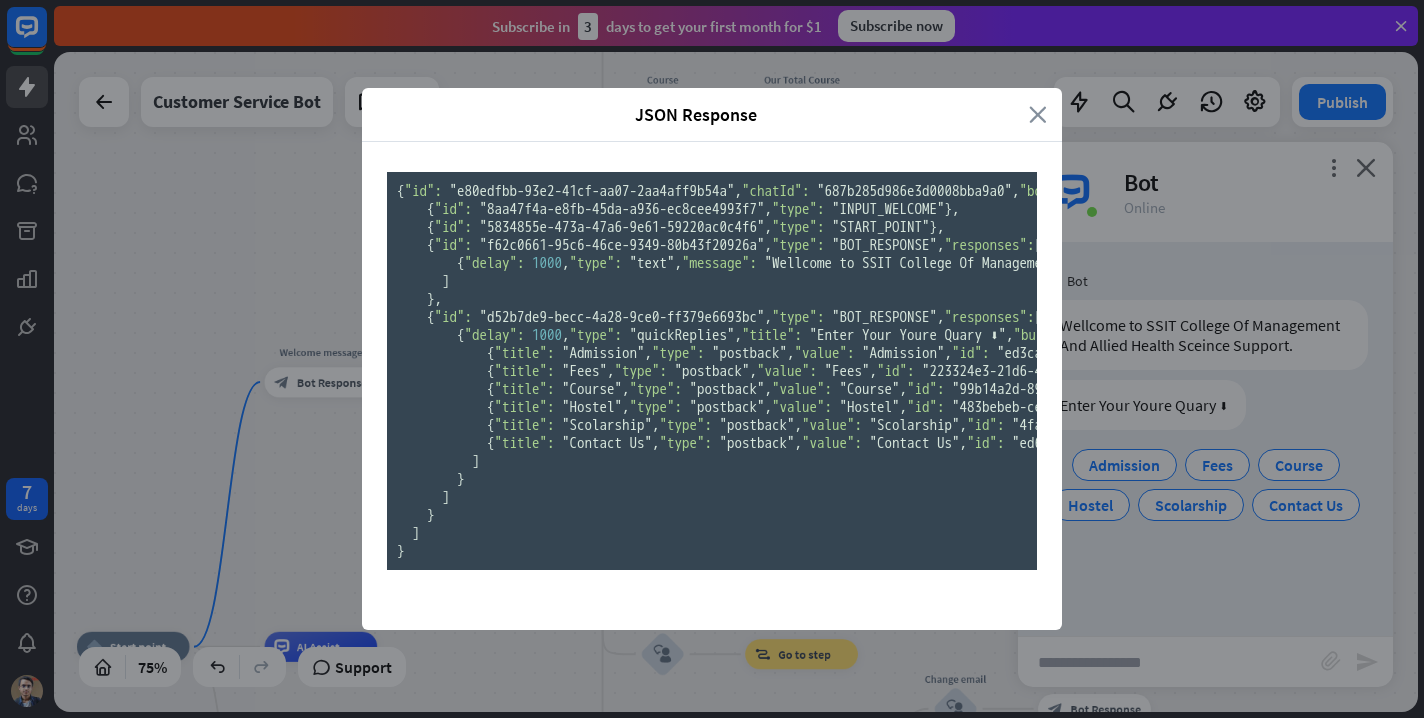 click on "close" at bounding box center (1038, 114) 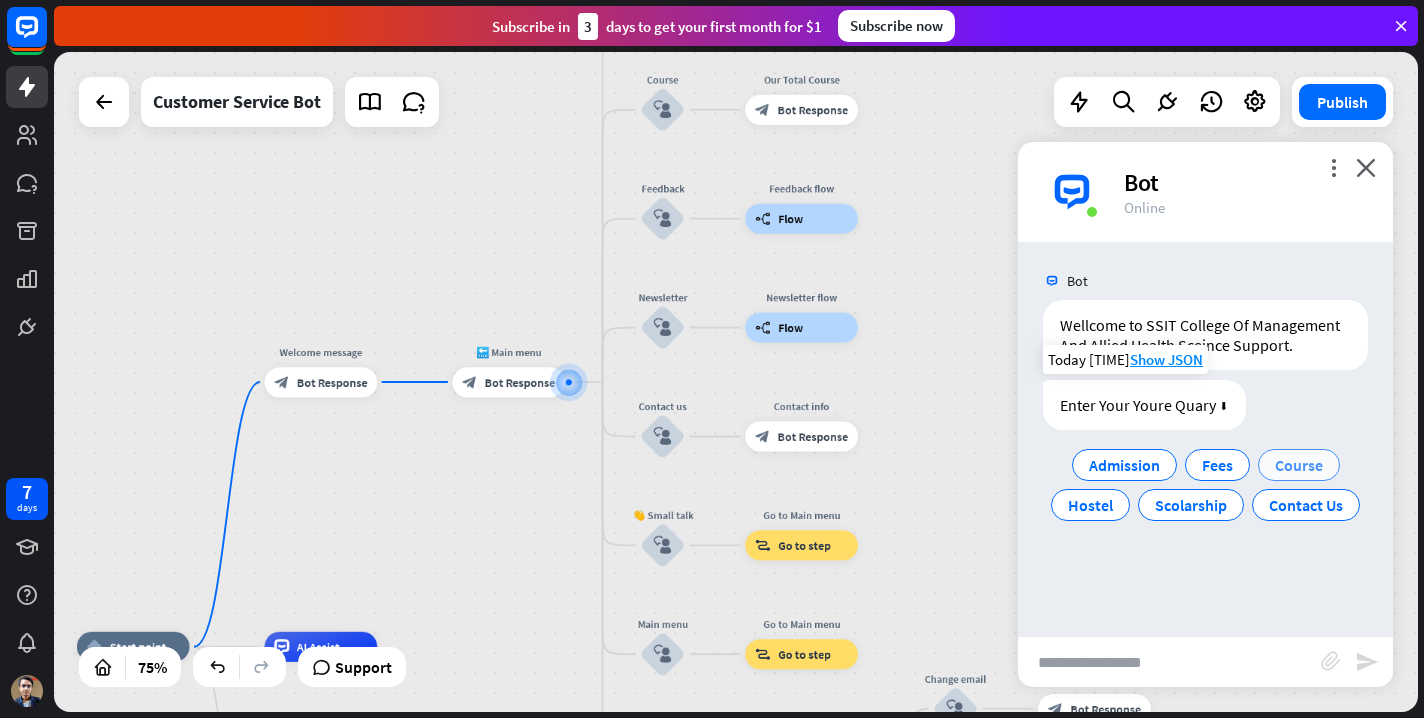 click on "Course" at bounding box center [1299, 465] 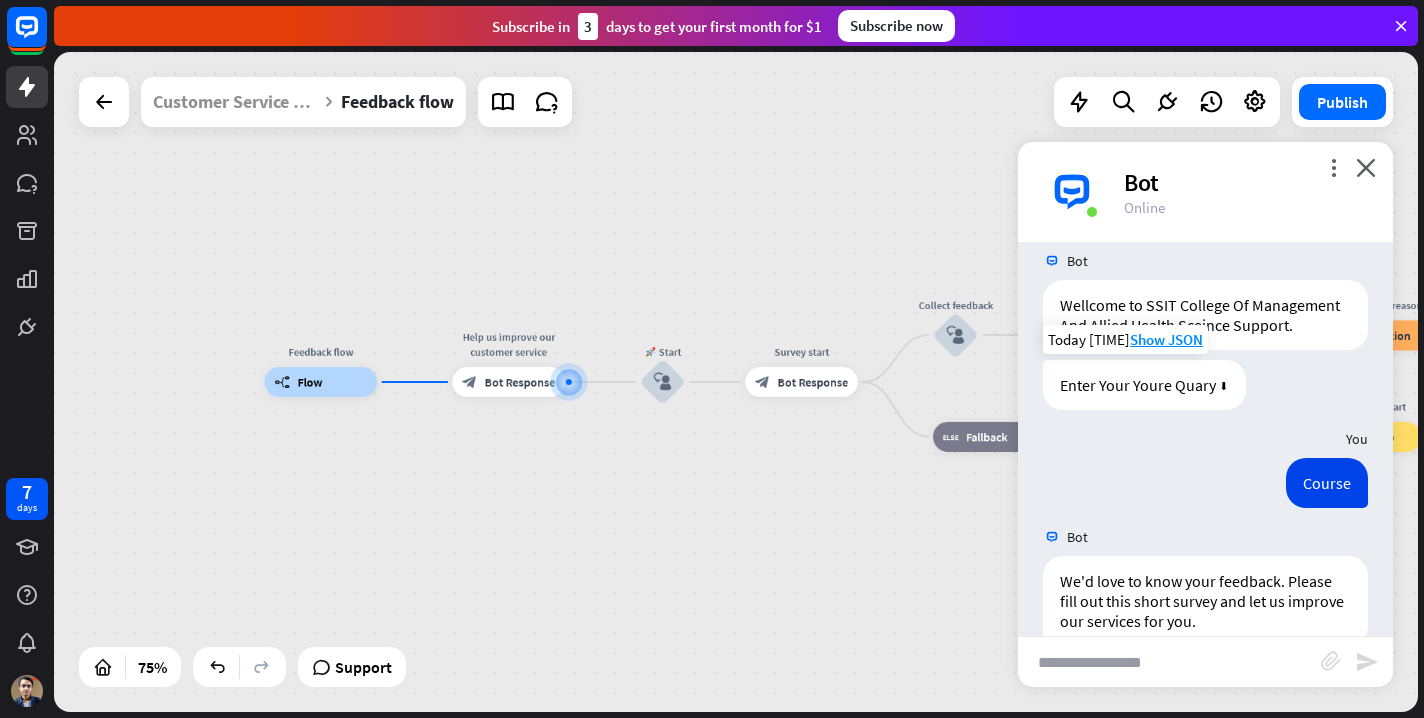 scroll, scrollTop: 115, scrollLeft: 0, axis: vertical 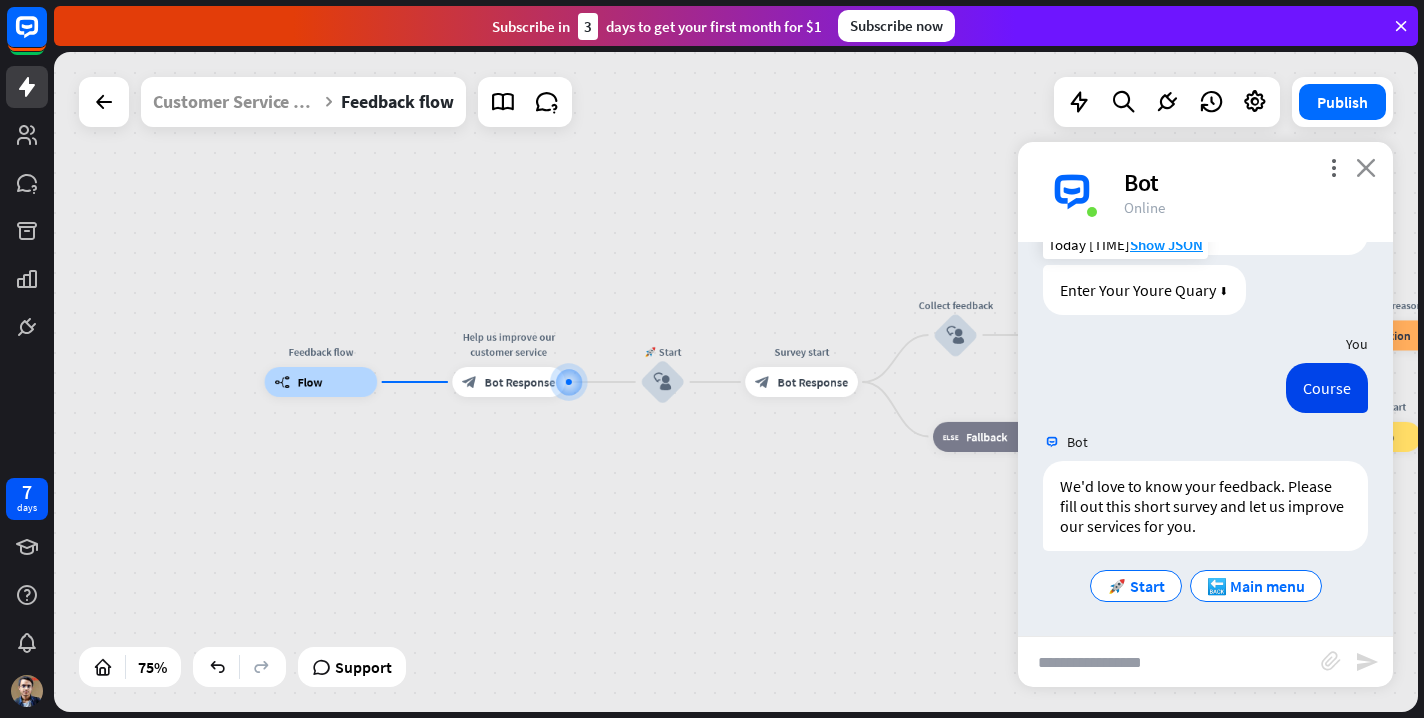 click on "close" at bounding box center (1366, 167) 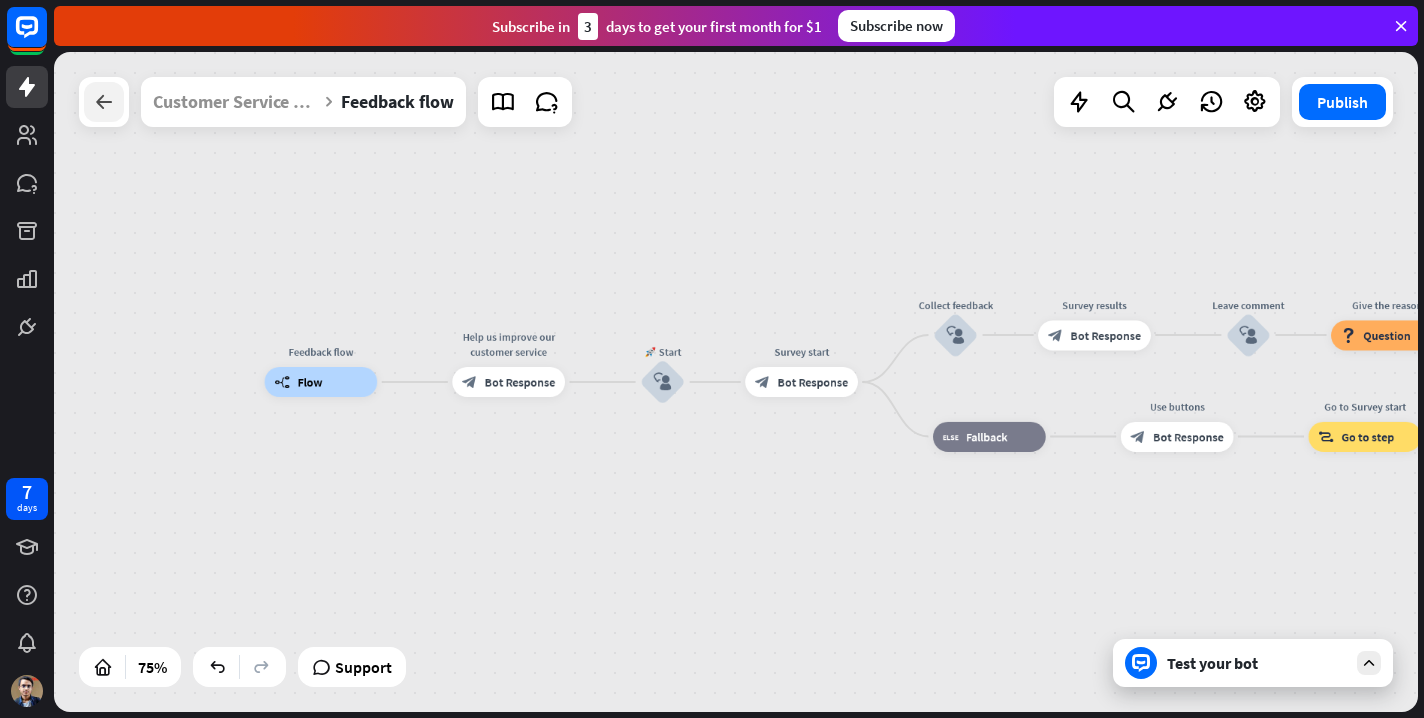 click at bounding box center [104, 102] 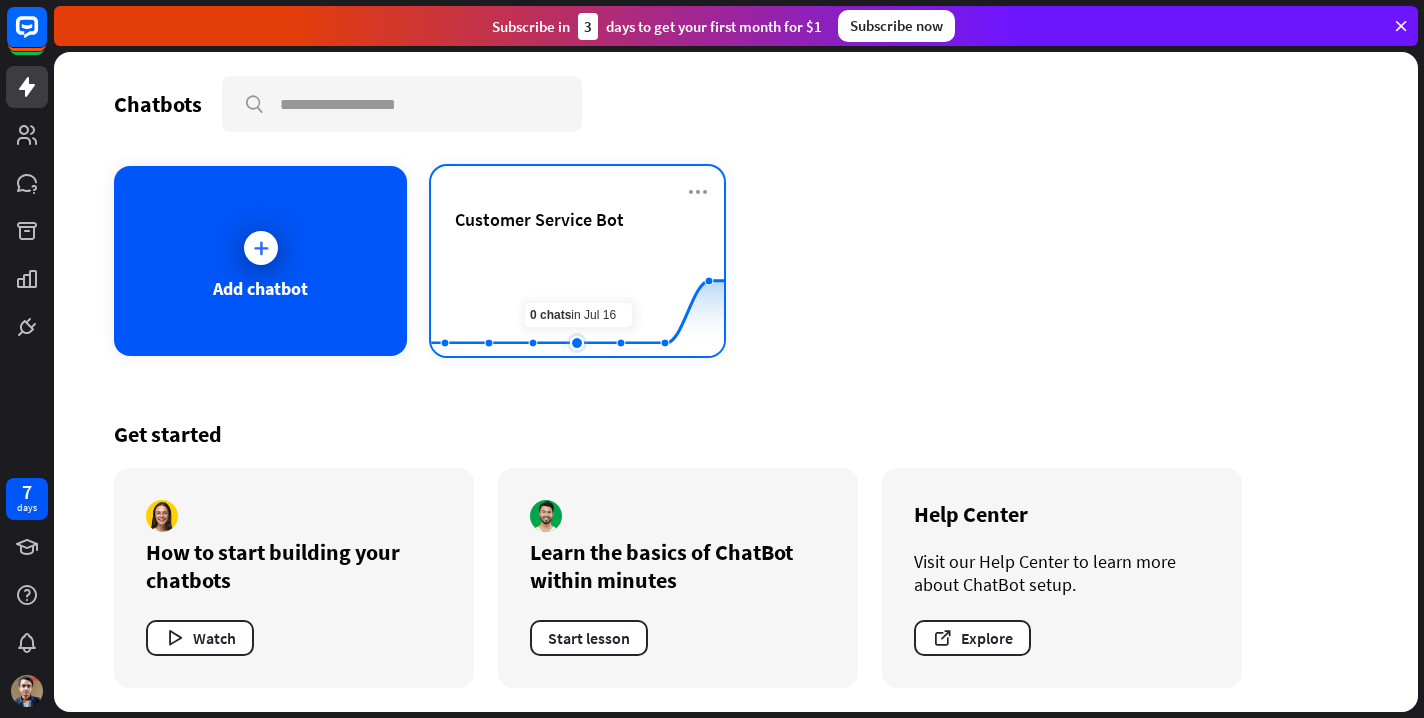 click 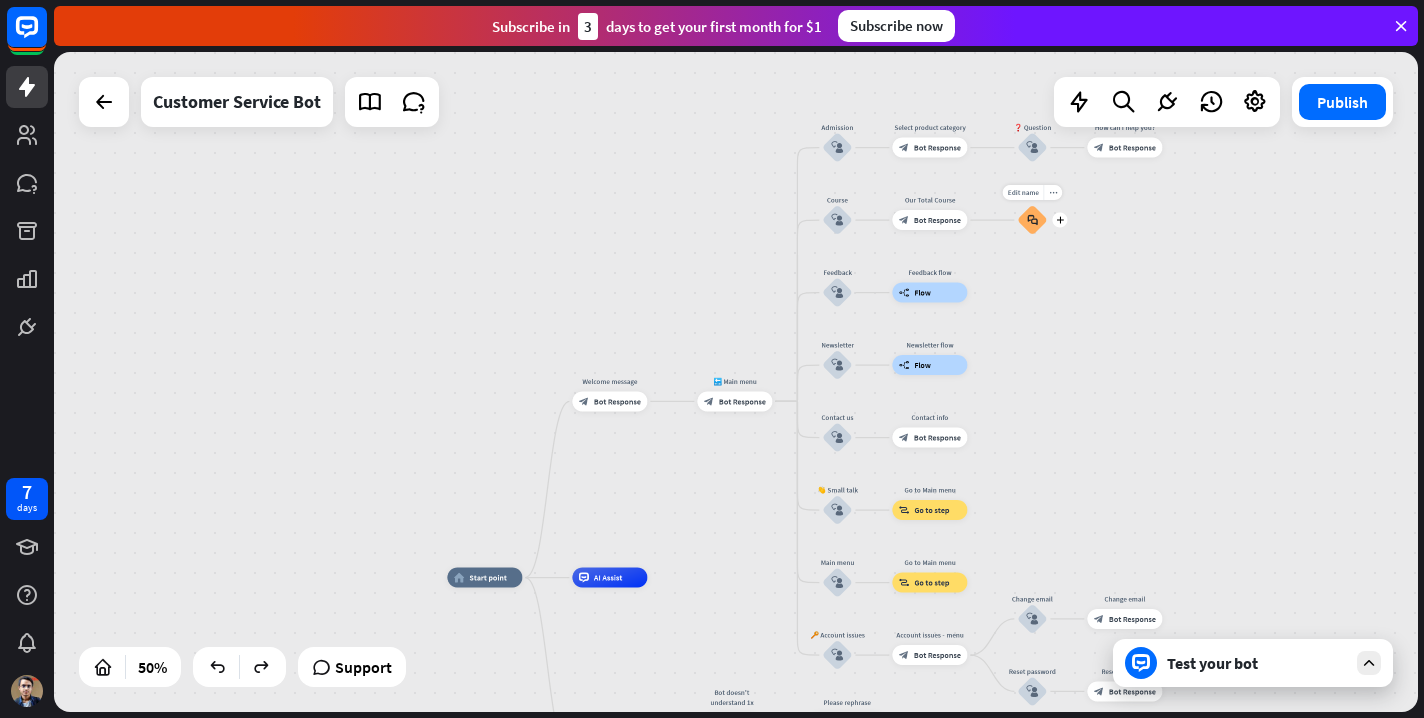 click on "block_faq" at bounding box center (1032, 220) 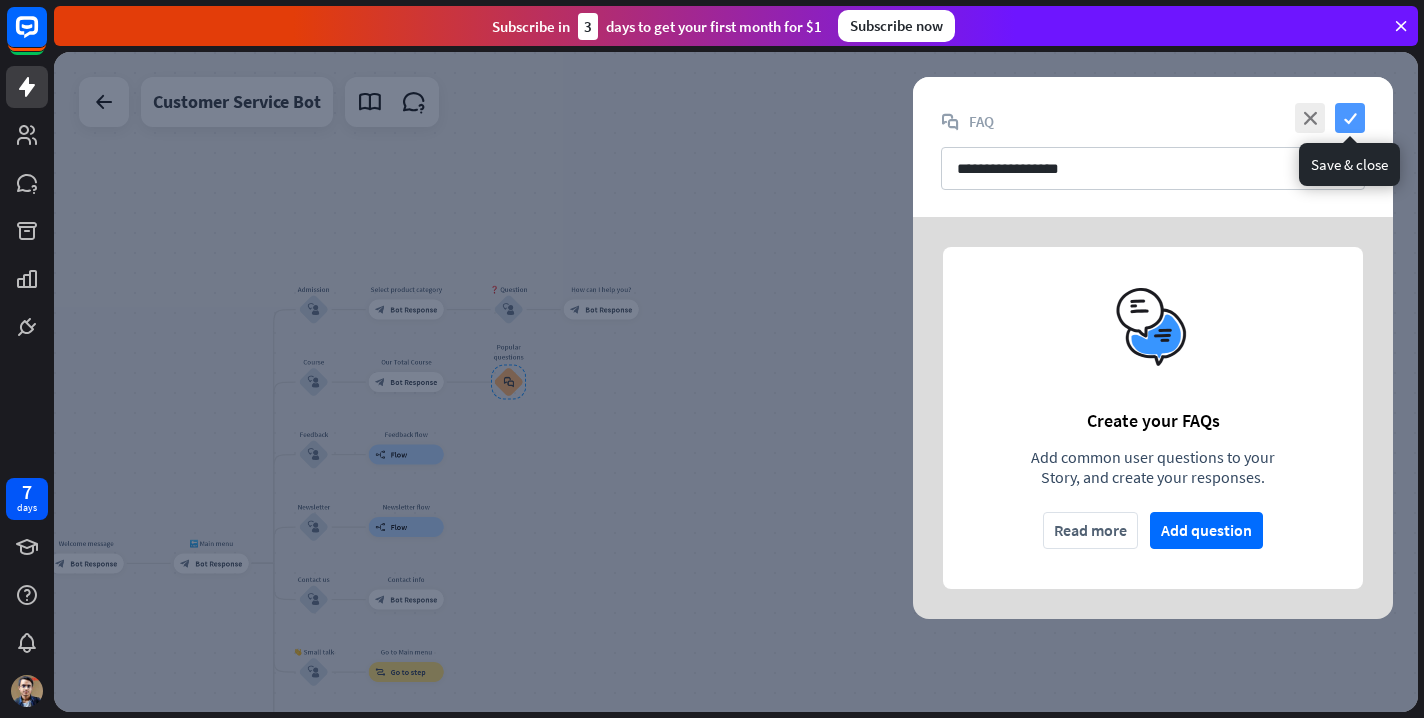 click on "check" at bounding box center [1350, 118] 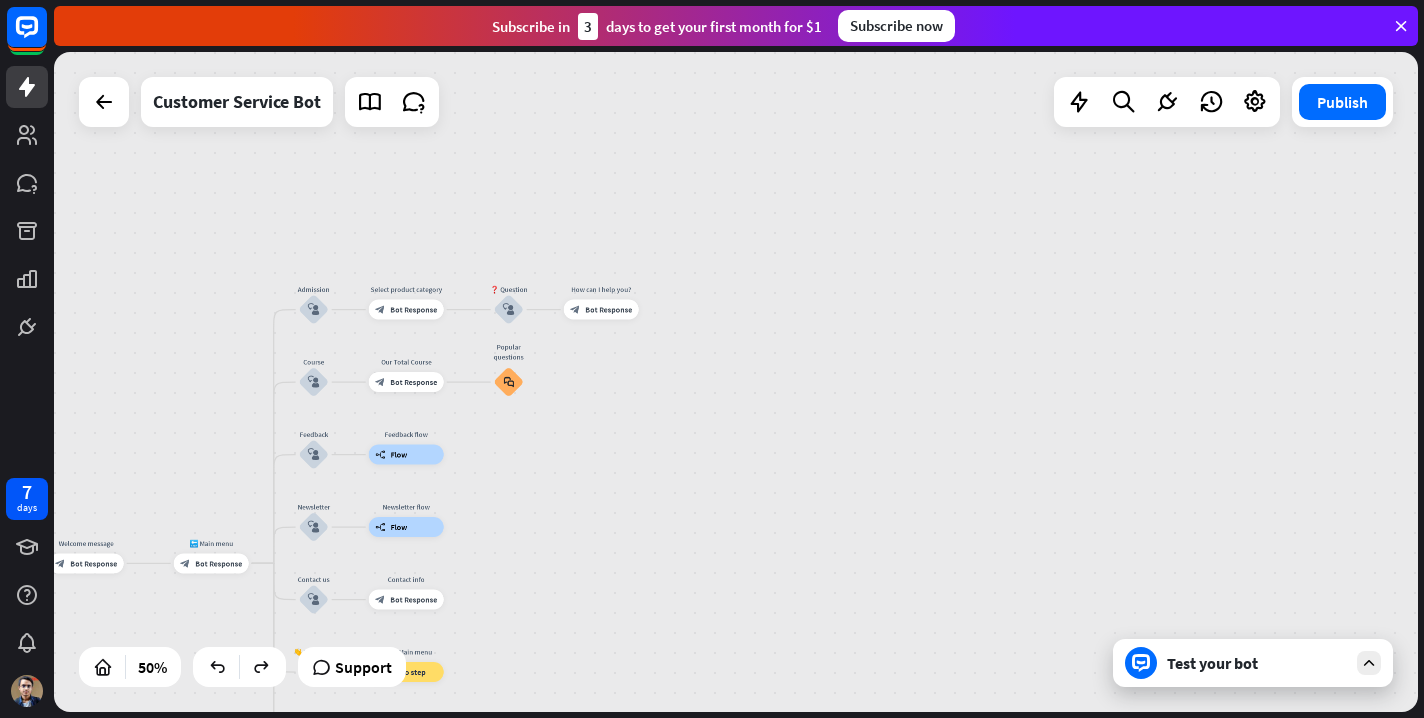 click on "Test your bot" at bounding box center [1257, 663] 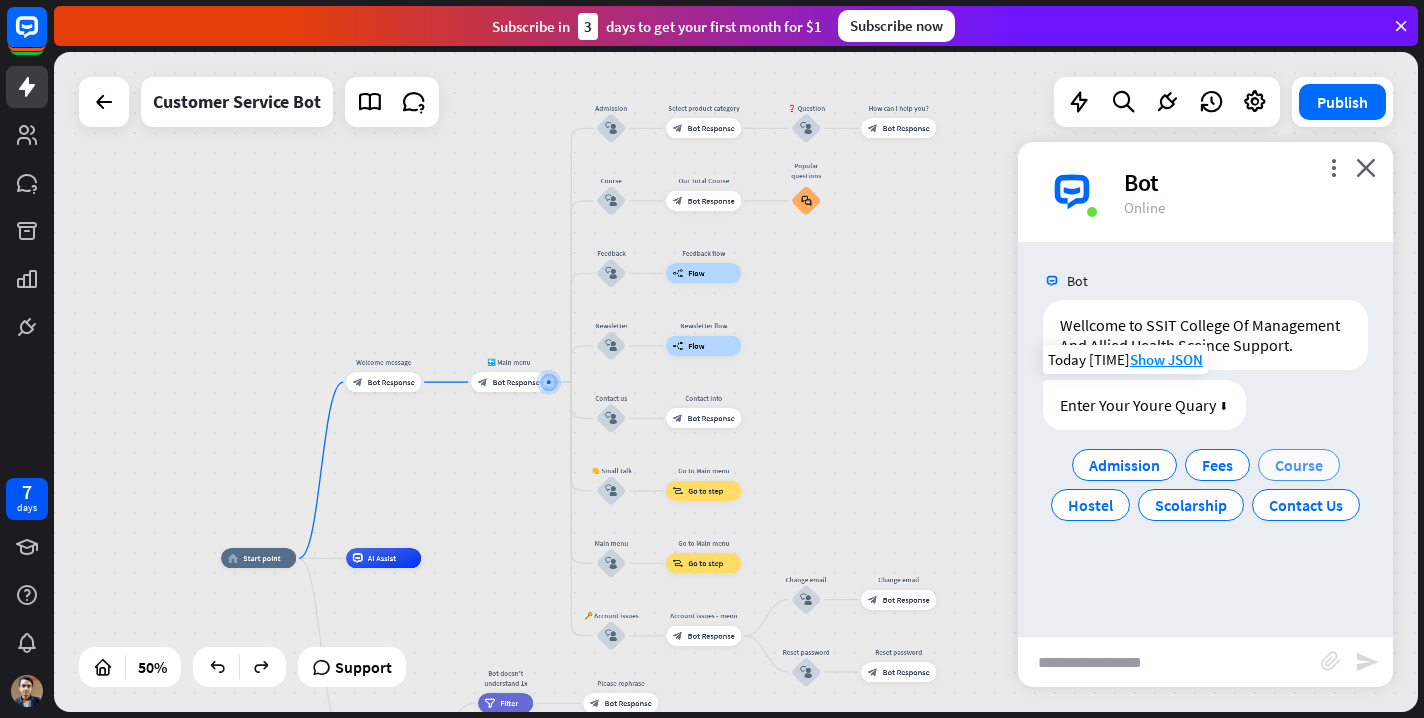 click on "Course" at bounding box center (1299, 465) 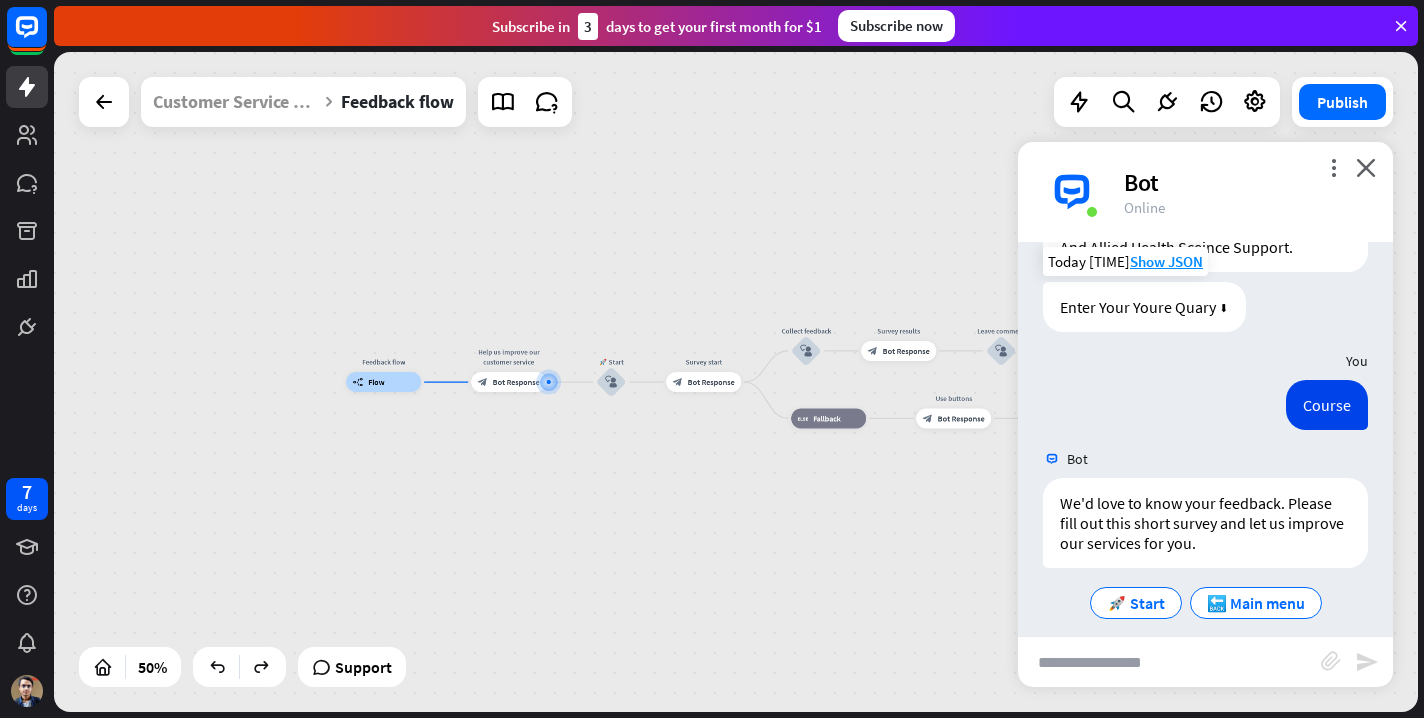 scroll, scrollTop: 115, scrollLeft: 0, axis: vertical 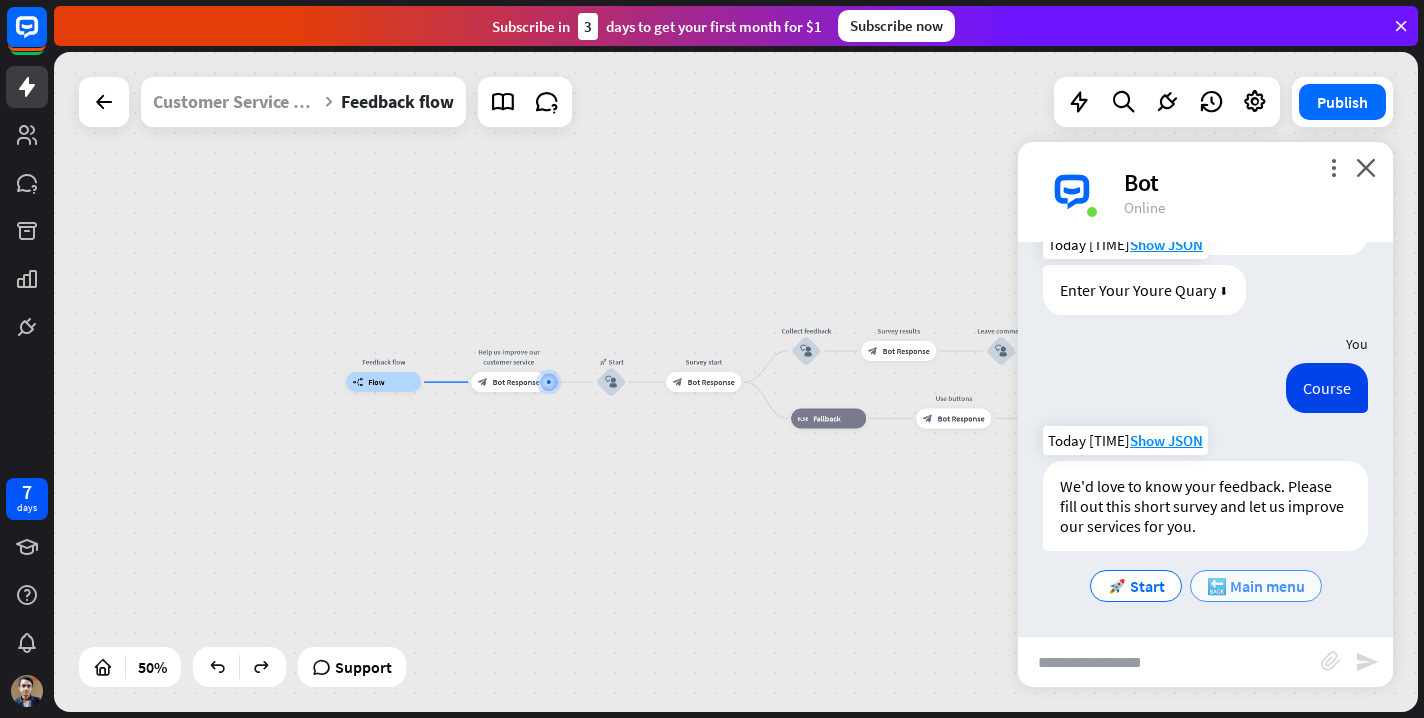 click on "🔙 Main menu" at bounding box center [1256, 586] 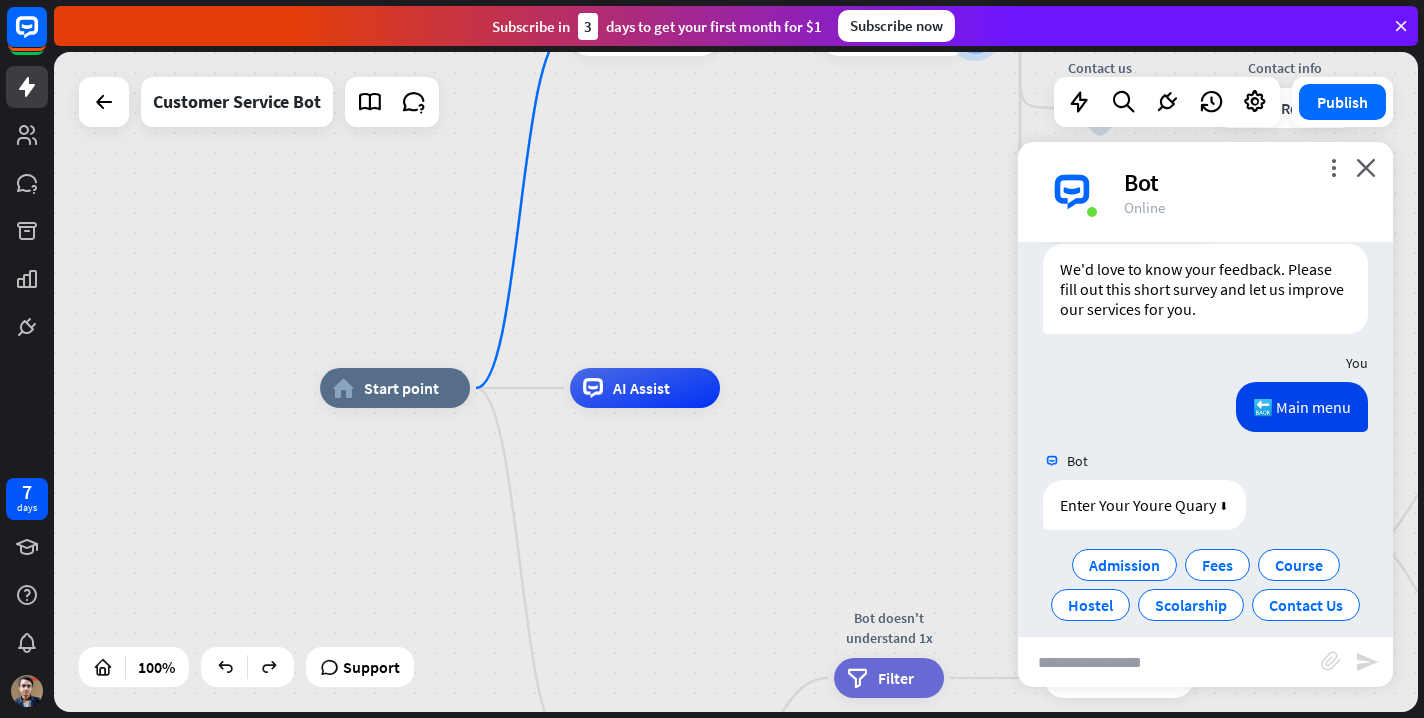 scroll, scrollTop: 351, scrollLeft: 0, axis: vertical 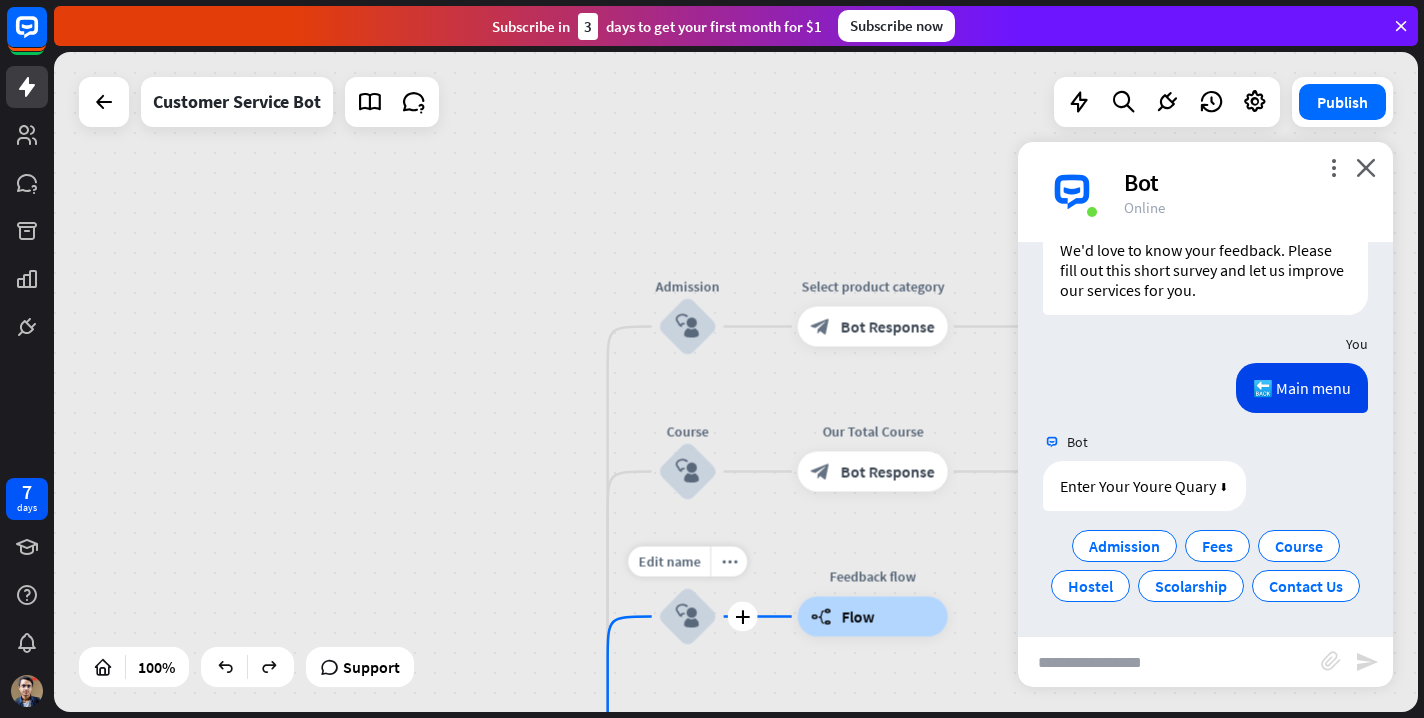 click on "block_user_input" at bounding box center (688, 617) 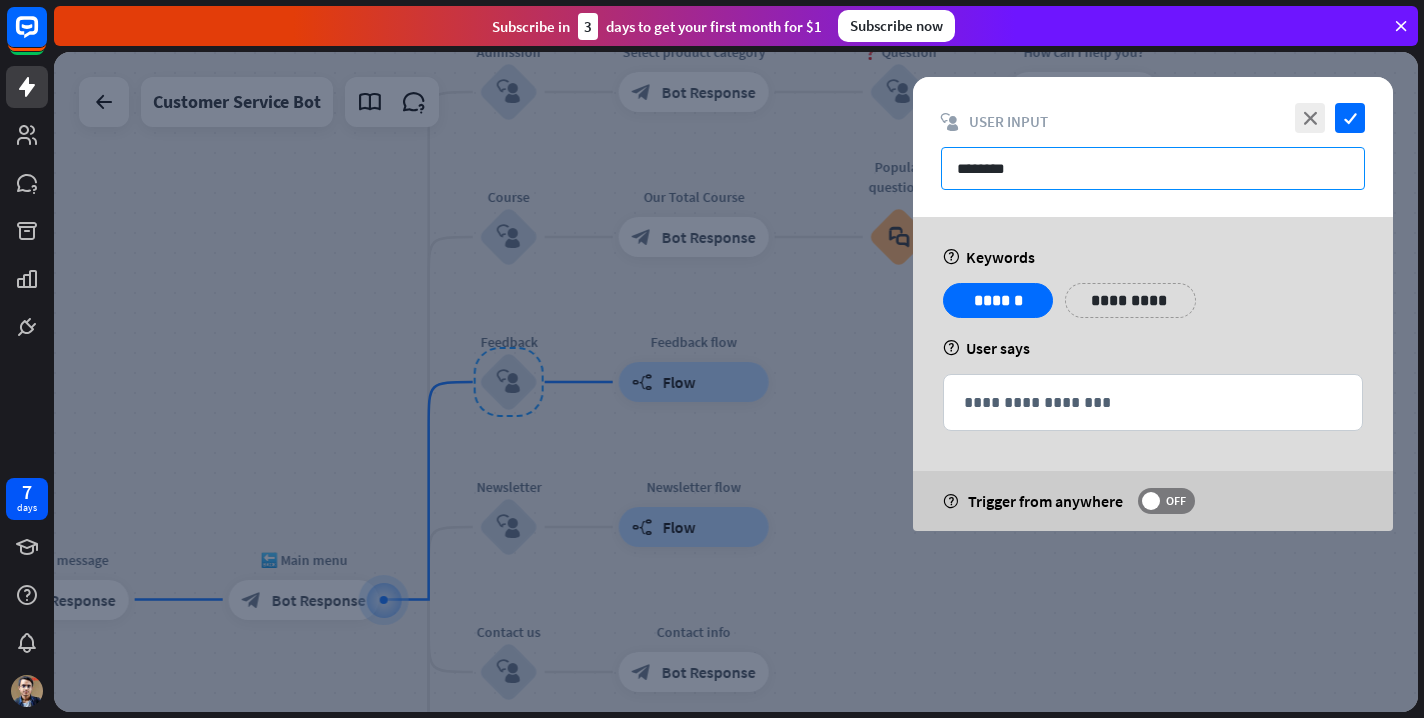 click on "********" at bounding box center [1153, 168] 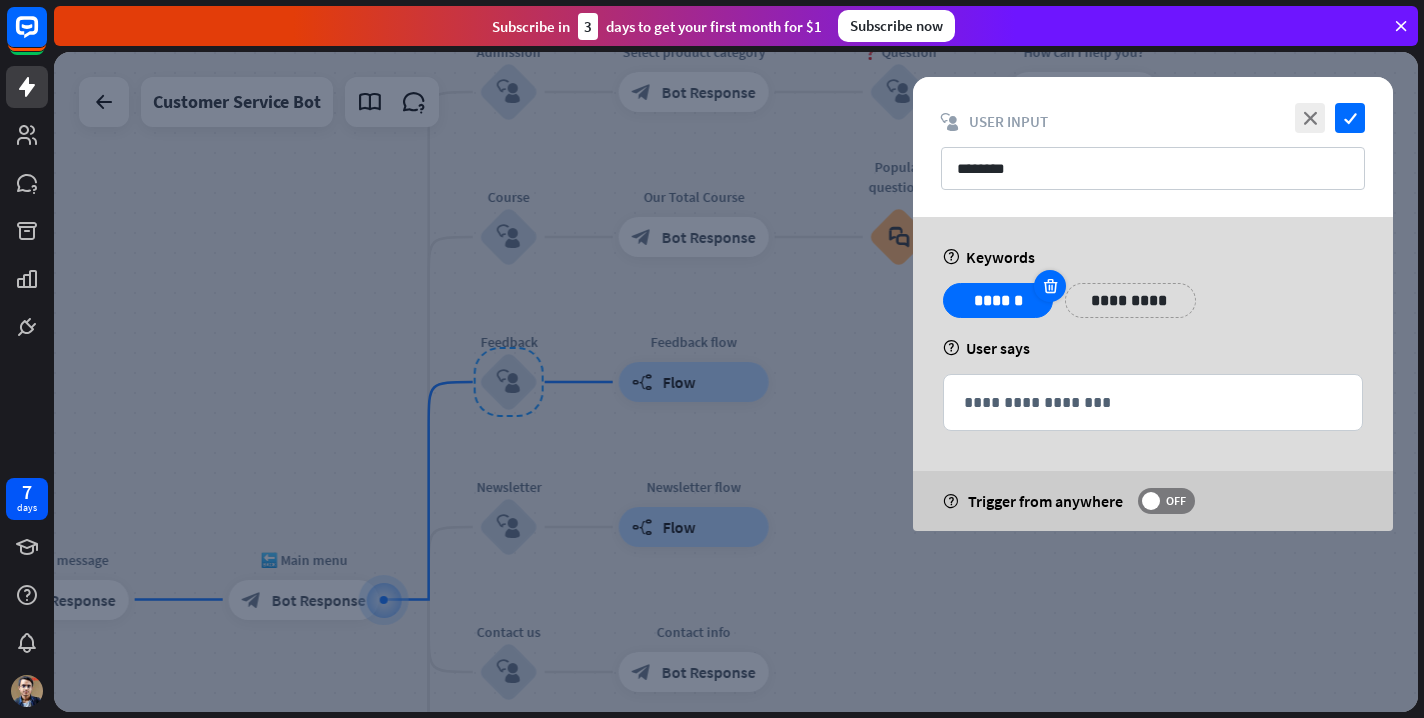 click at bounding box center [1050, 286] 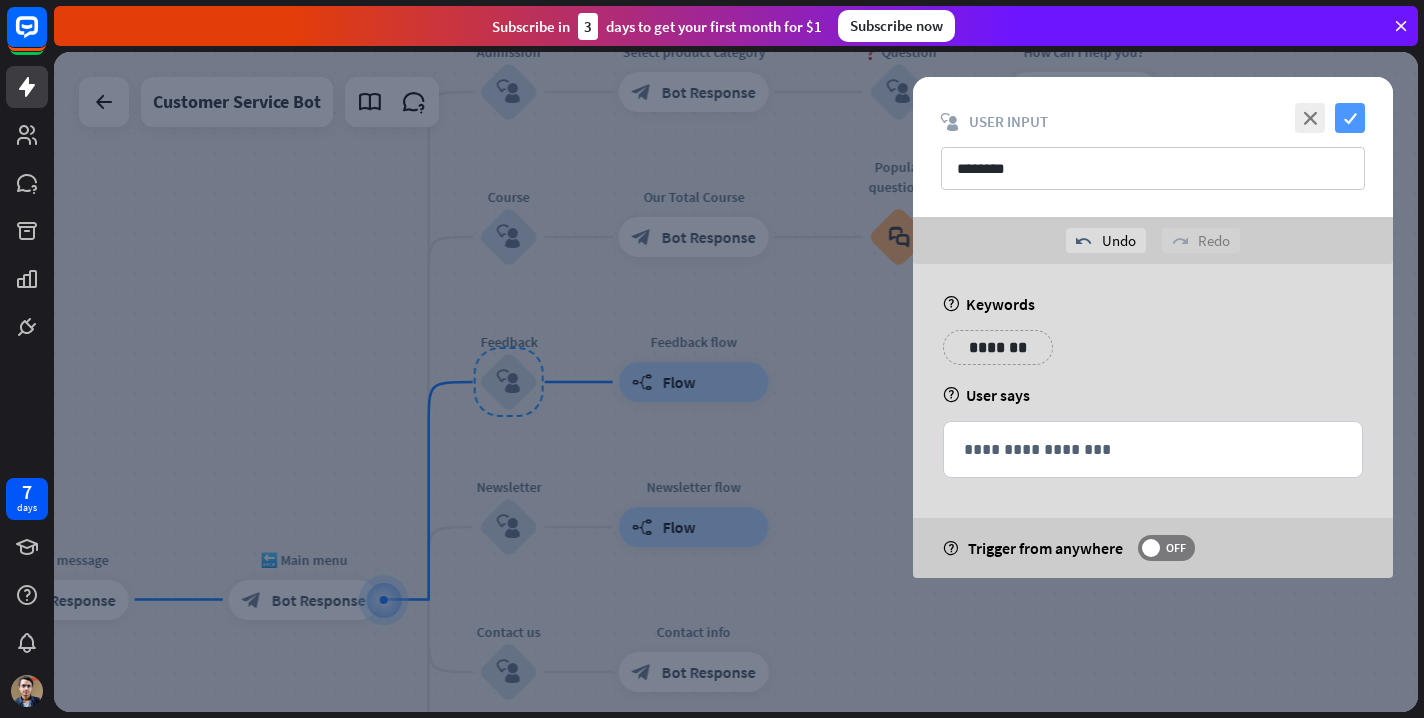click on "check" at bounding box center [1350, 118] 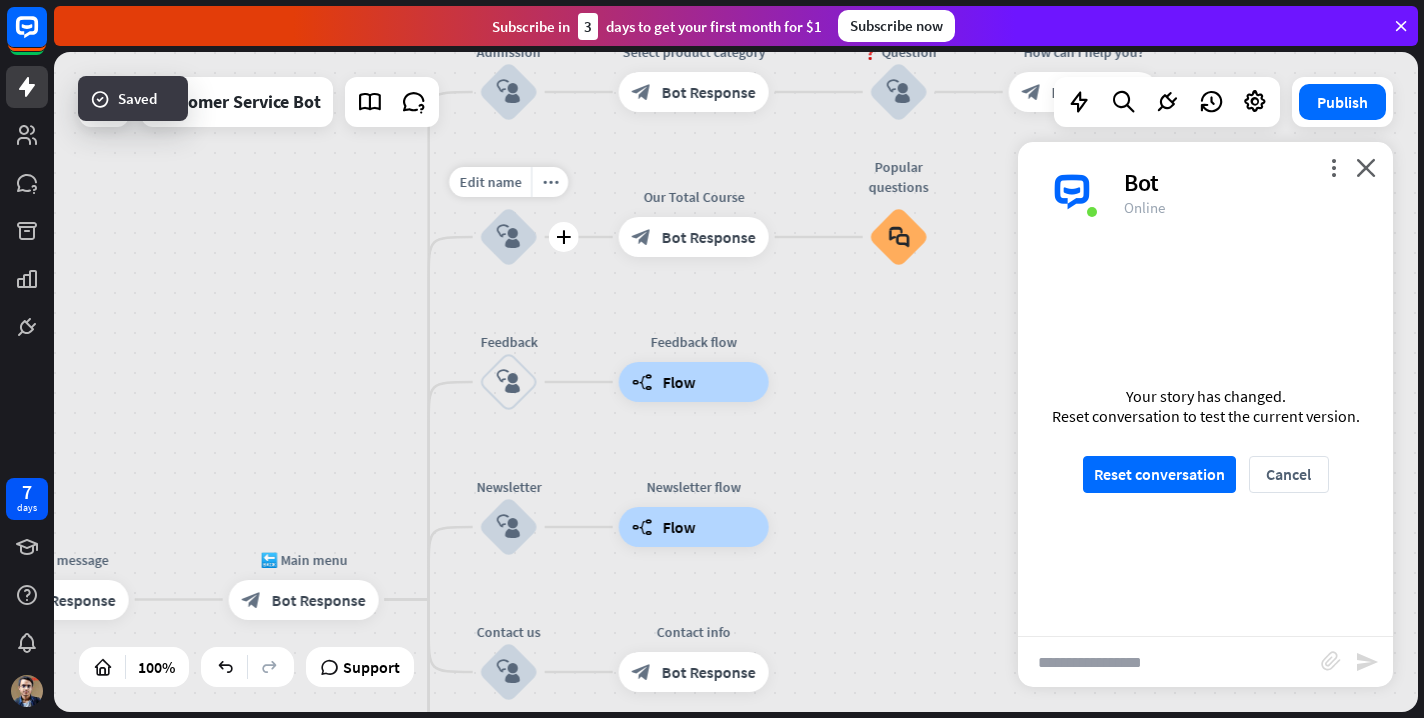 click on "block_user_input" at bounding box center (509, 237) 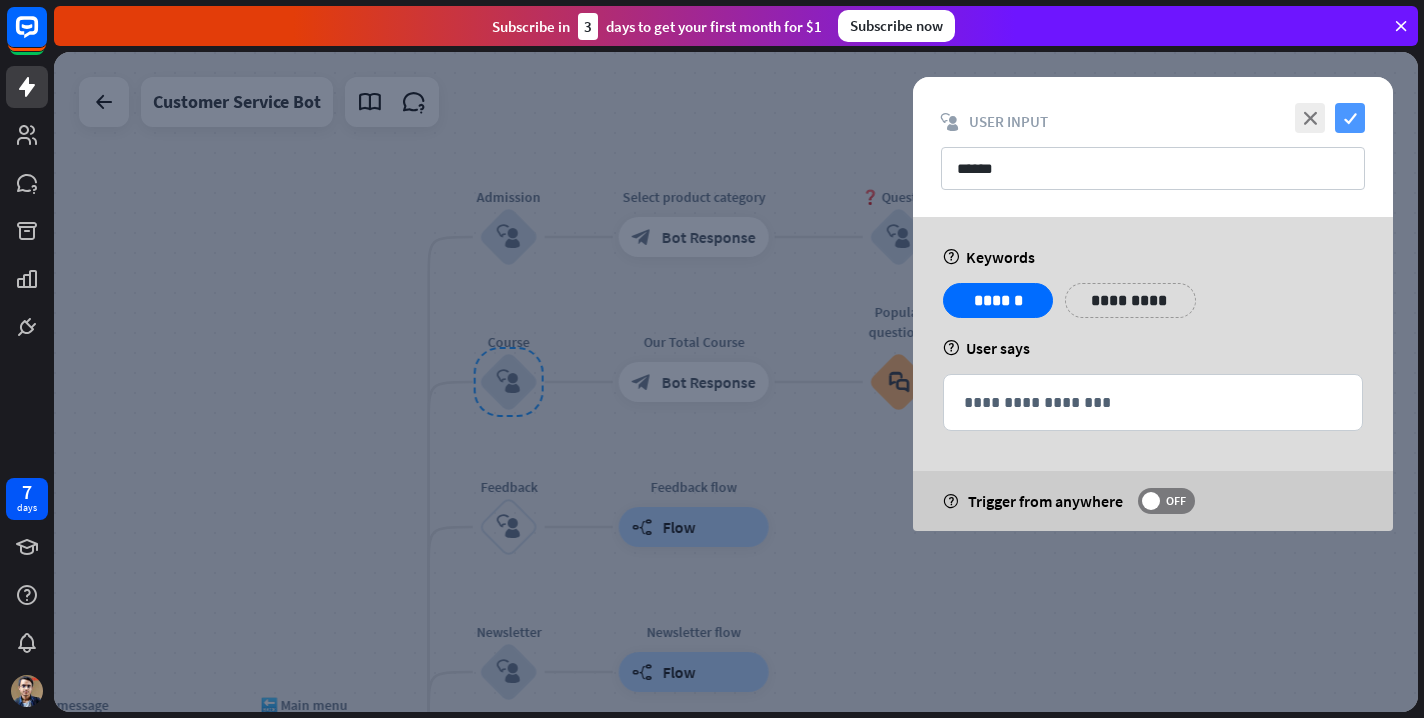 click on "check" at bounding box center (1350, 118) 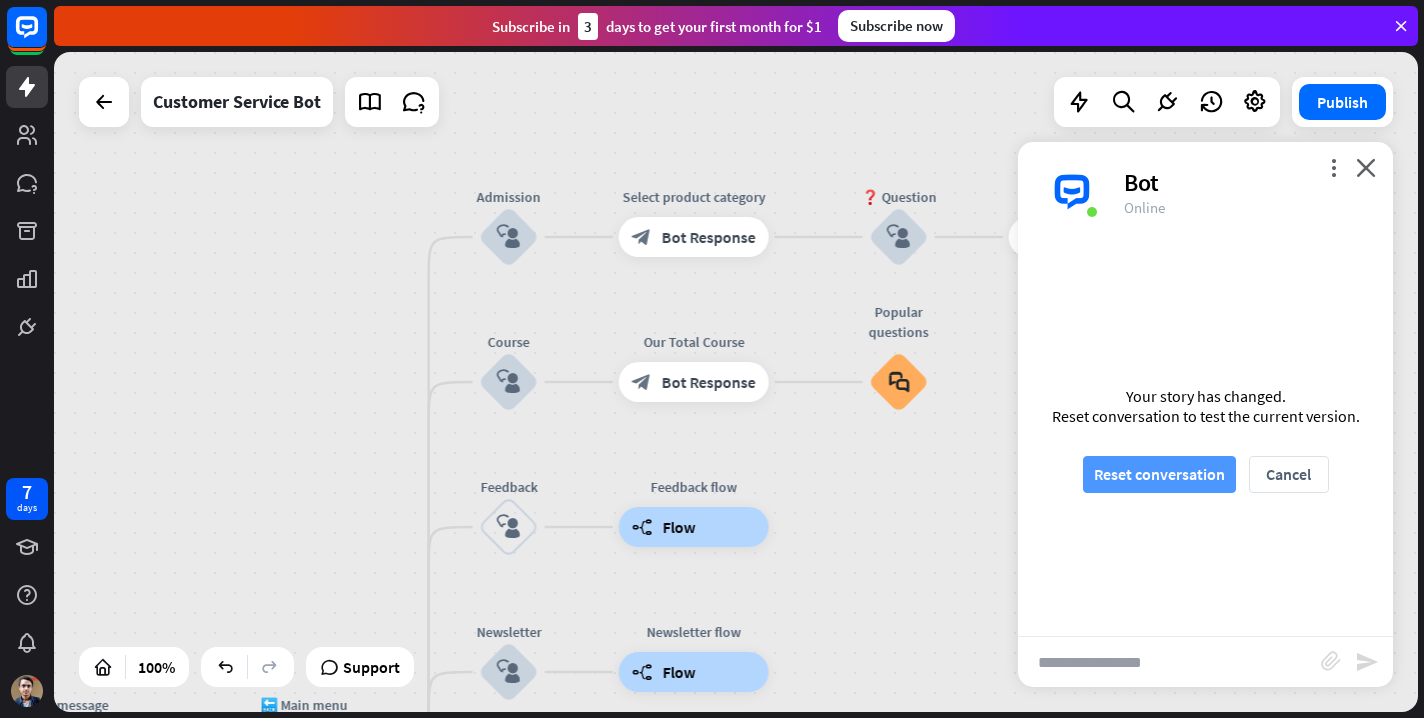 click on "Reset conversation" at bounding box center [1159, 474] 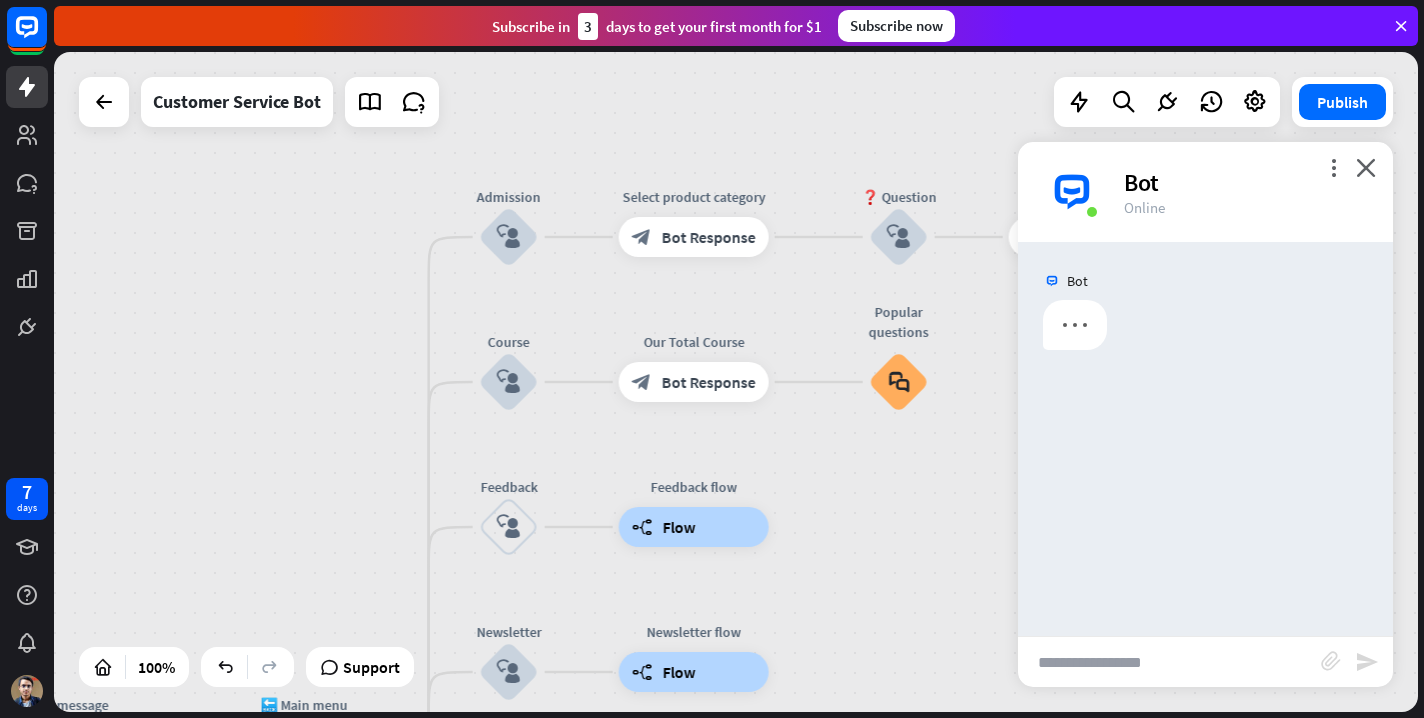 scroll, scrollTop: 0, scrollLeft: 0, axis: both 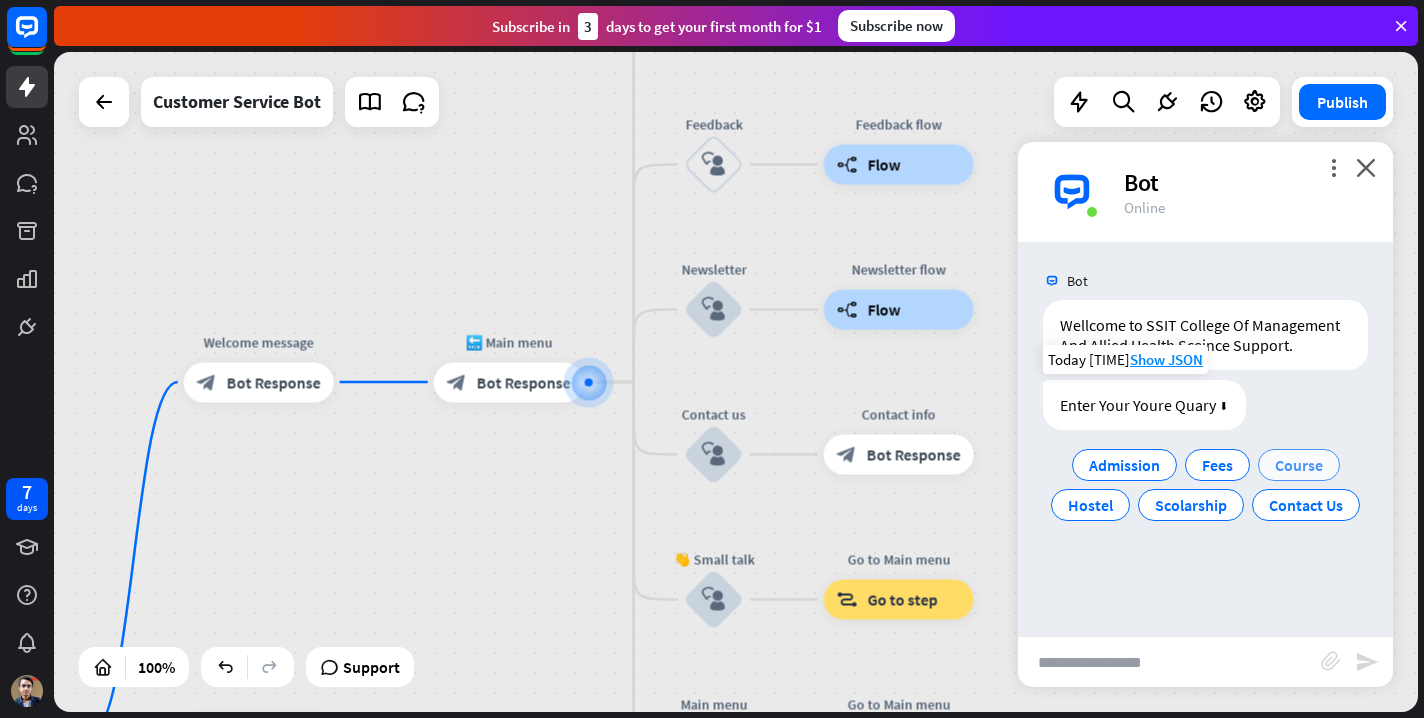 click on "Course" at bounding box center (1299, 465) 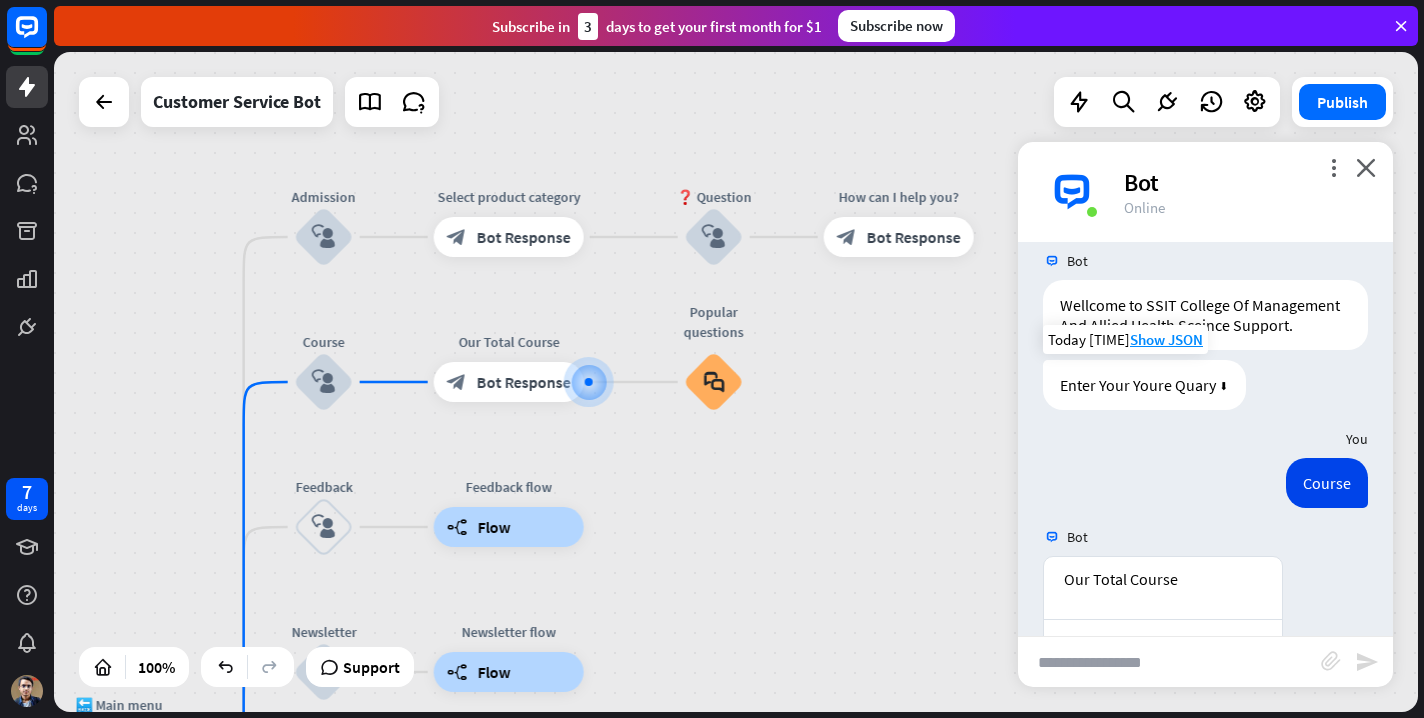 scroll, scrollTop: 124, scrollLeft: 0, axis: vertical 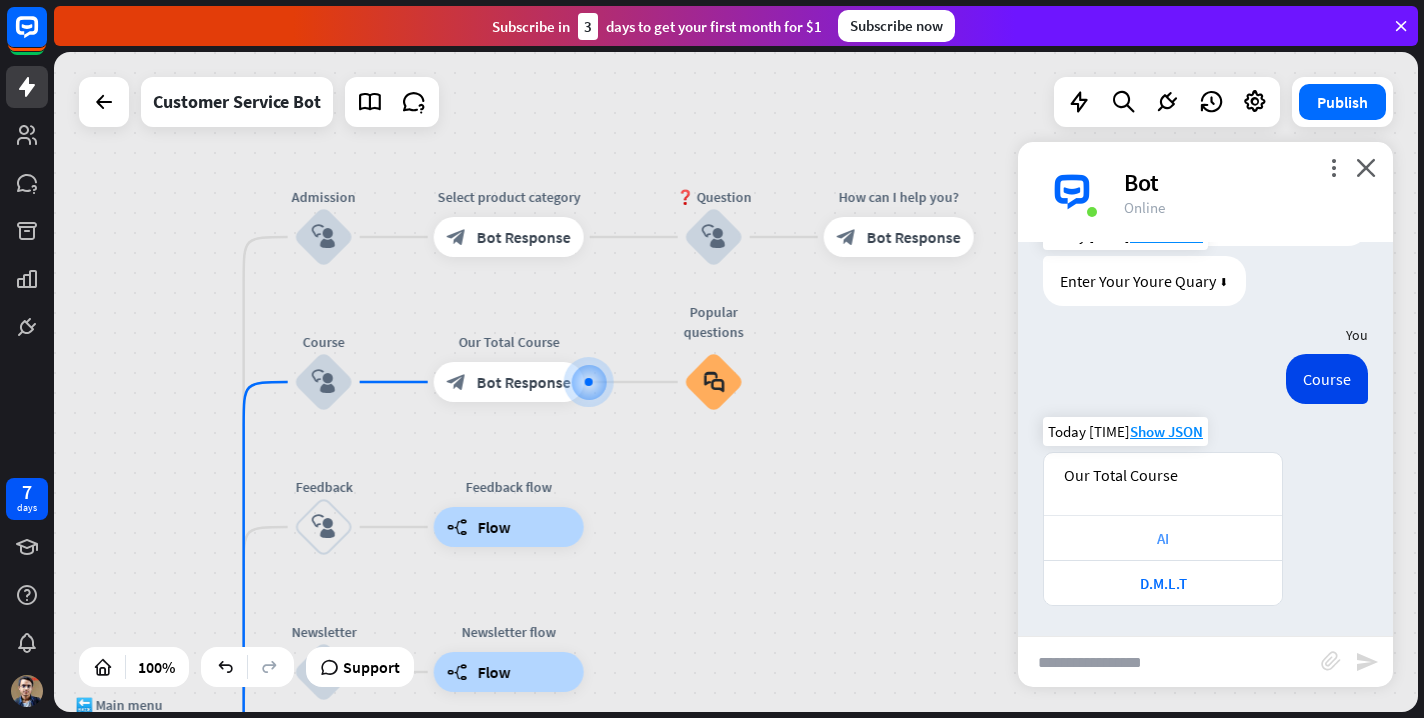 click on "AI" at bounding box center (1163, 538) 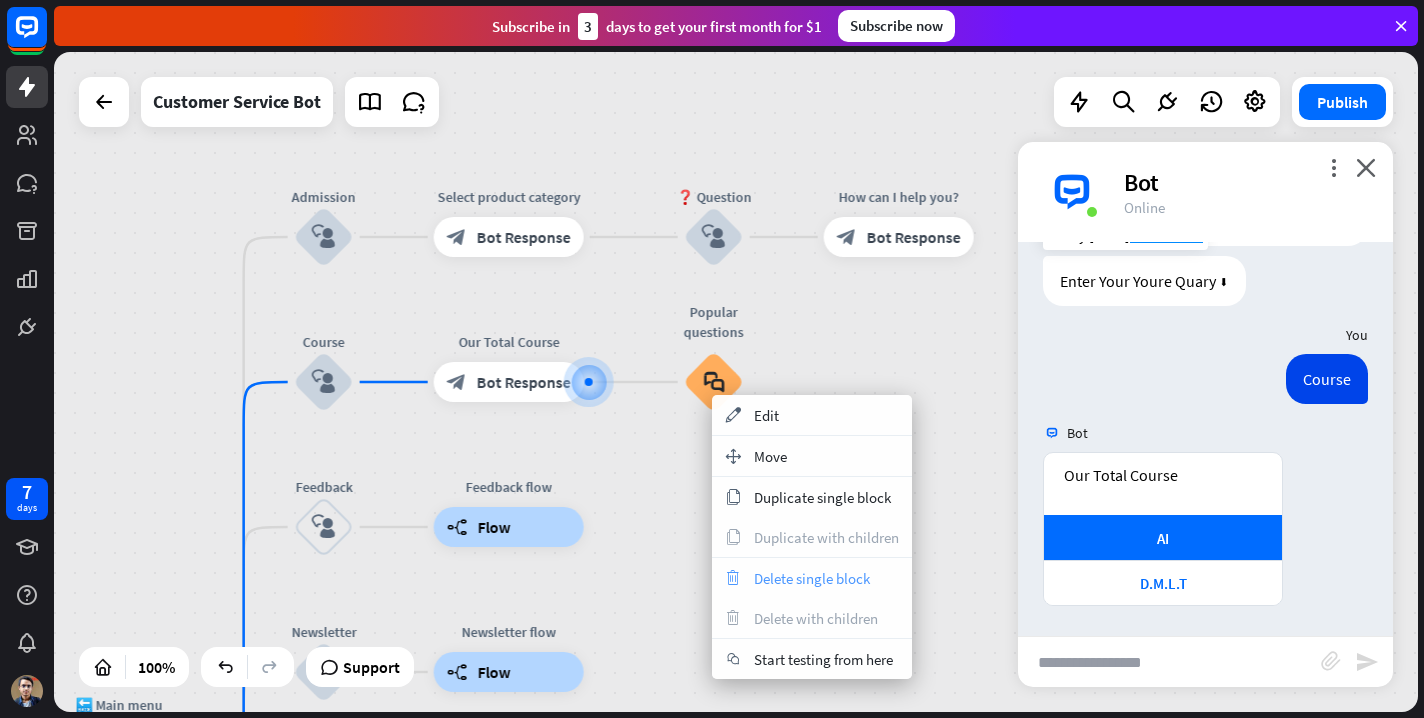 click on "trash   Delete single block" at bounding box center (812, 578) 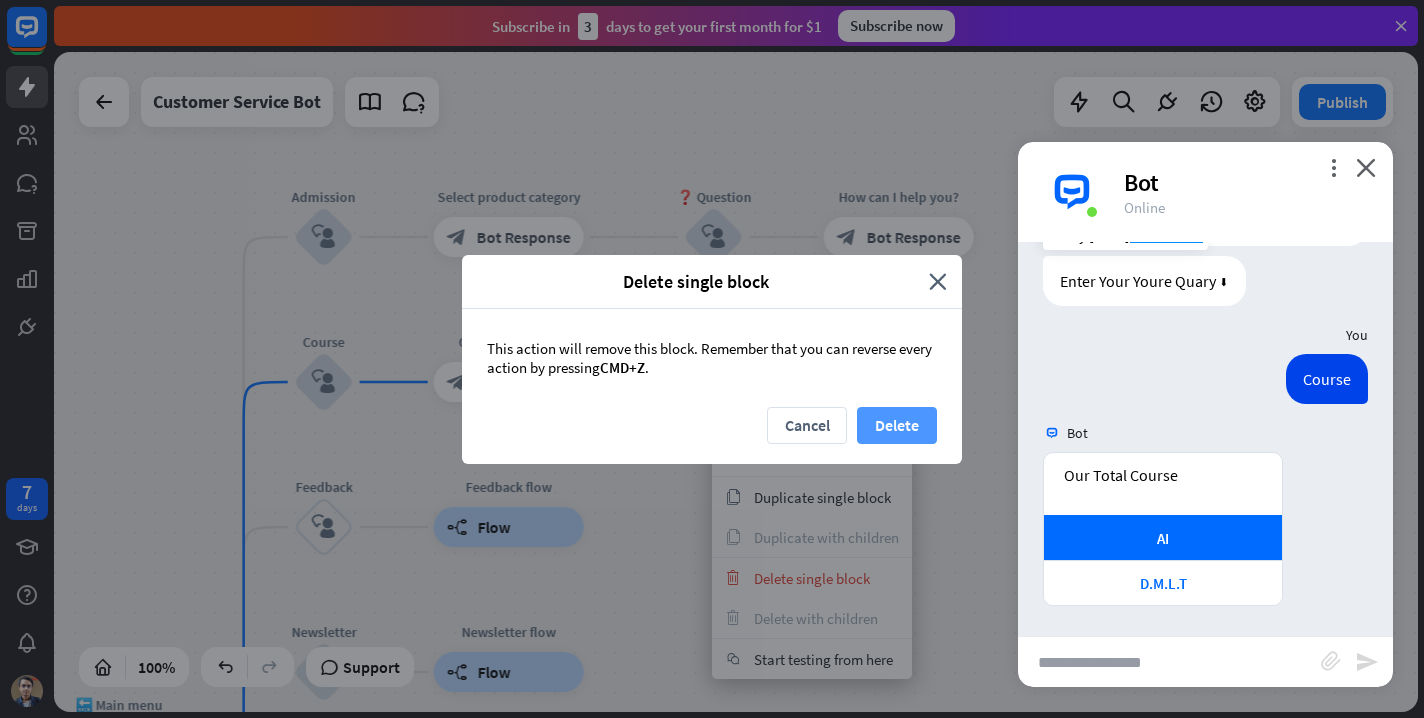 click on "Delete" at bounding box center (897, 425) 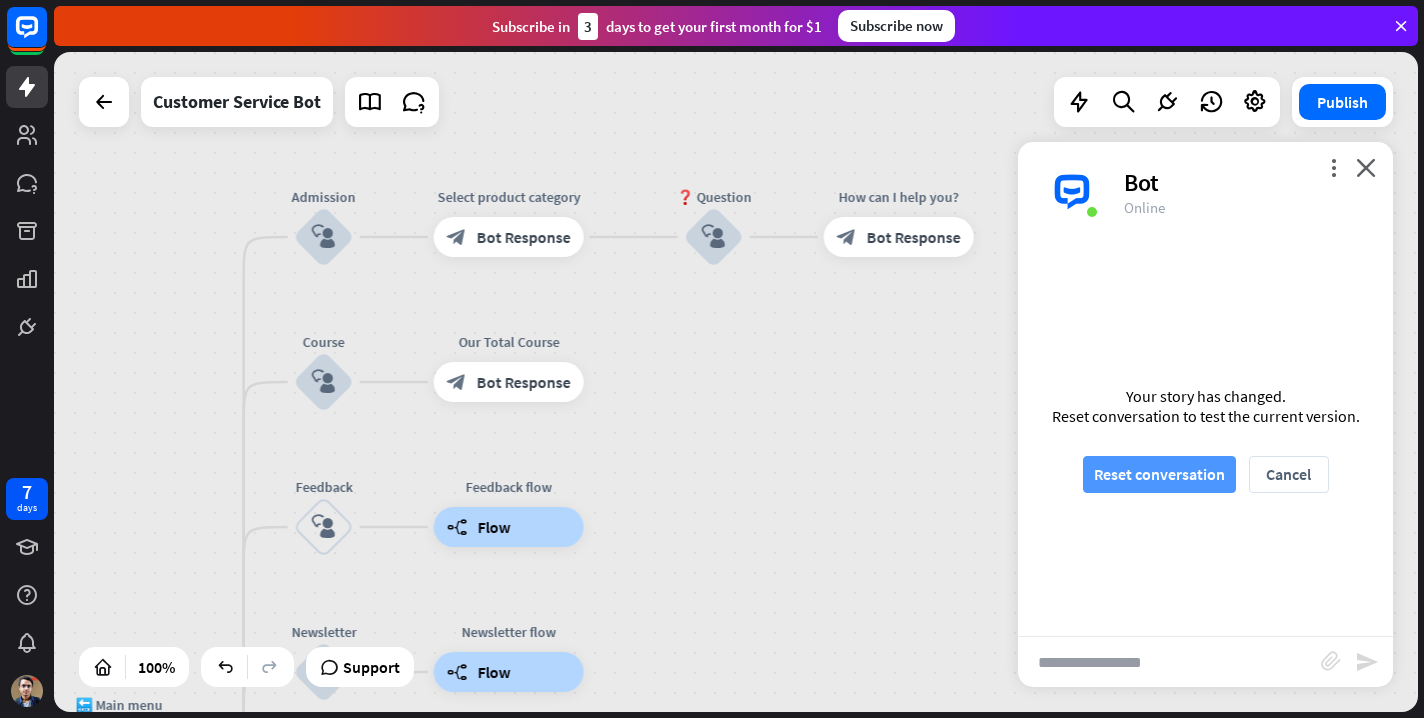 click on "Reset conversation" at bounding box center (1159, 474) 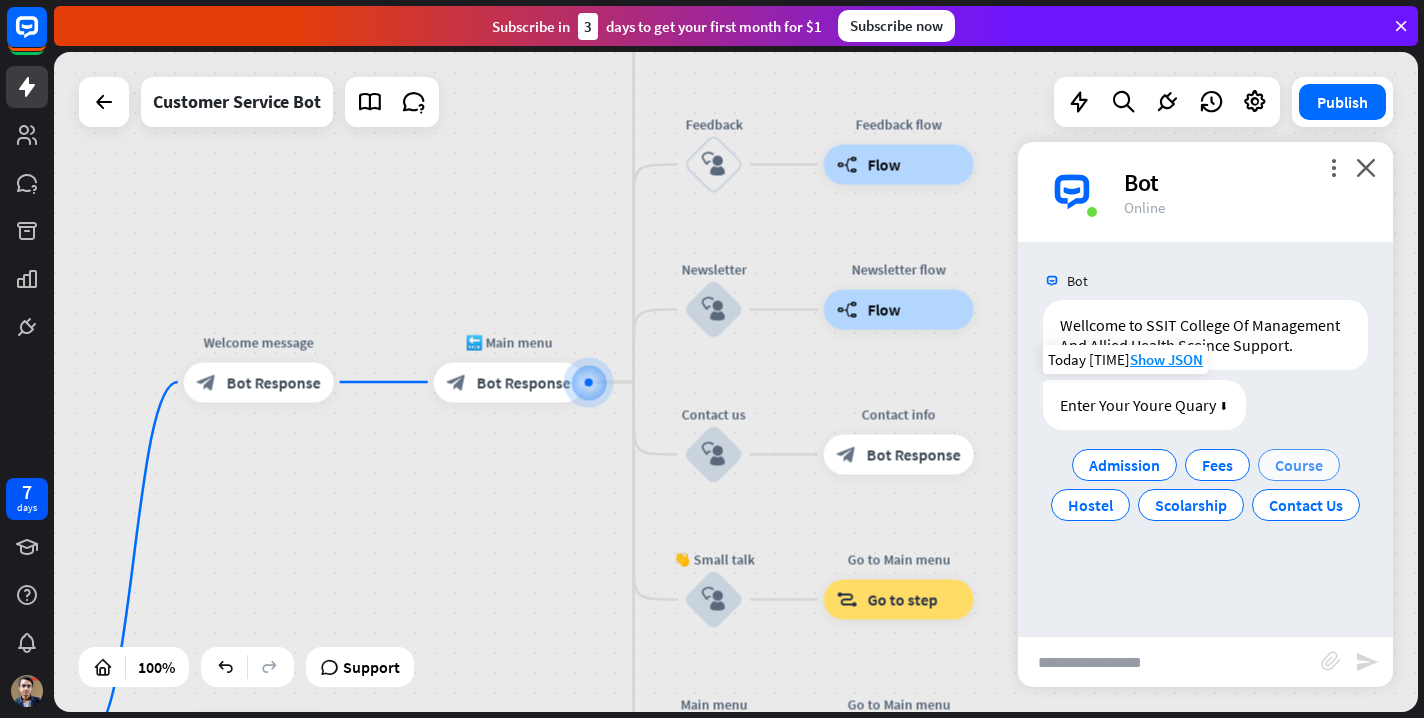 click on "Course" at bounding box center [1299, 465] 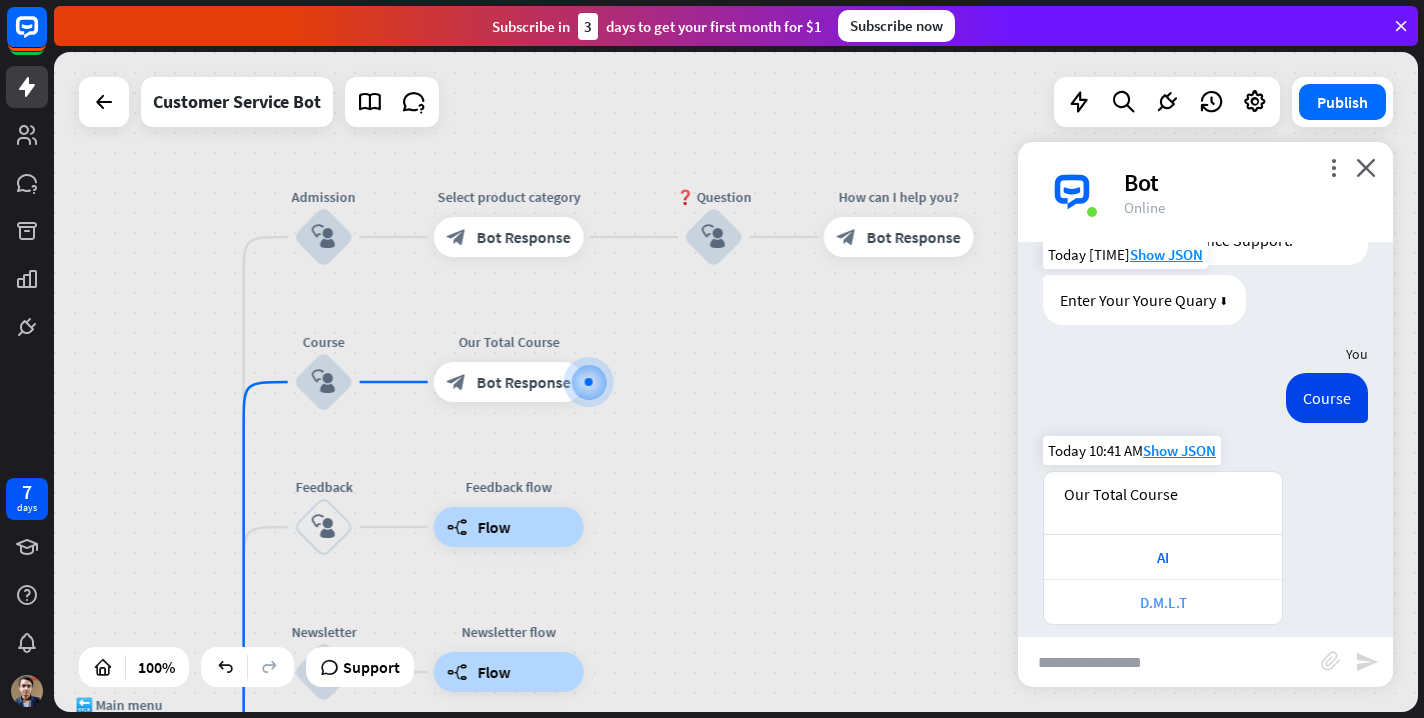 scroll, scrollTop: 124, scrollLeft: 0, axis: vertical 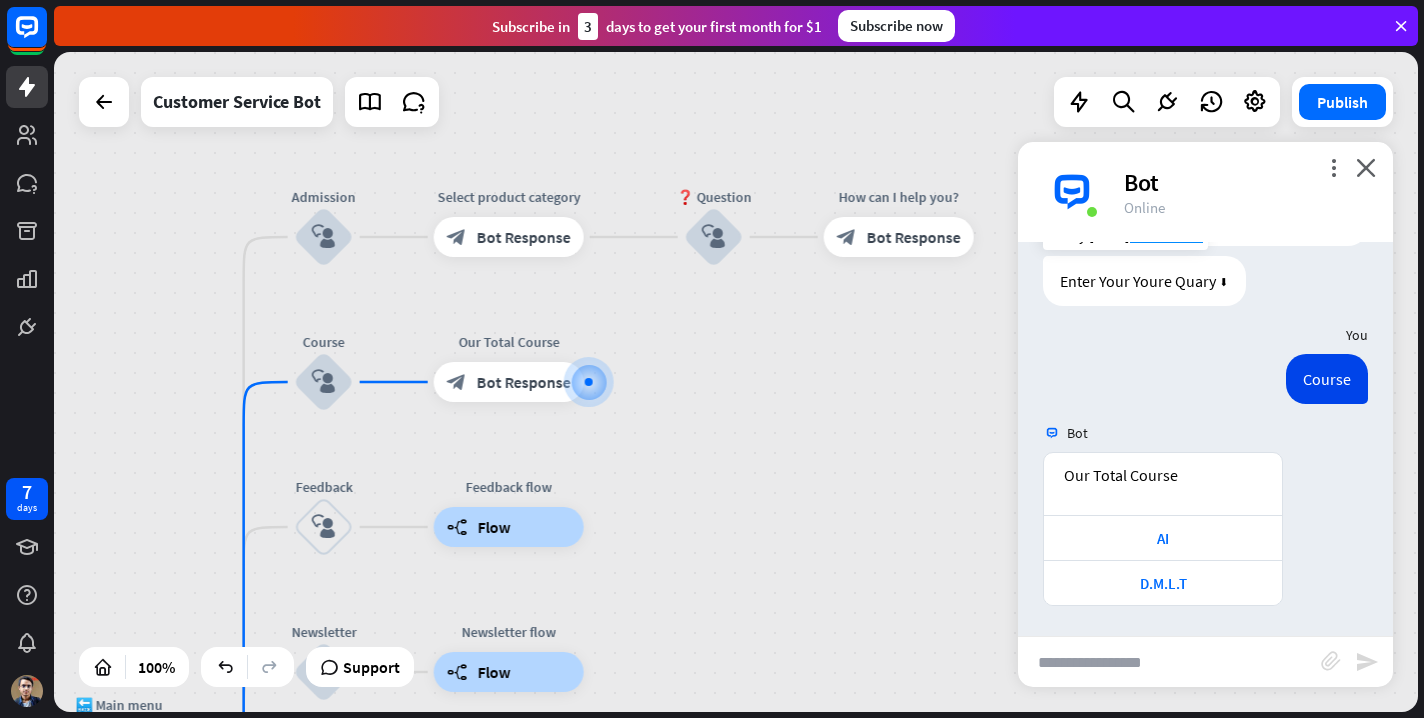 click at bounding box center (1169, 662) 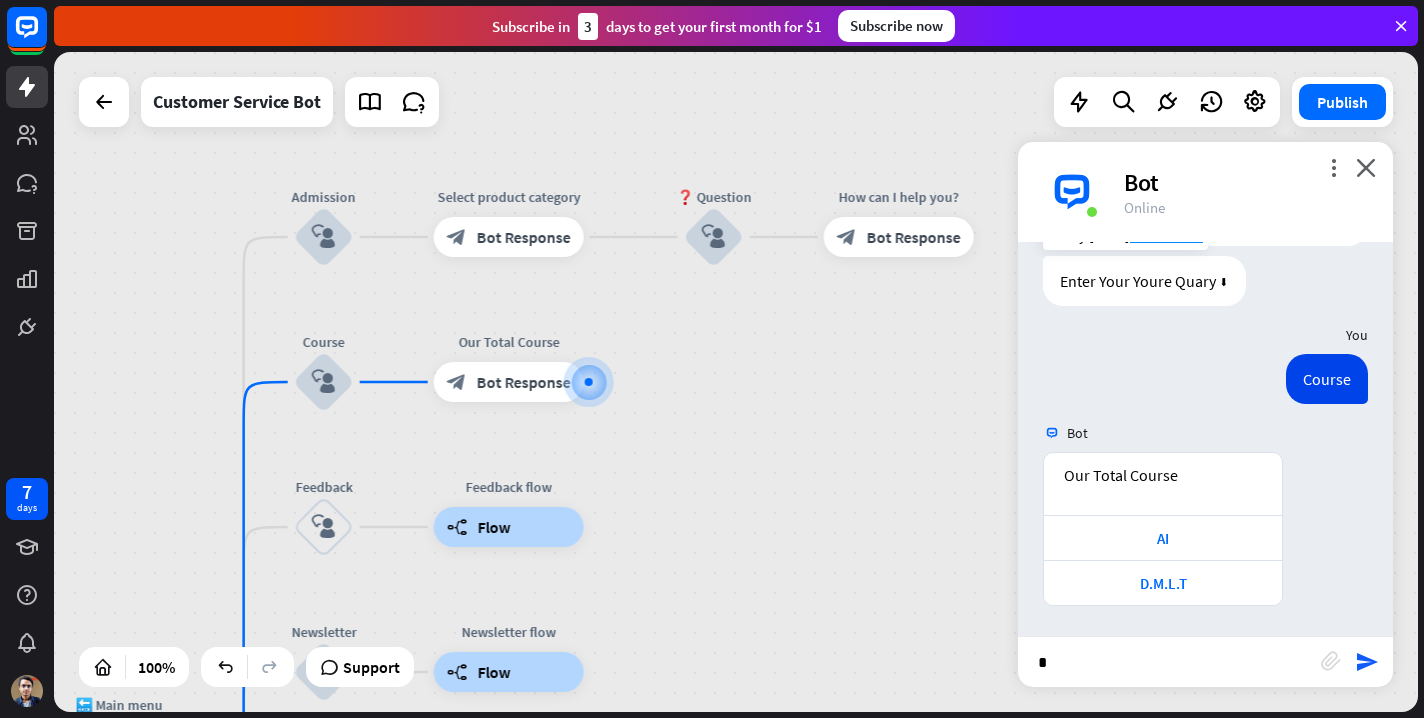 type on "**" 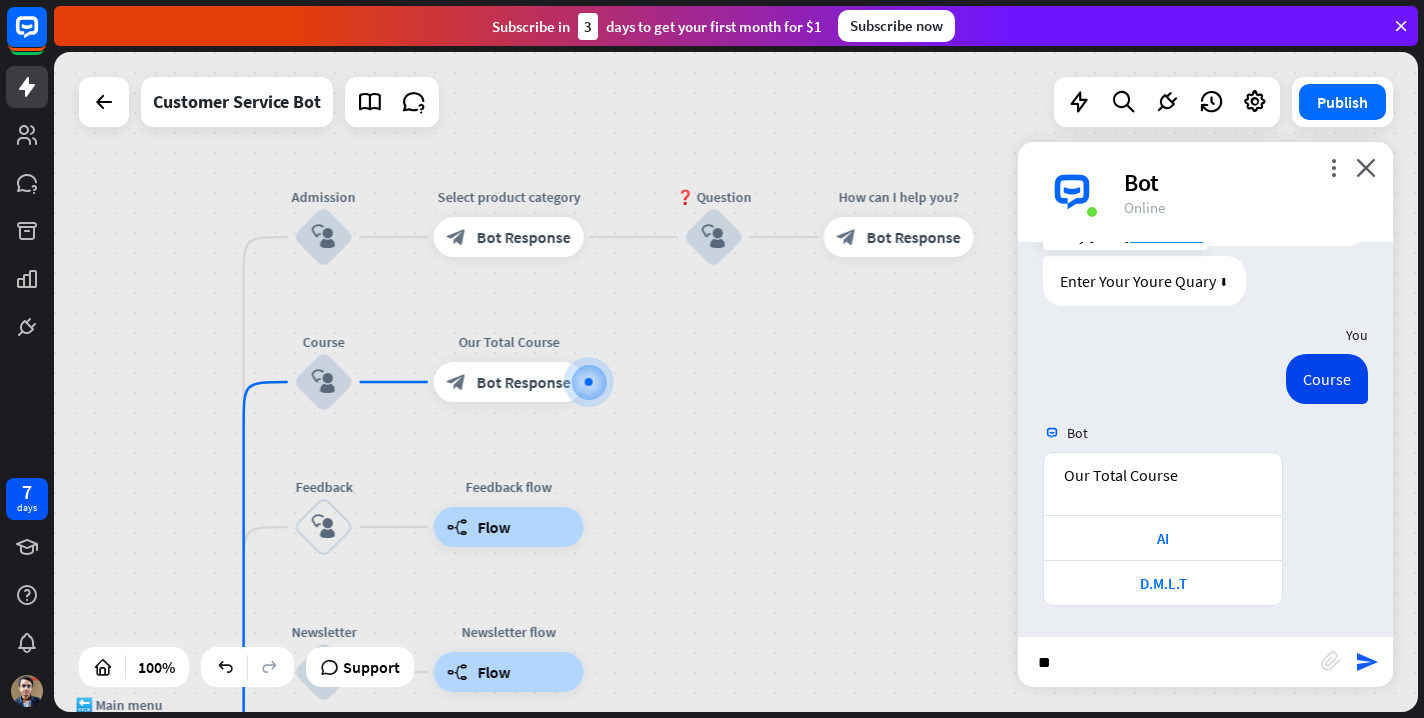 type 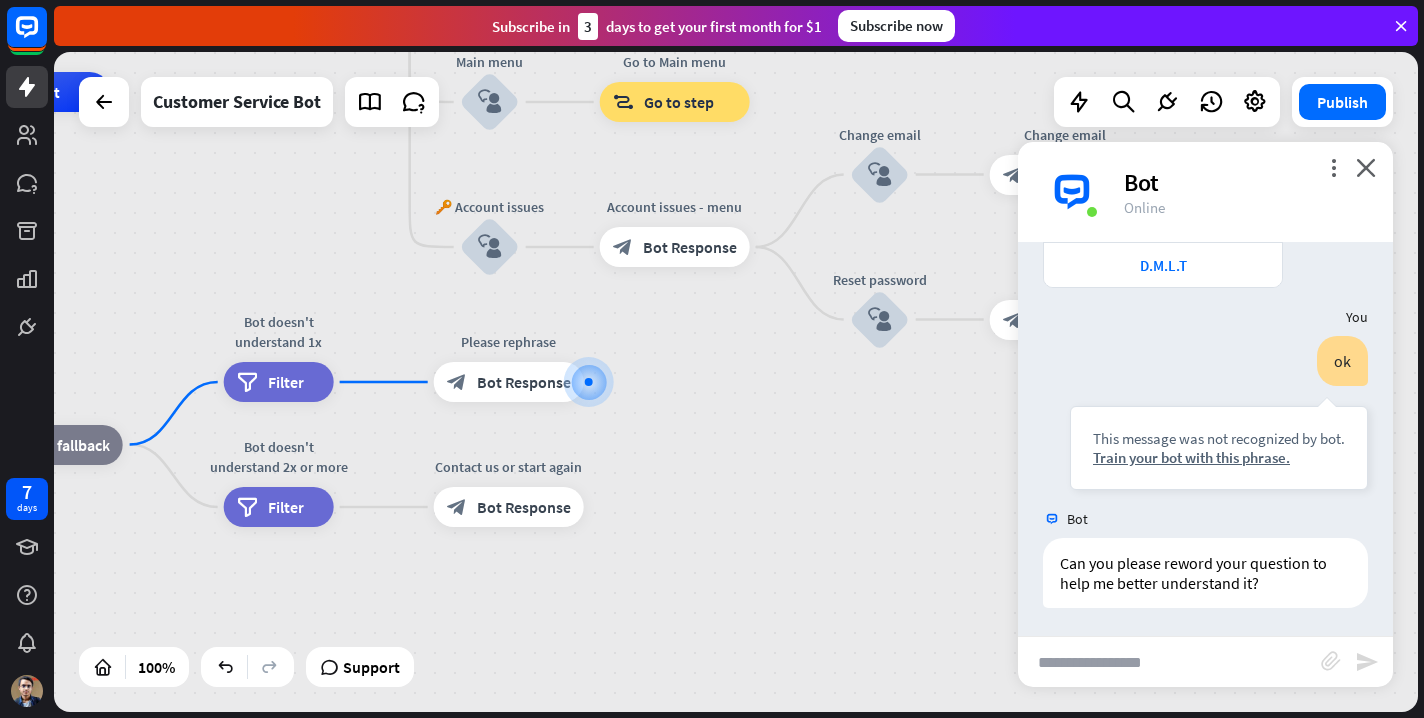scroll, scrollTop: 444, scrollLeft: 0, axis: vertical 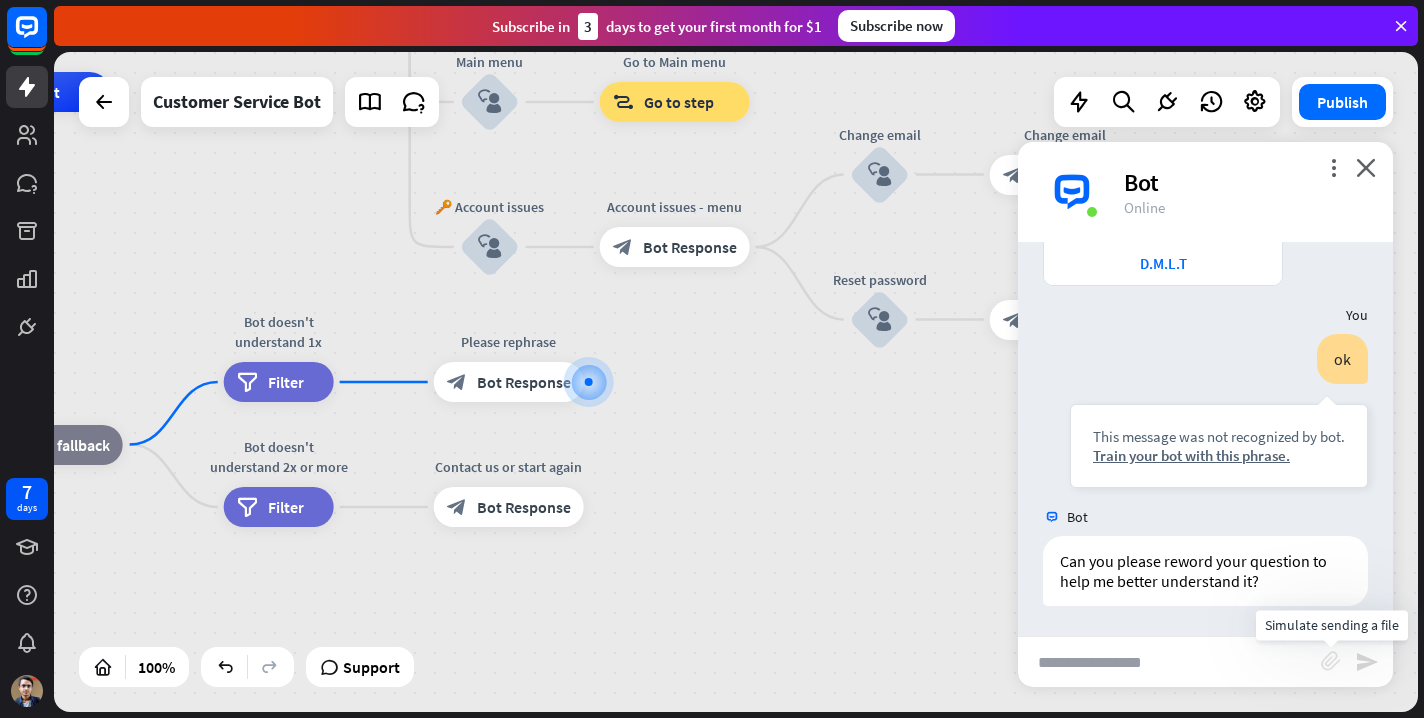 click on "block_attachment" at bounding box center (1331, 661) 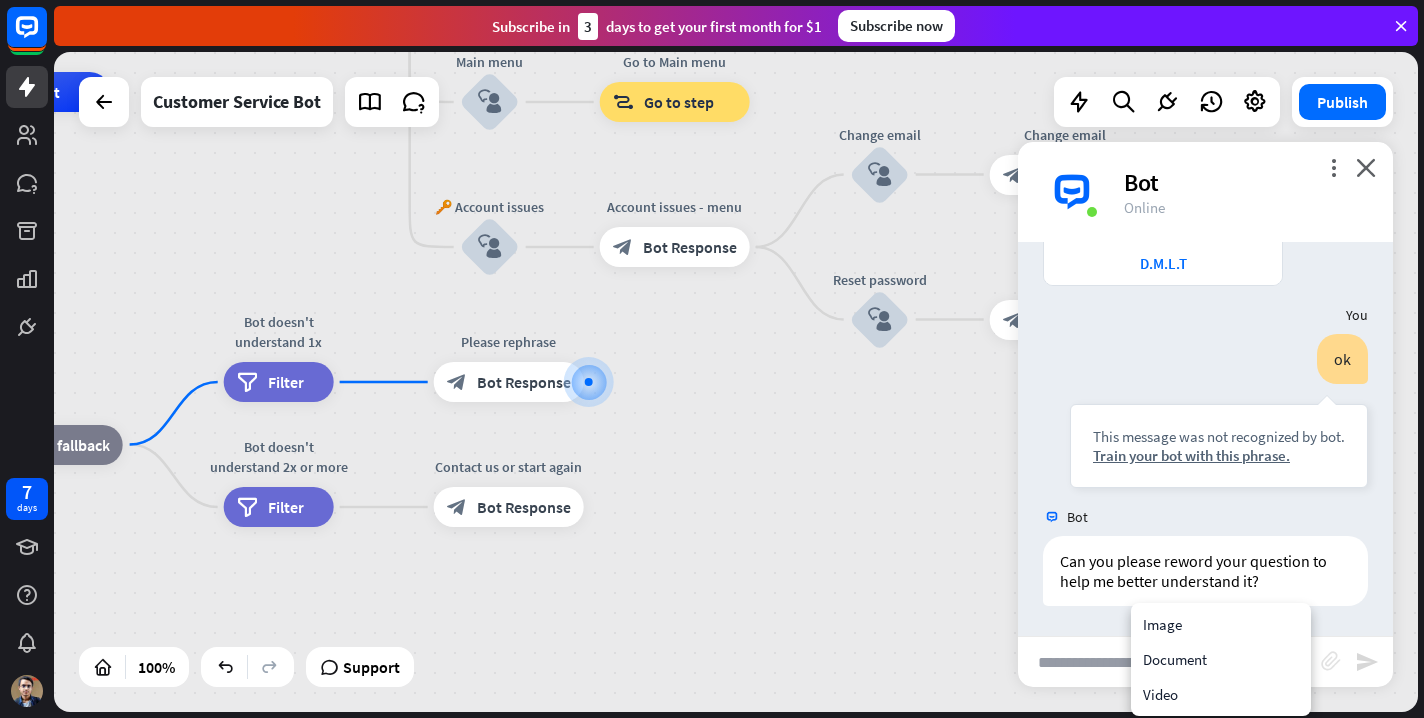 click on "block_attachment" at bounding box center [1331, 661] 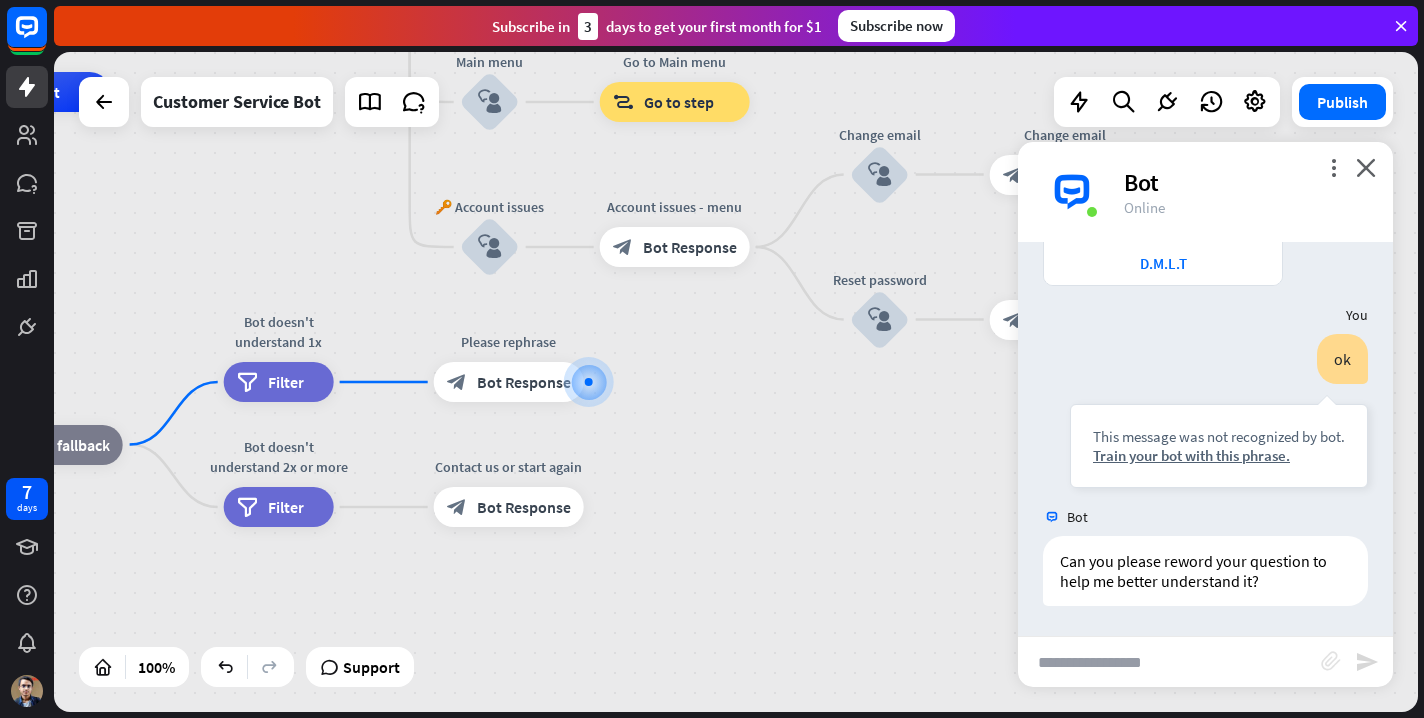 click on "block_attachment" at bounding box center [1331, 661] 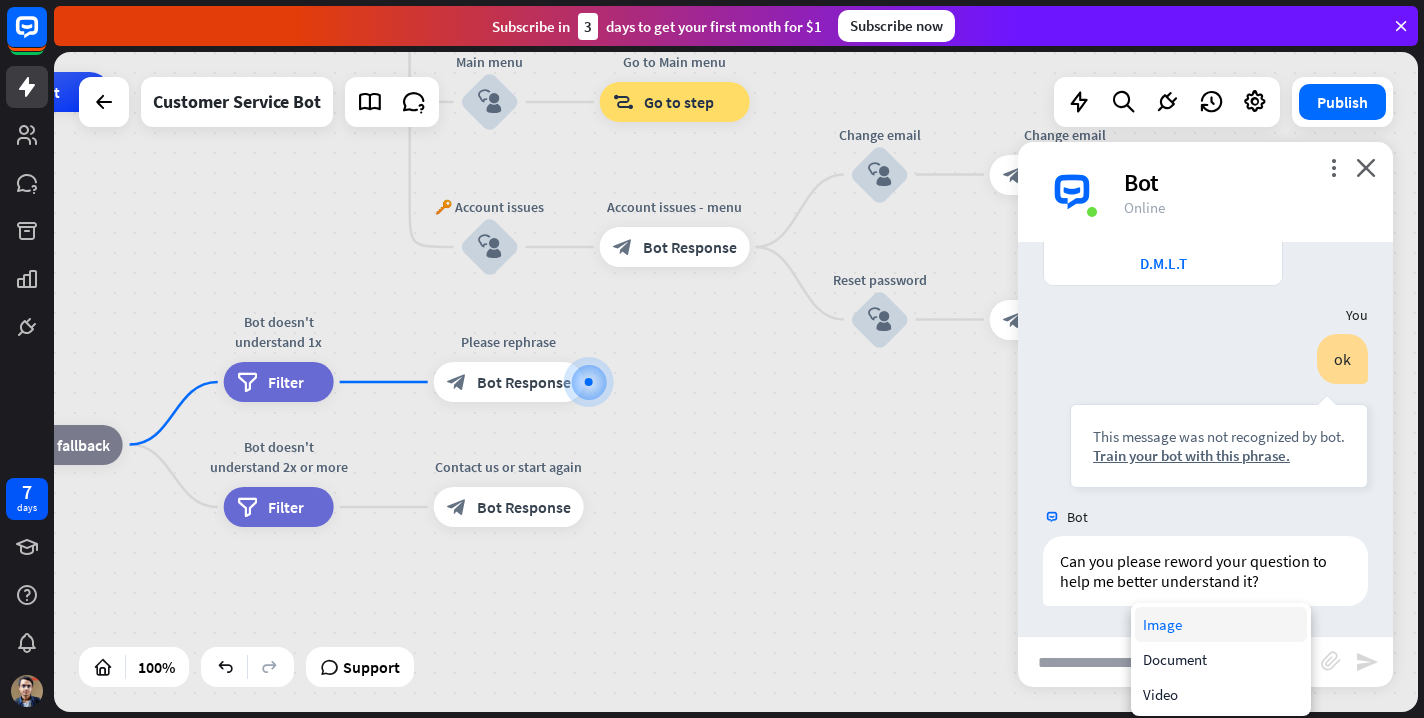 click on "Image" at bounding box center (1221, 624) 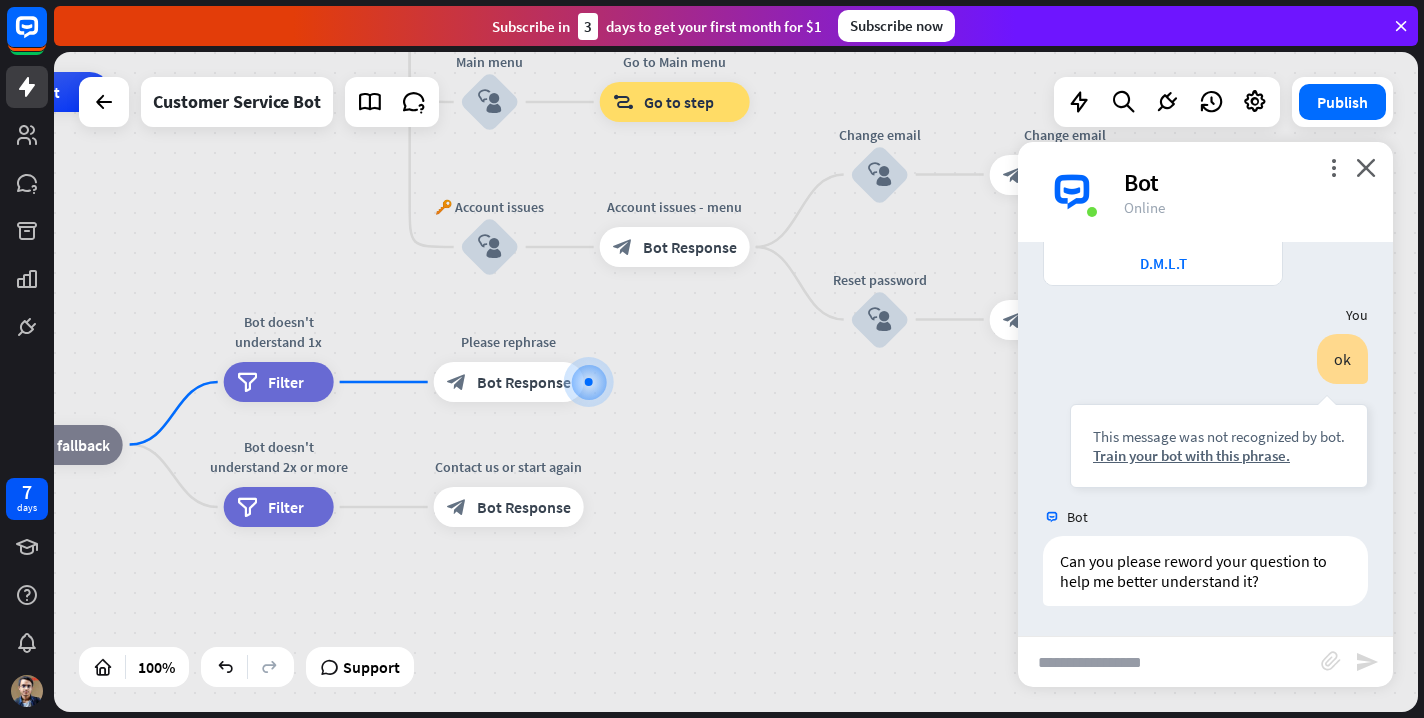 scroll, scrollTop: 444, scrollLeft: 0, axis: vertical 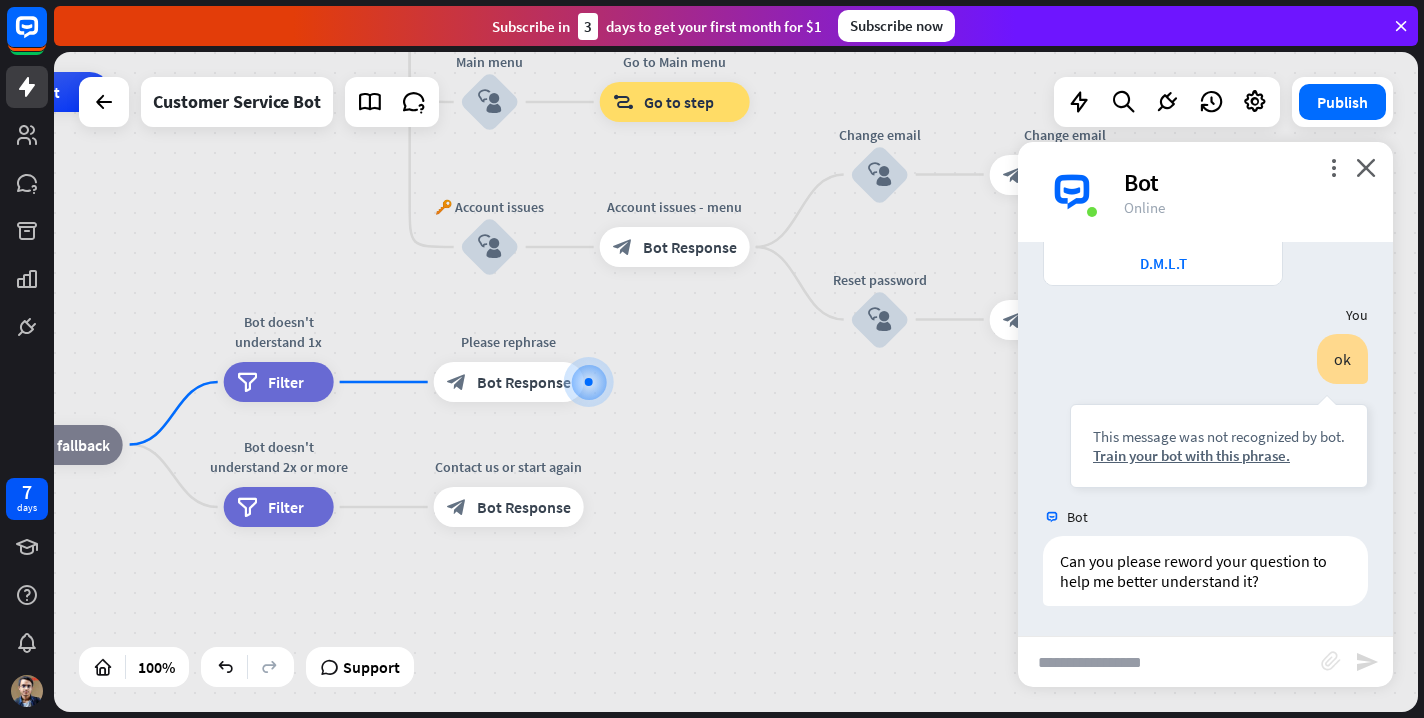 click on "block_attachment" at bounding box center [1331, 661] 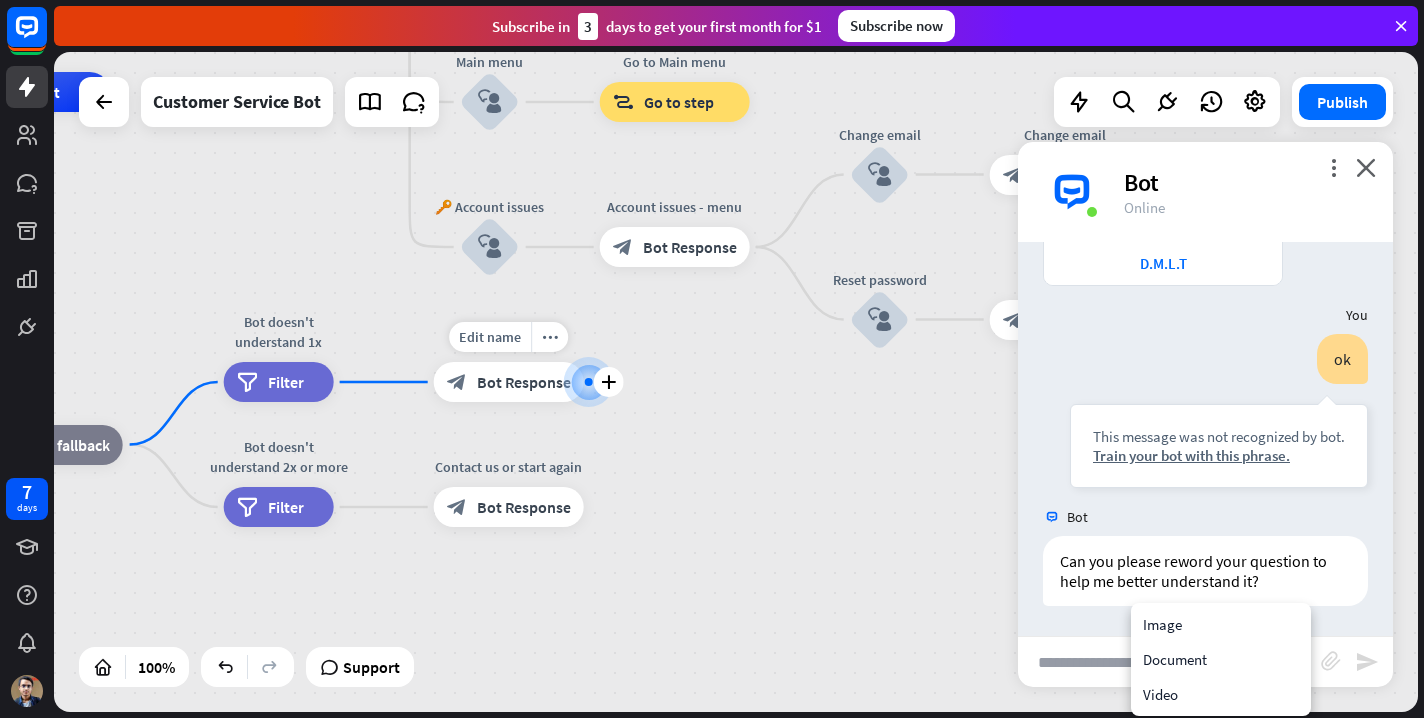 click on "block_bot_response   Bot Response" at bounding box center [509, 382] 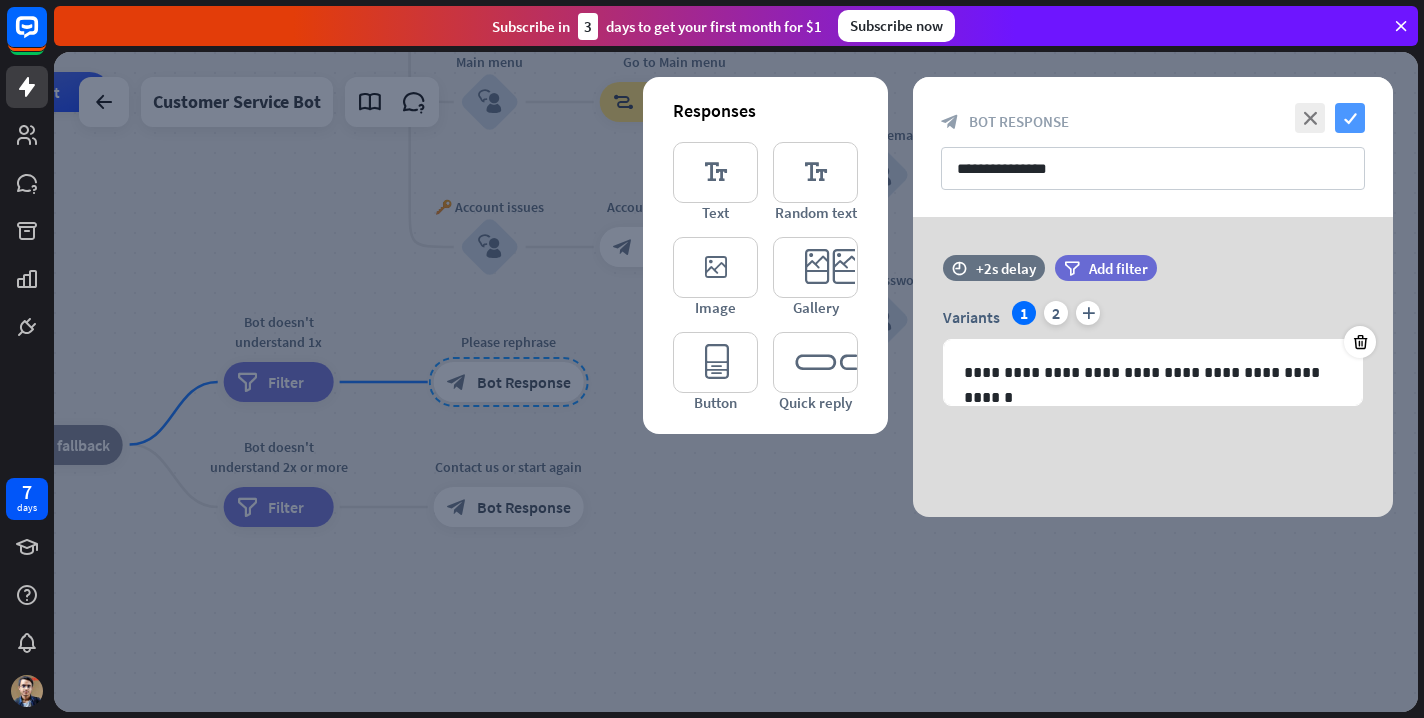 click on "check" at bounding box center (1350, 118) 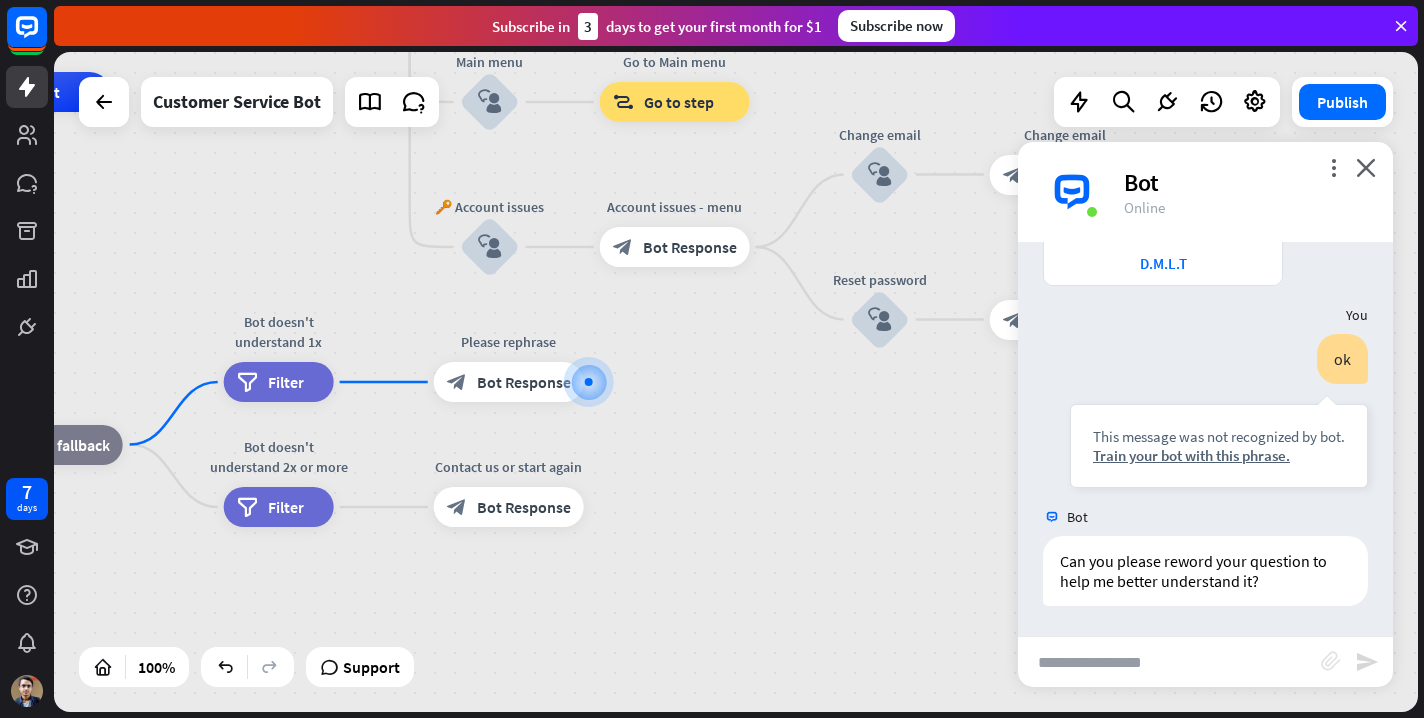 click on "block_attachment" at bounding box center (1331, 661) 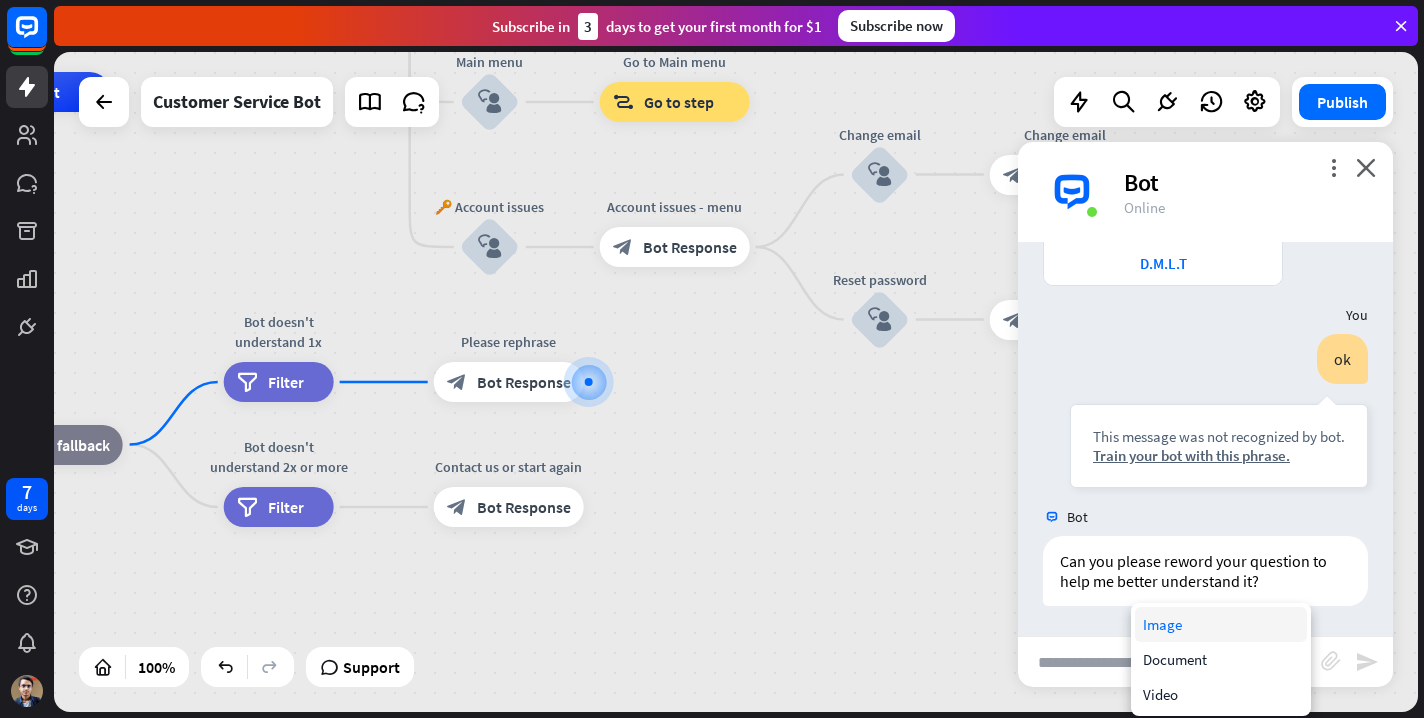 click on "Image" at bounding box center (1221, 624) 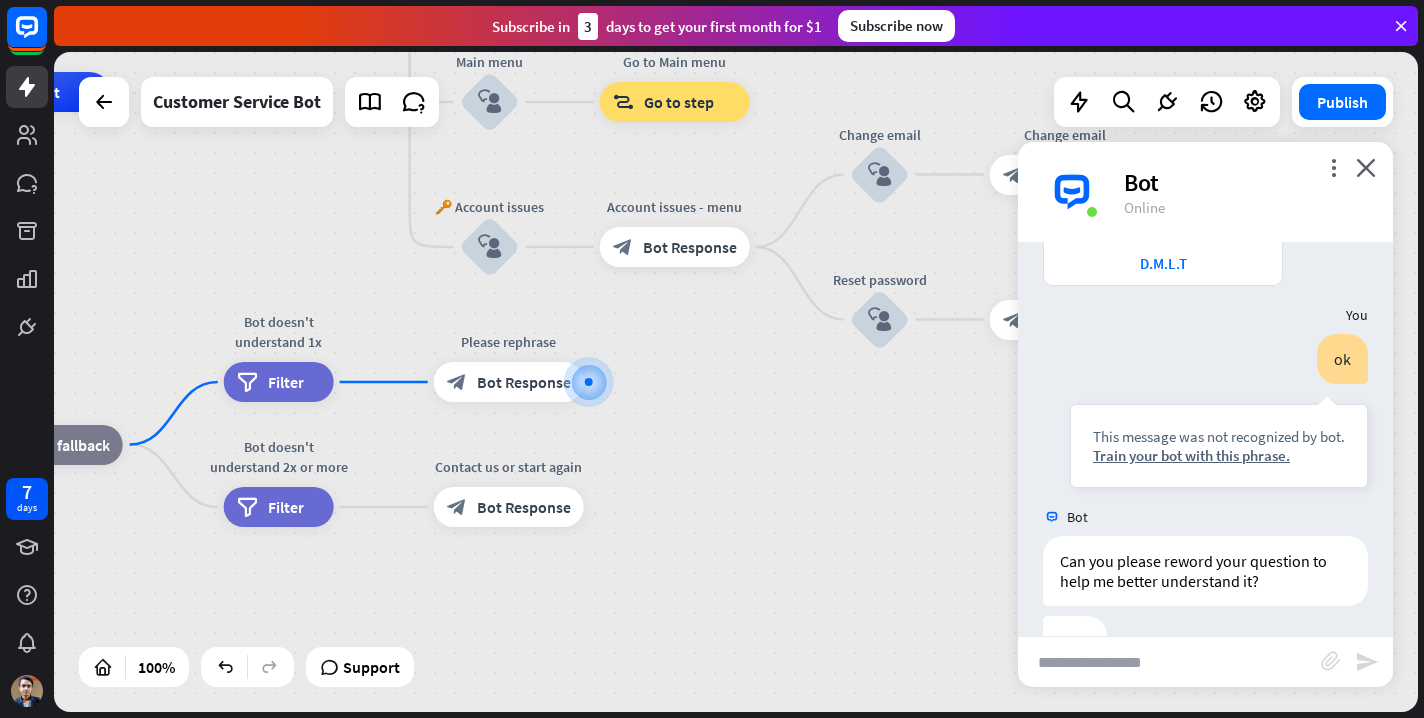 scroll, scrollTop: 444, scrollLeft: 0, axis: vertical 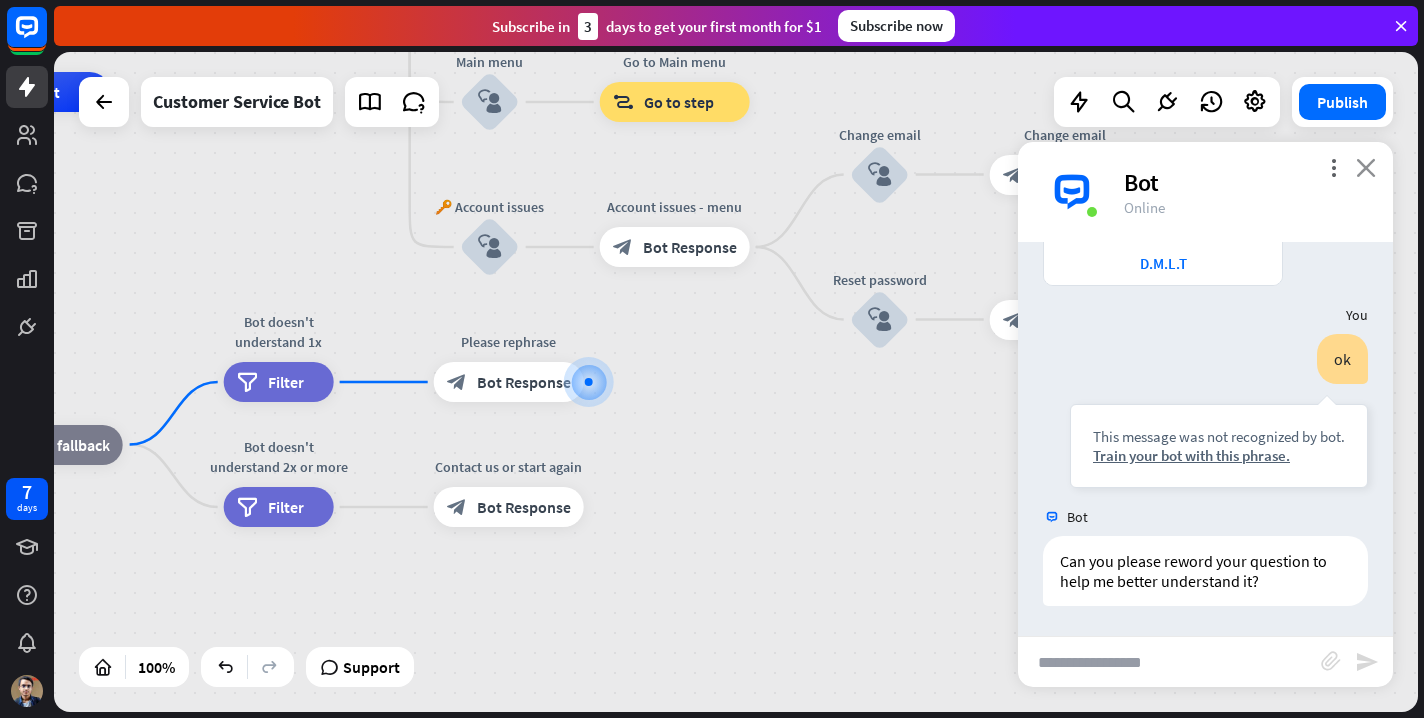 click on "close" at bounding box center (1366, 167) 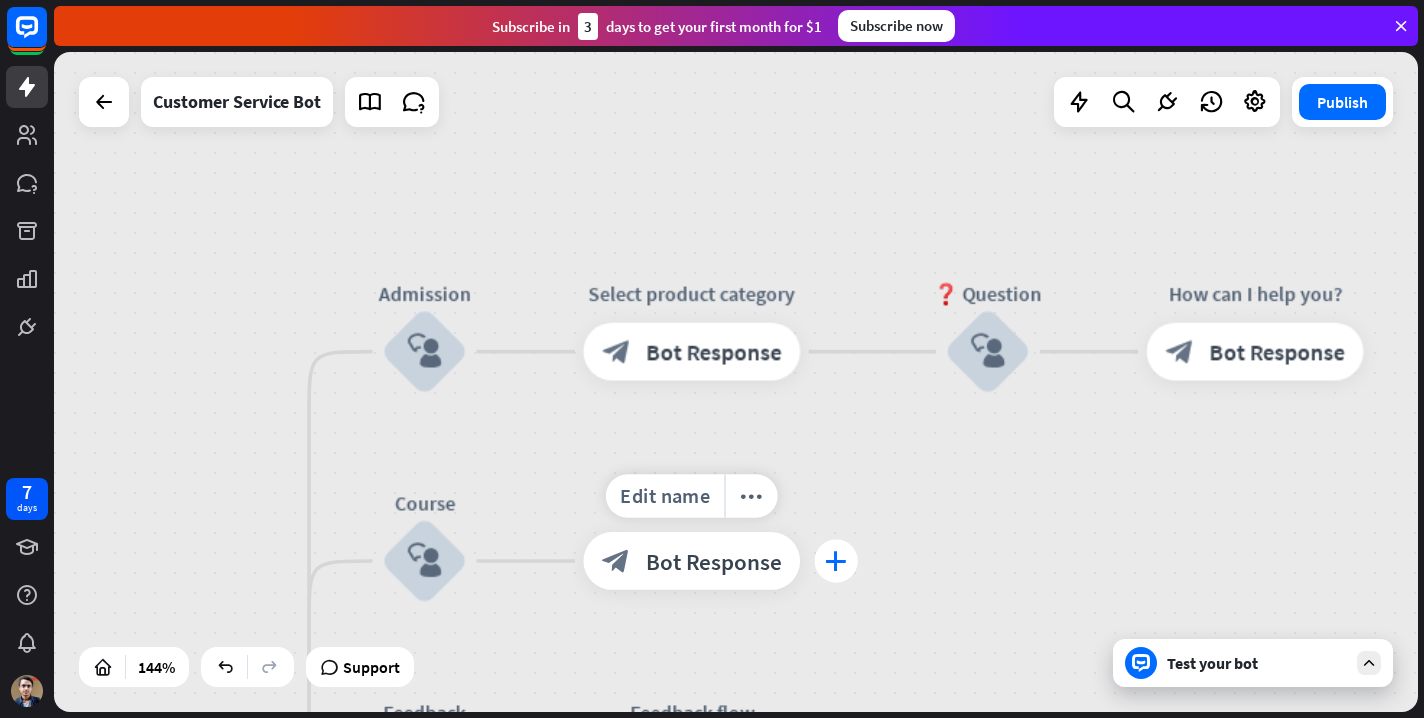 click on "plus" at bounding box center [836, 561] 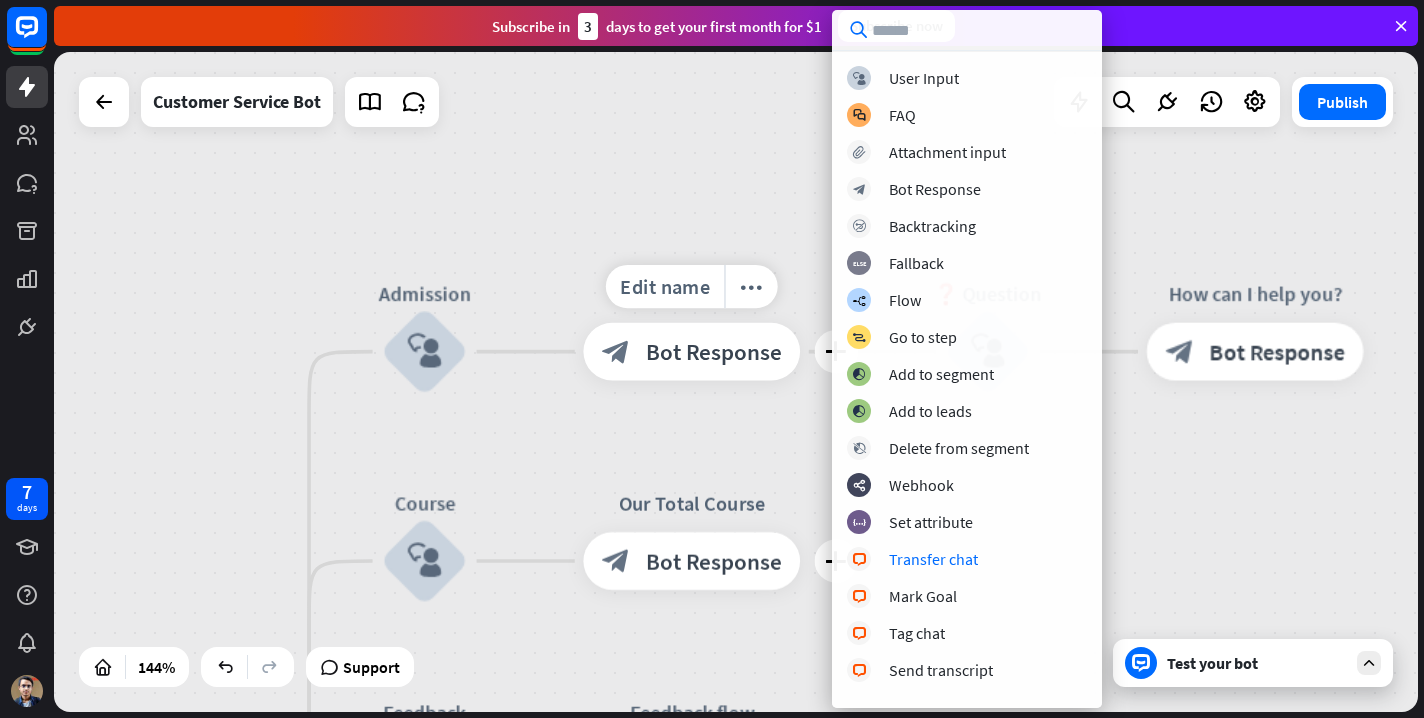 click on "Edit name   more_horiz         plus     block_bot_response   Bot Response" at bounding box center [691, 352] 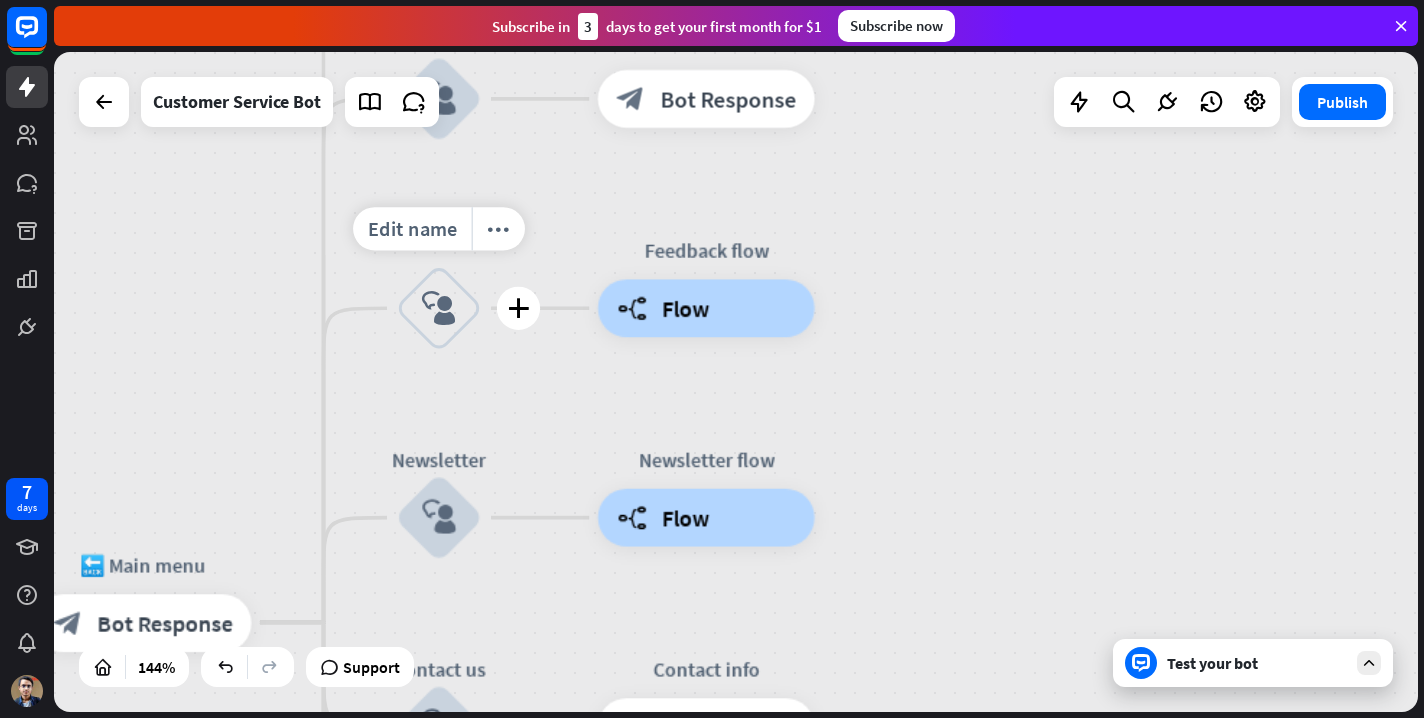click on "block_user_input" at bounding box center (439, 308) 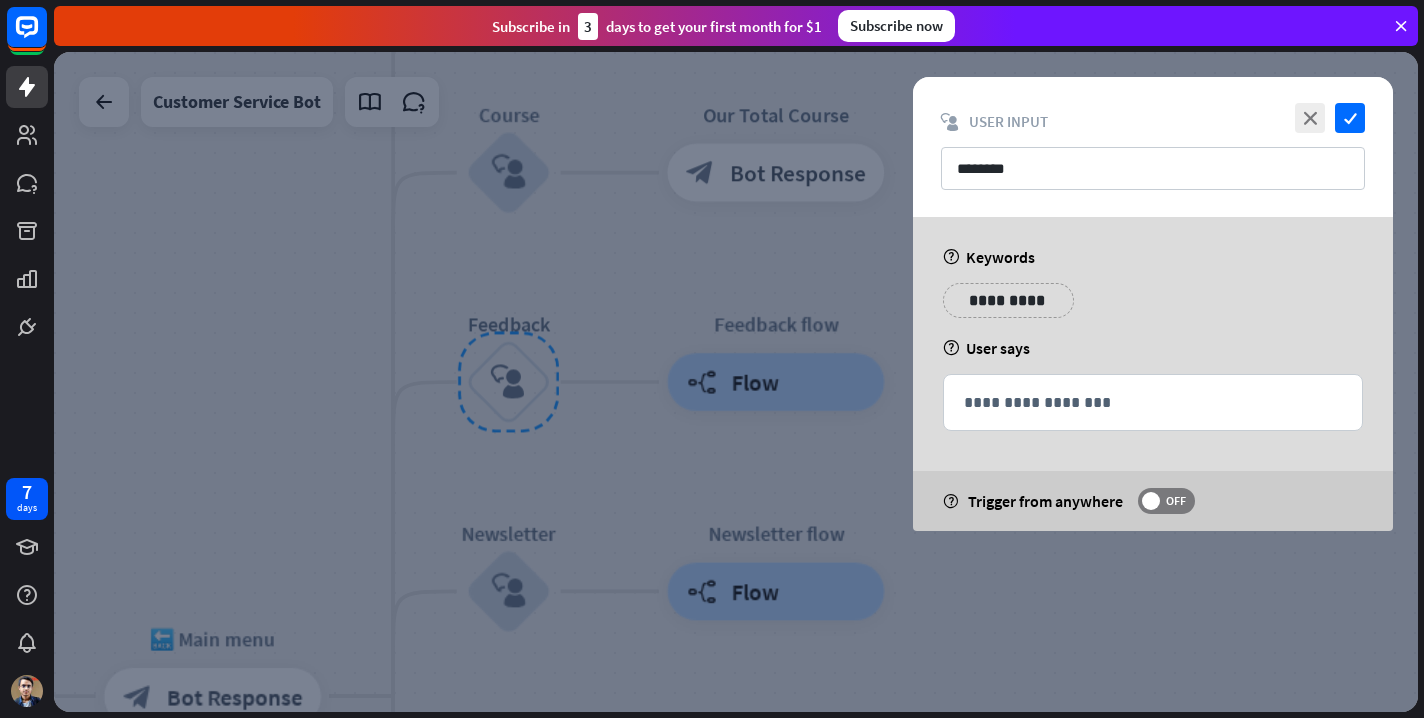 click on "**********" at bounding box center [1008, 300] 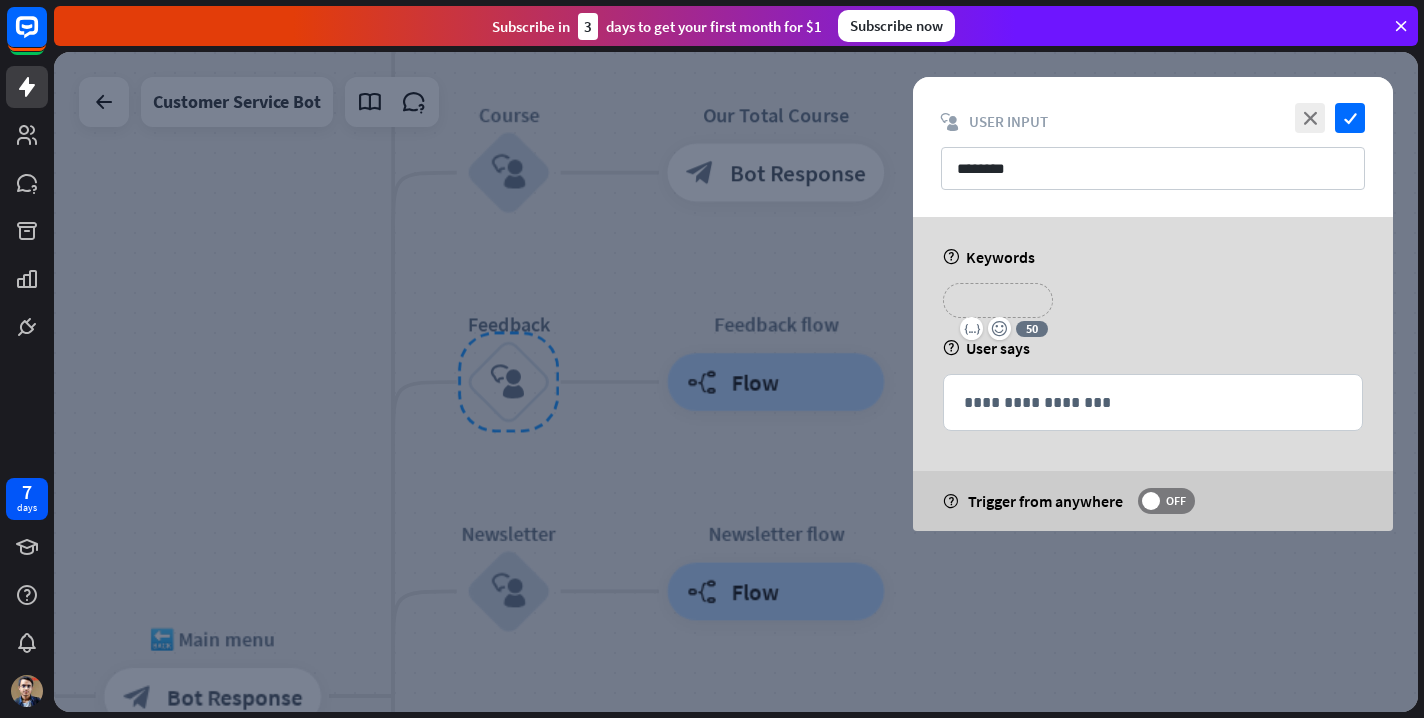 type 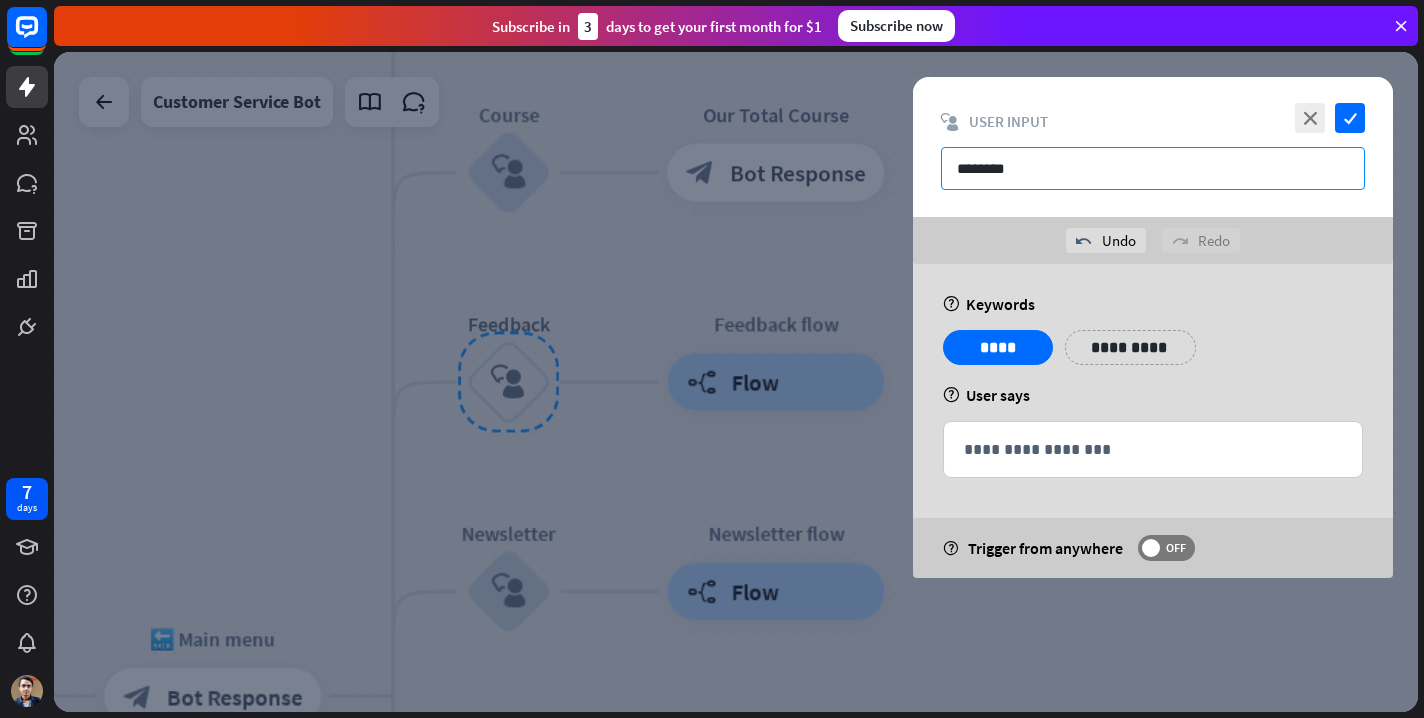 click on "********" at bounding box center [1153, 168] 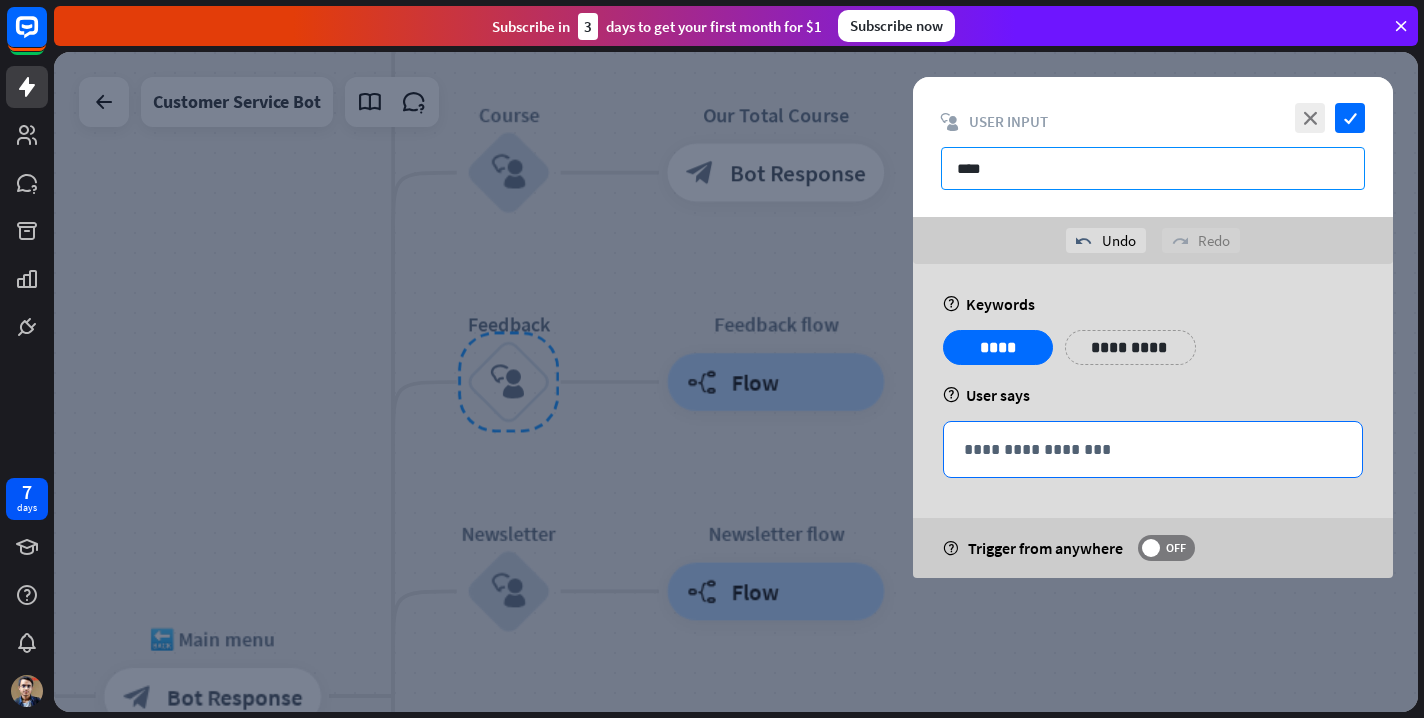 type on "****" 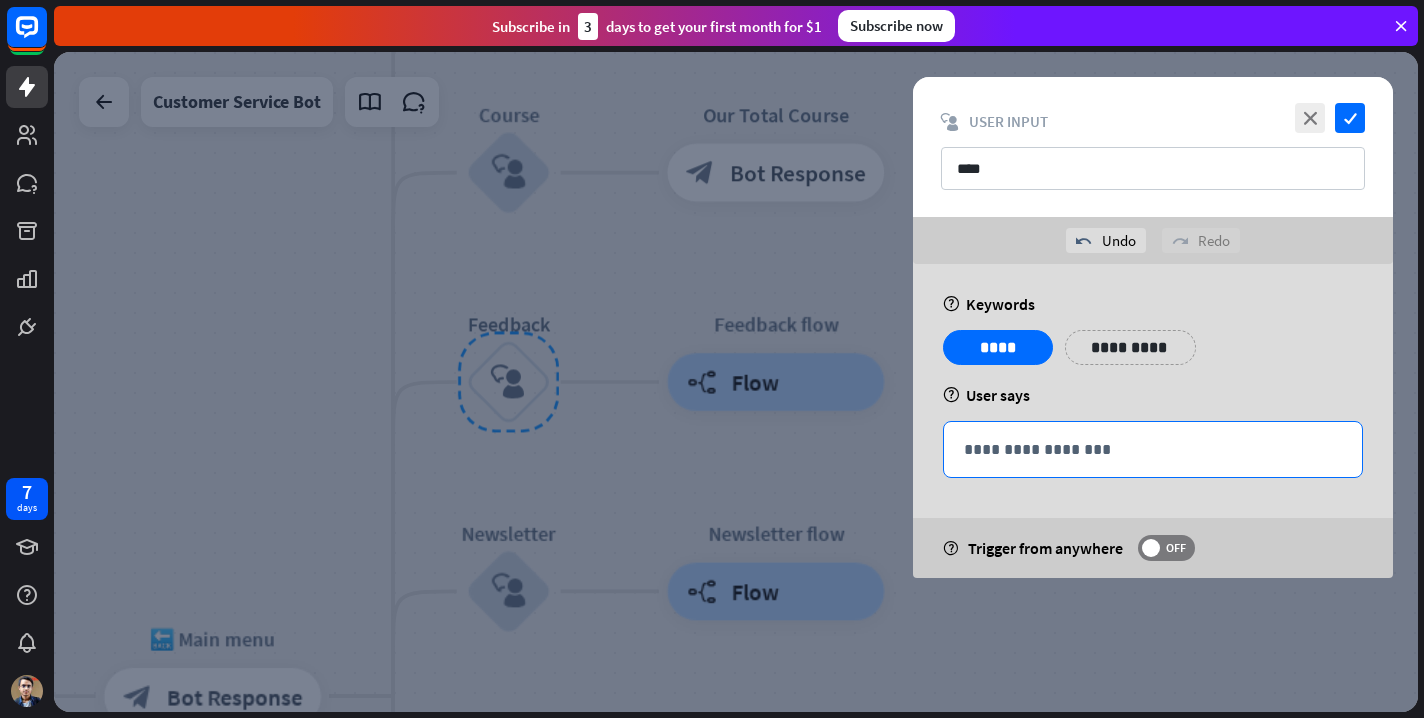 click on "**********" at bounding box center [1153, 449] 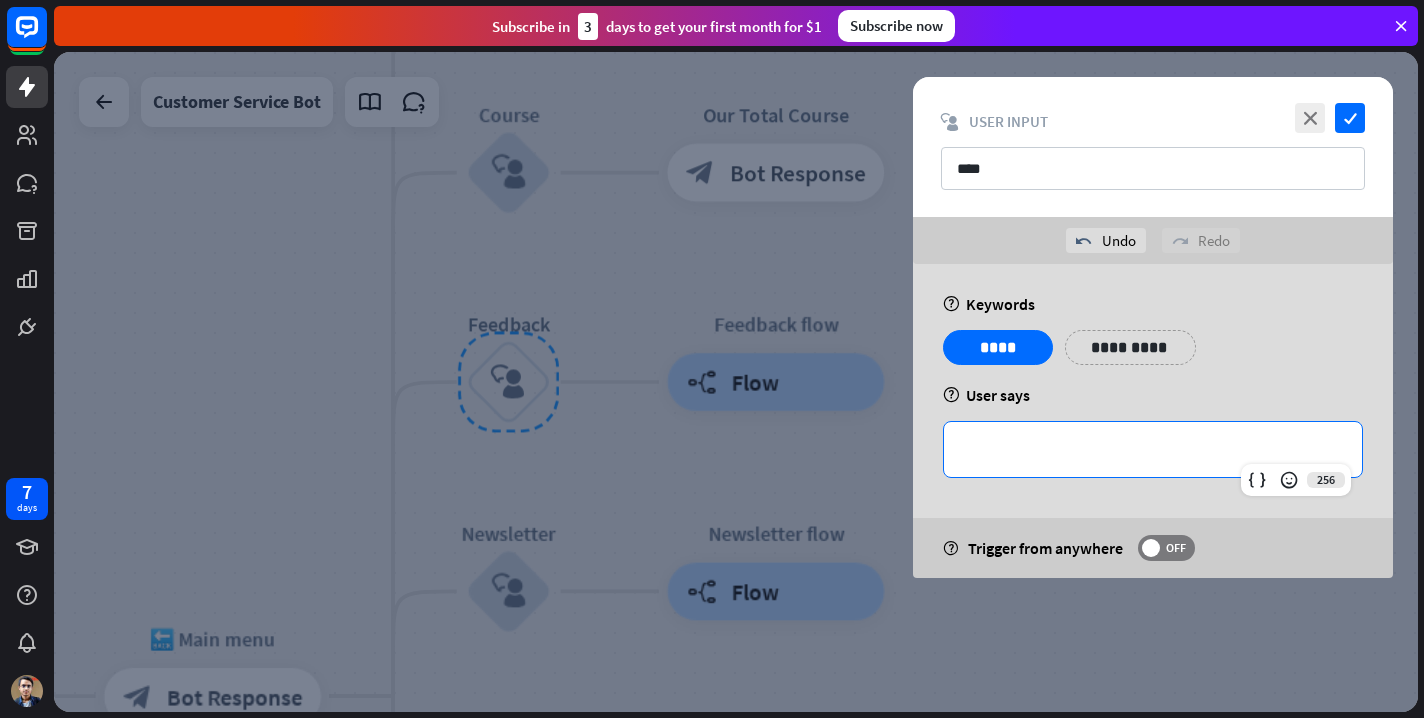 type 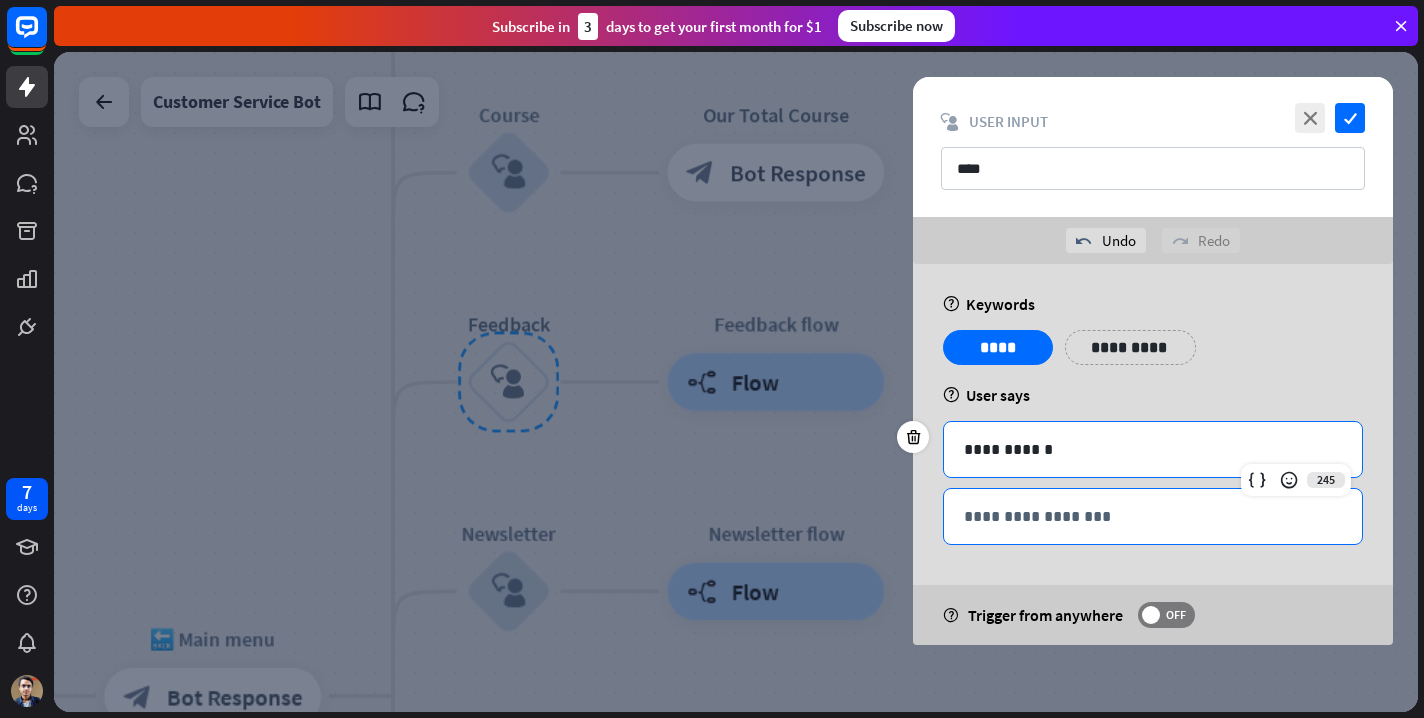 click on "**********" at bounding box center (1153, 516) 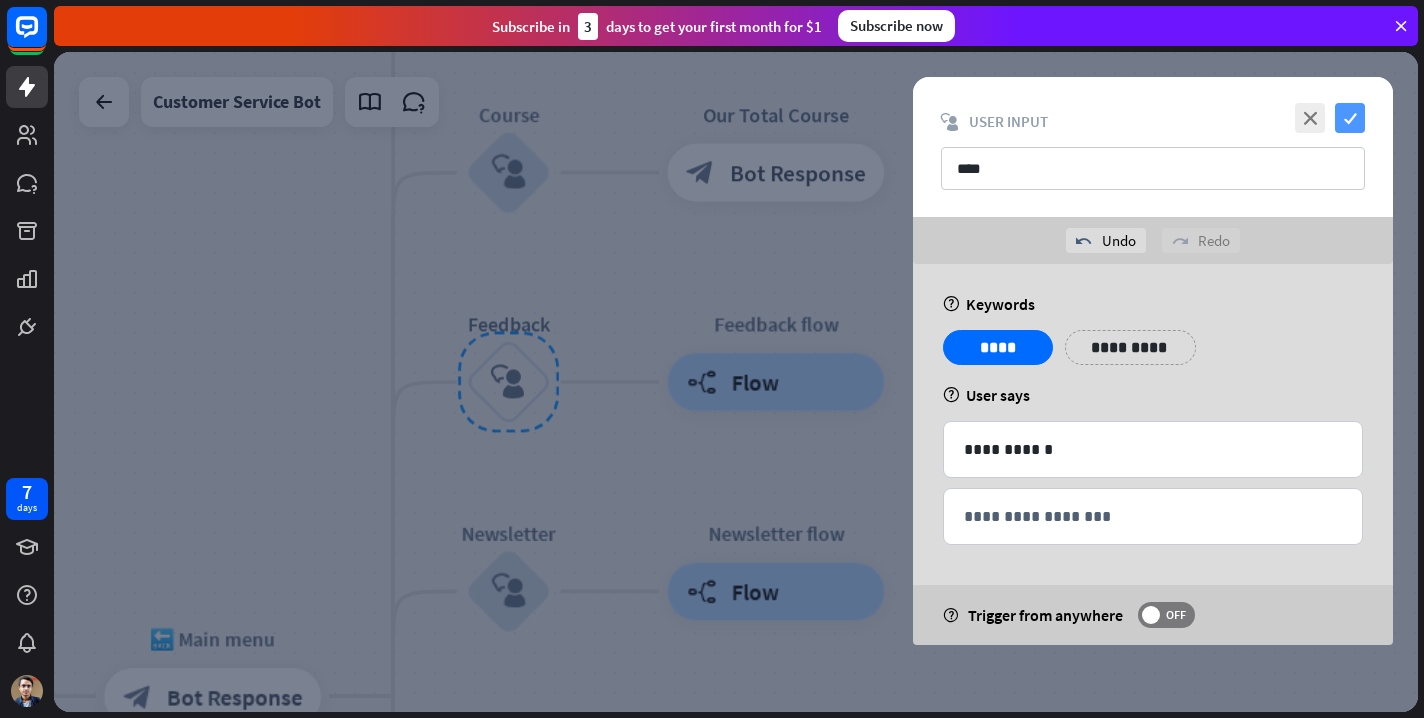 click on "check" at bounding box center (1350, 118) 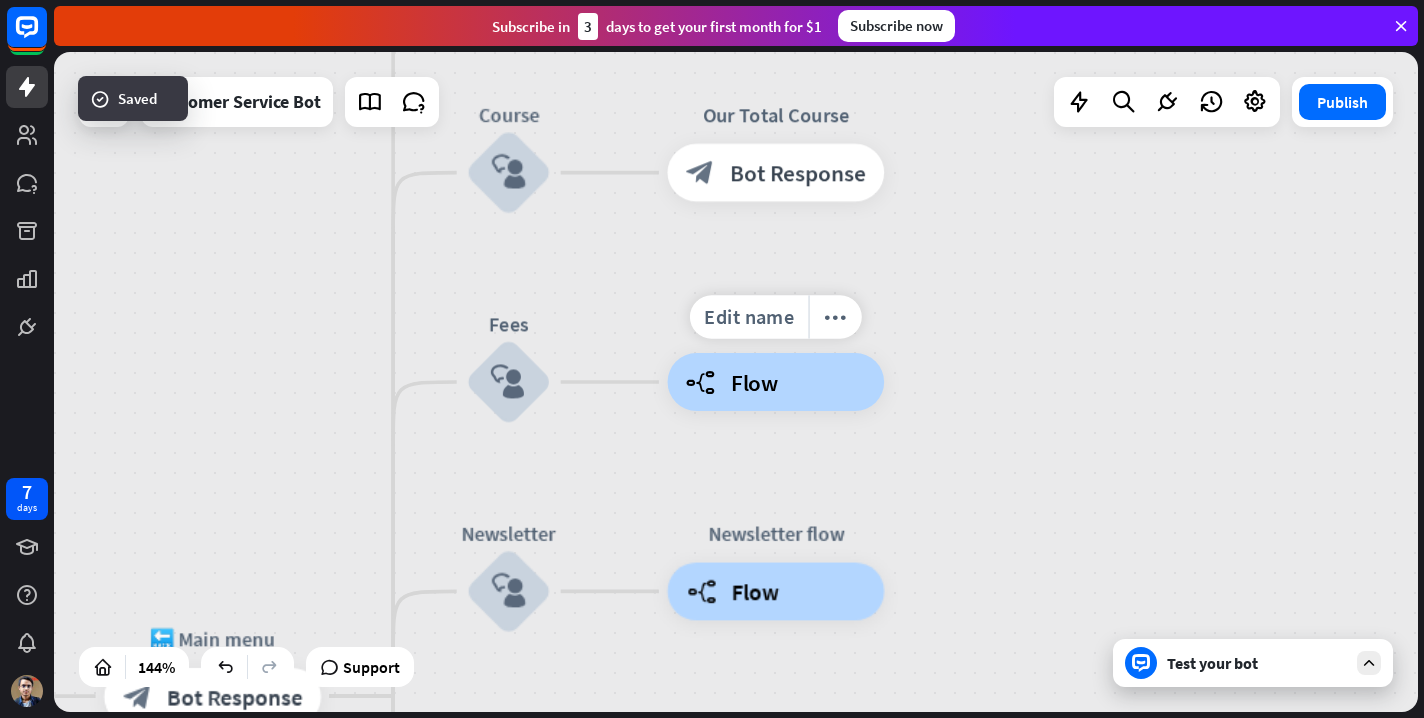 click on "builder_tree   Flow" at bounding box center (776, 382) 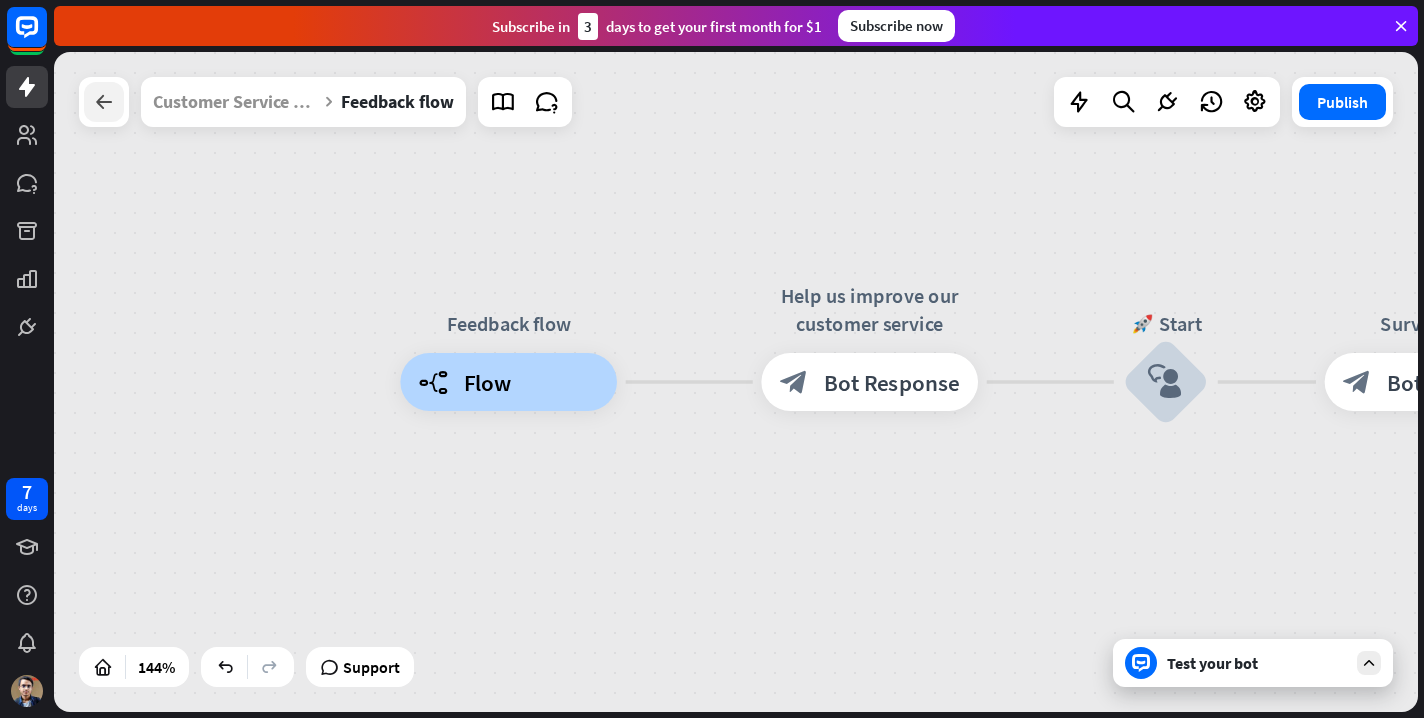 click at bounding box center [104, 102] 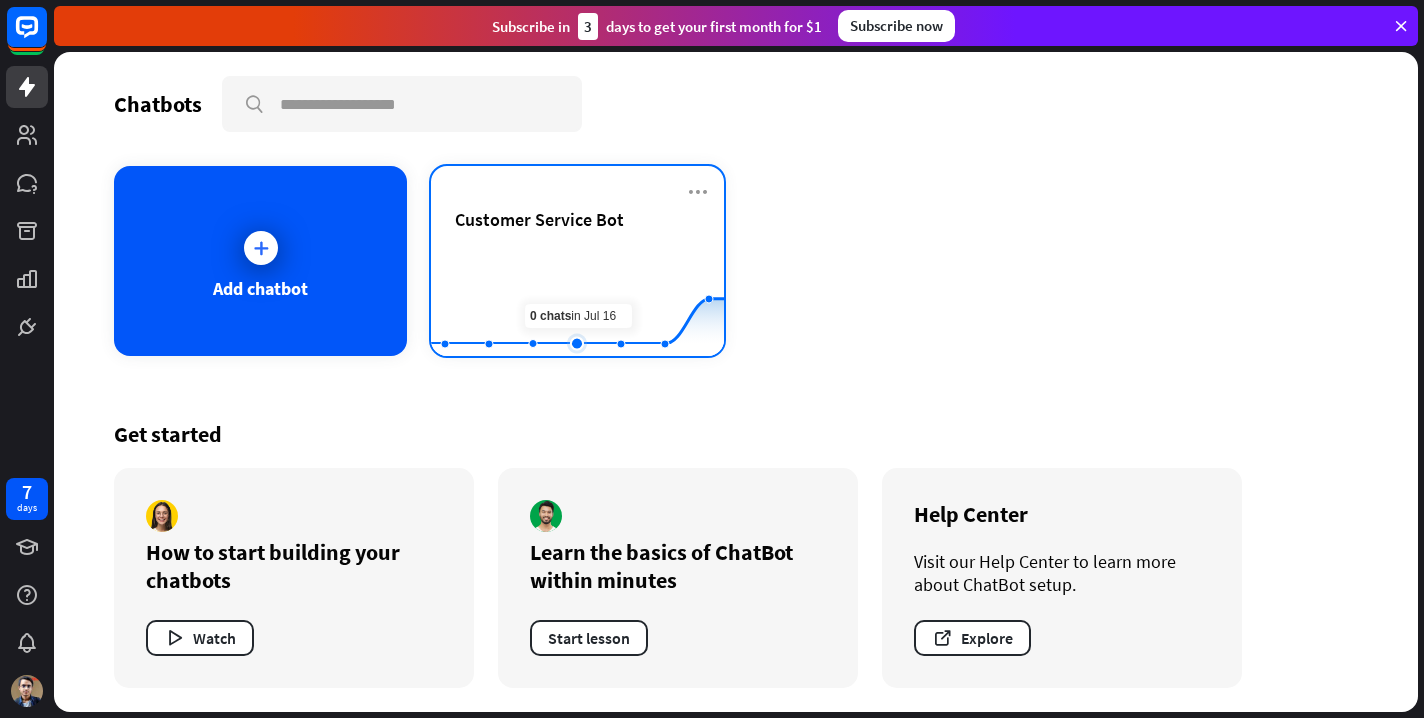 click 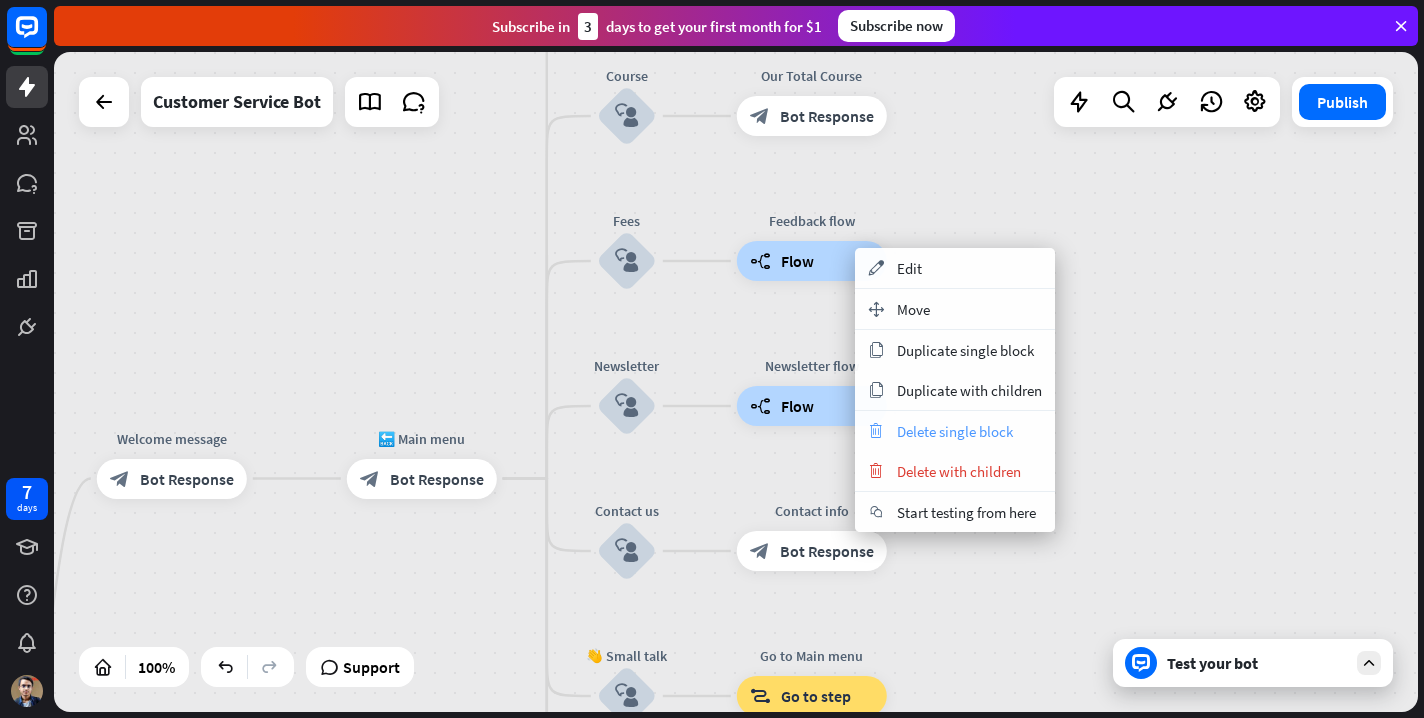 click on "Delete single block" at bounding box center [955, 431] 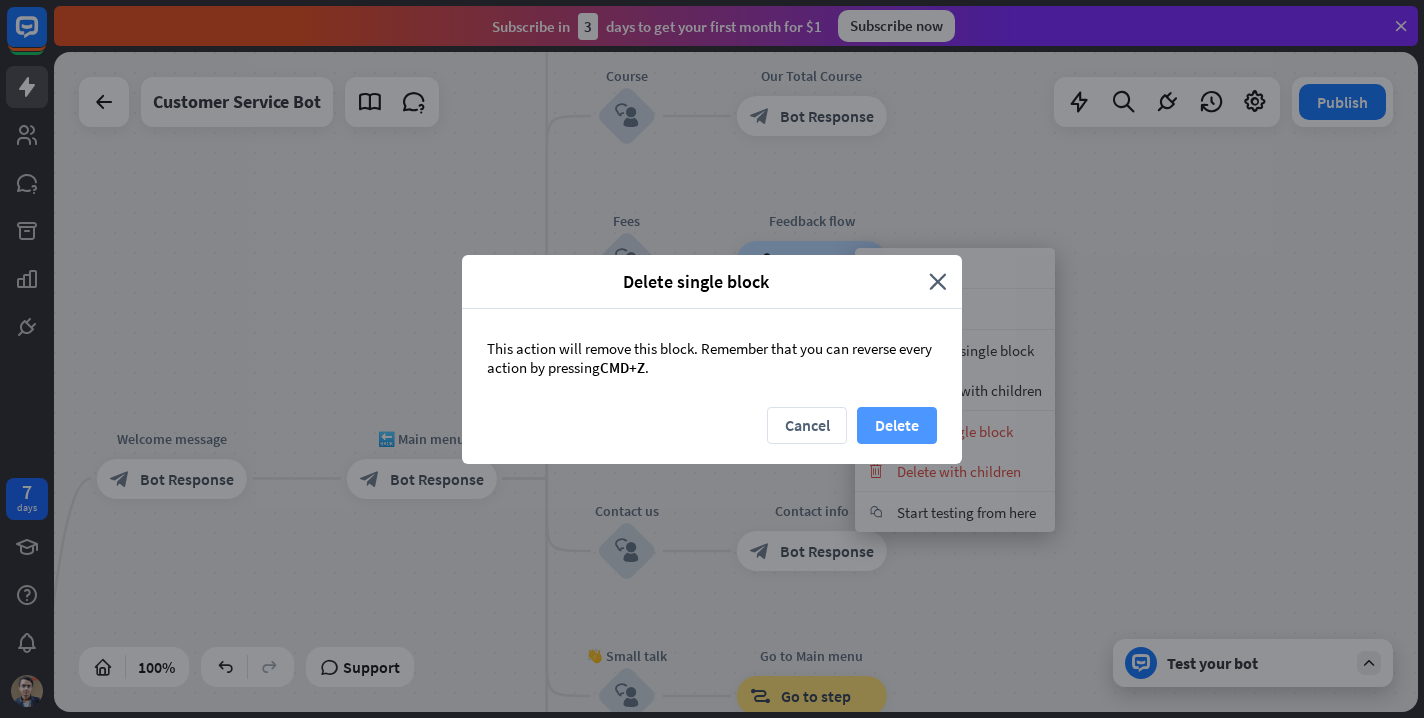 click on "Delete" at bounding box center (897, 425) 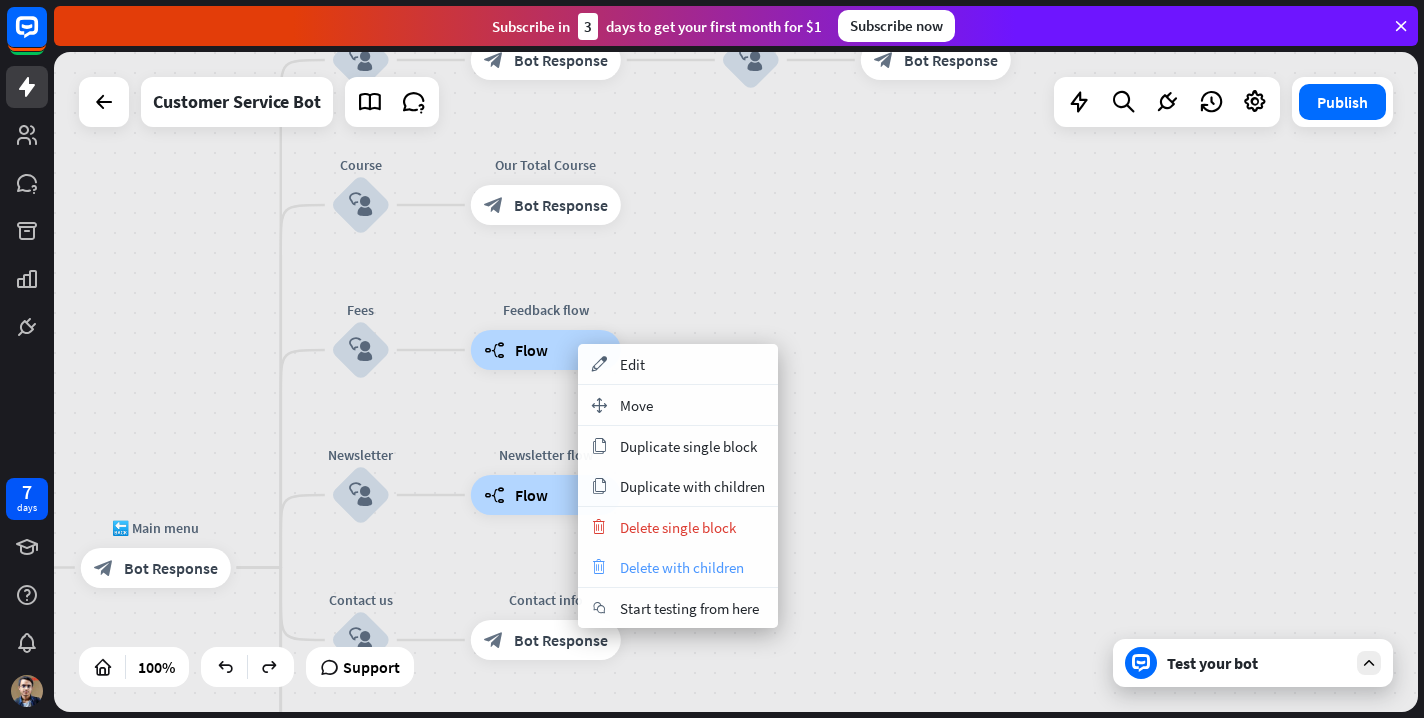 click on "Delete with children" at bounding box center [682, 567] 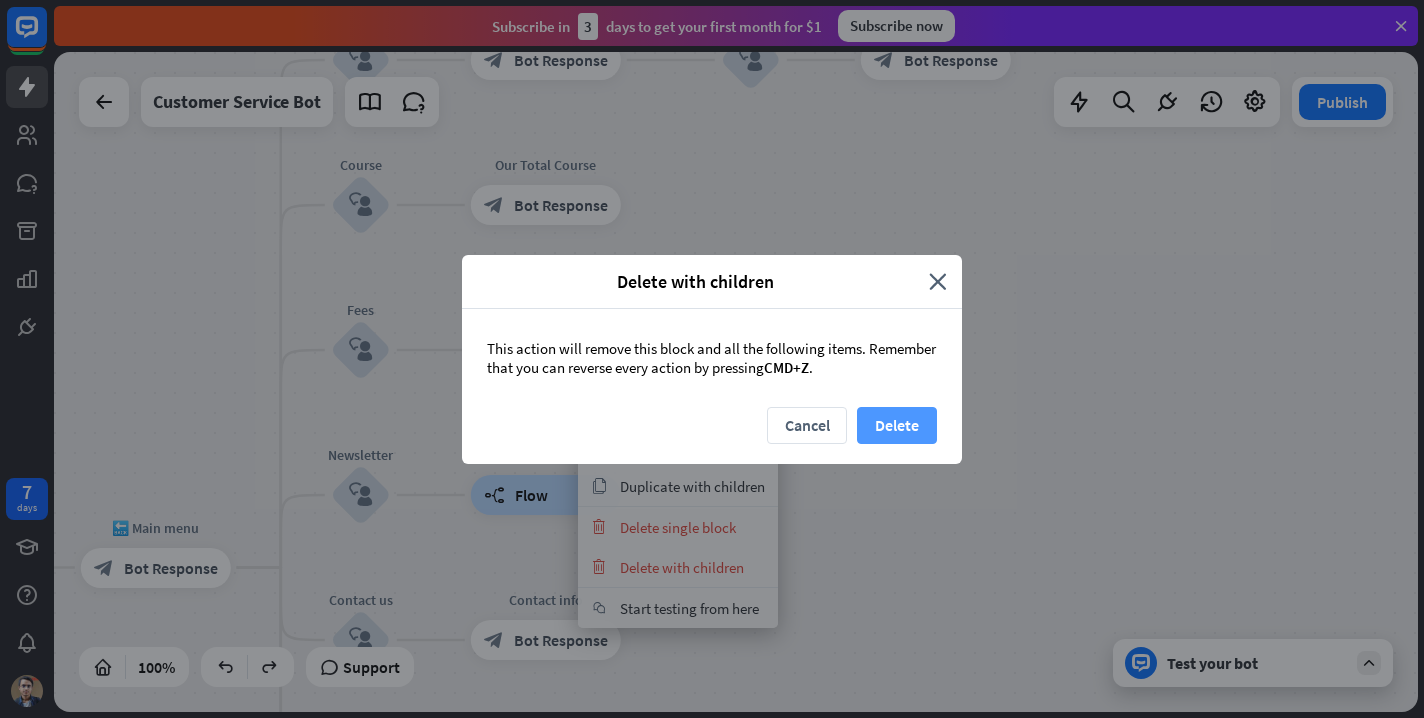 click on "Delete" at bounding box center (897, 425) 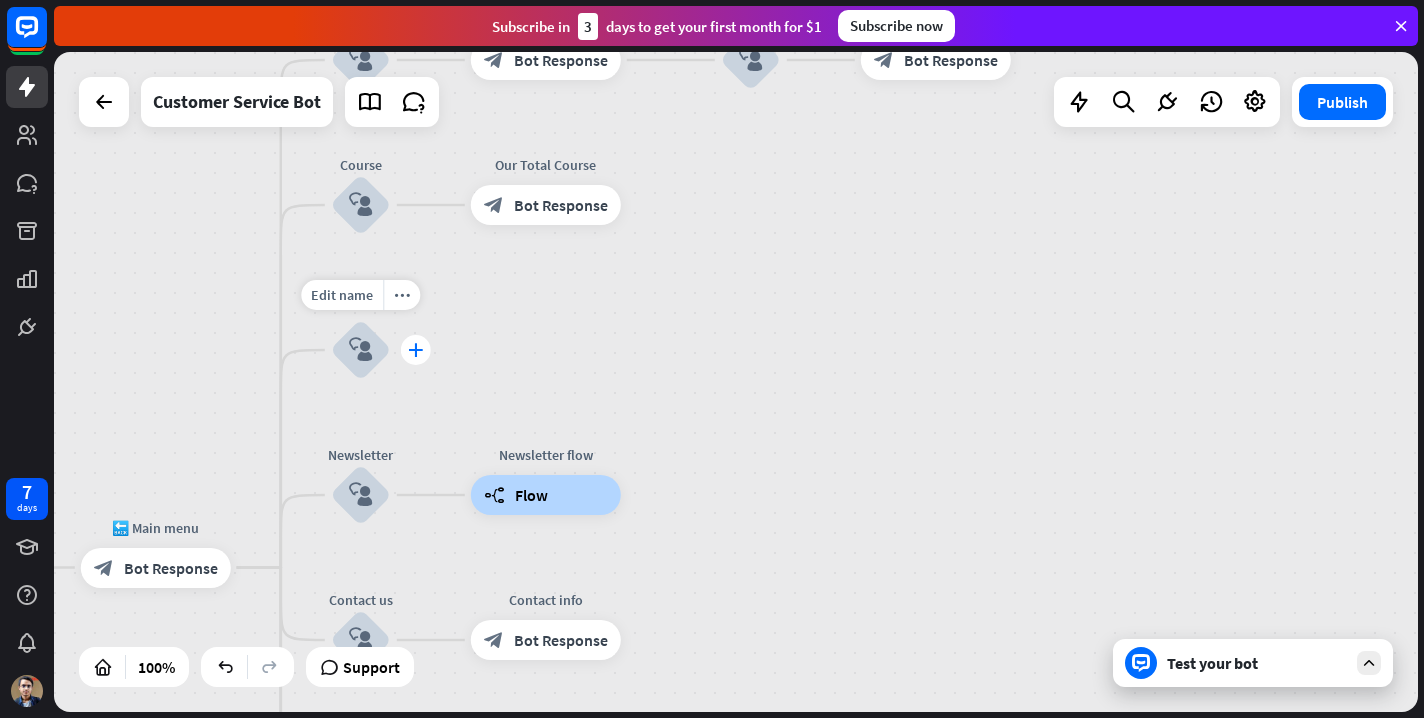 click on "plus" at bounding box center (416, 350) 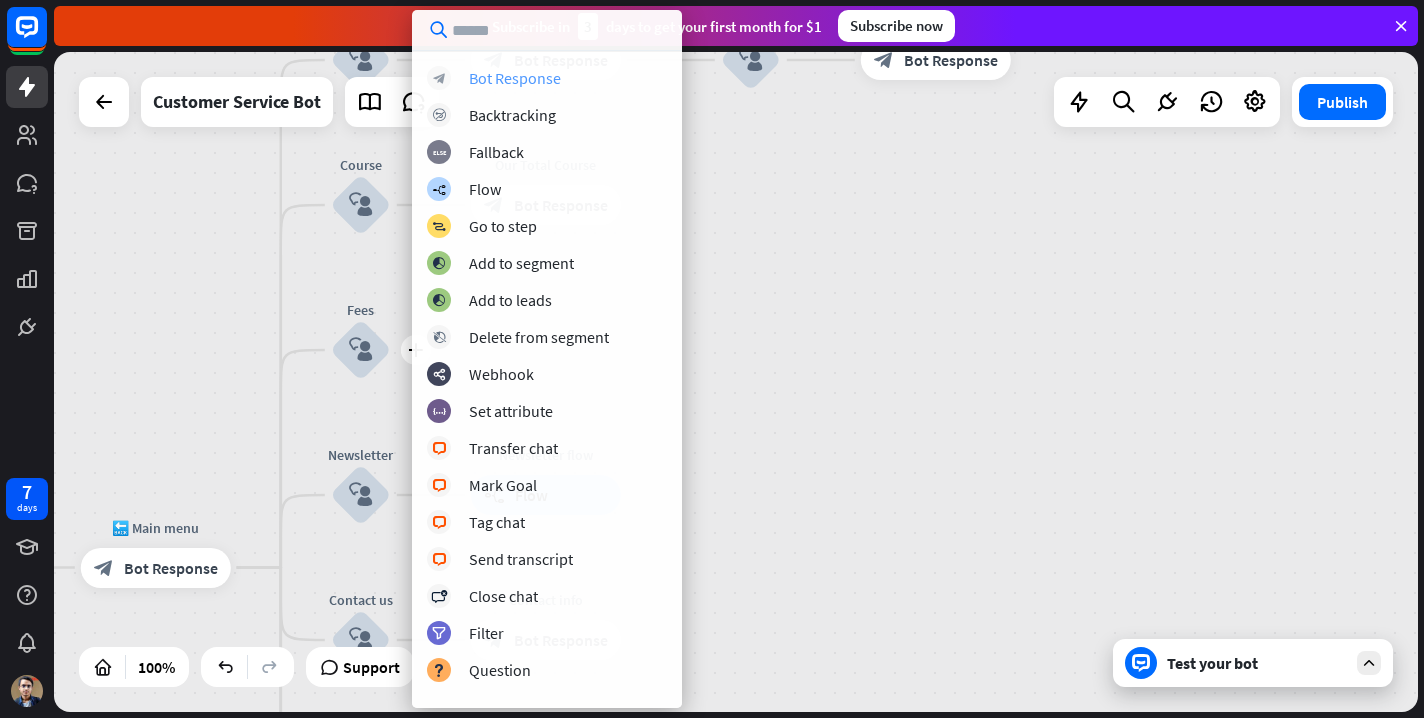click on "block_bot_response
Bot Response" at bounding box center [547, 78] 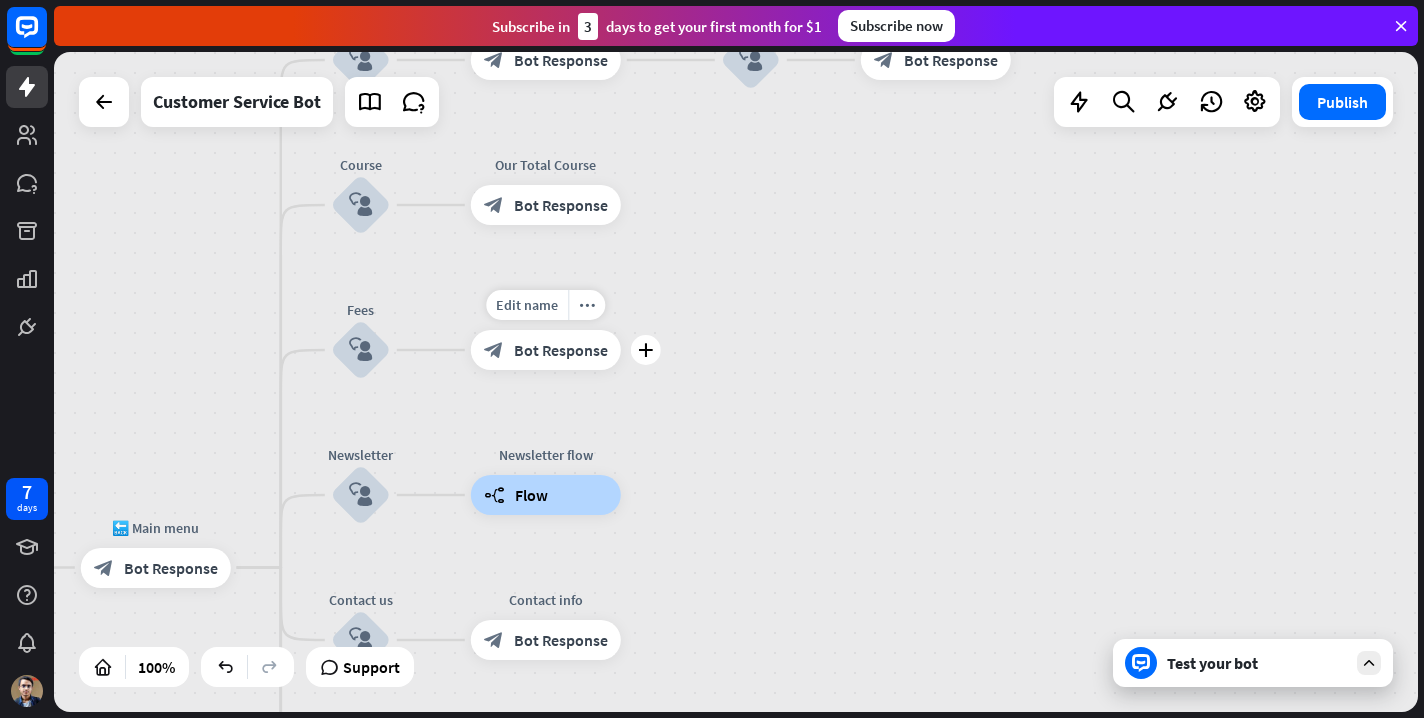 click on "Bot Response" at bounding box center [561, 350] 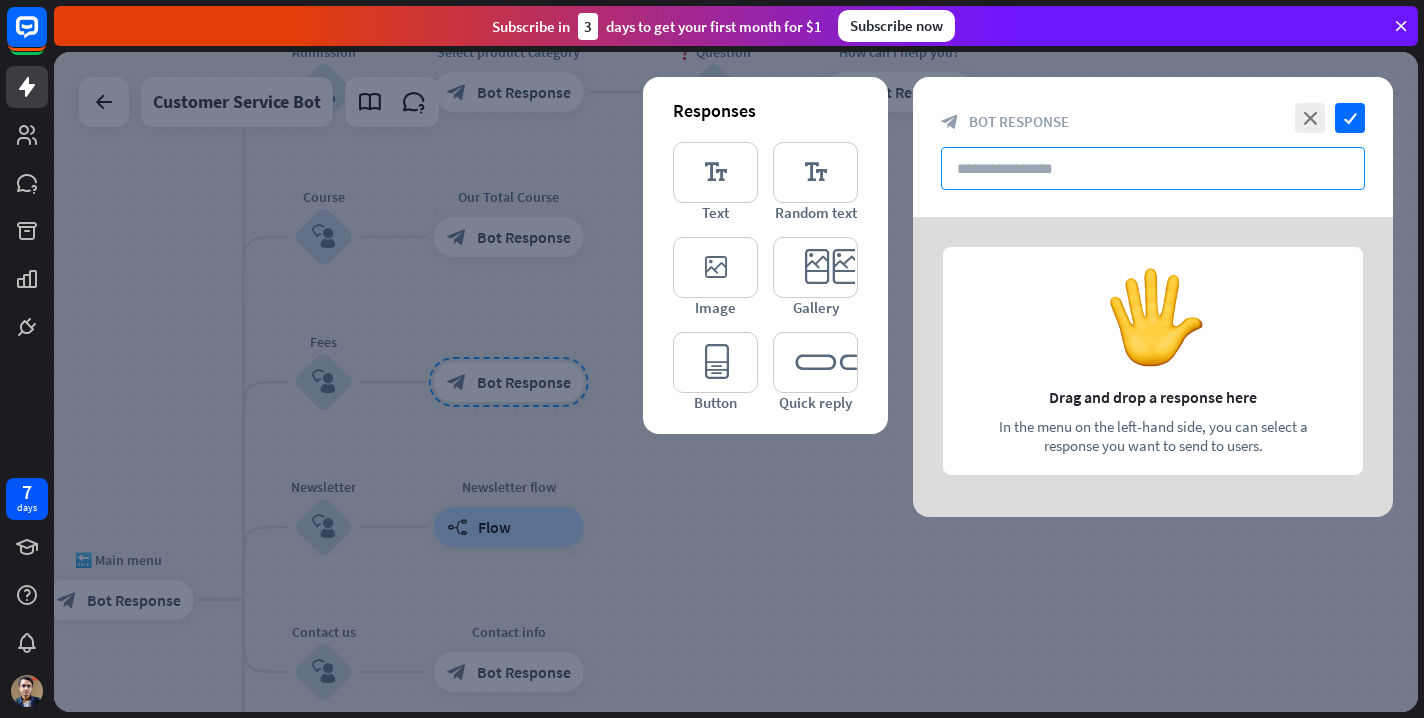 click at bounding box center [1153, 168] 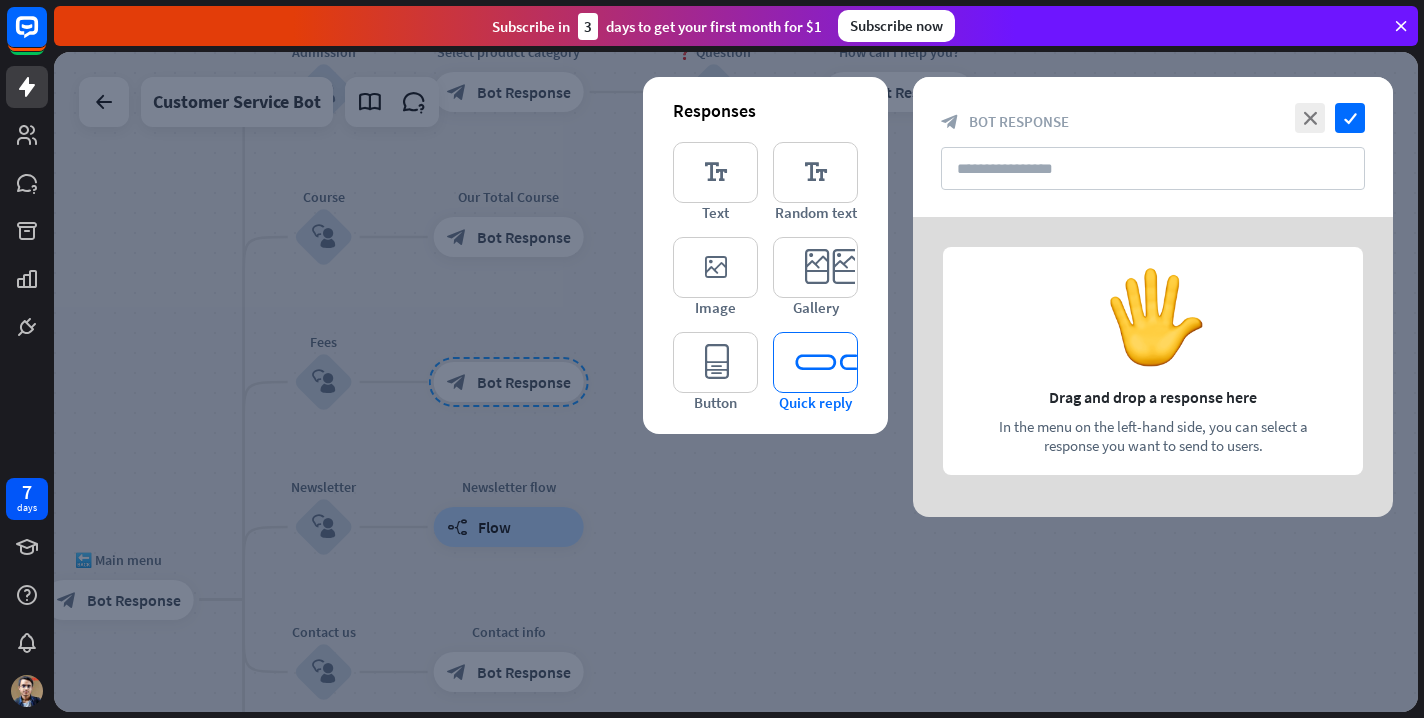 click on "editor_quick_replies" at bounding box center [815, 362] 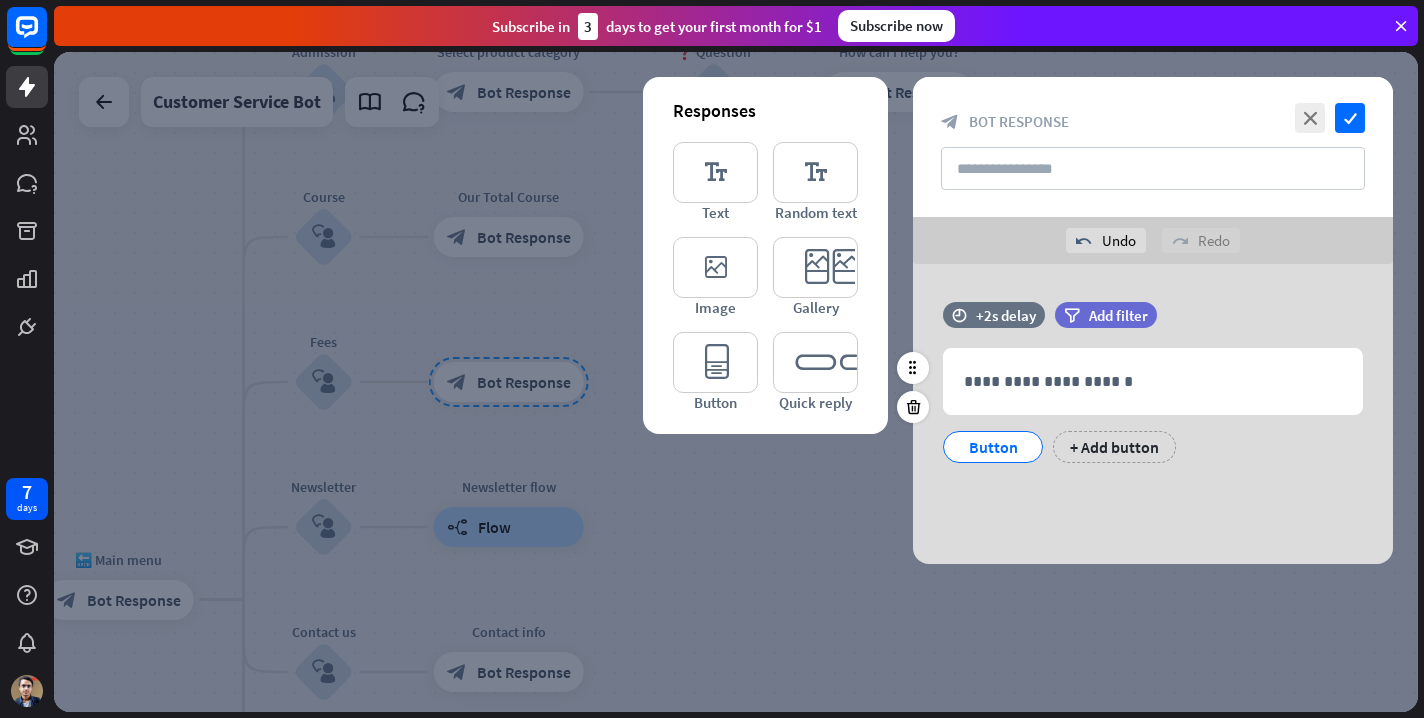 click on "Button" at bounding box center (993, 447) 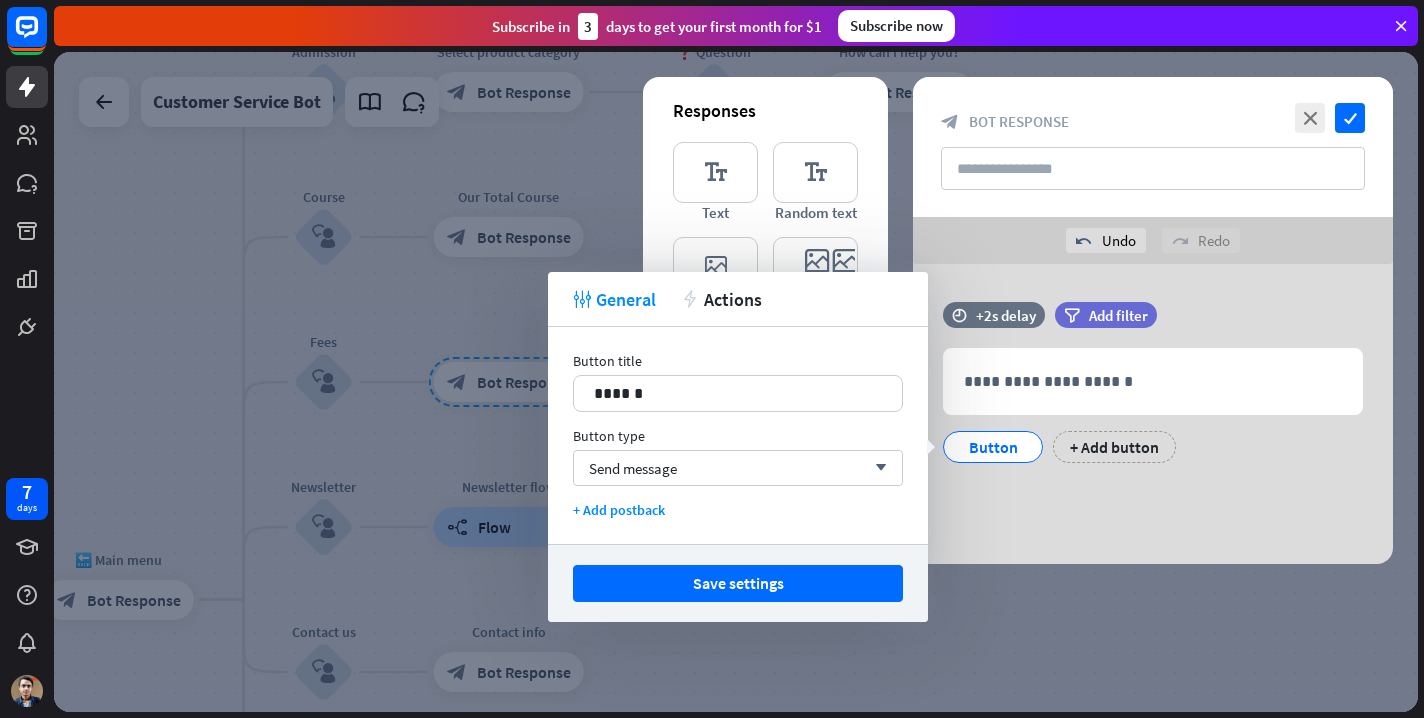 drag, startPoint x: 801, startPoint y: 577, endPoint x: 804, endPoint y: 509, distance: 68.06615 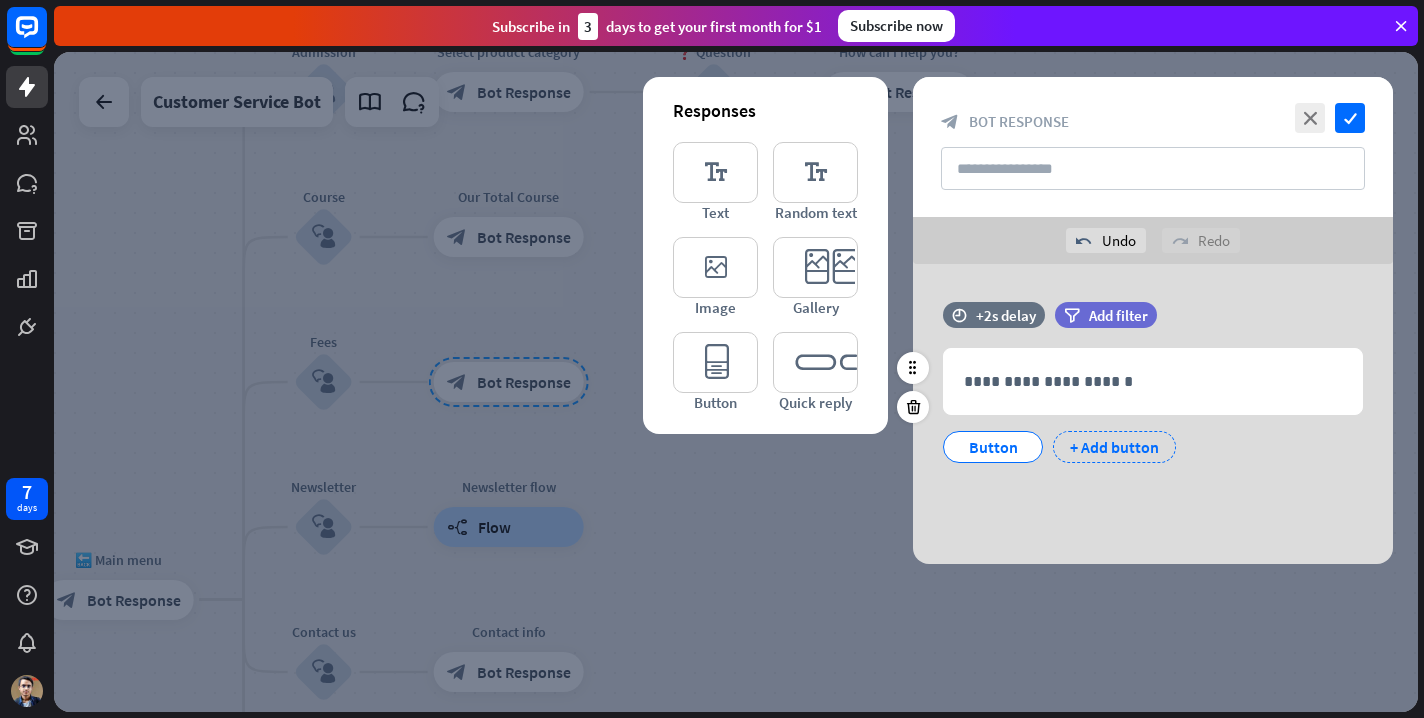 click on "+ Add button" at bounding box center (1114, 447) 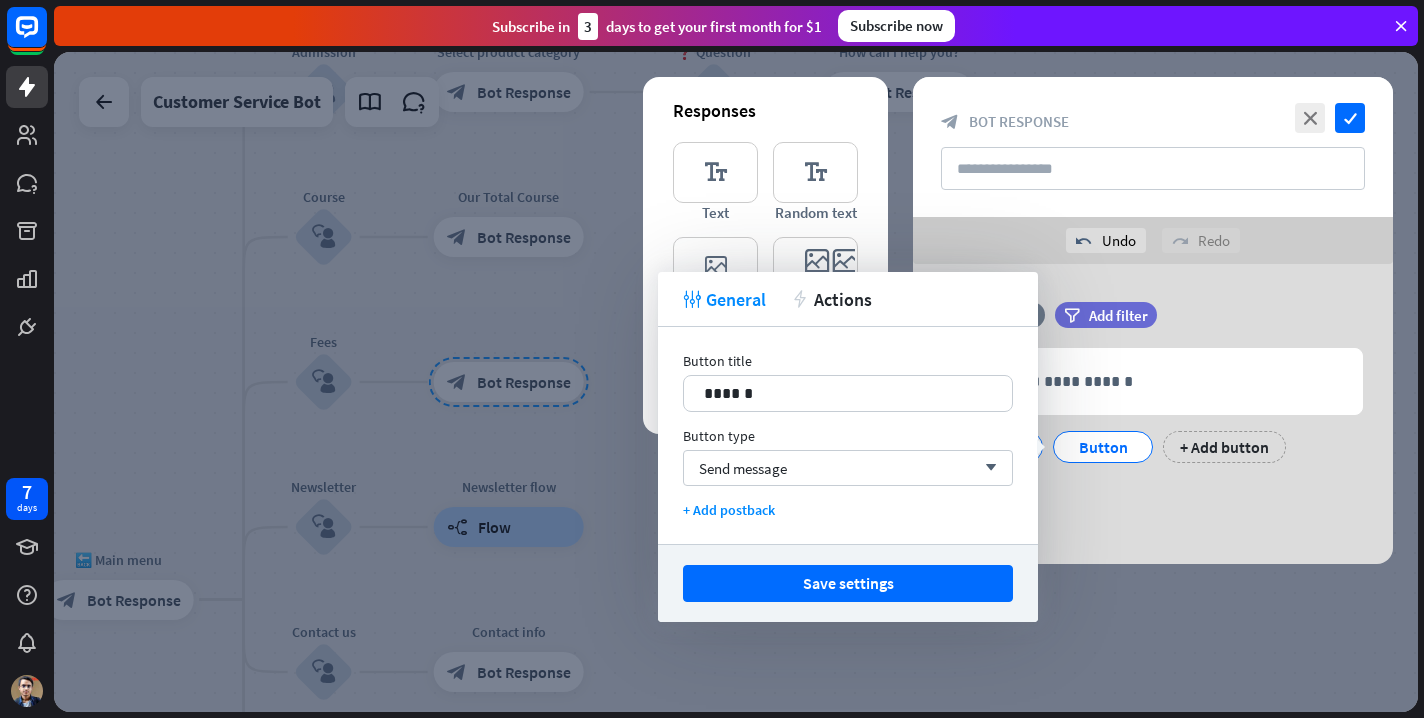 click on "**********" at bounding box center (1153, 392) 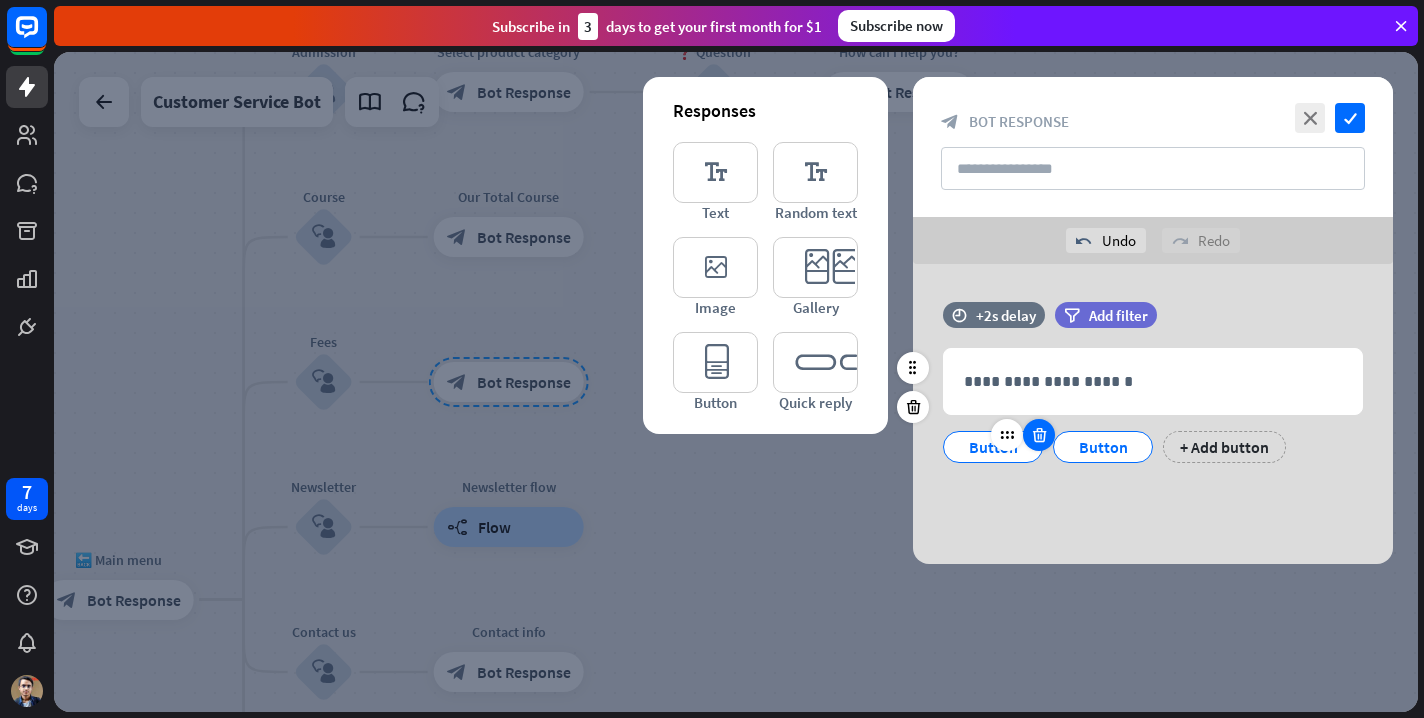 click at bounding box center [1039, 435] 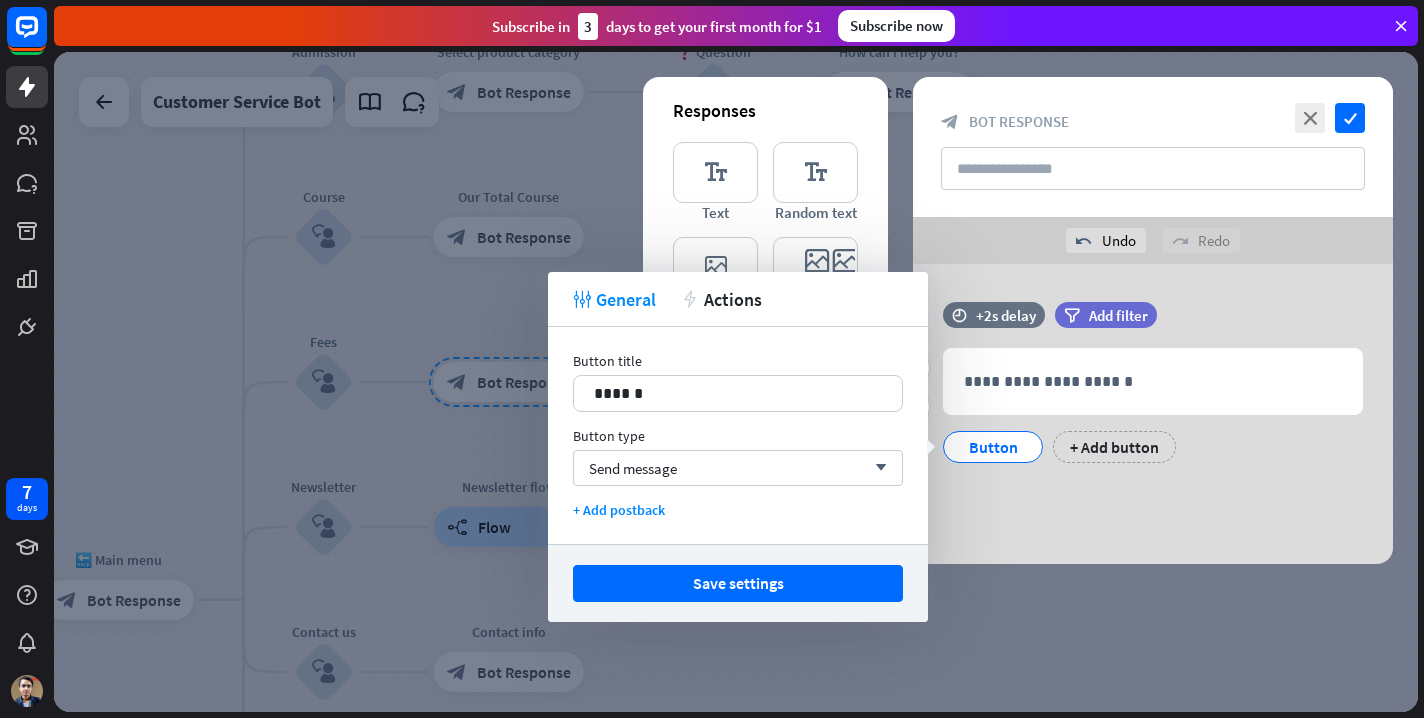 click on "Button" at bounding box center [993, 447] 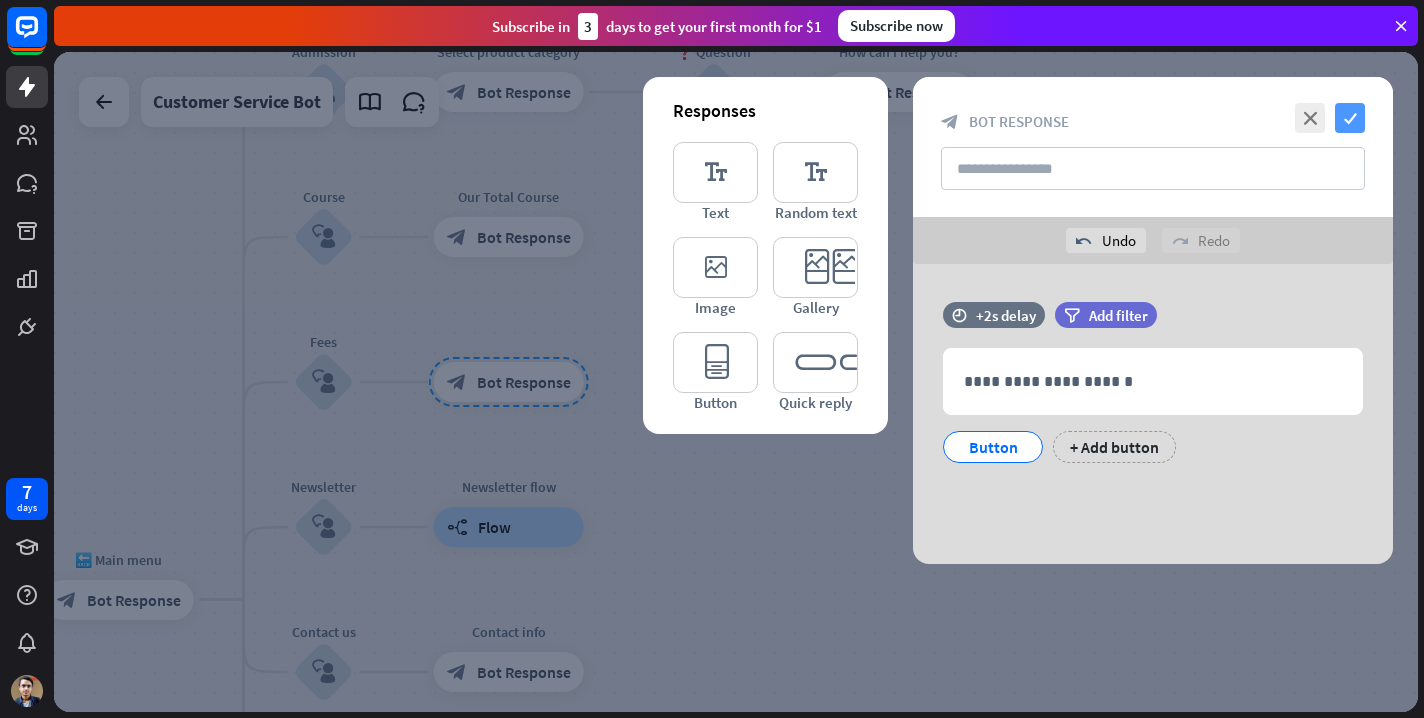 click on "check" at bounding box center (1350, 118) 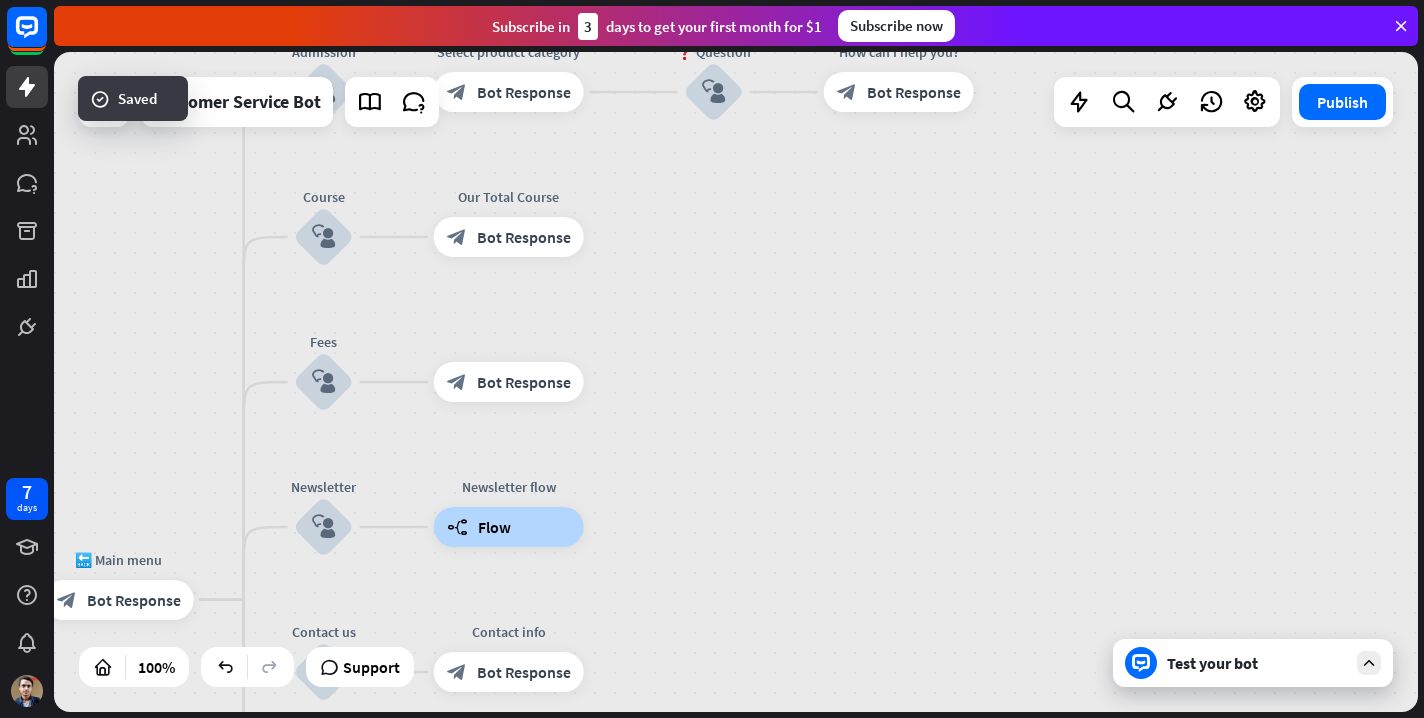 click on "Test your bot" at bounding box center [1257, 663] 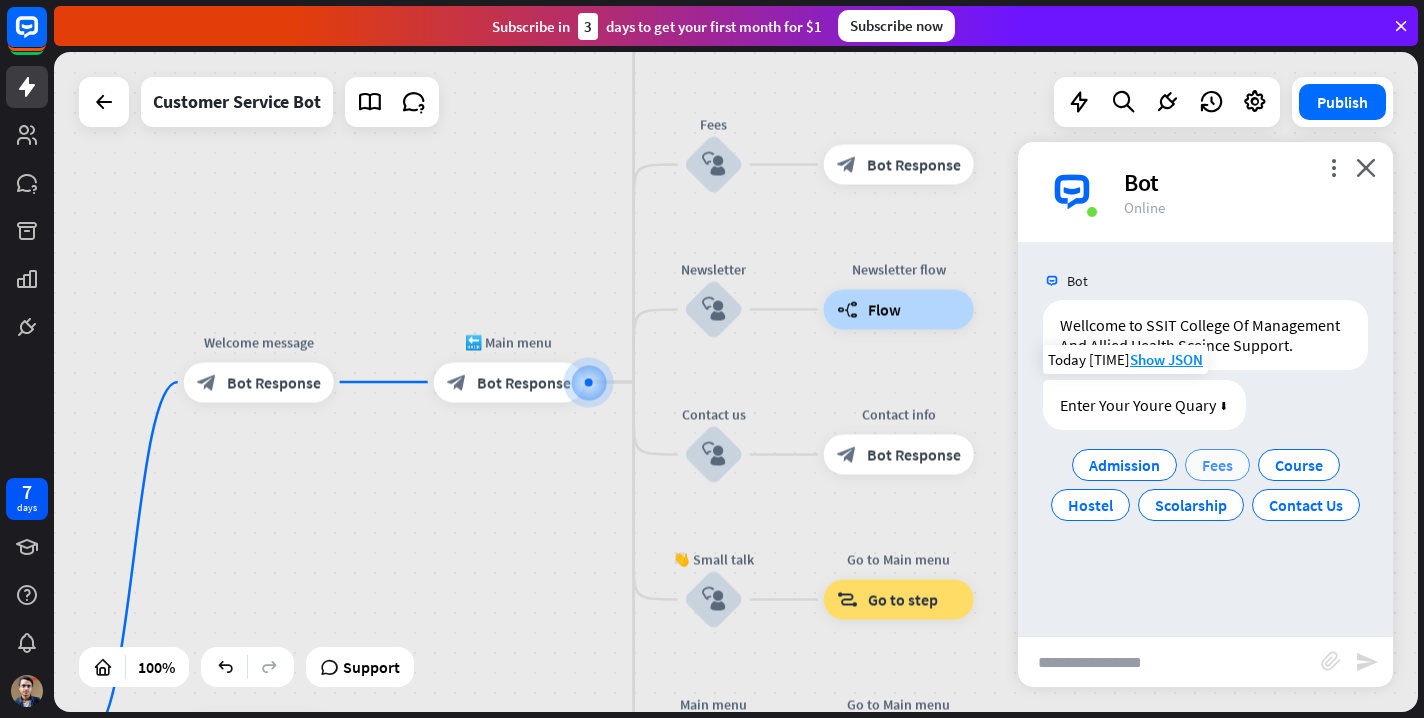 click on "Fees" at bounding box center [1217, 465] 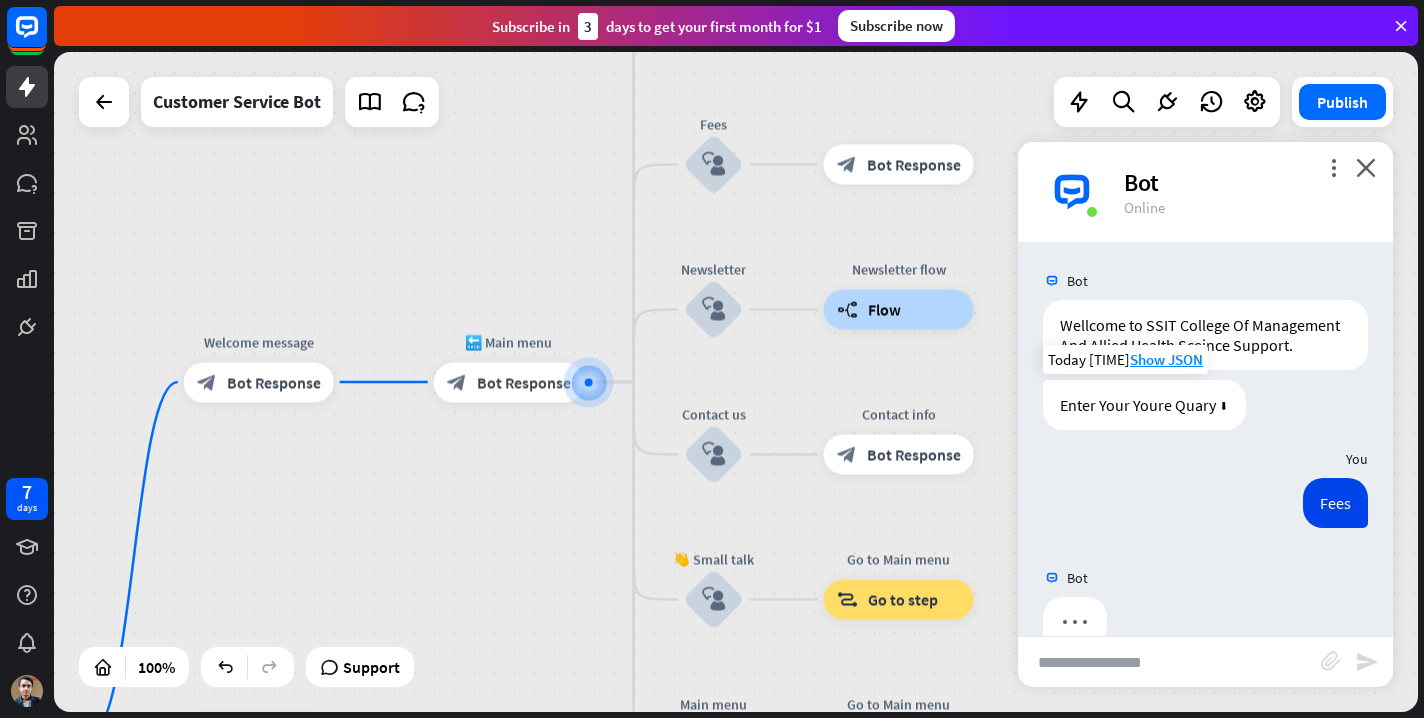 scroll, scrollTop: 0, scrollLeft: 0, axis: both 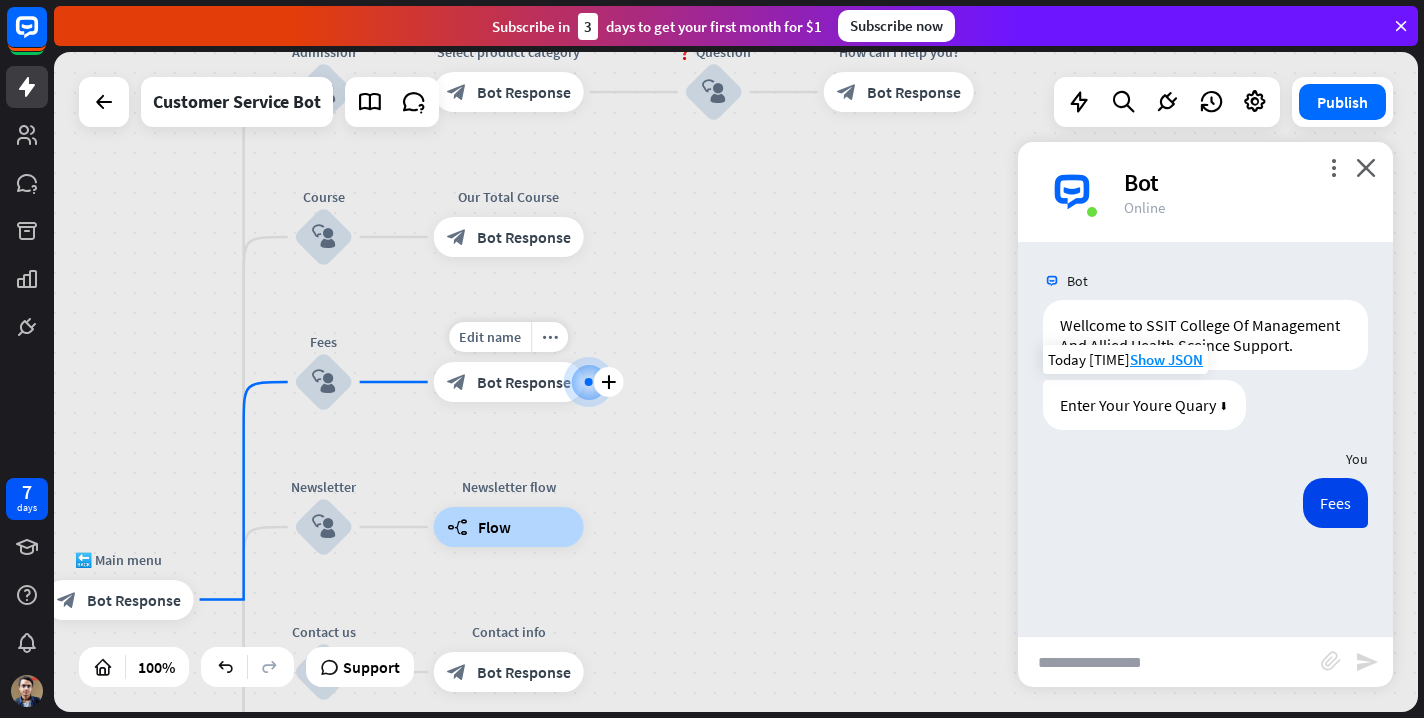 click on "Bot Response" at bounding box center [524, 382] 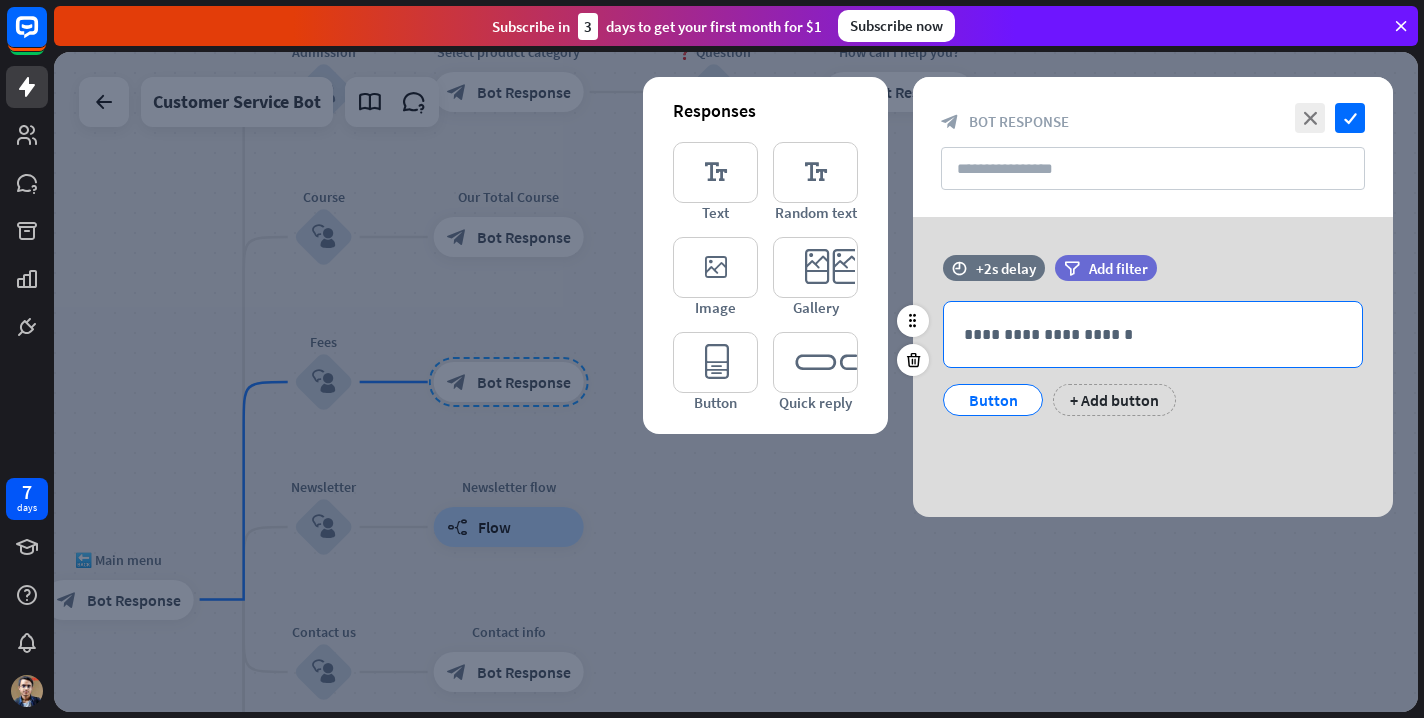 click on "**********" at bounding box center [1153, 334] 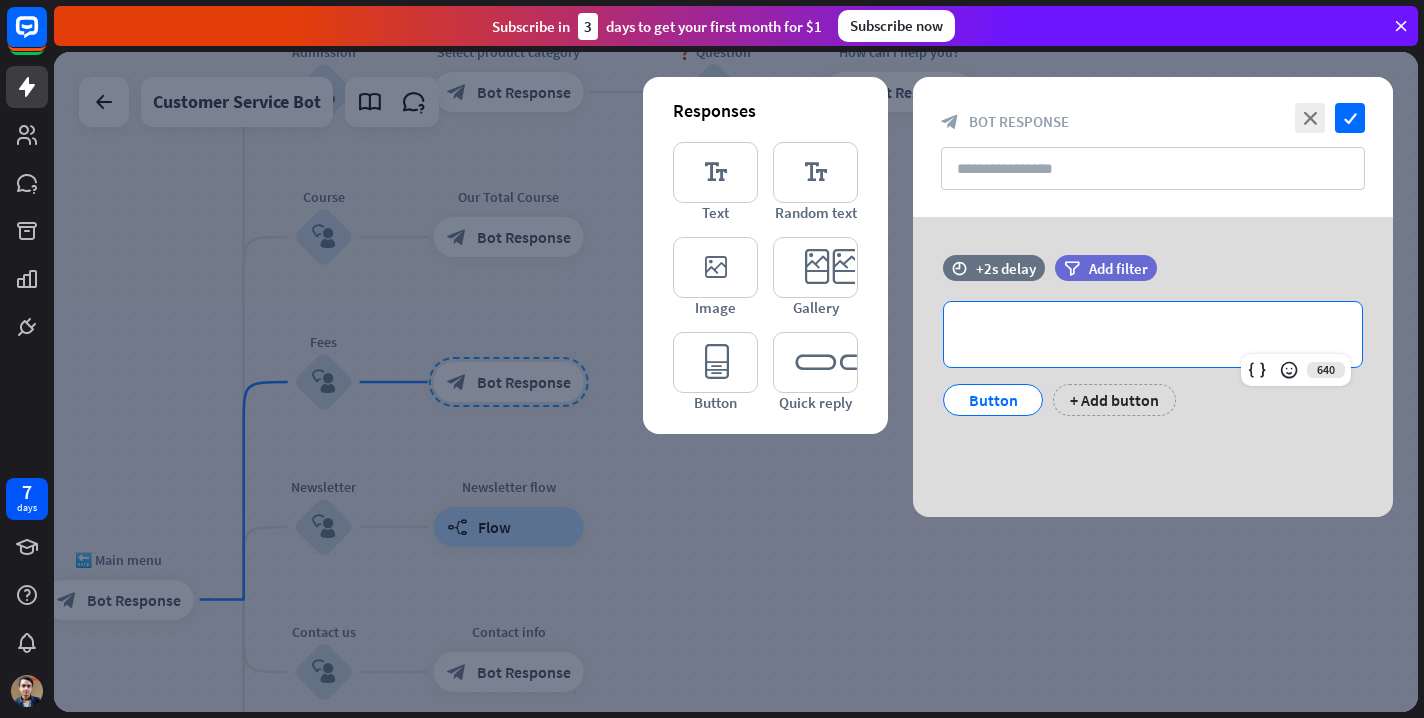 click on "**********" at bounding box center (1153, 367) 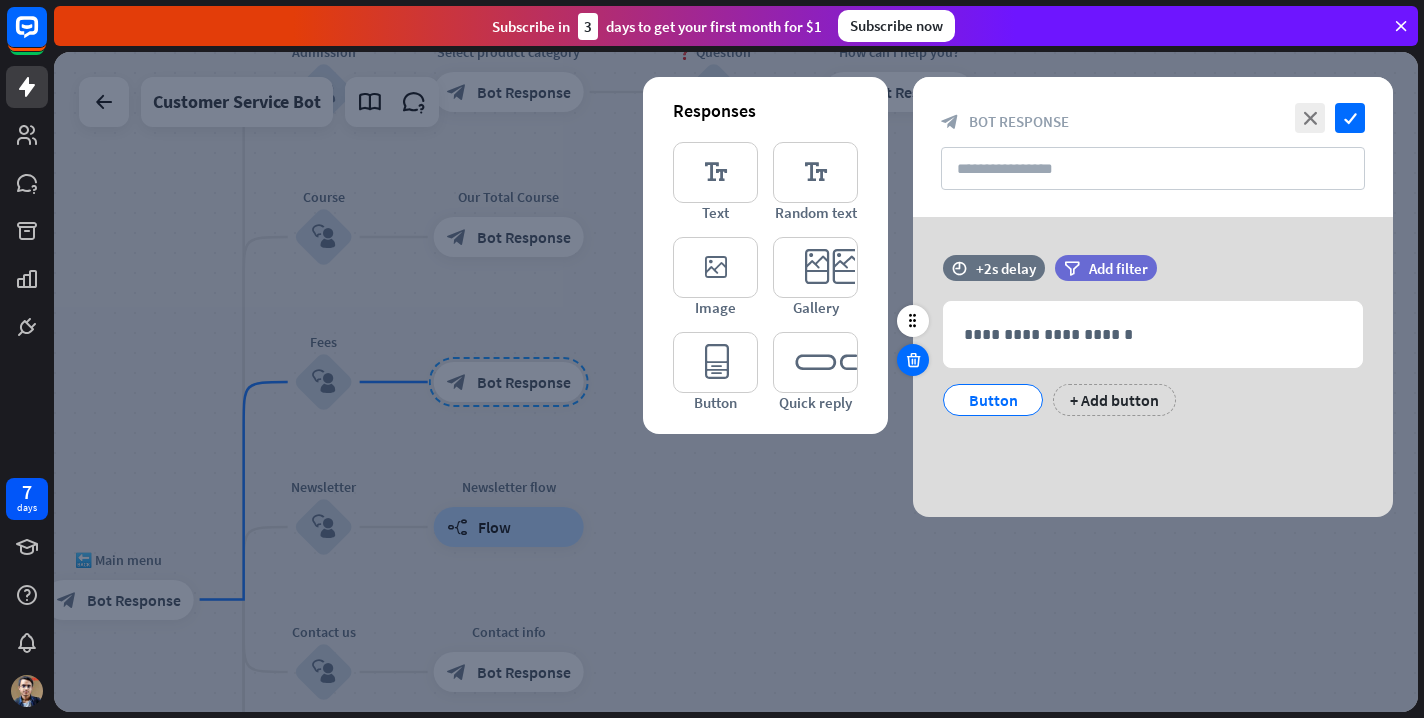 click at bounding box center (913, 360) 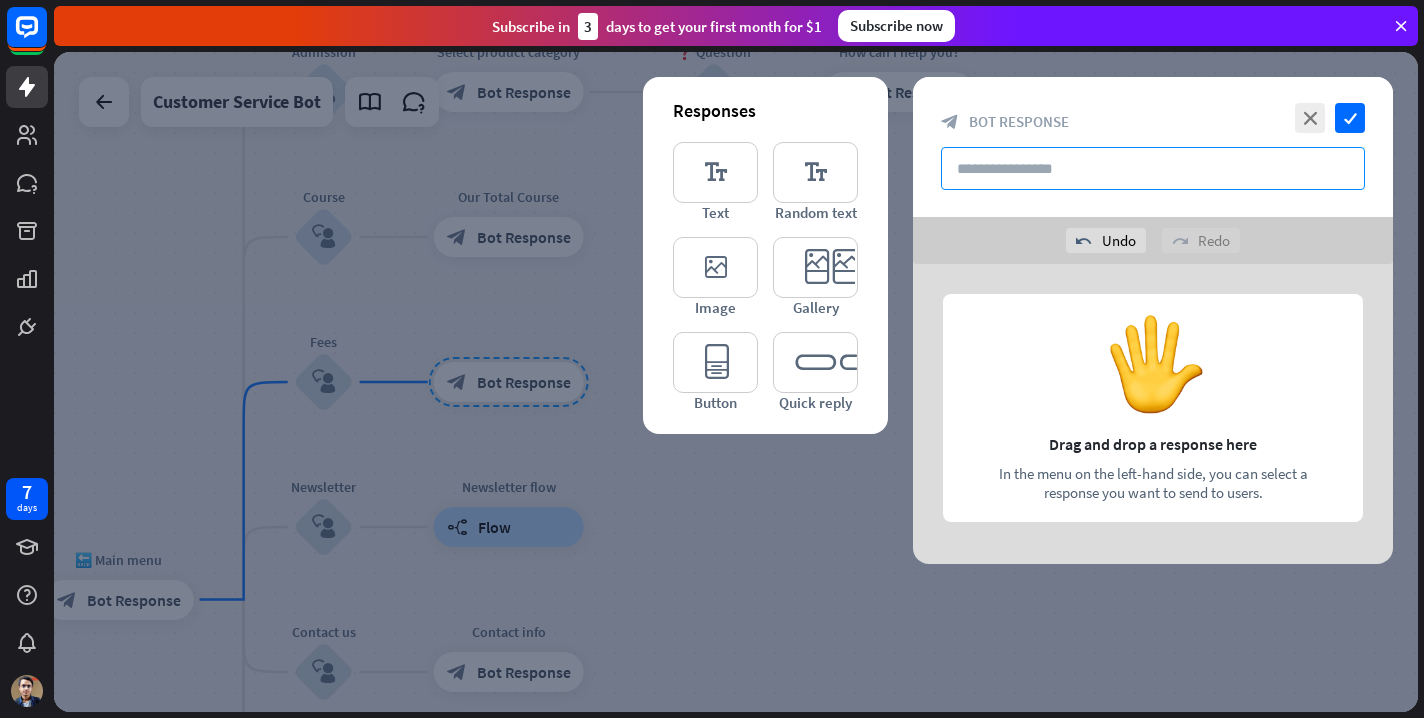 click at bounding box center (1153, 168) 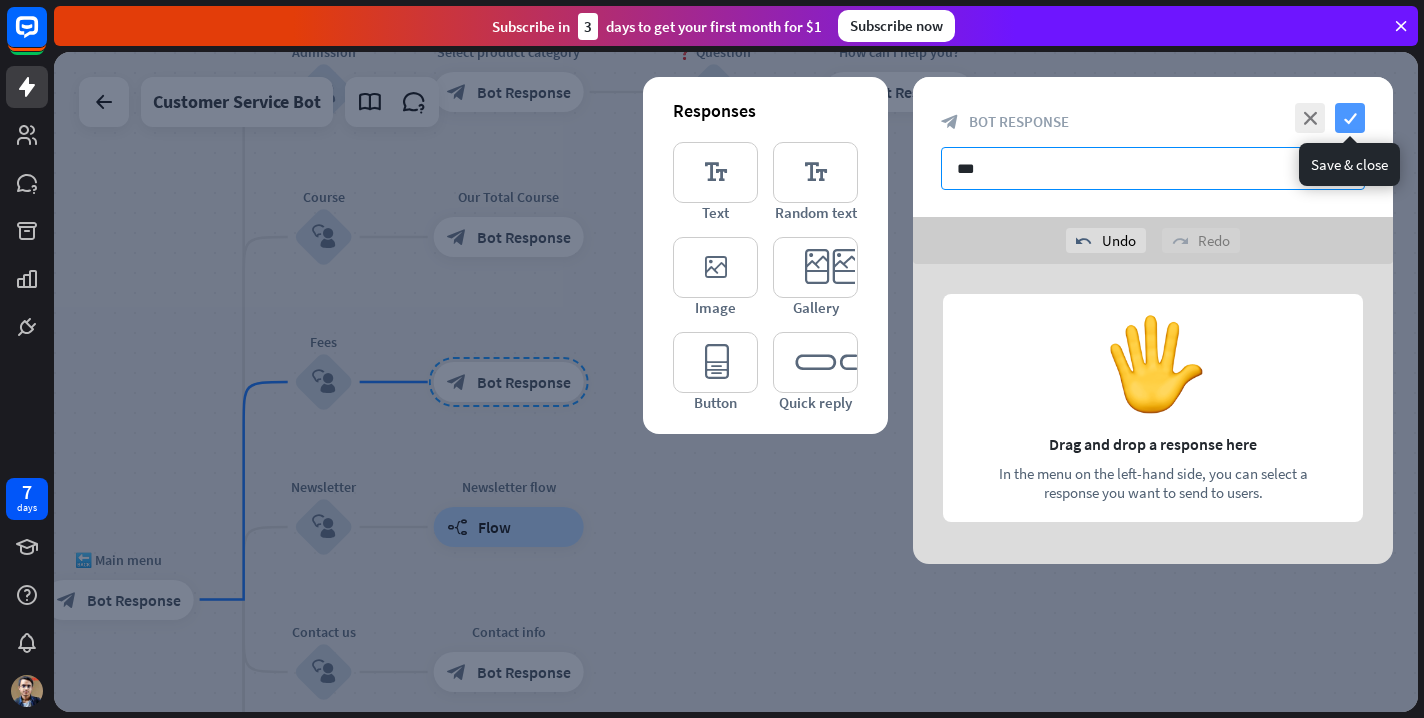 type on "***" 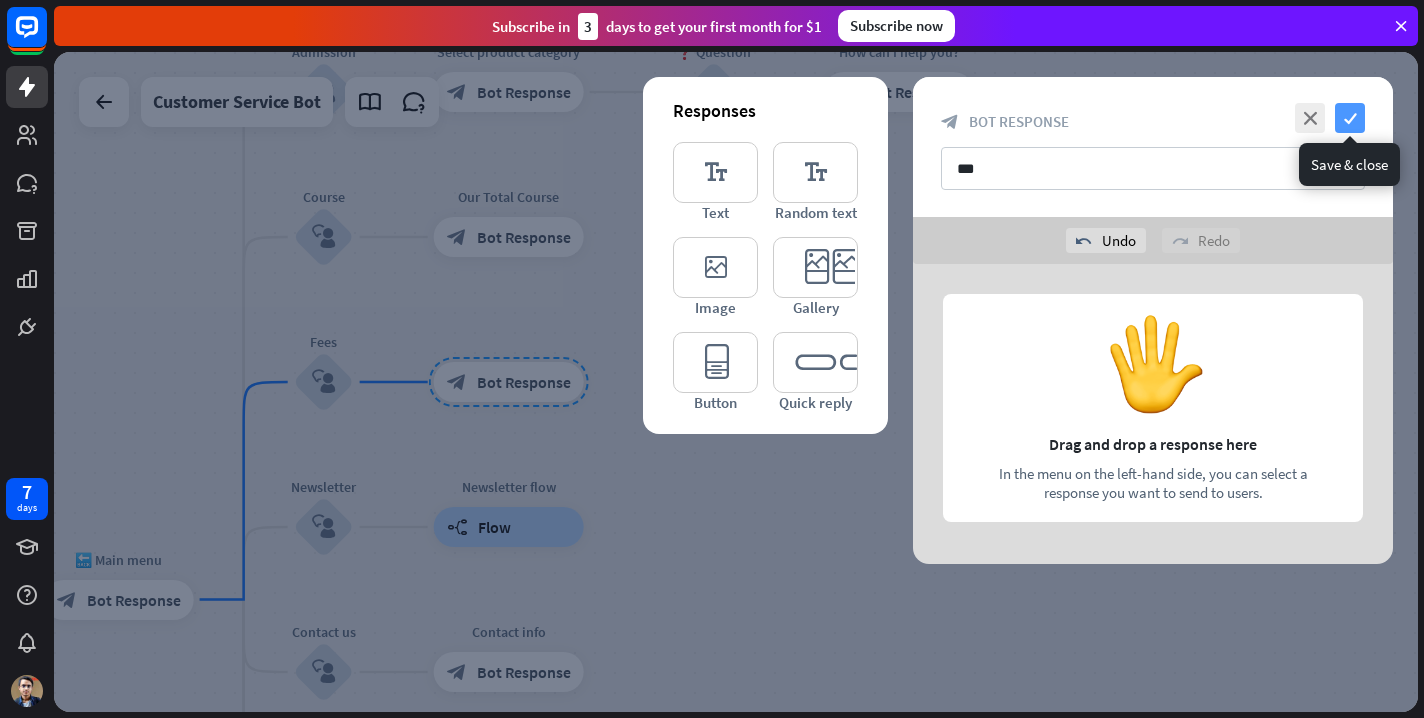 click on "check" at bounding box center [1350, 118] 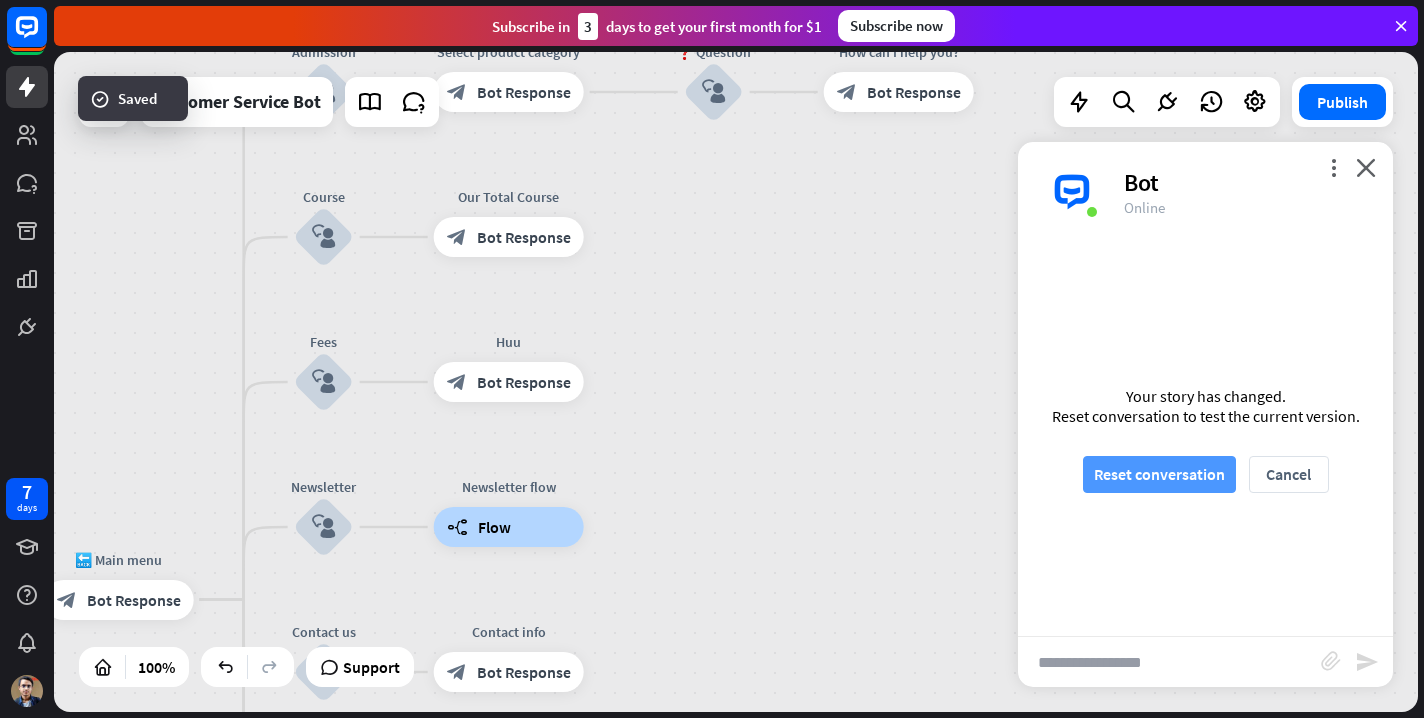 click on "Reset conversation" at bounding box center (1159, 474) 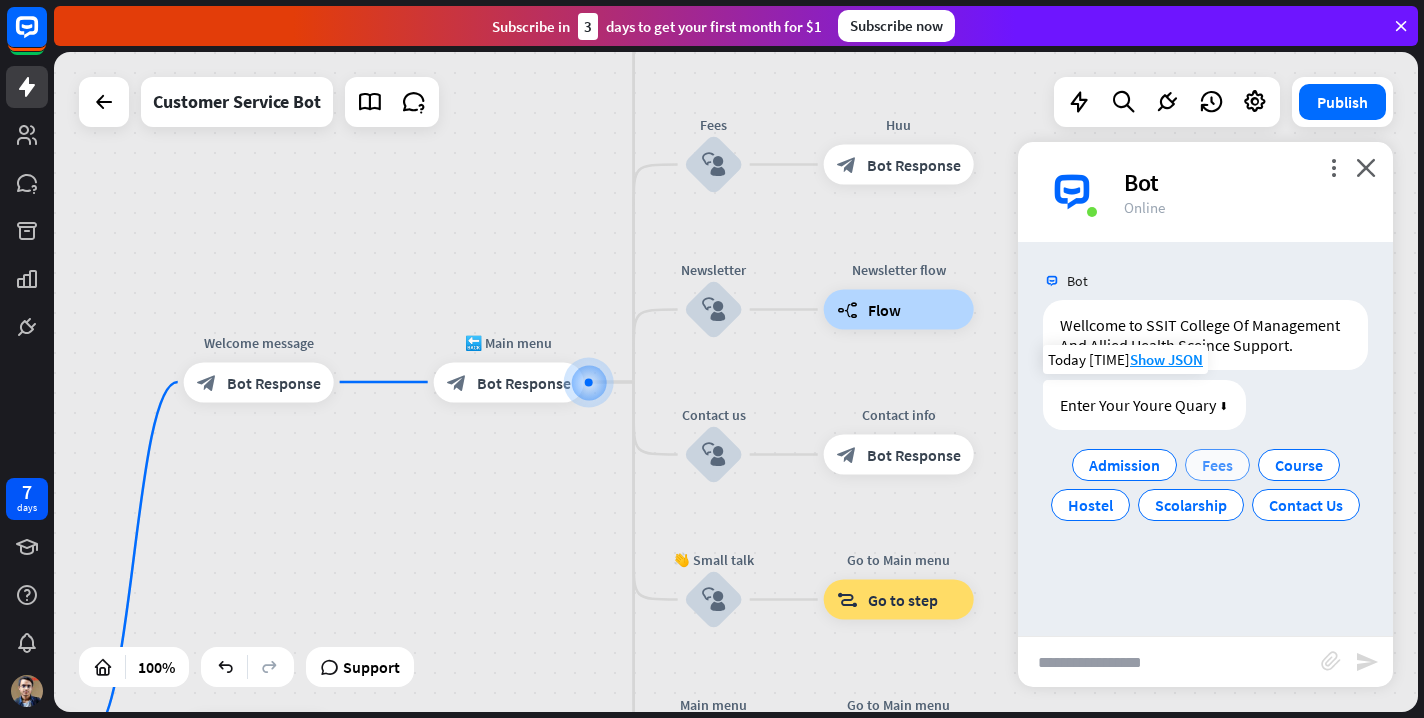 click on "Fees" at bounding box center [1217, 465] 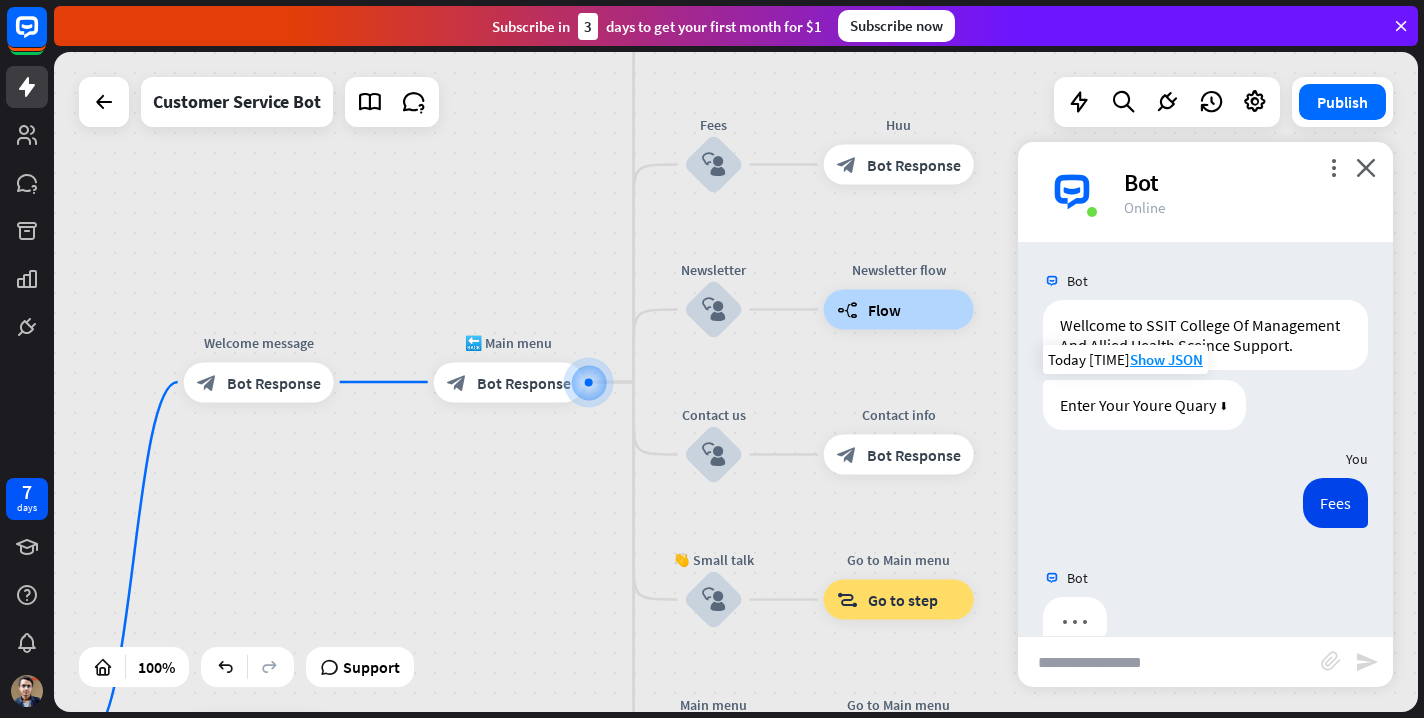 scroll, scrollTop: 0, scrollLeft: 0, axis: both 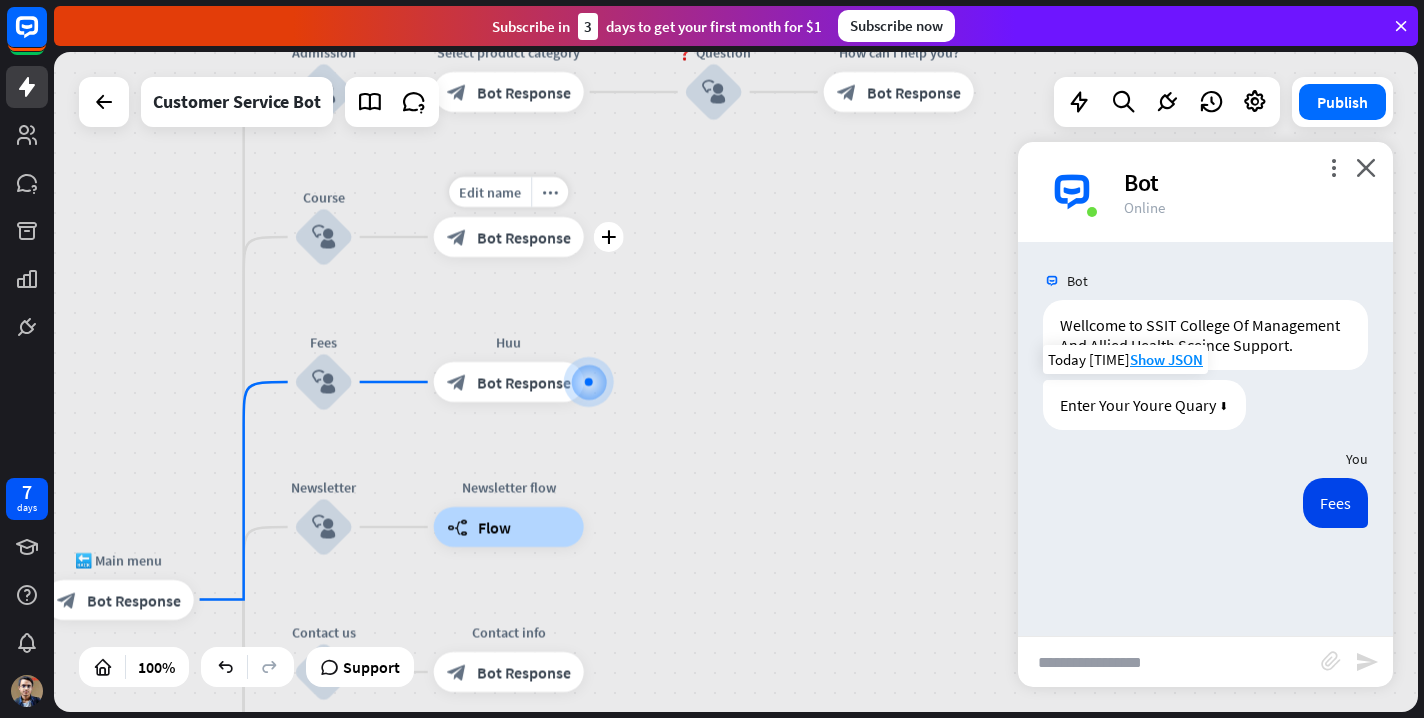 click on "Bot Response" at bounding box center (524, 237) 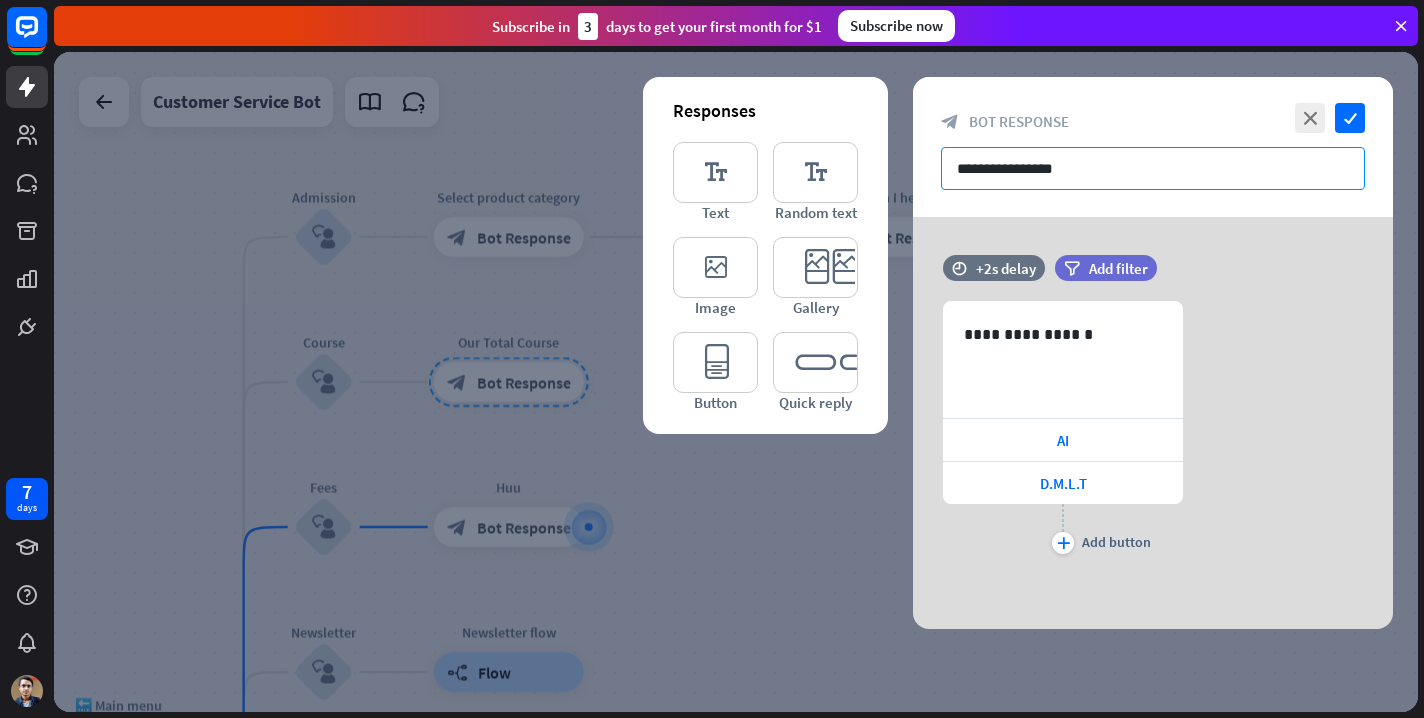click on "**********" at bounding box center [1153, 168] 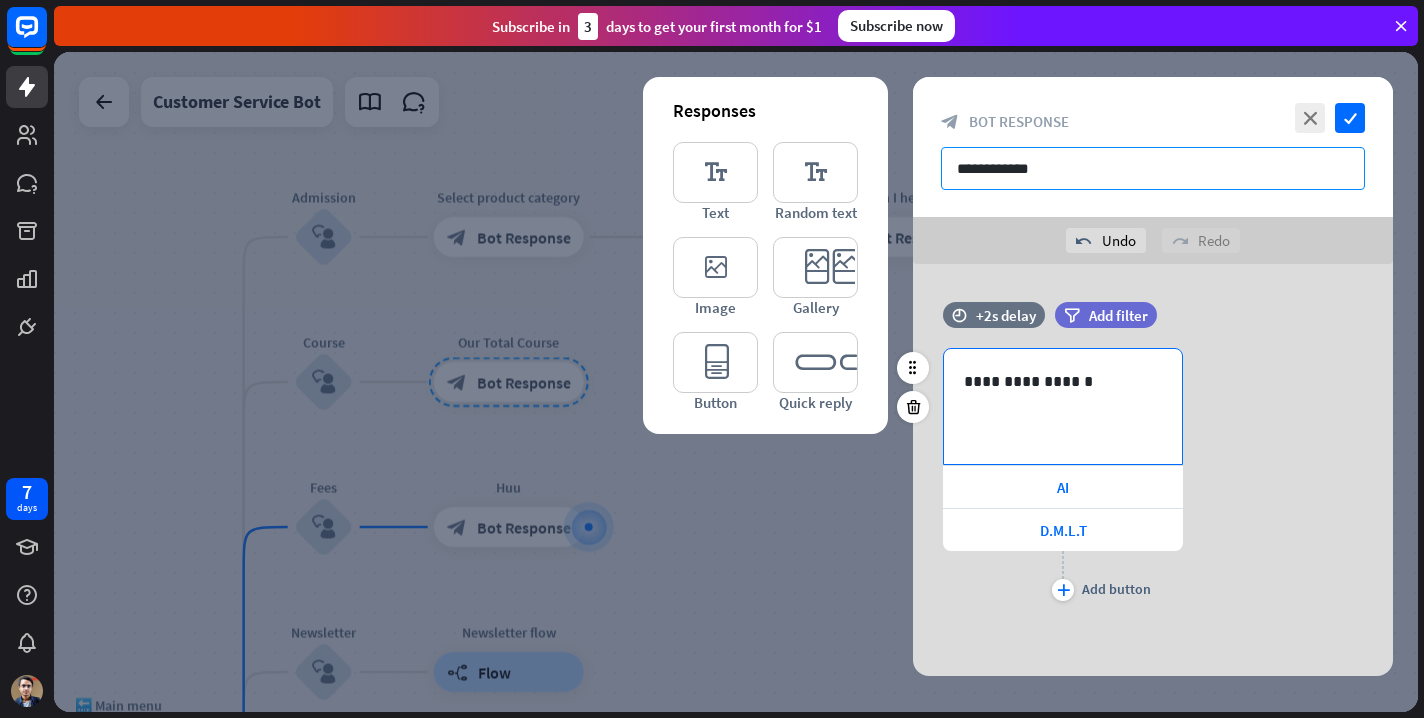type on "**********" 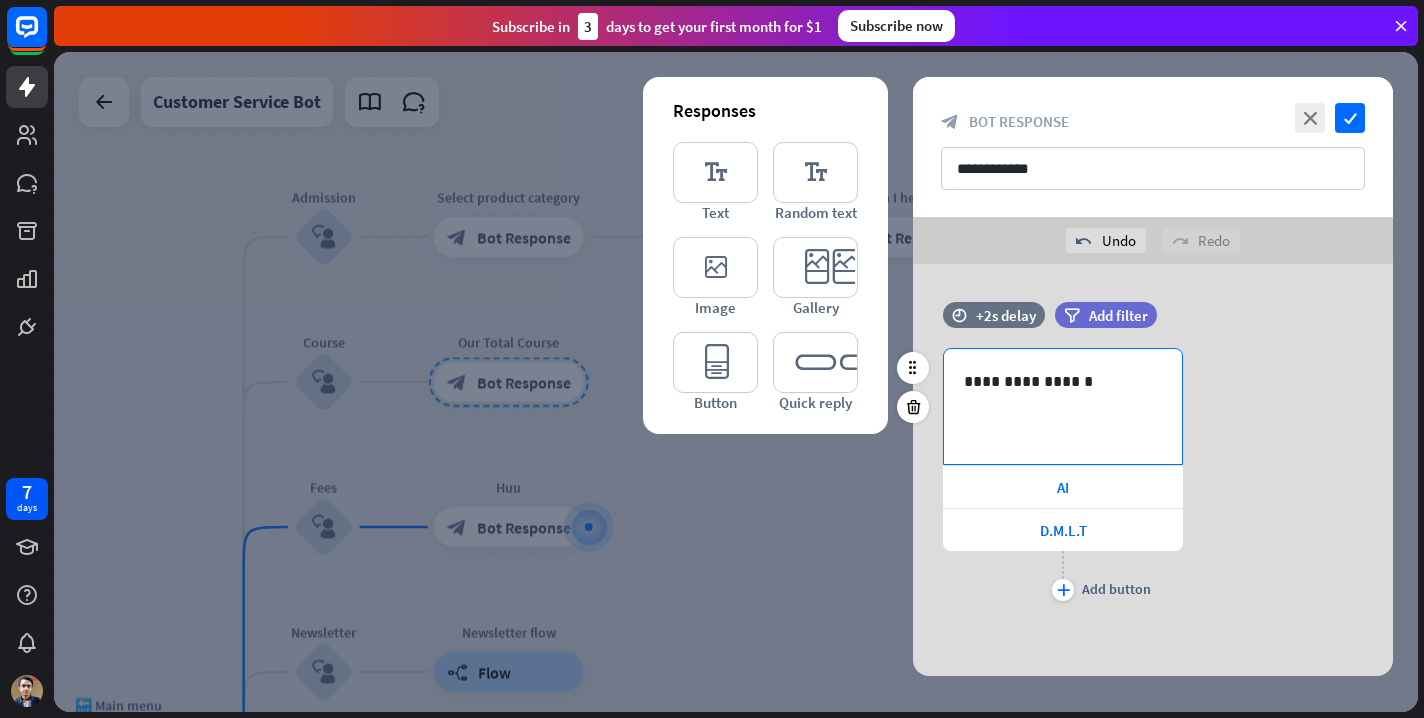 click on "**********" at bounding box center [1063, 381] 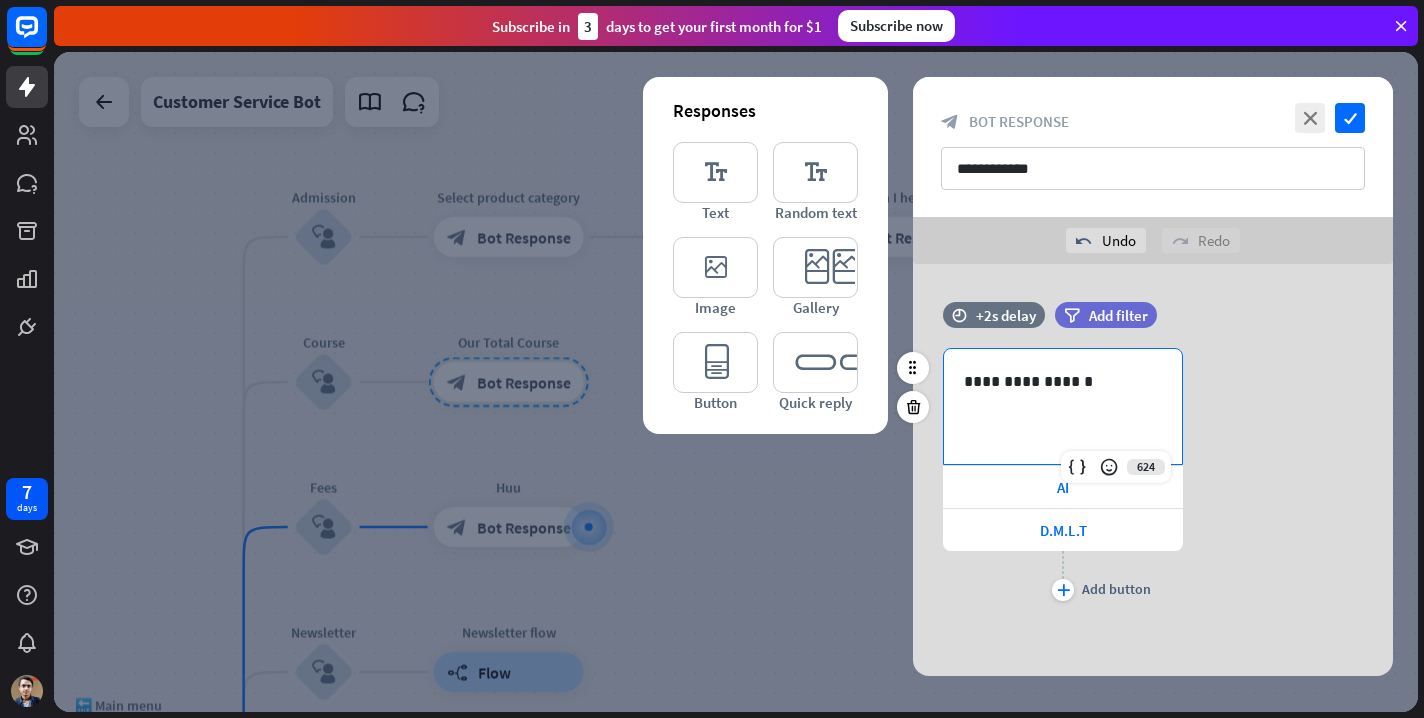 type 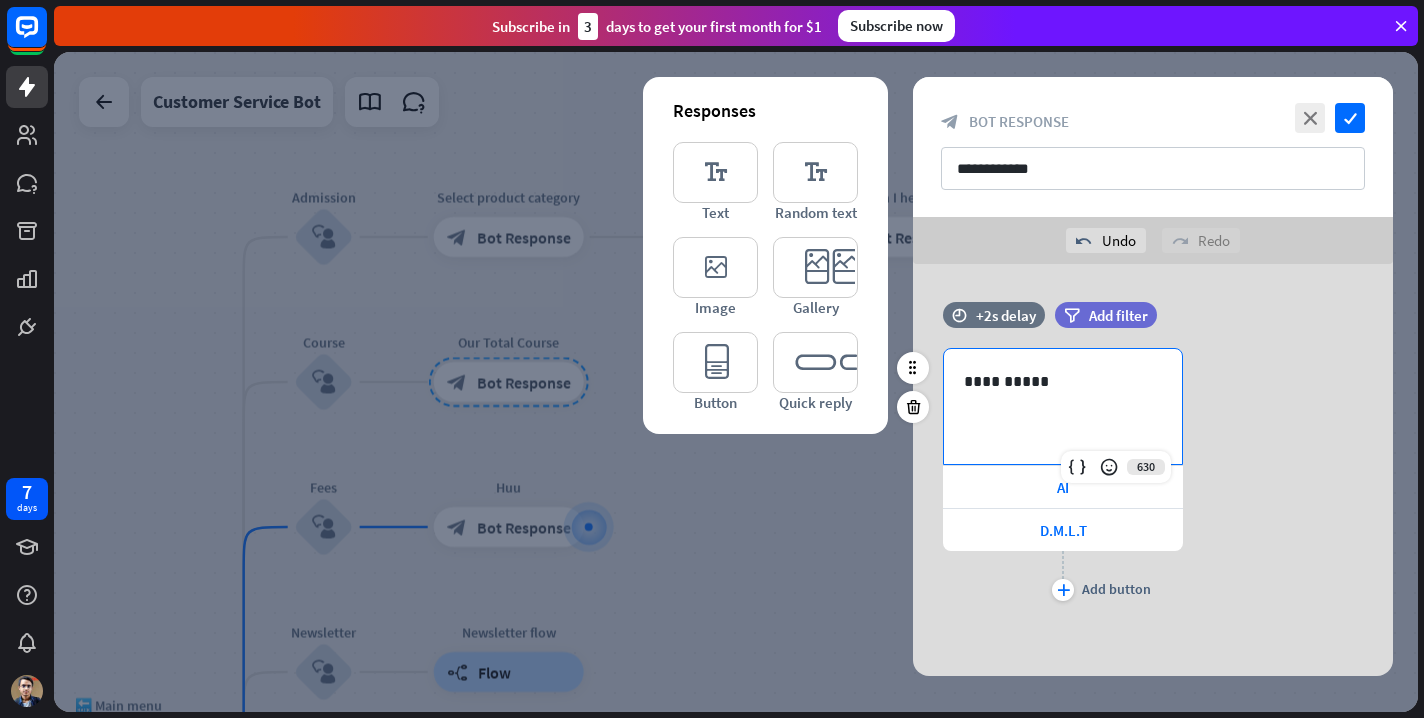 click on "**********" at bounding box center (1063, 381) 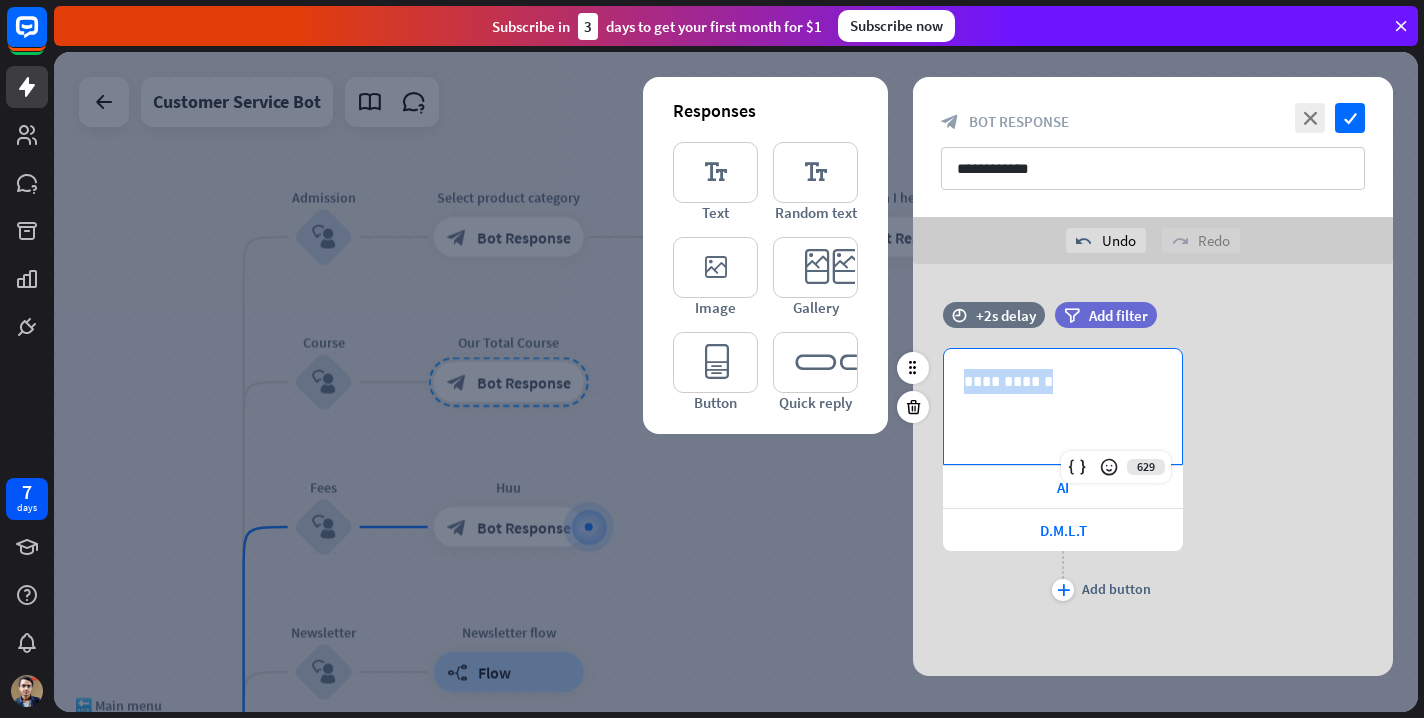 drag, startPoint x: 1072, startPoint y: 385, endPoint x: 956, endPoint y: 381, distance: 116.06895 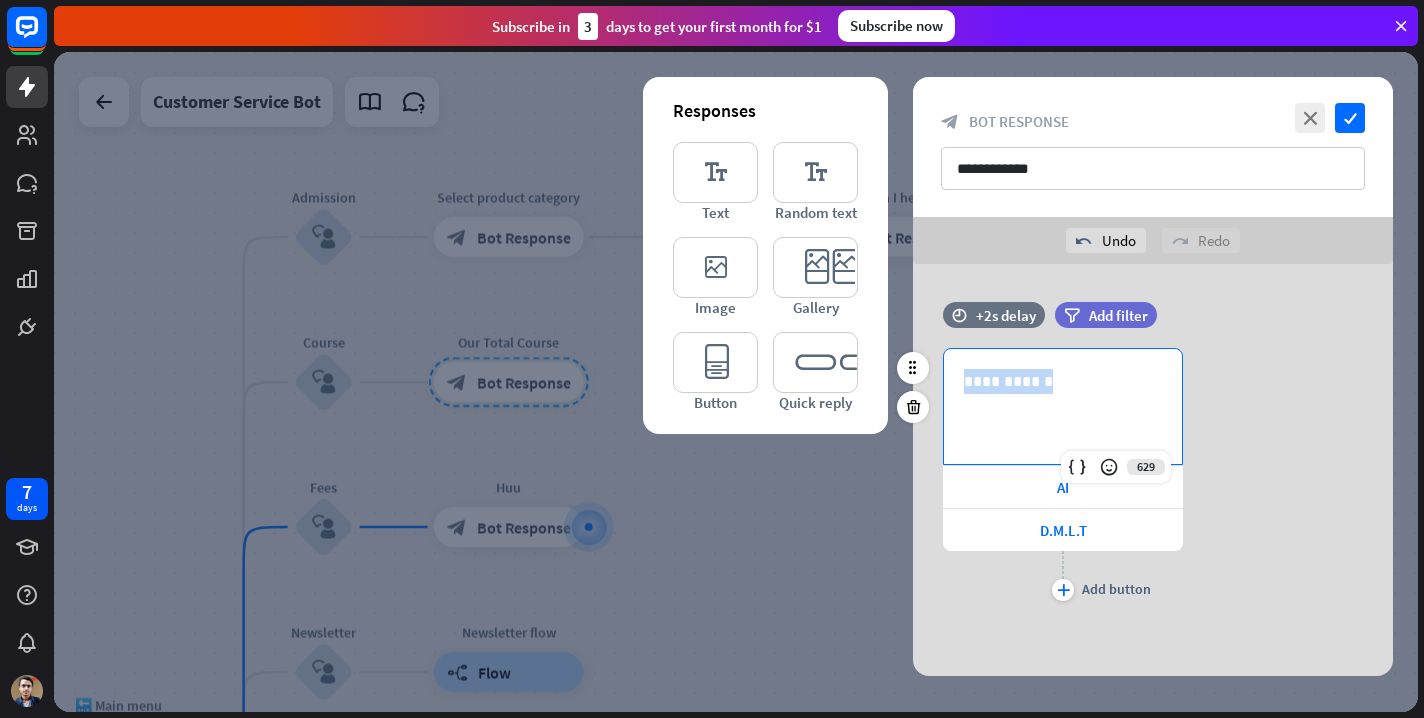 click on "**********" at bounding box center [1063, 406] 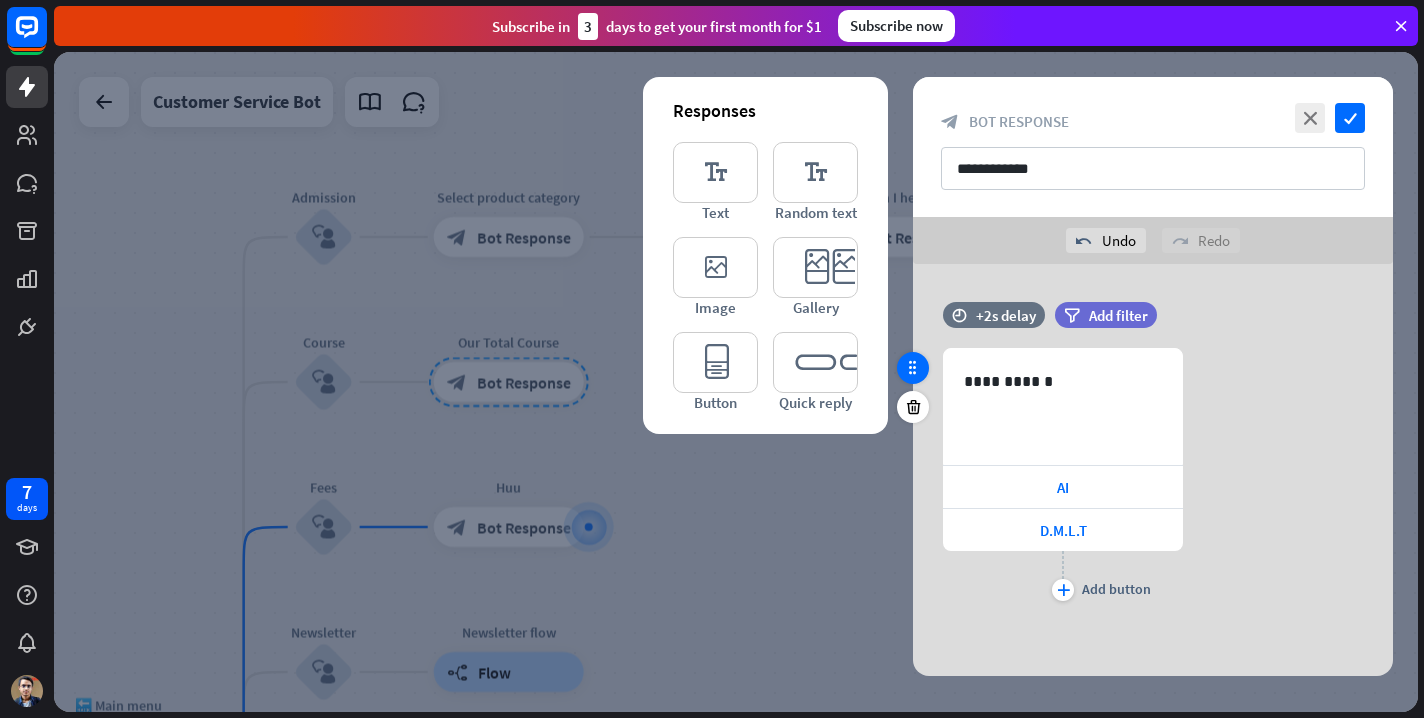 click at bounding box center (913, 368) 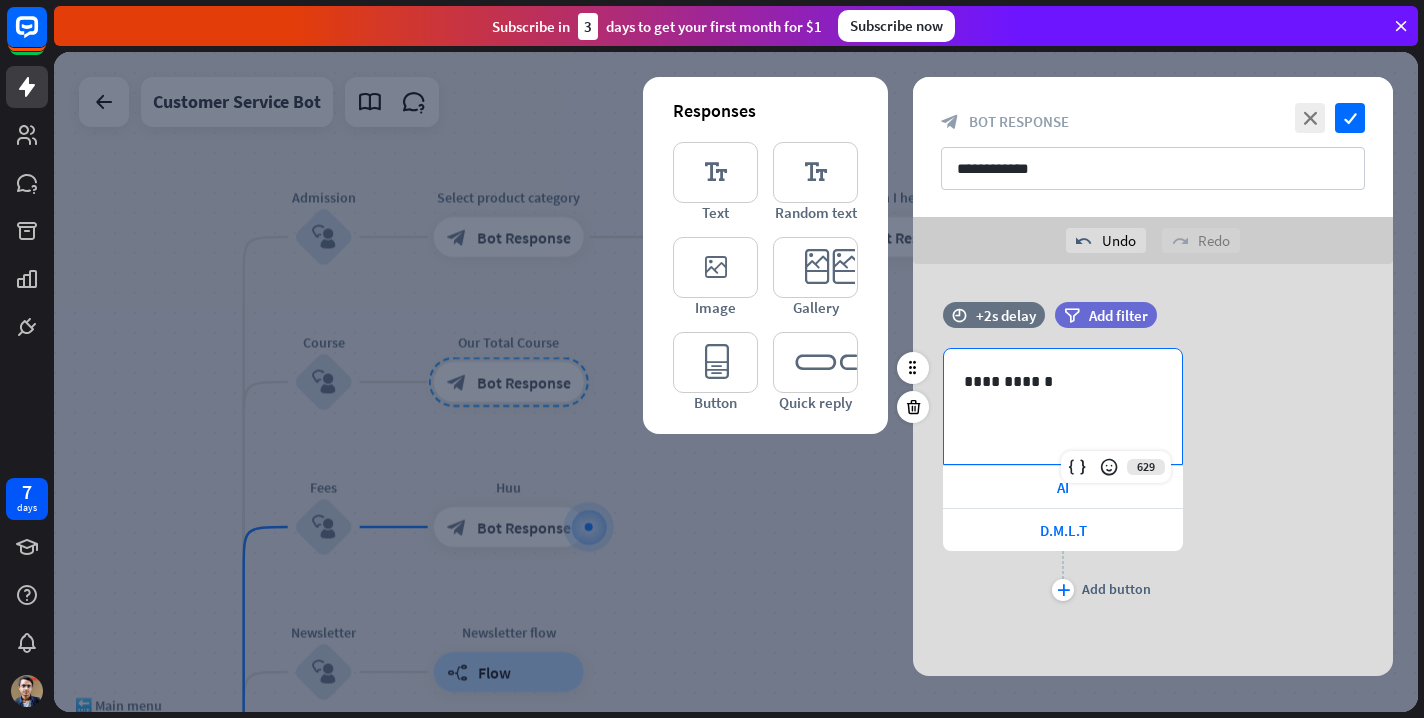 click on "**********" at bounding box center (1063, 381) 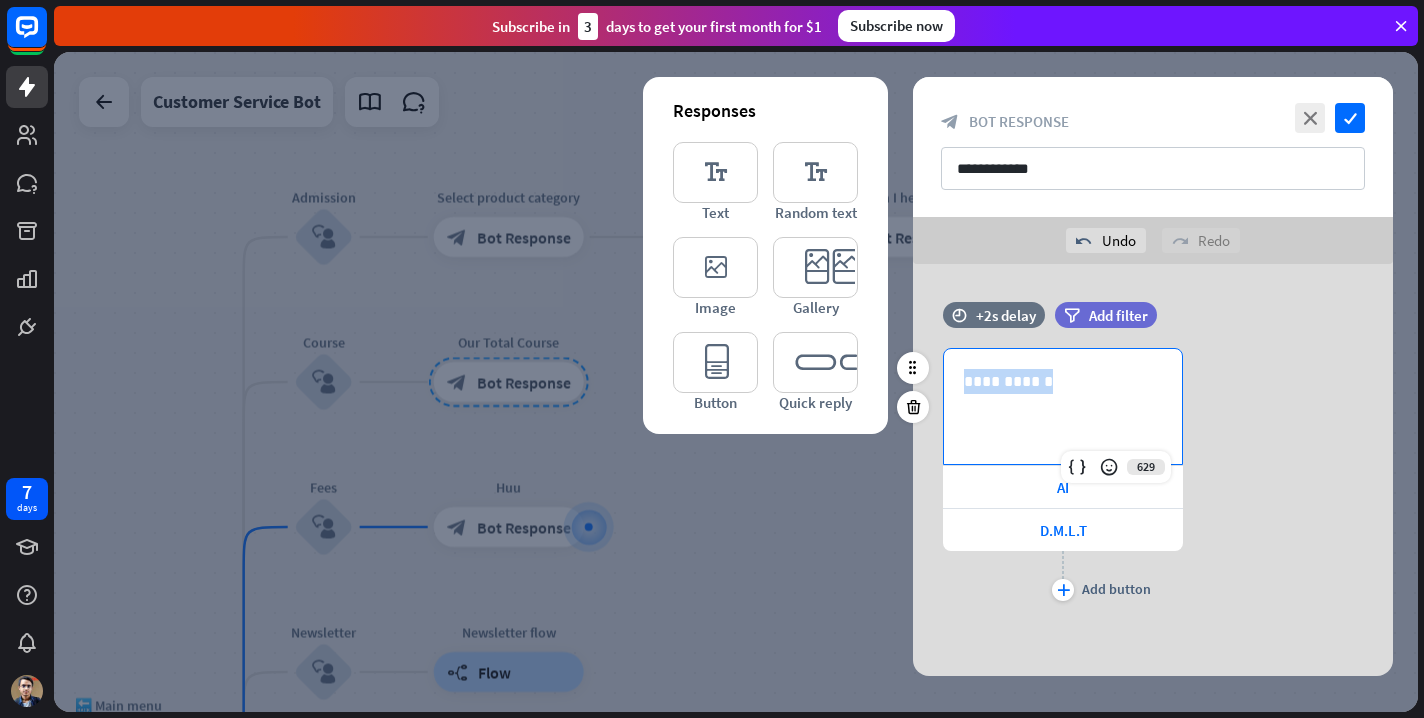 drag, startPoint x: 1062, startPoint y: 385, endPoint x: 963, endPoint y: 377, distance: 99.32271 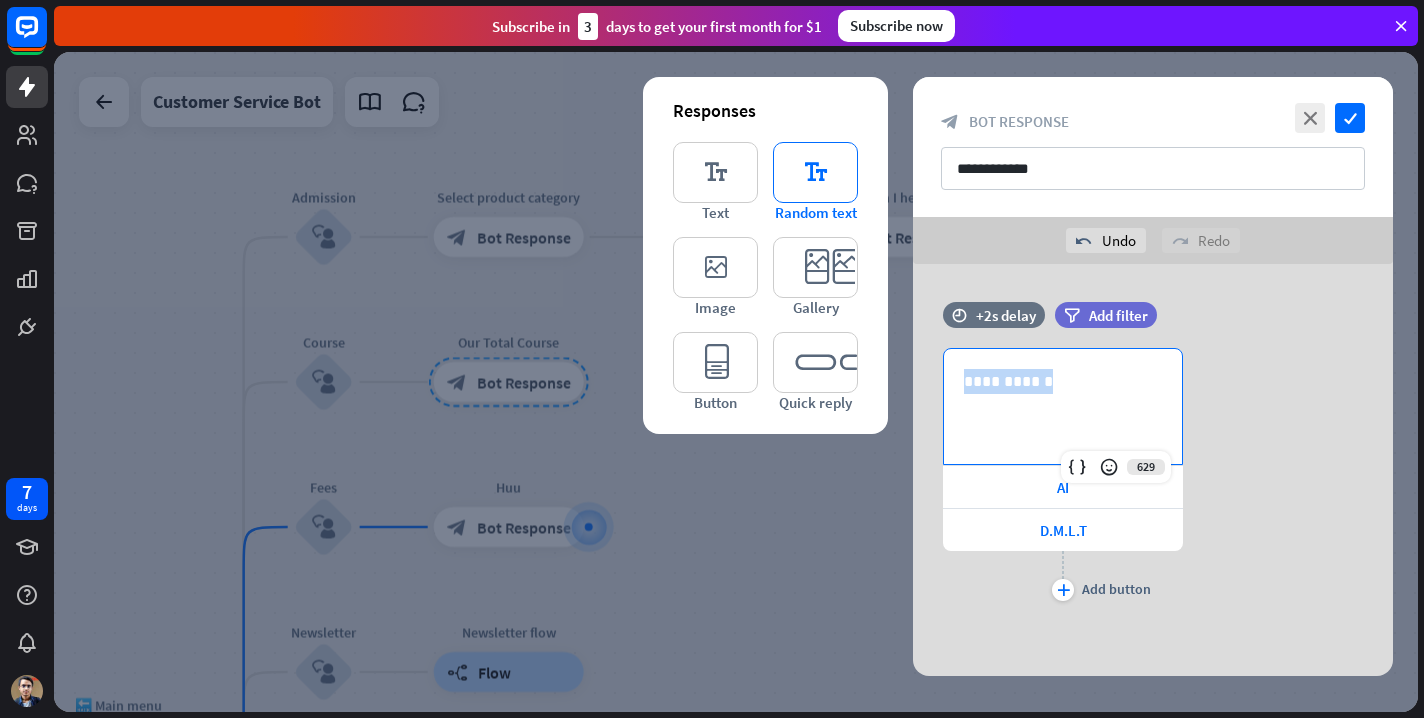 click on "editor_text" at bounding box center (815, 172) 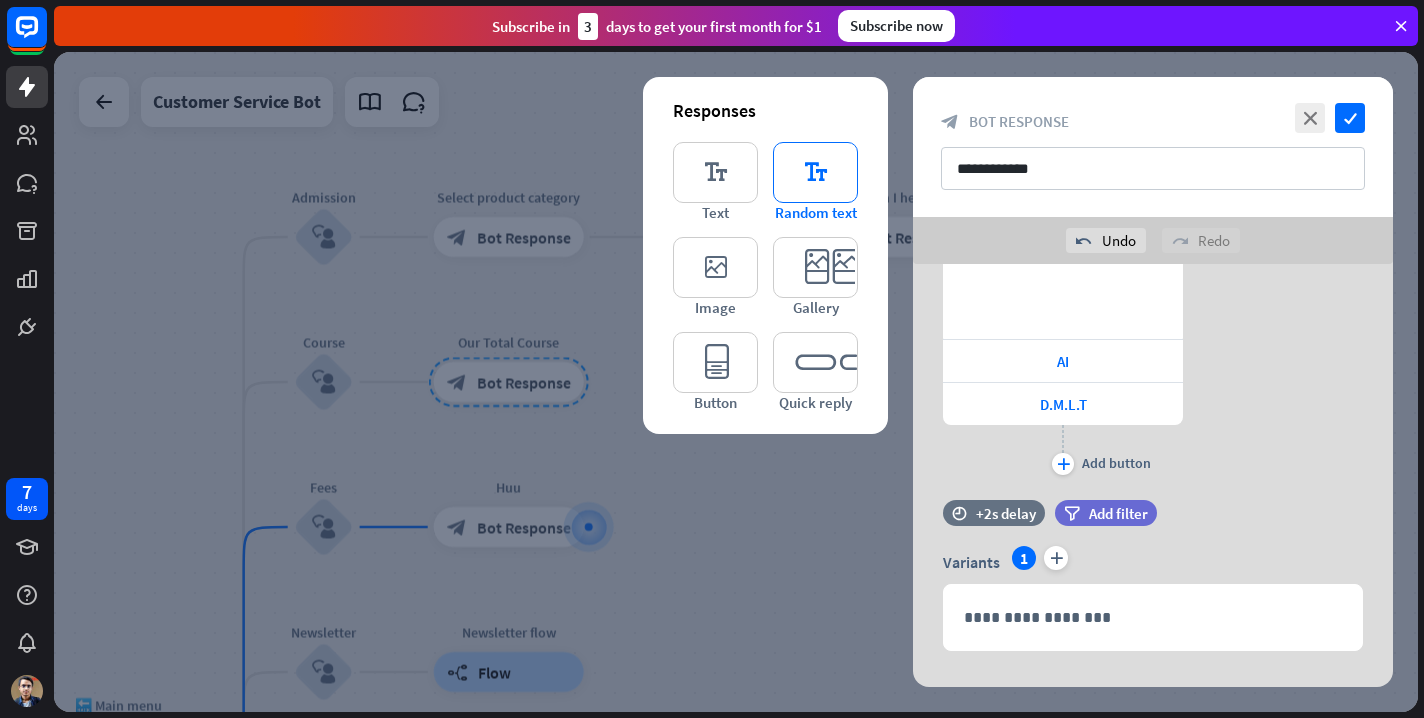 scroll, scrollTop: 160, scrollLeft: 0, axis: vertical 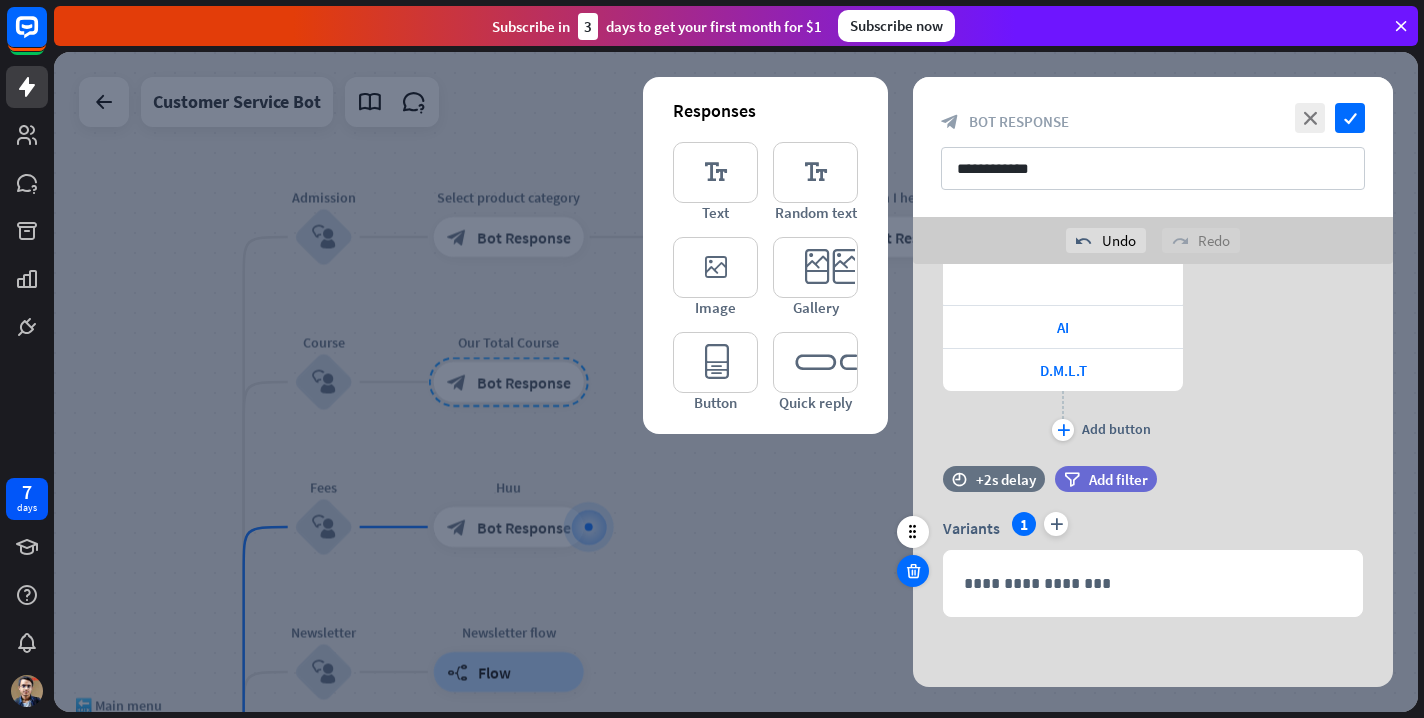 click at bounding box center (913, 571) 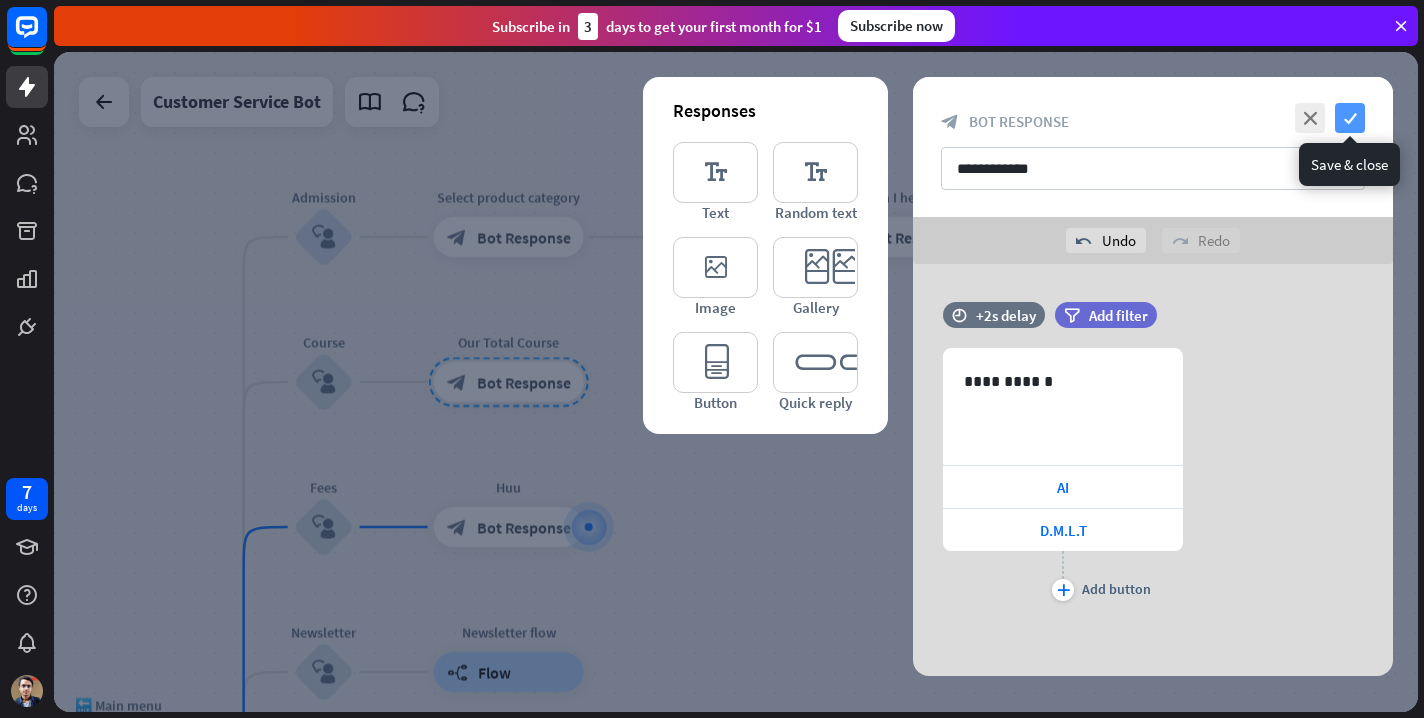 click on "check" at bounding box center [1350, 118] 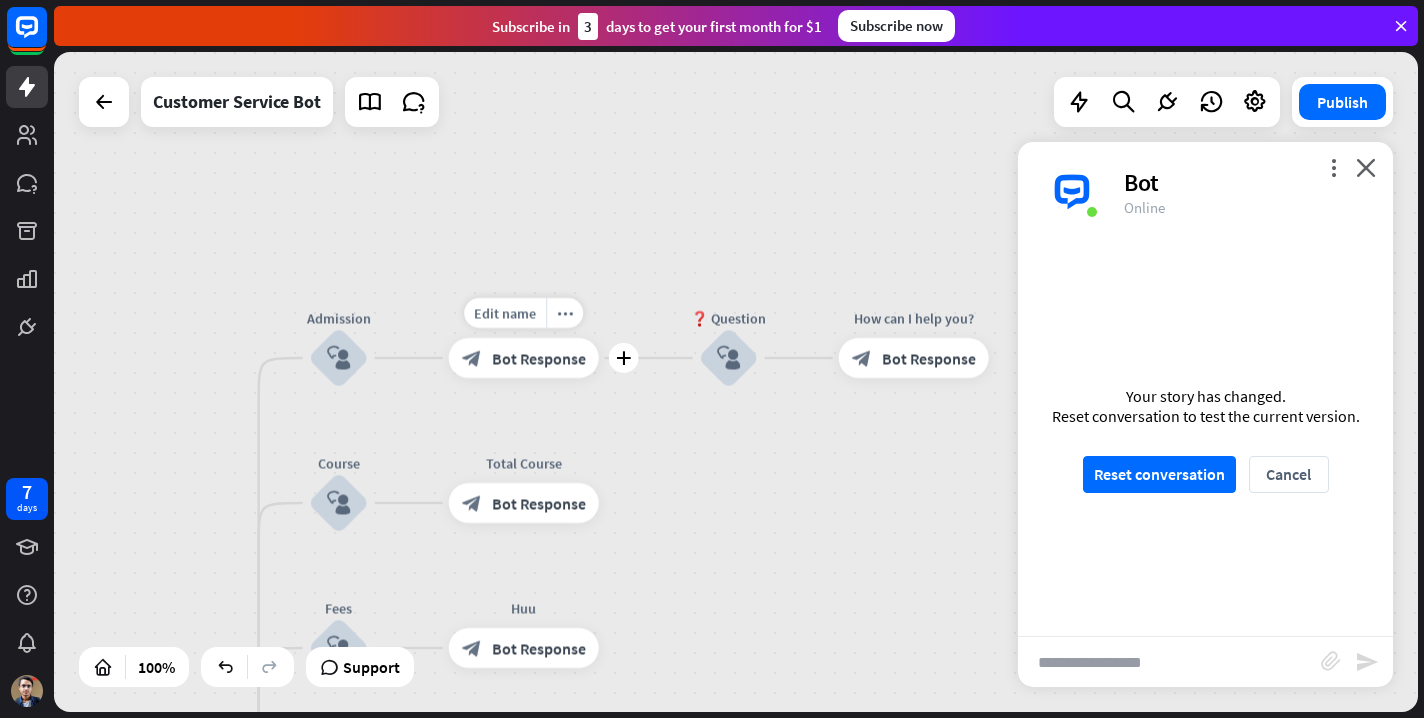 click on "Bot Response" at bounding box center [539, 358] 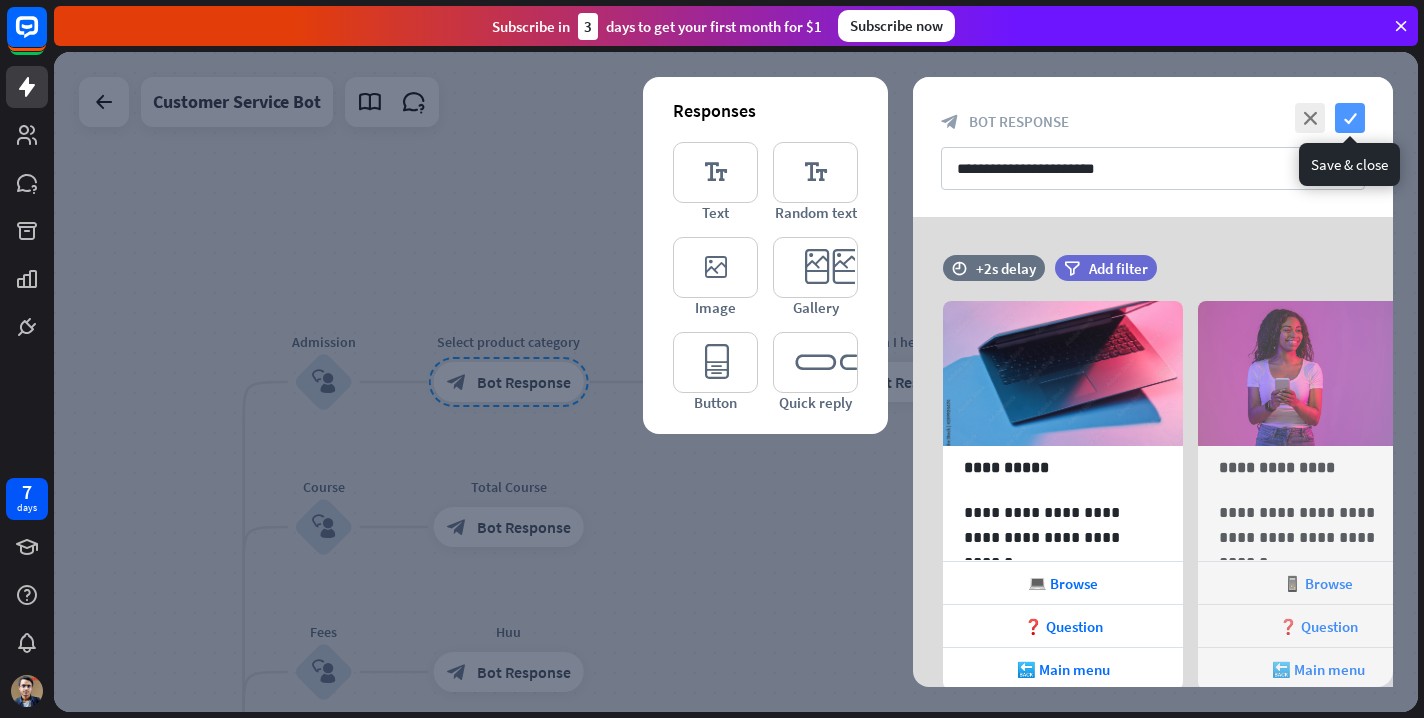 click on "check" at bounding box center [1350, 118] 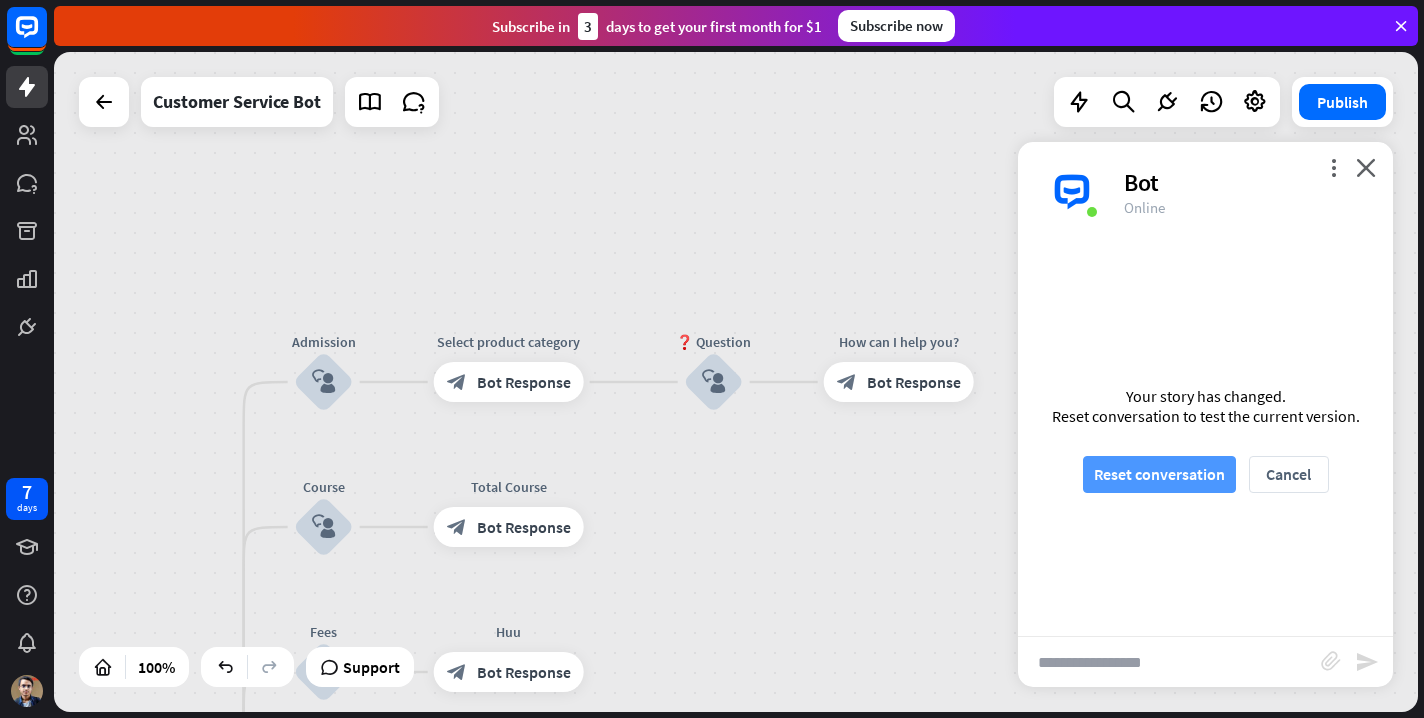 click on "Reset conversation" at bounding box center (1159, 474) 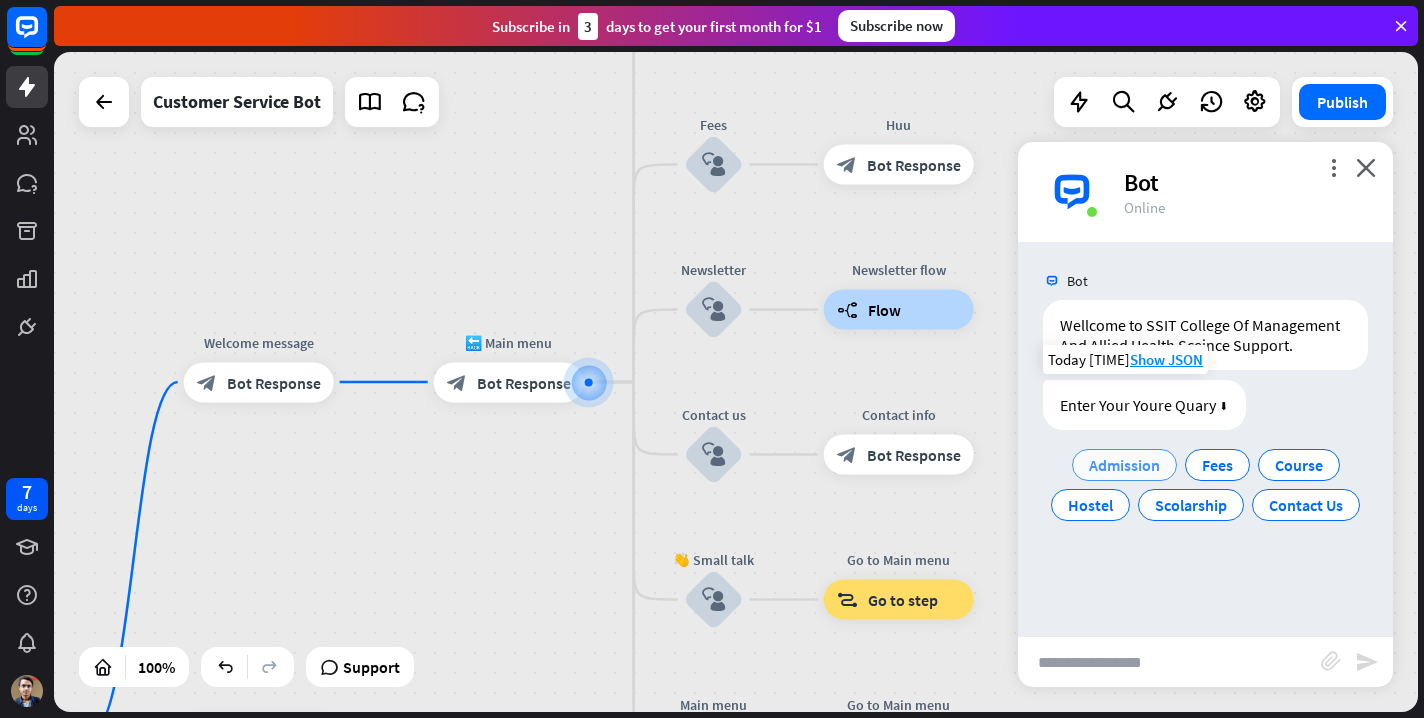 click on "Admission" at bounding box center (1124, 465) 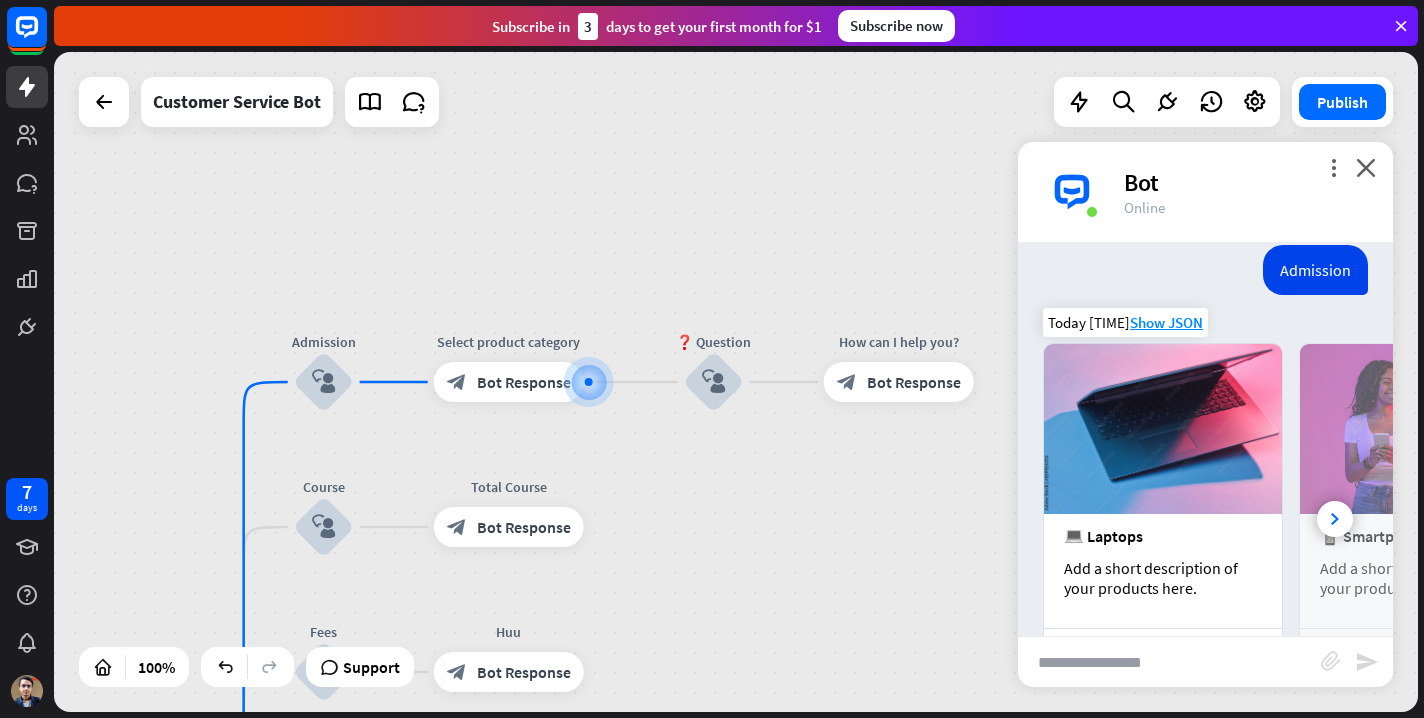 scroll, scrollTop: 391, scrollLeft: 0, axis: vertical 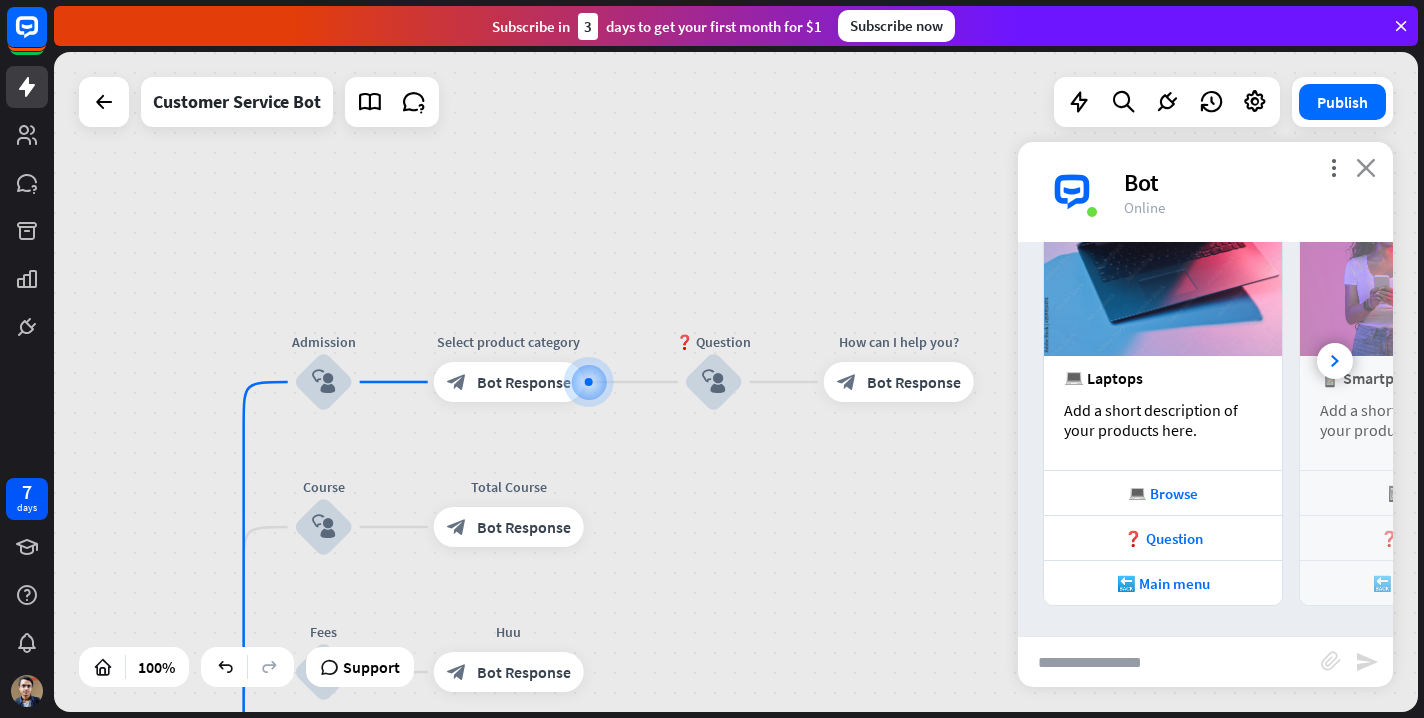 click on "close" at bounding box center [1366, 167] 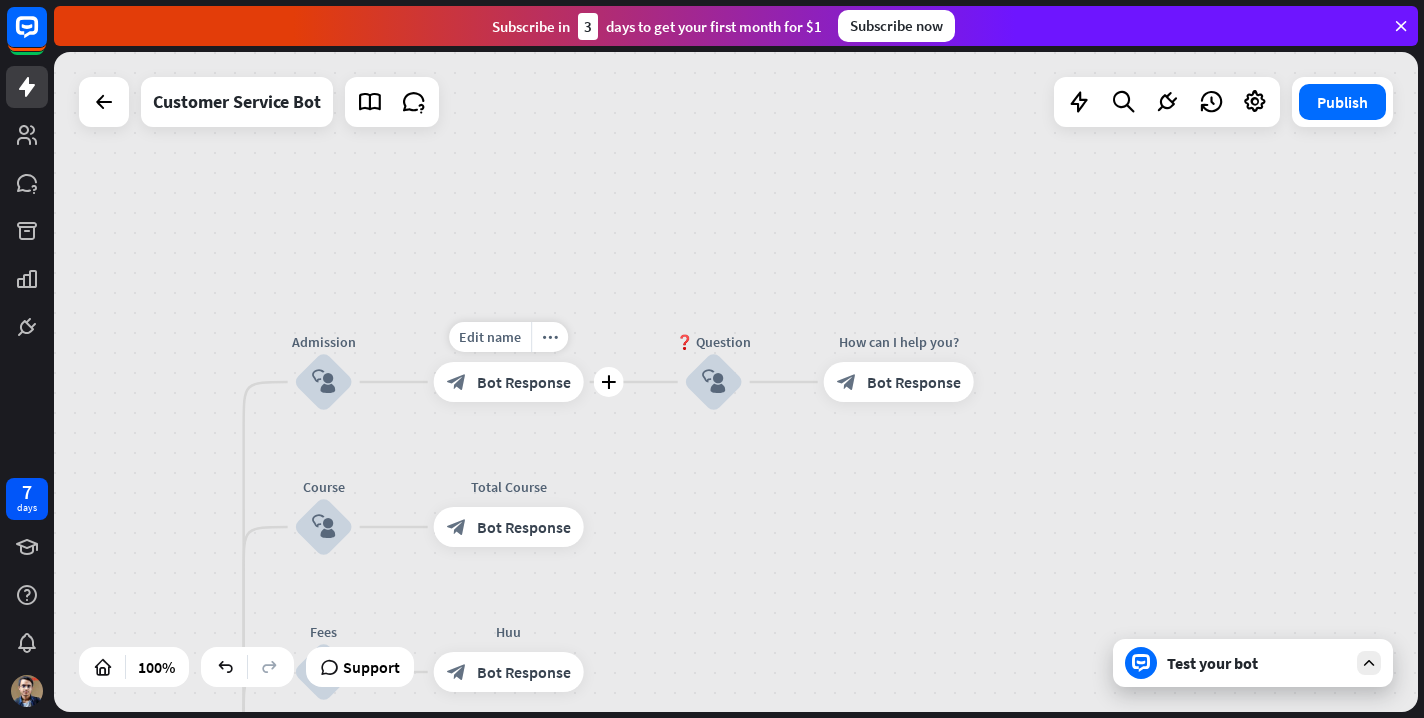 click on "block_bot_response   Bot Response" at bounding box center [509, 382] 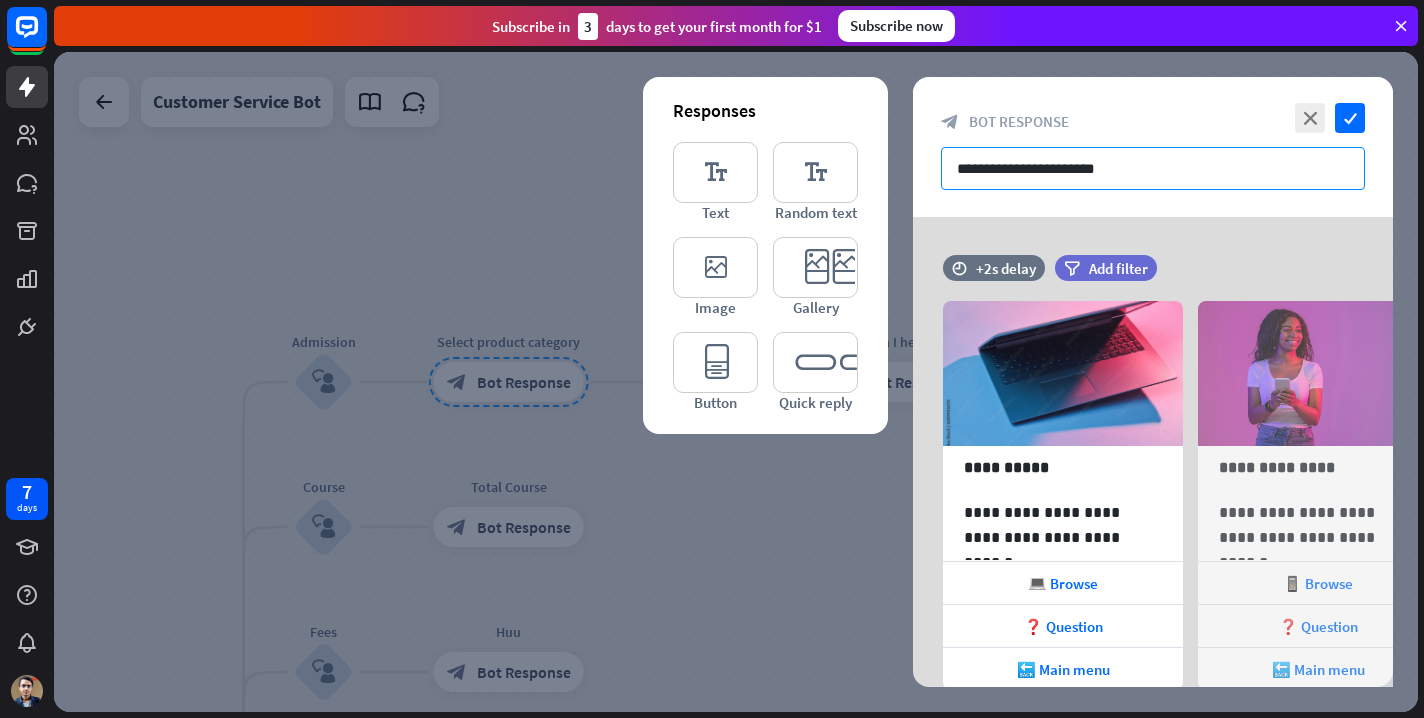 click on "**********" at bounding box center [1153, 168] 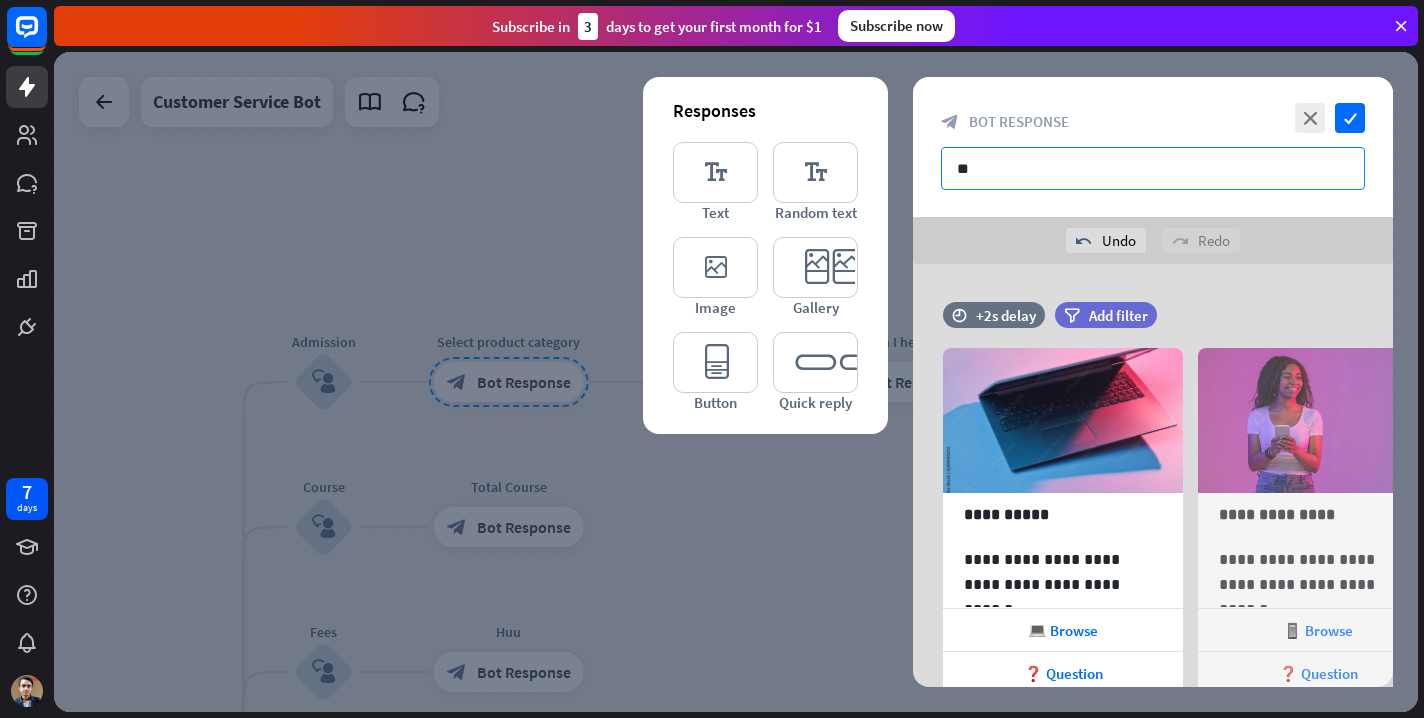 type on "*" 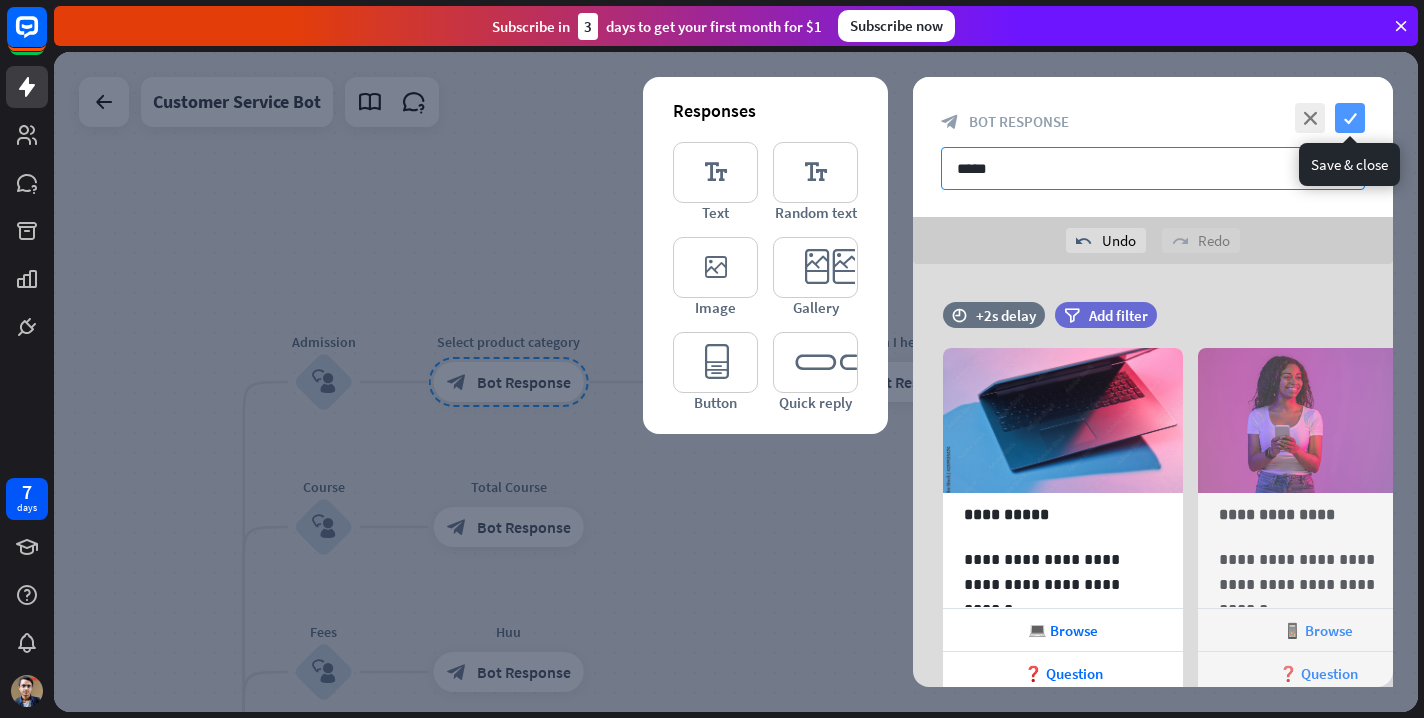 type on "*****" 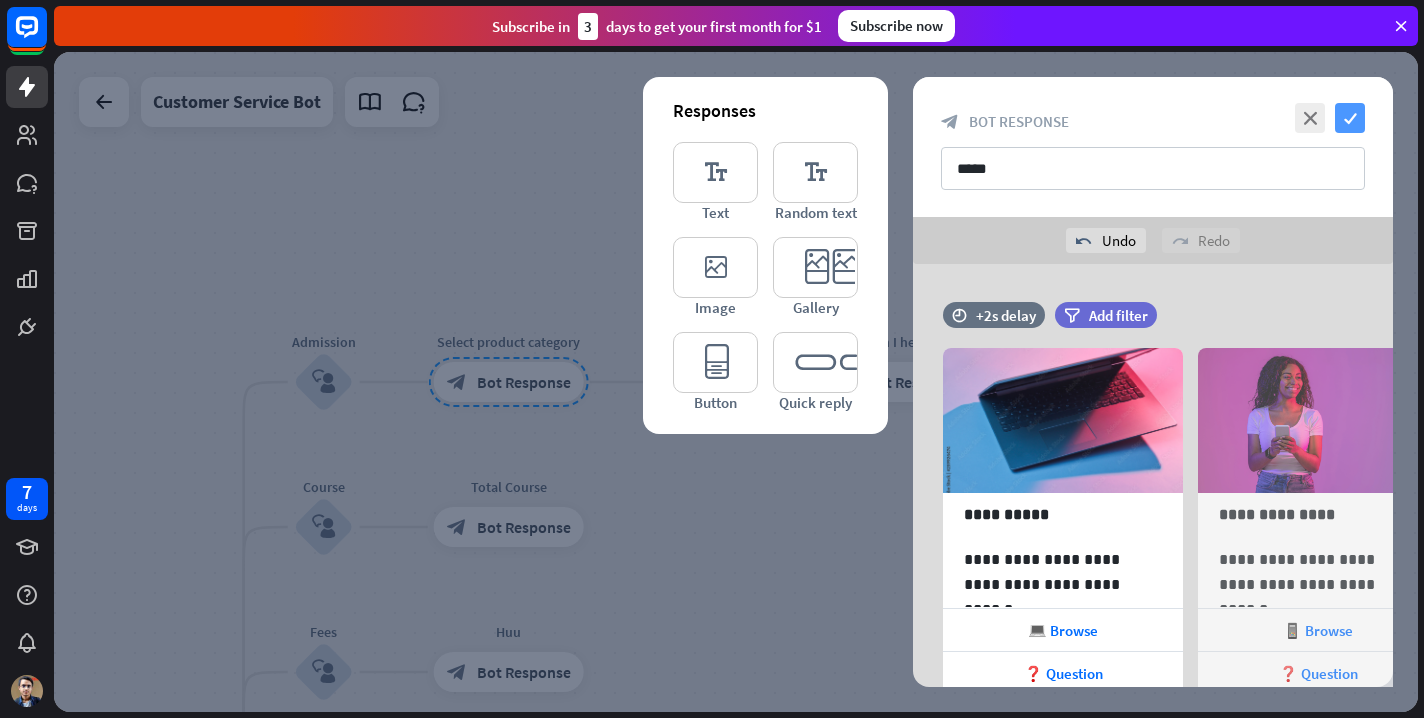 click on "check" at bounding box center [1350, 118] 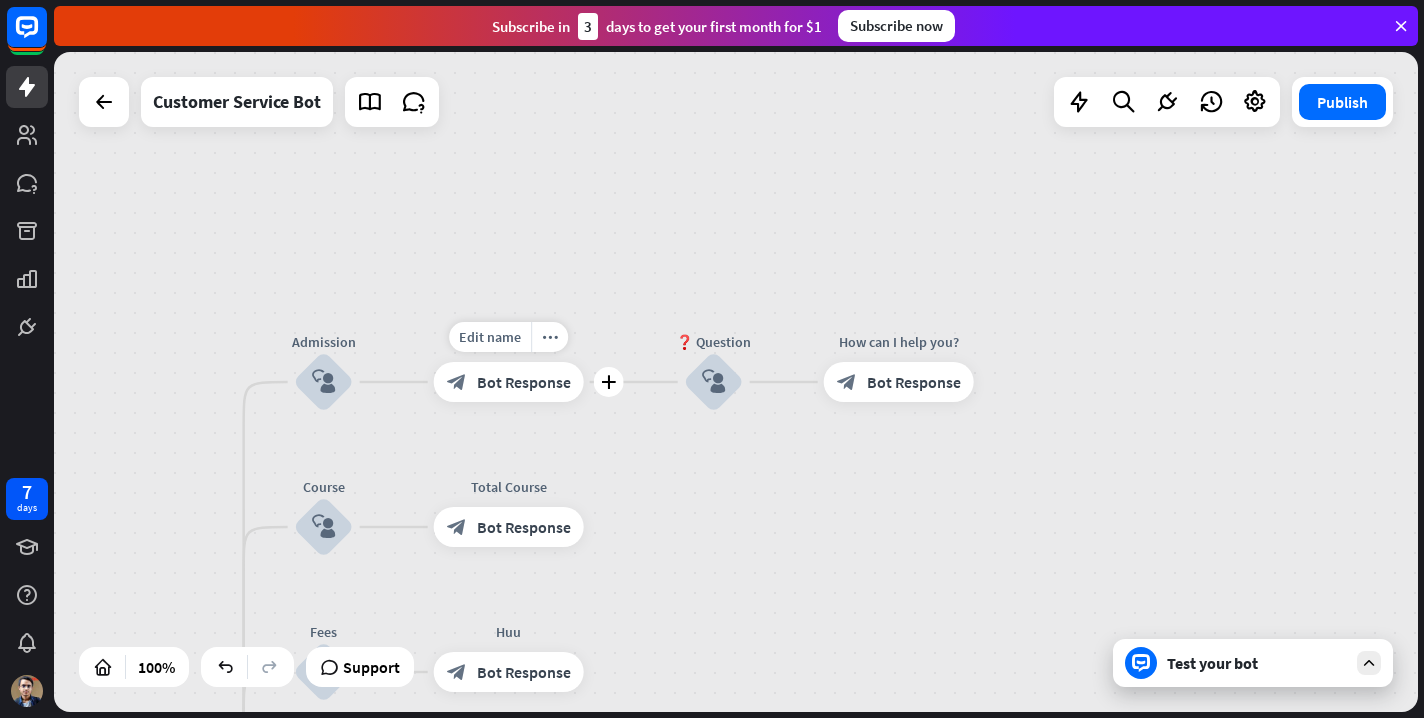 click on "Bot Response" at bounding box center (524, 382) 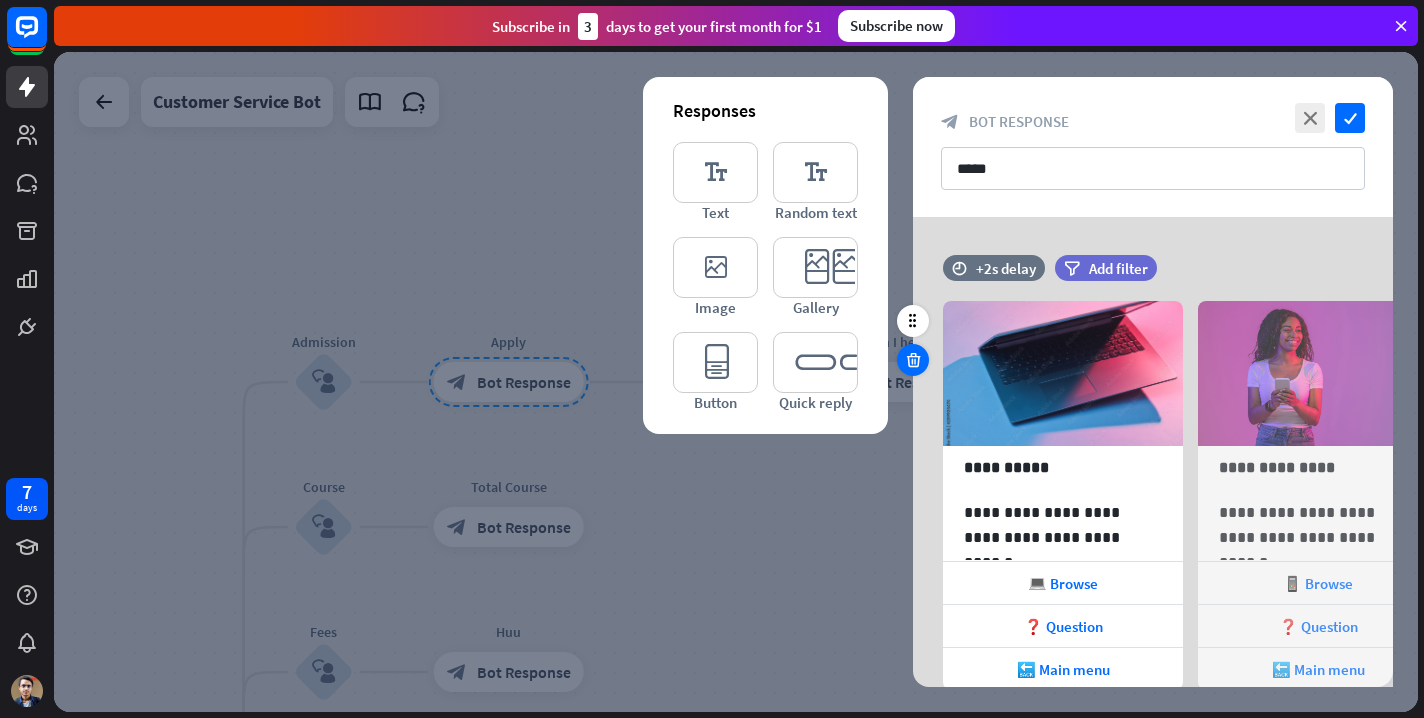 click at bounding box center [913, 360] 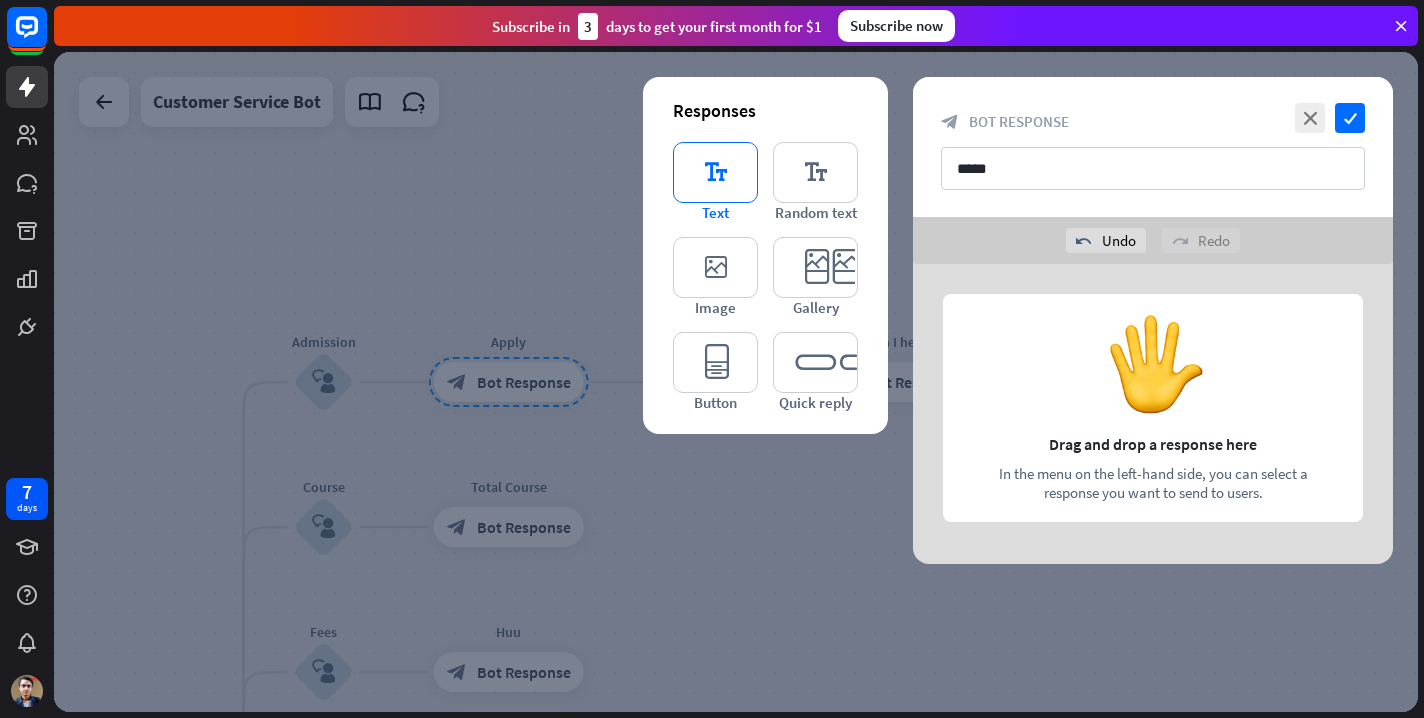 click on "editor_text" at bounding box center [715, 172] 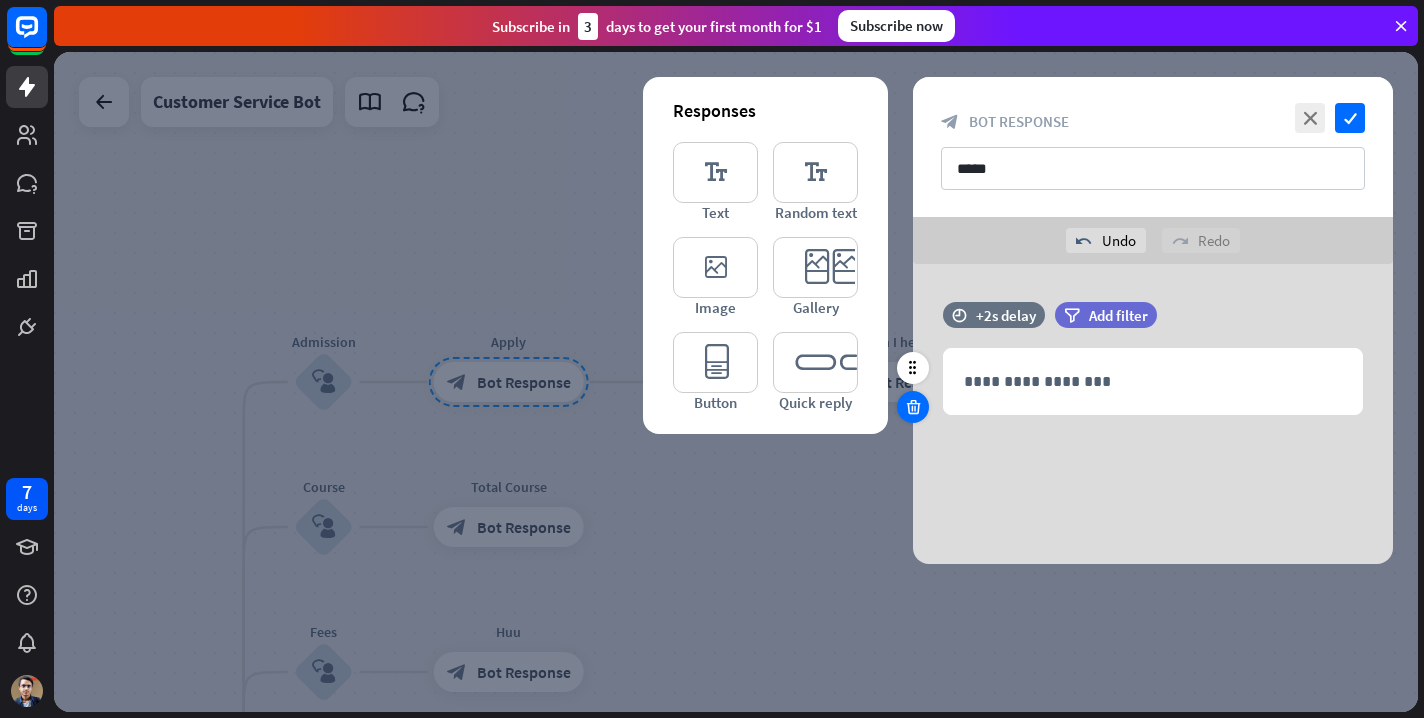 click at bounding box center (913, 407) 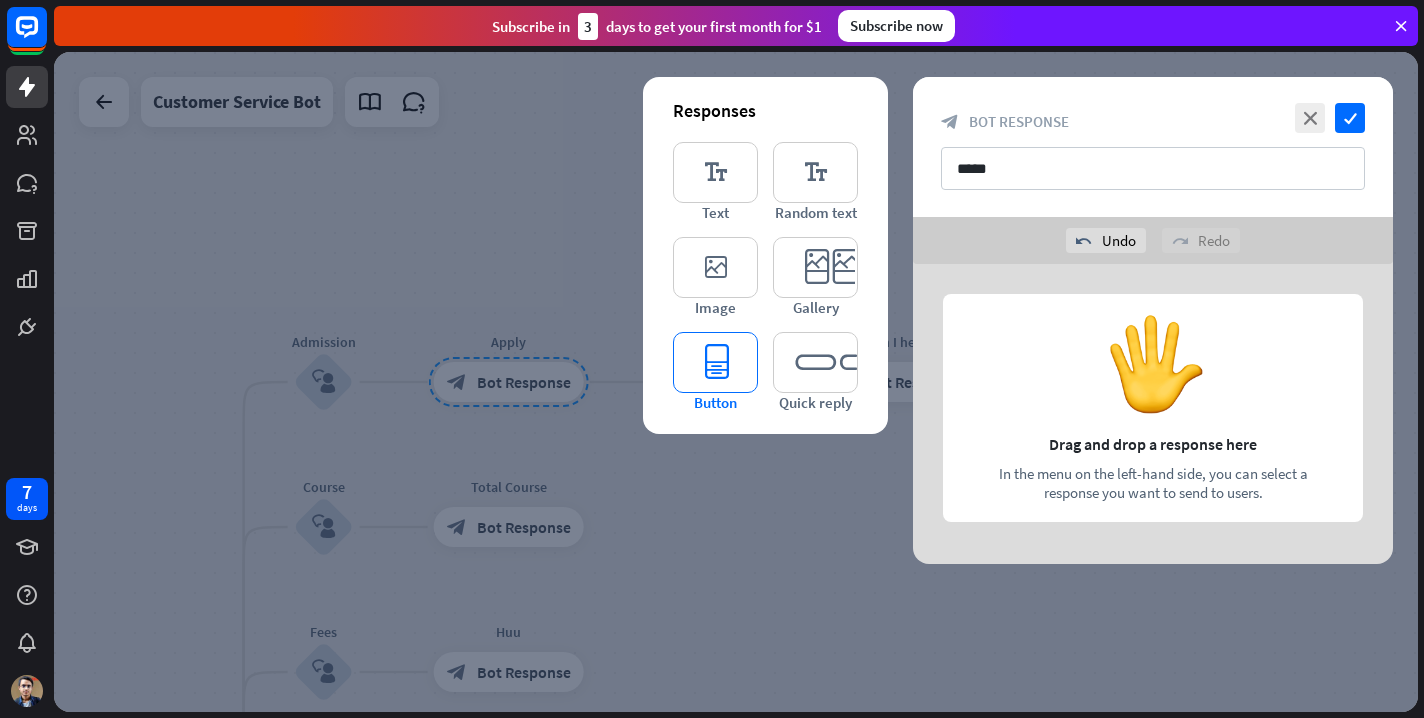 click on "editor_button" at bounding box center (715, 362) 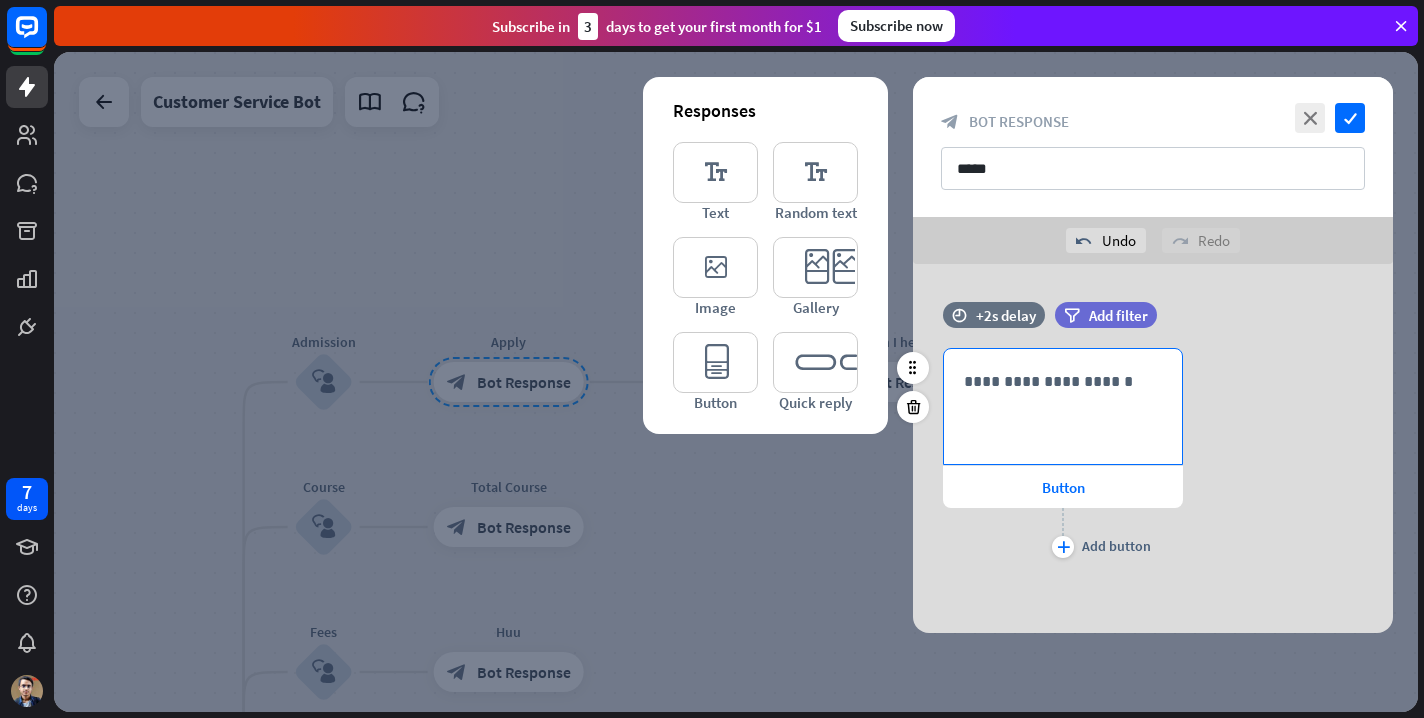 click on "**********" at bounding box center (1063, 381) 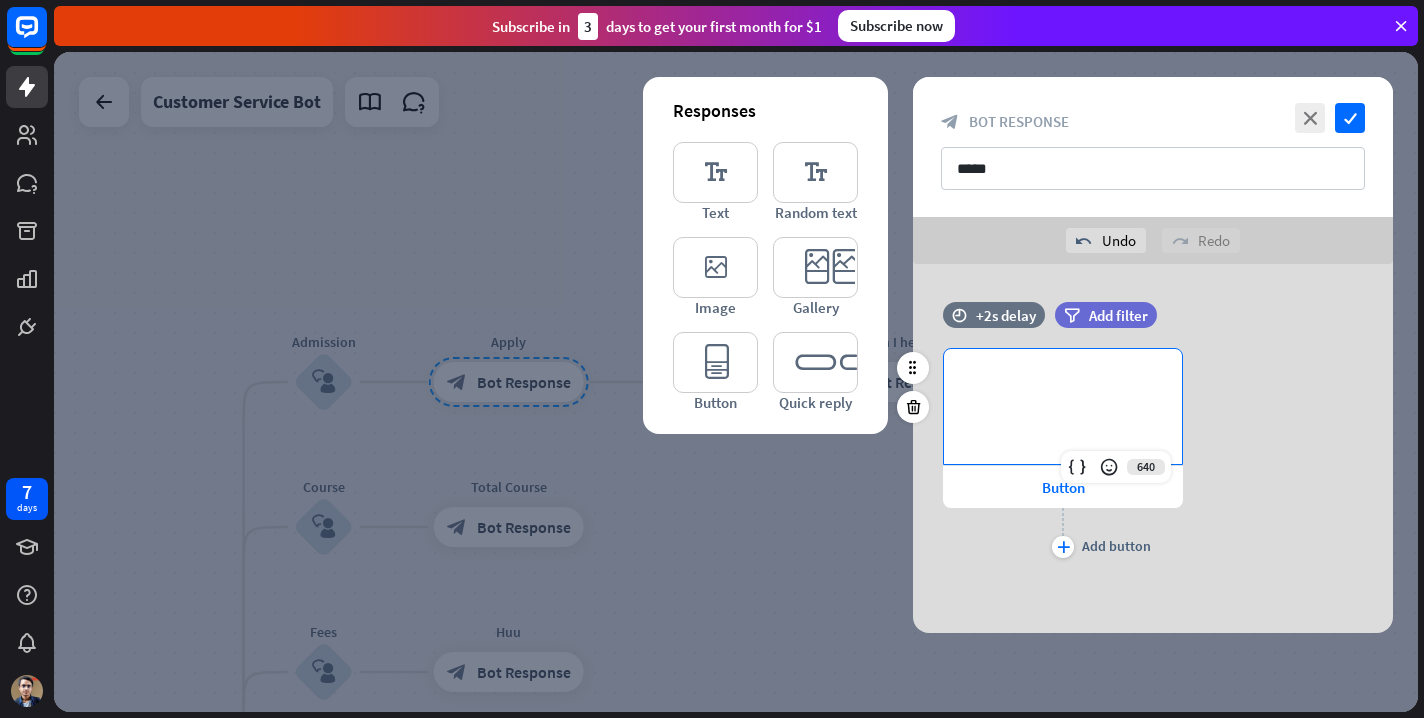 type 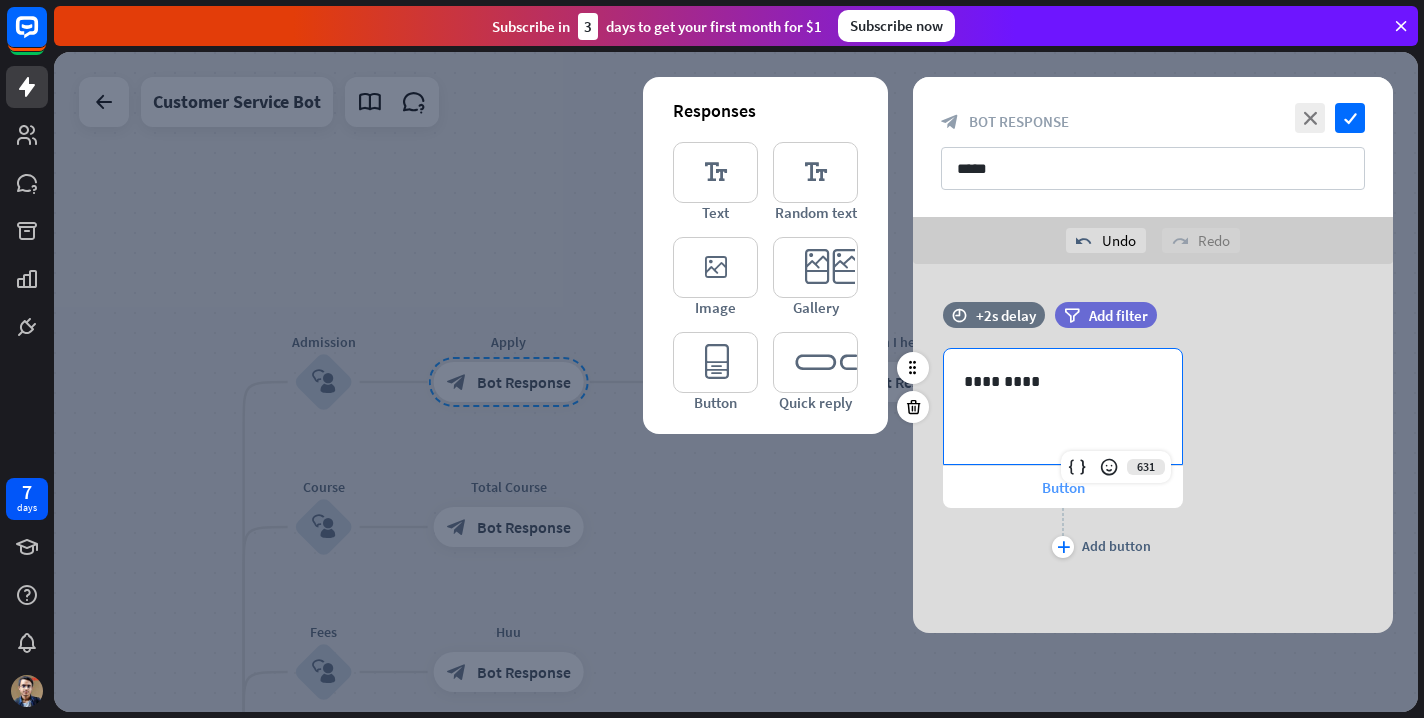 click on "Button" at bounding box center (1063, 487) 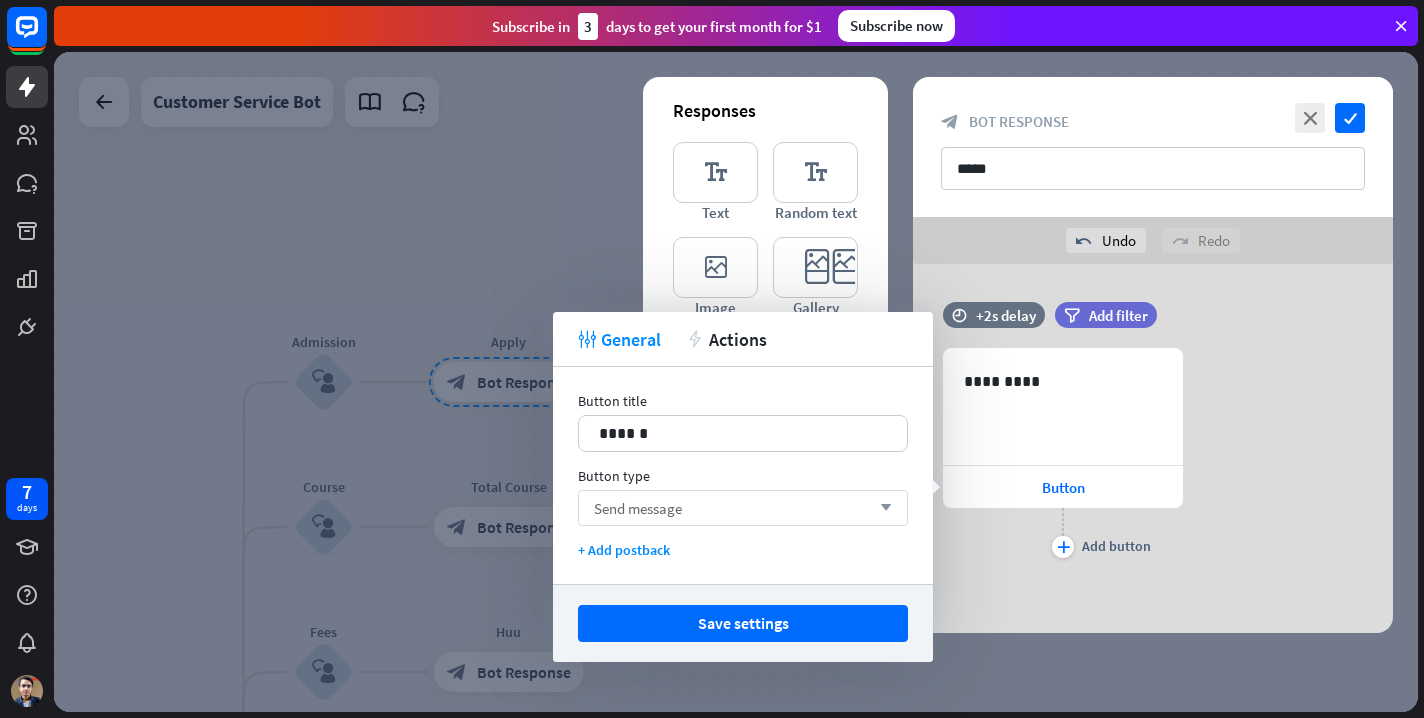 click on "Send message
arrow_down" at bounding box center [743, 508] 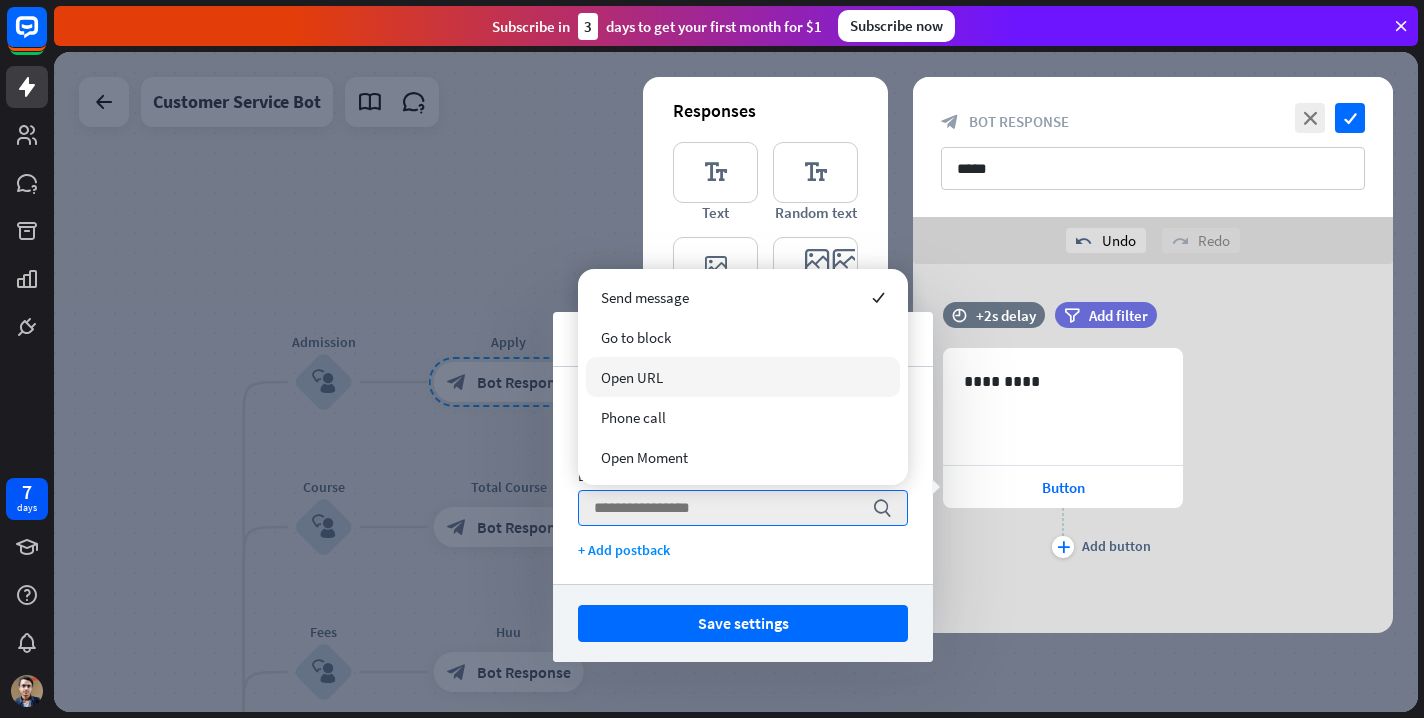 click on "Open URL" at bounding box center (743, 377) 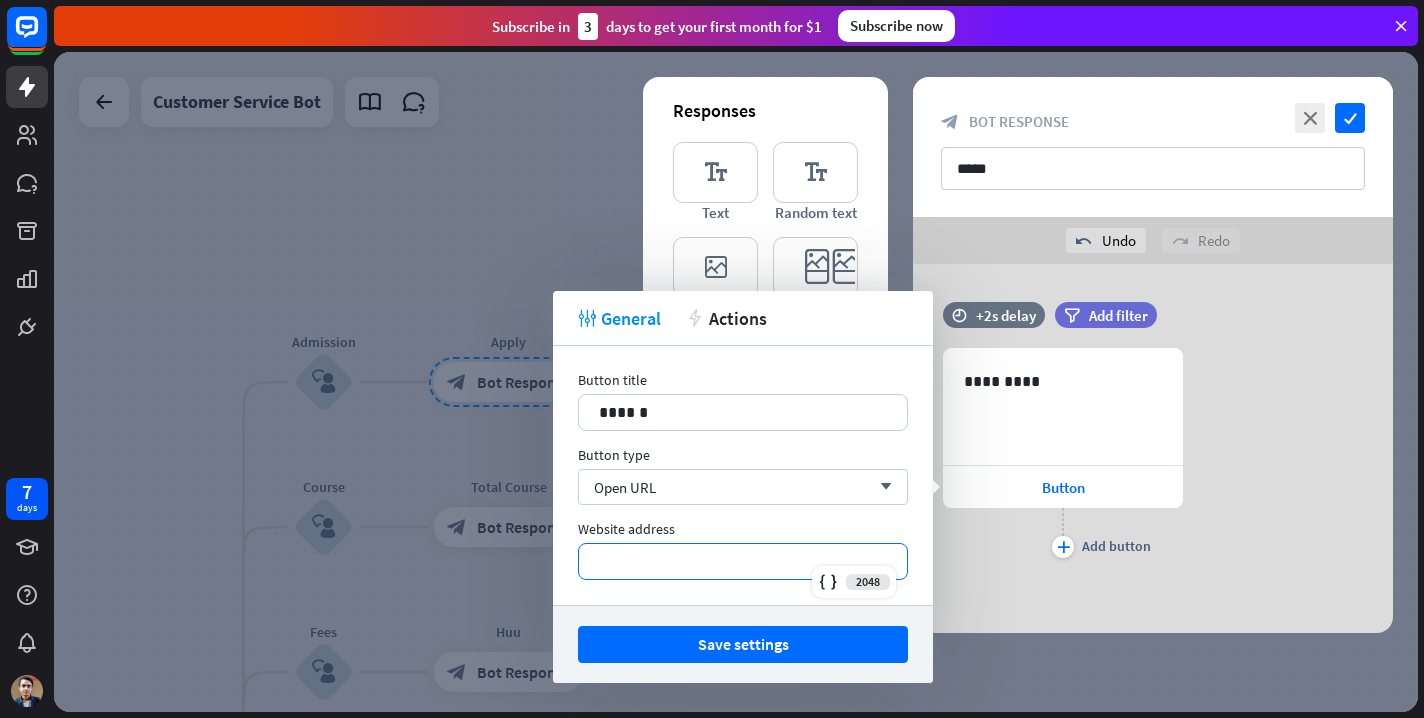 click on "*********" at bounding box center [743, 561] 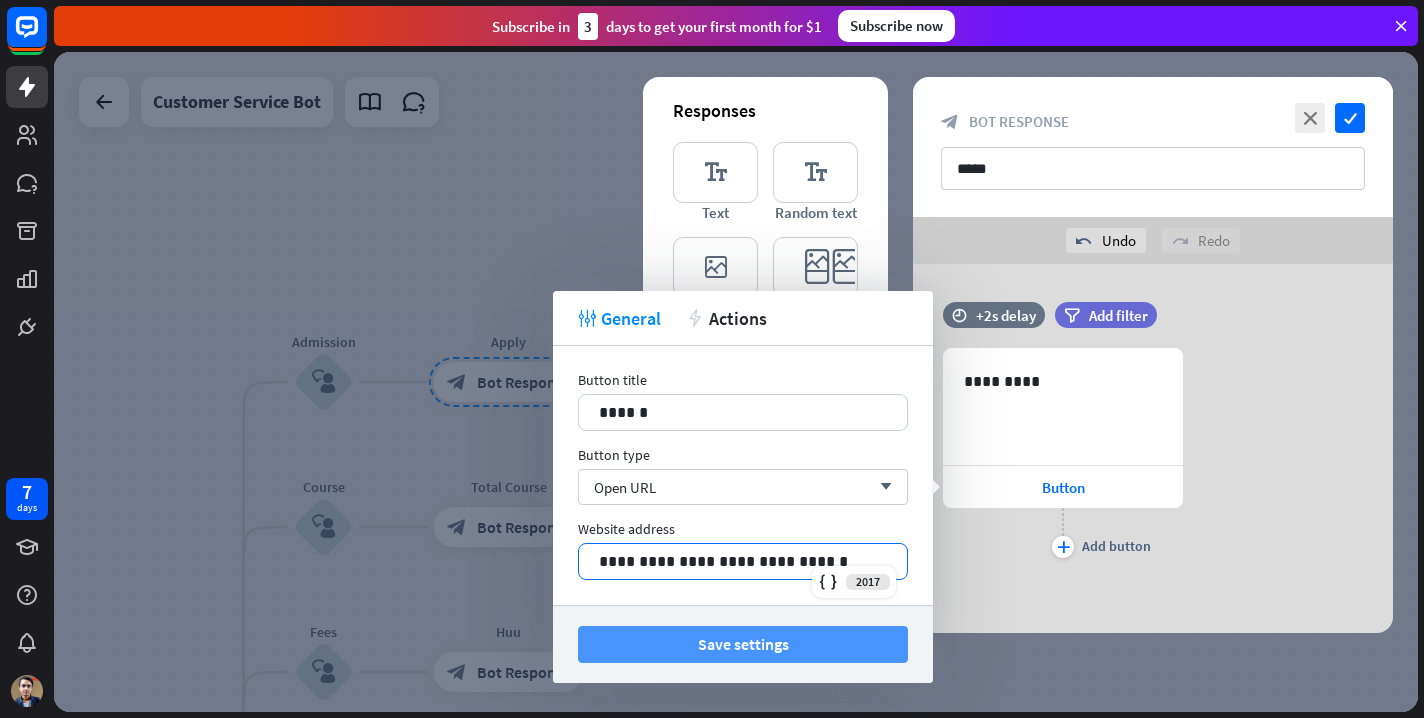 click on "Save settings" at bounding box center (743, 644) 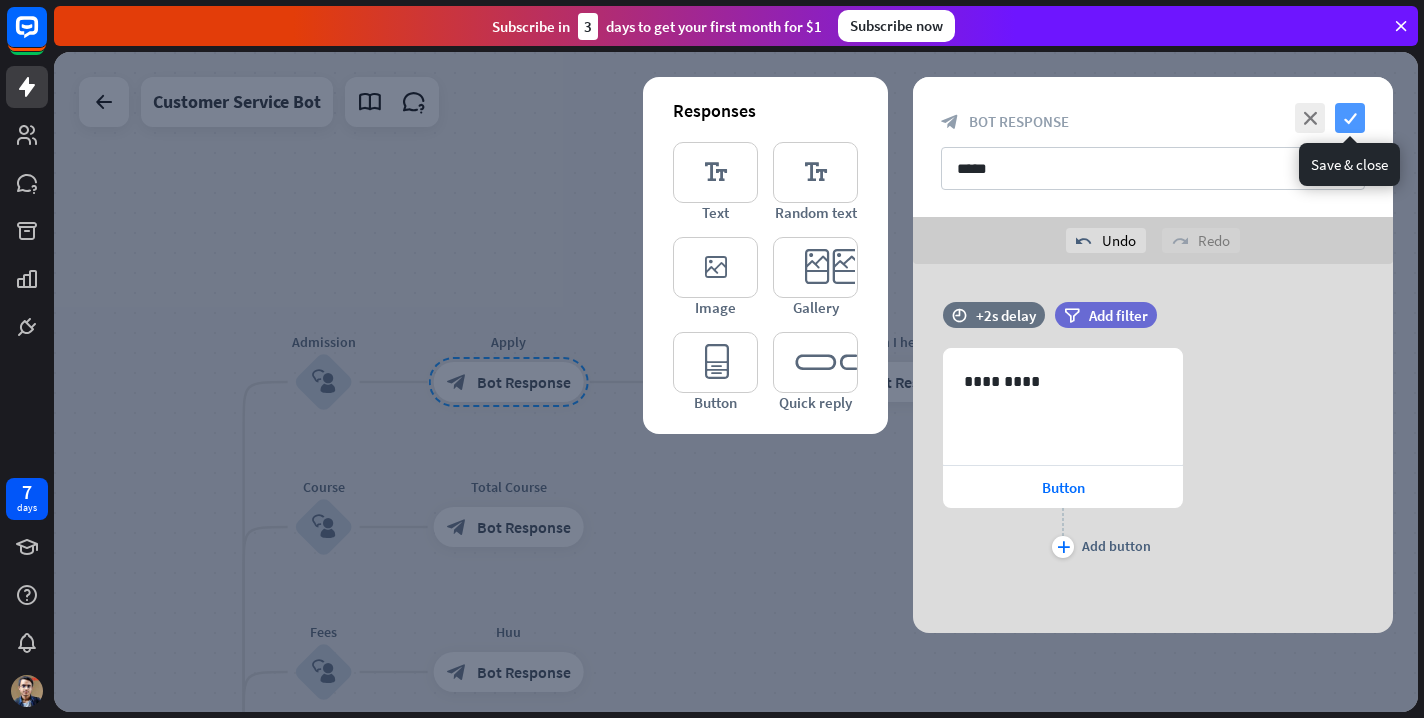 click on "check" at bounding box center (1350, 118) 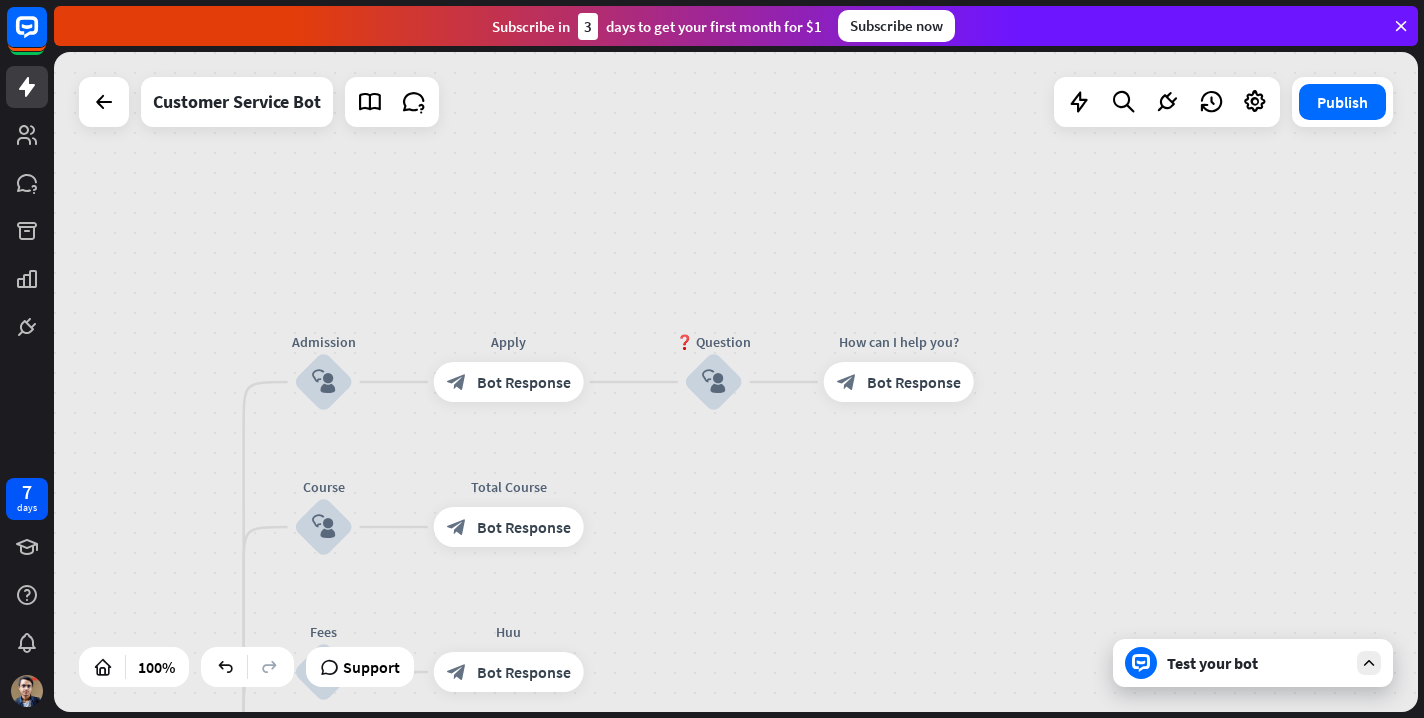 click on "Test your bot" at bounding box center (1257, 663) 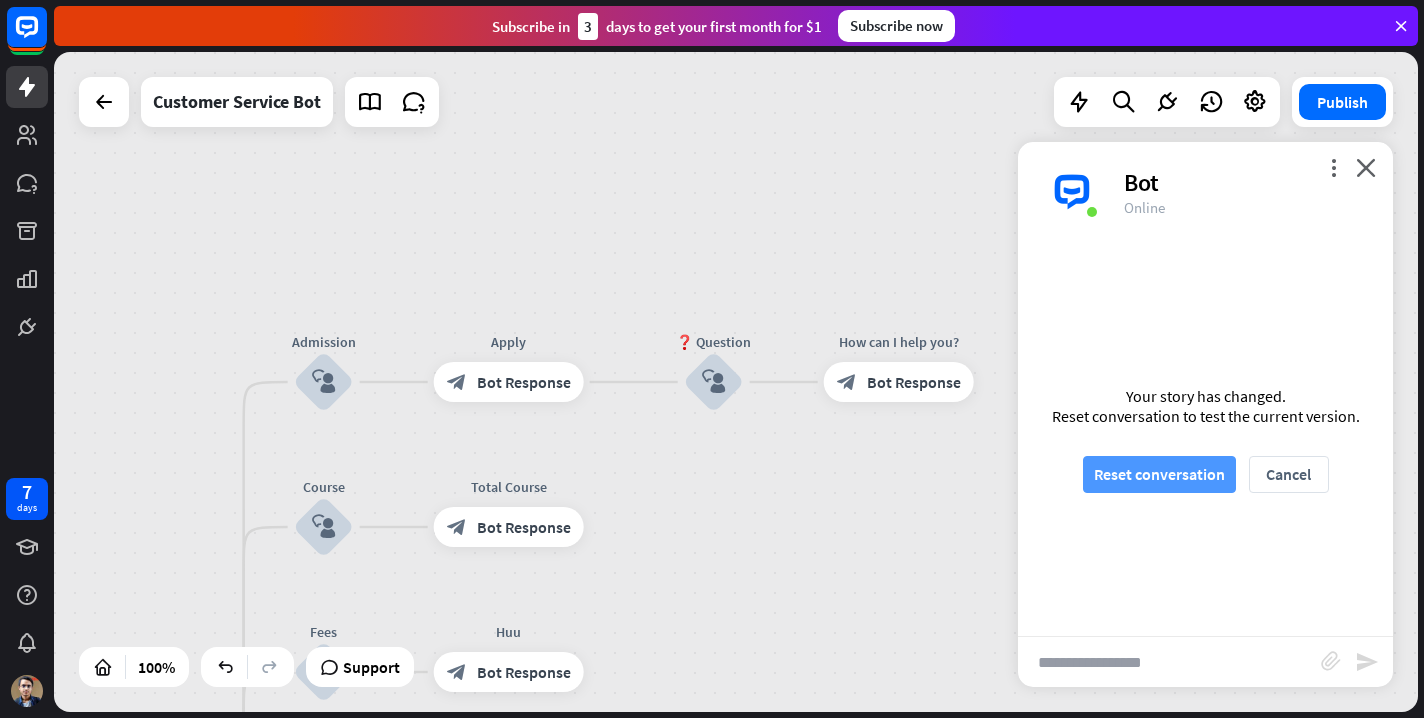 click on "Reset conversation" at bounding box center (1159, 474) 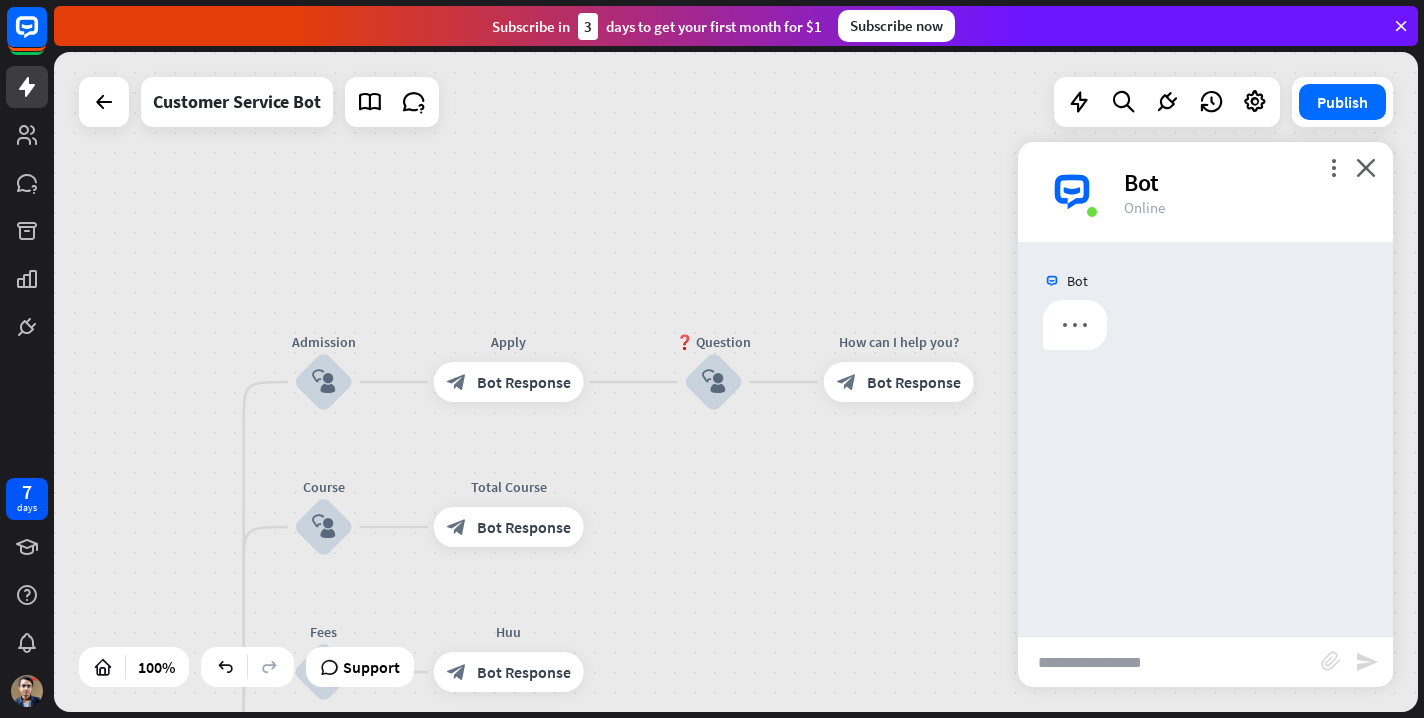 scroll, scrollTop: 0, scrollLeft: 0, axis: both 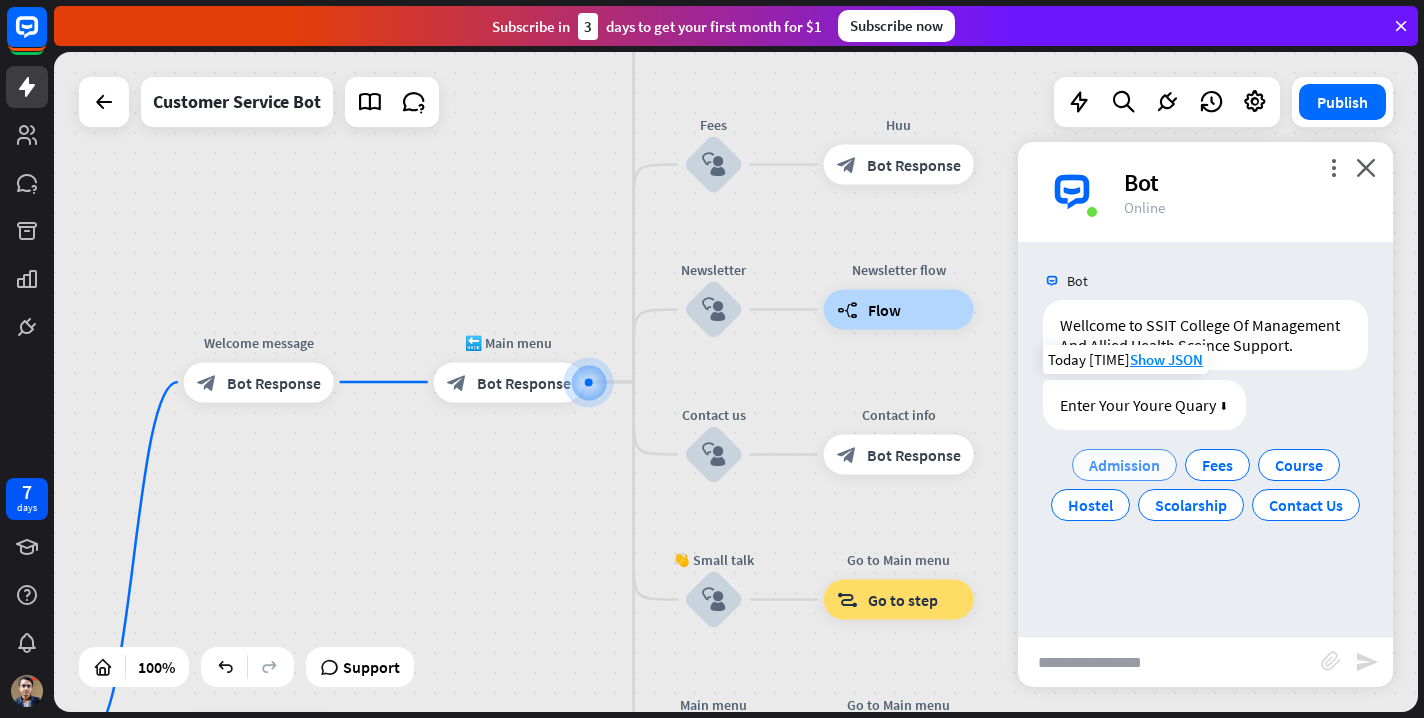 click on "Admission" at bounding box center [1124, 465] 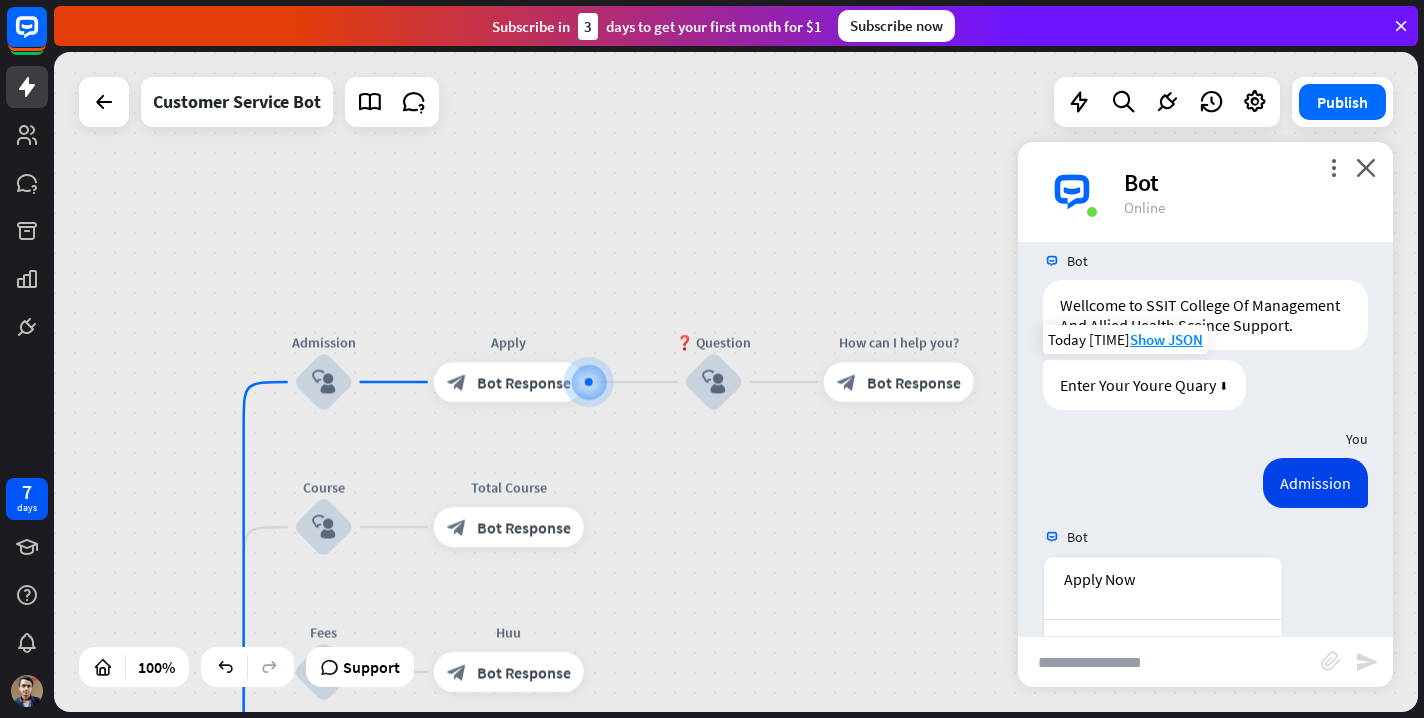 scroll, scrollTop: 79, scrollLeft: 0, axis: vertical 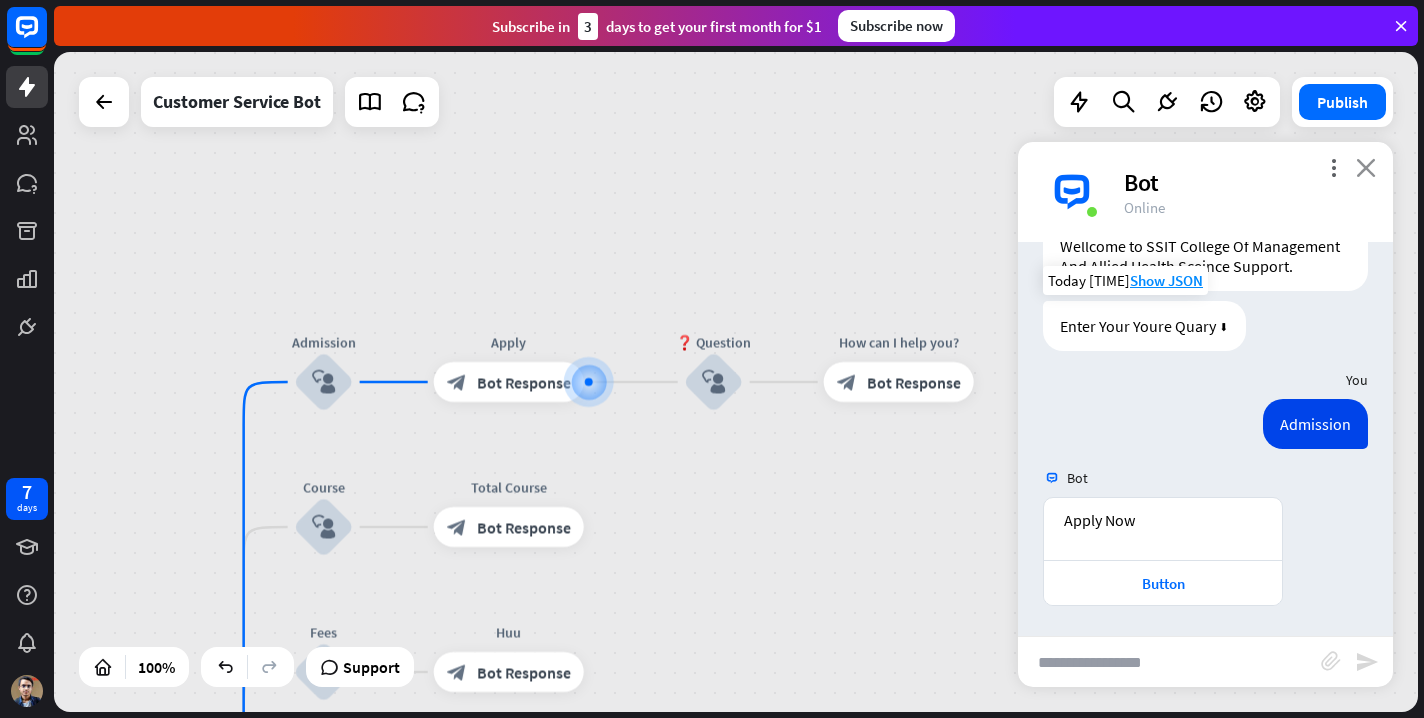 click on "close" at bounding box center [1366, 167] 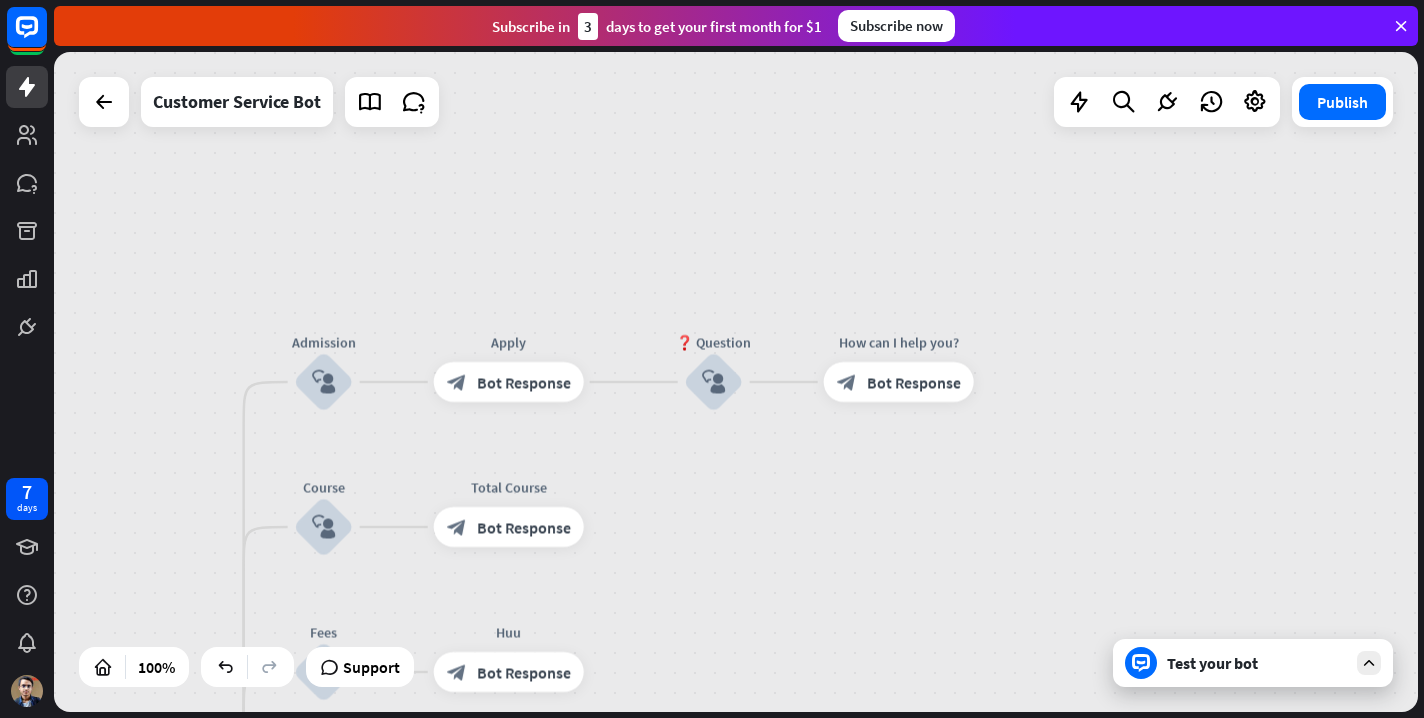 click on "Test your bot" at bounding box center (1257, 663) 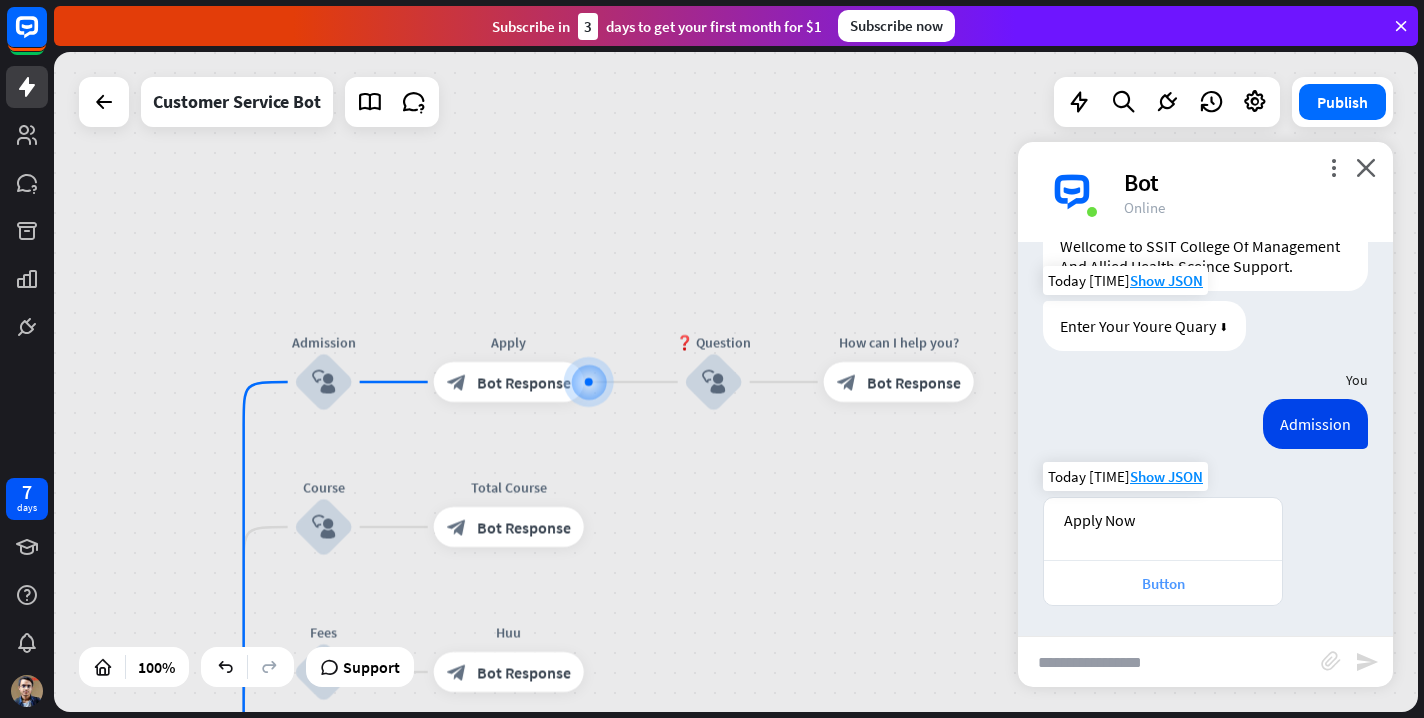 click on "Button" at bounding box center [1163, 583] 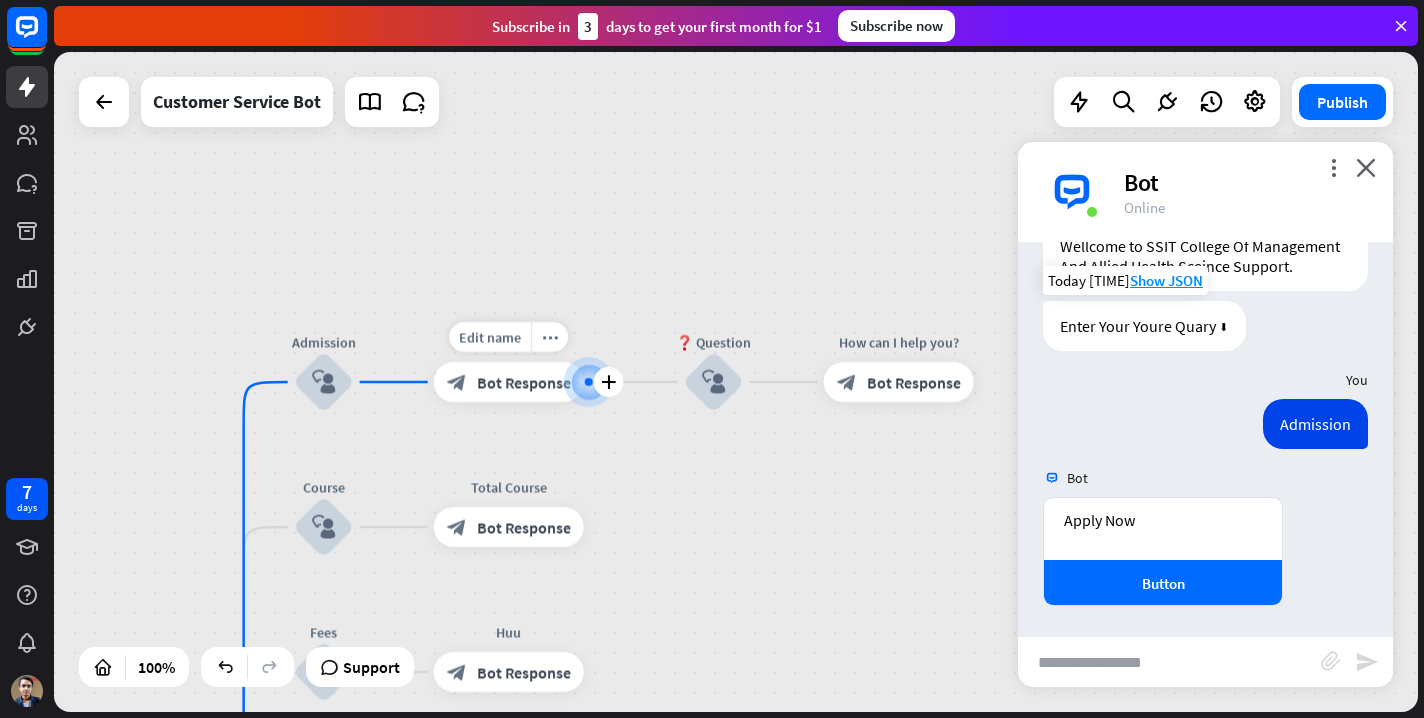 click on "Bot Response" at bounding box center (524, 382) 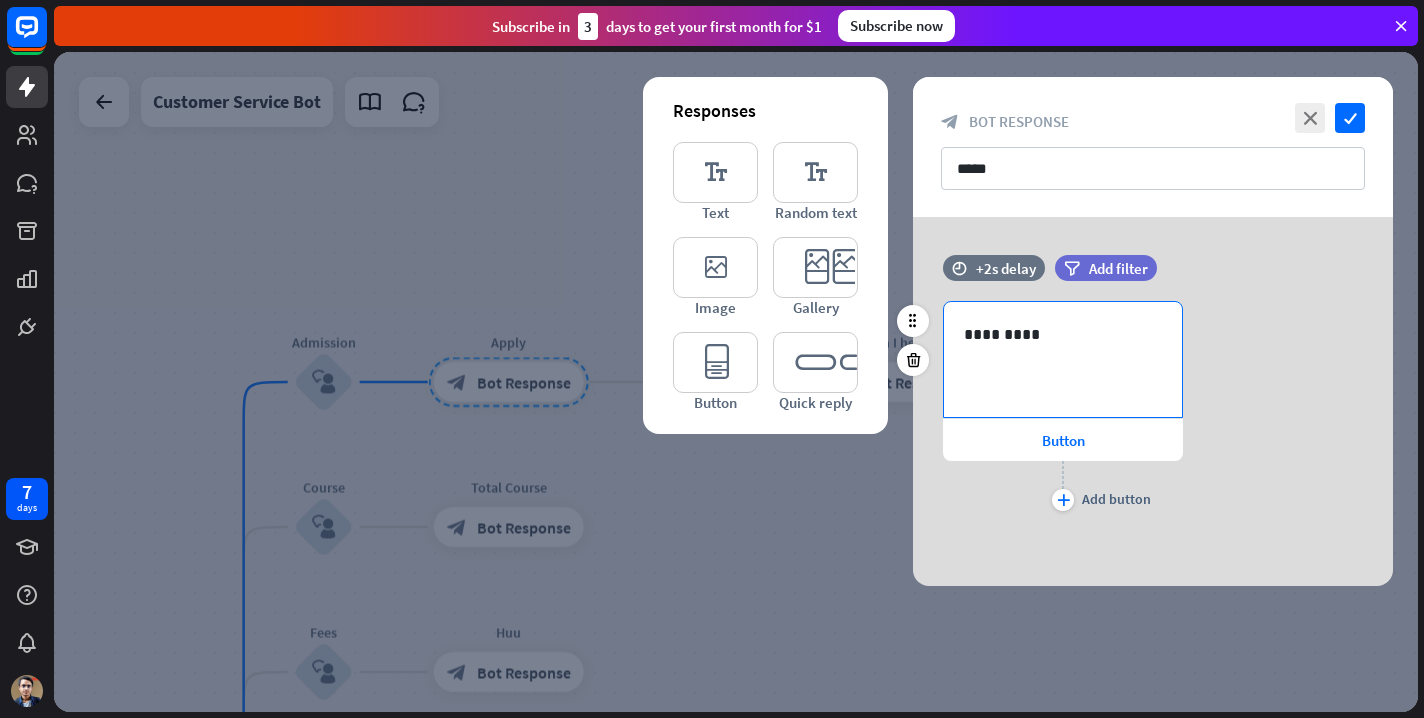 click on "*********" at bounding box center [1063, 334] 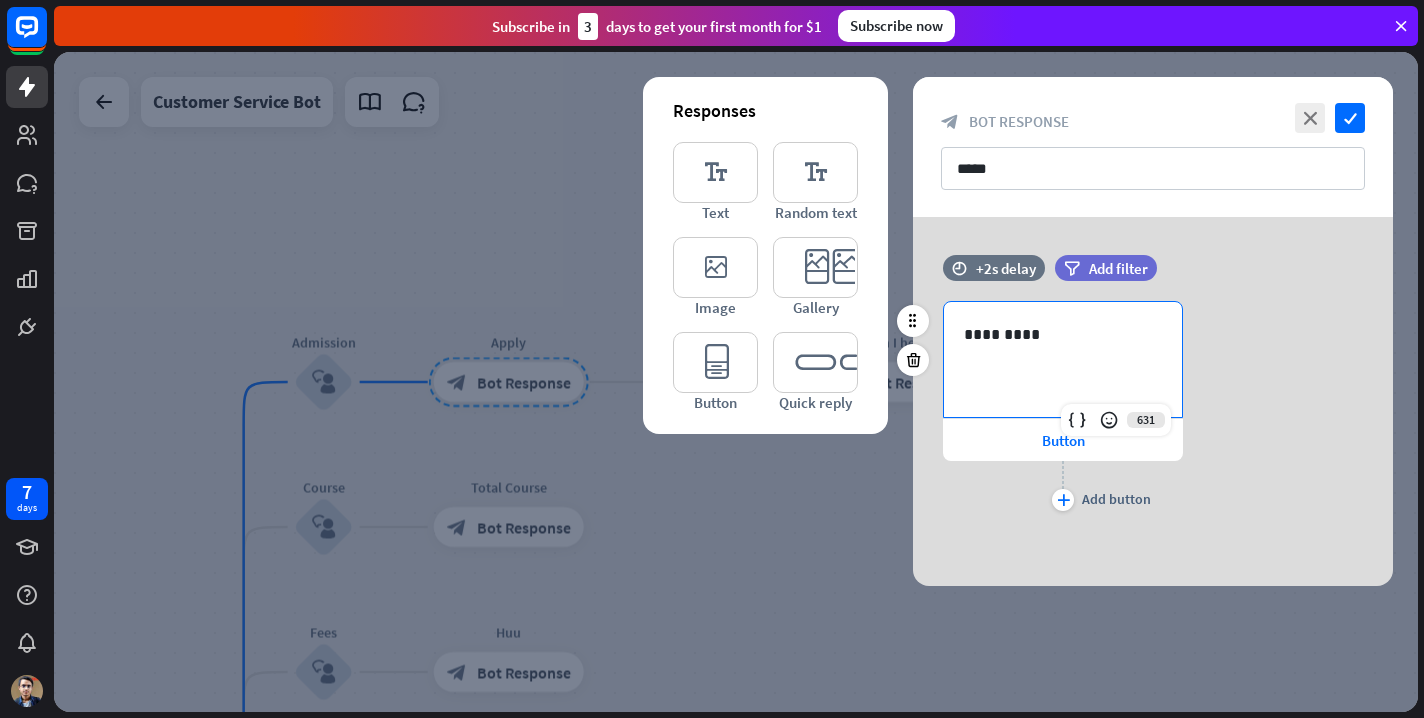 click on "*********" at bounding box center (1063, 359) 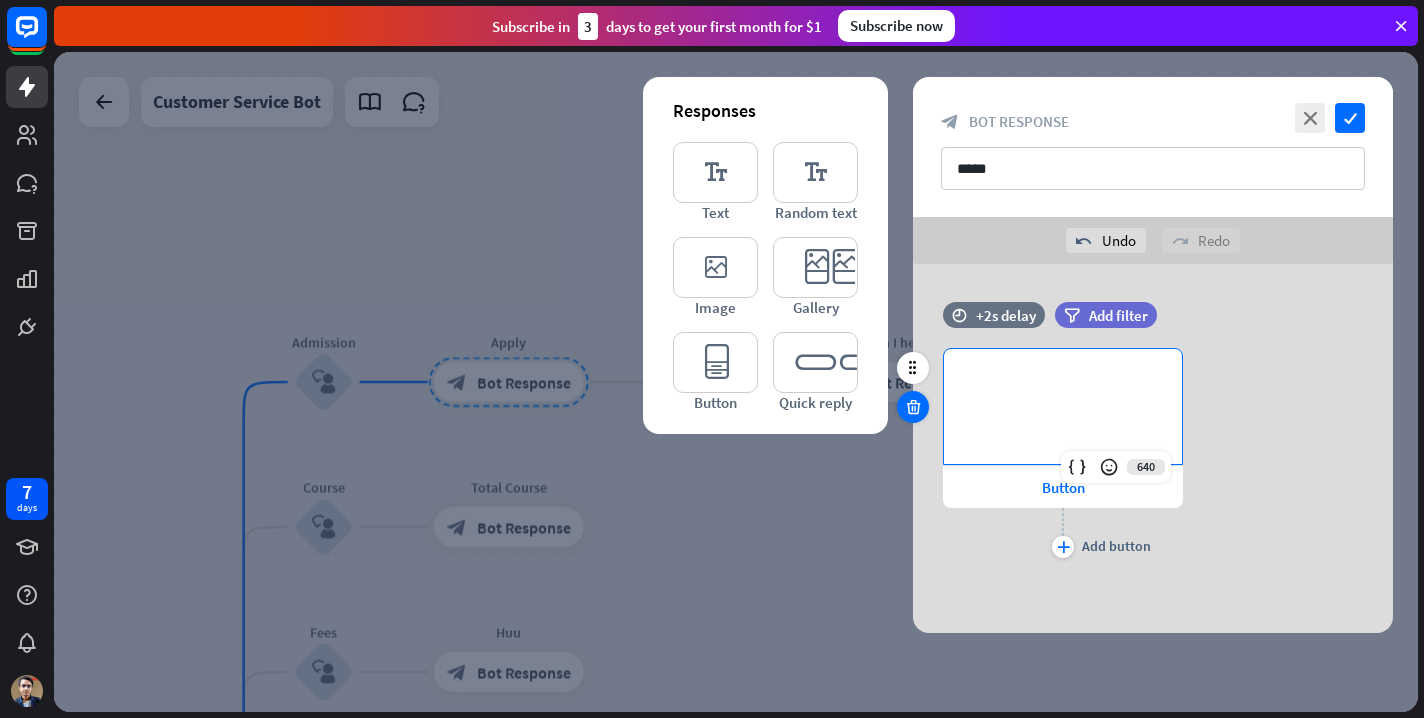click at bounding box center [913, 407] 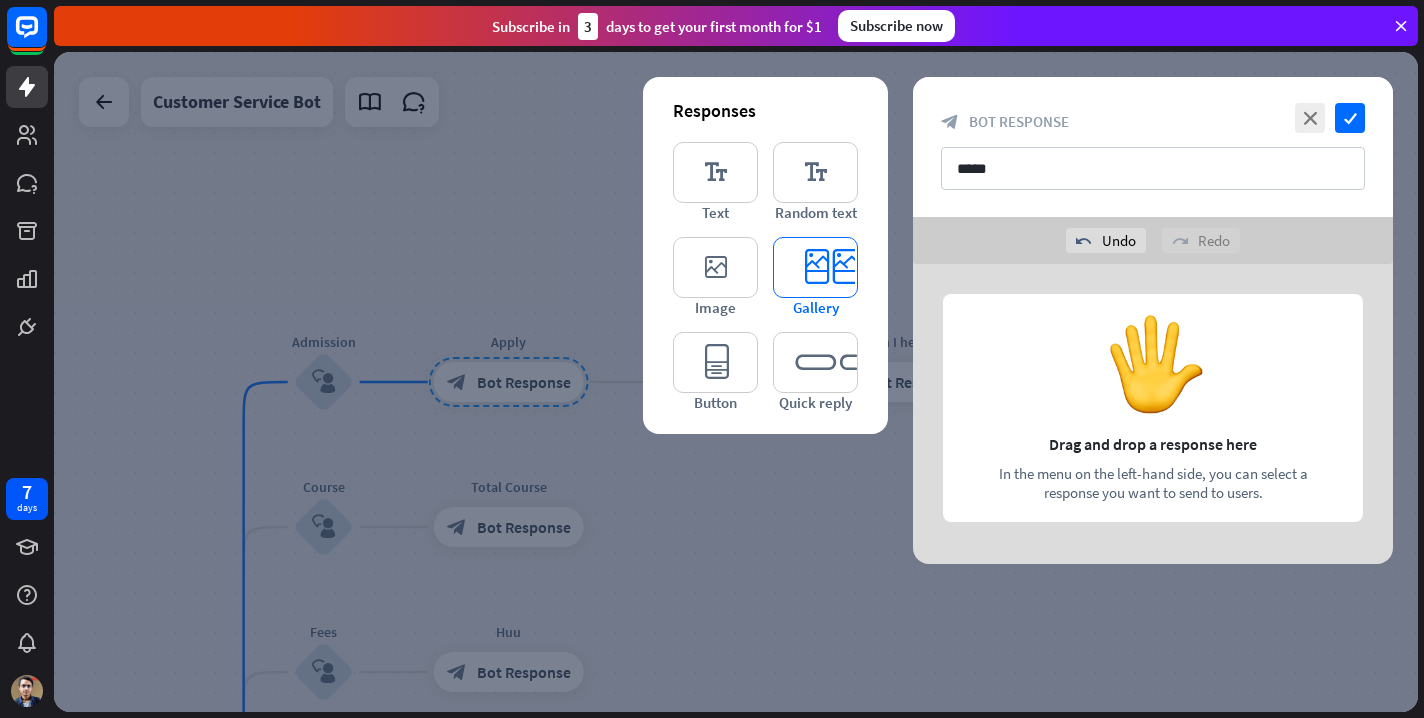 click on "editor_card" at bounding box center (815, 267) 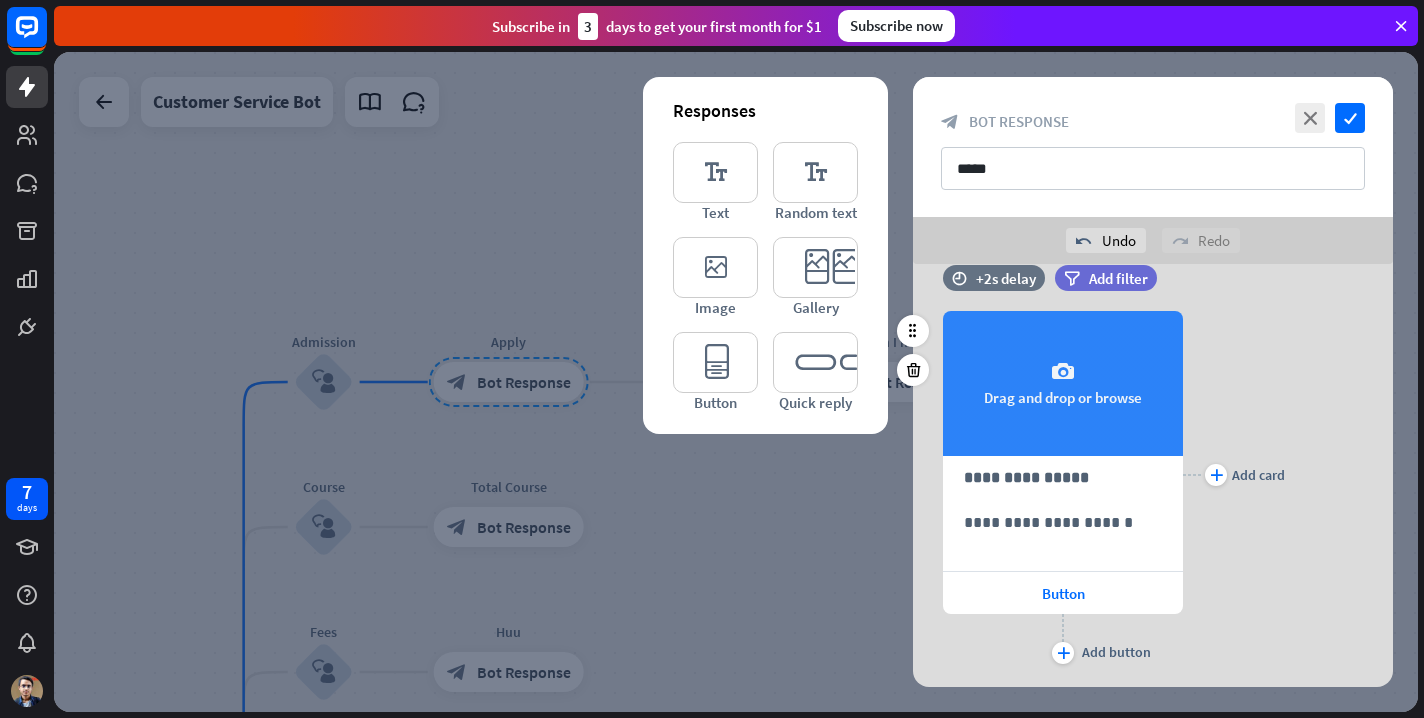scroll, scrollTop: 38, scrollLeft: 0, axis: vertical 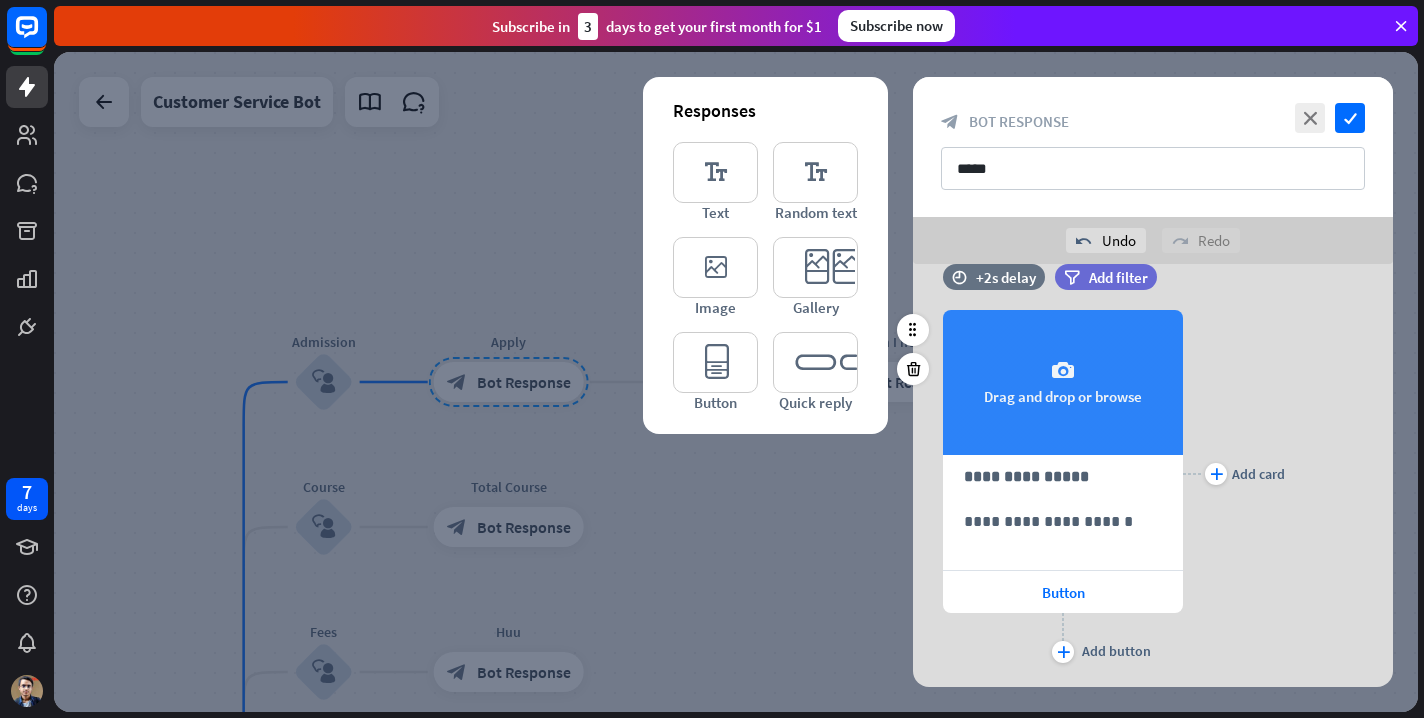 click on "camera
Drag and drop or browse" at bounding box center (1063, 382) 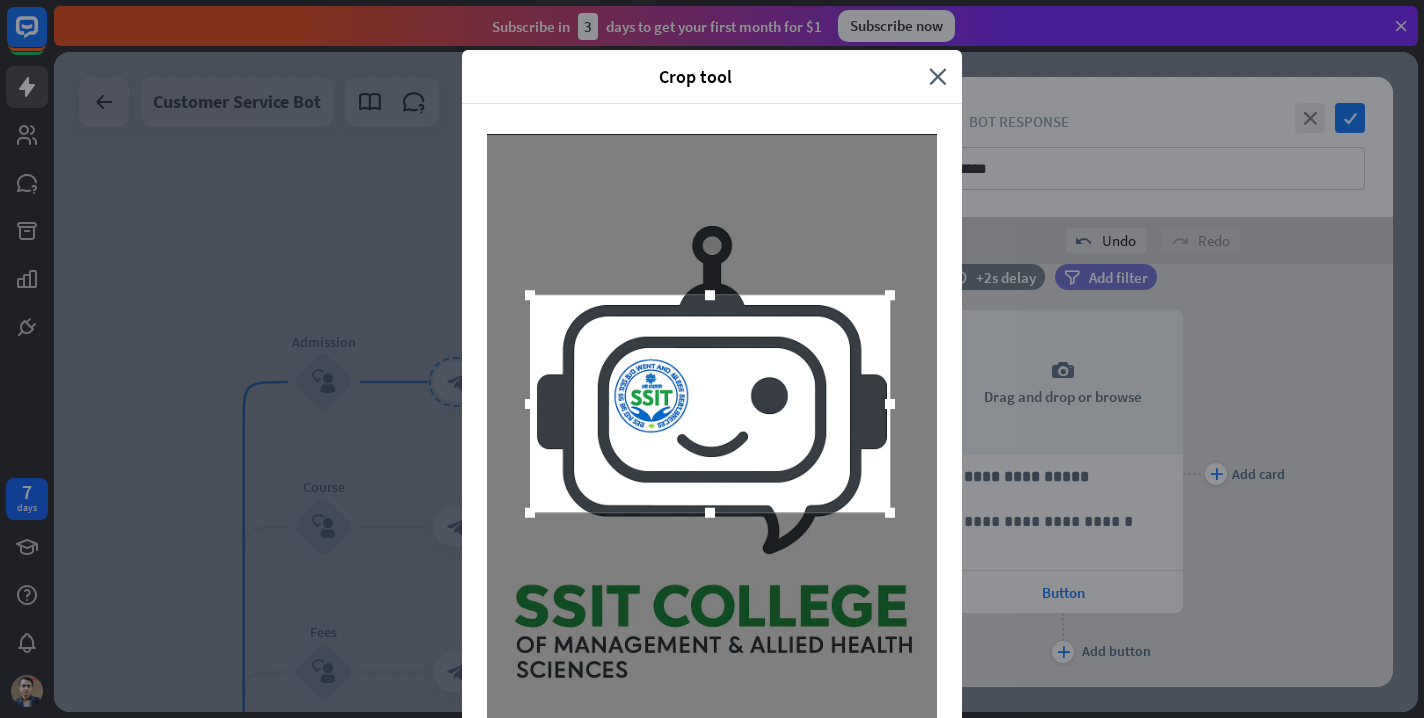 drag, startPoint x: 710, startPoint y: 396, endPoint x: 708, endPoint y: 328, distance: 68.0294 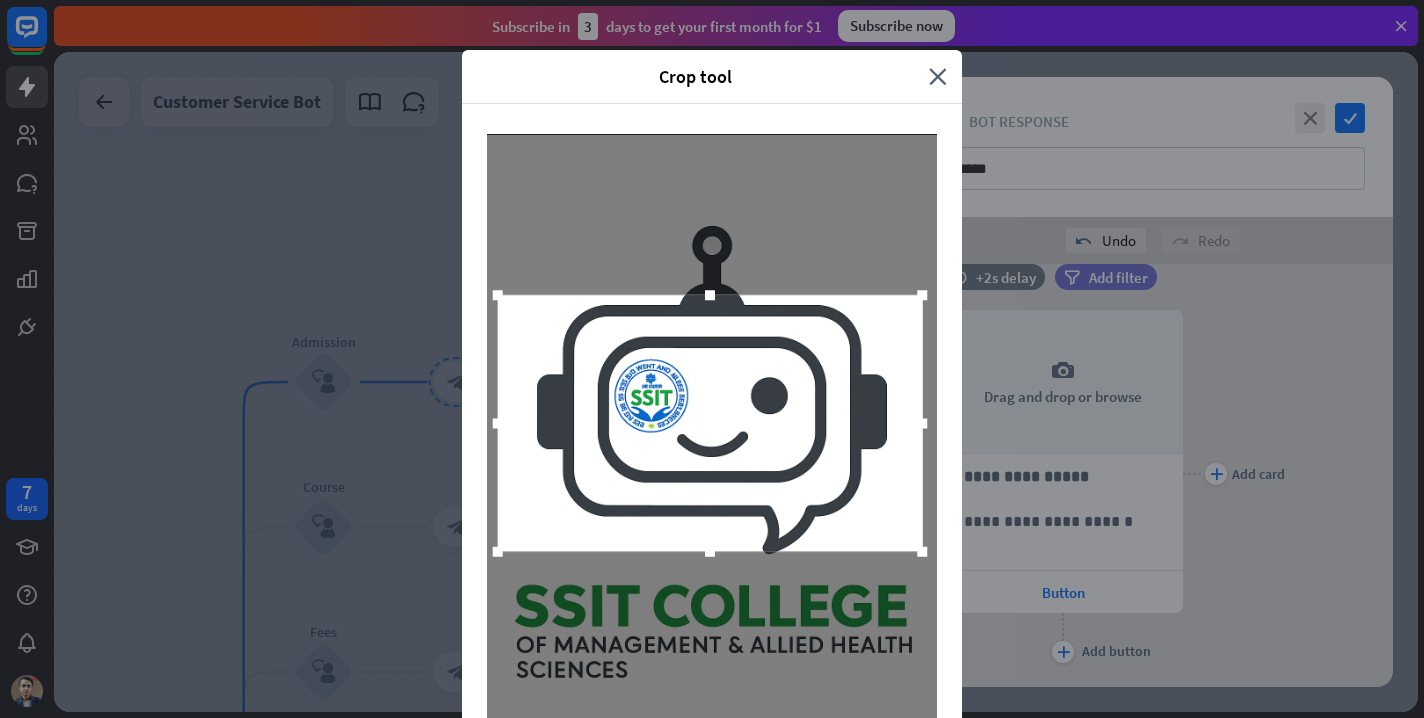 drag, startPoint x: 710, startPoint y: 512, endPoint x: 719, endPoint y: 551, distance: 40.024994 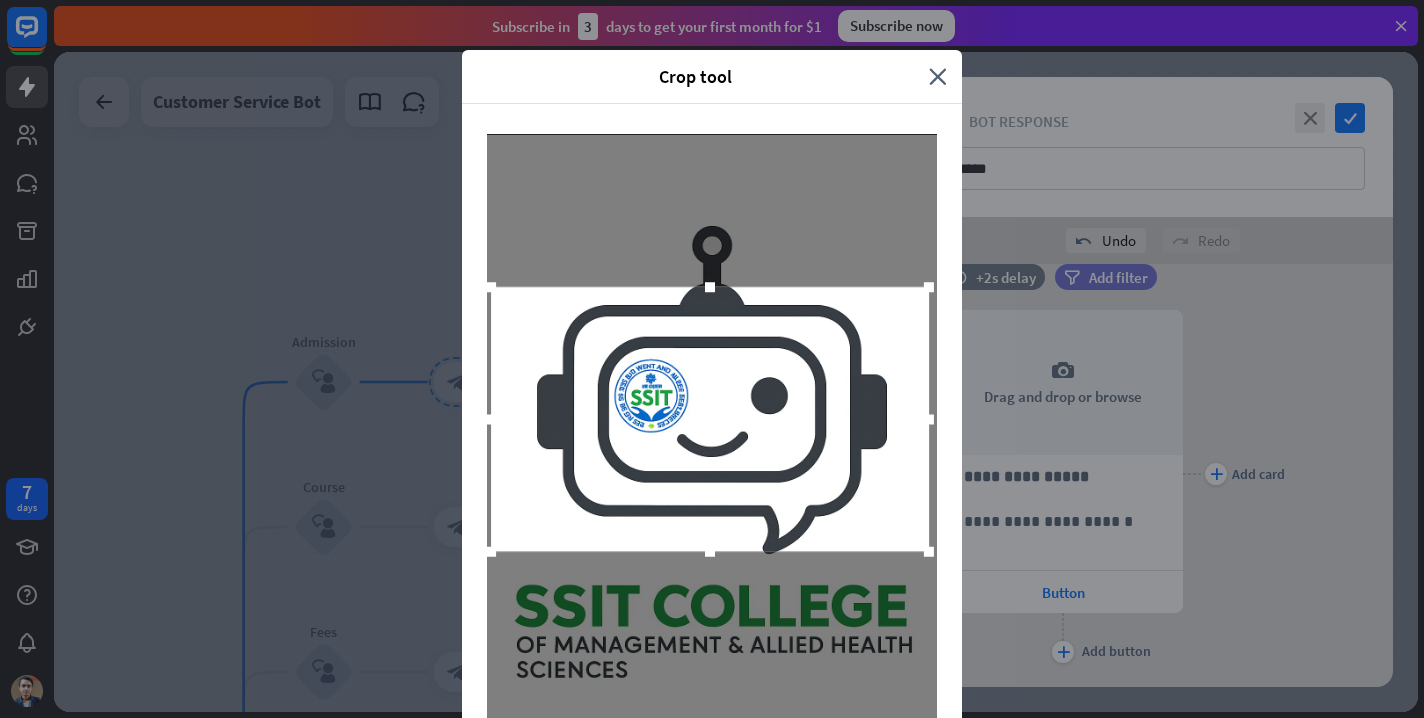 click at bounding box center (710, 287) 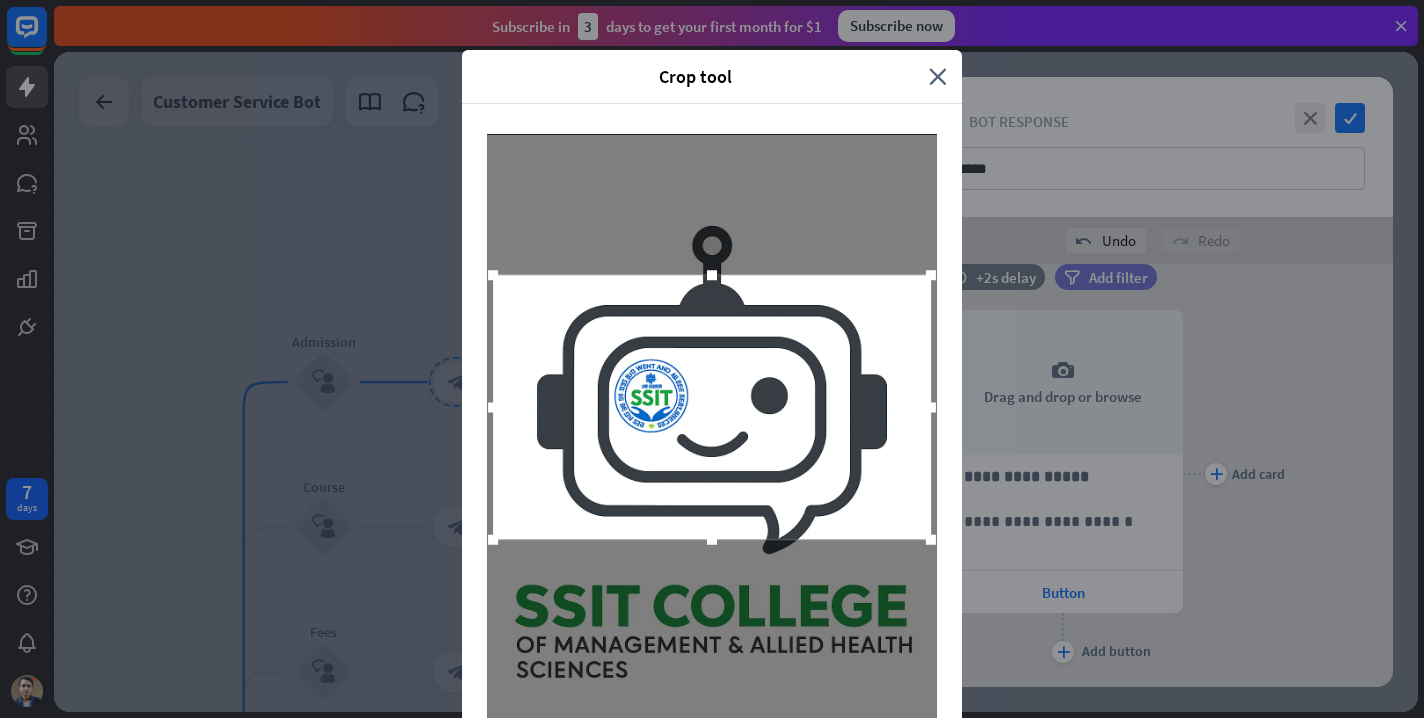 drag, startPoint x: 716, startPoint y: 373, endPoint x: 718, endPoint y: 361, distance: 12.165525 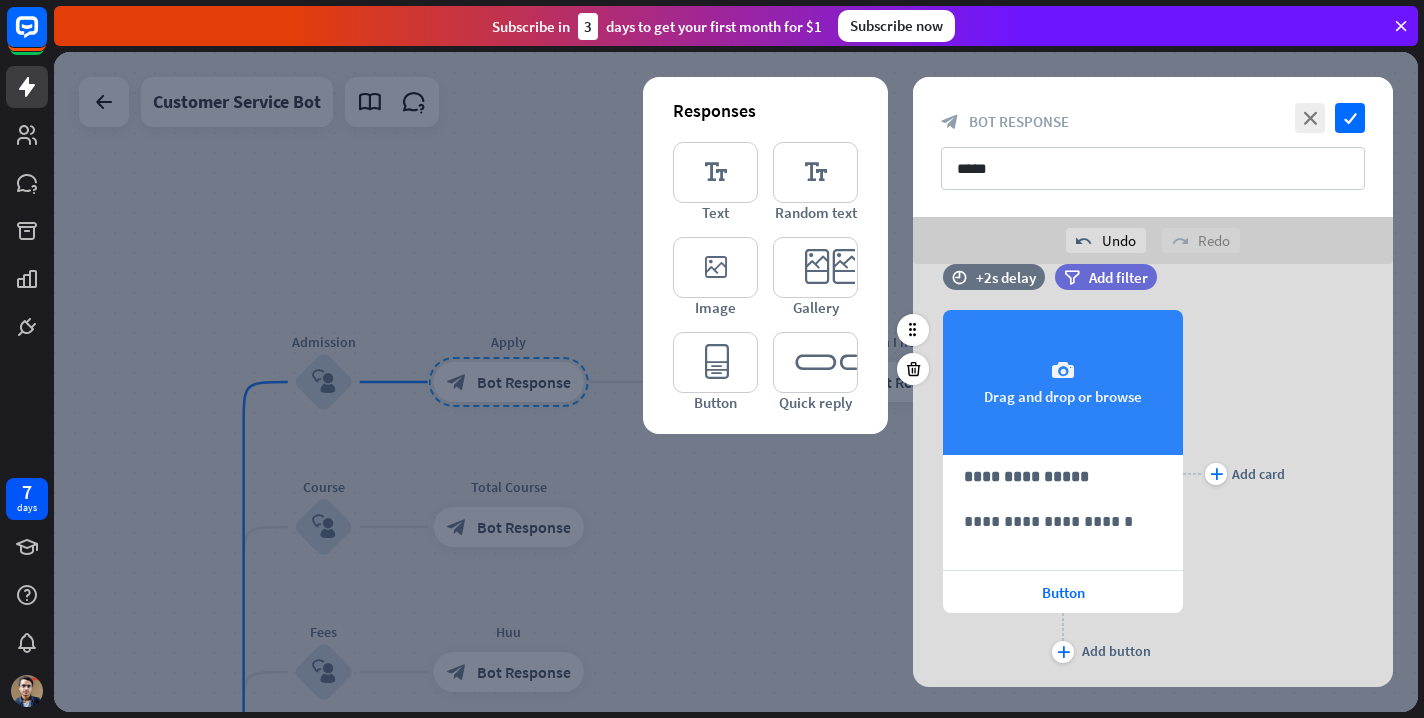 click on "camera
Drag and drop or browse" at bounding box center (1063, 382) 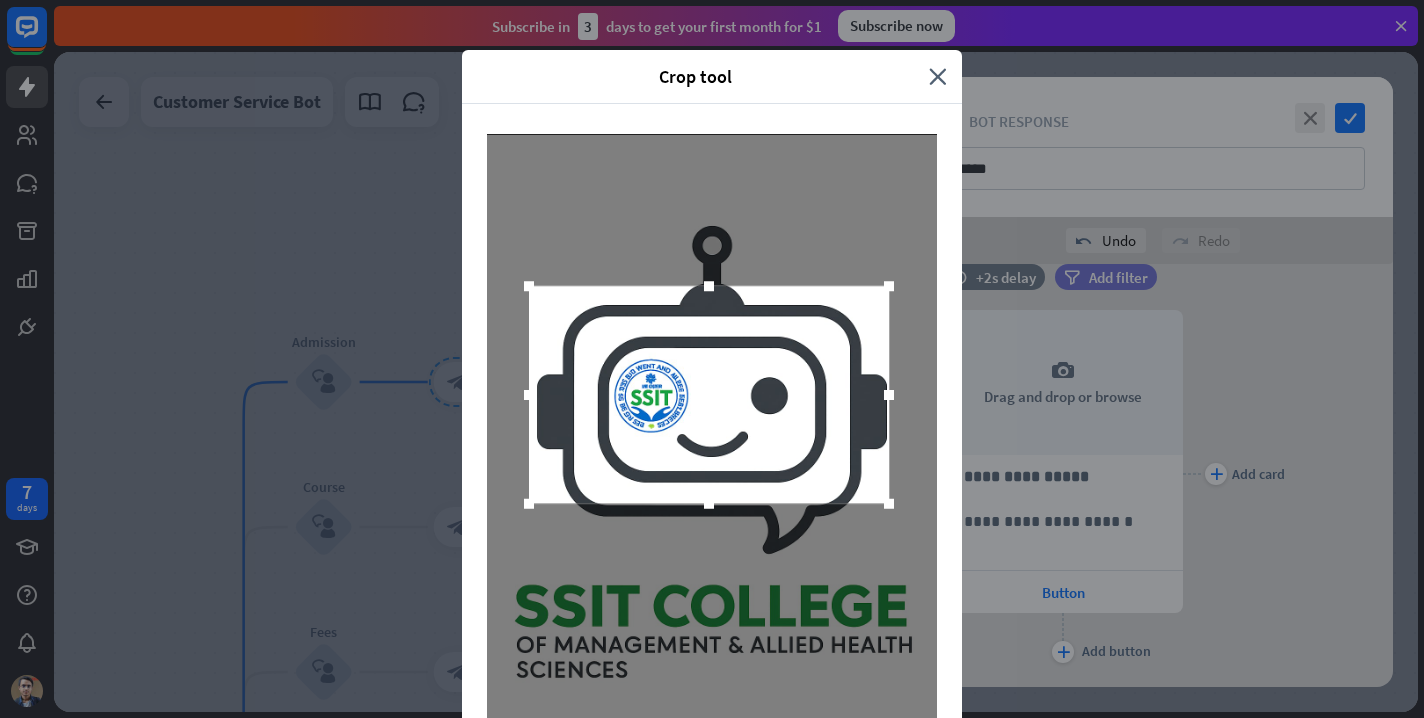drag, startPoint x: 812, startPoint y: 415, endPoint x: 809, endPoint y: 338, distance: 77.05842 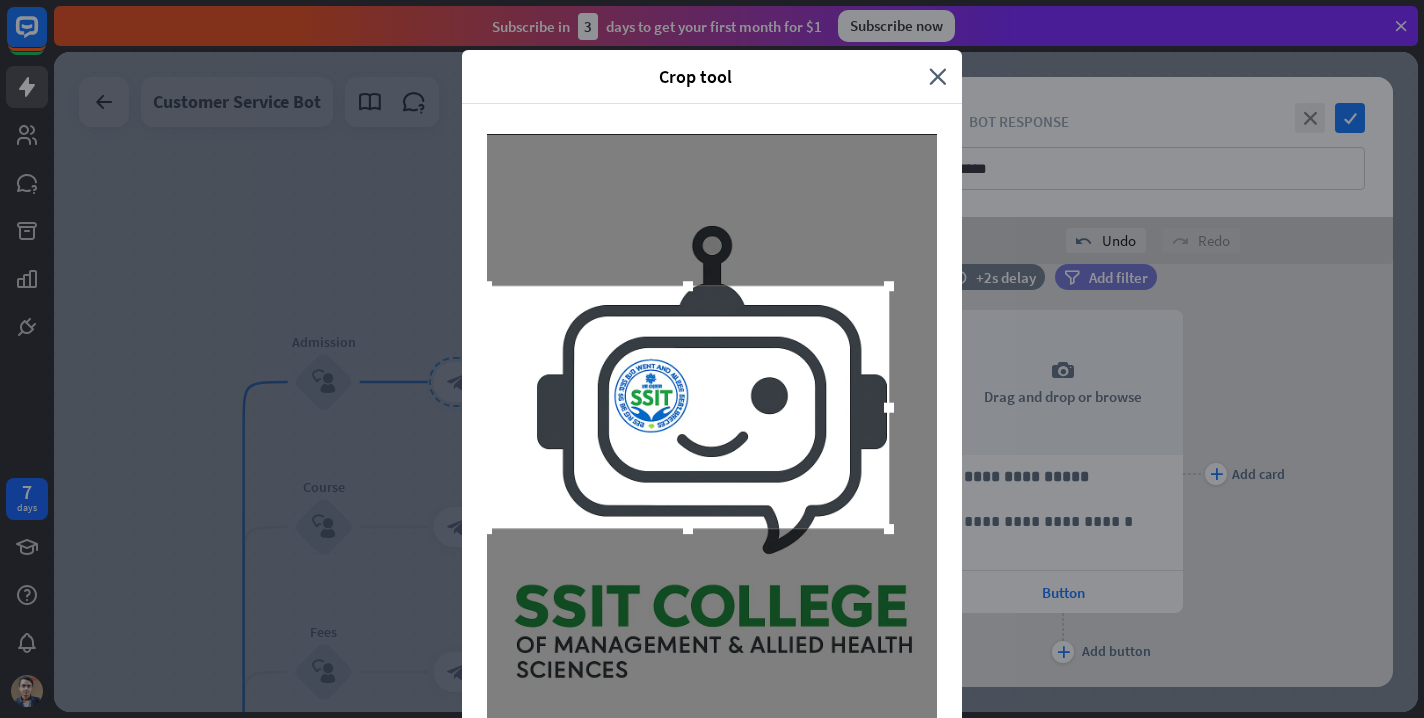 drag, startPoint x: 534, startPoint y: 506, endPoint x: 479, endPoint y: 595, distance: 104.62313 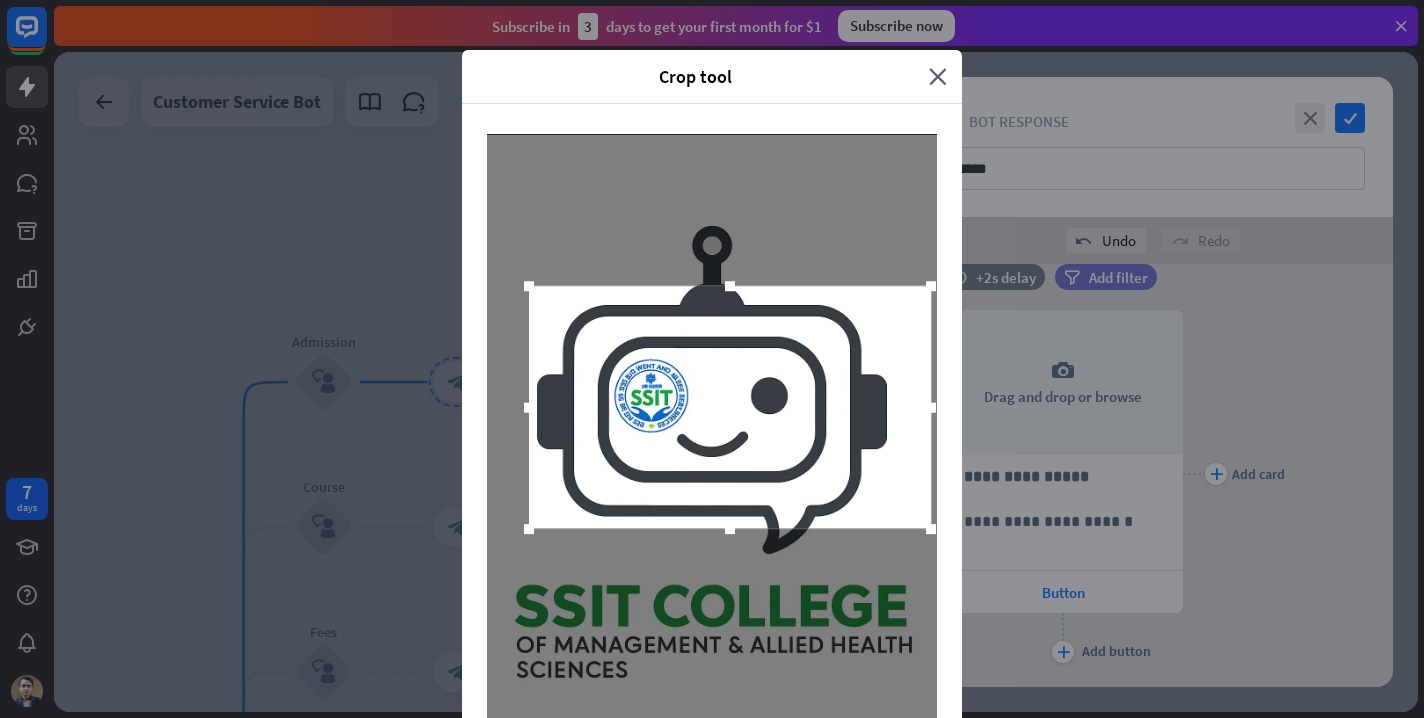 drag, startPoint x: 651, startPoint y: 461, endPoint x: 693, endPoint y: 461, distance: 42 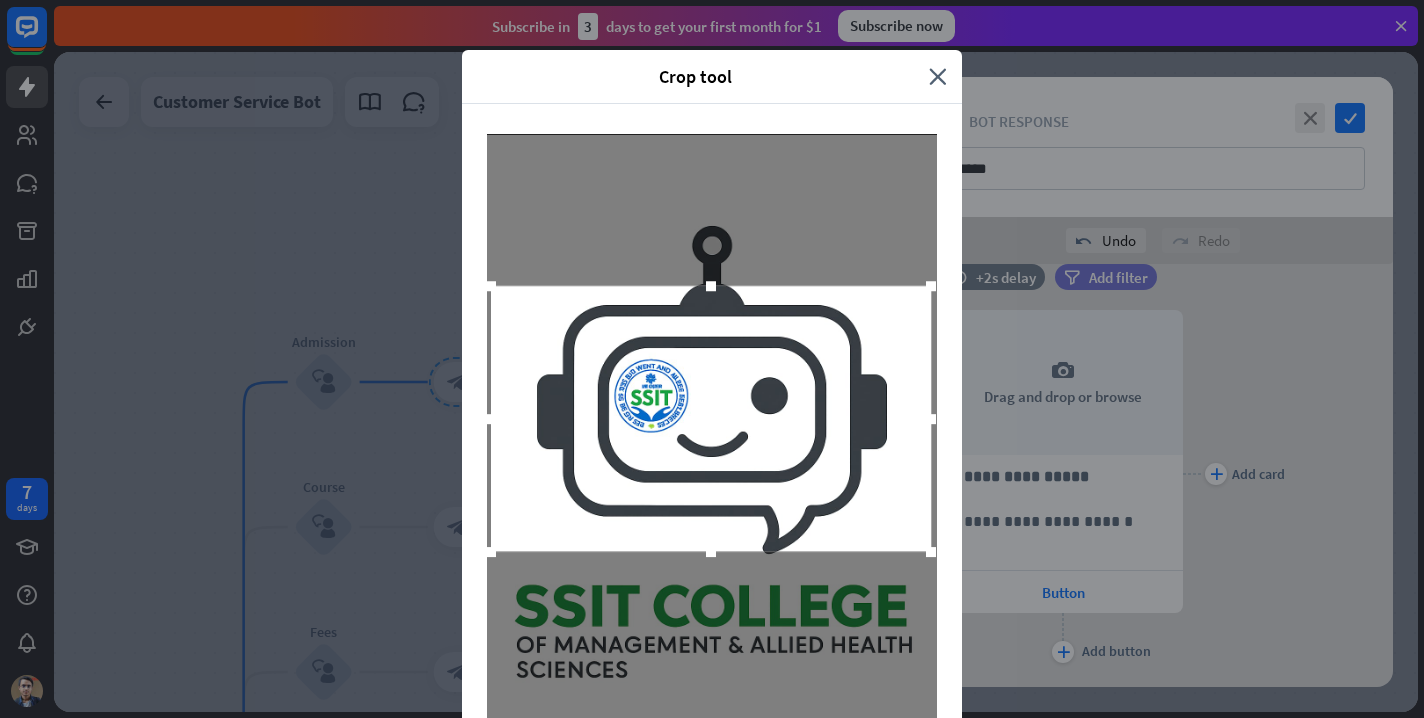drag, startPoint x: 531, startPoint y: 527, endPoint x: 489, endPoint y: 551, distance: 48.373547 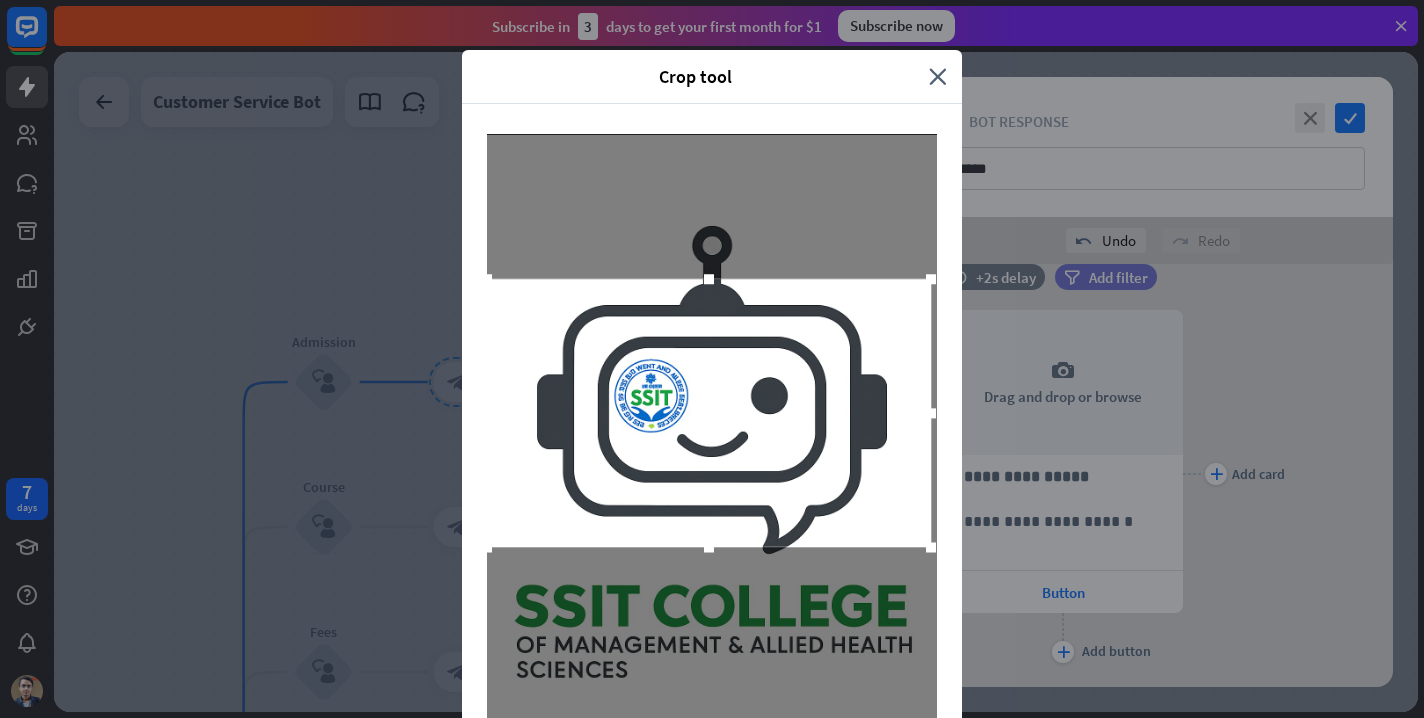 click at bounding box center [709, 413] 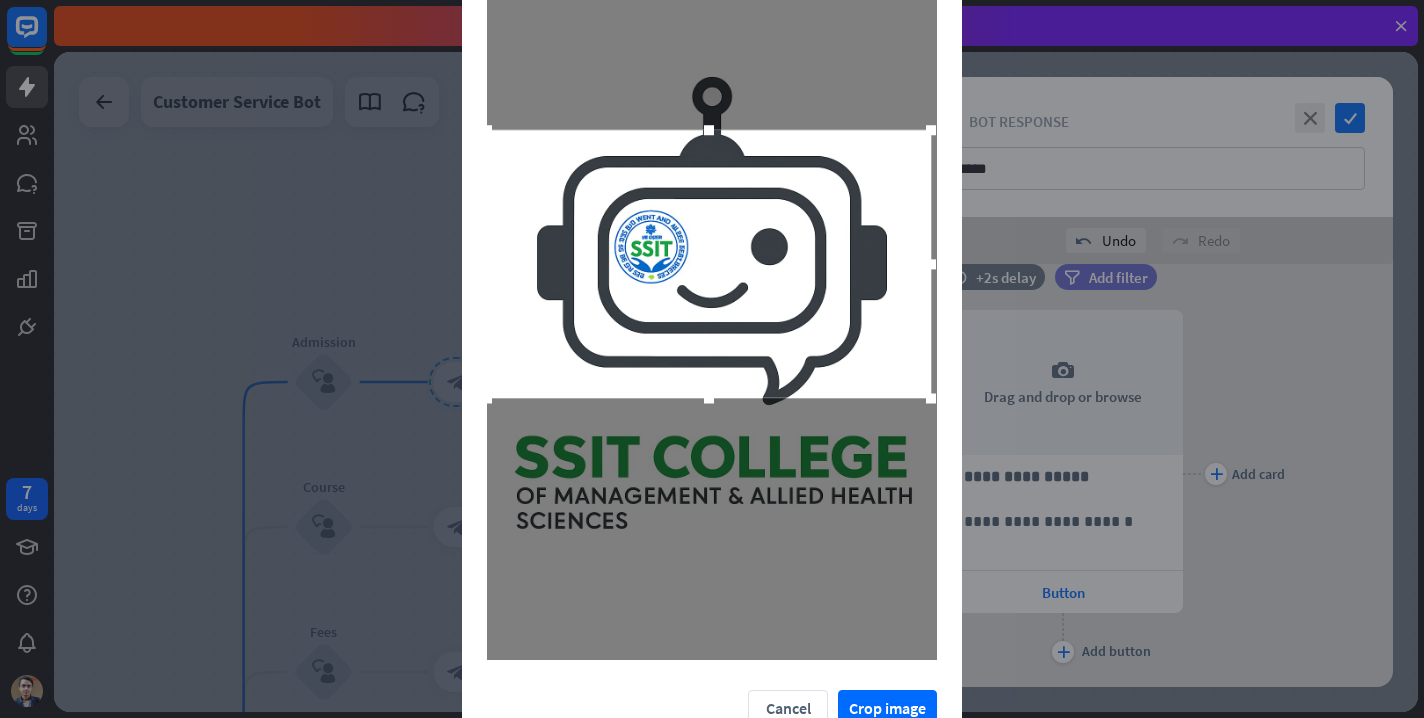 scroll, scrollTop: 178, scrollLeft: 0, axis: vertical 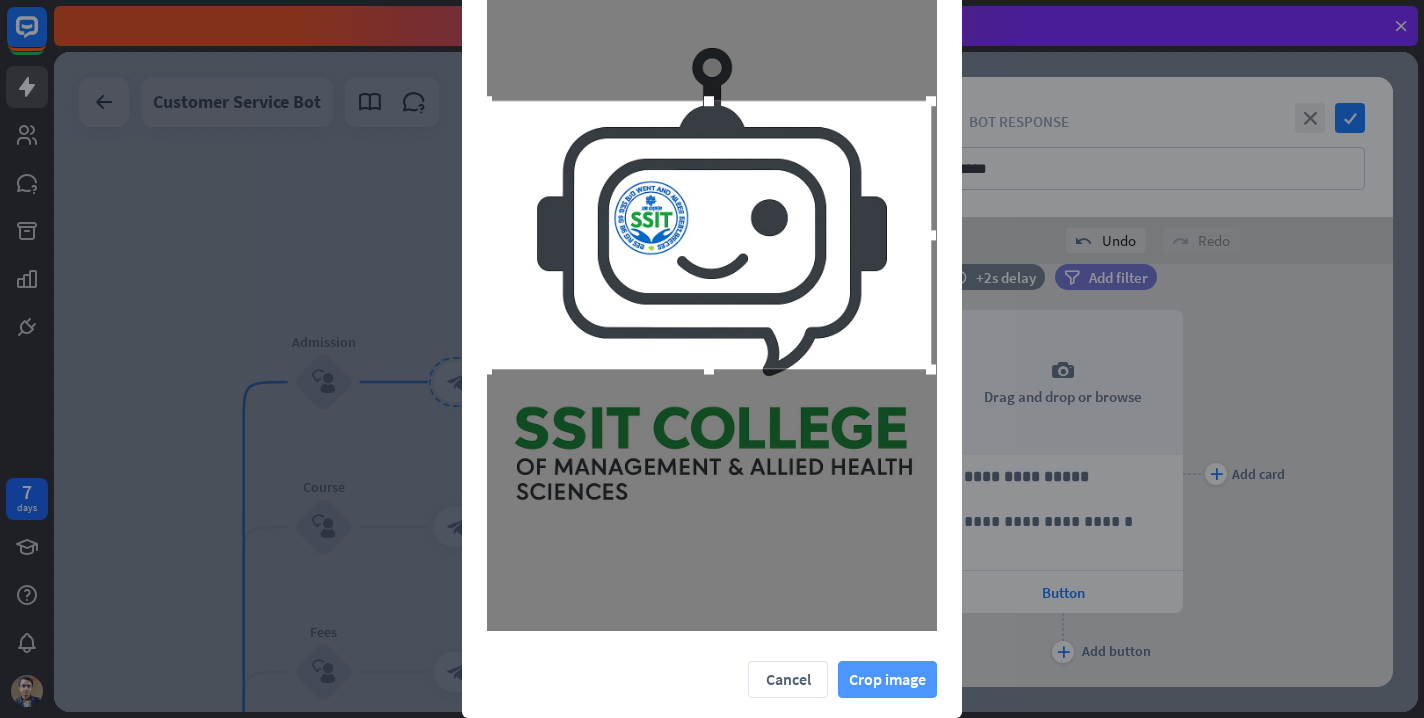 click on "Crop image" at bounding box center [887, 679] 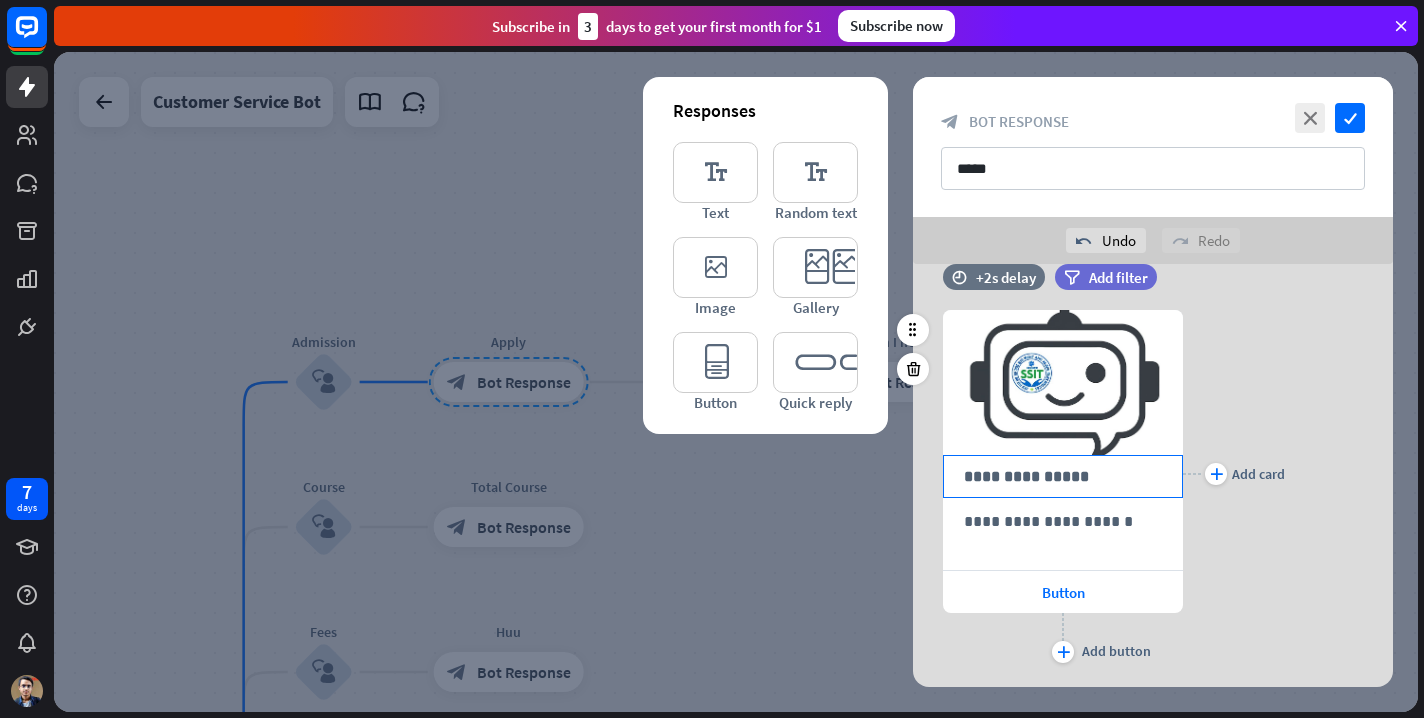 click on "**********" at bounding box center (1063, 476) 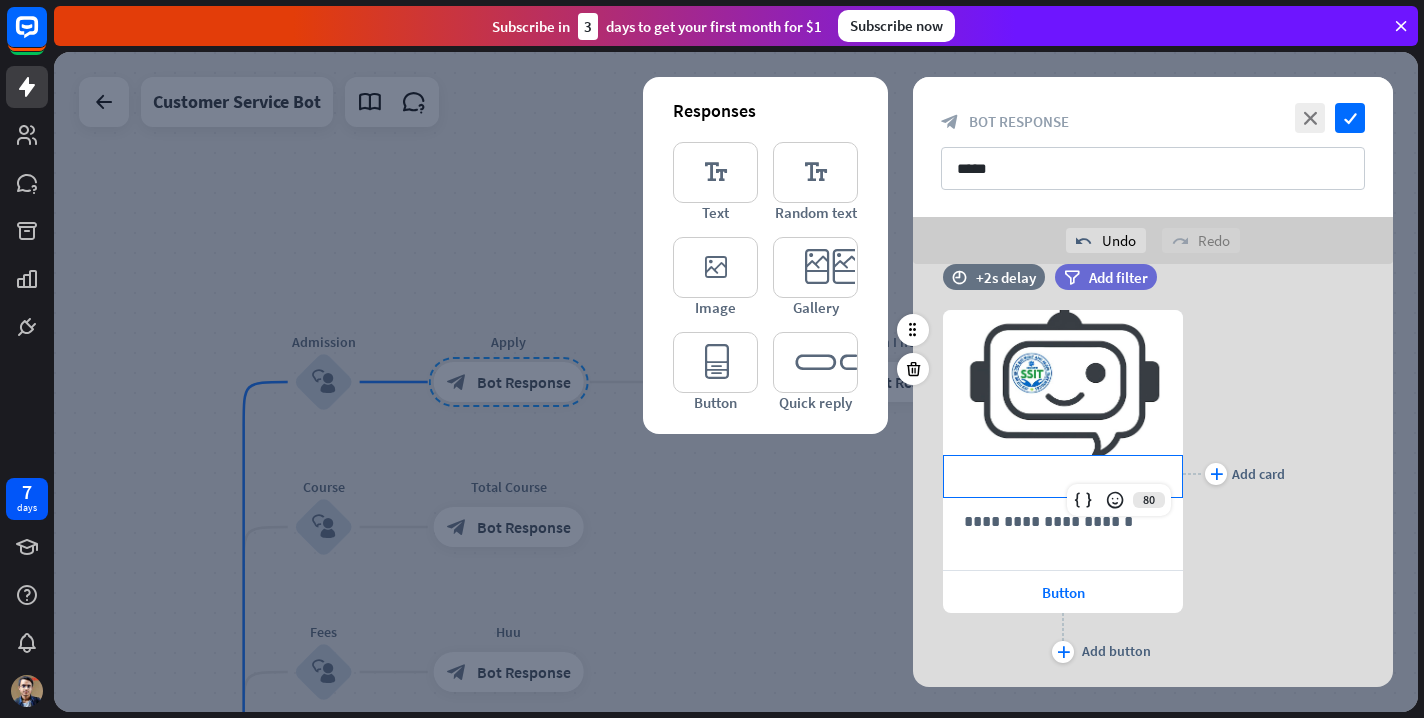 type 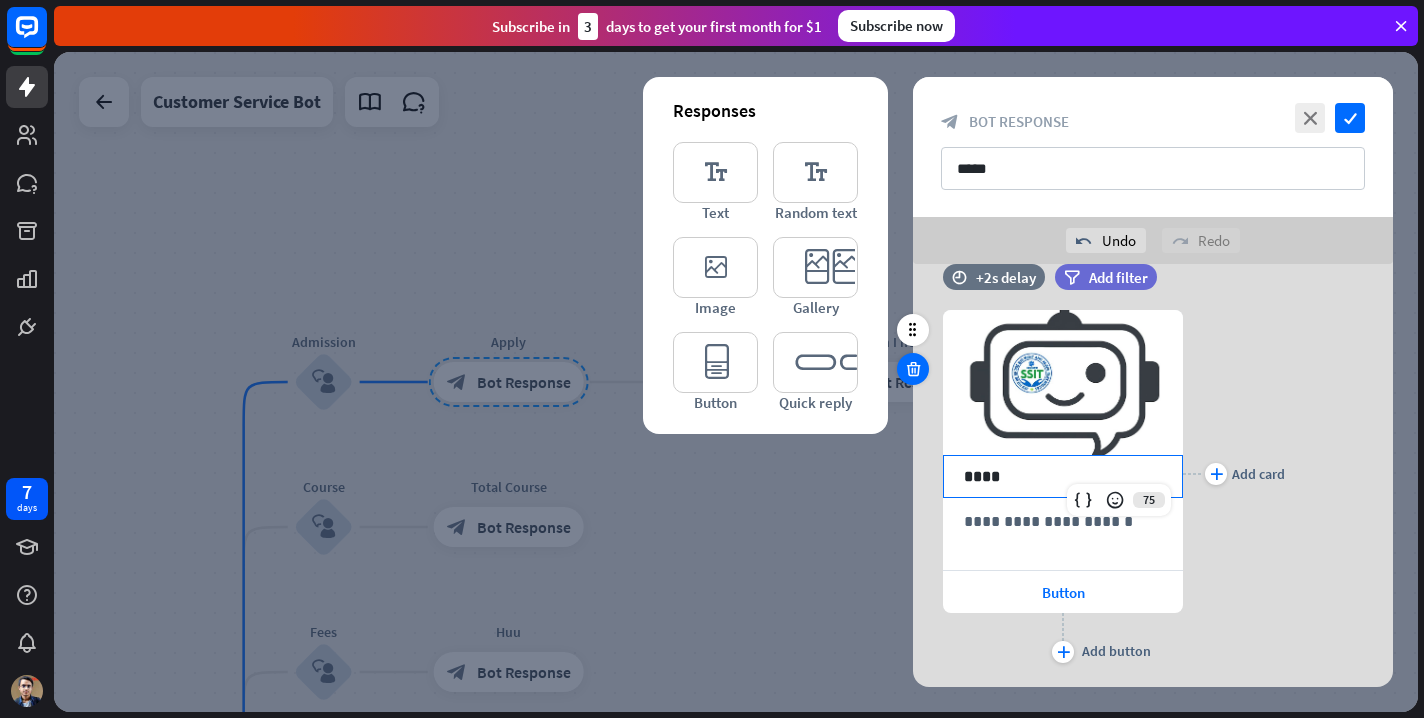 click at bounding box center [913, 369] 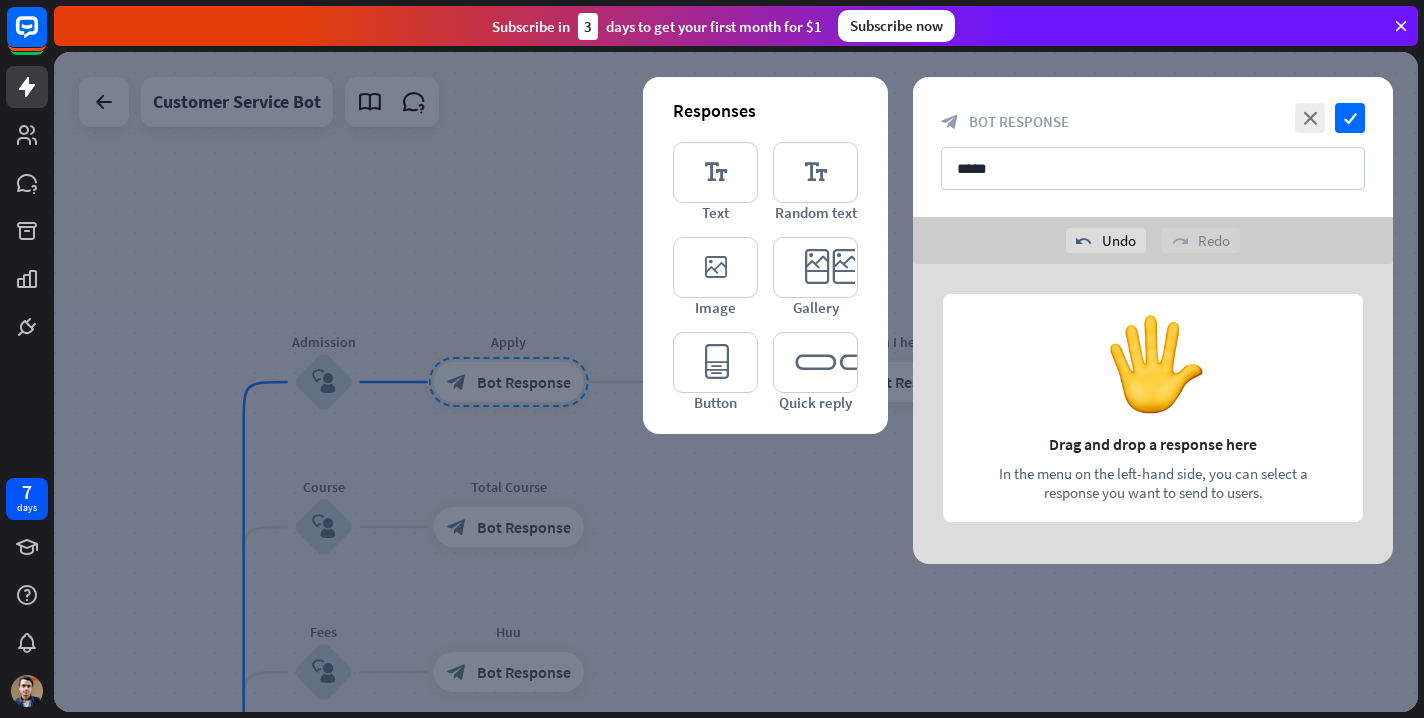 scroll, scrollTop: 0, scrollLeft: 0, axis: both 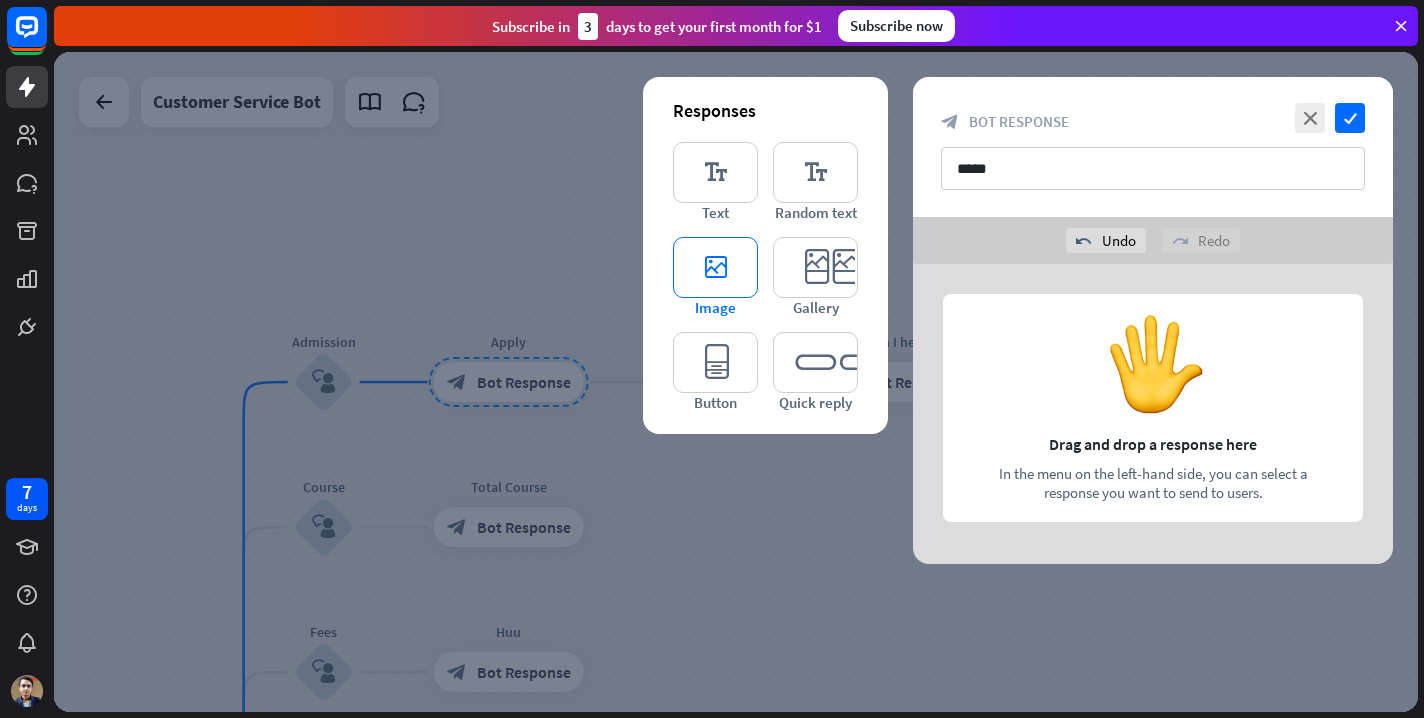 click on "editor_image" at bounding box center [715, 267] 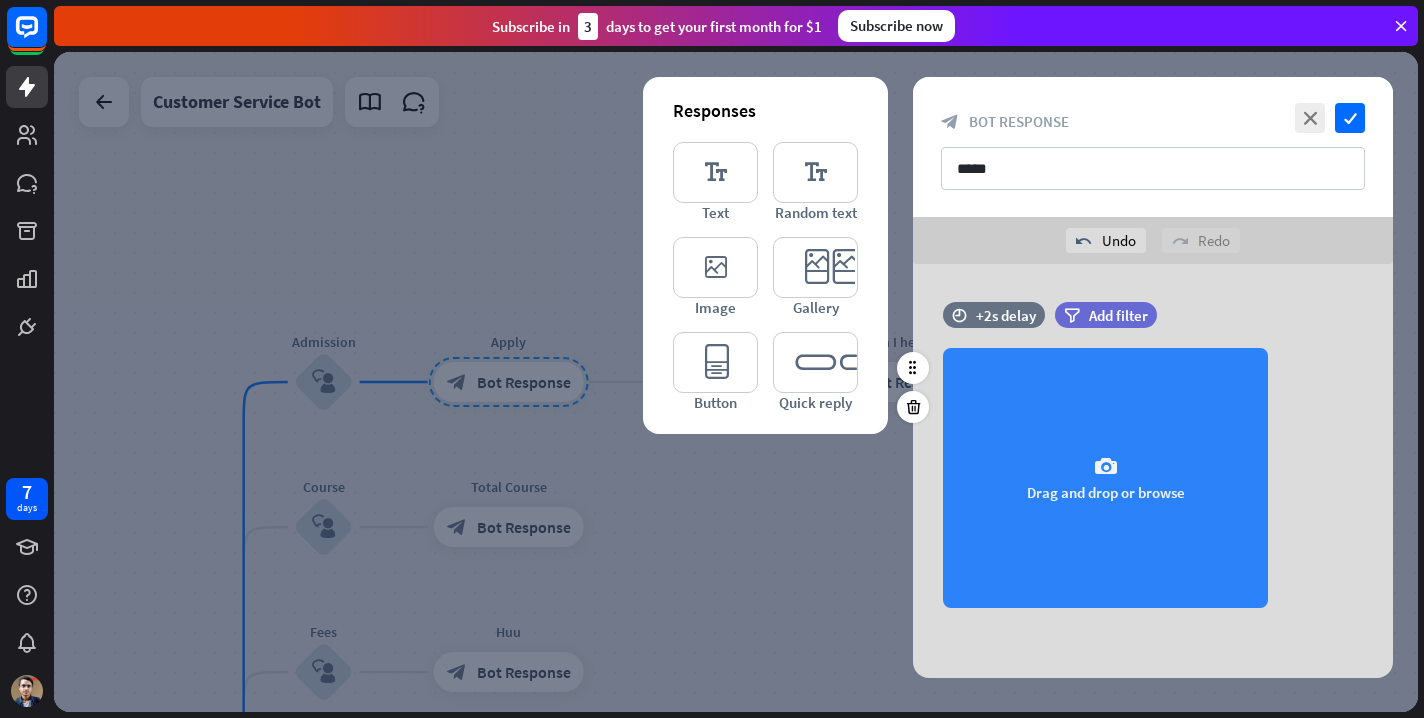 click on "camera
Drag and drop or browse" at bounding box center [1105, 478] 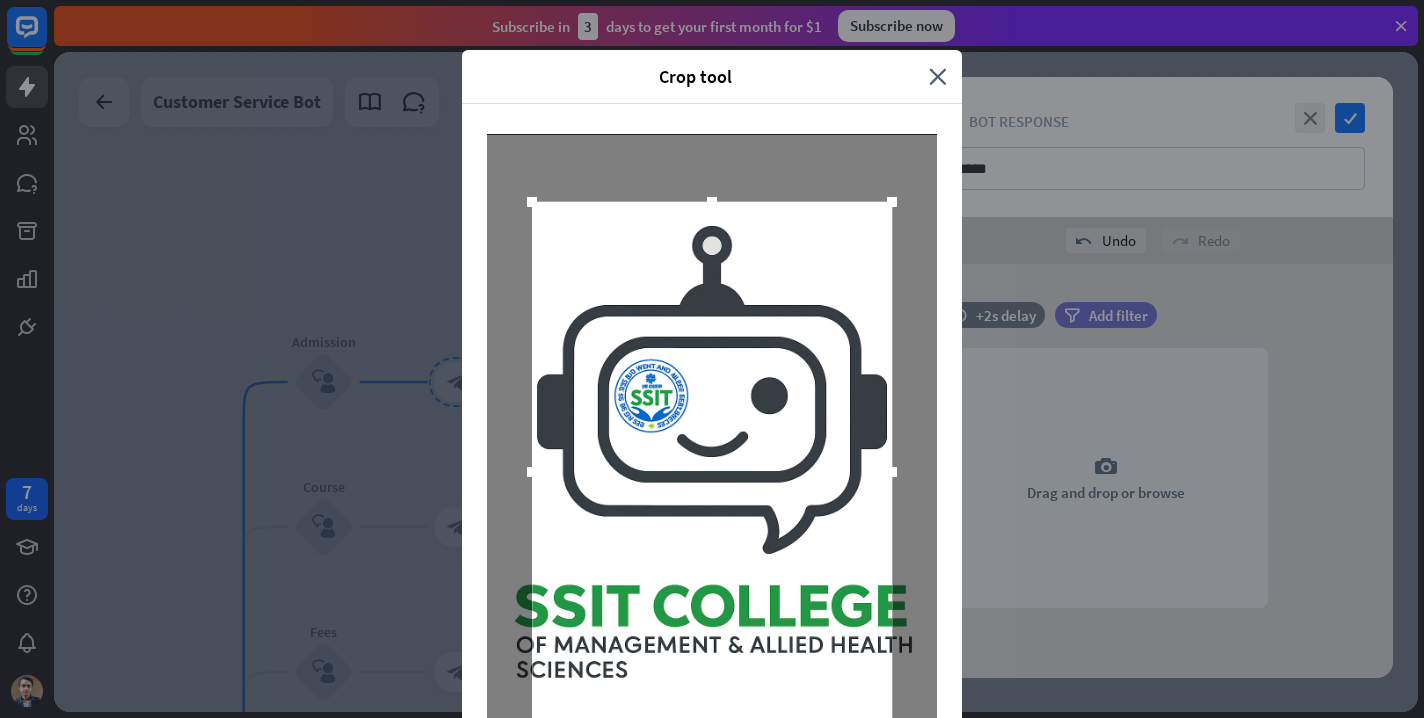 drag, startPoint x: 793, startPoint y: 70, endPoint x: 831, endPoint y: 102, distance: 49.67897 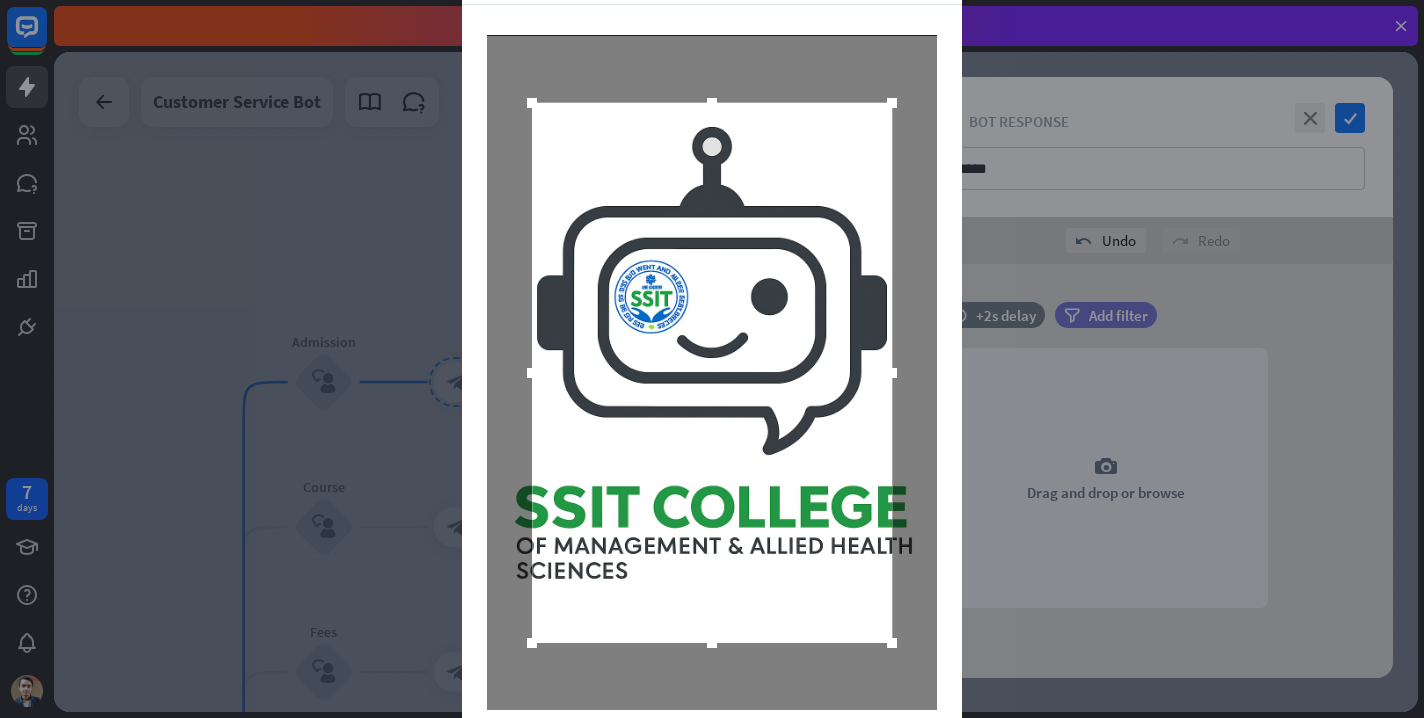 scroll, scrollTop: 134, scrollLeft: 0, axis: vertical 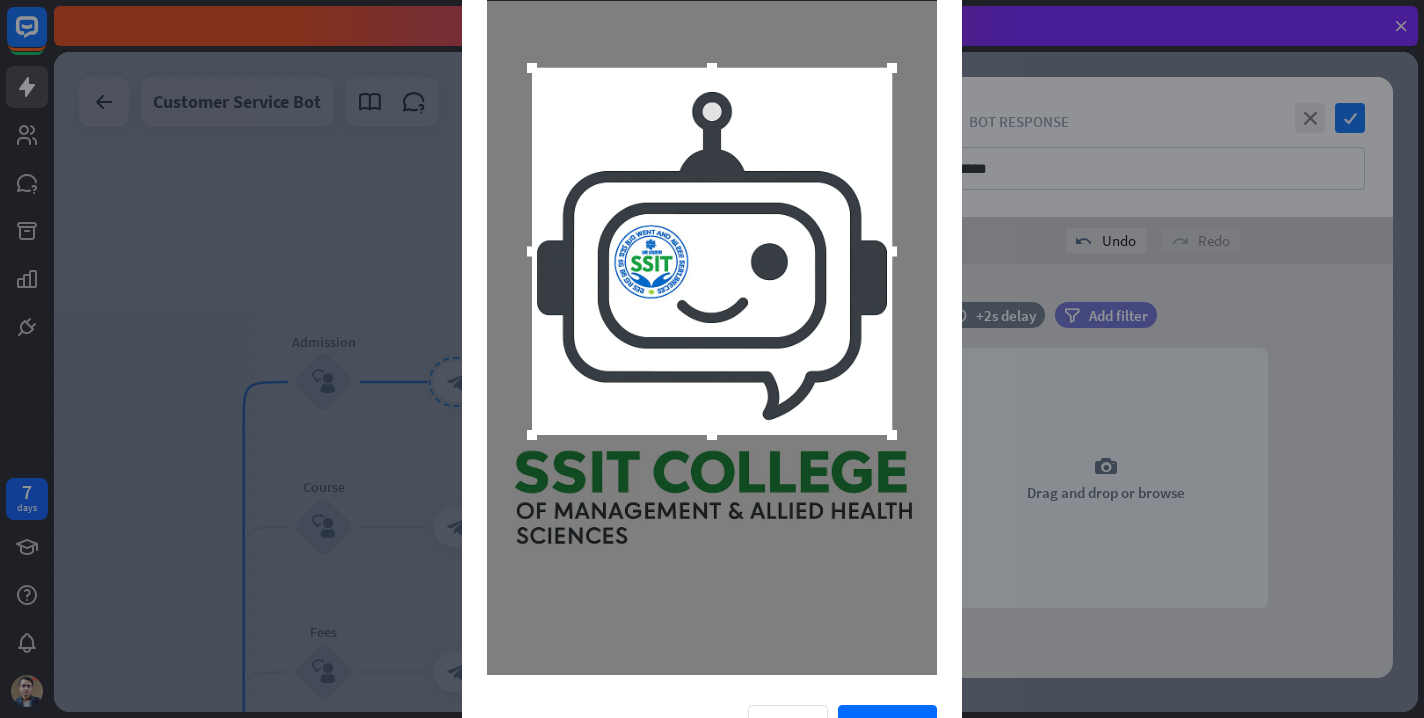 drag, startPoint x: 710, startPoint y: 612, endPoint x: 712, endPoint y: 439, distance: 173.01157 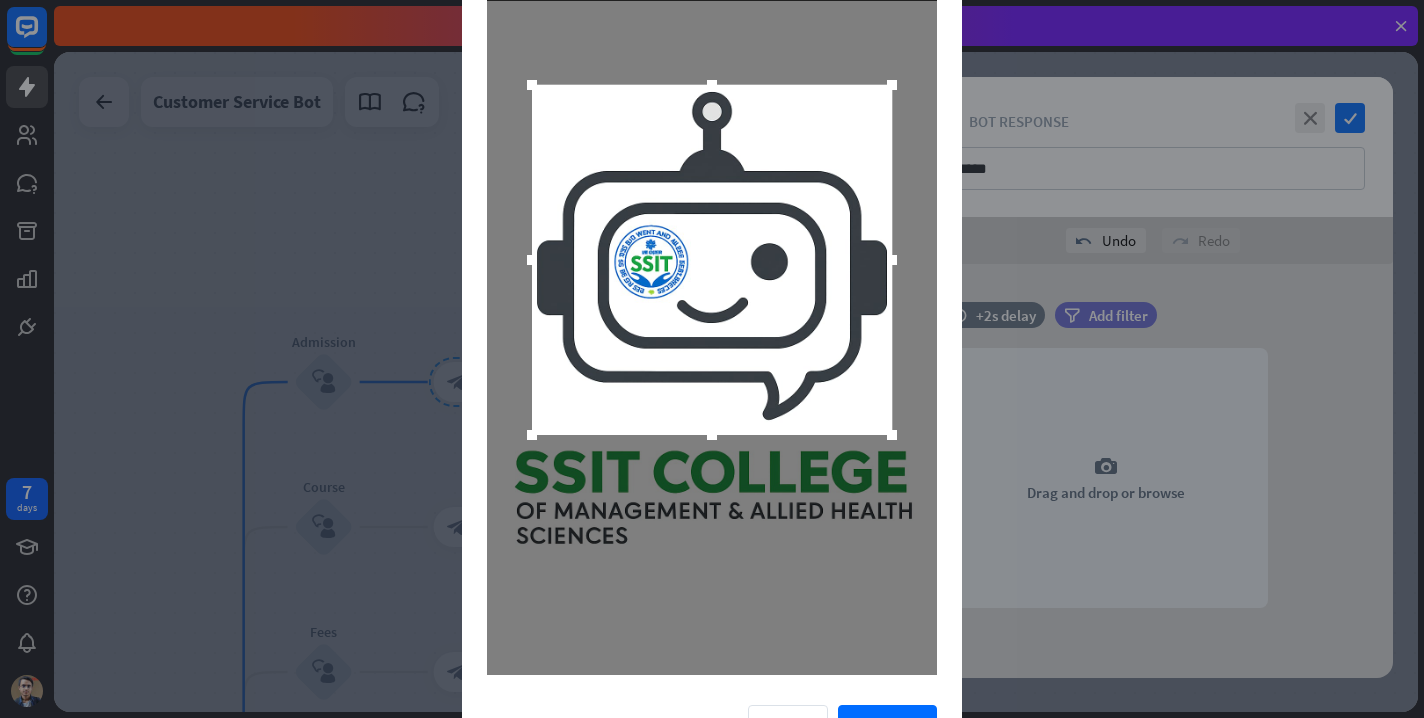 drag, startPoint x: 715, startPoint y: 64, endPoint x: 715, endPoint y: 81, distance: 17 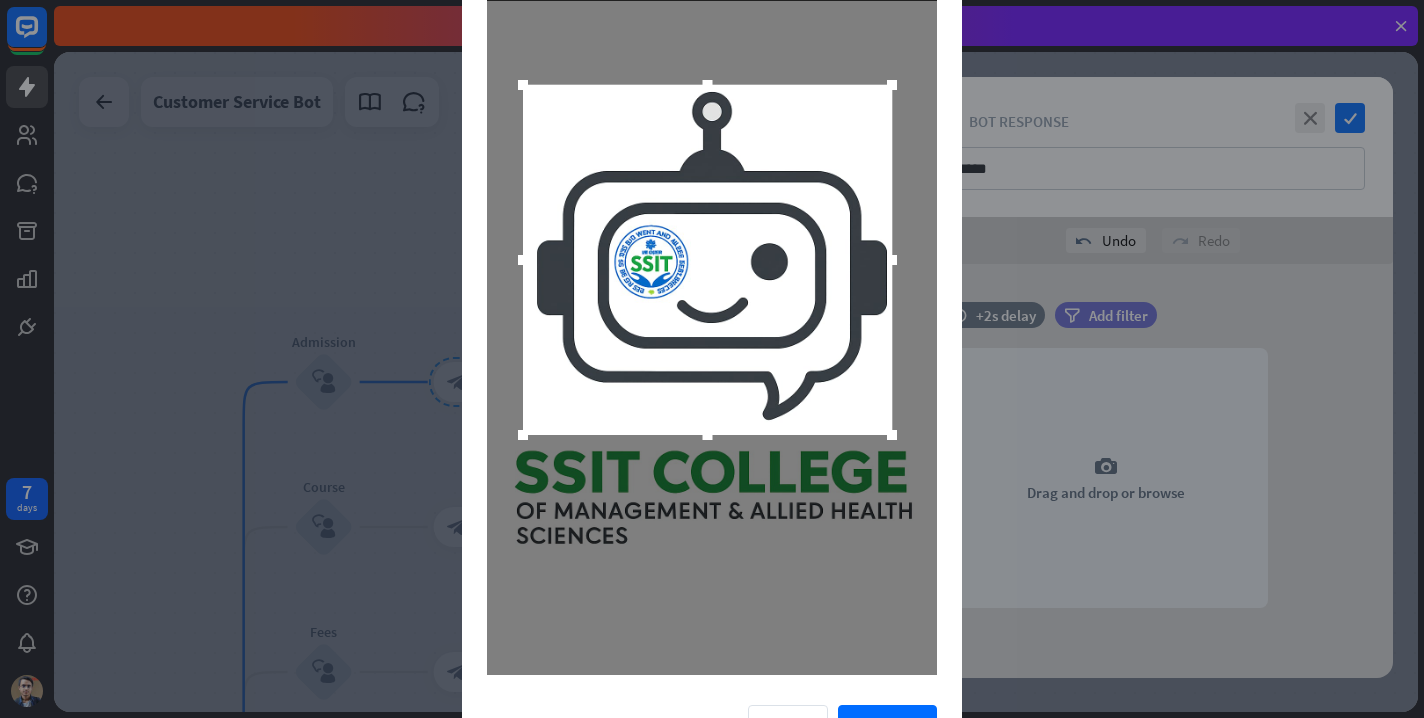 drag, startPoint x: 531, startPoint y: 263, endPoint x: 522, endPoint y: 268, distance: 10.29563 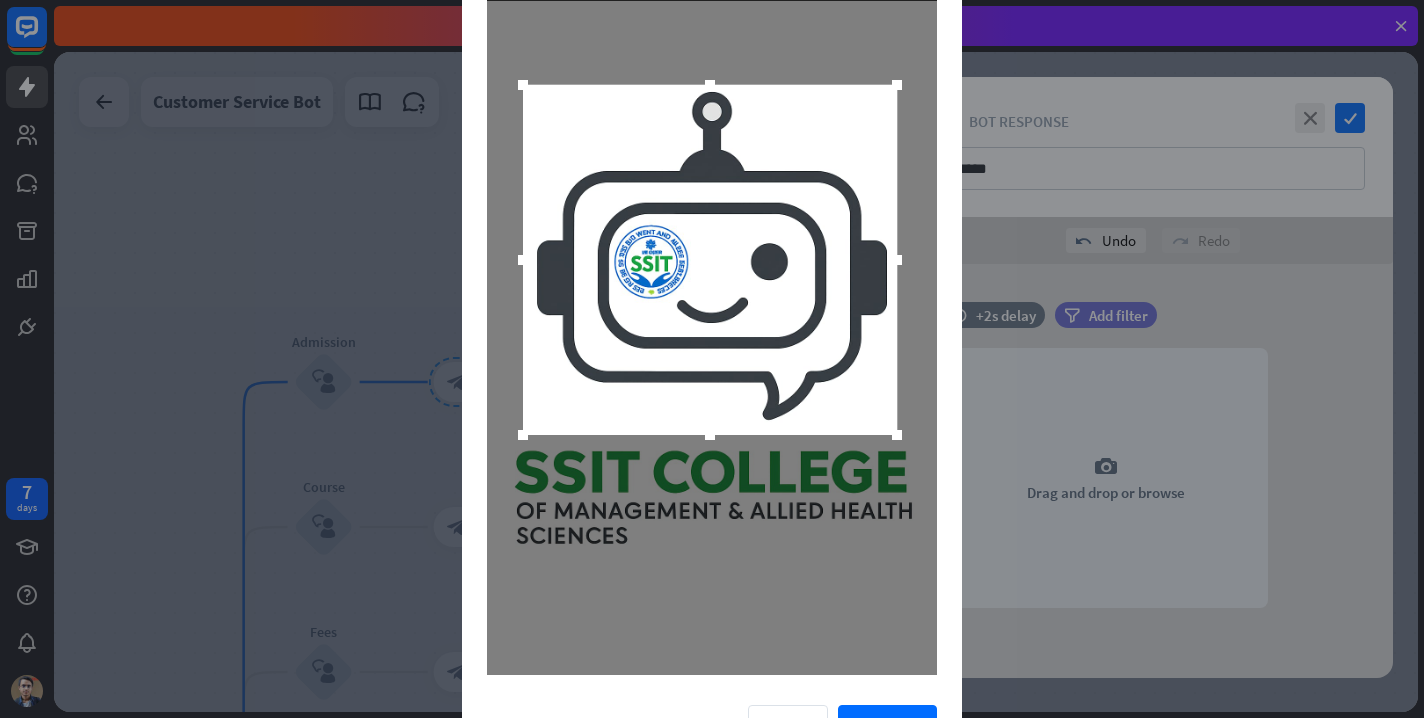 click at bounding box center (897, 260) 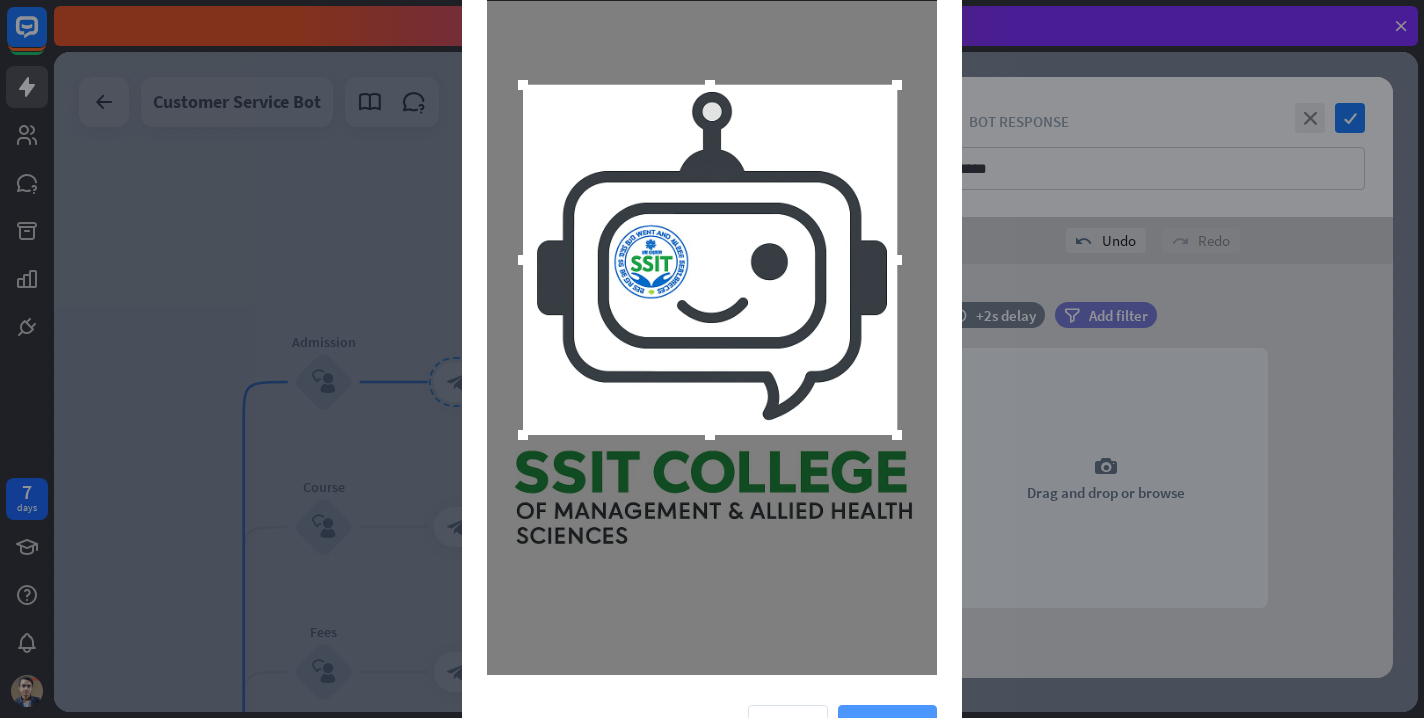 click on "Crop image" at bounding box center [887, 723] 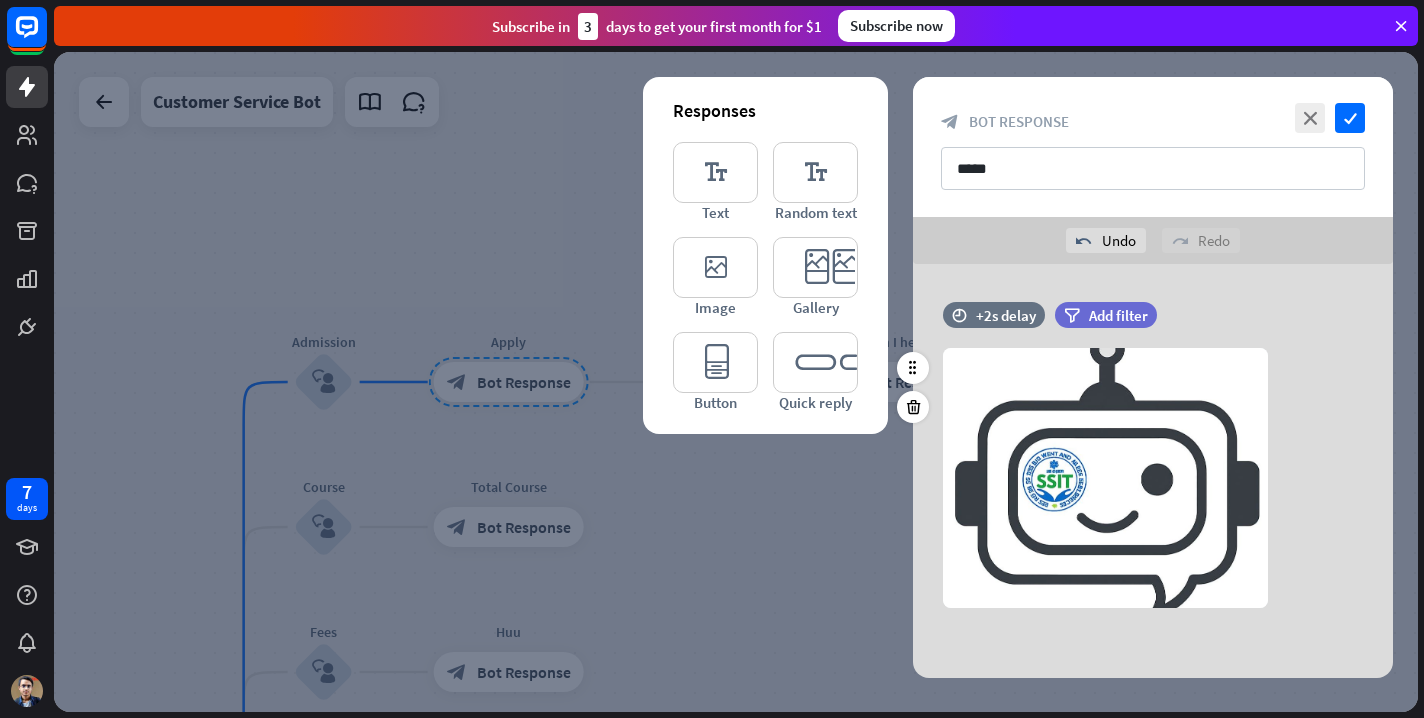 click on "time   +2s delay          filter   Add filter          camera
Choose or
remove
image" at bounding box center [1153, 465] 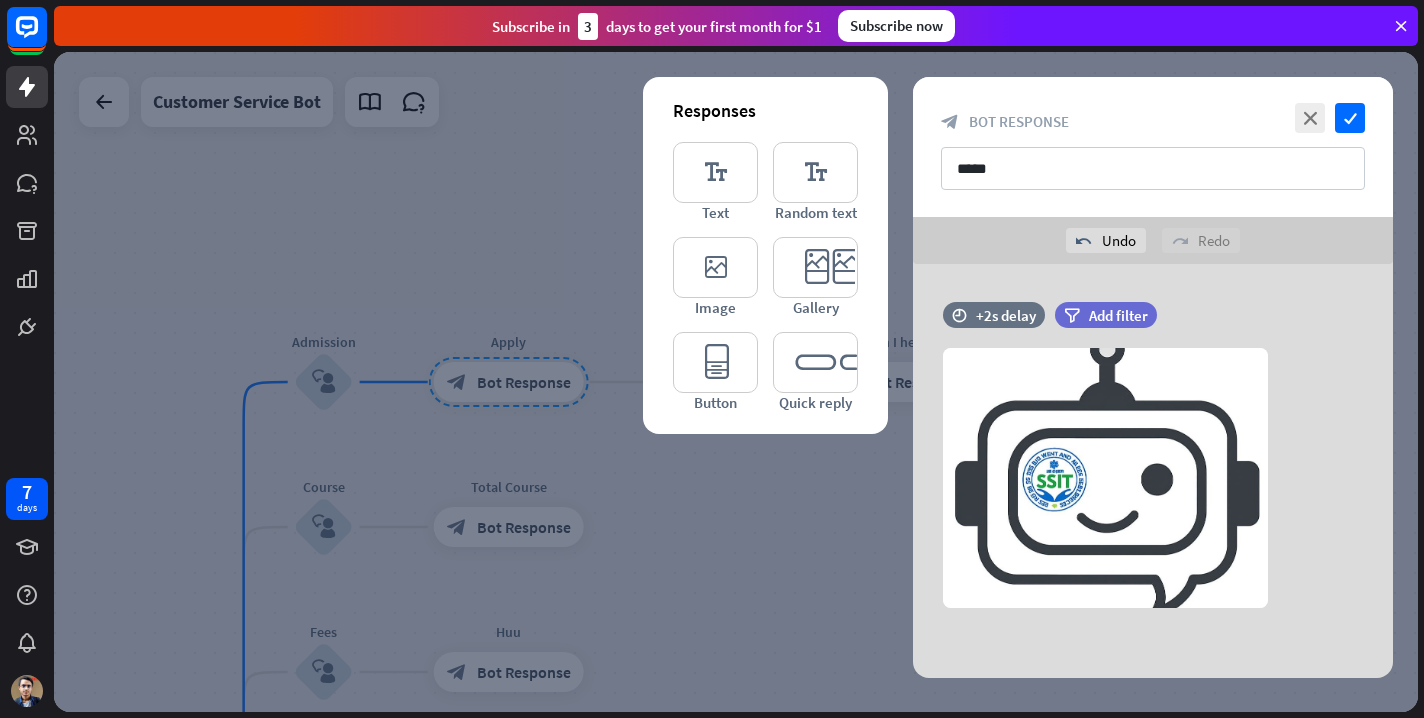 click on "time   +2s delay          filter   Add filter          camera
Choose or
remove
image" at bounding box center [1153, 471] 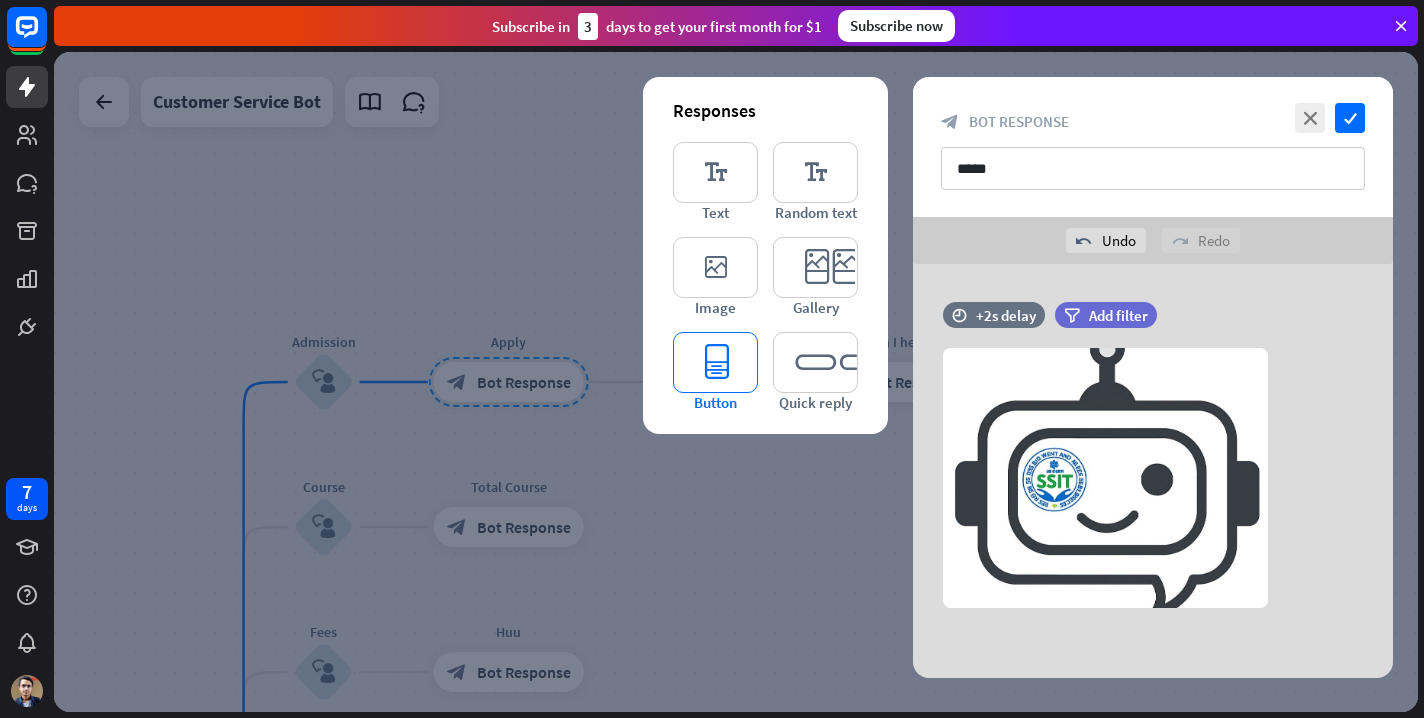 click on "editor_button" at bounding box center [715, 362] 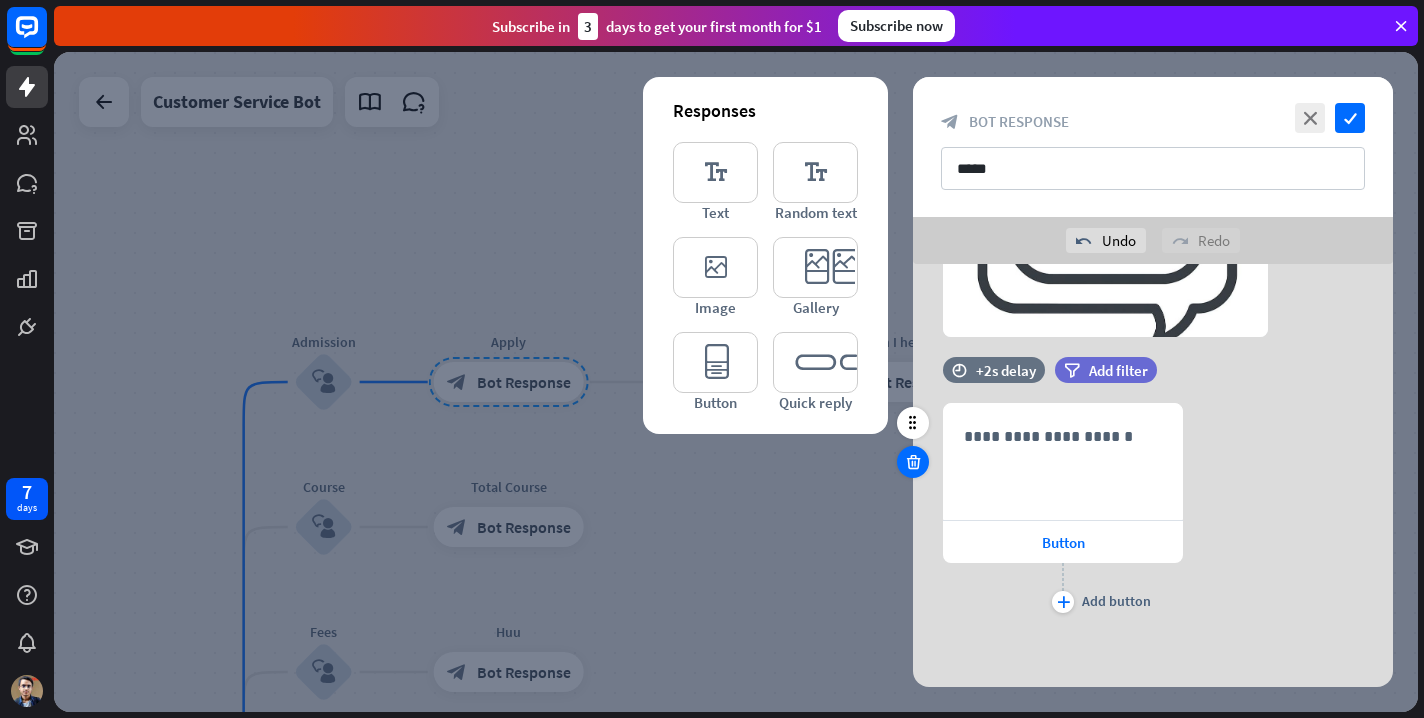 scroll, scrollTop: 272, scrollLeft: 0, axis: vertical 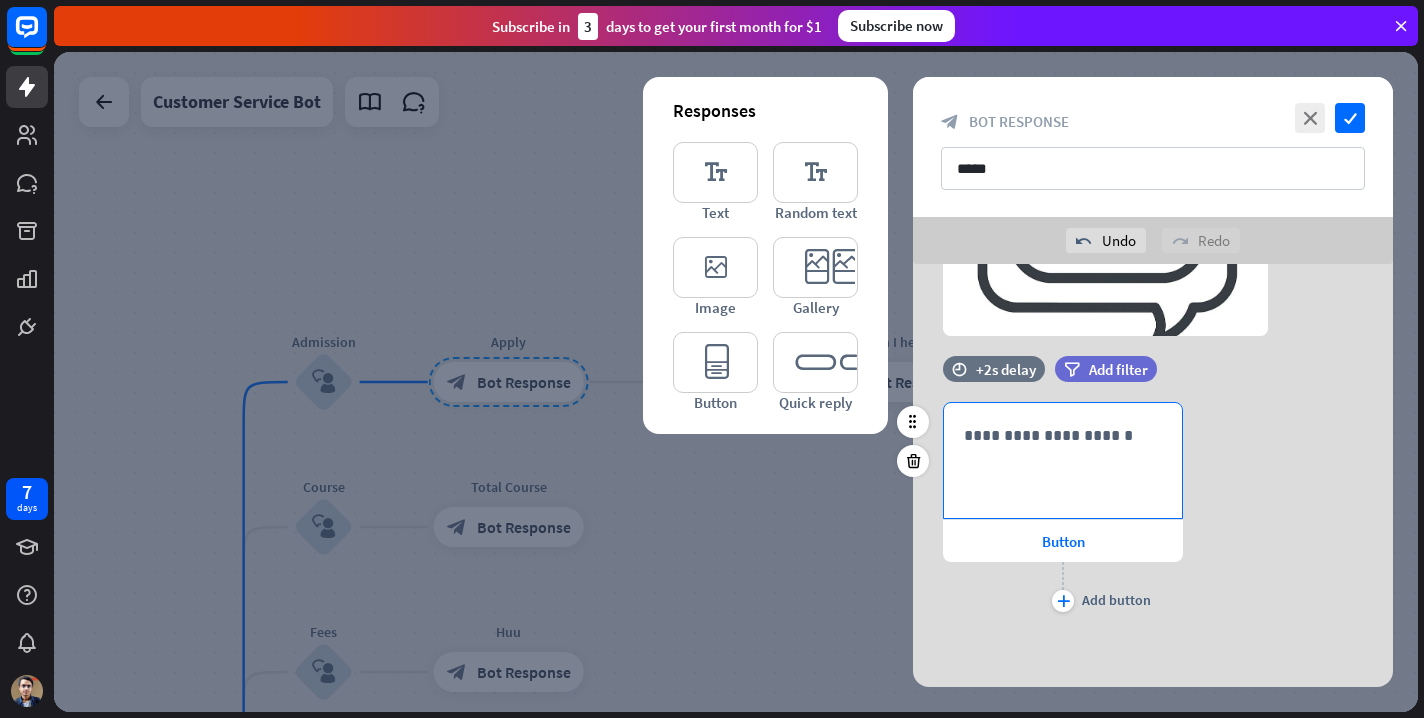 click on "**********" at bounding box center [1063, 460] 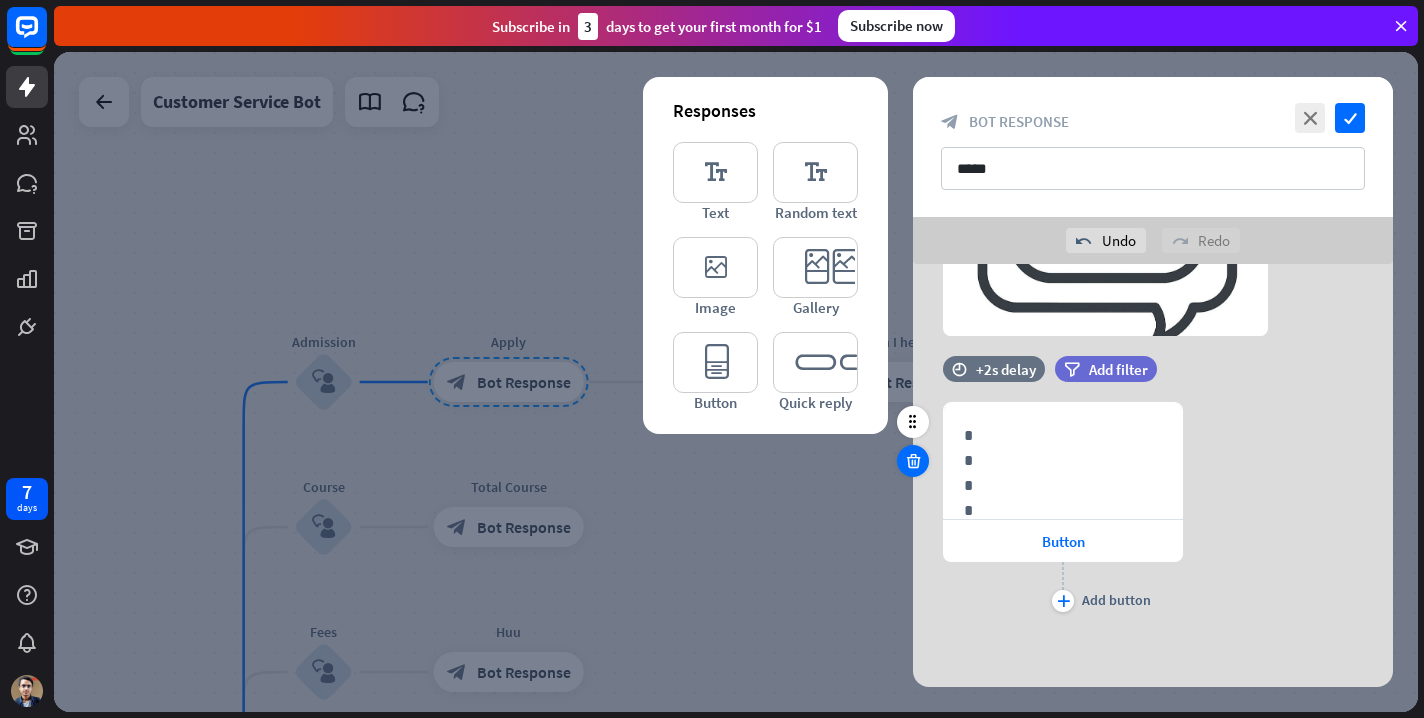 click at bounding box center (913, 461) 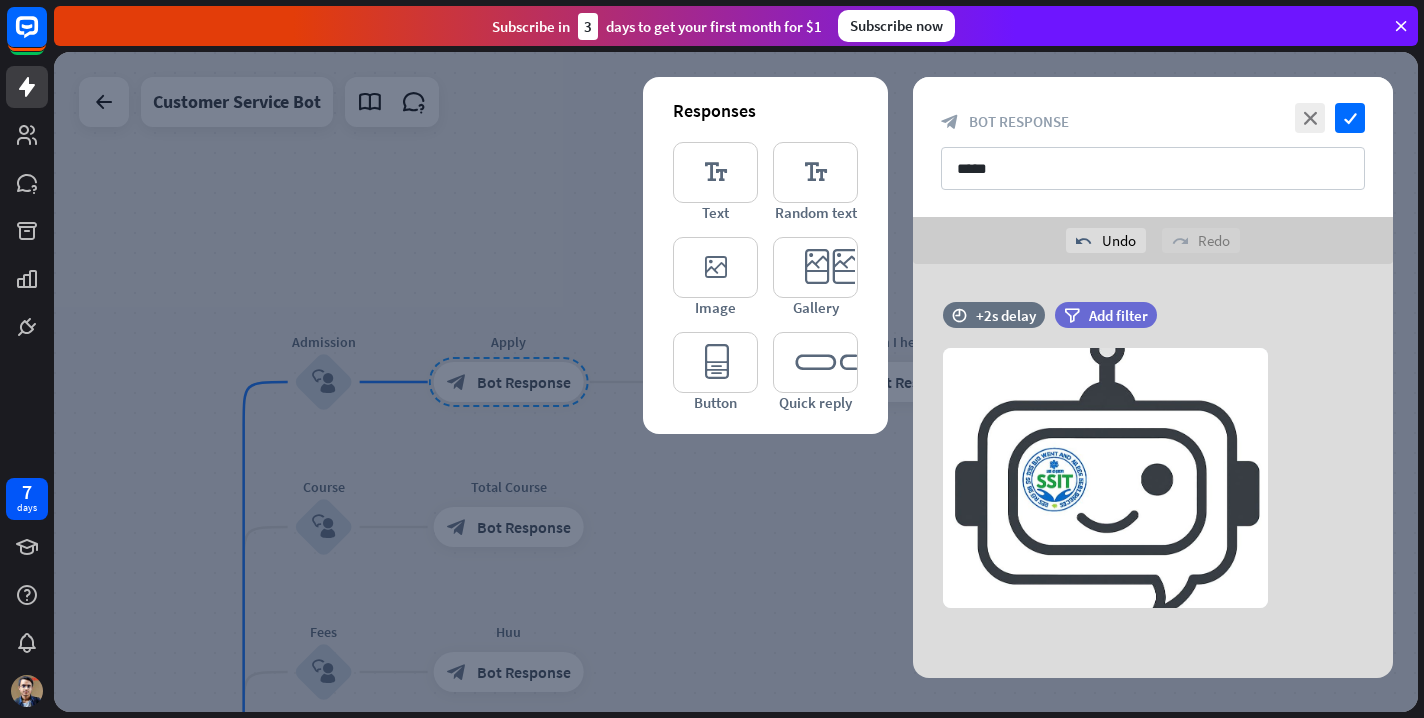 scroll, scrollTop: 0, scrollLeft: 0, axis: both 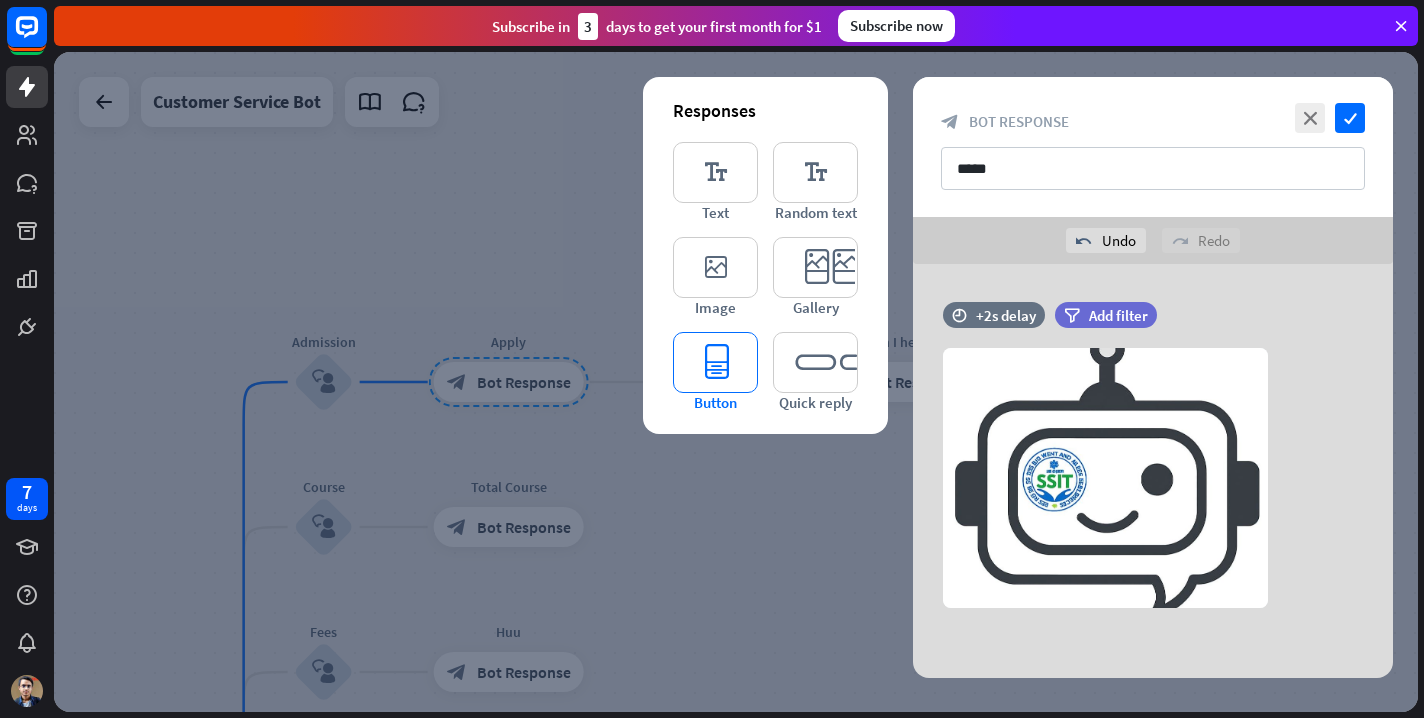click on "editor_button" at bounding box center (715, 362) 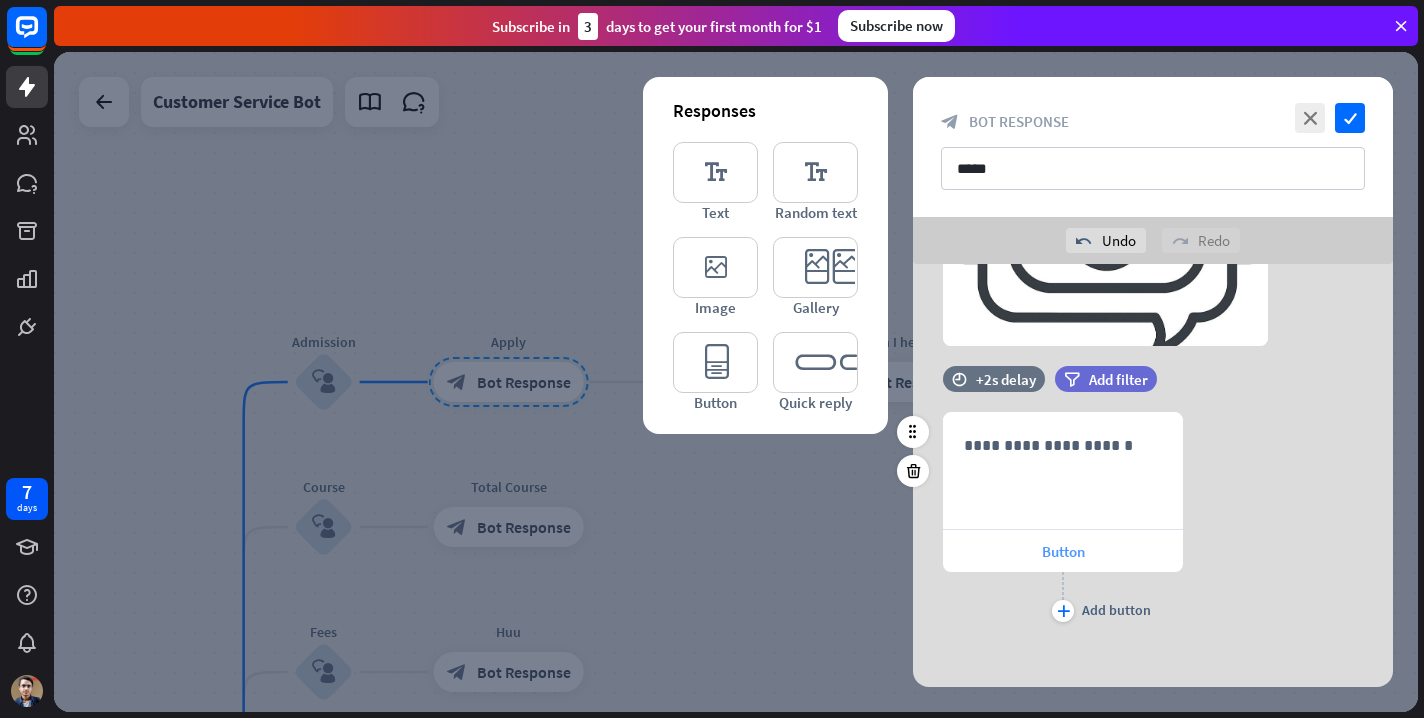 scroll, scrollTop: 272, scrollLeft: 0, axis: vertical 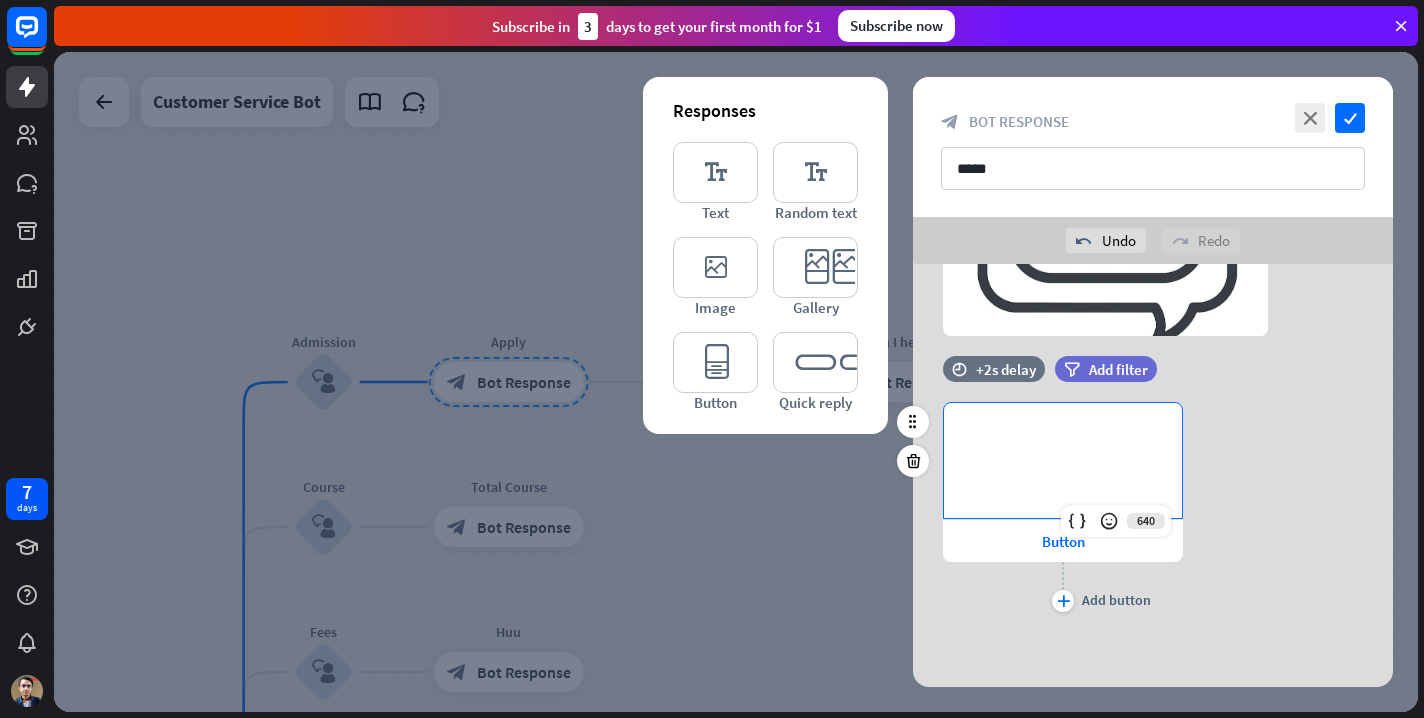 click on "**********" at bounding box center [1153, 509] 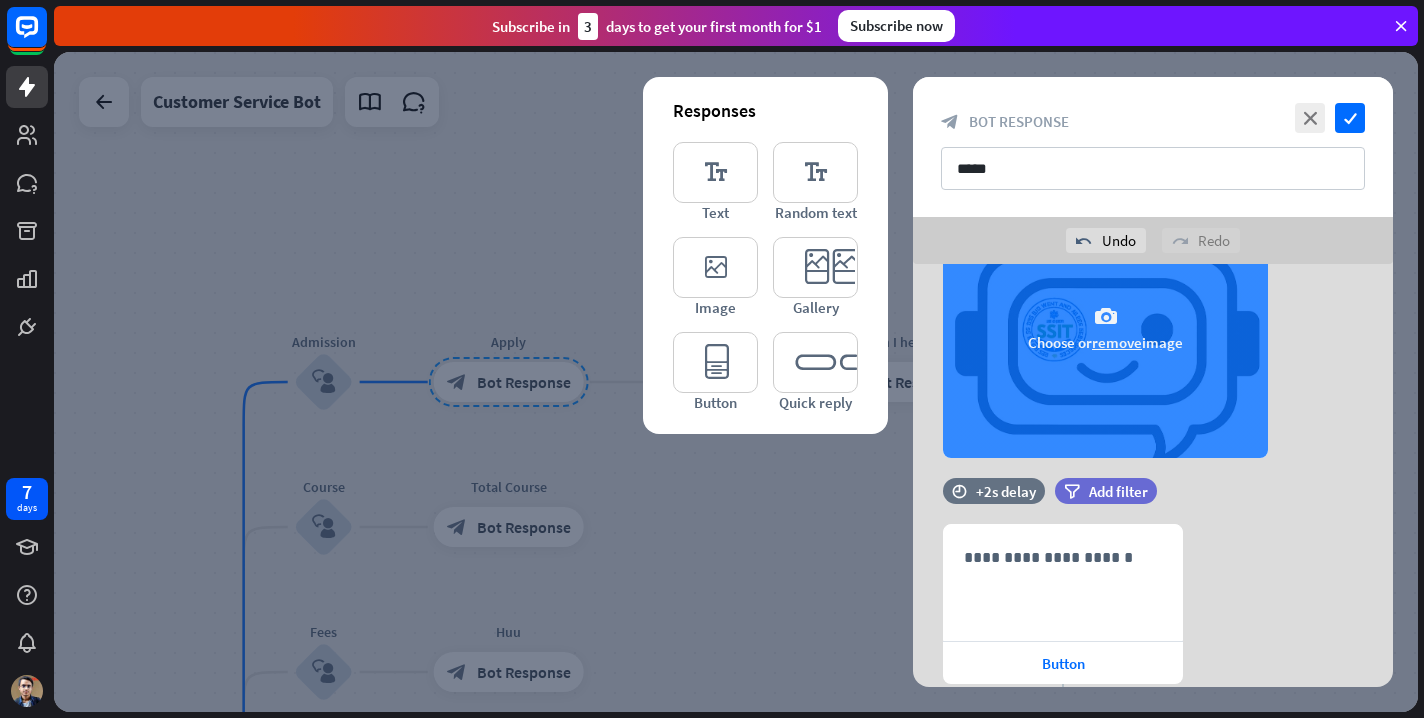 scroll, scrollTop: 149, scrollLeft: 0, axis: vertical 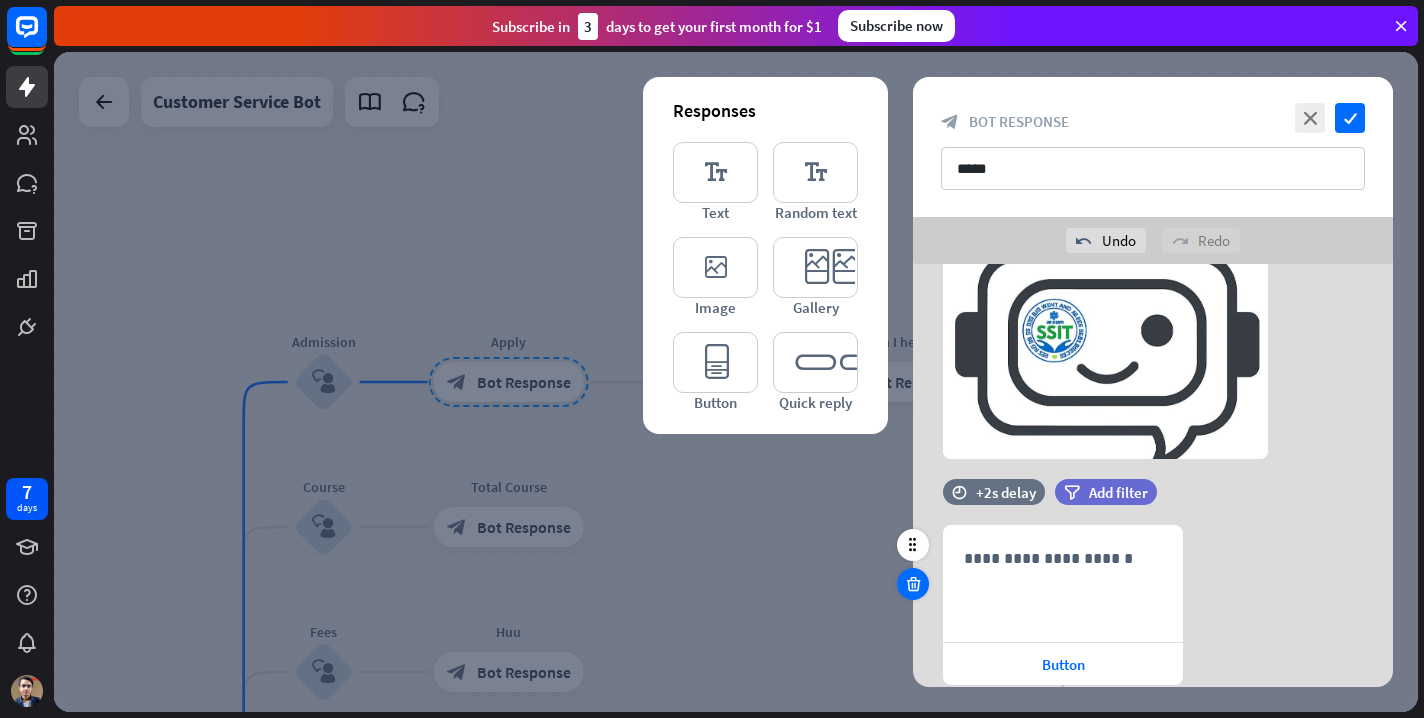 click at bounding box center (913, 584) 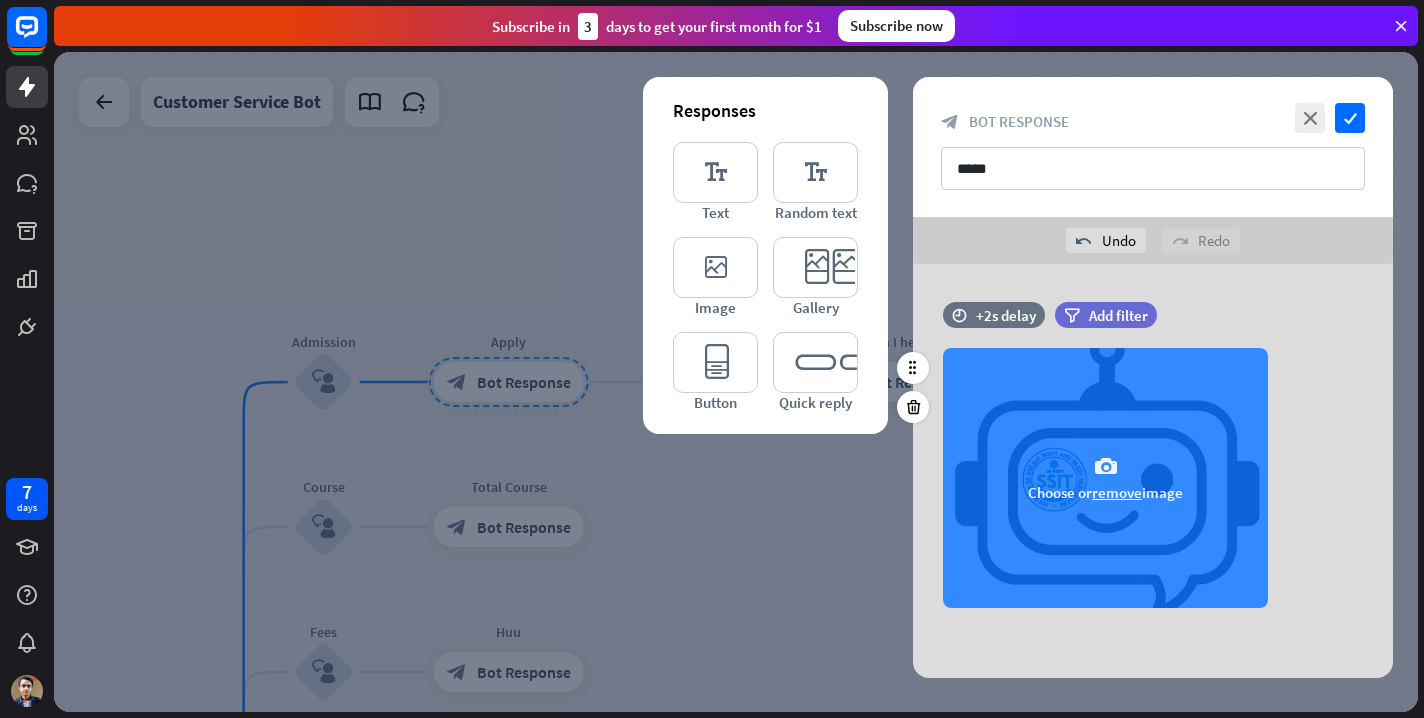 click on "camera
Choose or
remove
image" at bounding box center [1105, 478] 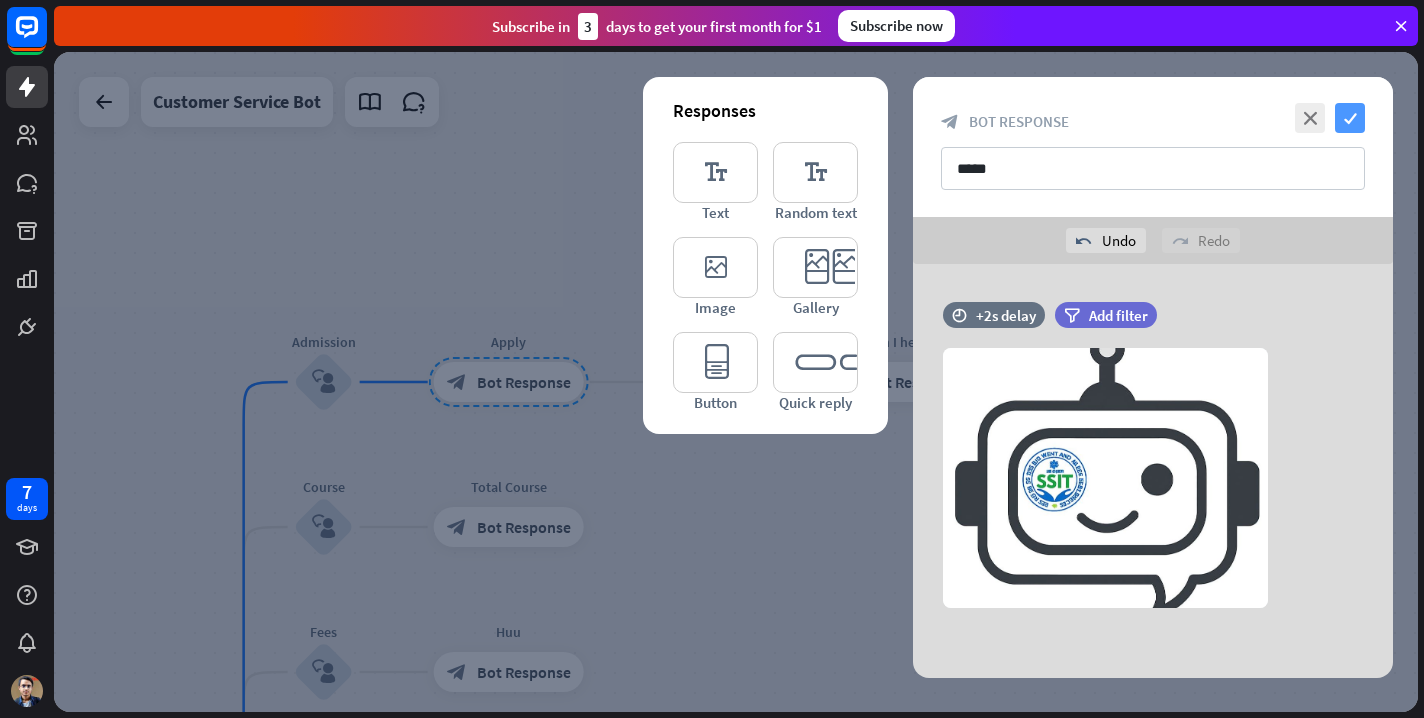 click on "check" at bounding box center [1350, 118] 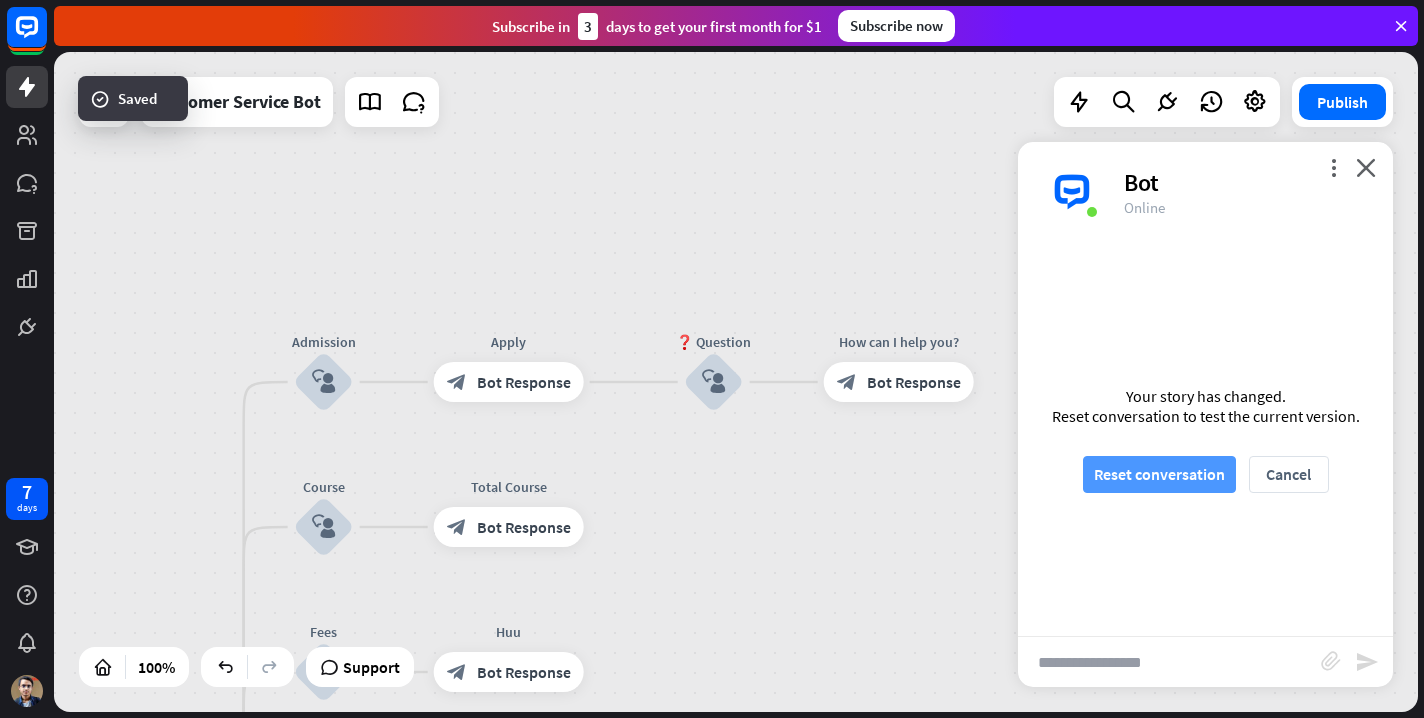 click on "Reset conversation" at bounding box center (1159, 474) 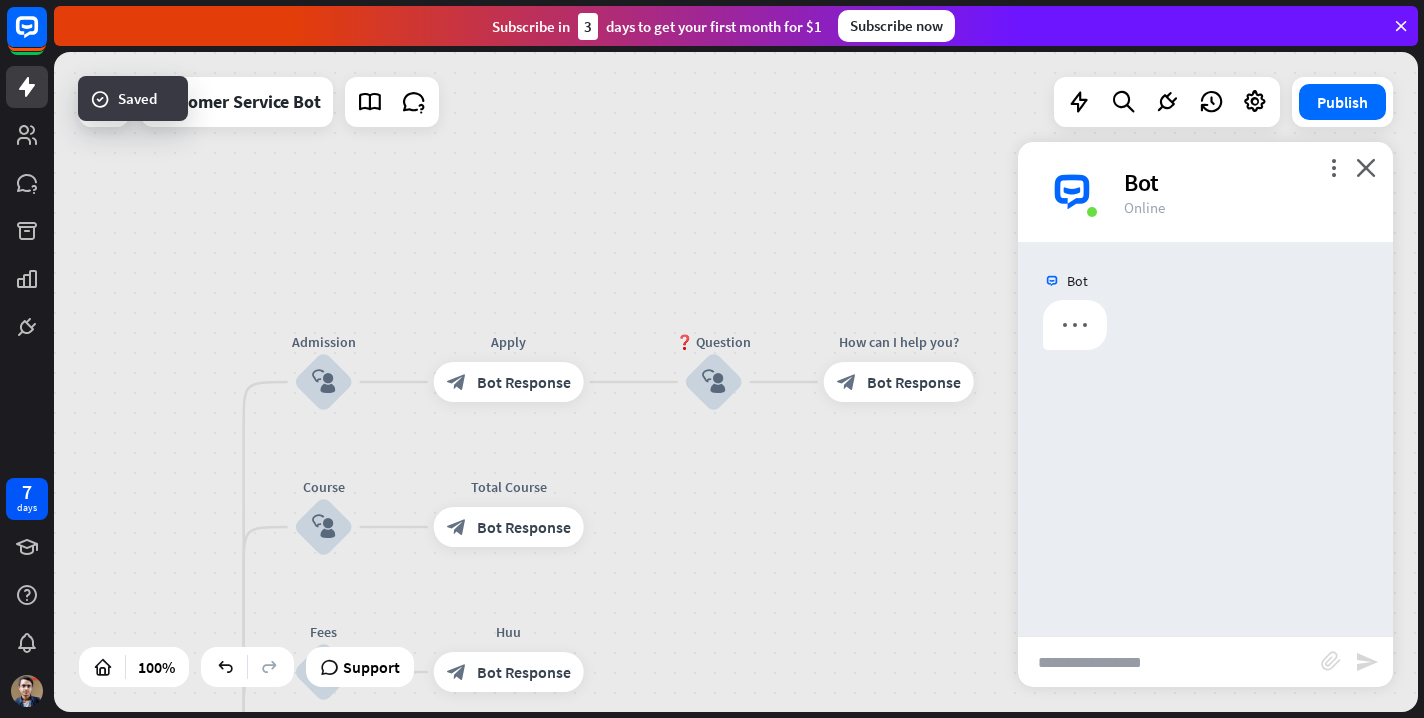 scroll, scrollTop: 0, scrollLeft: 0, axis: both 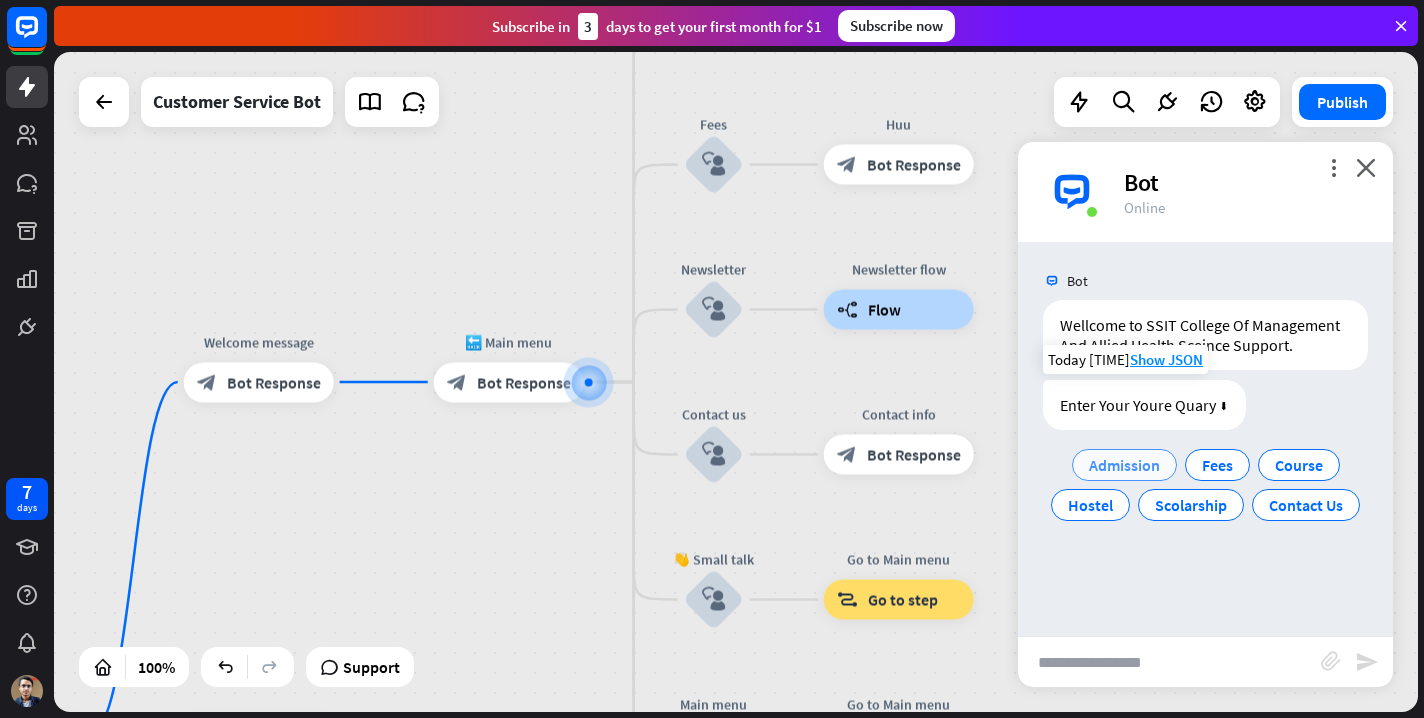 click on "Admission" at bounding box center (1124, 465) 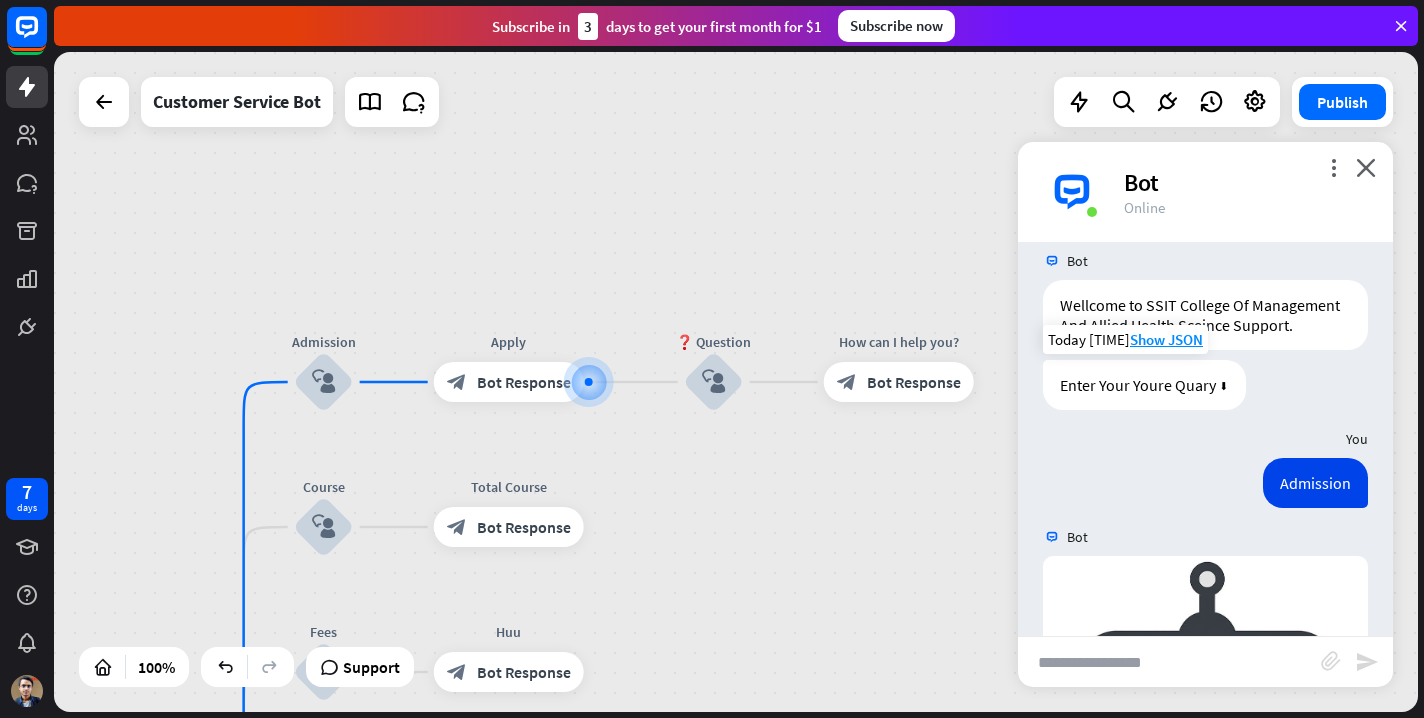 scroll, scrollTop: 274, scrollLeft: 0, axis: vertical 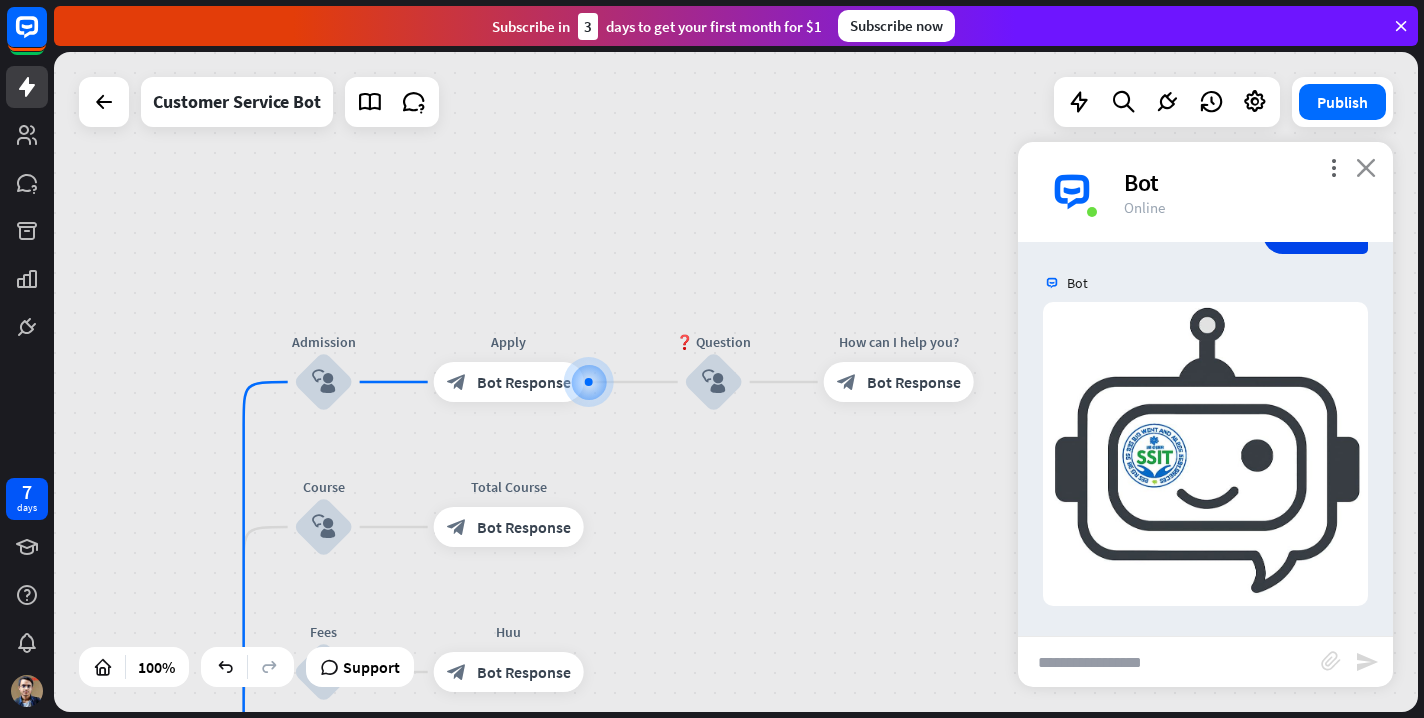 click on "close" at bounding box center [1366, 167] 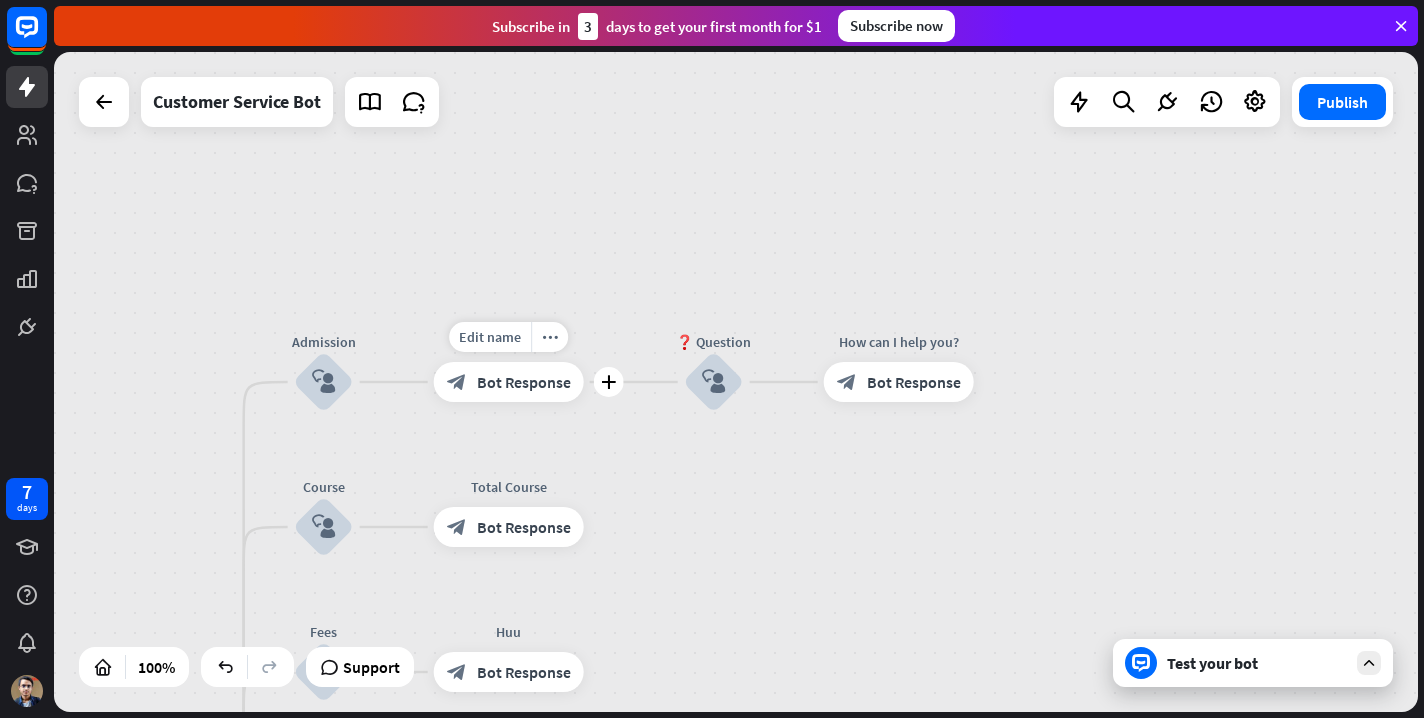 click on "Bot Response" at bounding box center (524, 382) 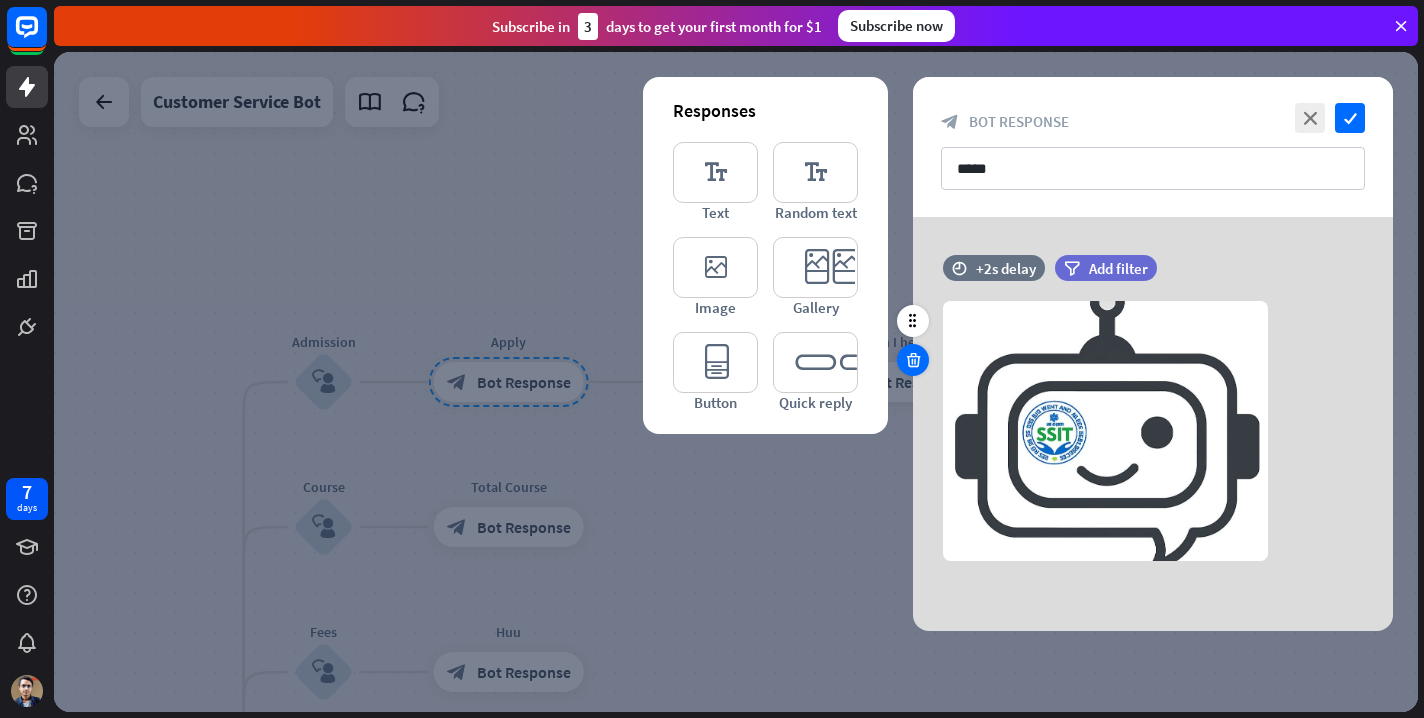 click at bounding box center (913, 360) 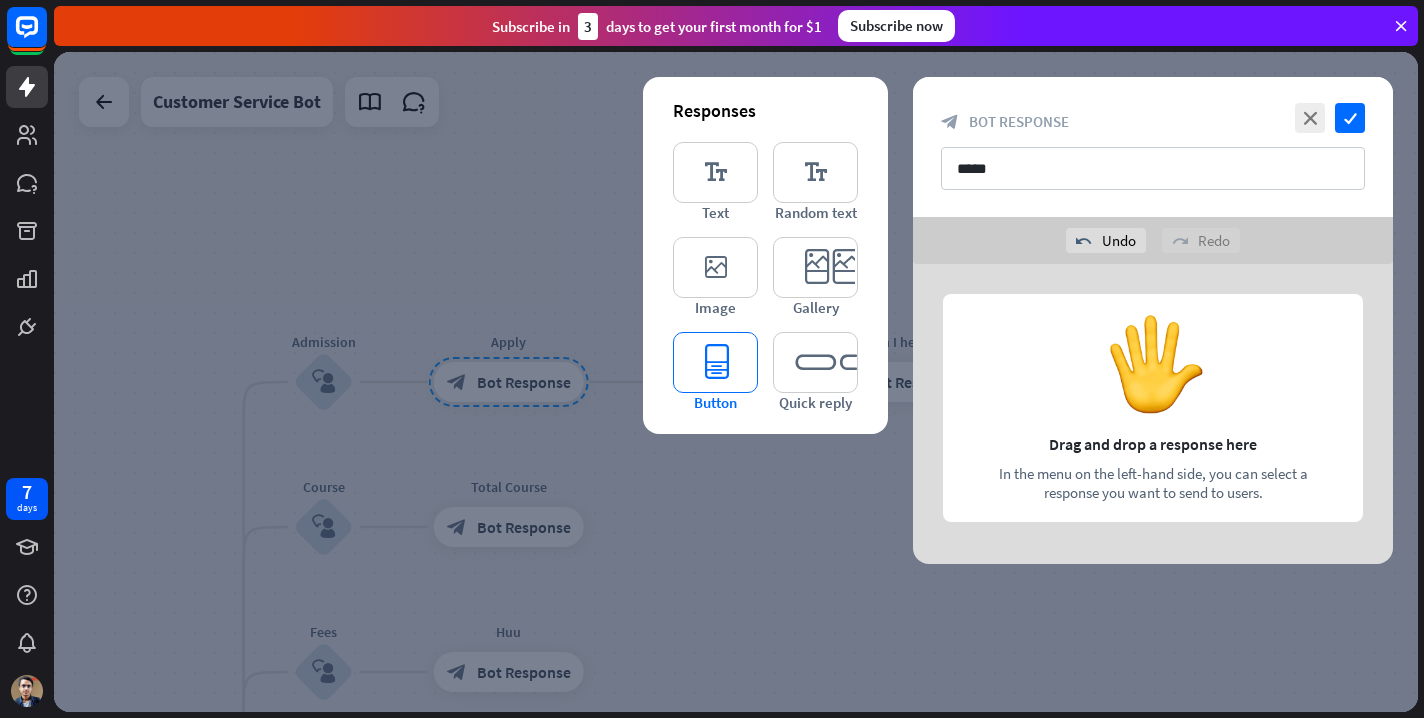 click on "editor_button" at bounding box center (715, 362) 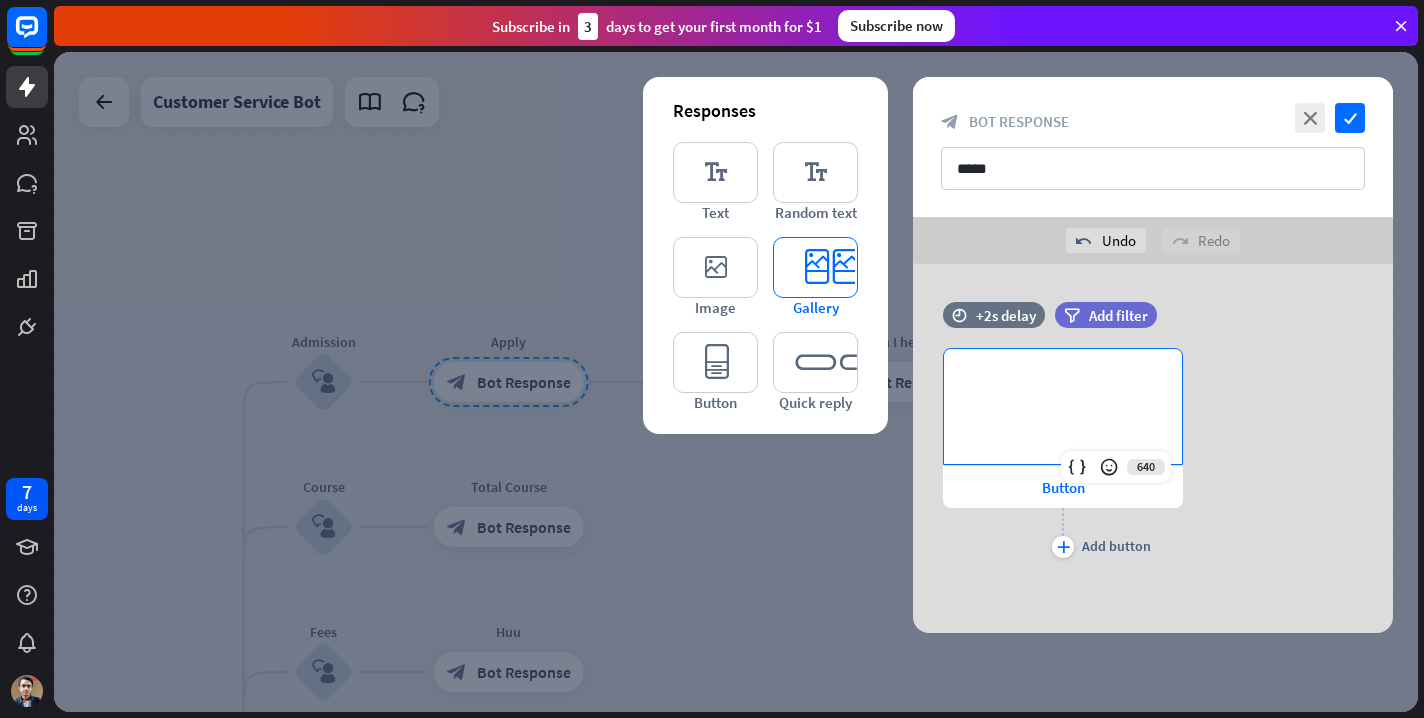 click on "editor_card" at bounding box center (815, 267) 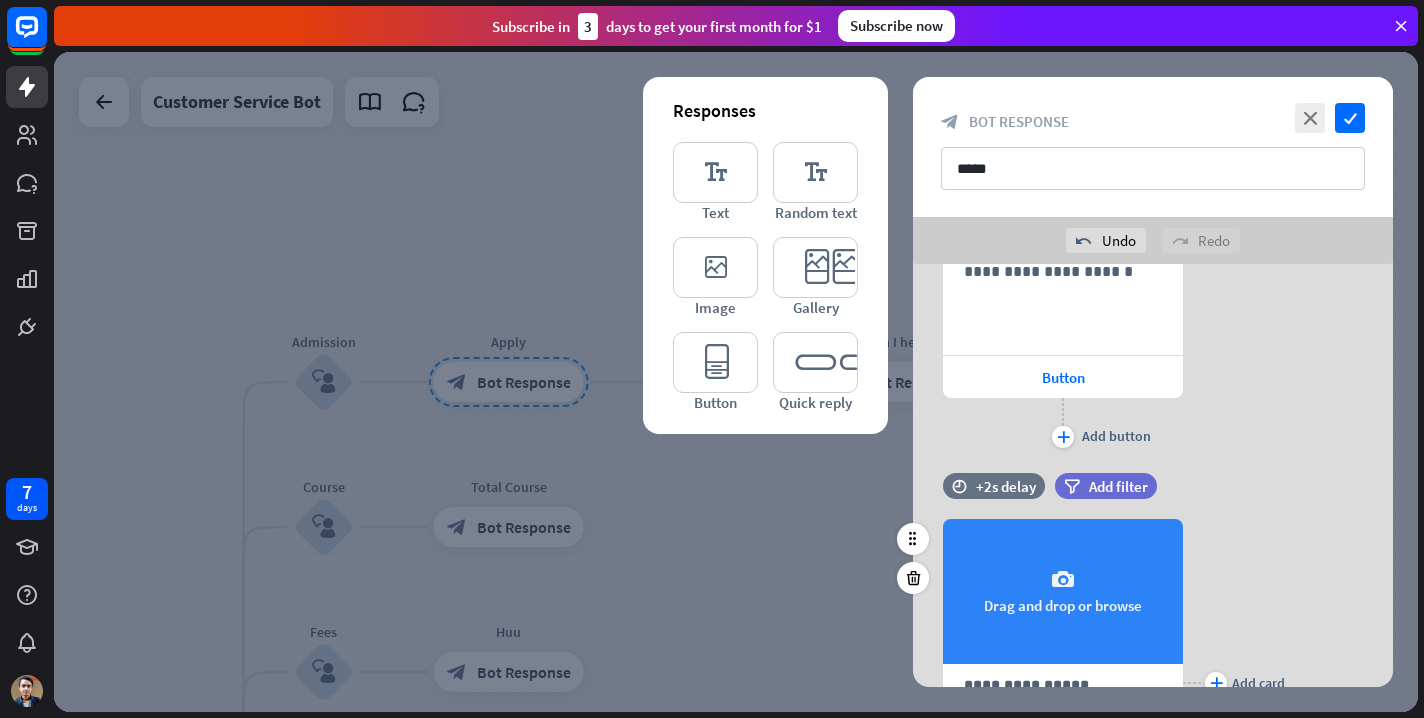 scroll, scrollTop: 0, scrollLeft: 0, axis: both 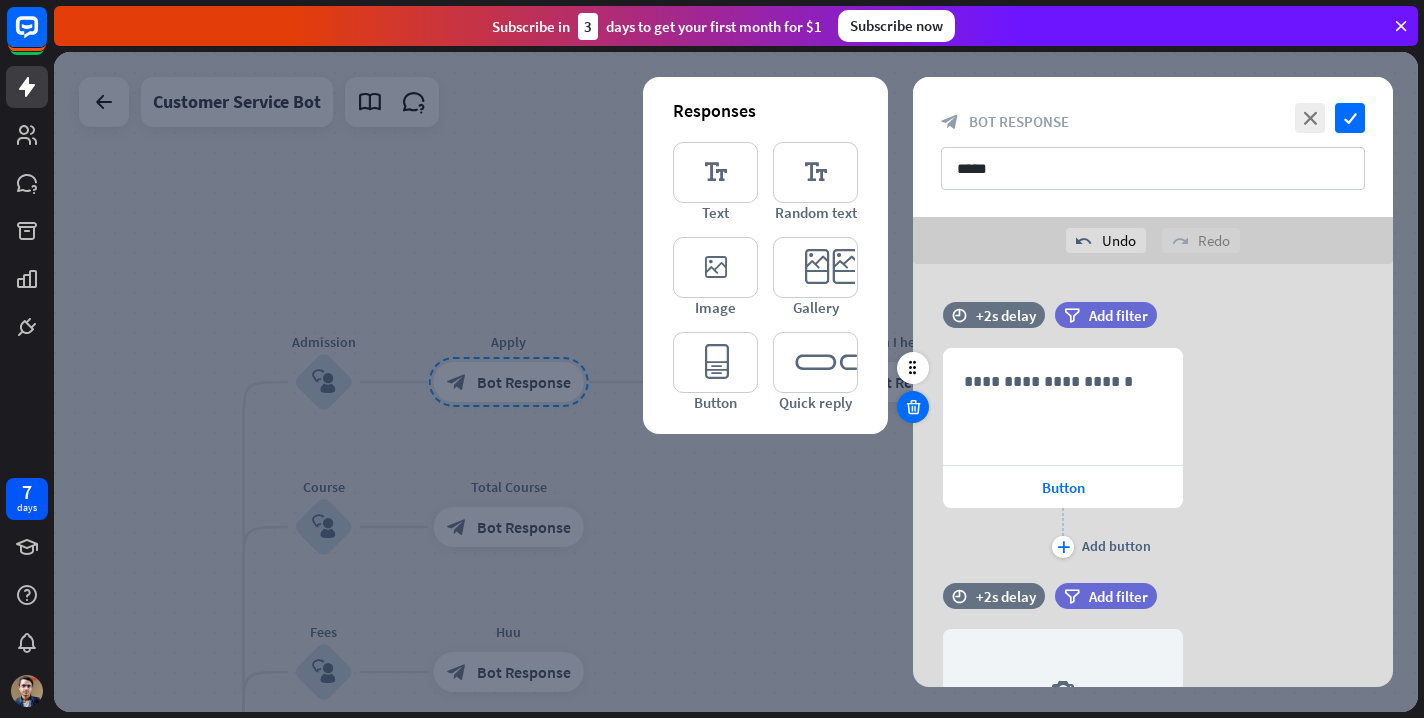 click at bounding box center (913, 407) 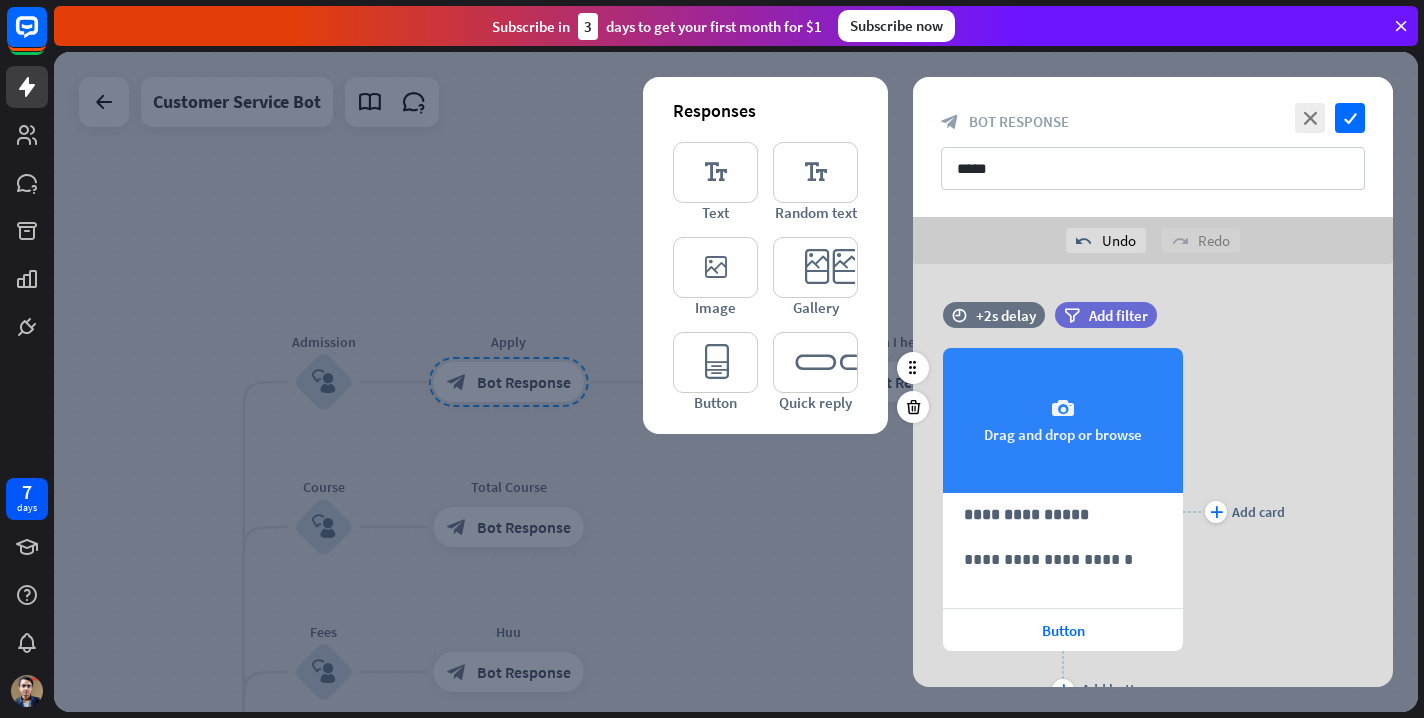 click on "camera
Drag and drop or browse" at bounding box center [1063, 420] 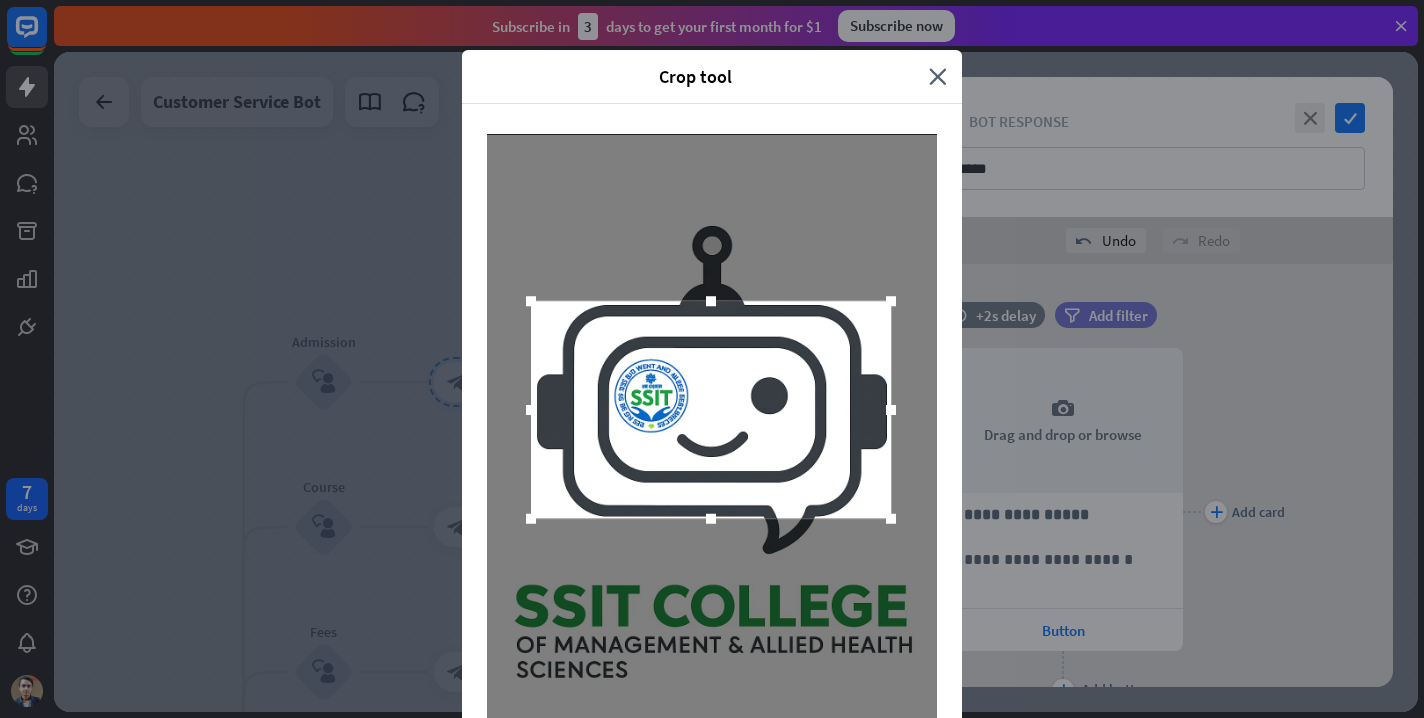 drag, startPoint x: 719, startPoint y: 512, endPoint x: 718, endPoint y: 450, distance: 62.008064 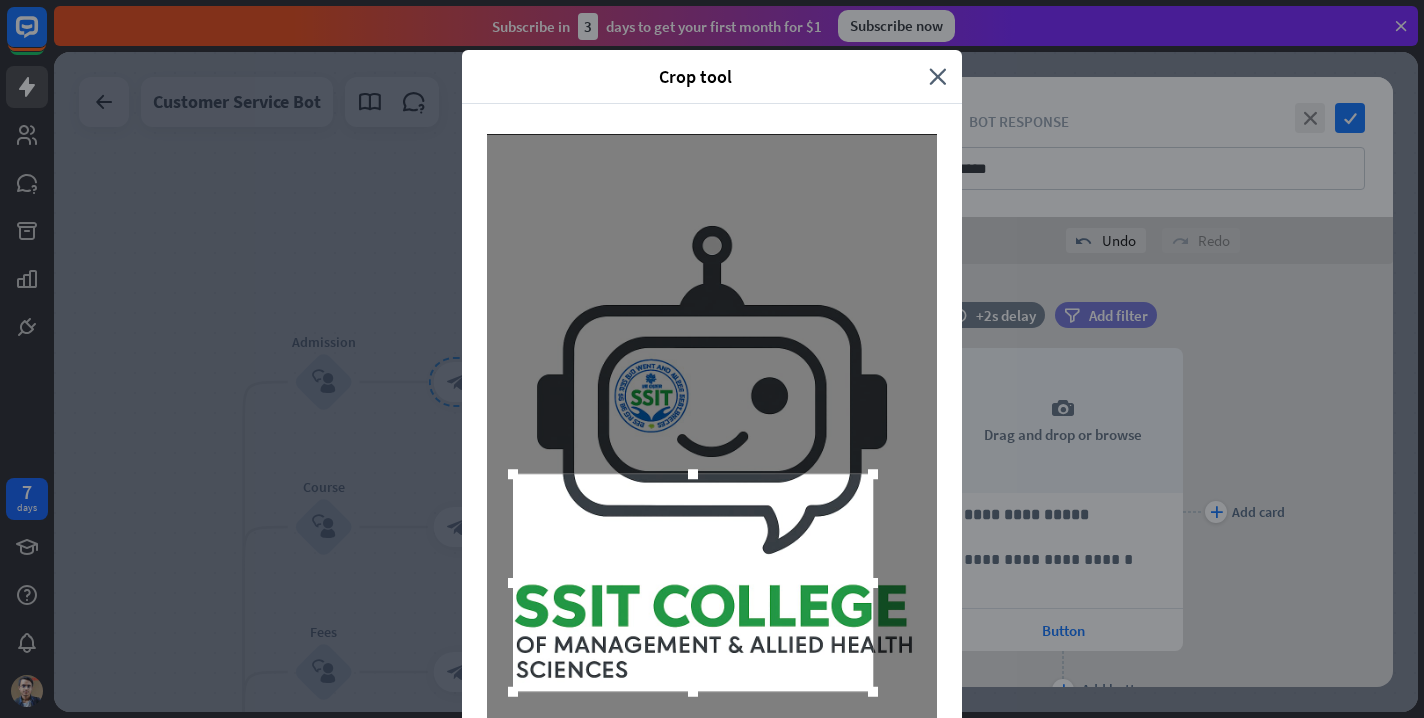 drag, startPoint x: 720, startPoint y: 410, endPoint x: 702, endPoint y: 583, distance: 173.9339 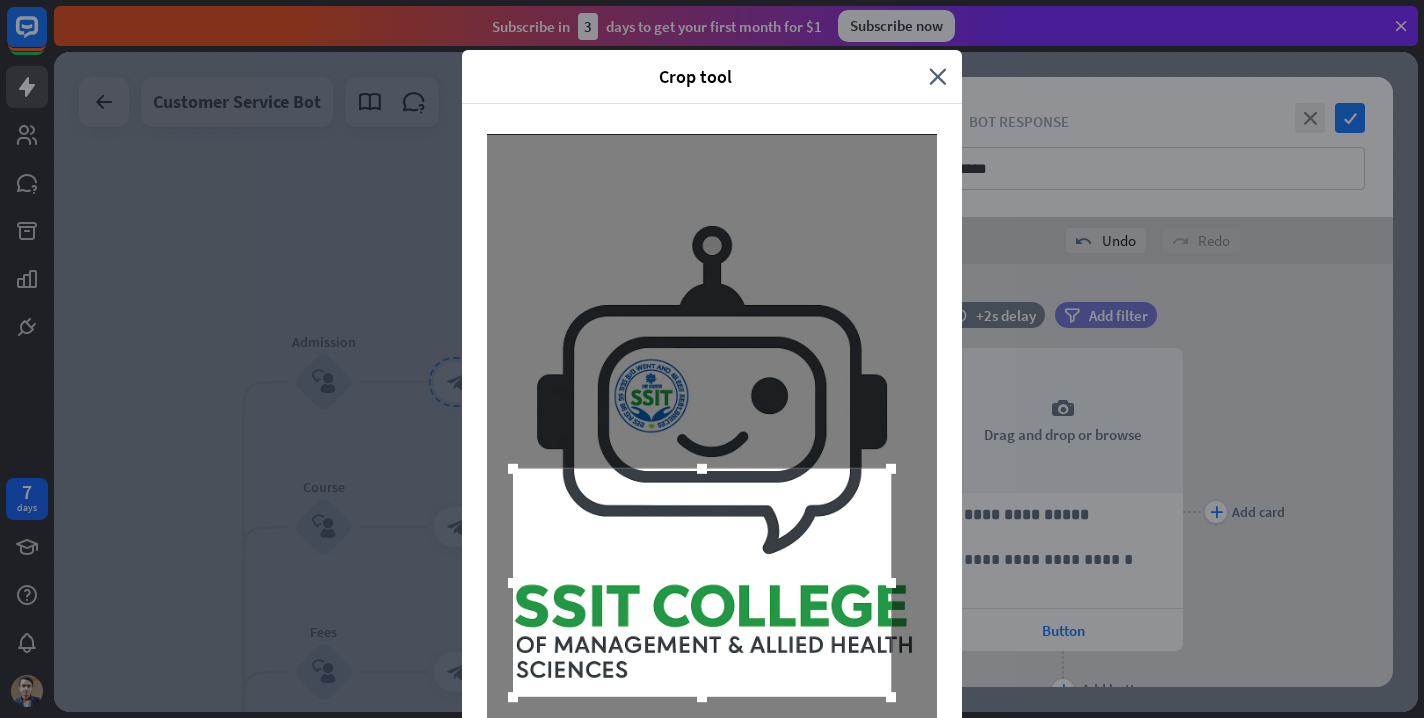 drag, startPoint x: 876, startPoint y: 580, endPoint x: 894, endPoint y: 580, distance: 18 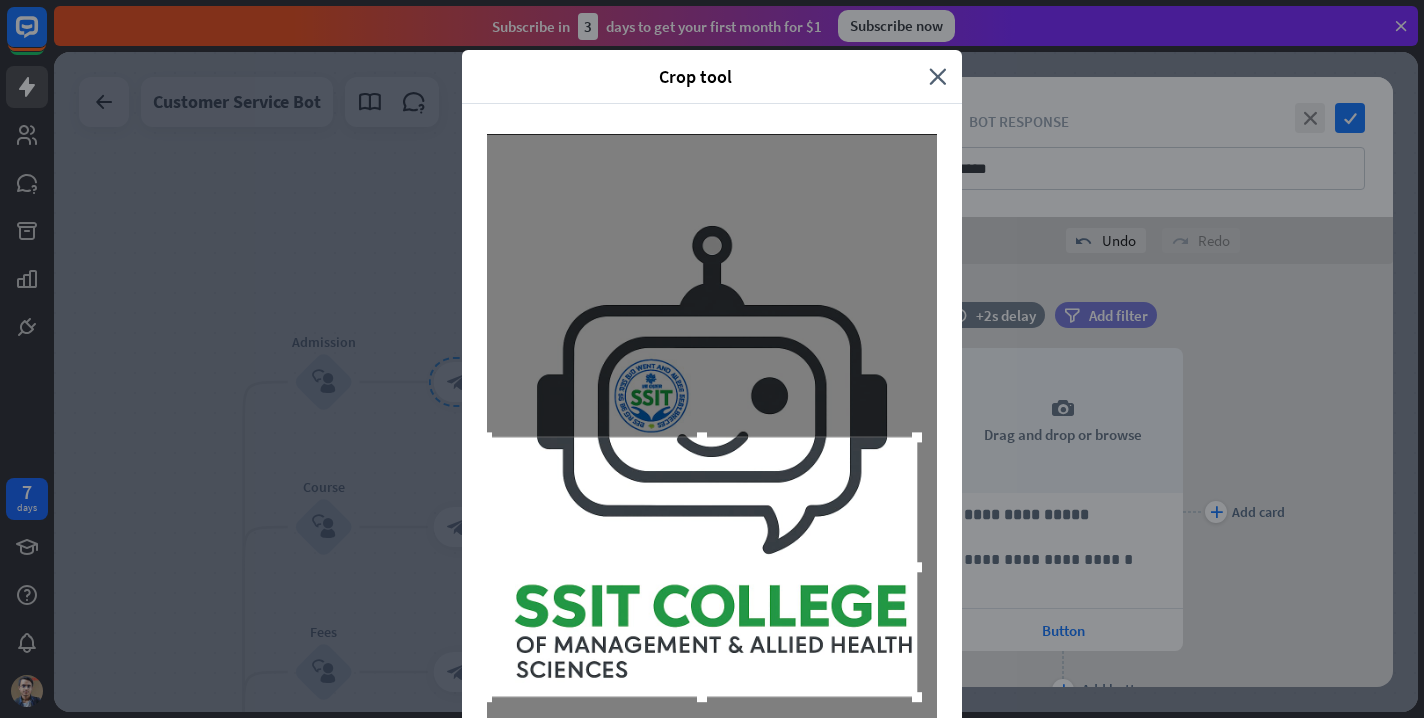 drag, startPoint x: 703, startPoint y: 468, endPoint x: 743, endPoint y: 434, distance: 52.49762 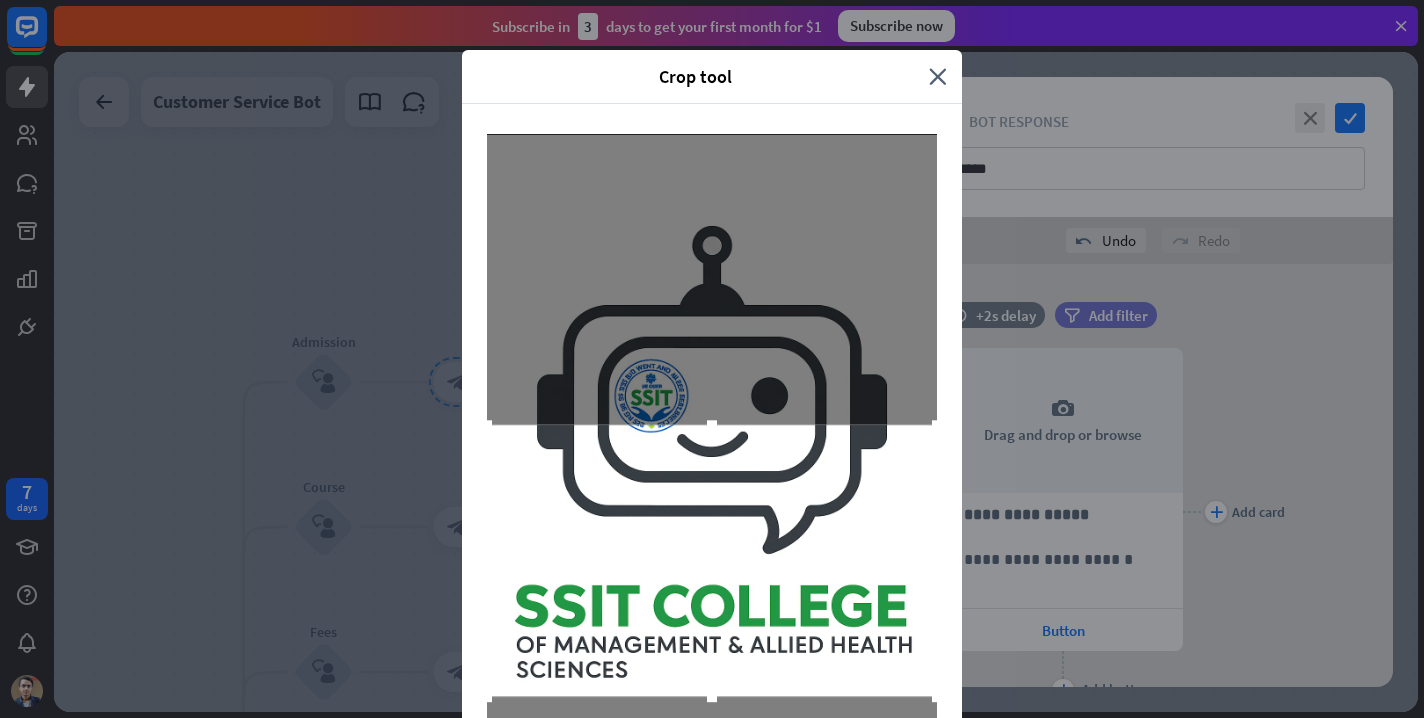 drag, startPoint x: 917, startPoint y: 433, endPoint x: 951, endPoint y: 381, distance: 62.1289 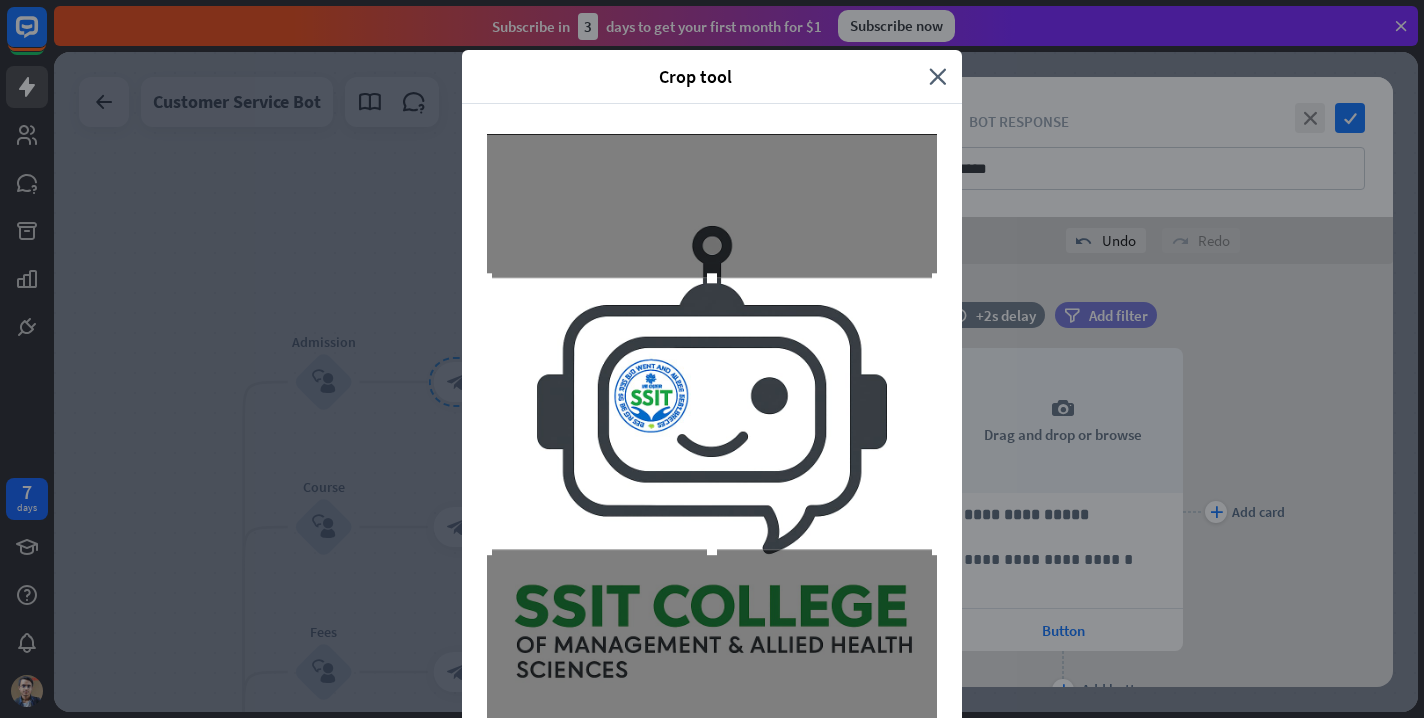 drag, startPoint x: 757, startPoint y: 501, endPoint x: 779, endPoint y: 354, distance: 148.63715 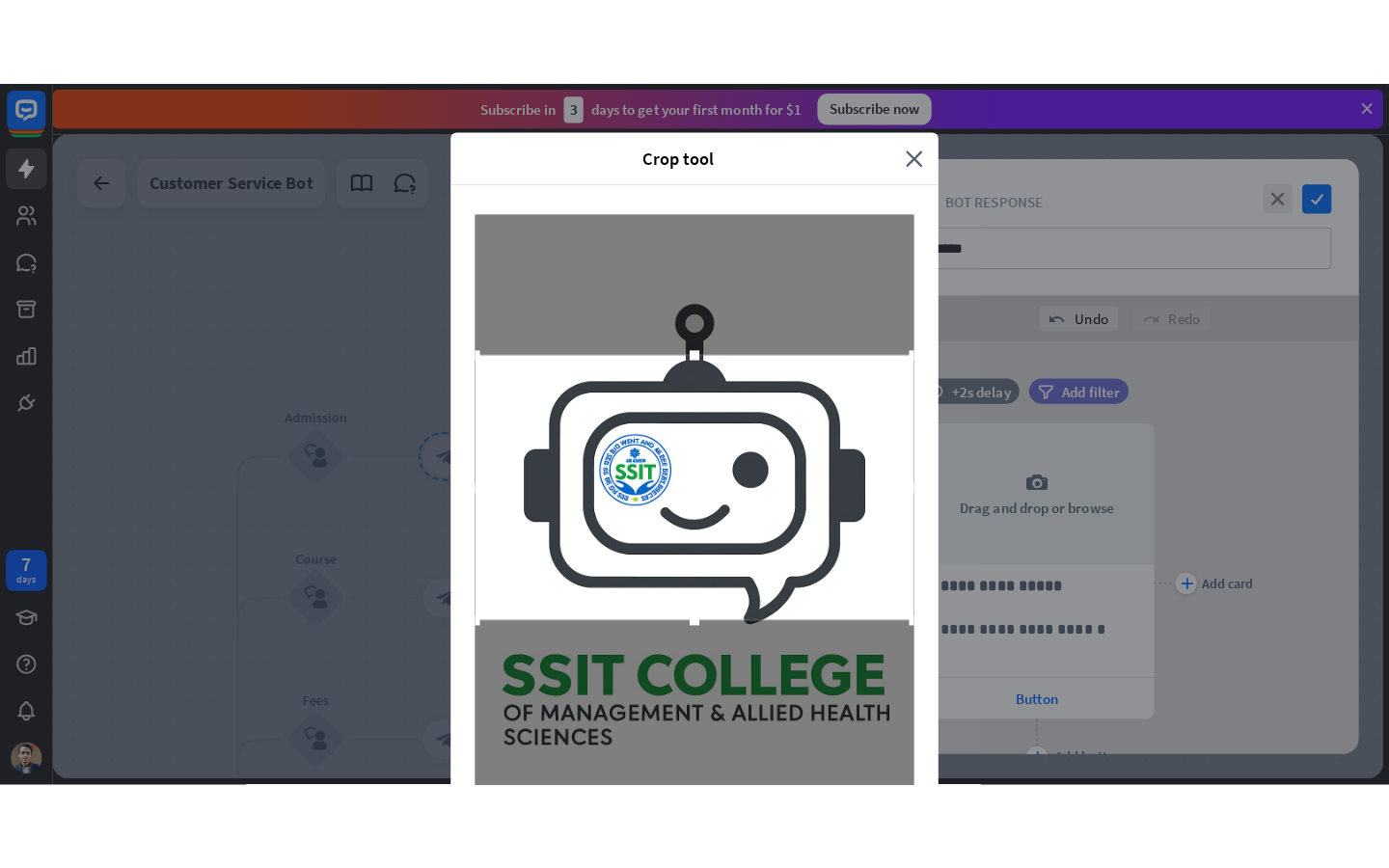 scroll, scrollTop: 172, scrollLeft: 0, axis: vertical 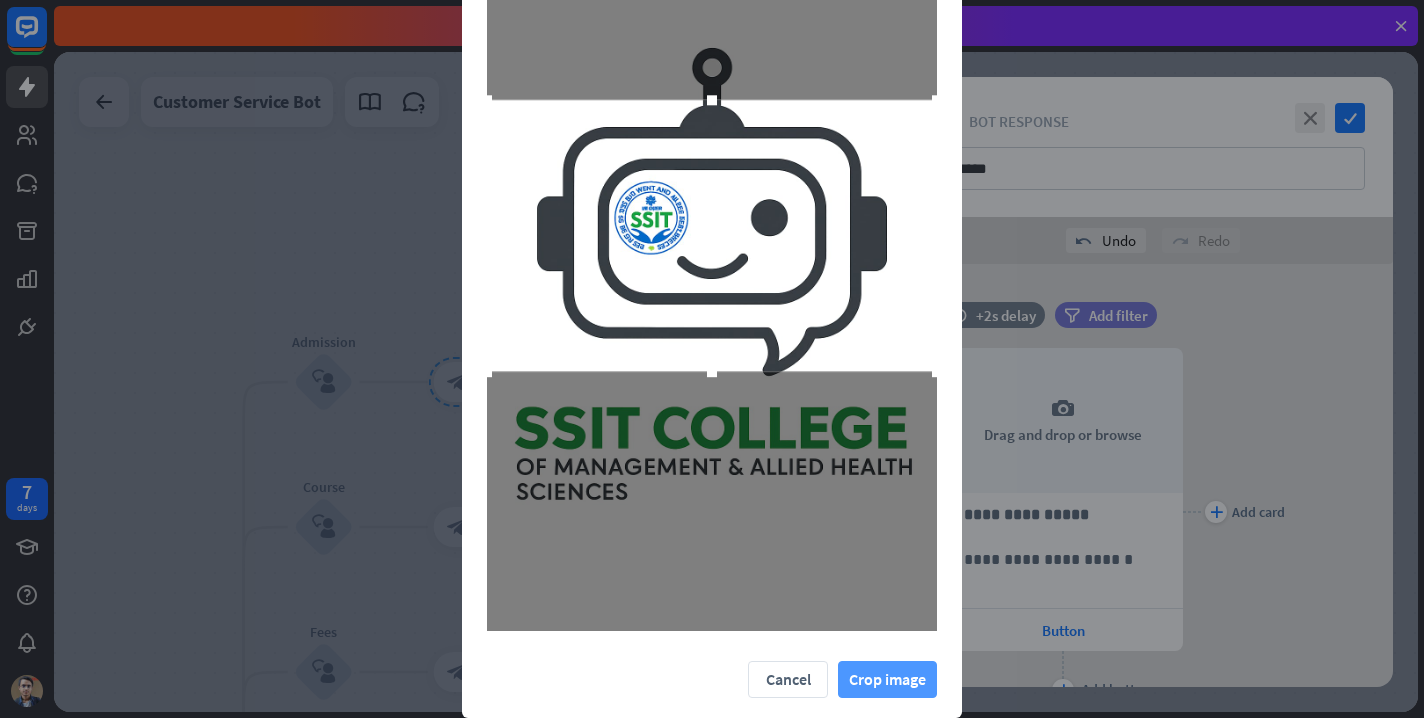 click on "Crop image" at bounding box center (887, 679) 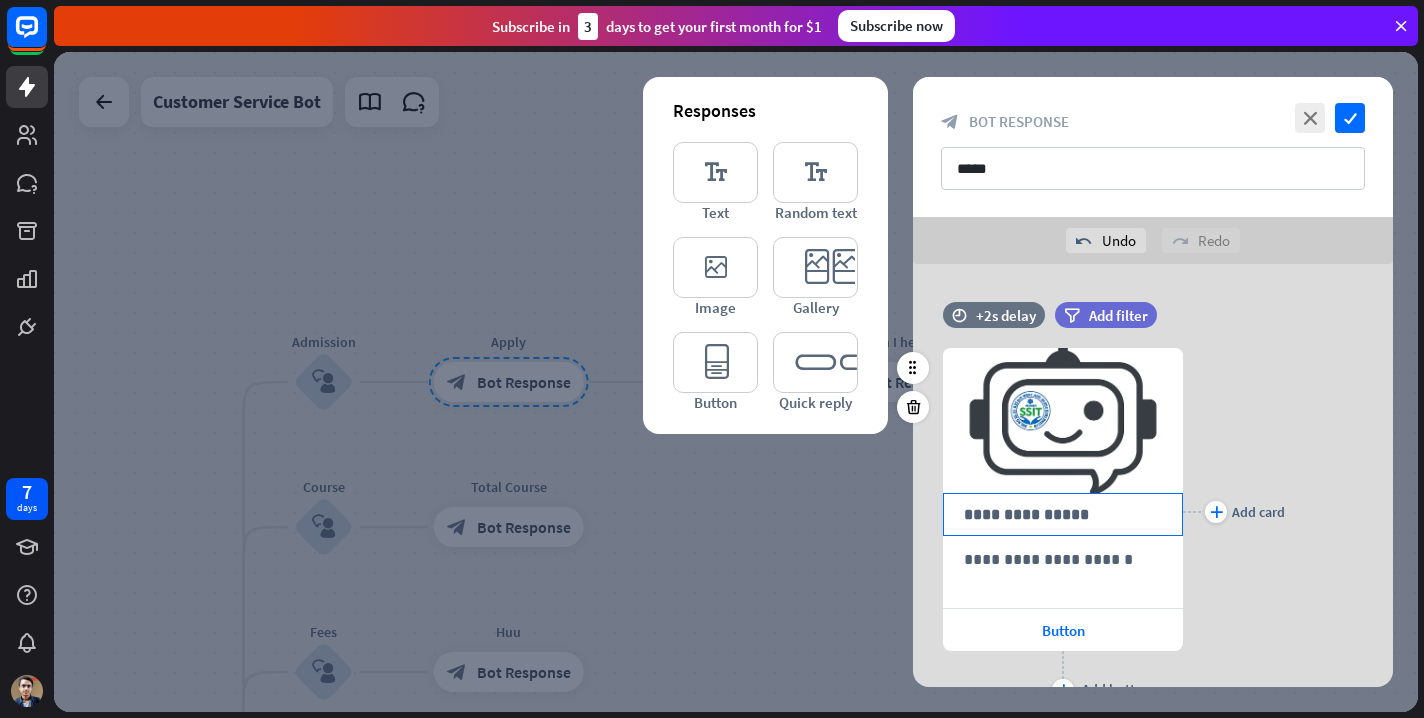 click on "**********" at bounding box center [1063, 514] 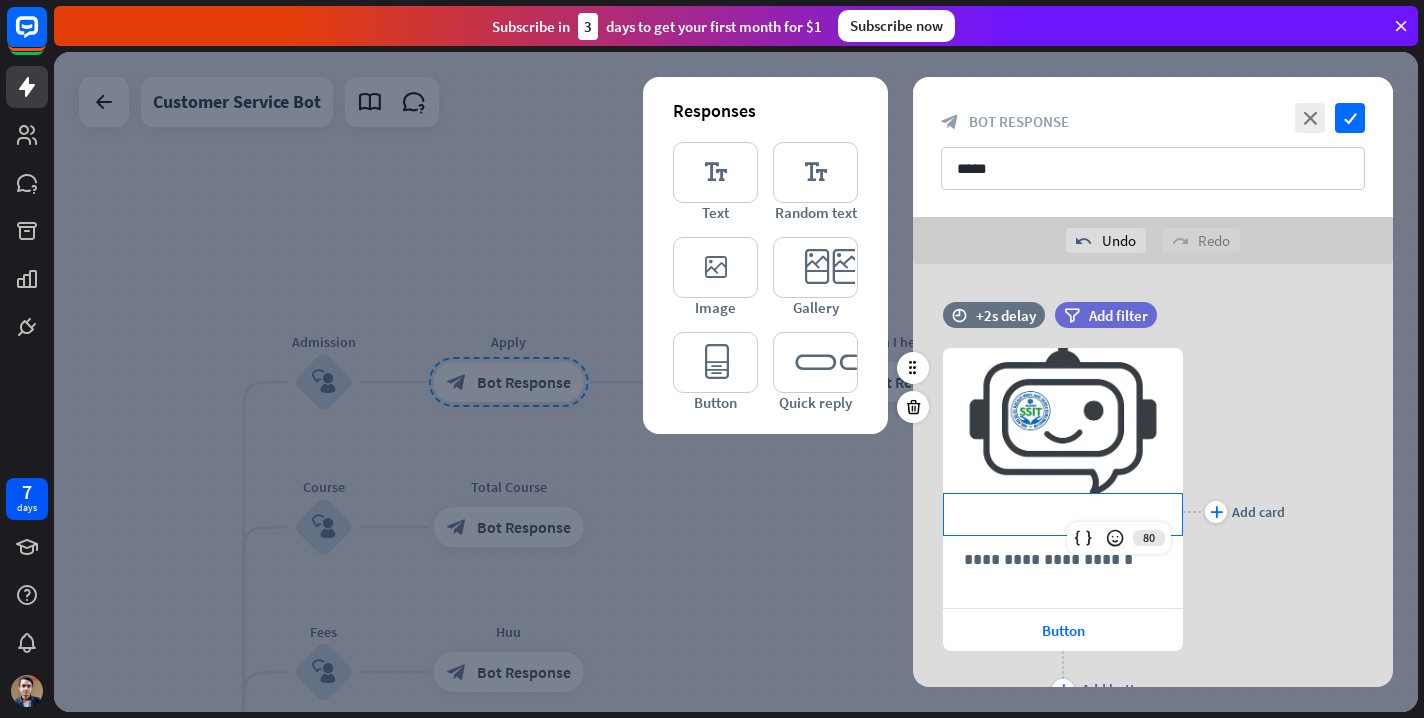 type 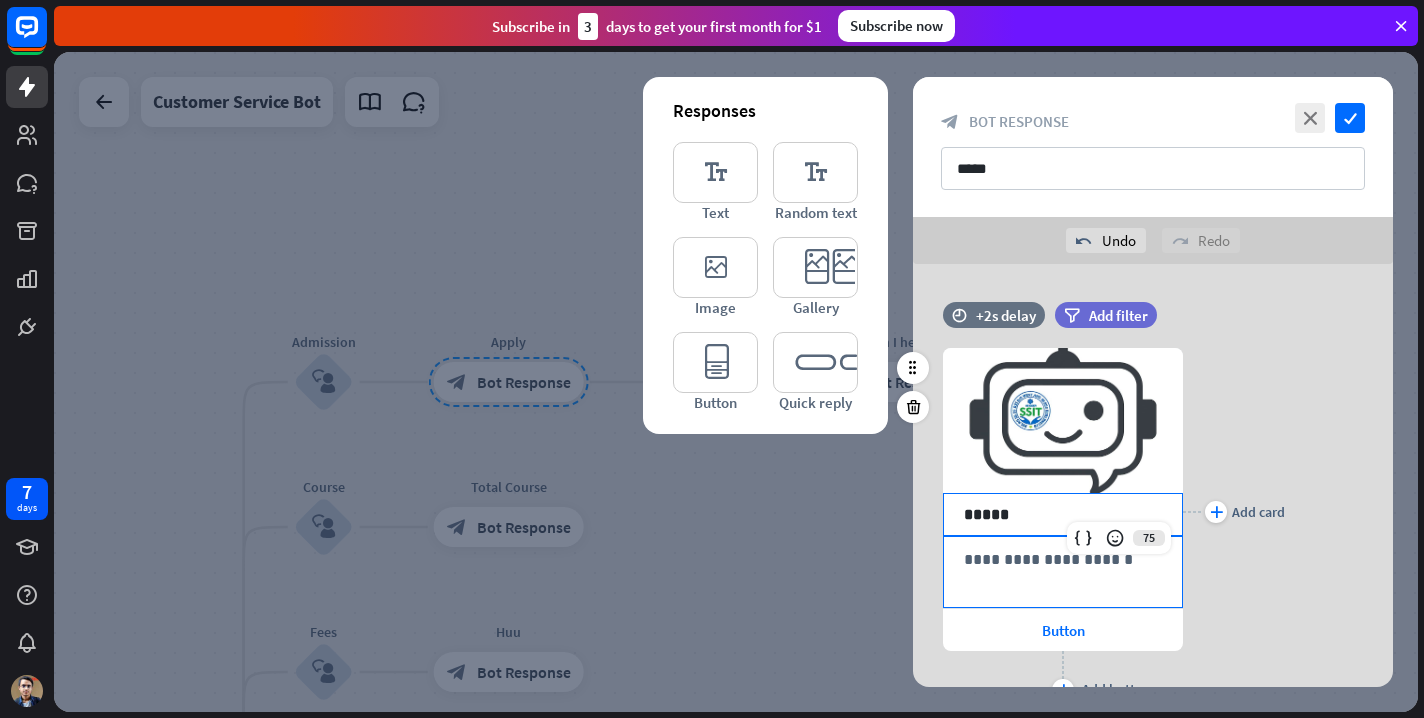 click on "**********" at bounding box center (1063, 572) 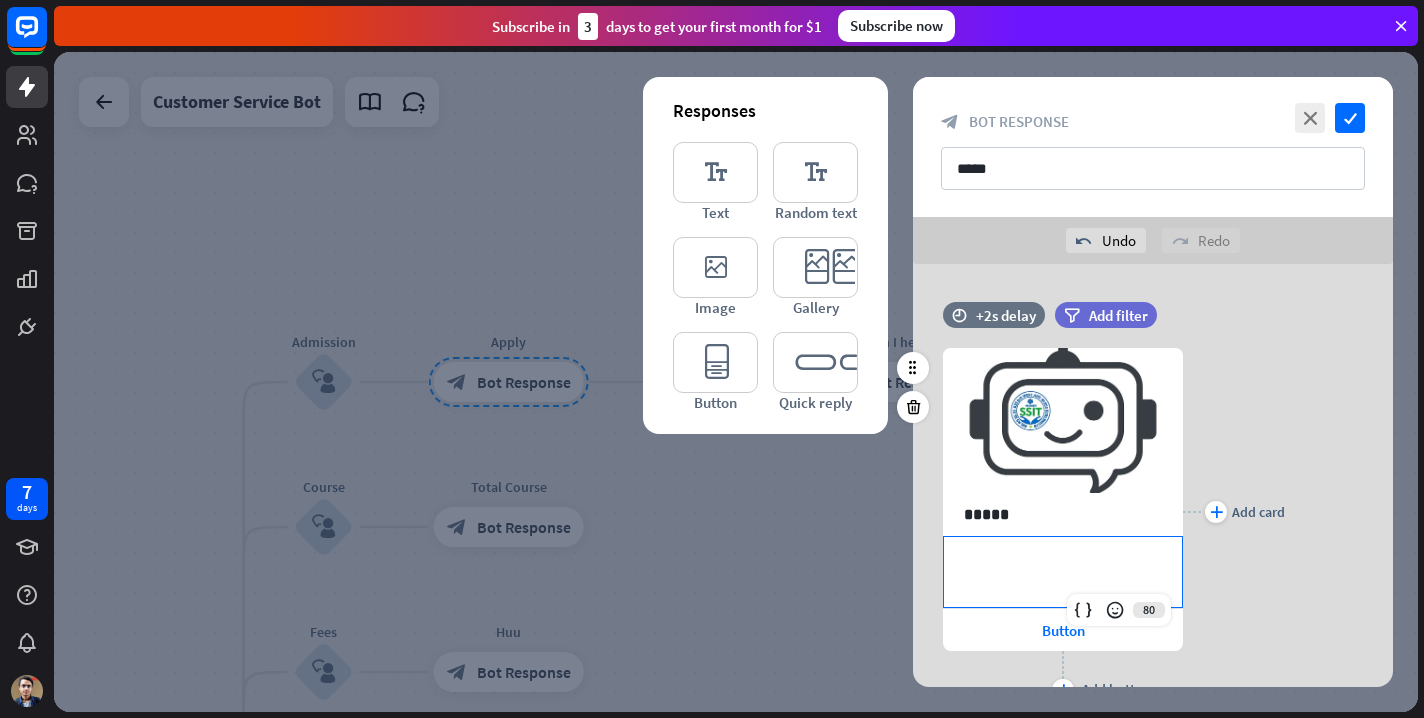 type 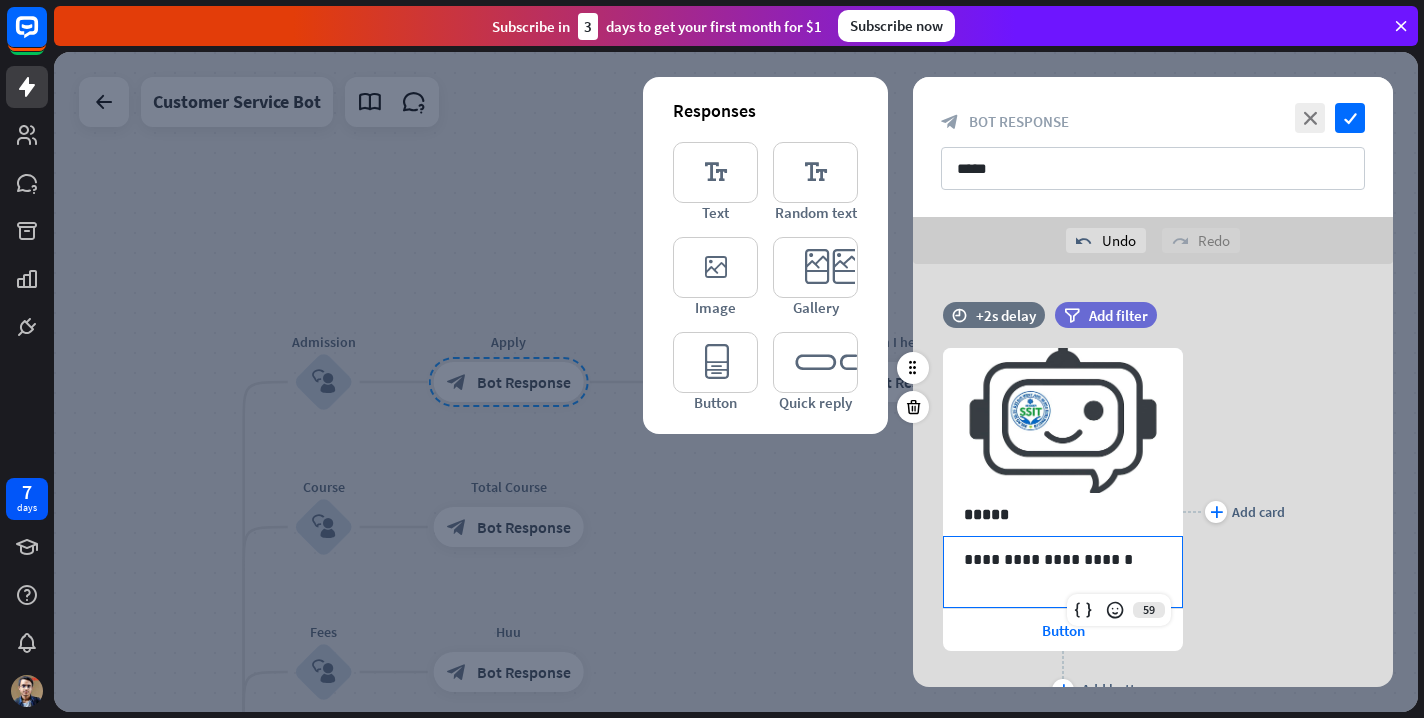 click on "**********" at bounding box center (1063, 559) 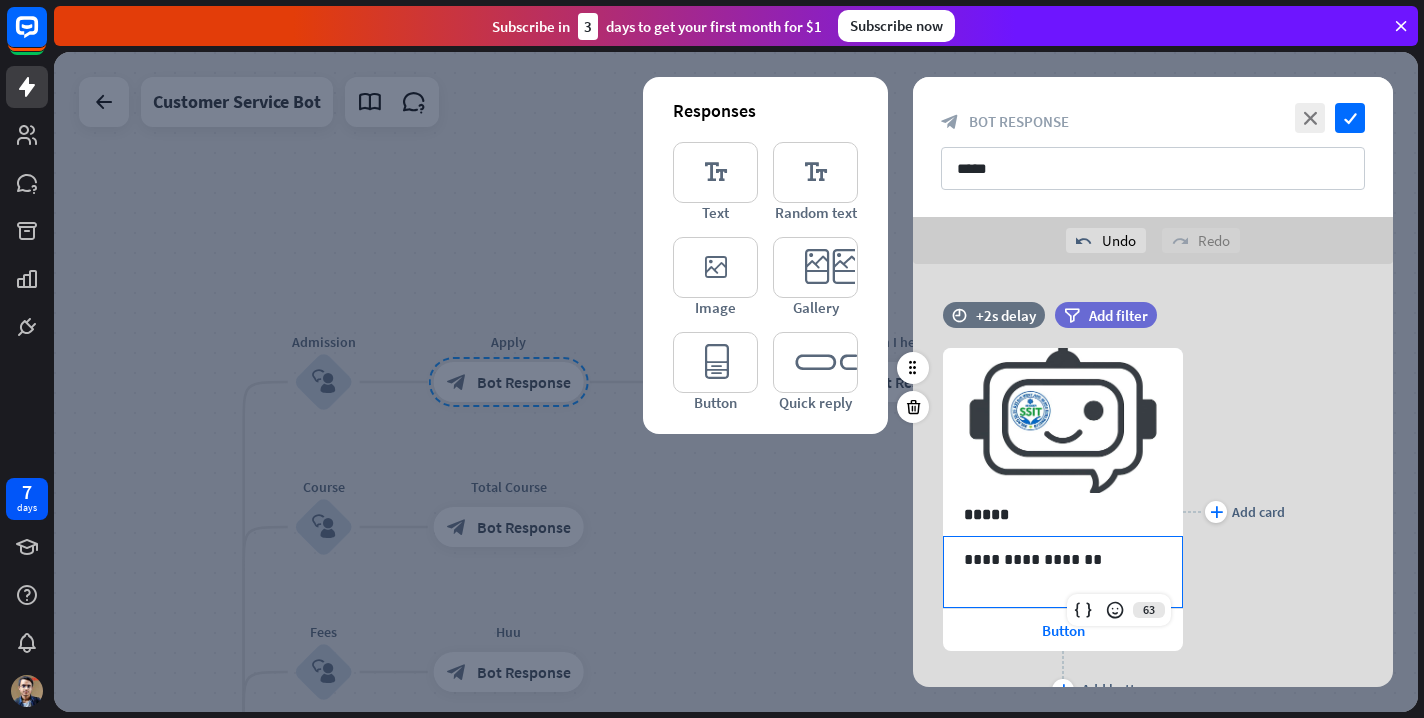 click on "**********" at bounding box center (1063, 559) 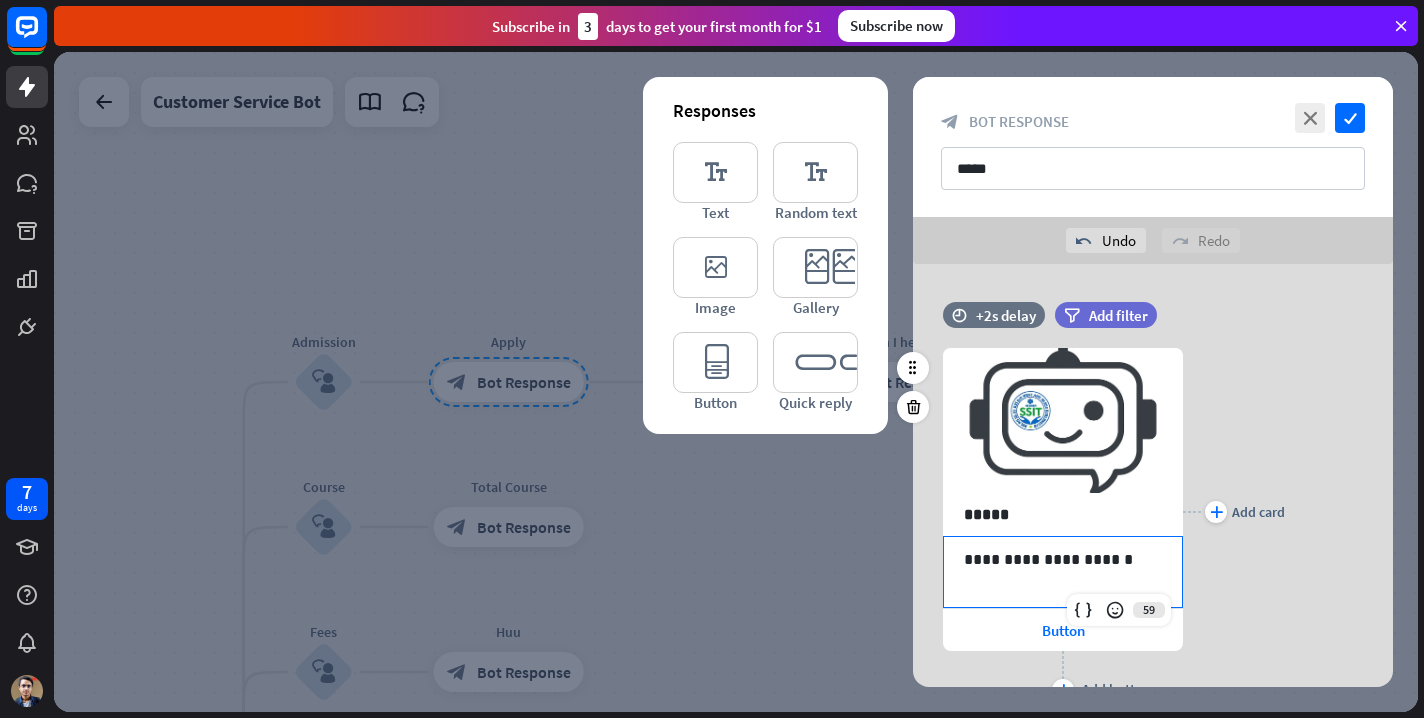 click on "**********" at bounding box center [1063, 559] 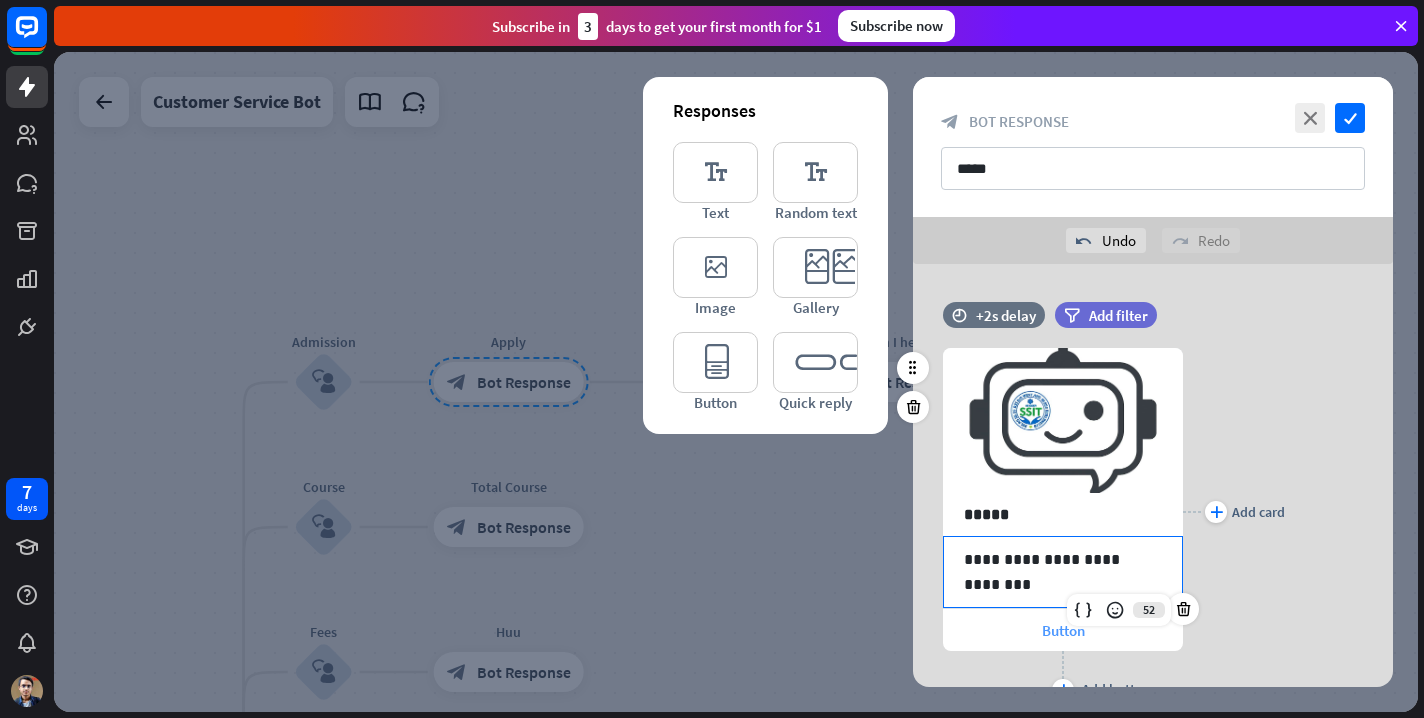 click on "Button" at bounding box center (1063, 630) 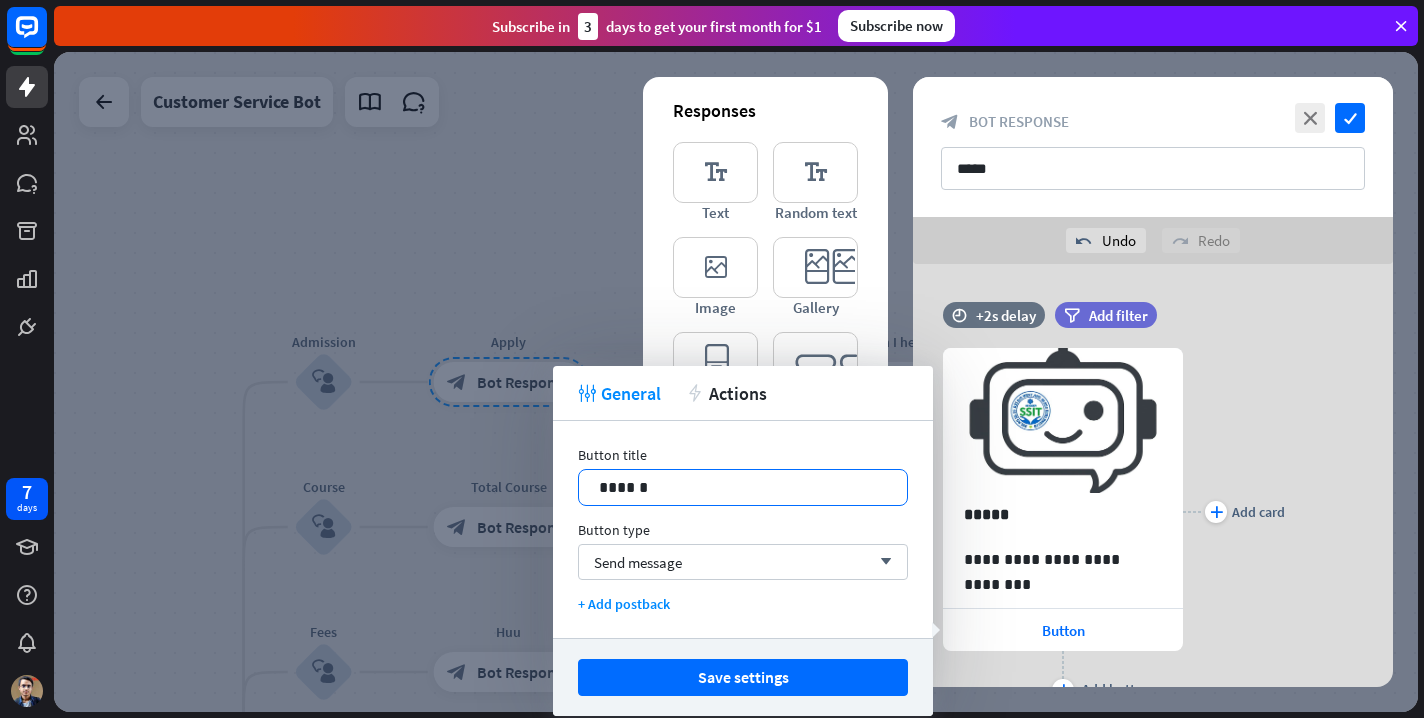 click on "******" at bounding box center [743, 487] 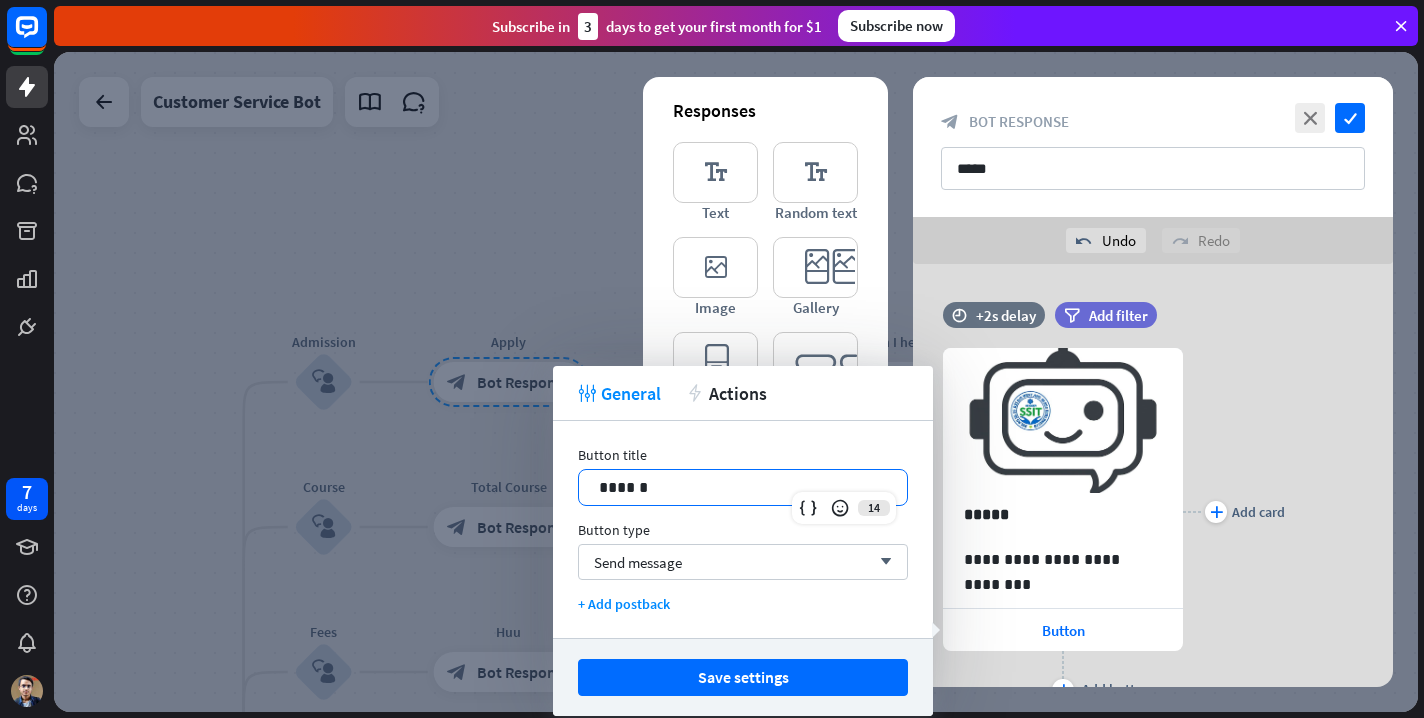 type 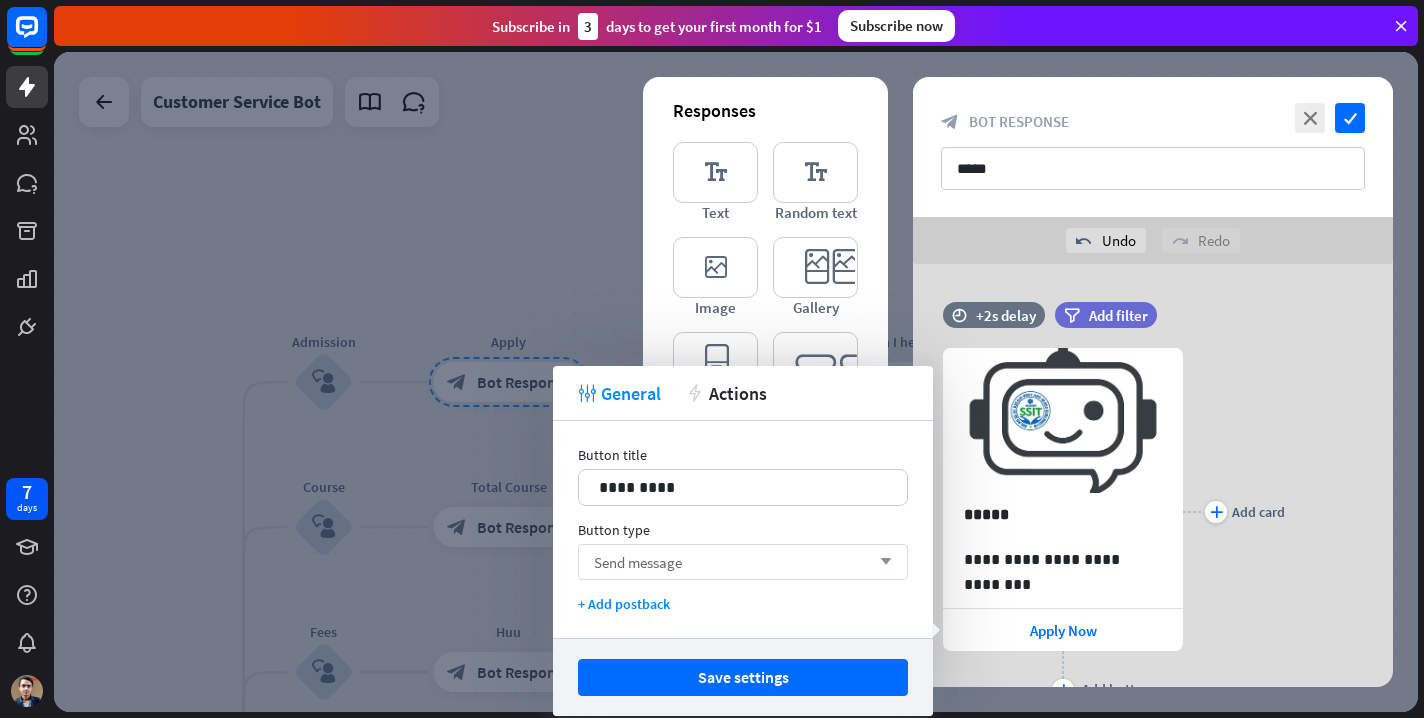 click on "Send message
arrow_down" at bounding box center [743, 562] 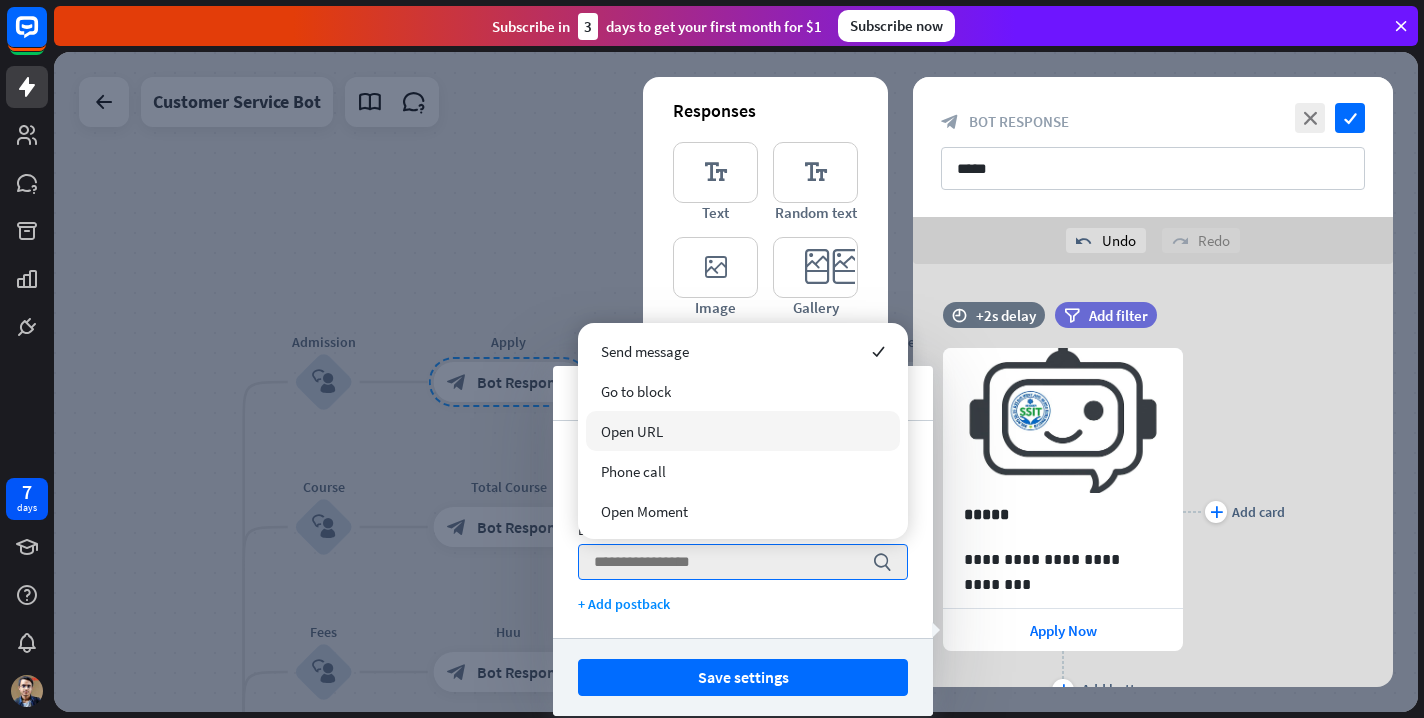 click on "Open URL" at bounding box center [743, 431] 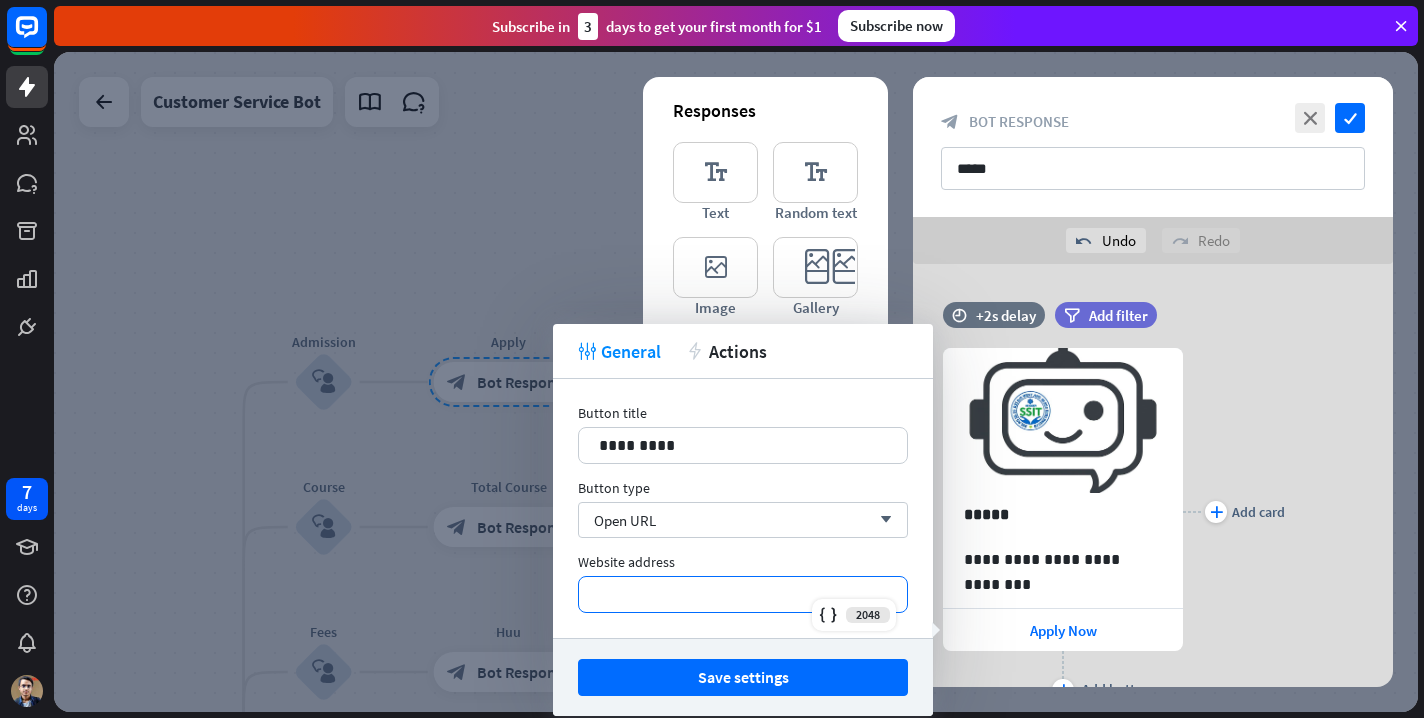 click on "*********" at bounding box center [743, 594] 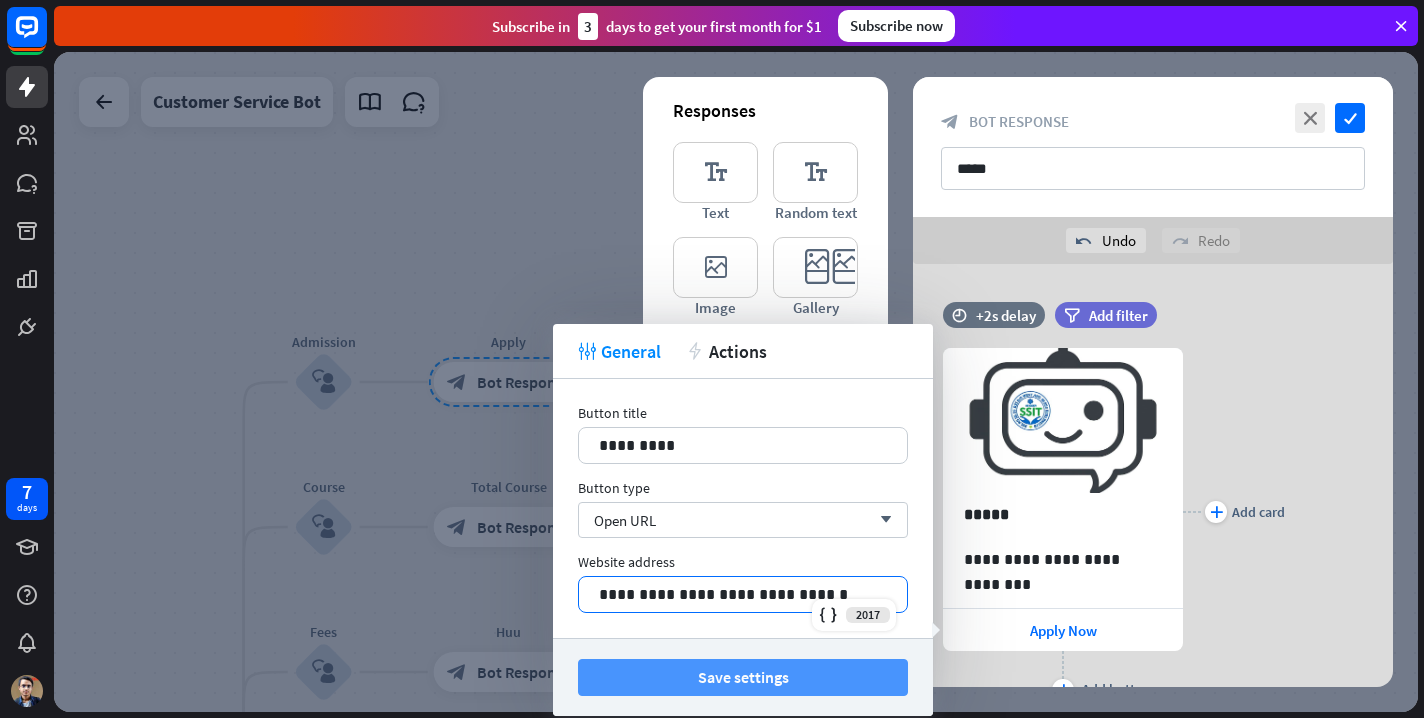 click on "Save settings" at bounding box center (743, 677) 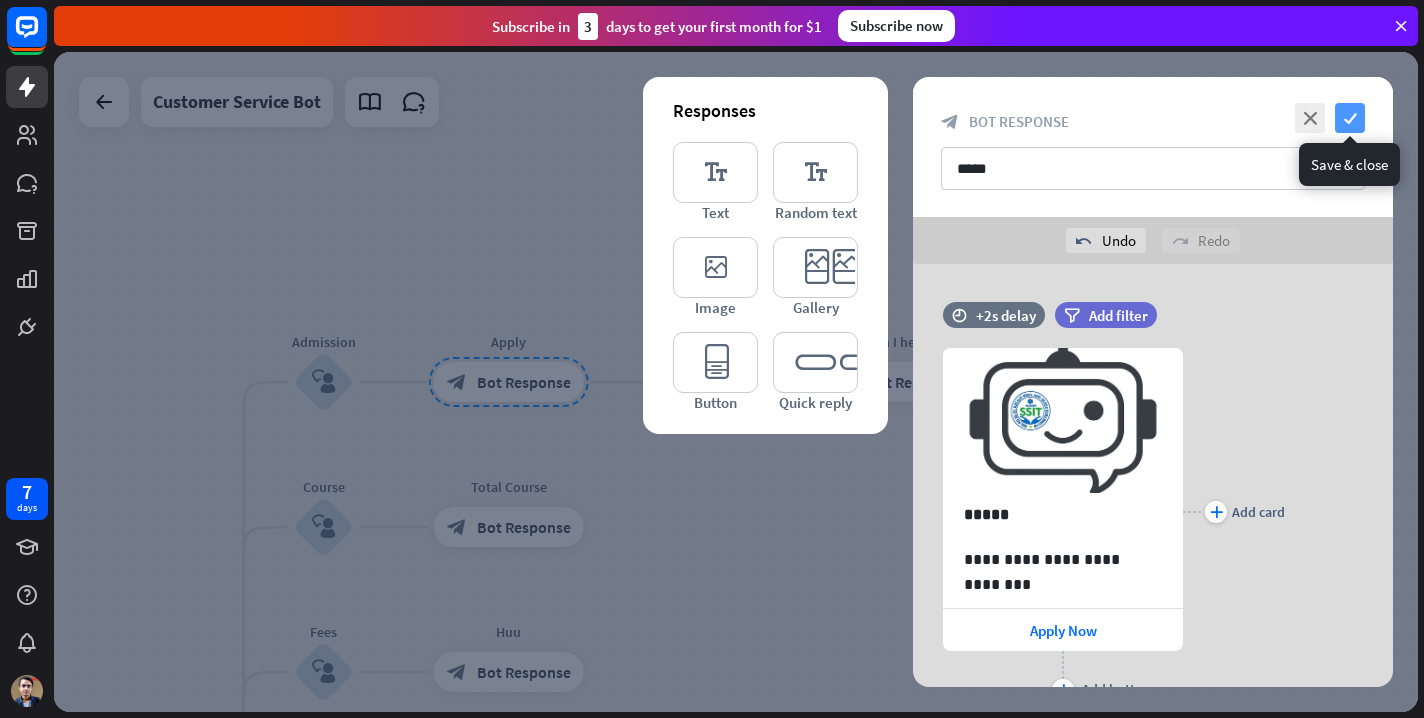 click on "check" at bounding box center (1350, 118) 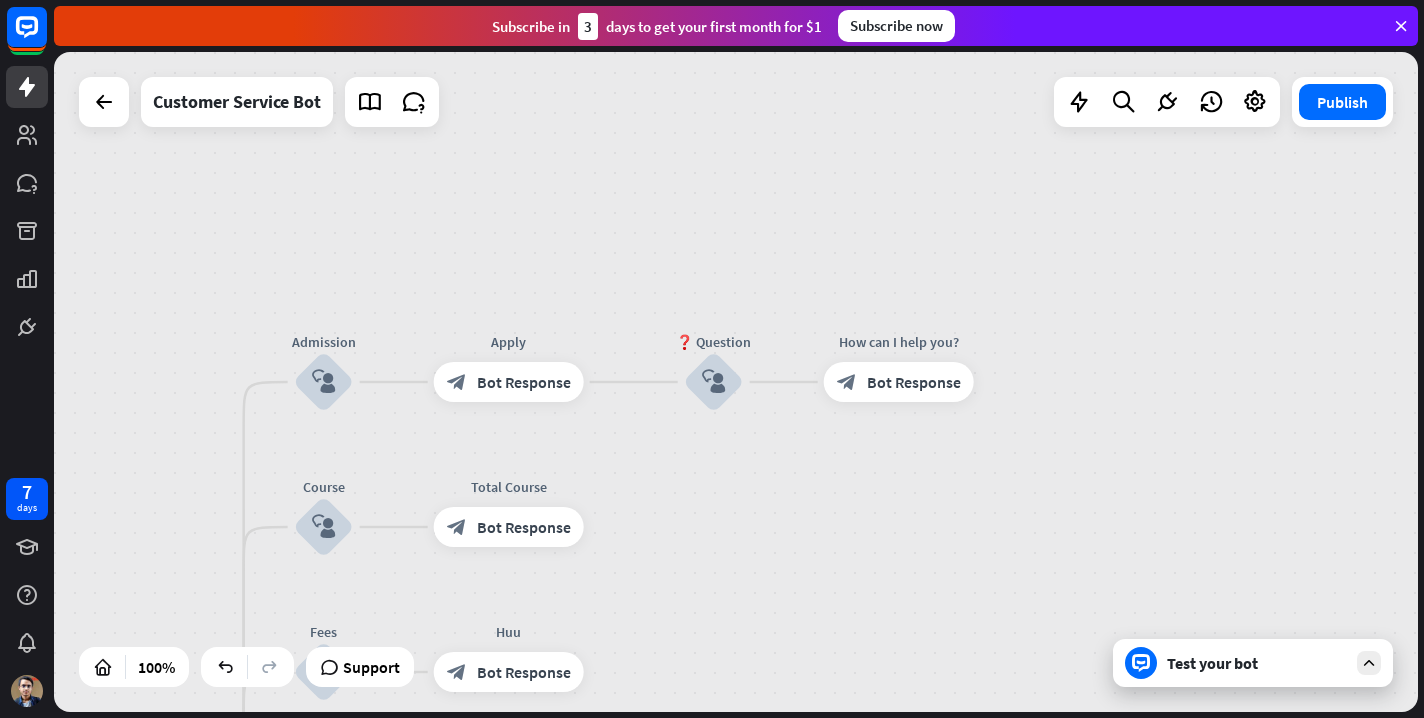 click on "Test your bot" at bounding box center (1257, 663) 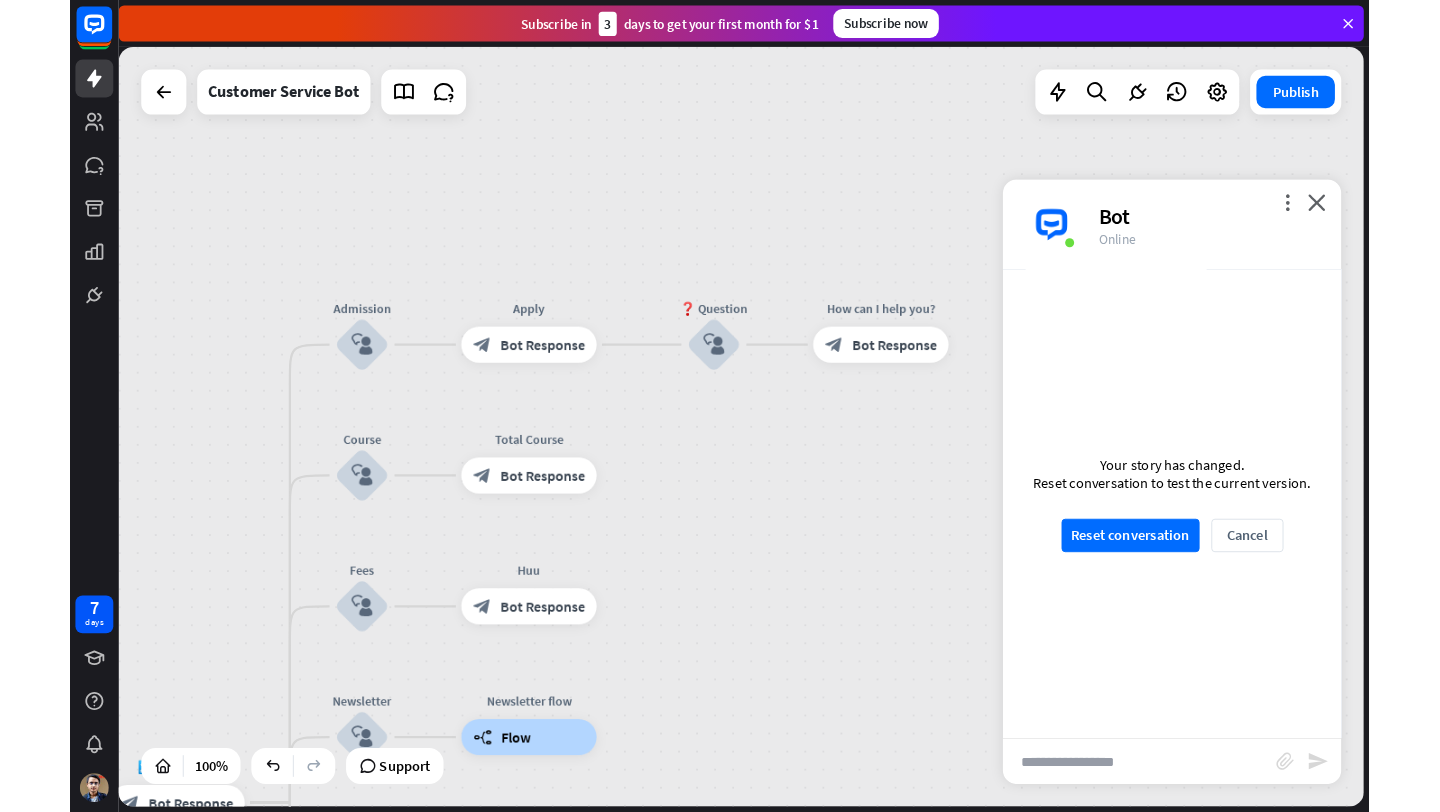 scroll, scrollTop: 180, scrollLeft: 0, axis: vertical 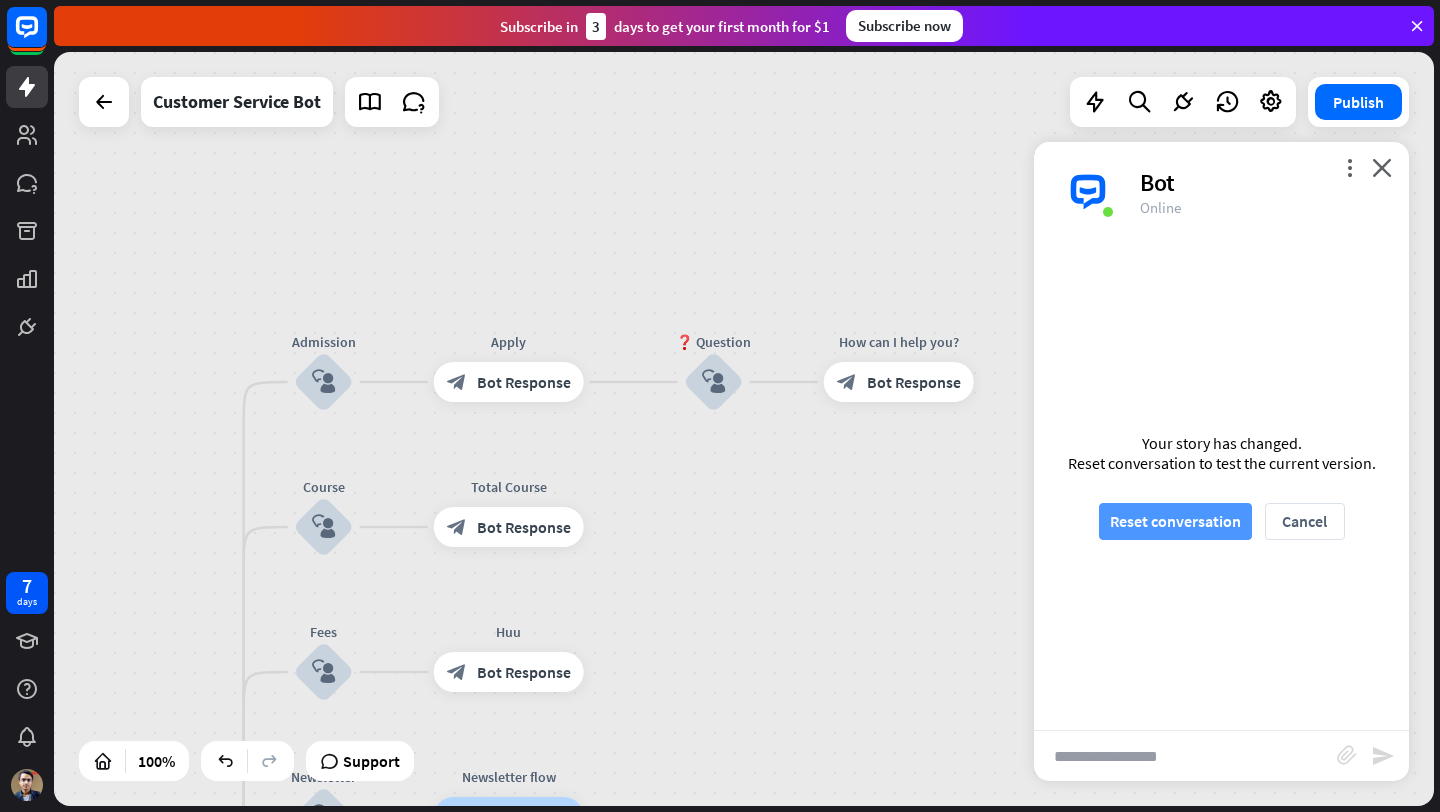 click on "Reset conversation" at bounding box center (1175, 521) 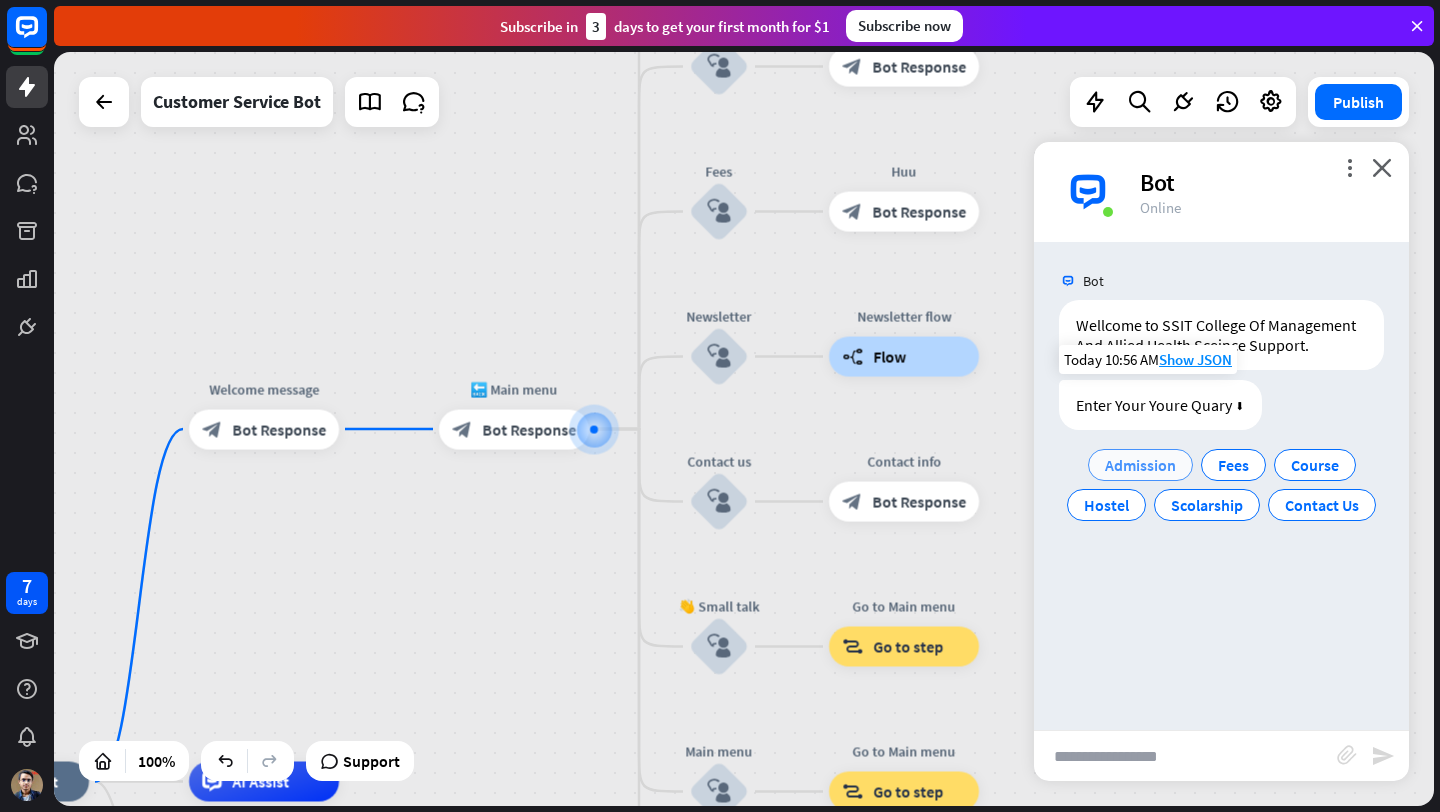 click on "Admission" at bounding box center (1140, 465) 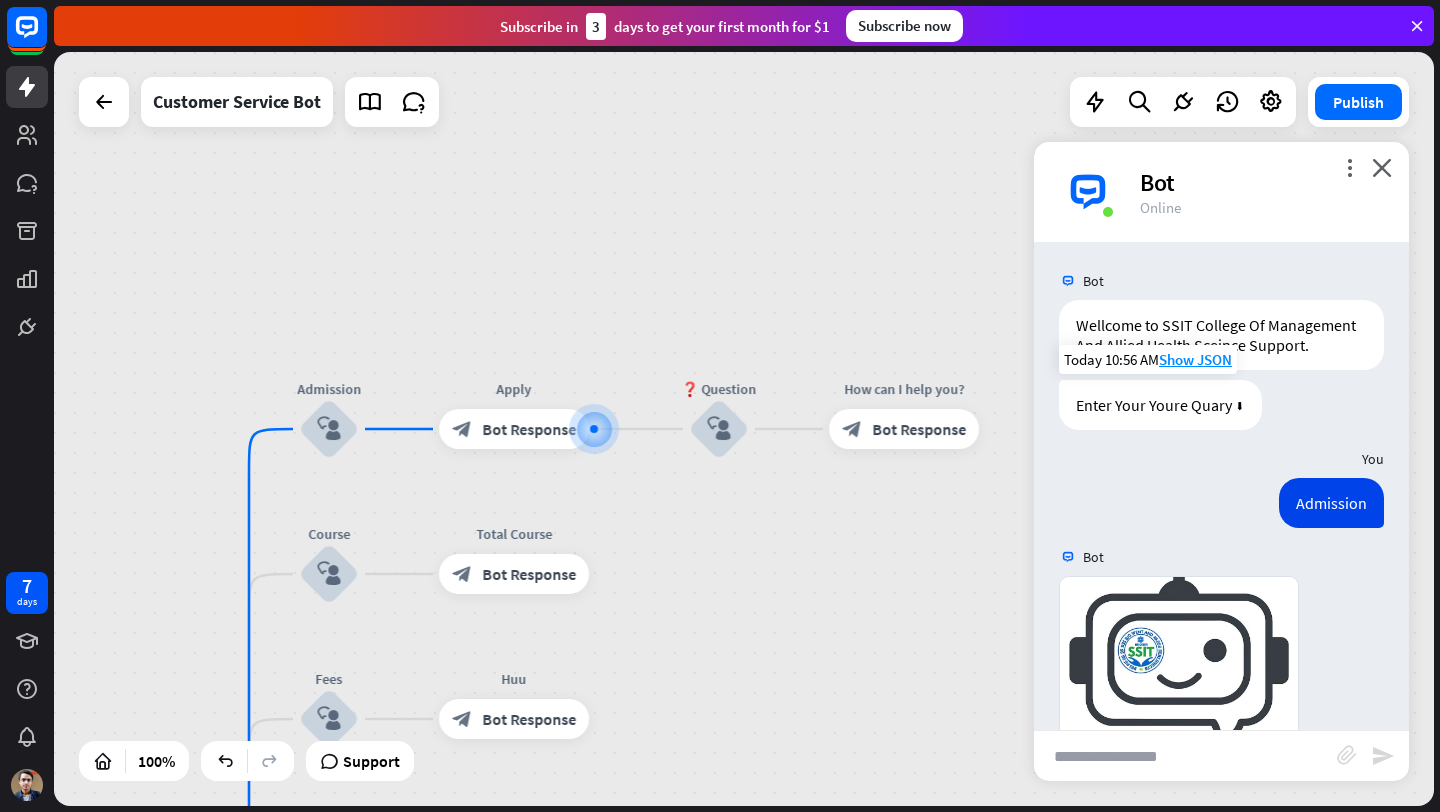 scroll, scrollTop: 187, scrollLeft: 0, axis: vertical 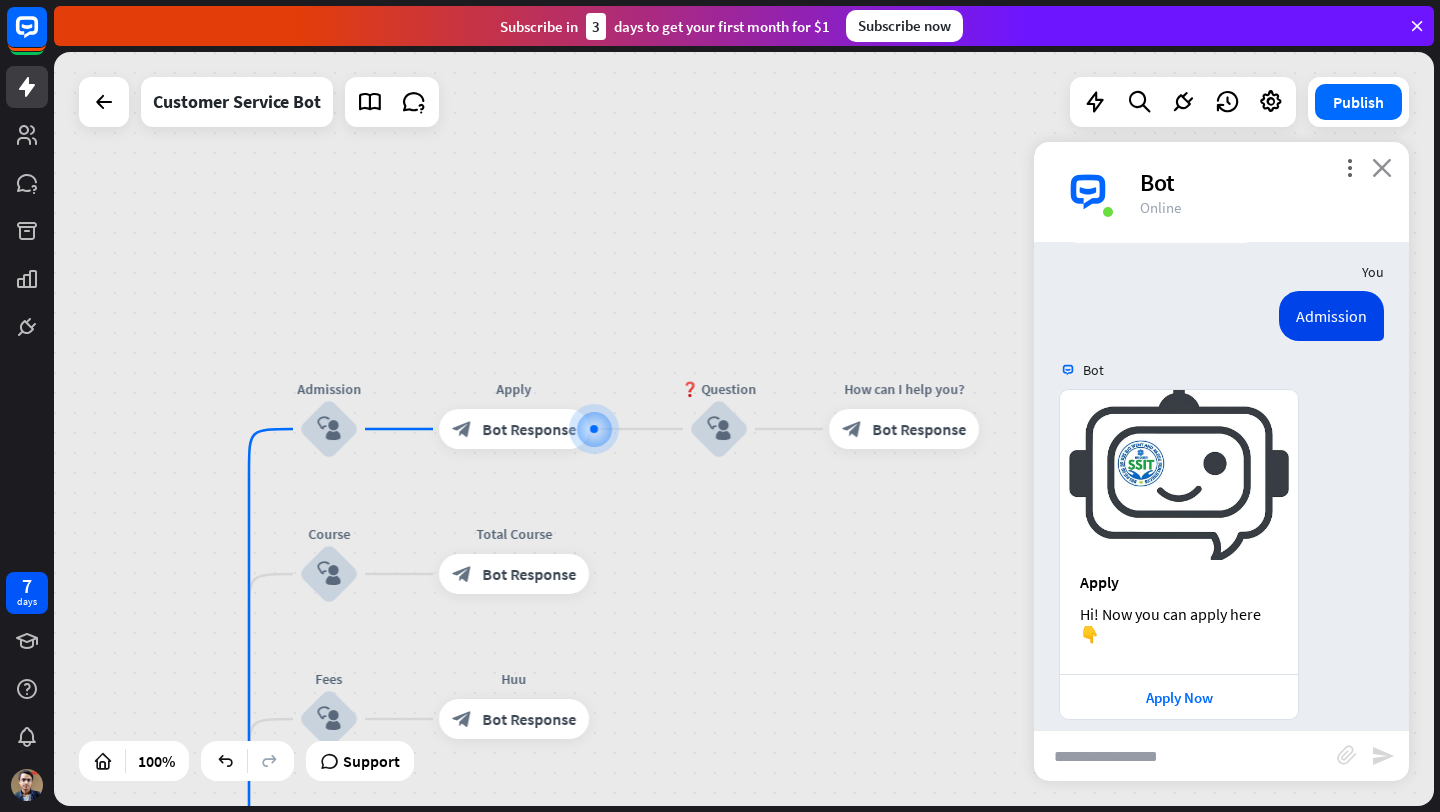 click on "close" at bounding box center [1382, 167] 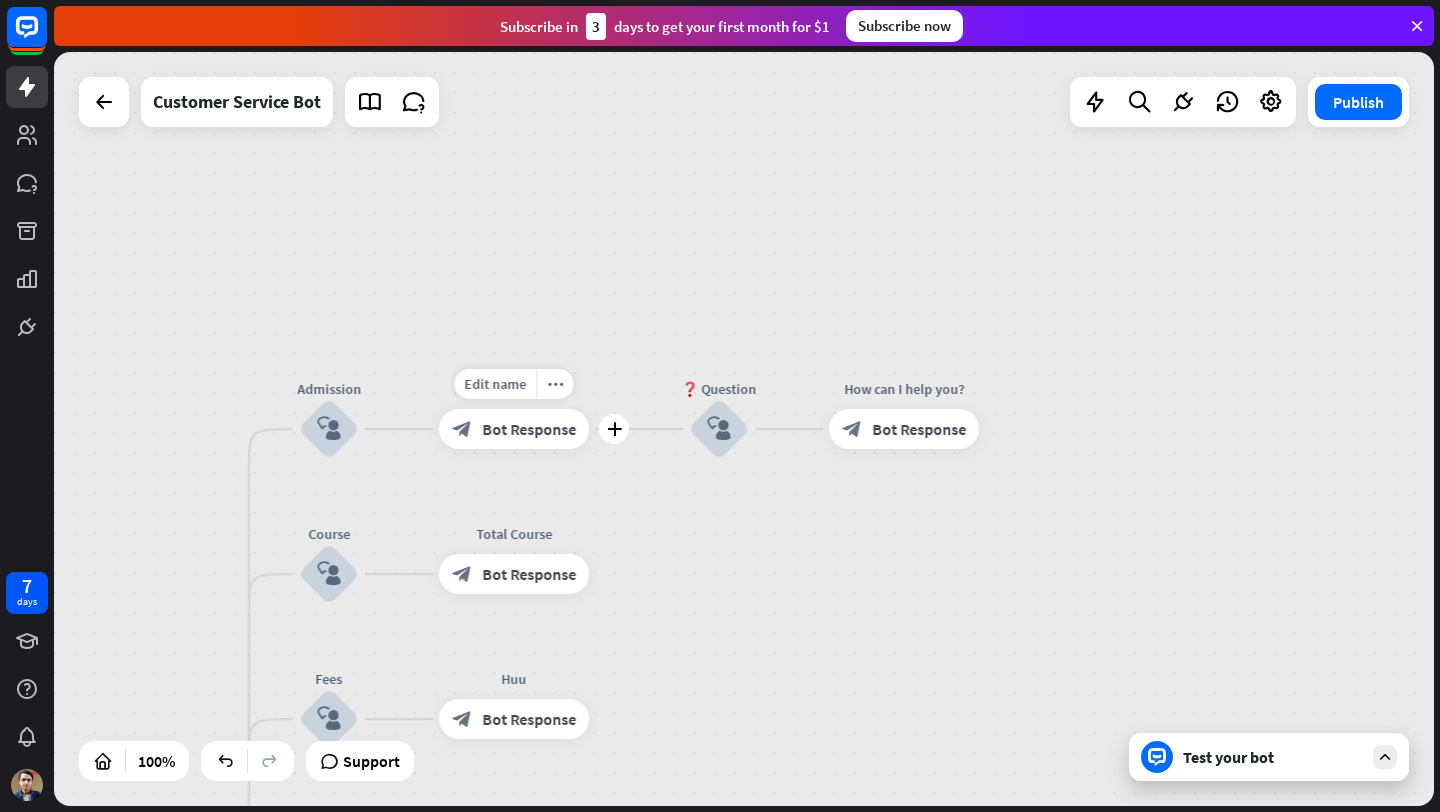 click on "Bot Response" at bounding box center (529, 429) 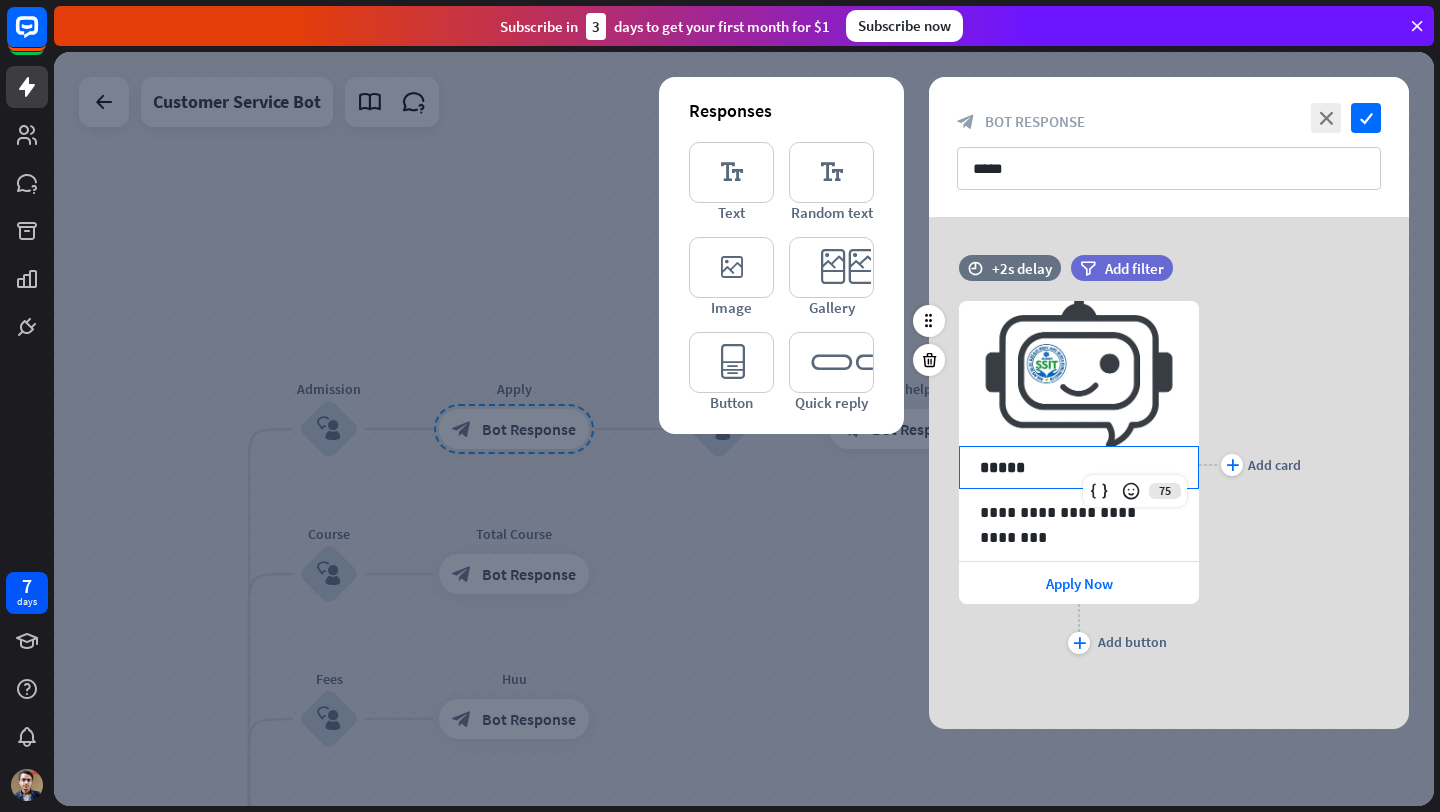 click on "*****" at bounding box center (1079, 467) 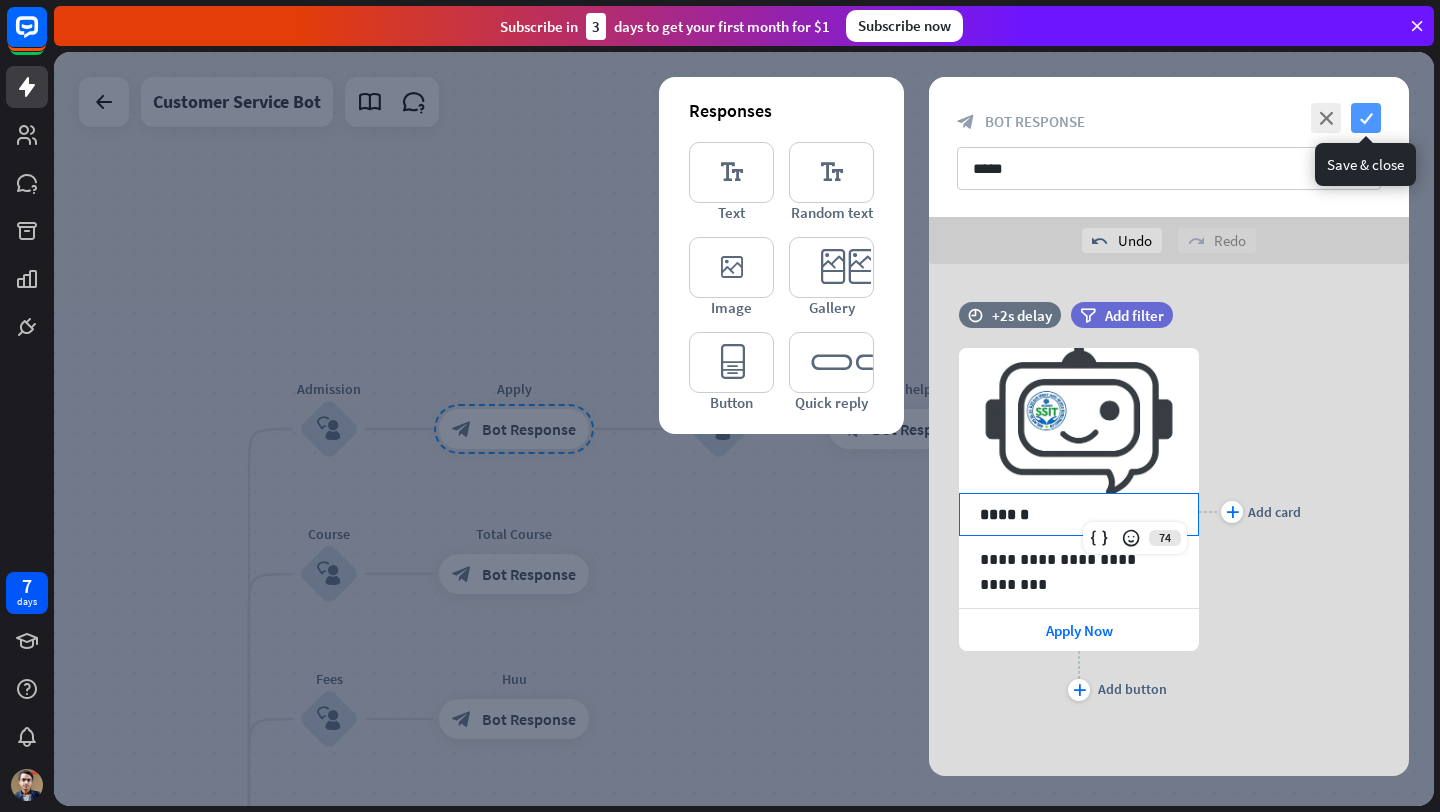 click on "check" at bounding box center (1366, 118) 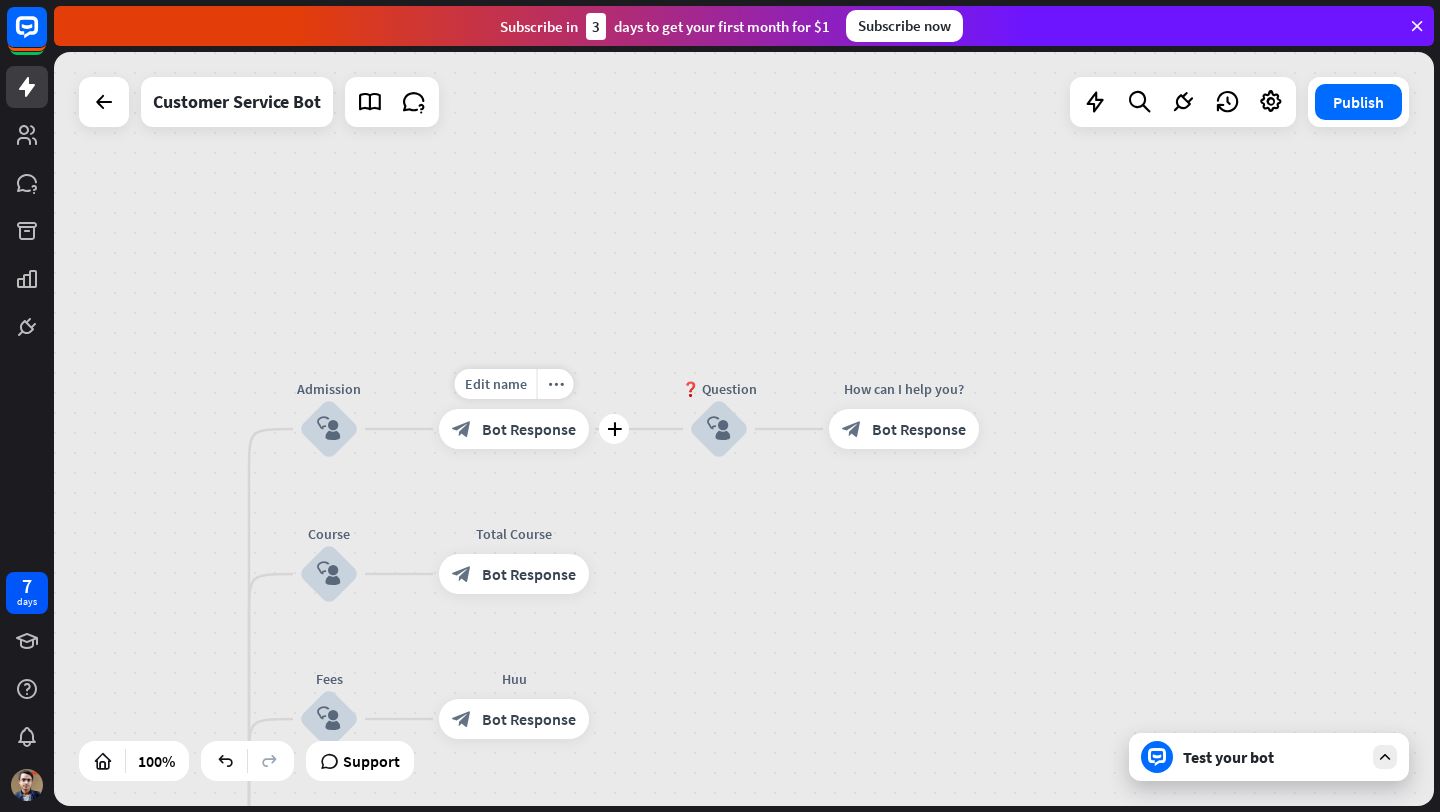 click on "Bot Response" at bounding box center [529, 429] 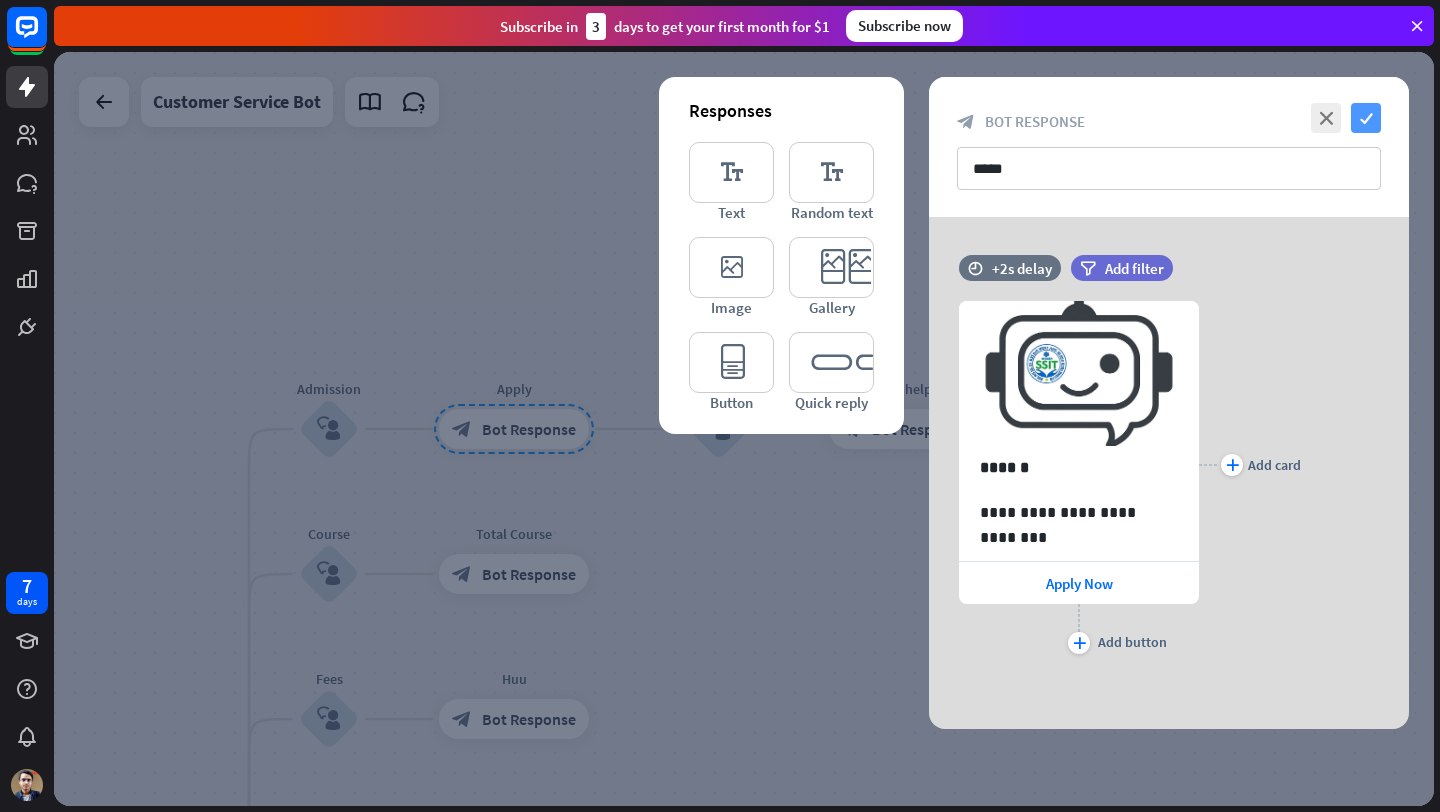 click on "check" at bounding box center (1366, 118) 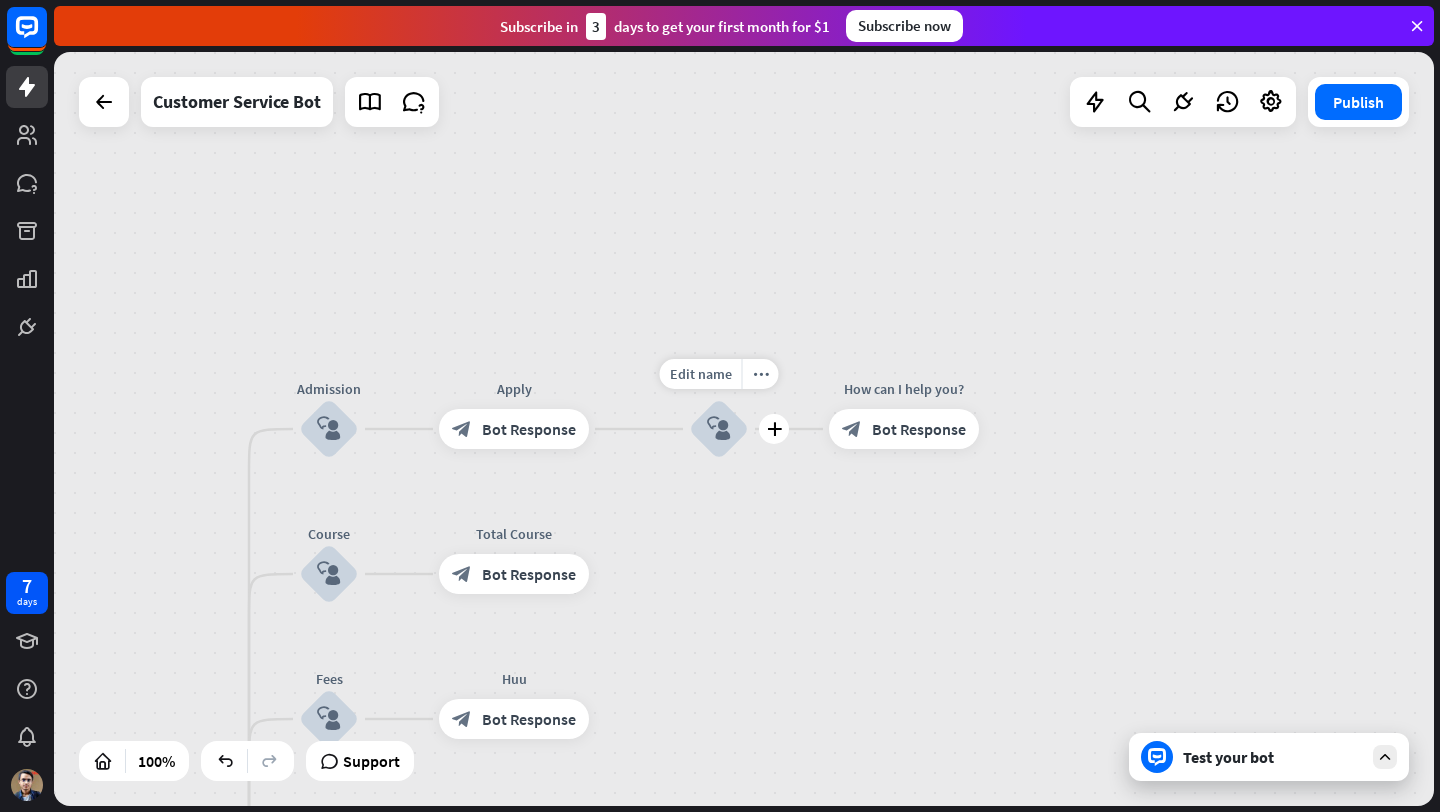 click on "block_user_input" at bounding box center [719, 429] 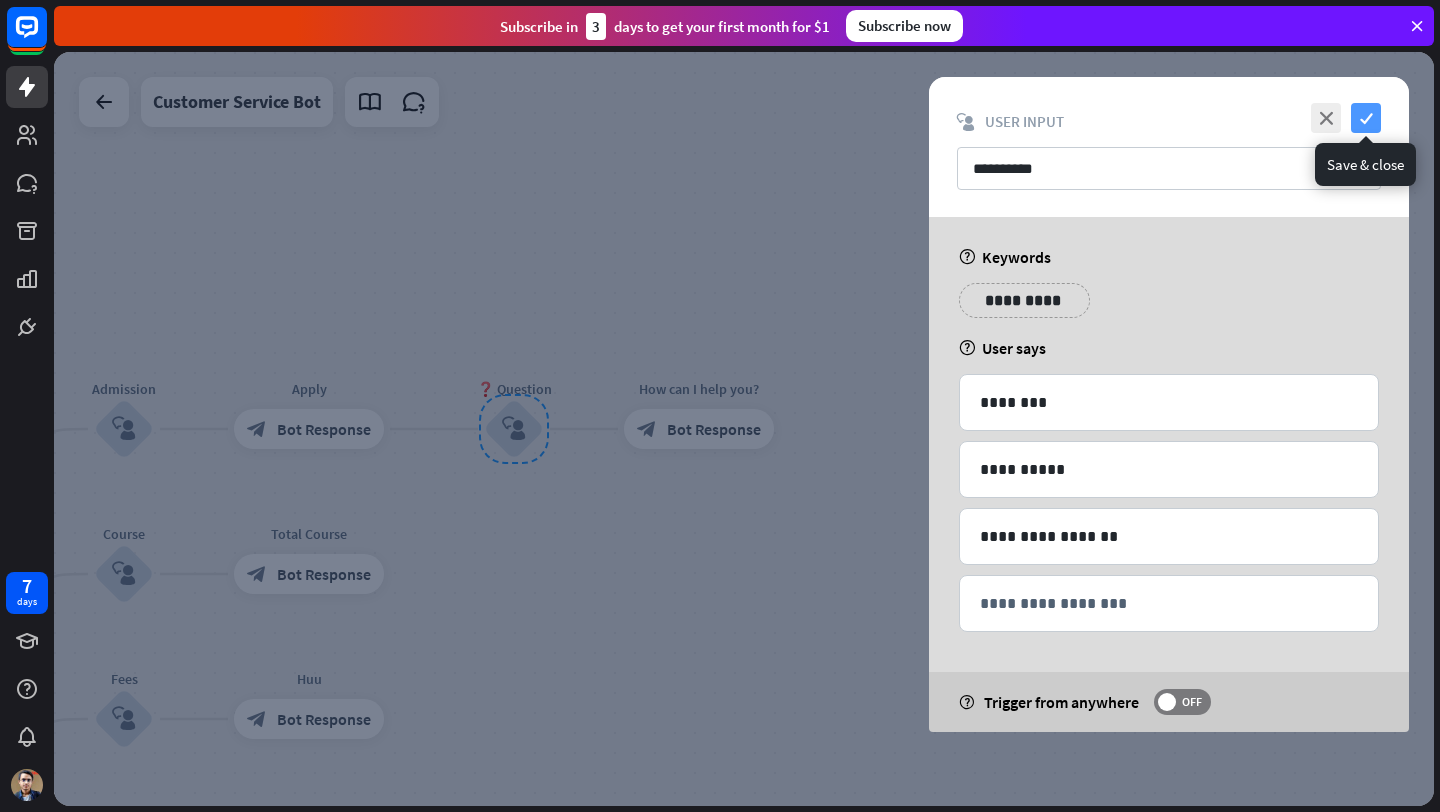 click on "check" at bounding box center (1366, 118) 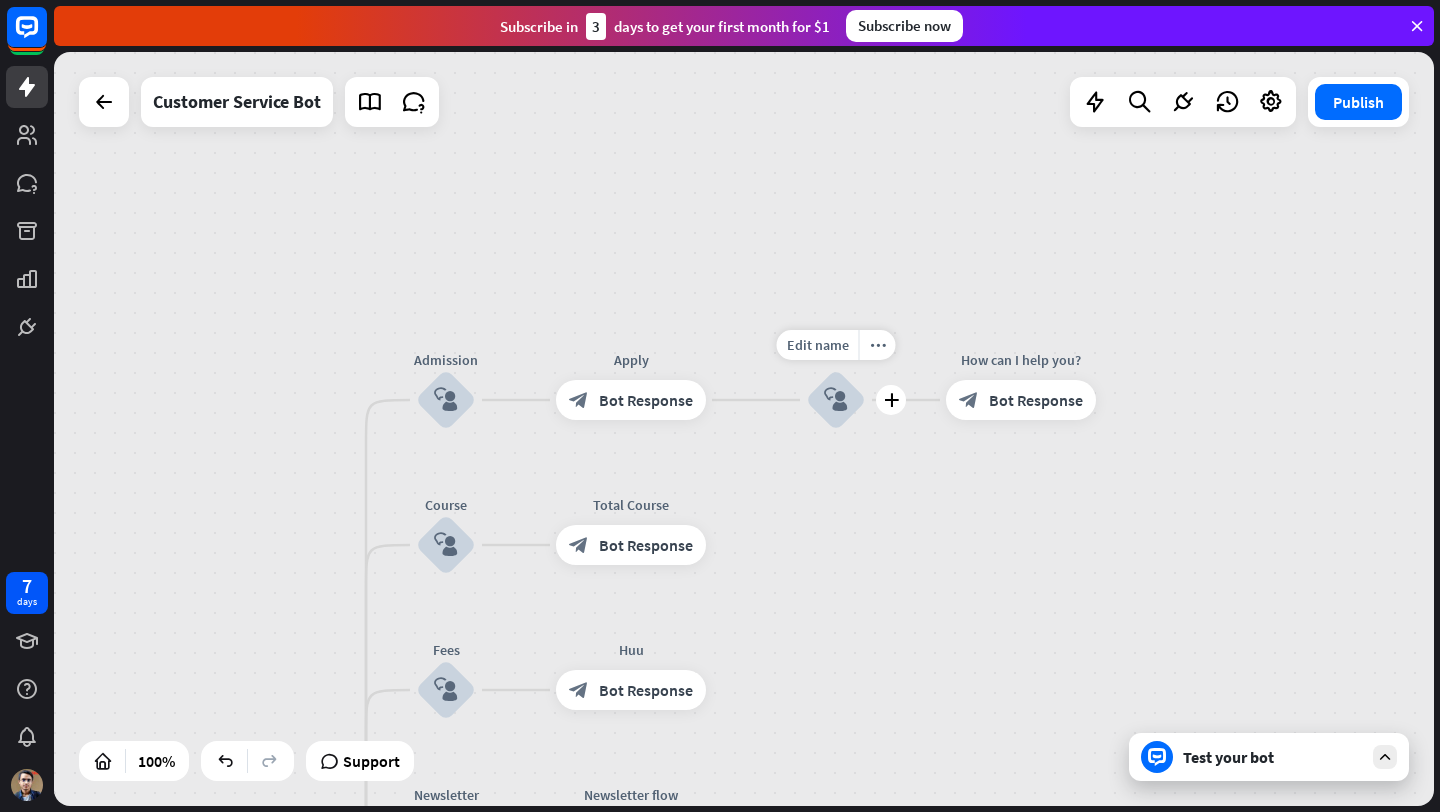 click on "block_user_input" at bounding box center (836, 400) 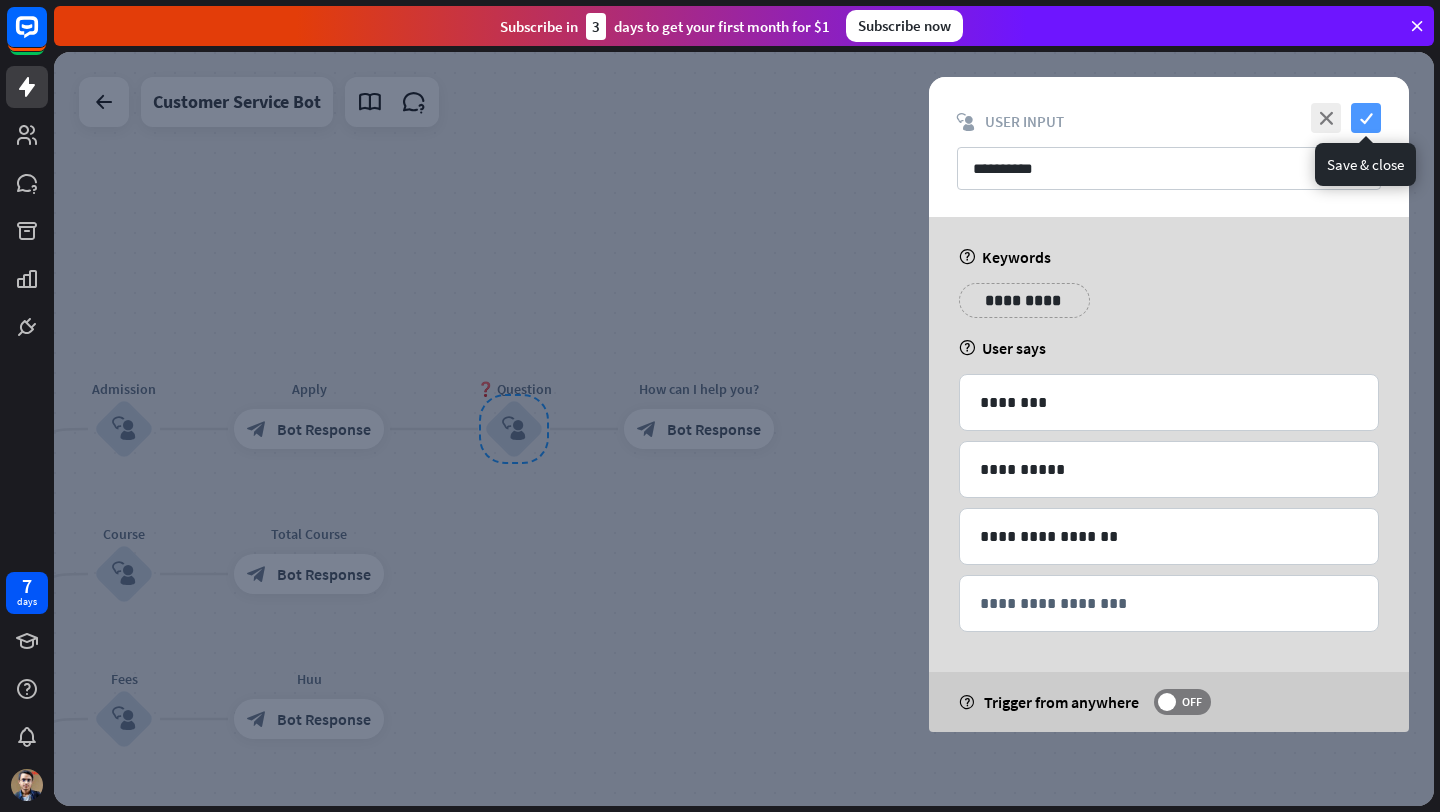 click on "check" at bounding box center (1366, 118) 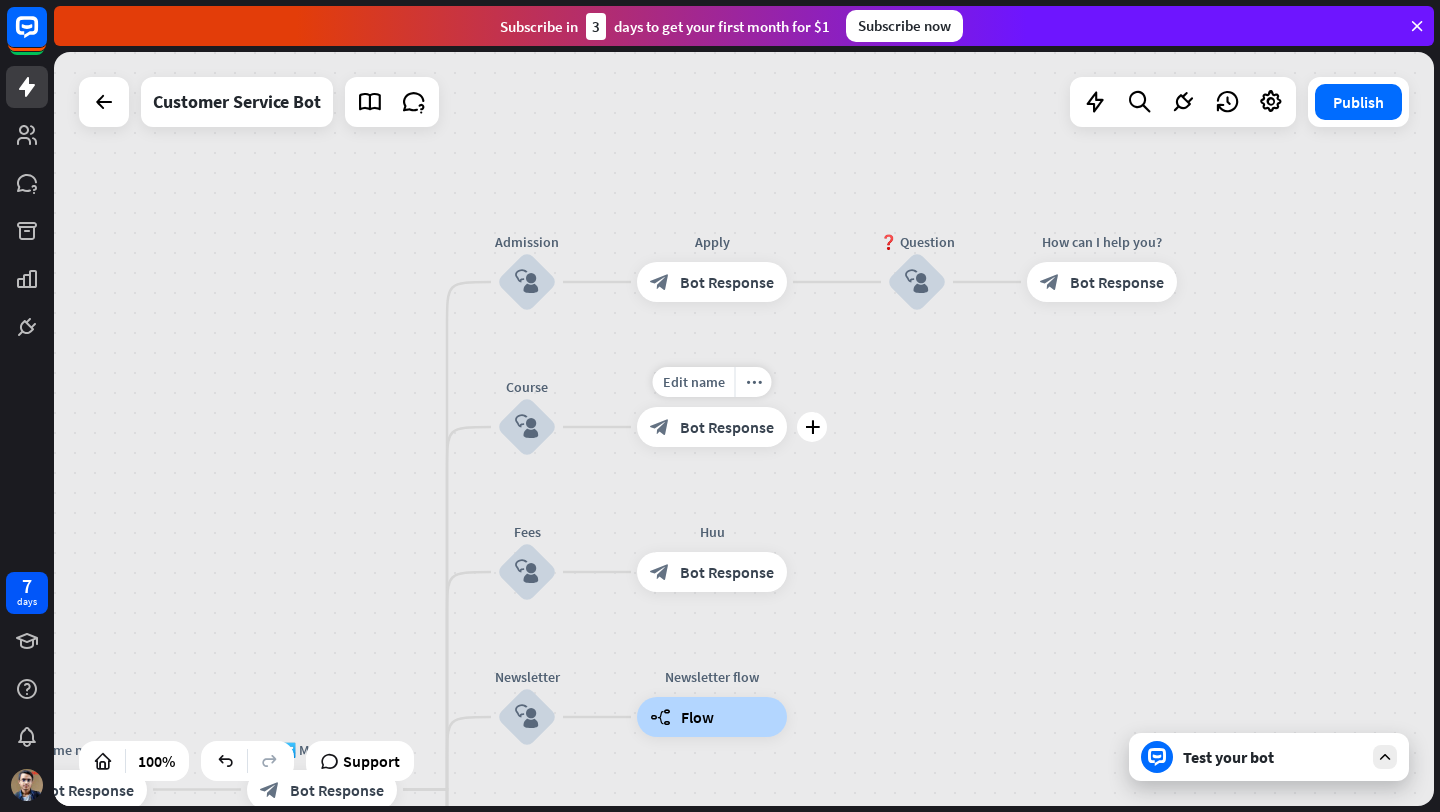 click on "Bot Response" at bounding box center (727, 427) 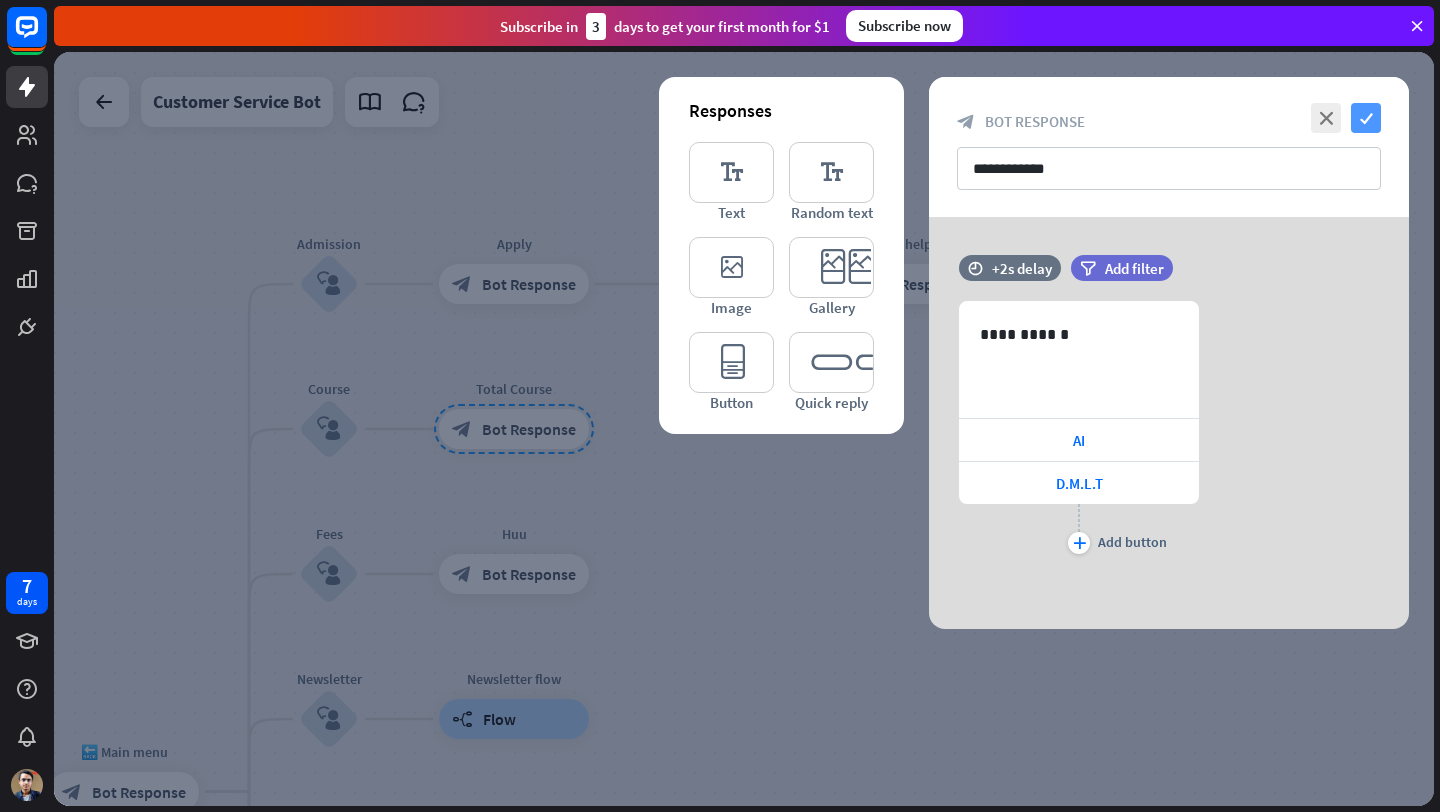 click on "check" at bounding box center (1366, 118) 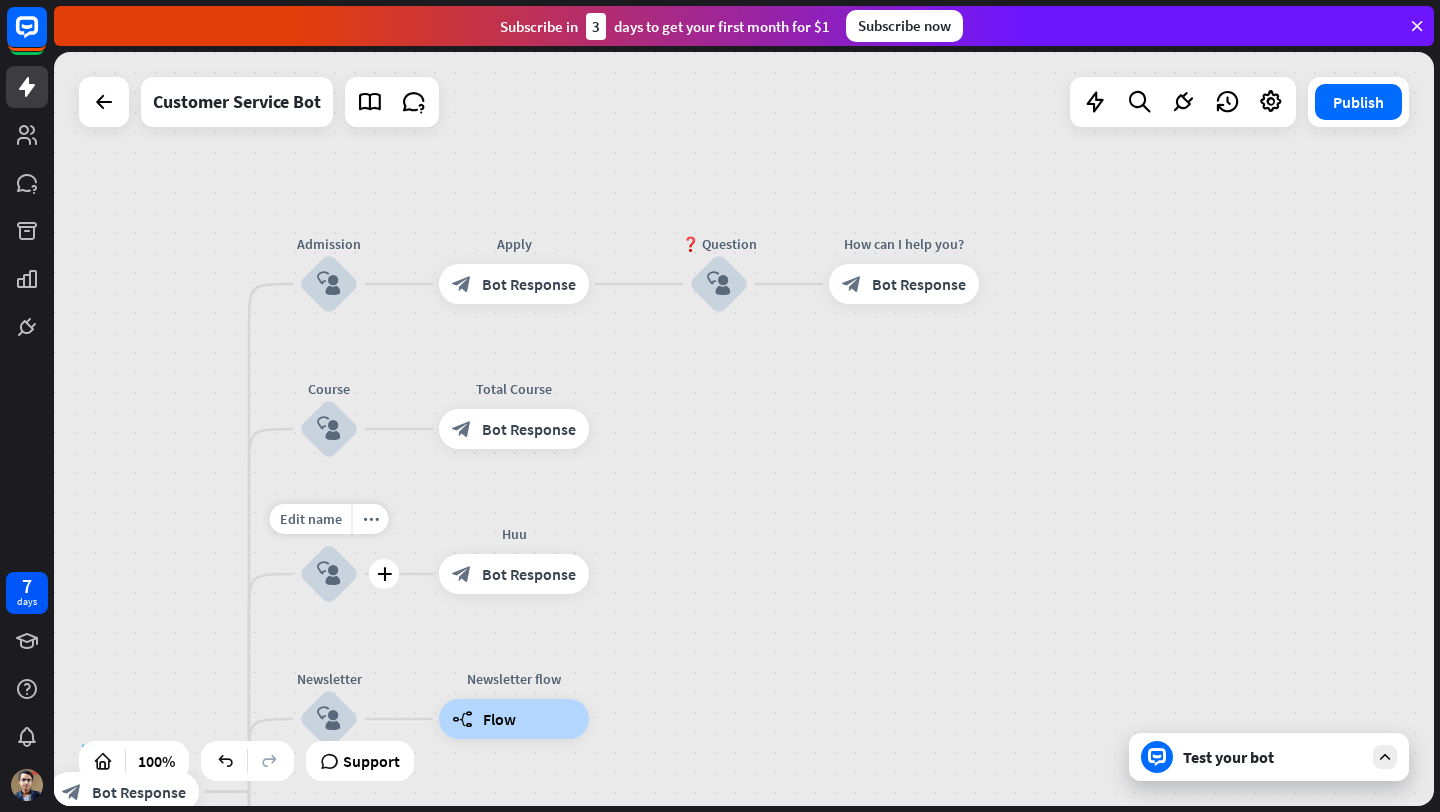 click on "block_user_input" at bounding box center [329, 574] 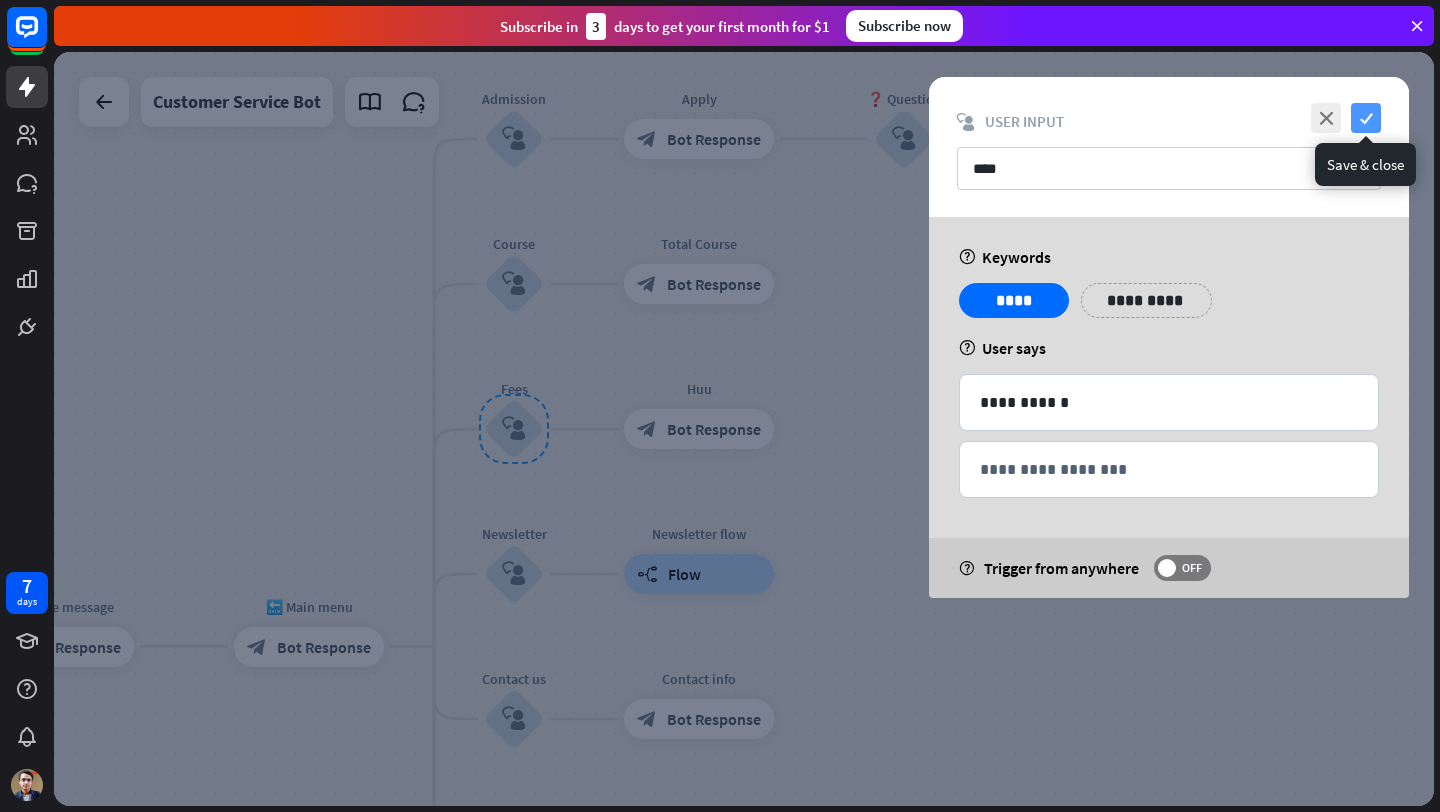 click on "check" at bounding box center [1366, 118] 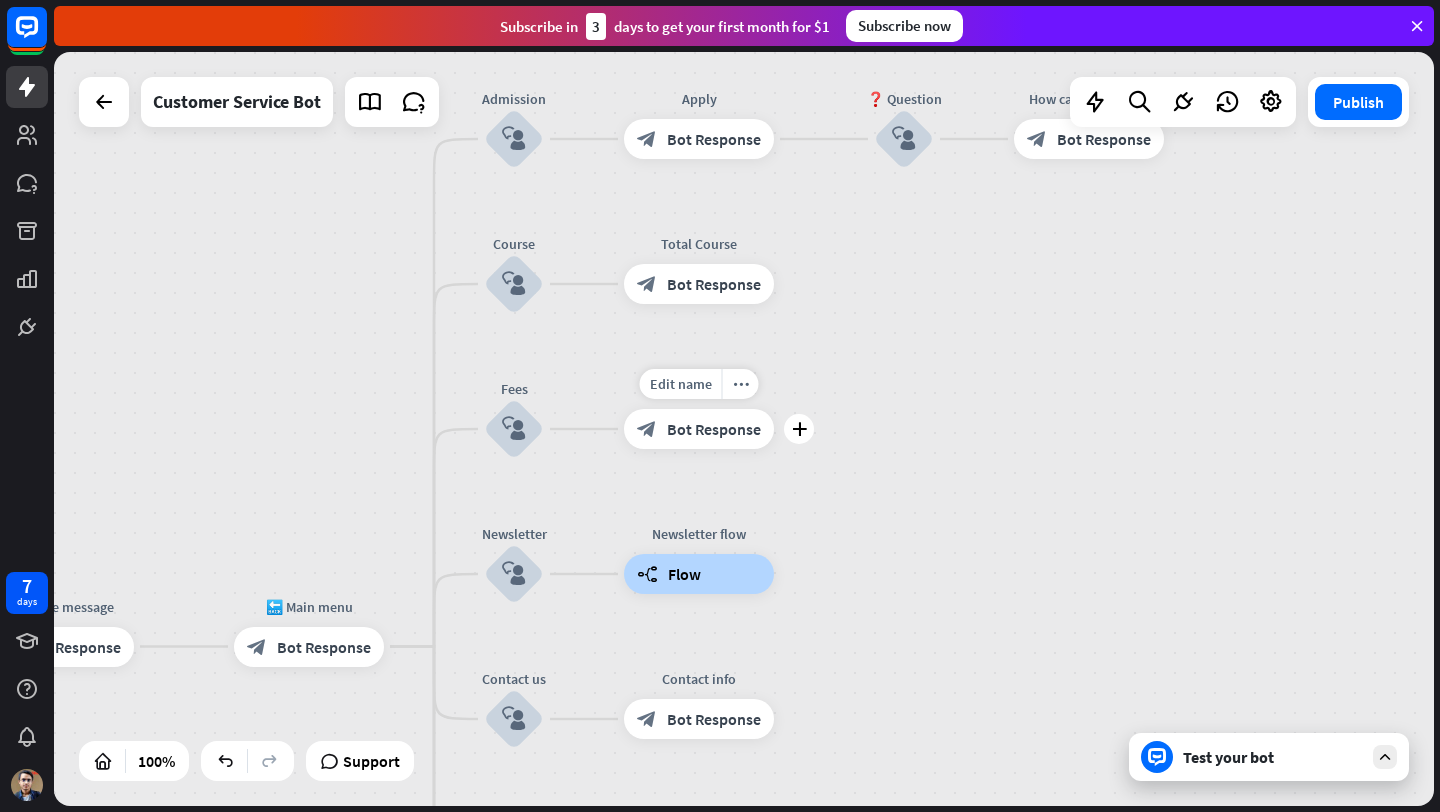 click on "Bot Response" at bounding box center (714, 429) 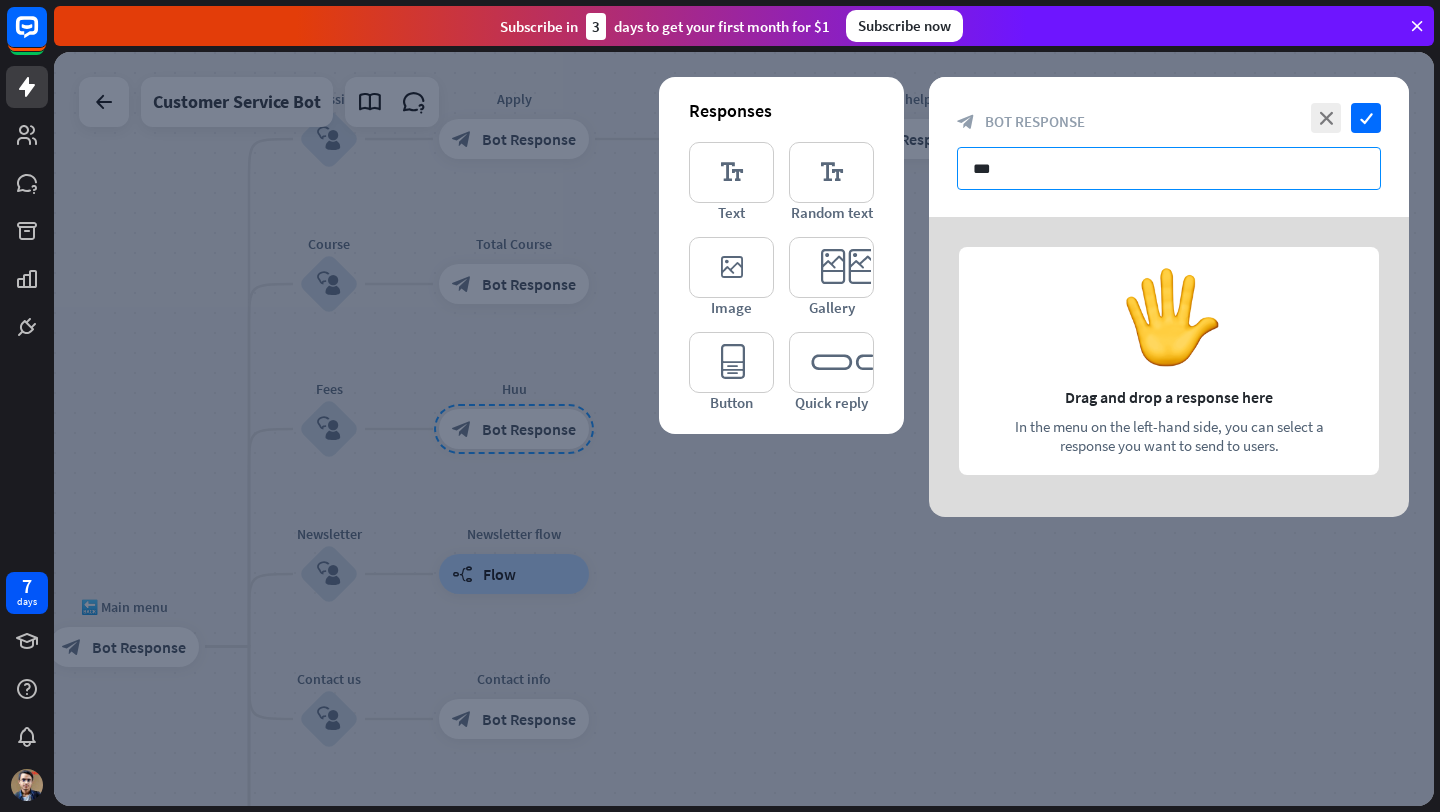 click on "***" at bounding box center (1169, 168) 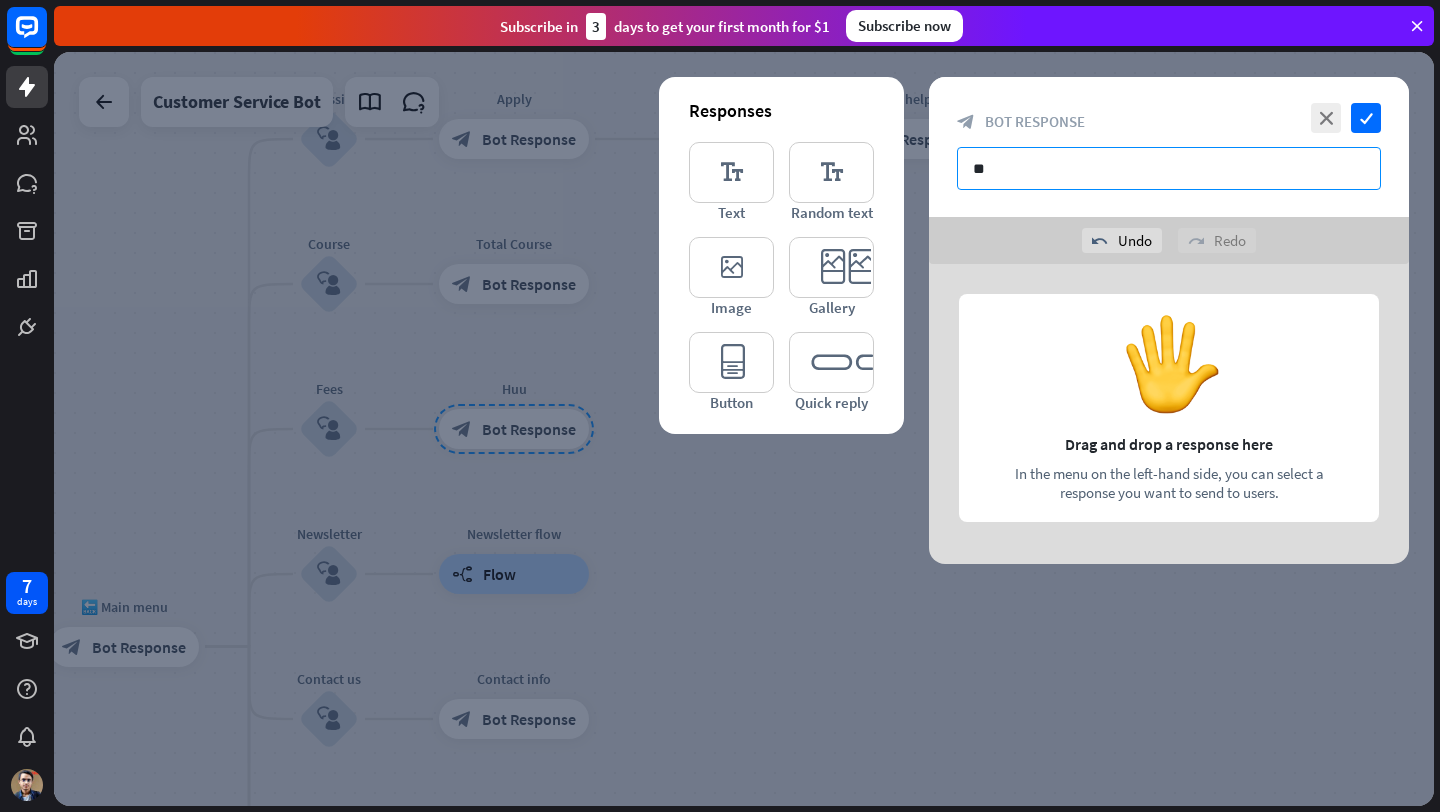type on "*" 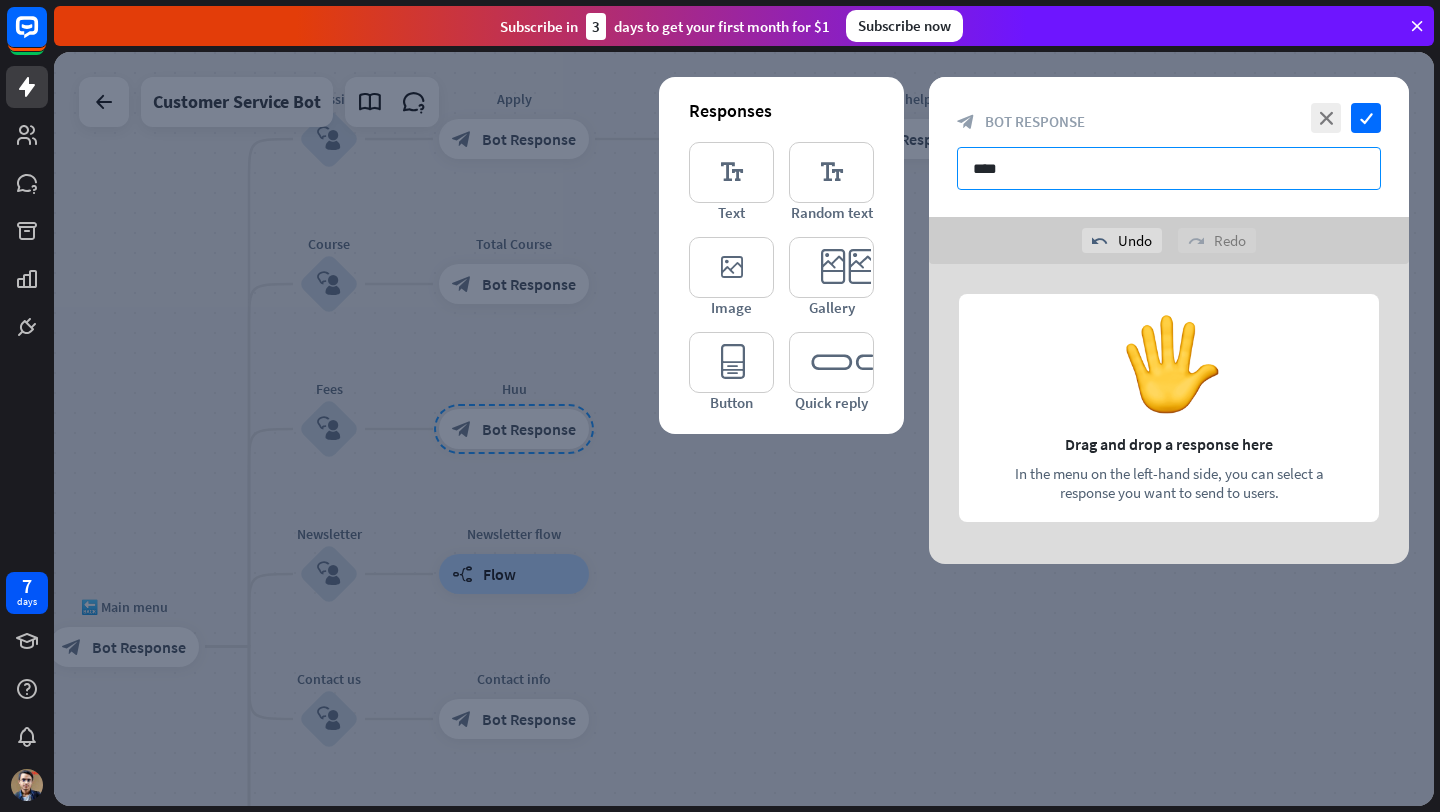 type on "****" 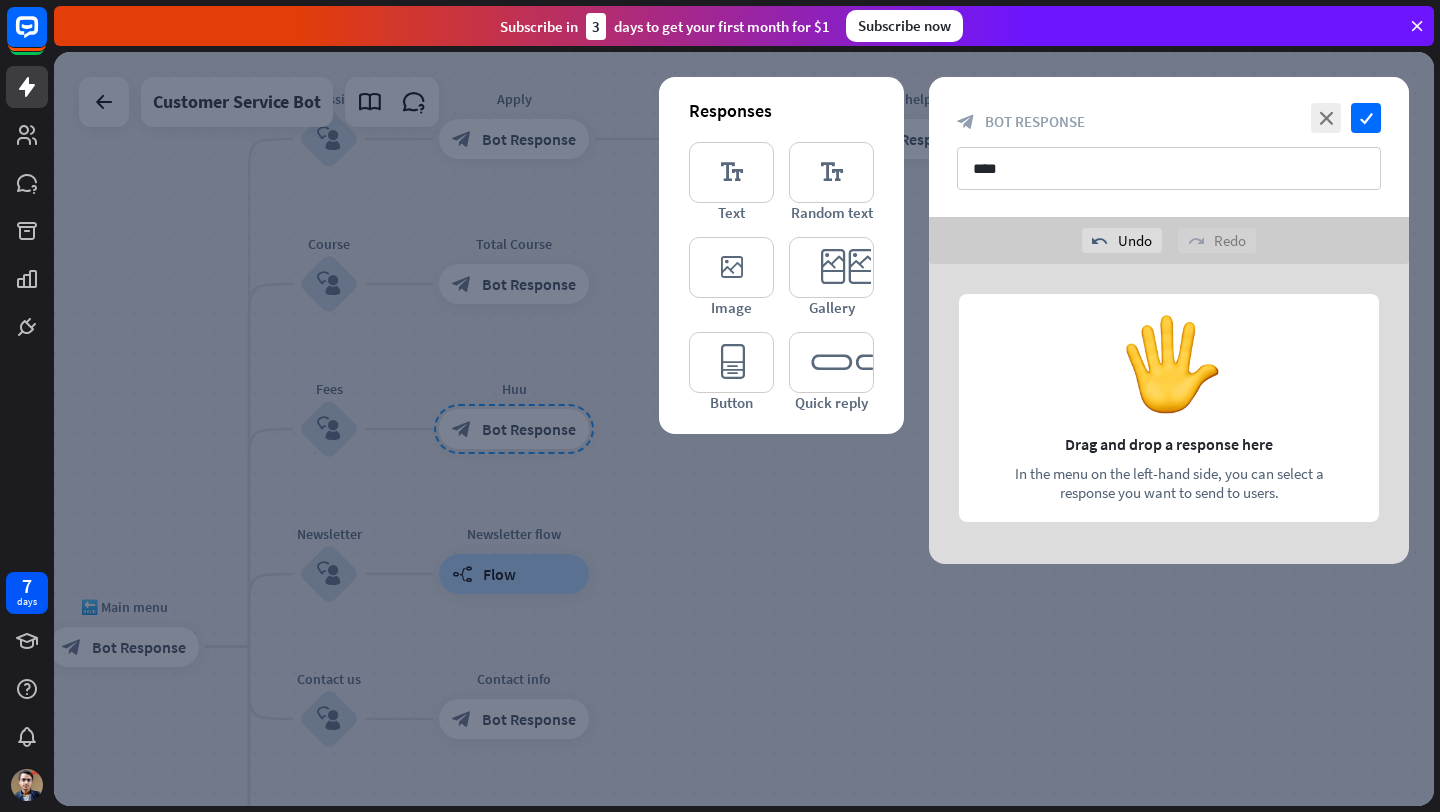 click at bounding box center [1169, 414] 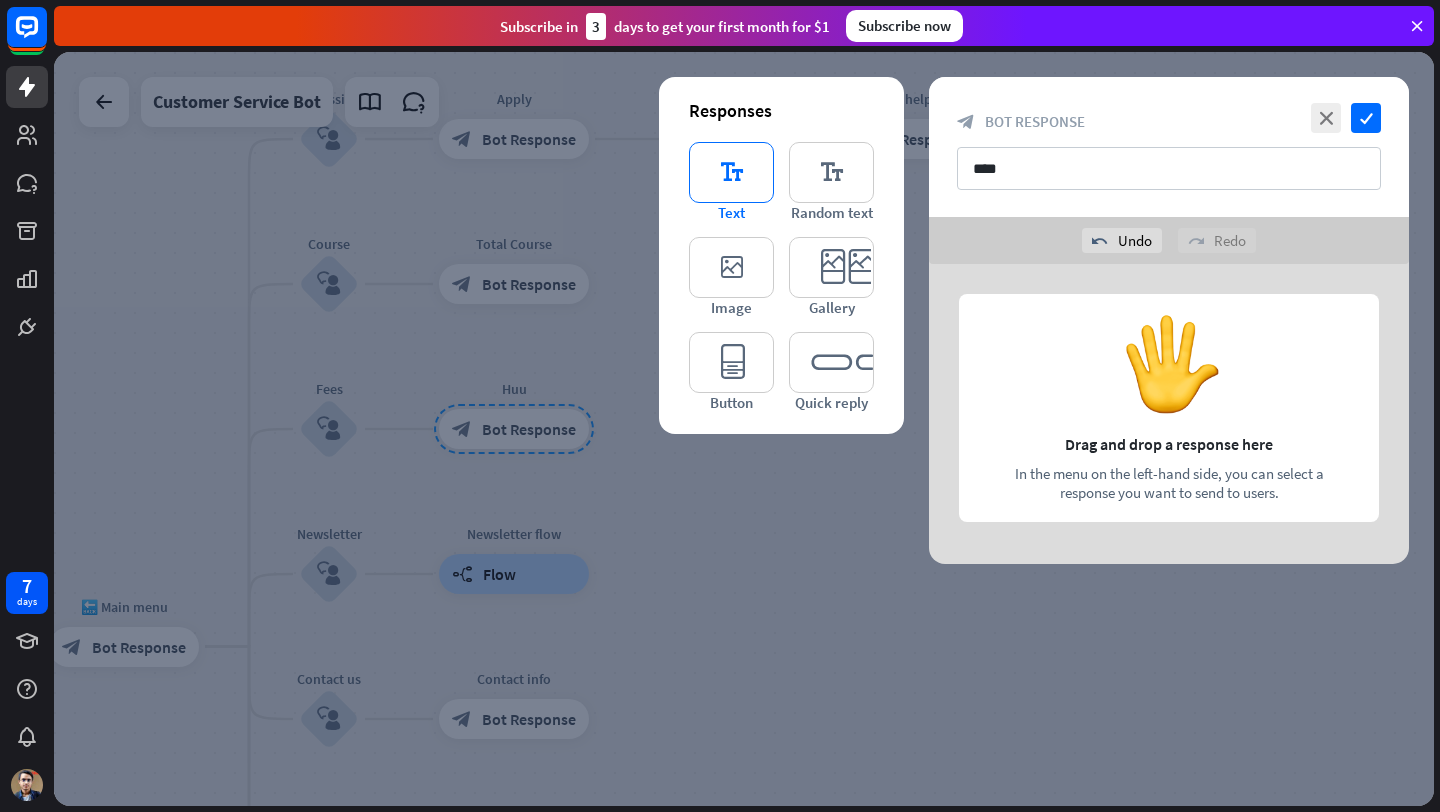 click on "editor_text" at bounding box center (731, 172) 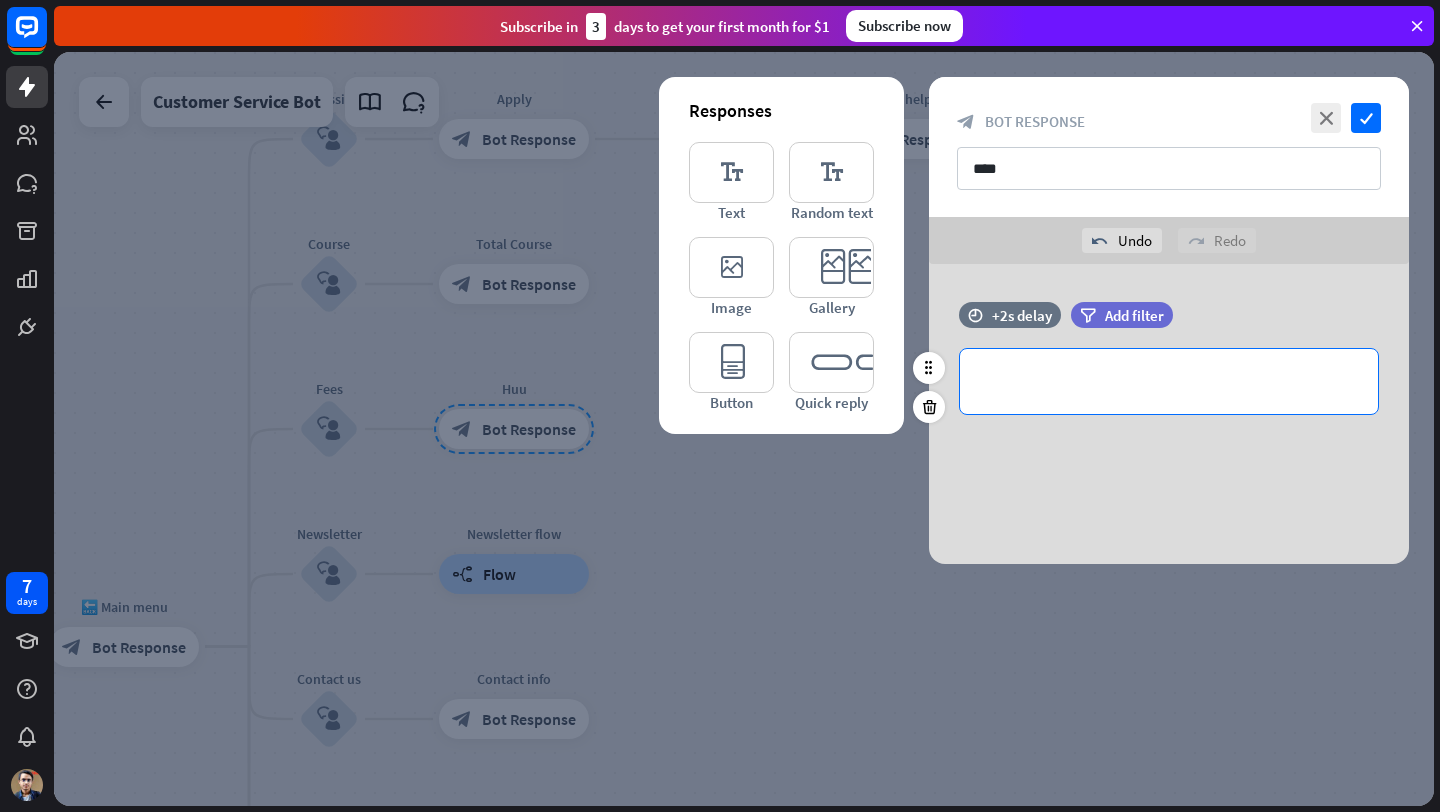 click on "**********" at bounding box center (1169, 381) 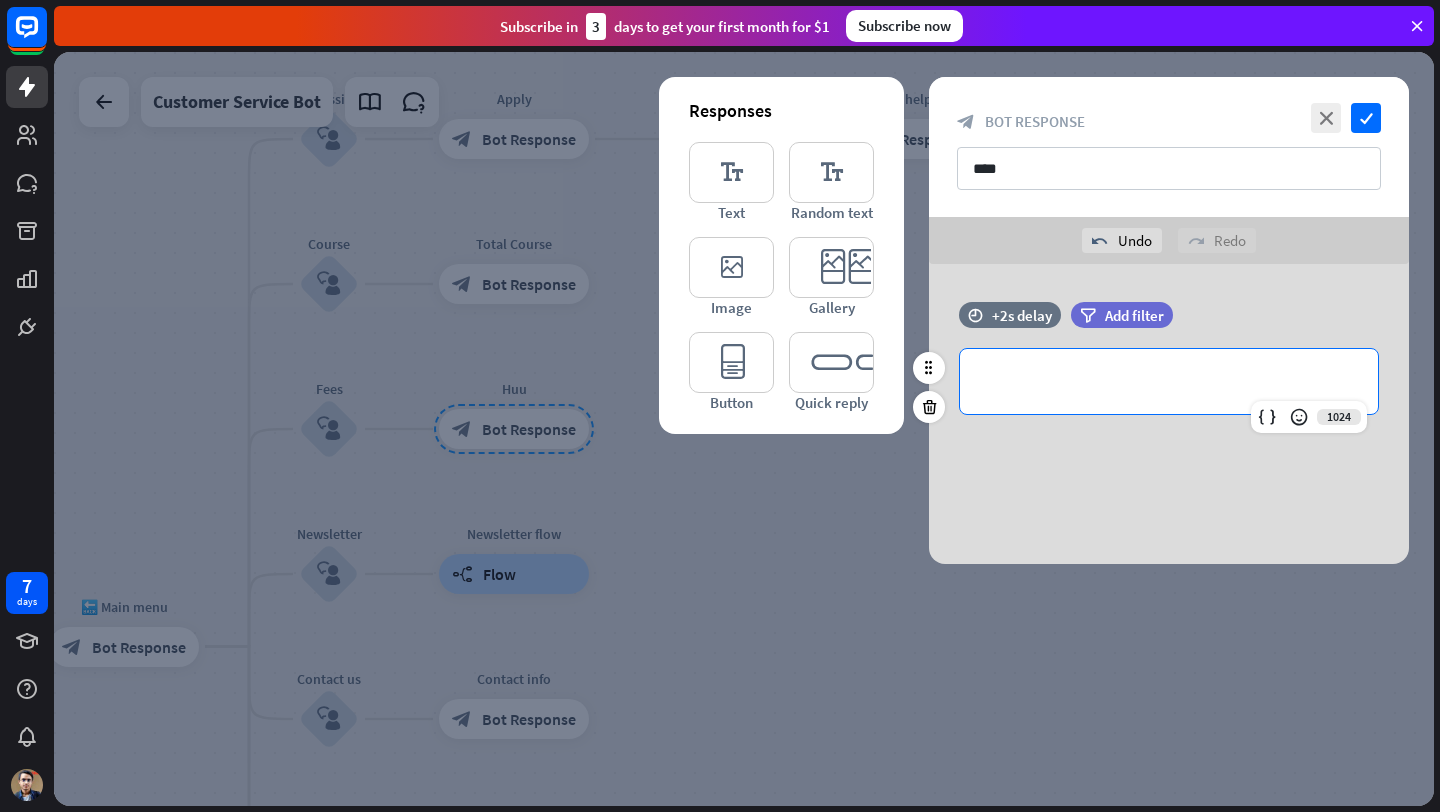 type 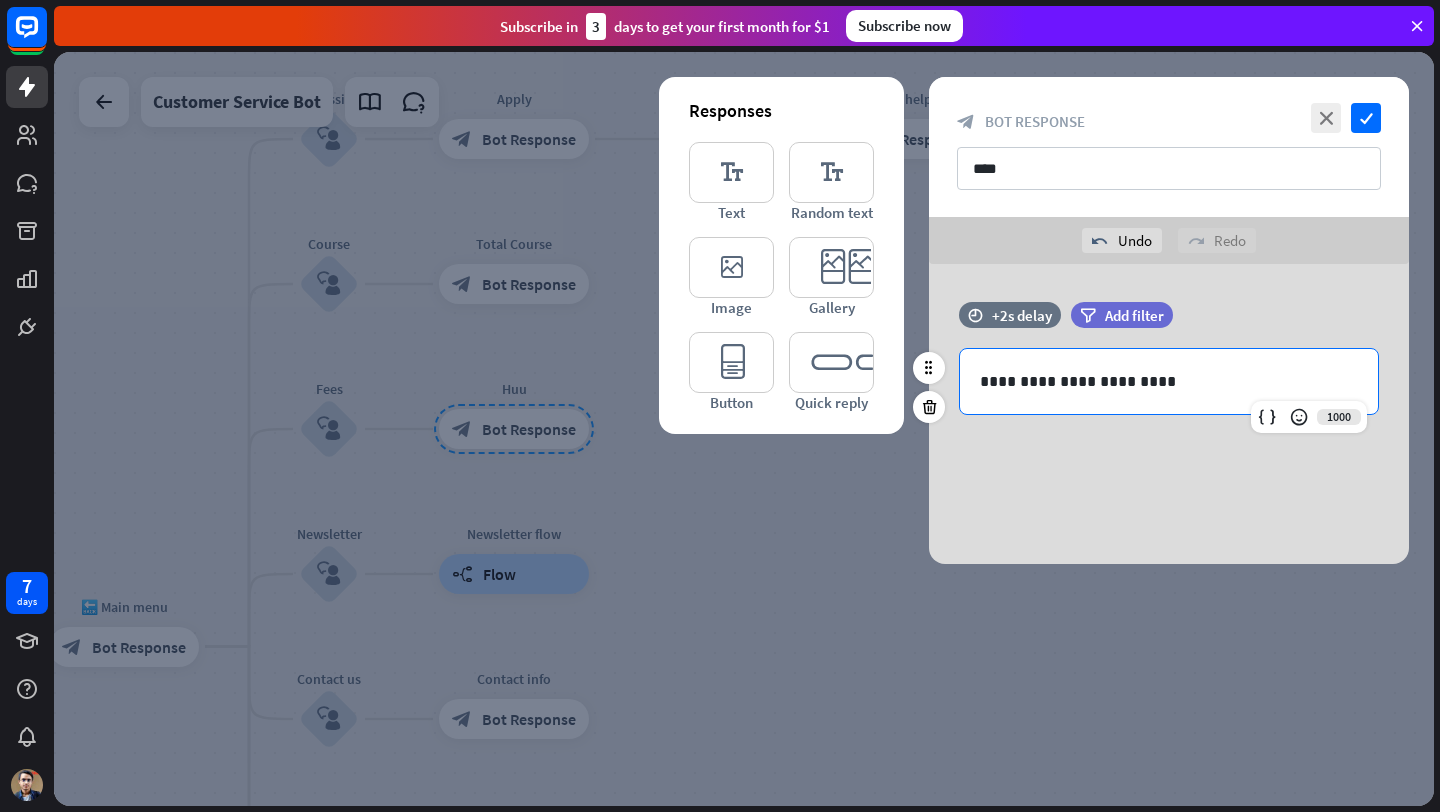 click on "**********" at bounding box center (1169, 381) 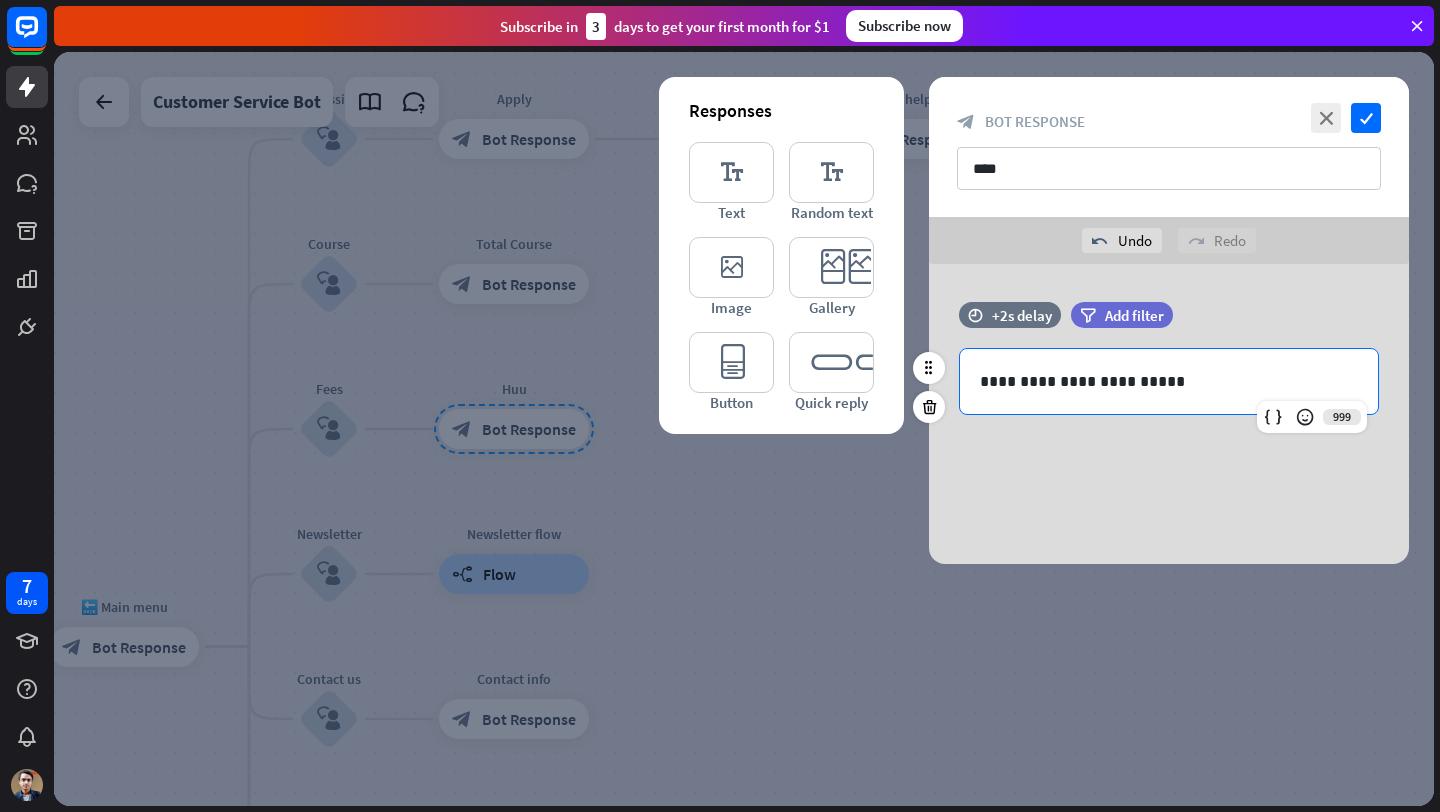 click on "**********" at bounding box center [1169, 381] 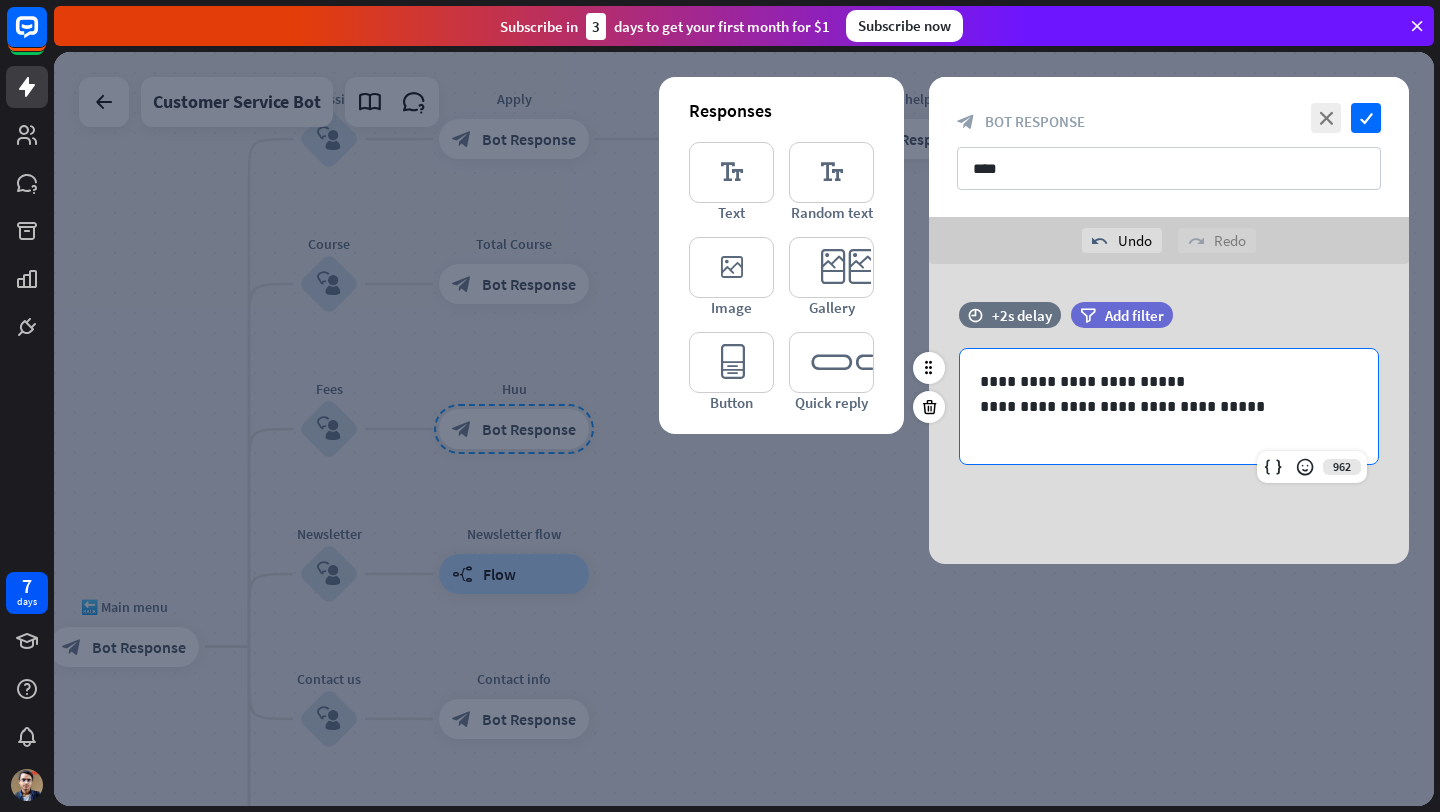click on "**********" at bounding box center (1169, 381) 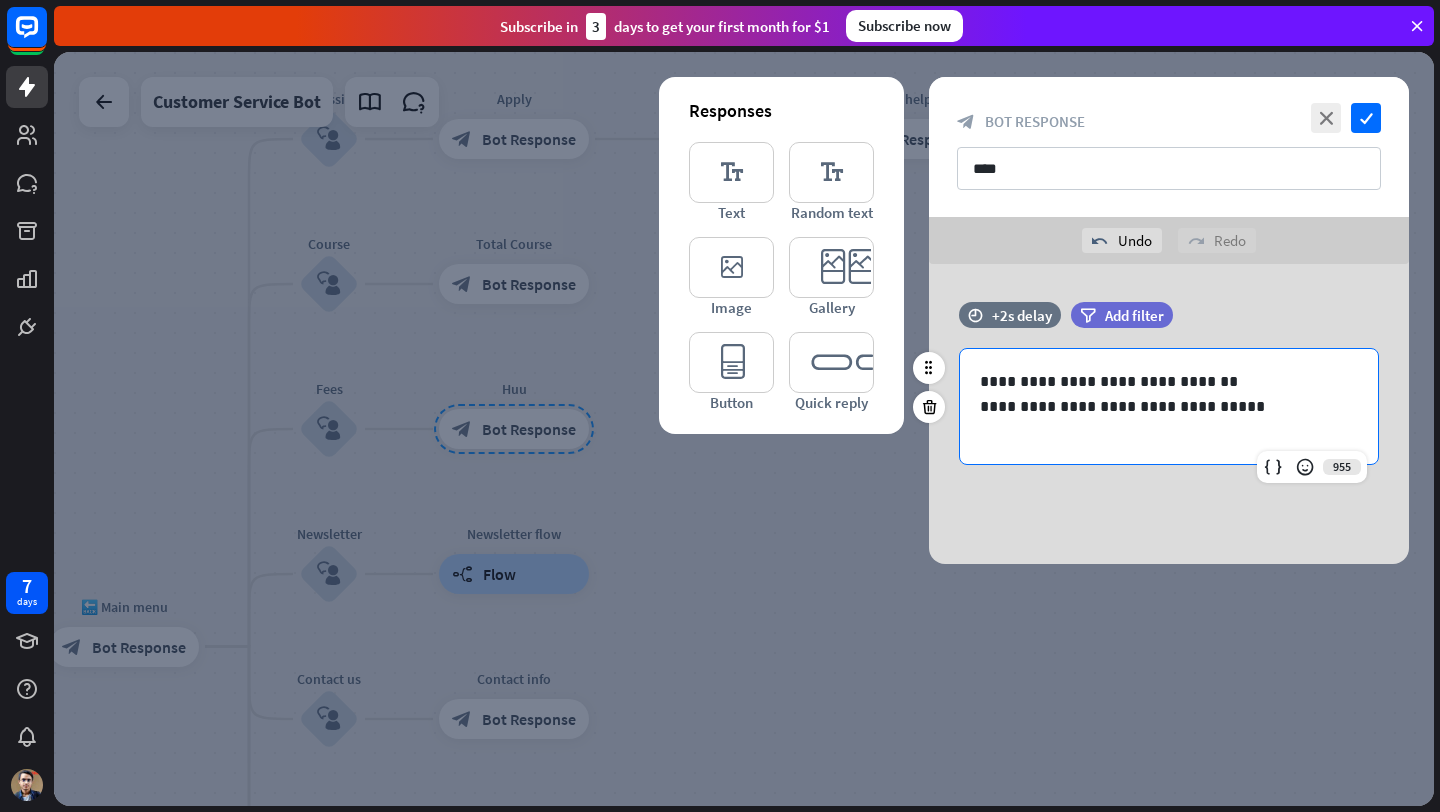 click at bounding box center (1169, 431) 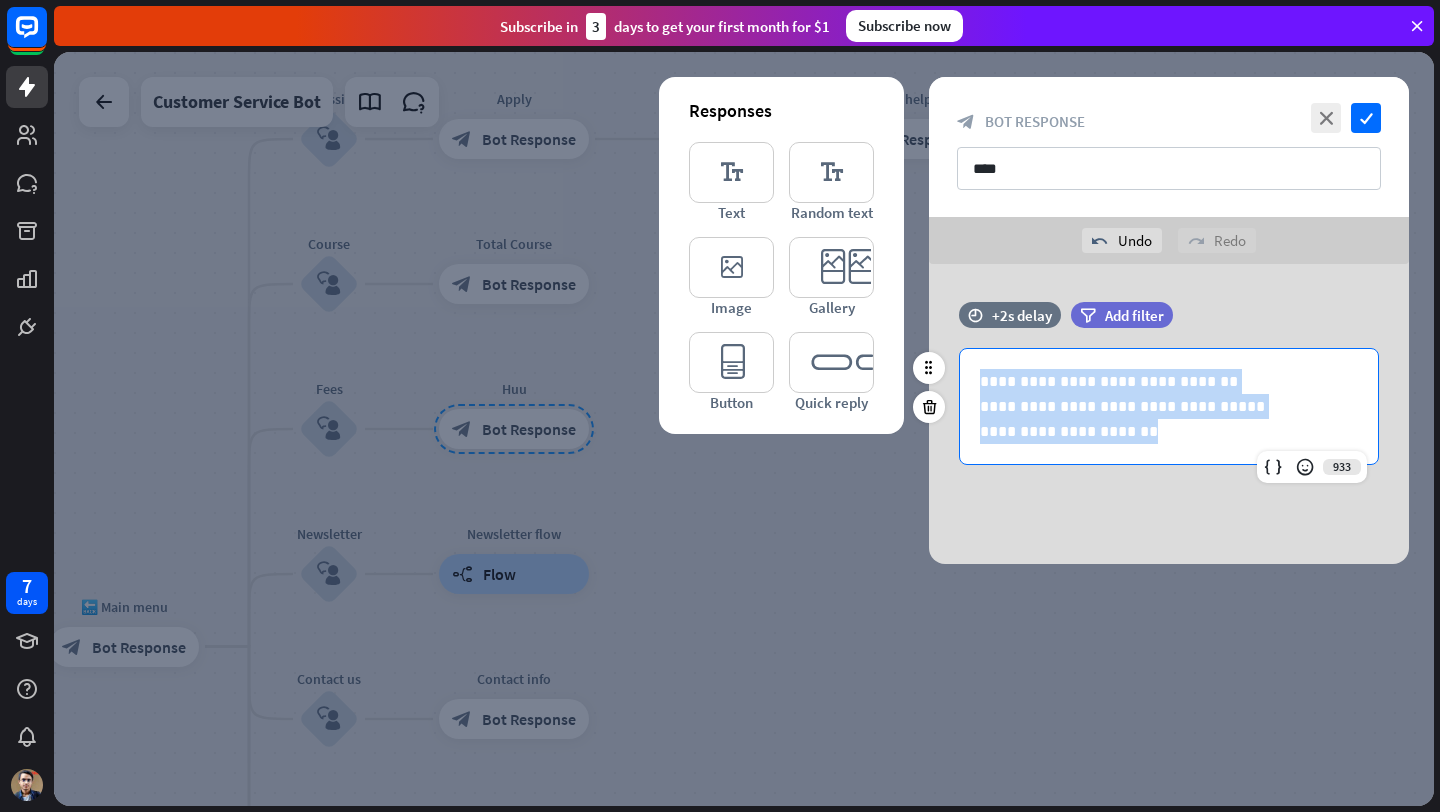drag, startPoint x: 1144, startPoint y: 441, endPoint x: 973, endPoint y: 382, distance: 180.89223 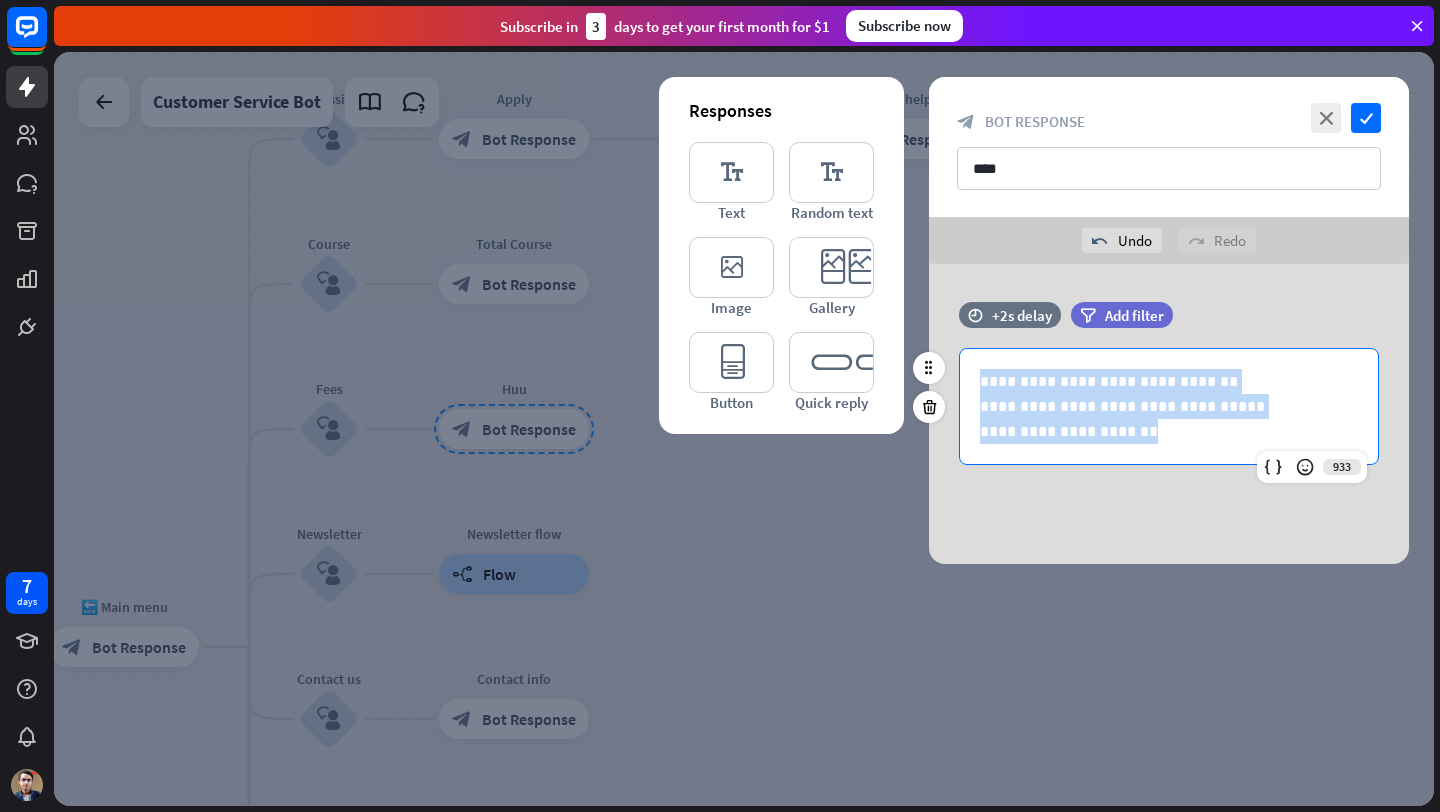 copy on "**********" 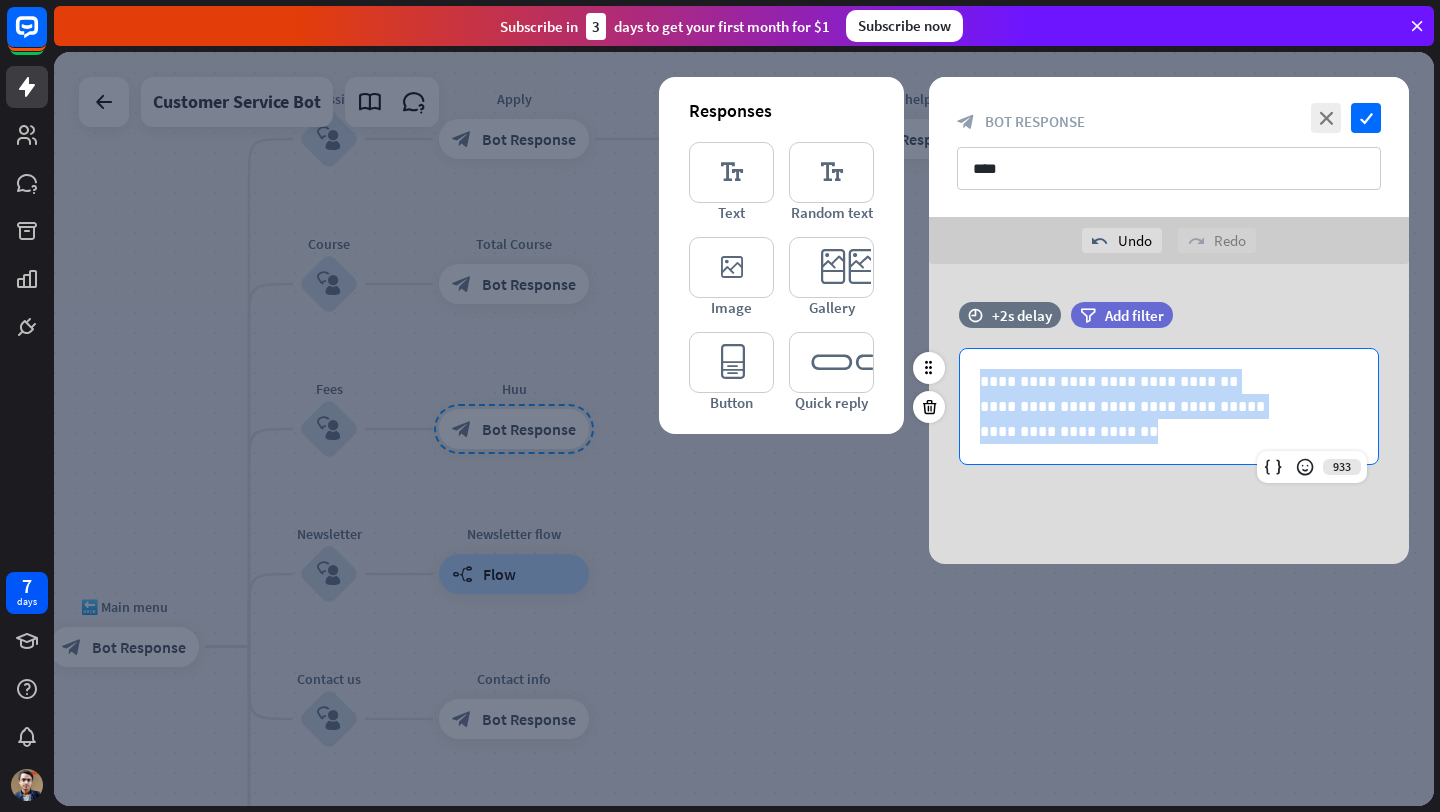 copy on "**********" 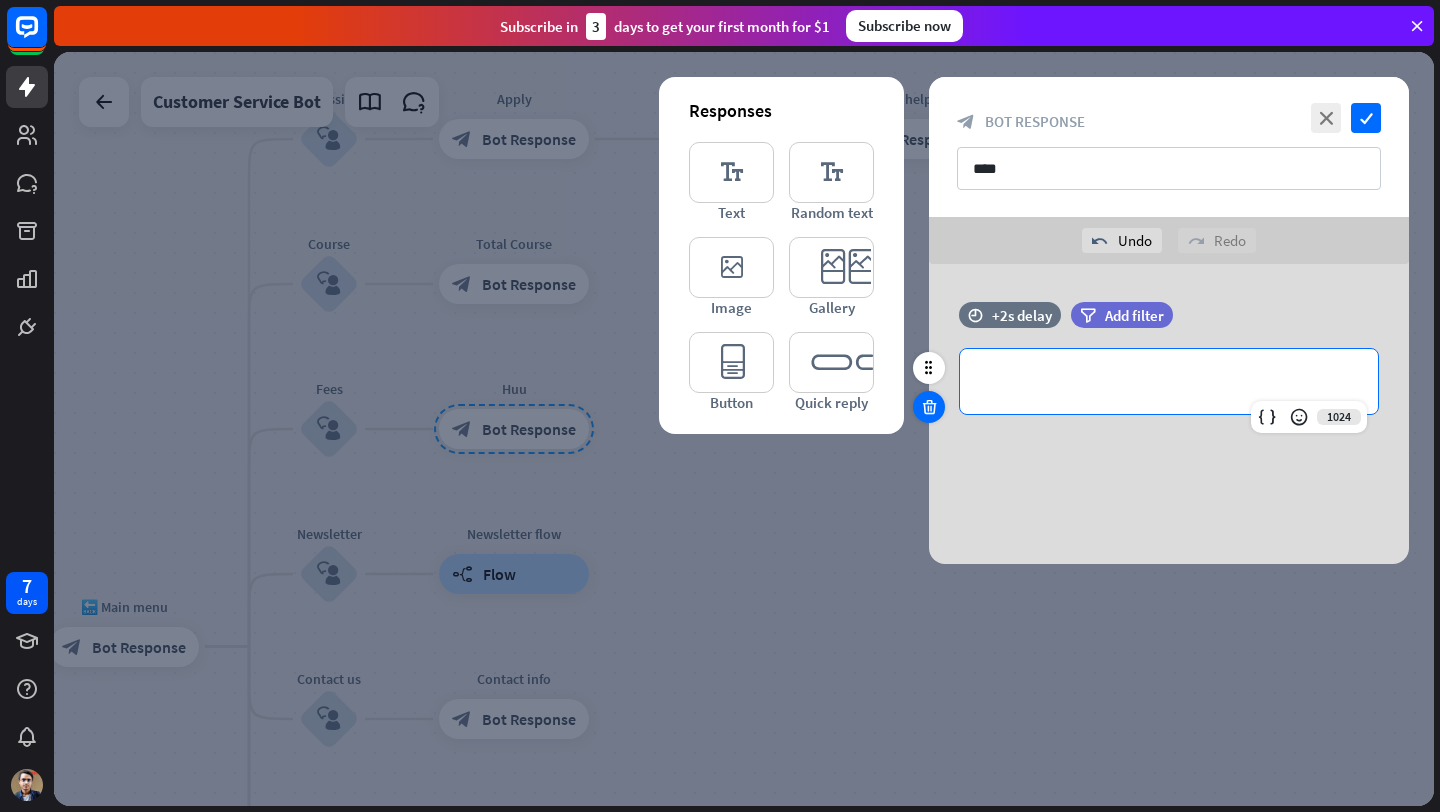 click at bounding box center (929, 407) 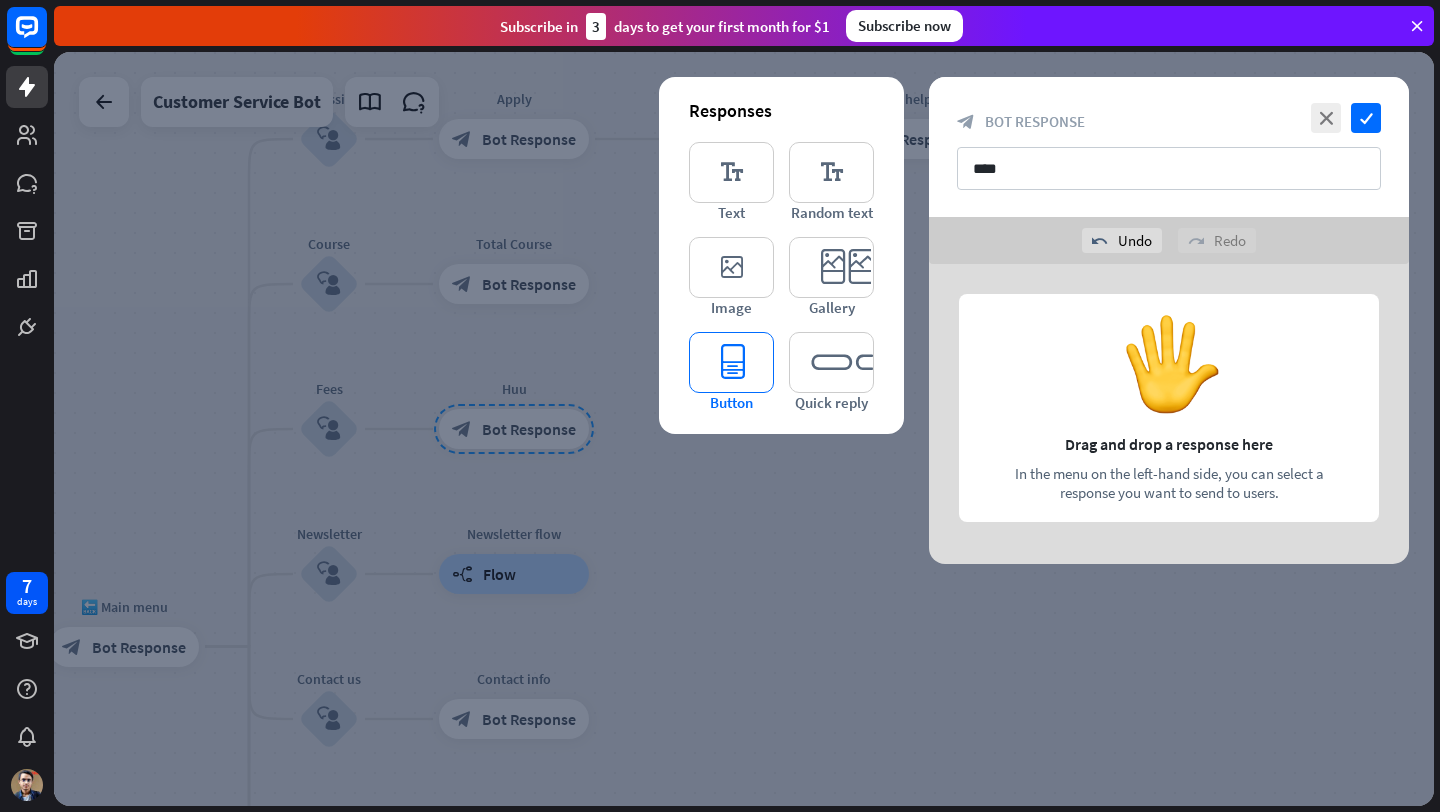 click on "editor_button" at bounding box center [731, 362] 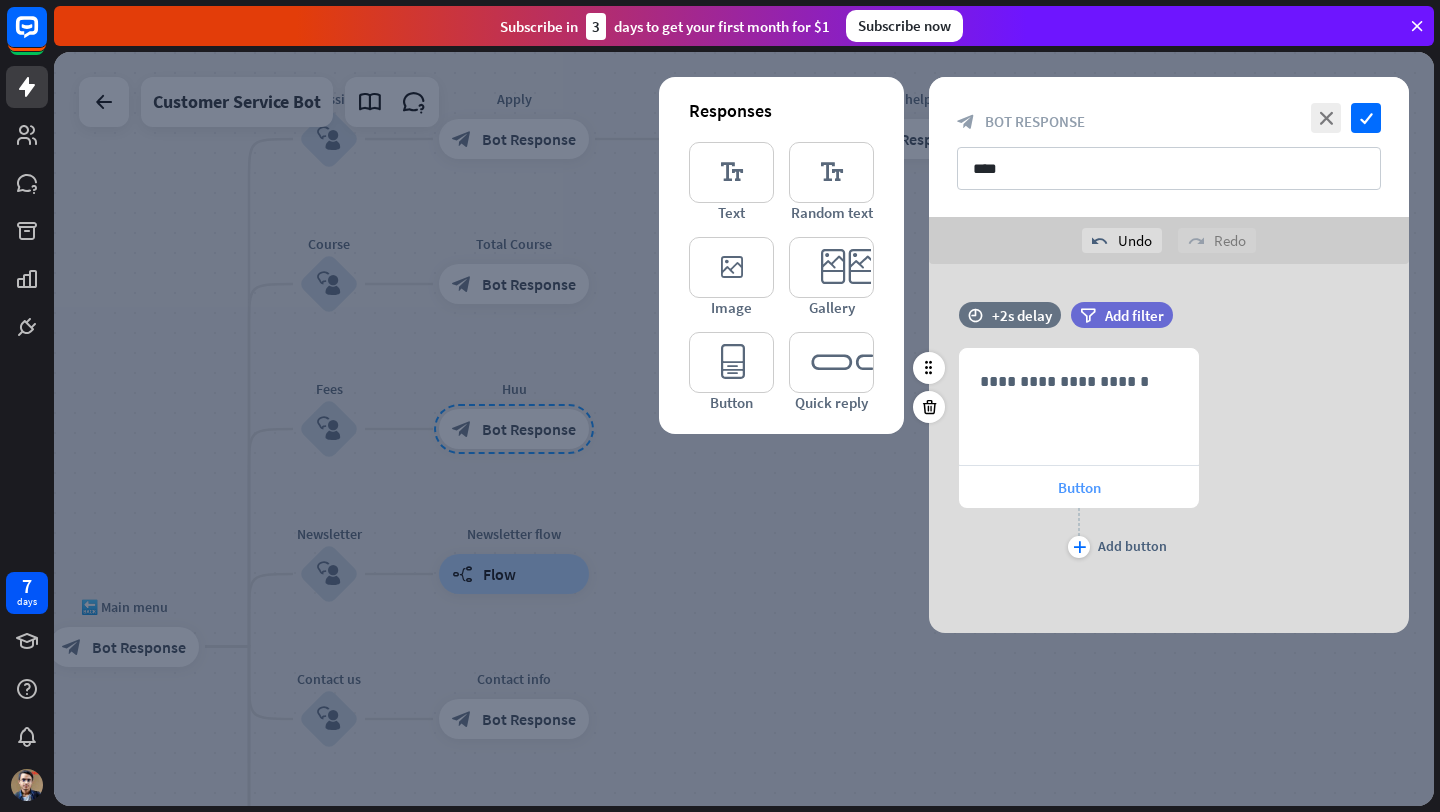 click on "Button" at bounding box center [1079, 487] 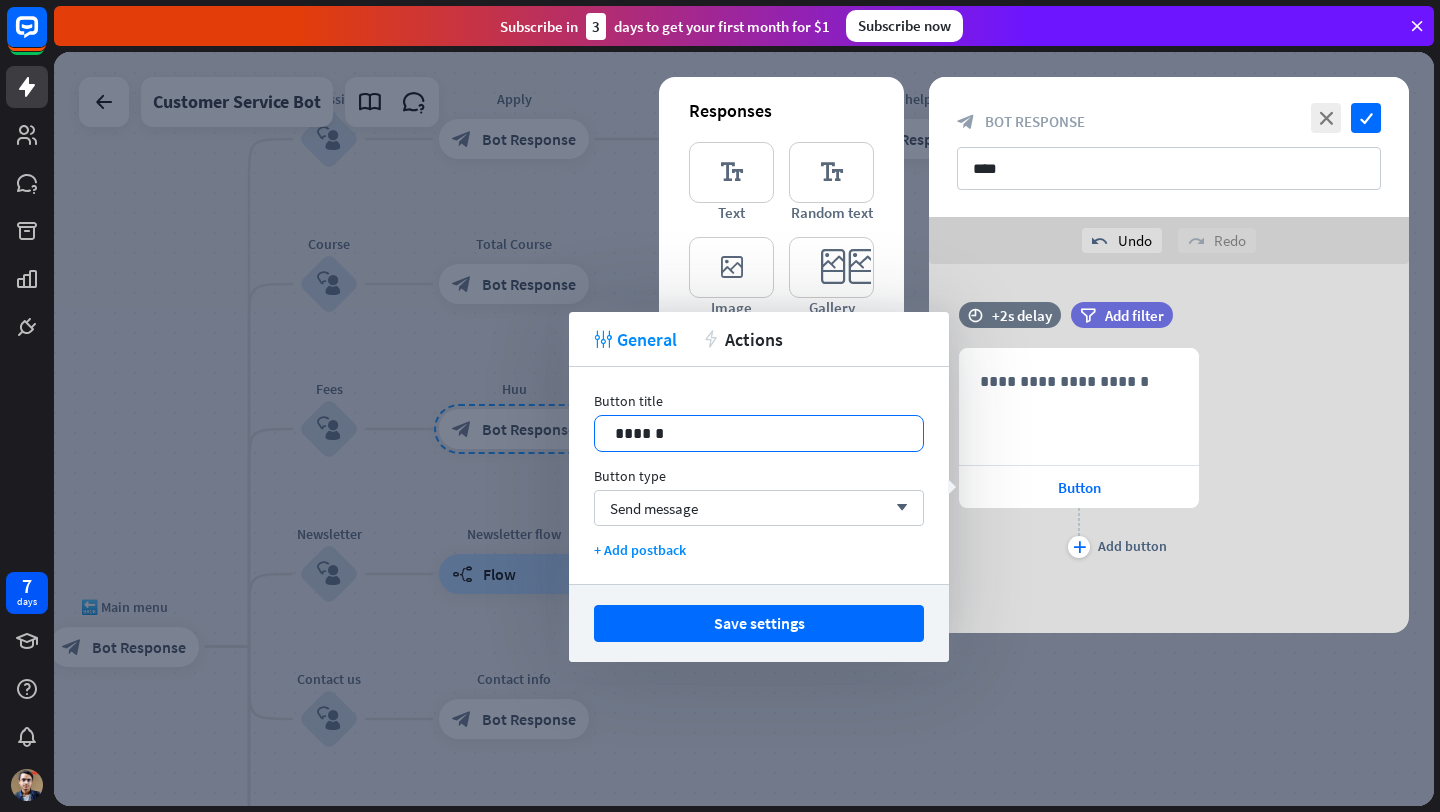 click on "******" at bounding box center (759, 433) 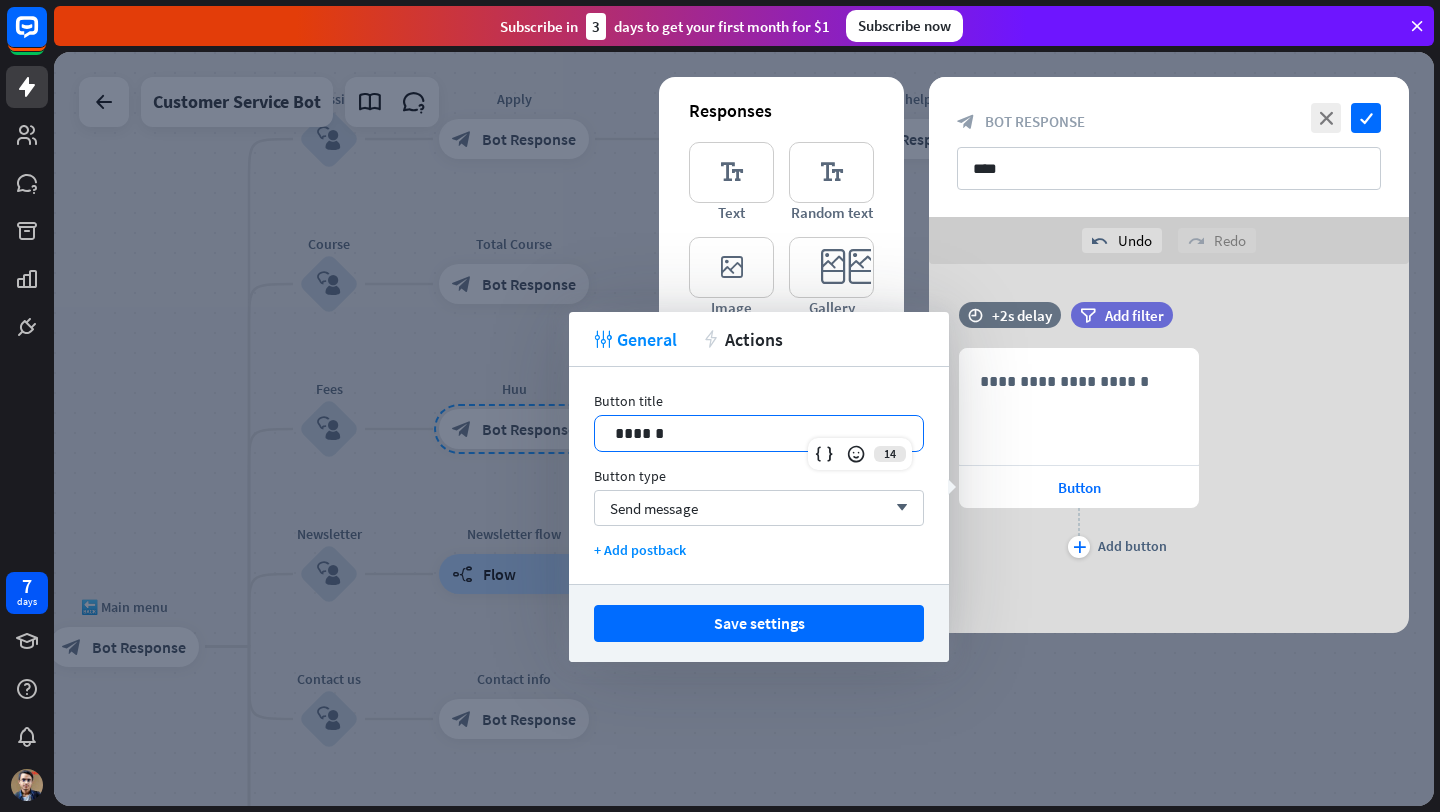 type 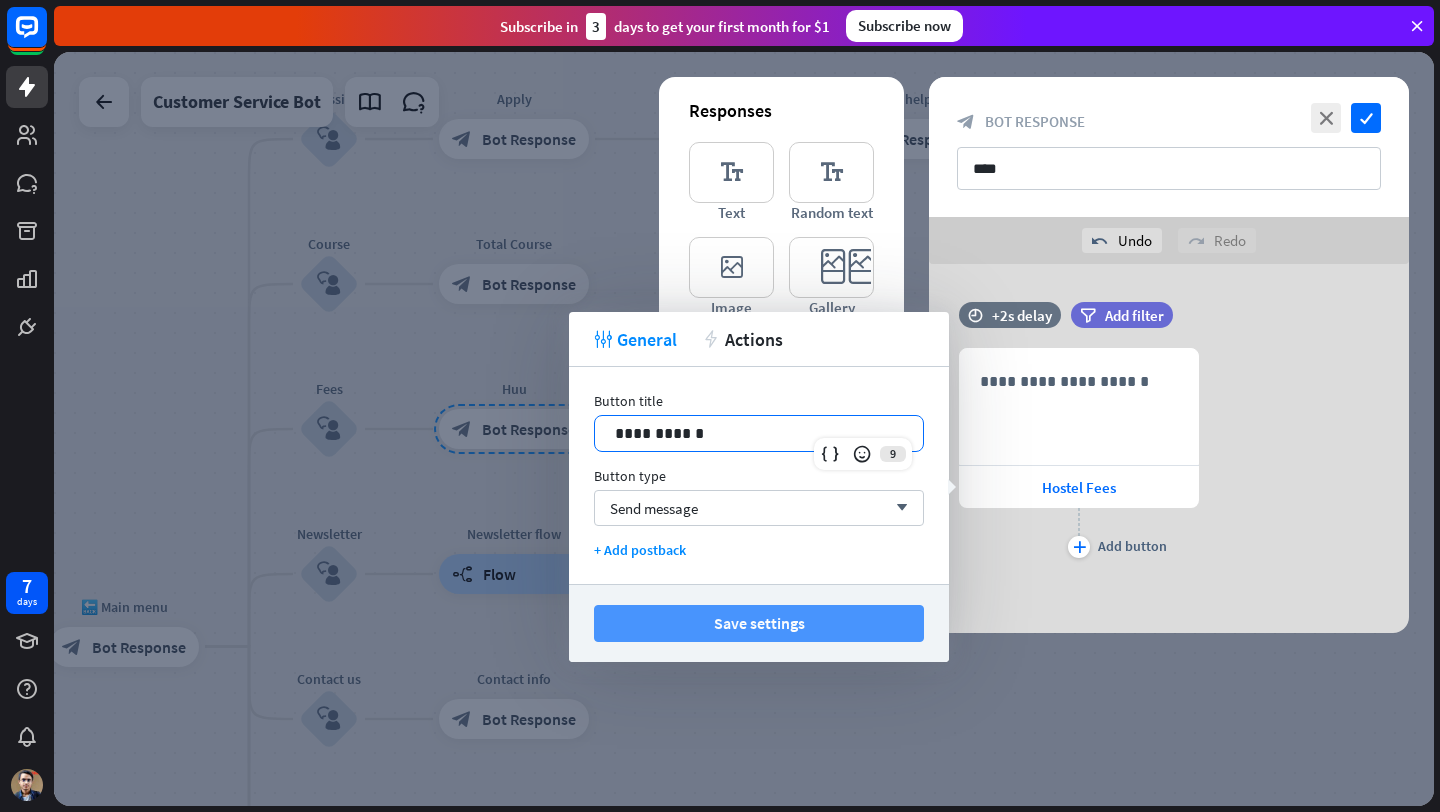 click on "Save settings" at bounding box center (759, 623) 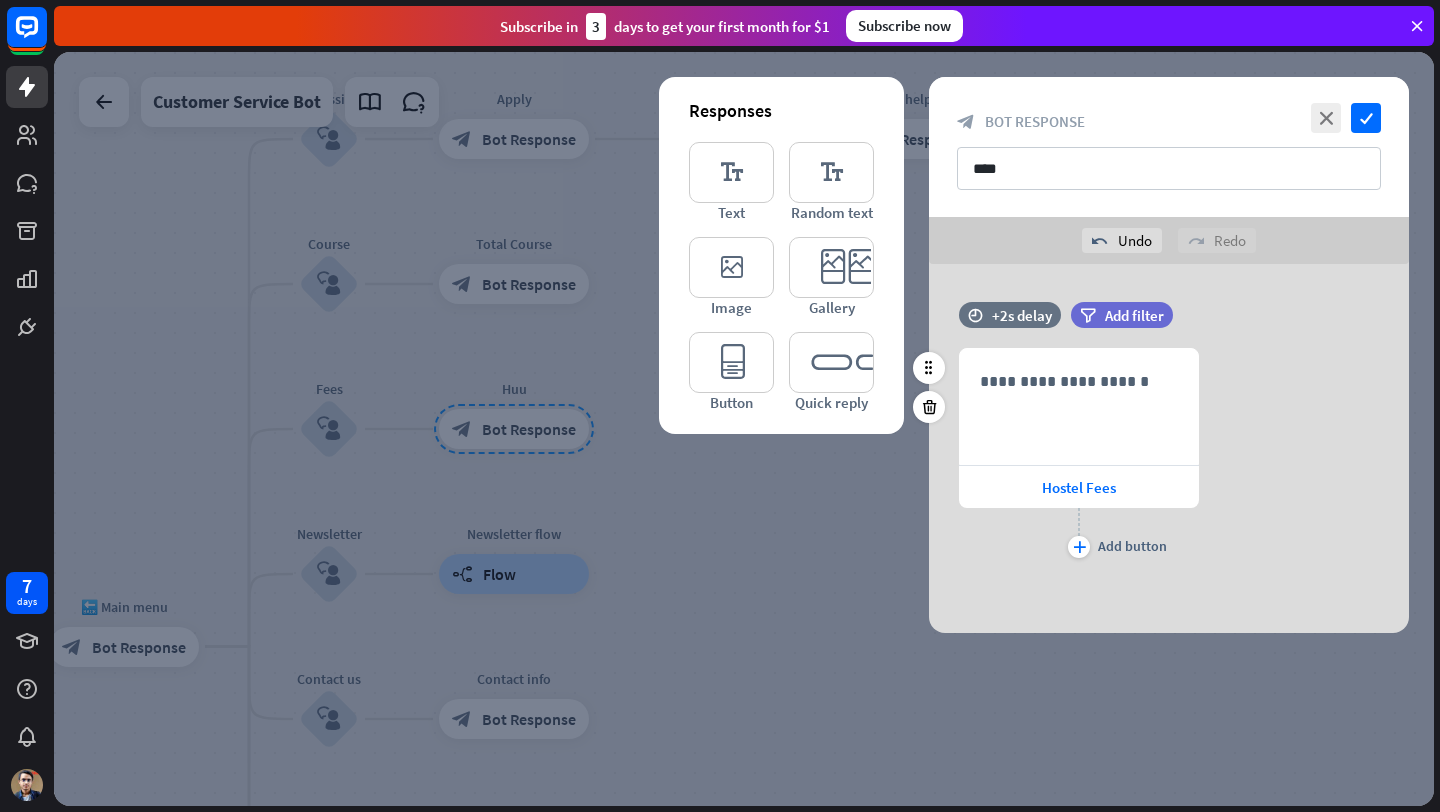 click at bounding box center [1079, 522] 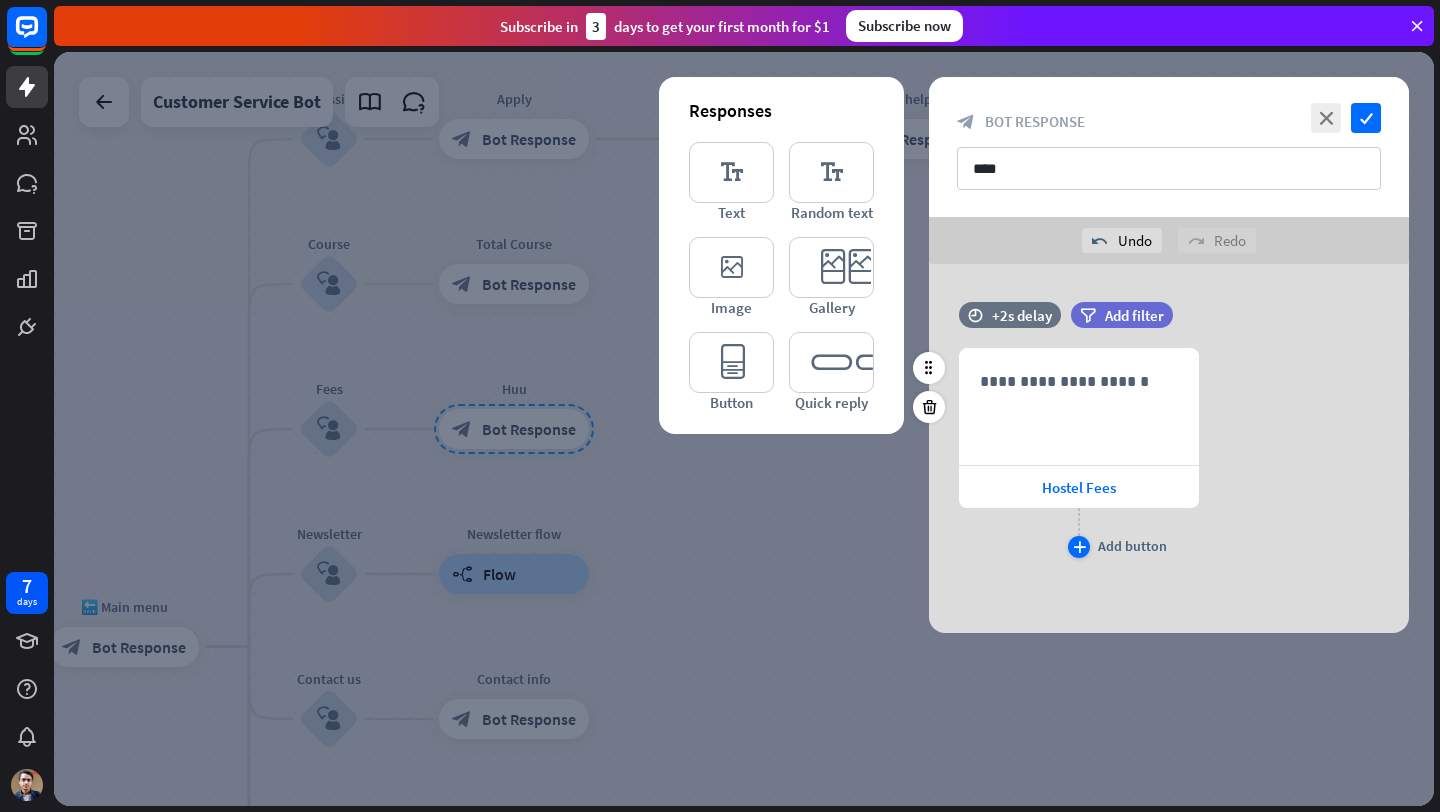 click on "plus" at bounding box center (1079, 547) 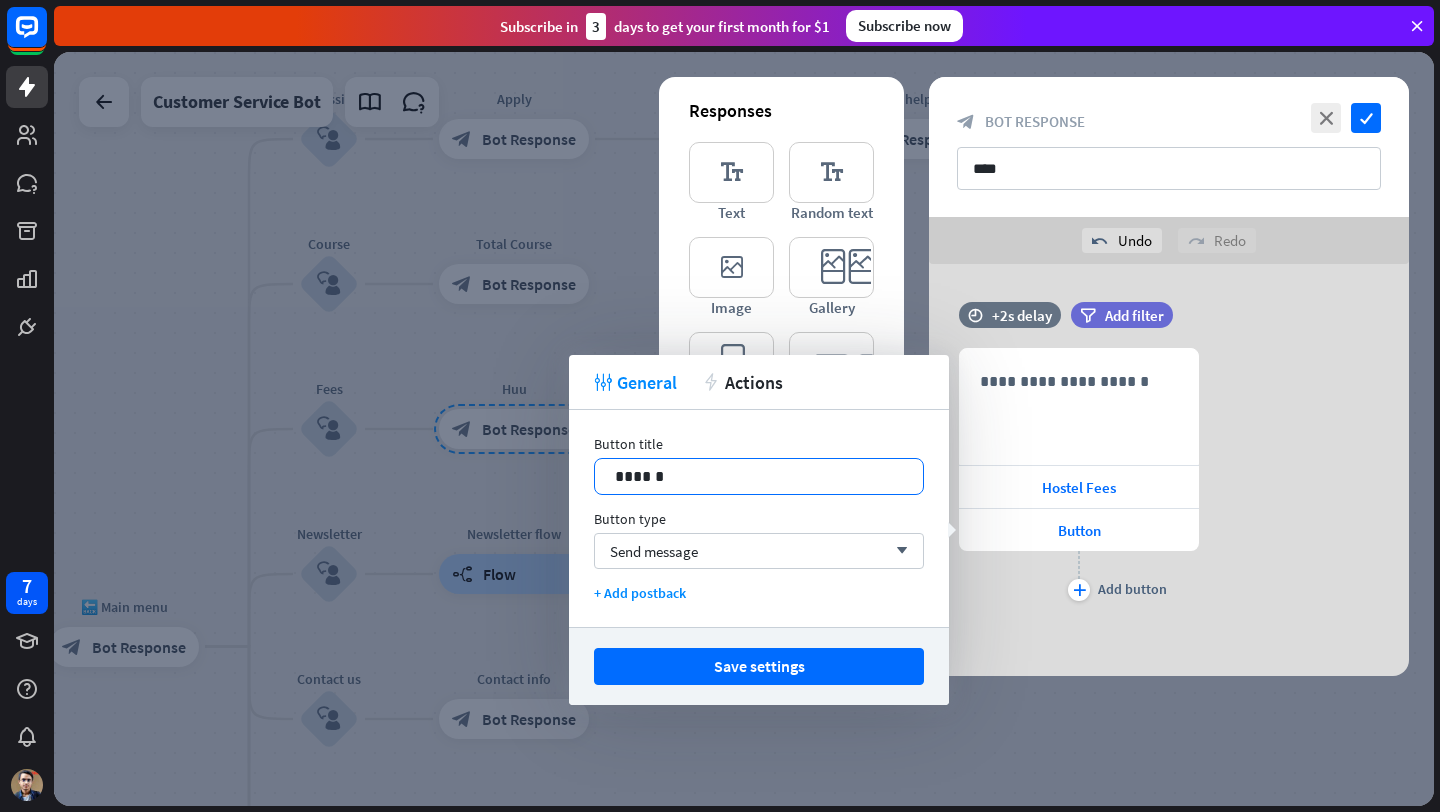 click on "******" at bounding box center [759, 476] 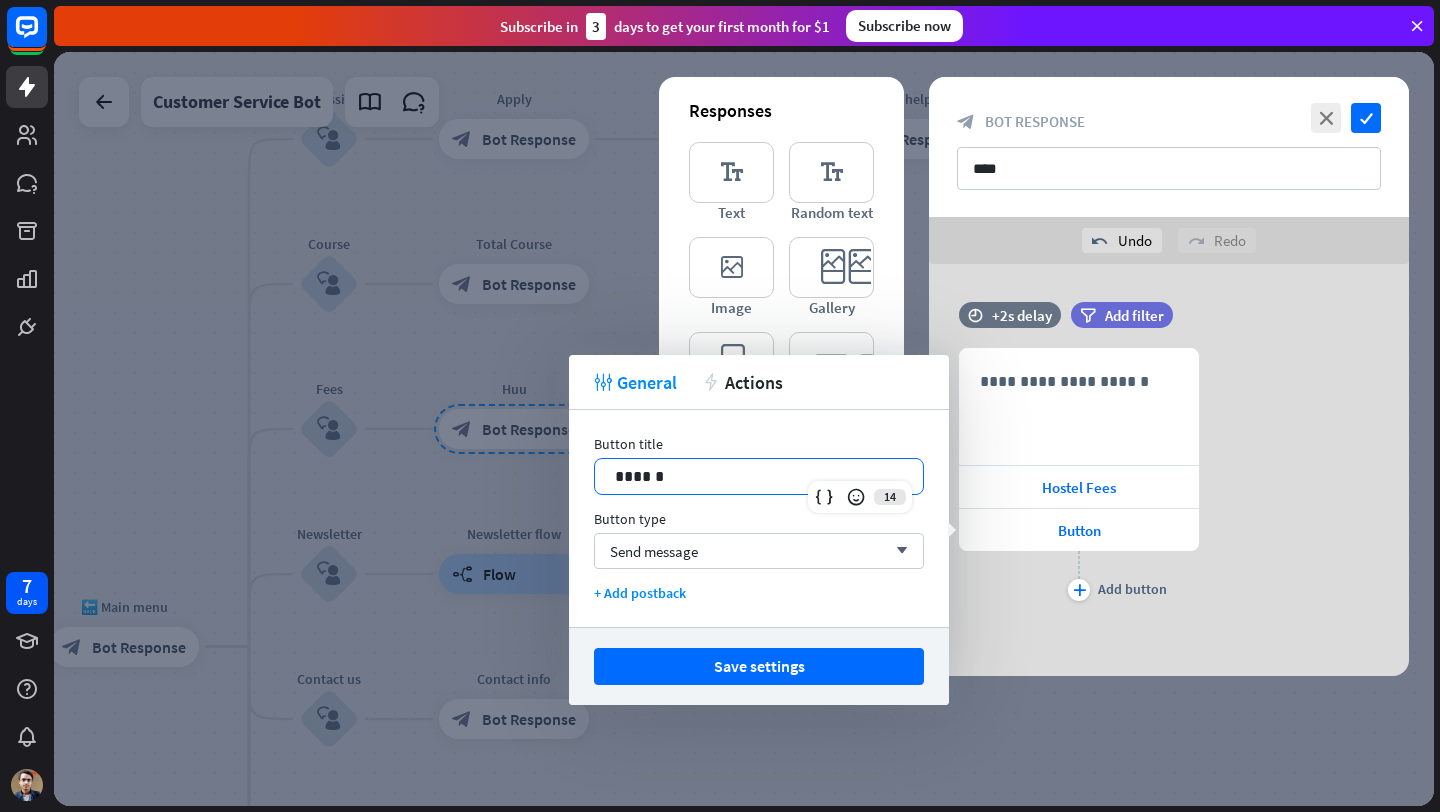 type 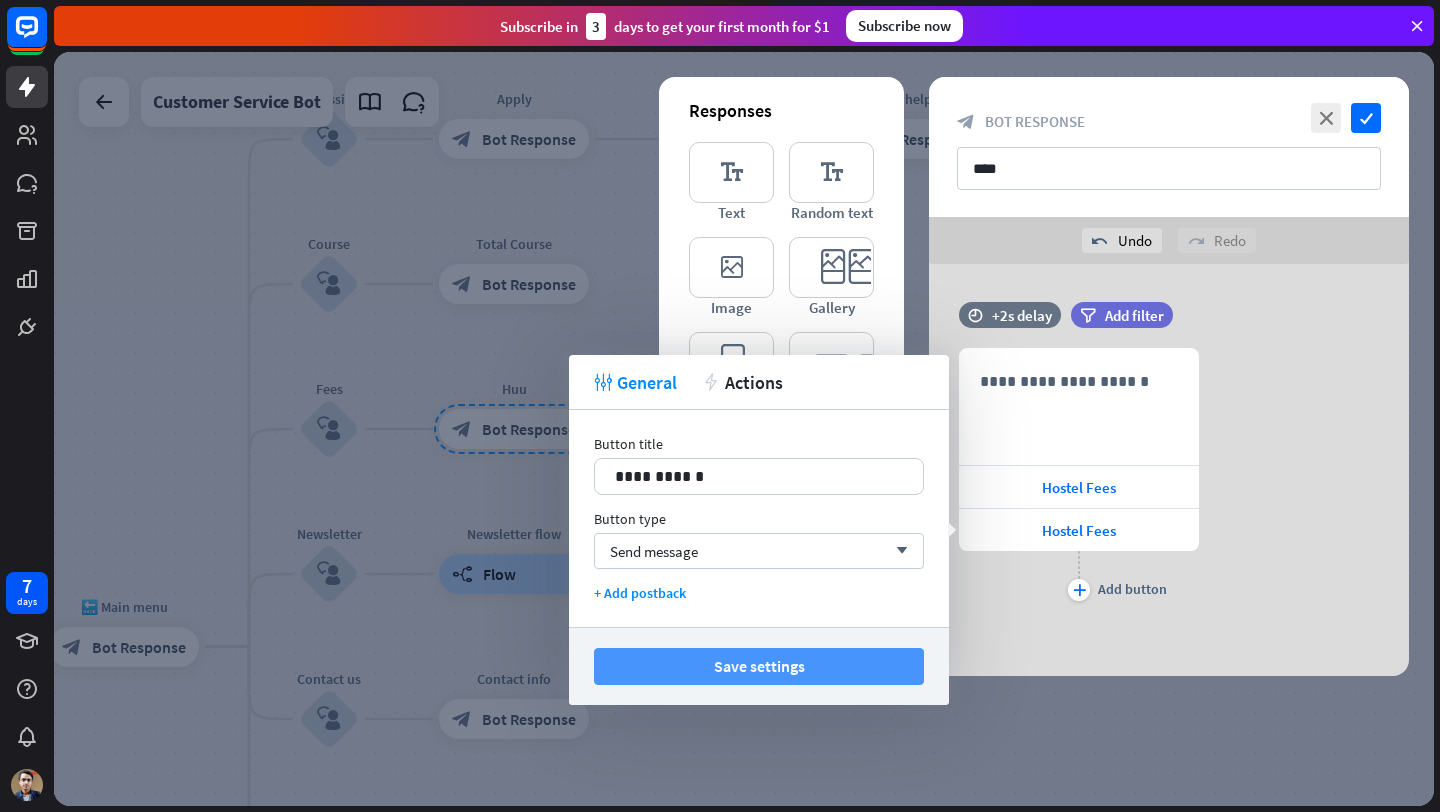 click on "Save settings" at bounding box center (759, 666) 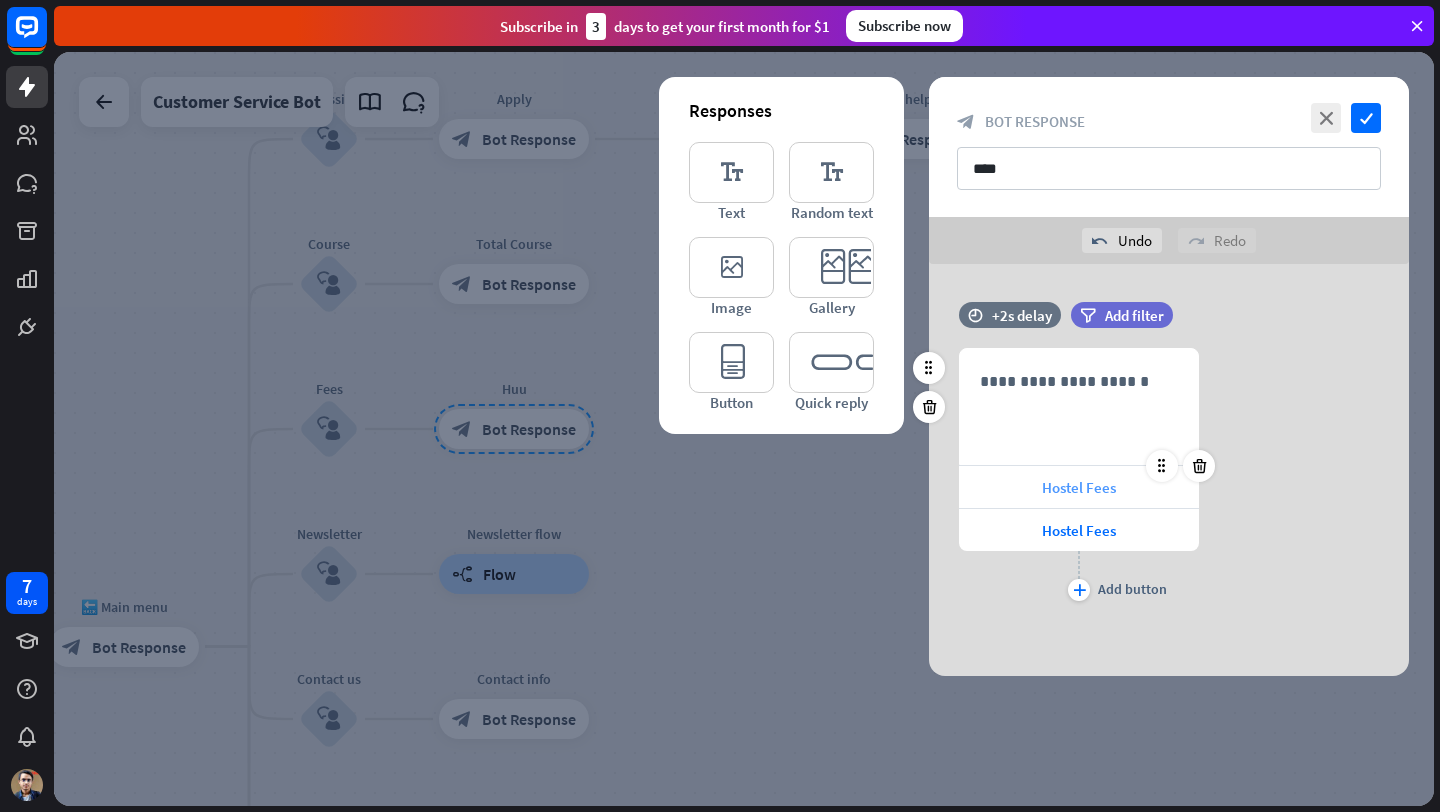 click on "Hostel Fees" at bounding box center (1079, 487) 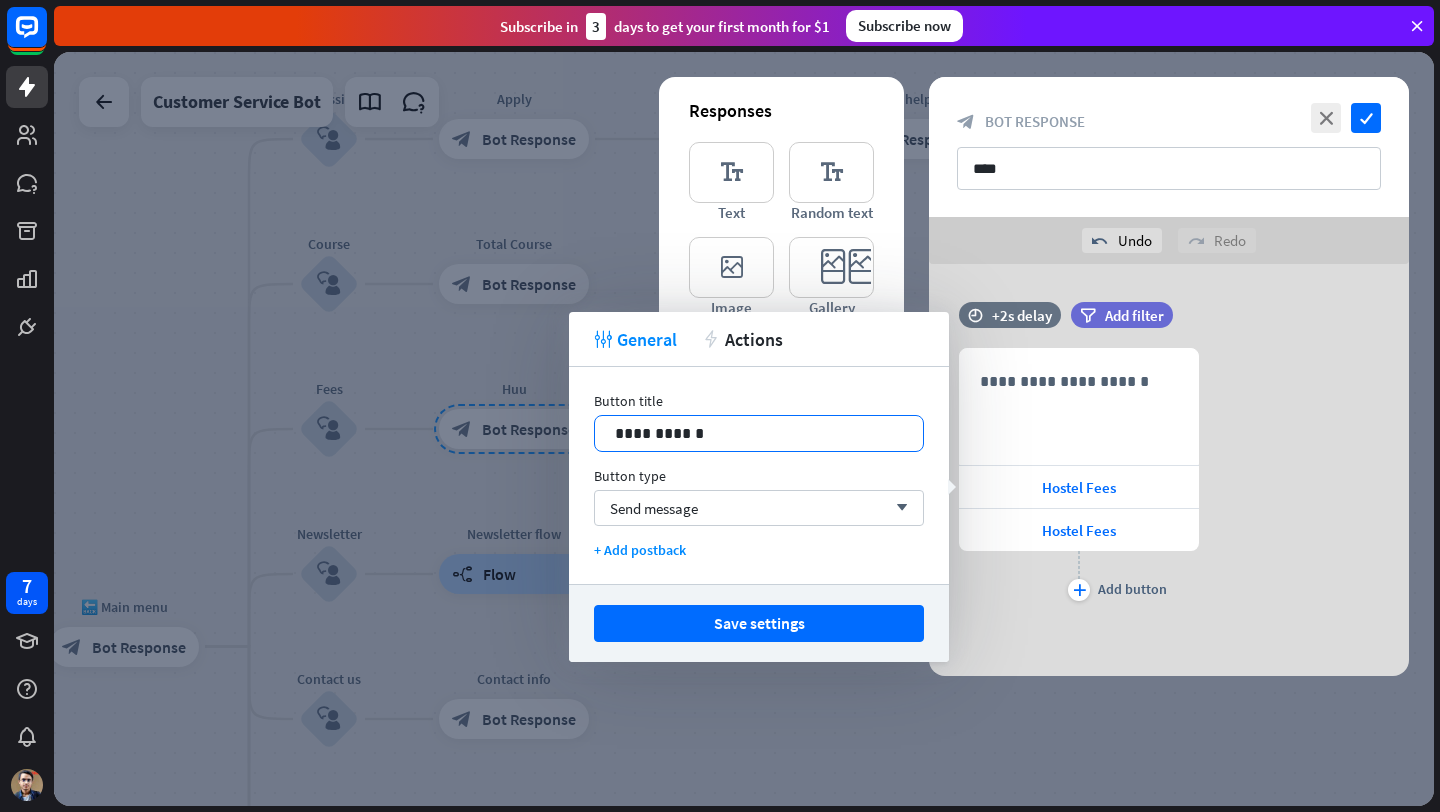 click on "**********" at bounding box center [759, 433] 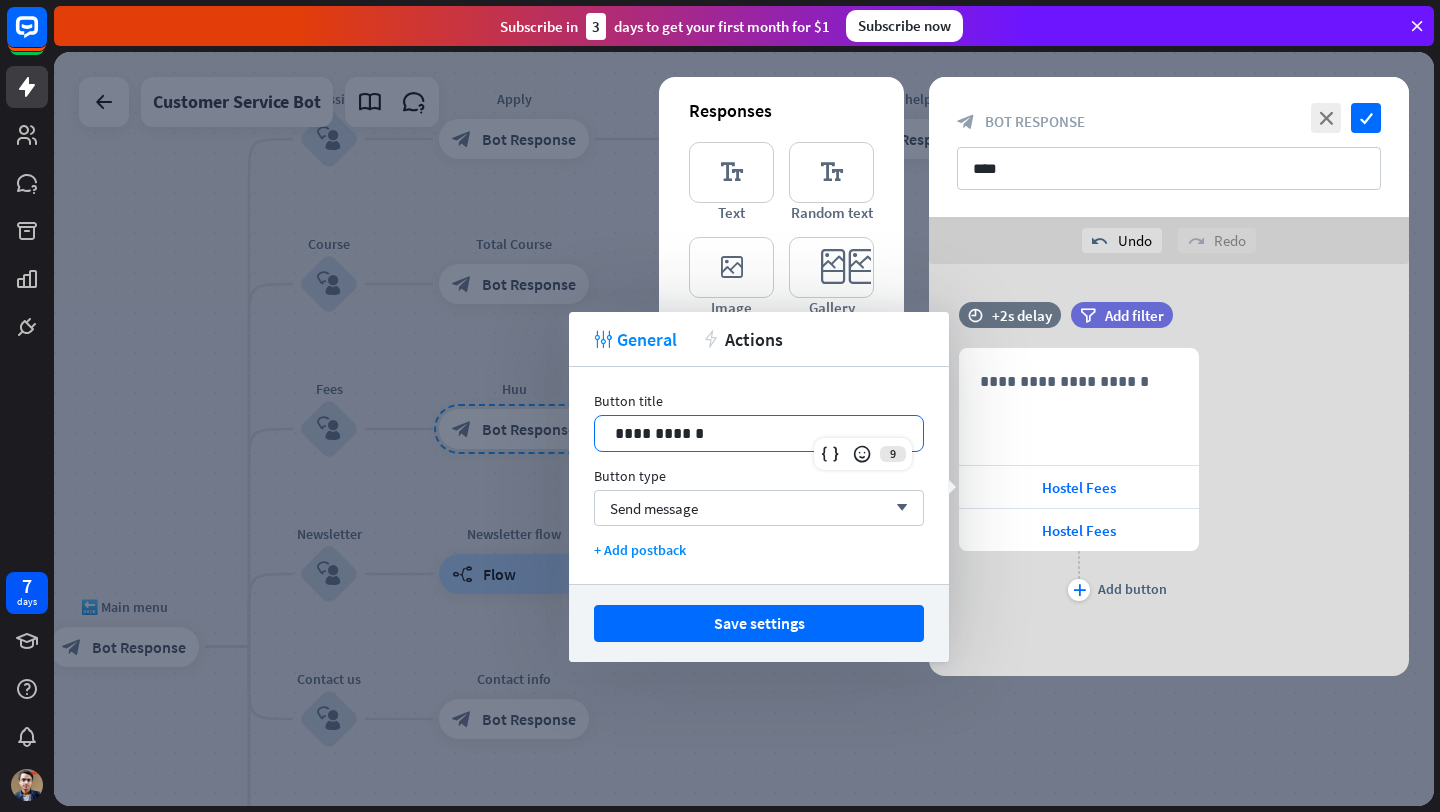 type 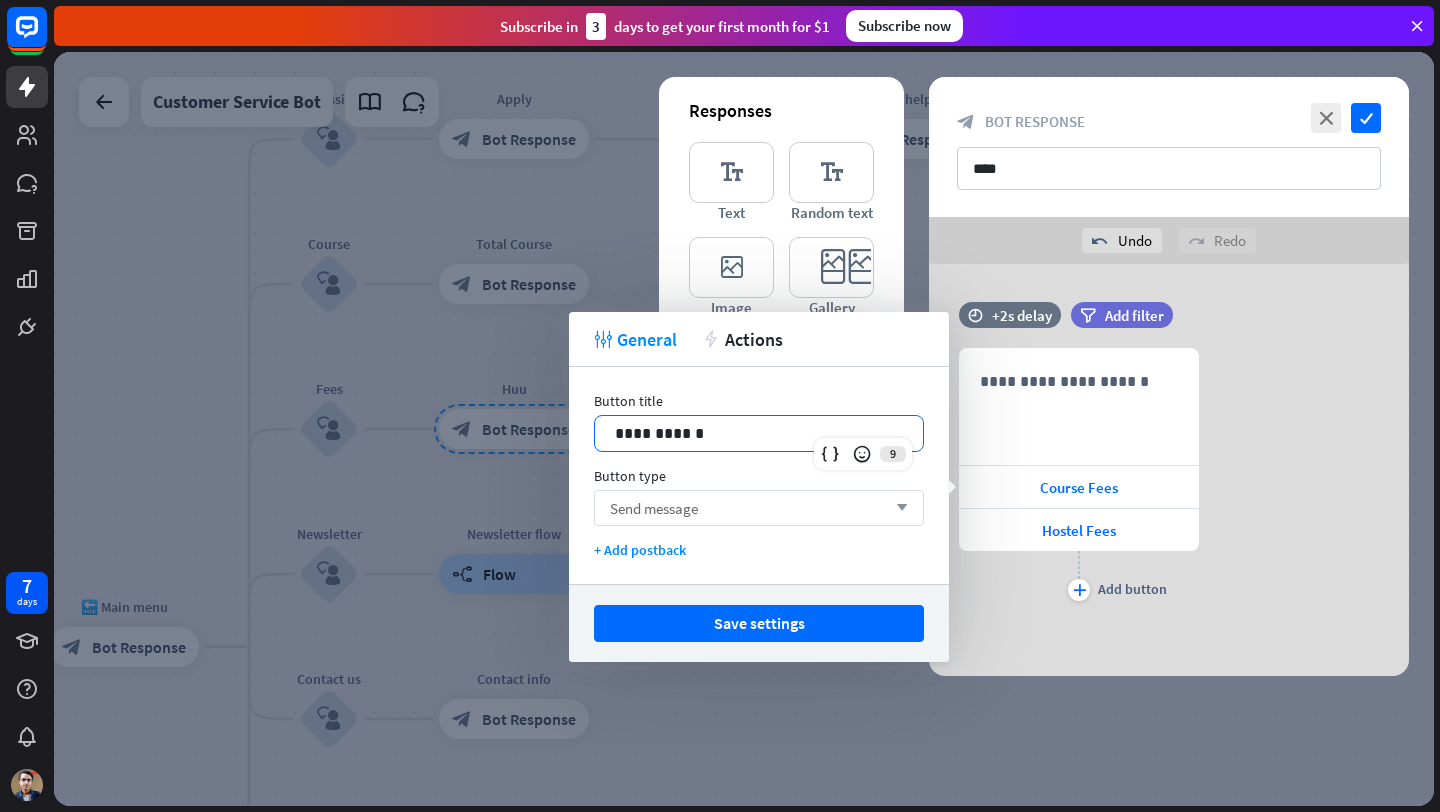 click on "Send message
arrow_down" at bounding box center (759, 508) 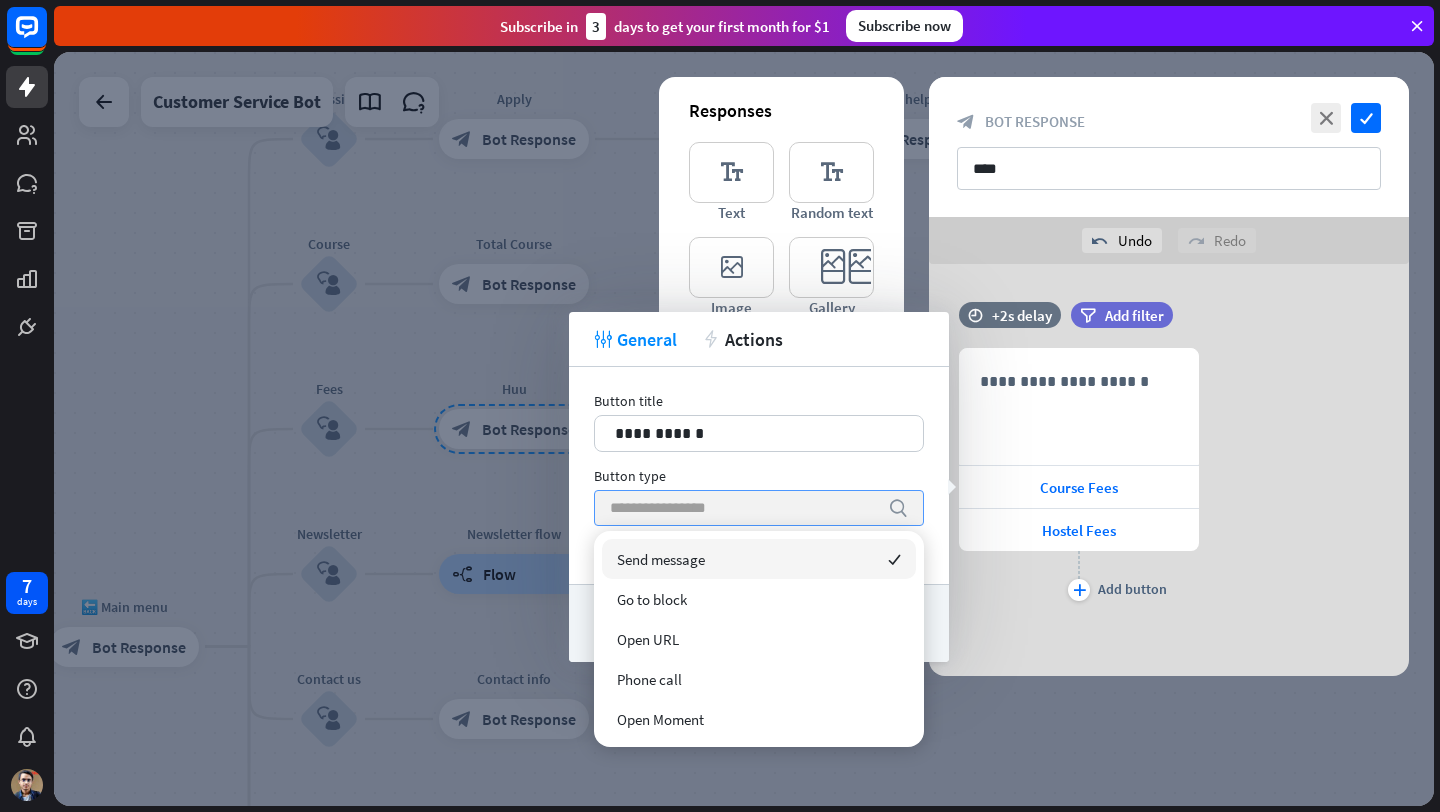 click at bounding box center [744, 508] 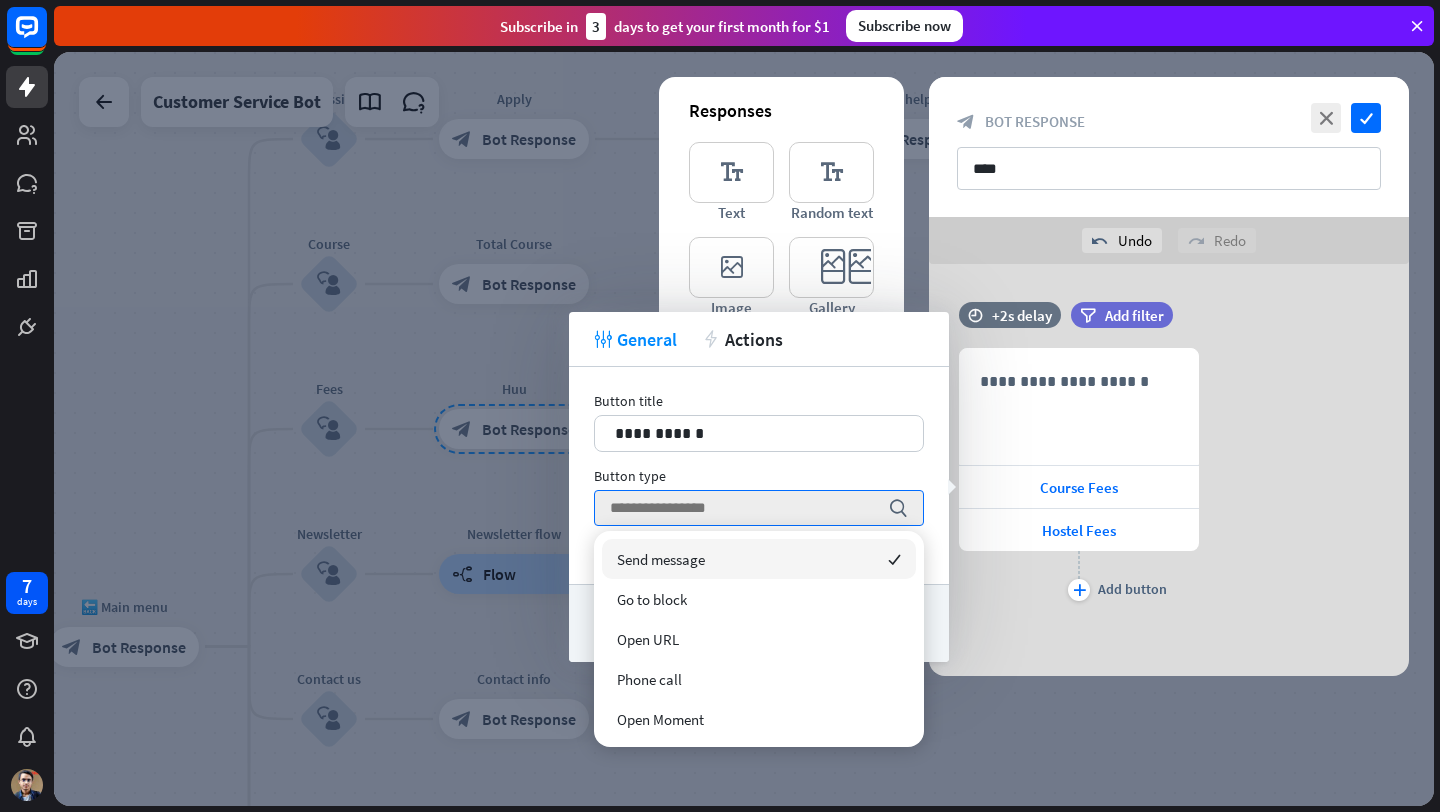 click on "Send message
checked" at bounding box center (759, 559) 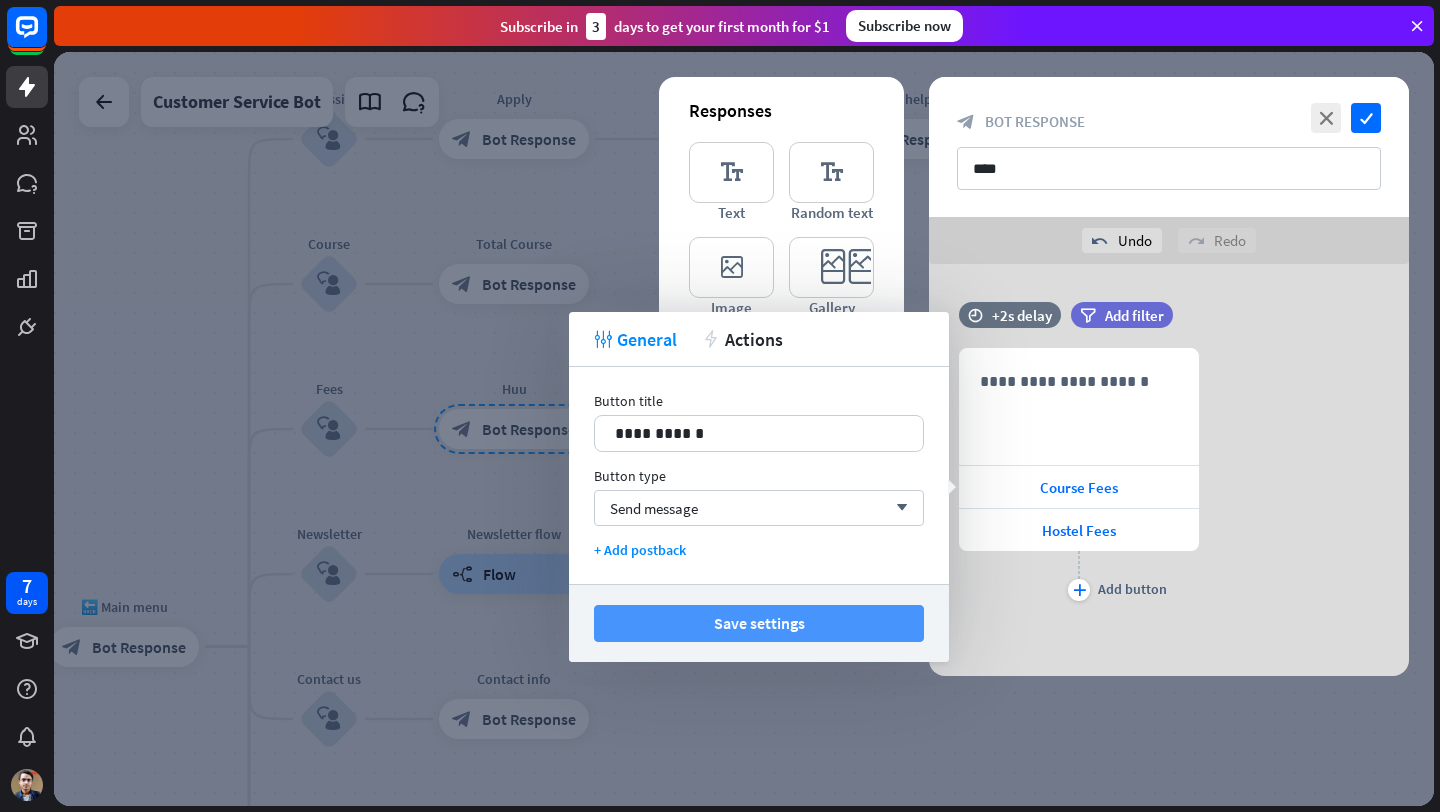 click on "Save settings" at bounding box center [759, 623] 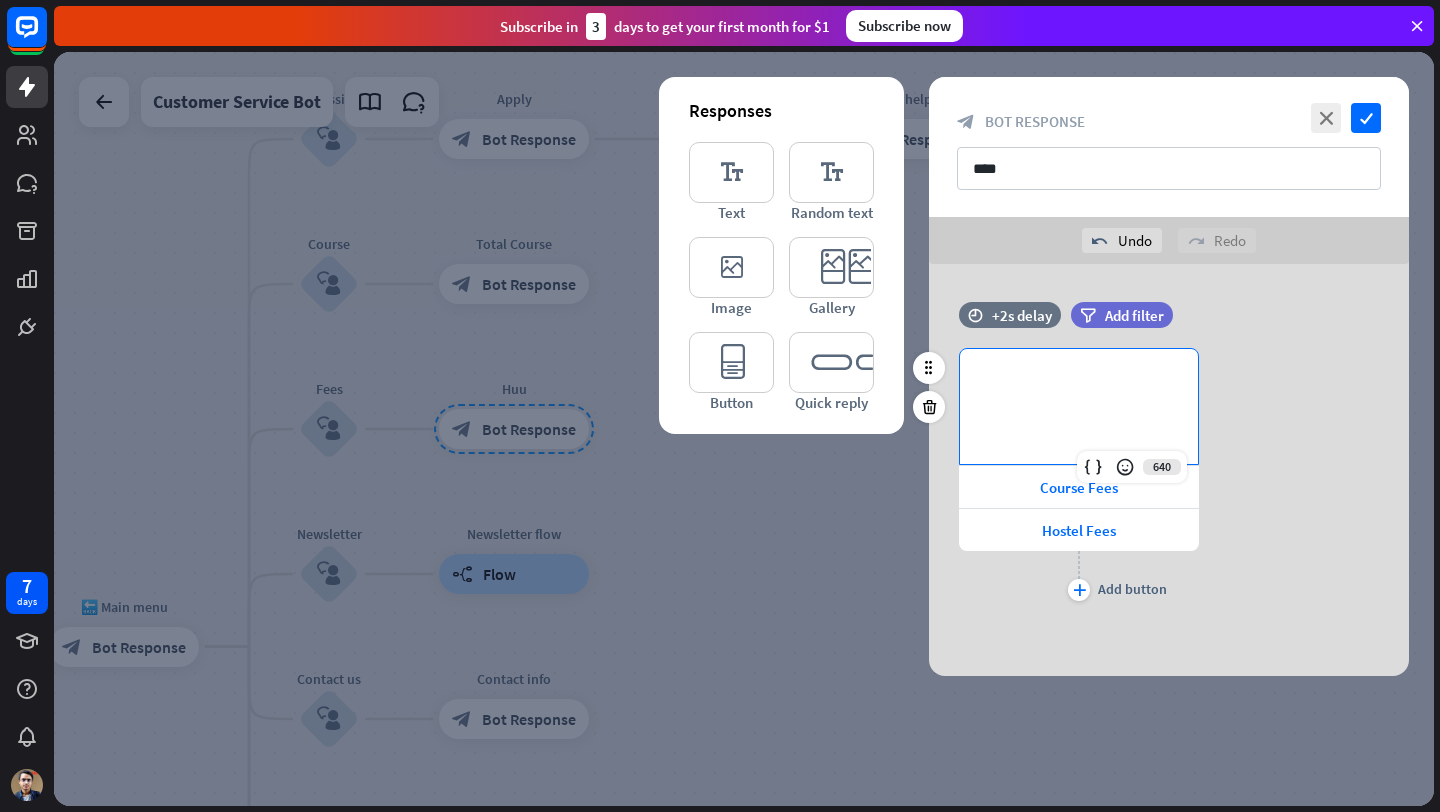 click on "**********" at bounding box center (1079, 381) 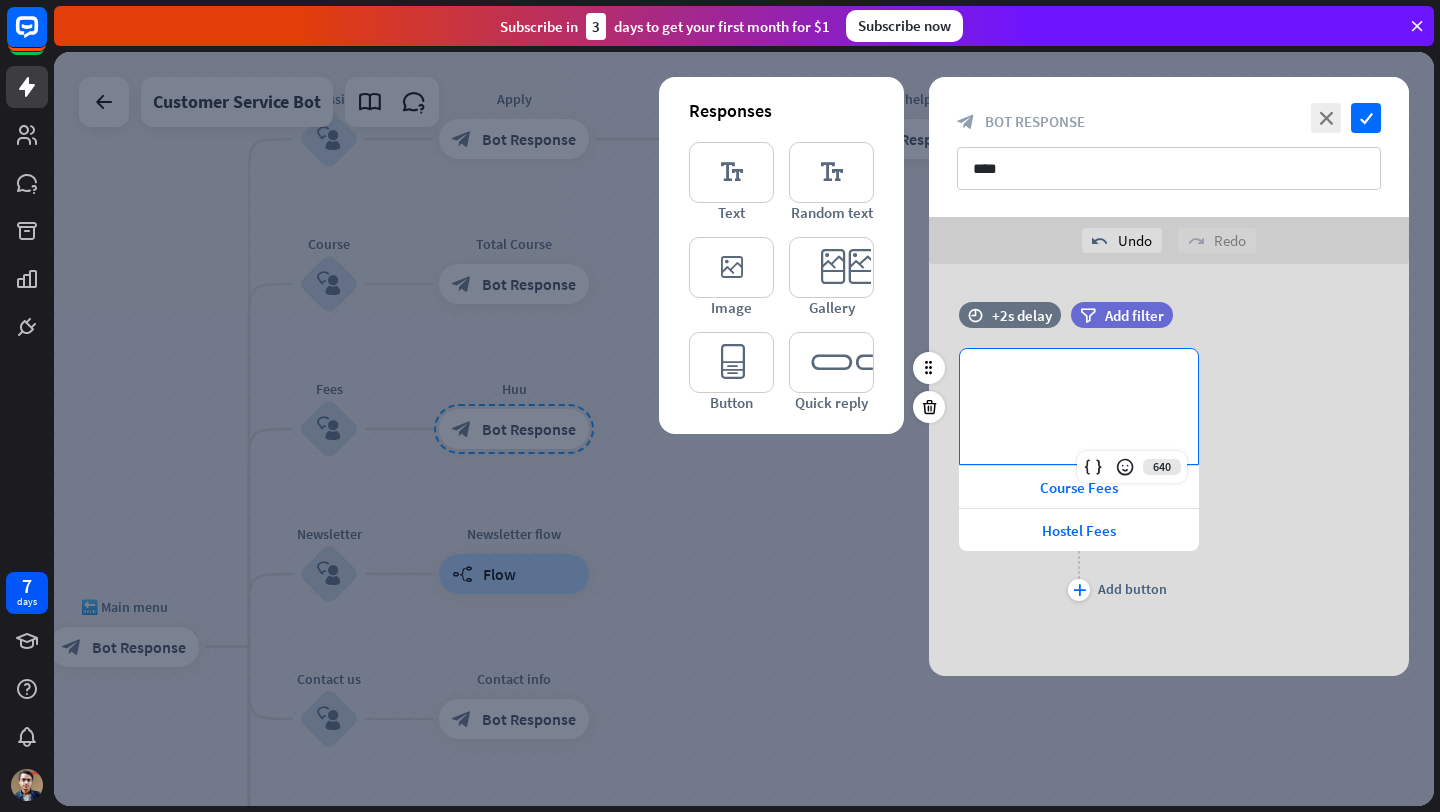 type 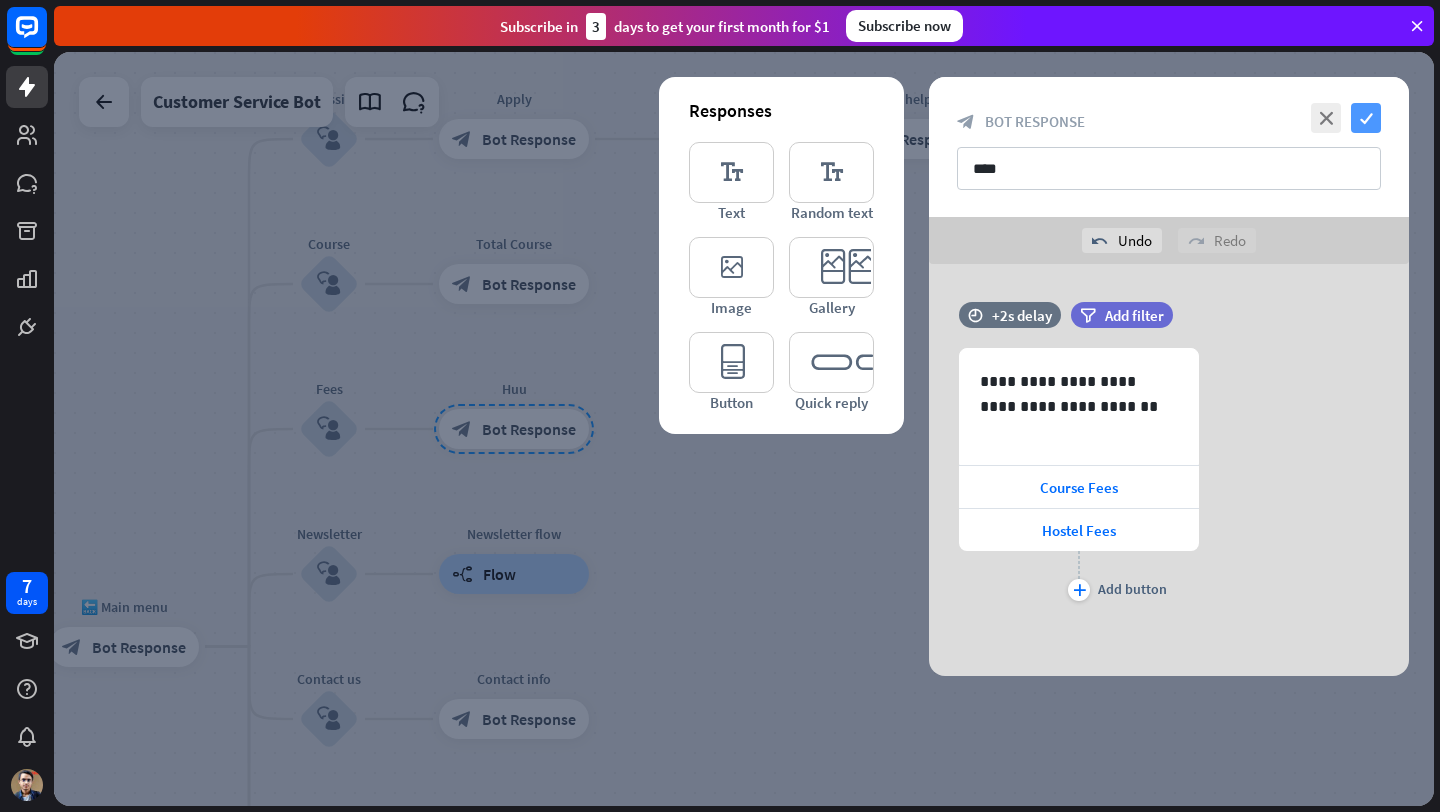 click on "check" at bounding box center (1366, 118) 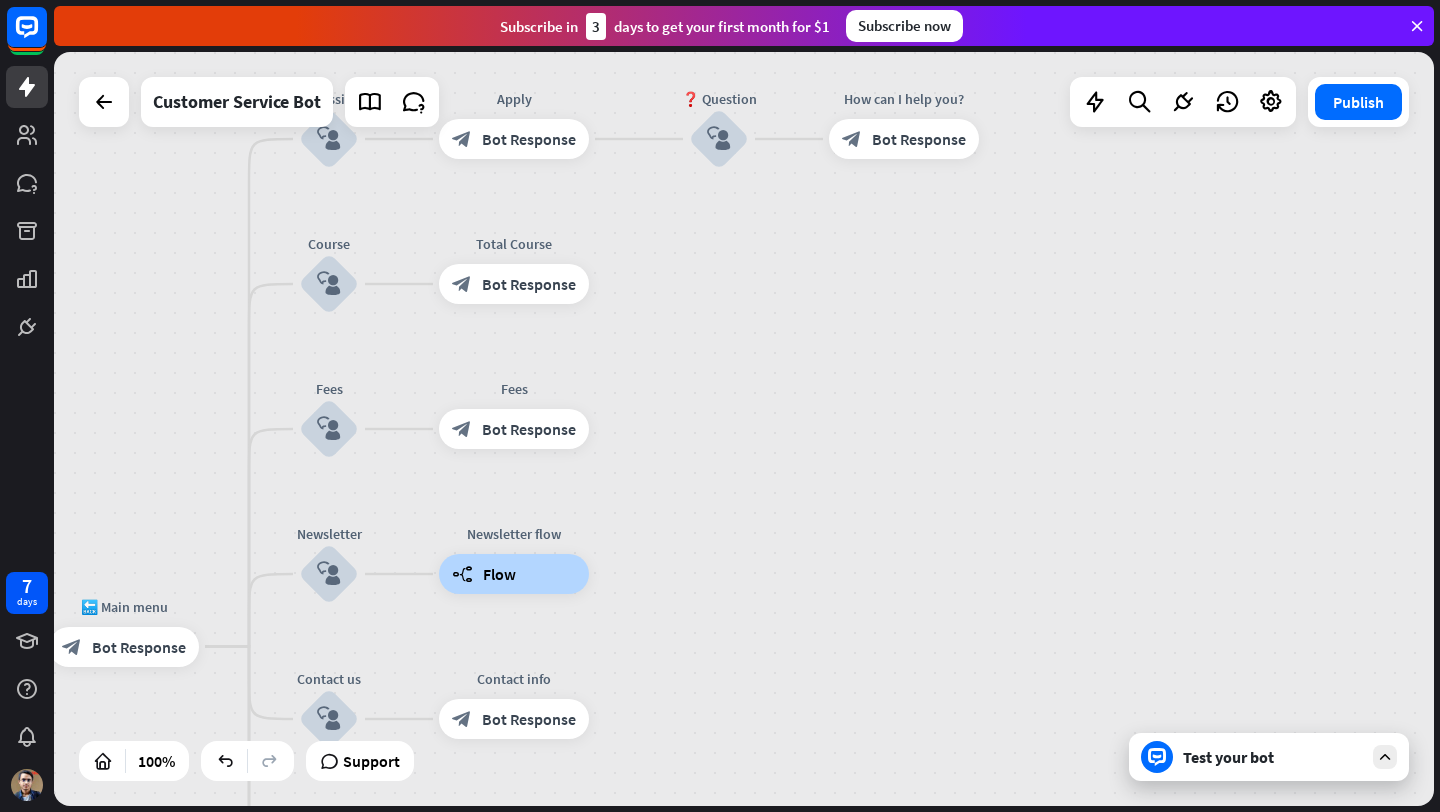 click on "Test your bot" at bounding box center (1273, 757) 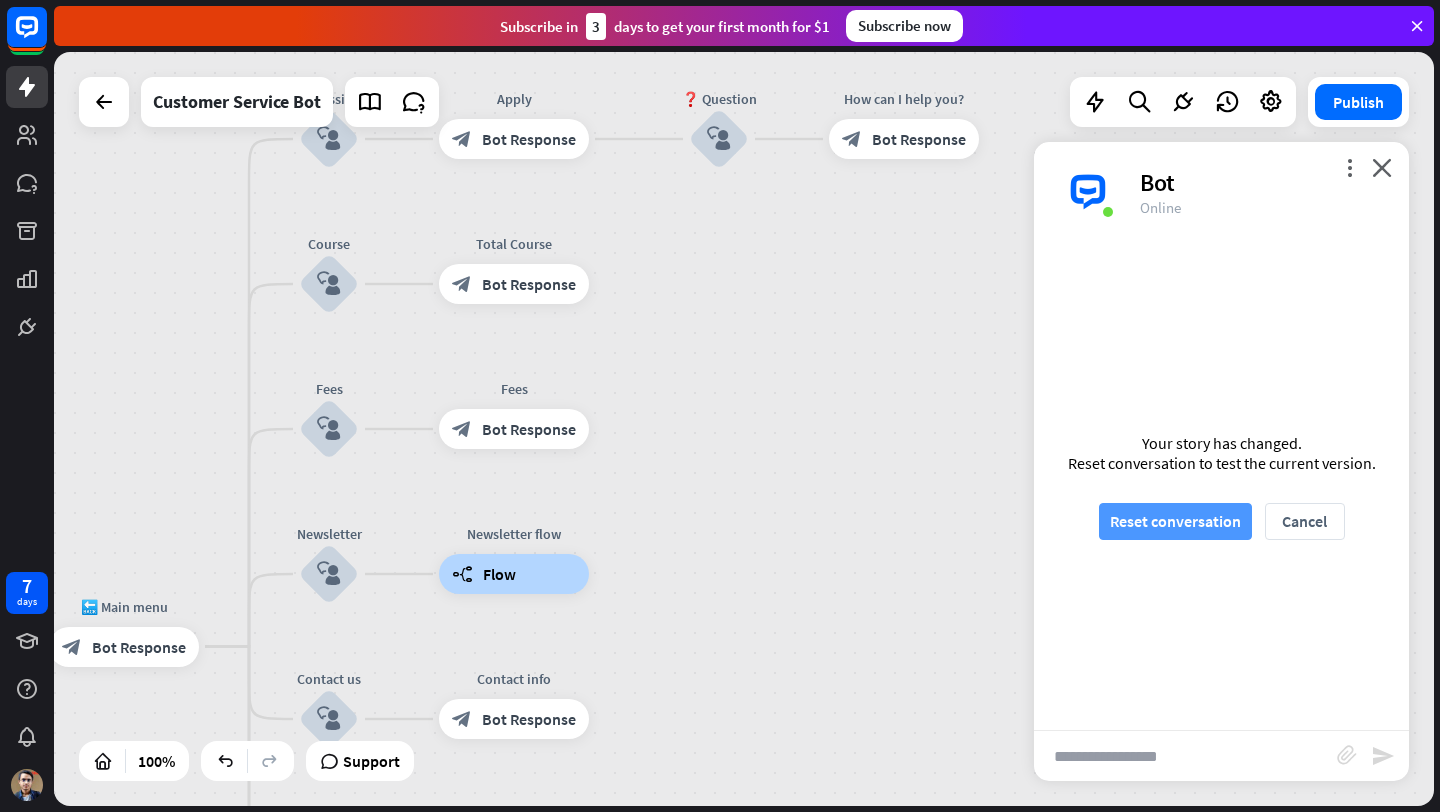 click on "Reset conversation" at bounding box center [1175, 521] 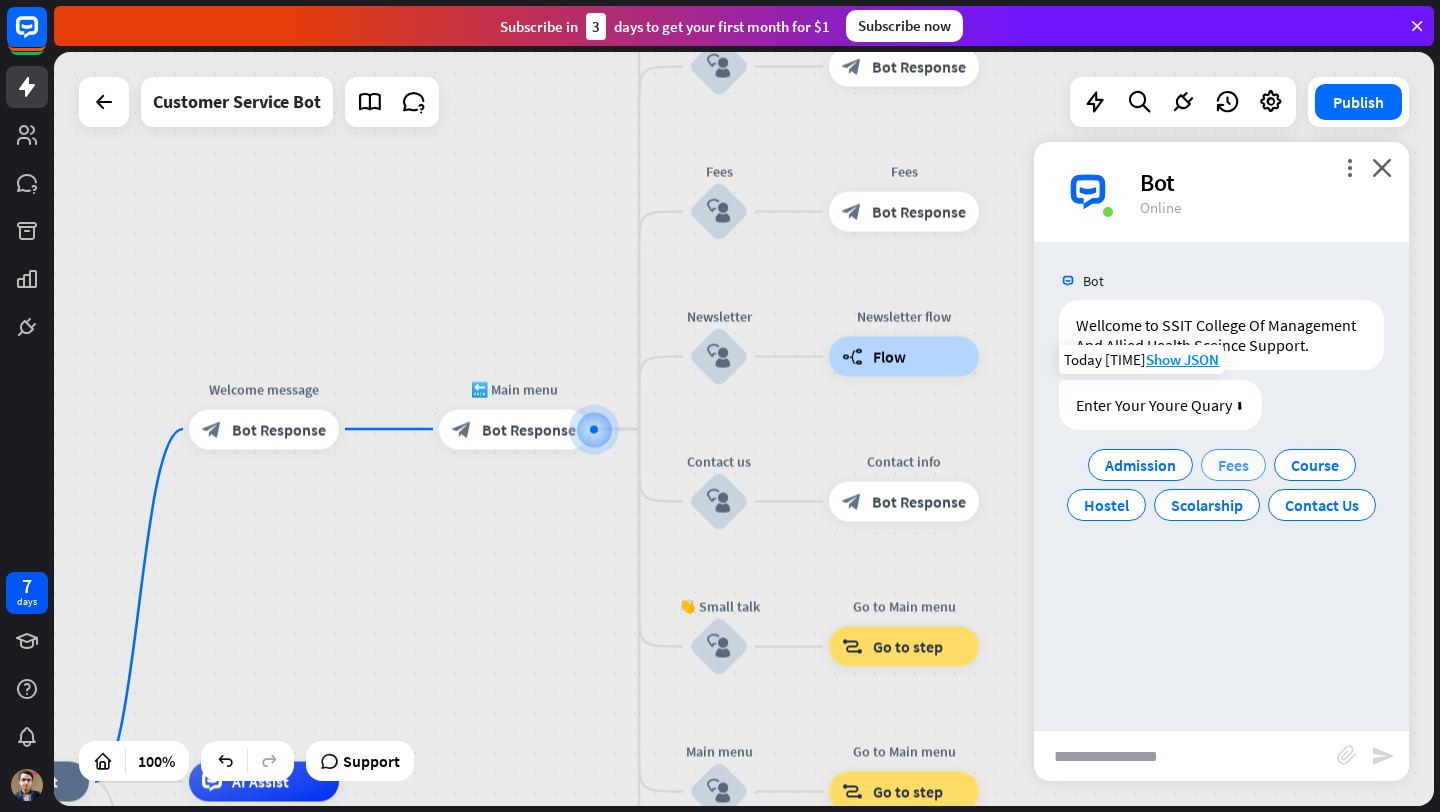 click on "Fees" at bounding box center [1233, 465] 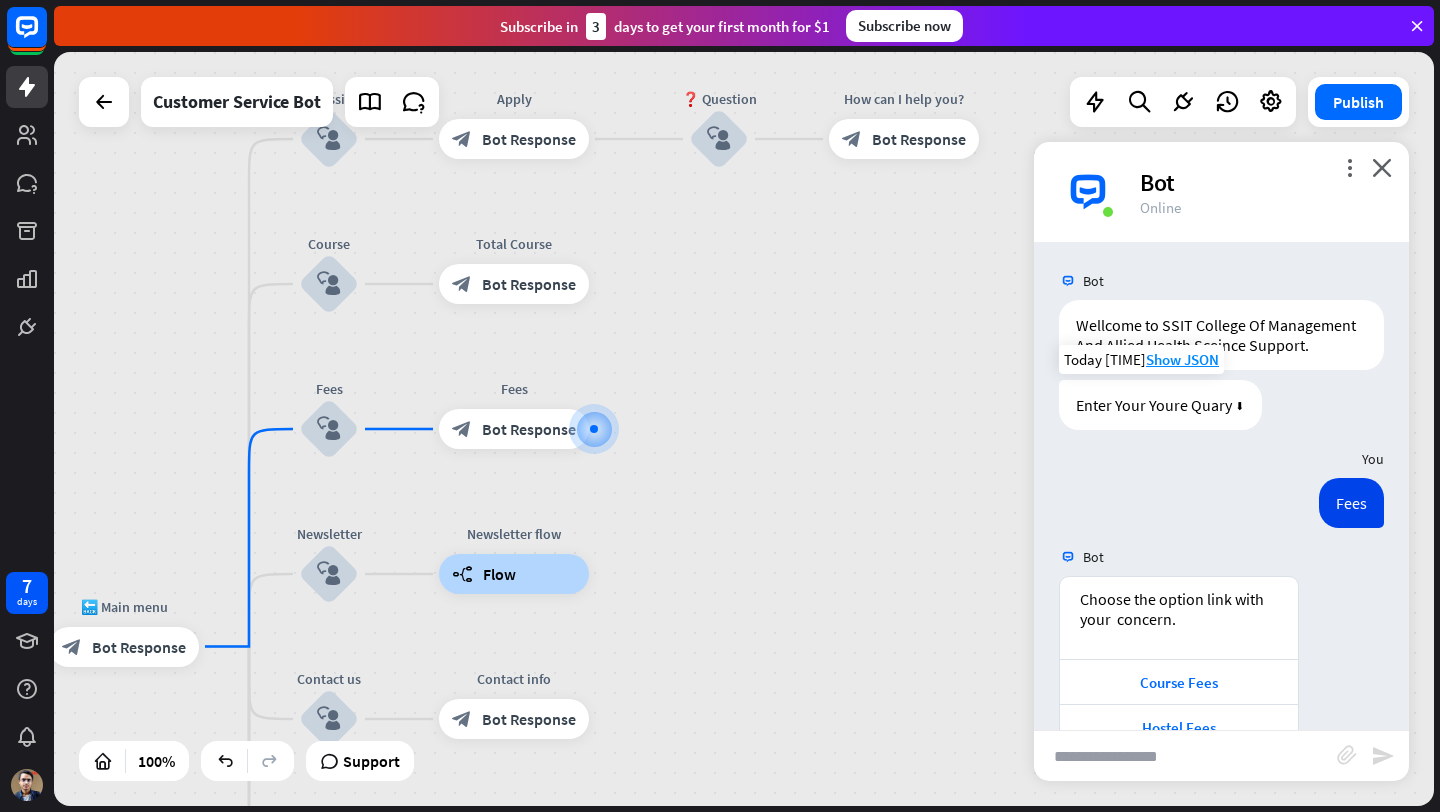 scroll, scrollTop: 50, scrollLeft: 0, axis: vertical 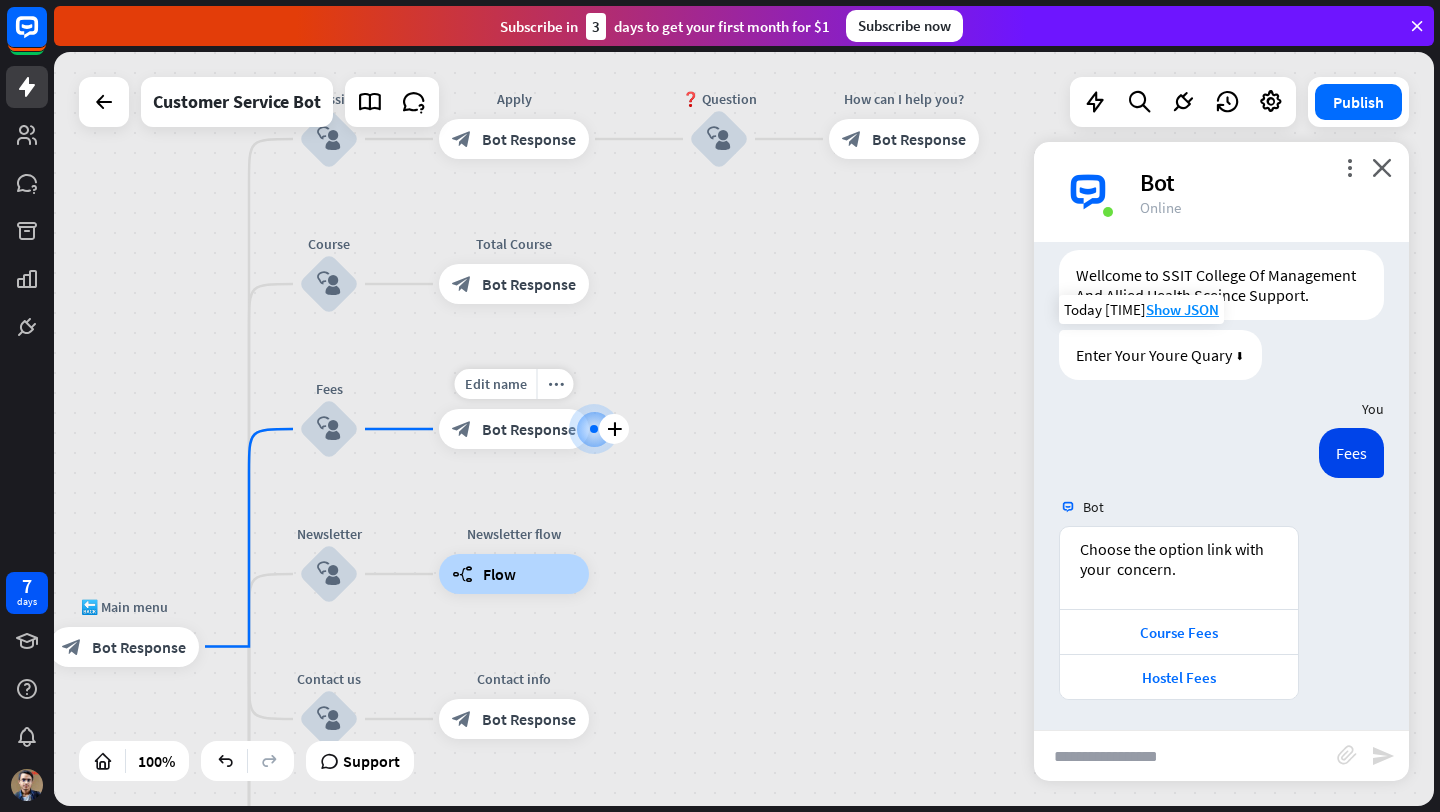click on "Bot Response" at bounding box center [529, 429] 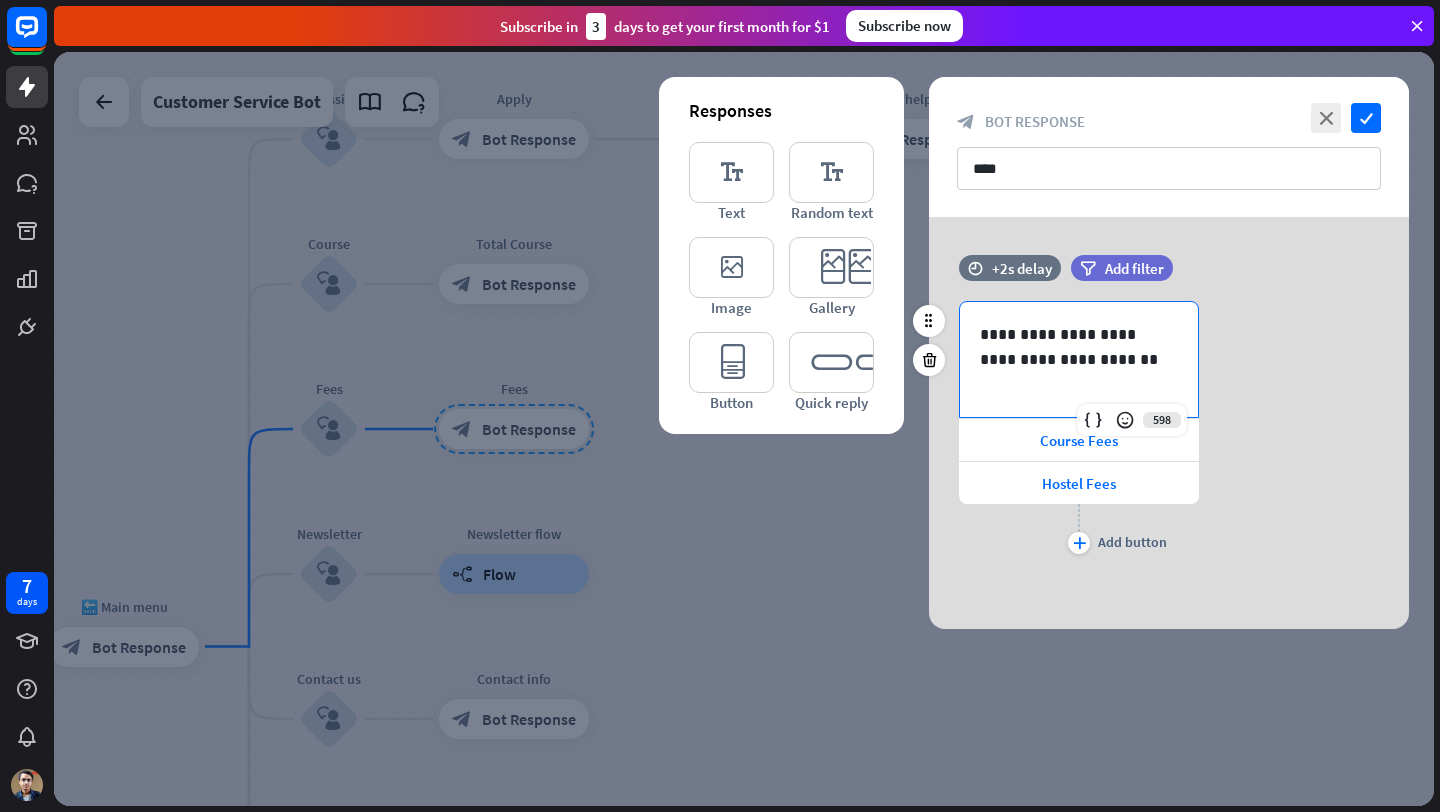 click on "**********" at bounding box center [1079, 347] 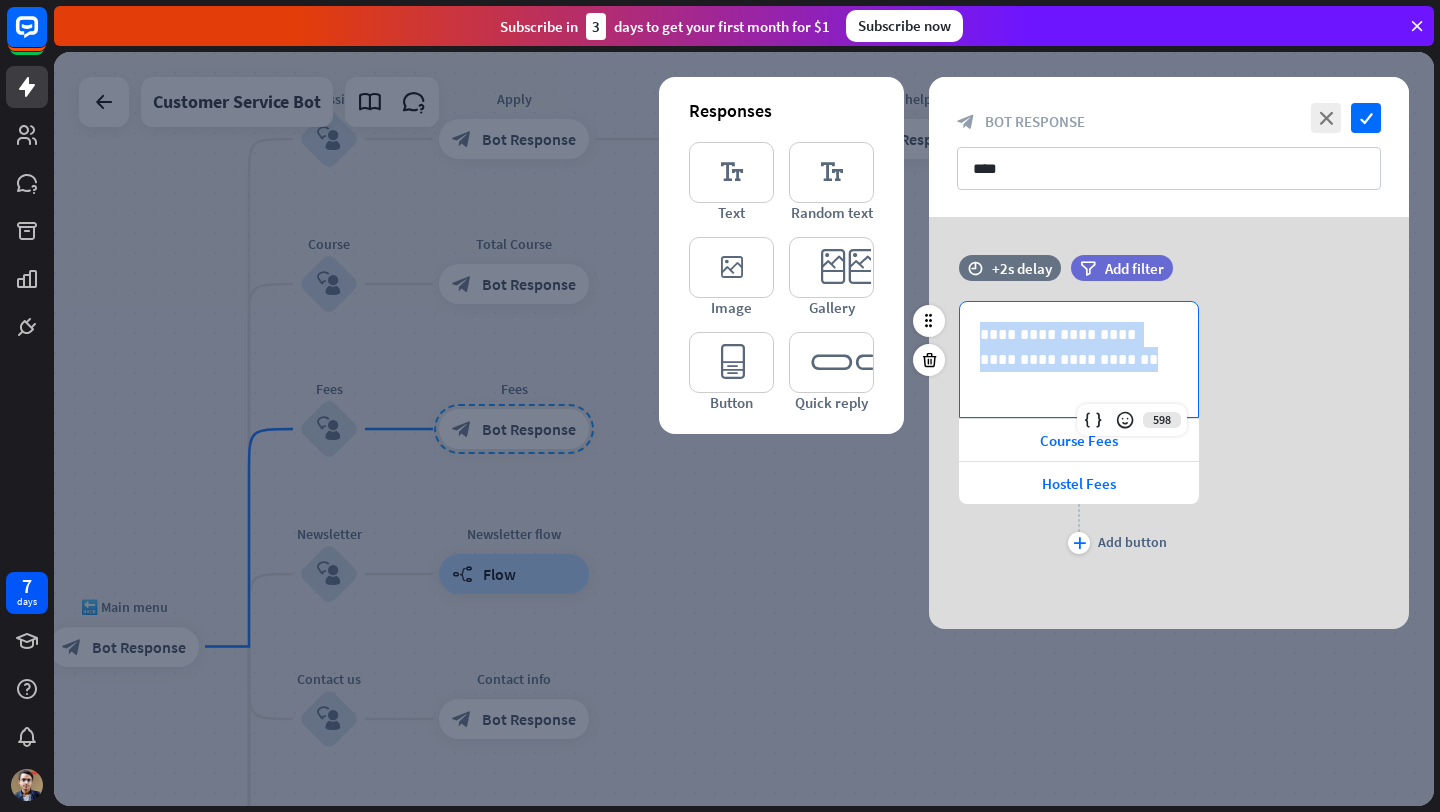 drag, startPoint x: 1100, startPoint y: 367, endPoint x: 977, endPoint y: 329, distance: 128.73616 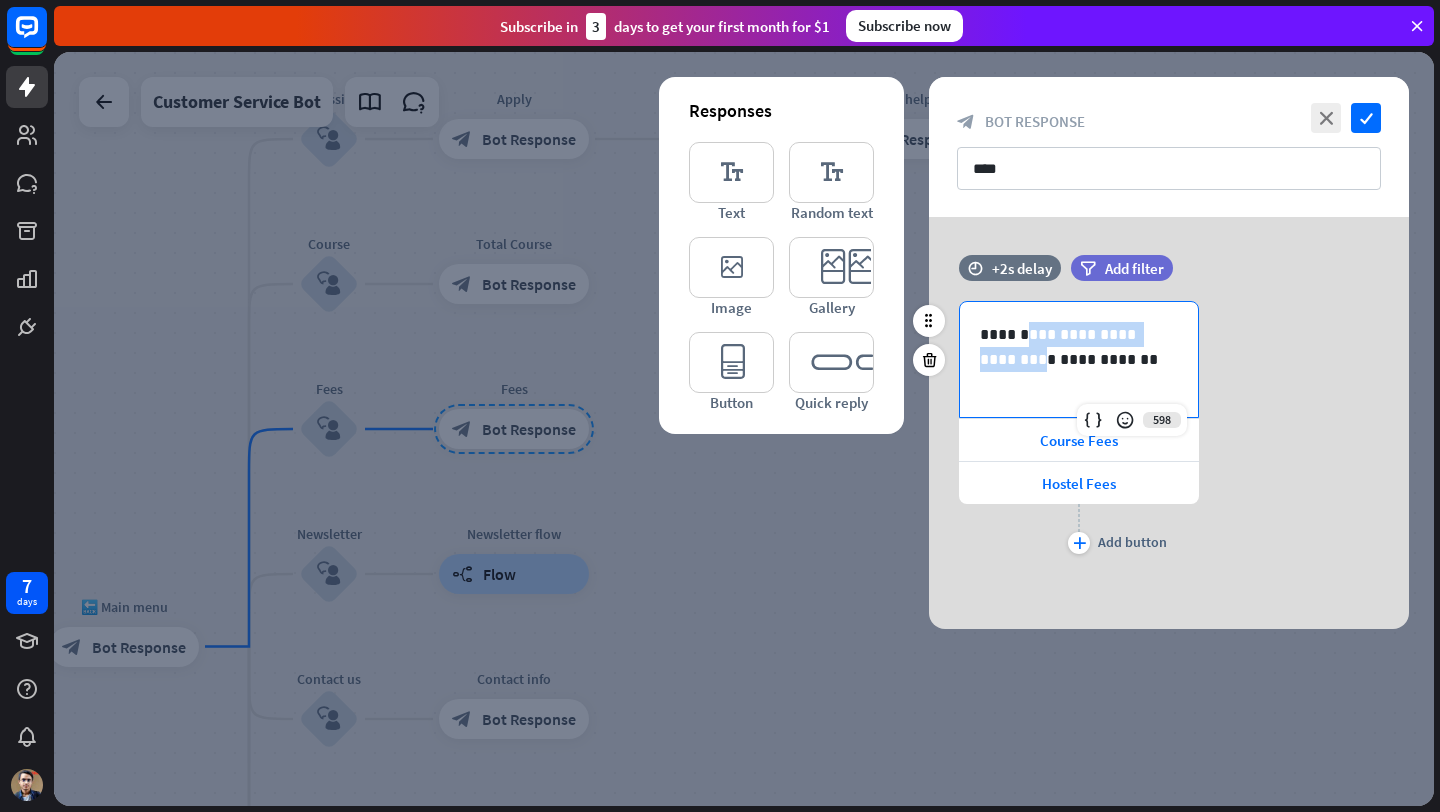 drag, startPoint x: 1167, startPoint y: 340, endPoint x: 1030, endPoint y: 336, distance: 137.05838 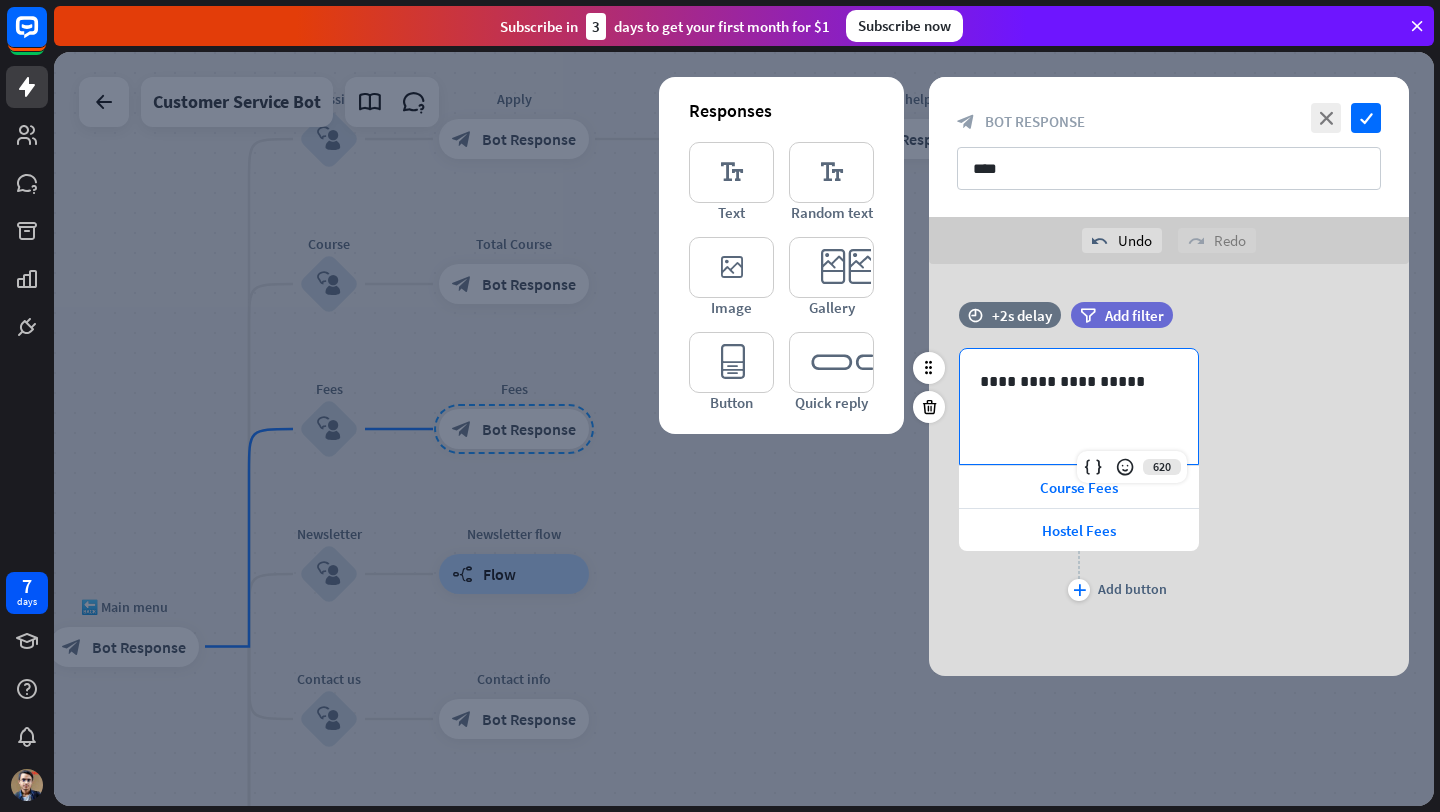 type 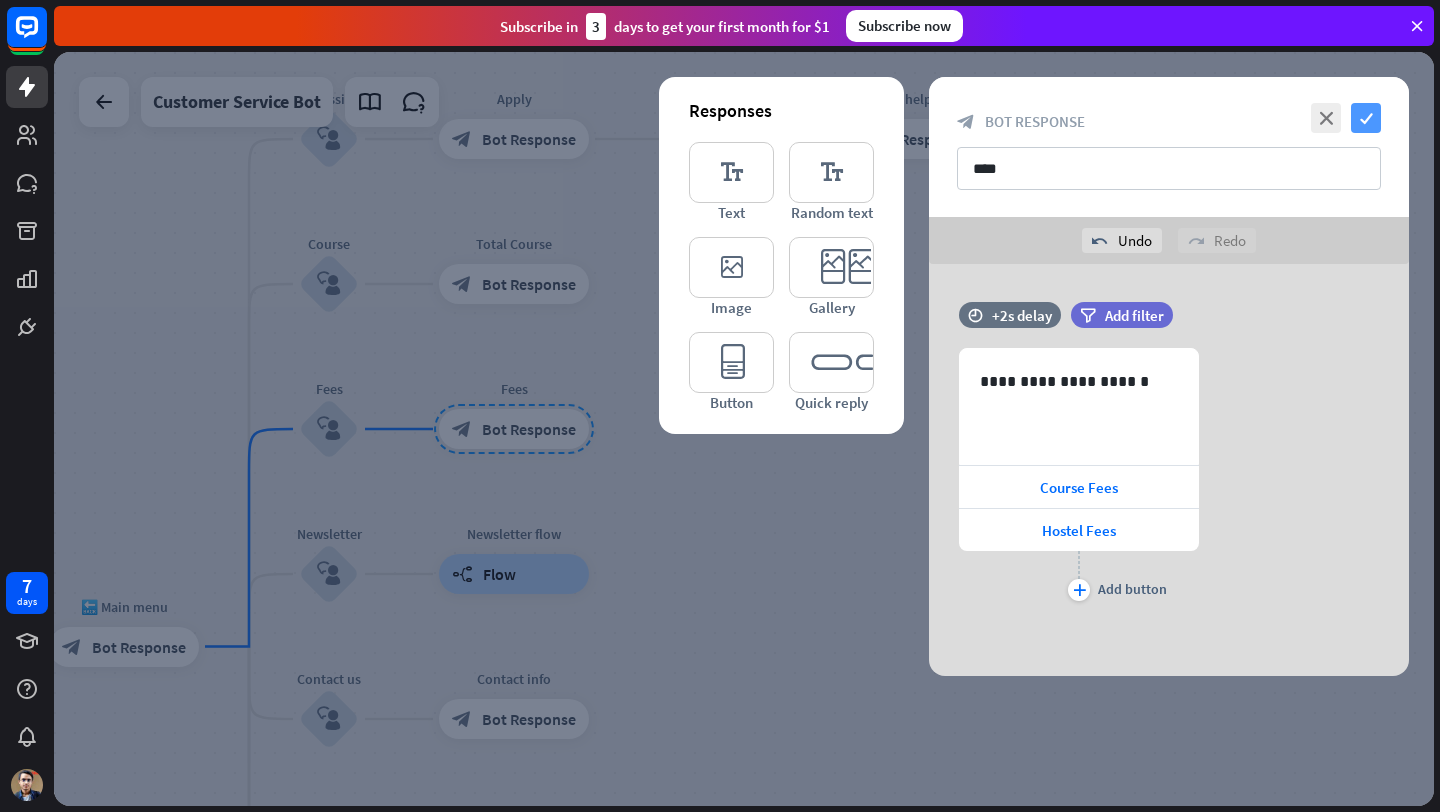 click on "check" at bounding box center (1366, 118) 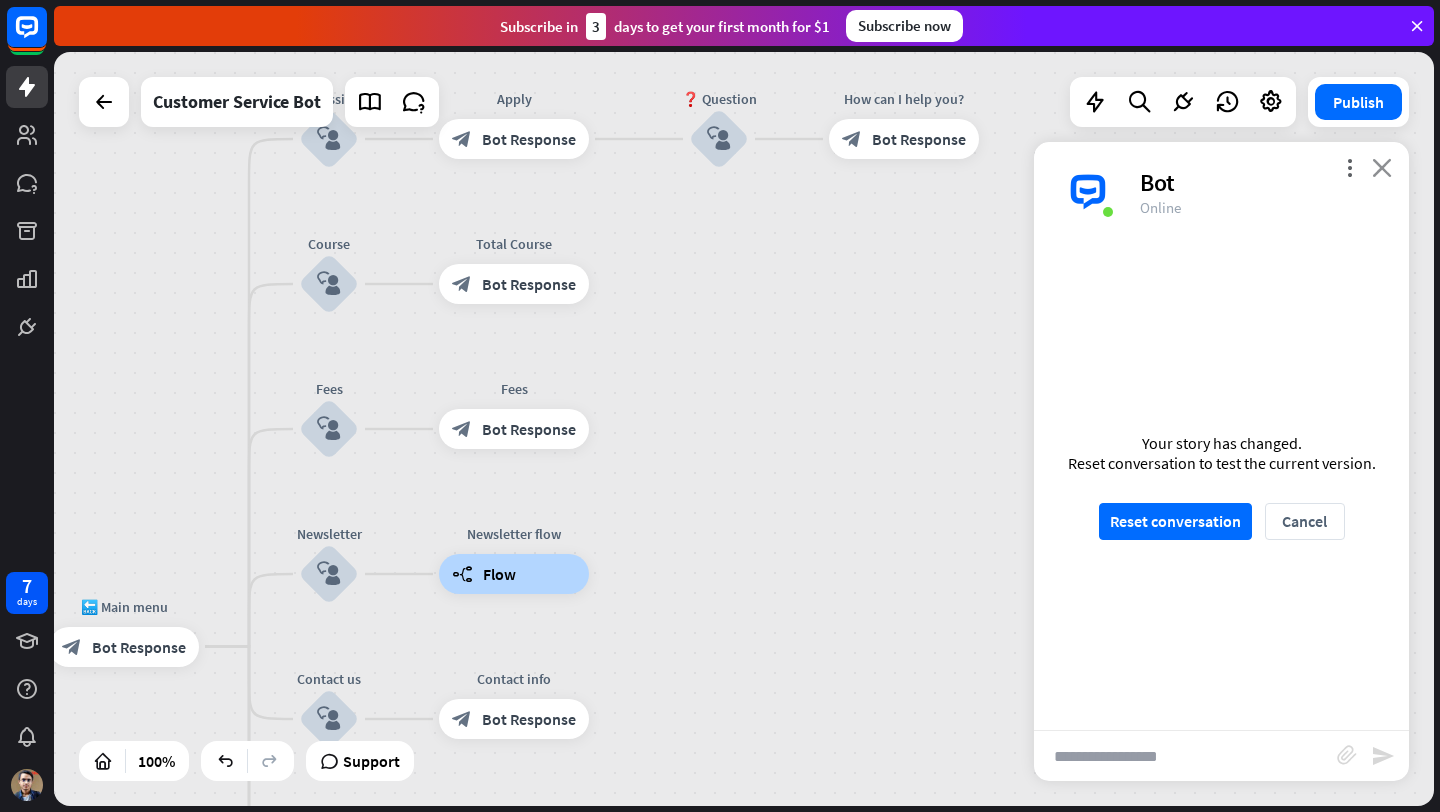 click on "close" at bounding box center [1382, 167] 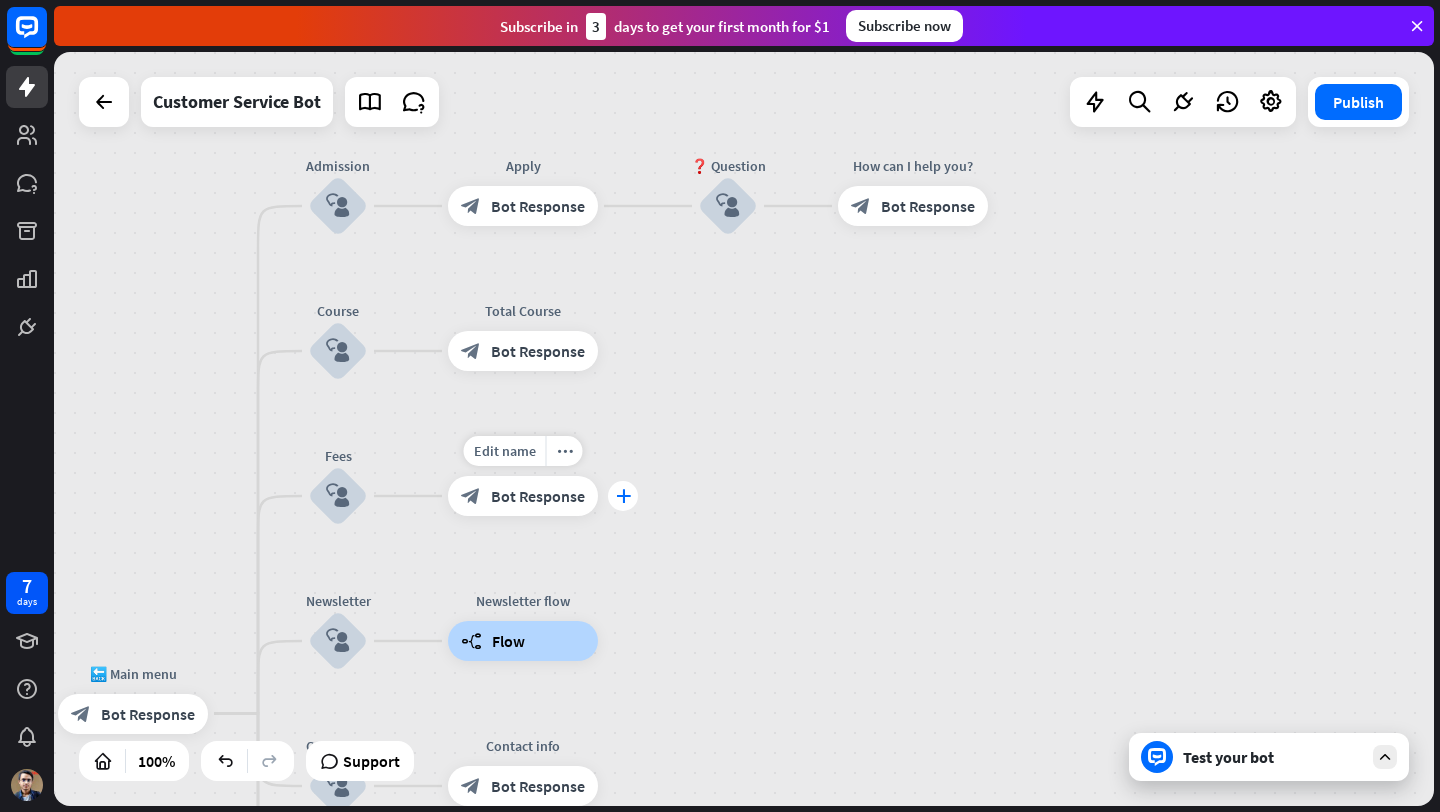 click on "plus" at bounding box center [623, 496] 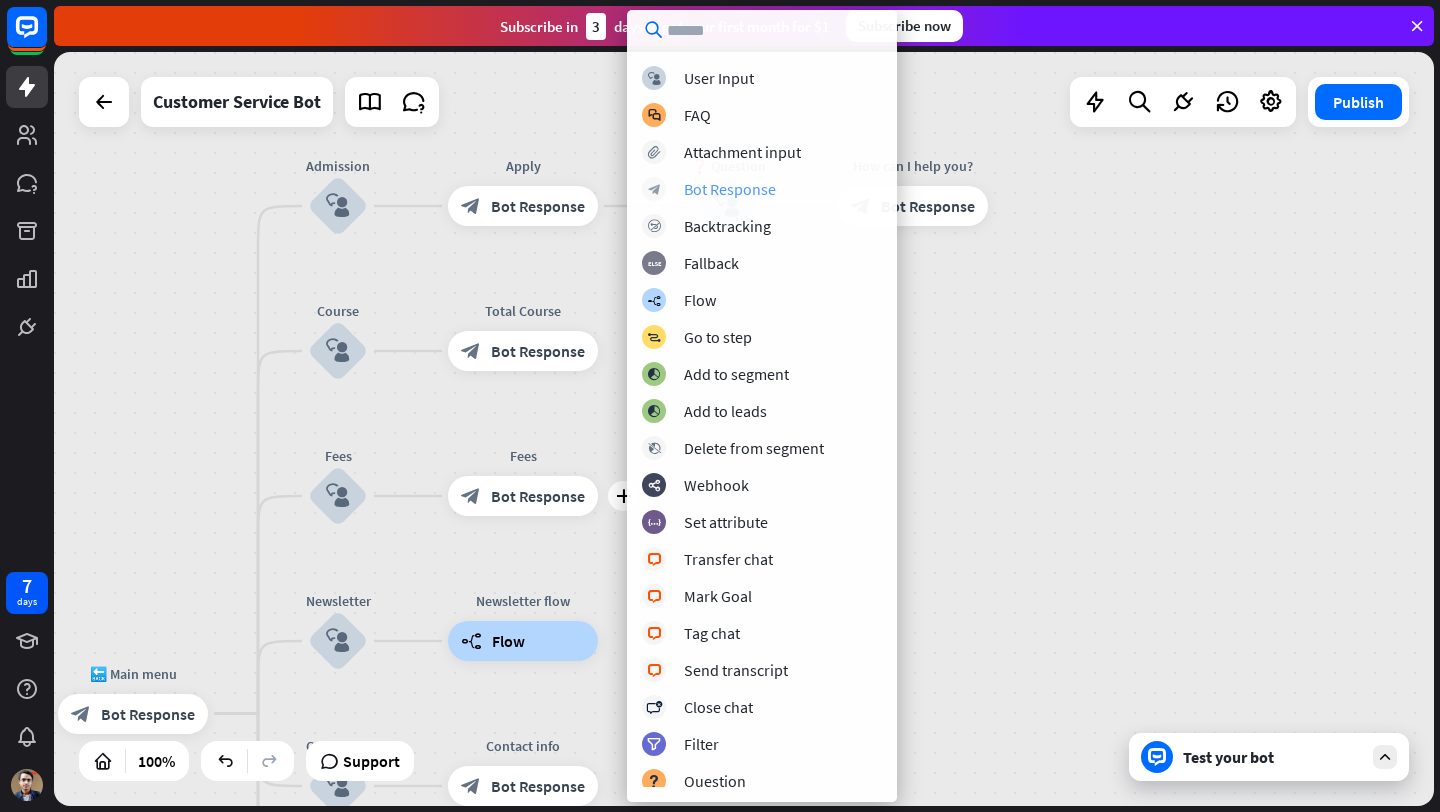click on "block_bot_response
Bot Response" at bounding box center (762, 189) 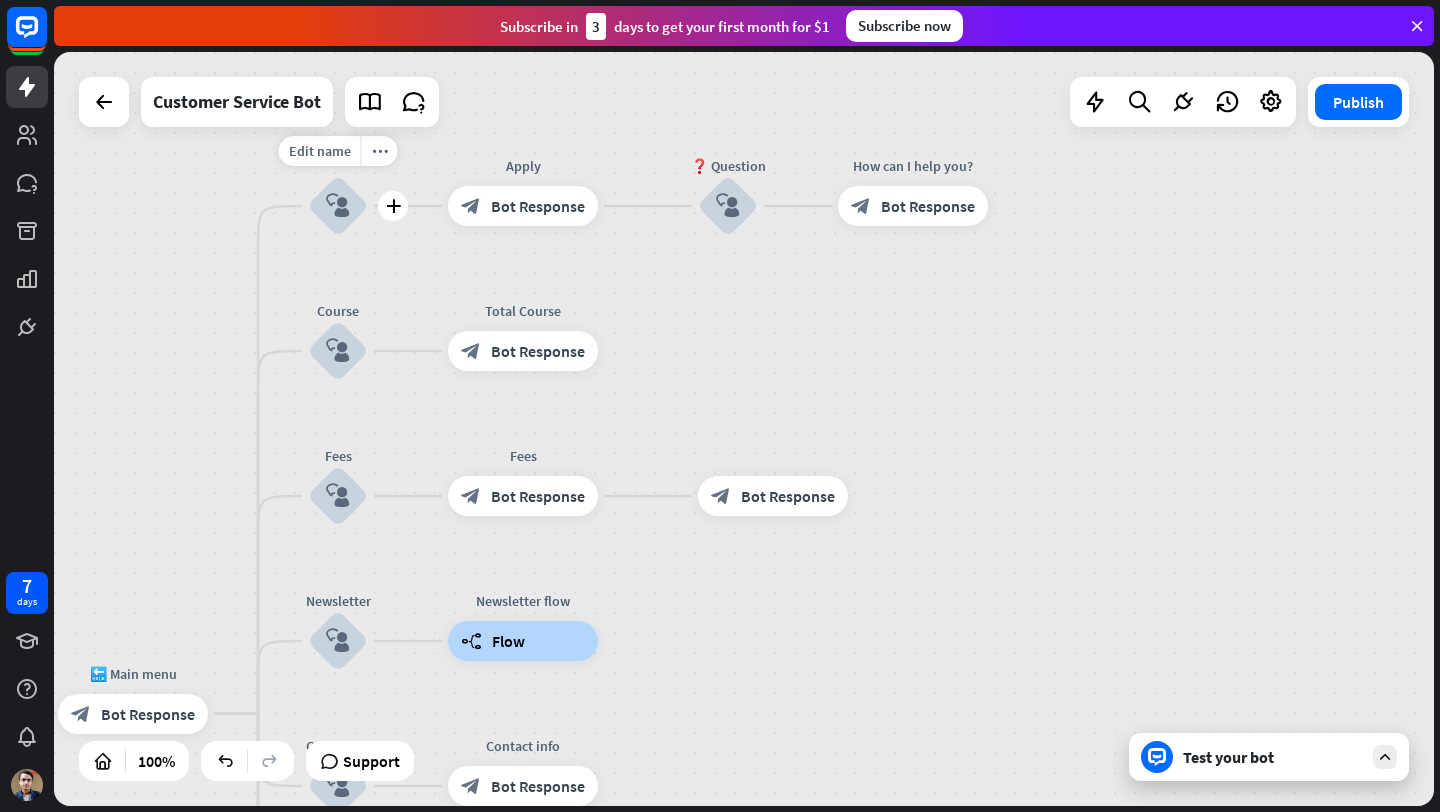 click on "block_user_input" at bounding box center (338, 206) 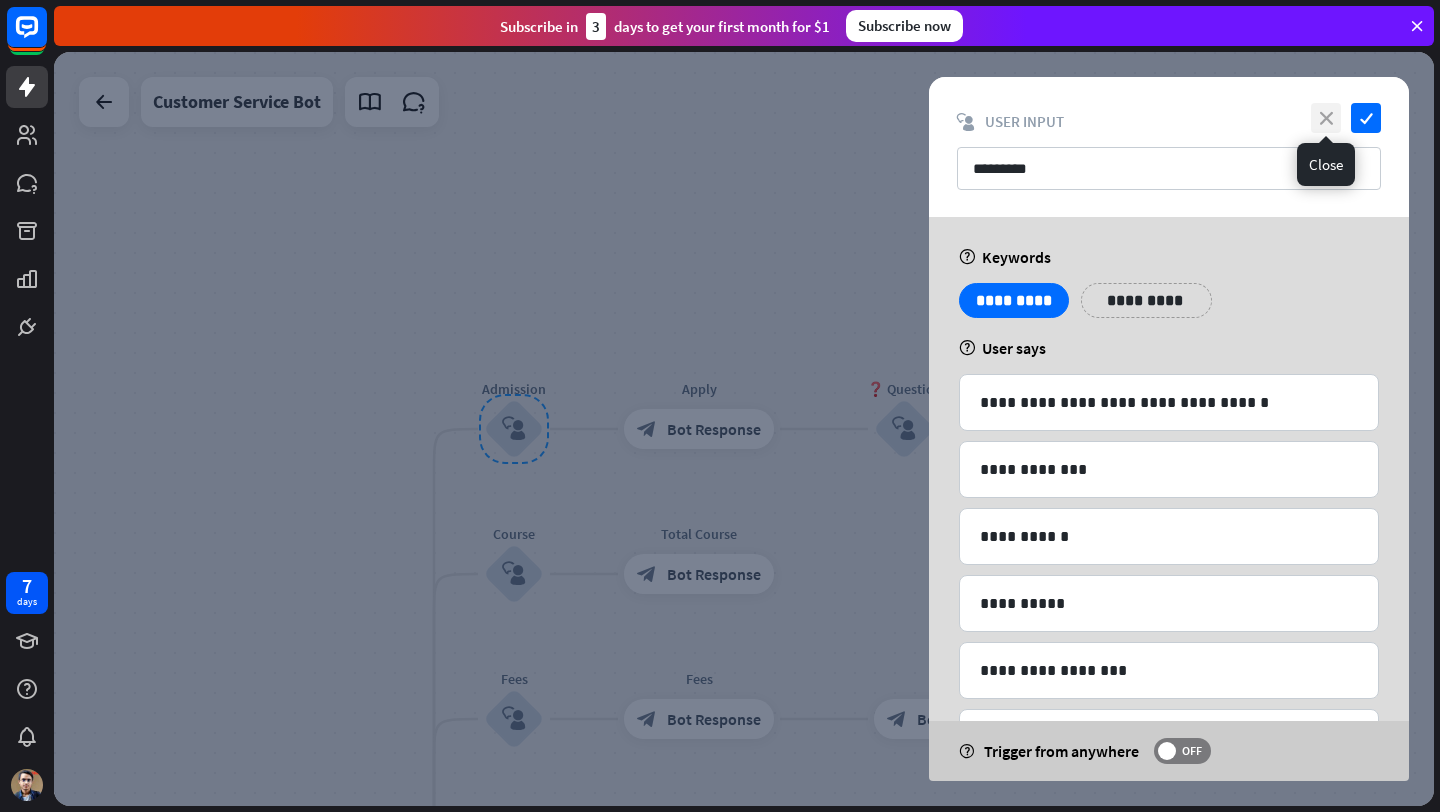 click on "close" at bounding box center (1326, 118) 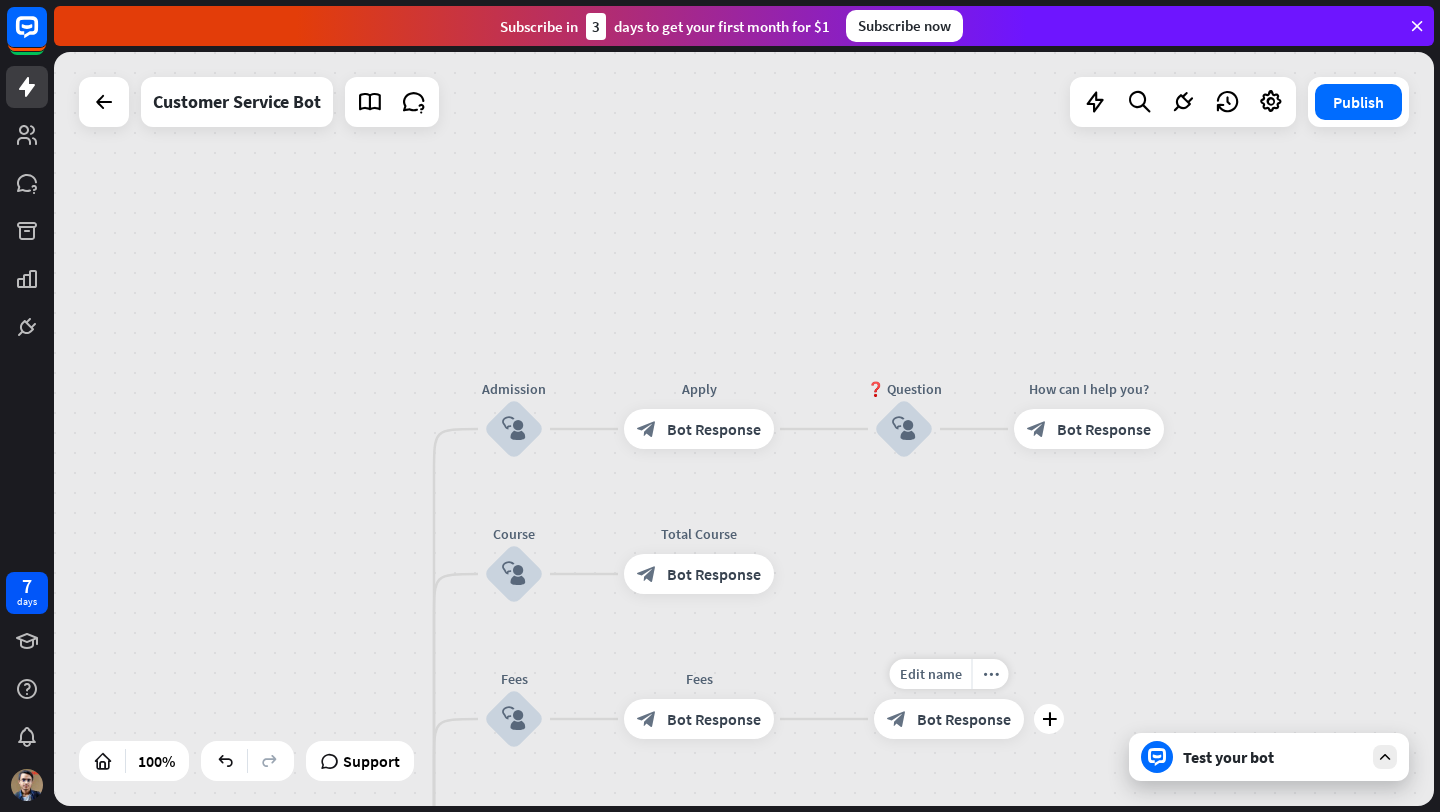 click on "block_bot_response   Bot Response" at bounding box center (949, 719) 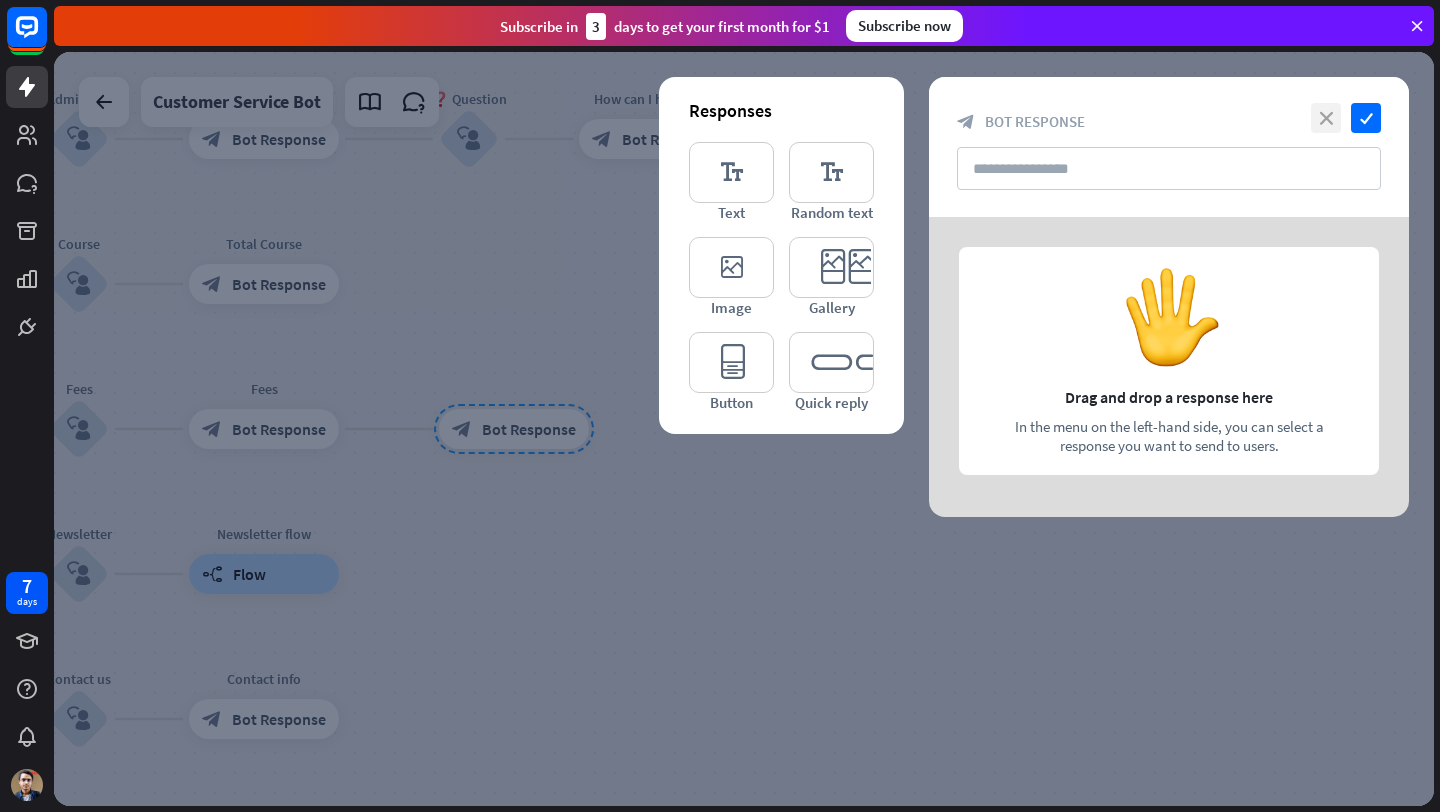 click on "close" at bounding box center (1326, 118) 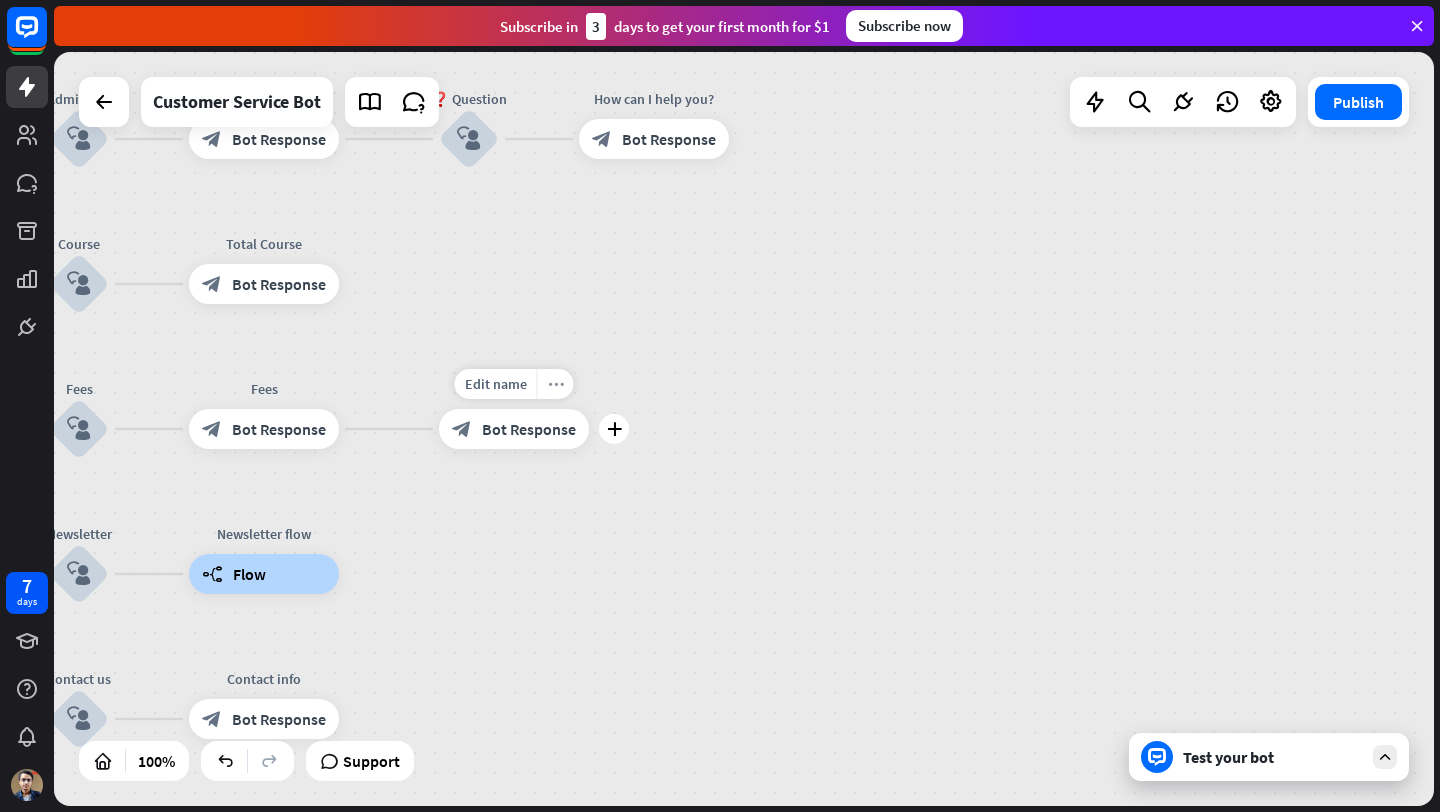 click on "more_horiz" at bounding box center [556, 384] 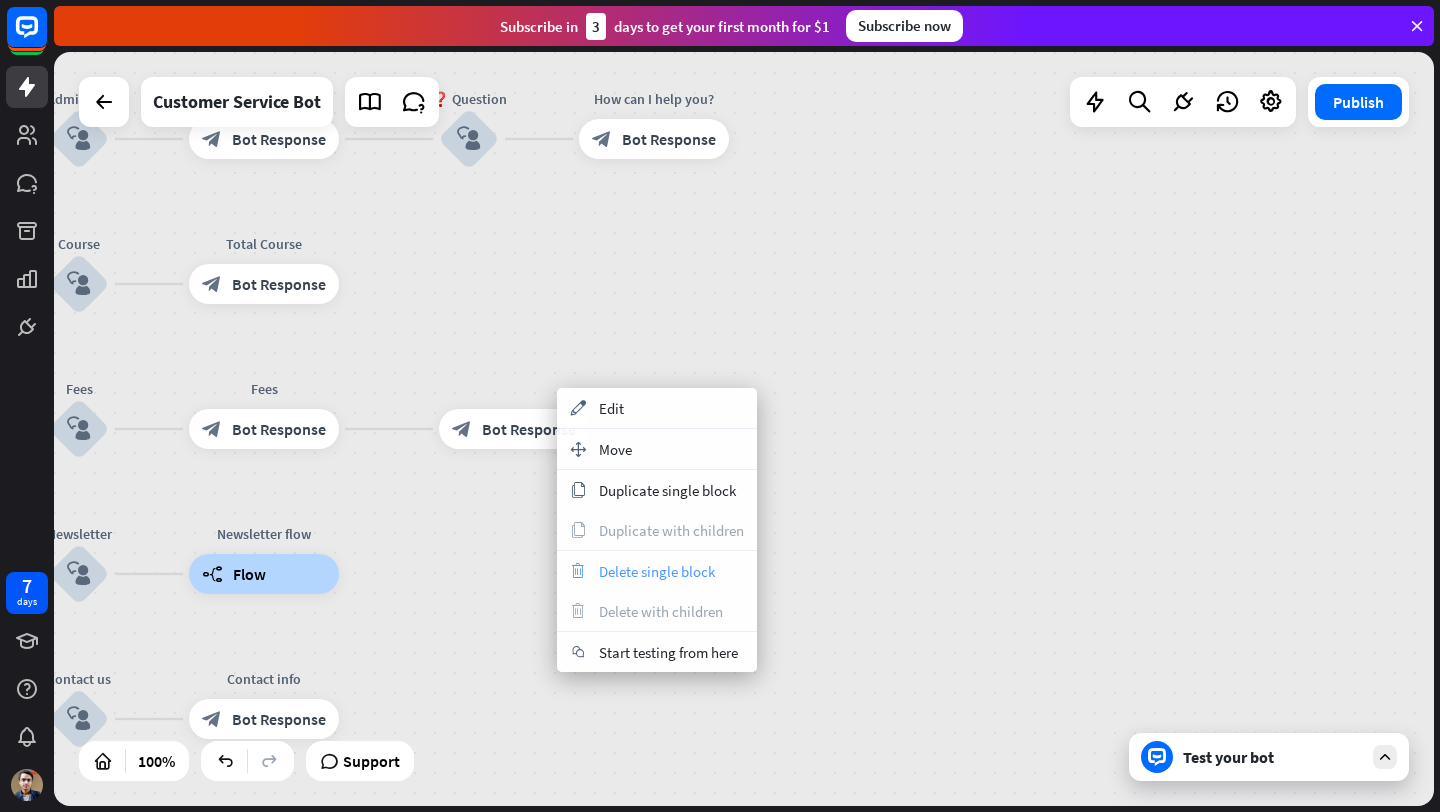 click on "Delete single block" at bounding box center [657, 571] 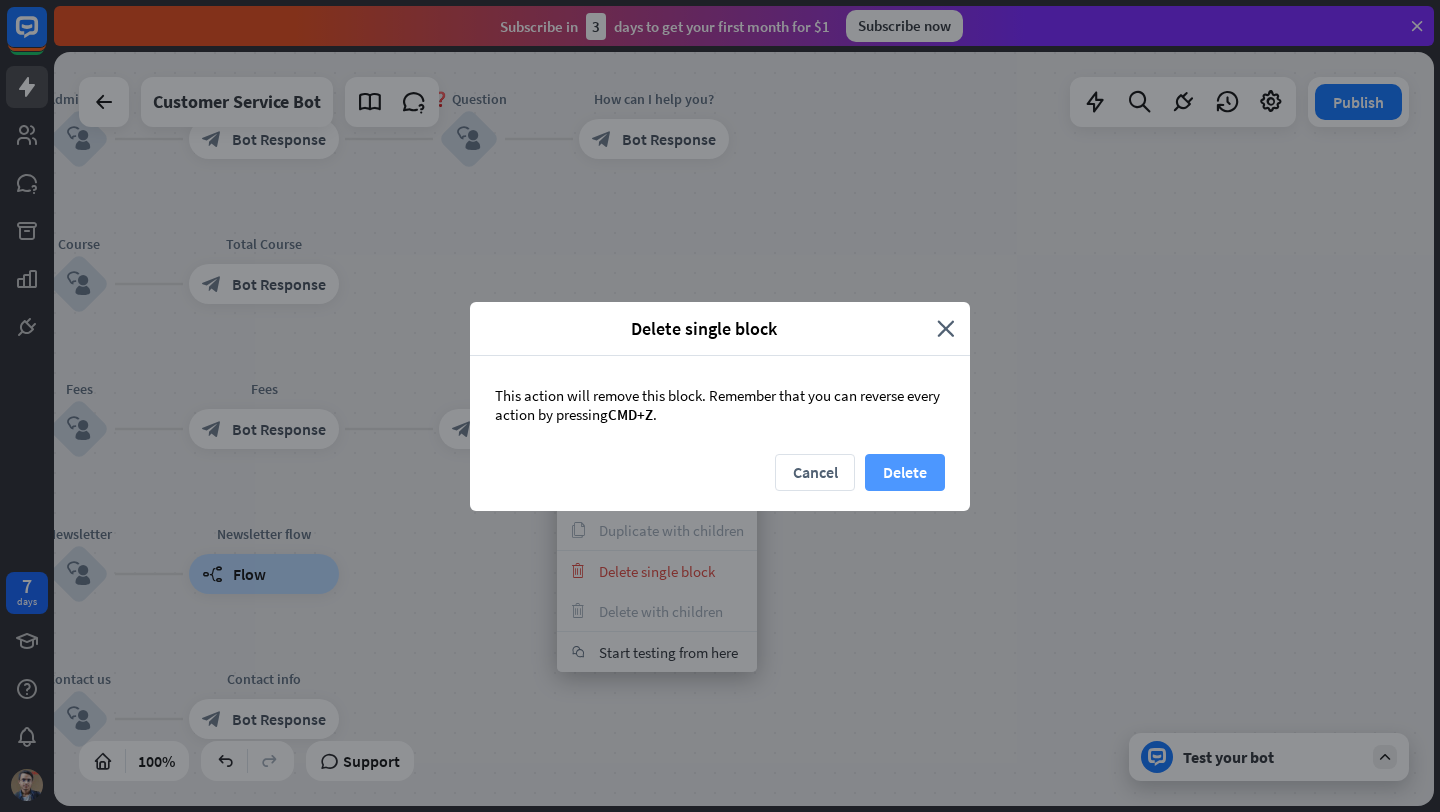 click on "Delete" at bounding box center [905, 472] 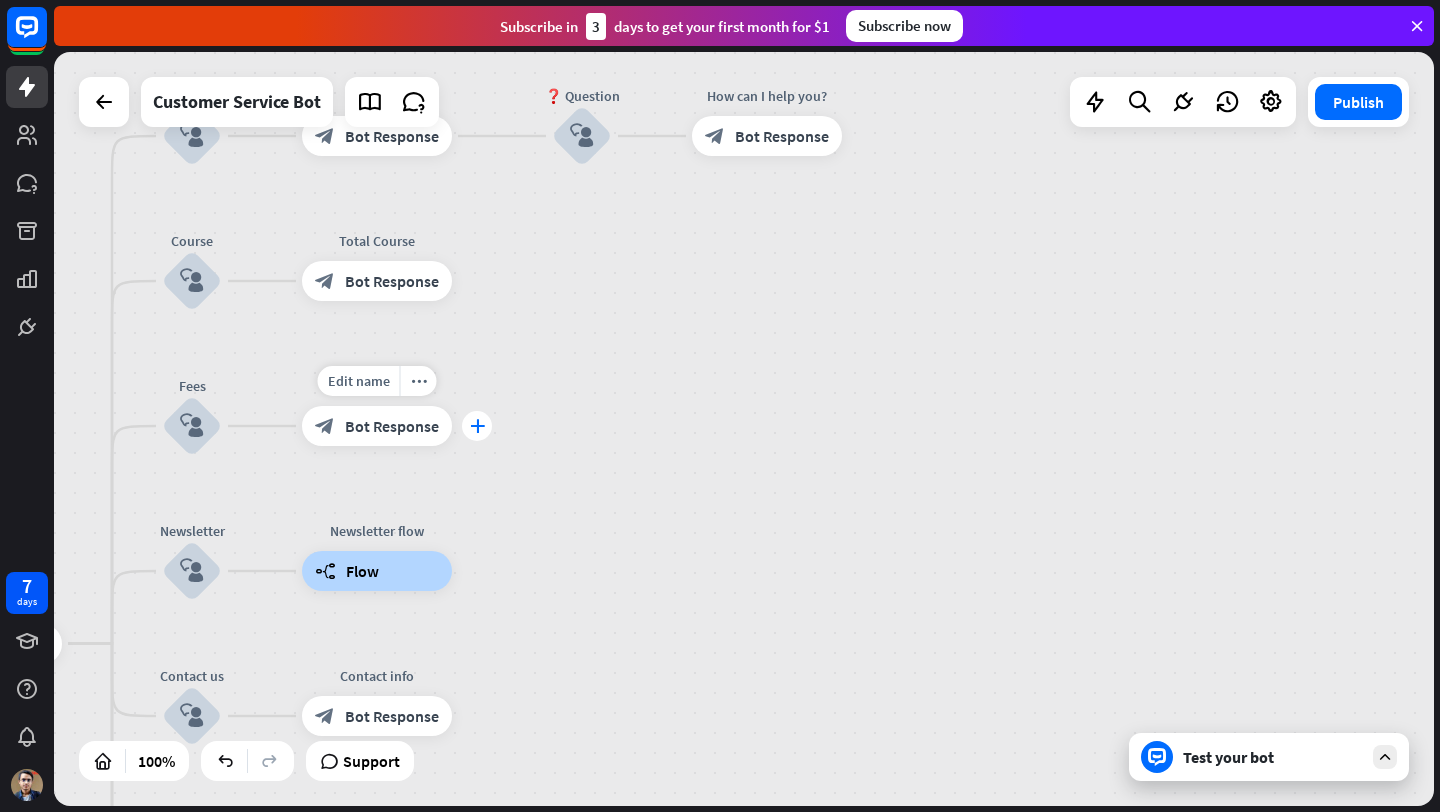 click on "plus" at bounding box center [477, 426] 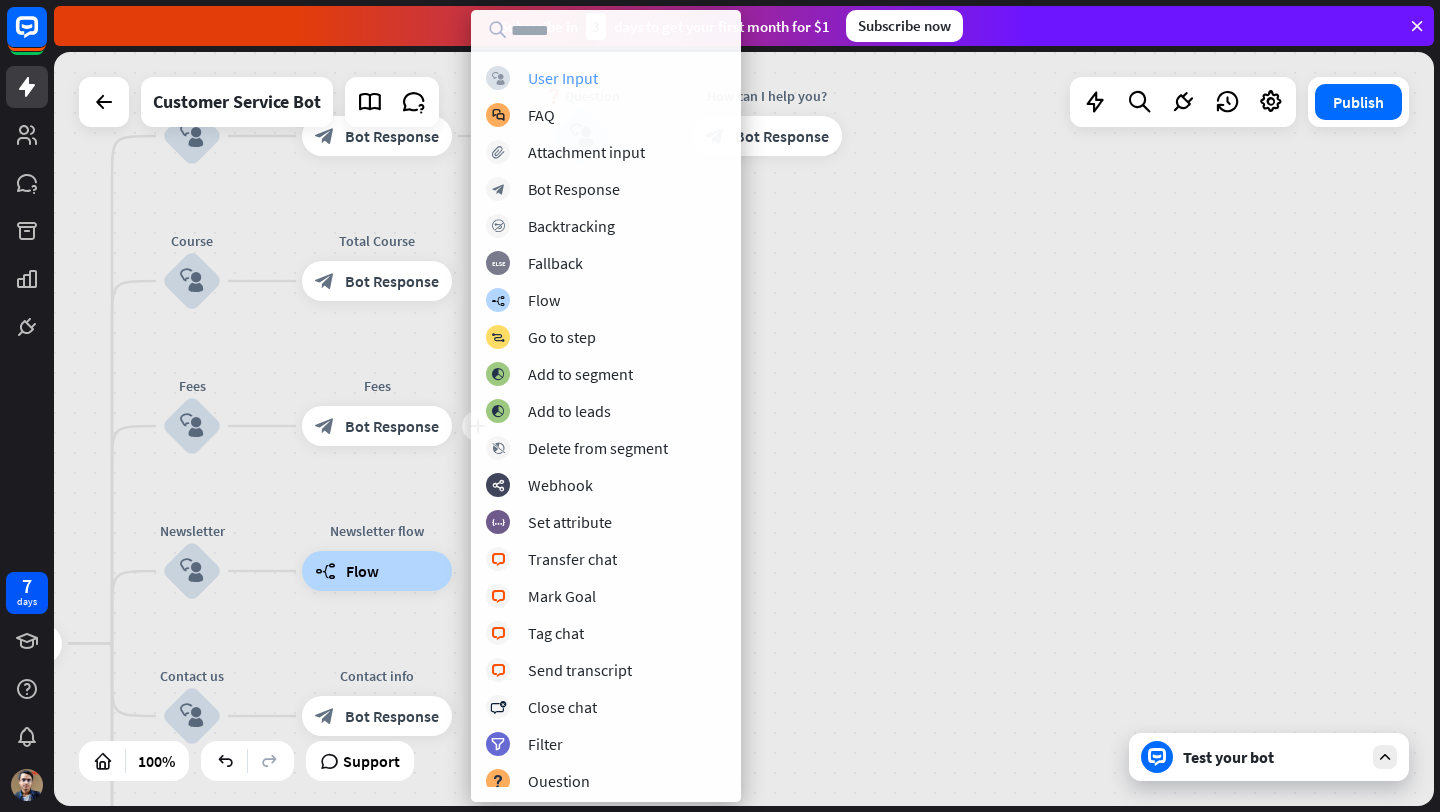 click on "block_user_input
User Input" at bounding box center [606, 78] 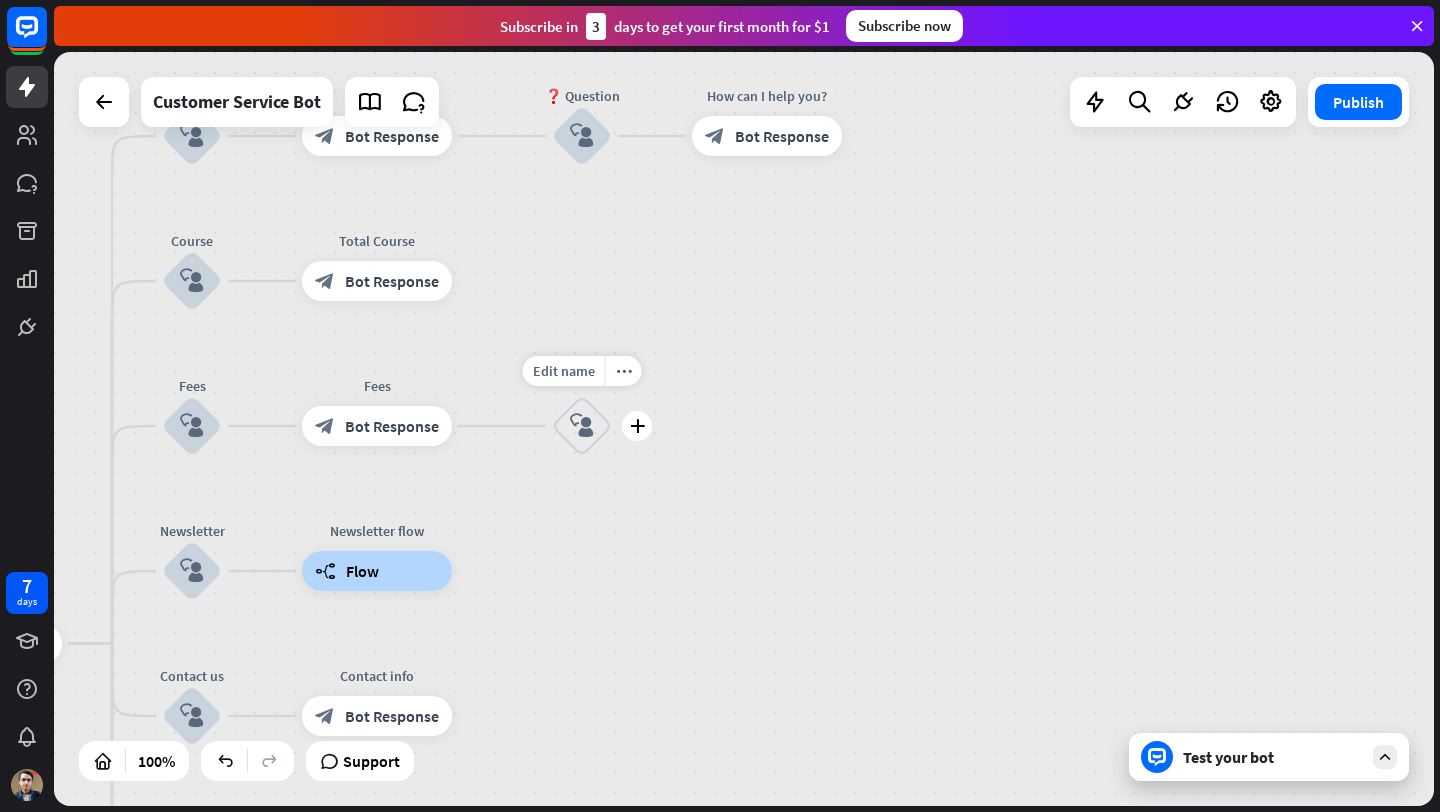 click on "block_user_input" at bounding box center [582, 426] 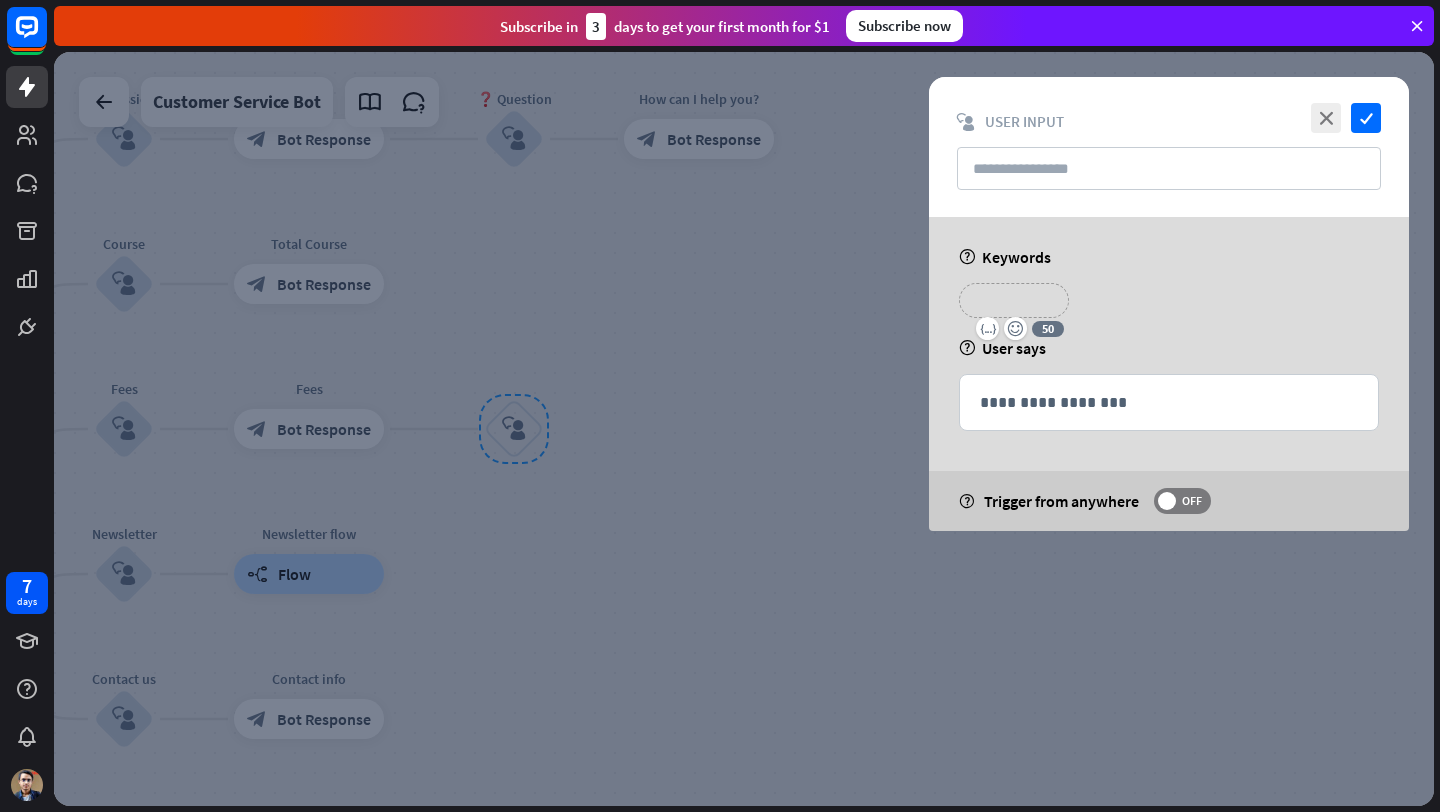 click on "**********" at bounding box center (1014, 300) 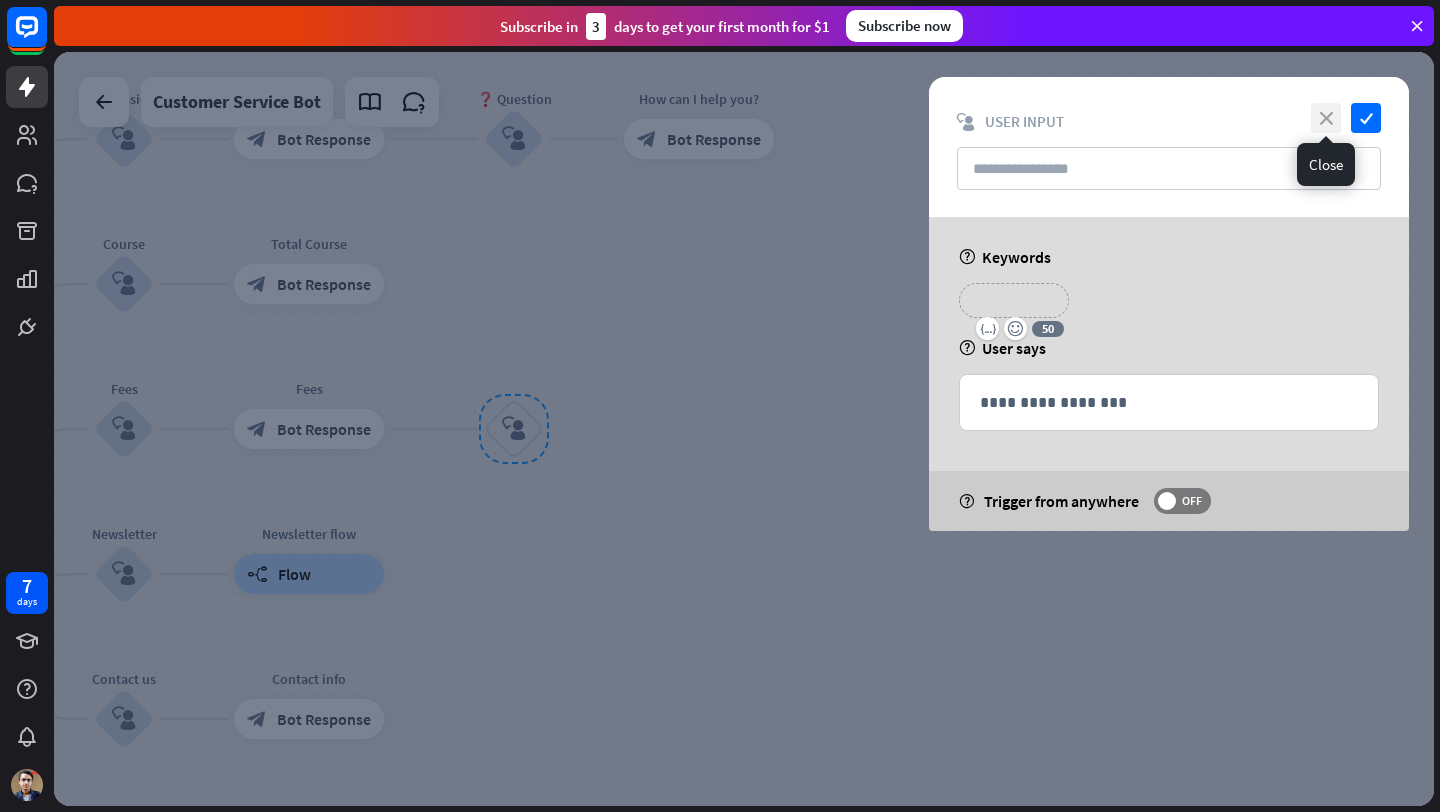 click on "close" at bounding box center (1326, 118) 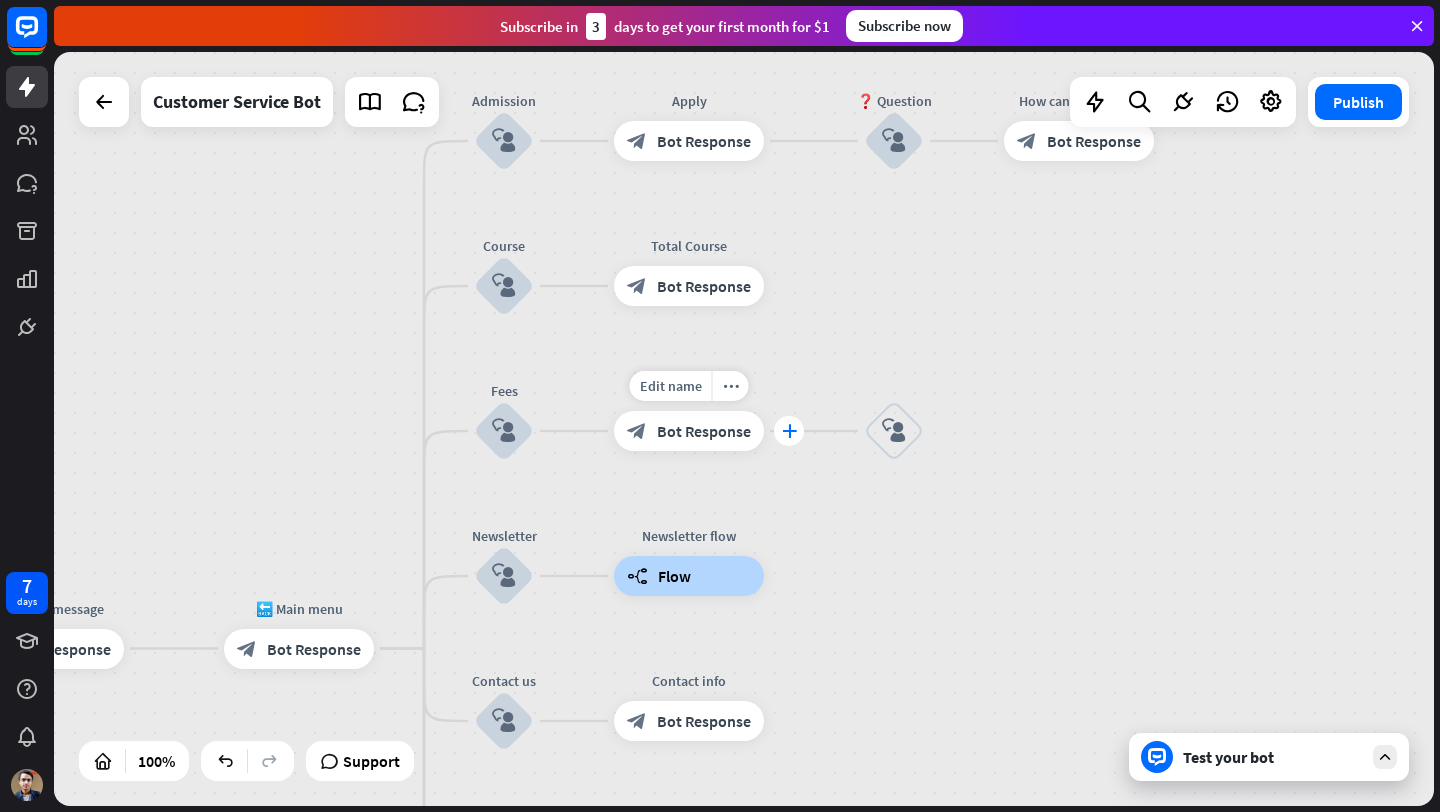 click on "plus" at bounding box center (789, 431) 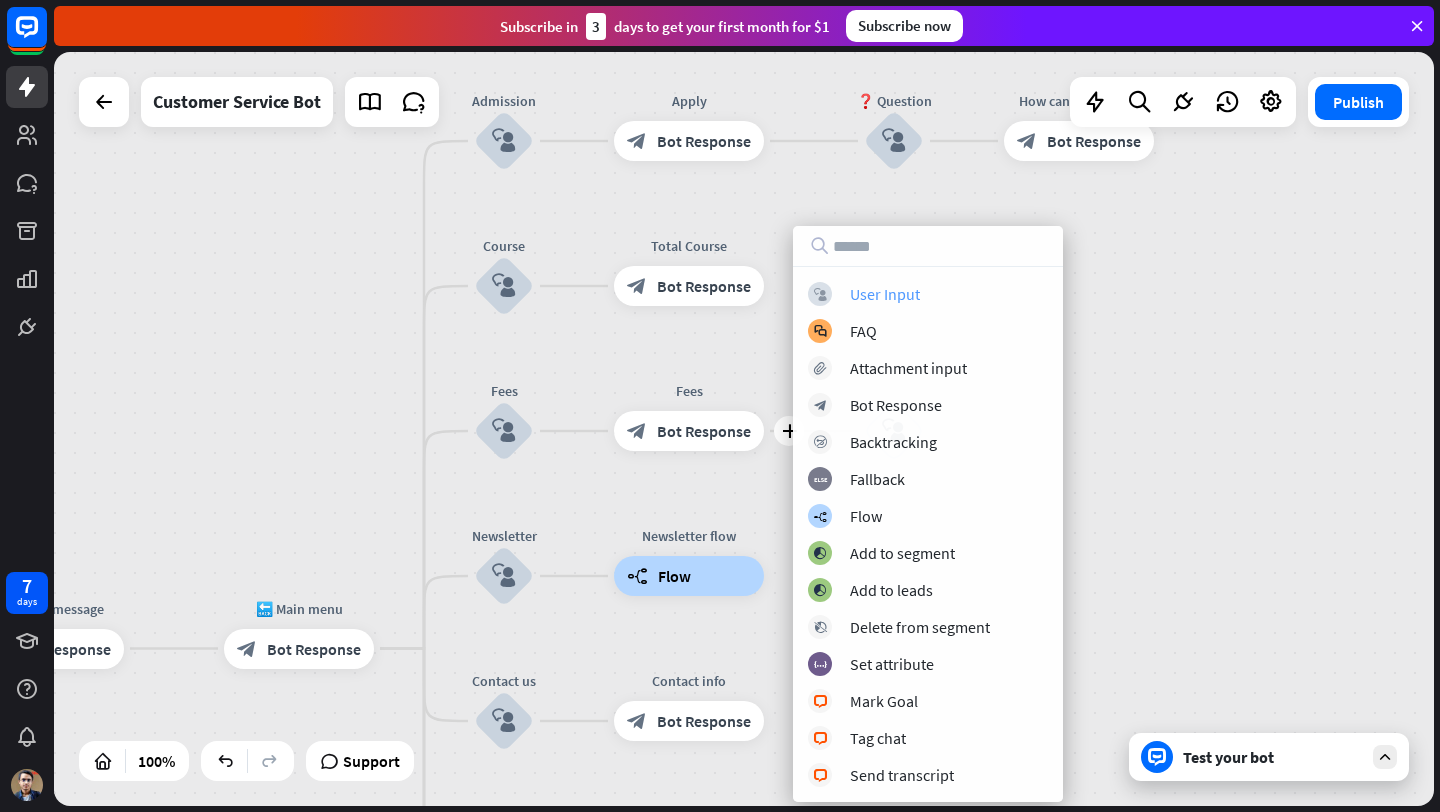 click on "block_user_input
User Input" at bounding box center [928, 294] 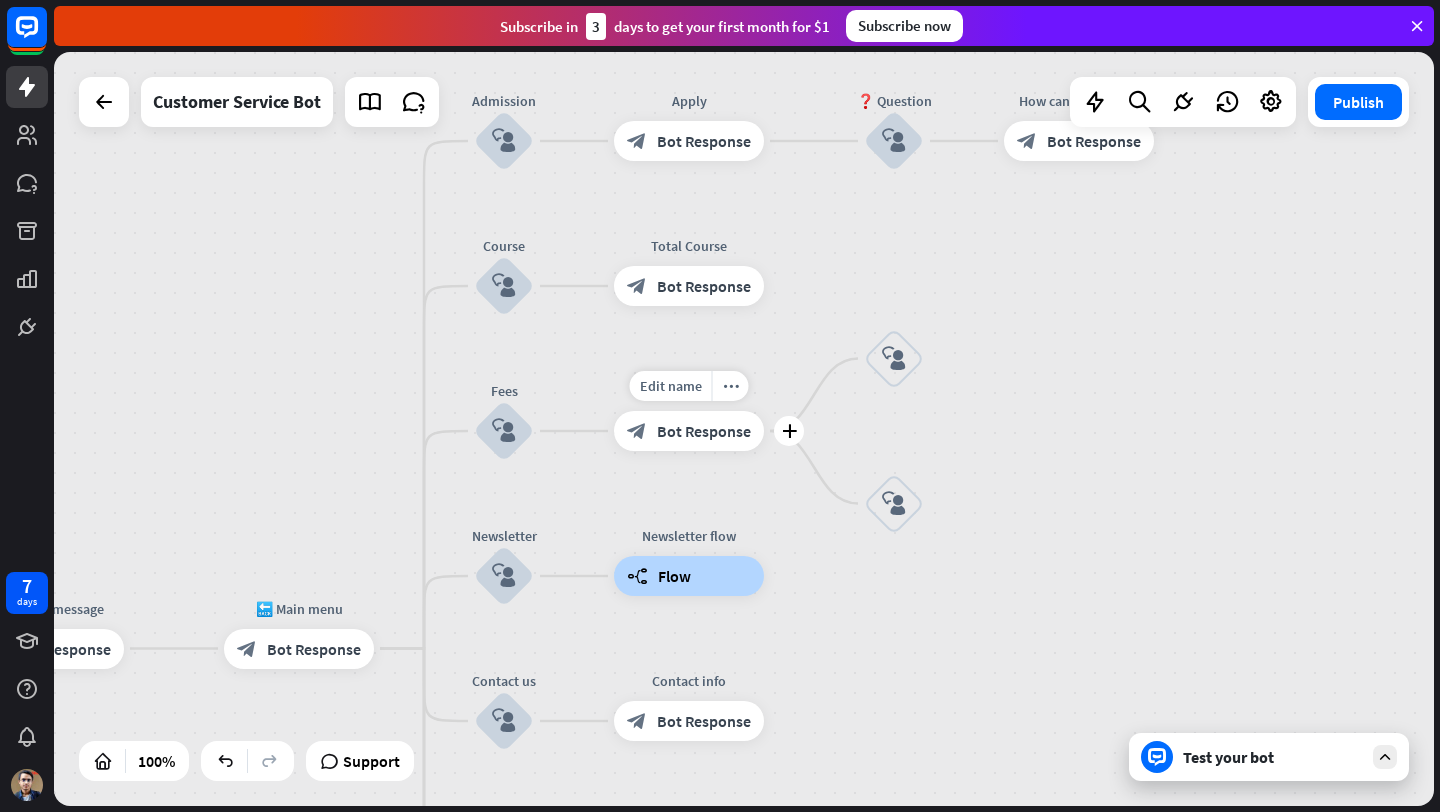 click on "Bot Response" at bounding box center (704, 431) 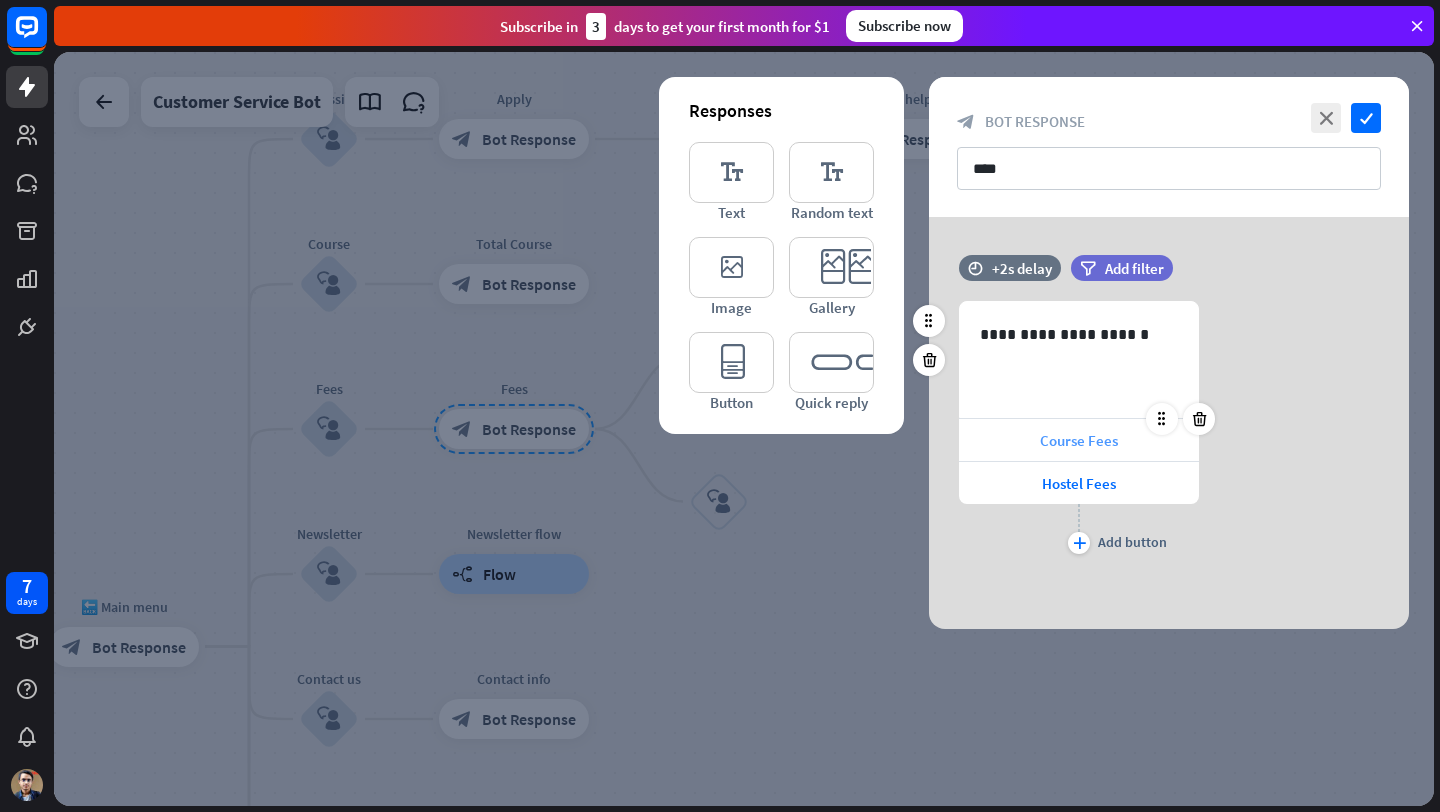 click on "Course Fees" at bounding box center [1079, 440] 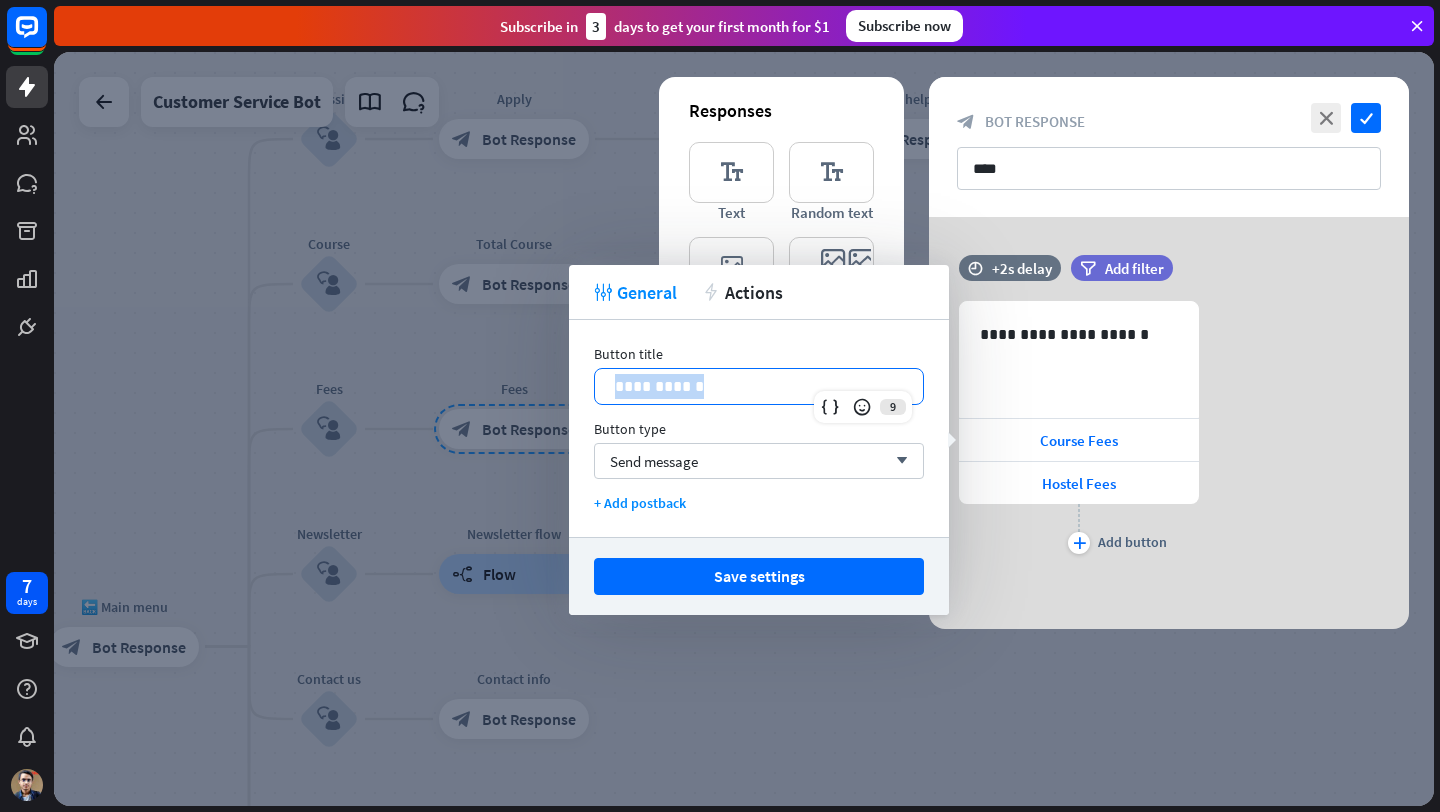 drag, startPoint x: 706, startPoint y: 391, endPoint x: 608, endPoint y: 384, distance: 98.24968 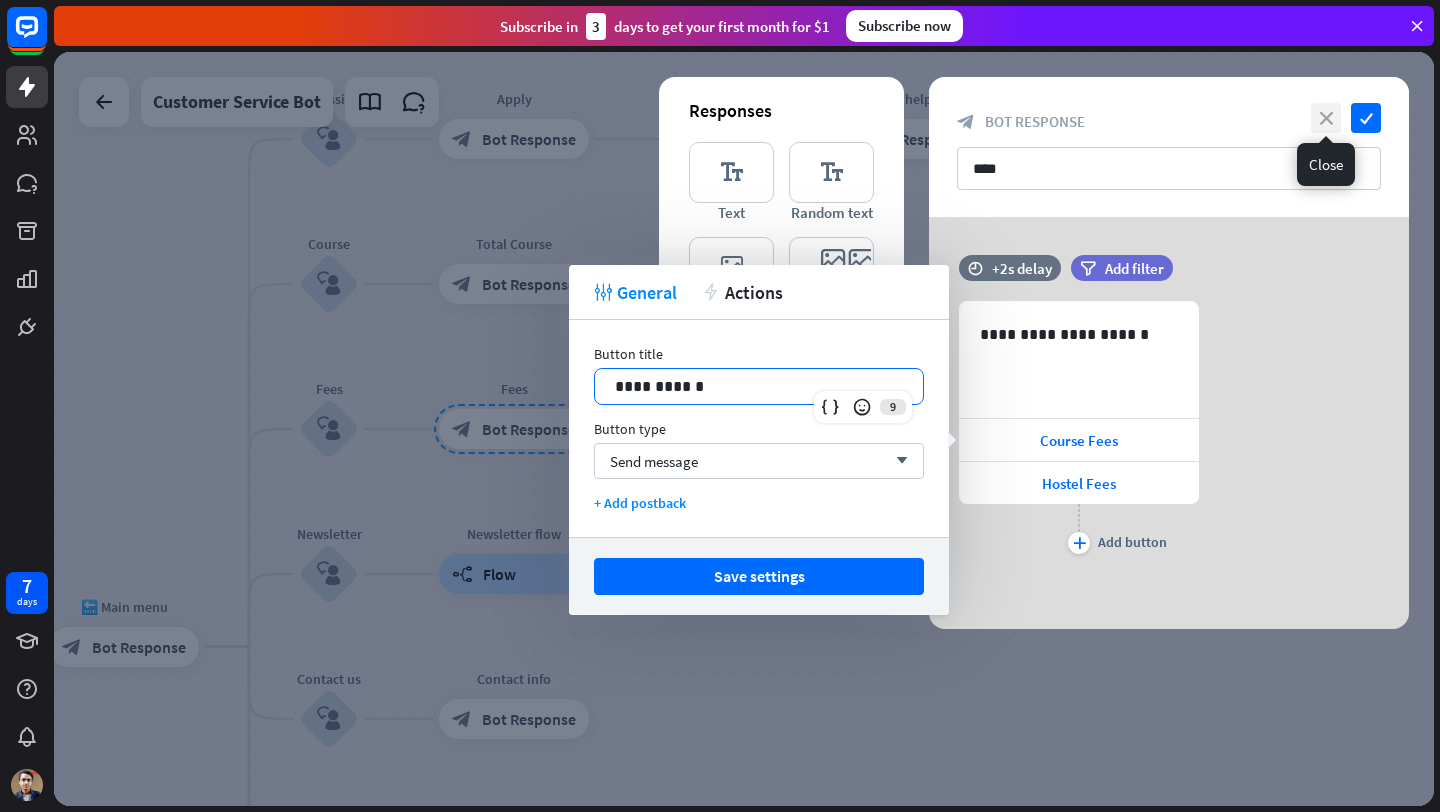 click on "close" at bounding box center (1326, 118) 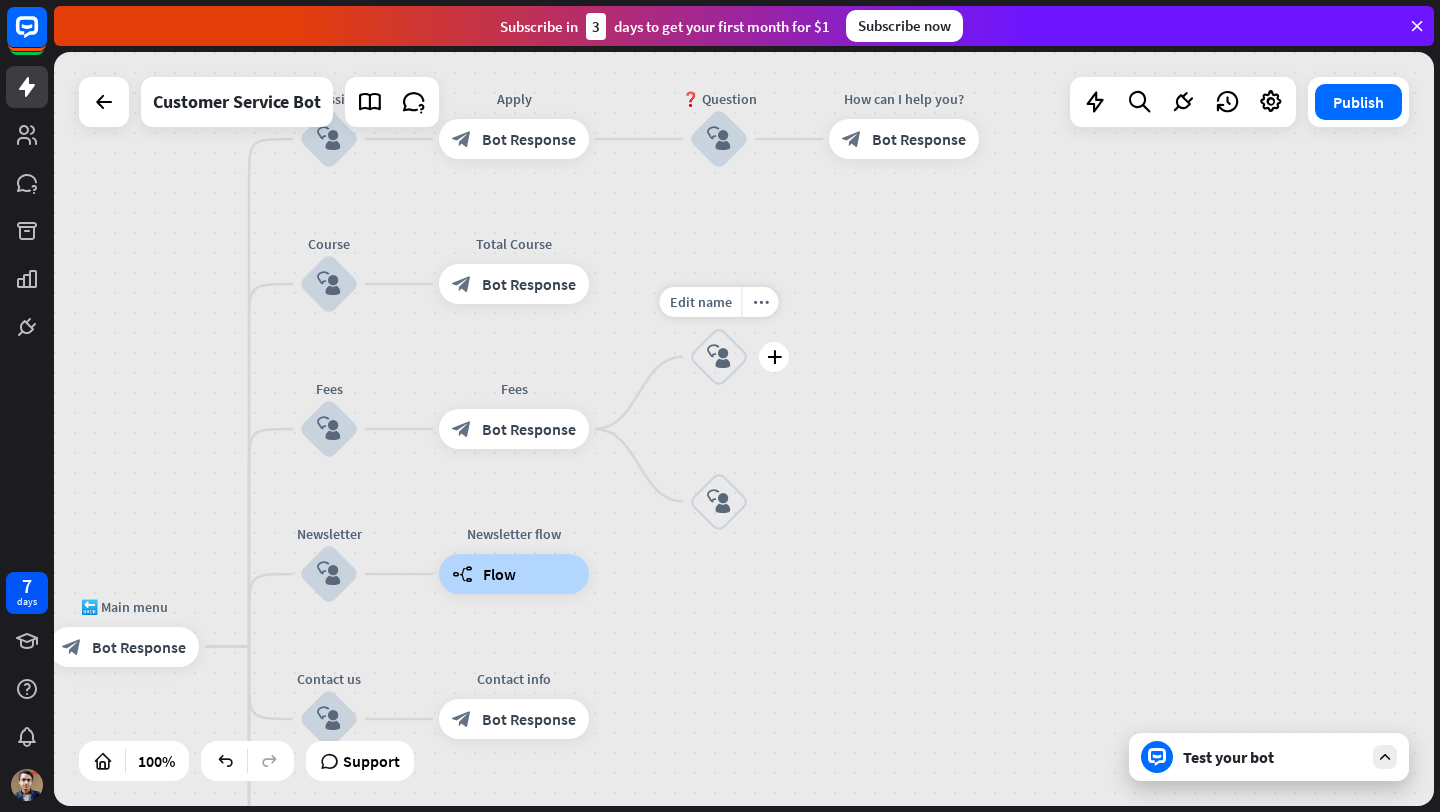 click on "block_user_input" at bounding box center (719, 357) 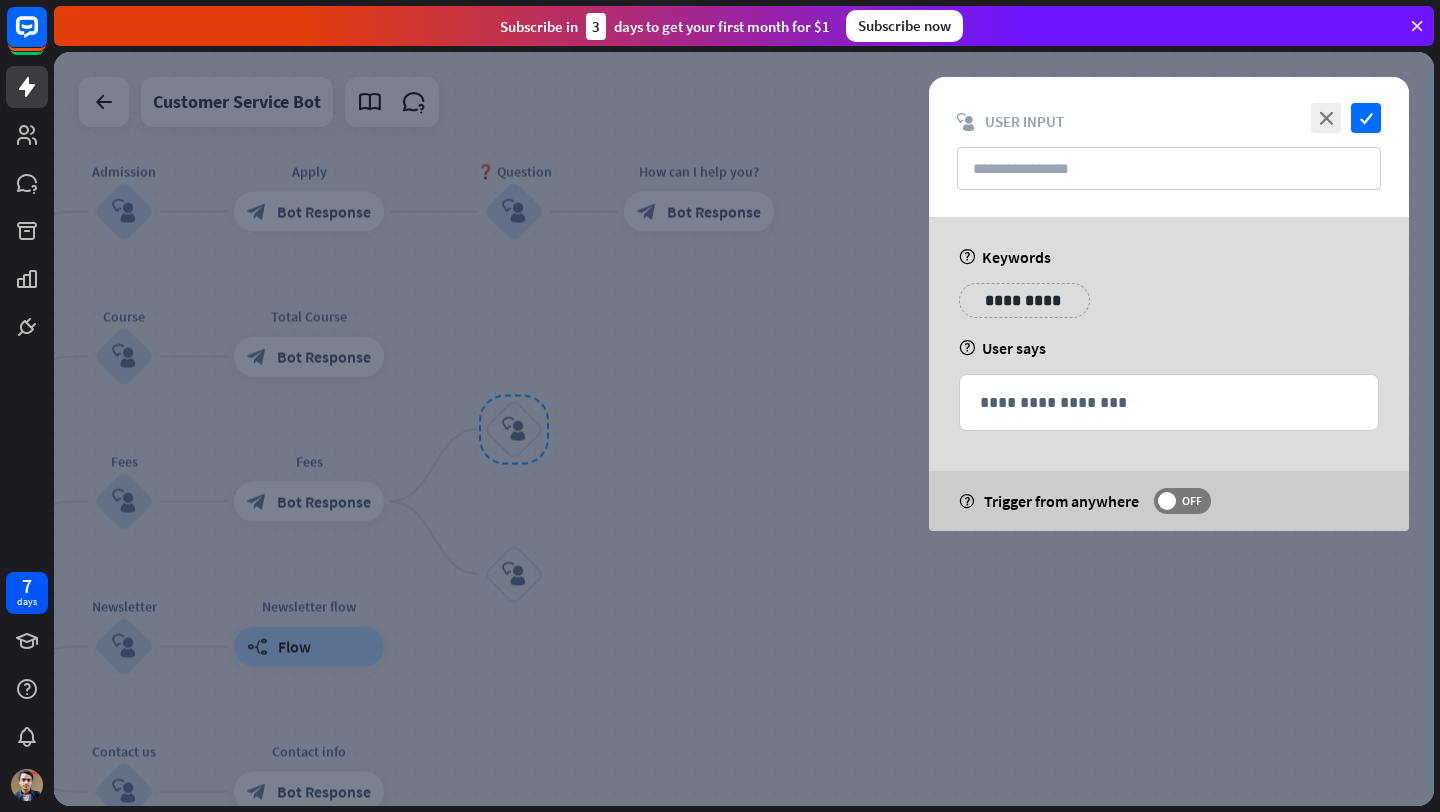 click on "**********" at bounding box center [1169, 308] 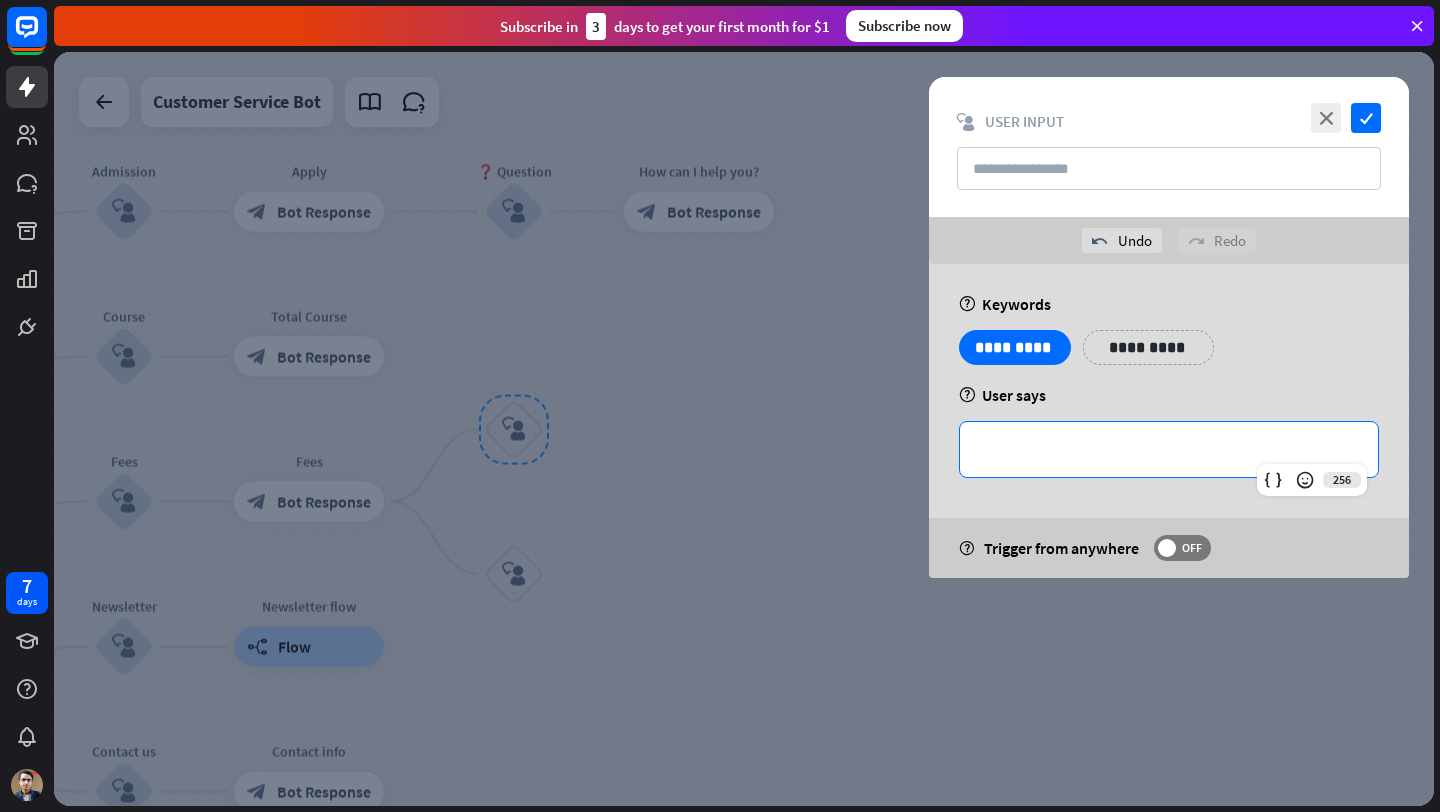 click on "**********" at bounding box center (1169, 449) 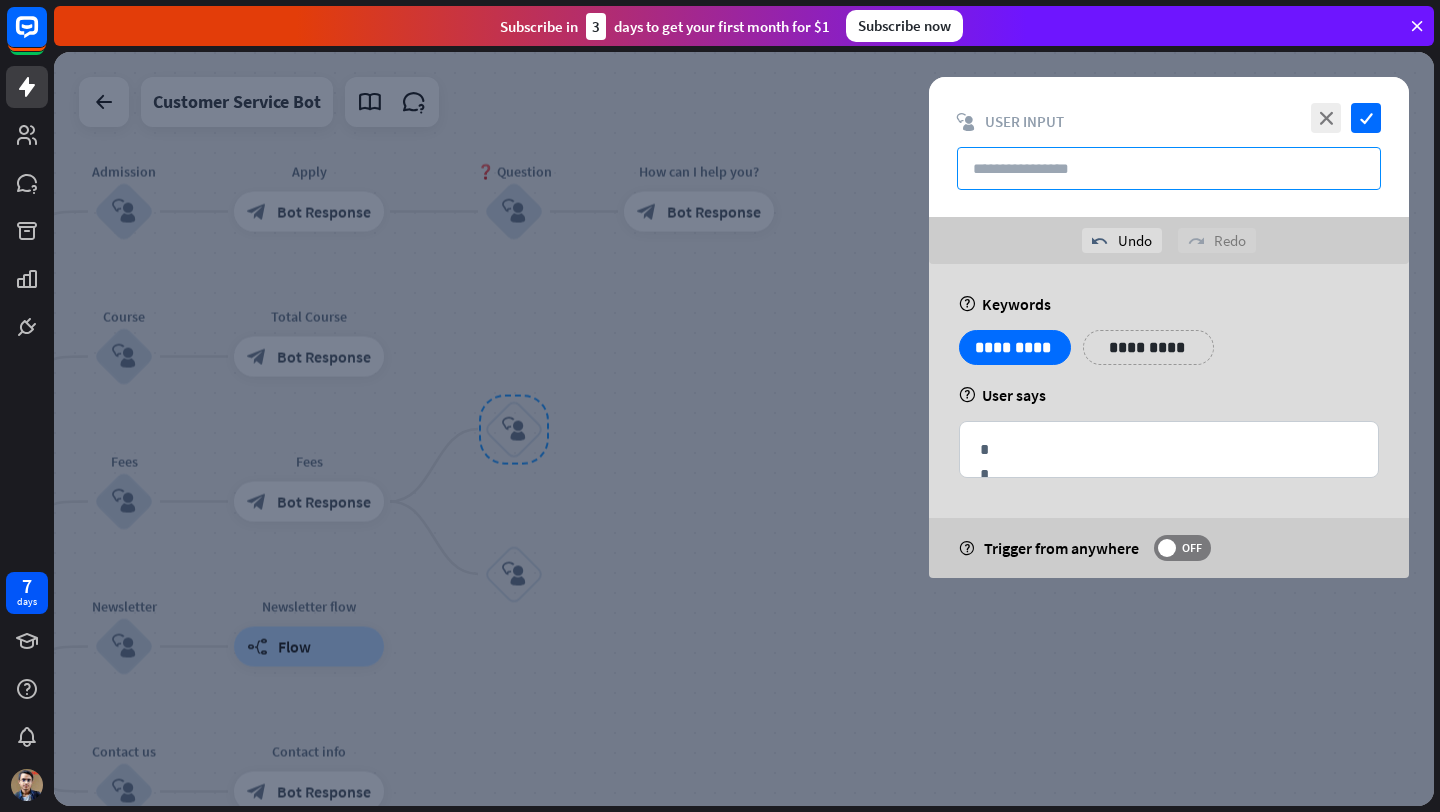 click at bounding box center [1169, 168] 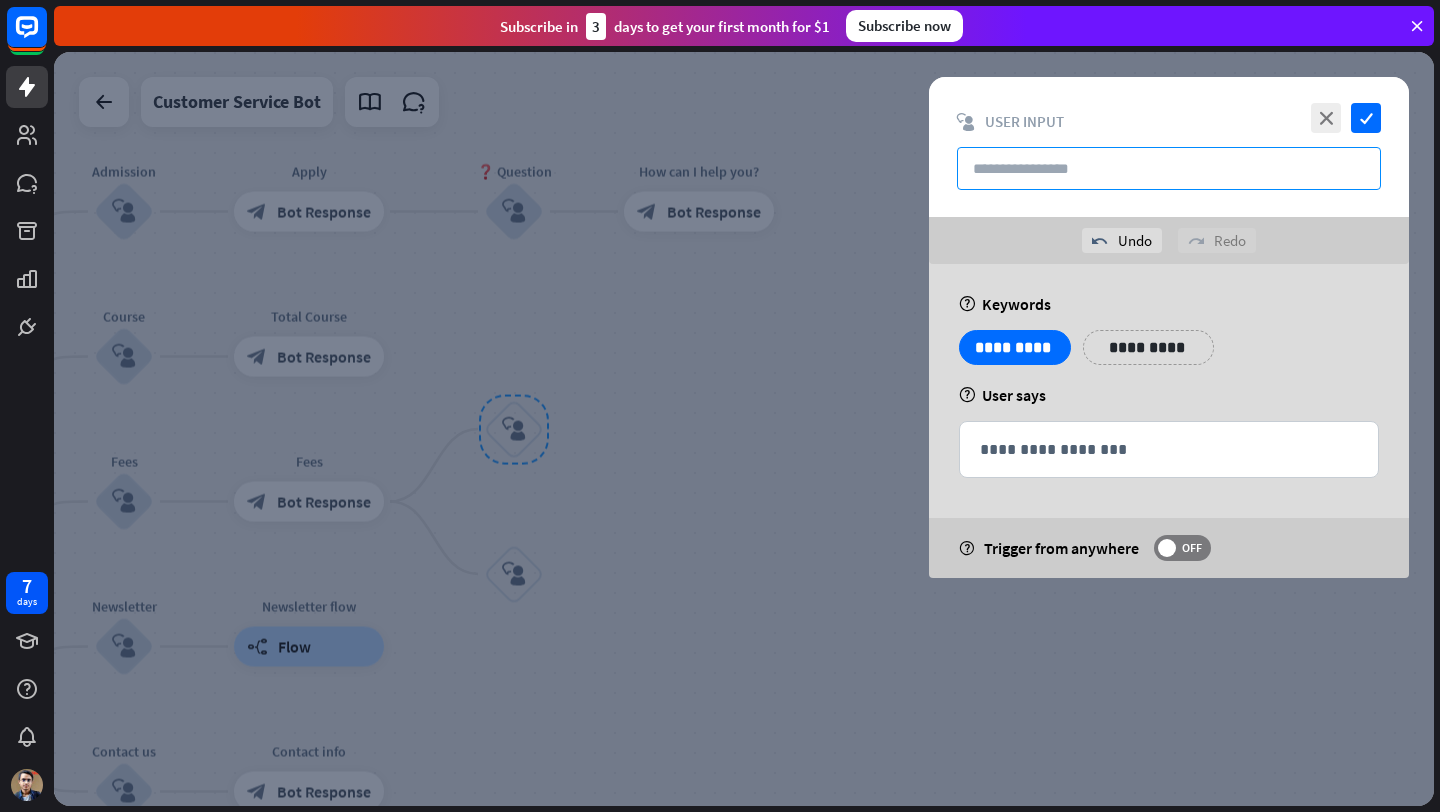 paste on "**********" 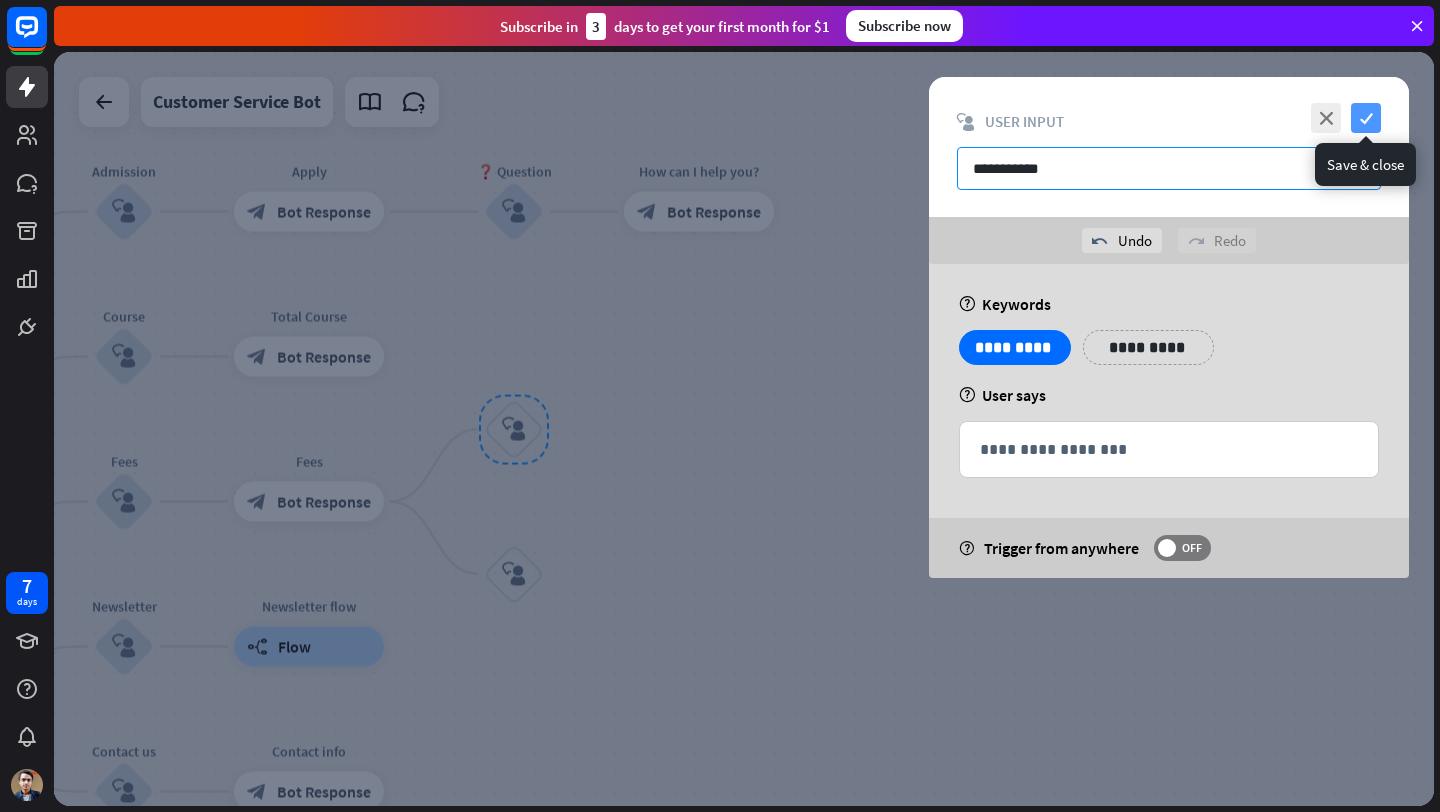 type on "**********" 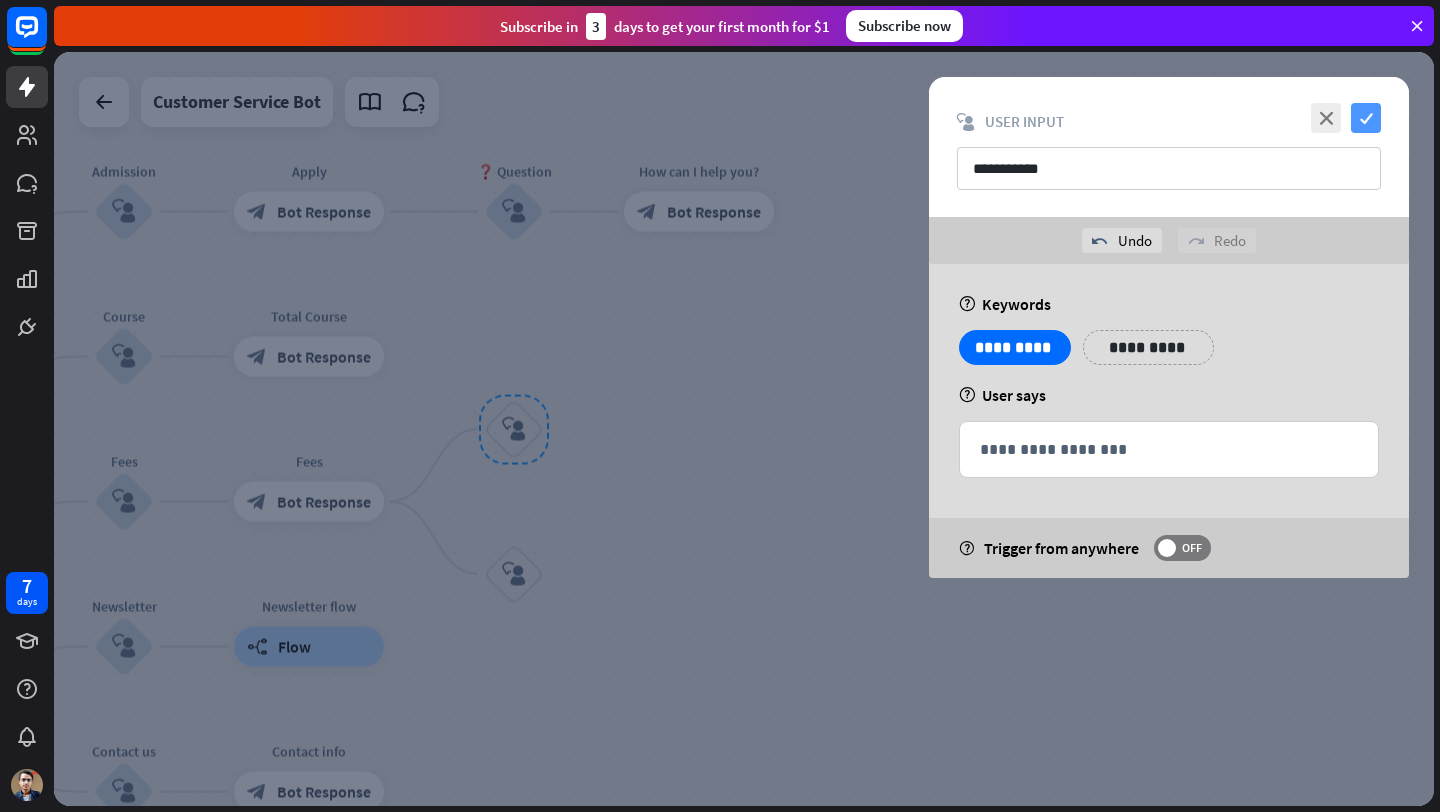 click on "check" at bounding box center [1366, 118] 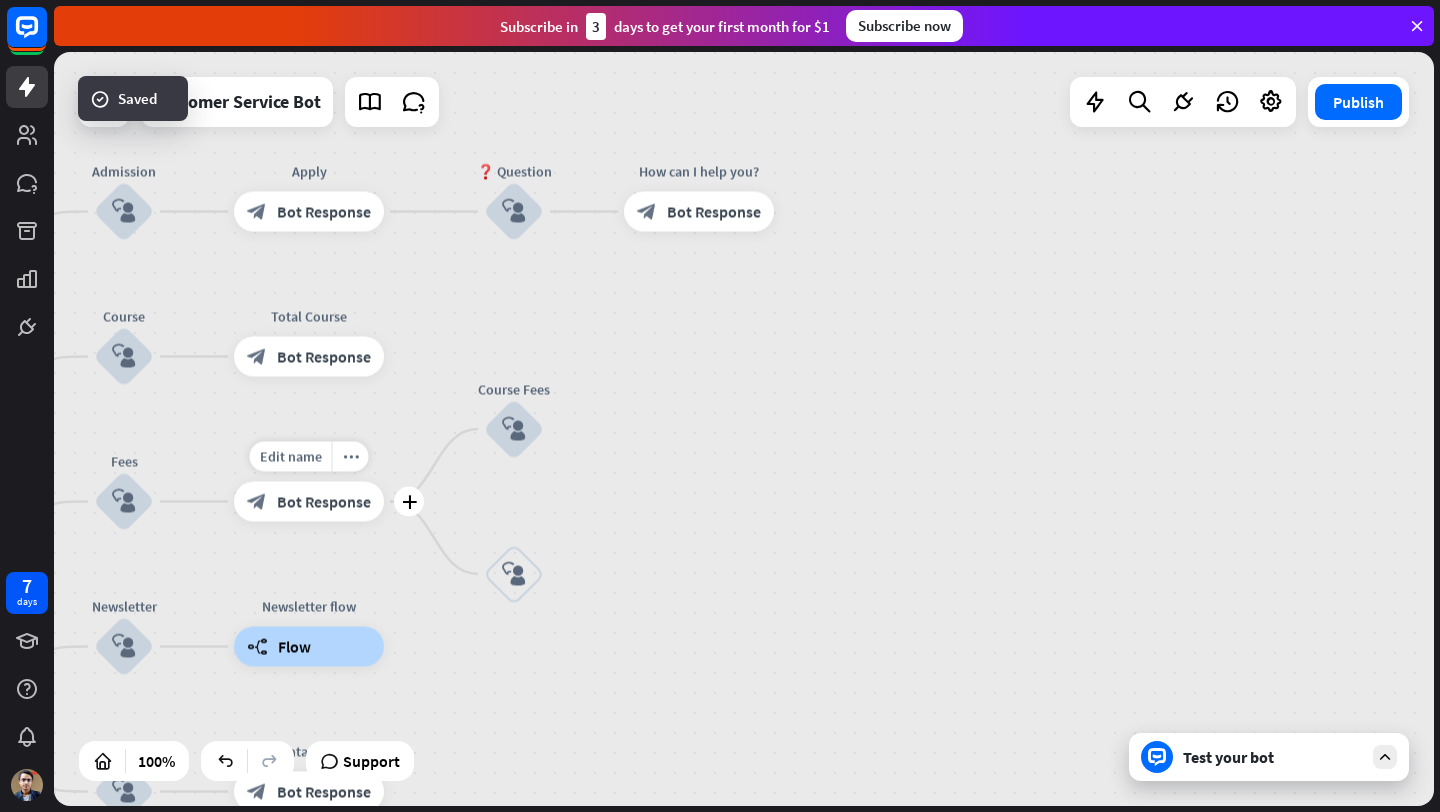 click on "Bot Response" at bounding box center [324, 502] 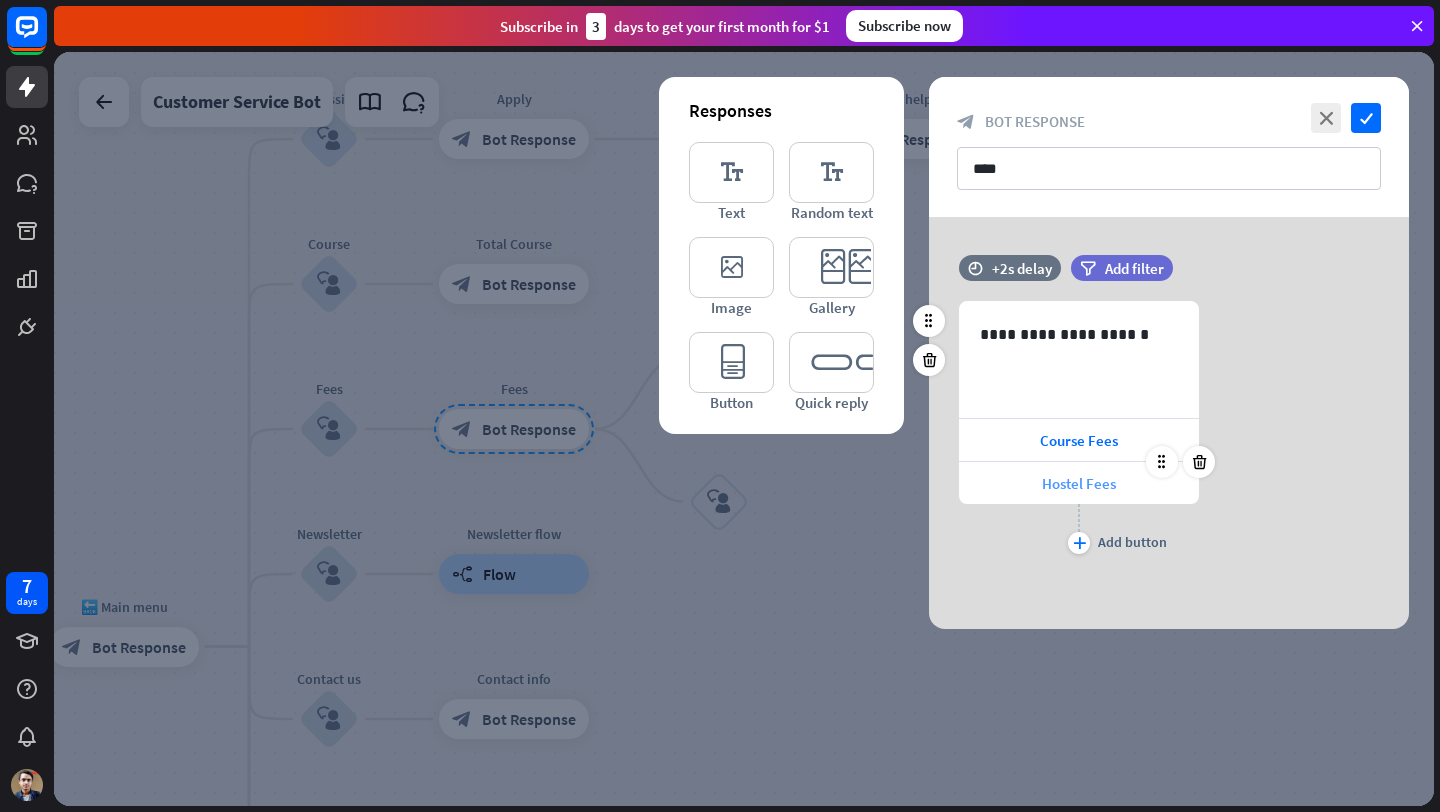 click on "Hostel Fees" at bounding box center (1079, 483) 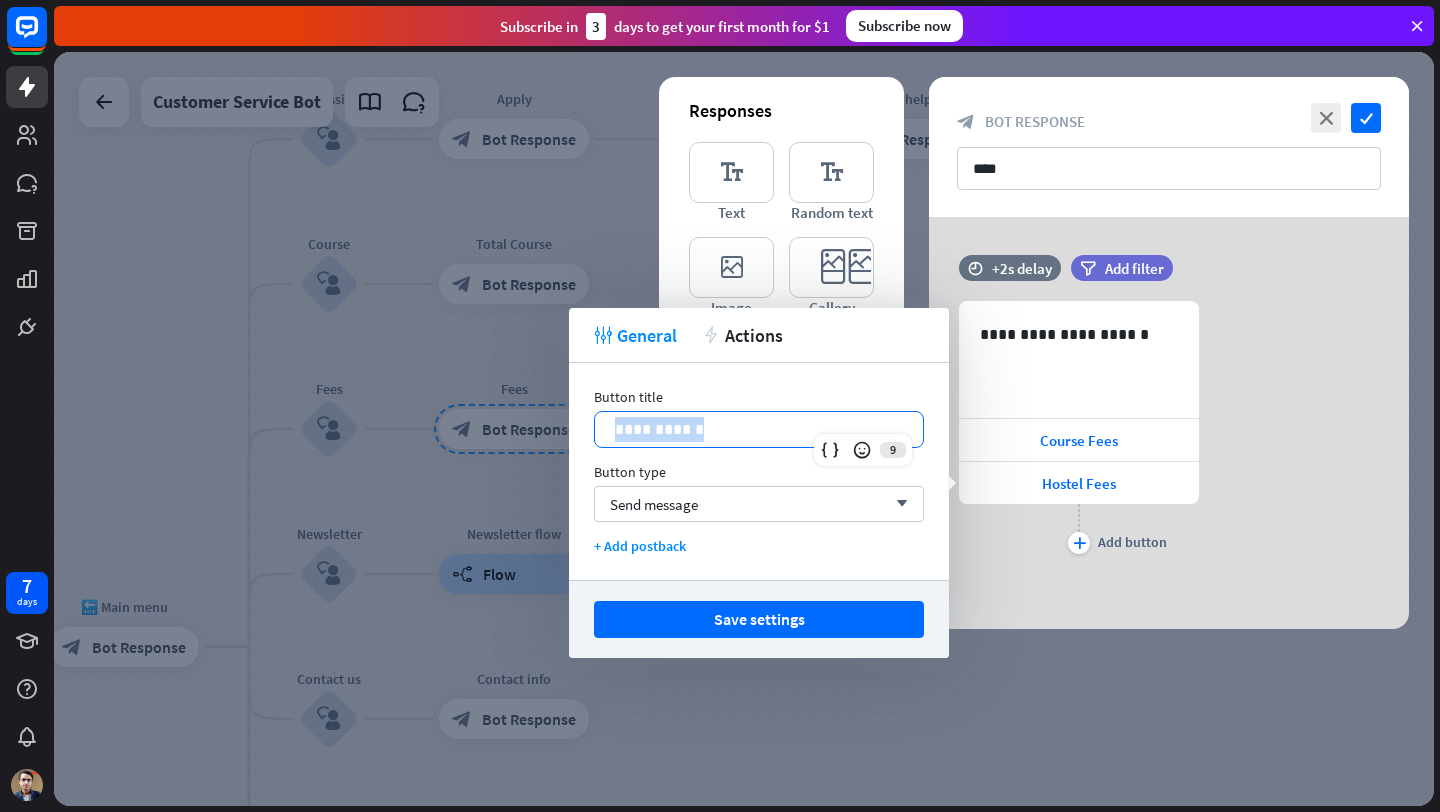 drag, startPoint x: 732, startPoint y: 431, endPoint x: 605, endPoint y: 426, distance: 127.09839 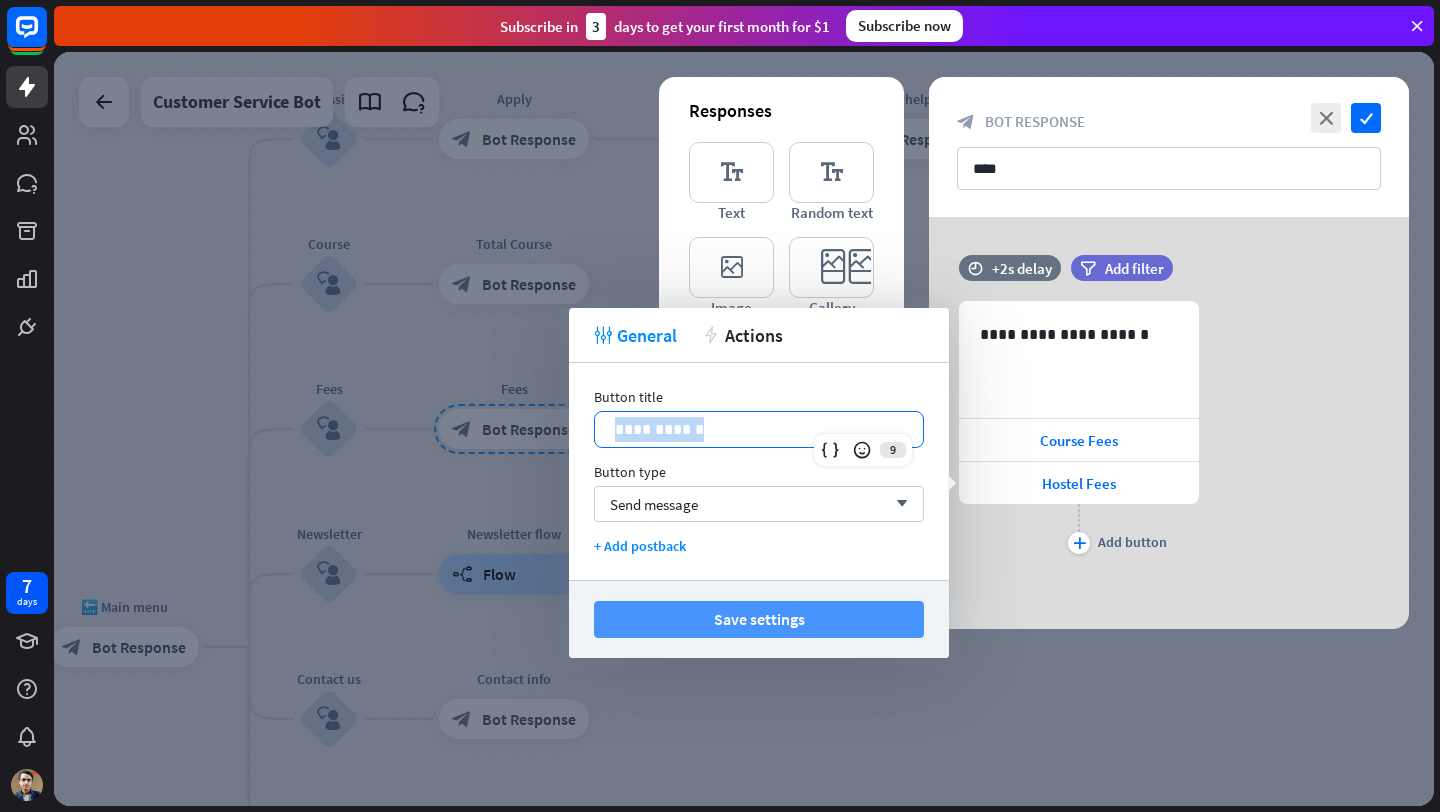 click on "Save settings" at bounding box center [759, 619] 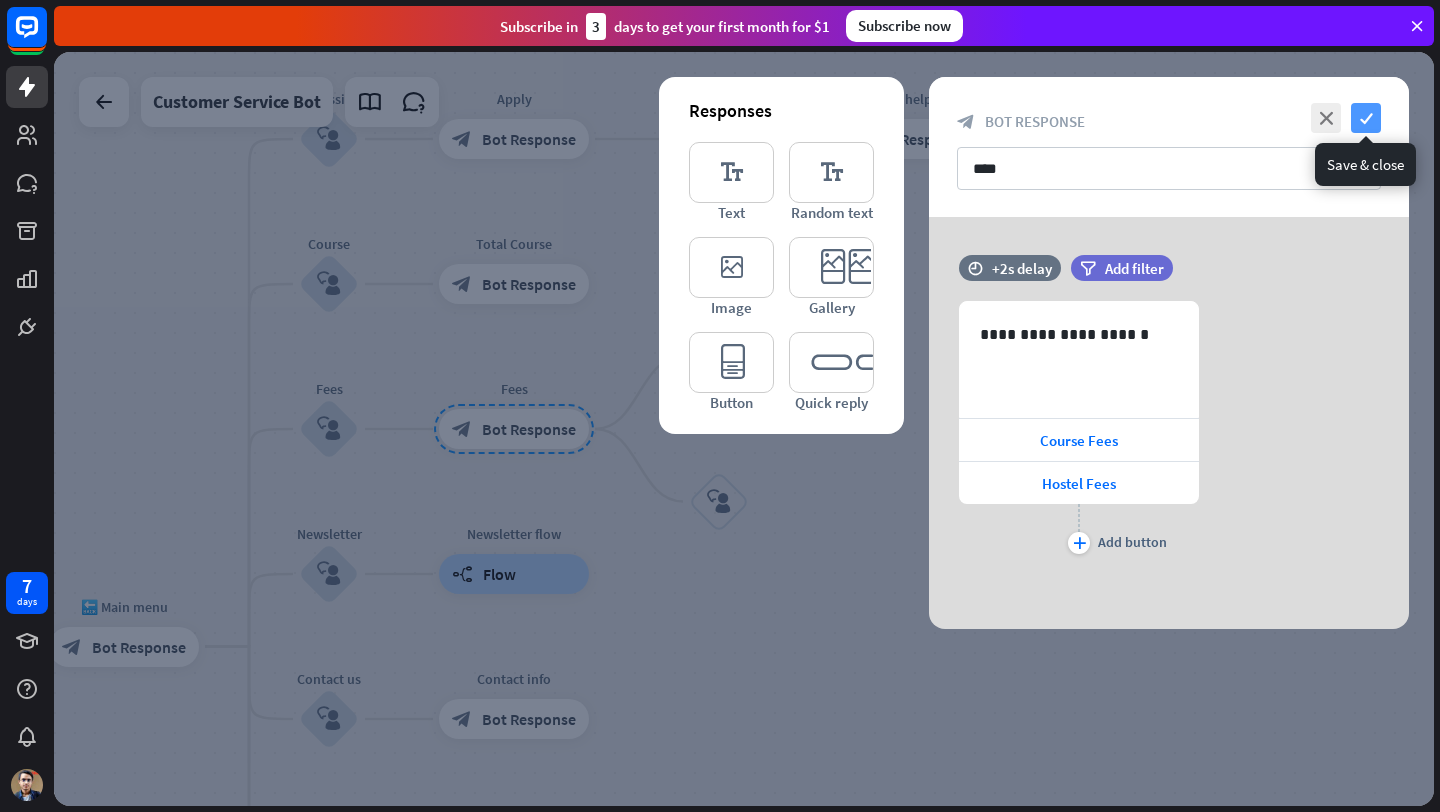 click on "check" at bounding box center [1366, 118] 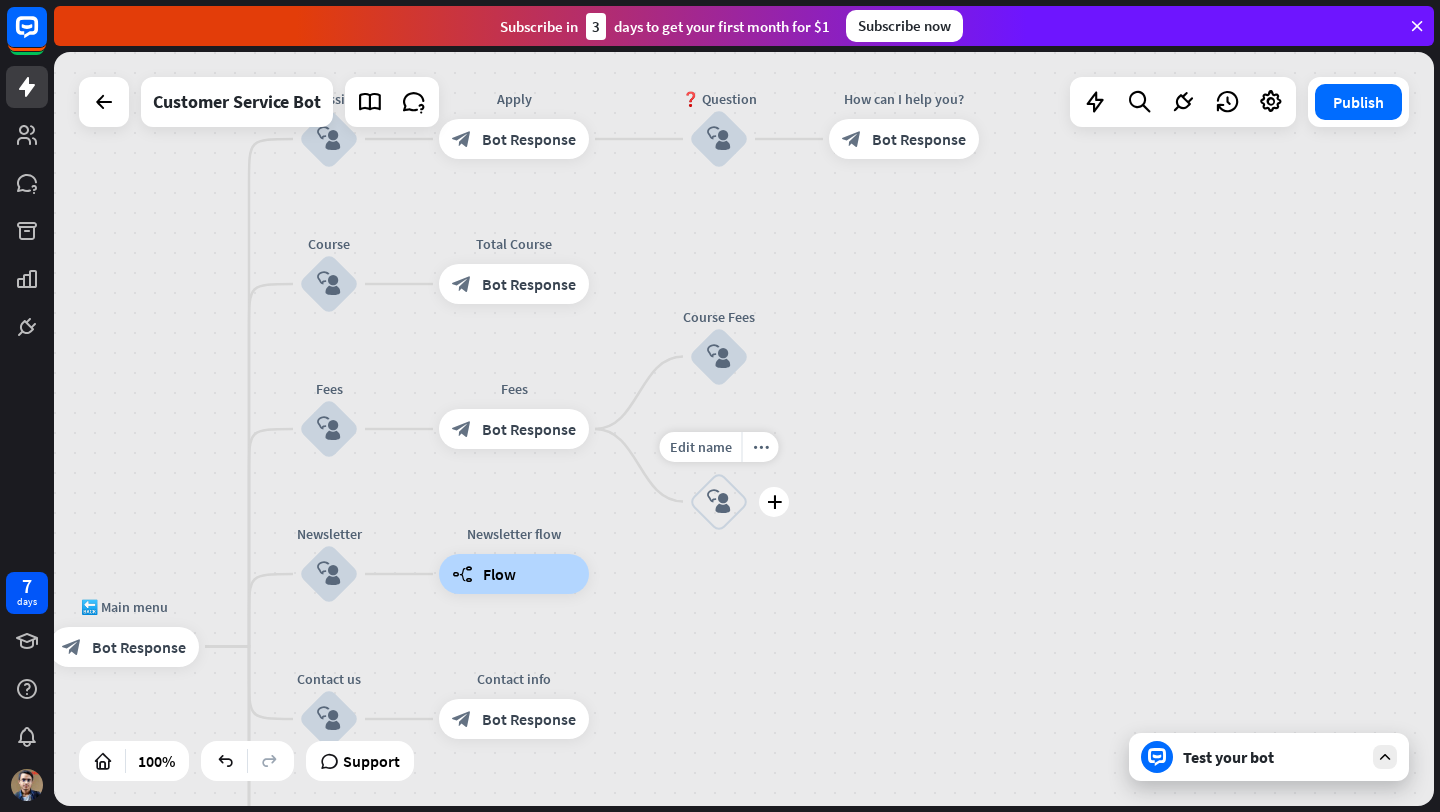 click on "block_user_input" at bounding box center (719, 502) 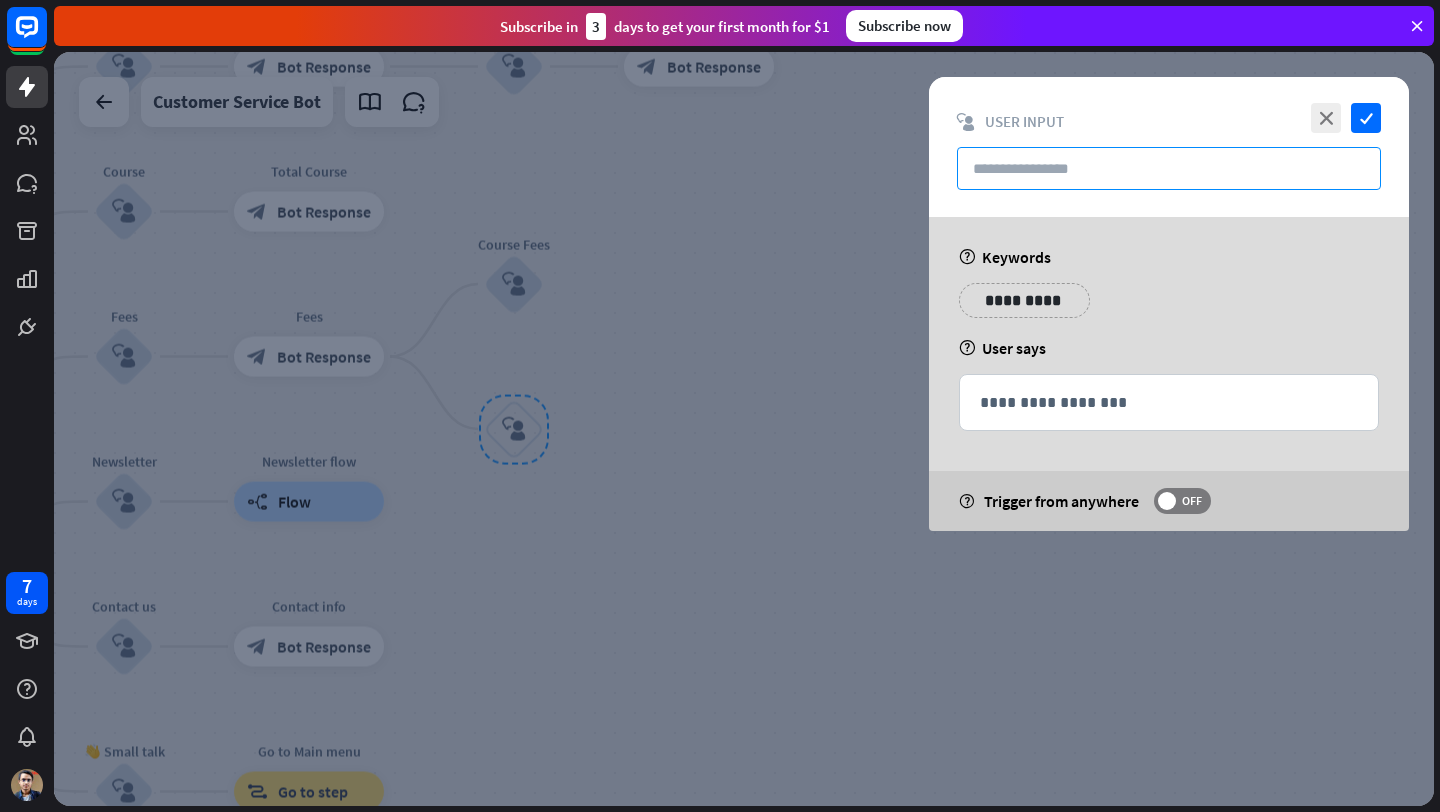 click at bounding box center [1169, 168] 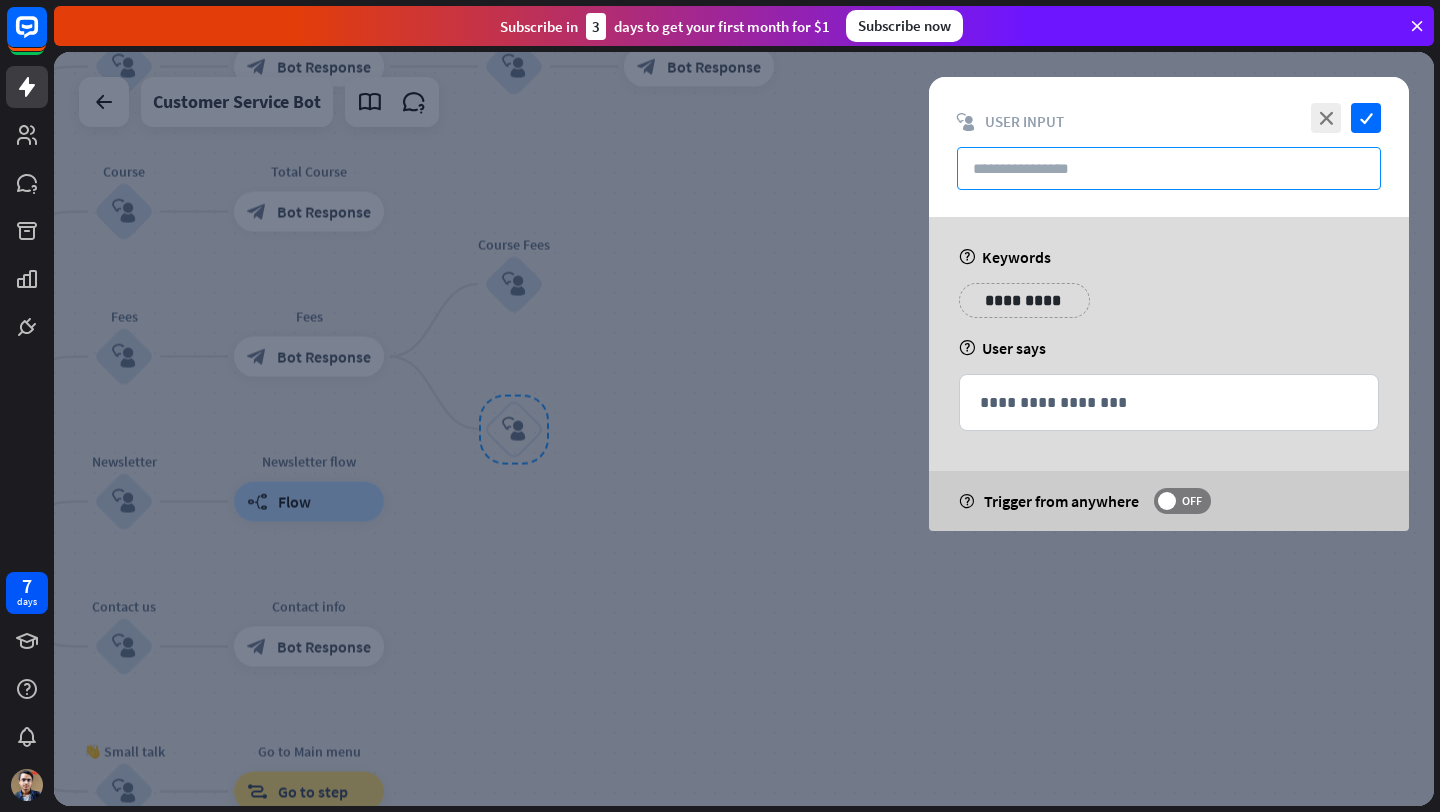 paste on "**********" 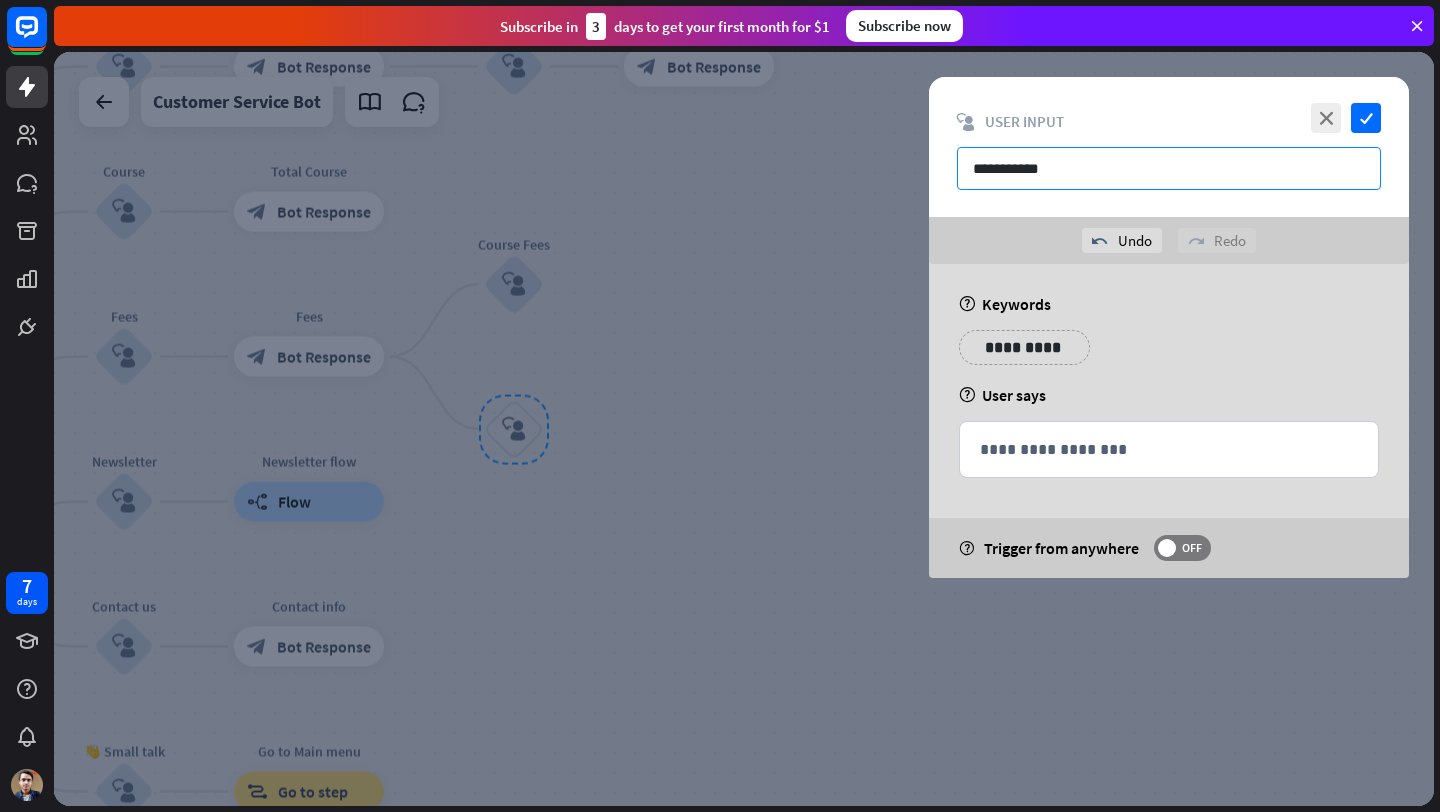 type on "**********" 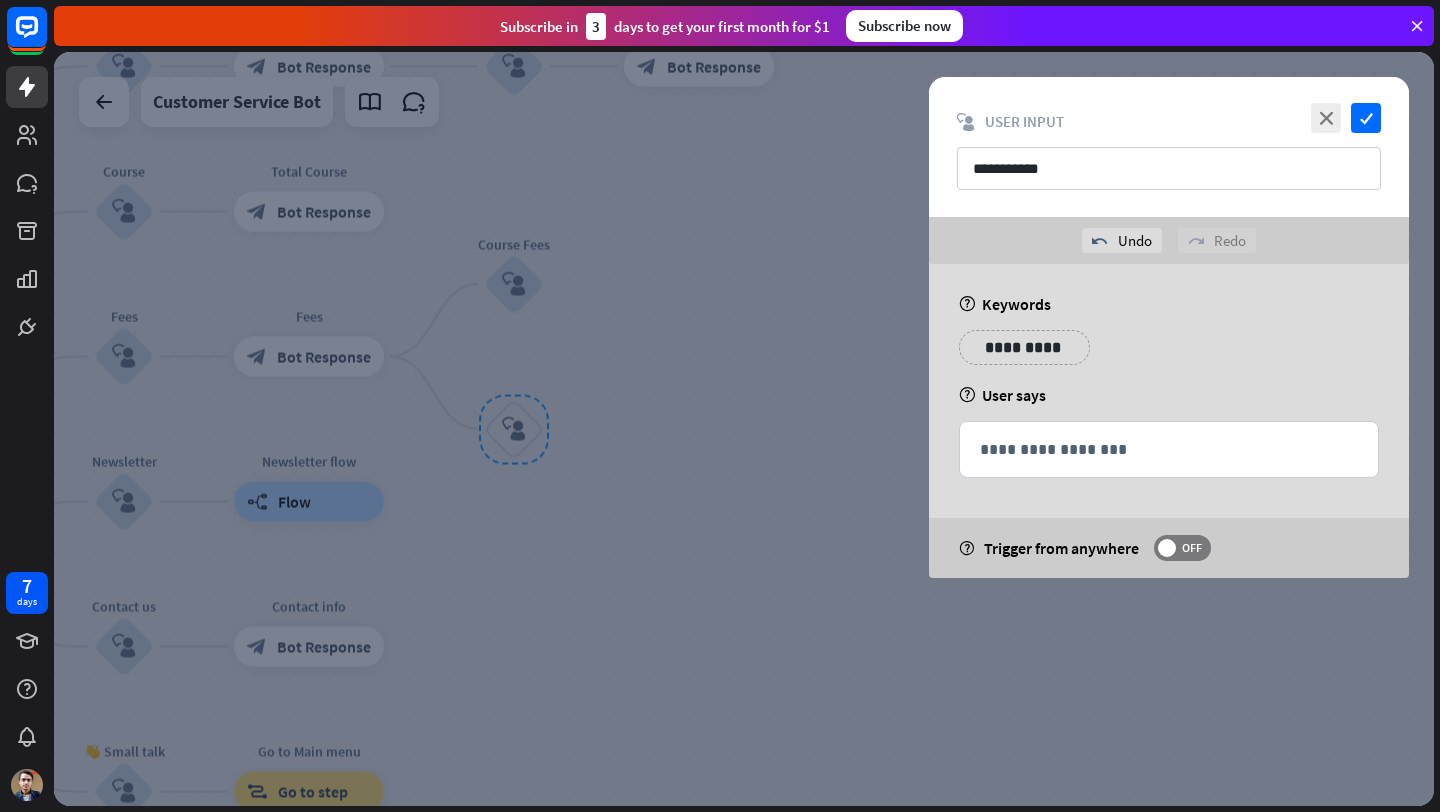 click on "**********" at bounding box center (1024, 347) 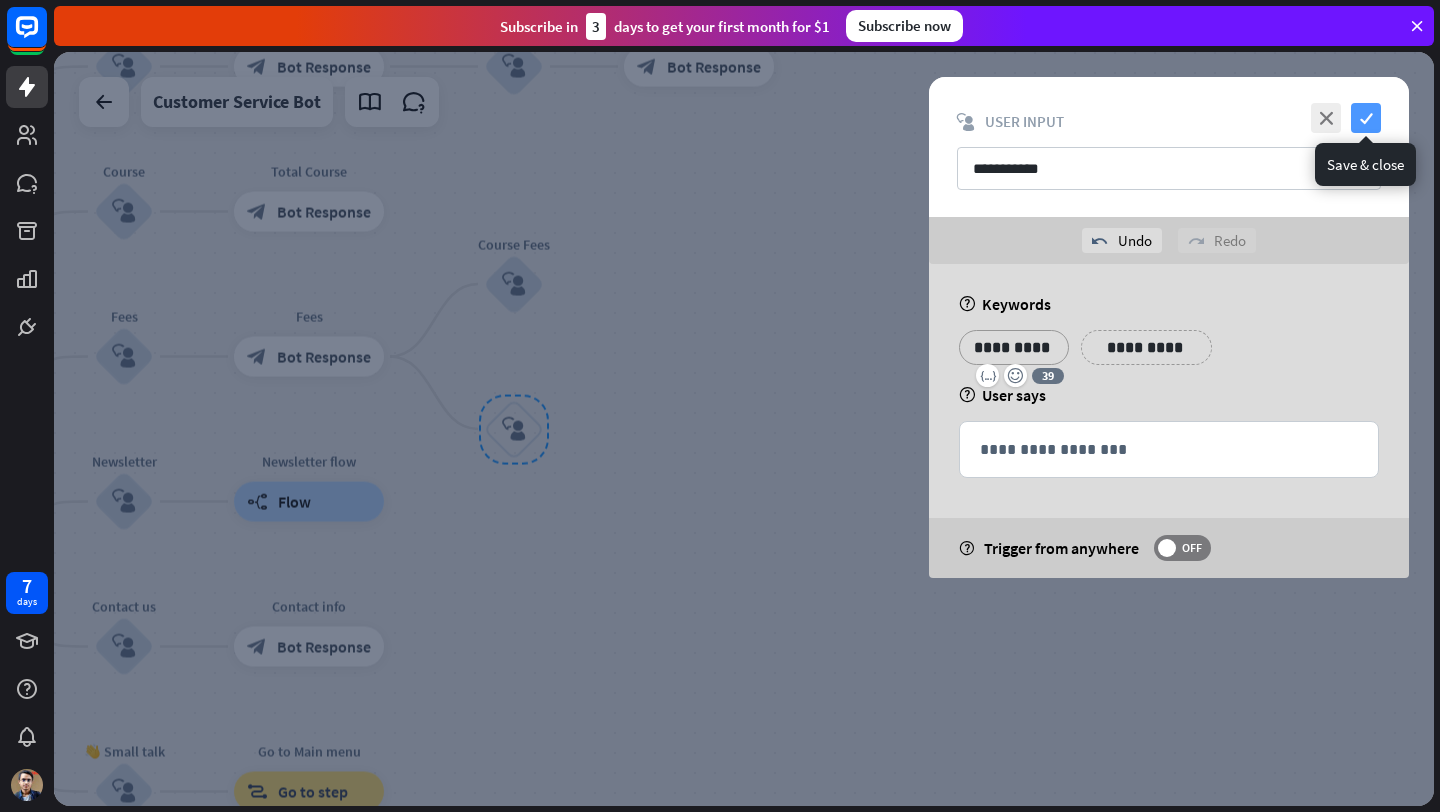 click on "check" at bounding box center (1366, 118) 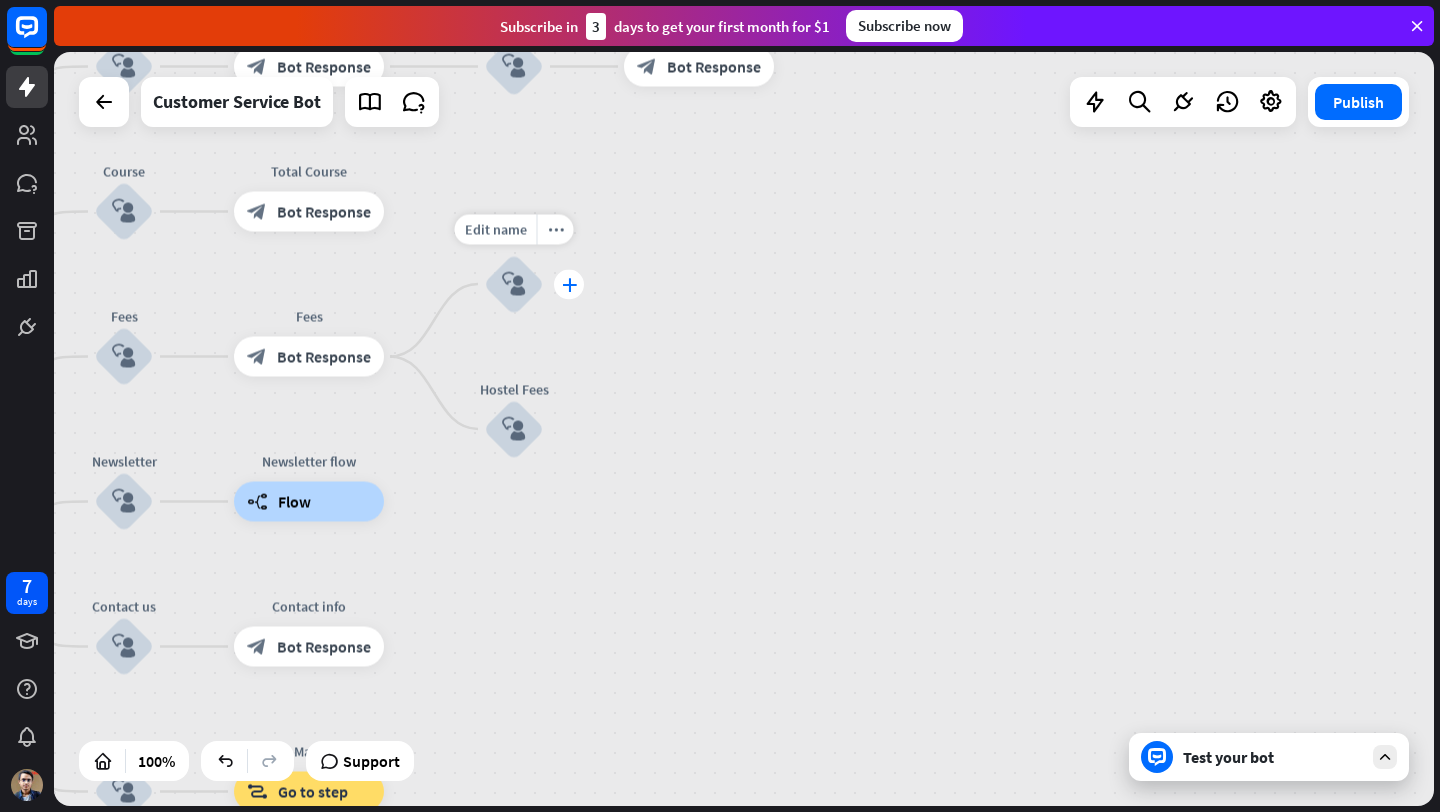 click on "plus" at bounding box center [569, 284] 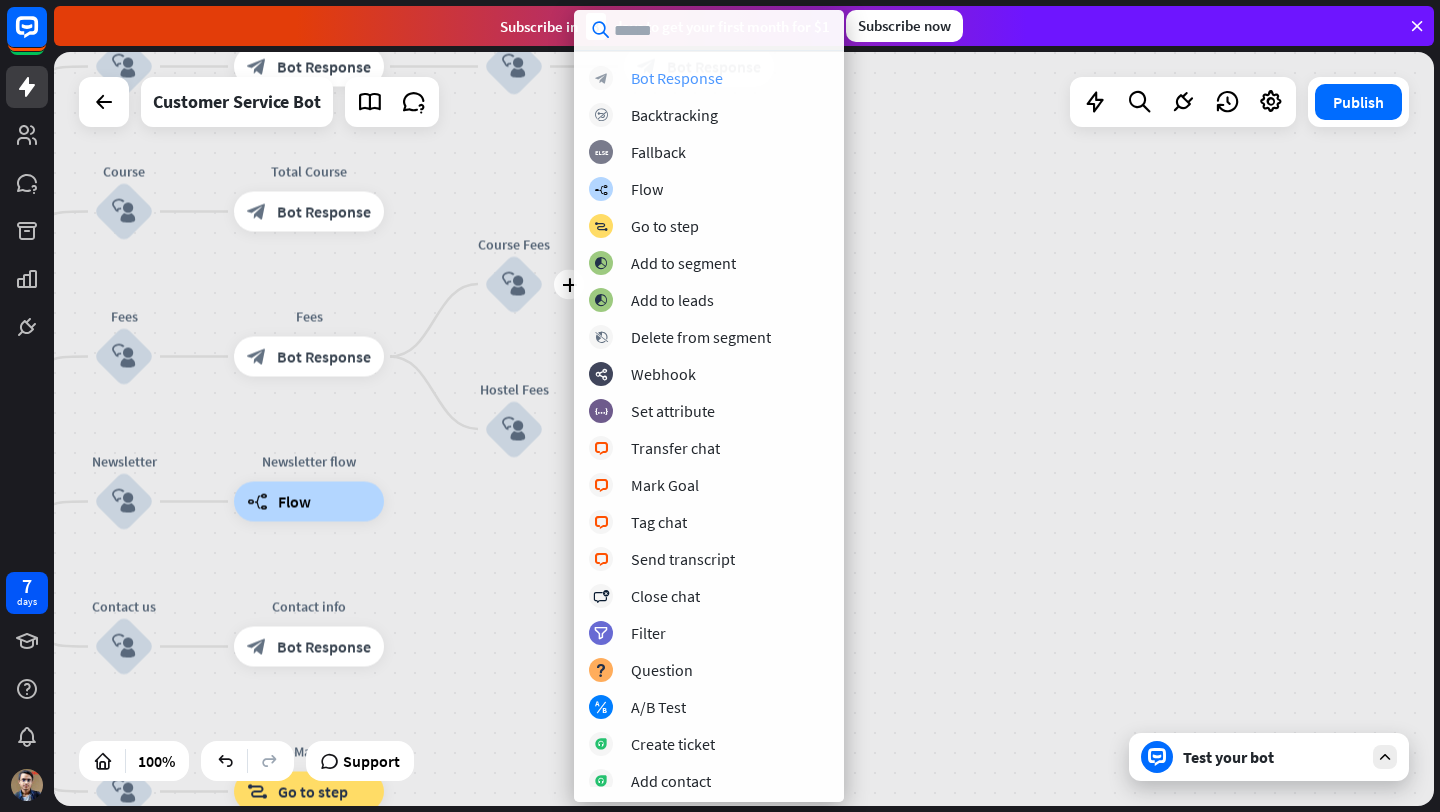 click on "block_bot_response
Bot Response" at bounding box center (709, 78) 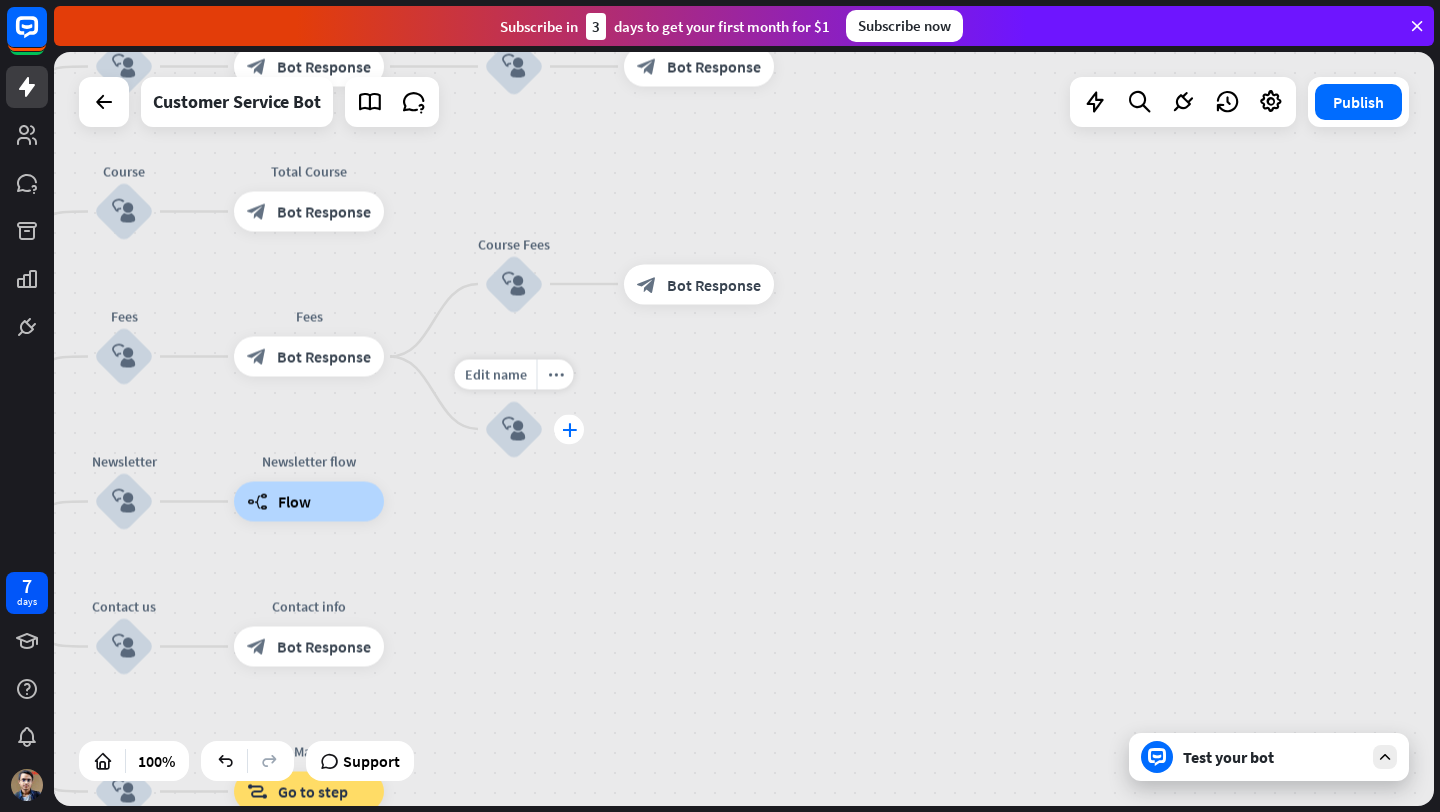click on "plus" at bounding box center [569, 429] 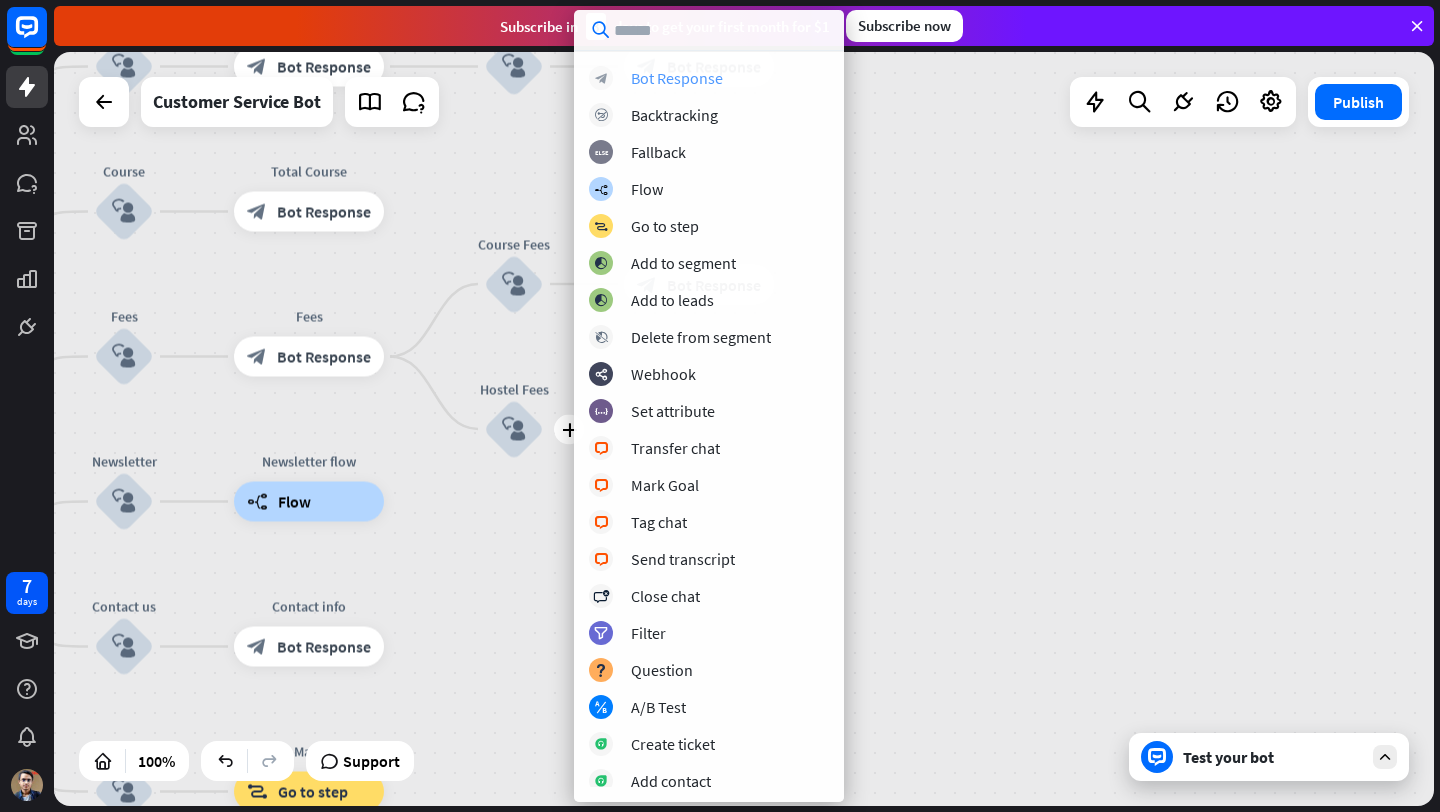 click on "block_bot_response
Bot Response" at bounding box center [709, 78] 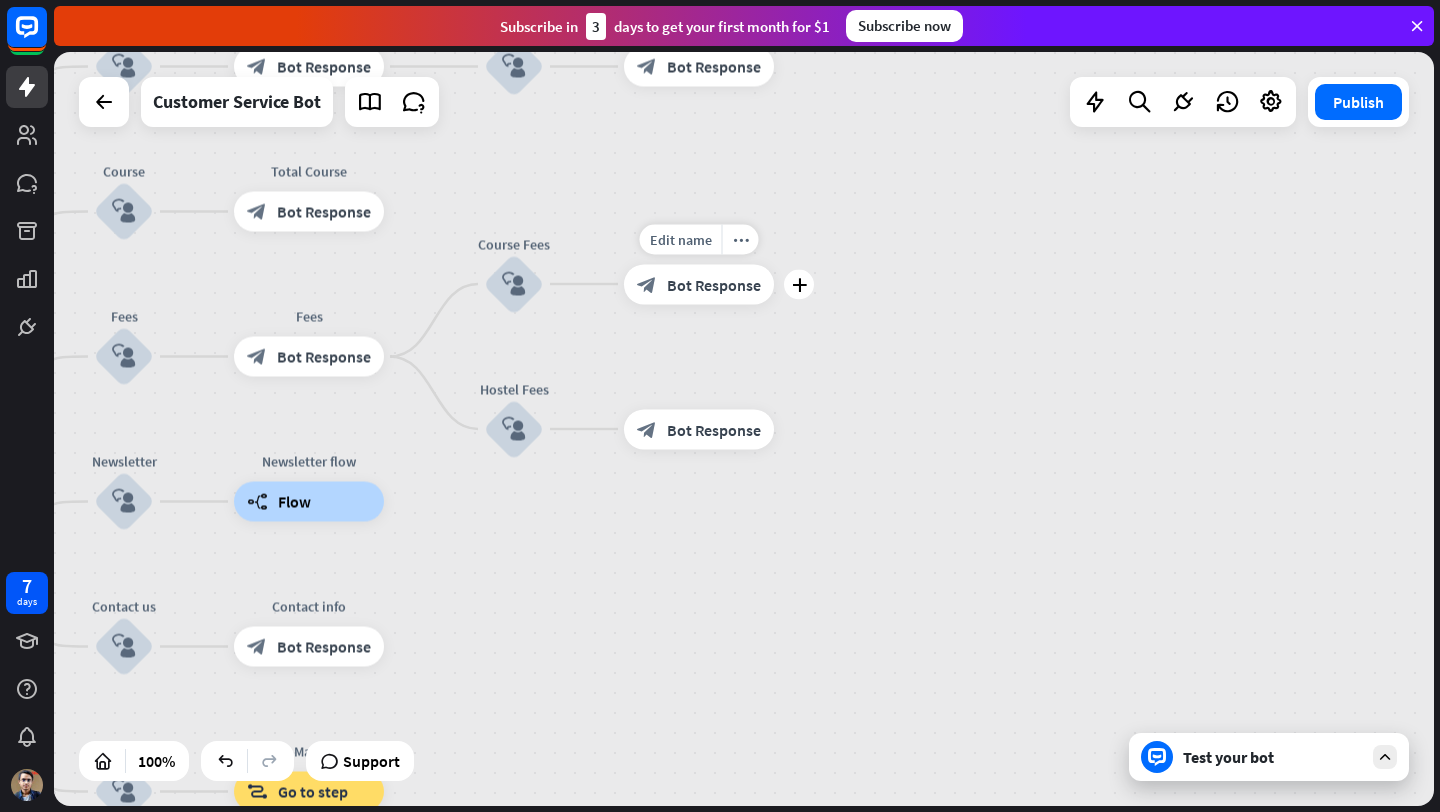 click on "block_bot_response   Bot Response" at bounding box center (699, 284) 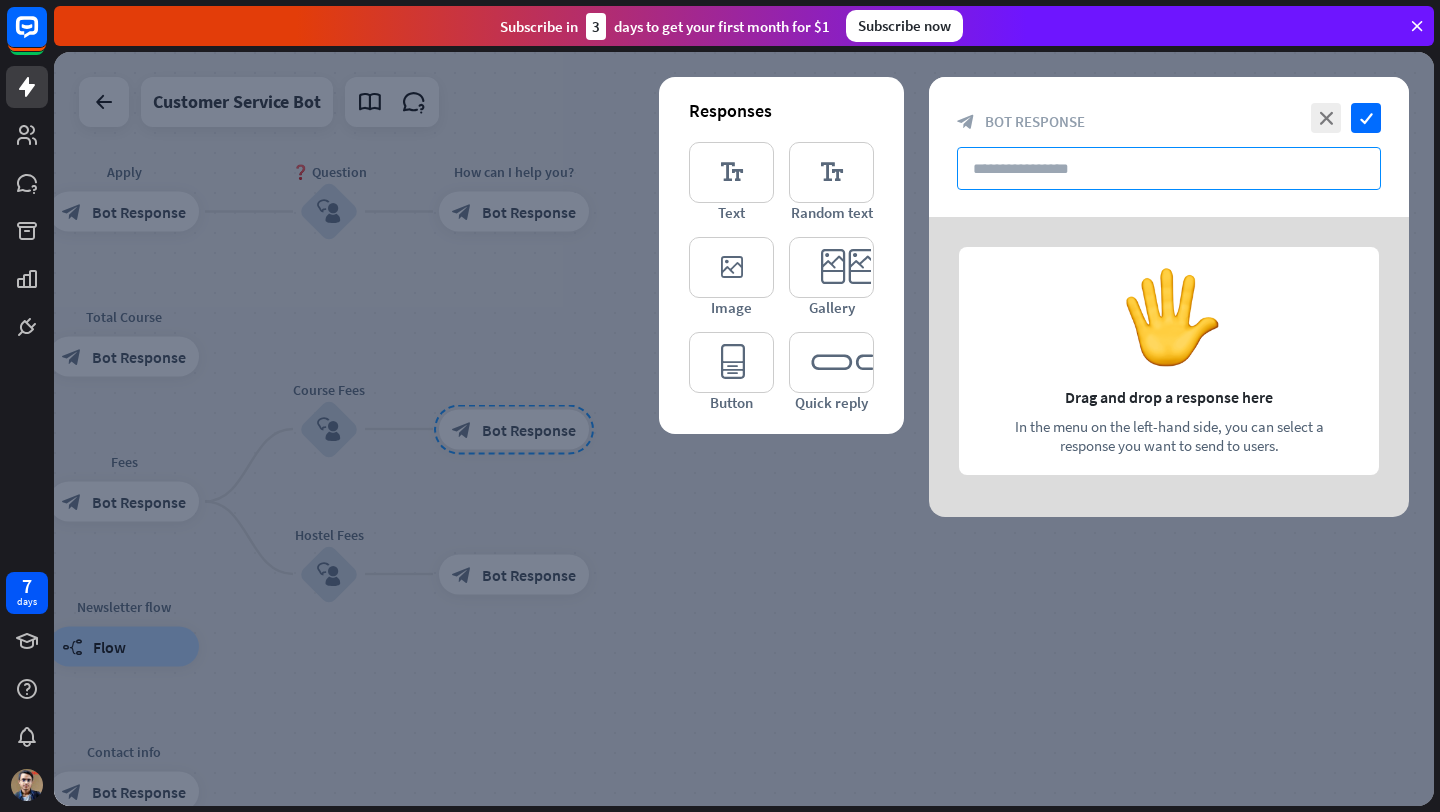 click at bounding box center [1169, 168] 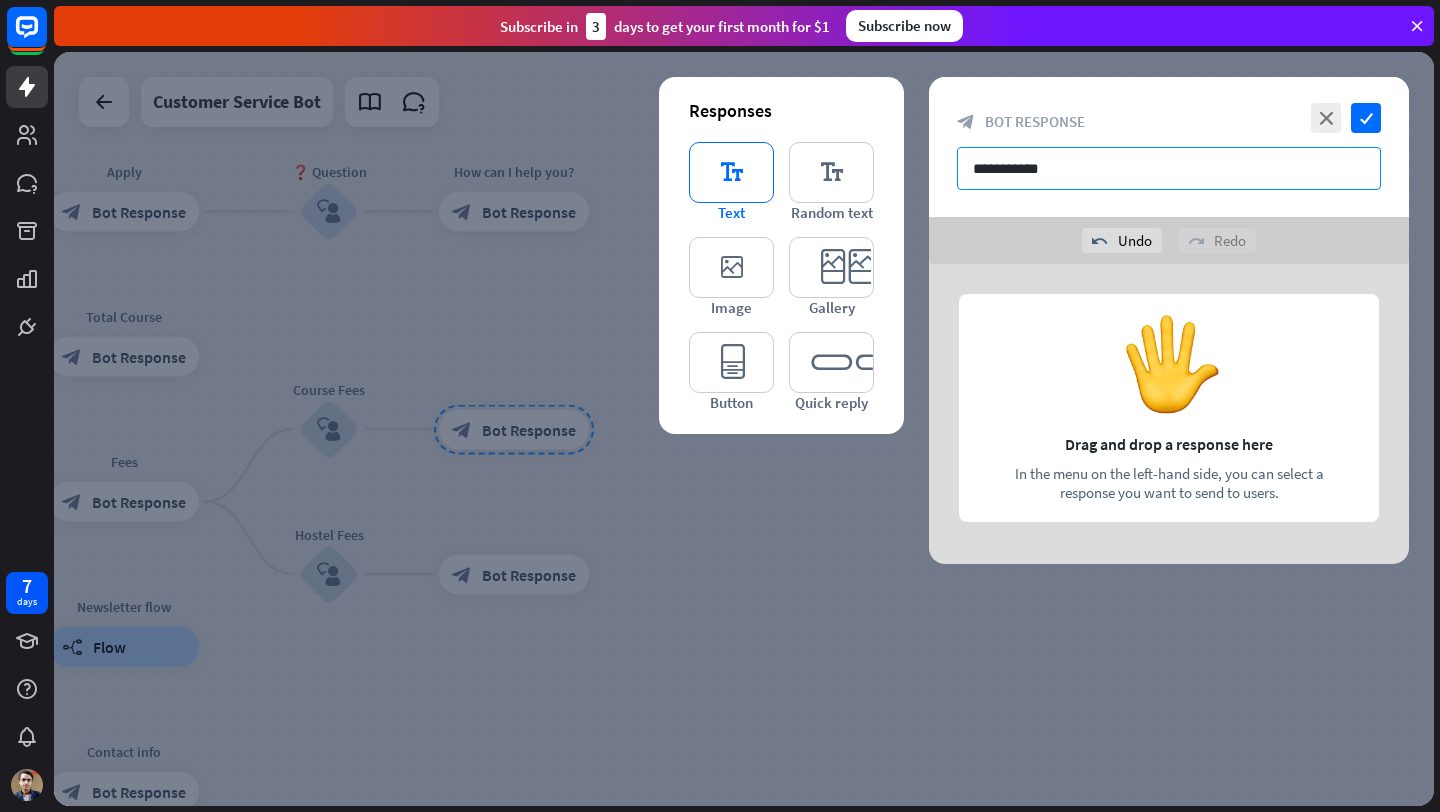 type on "**********" 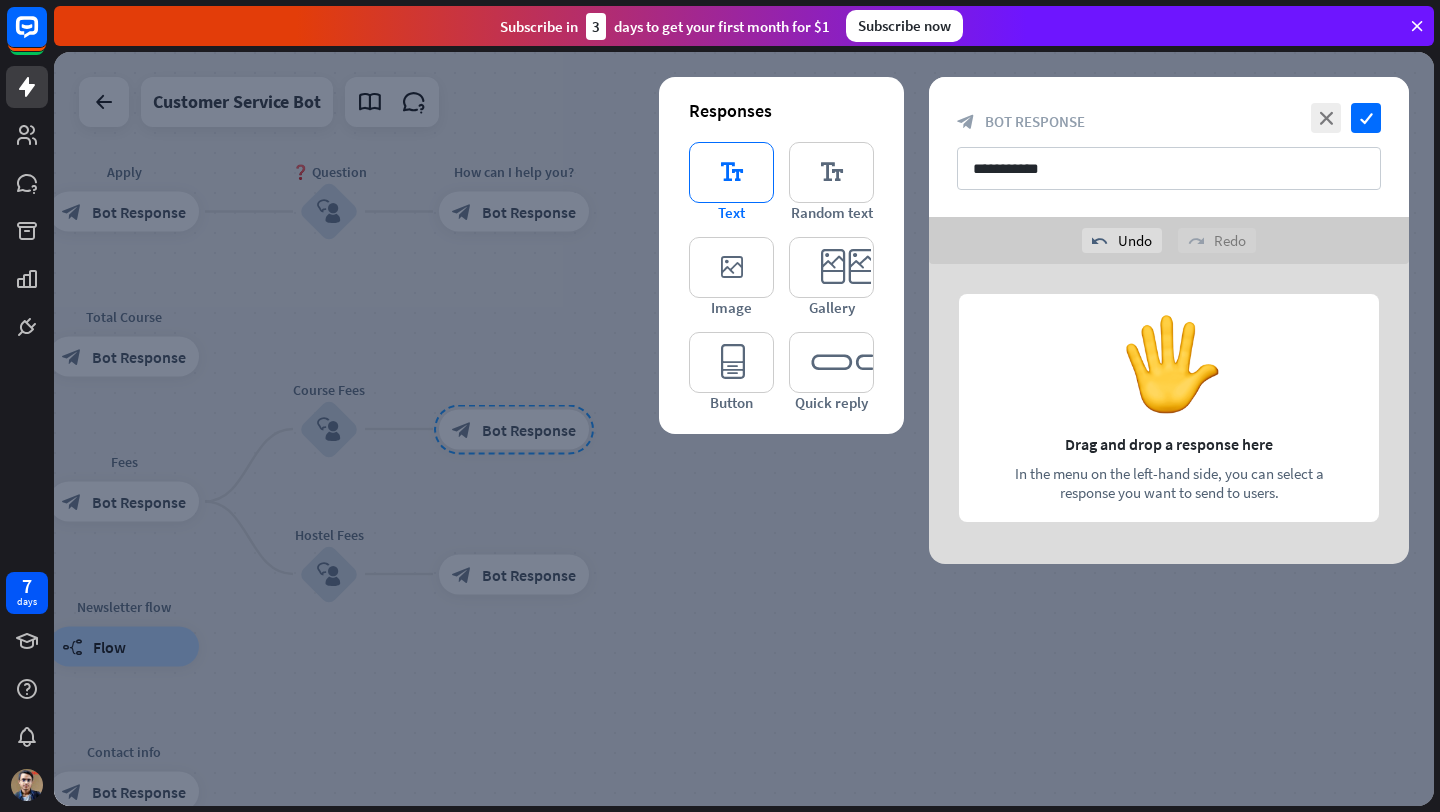 click on "editor_text" at bounding box center (731, 172) 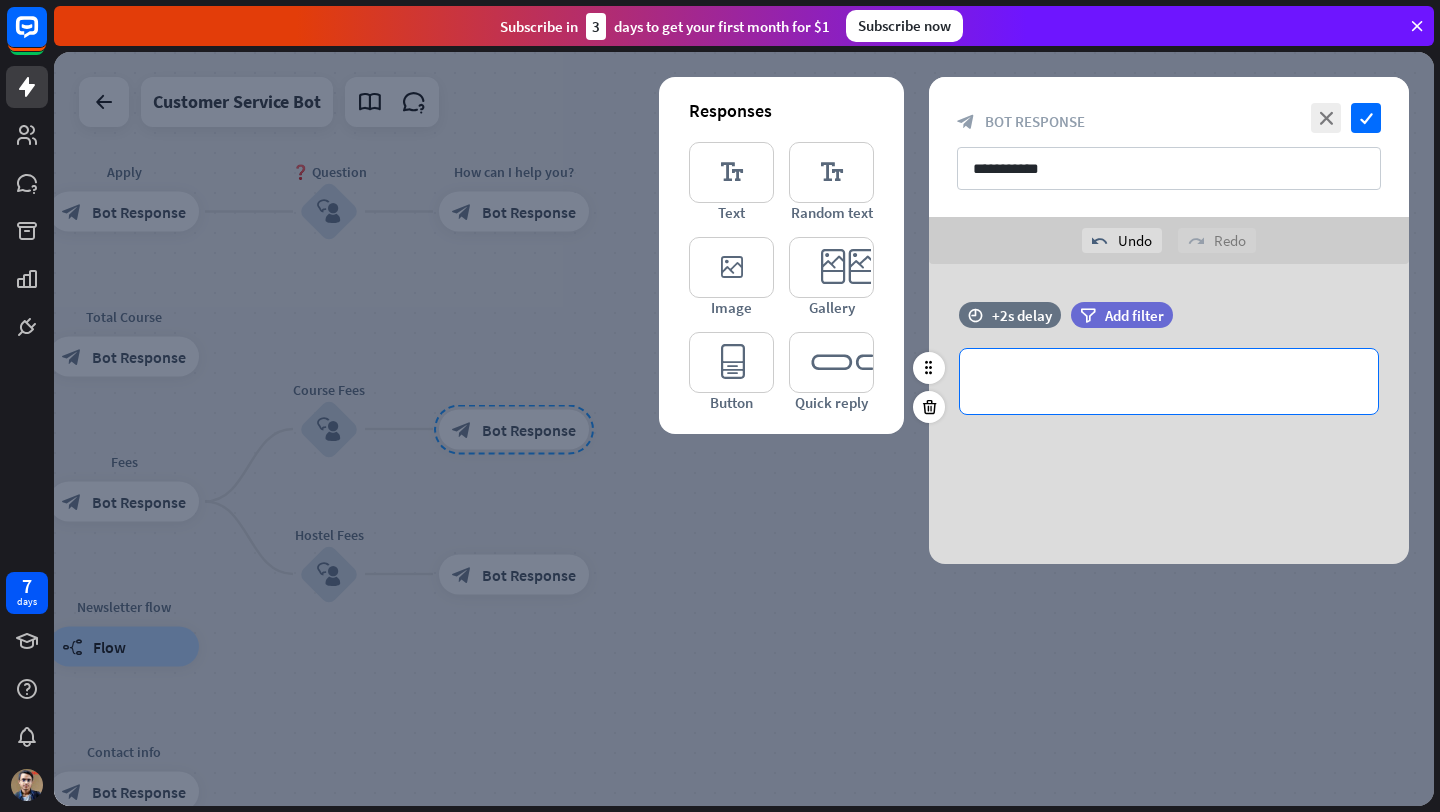 click on "**********" at bounding box center (1169, 381) 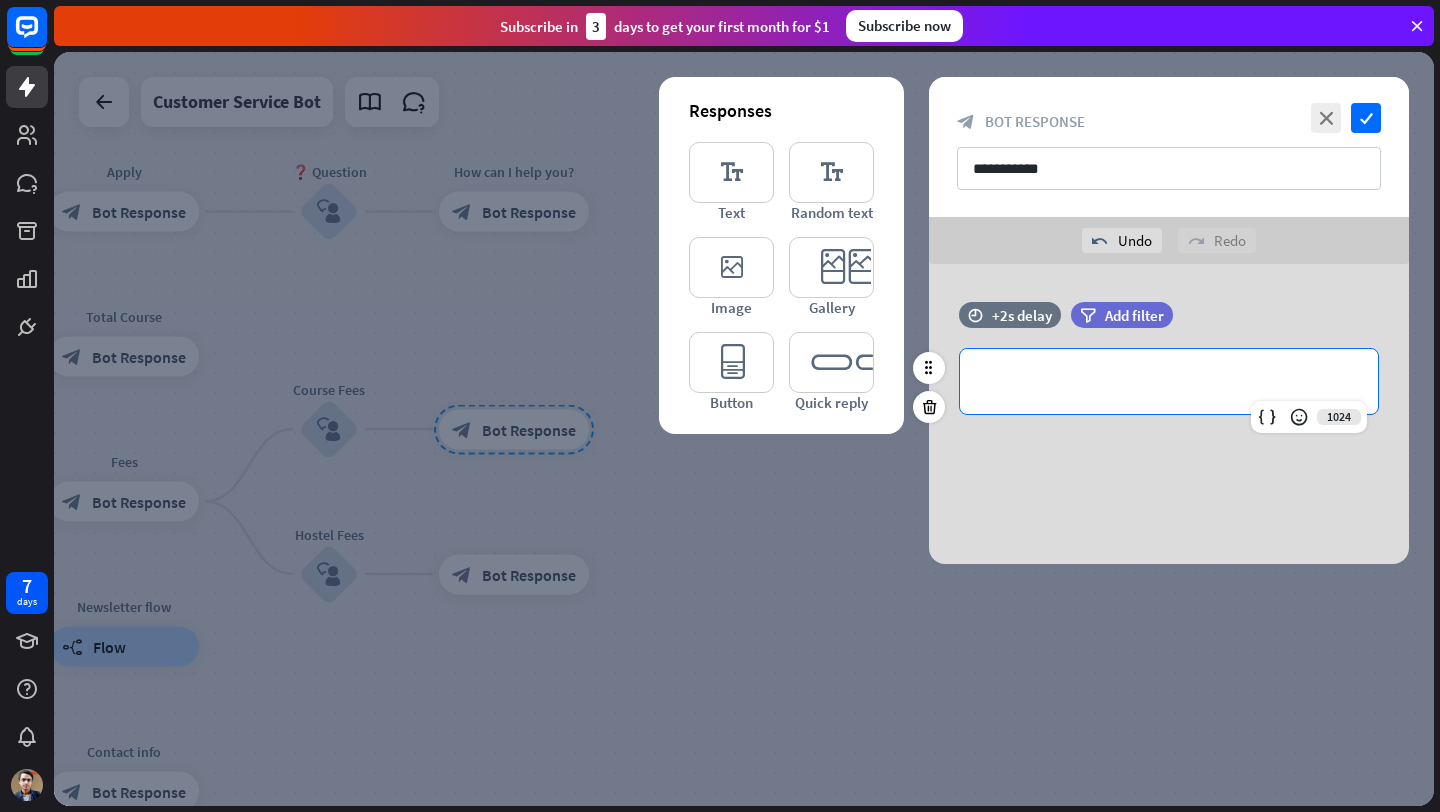 type 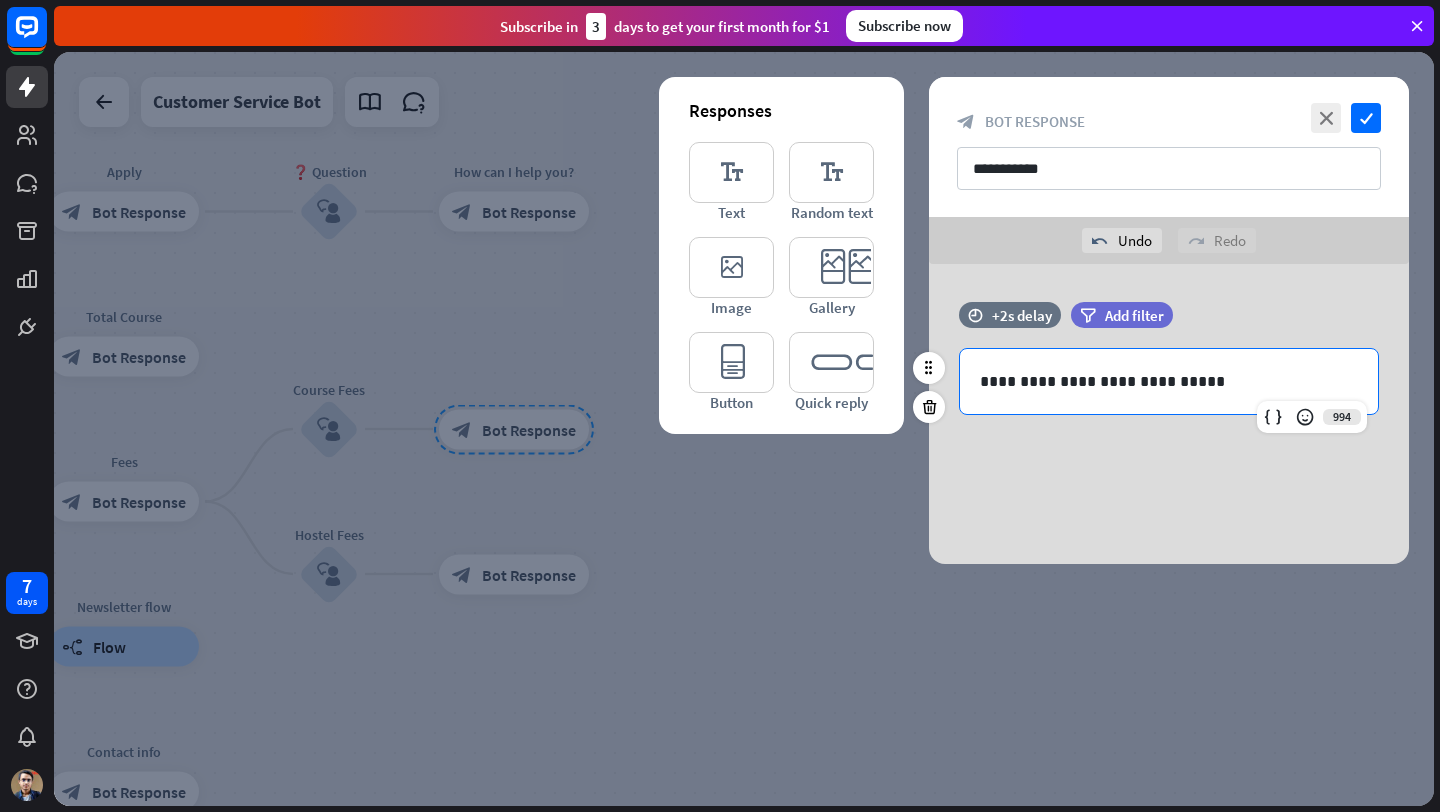 click on "**********" at bounding box center (1169, 381) 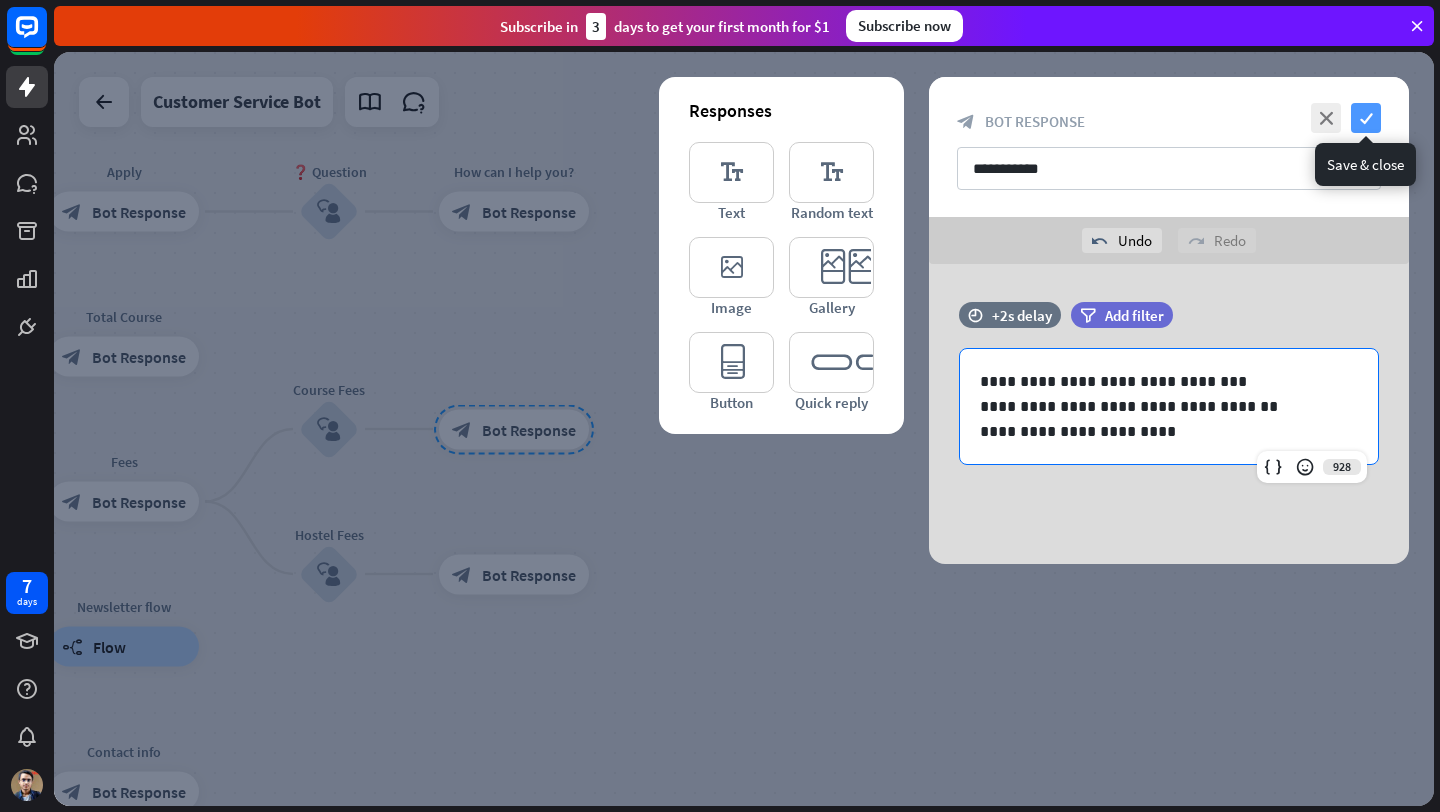 click on "check" at bounding box center [1366, 118] 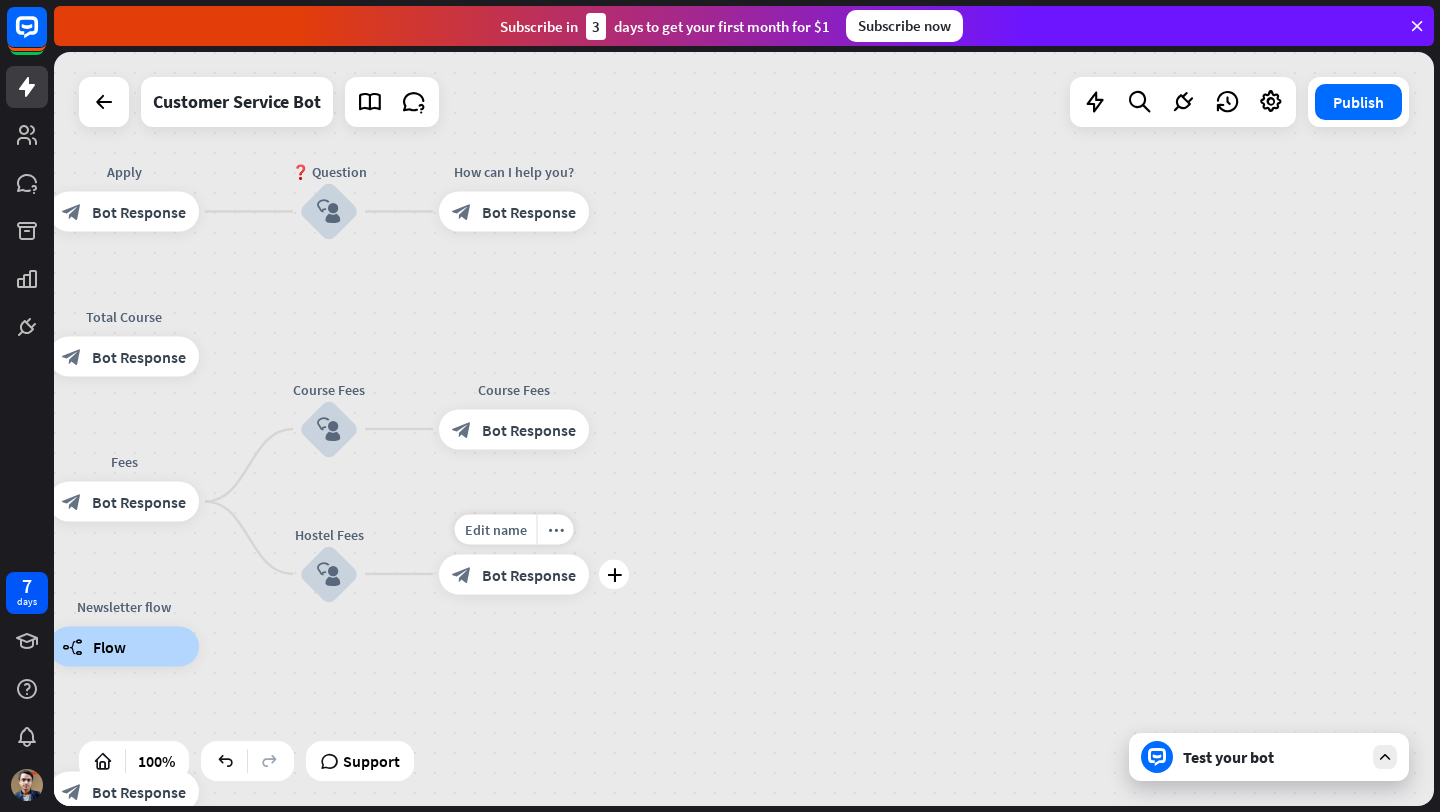 click on "Bot Response" at bounding box center (529, 574) 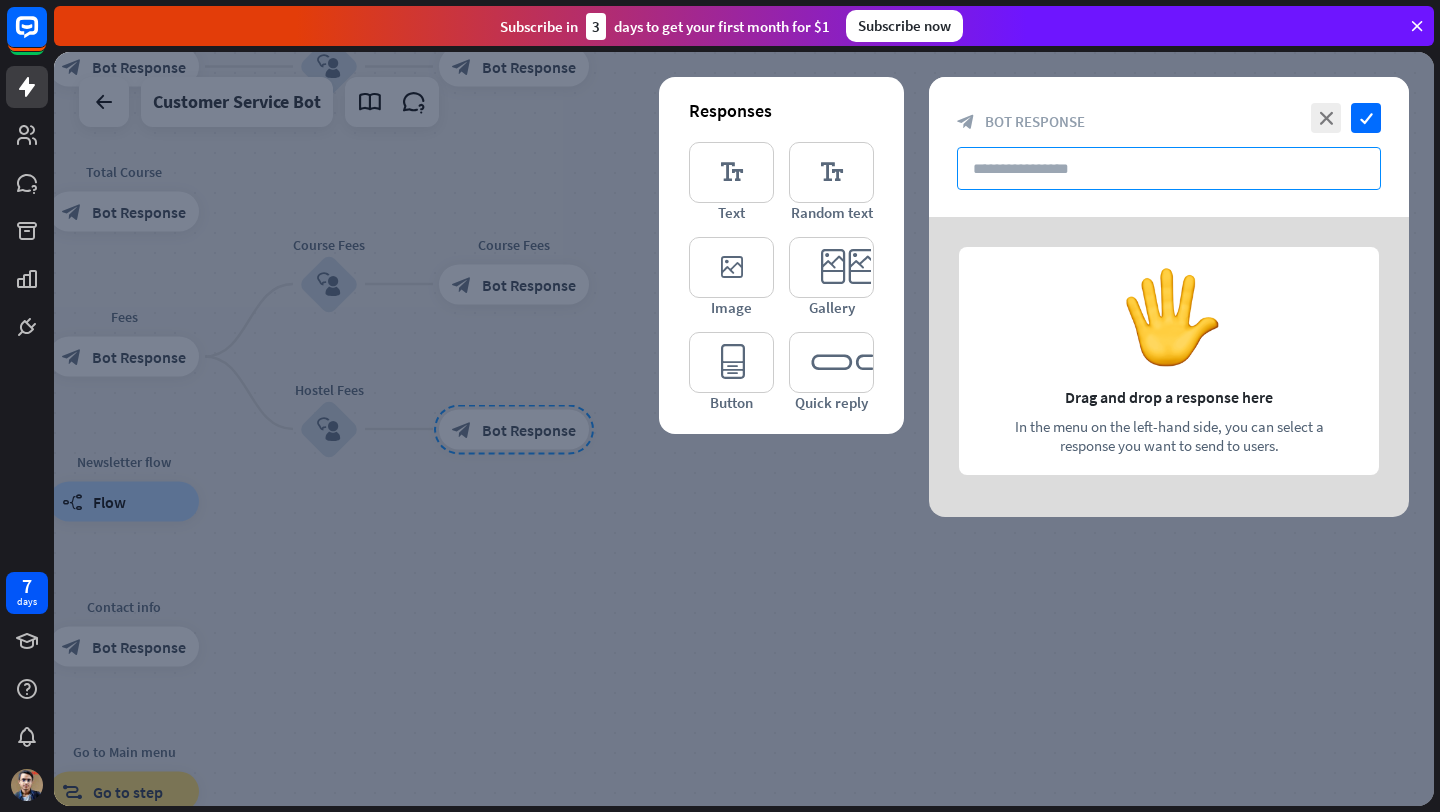 click at bounding box center [1169, 168] 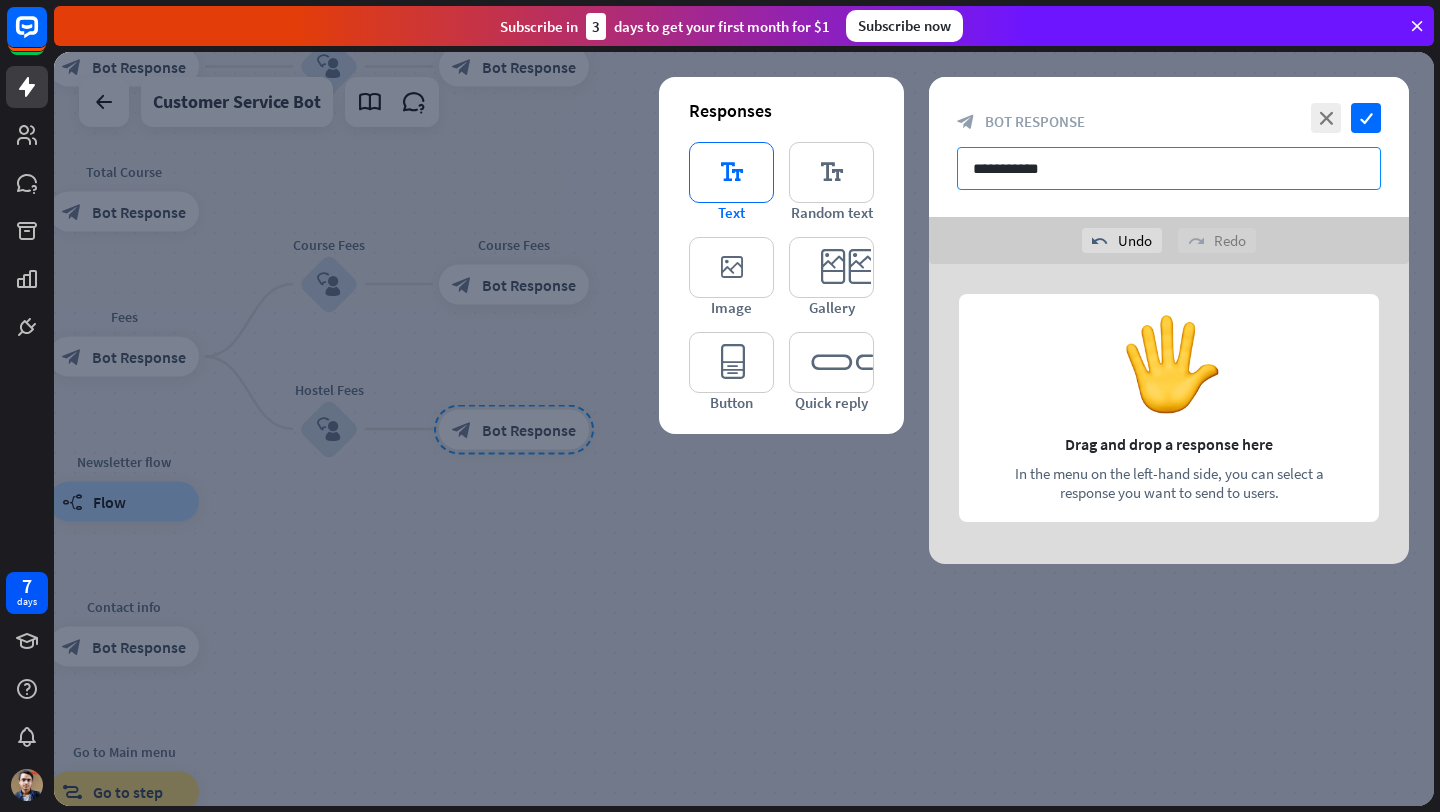 type on "**********" 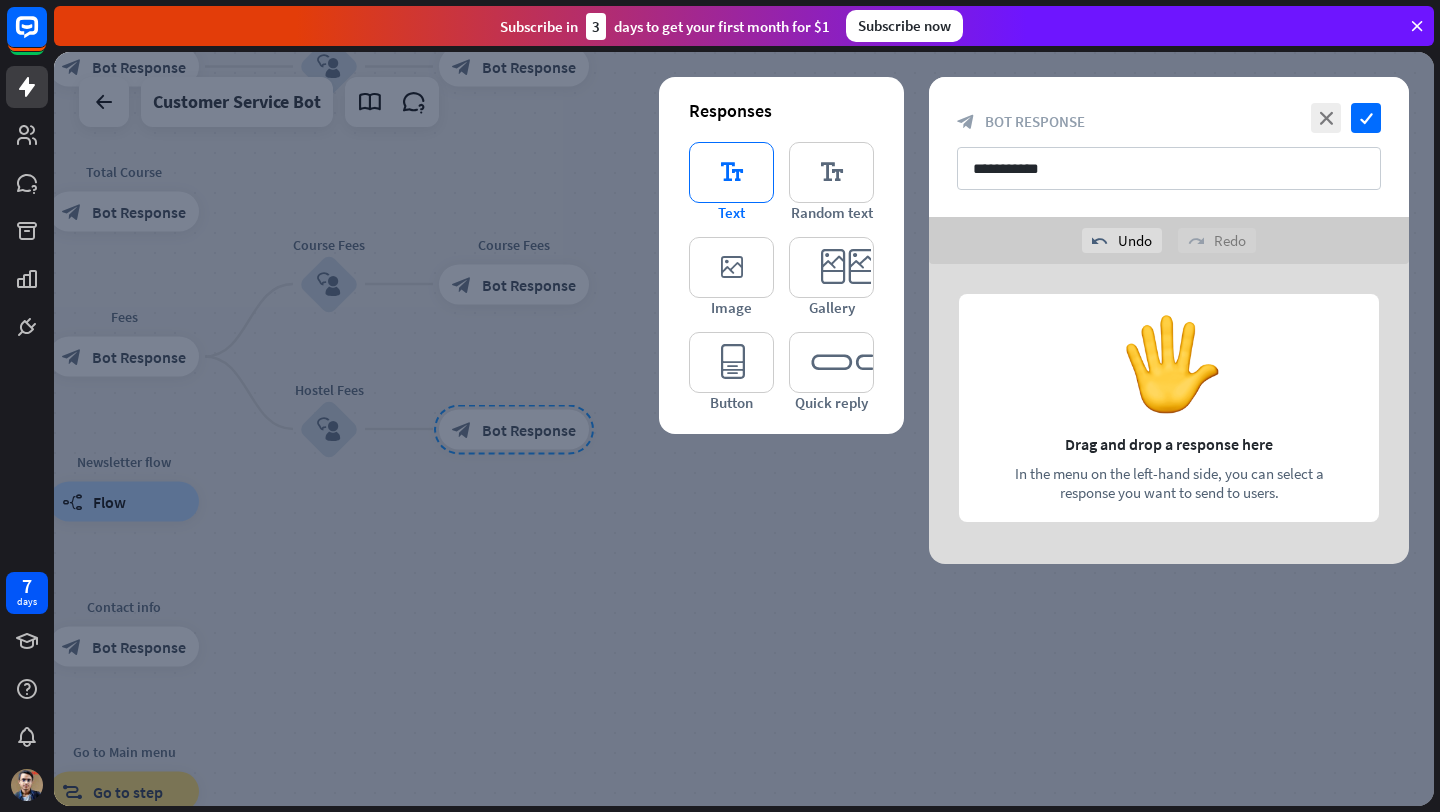 click on "editor_text" at bounding box center (731, 172) 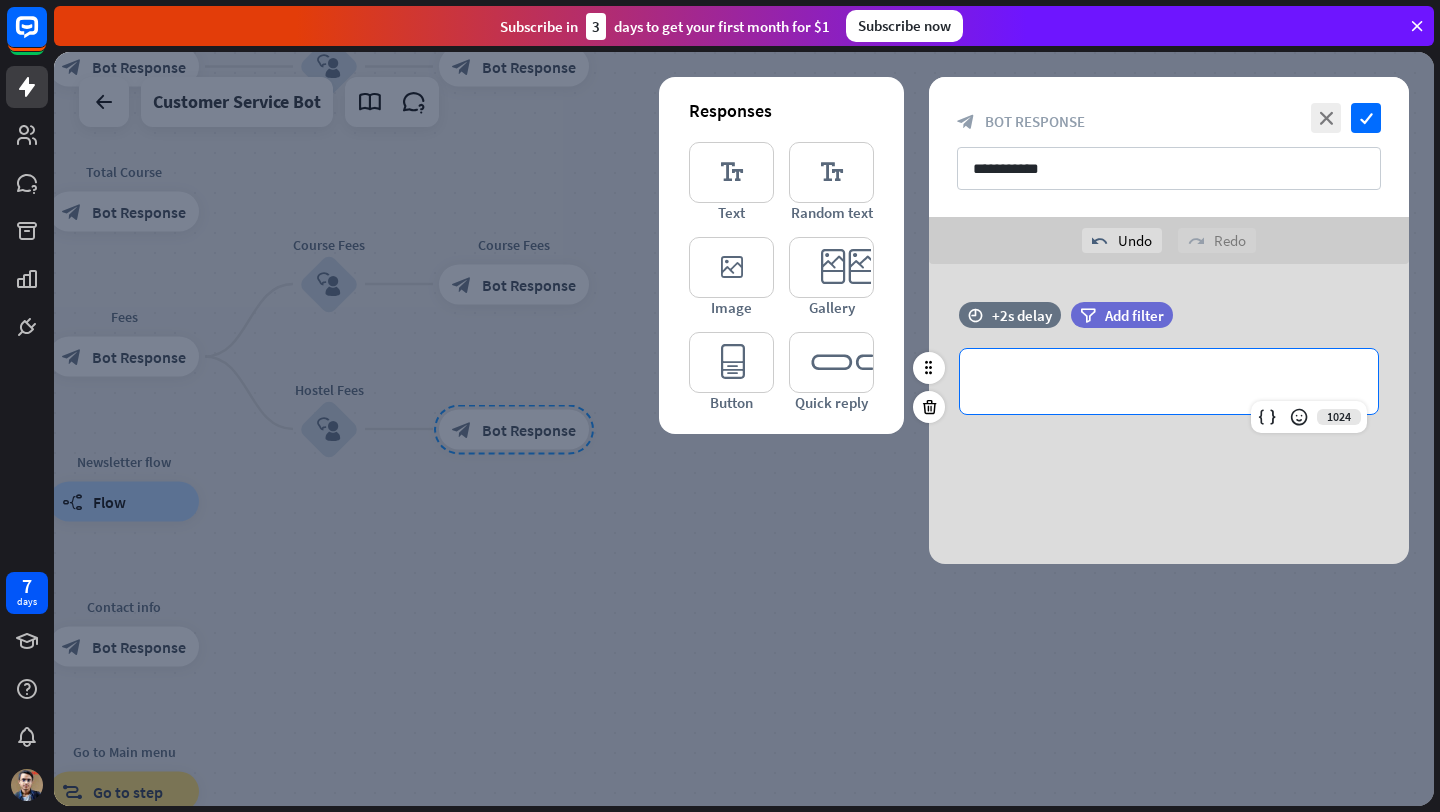 click on "**********" at bounding box center [1169, 381] 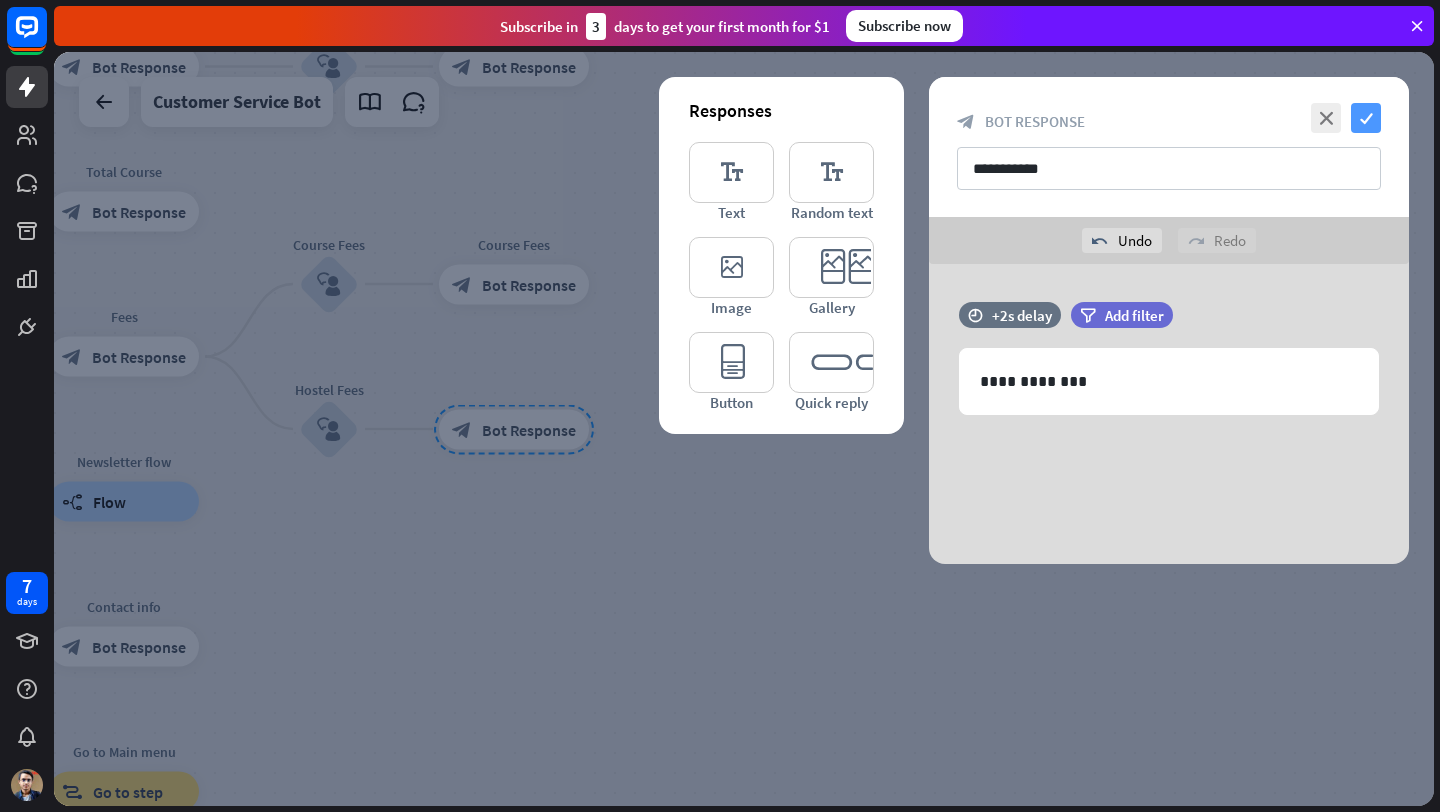 click on "check" at bounding box center (1366, 118) 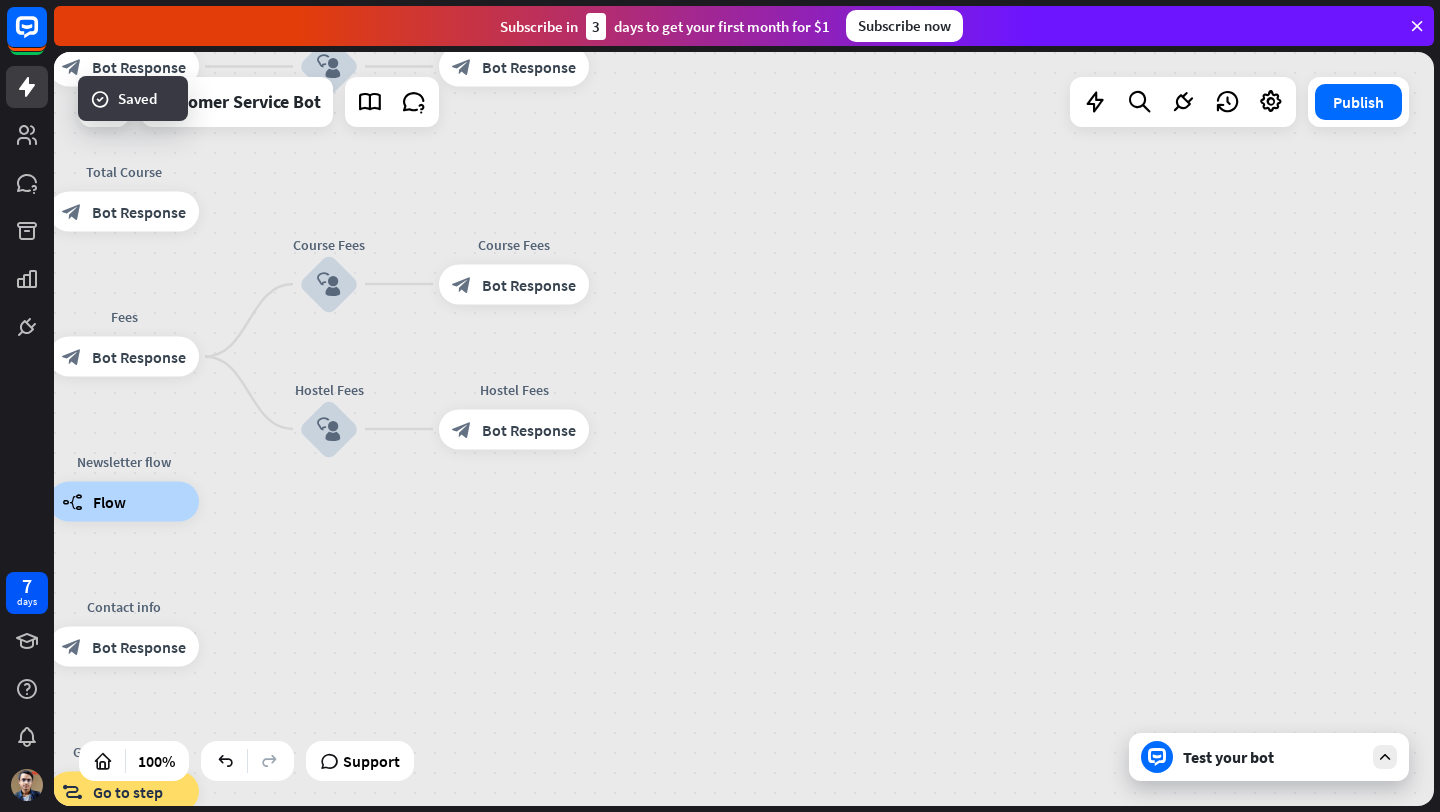 click on "Test your bot" at bounding box center (1269, 757) 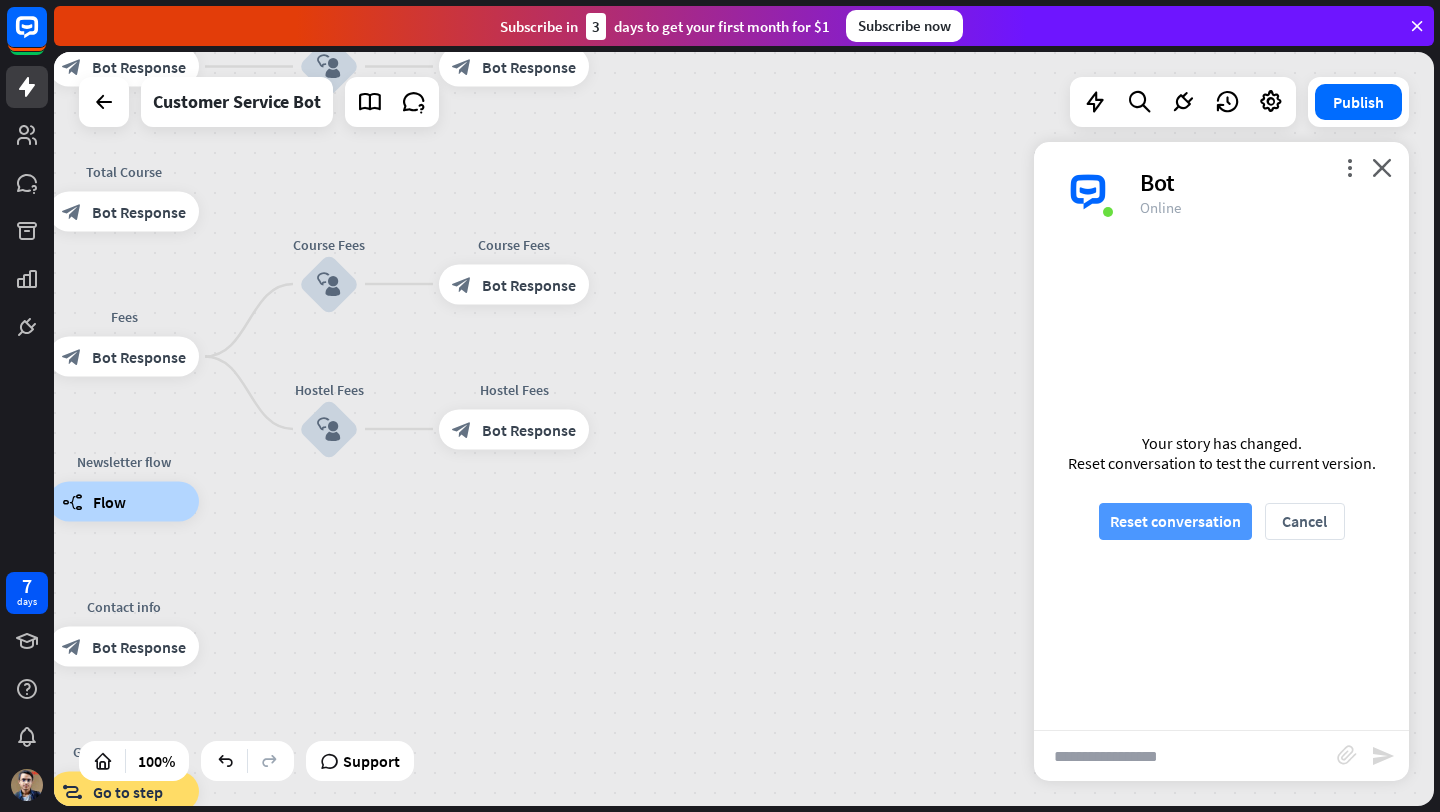 click on "Reset conversation" at bounding box center [1175, 521] 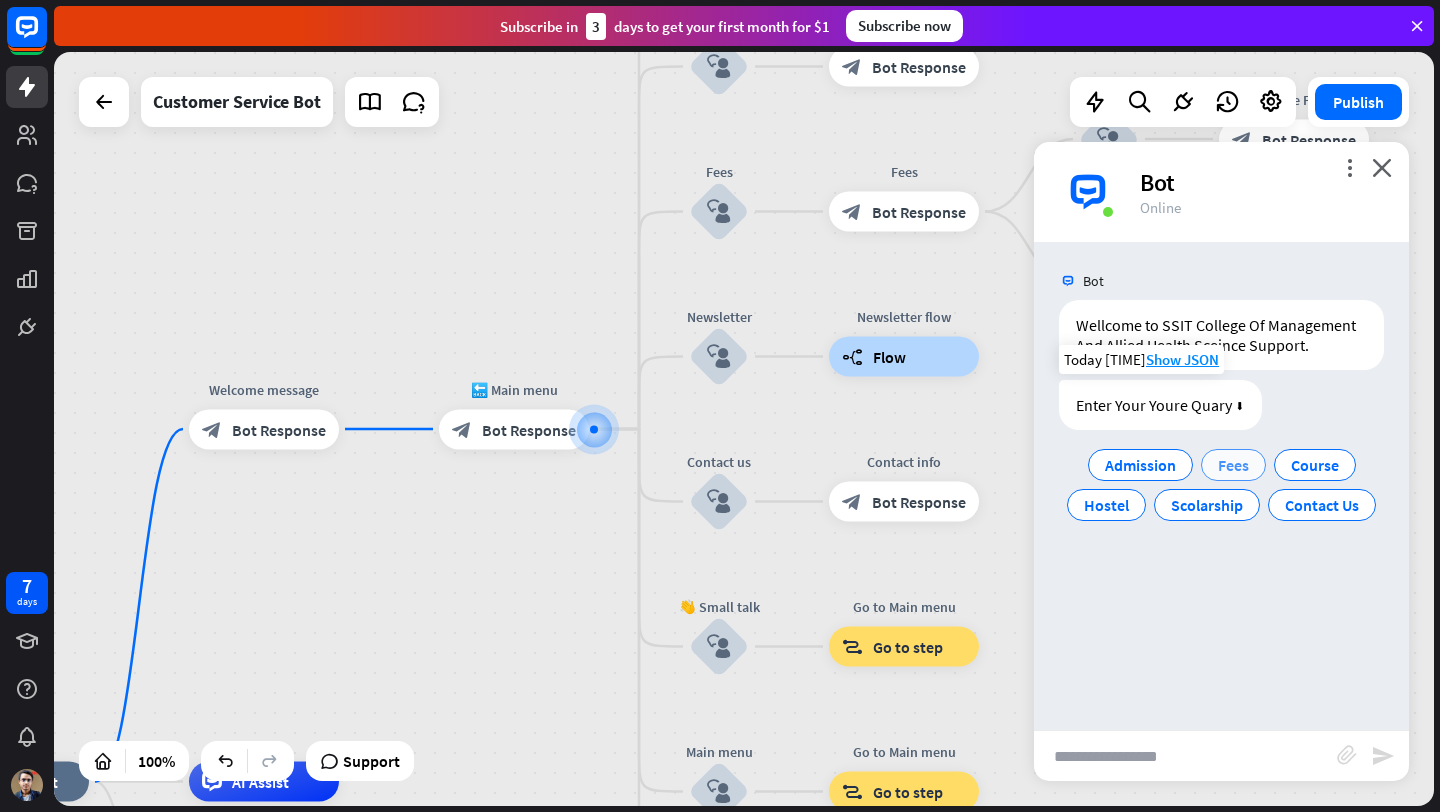 click on "Fees" at bounding box center [1233, 465] 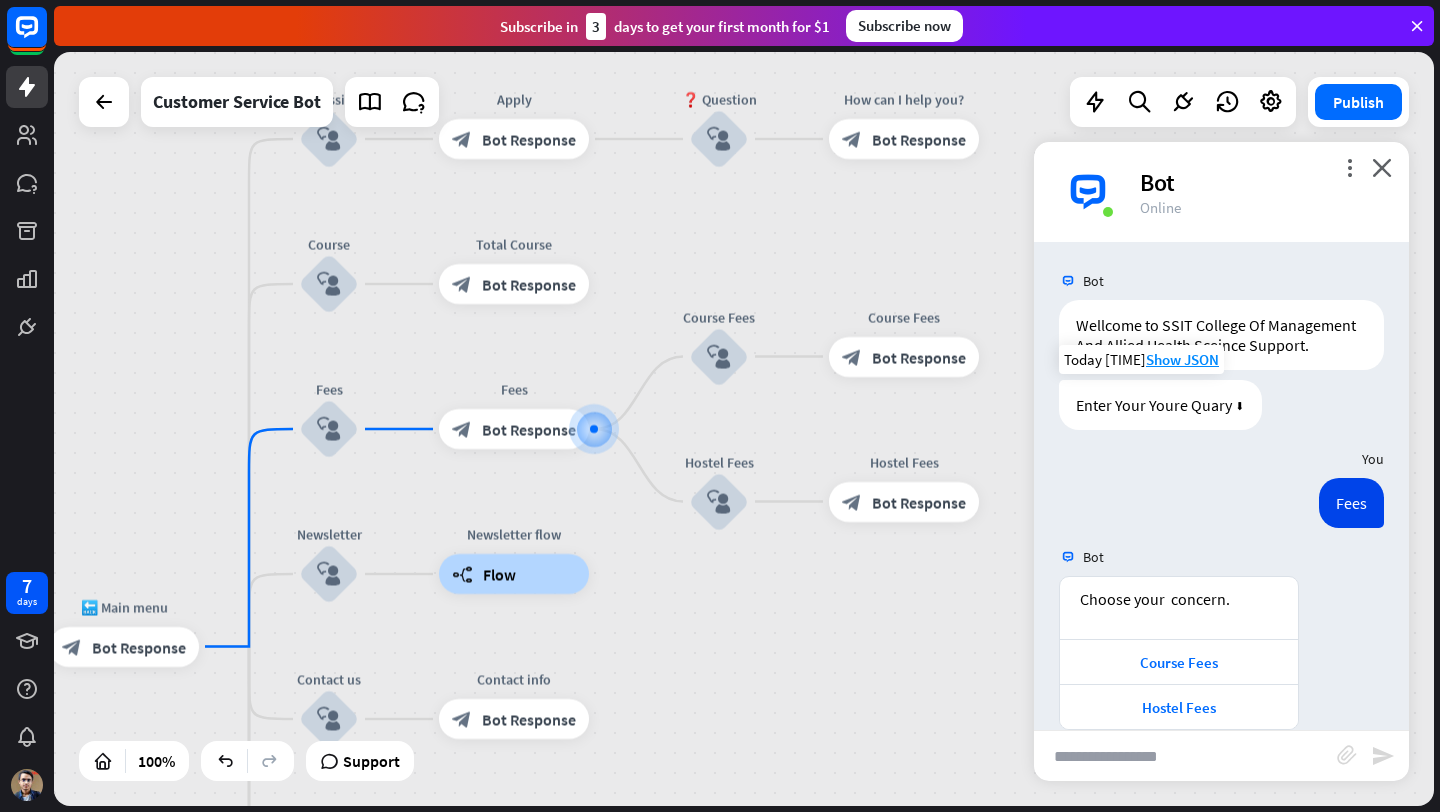 scroll, scrollTop: 30, scrollLeft: 0, axis: vertical 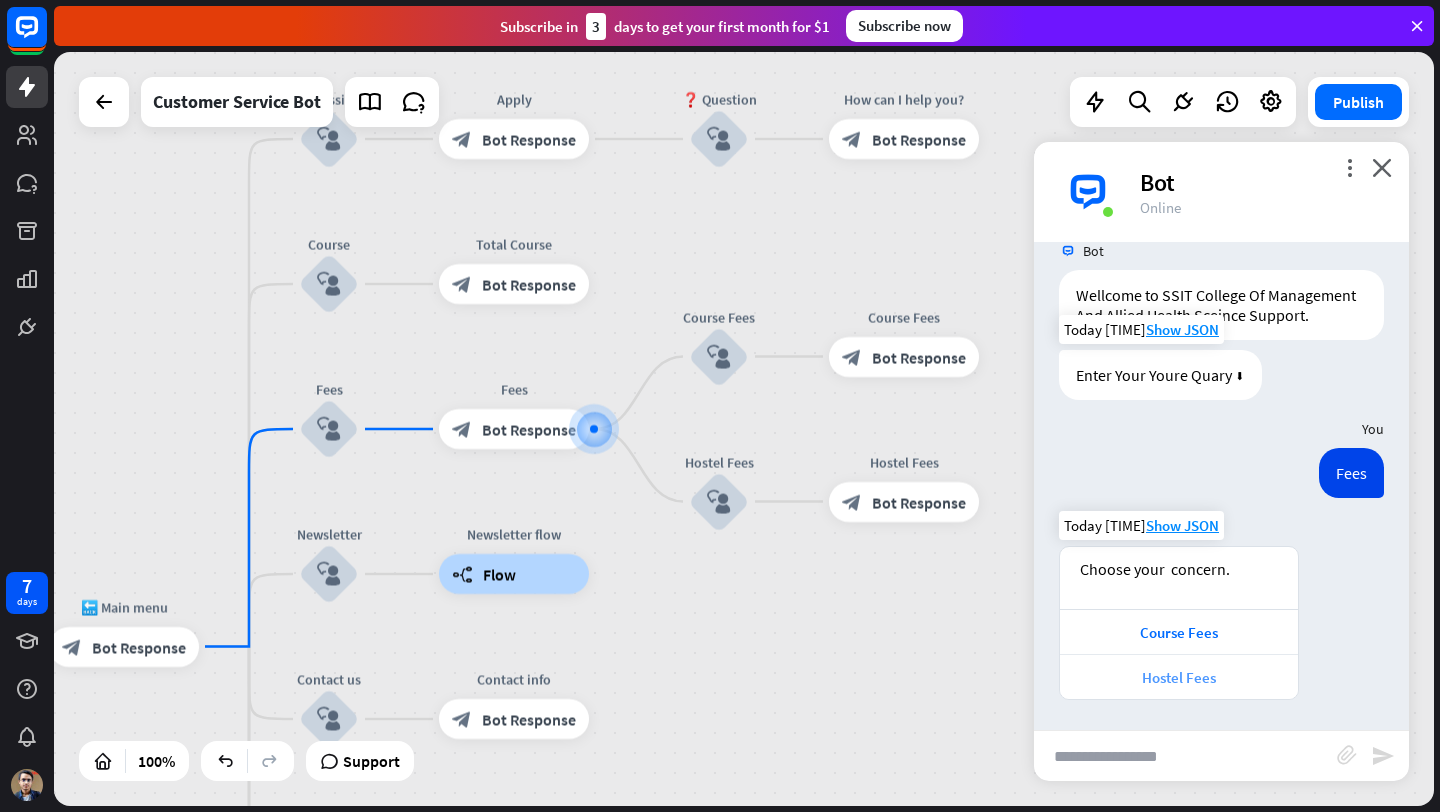 click on "Hostel Fees" at bounding box center [1179, 677] 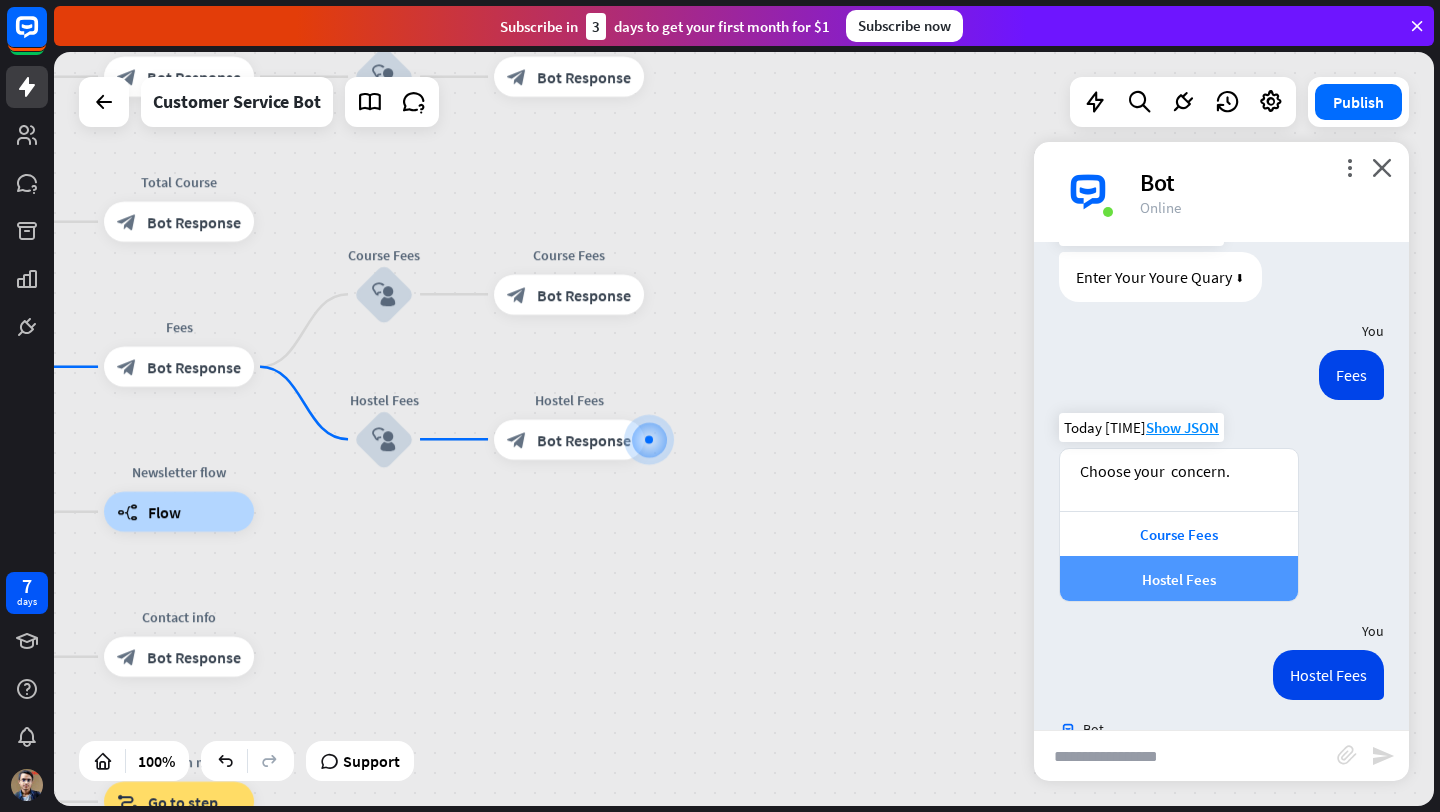 scroll, scrollTop: 226, scrollLeft: 0, axis: vertical 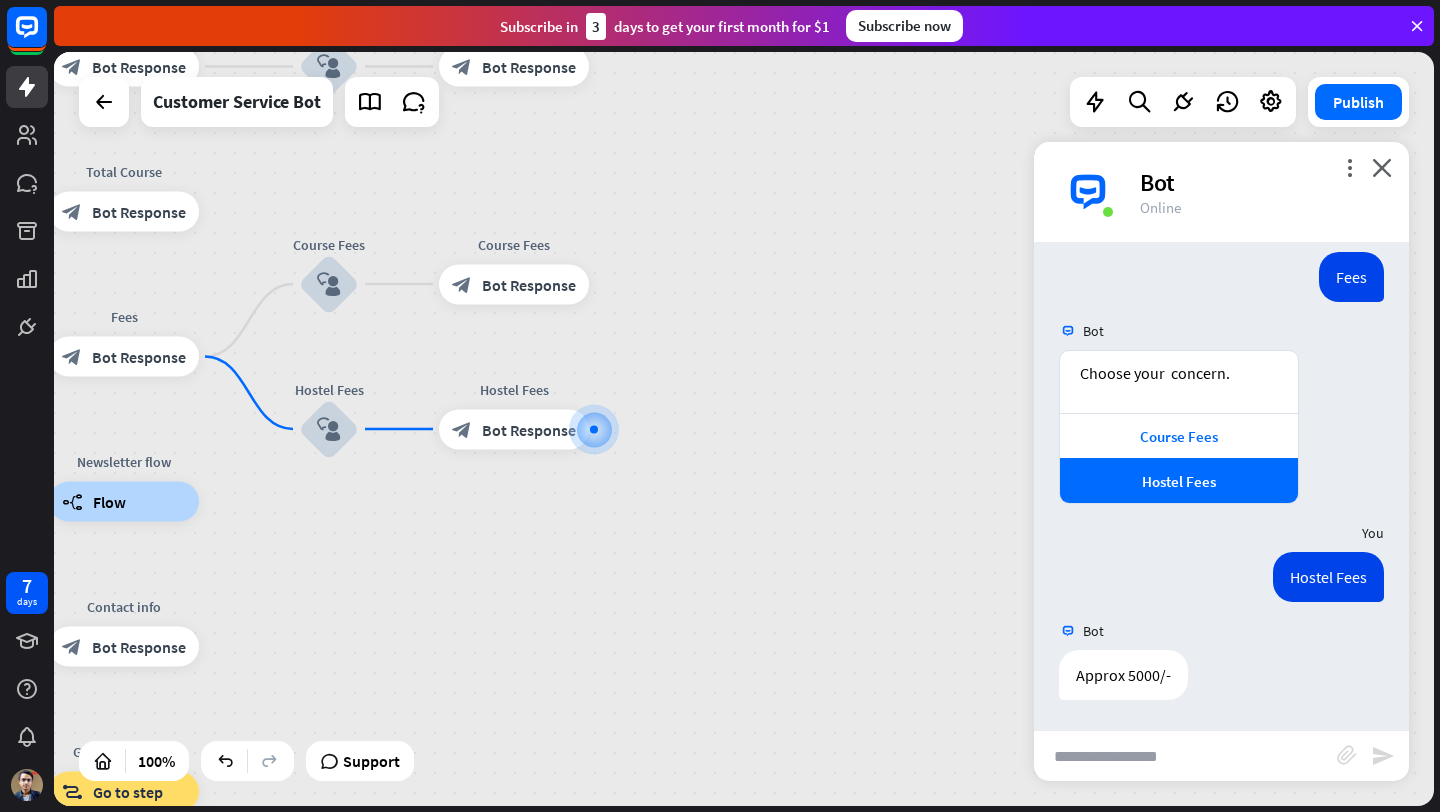 click at bounding box center [1185, 756] 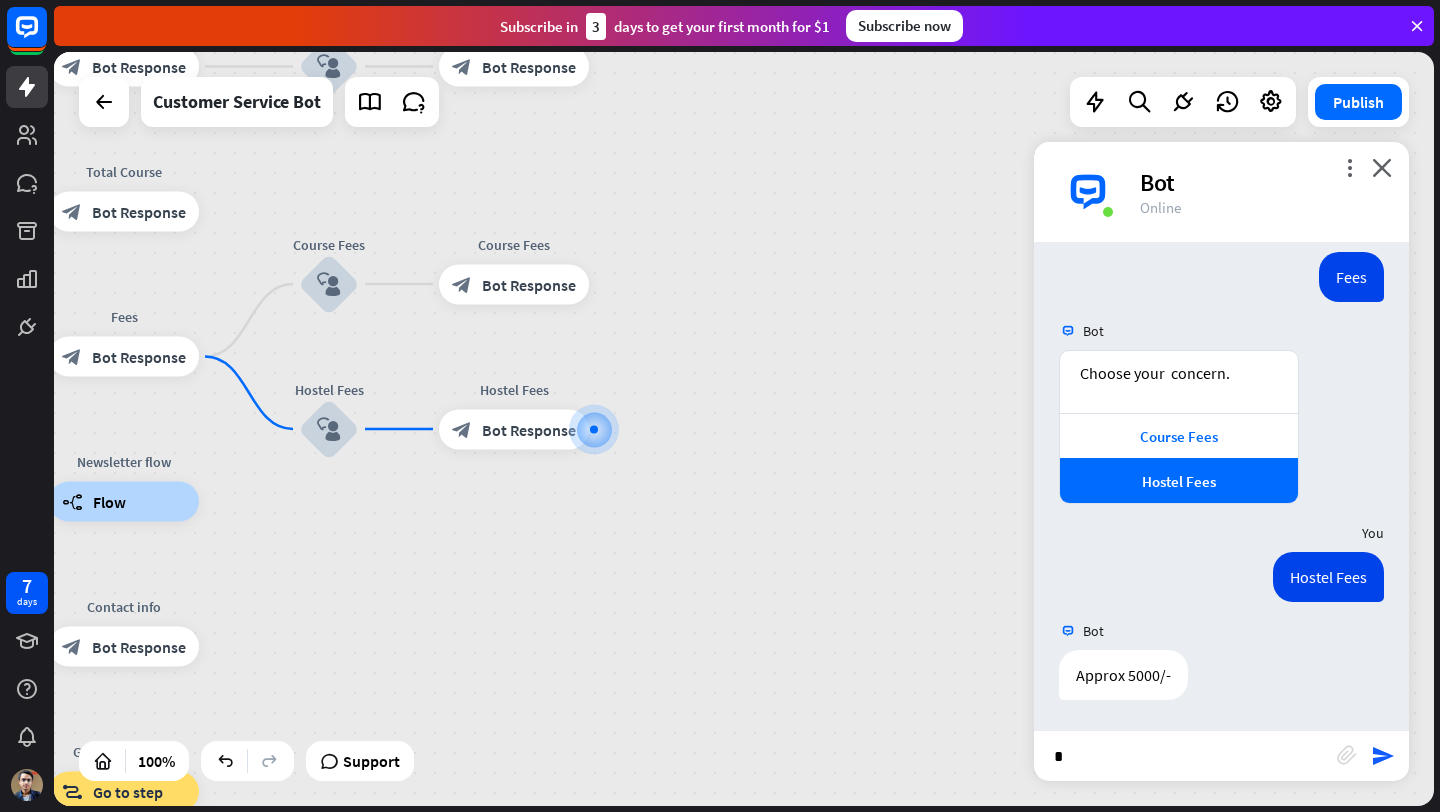 type on "**" 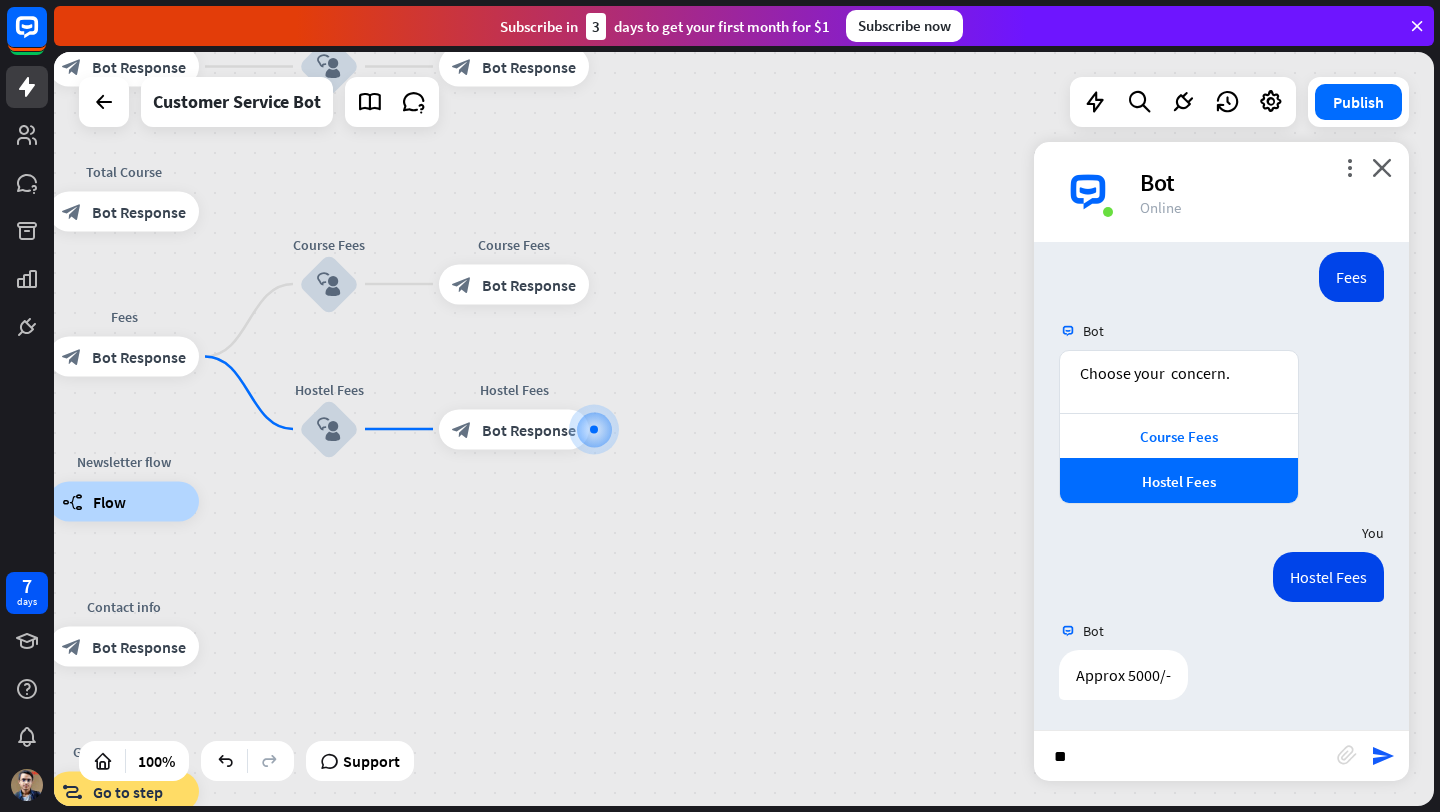 type 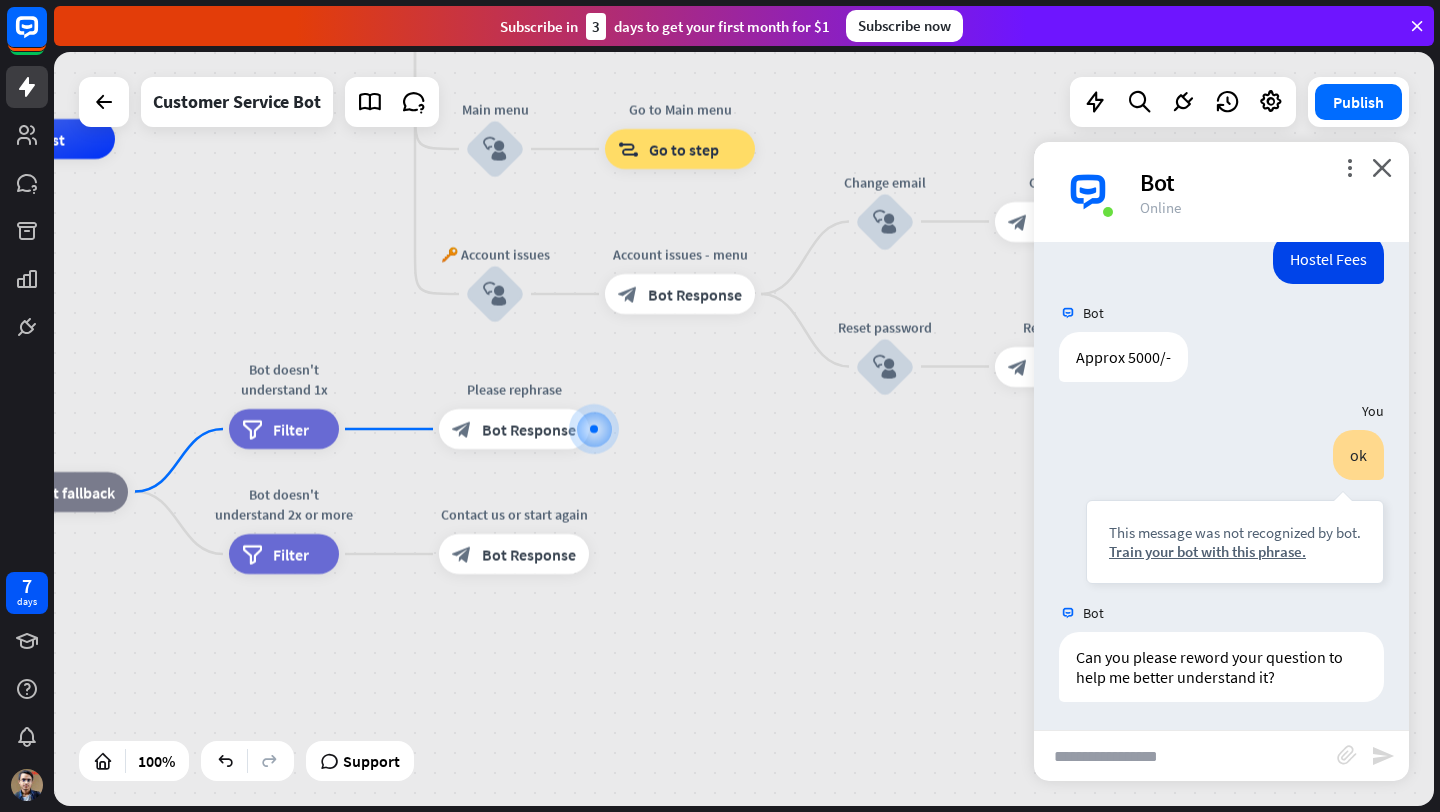 scroll, scrollTop: 546, scrollLeft: 0, axis: vertical 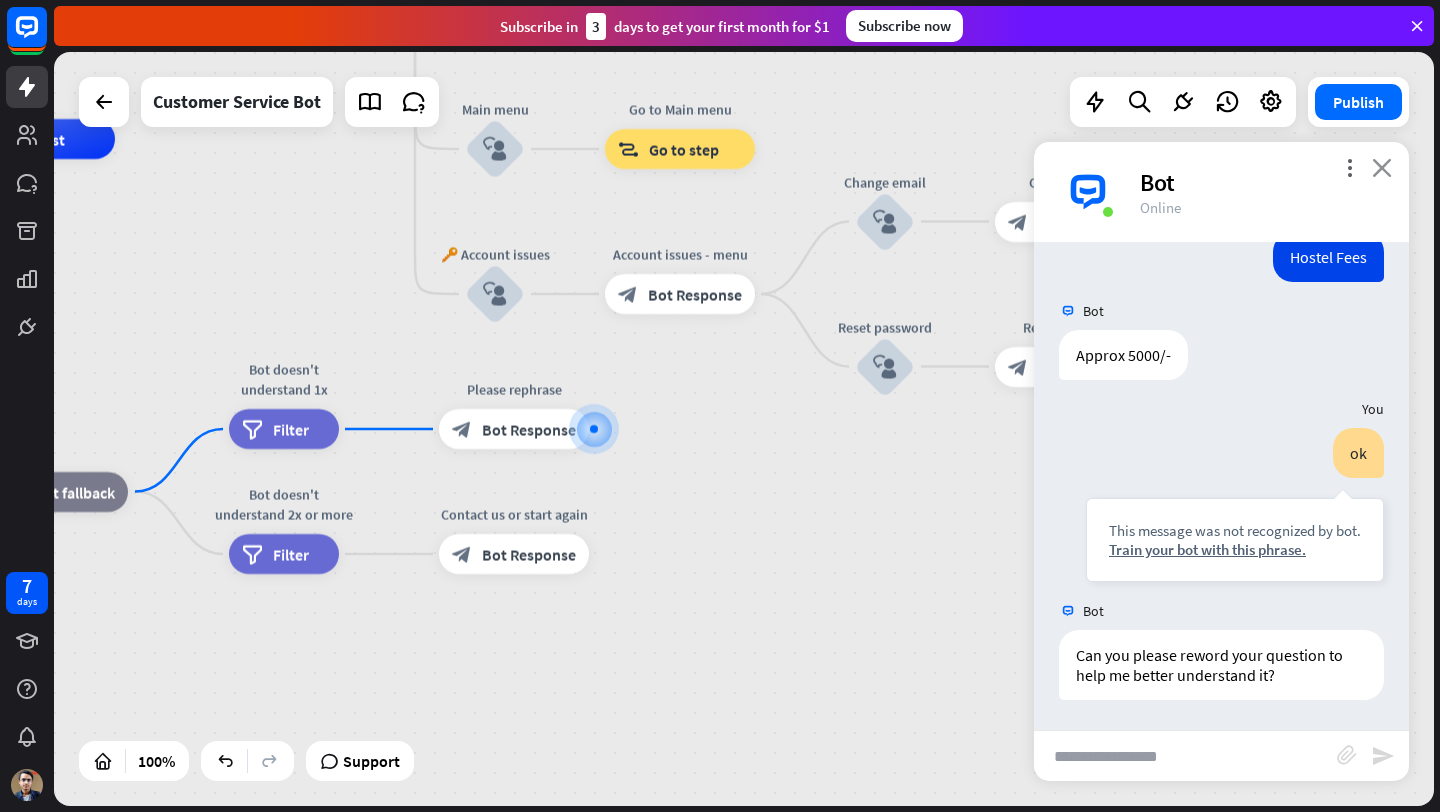 click on "close" at bounding box center (1382, 167) 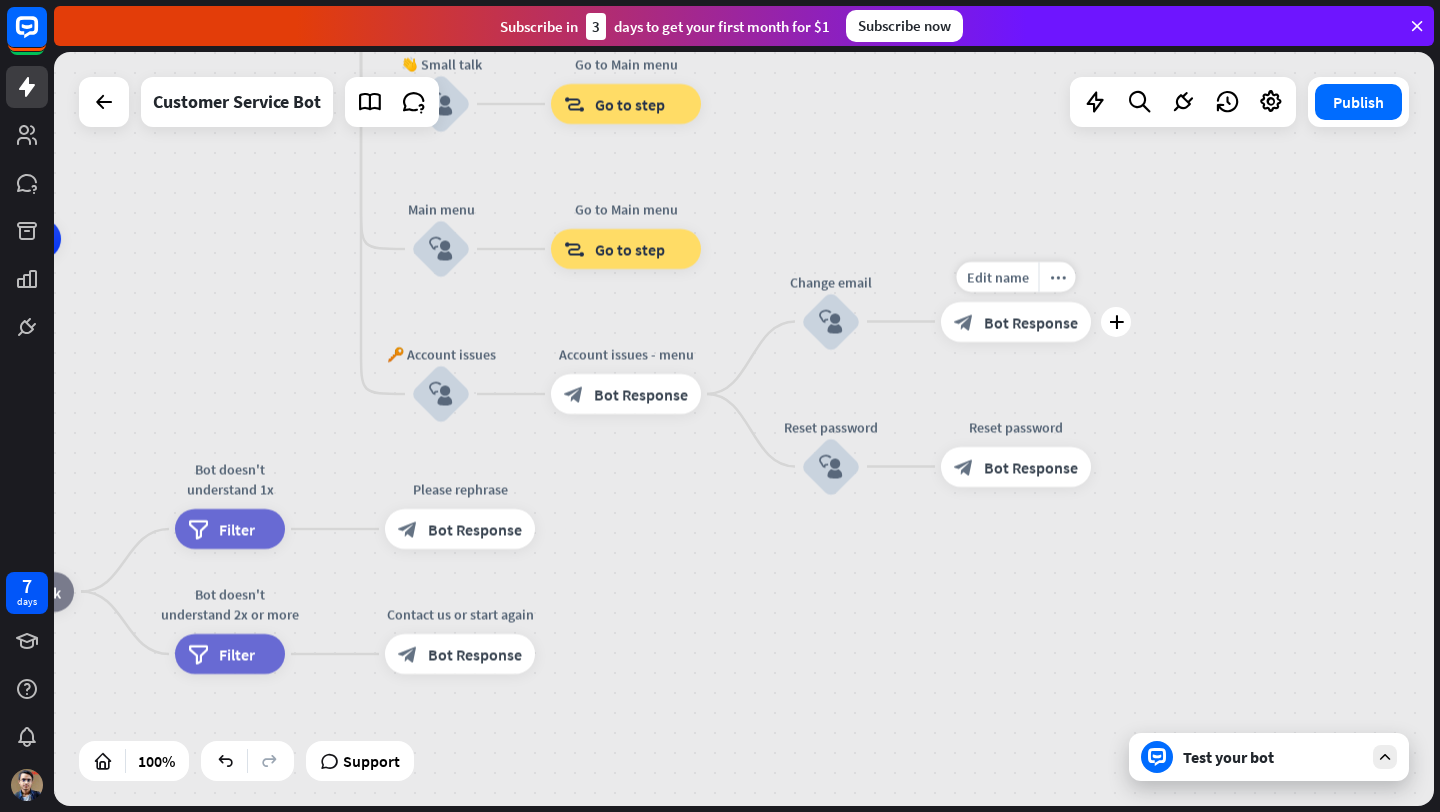 click on "Bot Response" at bounding box center (1031, 322) 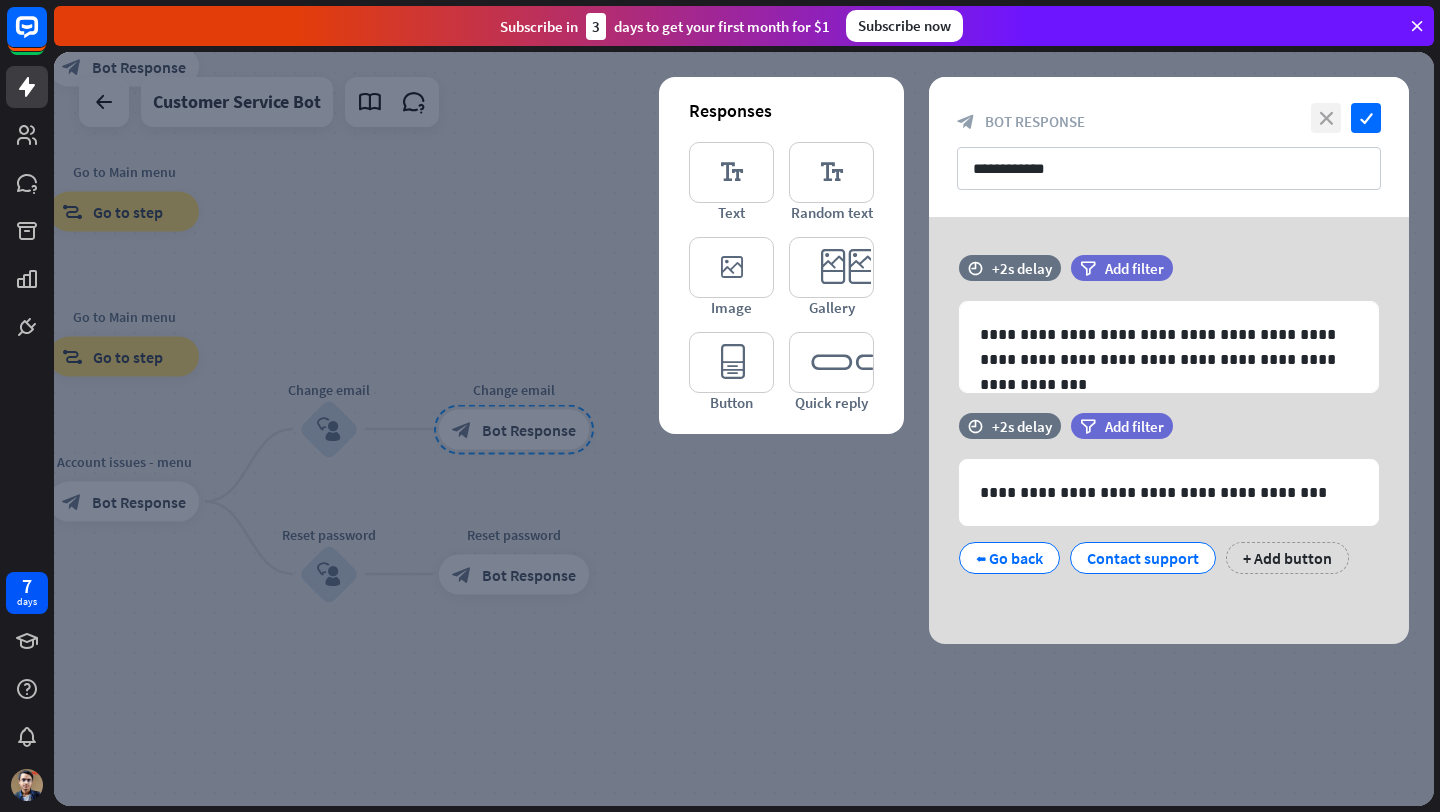 click on "close" at bounding box center [1326, 118] 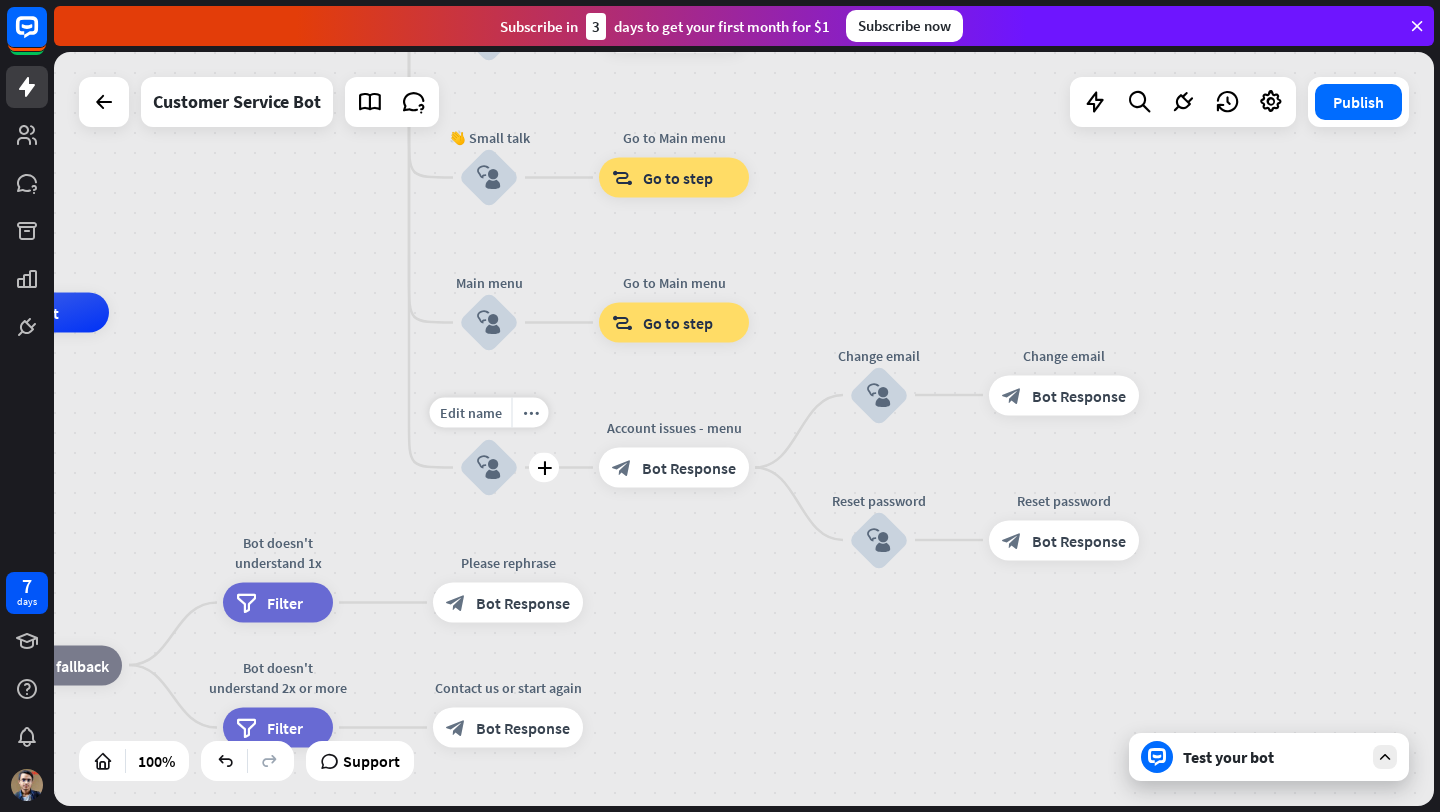 click on "block_user_input" at bounding box center (489, 468) 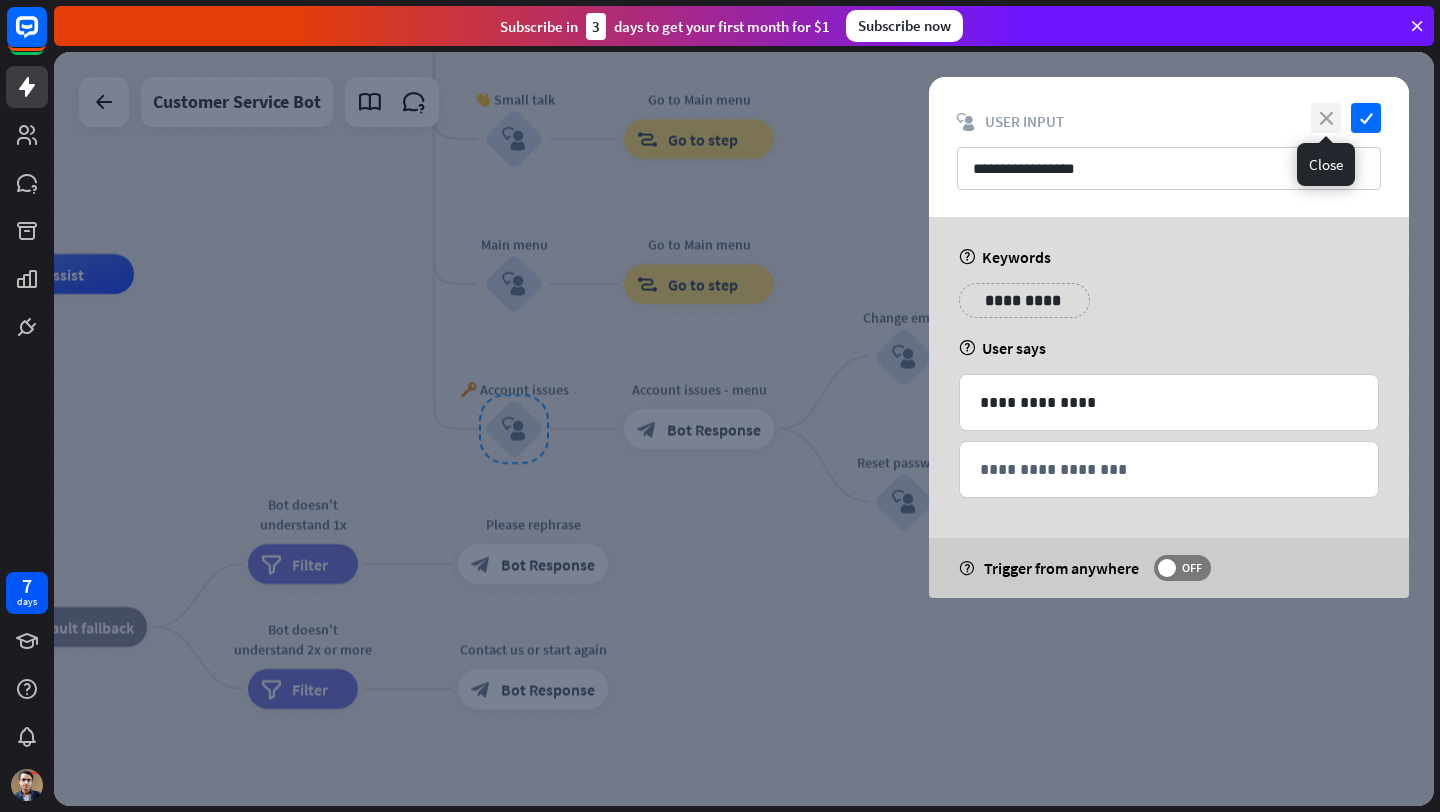 click on "close" at bounding box center (1326, 118) 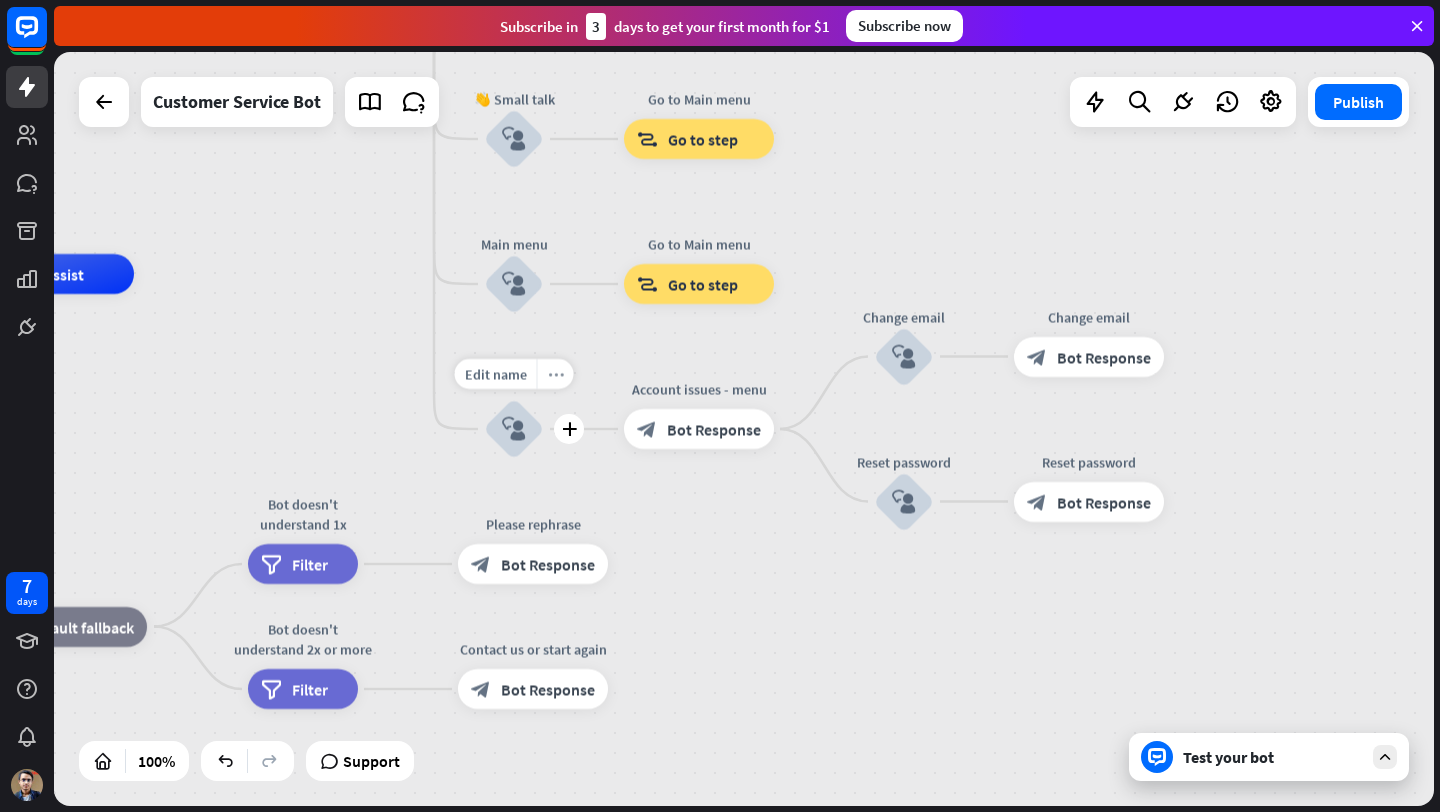 click on "more_horiz" at bounding box center [555, 374] 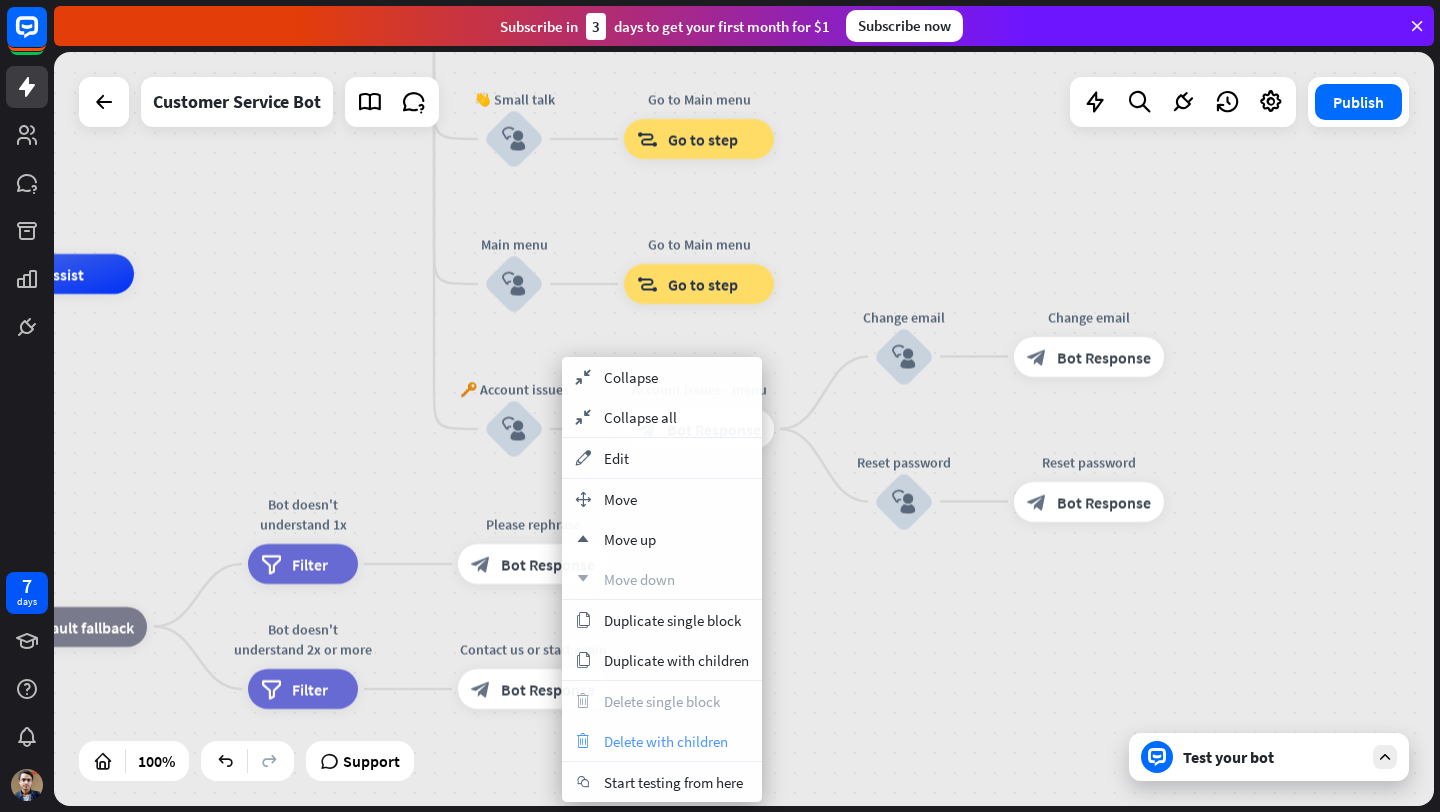 click on "Delete with children" at bounding box center (666, 741) 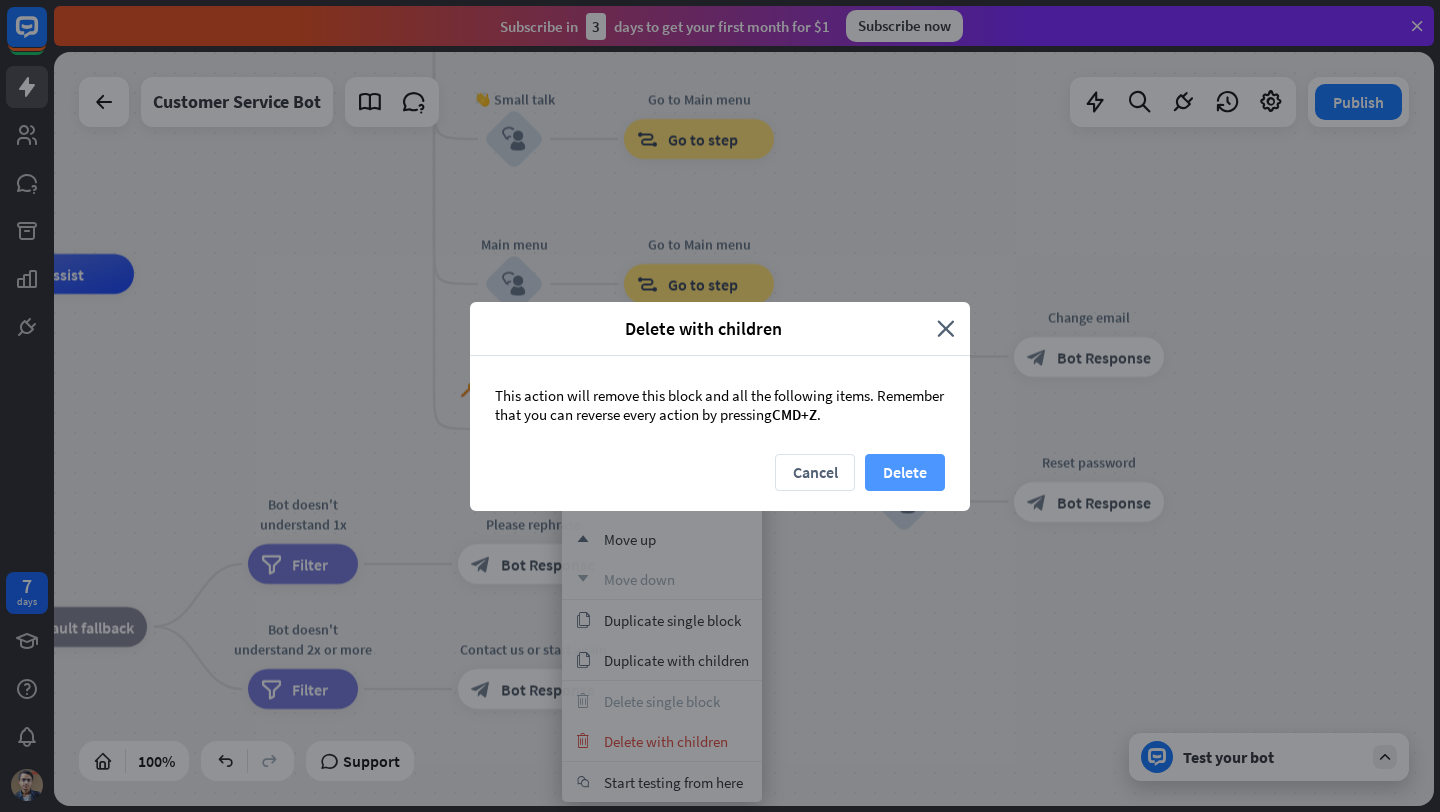 click on "Delete" at bounding box center [905, 472] 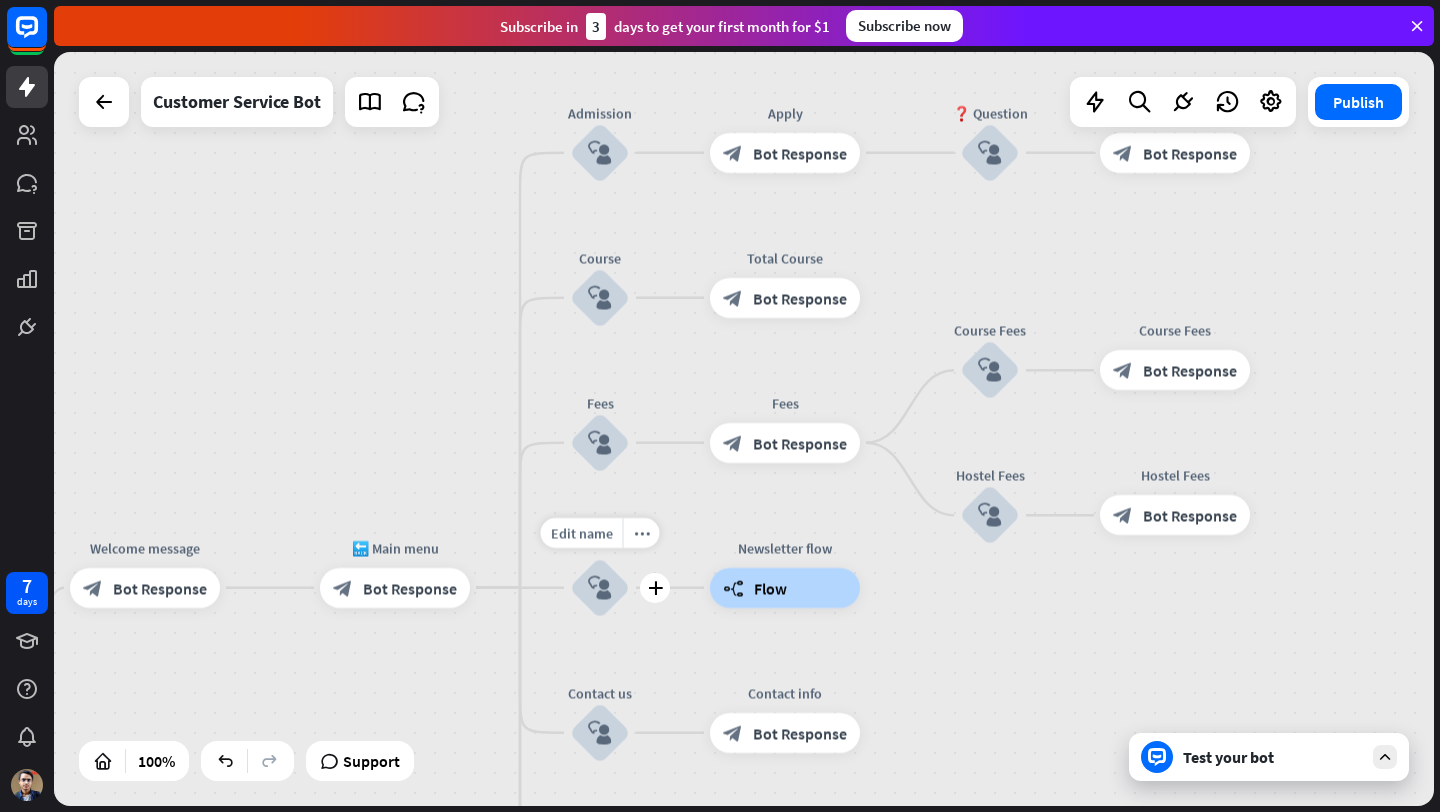 click on "block_user_input" at bounding box center (600, 588) 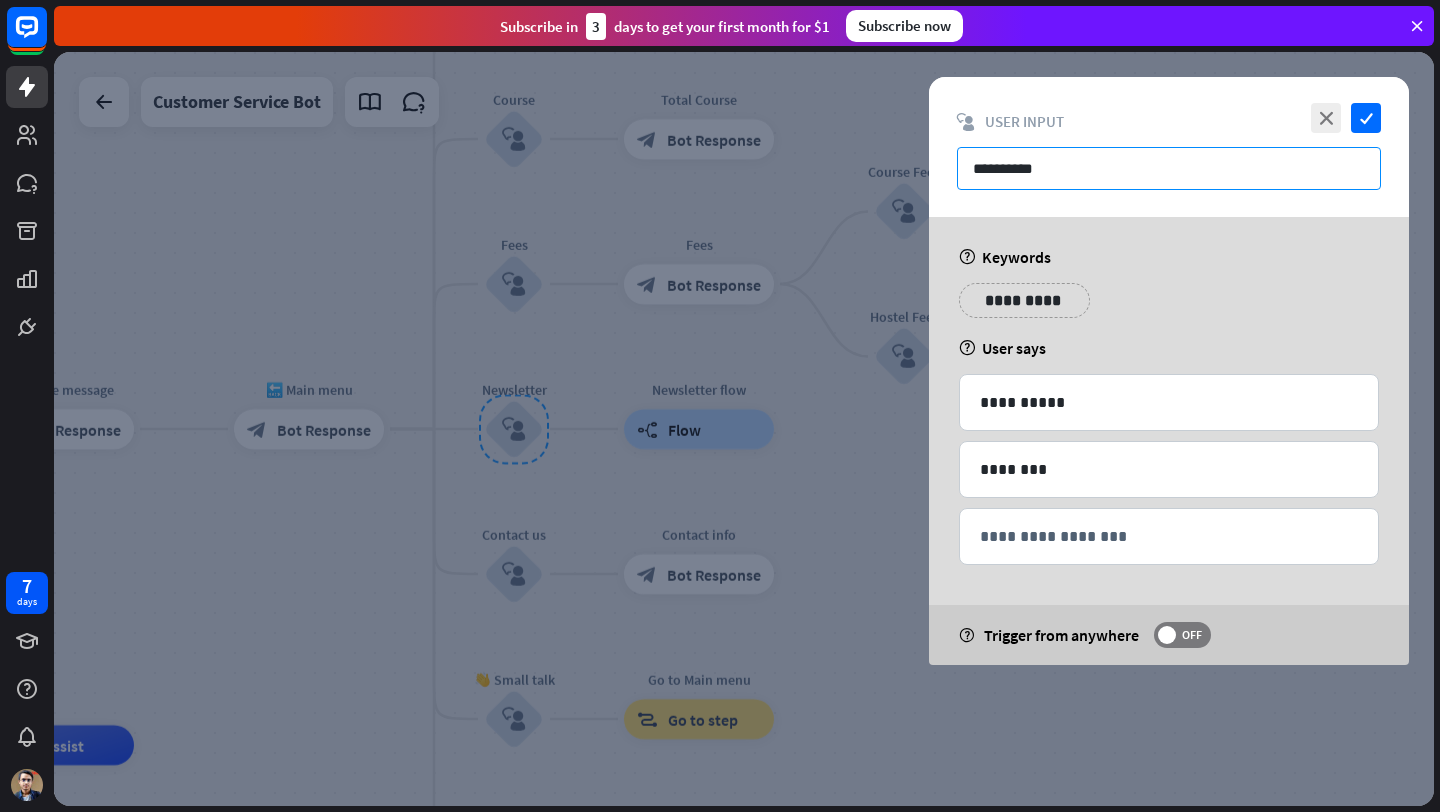 click on "**********" at bounding box center [1169, 168] 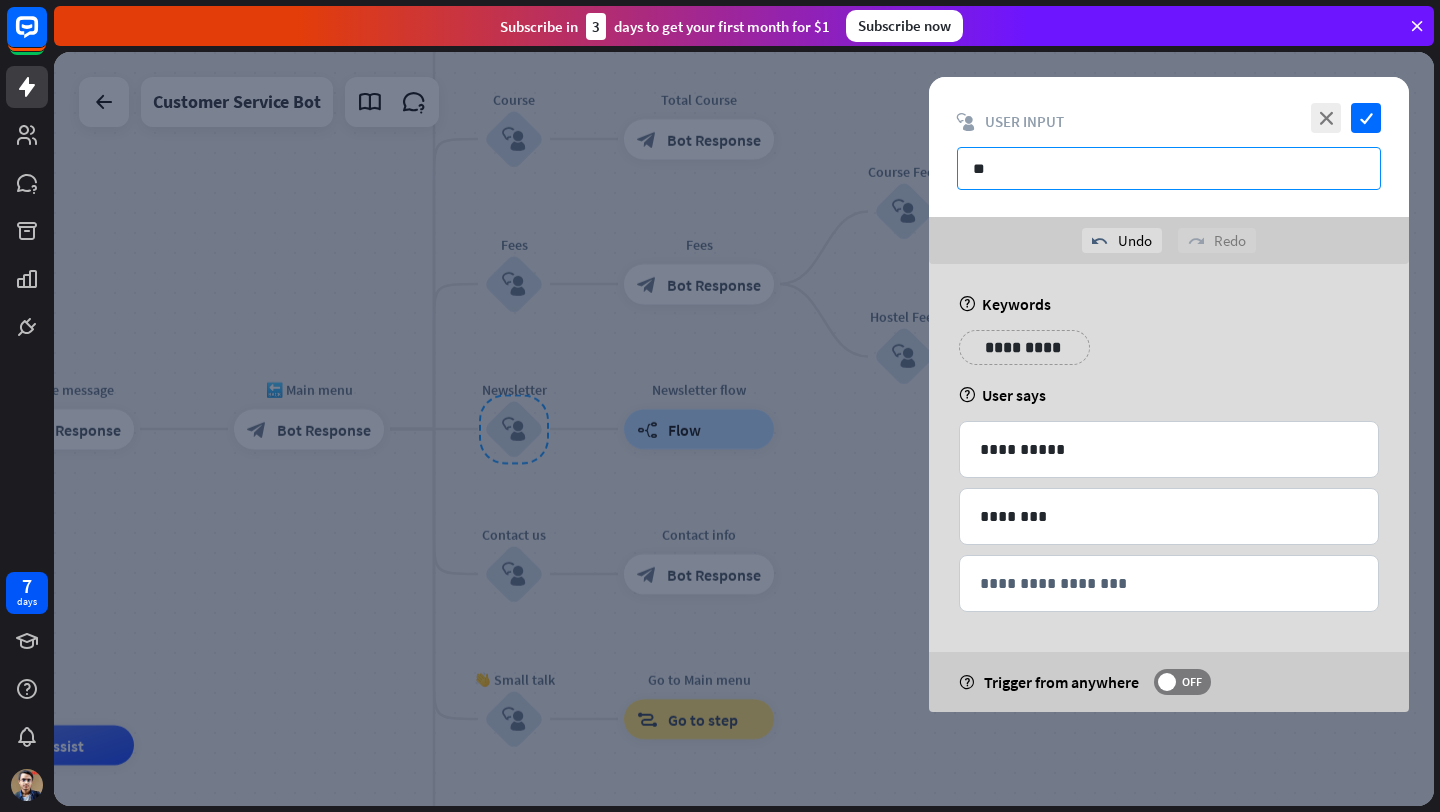 type on "*" 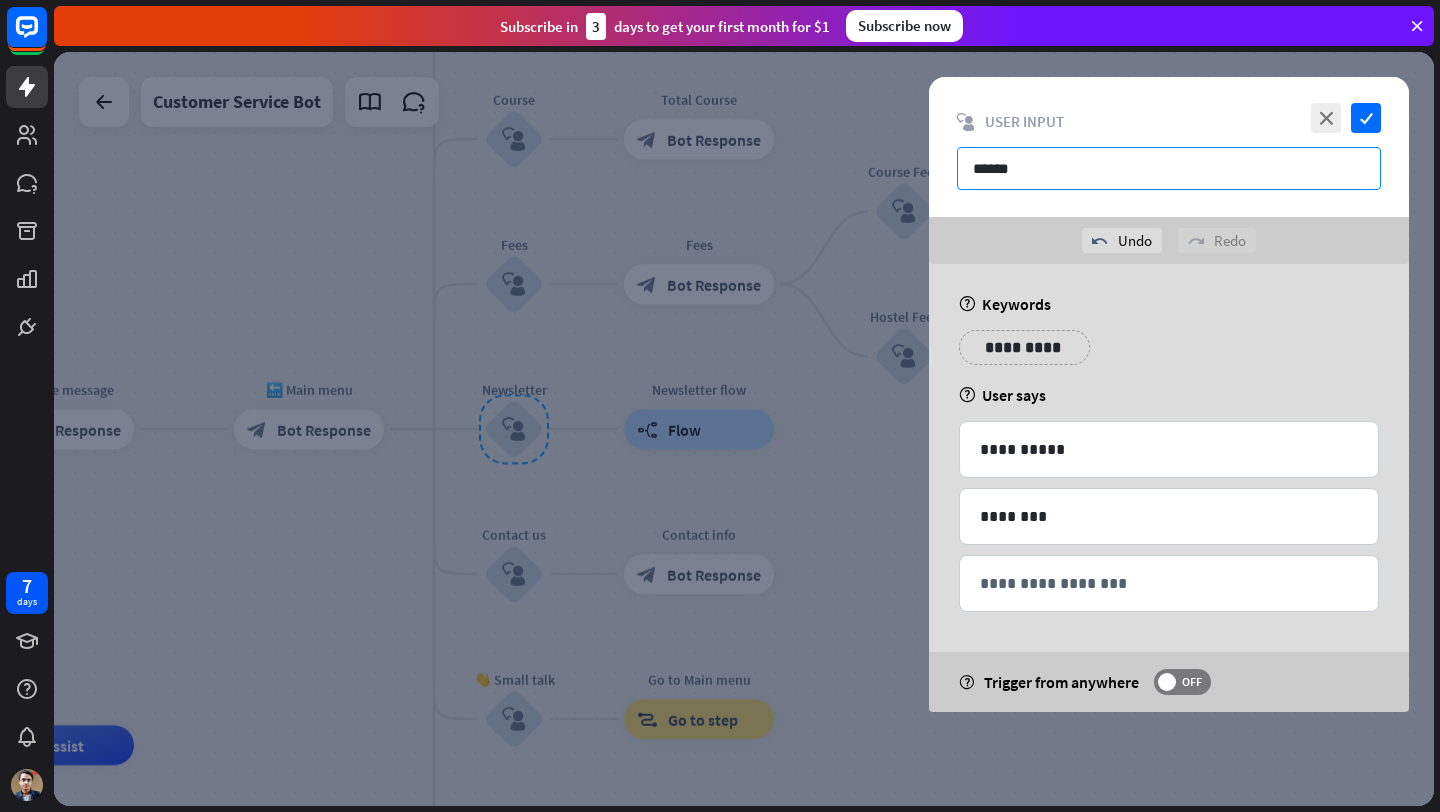 type on "******" 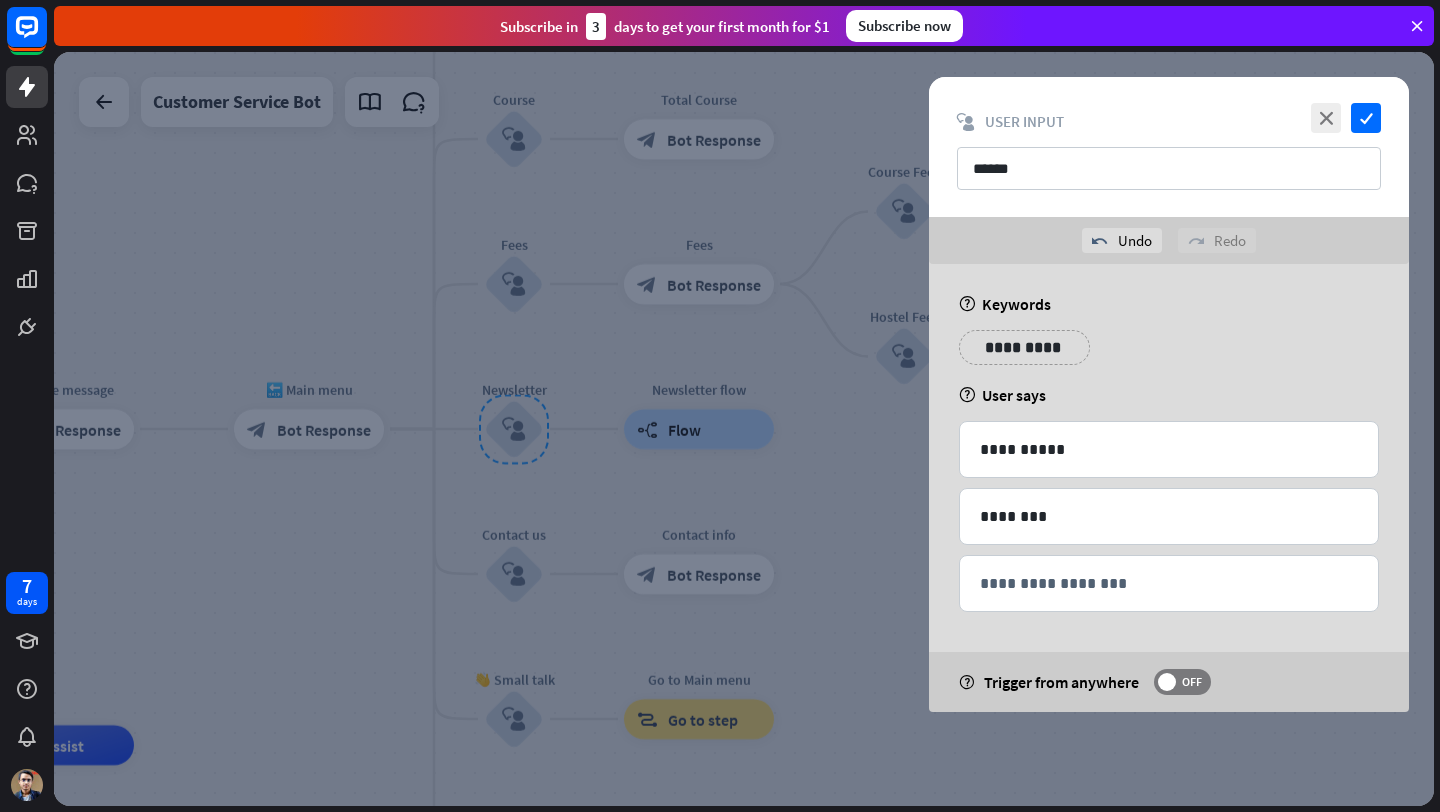 click on "**********" at bounding box center [1024, 347] 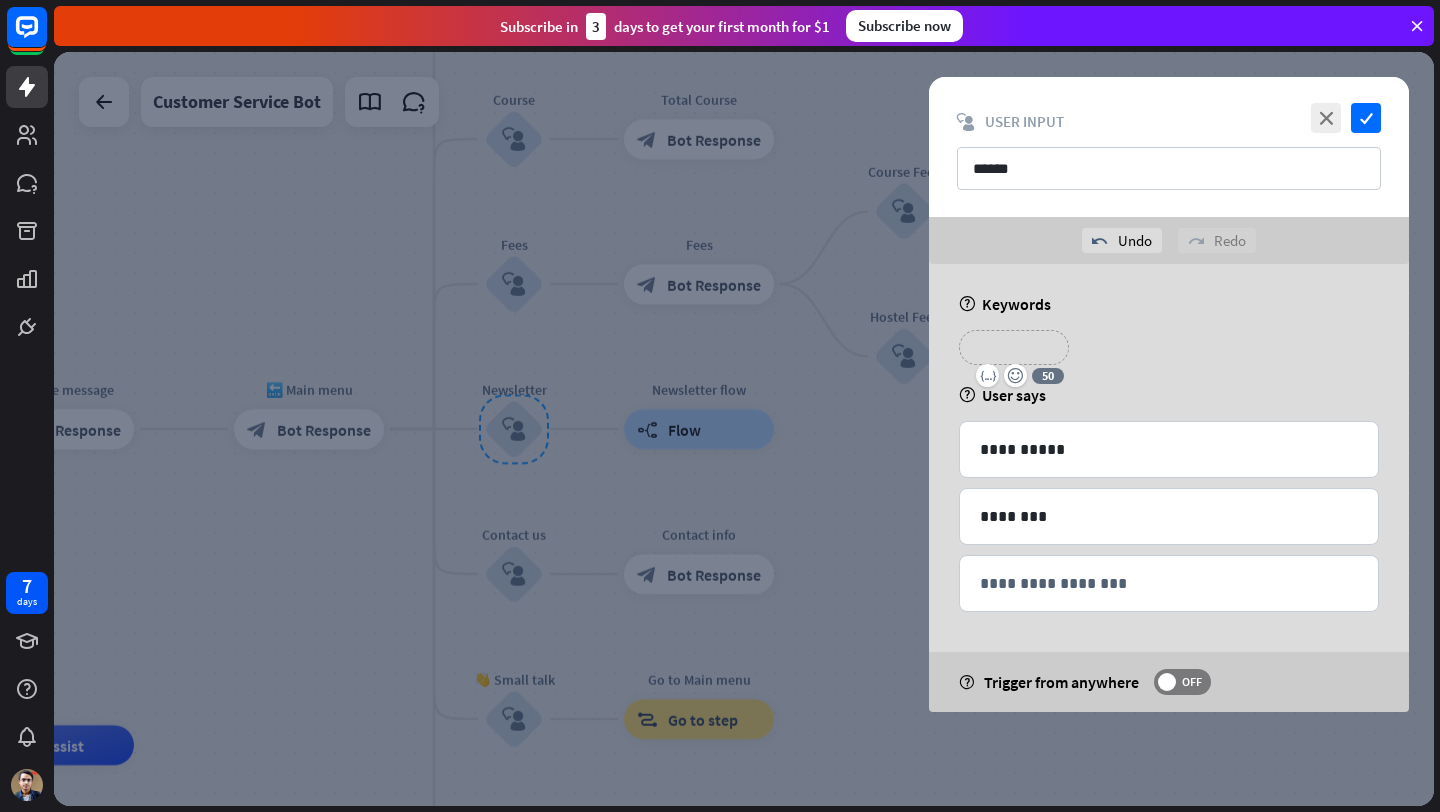 type 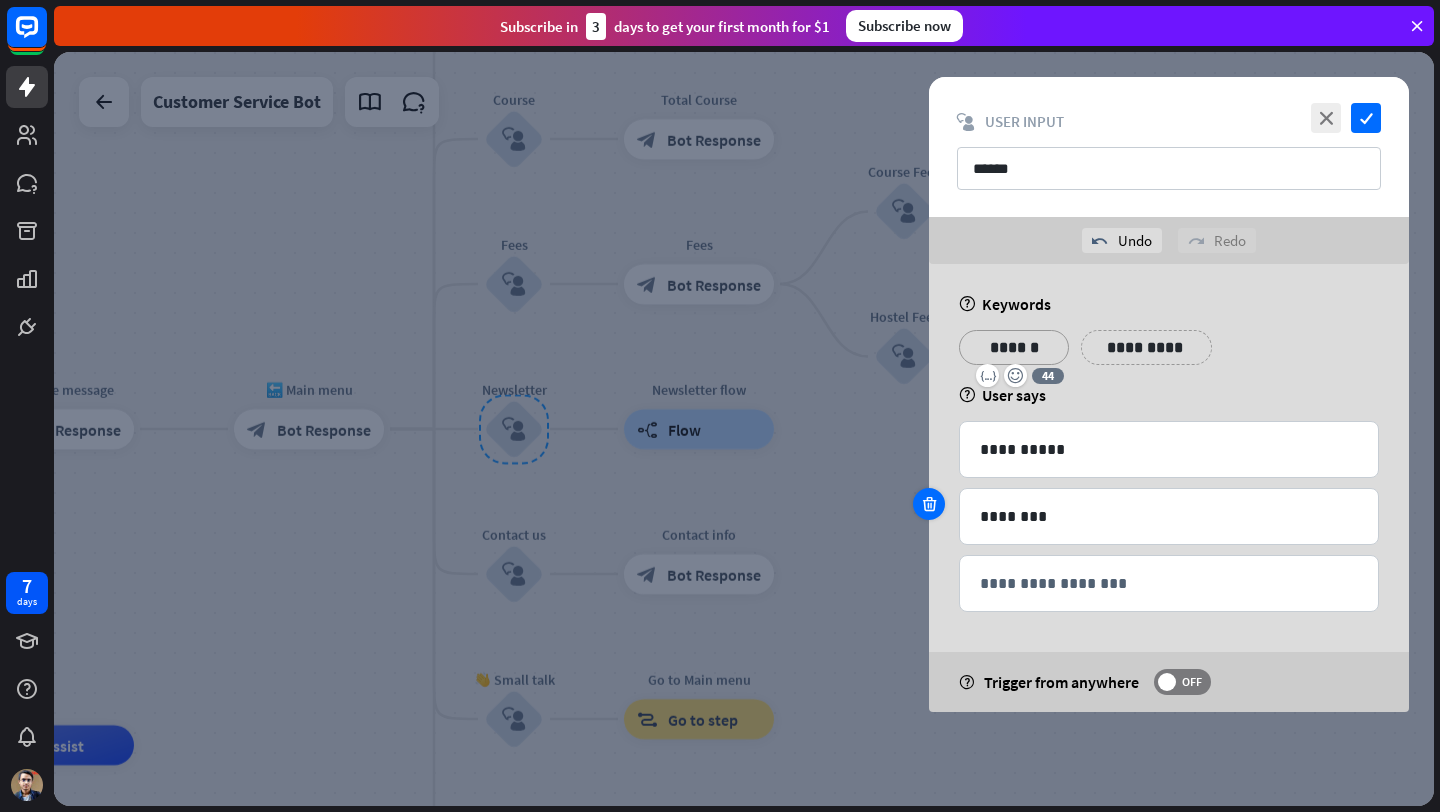 click at bounding box center [929, 504] 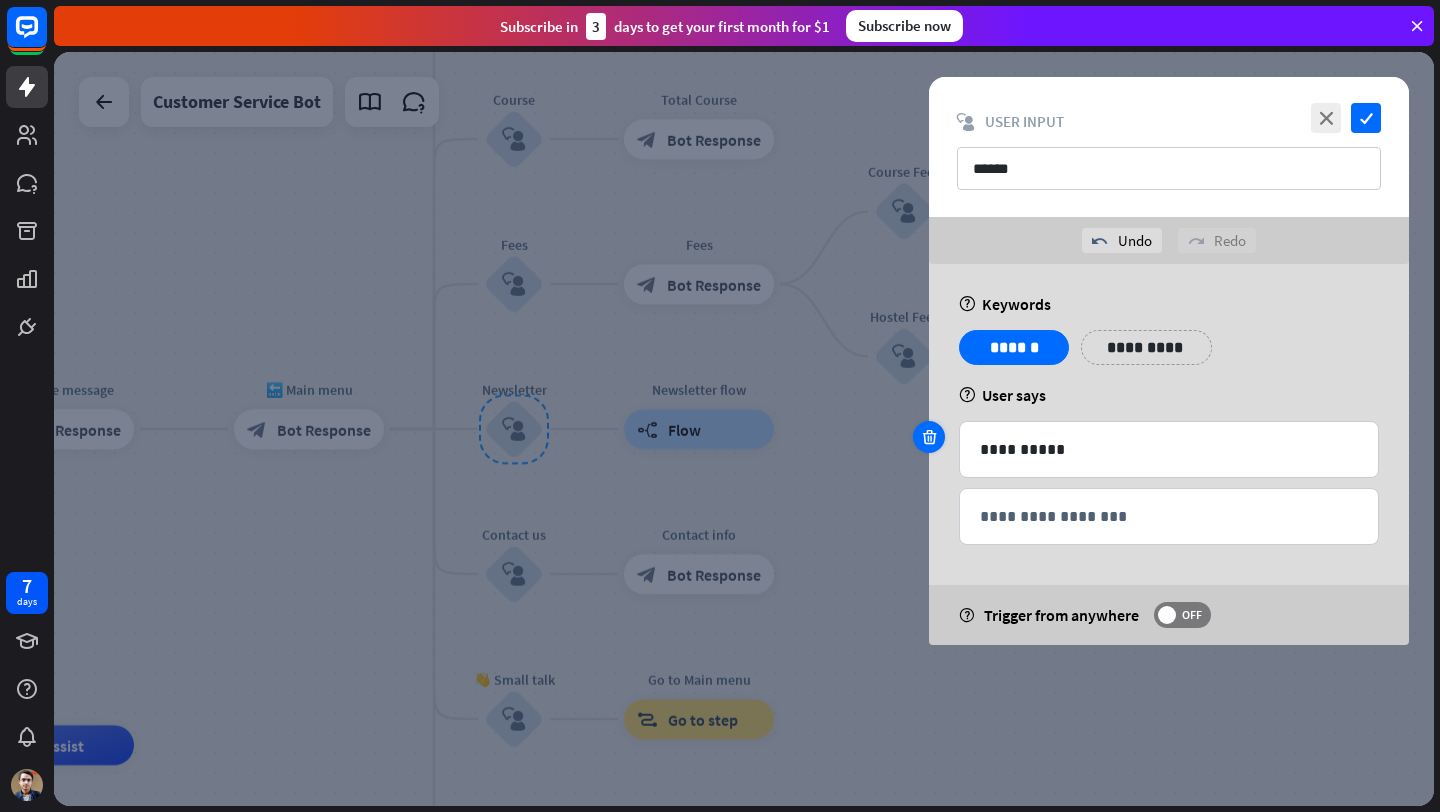 click at bounding box center (929, 437) 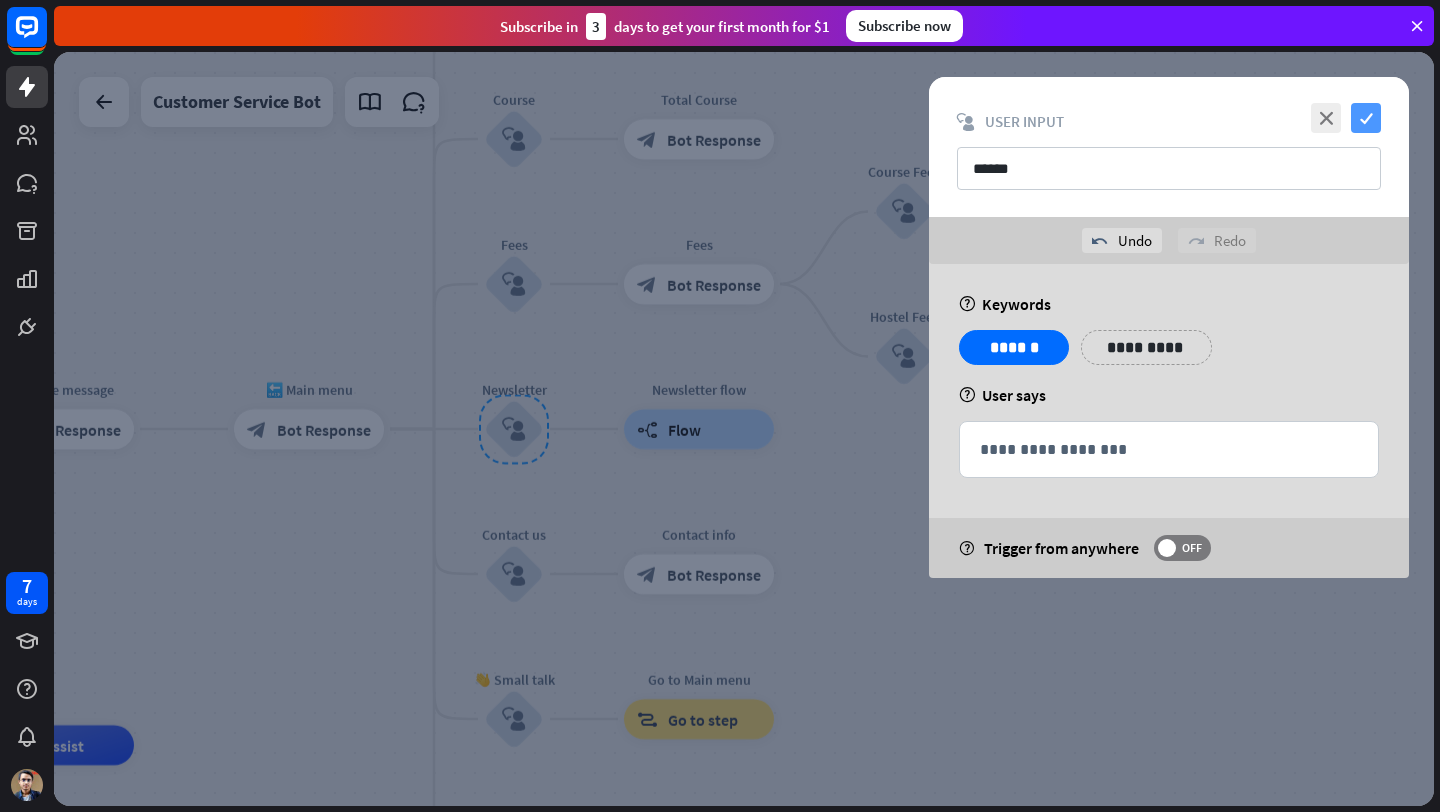 click on "check" at bounding box center [1366, 118] 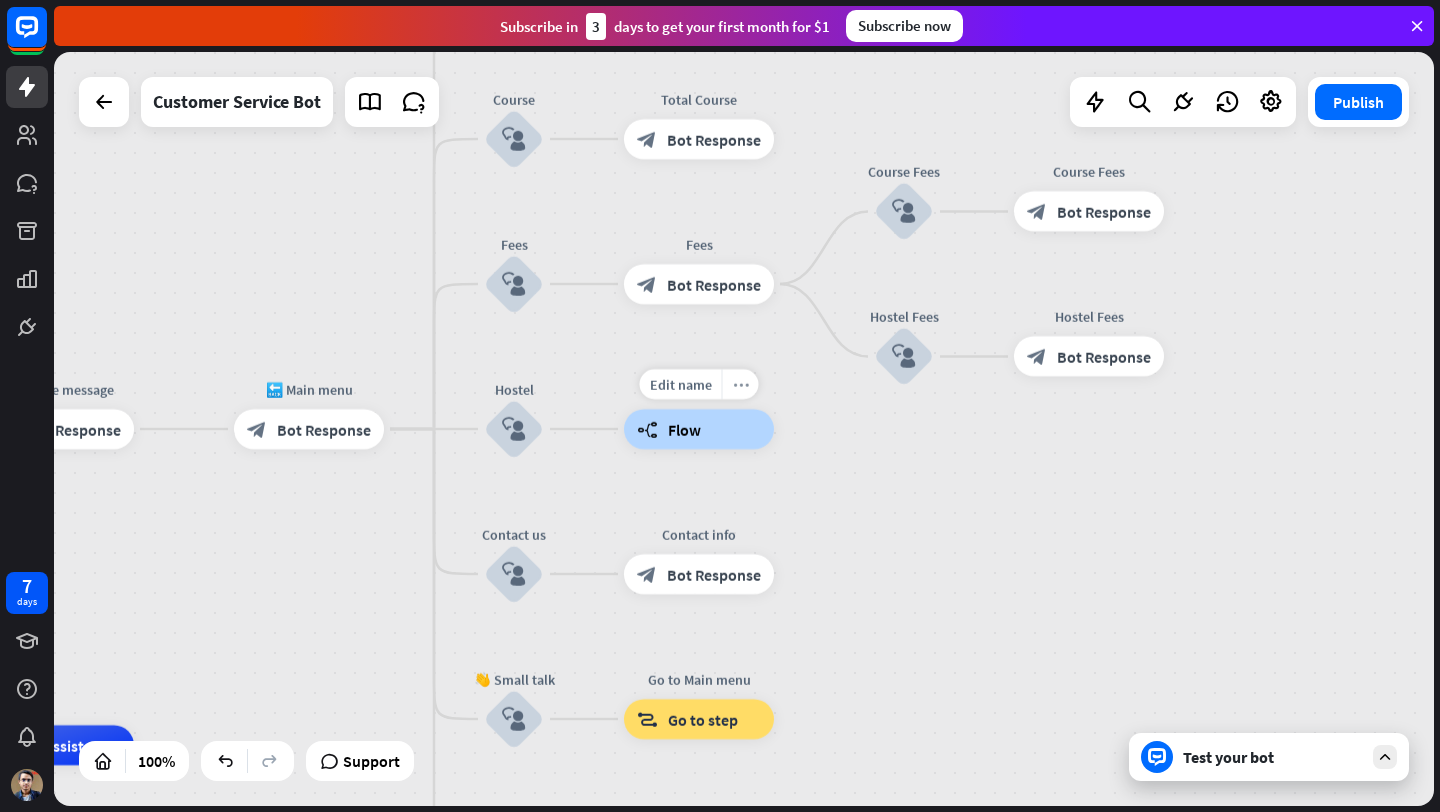 click on "more_horiz" at bounding box center [740, 384] 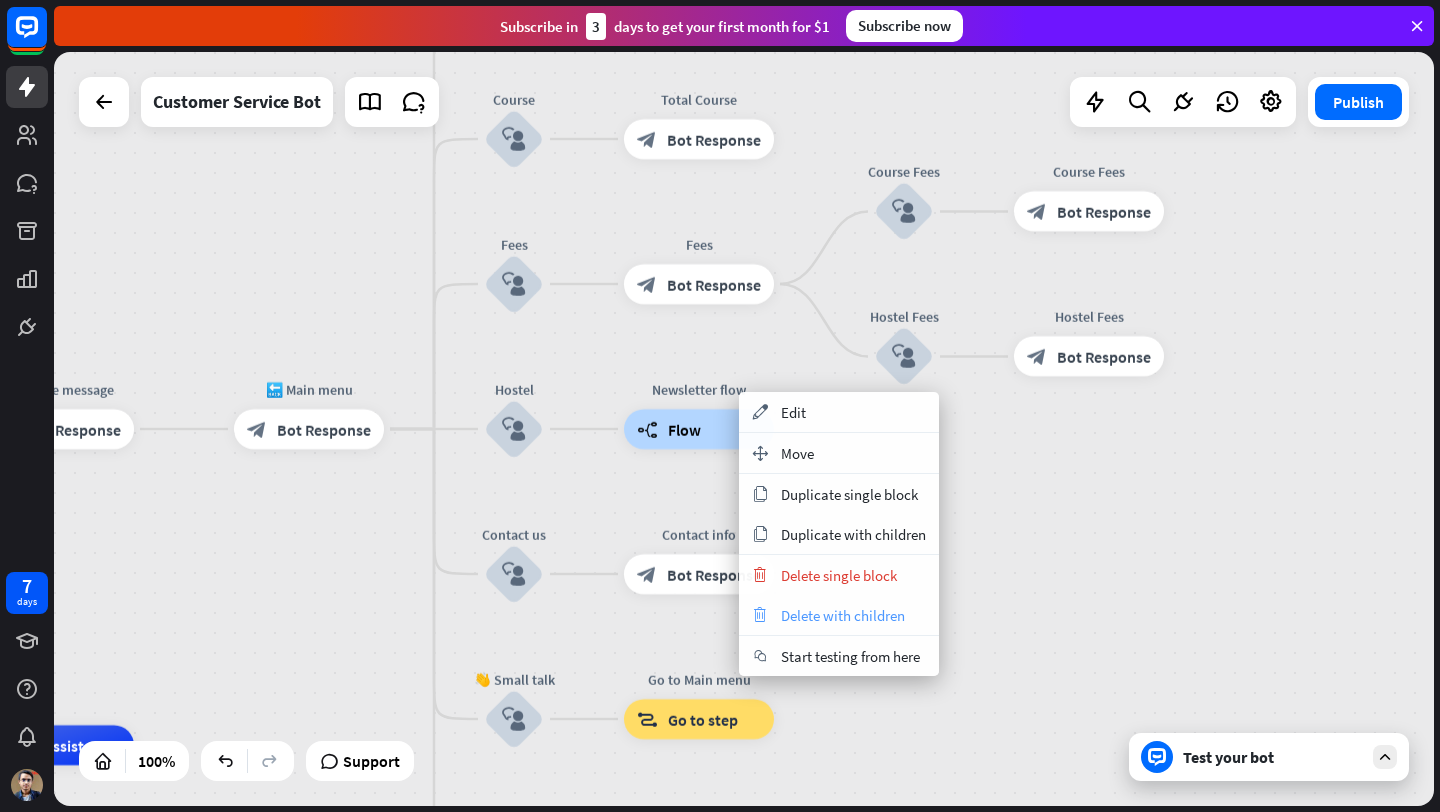 click on "Delete with children" at bounding box center (843, 615) 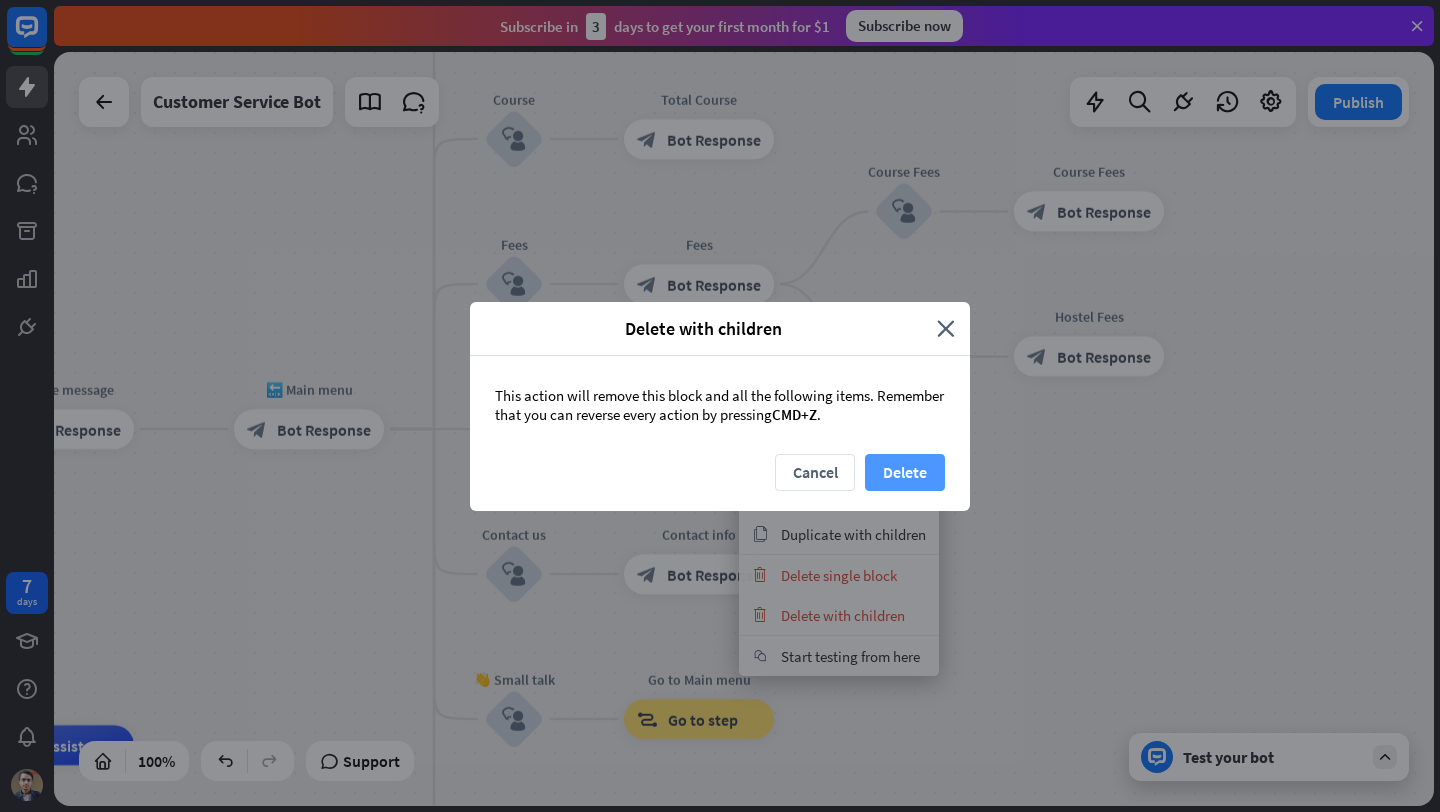 click on "Delete" at bounding box center (905, 472) 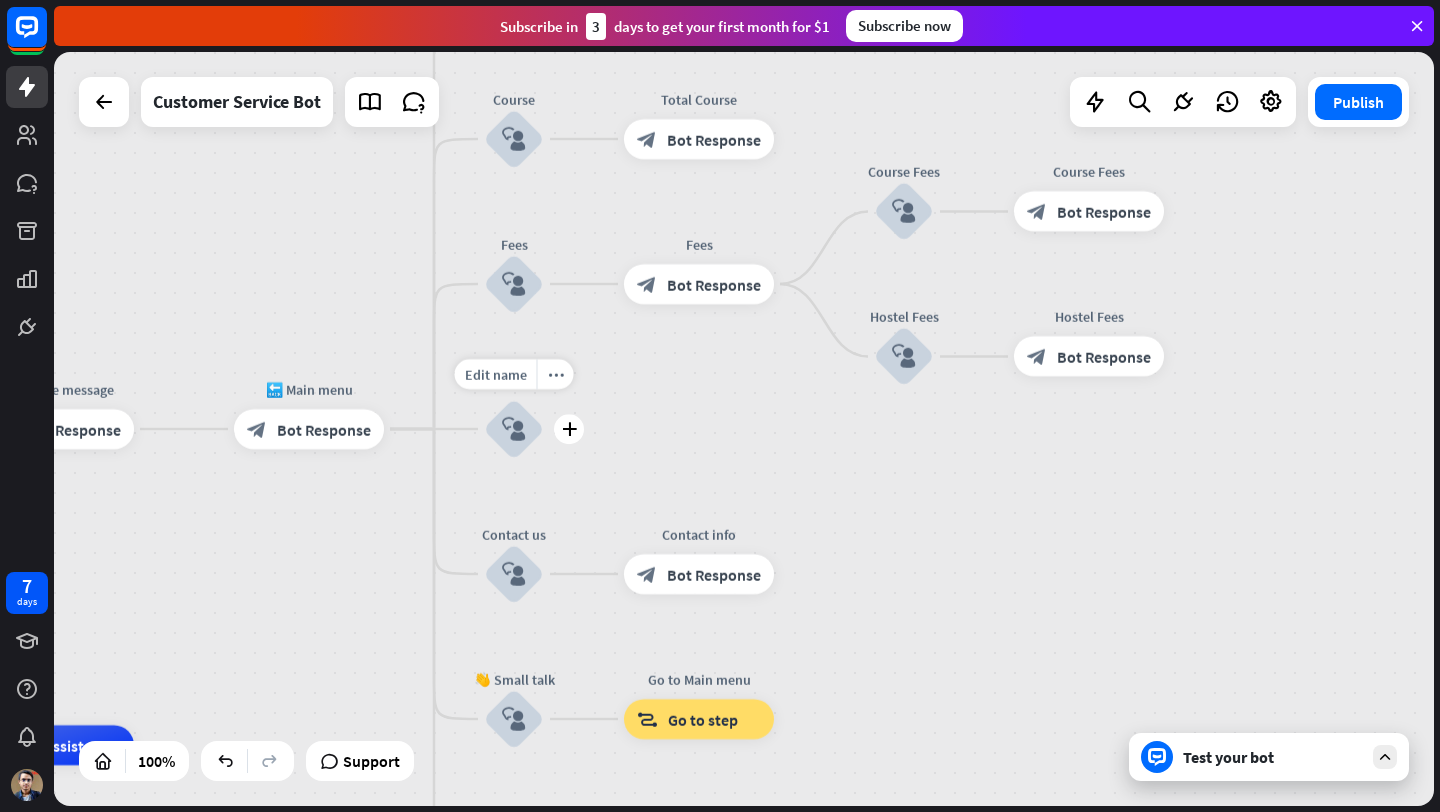click on "block_user_input" at bounding box center [514, 429] 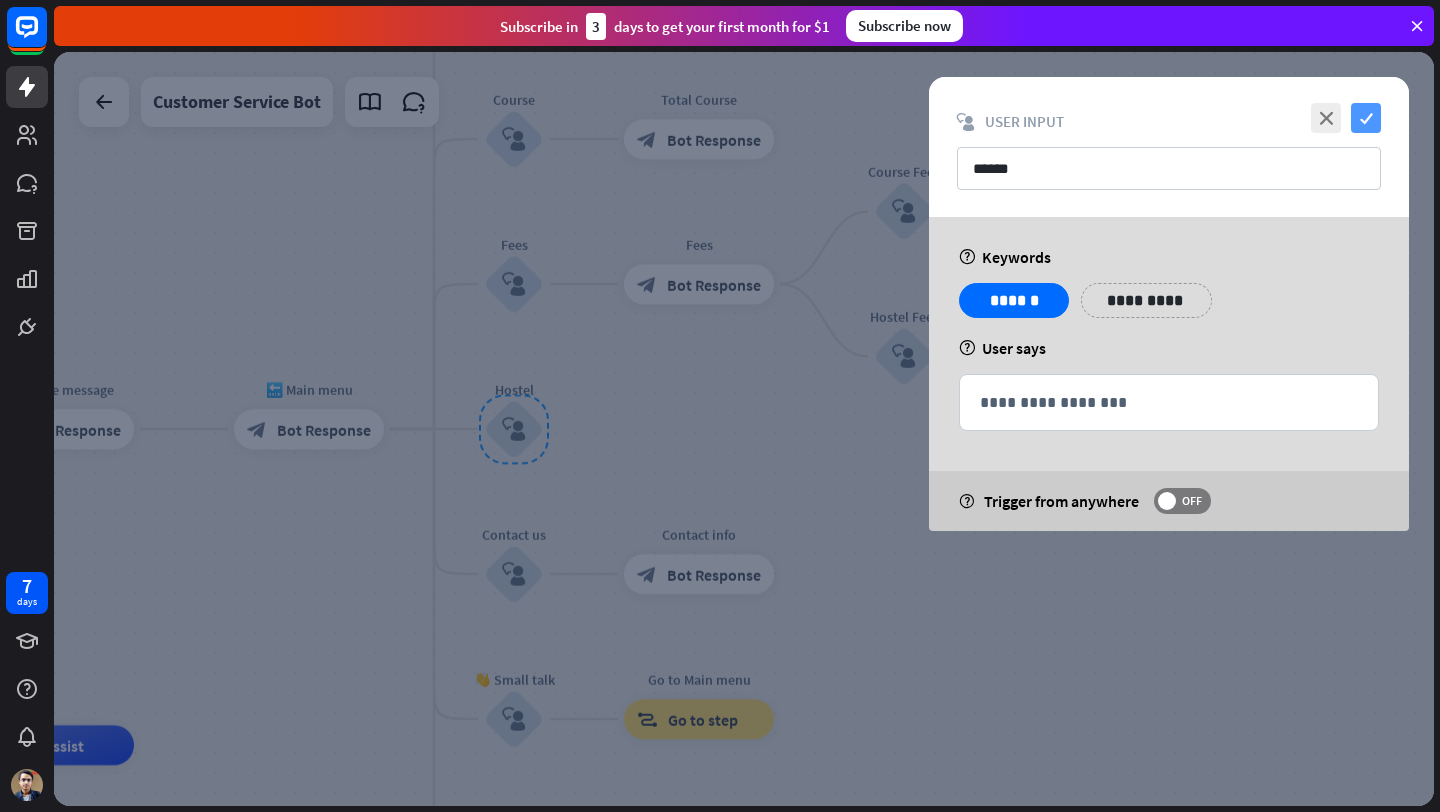 click on "check" at bounding box center (1366, 118) 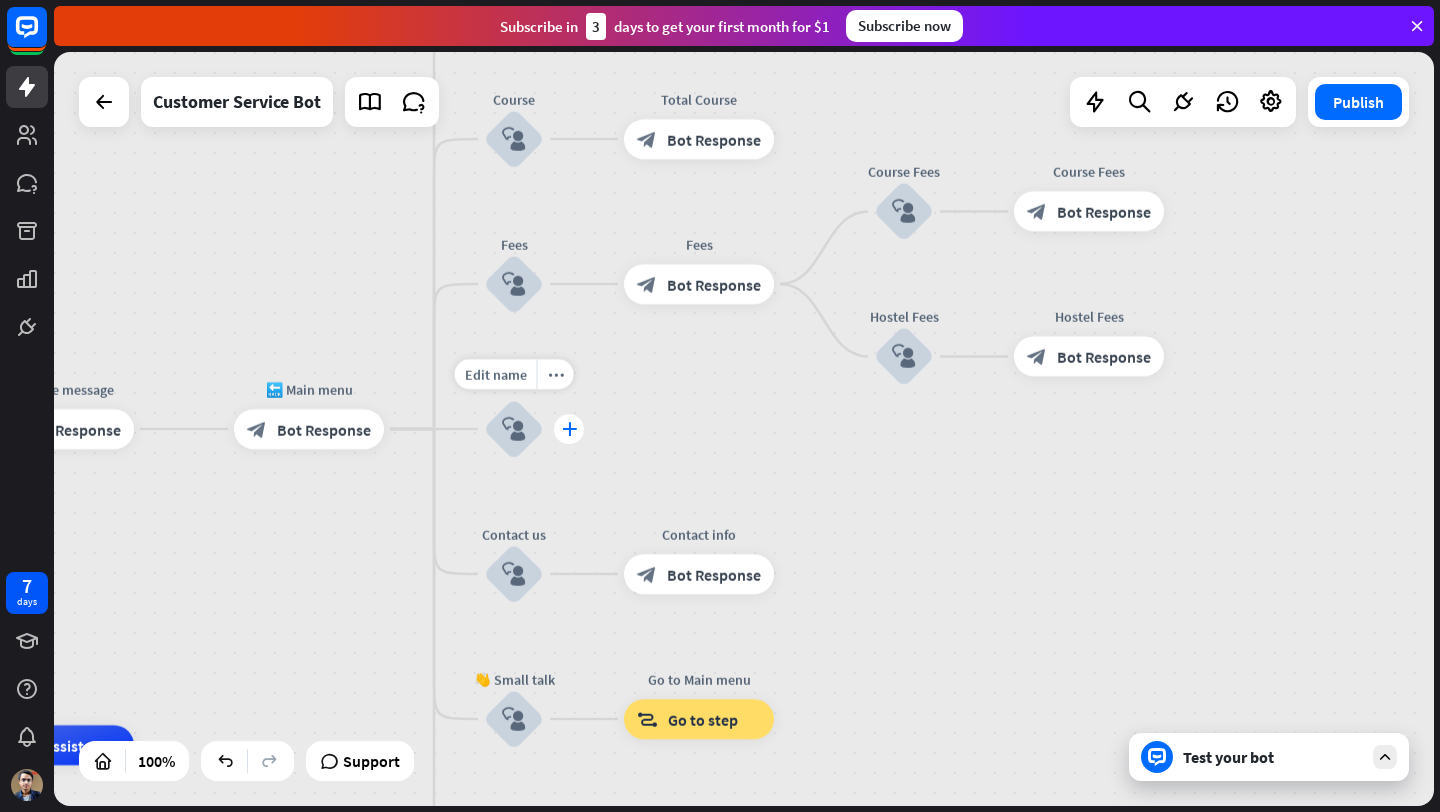 click on "plus" at bounding box center (569, 429) 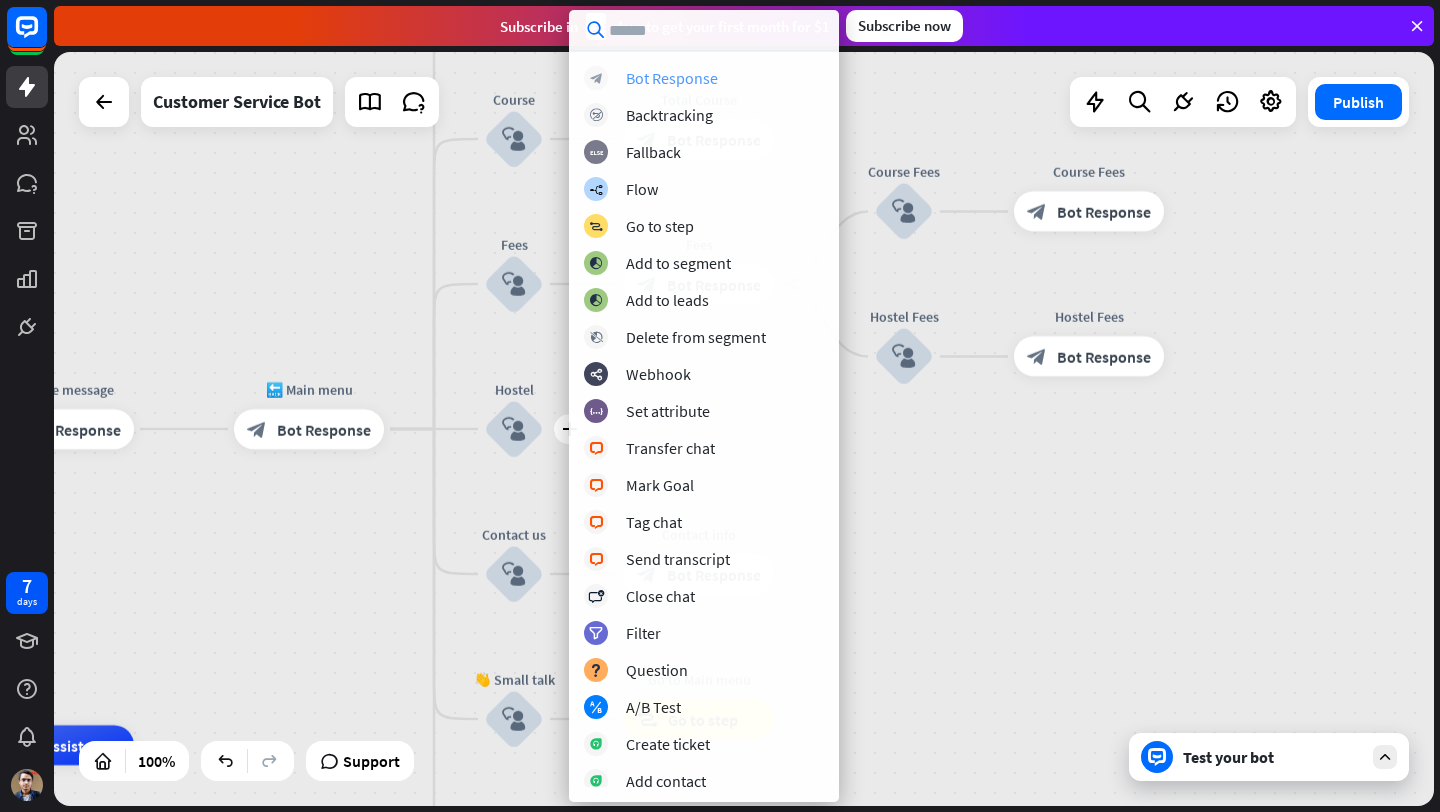 click on "block_bot_response
Bot Response" at bounding box center (704, 78) 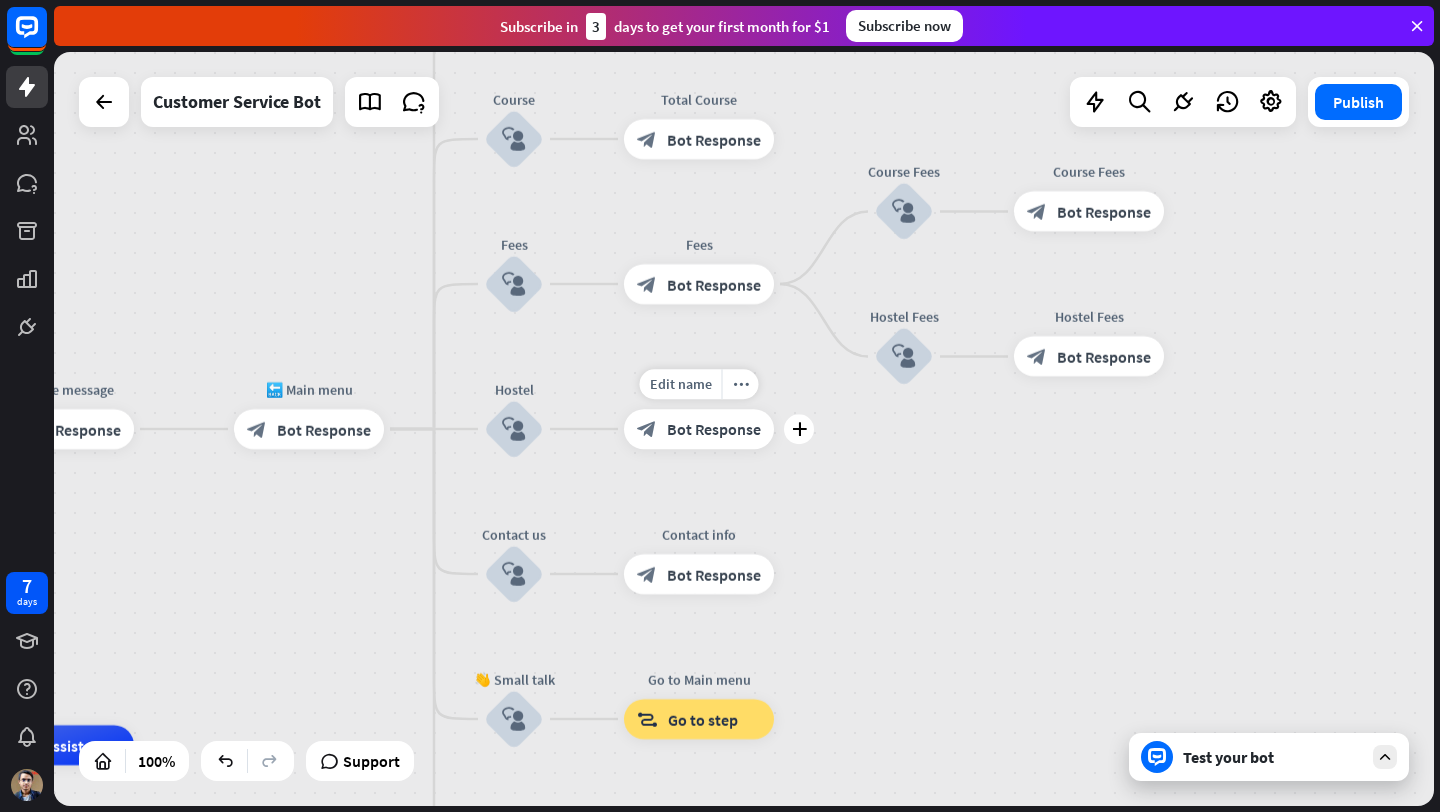 click on "Bot Response" at bounding box center (714, 429) 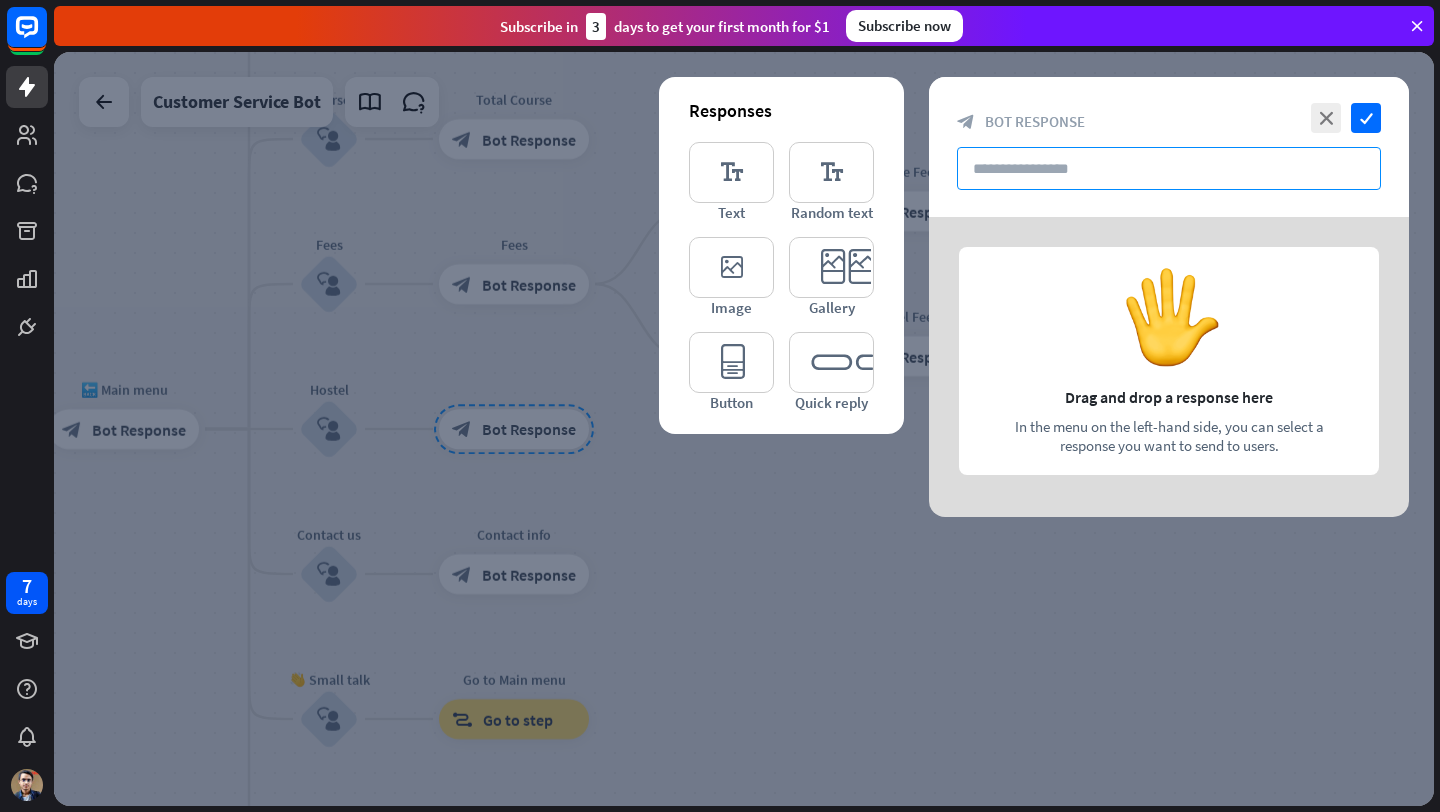 click at bounding box center (1169, 168) 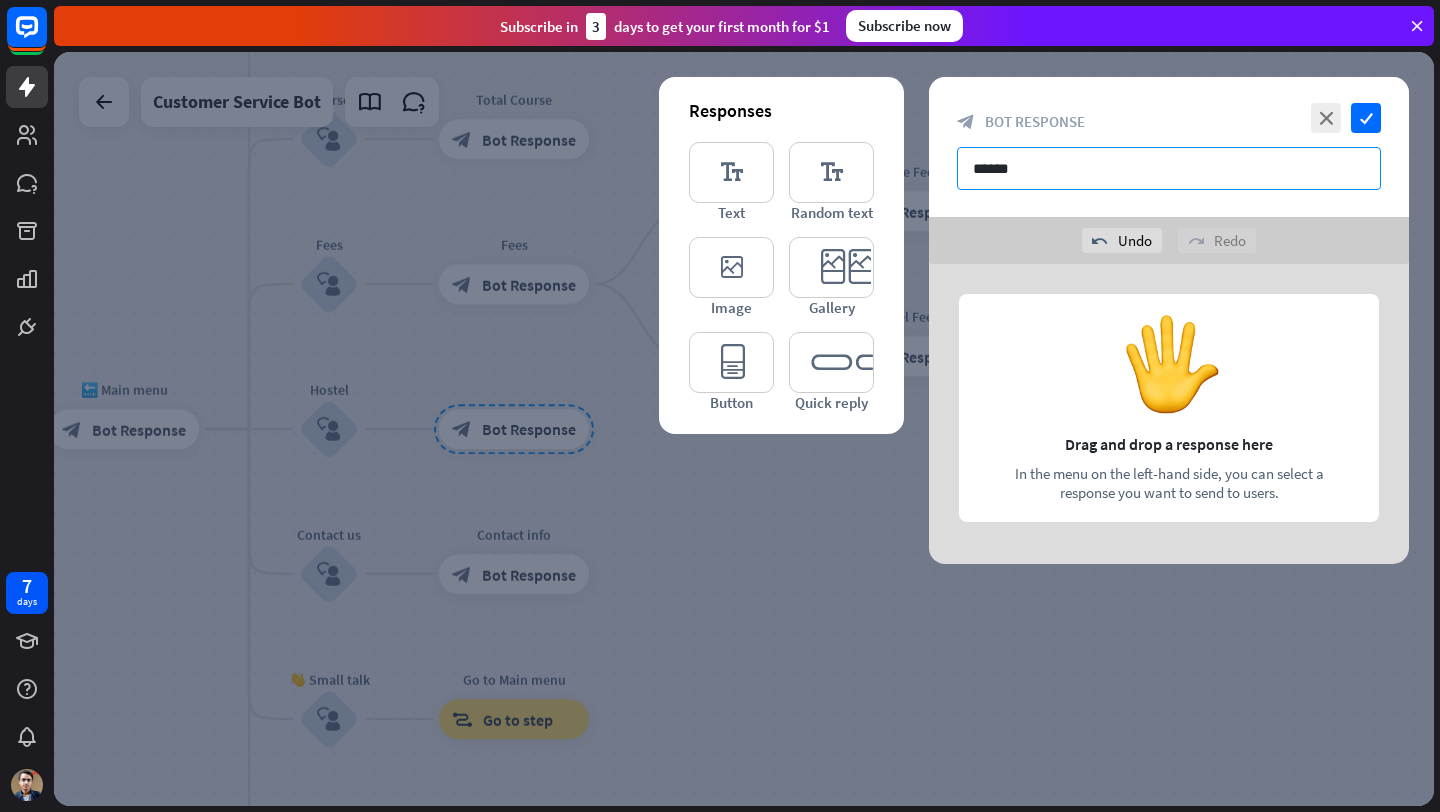 type on "******" 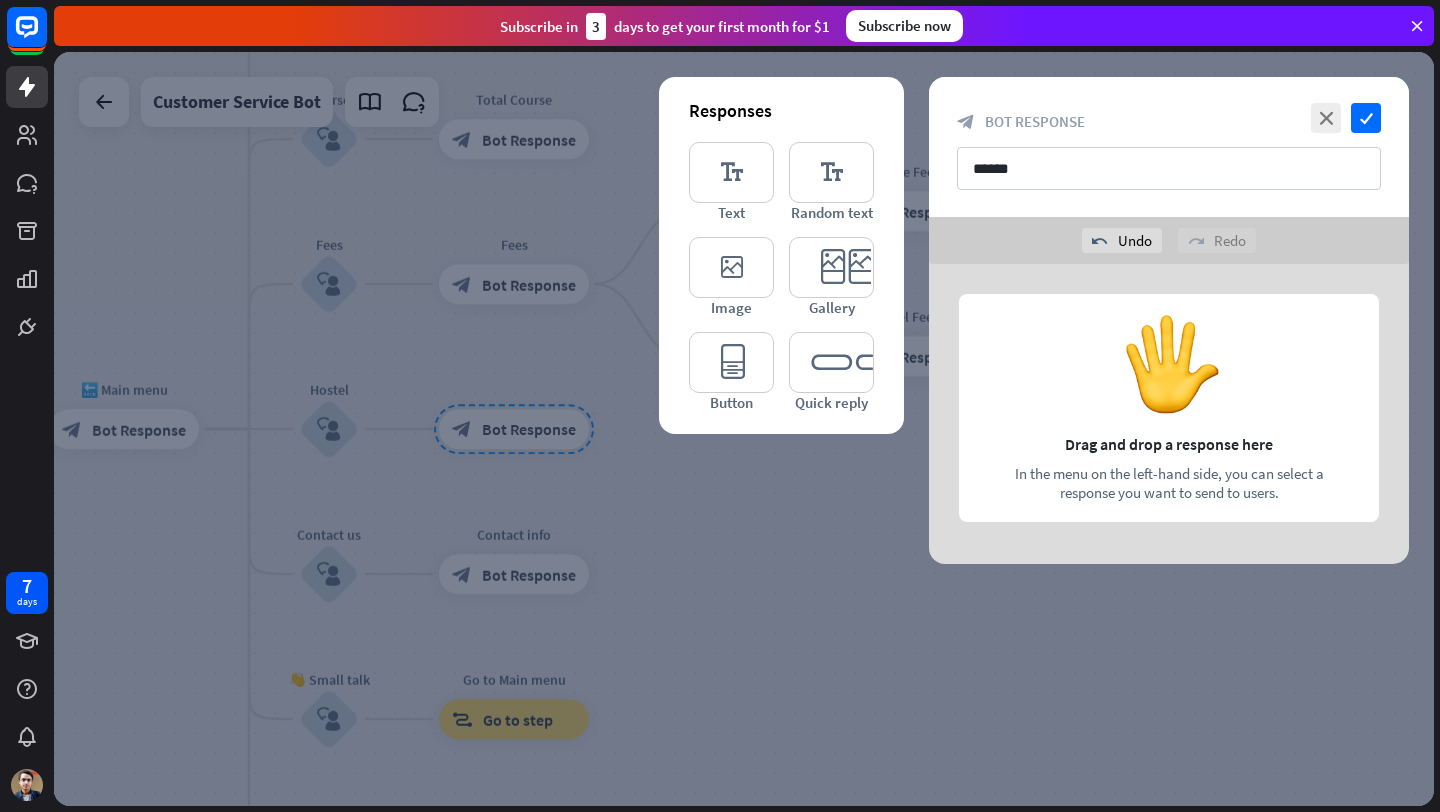 click at bounding box center [1169, 414] 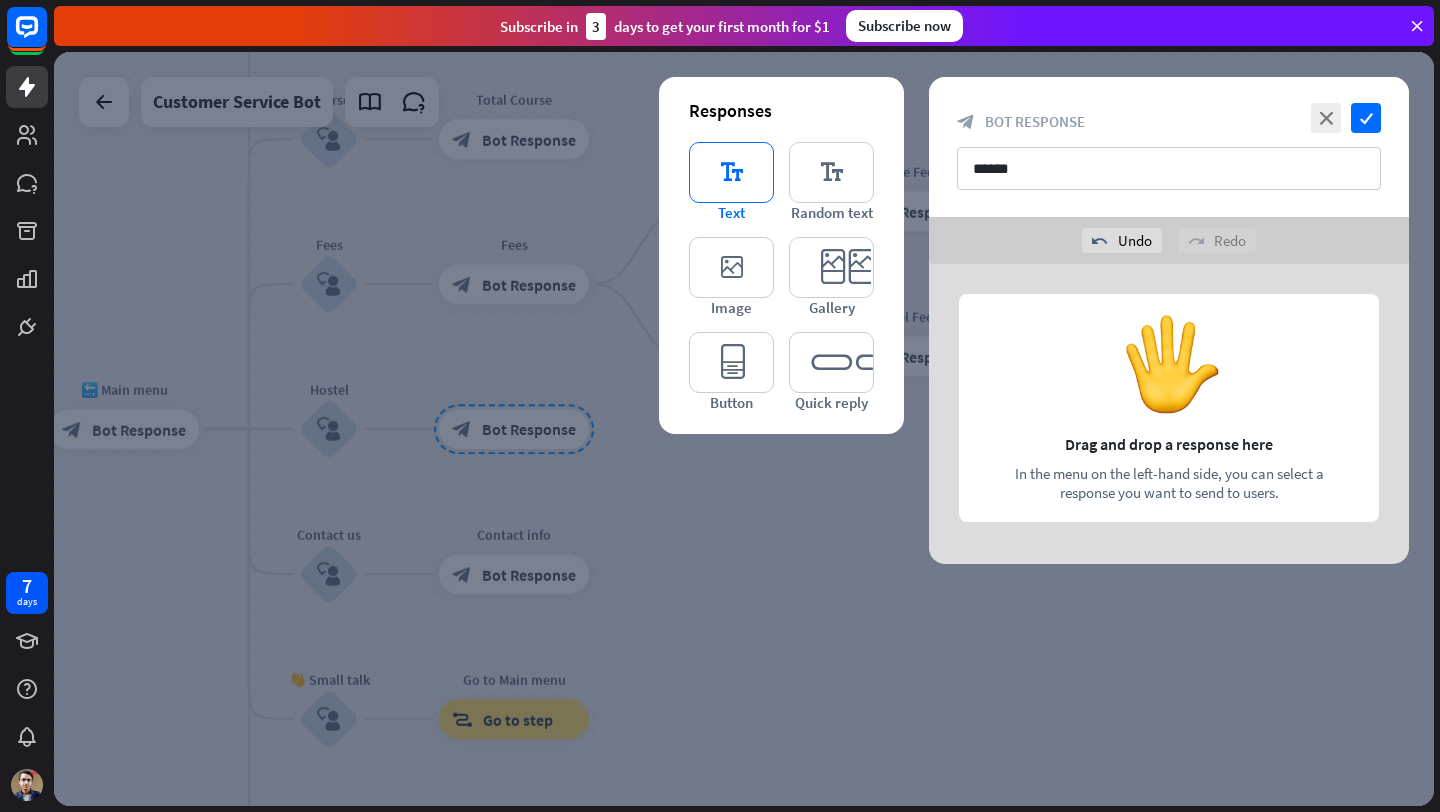 click on "editor_text" at bounding box center [731, 172] 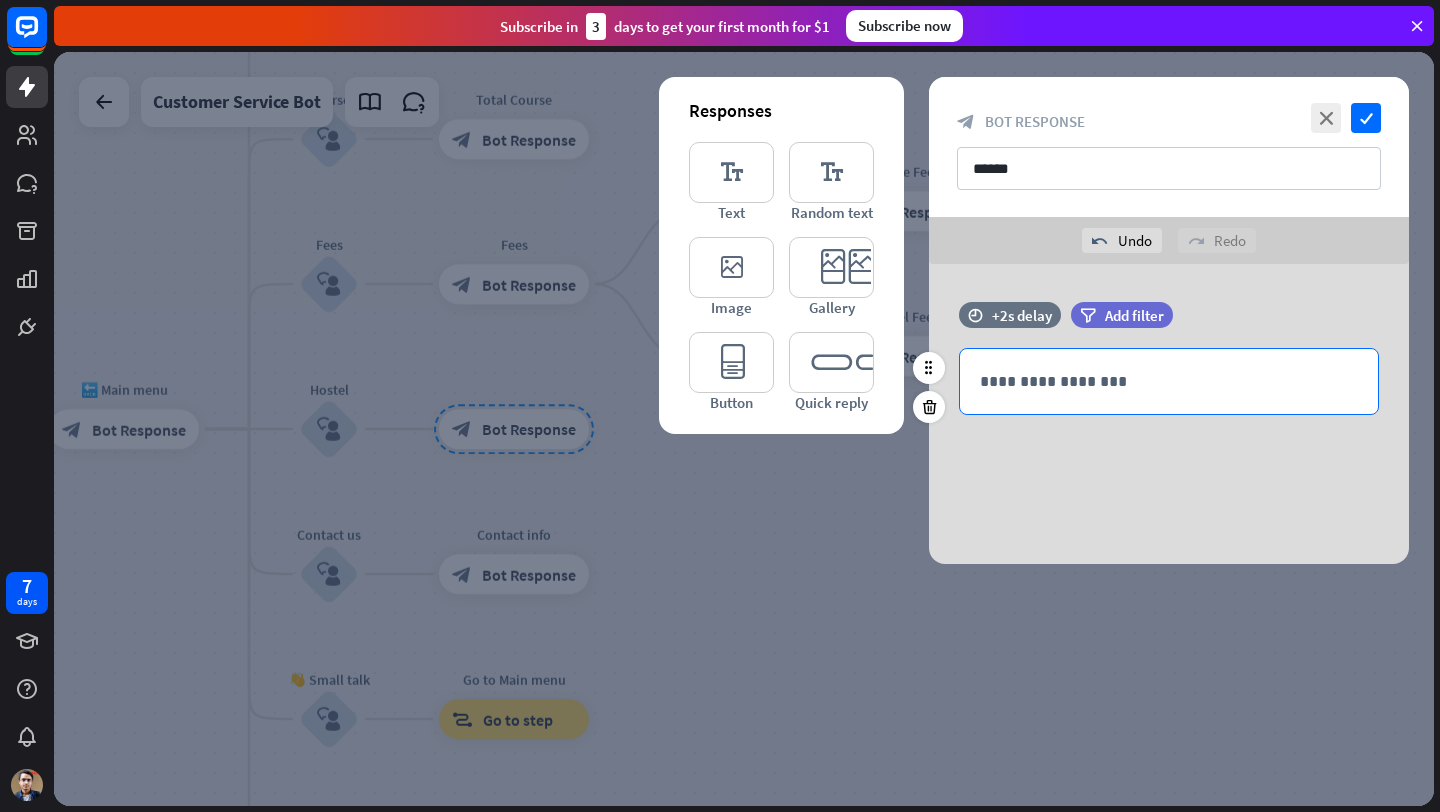 click on "**********" at bounding box center (1169, 381) 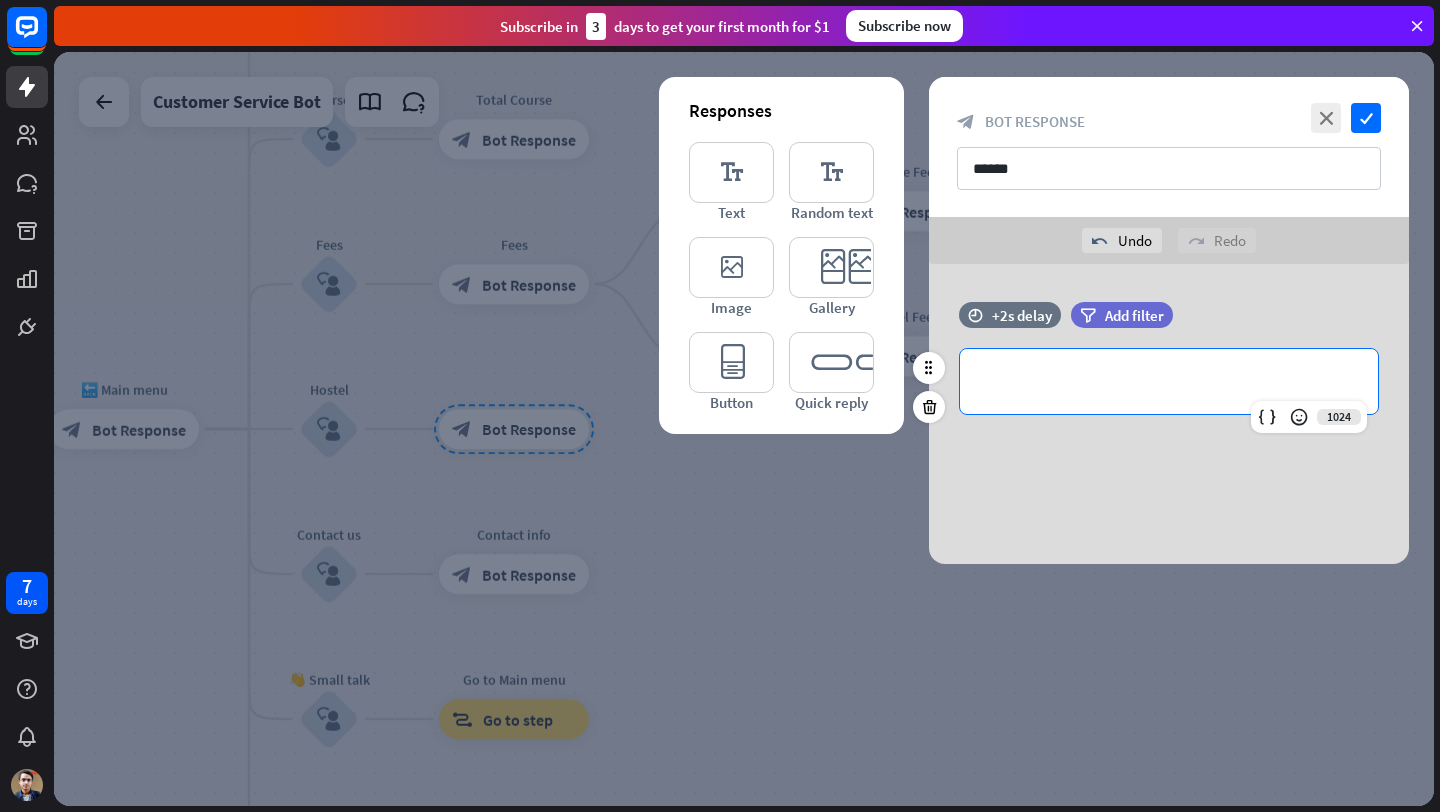 type 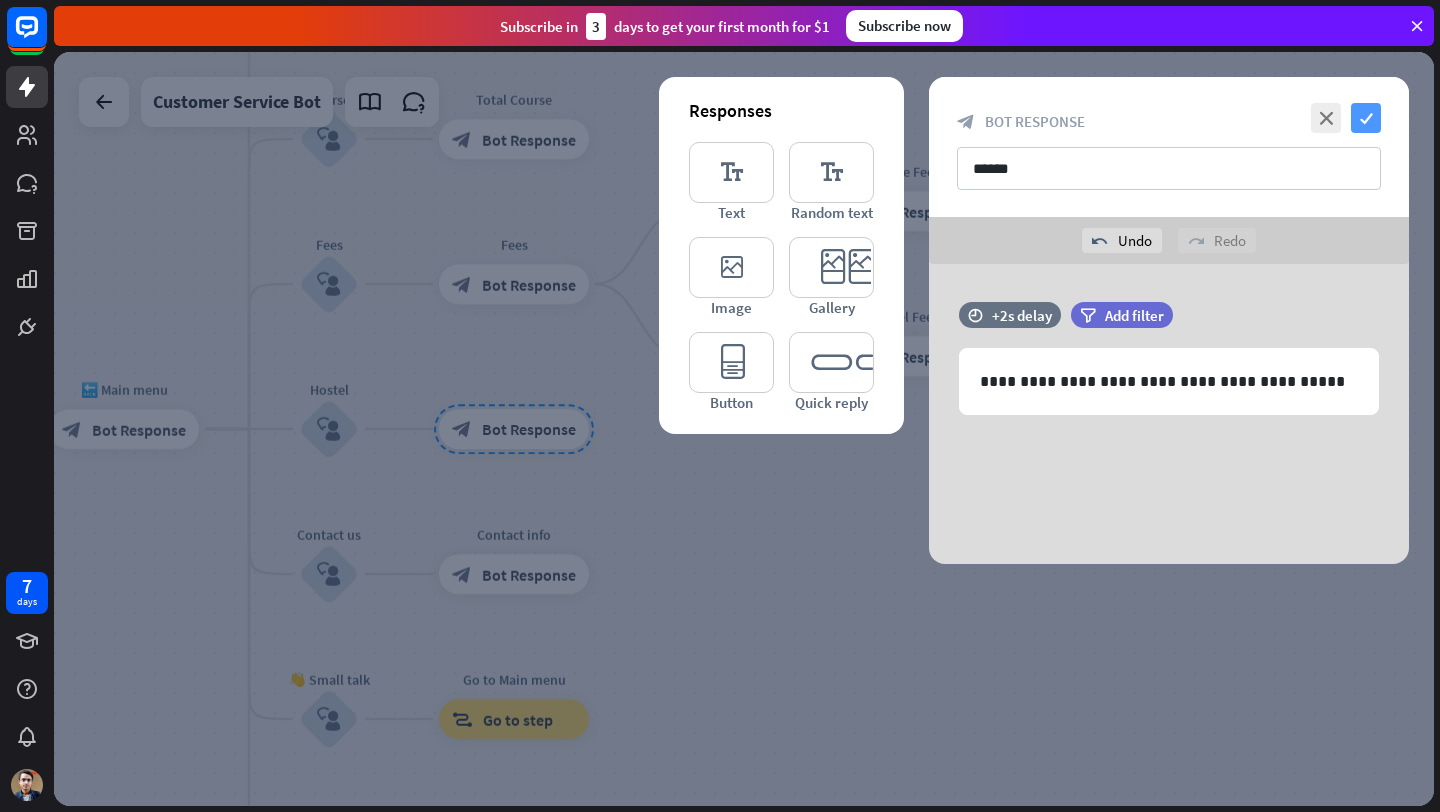 click on "check" at bounding box center [1366, 118] 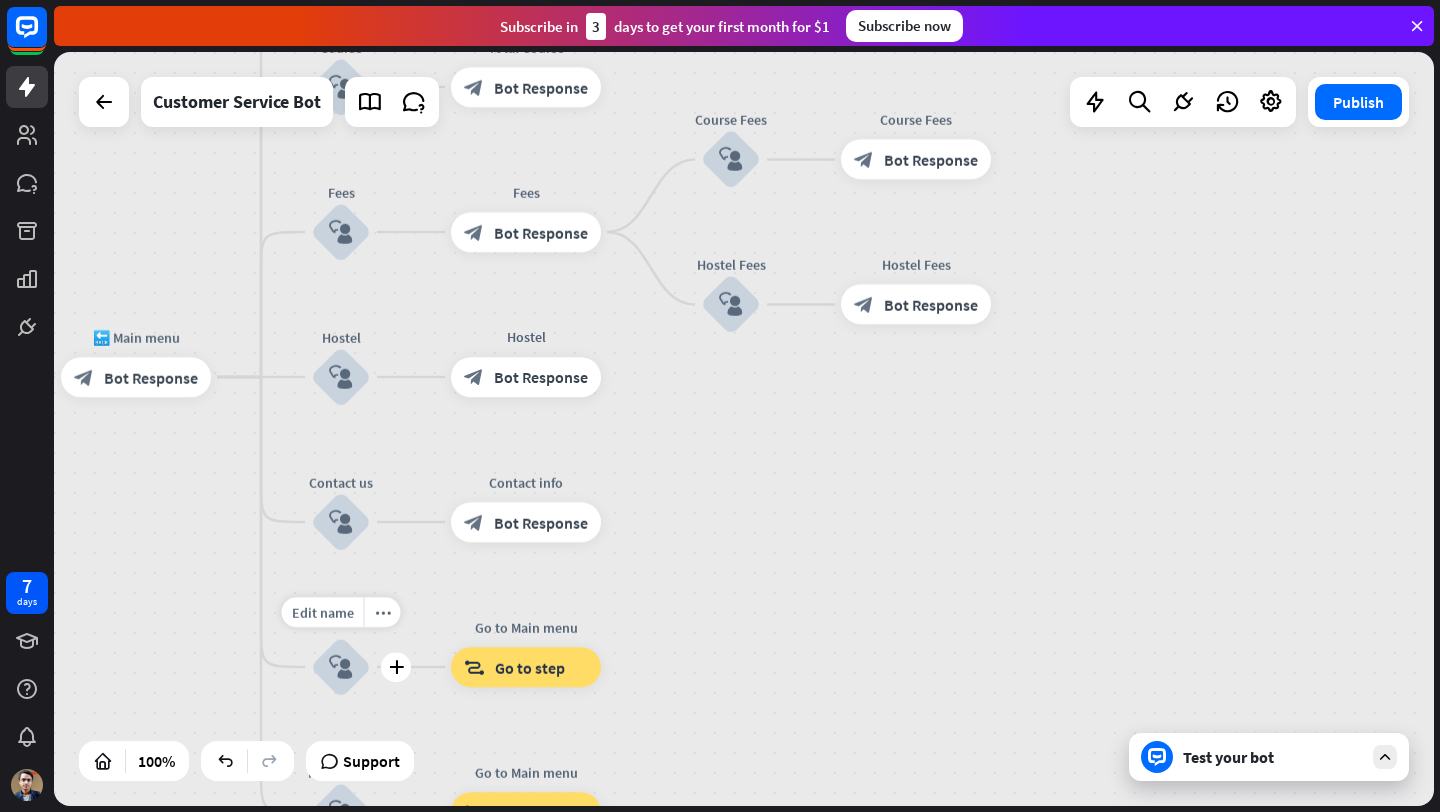 click on "block_user_input" at bounding box center (341, 667) 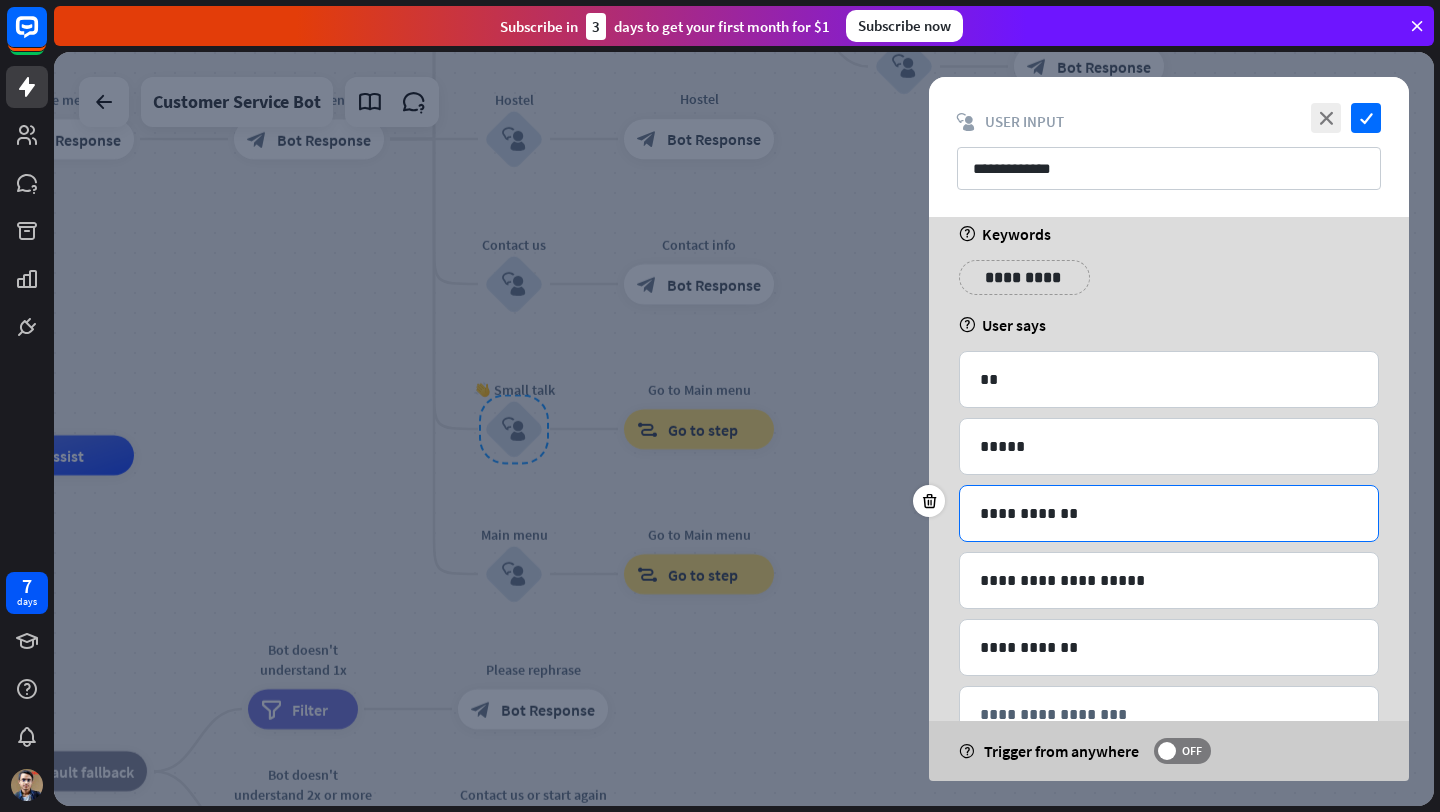 scroll, scrollTop: 0, scrollLeft: 0, axis: both 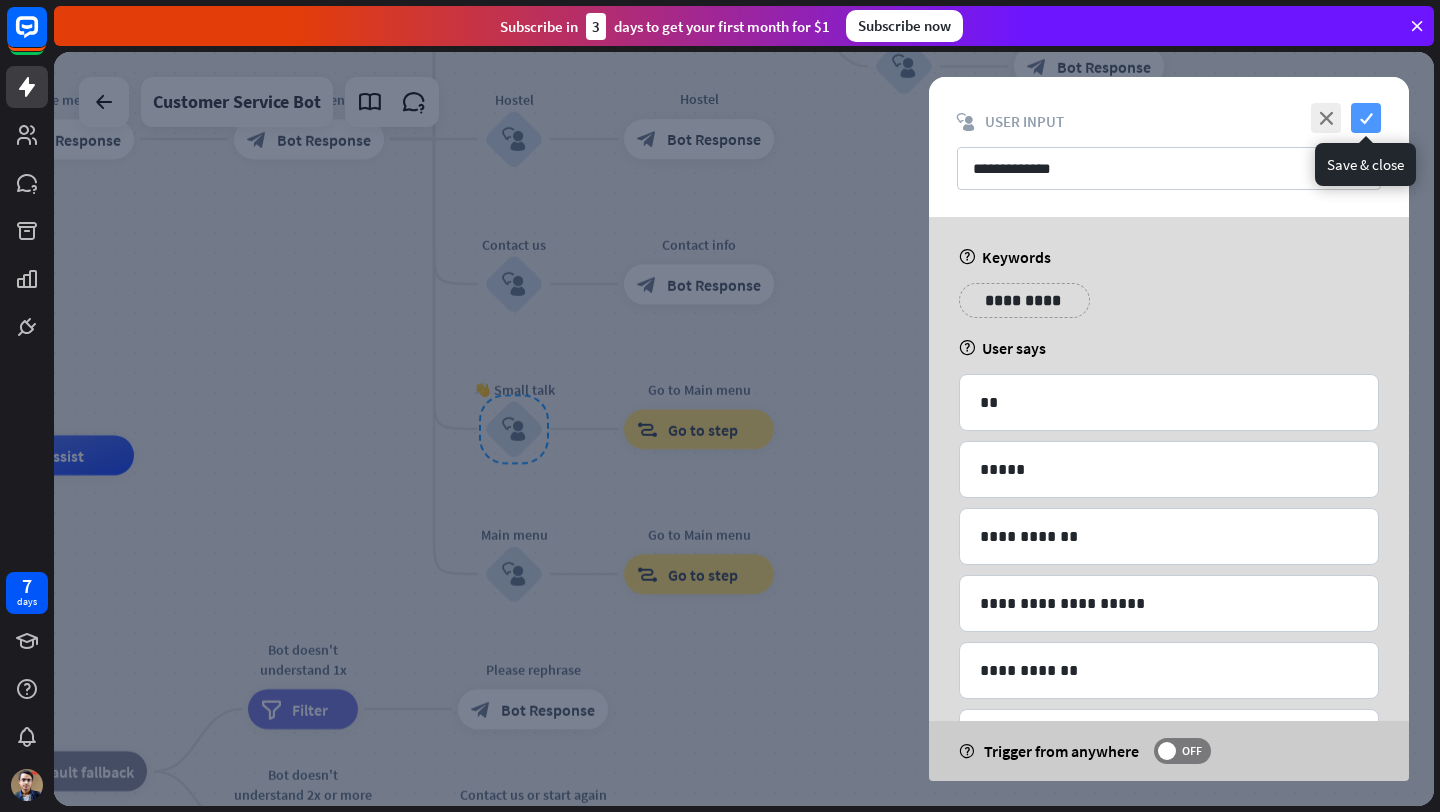 click on "check" at bounding box center [1366, 118] 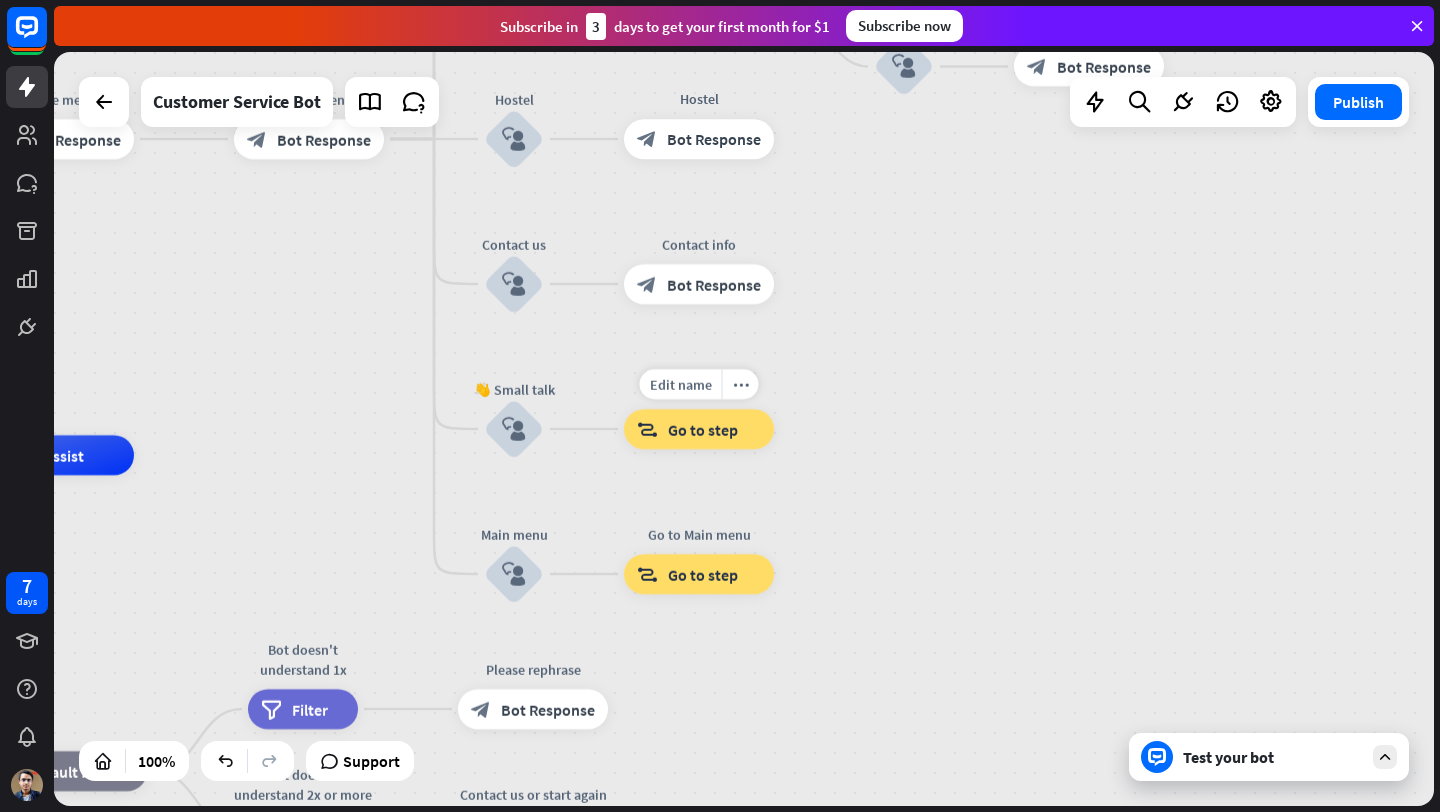 click on "Go to step" at bounding box center [703, 429] 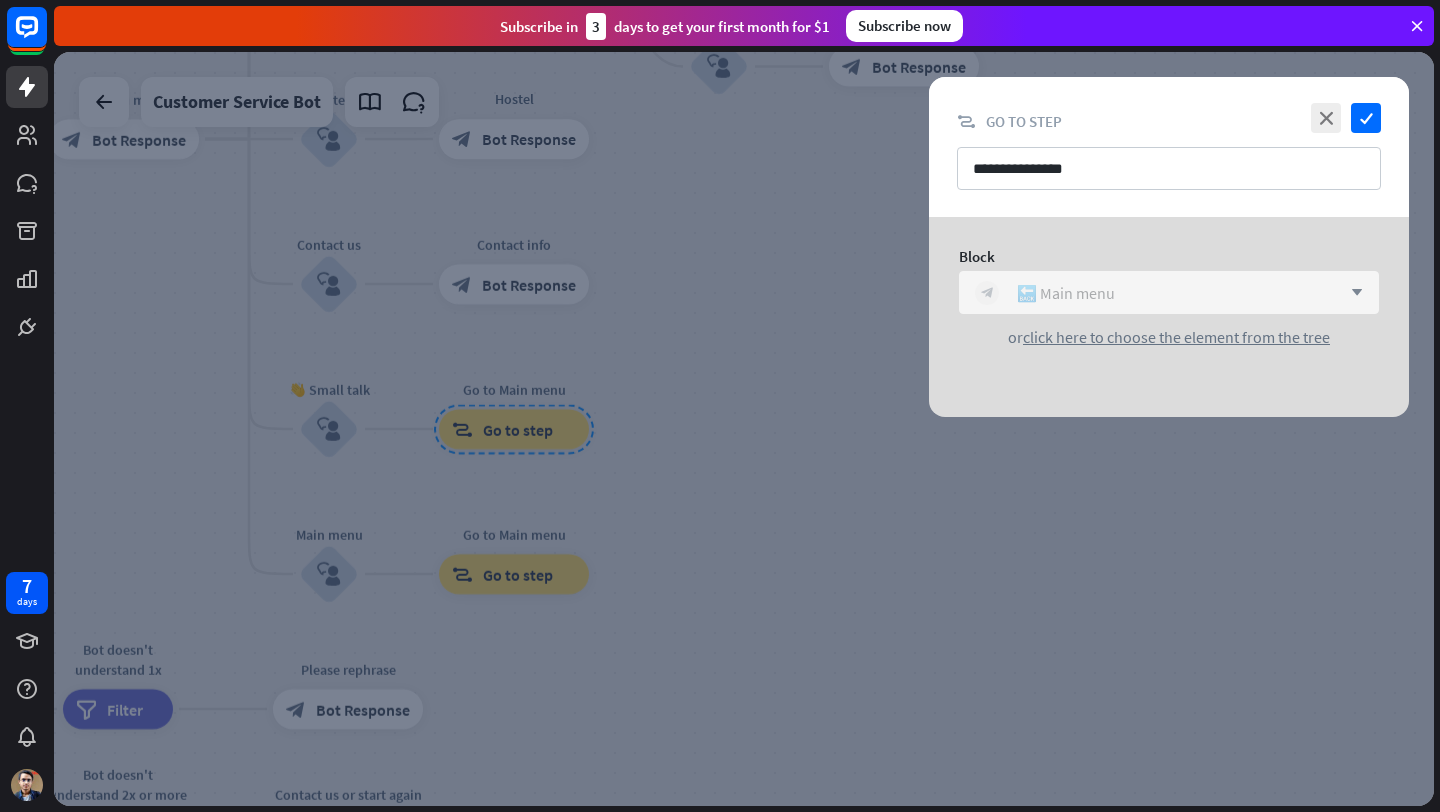 click on "block_bot_response
🔙 Main menu" at bounding box center [1158, 293] 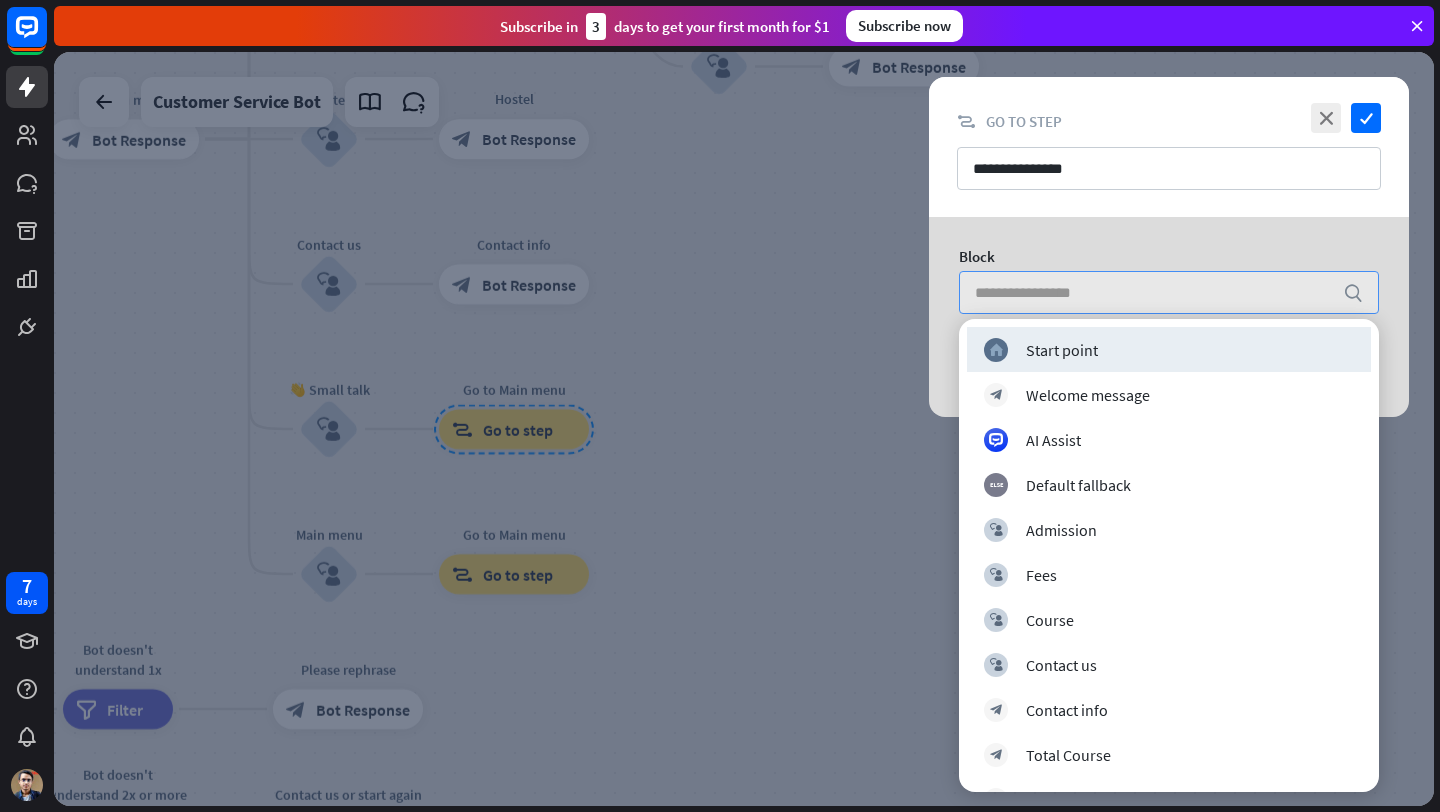 click at bounding box center [744, 429] 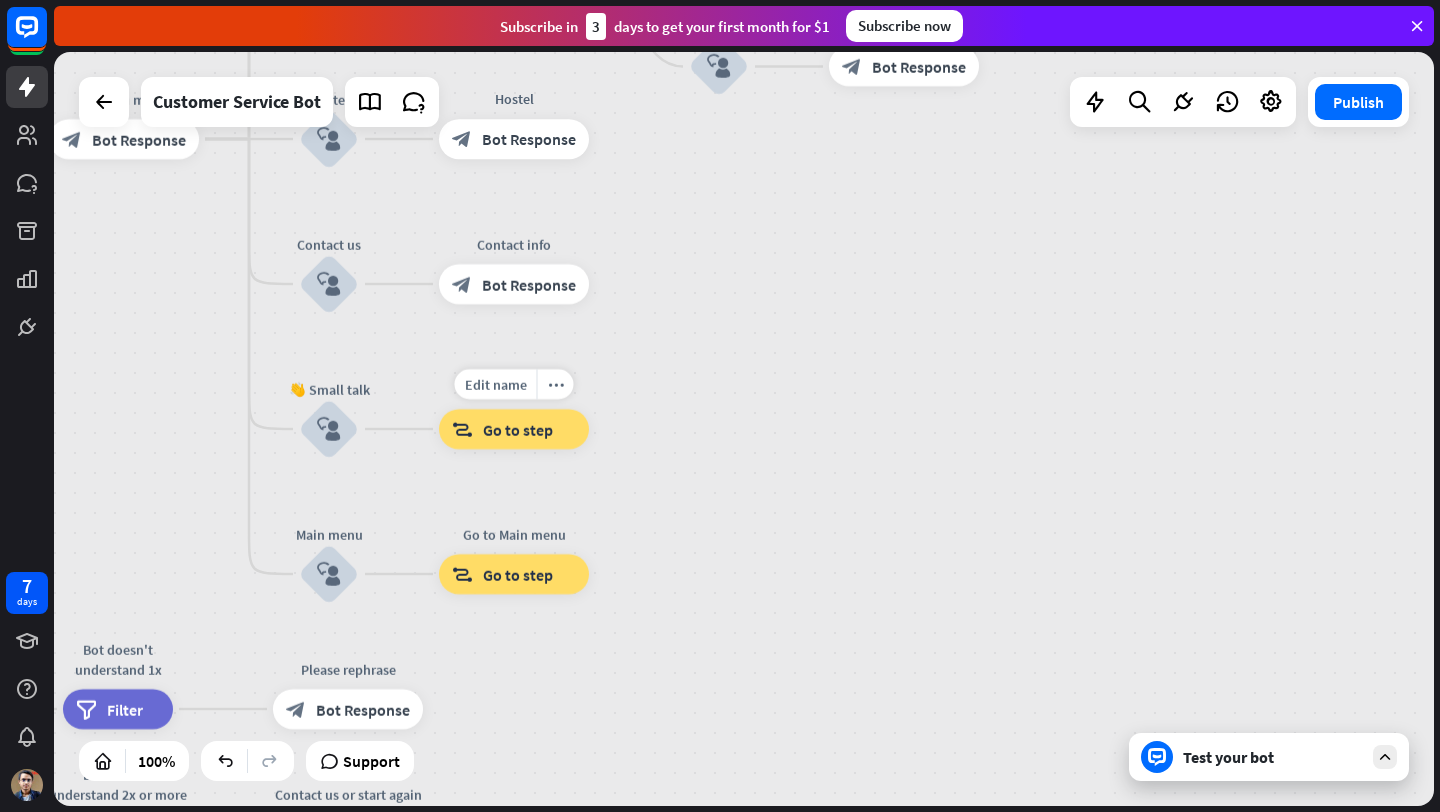 click on "Go to step" at bounding box center (518, 429) 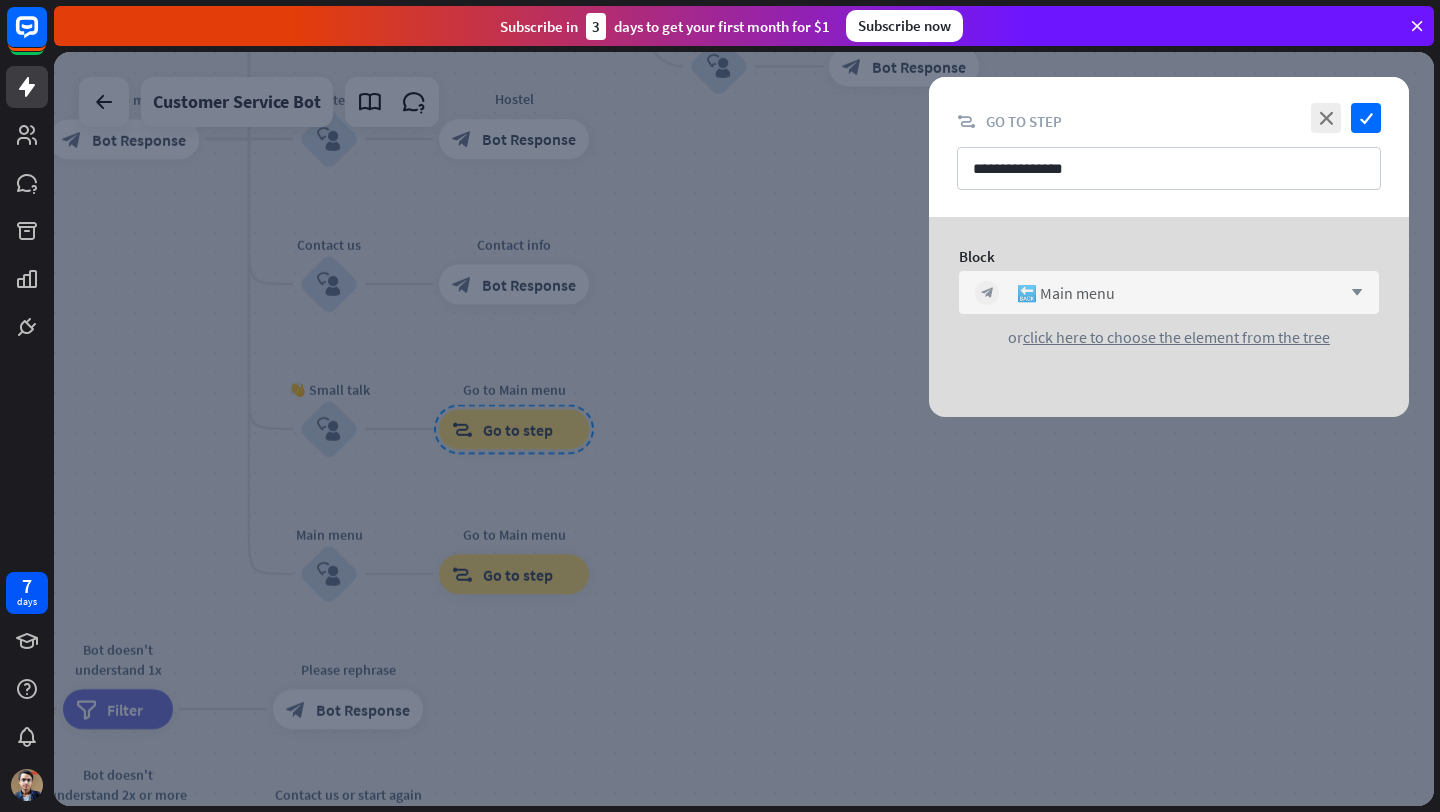 click on "block_bot_response
🔙 Main menu
arrow_down" at bounding box center [1169, 292] 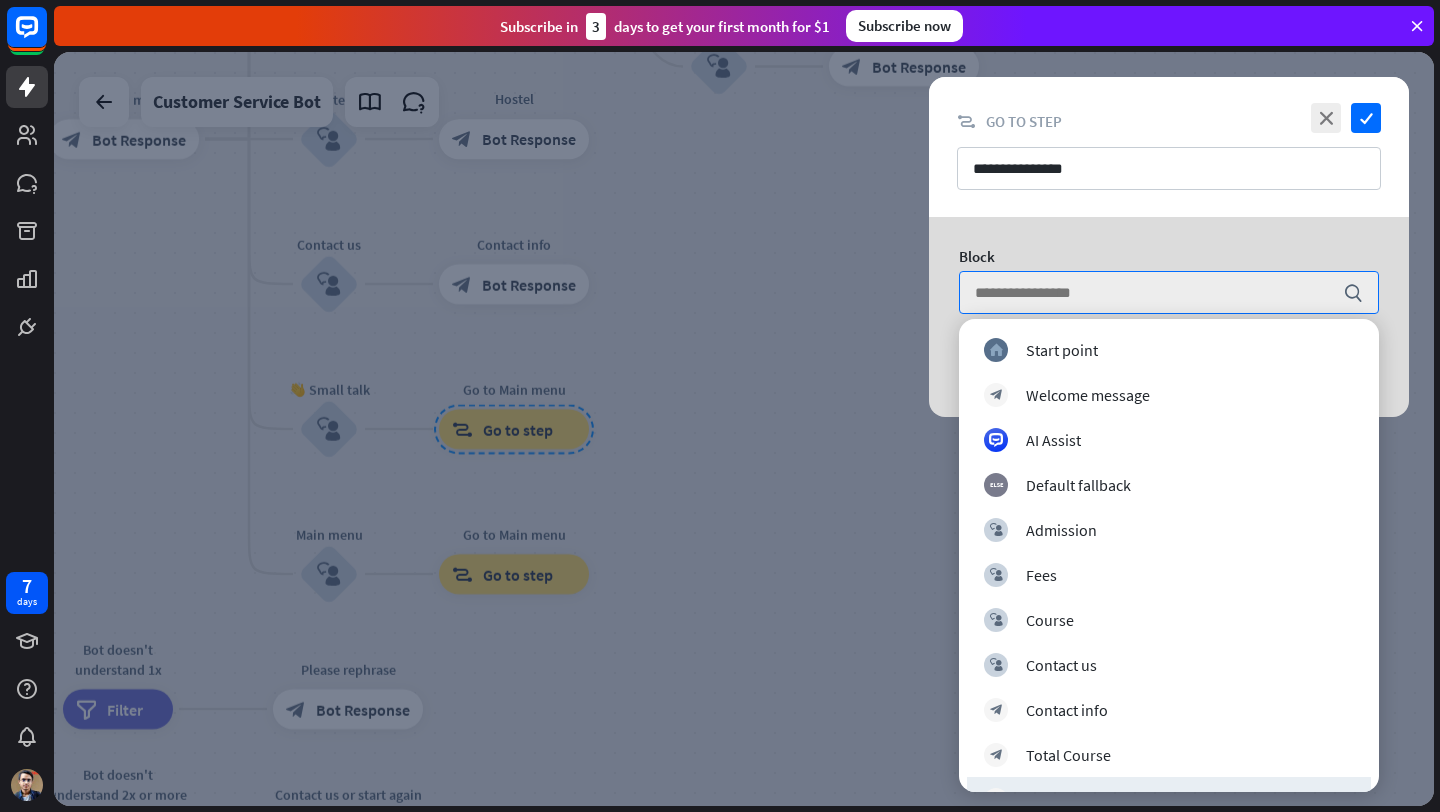 click at bounding box center [744, 429] 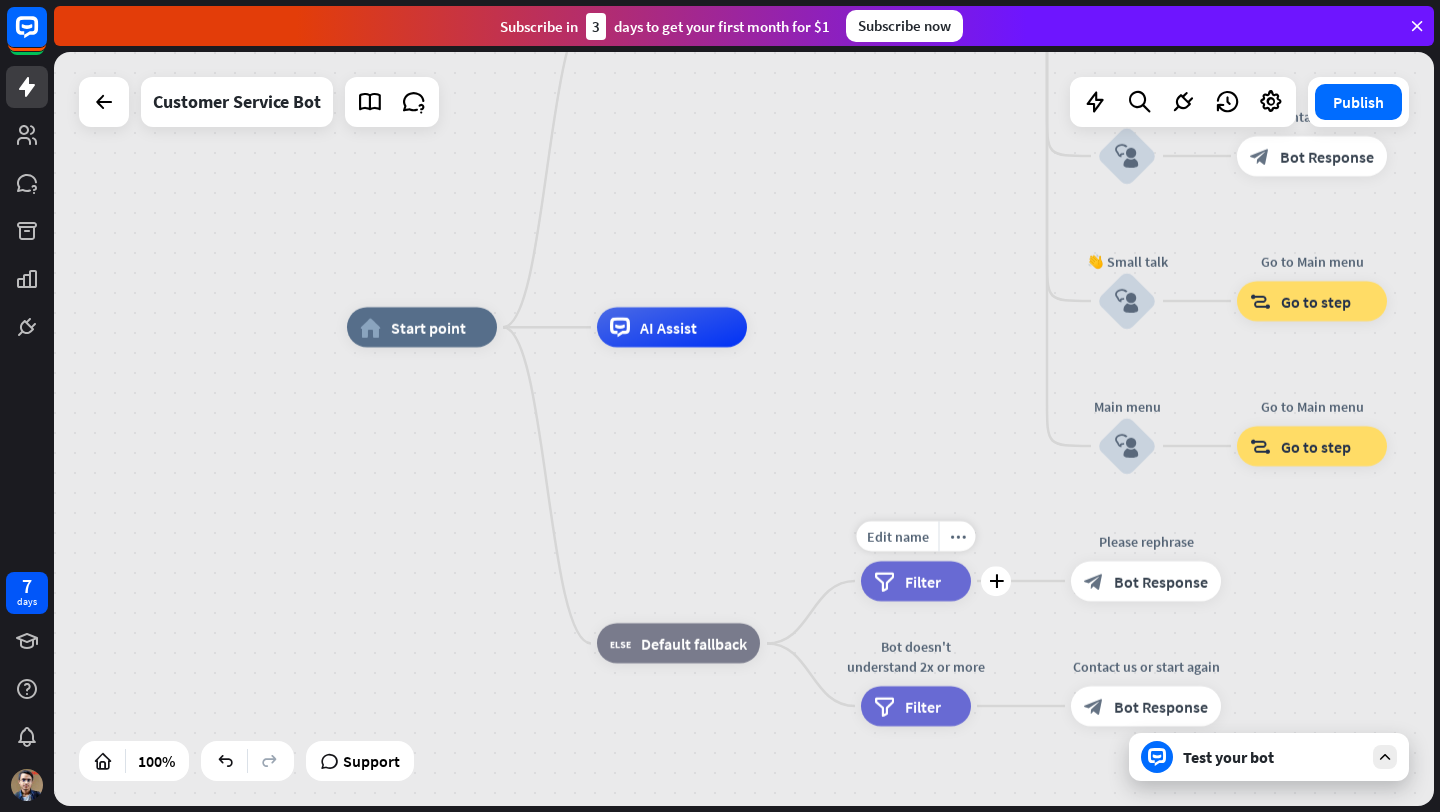 click on "filter   Filter" at bounding box center [916, 581] 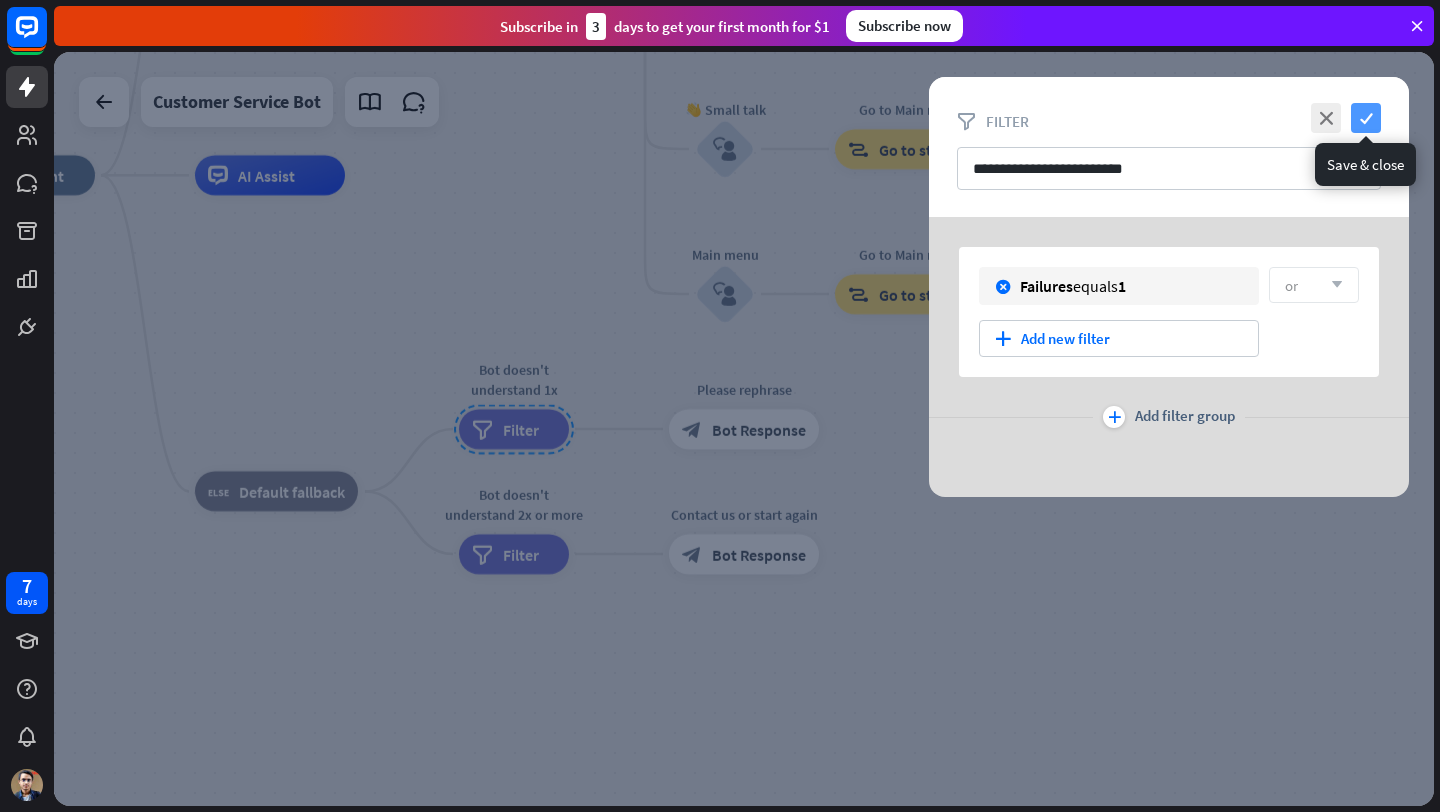 click on "check" at bounding box center (1366, 118) 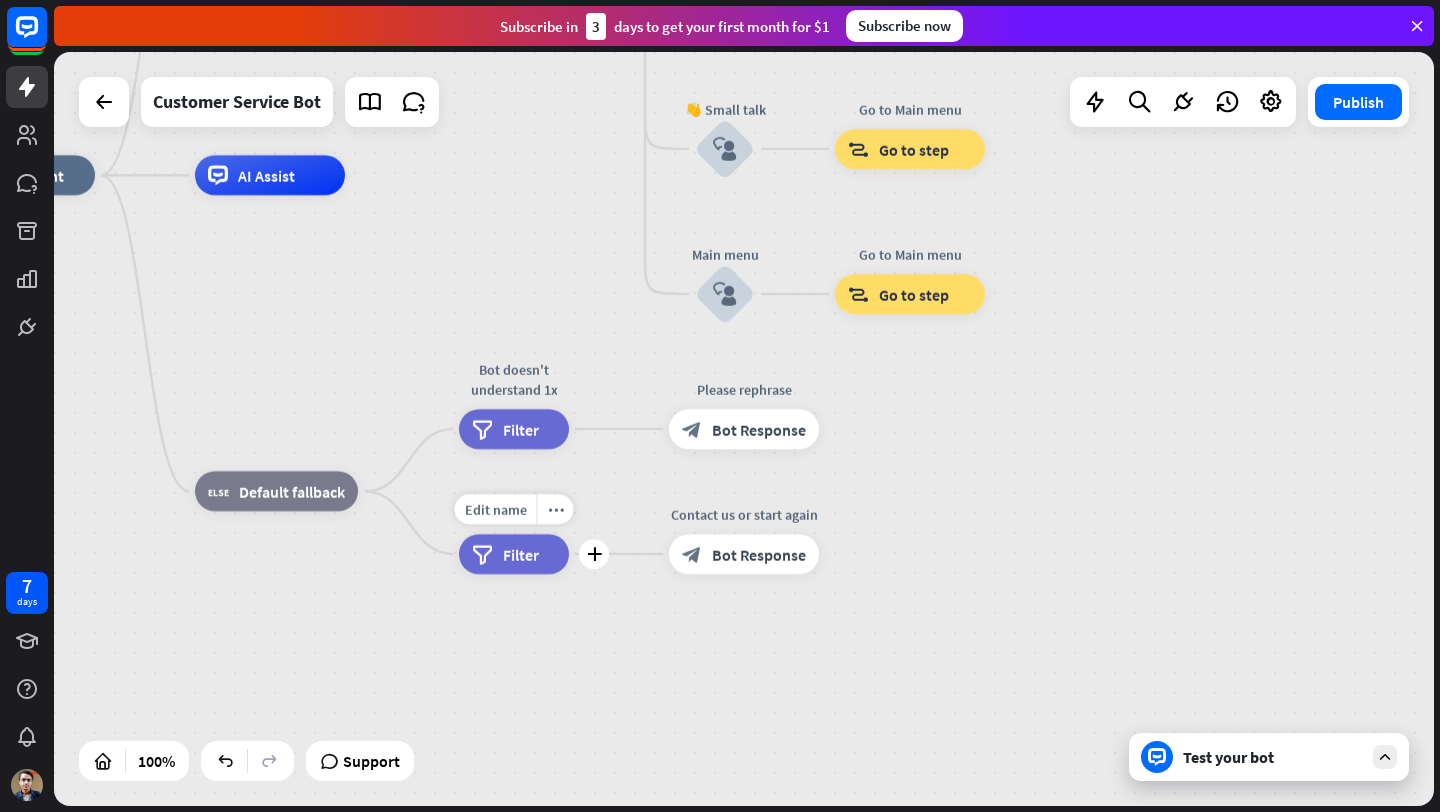 click on "Filter" at bounding box center (521, 554) 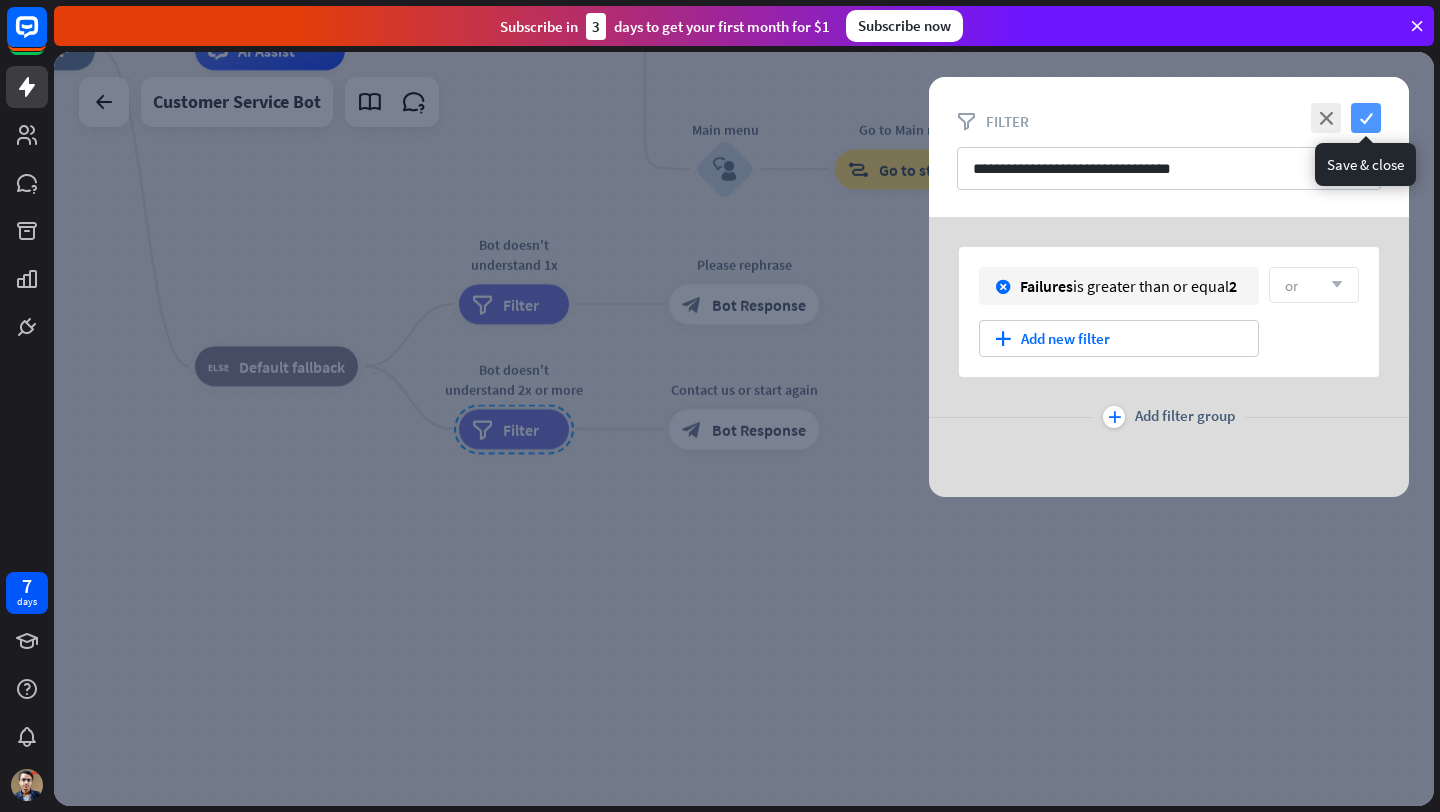 click on "check" at bounding box center (1366, 118) 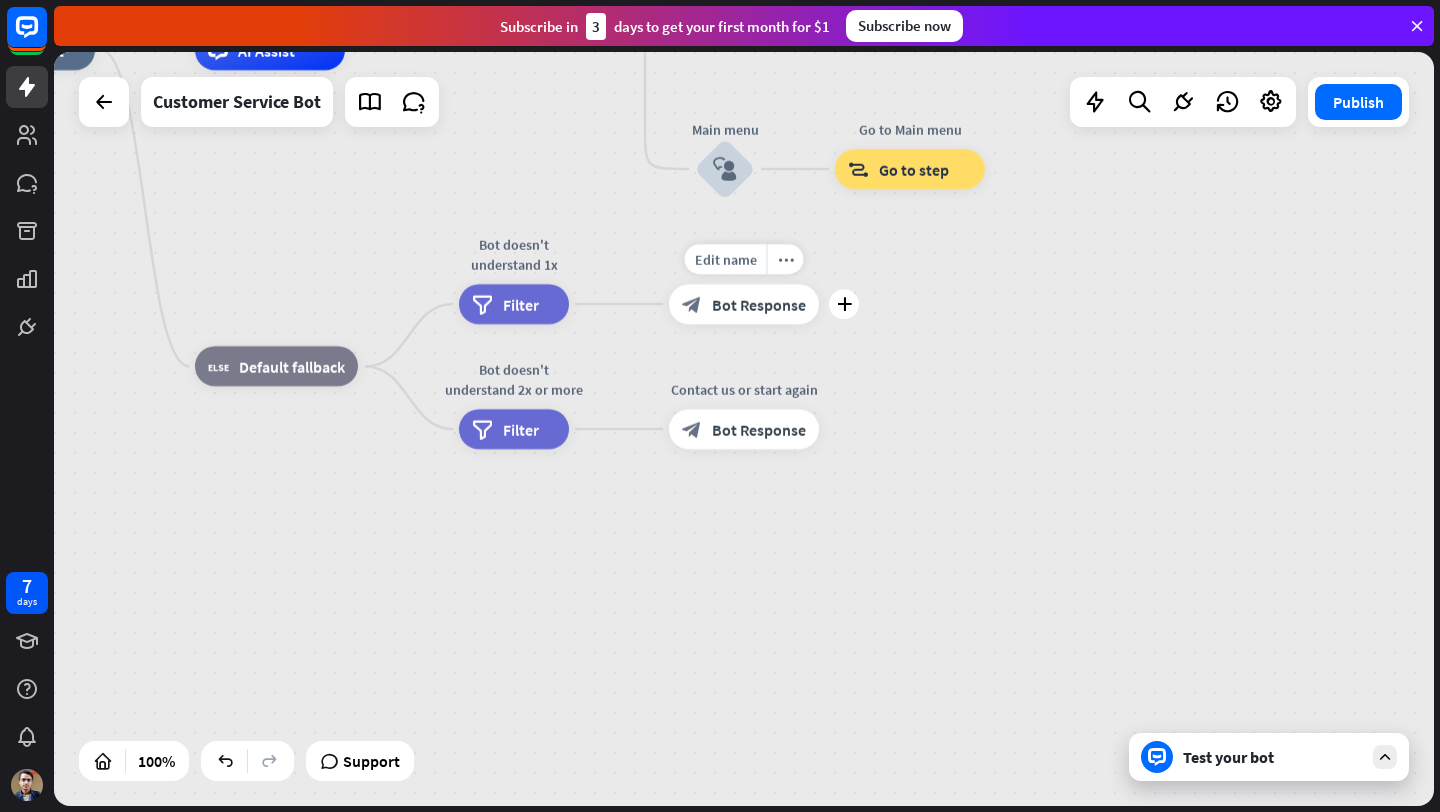 click on "Bot Response" at bounding box center [759, 304] 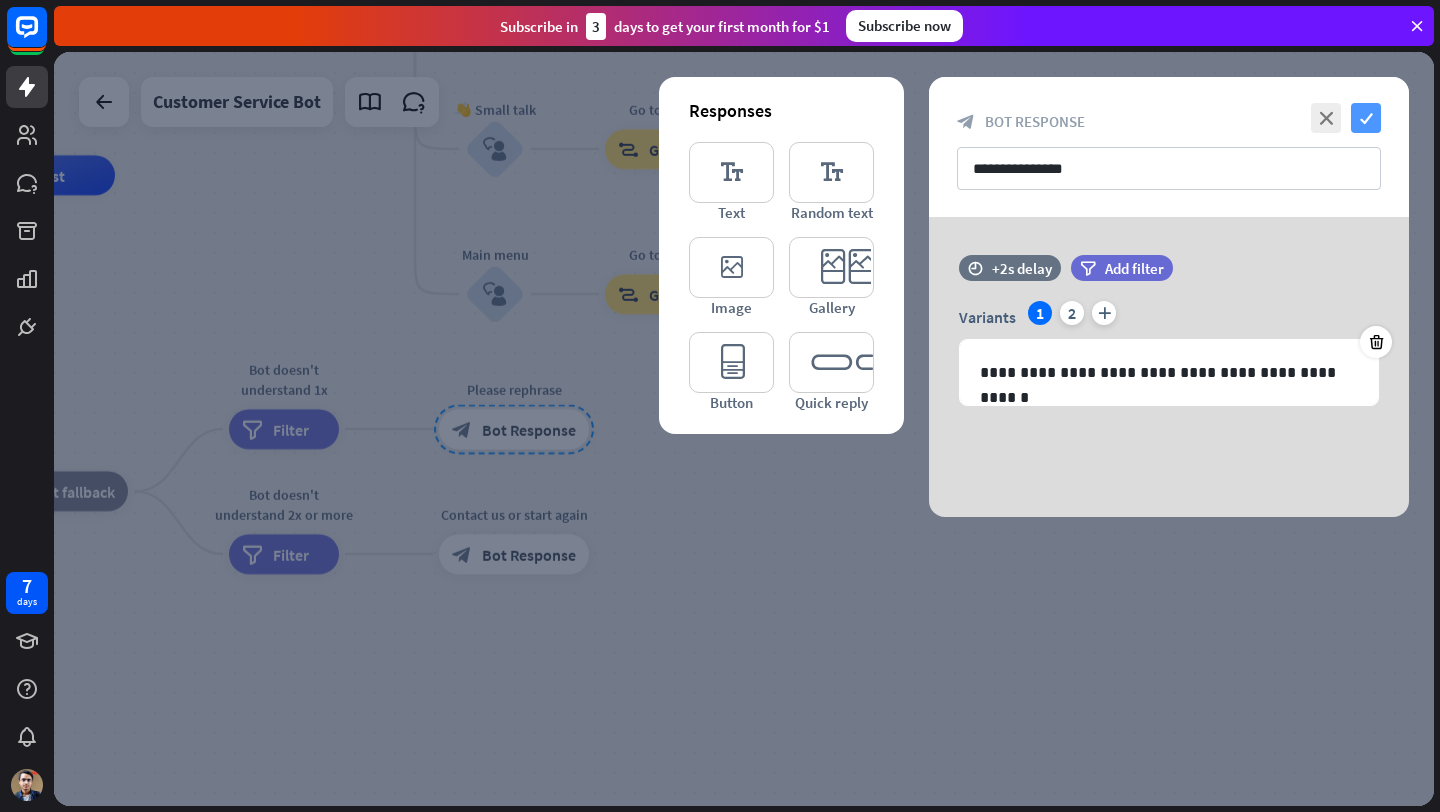 click on "check" at bounding box center [1366, 118] 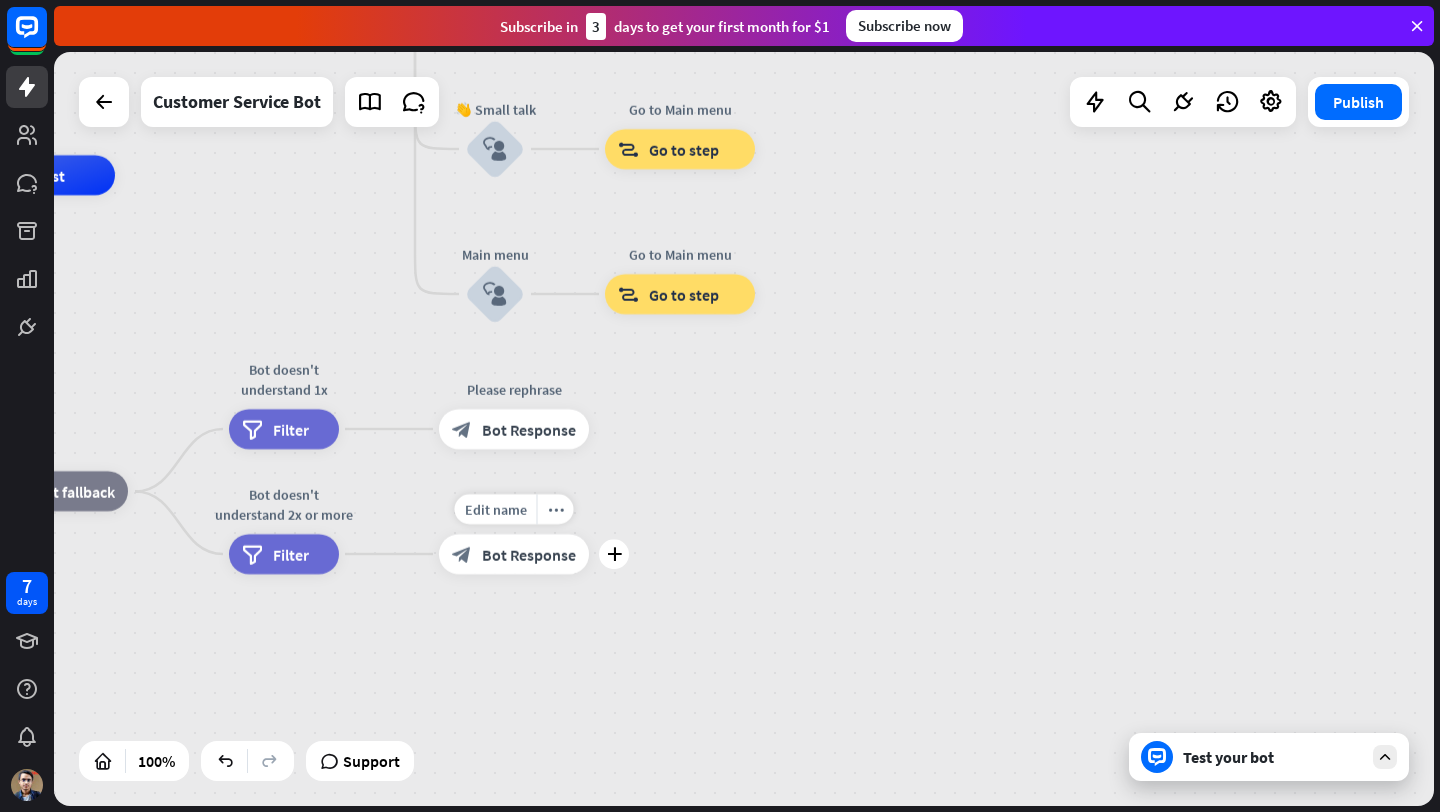 click on "Edit name   more_horiz         plus     block_bot_response   Bot Response" at bounding box center (514, 554) 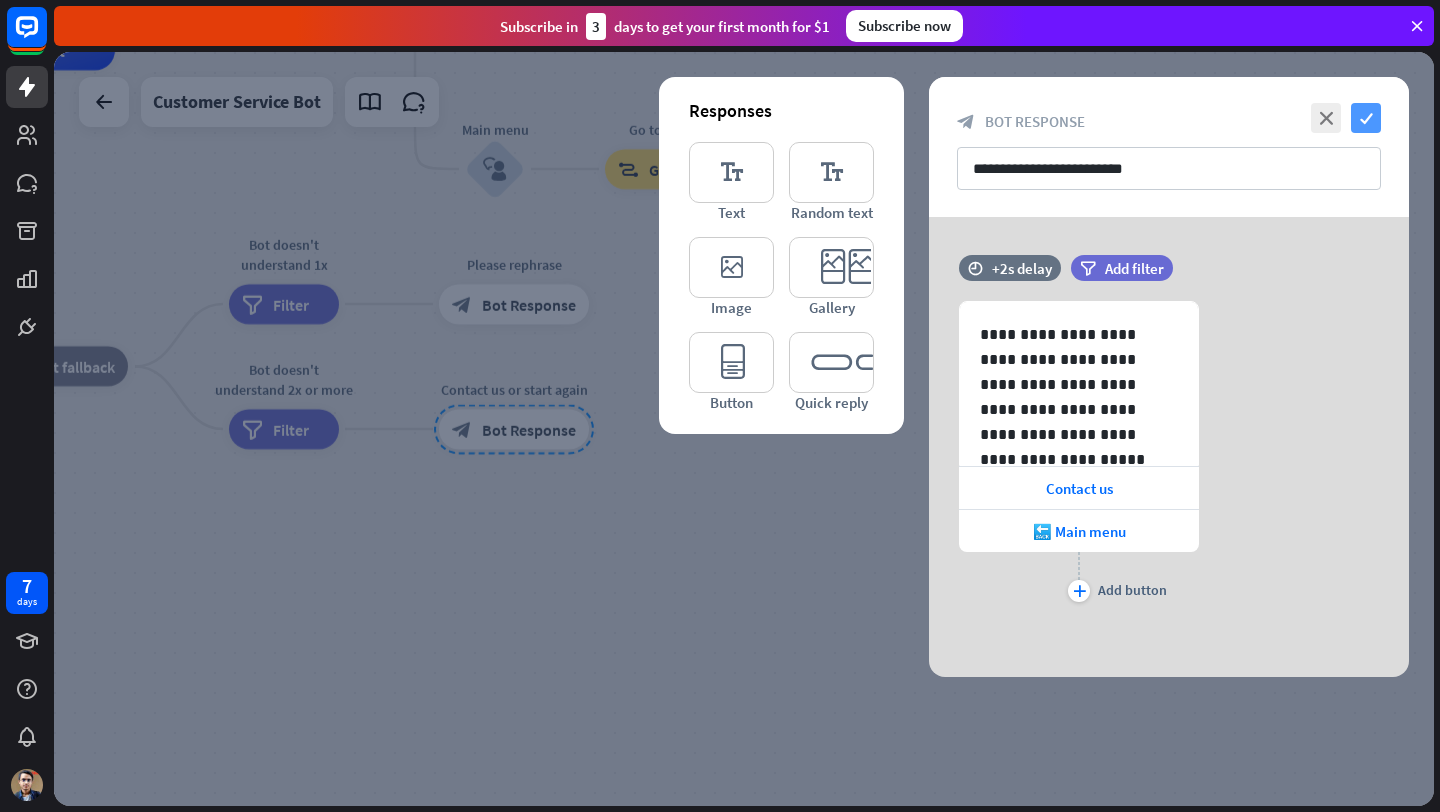 click on "check" at bounding box center (1366, 118) 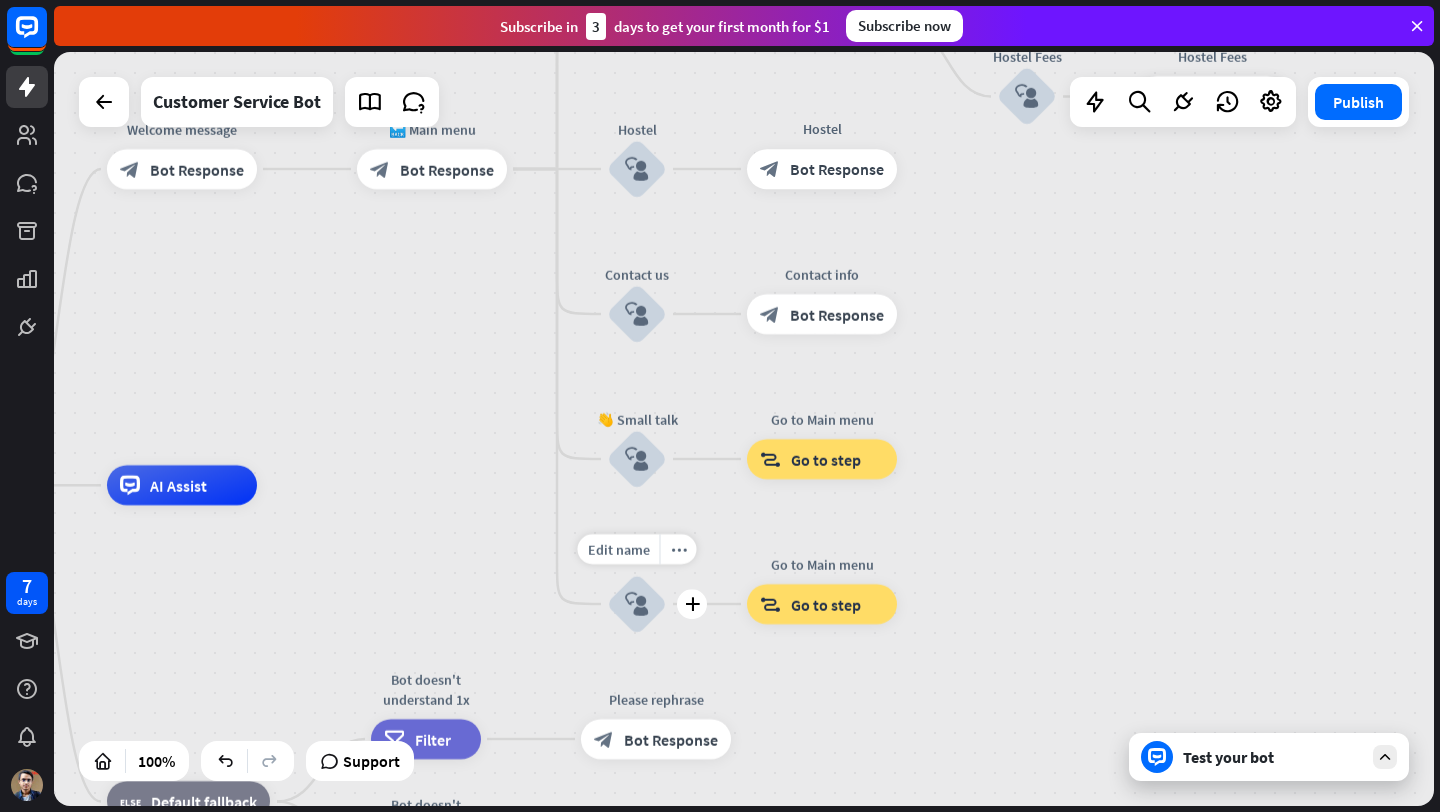click on "block_user_input" at bounding box center (637, 604) 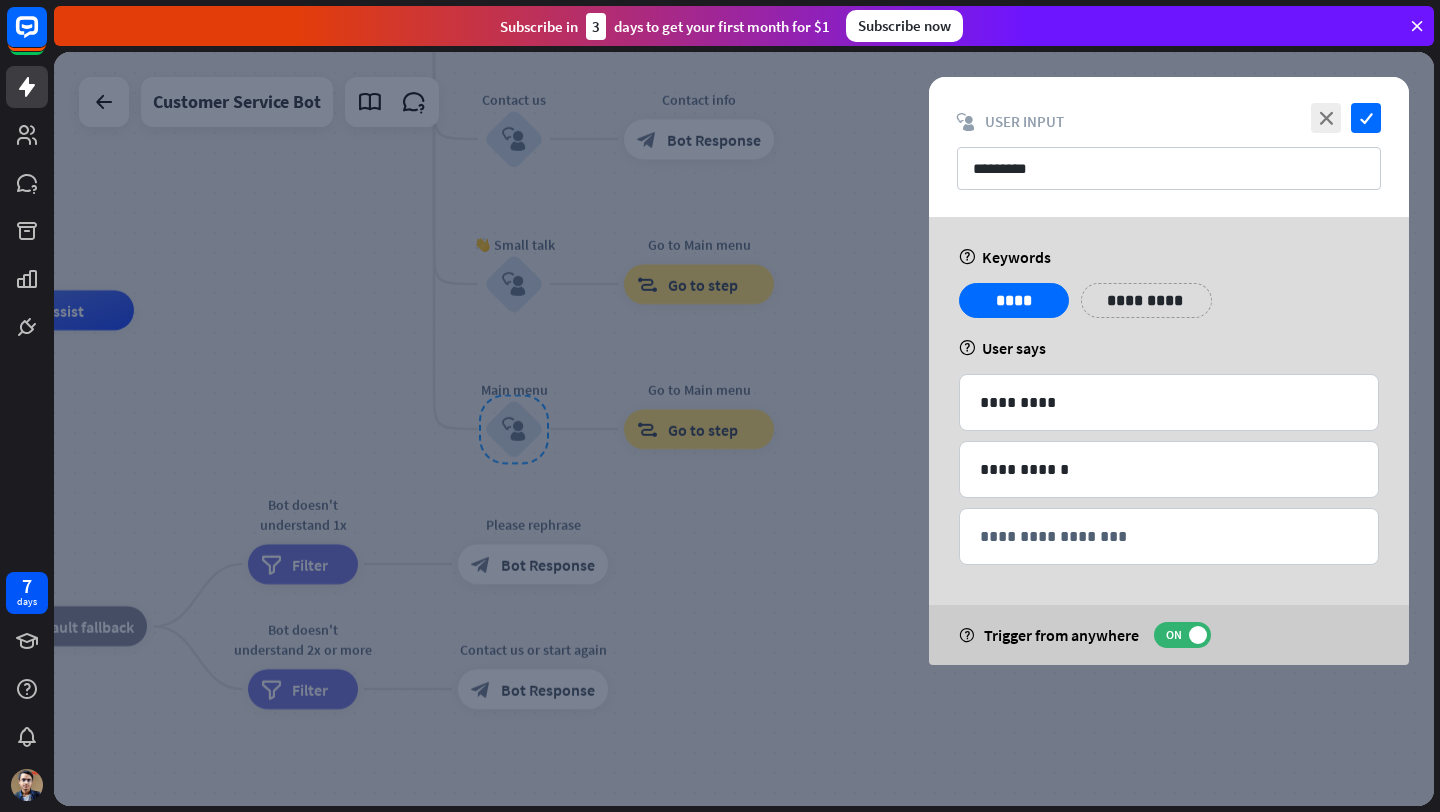 click at bounding box center [744, 429] 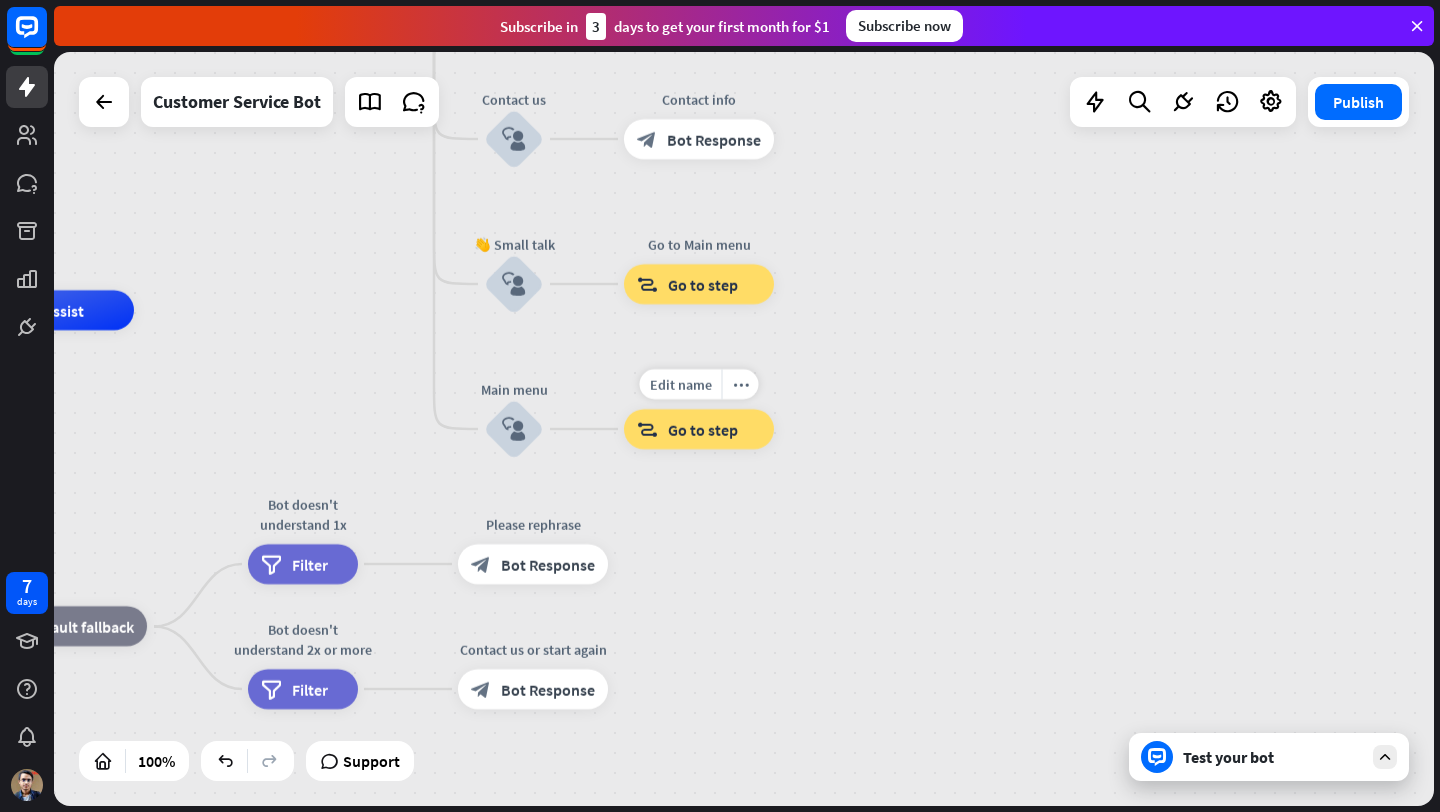 click on "Go to step" at bounding box center [703, 429] 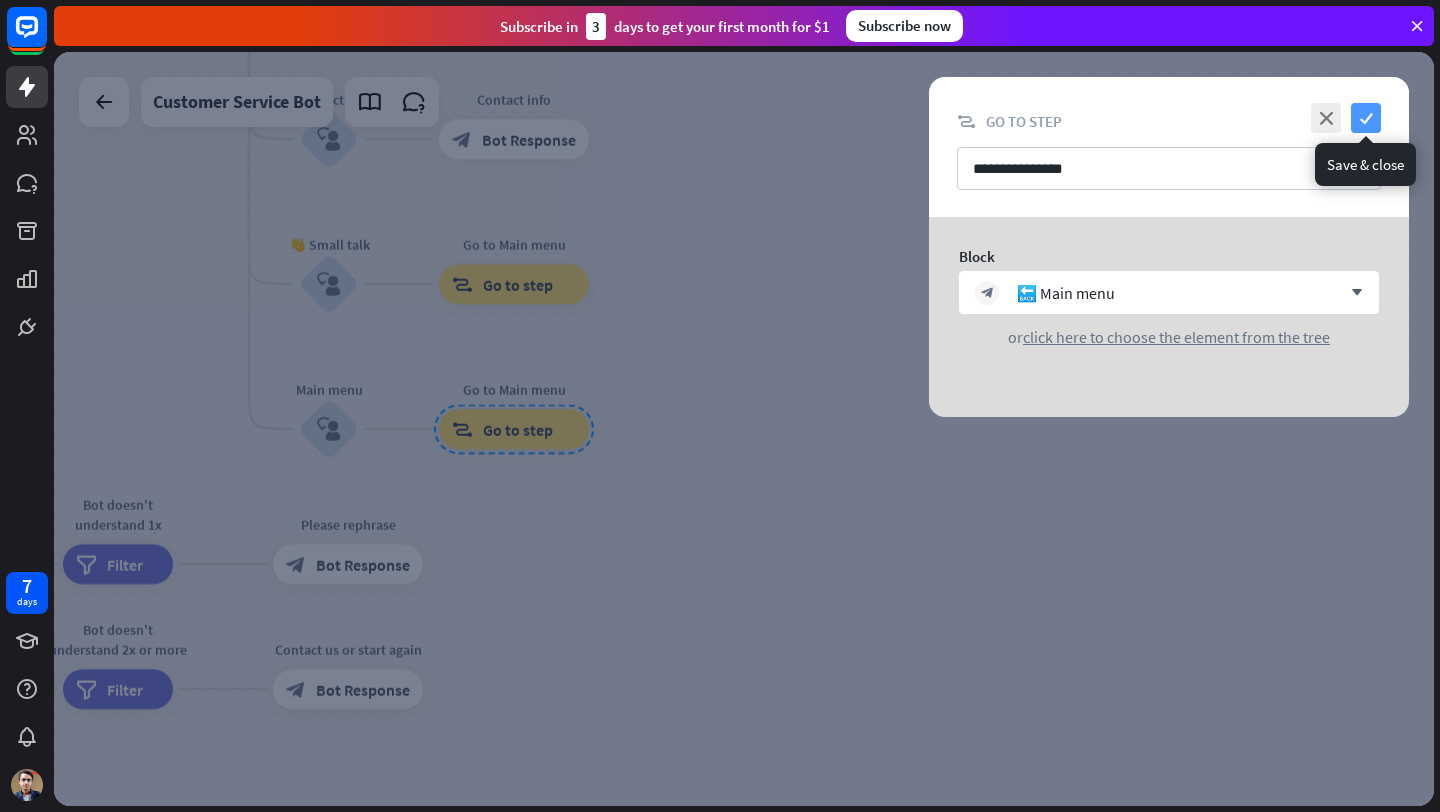 click on "check" at bounding box center (1366, 118) 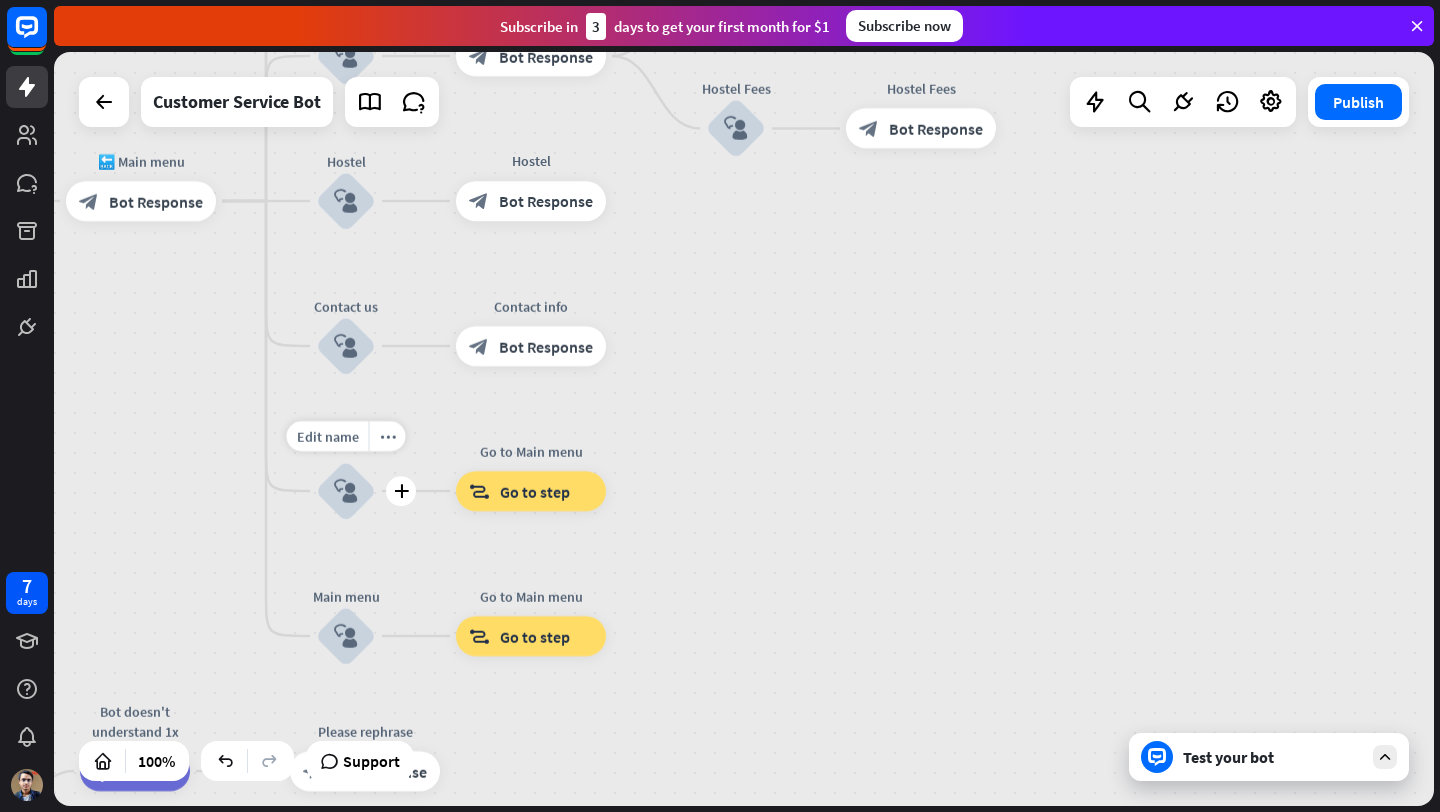 click on "block_user_input" at bounding box center (346, 491) 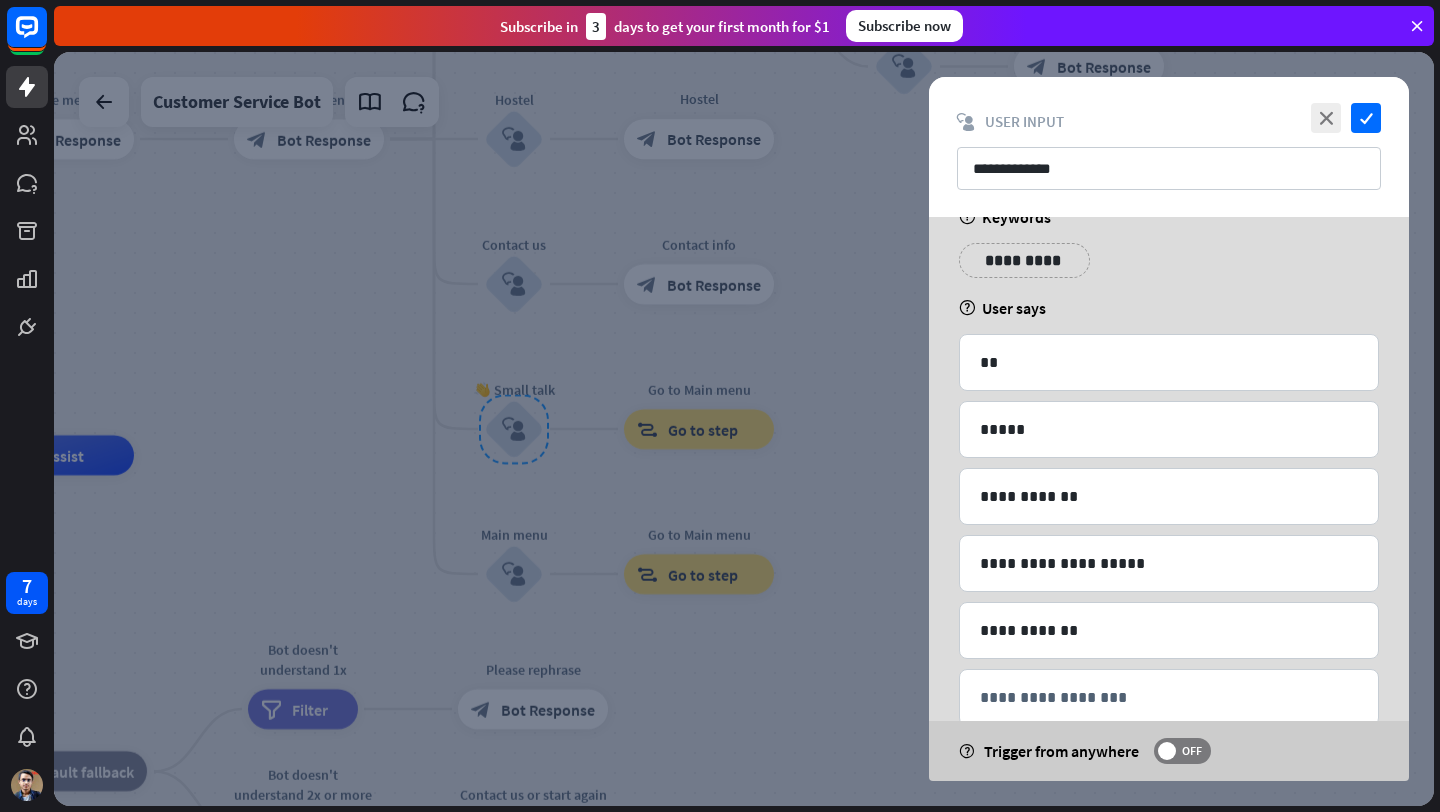 scroll, scrollTop: 85, scrollLeft: 0, axis: vertical 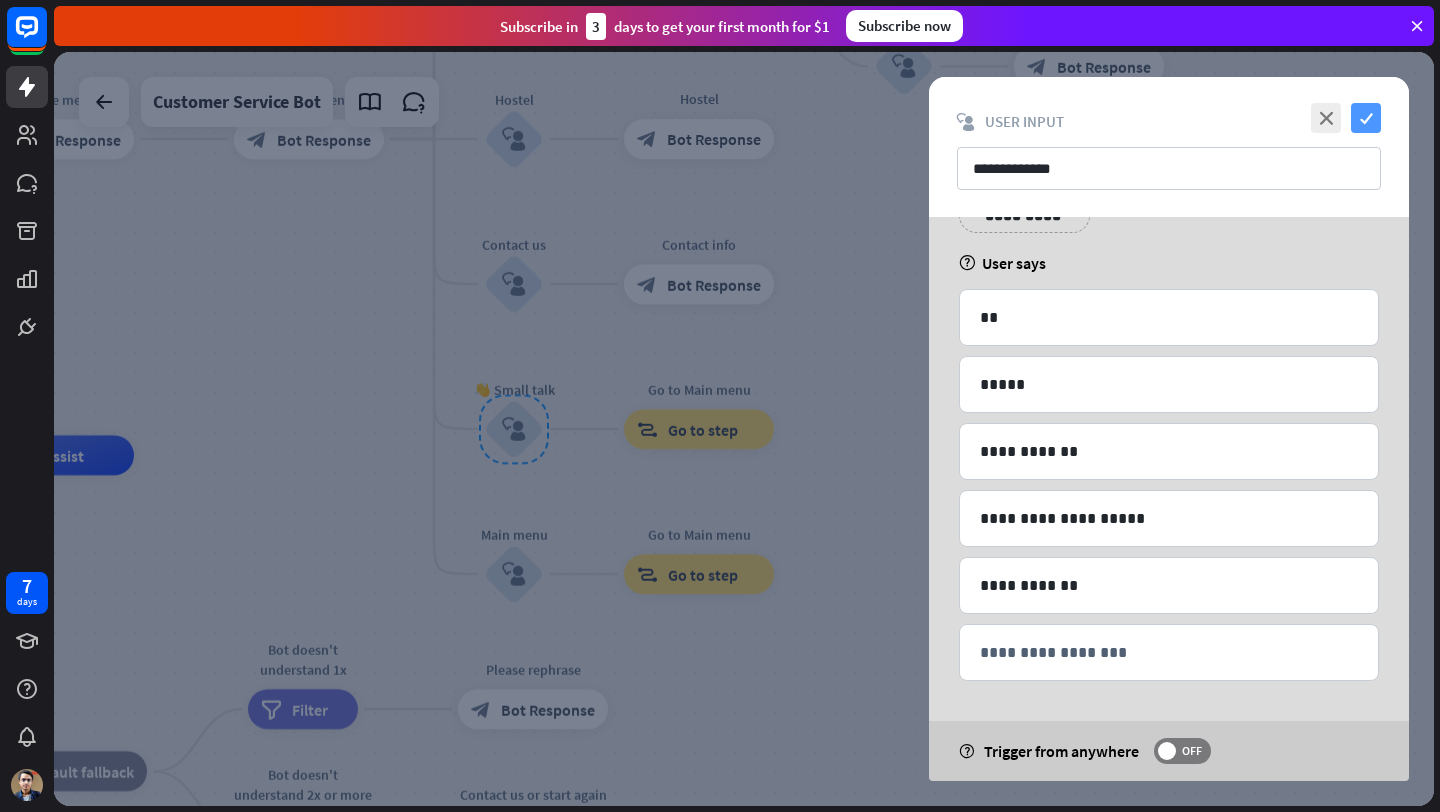 click on "check" at bounding box center [1366, 118] 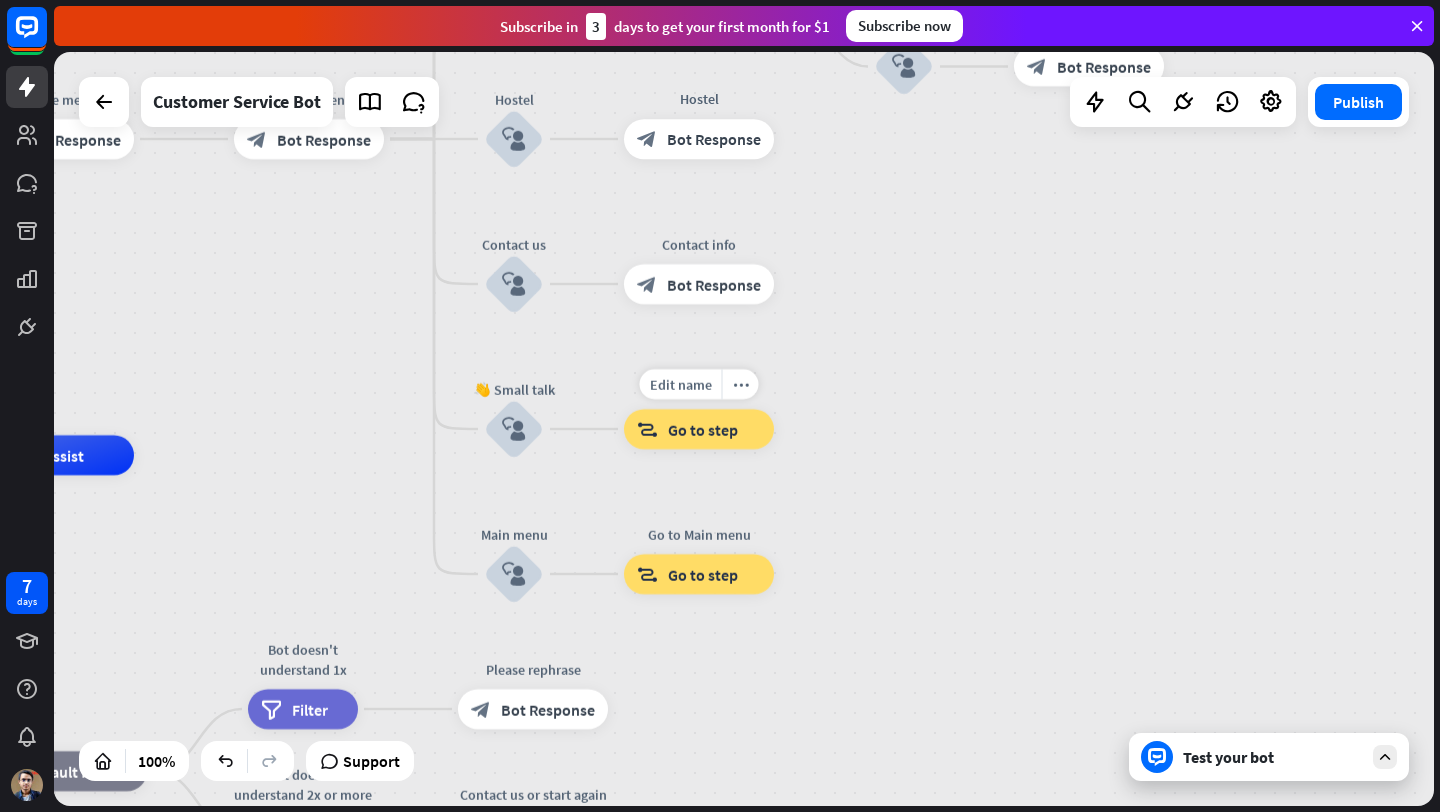 click on "block_goto   Go to step" at bounding box center (699, 429) 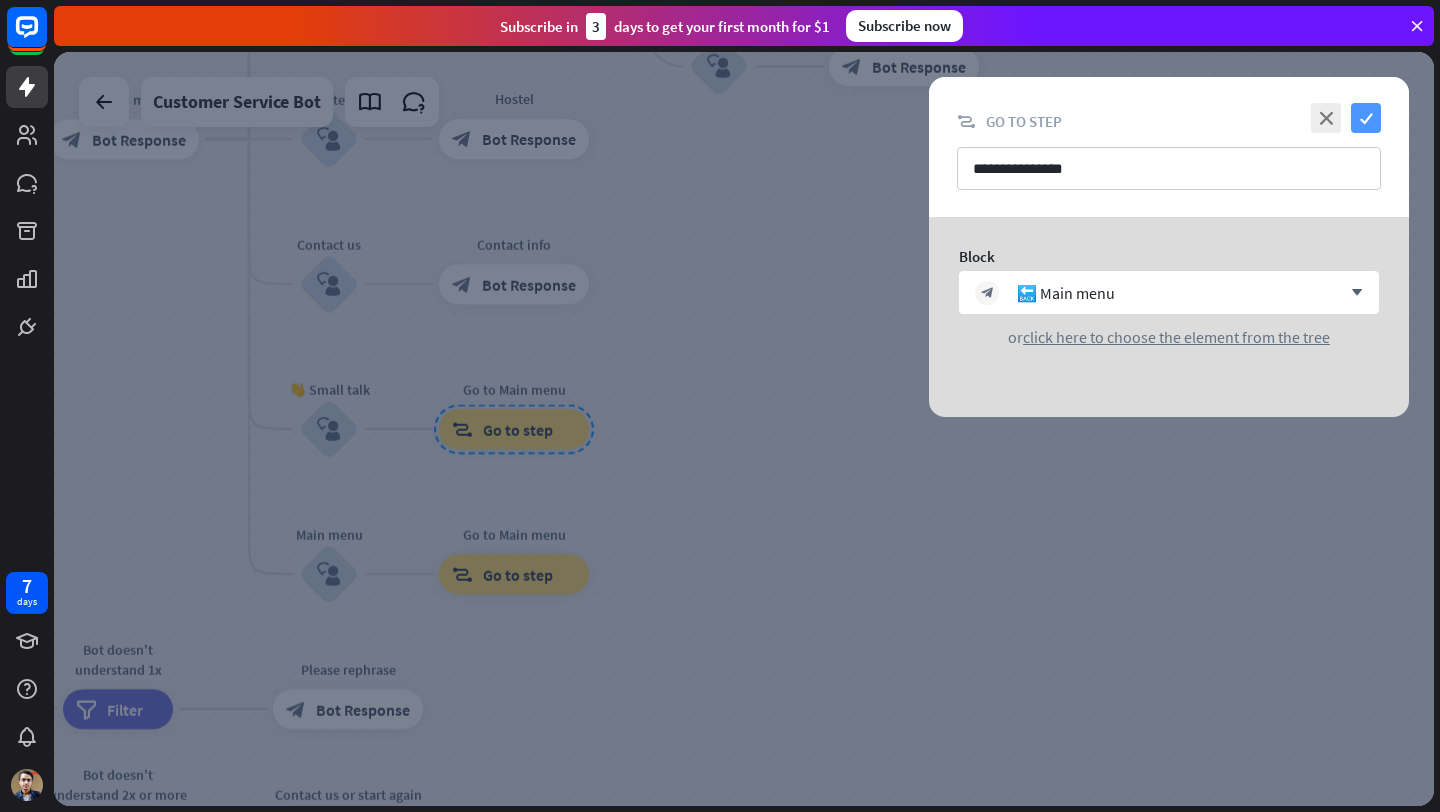click on "check" at bounding box center (1366, 118) 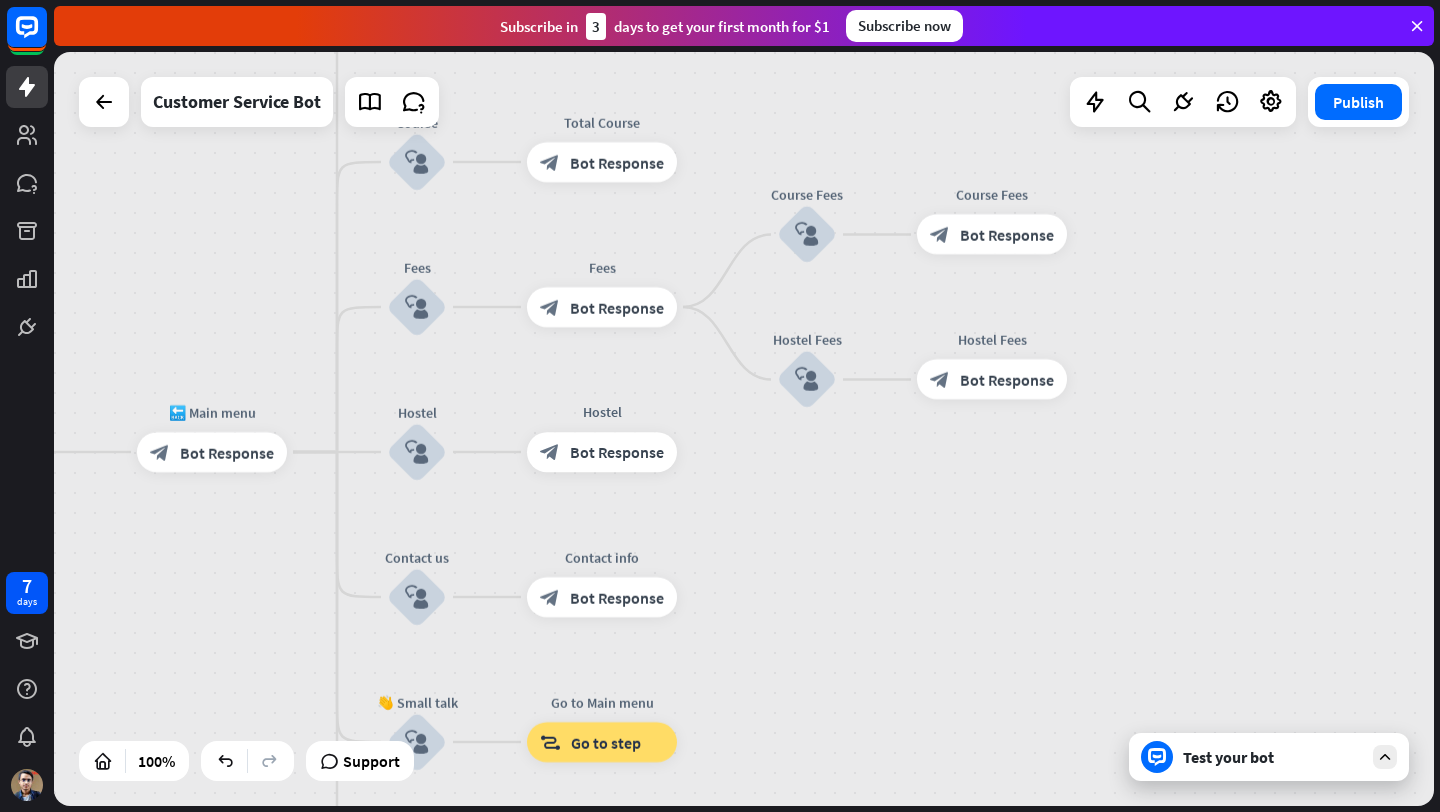 click on "Test your bot" at bounding box center (1273, 757) 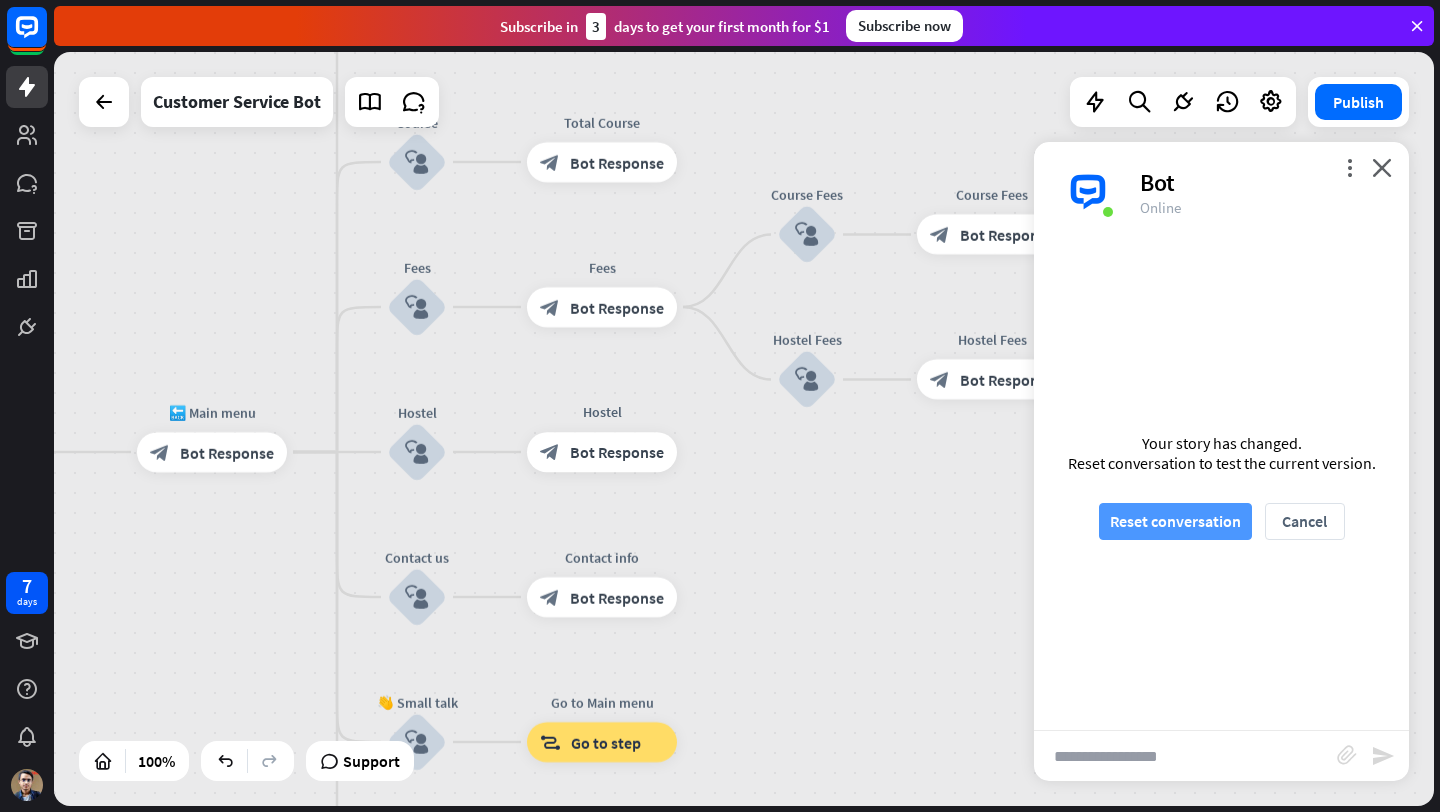 click on "Reset conversation" at bounding box center [1175, 521] 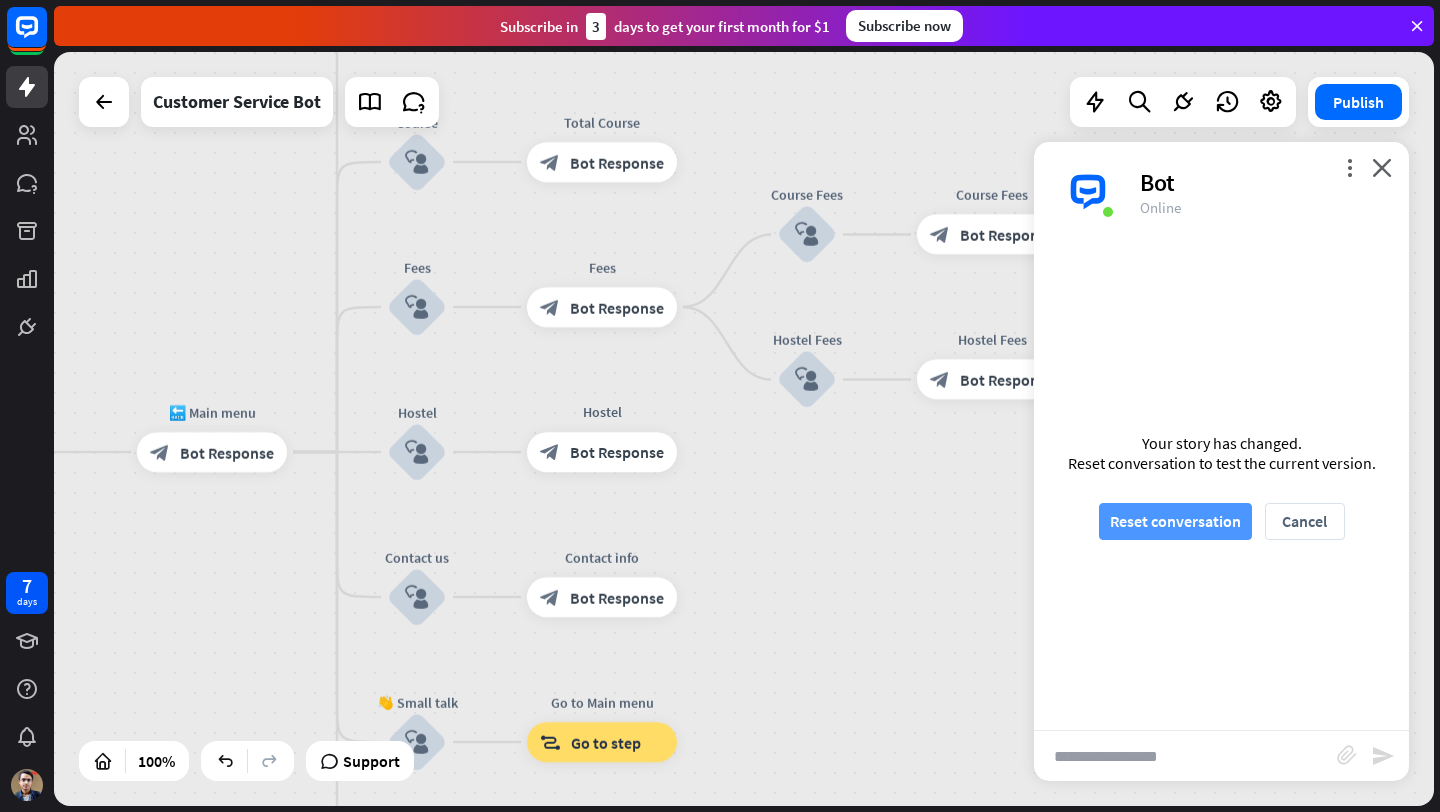 scroll, scrollTop: 0, scrollLeft: 0, axis: both 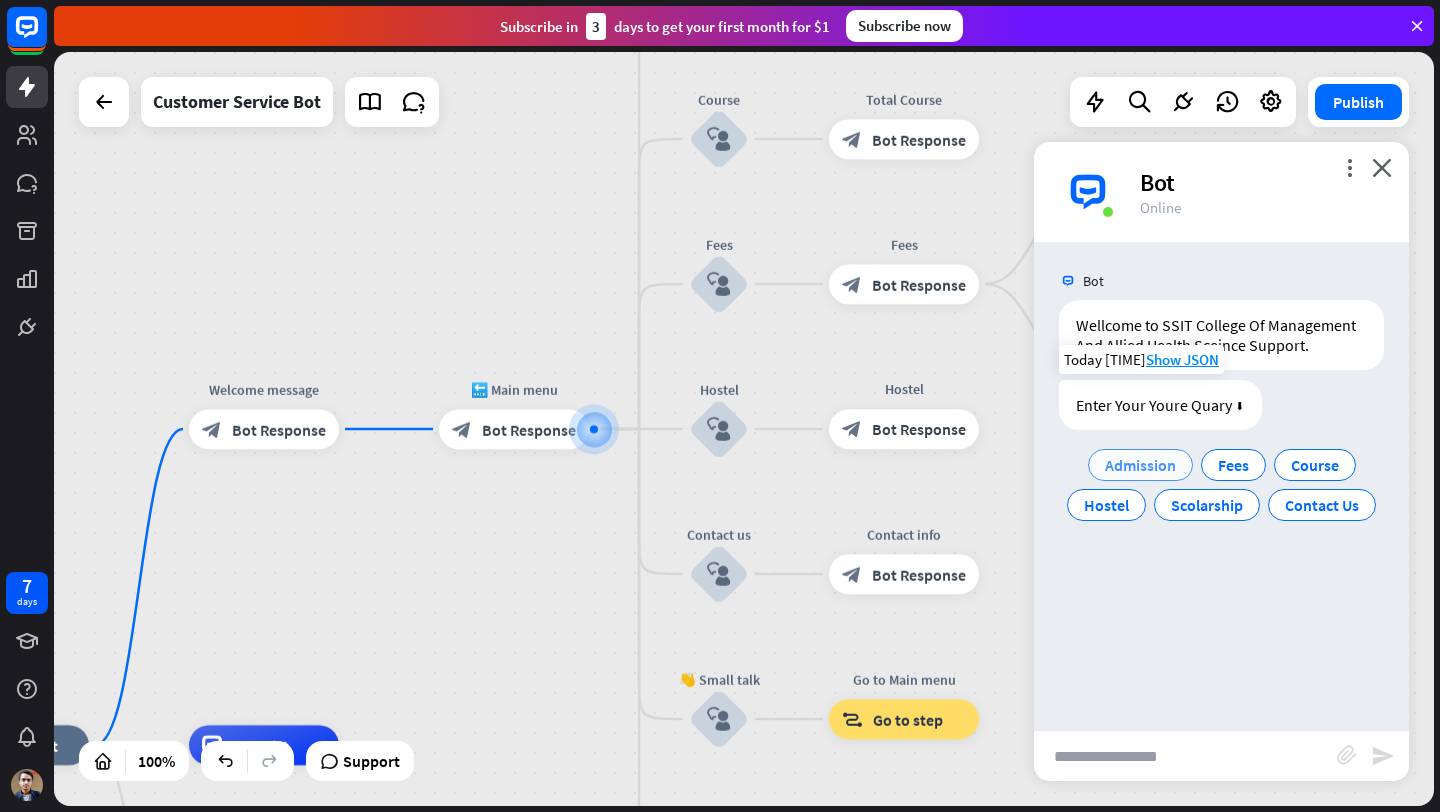 click on "Admission" at bounding box center (1140, 465) 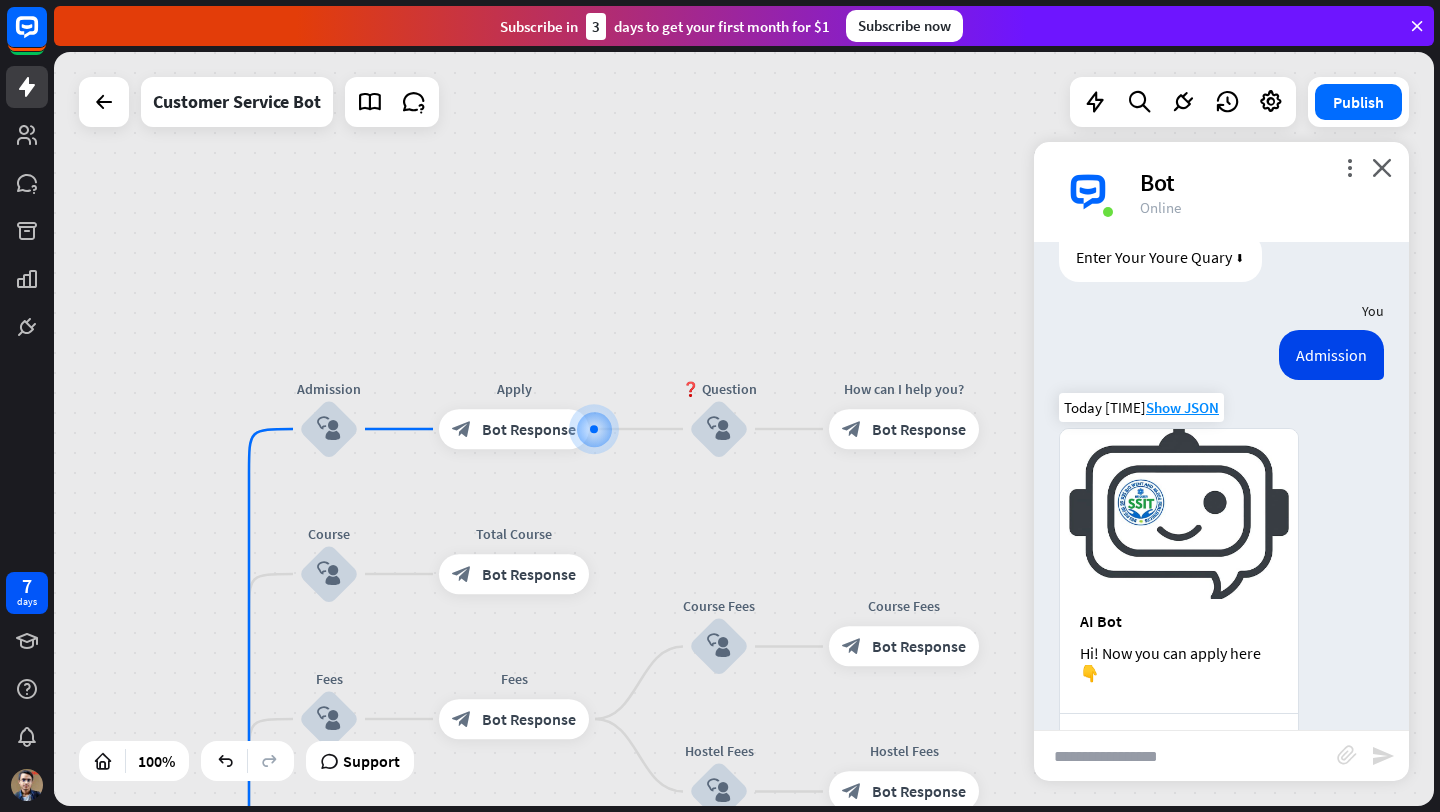 scroll, scrollTop: 187, scrollLeft: 0, axis: vertical 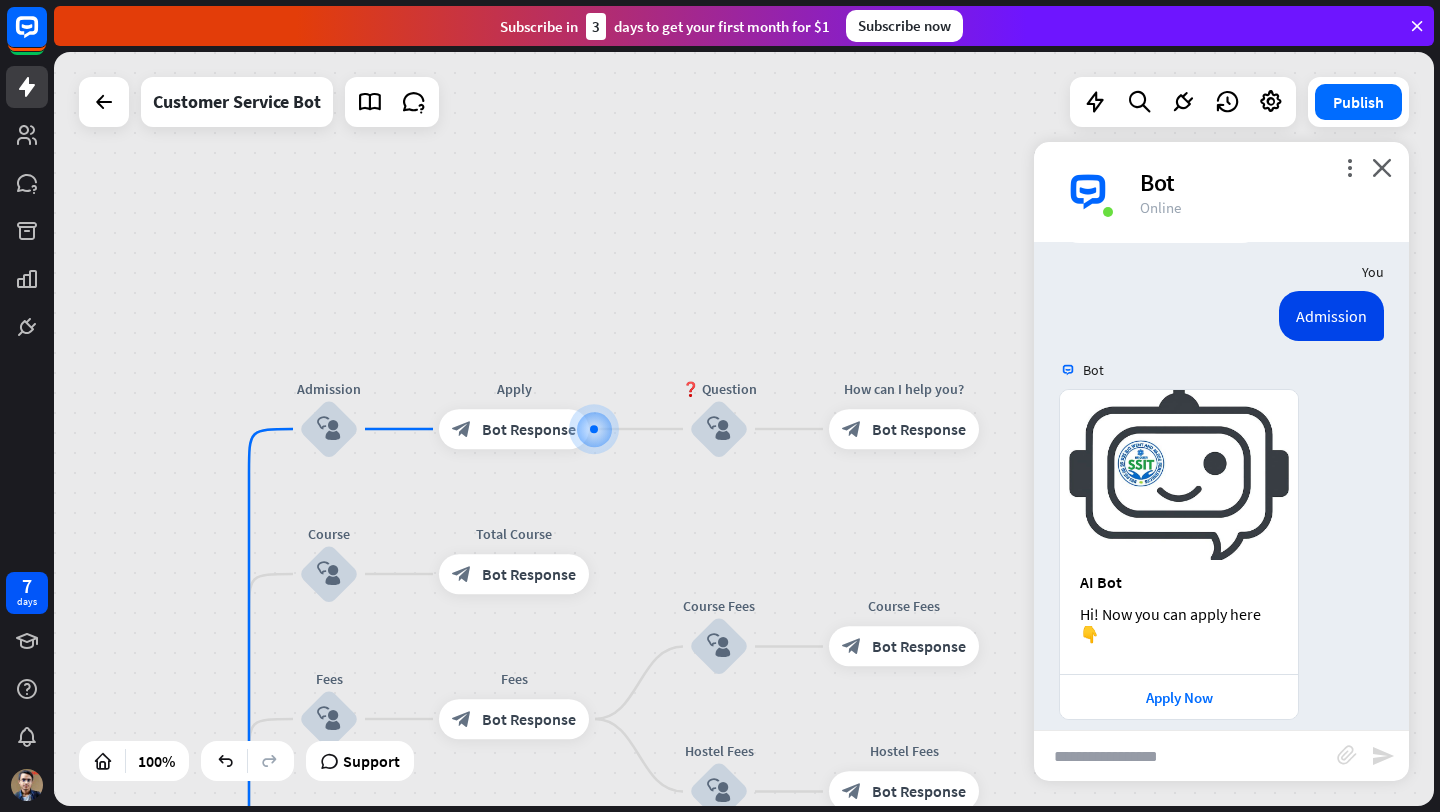 click at bounding box center [1185, 756] 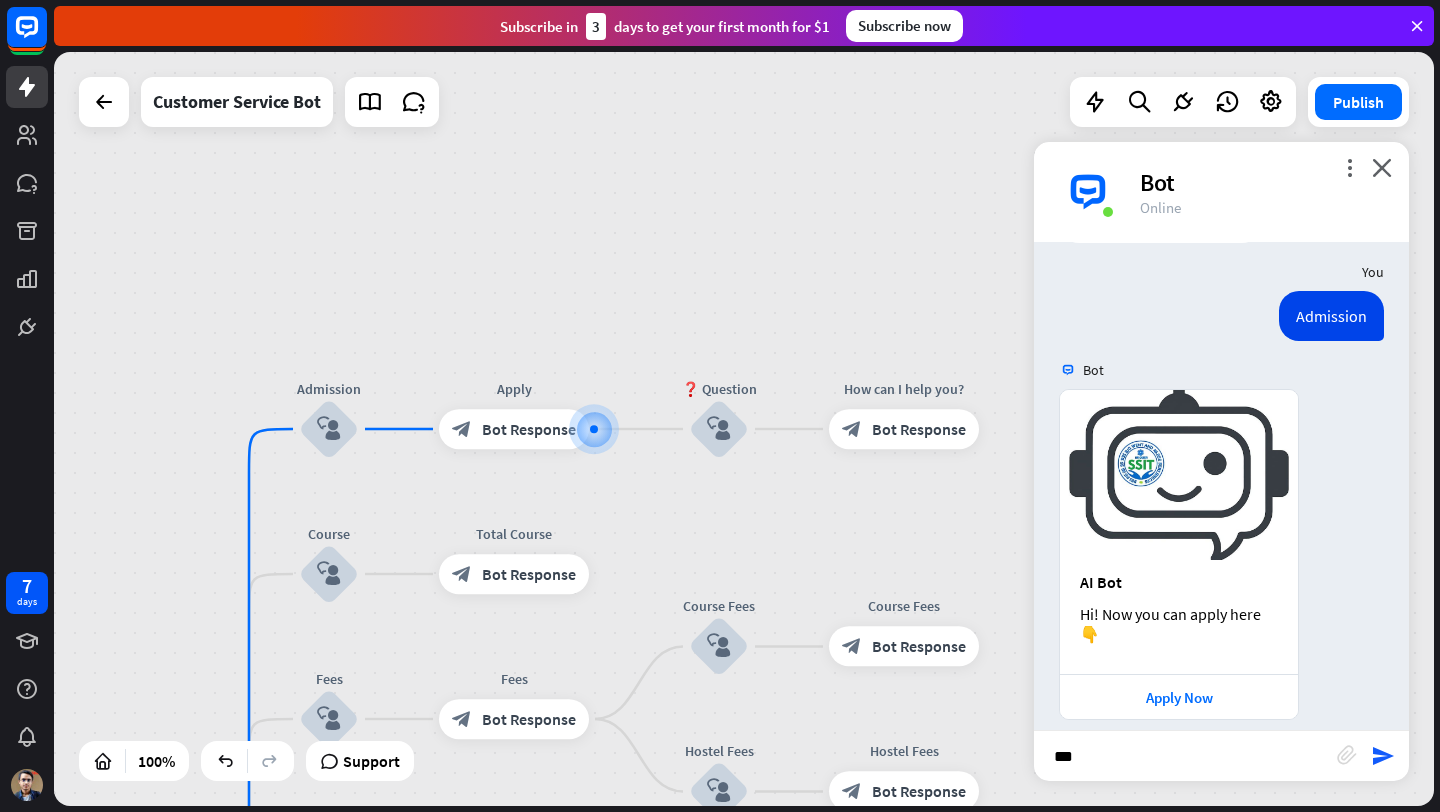 type on "****" 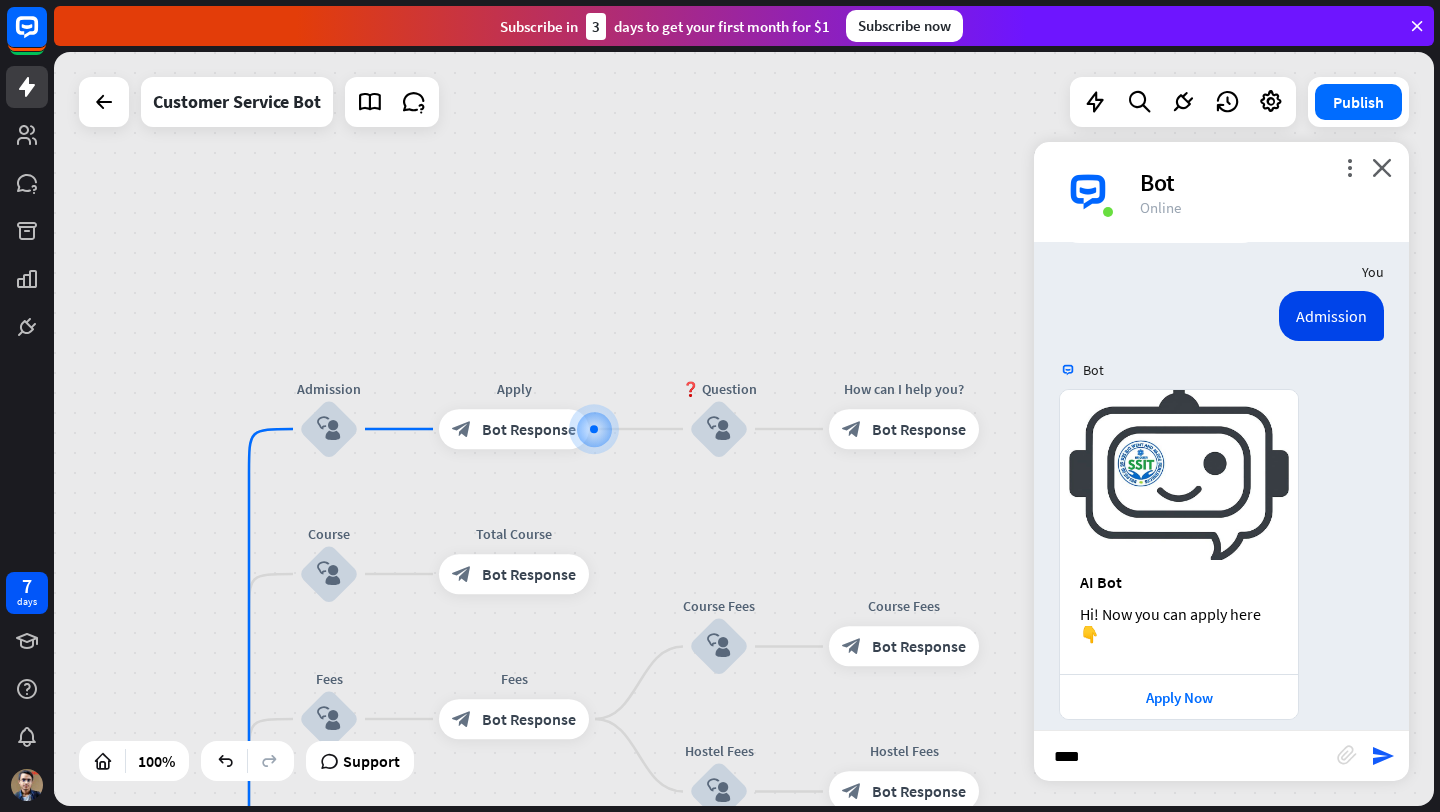 type 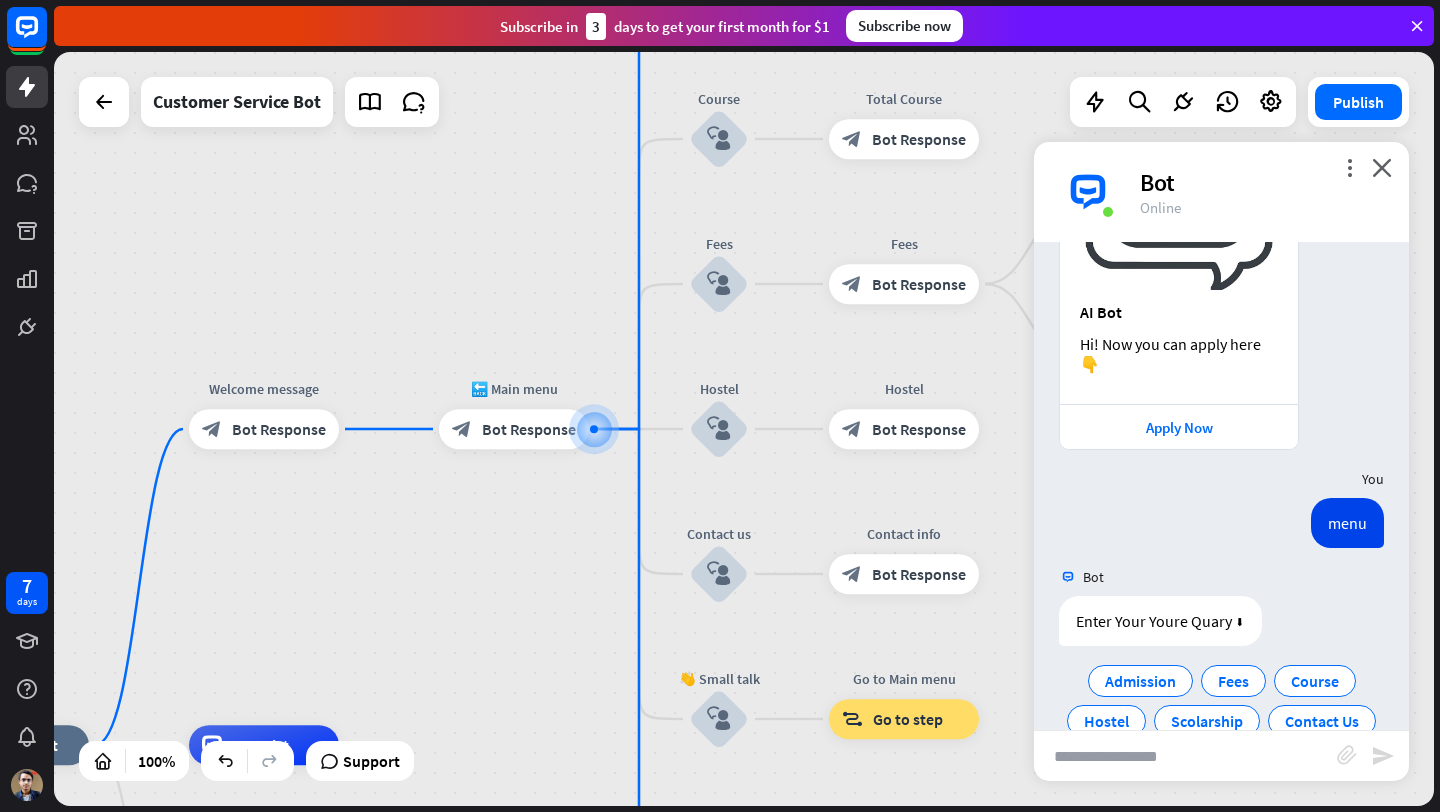 scroll, scrollTop: 478, scrollLeft: 0, axis: vertical 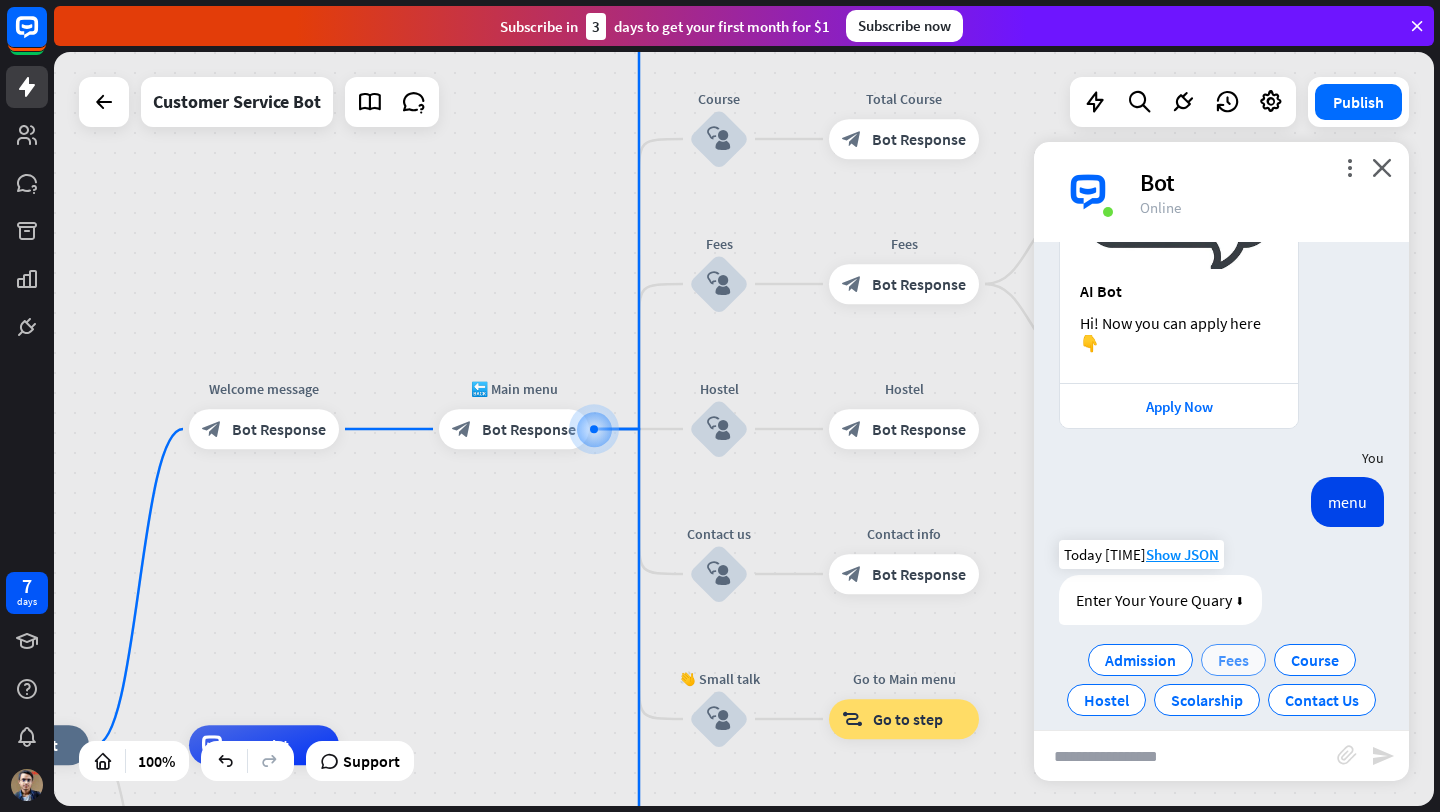 click on "Fees" at bounding box center [1233, 660] 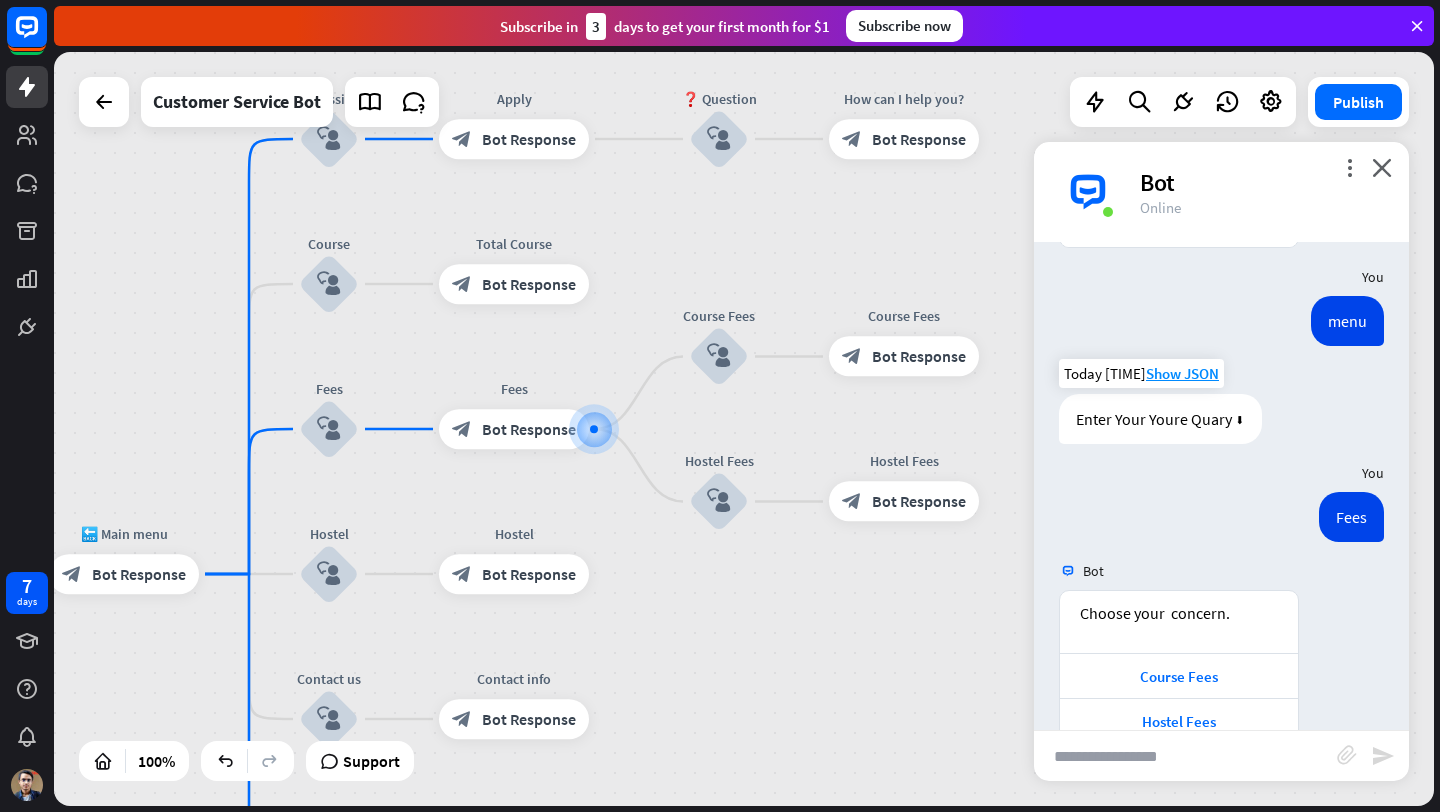 scroll, scrollTop: 683, scrollLeft: 0, axis: vertical 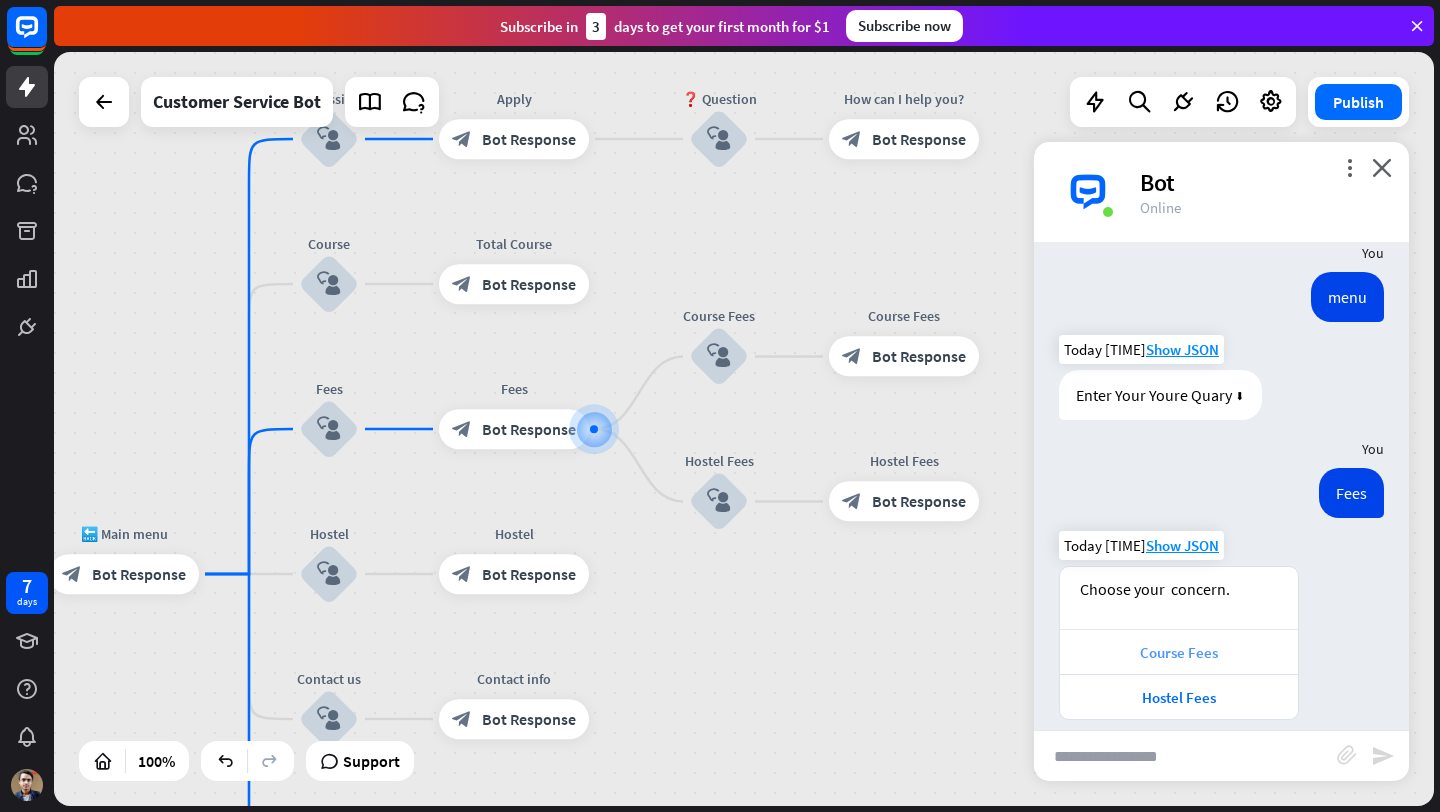 click on "Course Fees" at bounding box center [1179, 652] 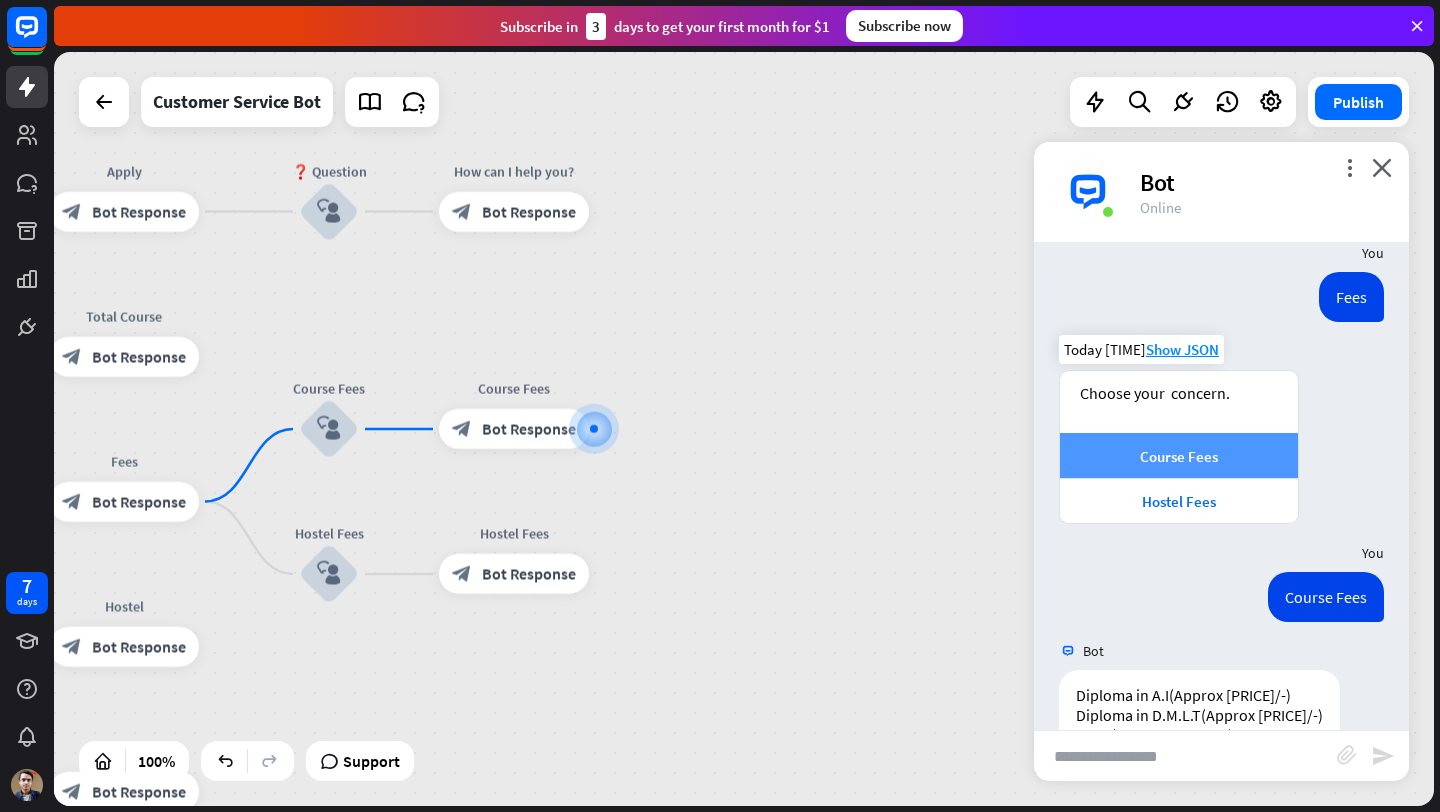 scroll, scrollTop: 919, scrollLeft: 0, axis: vertical 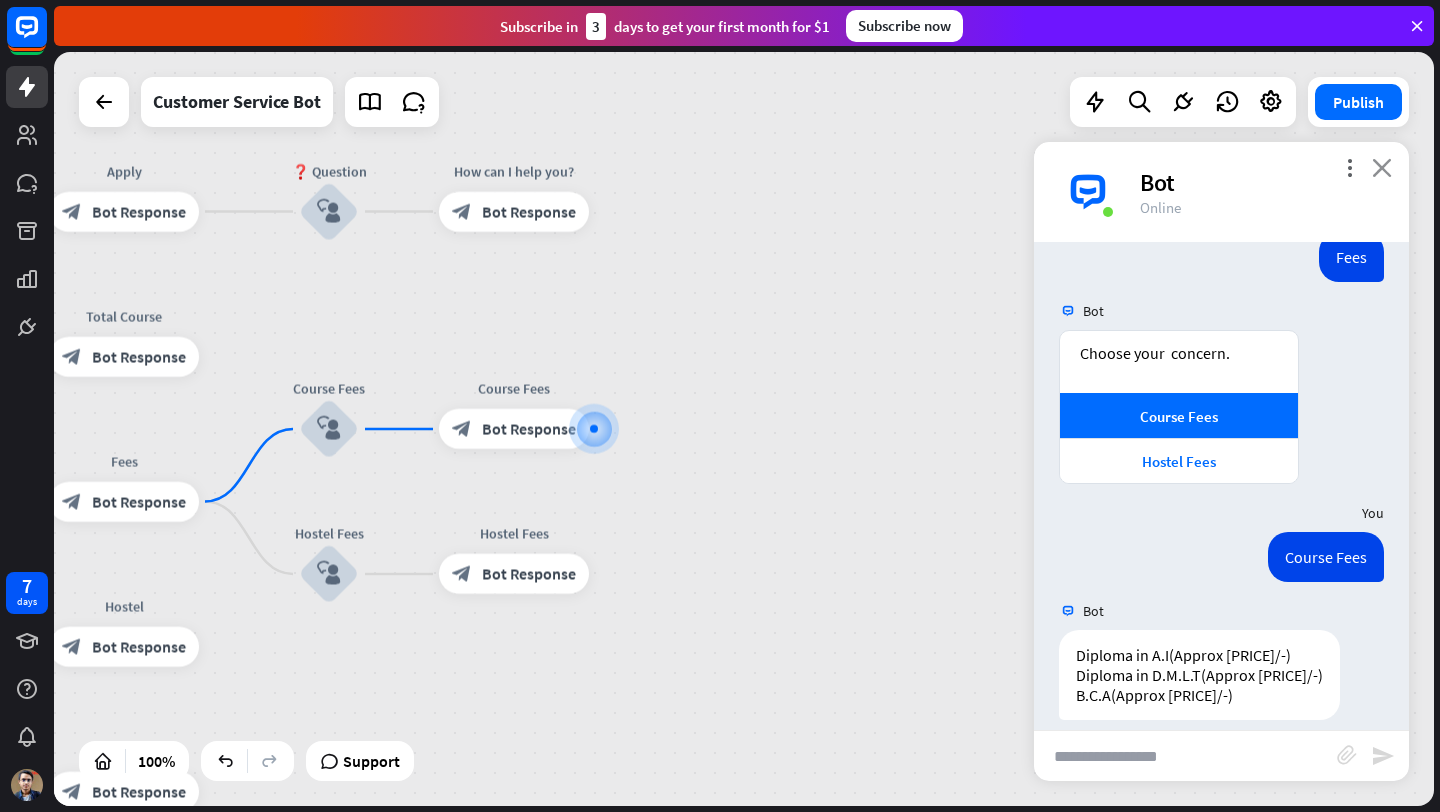 click on "close" at bounding box center (1382, 167) 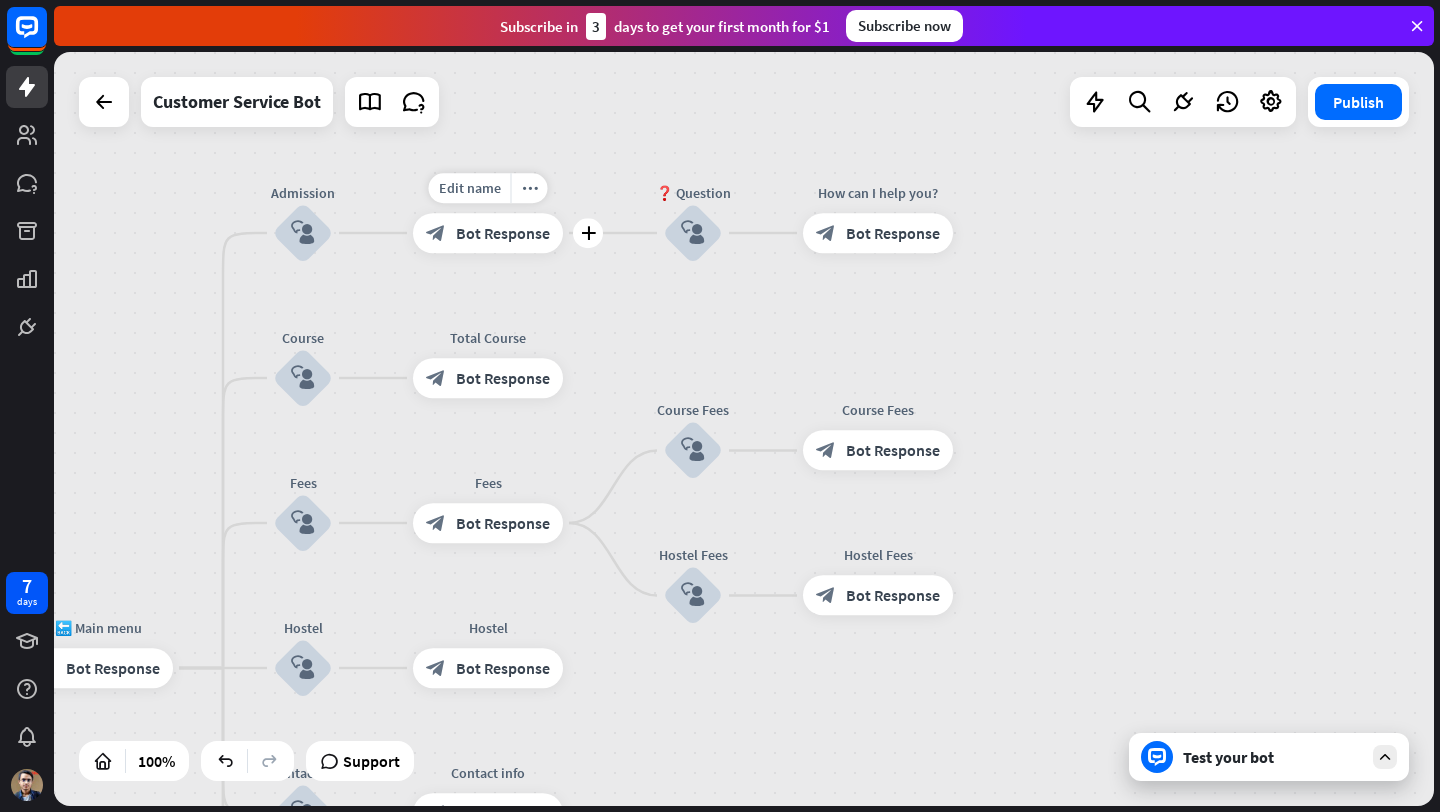 click on "Bot Response" at bounding box center (503, 233) 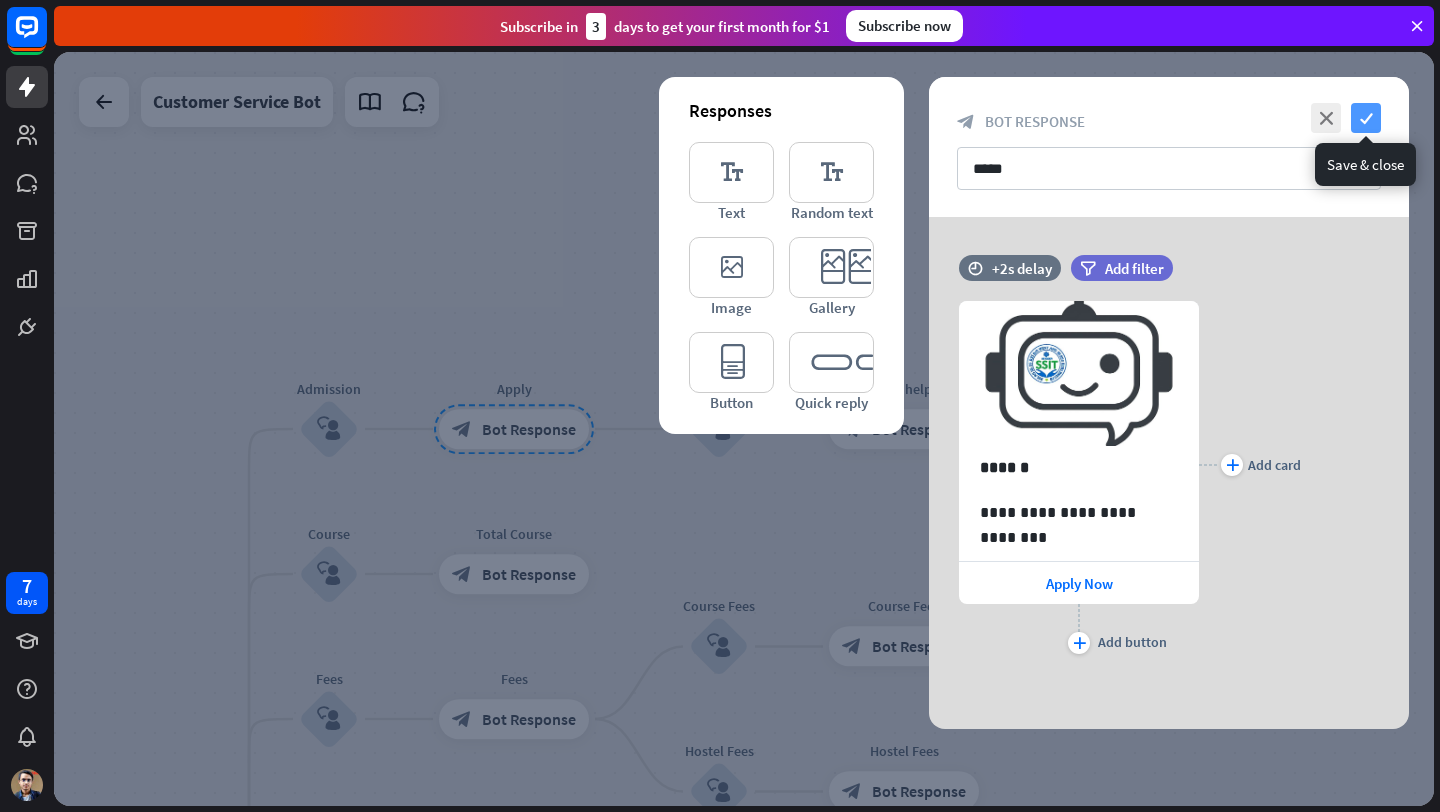 click on "check" at bounding box center [1366, 118] 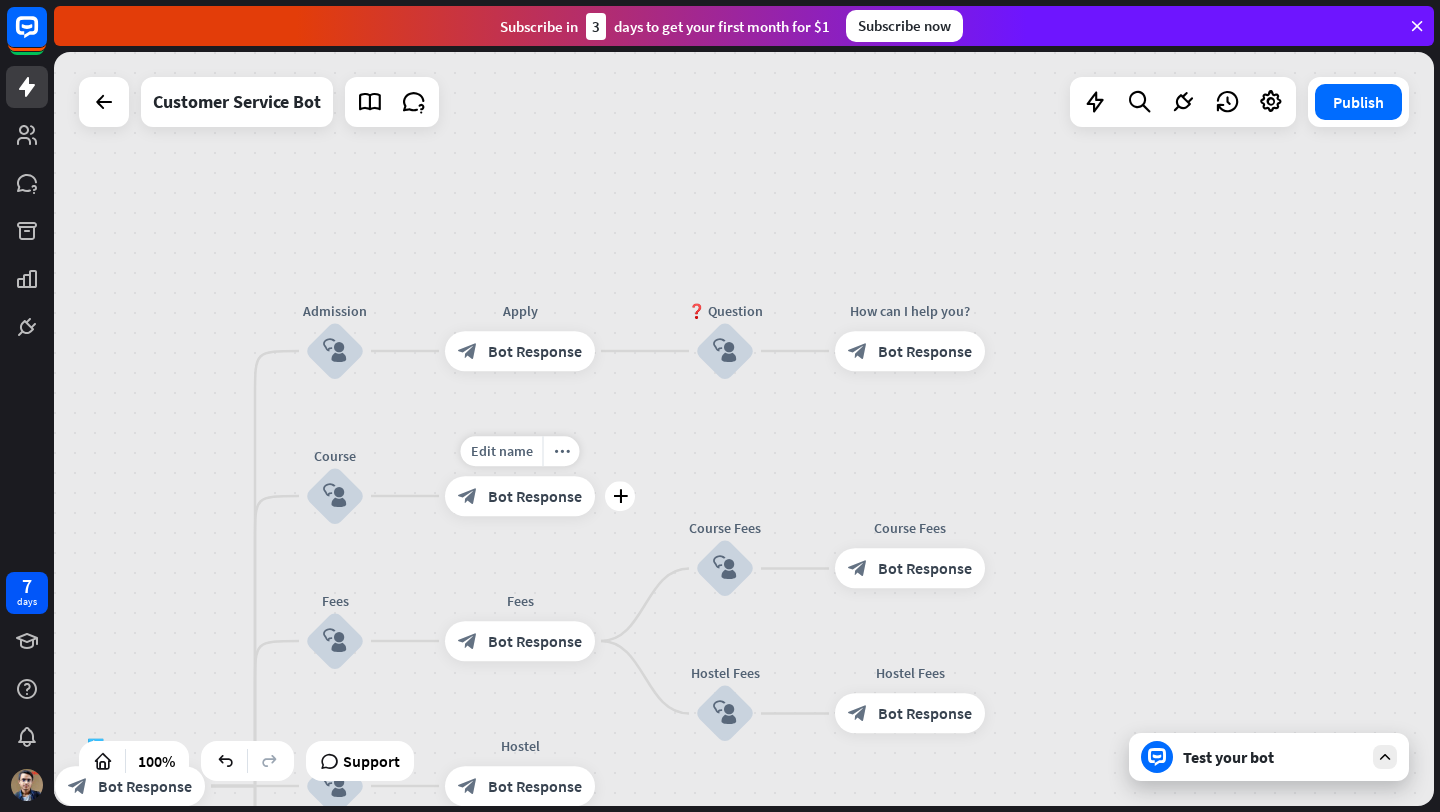 click on "block_bot_response   Bot Response" at bounding box center (520, 496) 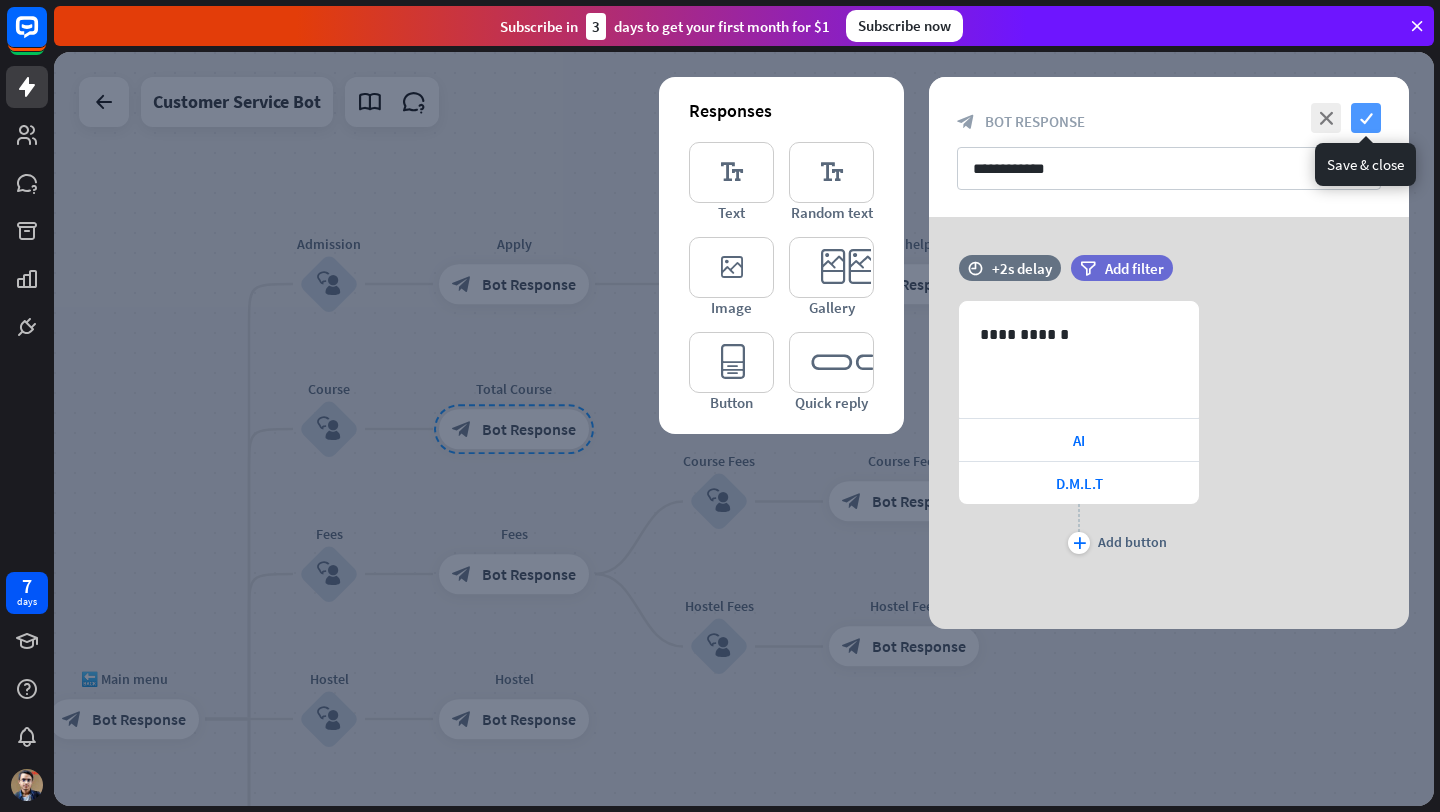 click on "check" at bounding box center [1366, 118] 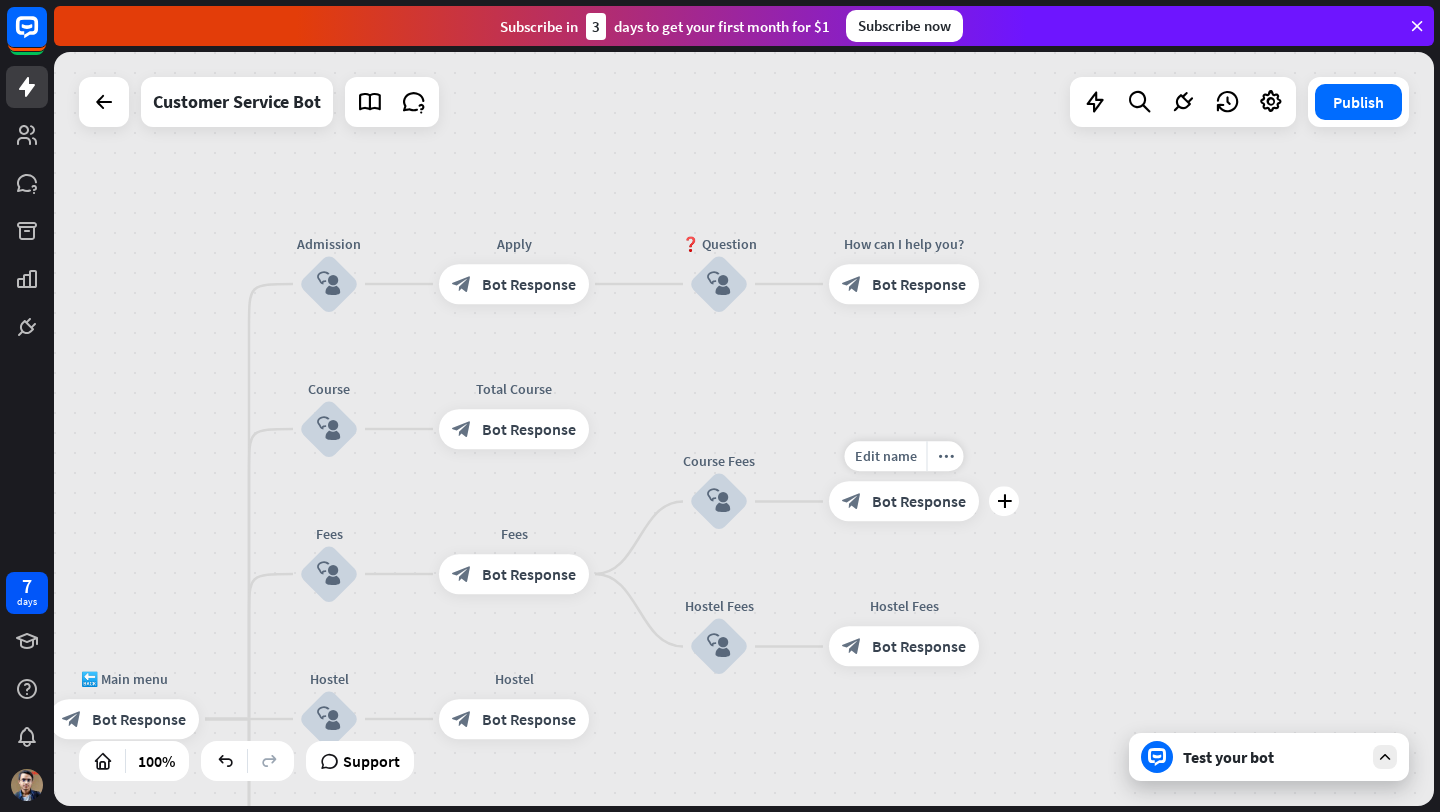 click on "Bot Response" at bounding box center [919, 502] 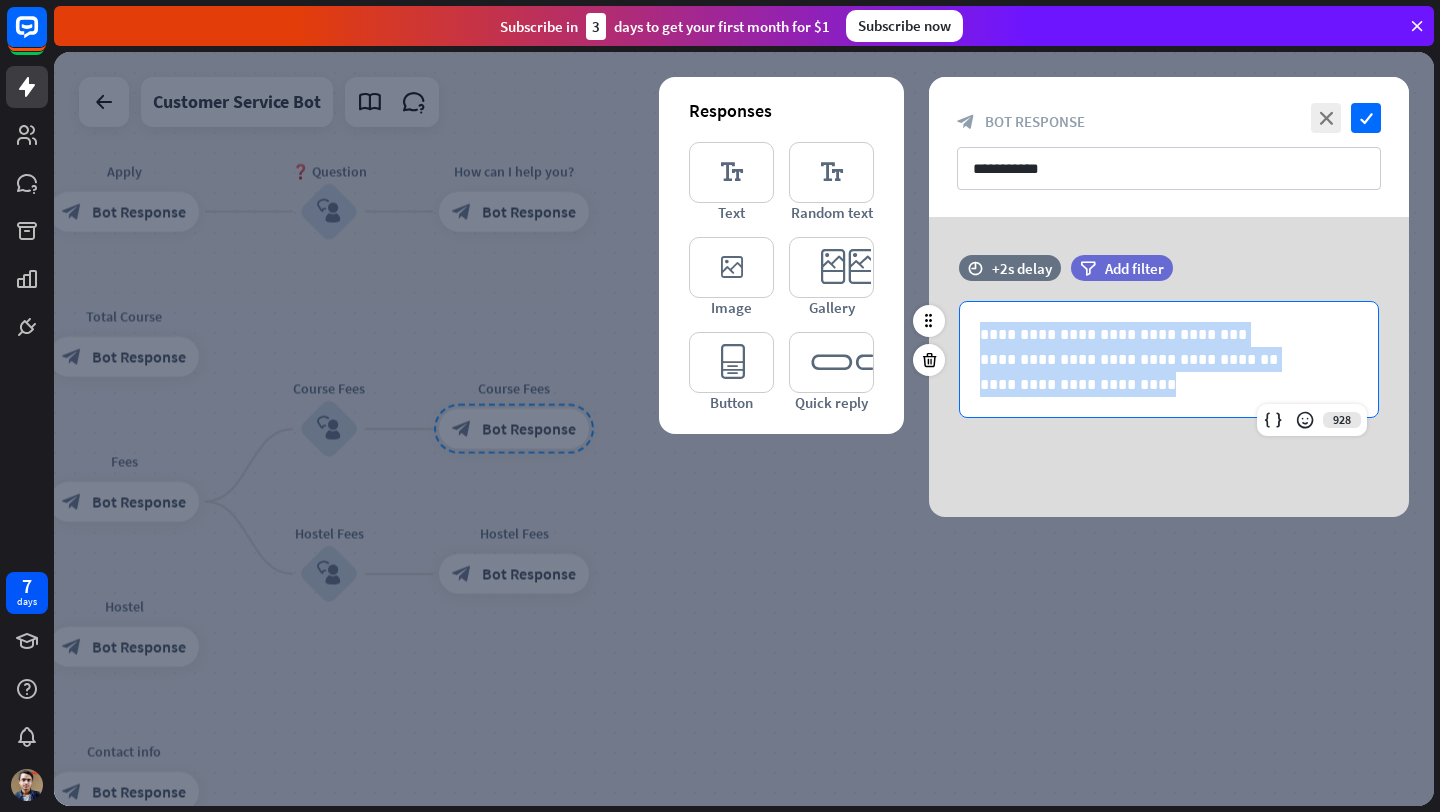 drag, startPoint x: 1153, startPoint y: 384, endPoint x: 978, endPoint y: 336, distance: 181.4635 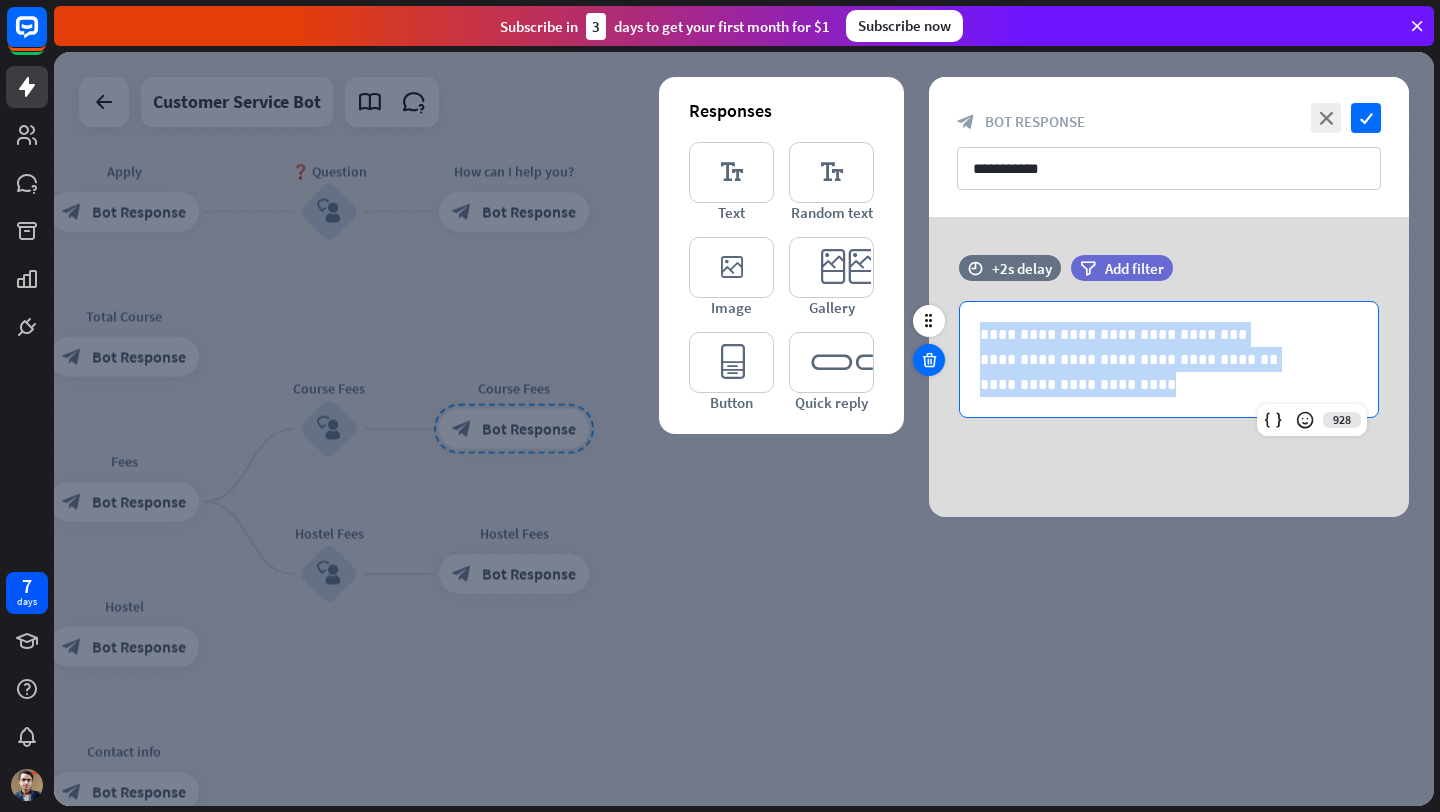 click at bounding box center [929, 360] 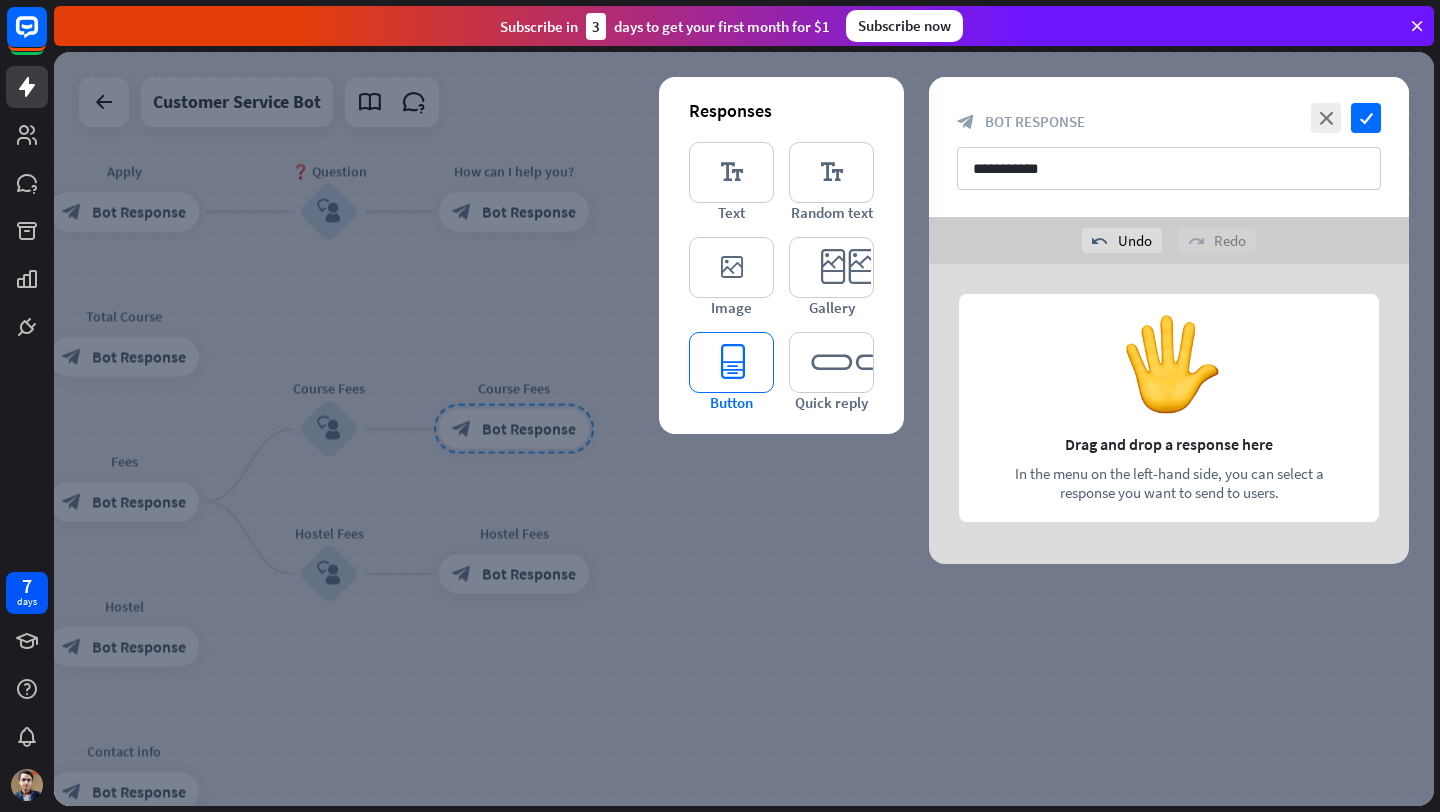 click on "editor_button" at bounding box center (731, 362) 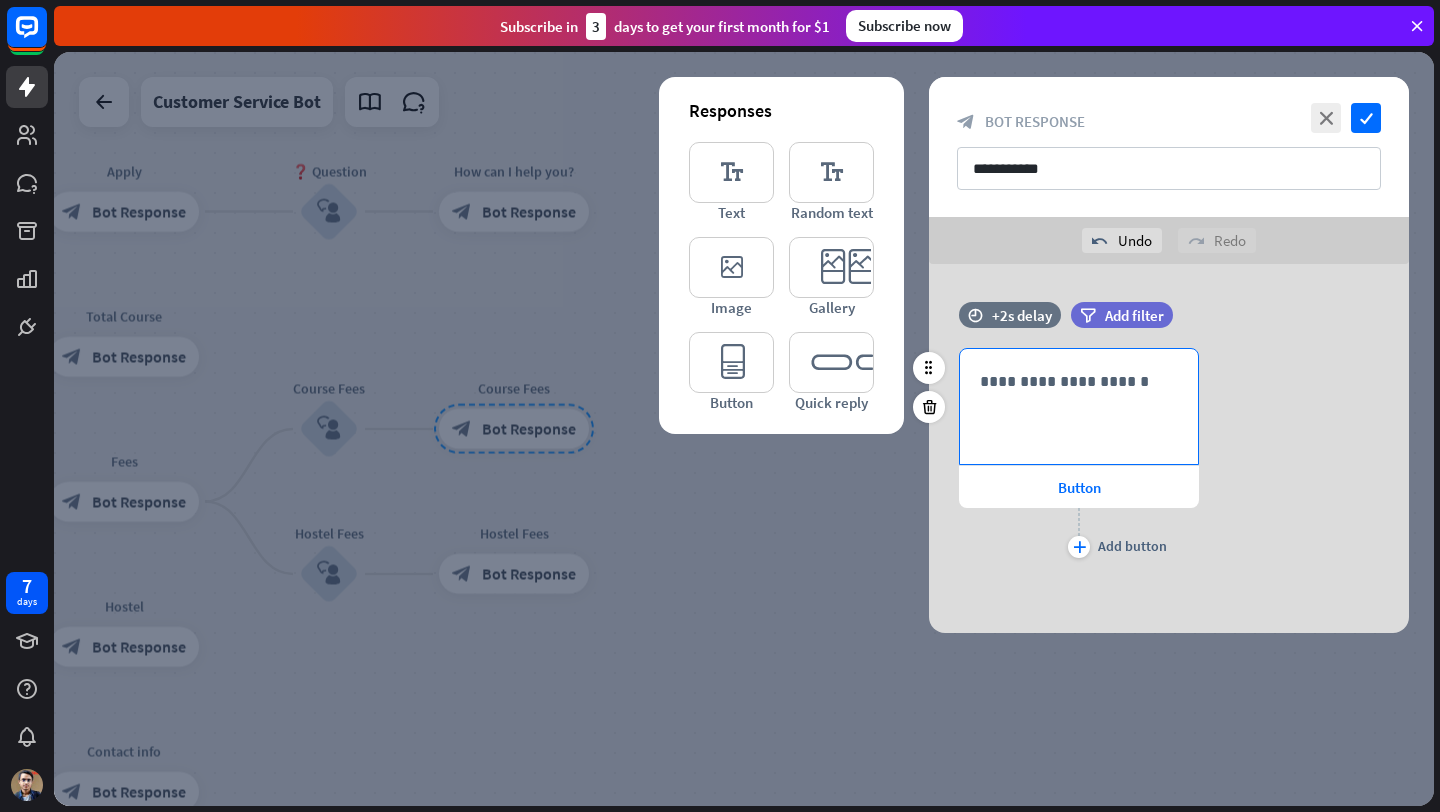 click on "**********" at bounding box center (1079, 406) 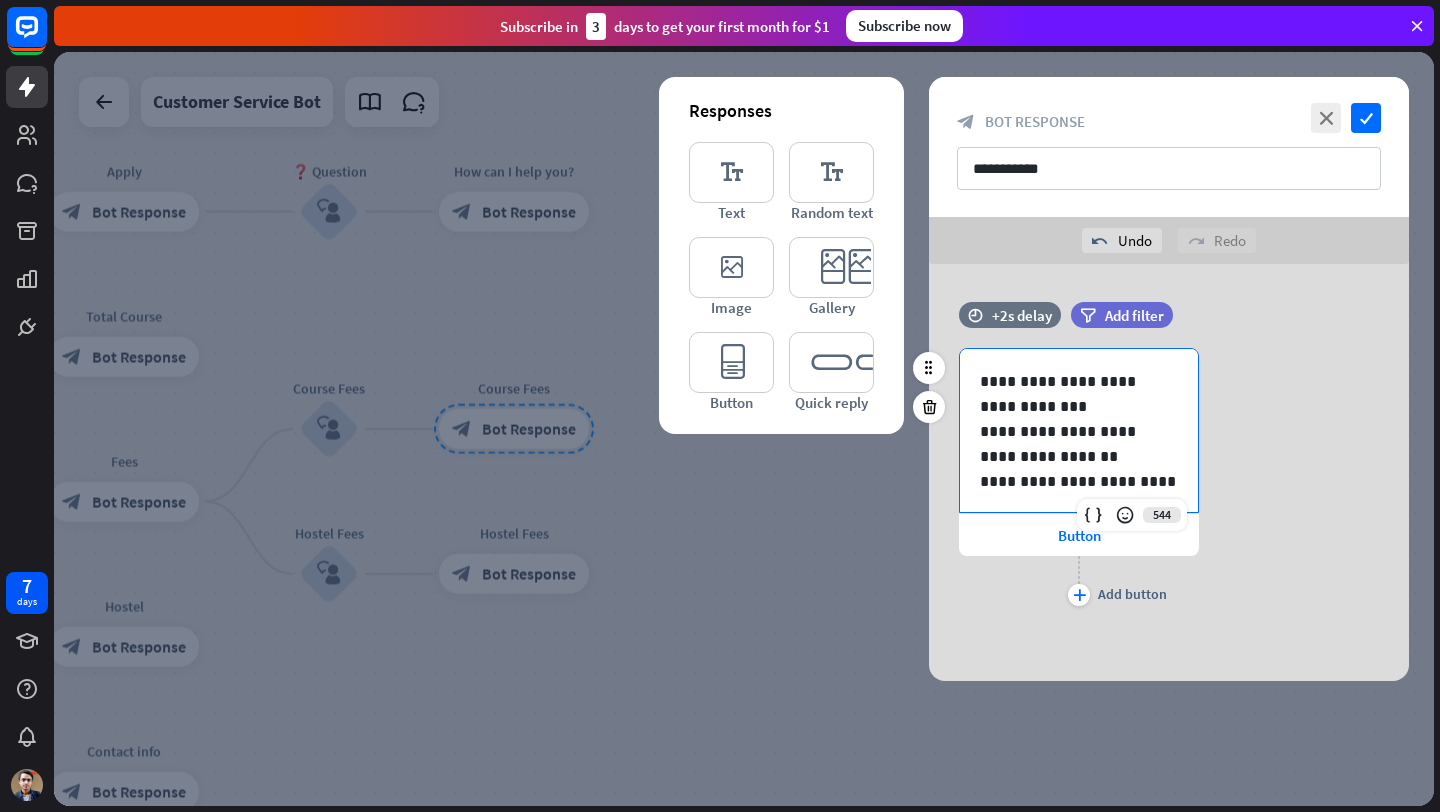 click on "**********" at bounding box center (1079, 481) 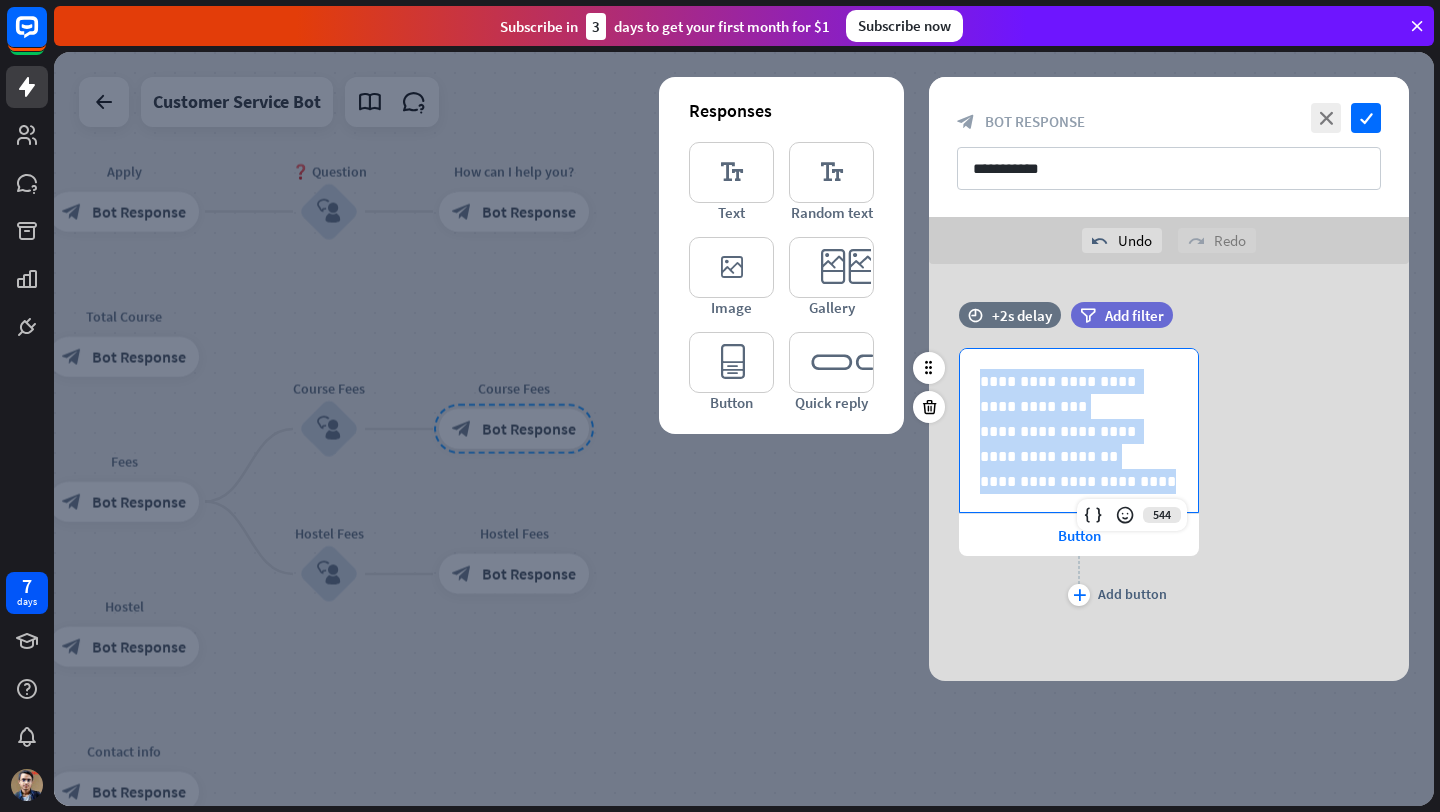 drag, startPoint x: 1158, startPoint y: 487, endPoint x: 981, endPoint y: 382, distance: 205.80087 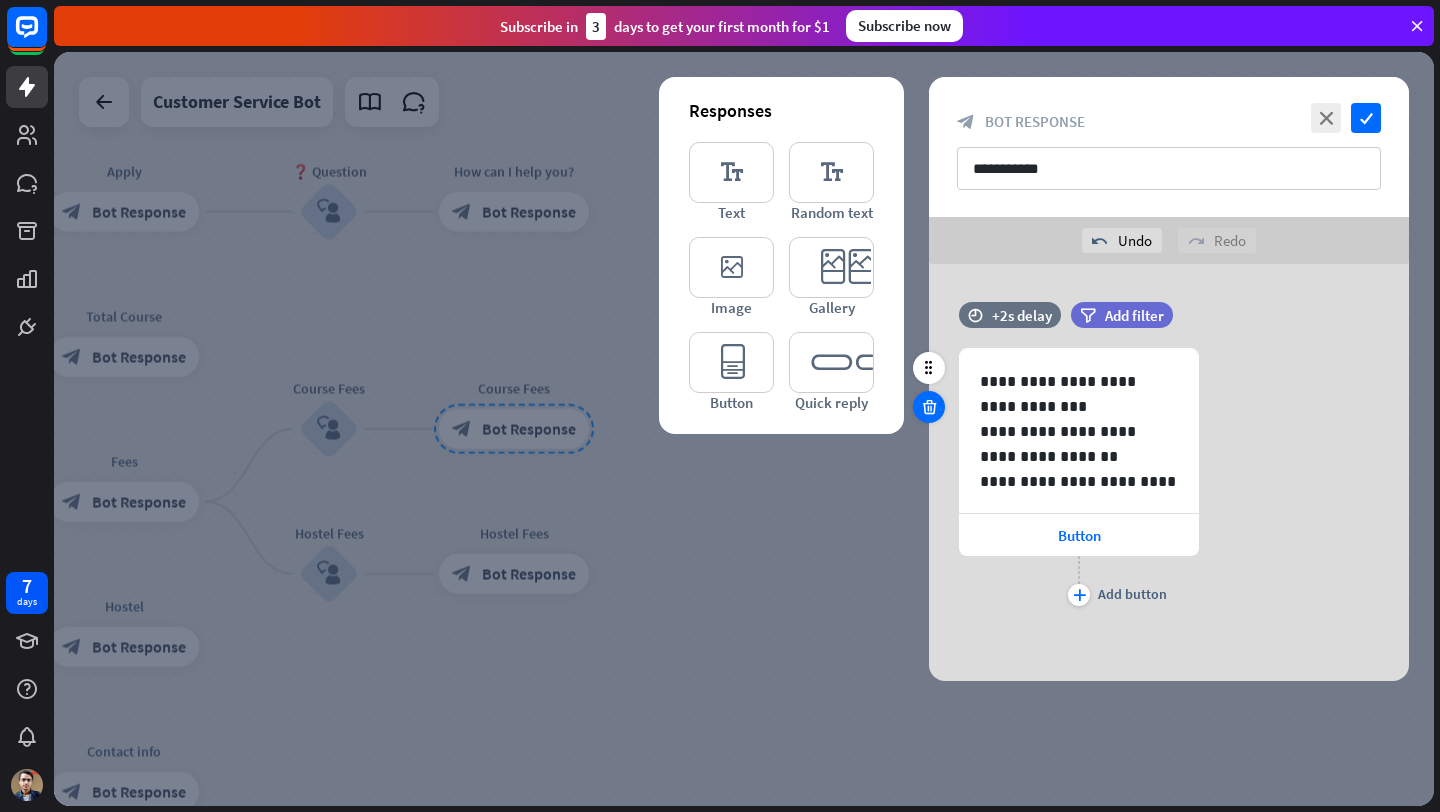 click at bounding box center (929, 407) 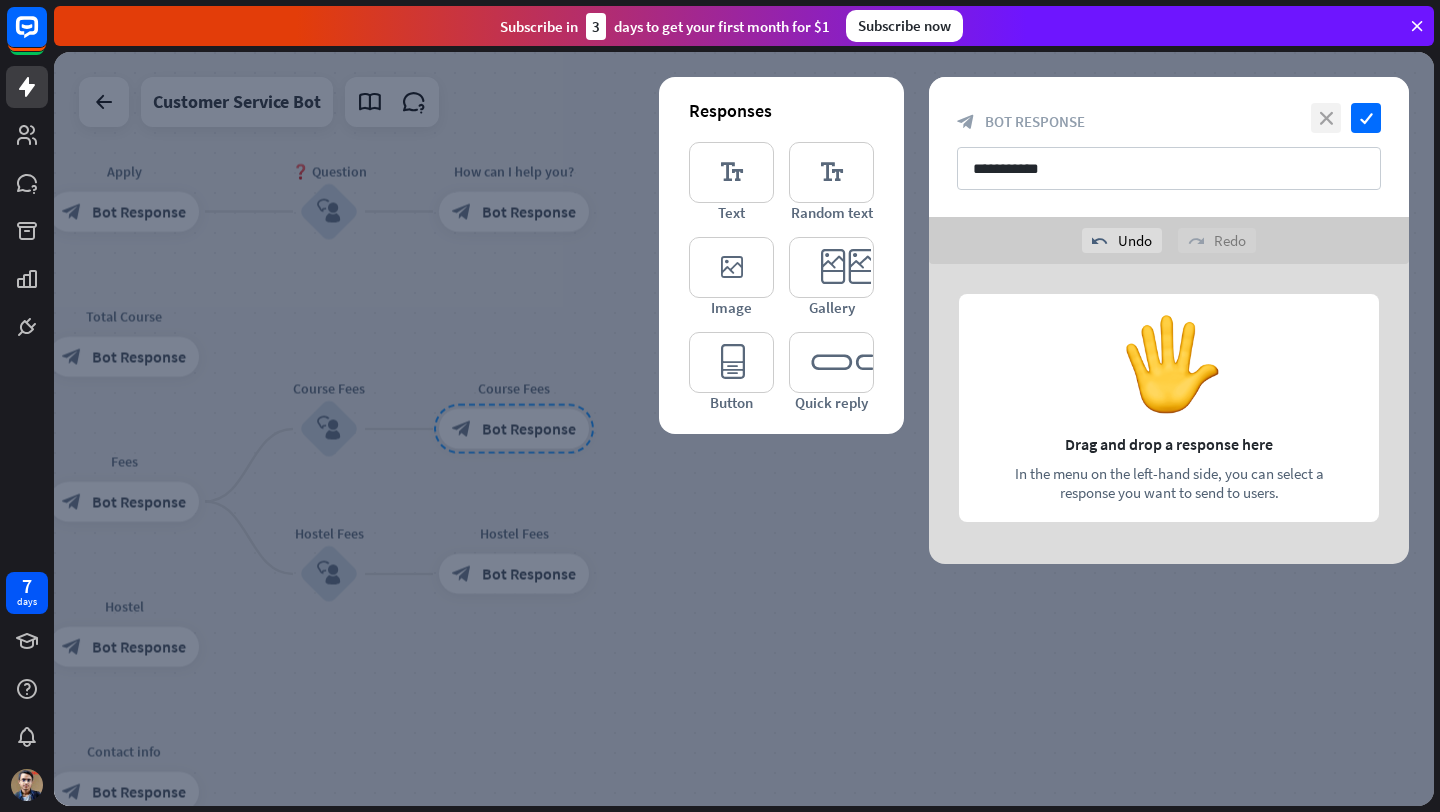 click on "close" at bounding box center [1326, 118] 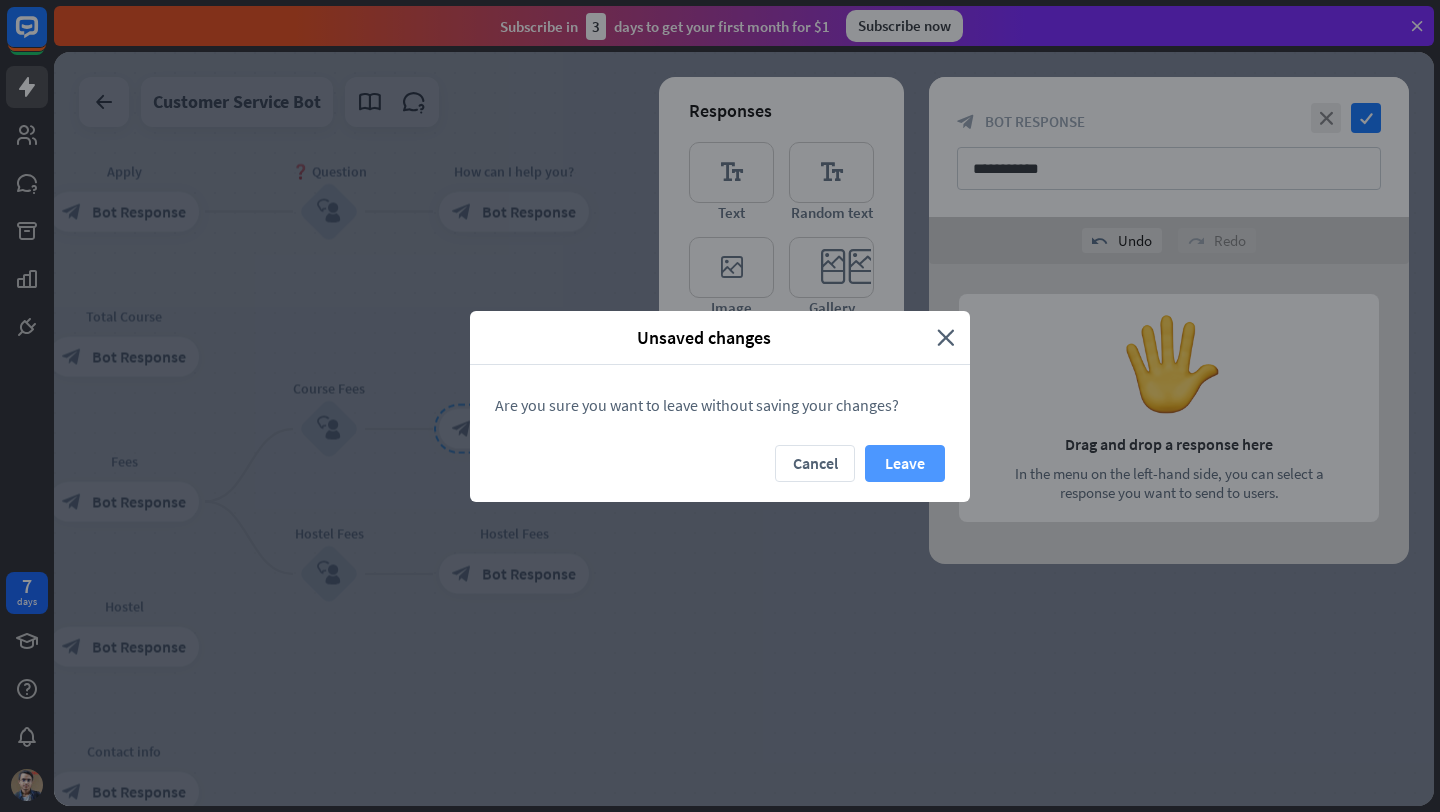 click on "Leave" at bounding box center [905, 463] 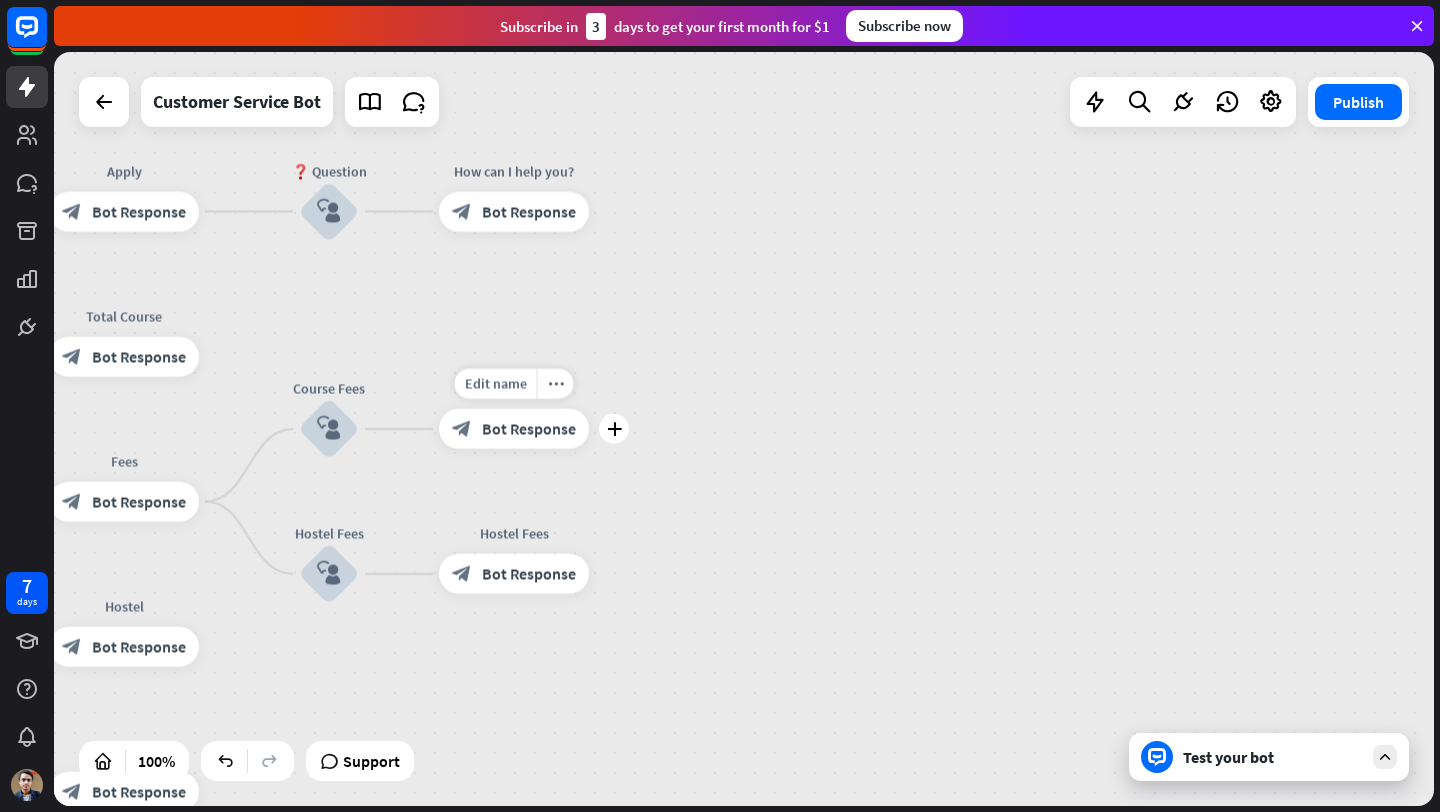 click on "block_bot_response   Bot Response" at bounding box center [514, 429] 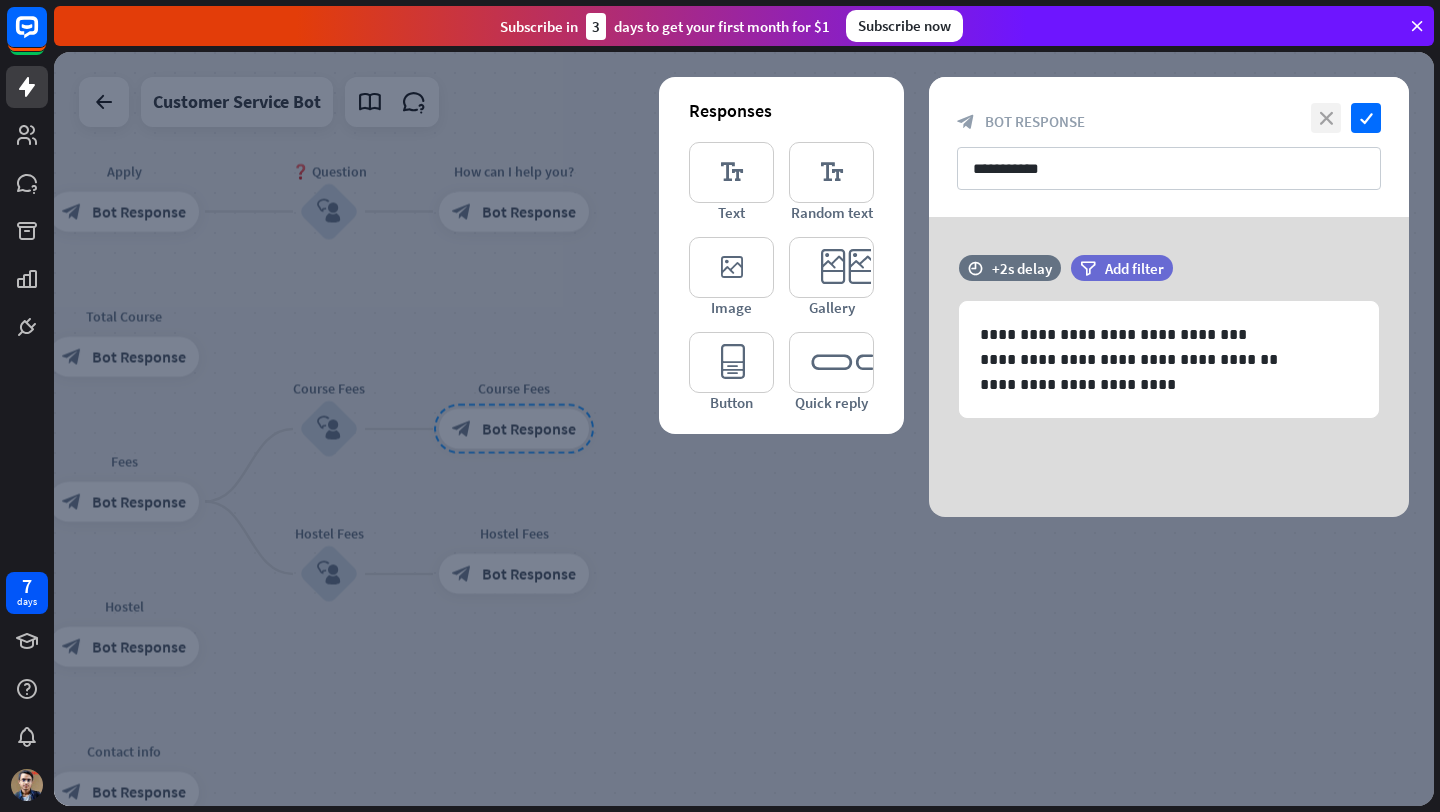 click on "close" at bounding box center (1326, 118) 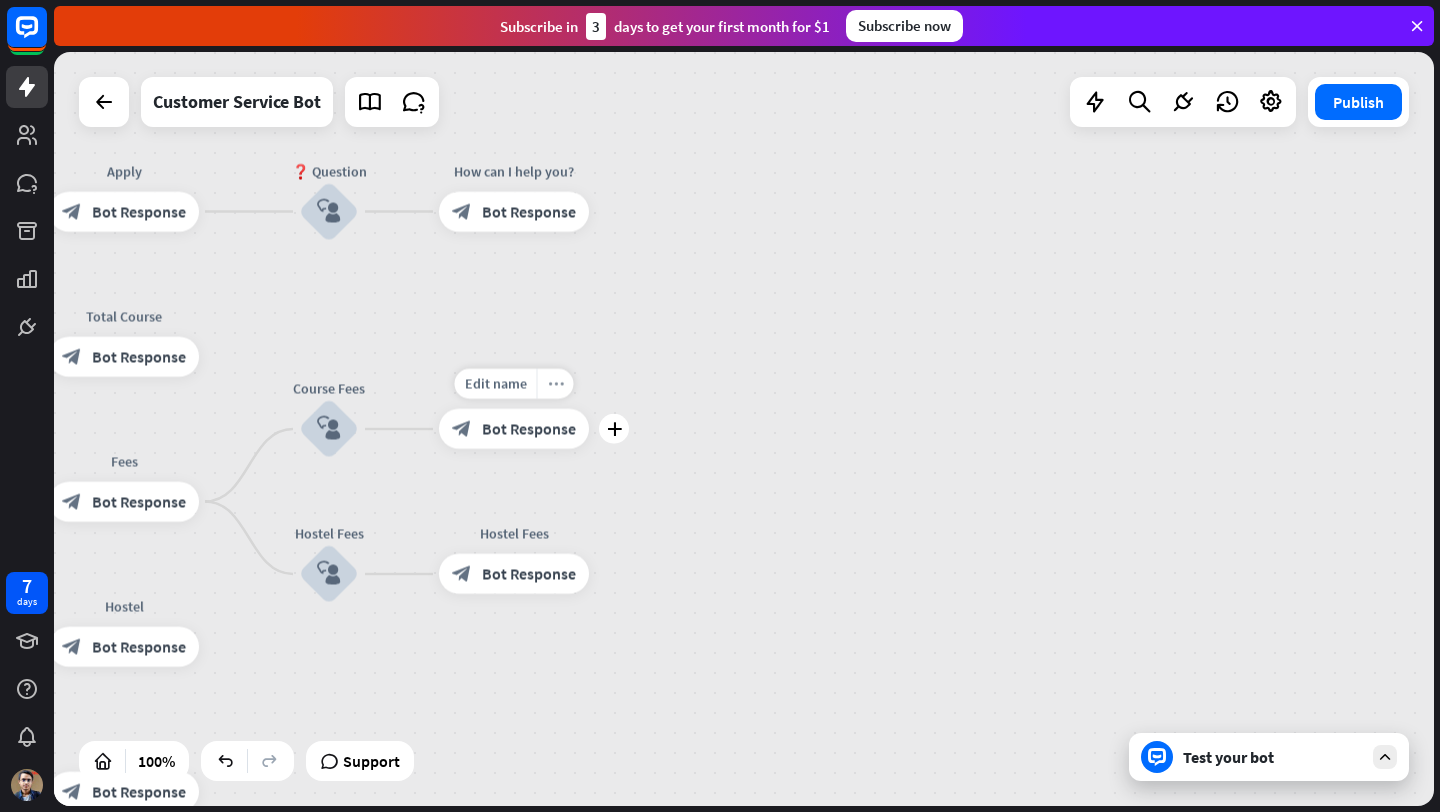 click on "more_horiz" at bounding box center (555, 384) 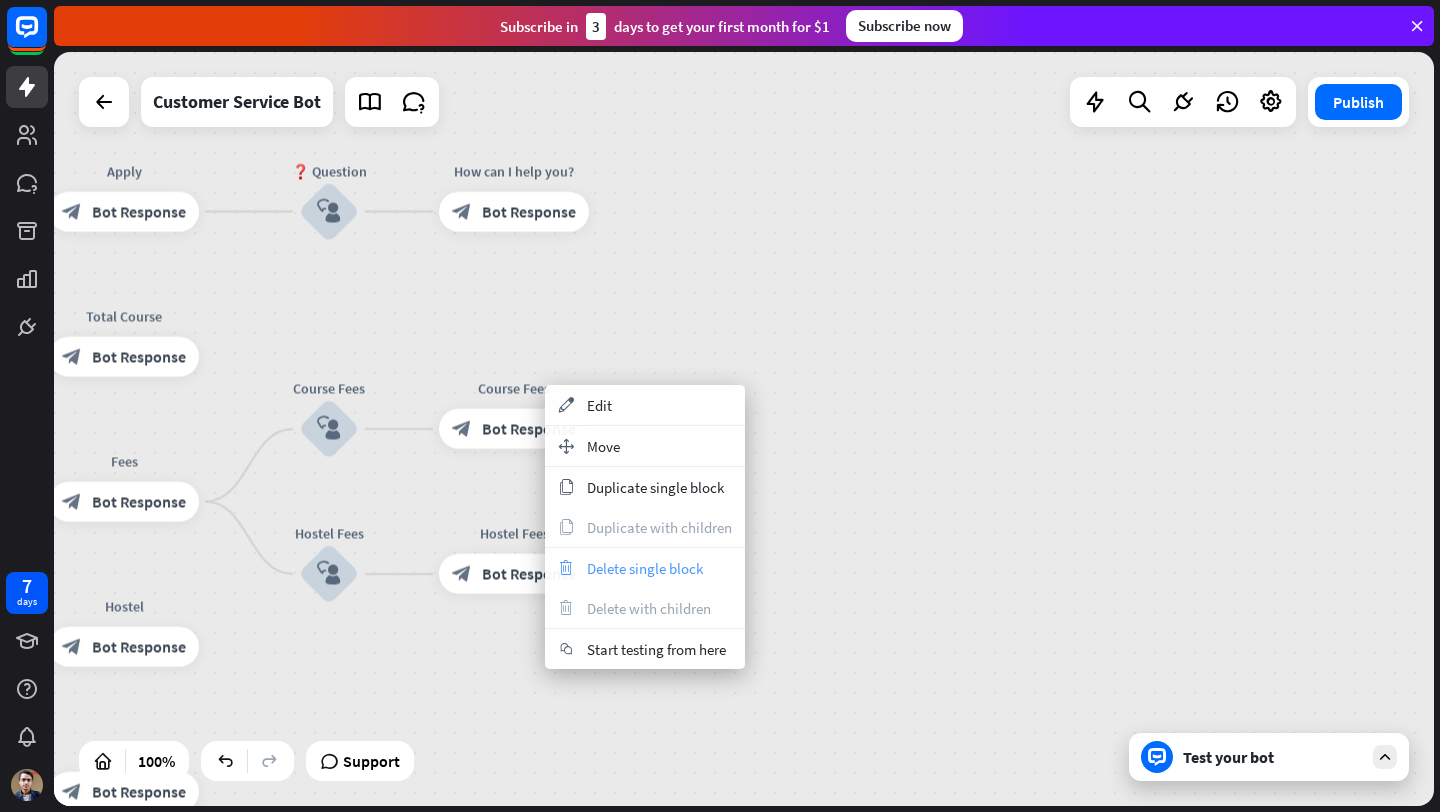 click on "trash   Delete single block" at bounding box center (645, 568) 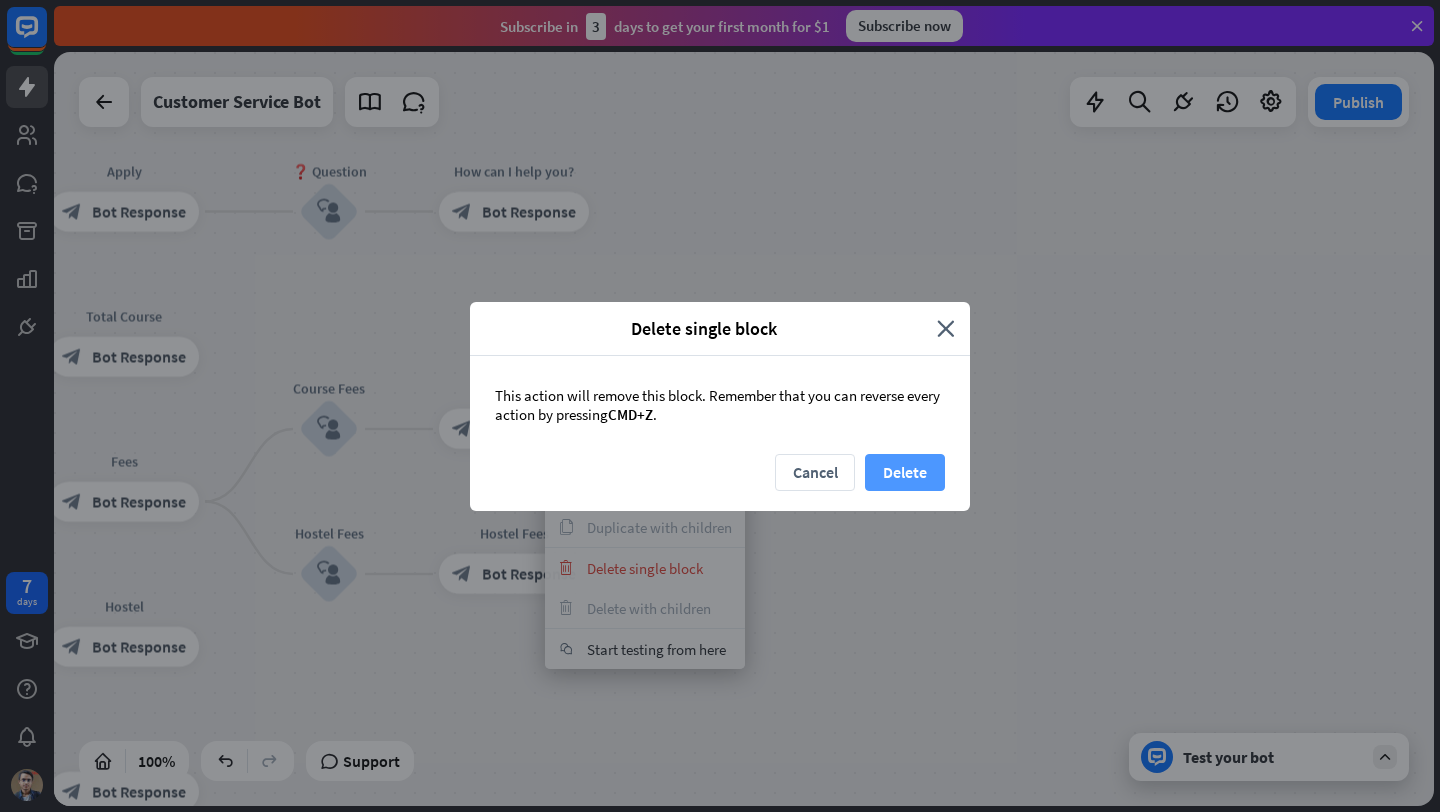 click on "Delete" at bounding box center [905, 472] 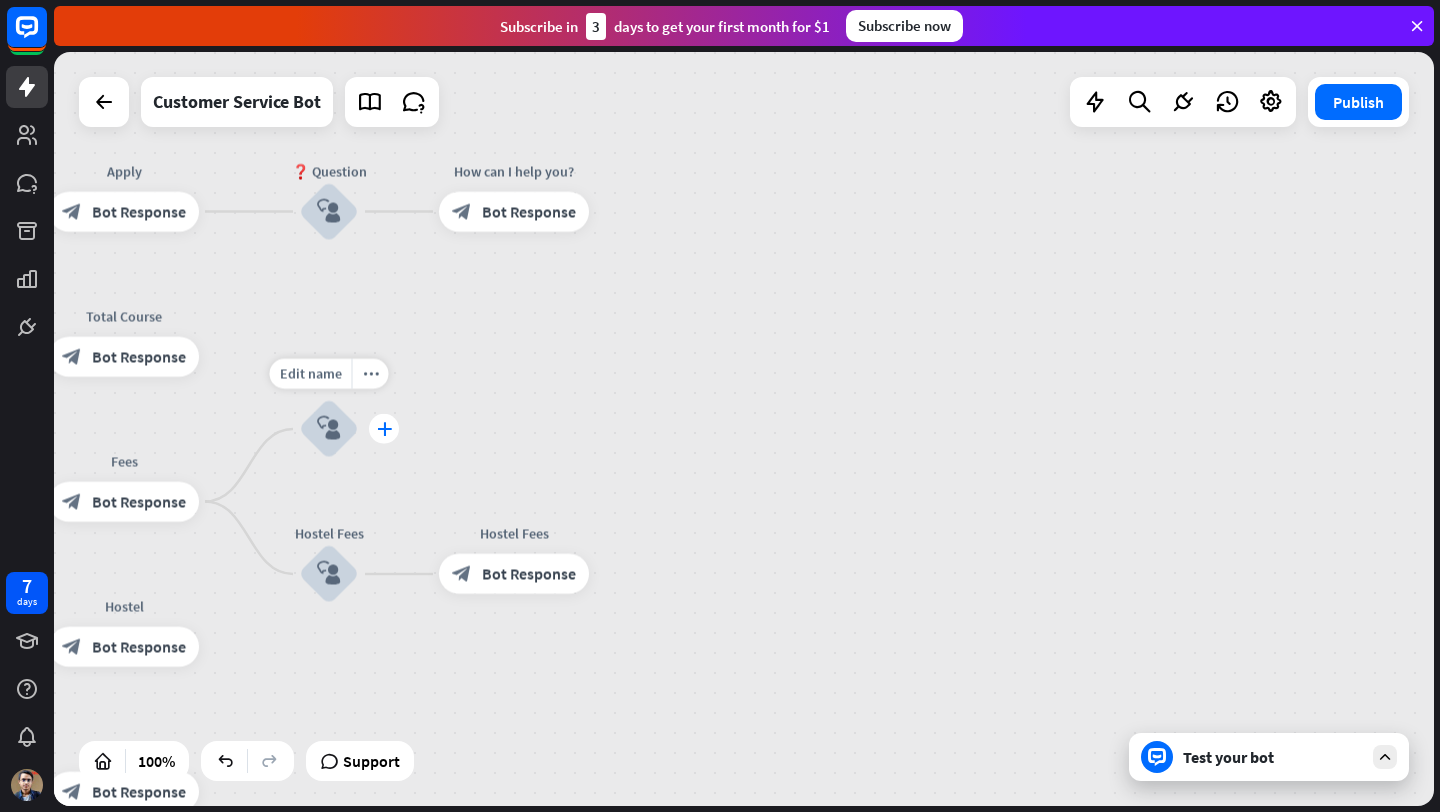 click on "plus" at bounding box center (384, 429) 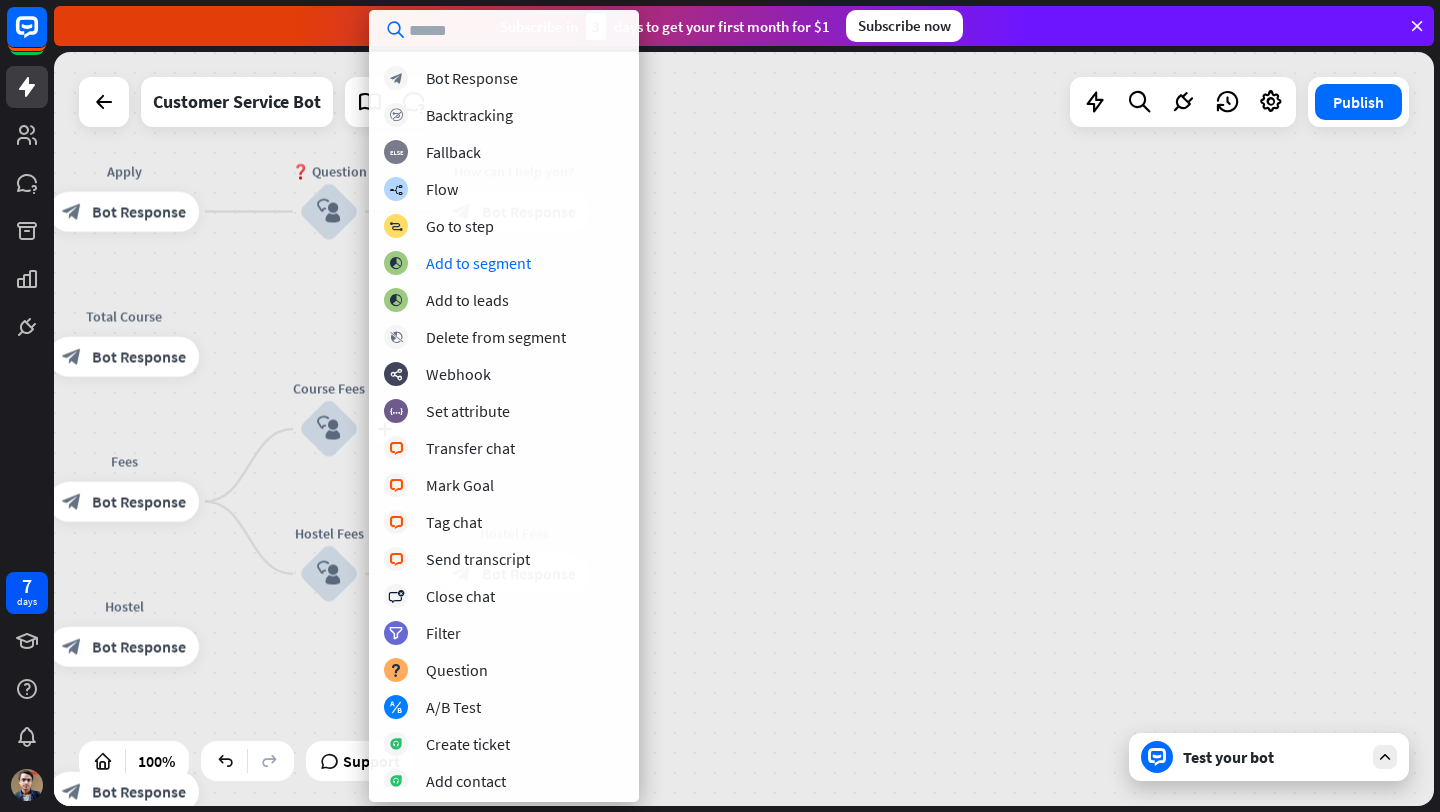 click on "home_2   Start point                 Welcome message   block_bot_response   Bot Response                 🔙 Main menu   block_bot_response   Bot Response                 Admission   block_user_input                 Apply   block_bot_response   Bot Response                 ❓ Question   block_user_input                 How can I help you?   block_bot_response   Bot Response                 Course   block_user_input                 Total Course   block_bot_response   Bot Response                 Fees   block_user_input                 Fees   block_bot_response   Bot Response               plus   Course Fees   block_user_input                 Hostel Fees   block_user_input                 Hostel Fees   block_bot_response   Bot Response                 Hostel   block_user_input                 Hostel   block_bot_response   Bot Response                 Contact us   block_user_input                 Contact info   block_bot_response   Bot Response                 👋 Small talk" at bounding box center (744, 429) 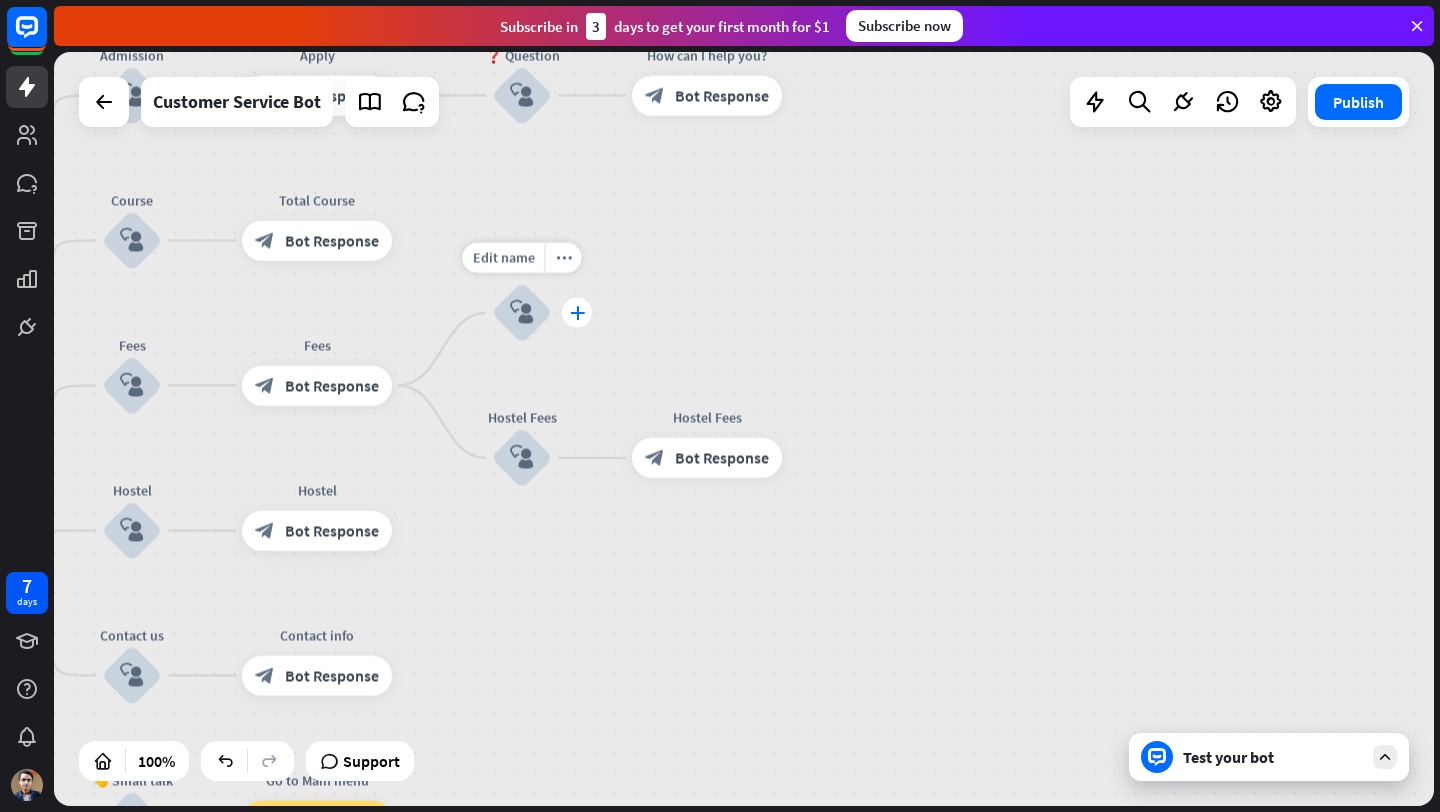 click on "plus" at bounding box center [577, 313] 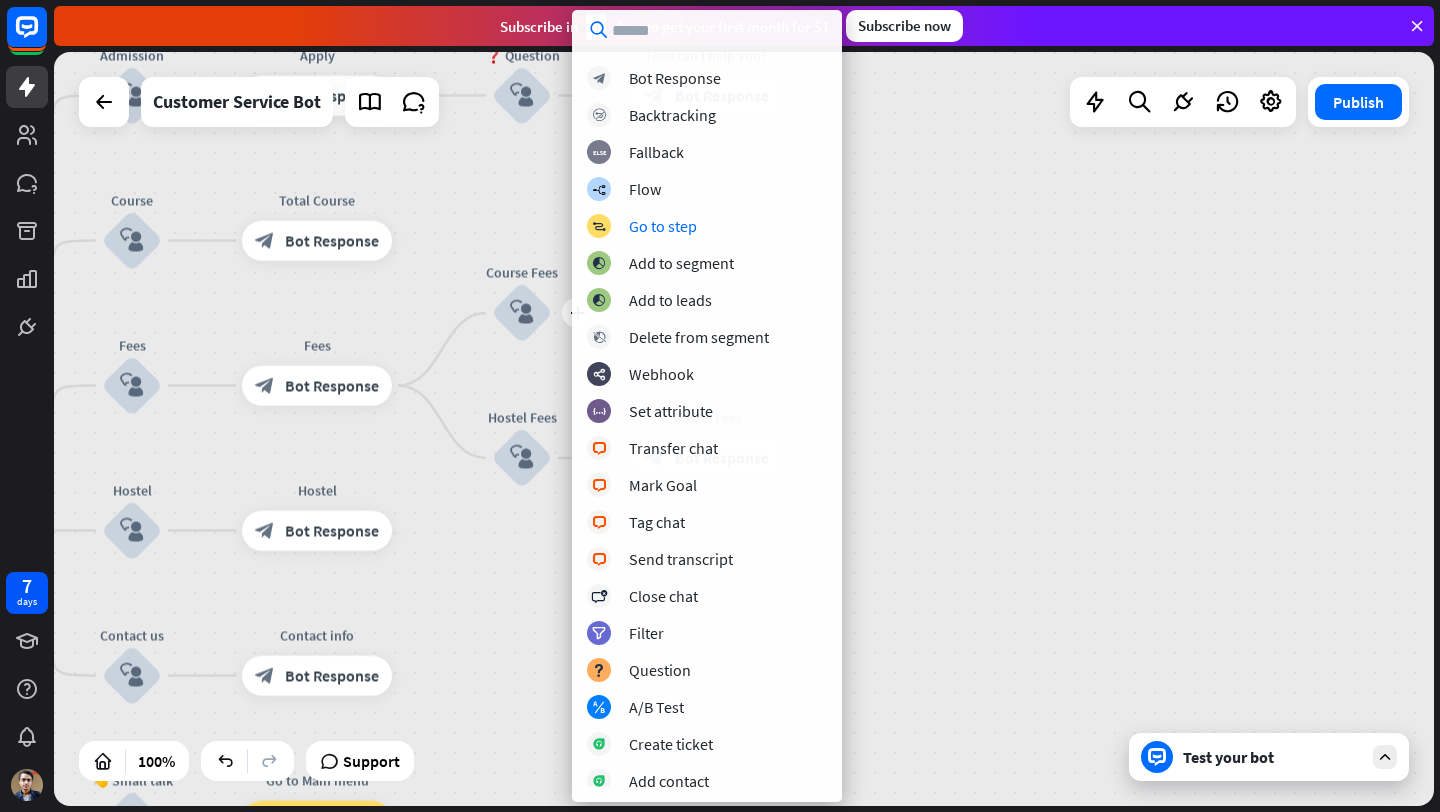 click on "block_bot_response
Bot Response
block_backtracking
Backtracking
block_fallback
Fallback
builder_tree
Flow
block_goto
Go to step
block_add_to_segment
Add to segment
block_add_to_segment
Add to leads
block_delete_from_segment
Delete from segment
webhooks
Webhook
block_set_attribute
Set attribute
block_livechat
Transfer chat
block_livechat
Mark Goal
block_livechat
Tag chat
block_livechat
Send transcript
block_close_chat
Close chat
filter
Filter
block_question
Question
block_ab_testing
A/B Test
Create ticket
Add contact" at bounding box center (707, 426) 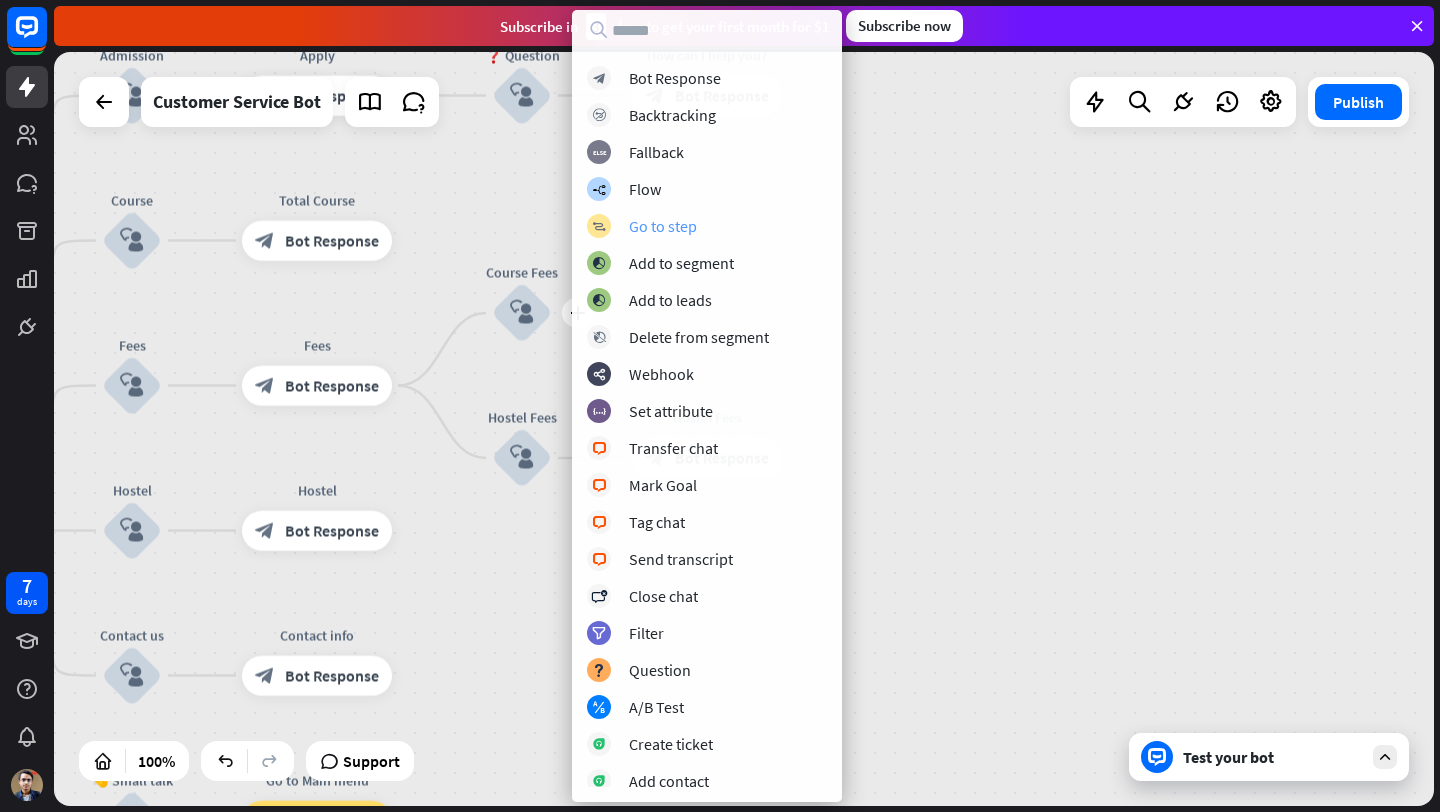 click on "Go to step" at bounding box center [663, 226] 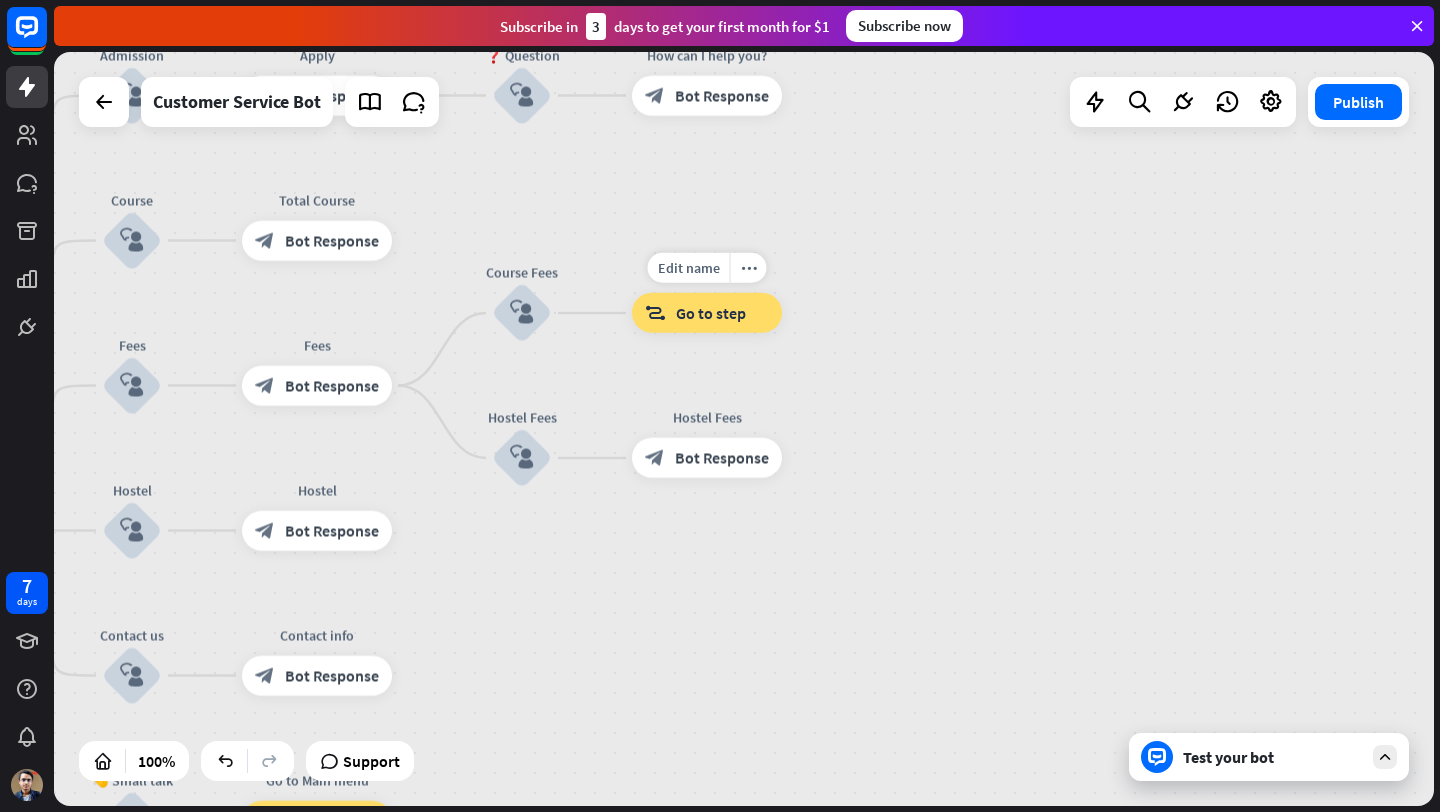 click on "Go to step" at bounding box center [711, 313] 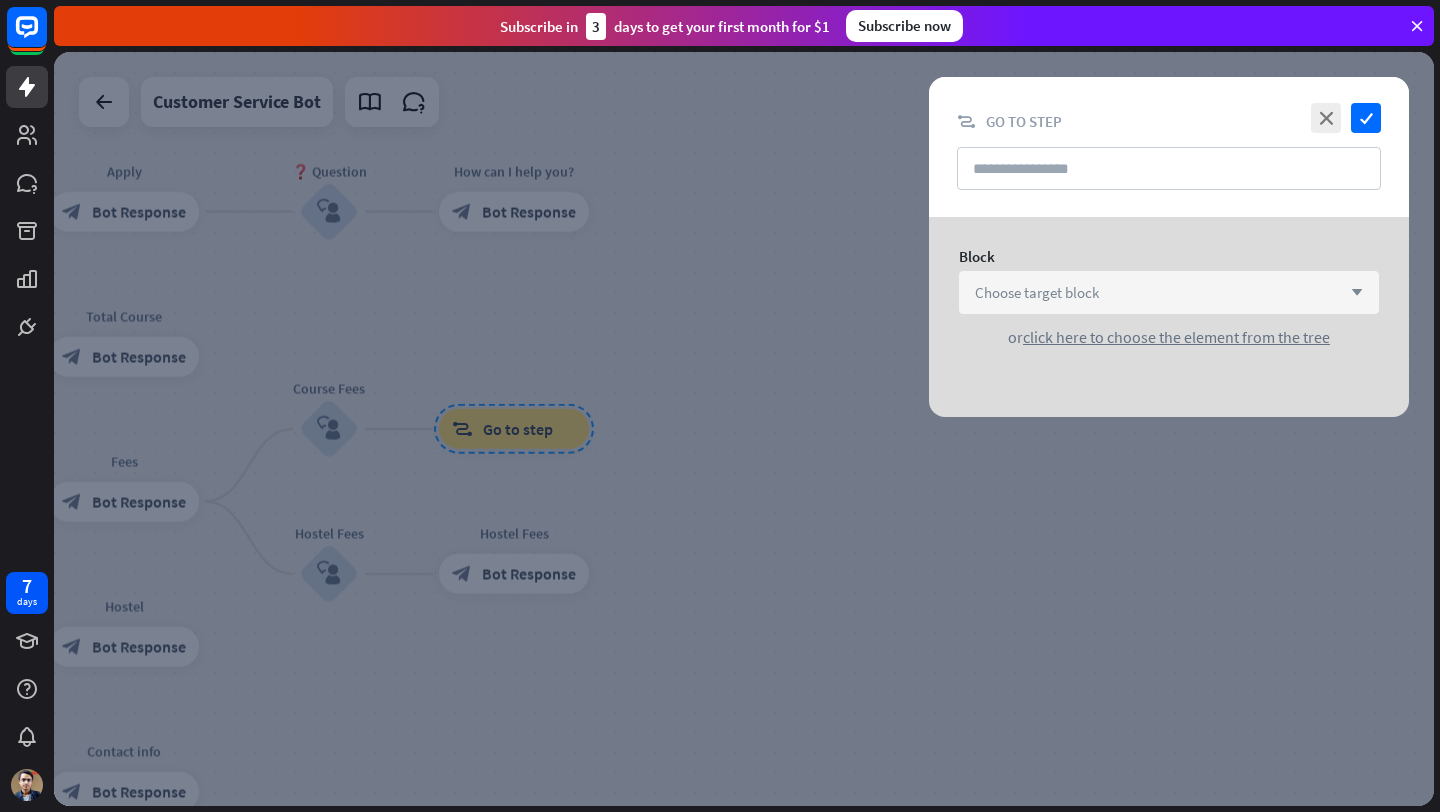 click on "Choose target block
arrow_down" at bounding box center [1169, 292] 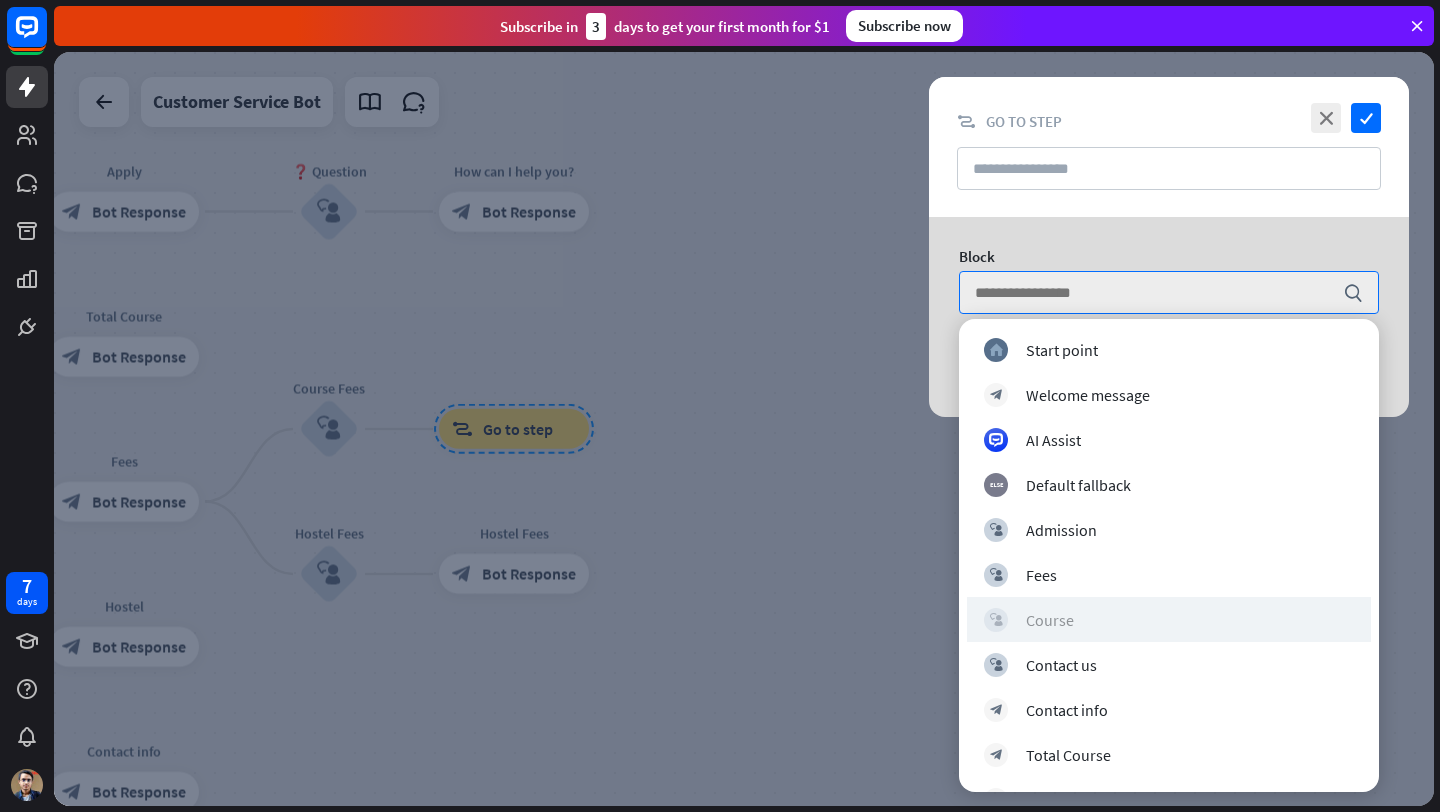 click on "block_user_input
Course" at bounding box center [1169, 620] 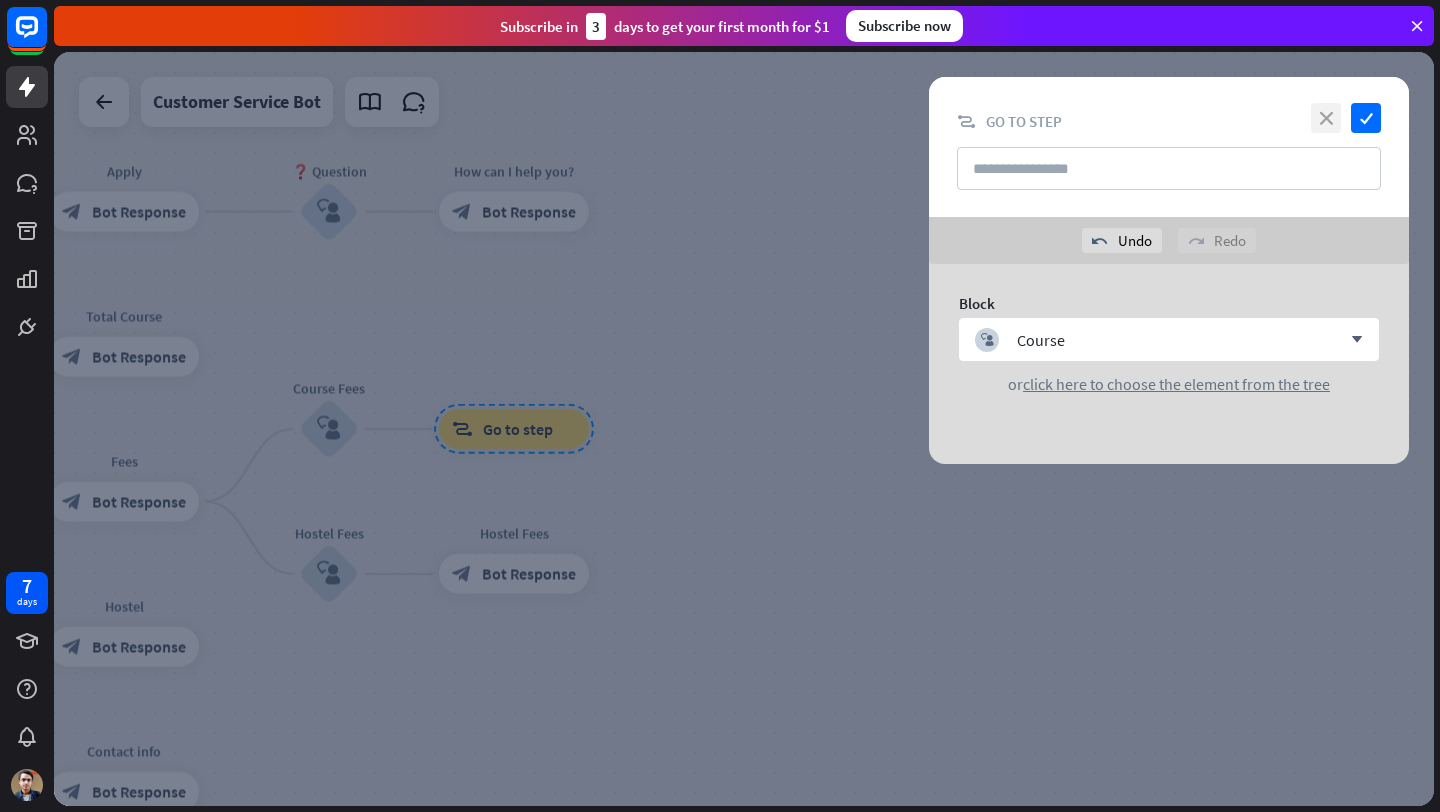 click on "close" at bounding box center [1326, 118] 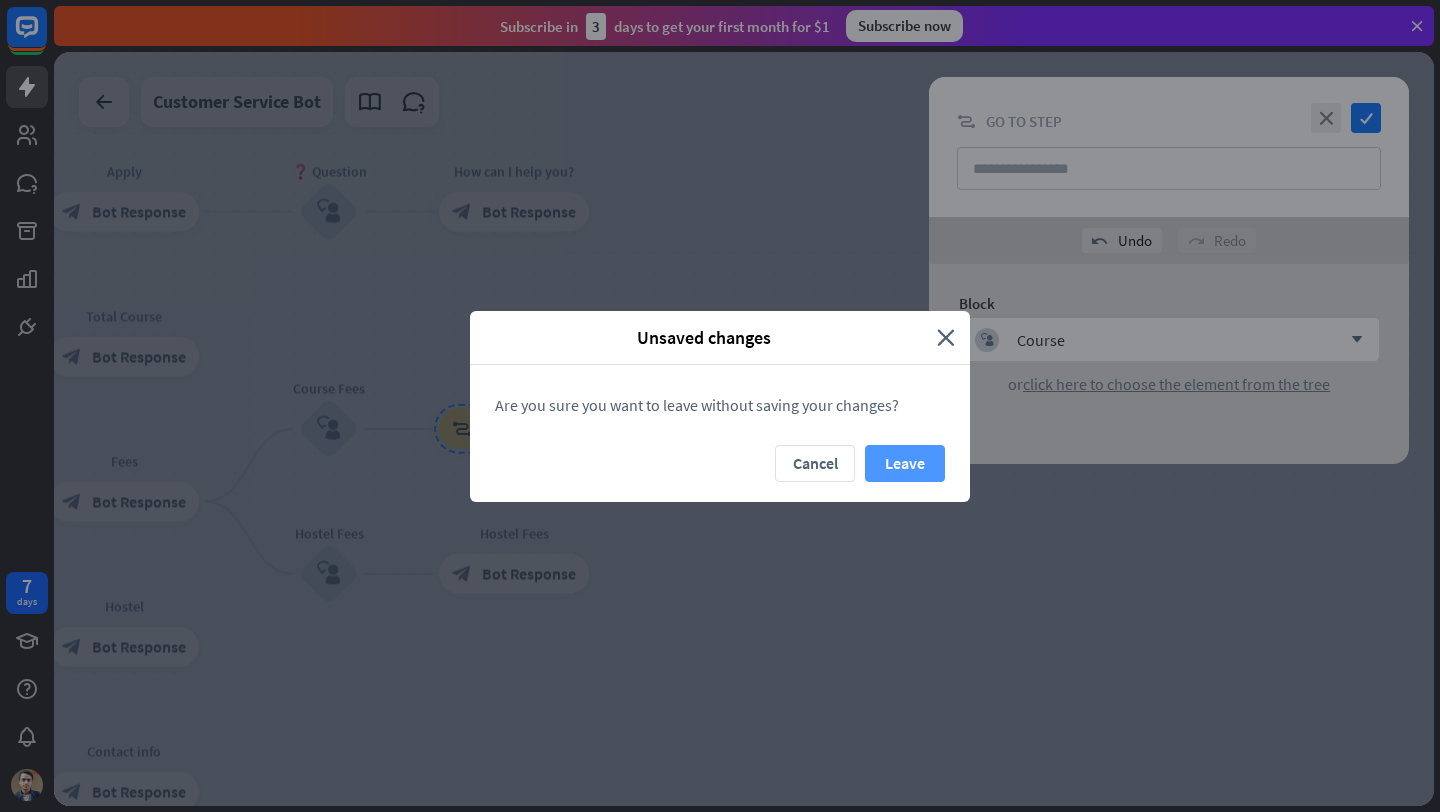 click on "Leave" at bounding box center (905, 463) 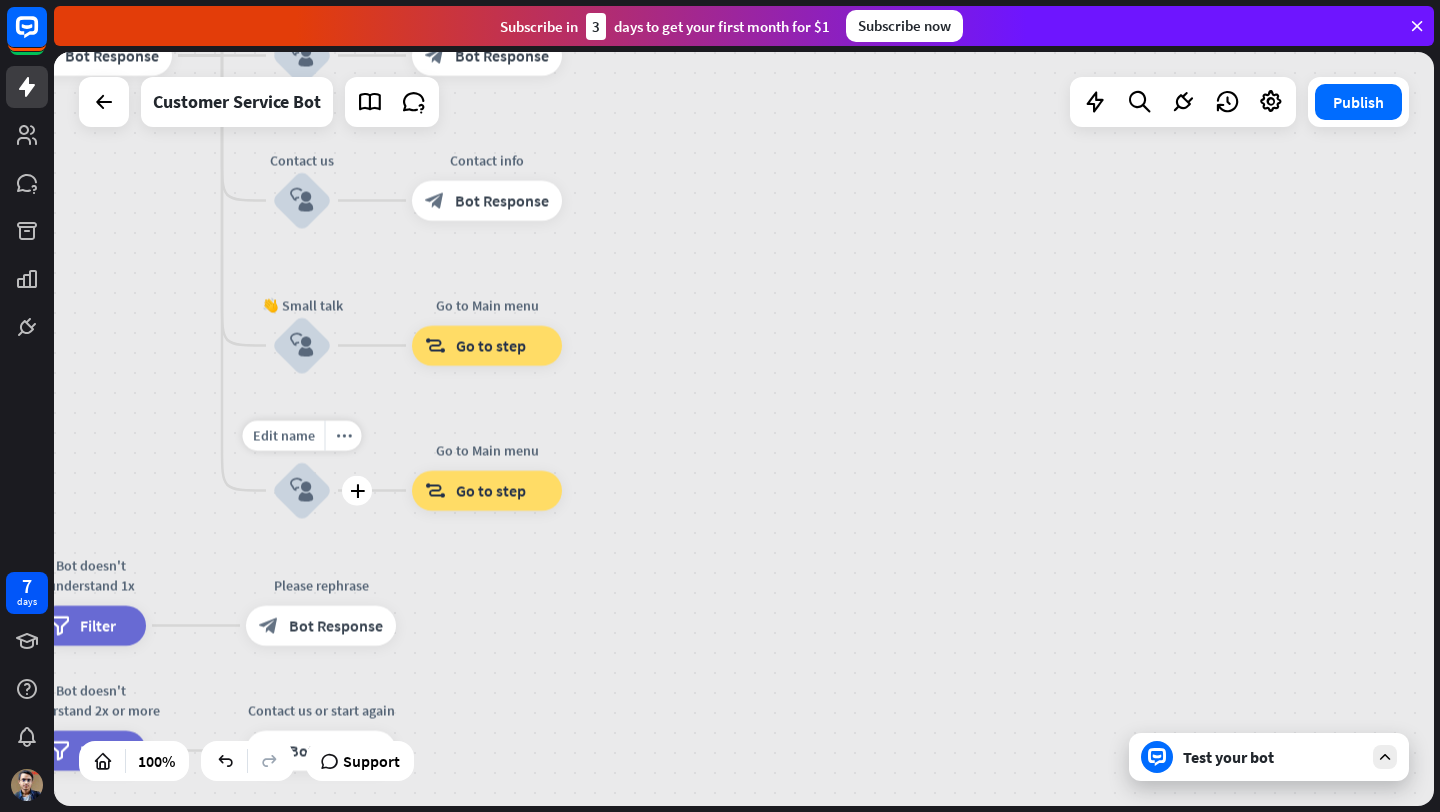 click on "block_user_input" at bounding box center (302, 491) 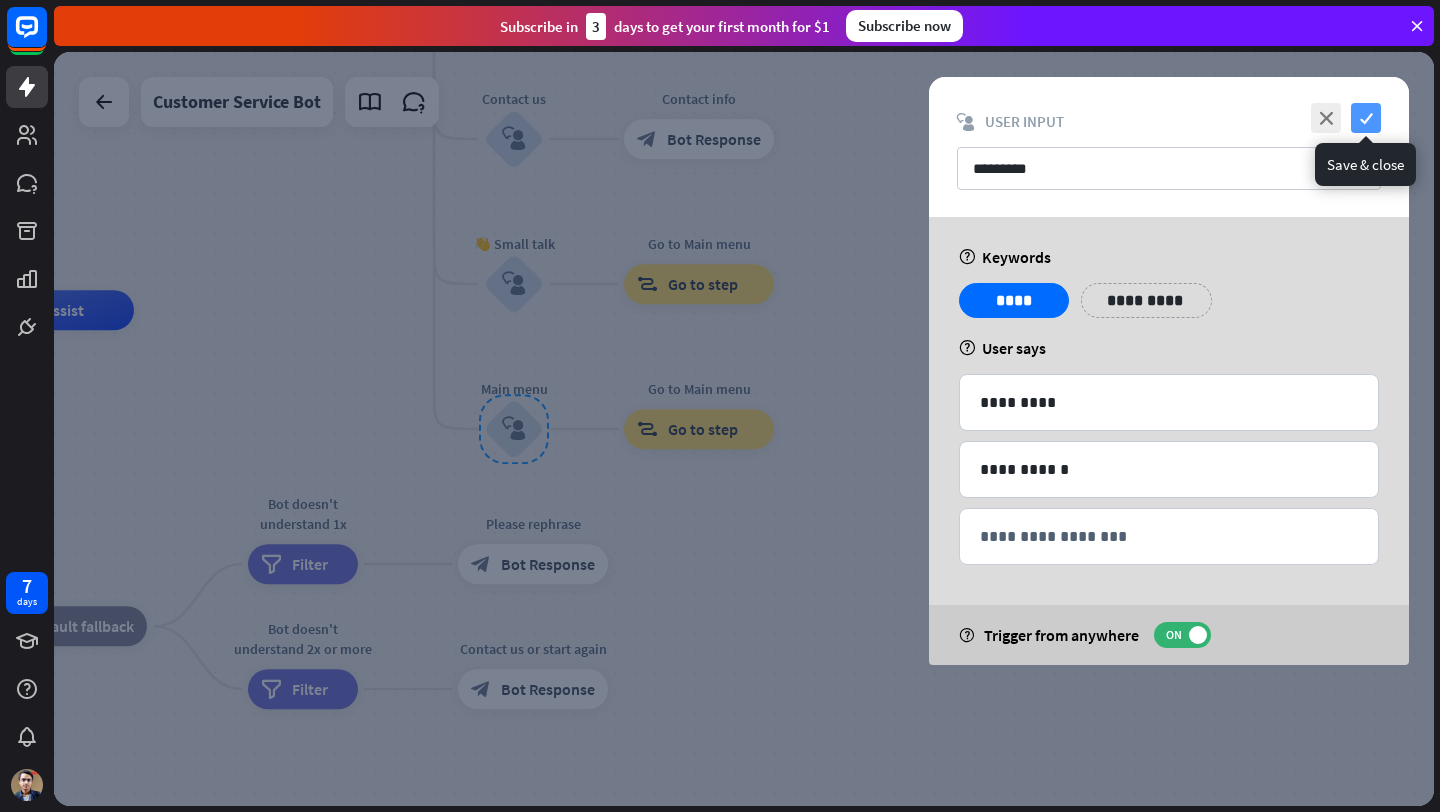 click on "check" at bounding box center (1366, 118) 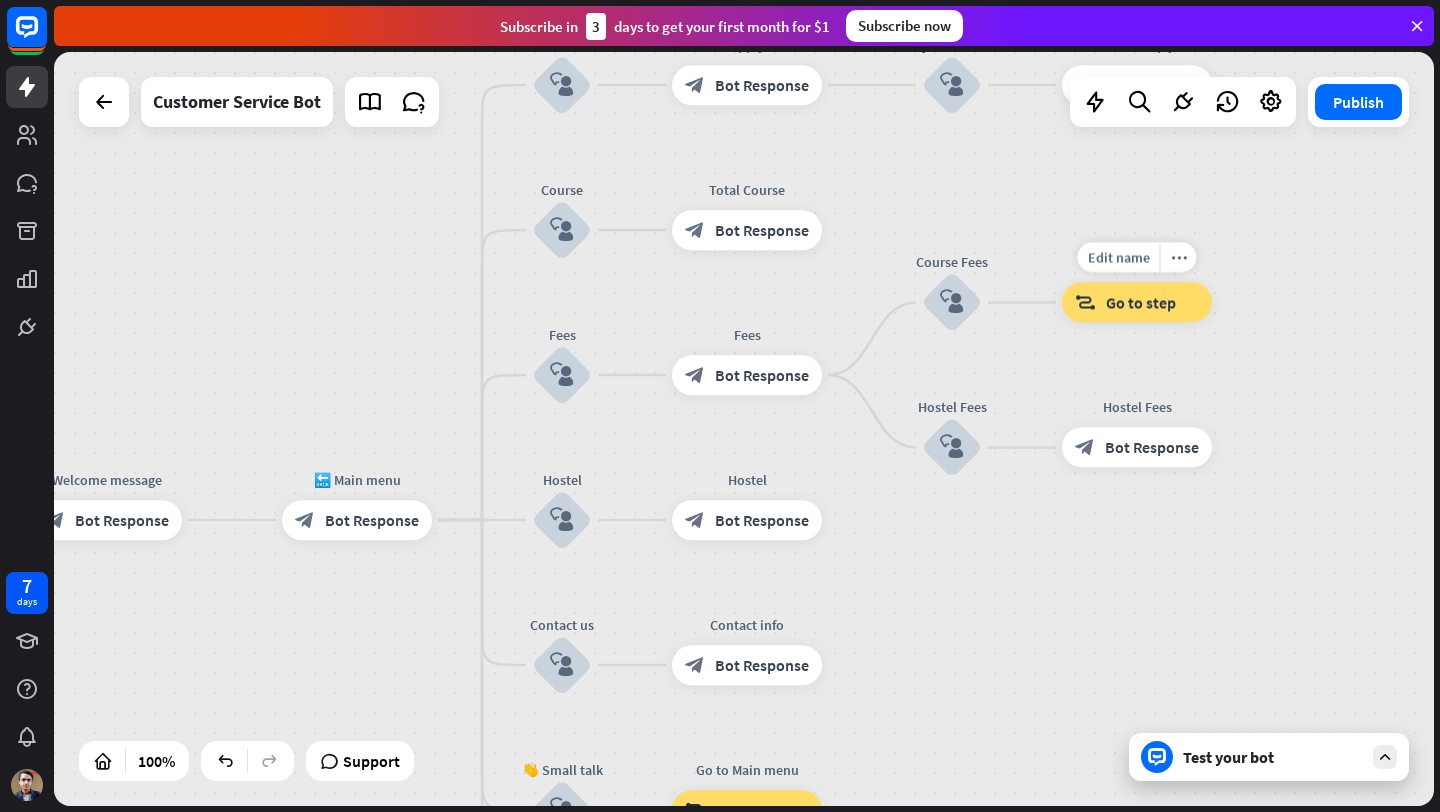 click on "block_goto   Go to step" at bounding box center (1137, 303) 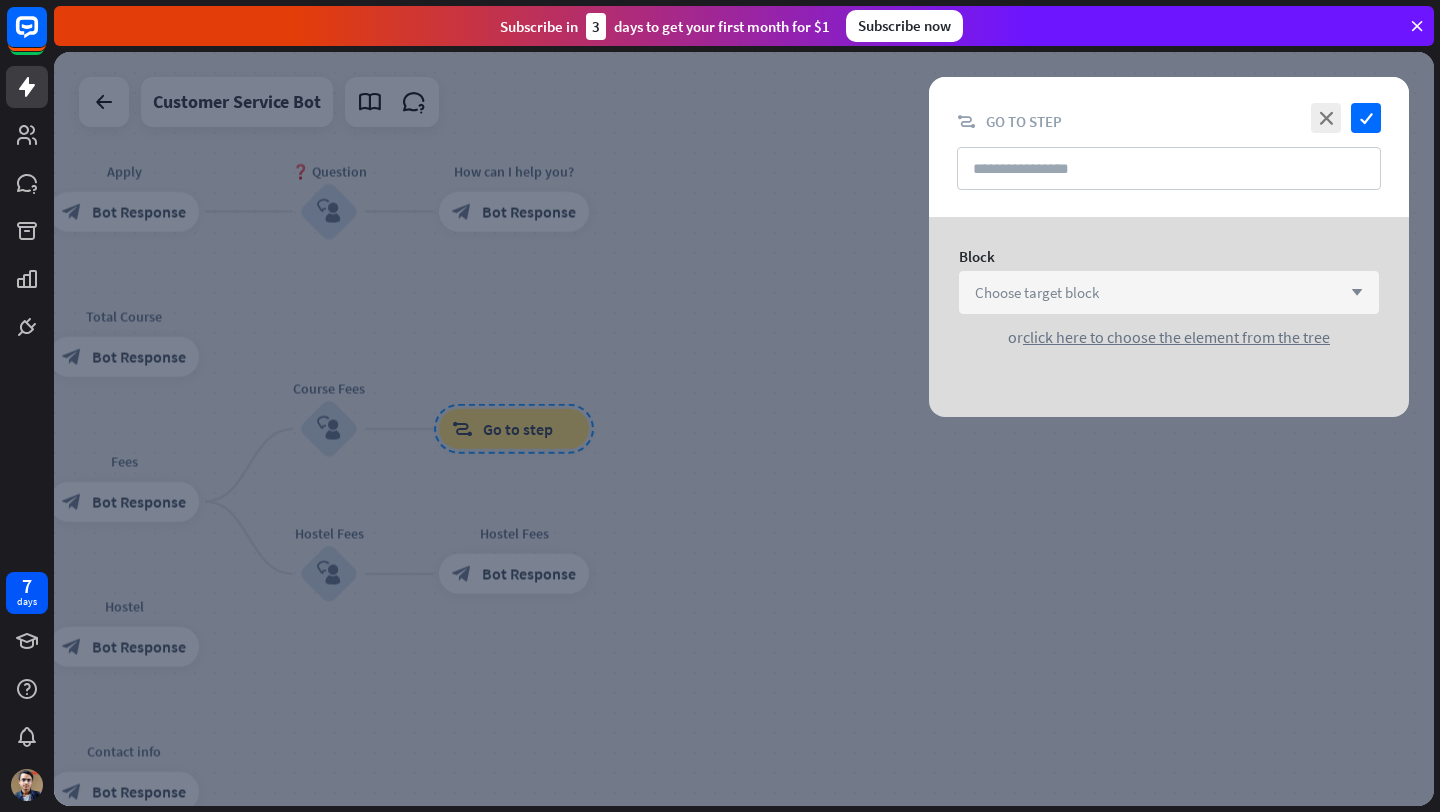 click on "Choose target block
arrow_down" at bounding box center [1169, 292] 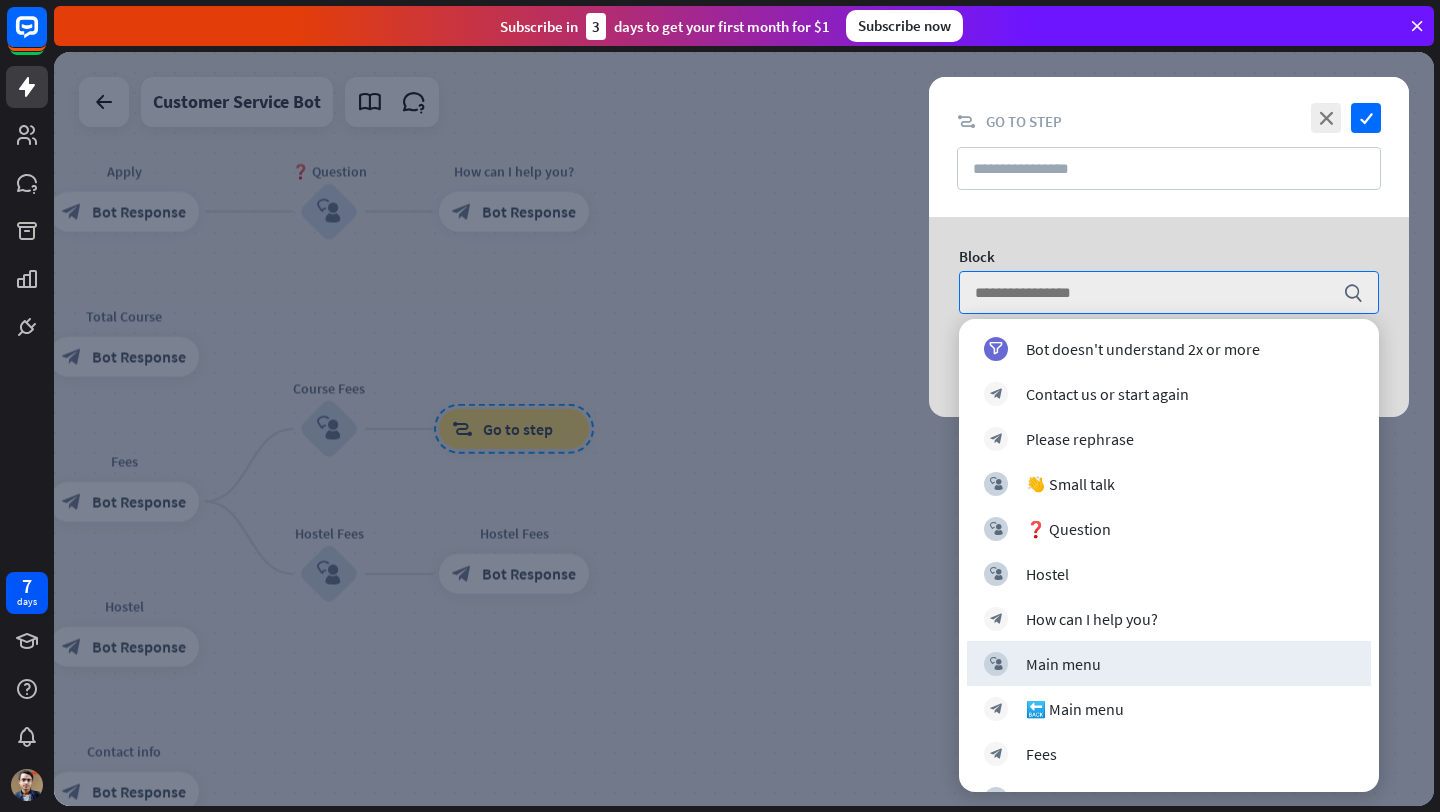 scroll, scrollTop: 546, scrollLeft: 0, axis: vertical 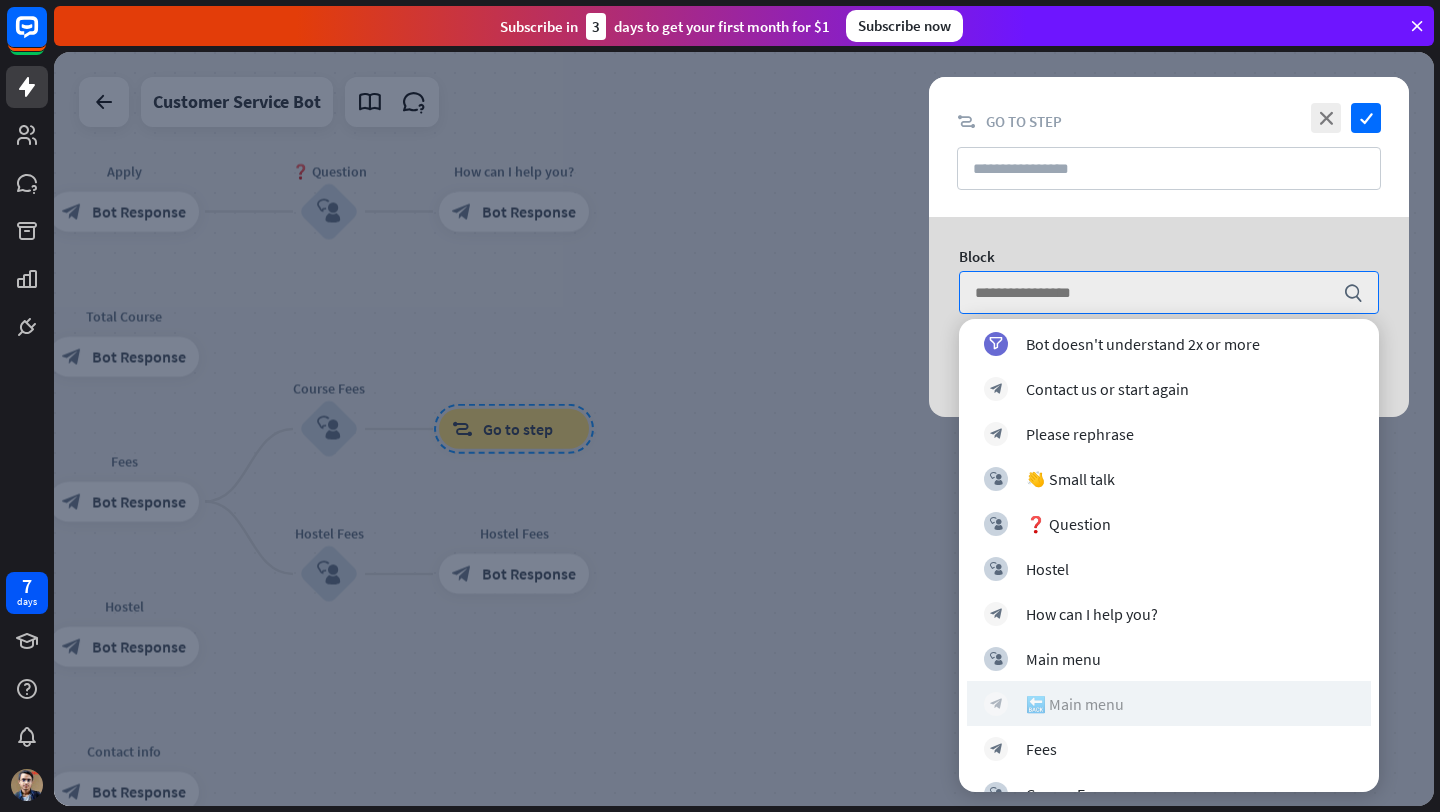 click on "🔙 Main menu" at bounding box center [1075, 704] 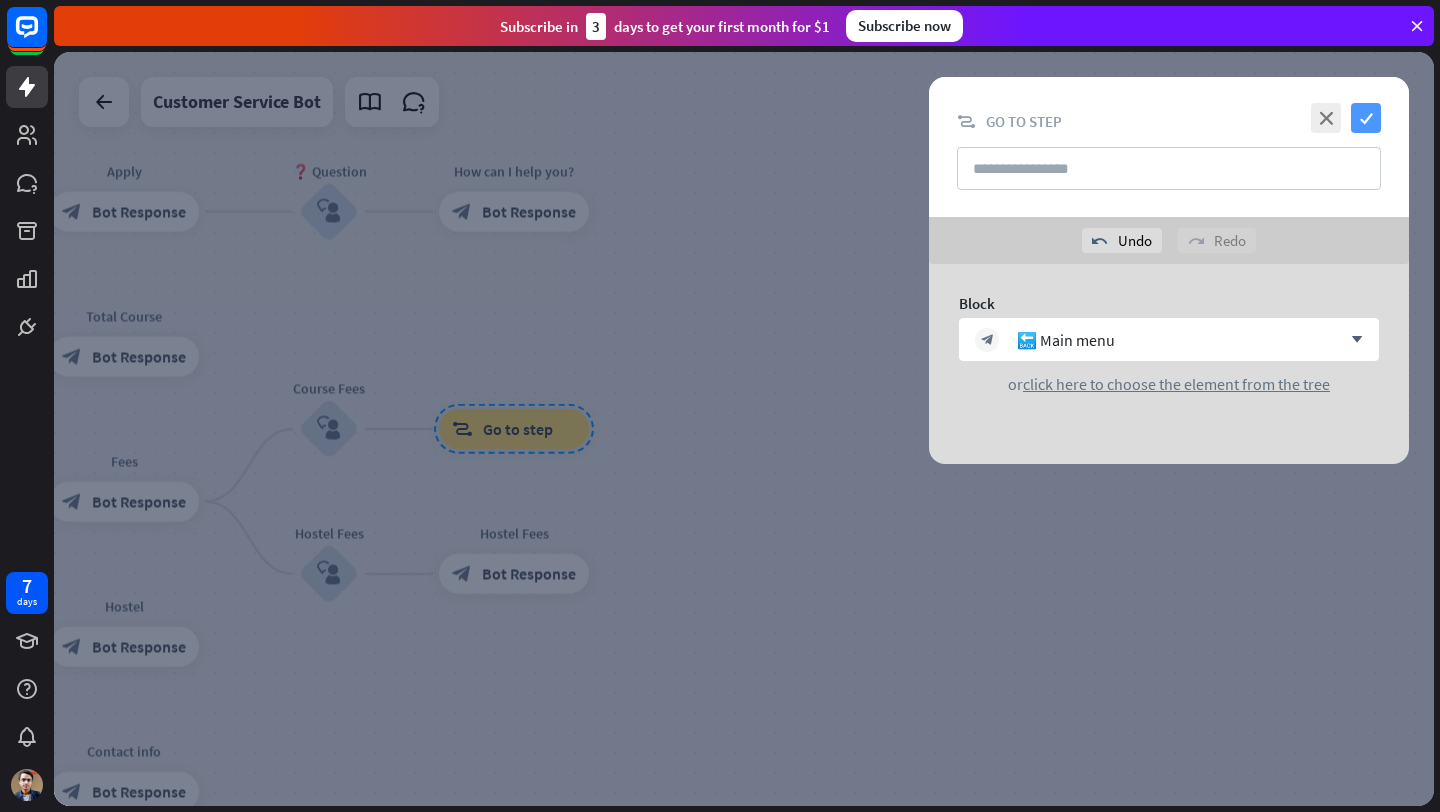 click on "check" at bounding box center [1366, 118] 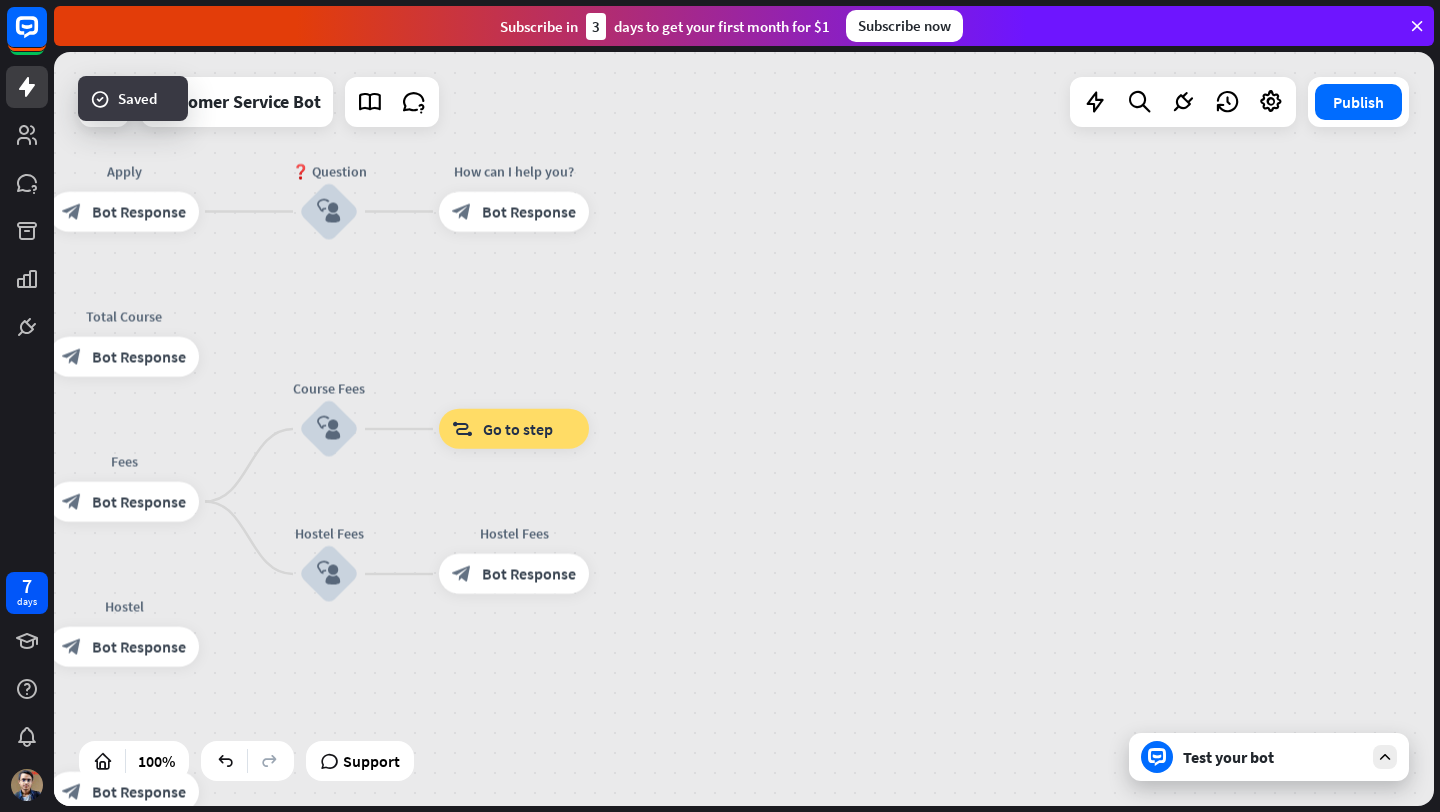 click on "Test your bot" at bounding box center (1273, 757) 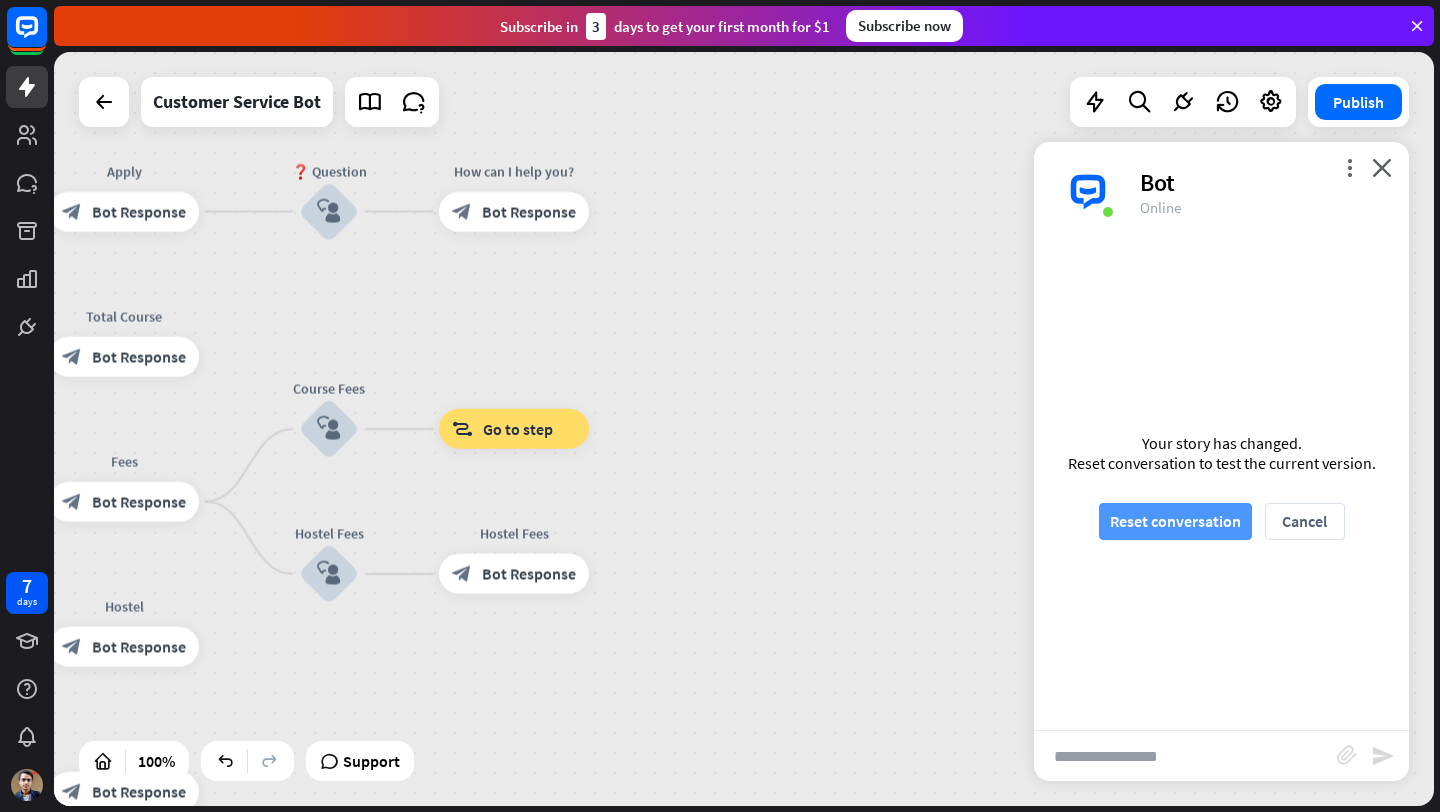 click on "Reset conversation" at bounding box center [1175, 521] 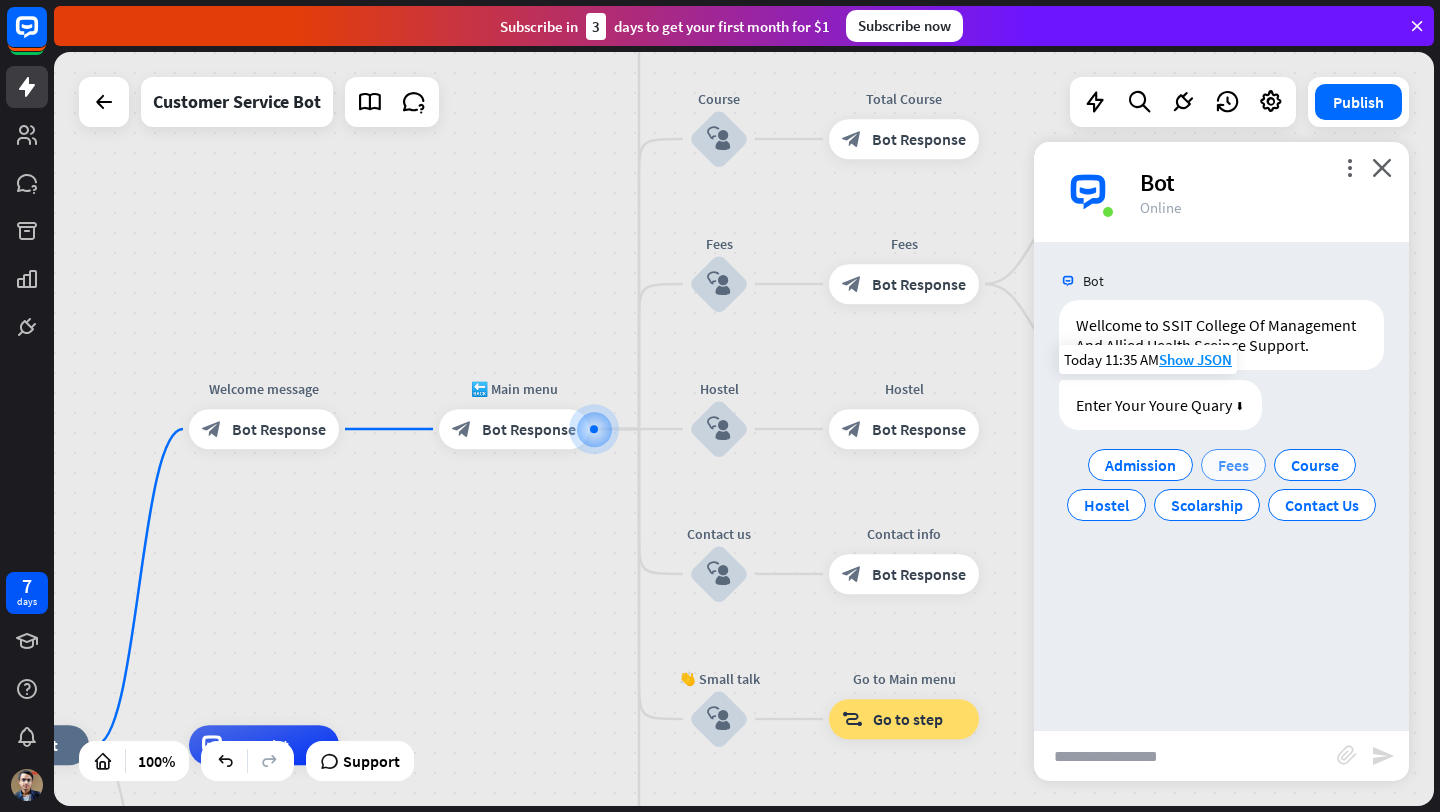 click on "Fees" at bounding box center (1233, 465) 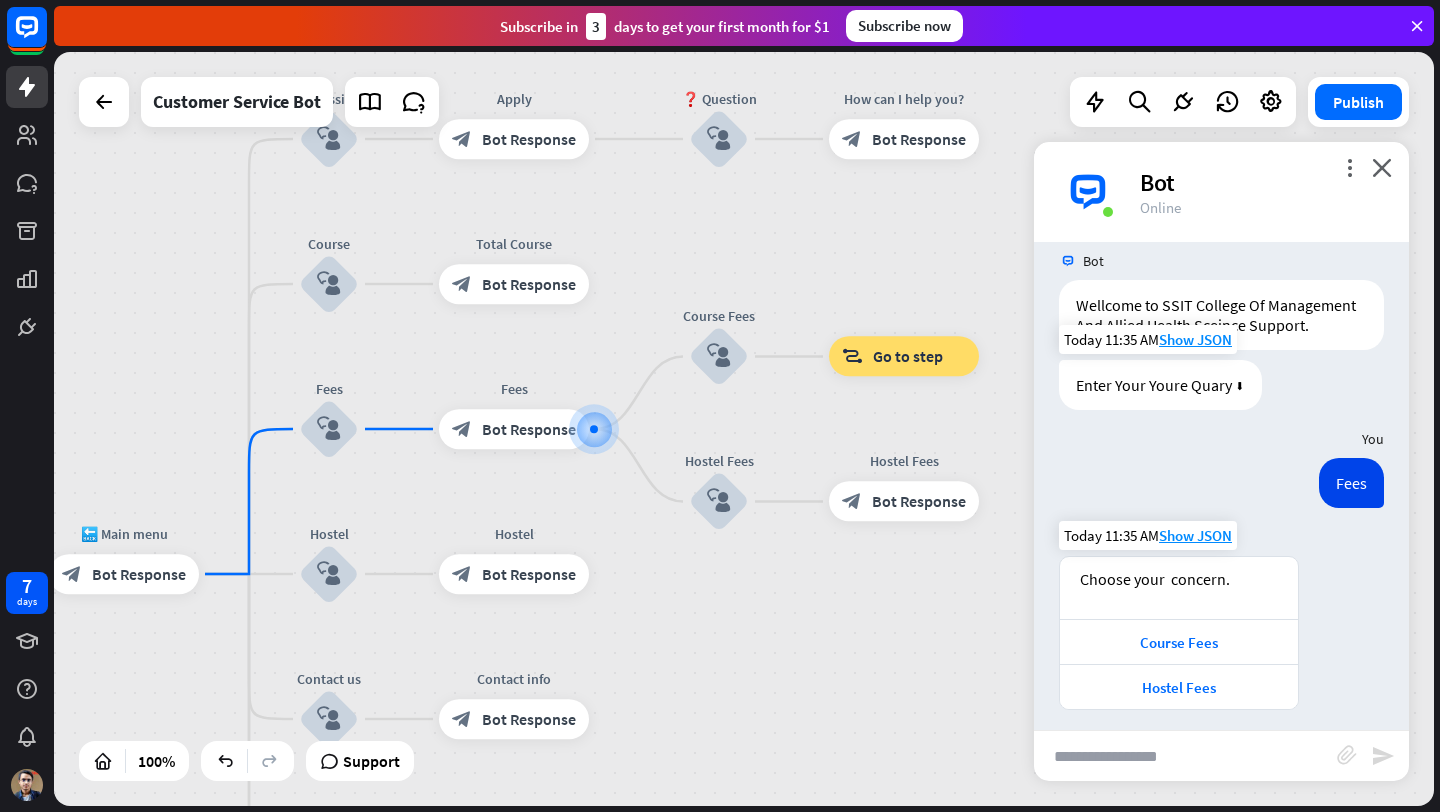 scroll, scrollTop: 30, scrollLeft: 0, axis: vertical 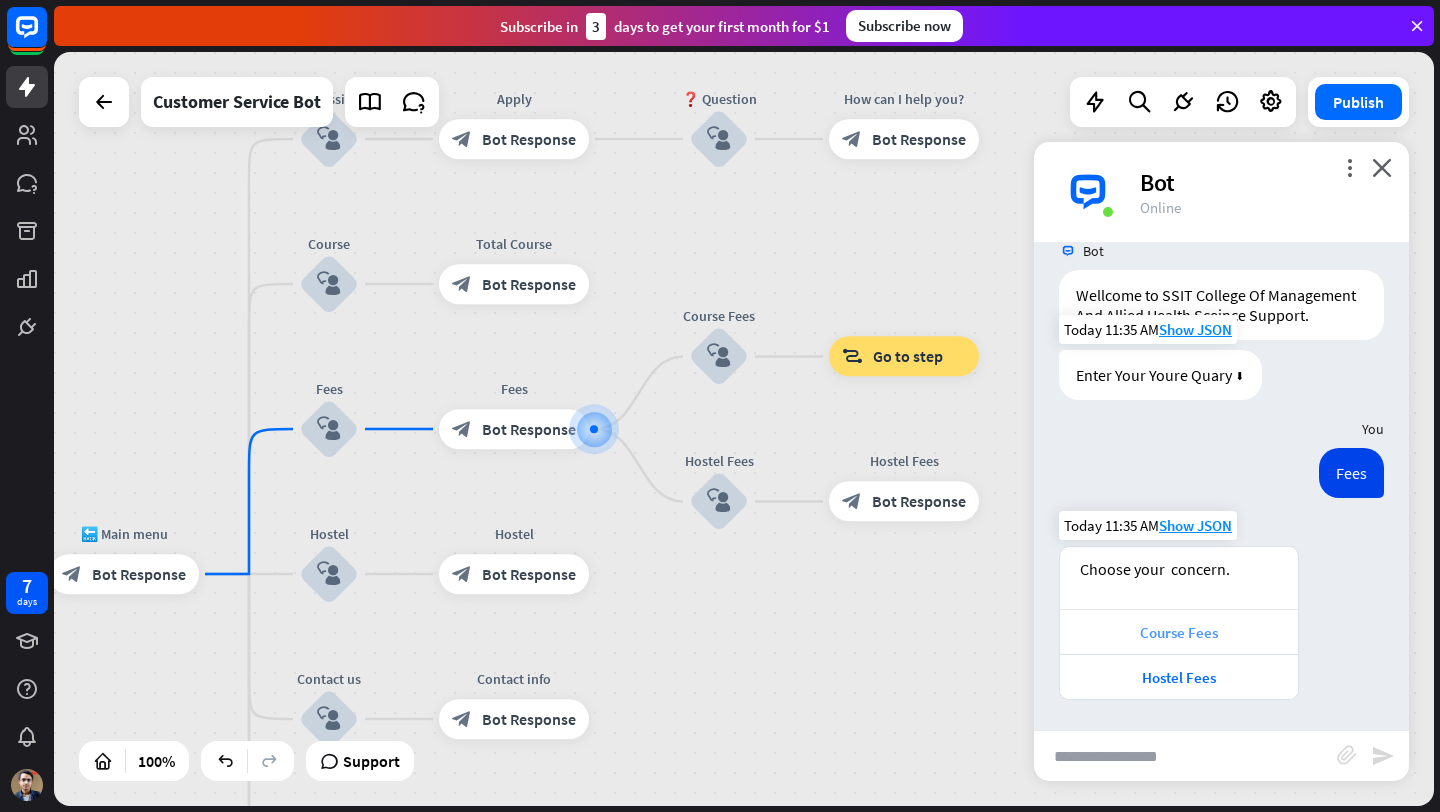 click on "Course Fees" at bounding box center [1179, 631] 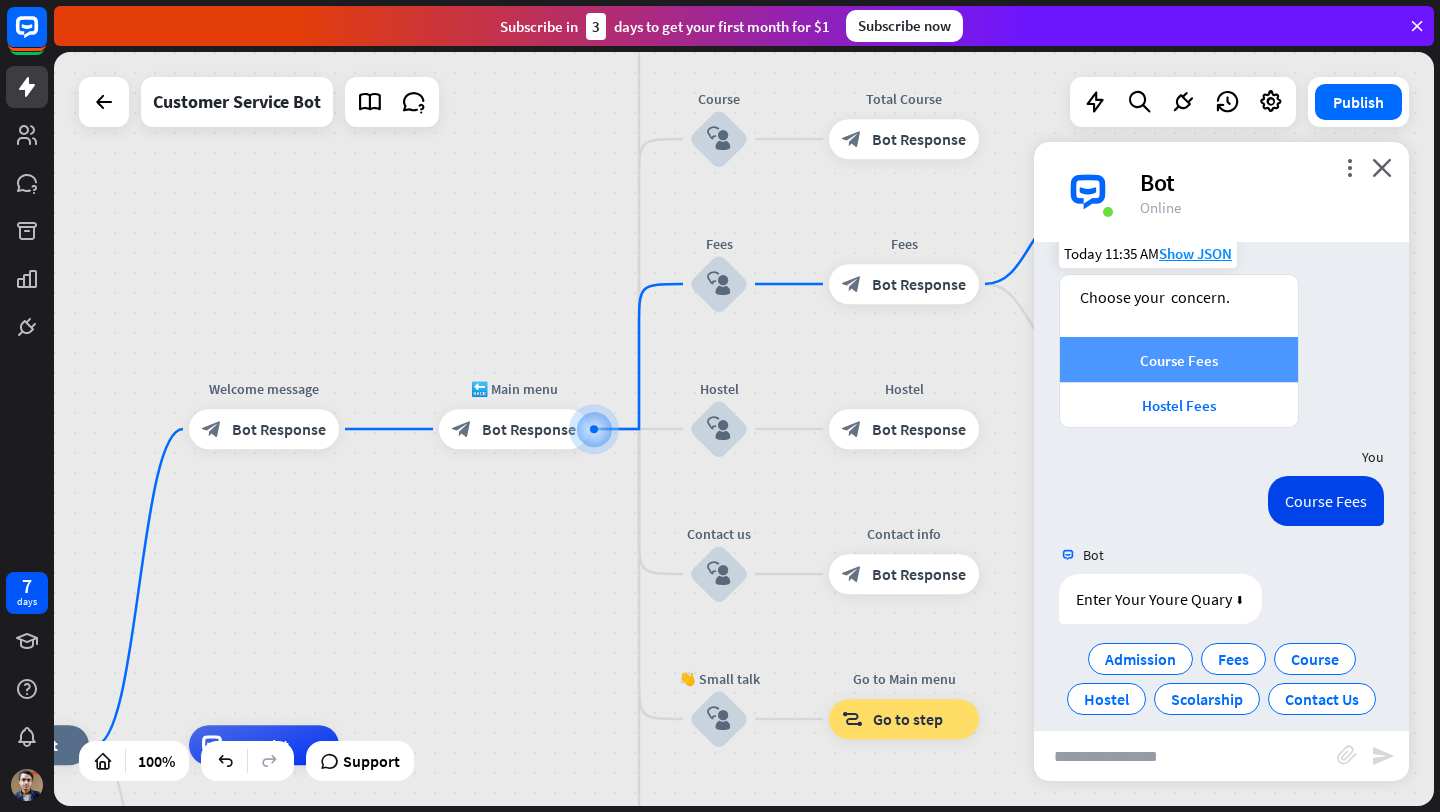 scroll, scrollTop: 321, scrollLeft: 0, axis: vertical 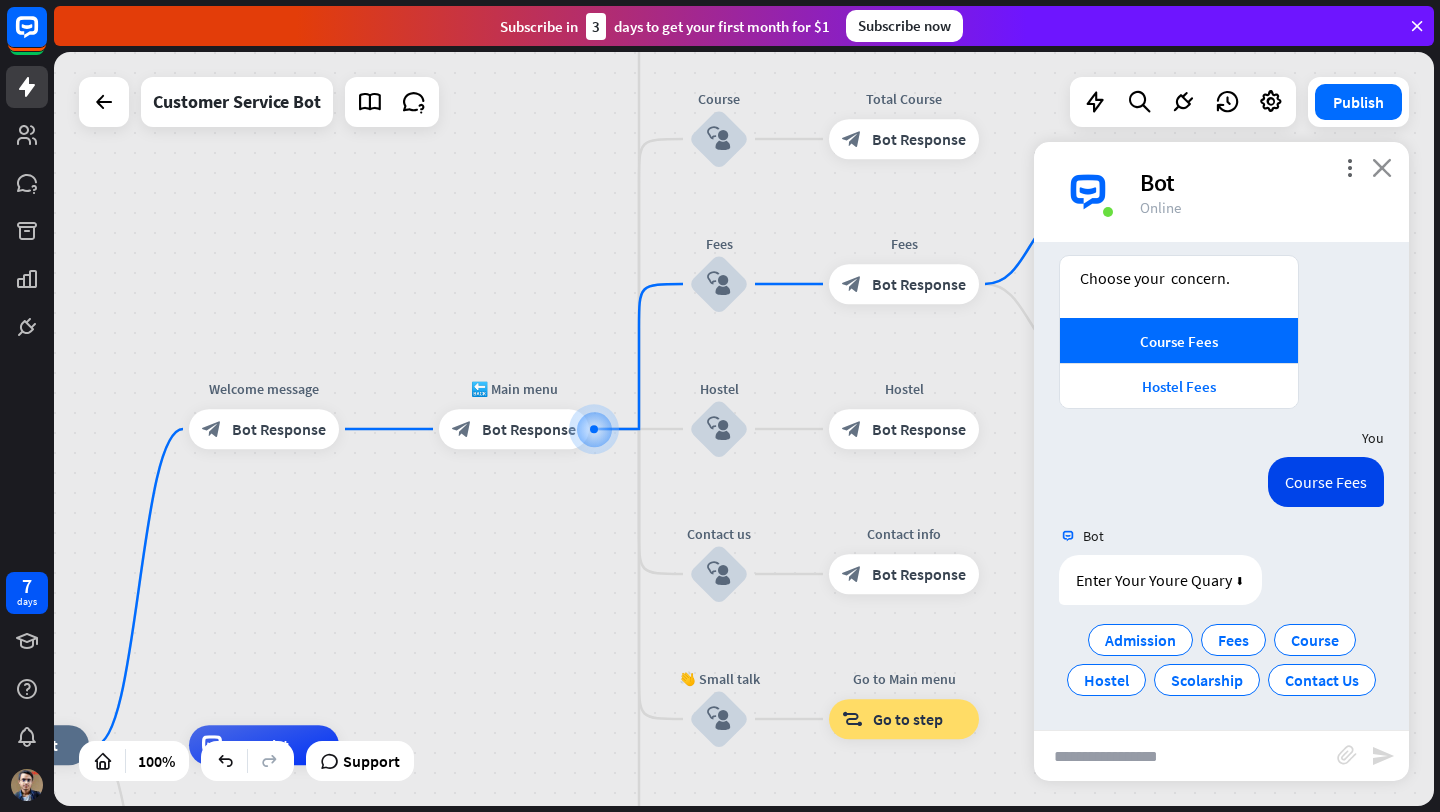 click on "close" at bounding box center (1382, 167) 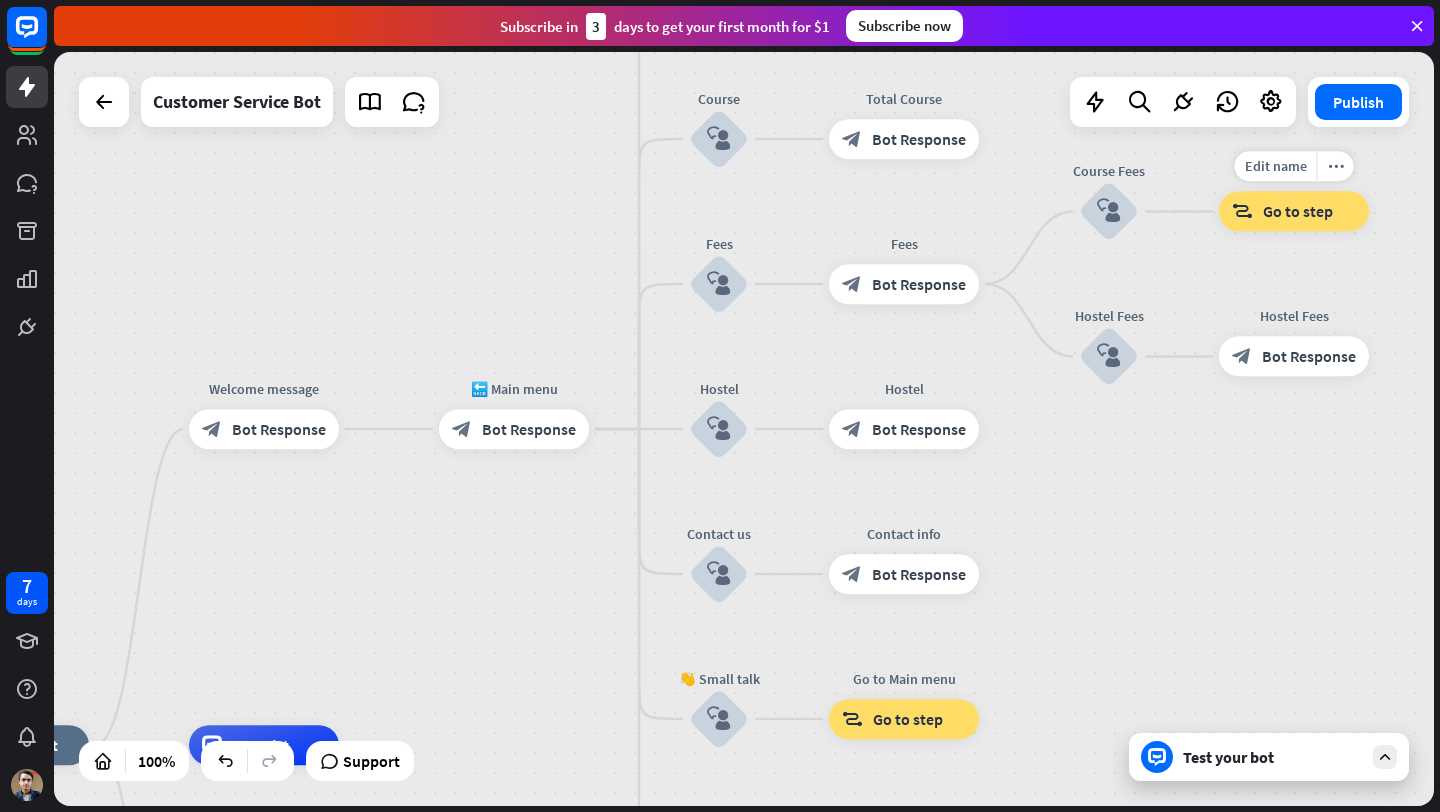 click on "Go to step" at bounding box center (1298, 212) 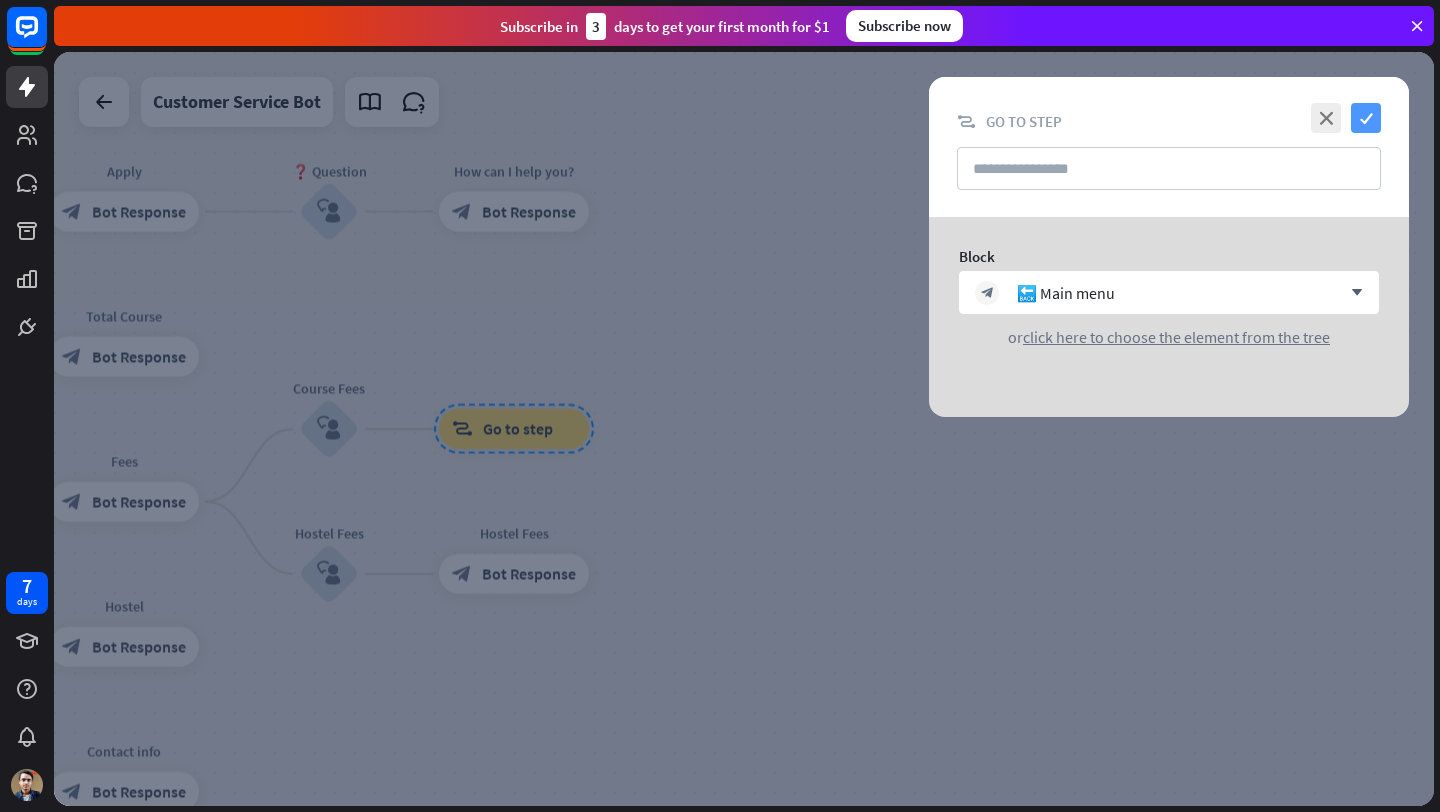 click on "check" at bounding box center (1366, 118) 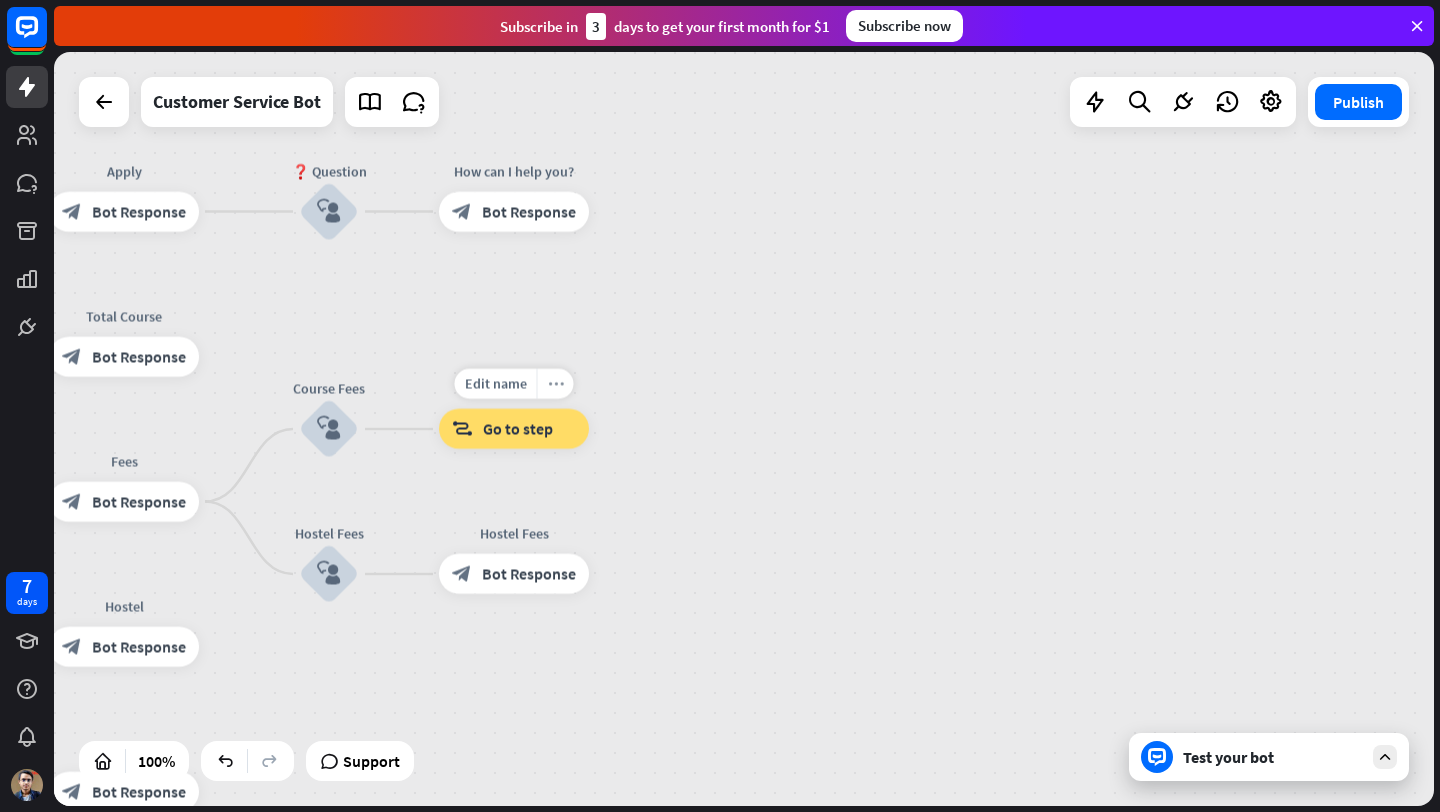 click on "more_horiz" at bounding box center (556, 384) 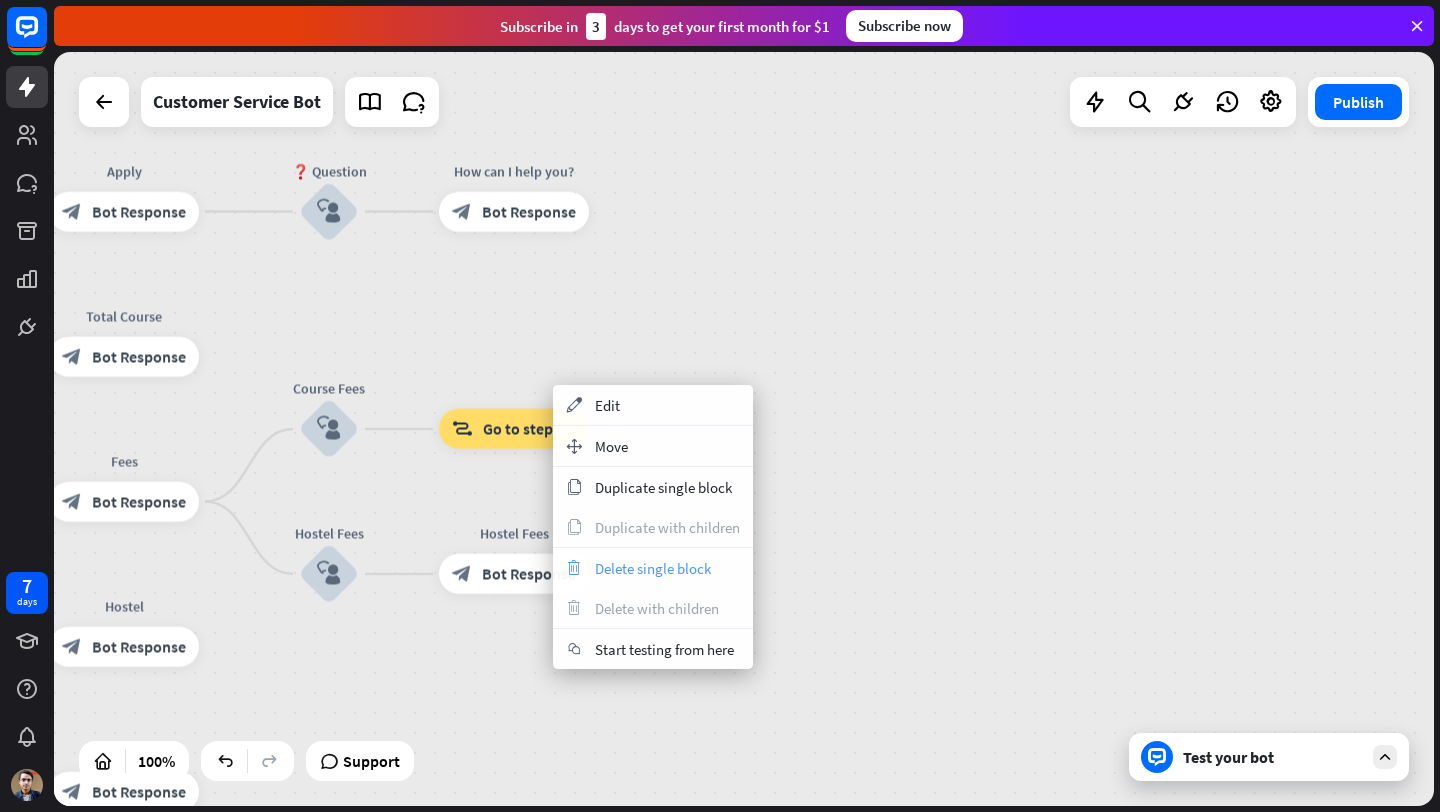 click on "trash   Delete single block" at bounding box center (653, 568) 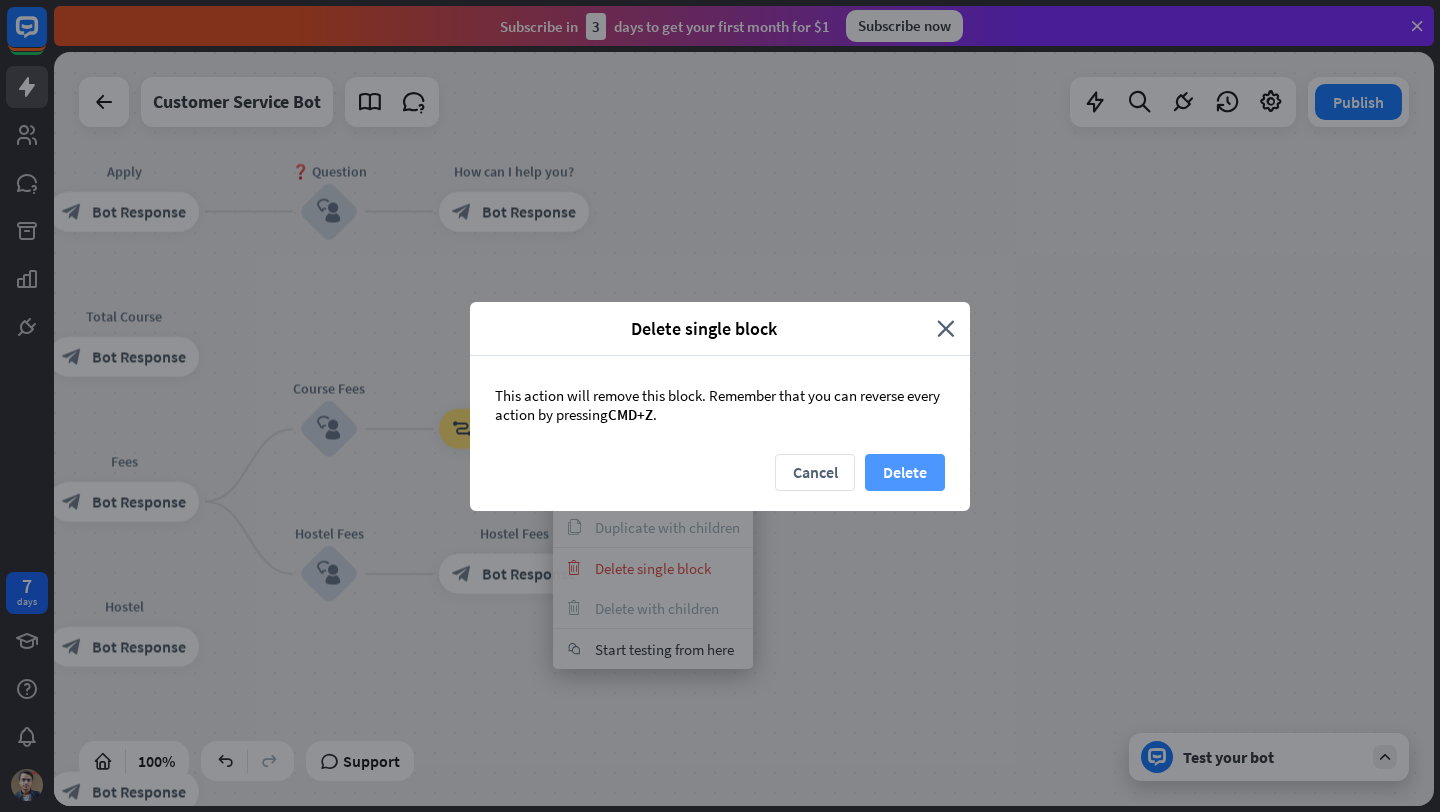 click on "Delete" at bounding box center (905, 472) 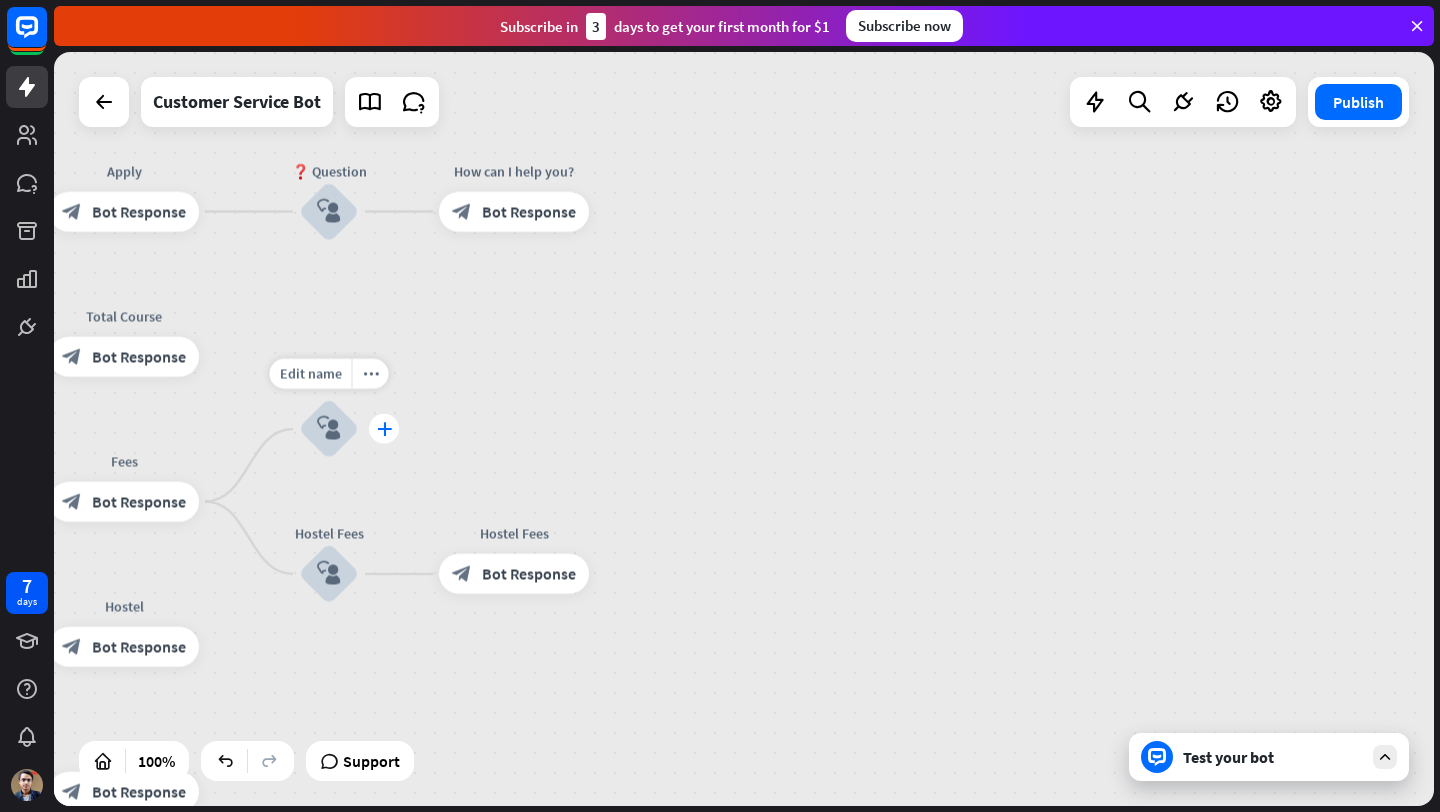 click on "plus" at bounding box center [384, 429] 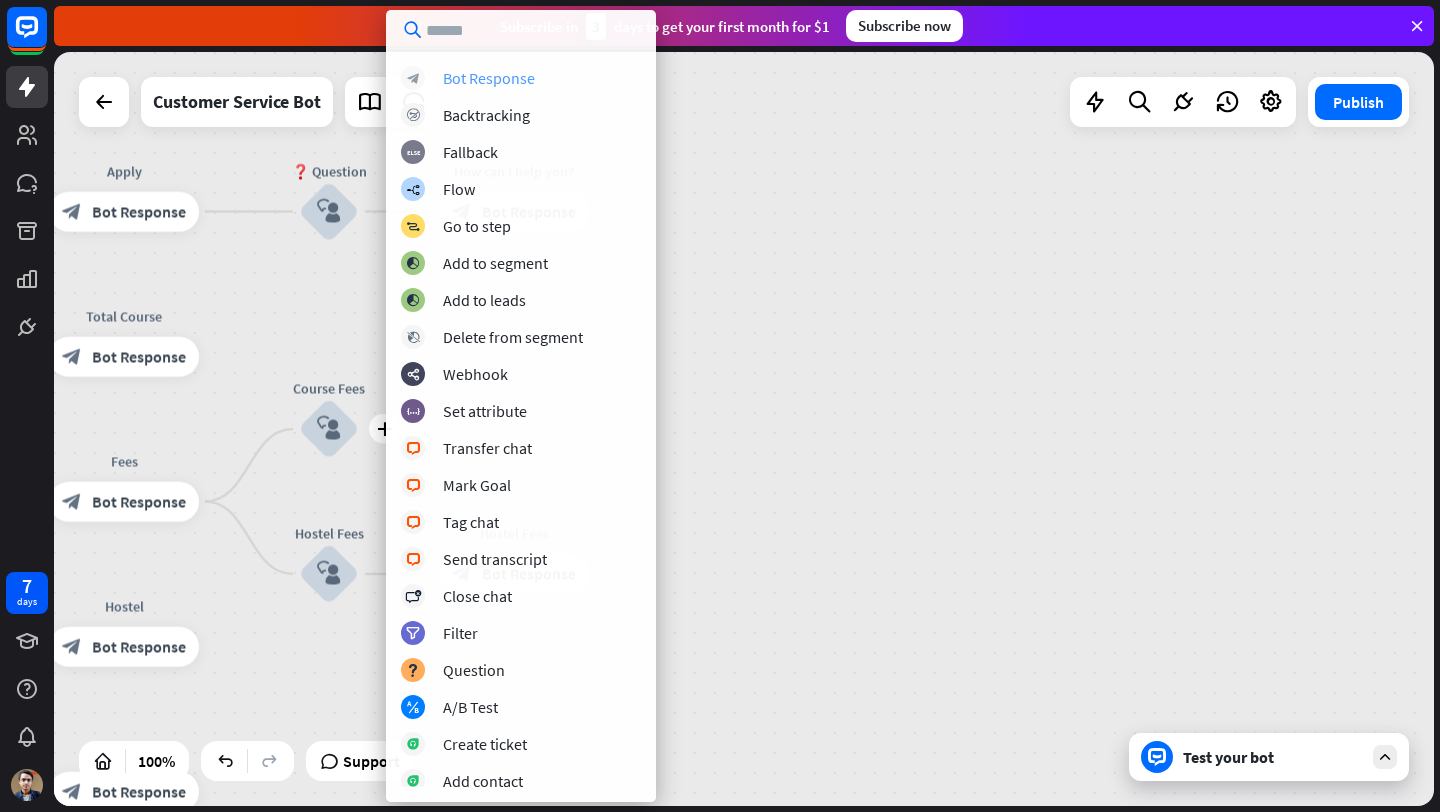 click on "block_bot_response
Bot Response" at bounding box center [521, 78] 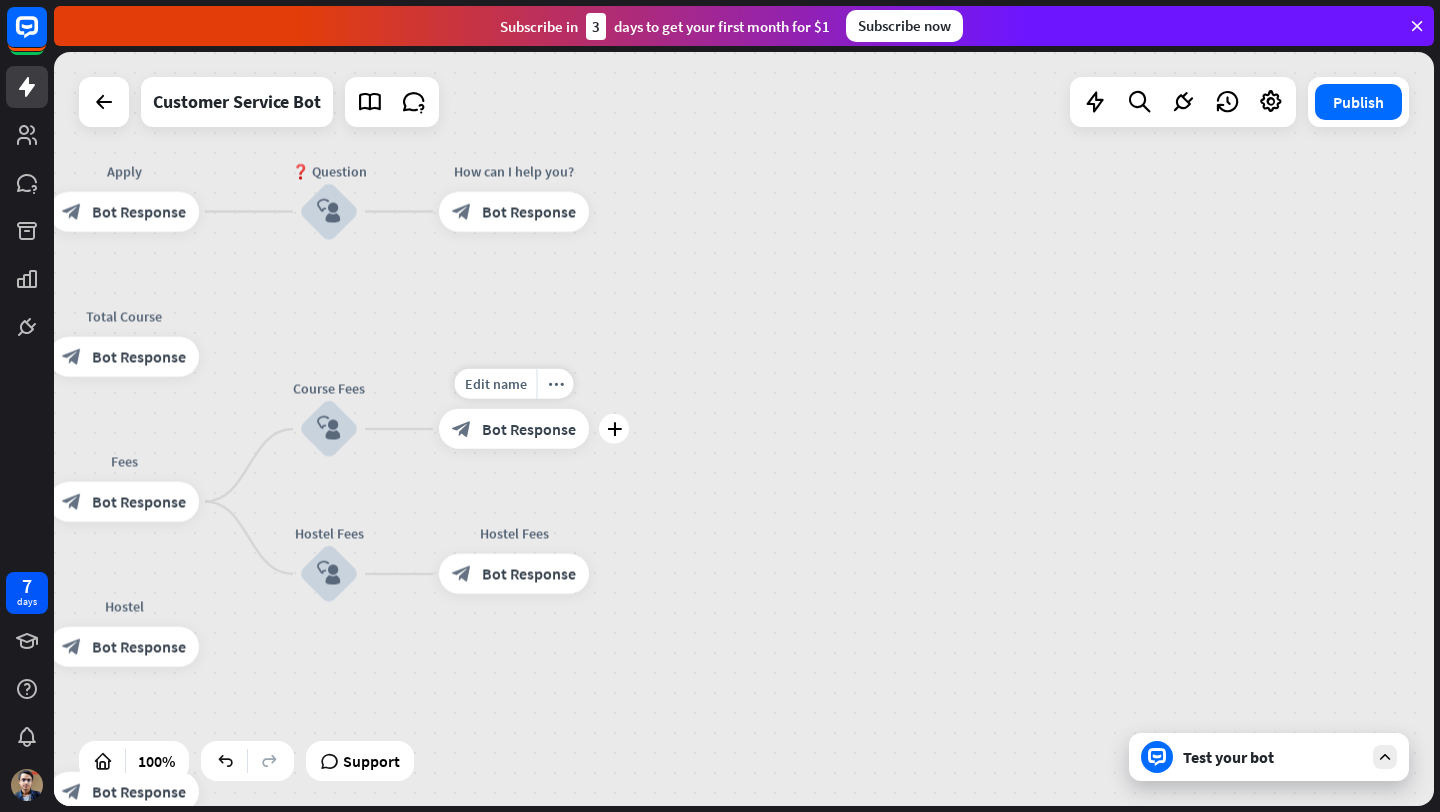 click on "Bot Response" at bounding box center [529, 429] 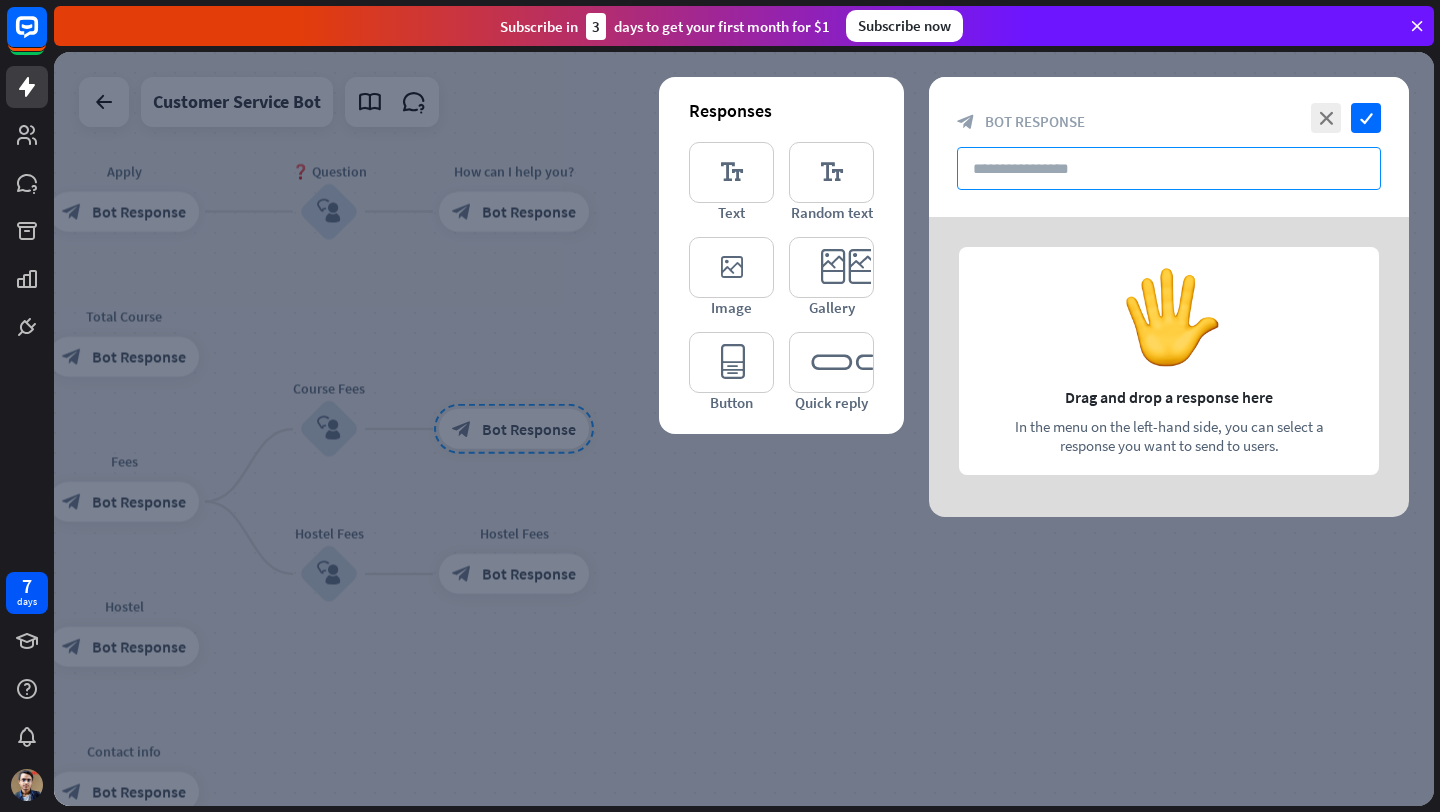 click at bounding box center (1169, 168) 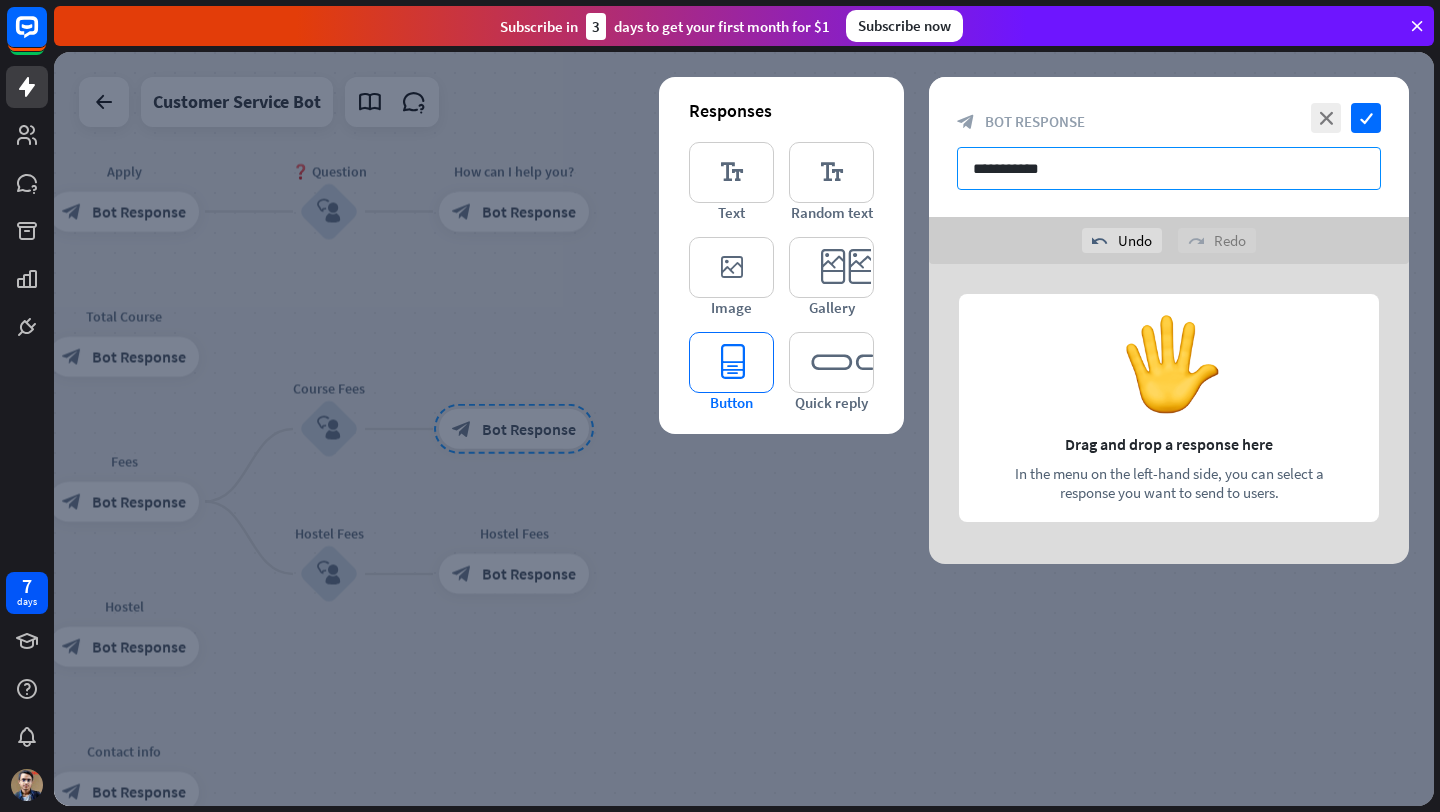 type on "**********" 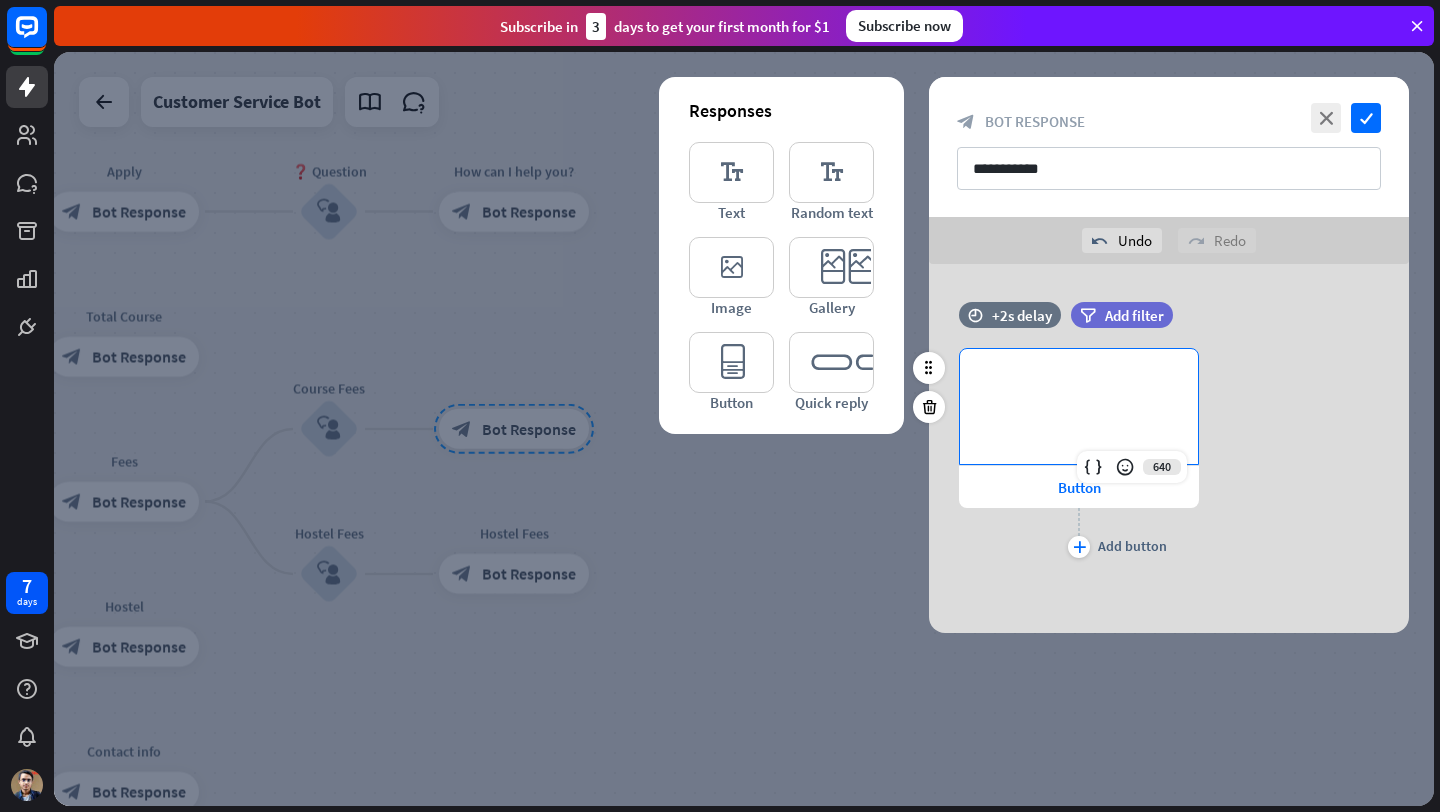 click on "**********" at bounding box center (1079, 381) 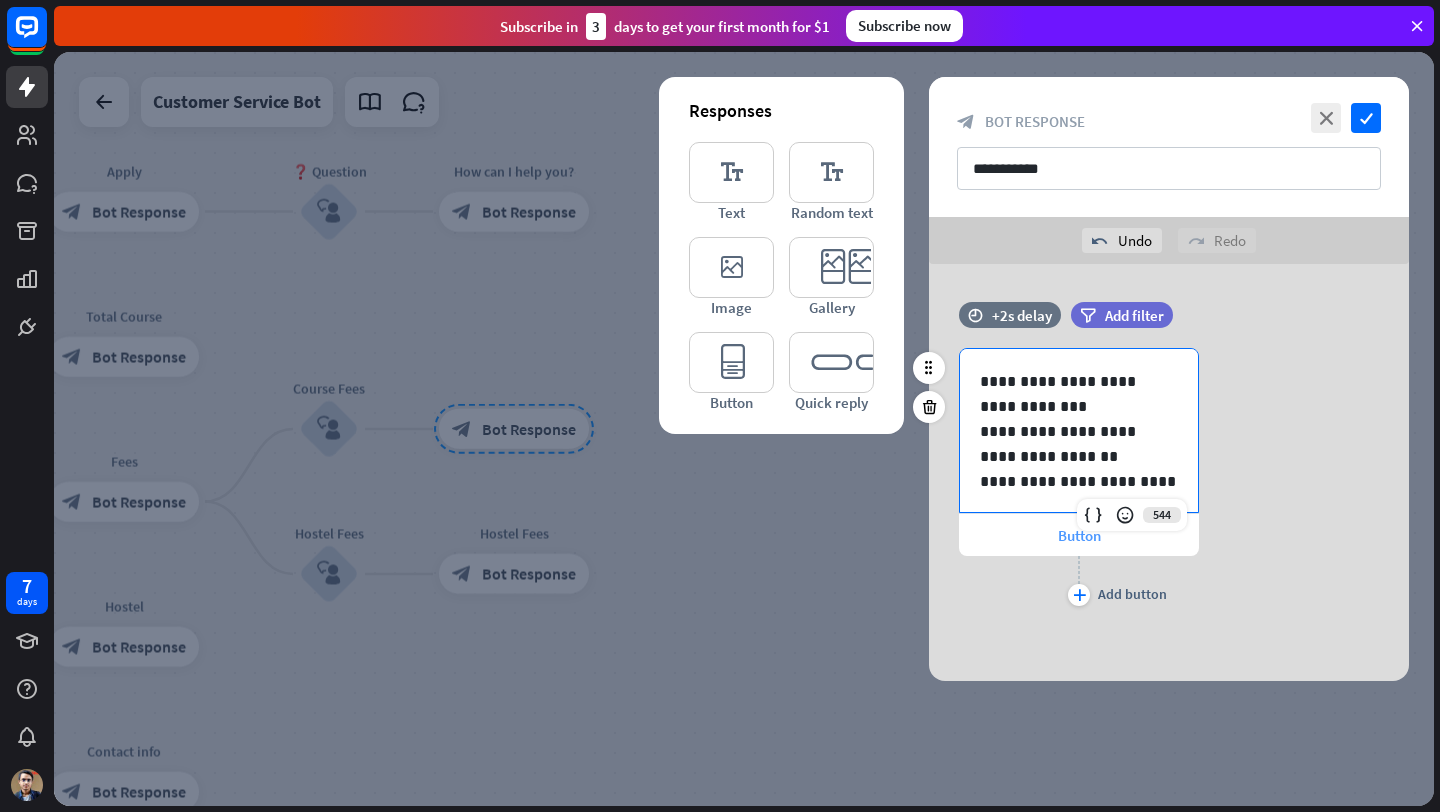 click on "Button" at bounding box center [1079, 535] 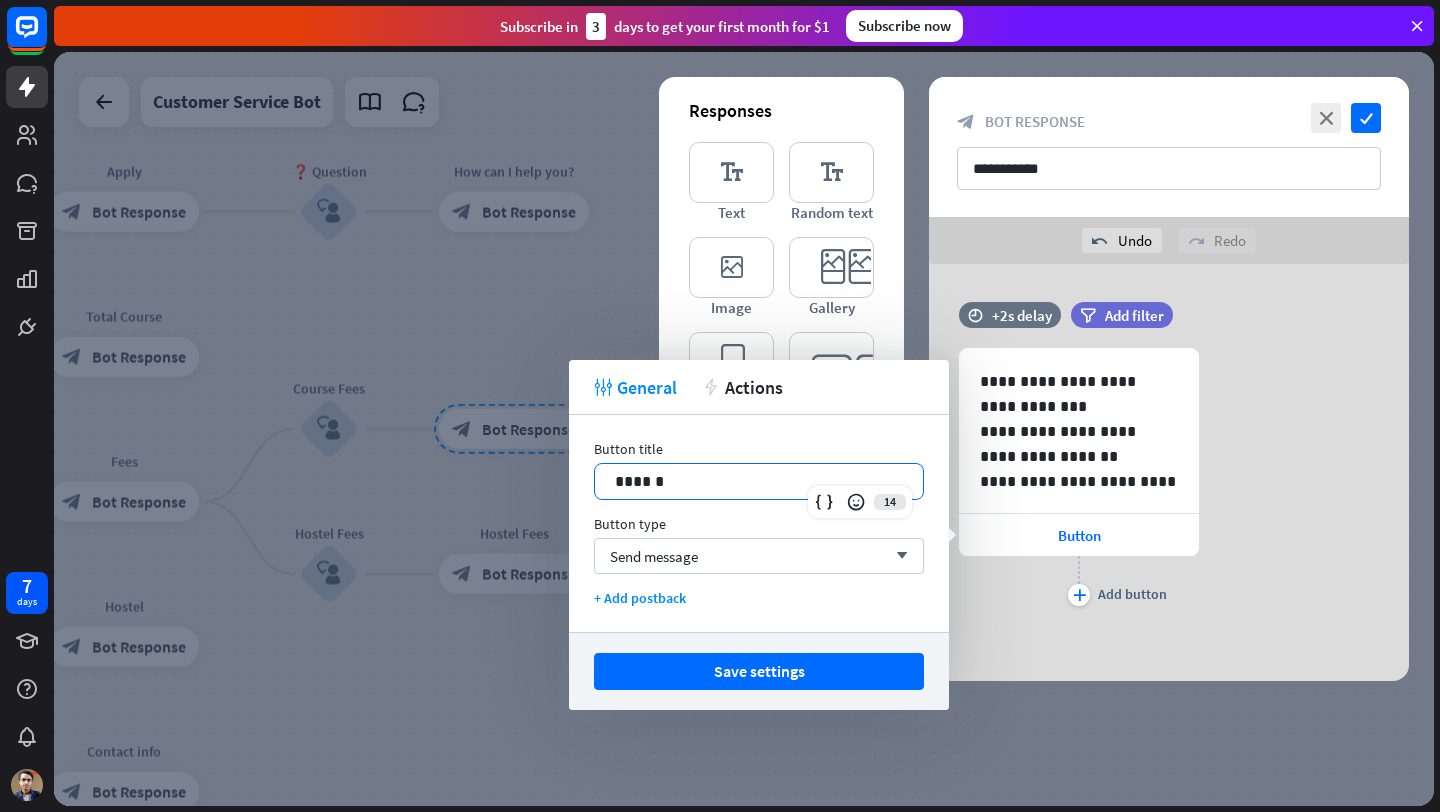 click on "******" at bounding box center [759, 481] 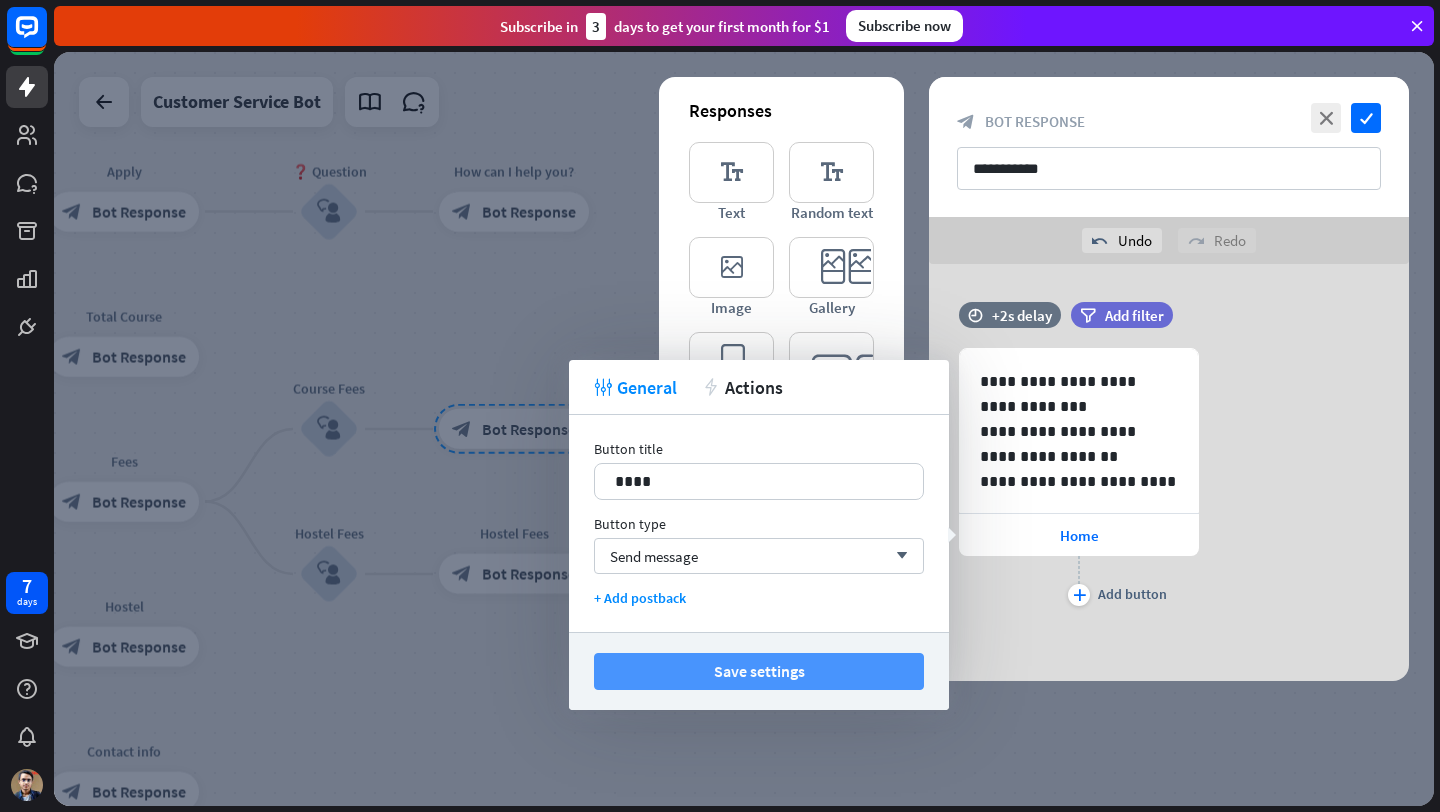 click on "Save settings" at bounding box center [759, 671] 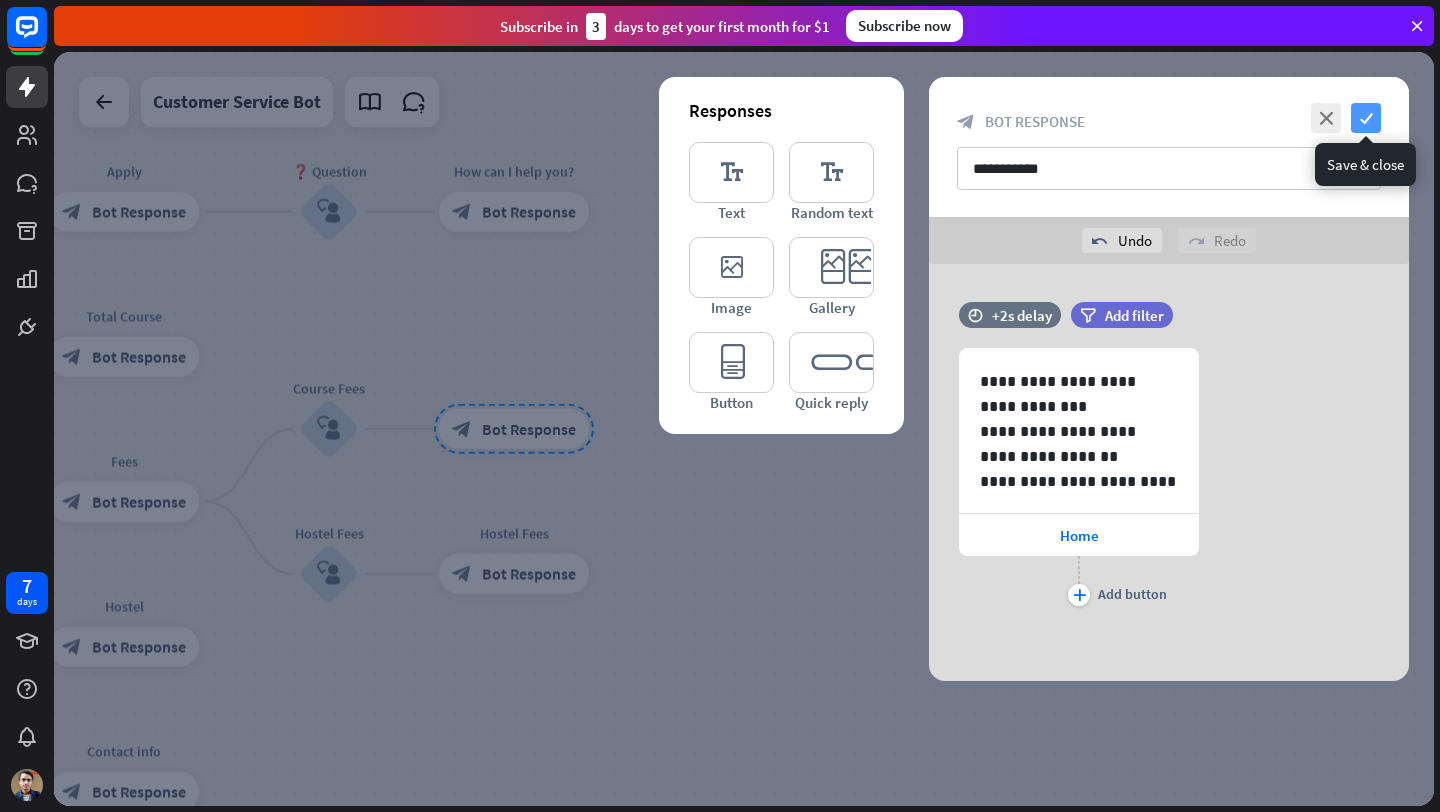 click on "check" at bounding box center (1366, 118) 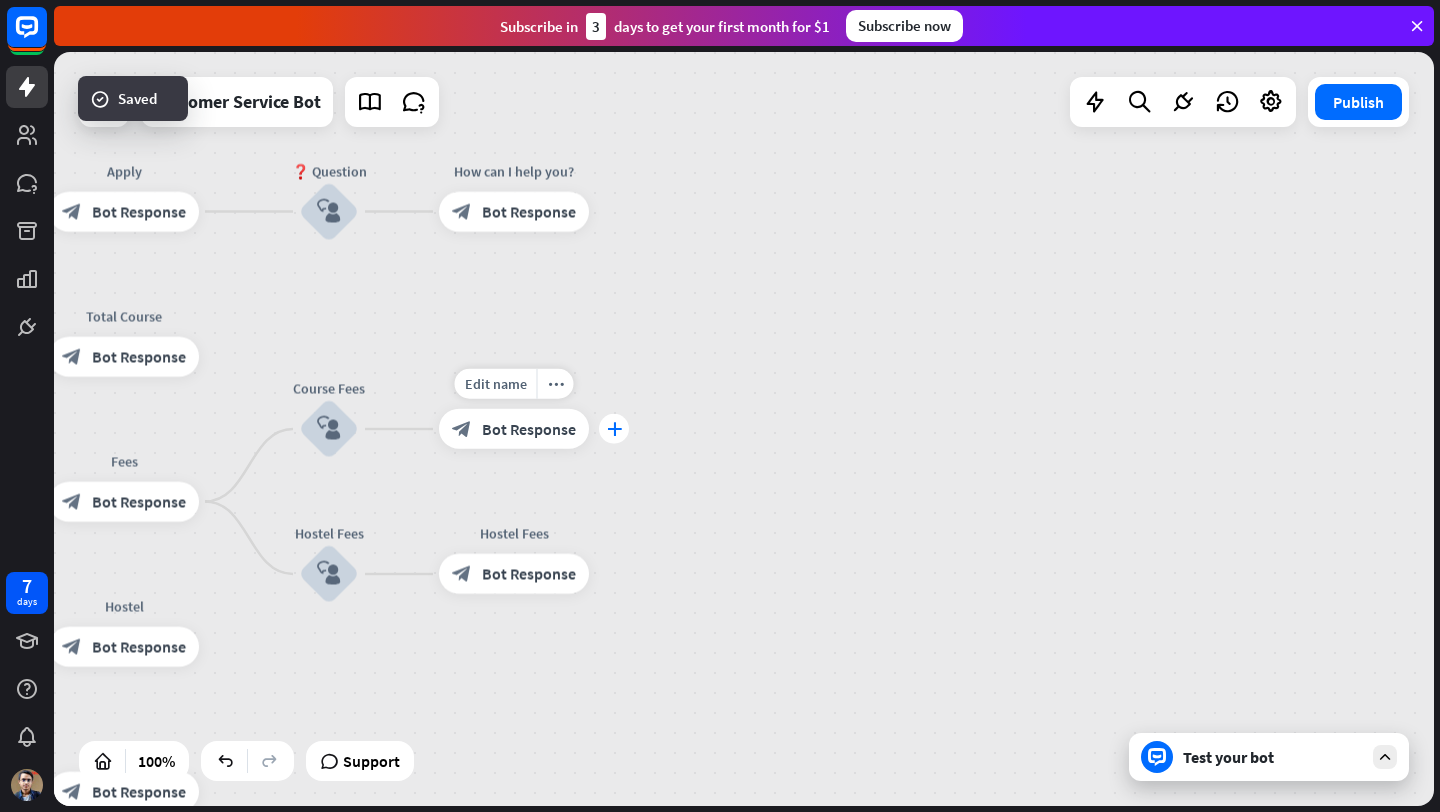click on "plus" at bounding box center [614, 429] 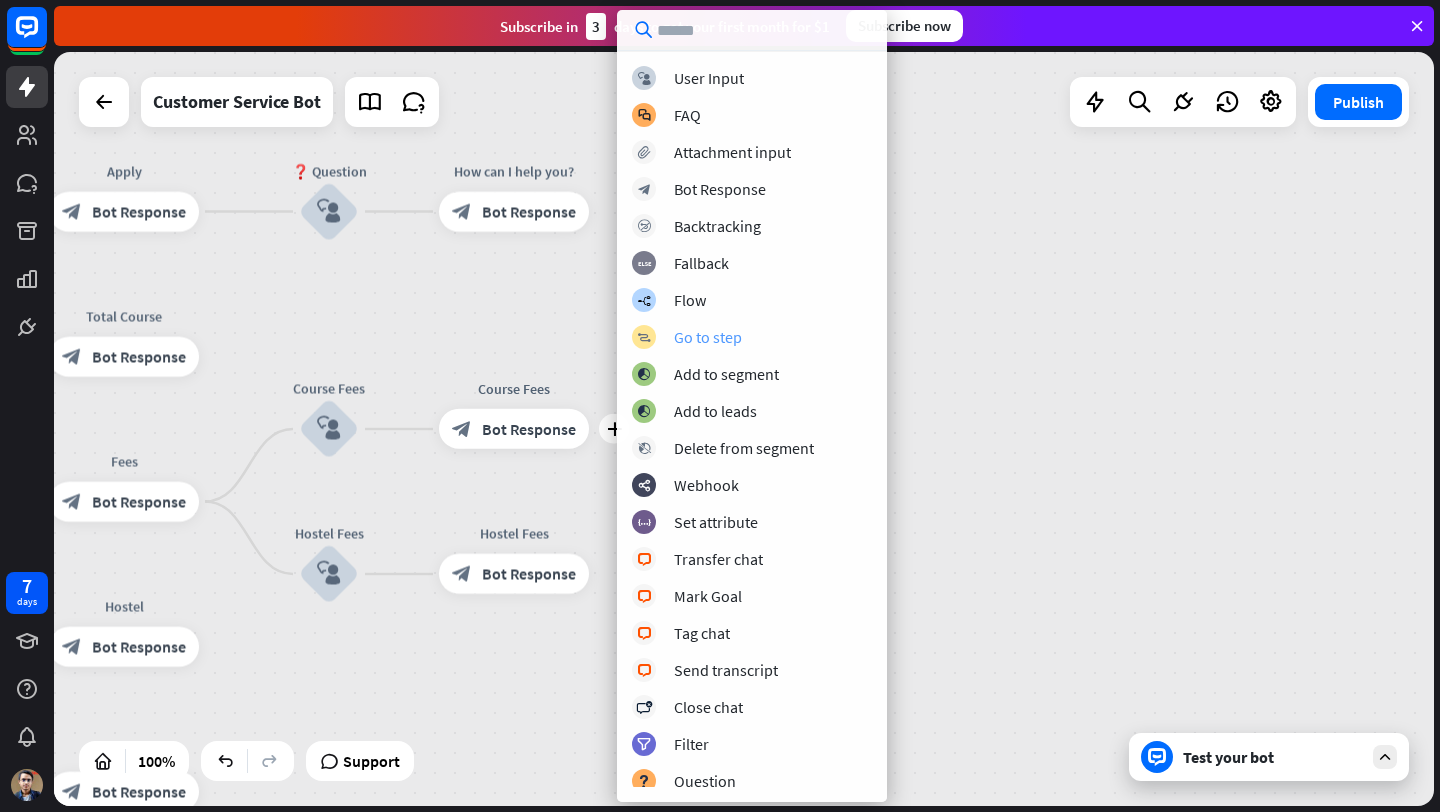 click on "Go to step" at bounding box center (708, 337) 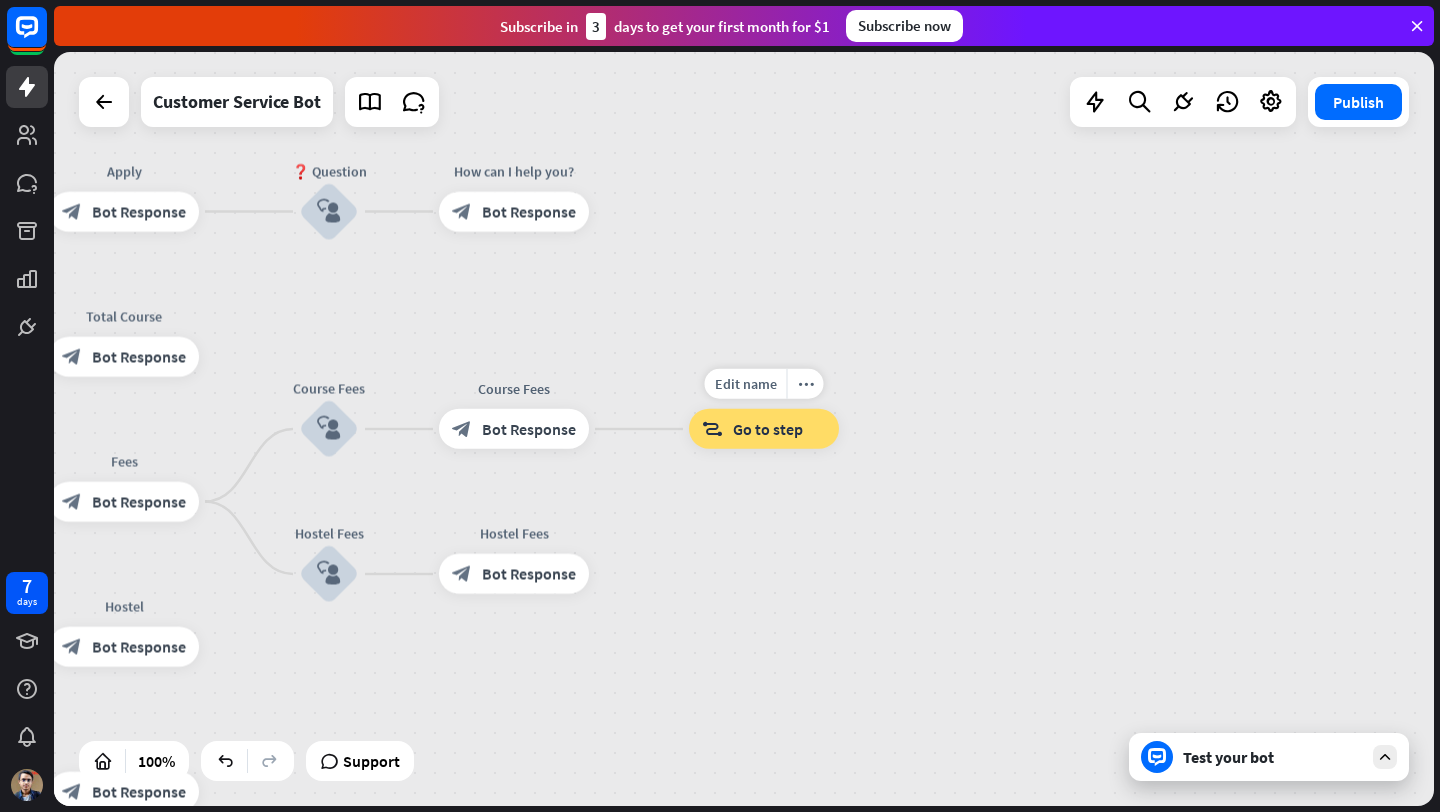 click on "block_goto   Go to step" at bounding box center (764, 429) 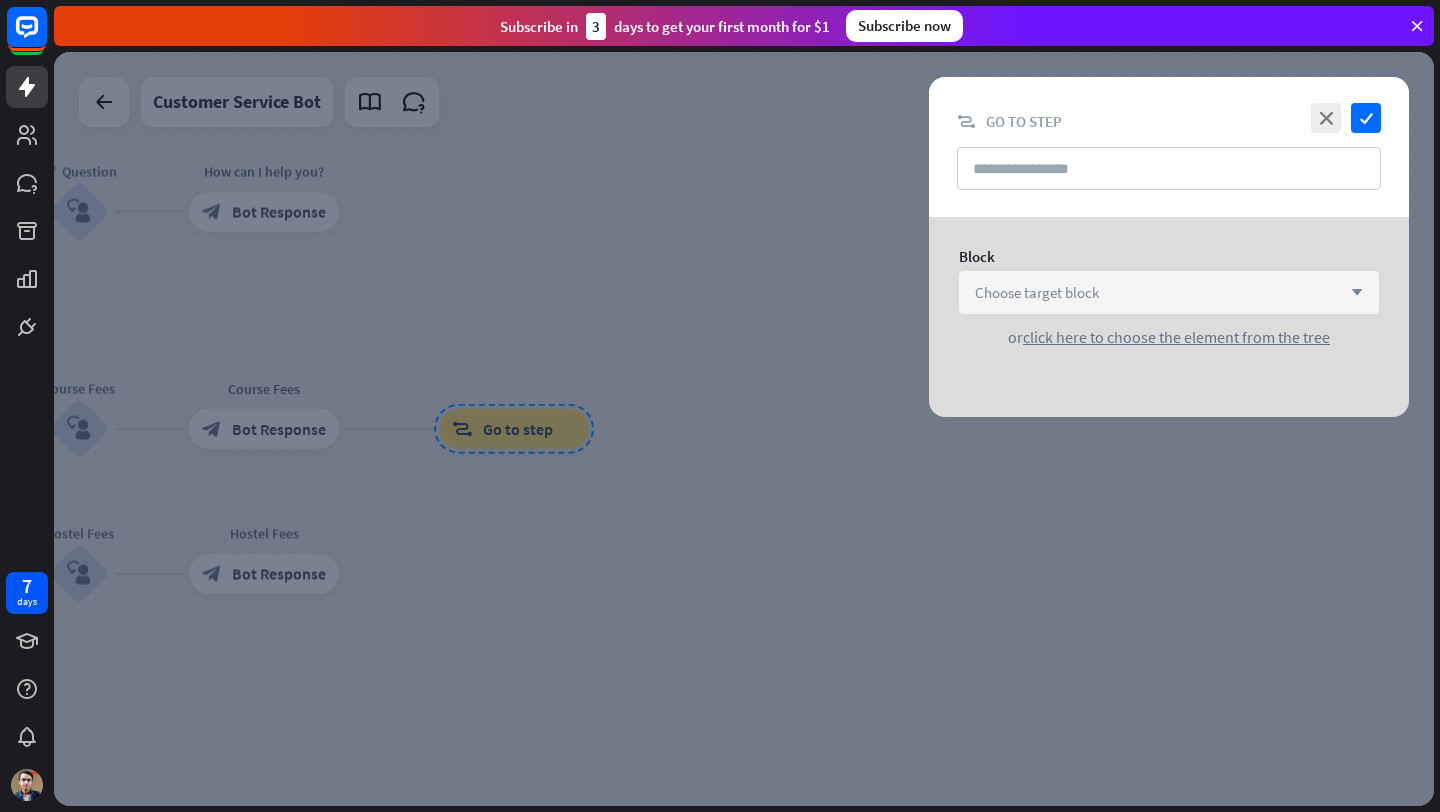 click on "Choose target block
arrow_down" at bounding box center [1169, 292] 